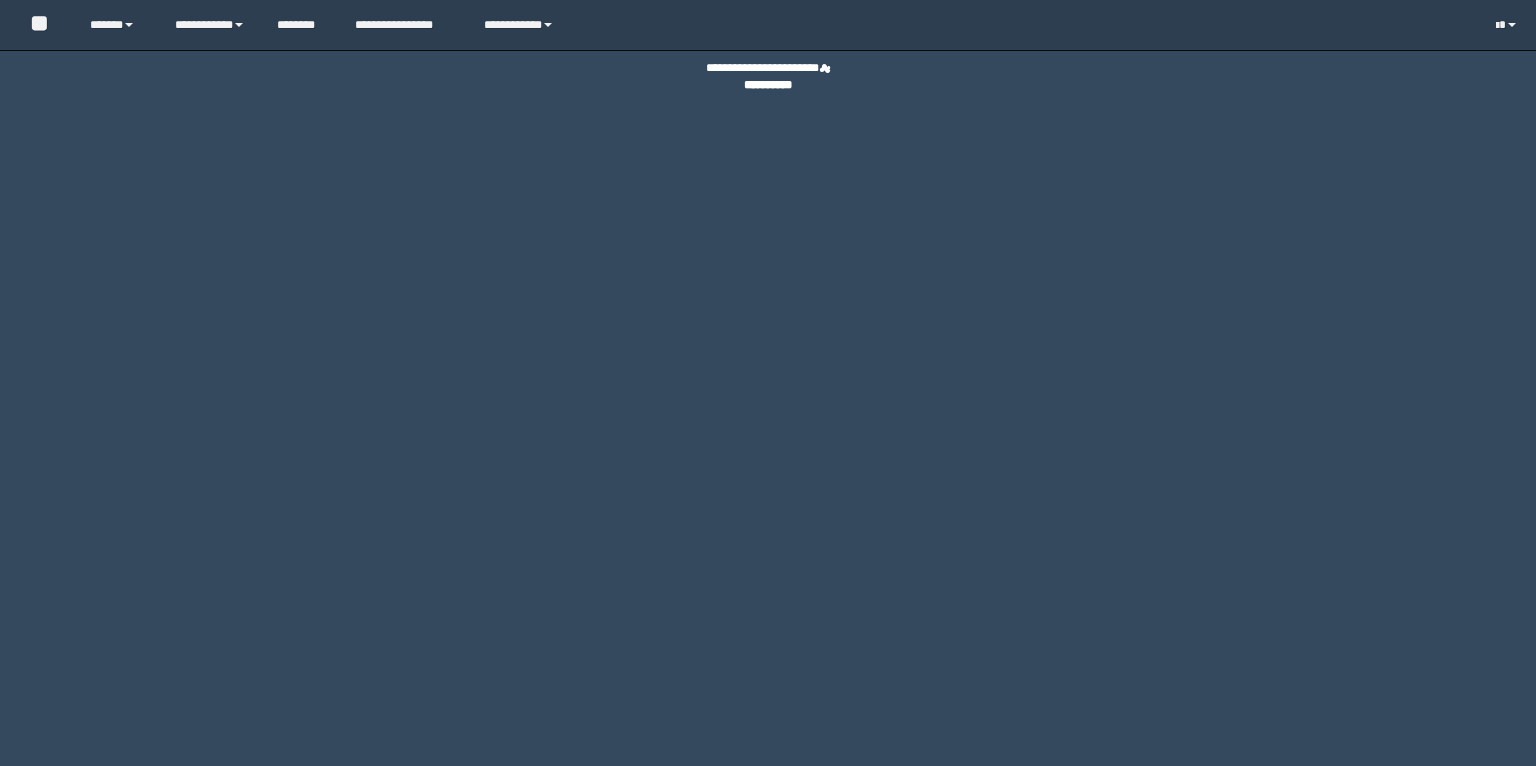 scroll, scrollTop: 0, scrollLeft: 0, axis: both 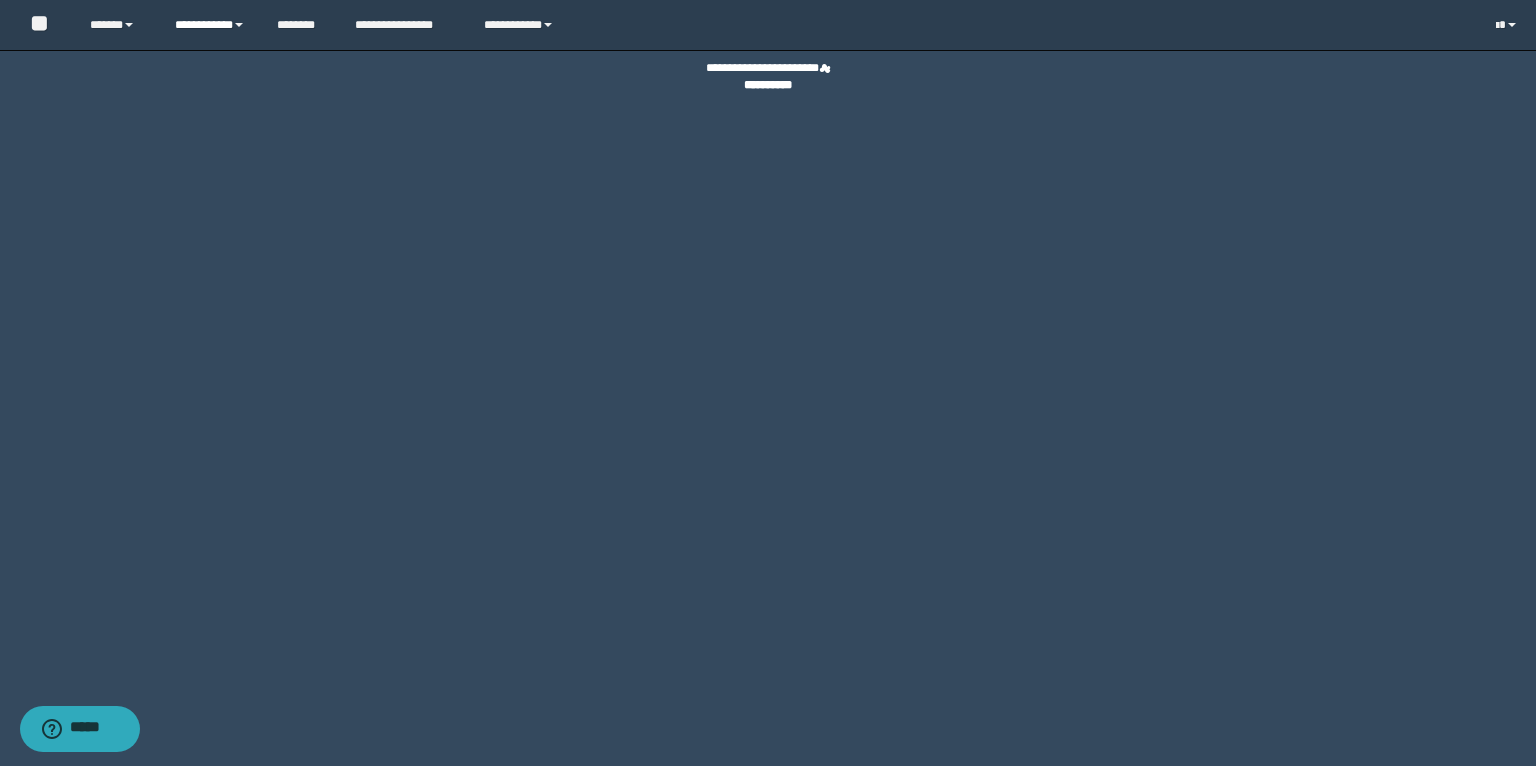 click on "**********" at bounding box center (210, 25) 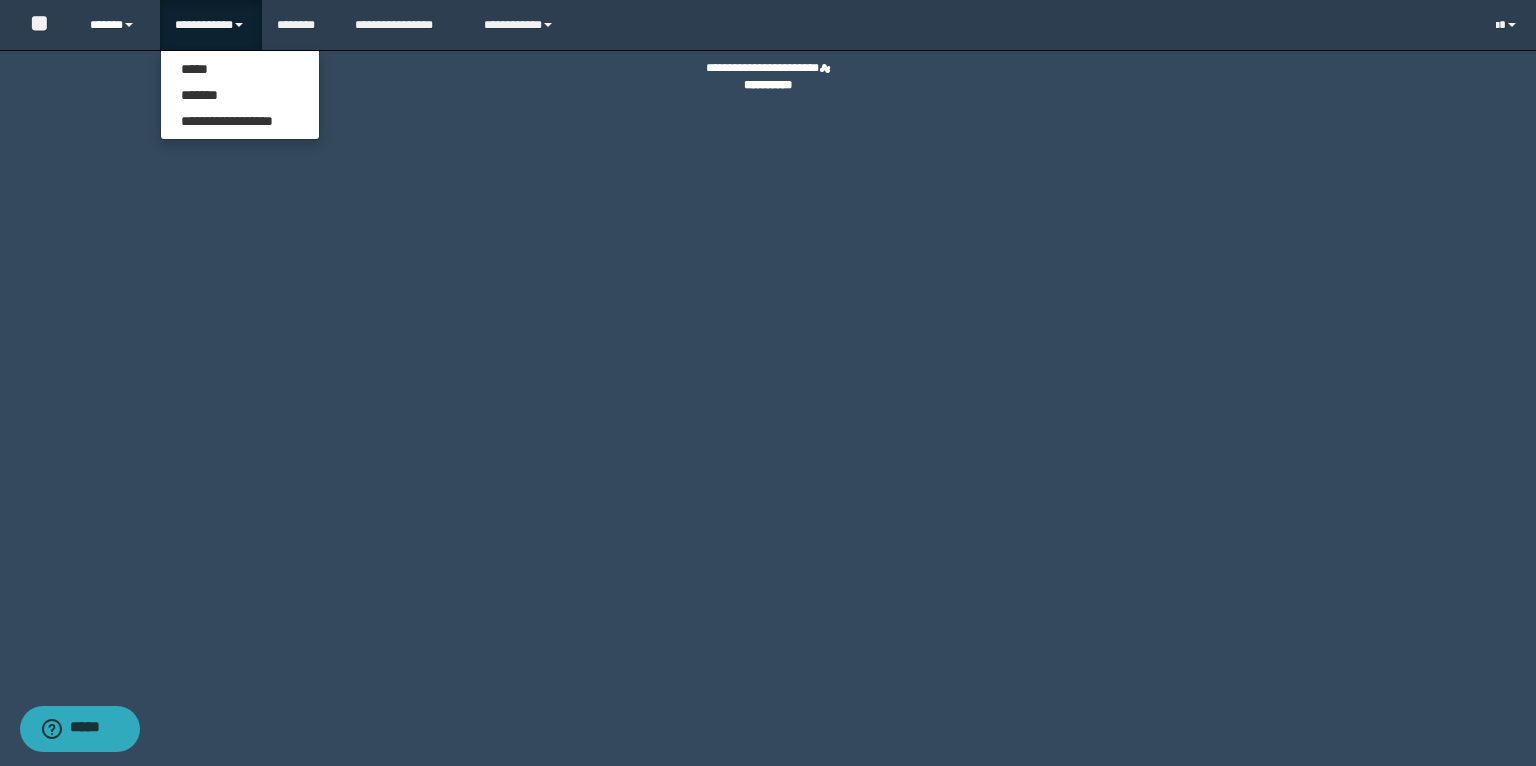 click on "******" at bounding box center (117, 25) 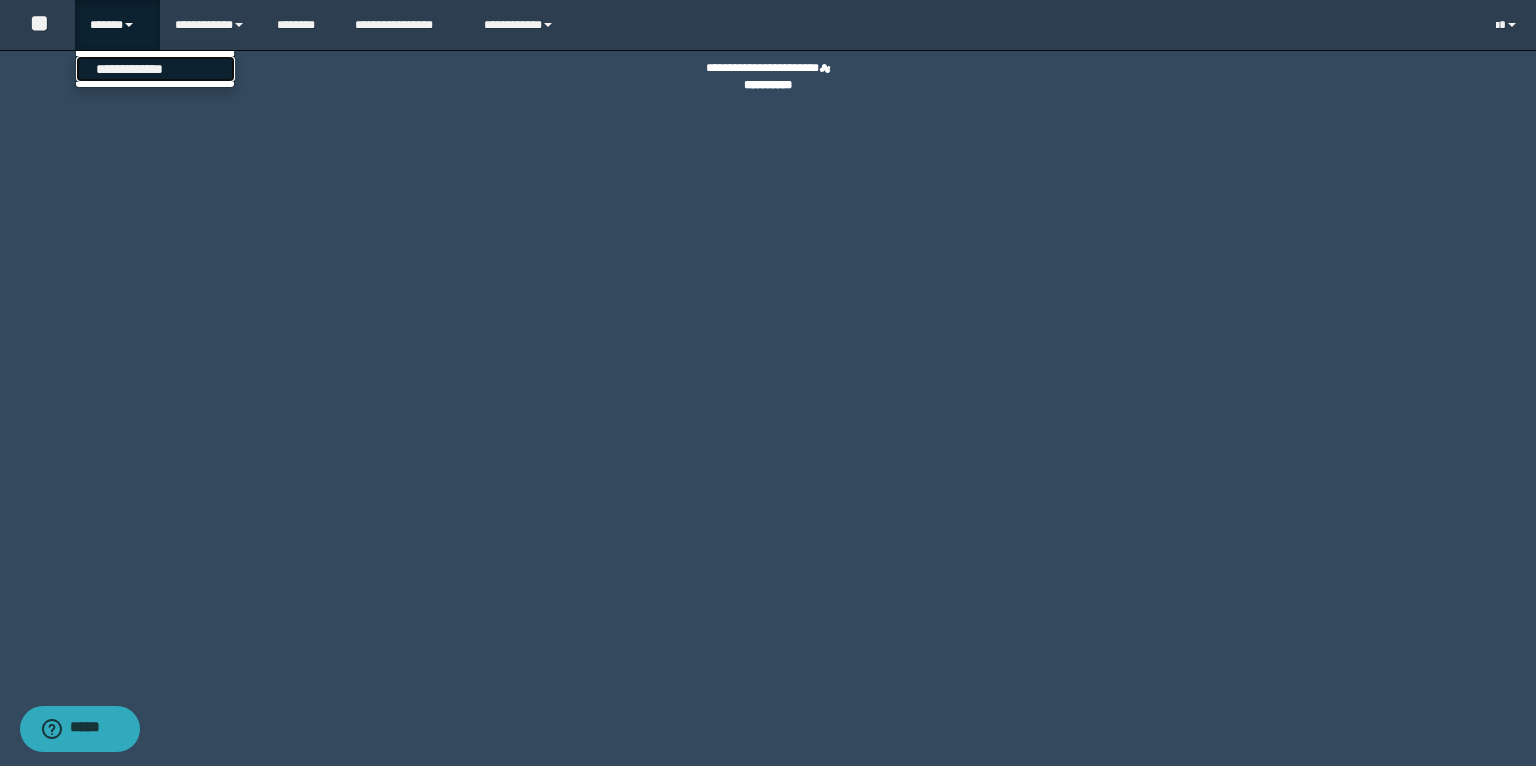 click on "**********" at bounding box center [155, 69] 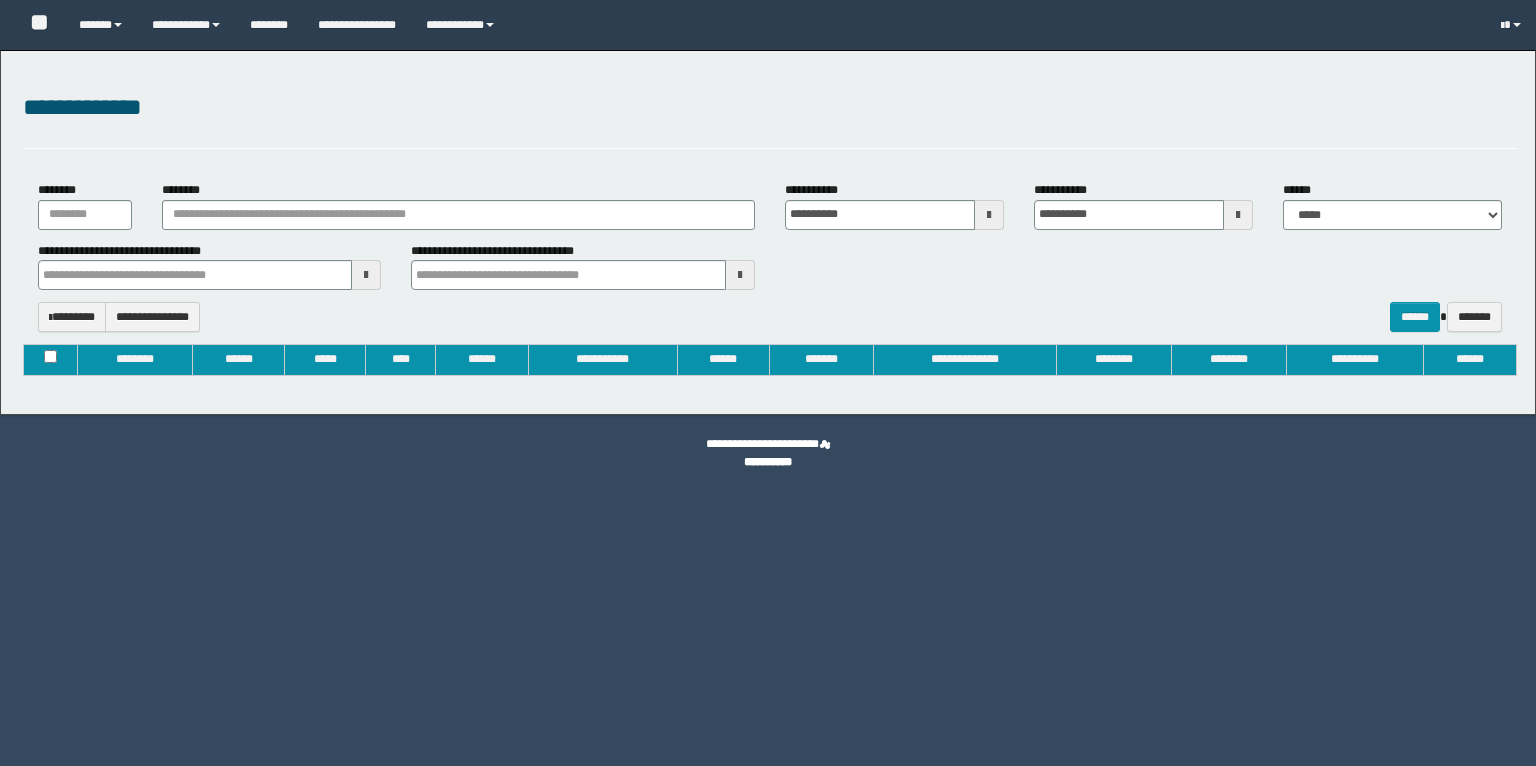 type on "**********" 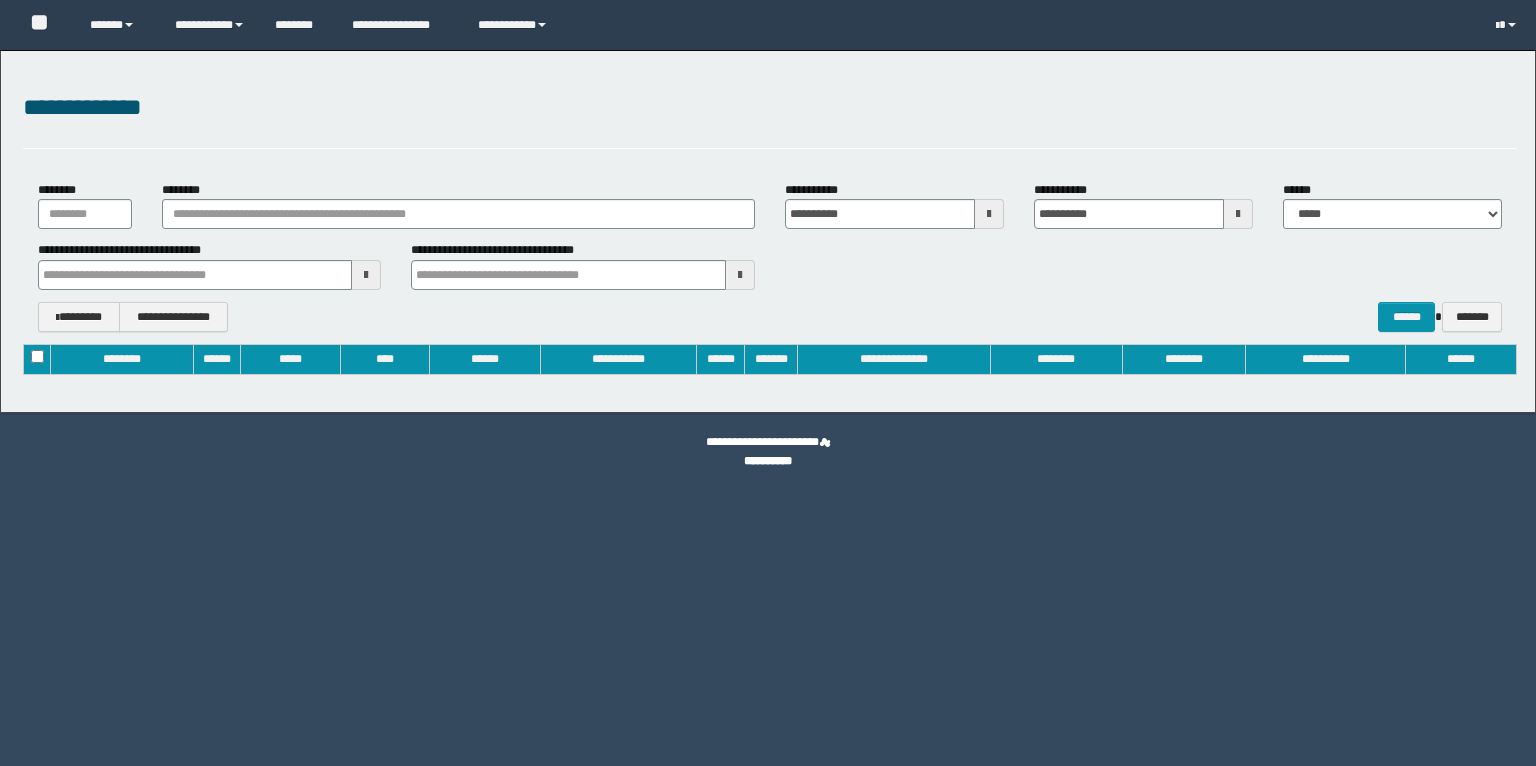 scroll, scrollTop: 0, scrollLeft: 0, axis: both 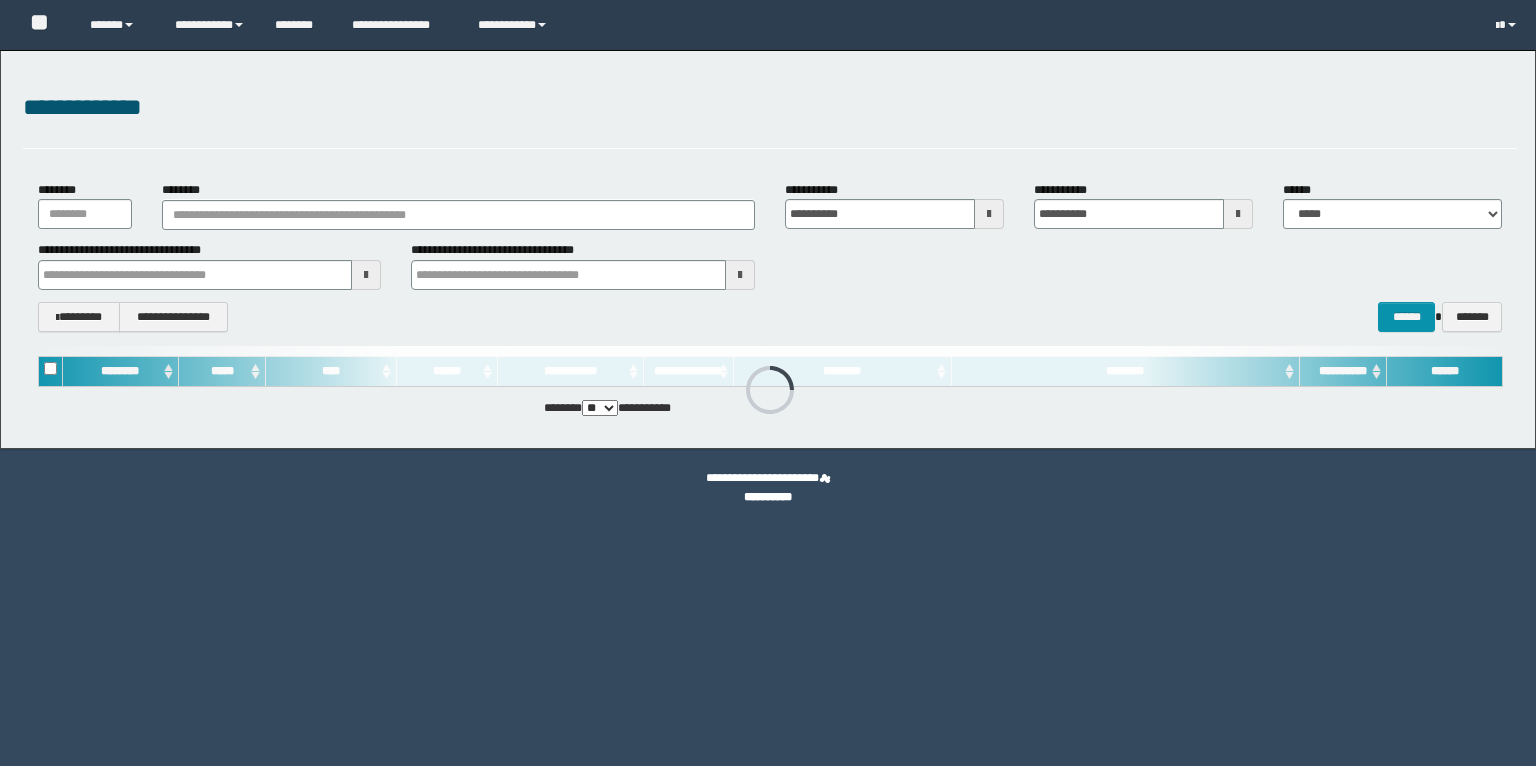 type 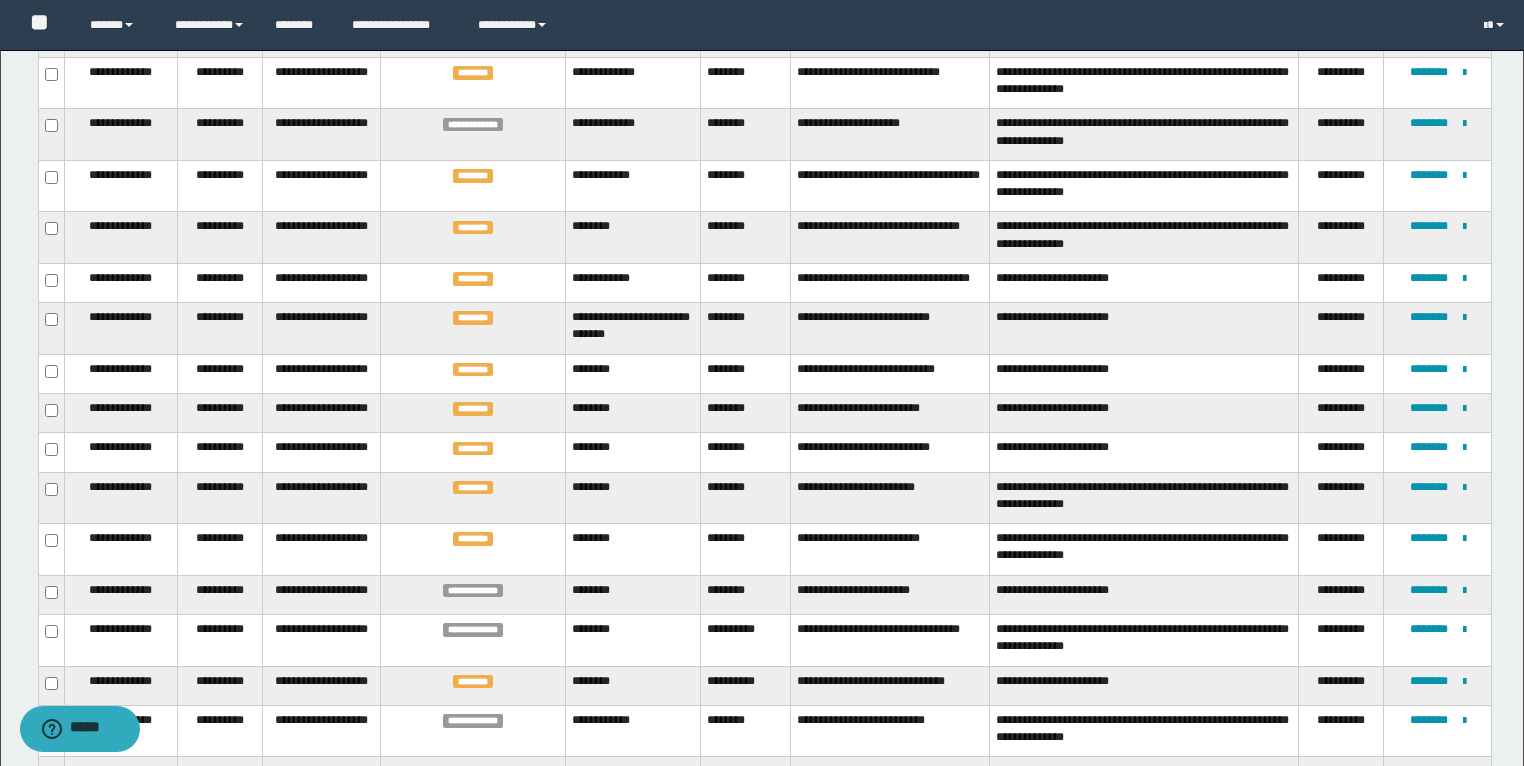 scroll, scrollTop: 2160, scrollLeft: 0, axis: vertical 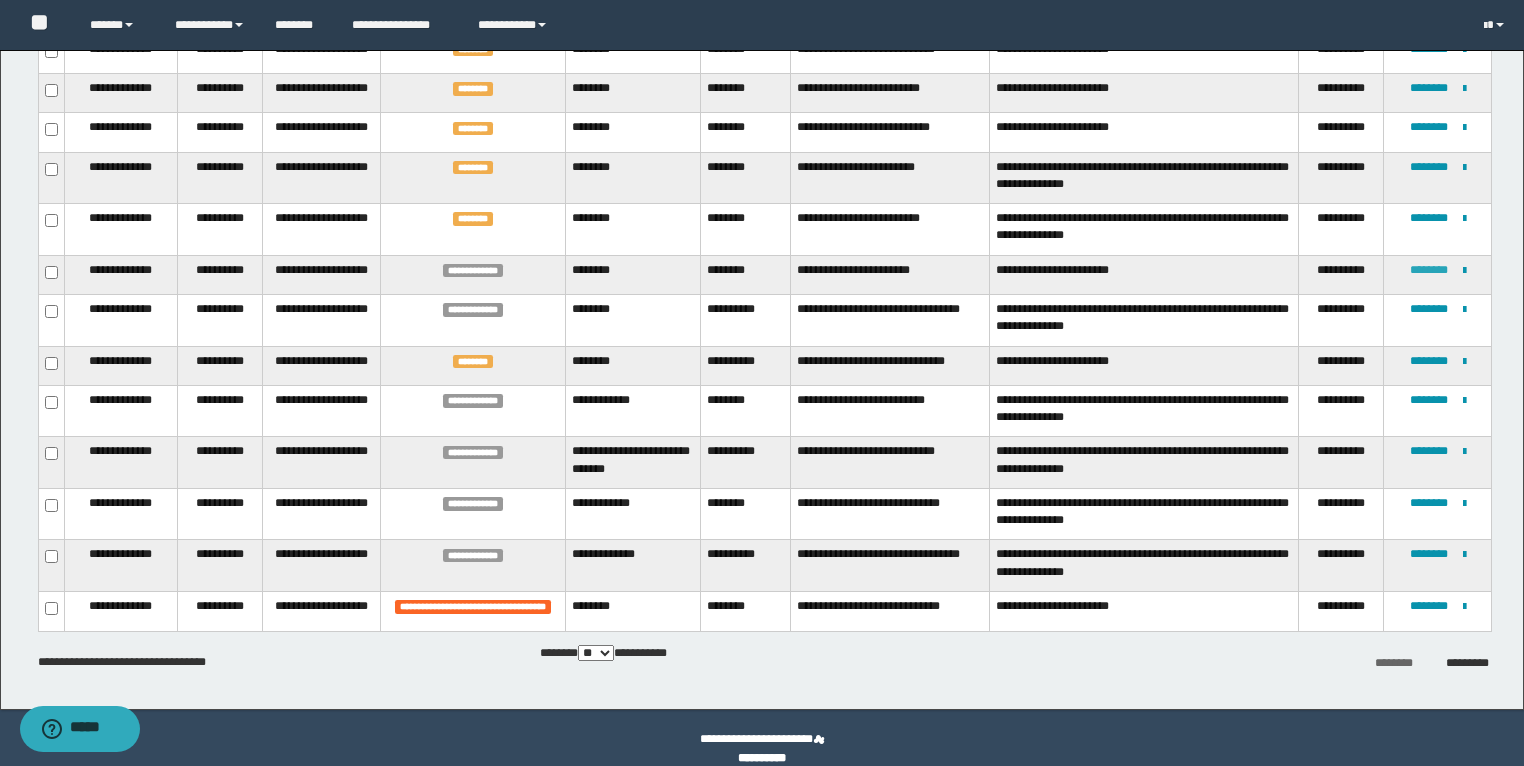 click on "********" at bounding box center [1429, 270] 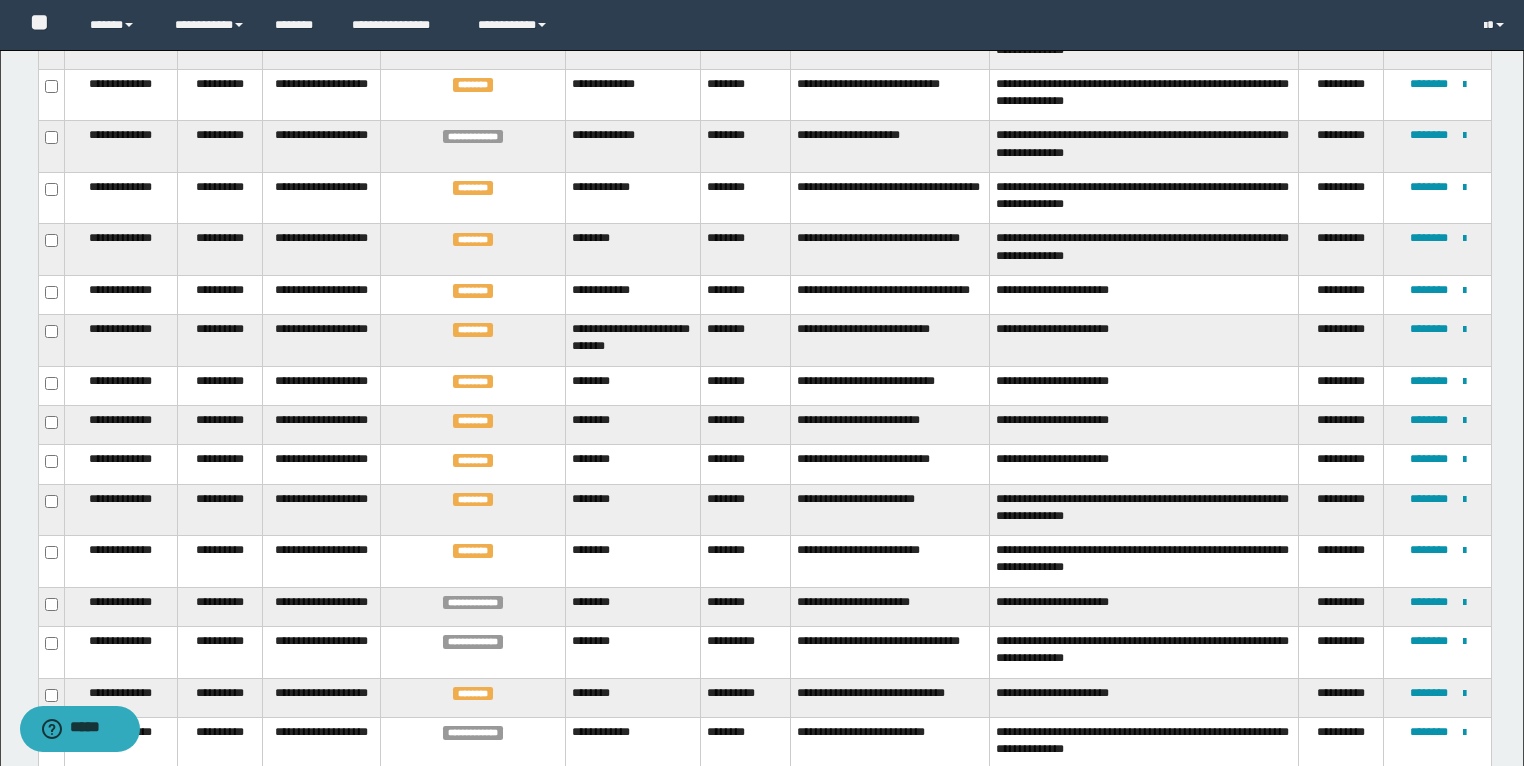 scroll, scrollTop: 2181, scrollLeft: 0, axis: vertical 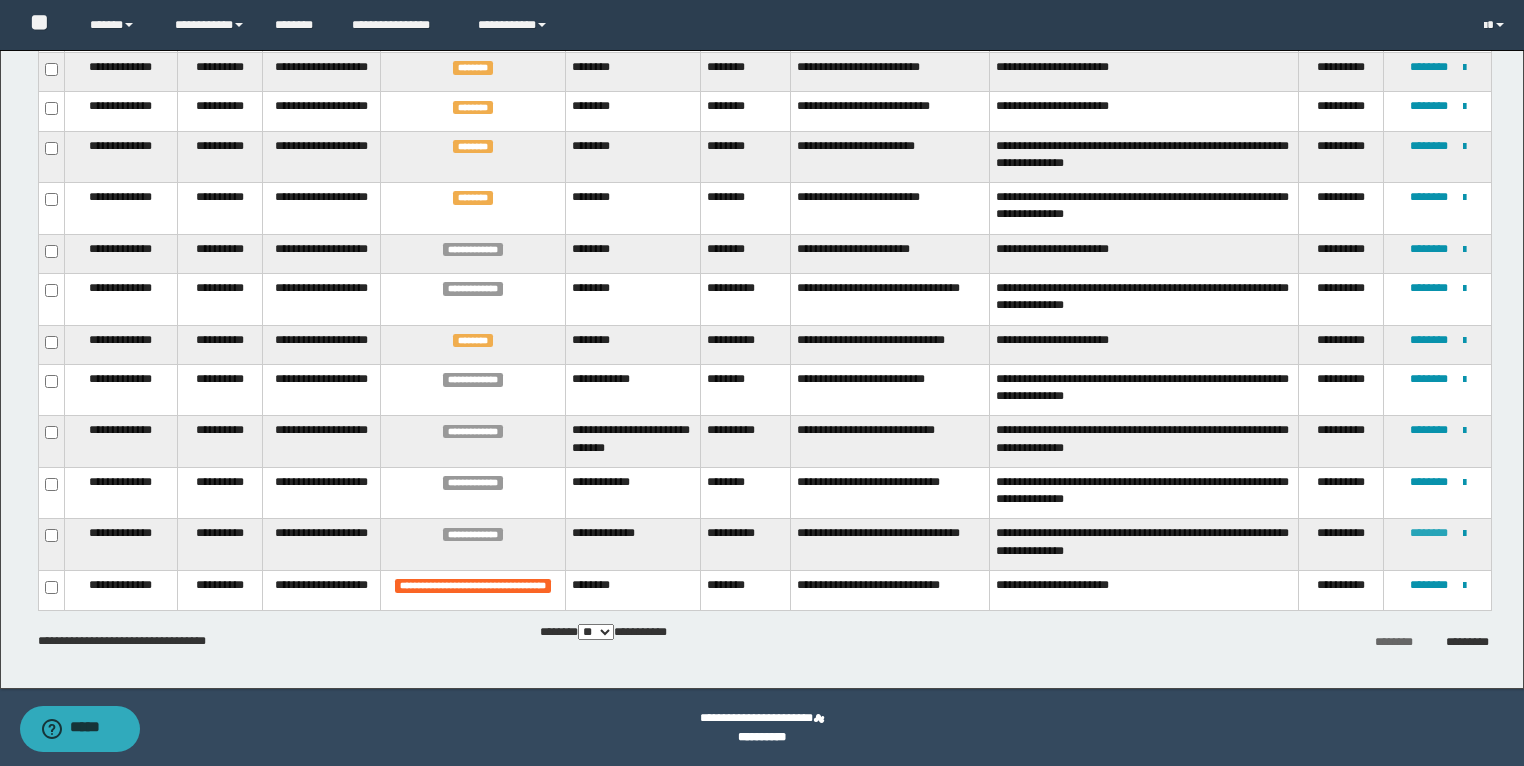 click on "********" at bounding box center [1429, 533] 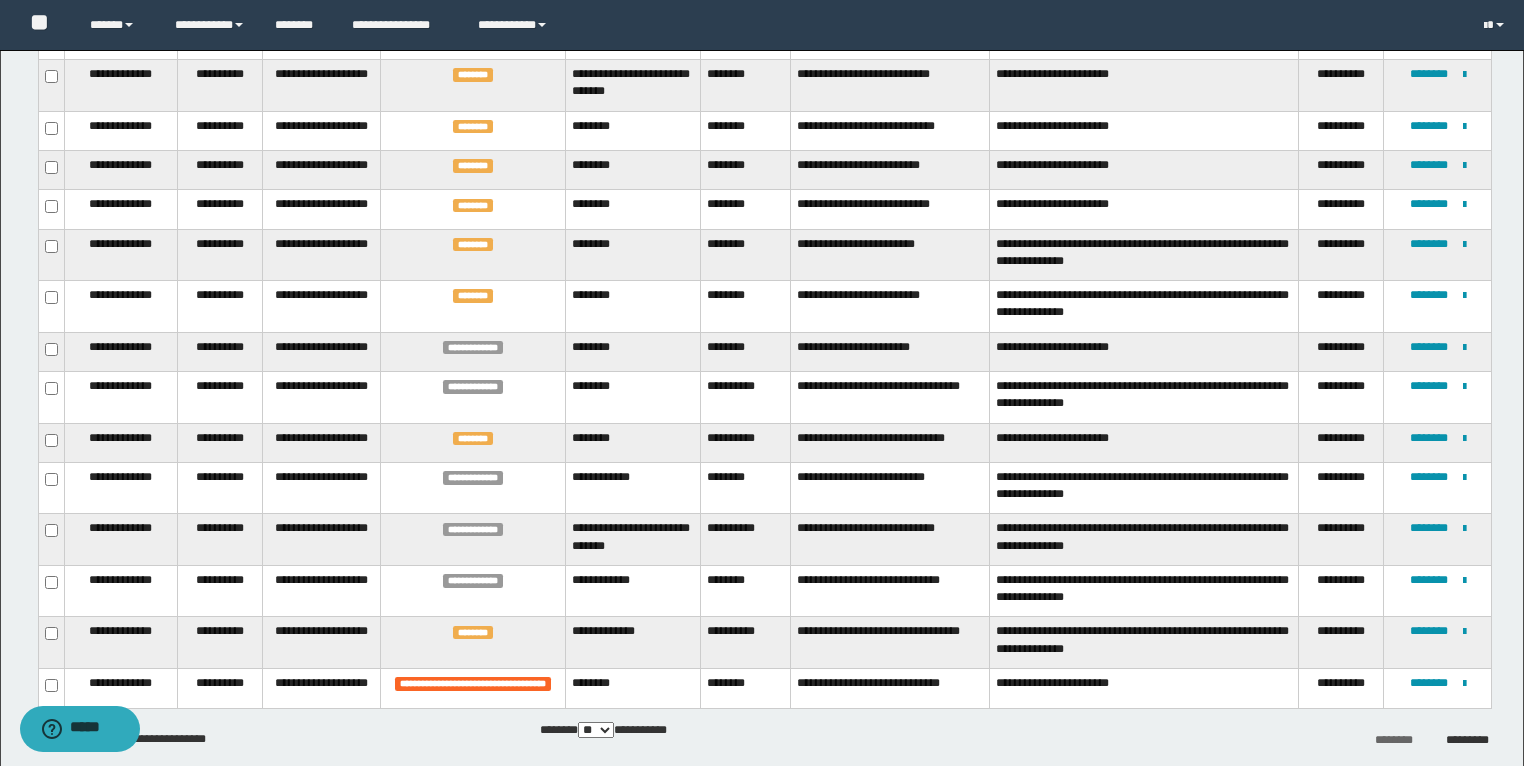 scroll, scrollTop: 2181, scrollLeft: 0, axis: vertical 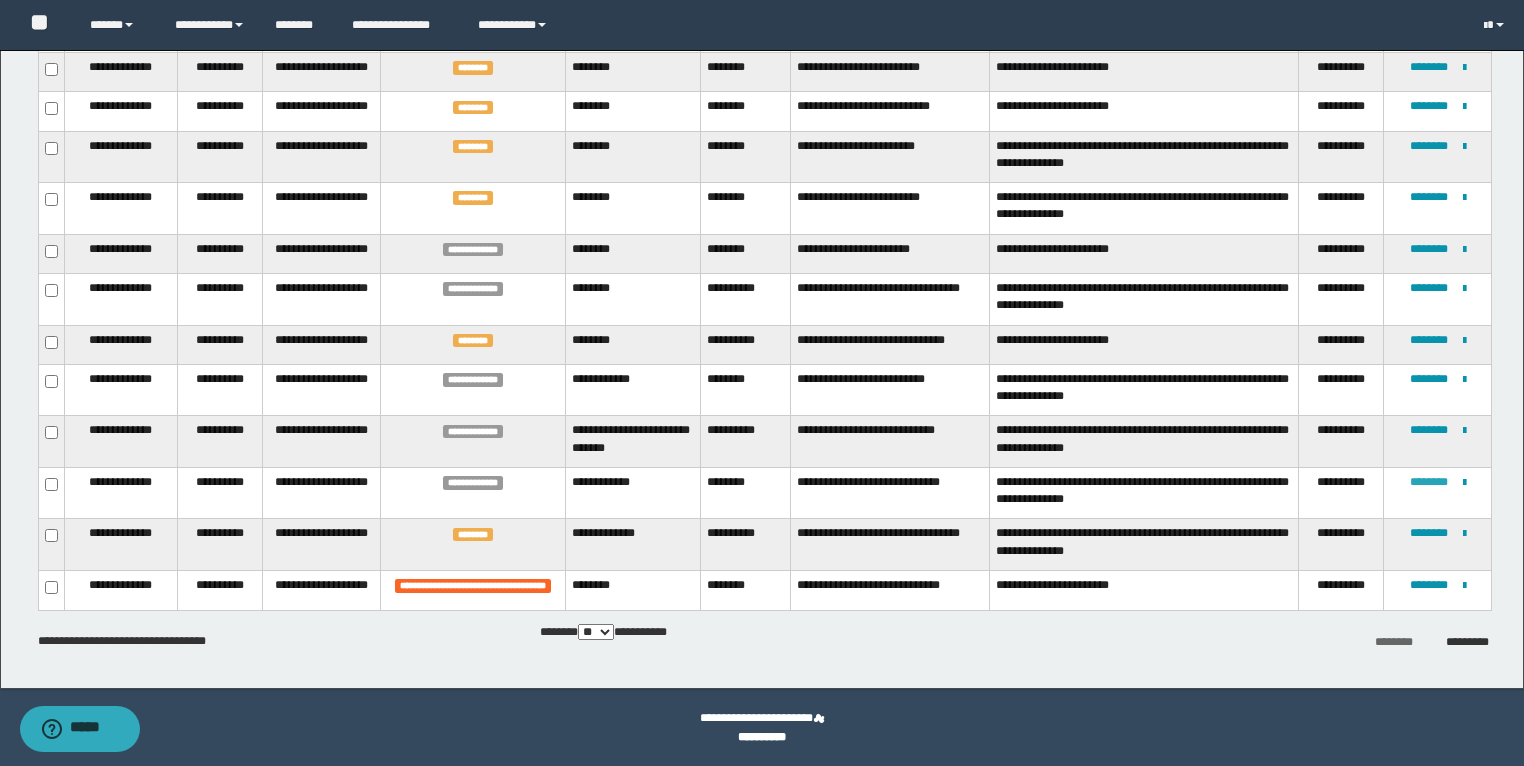 type 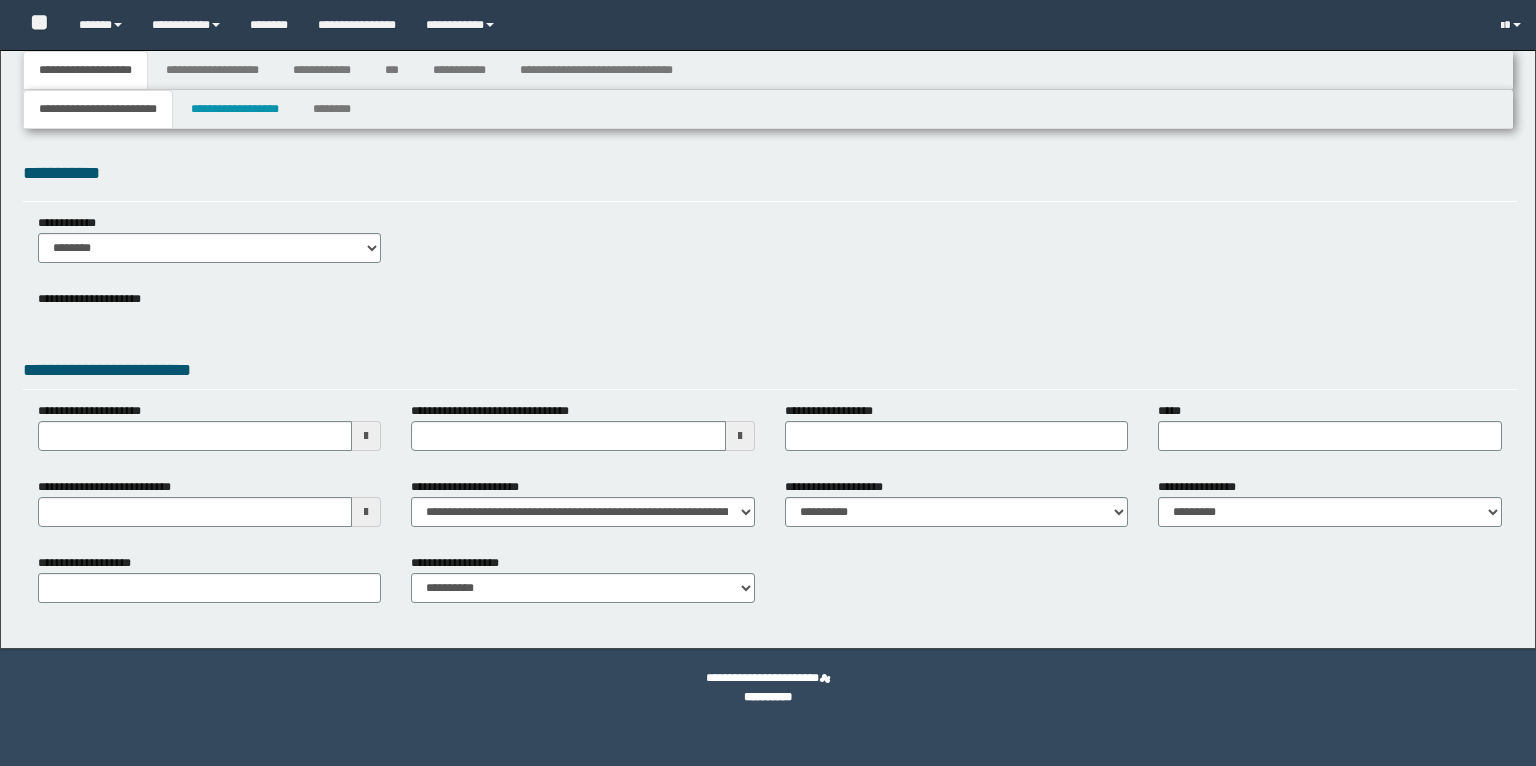 scroll, scrollTop: 0, scrollLeft: 0, axis: both 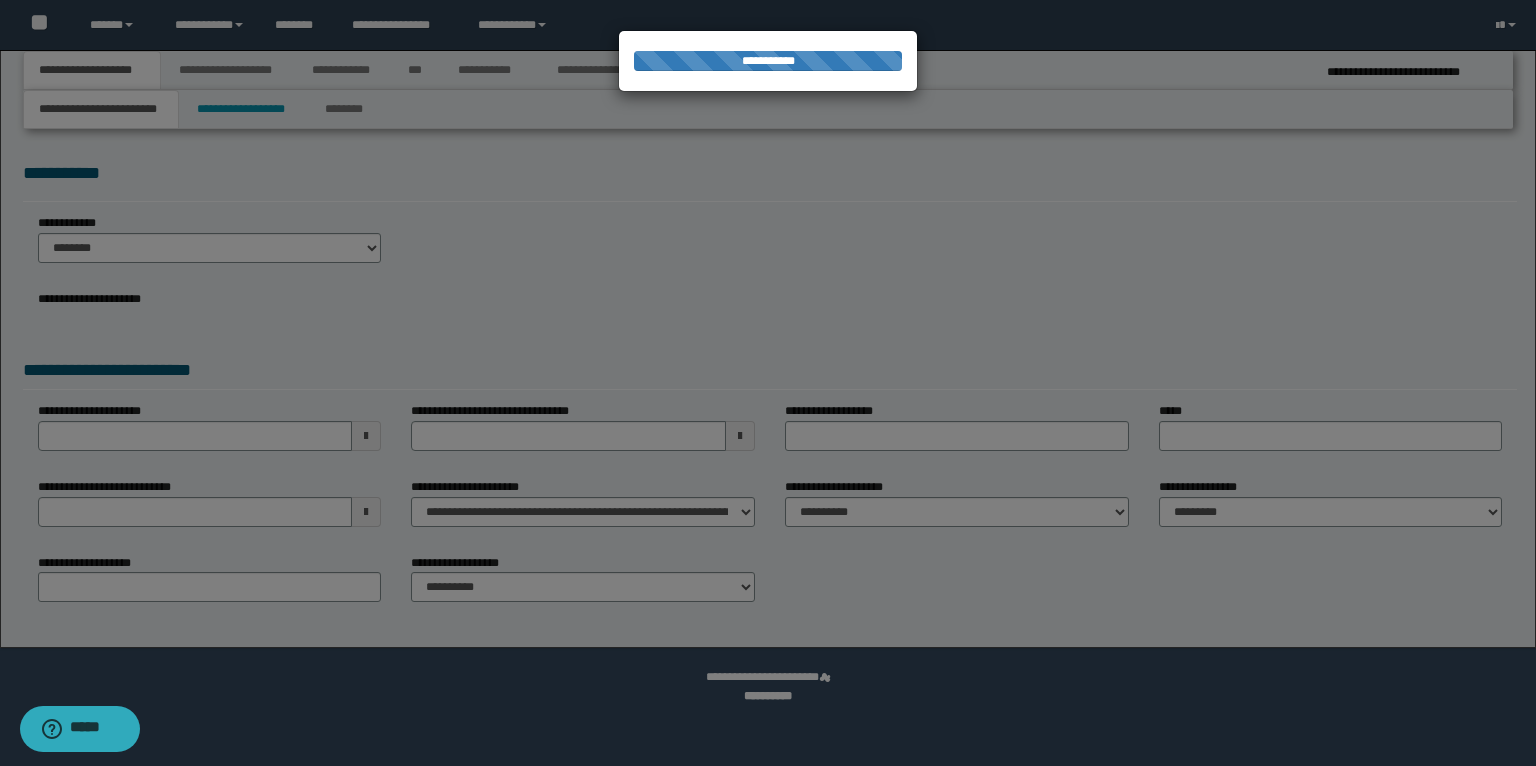 select on "*" 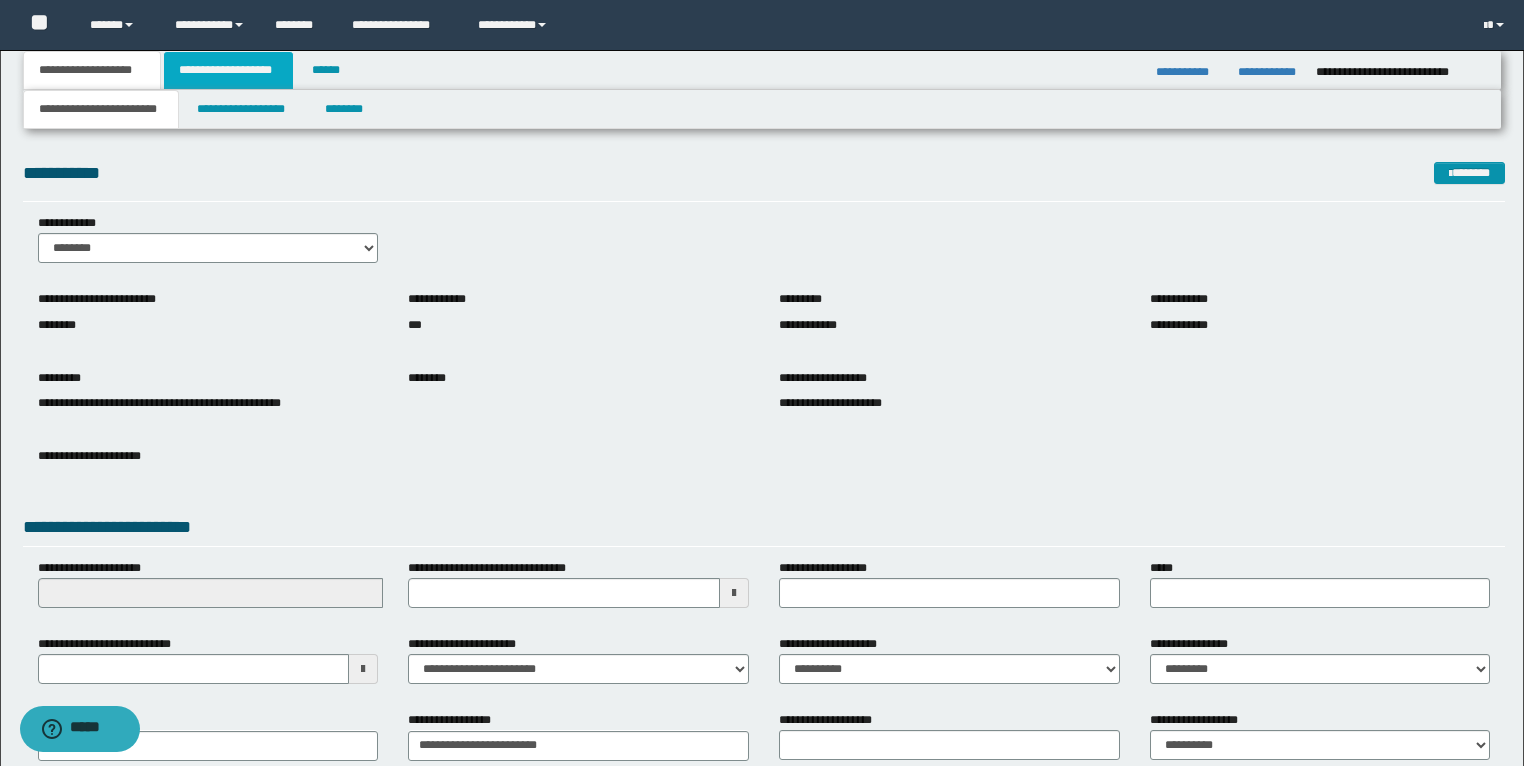 click on "**********" at bounding box center [228, 70] 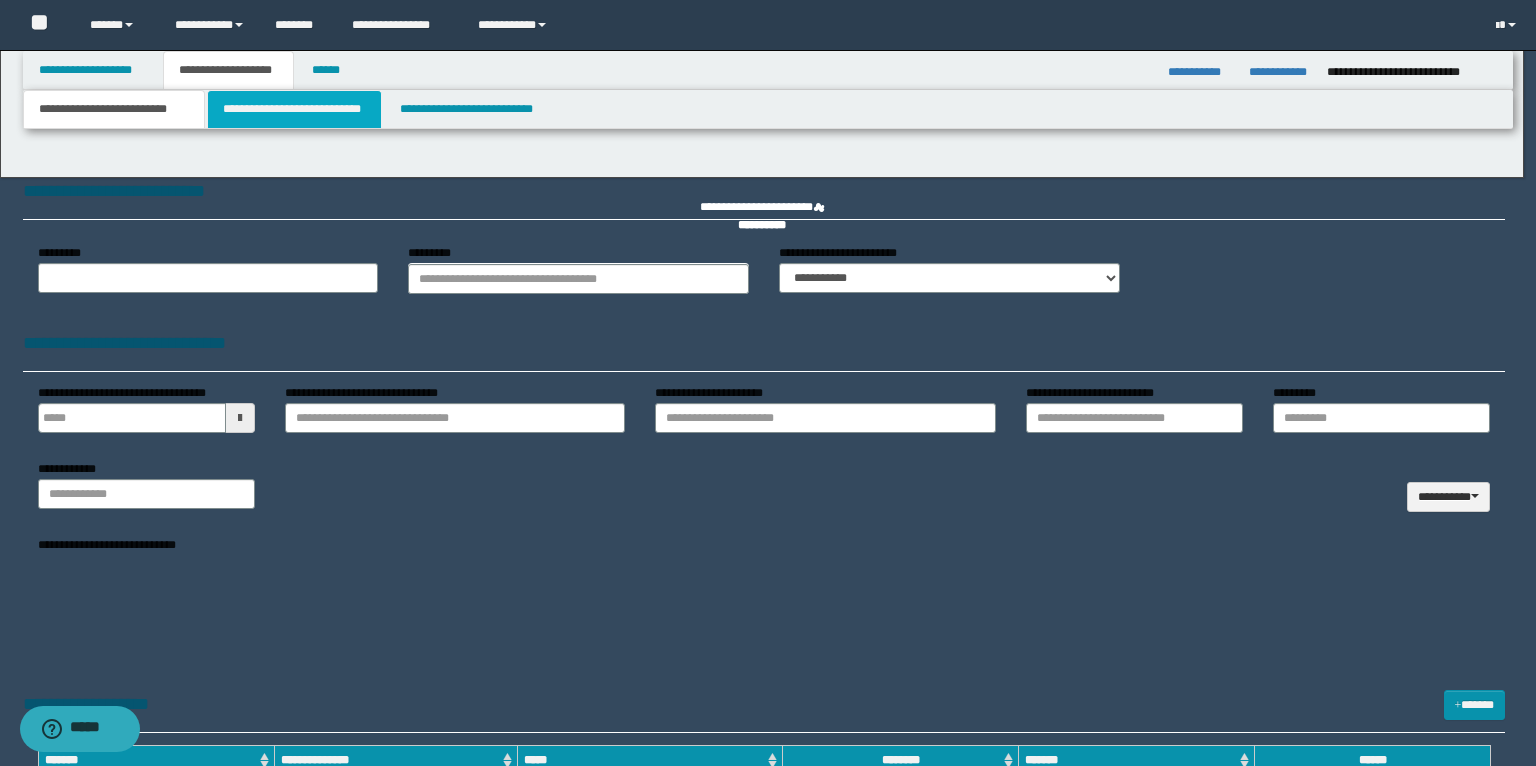 type on "**********" 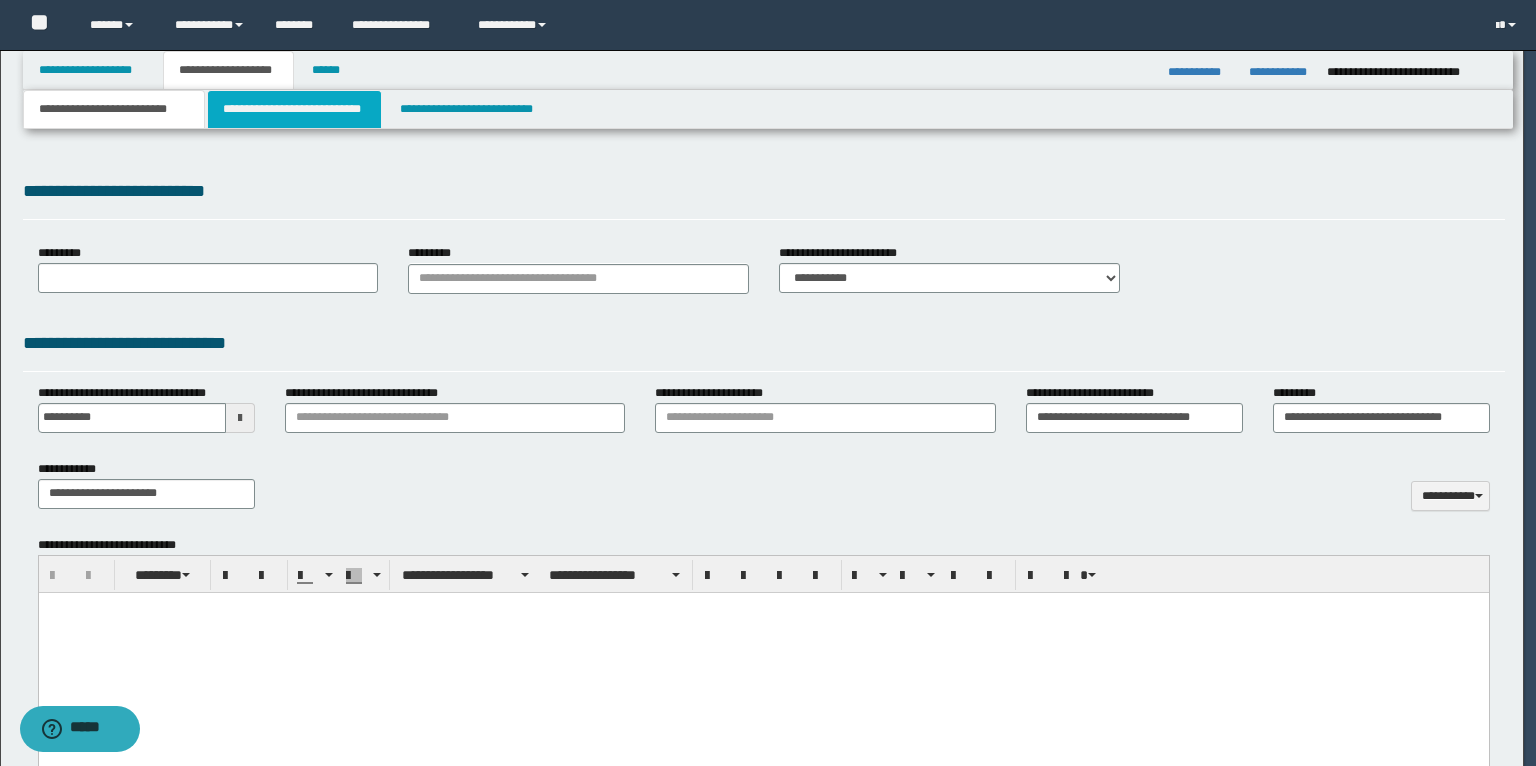 type on "**********" 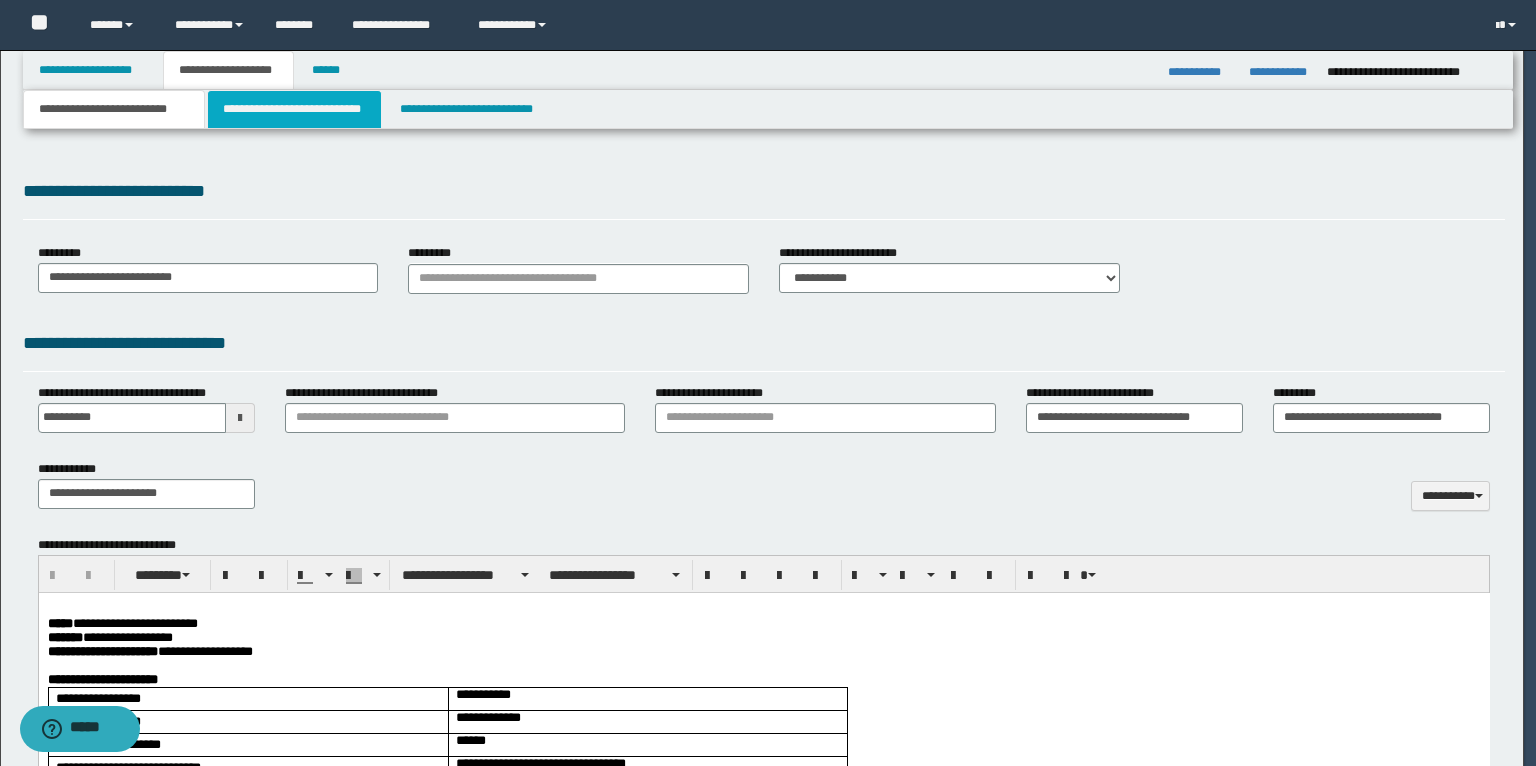 scroll, scrollTop: 0, scrollLeft: 0, axis: both 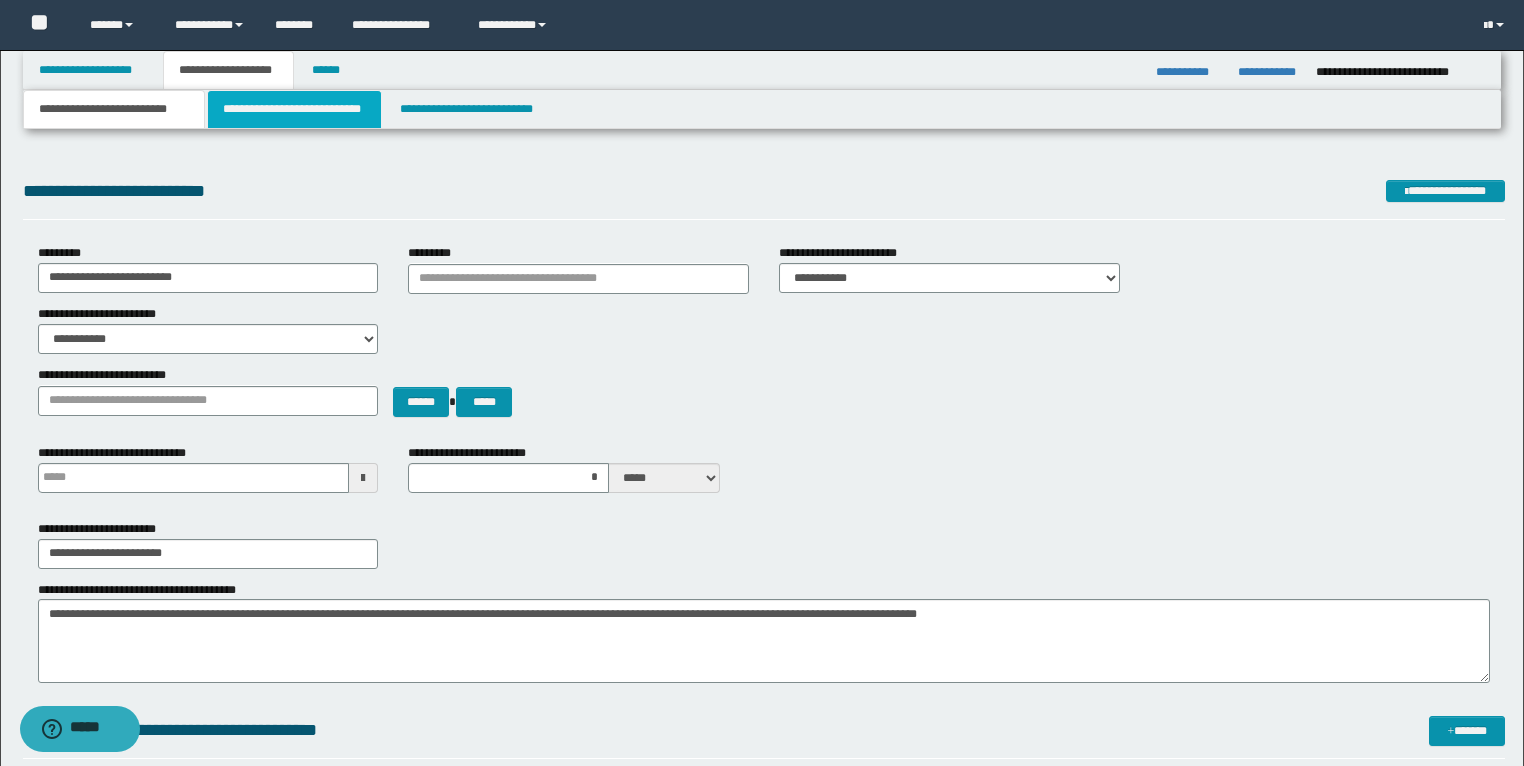 click on "**********" at bounding box center (294, 109) 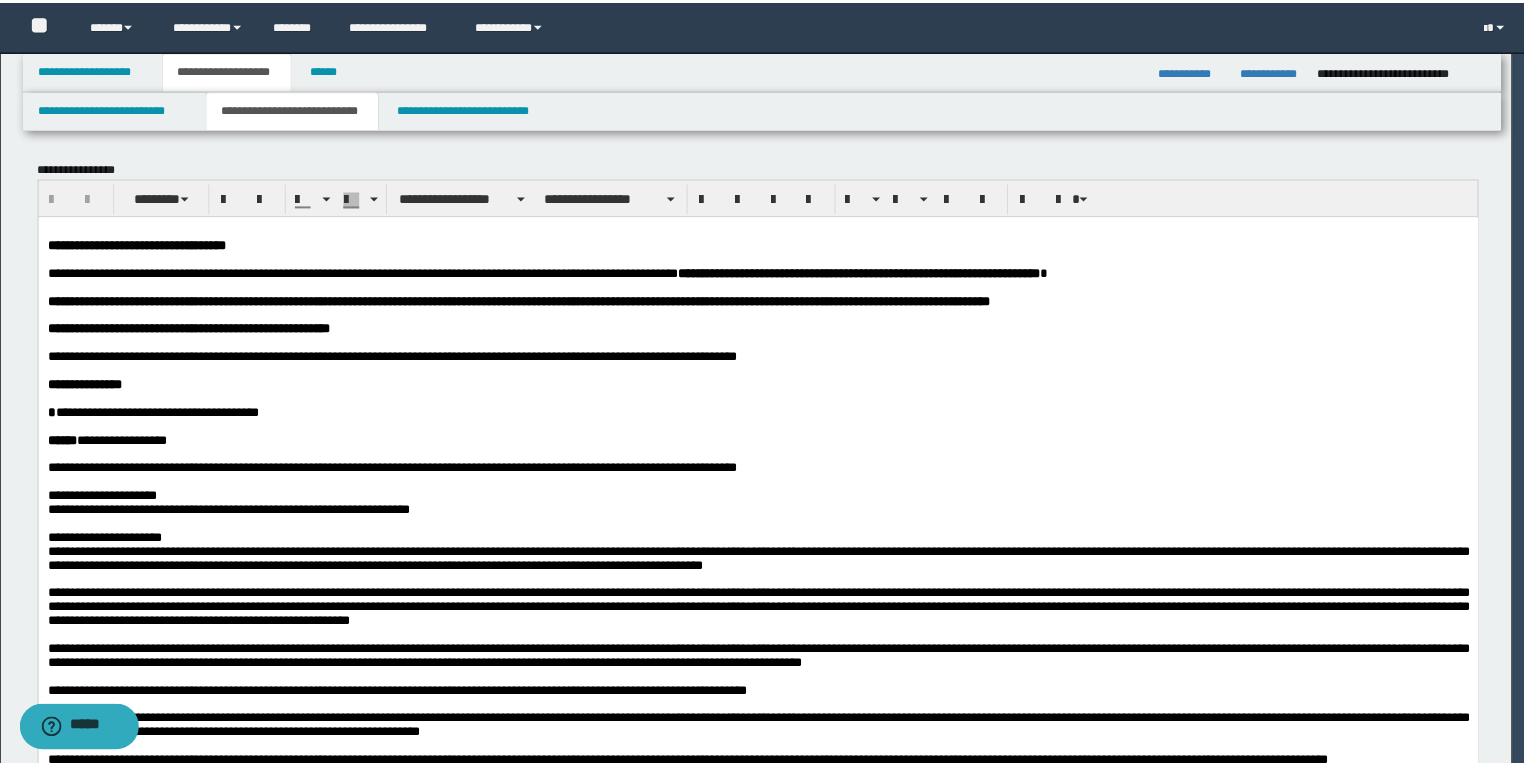 scroll, scrollTop: 0, scrollLeft: 0, axis: both 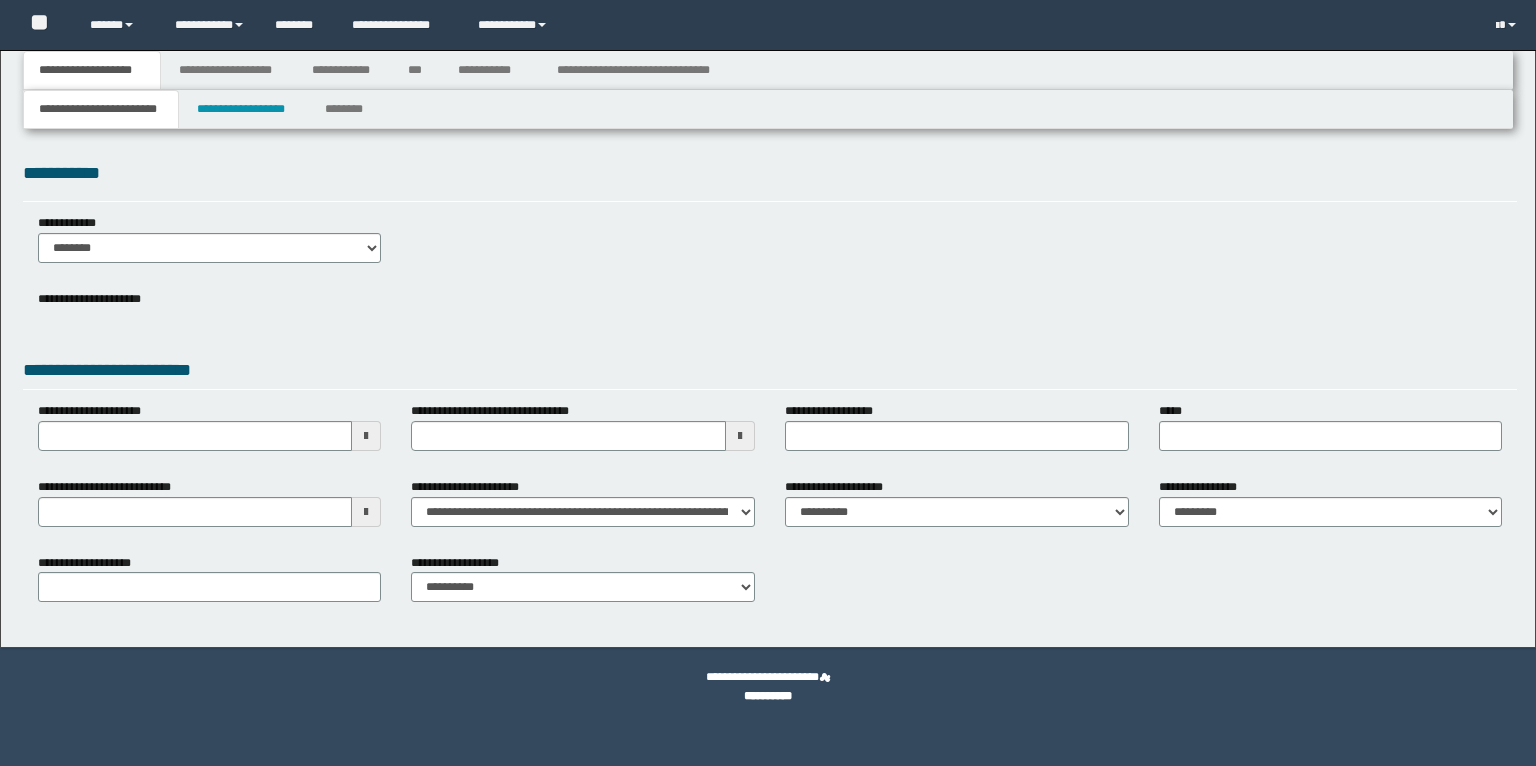 select on "*" 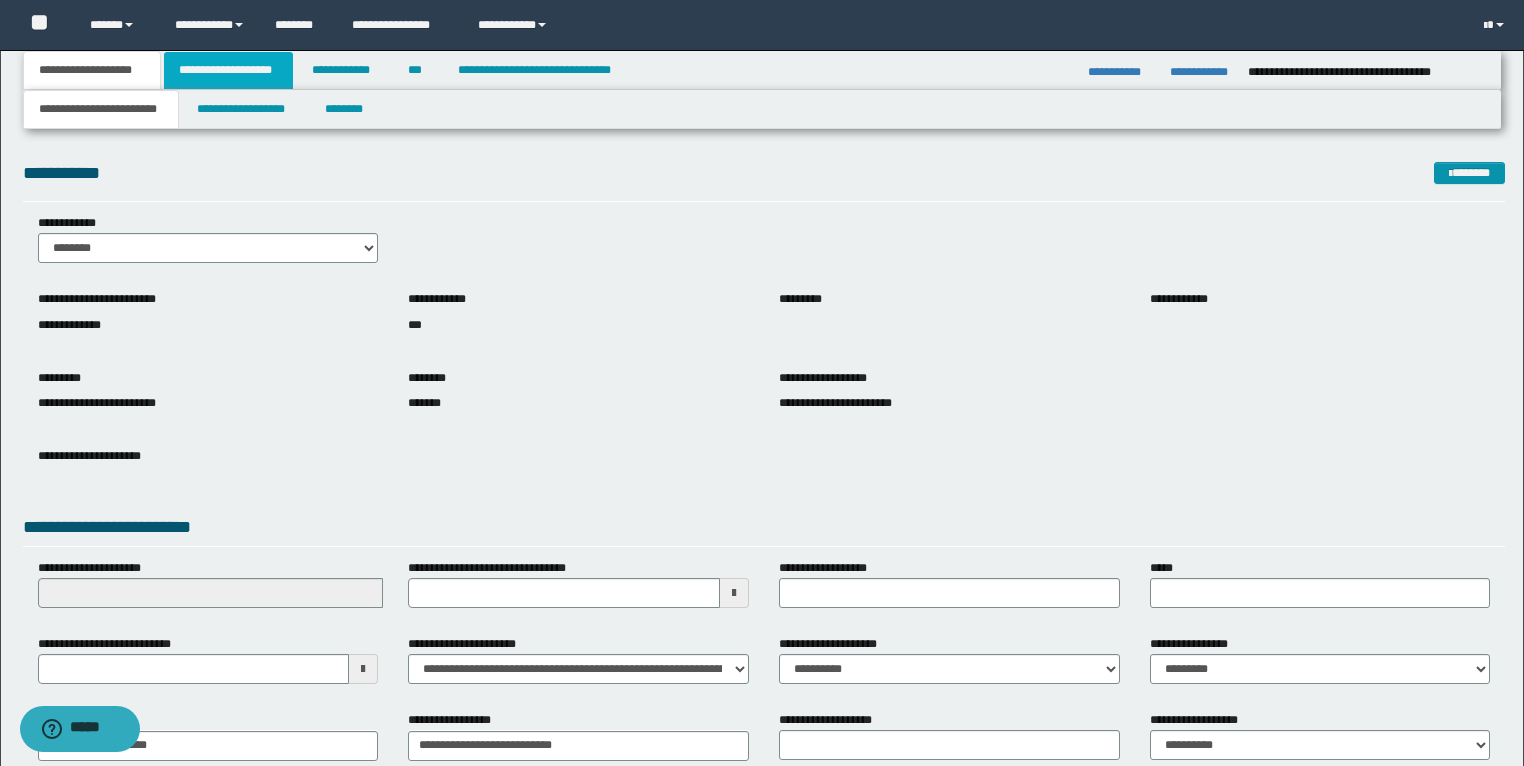 click on "**********" at bounding box center [228, 70] 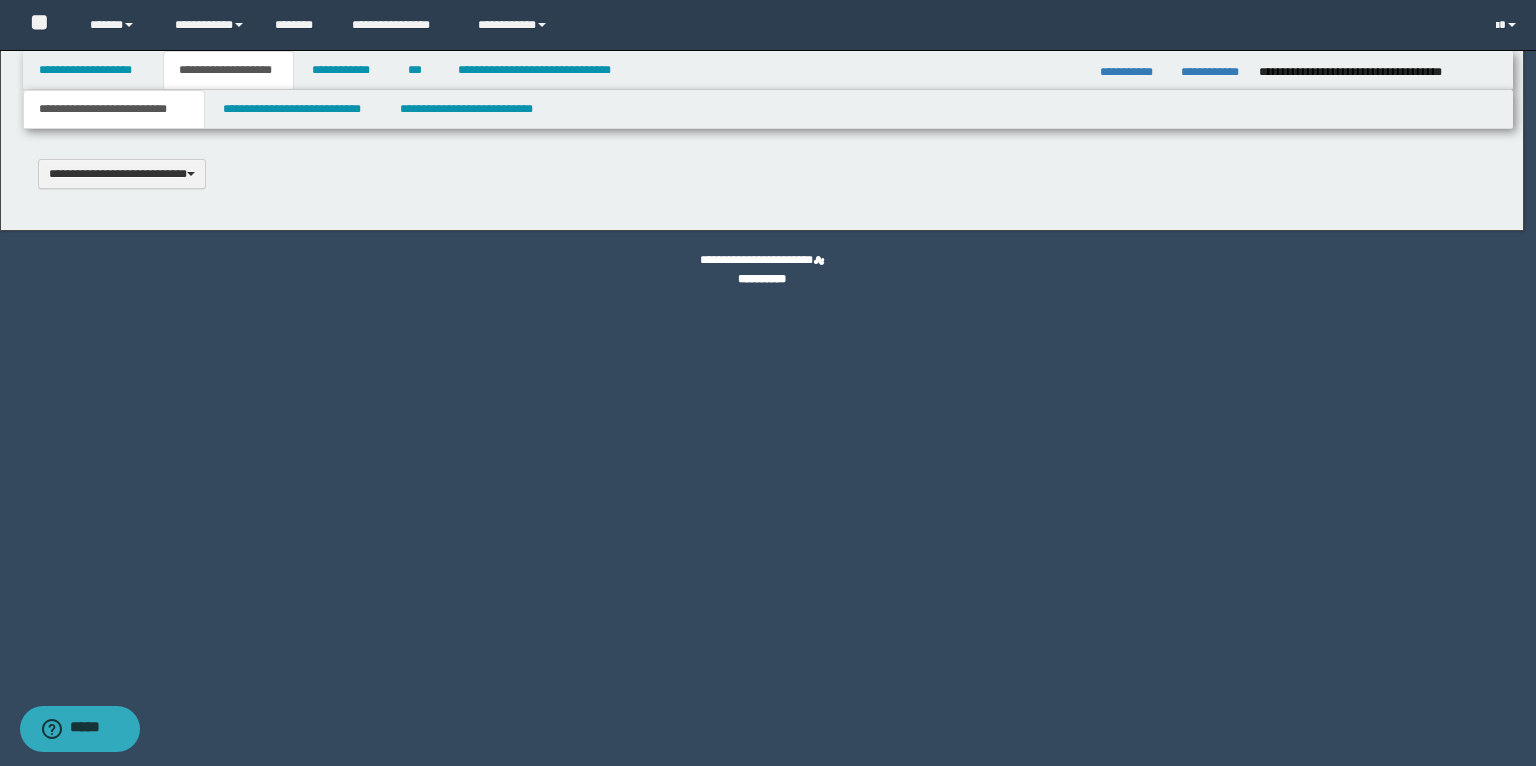 type 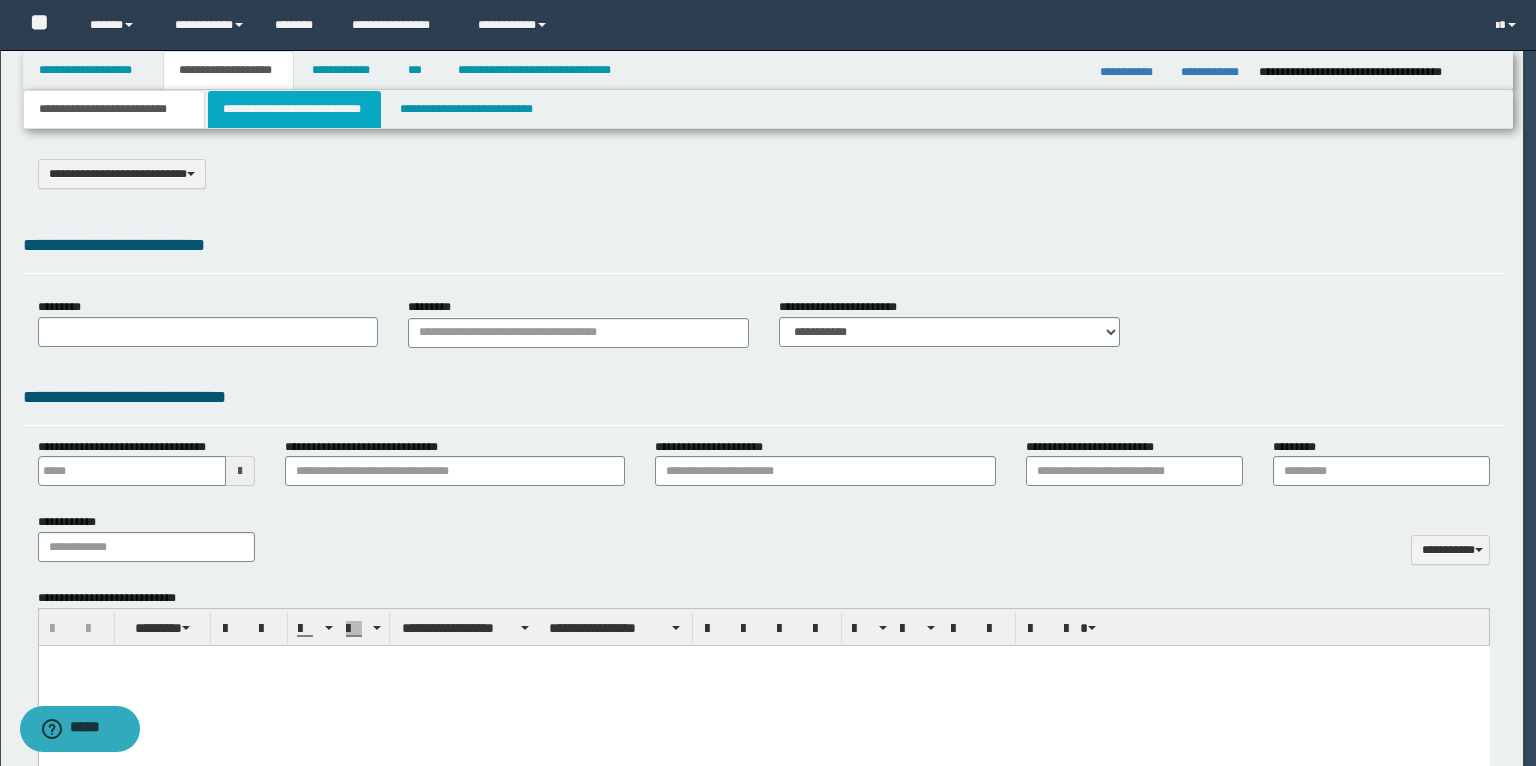 type on "**********" 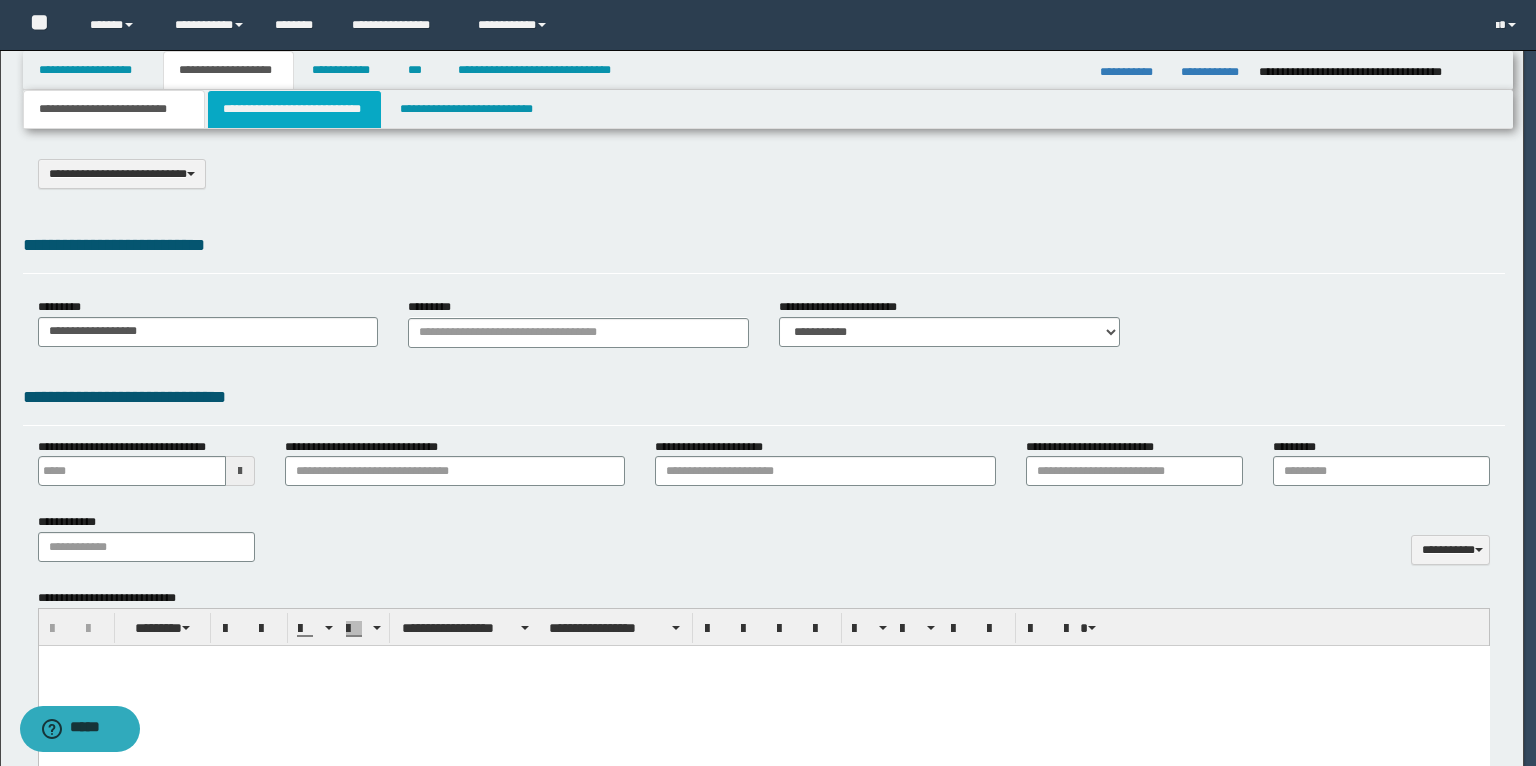 click on "**********" at bounding box center (294, 109) 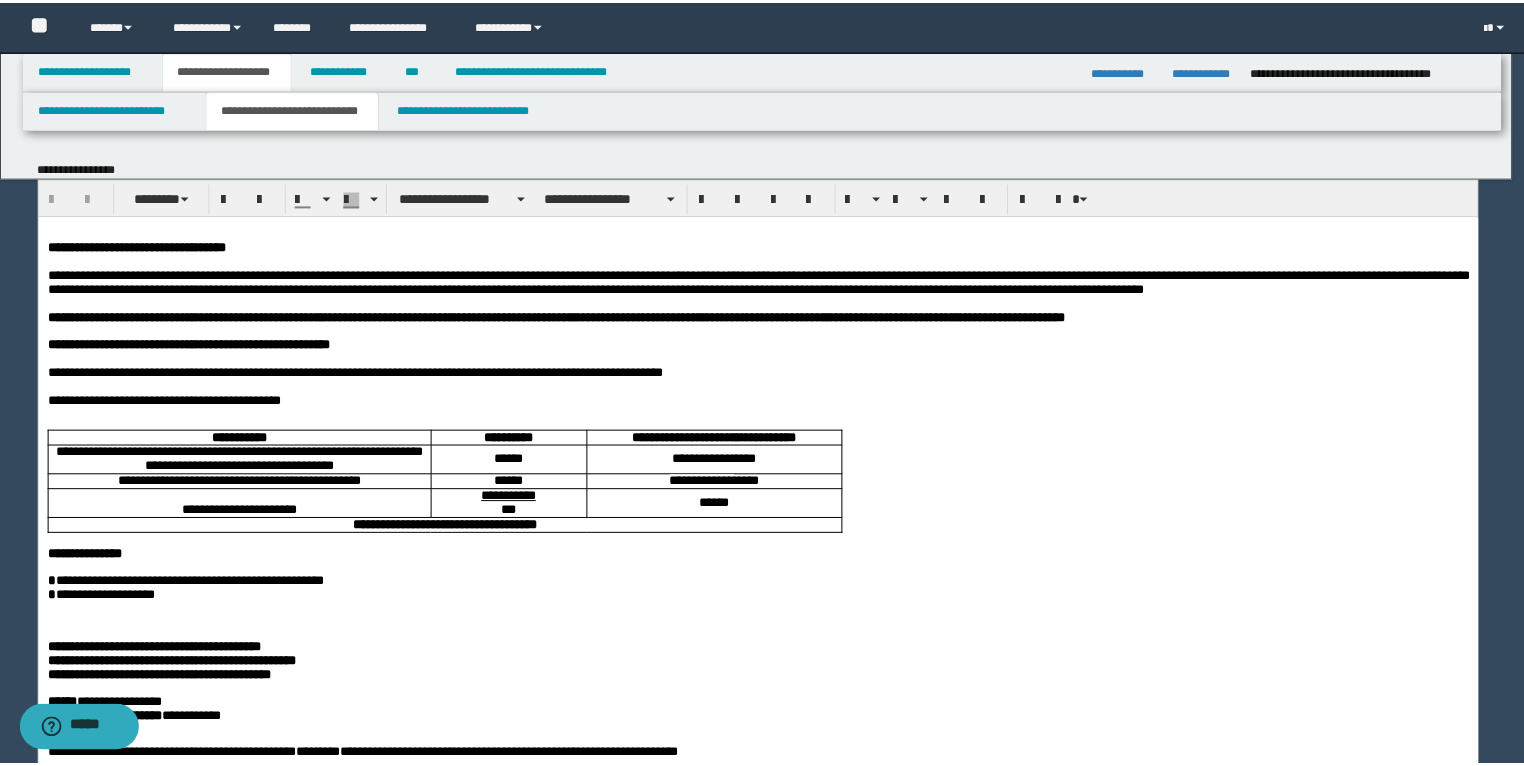 scroll, scrollTop: 0, scrollLeft: 0, axis: both 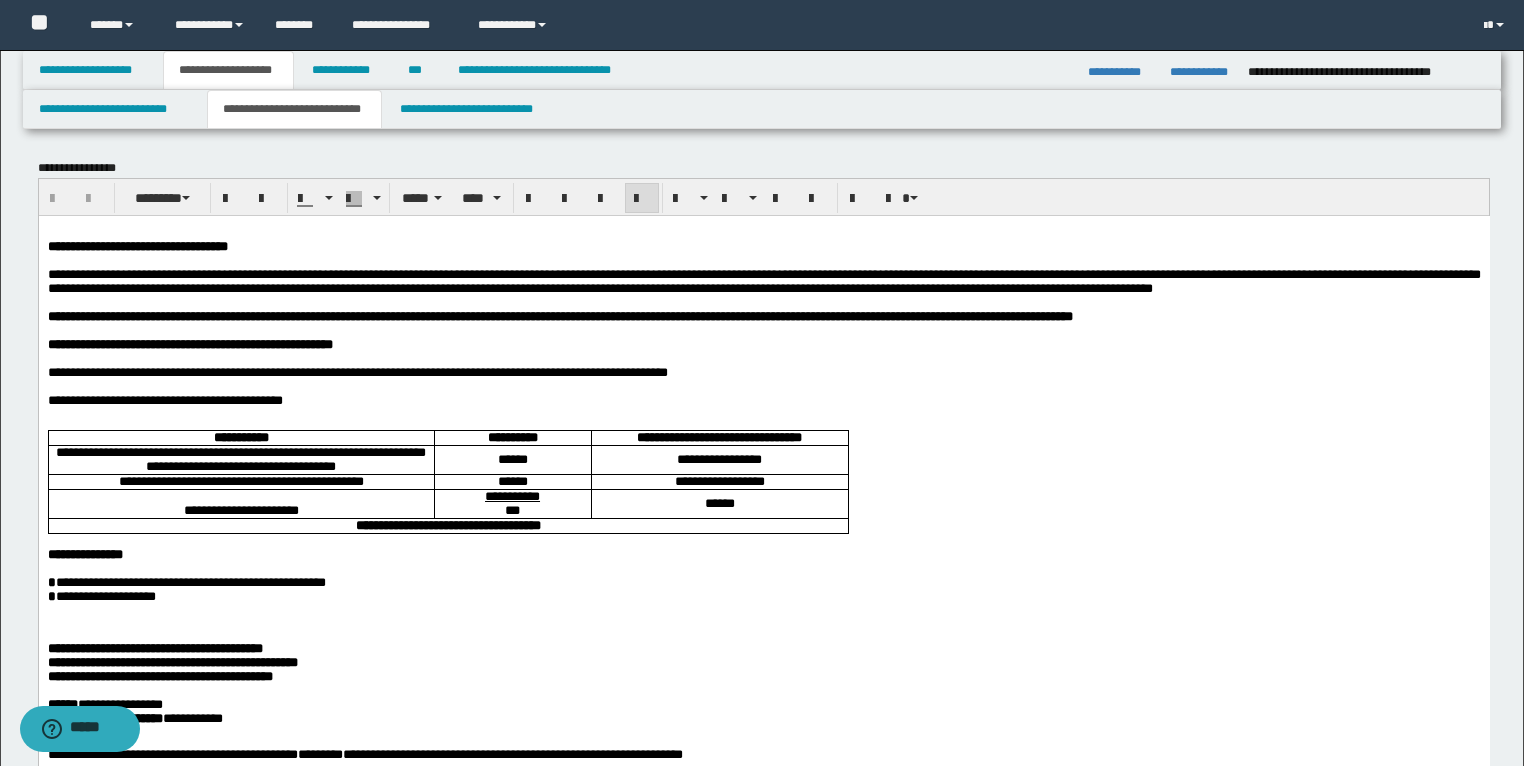 click on "**********" at bounding box center [763, 280] 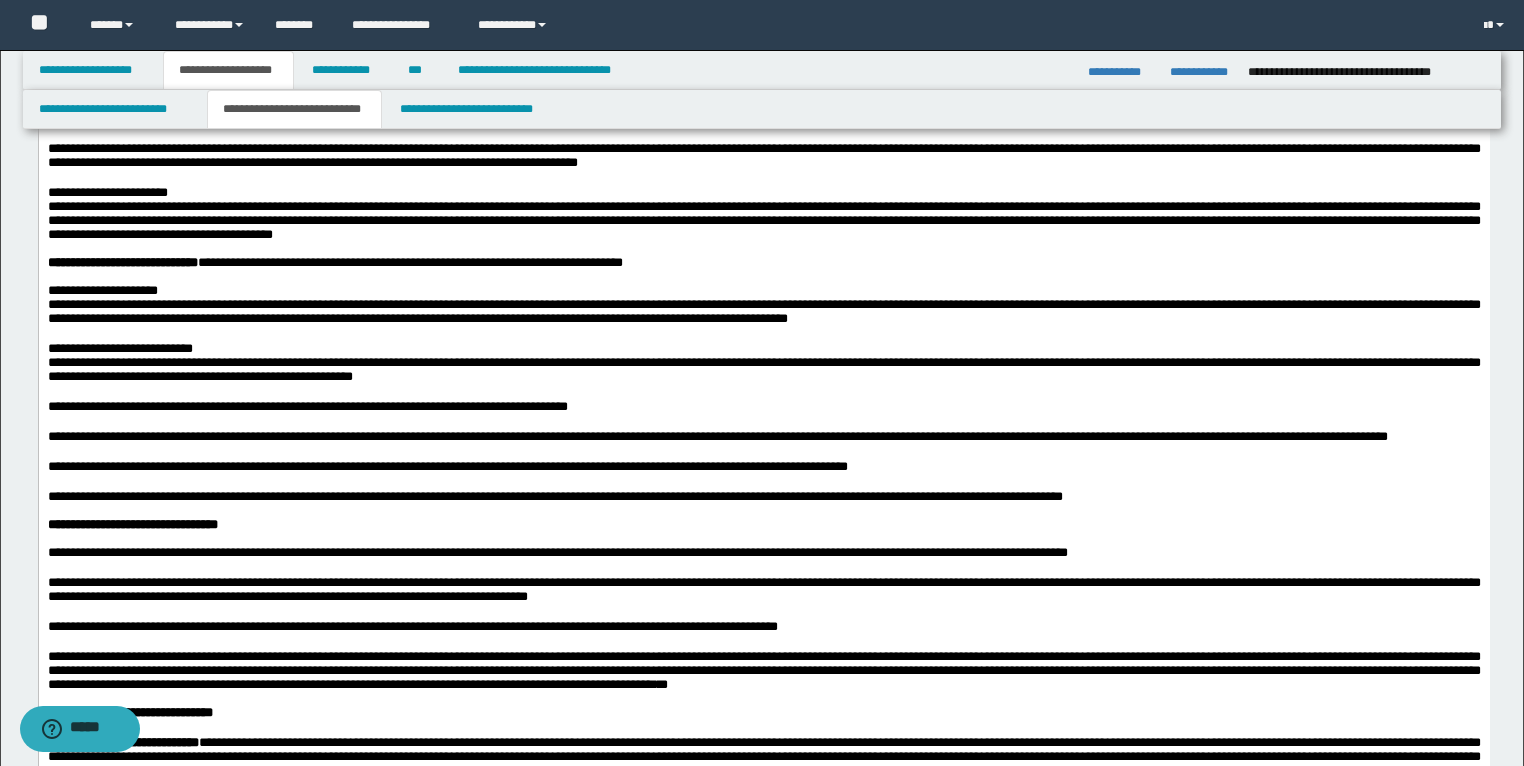 scroll, scrollTop: 880, scrollLeft: 0, axis: vertical 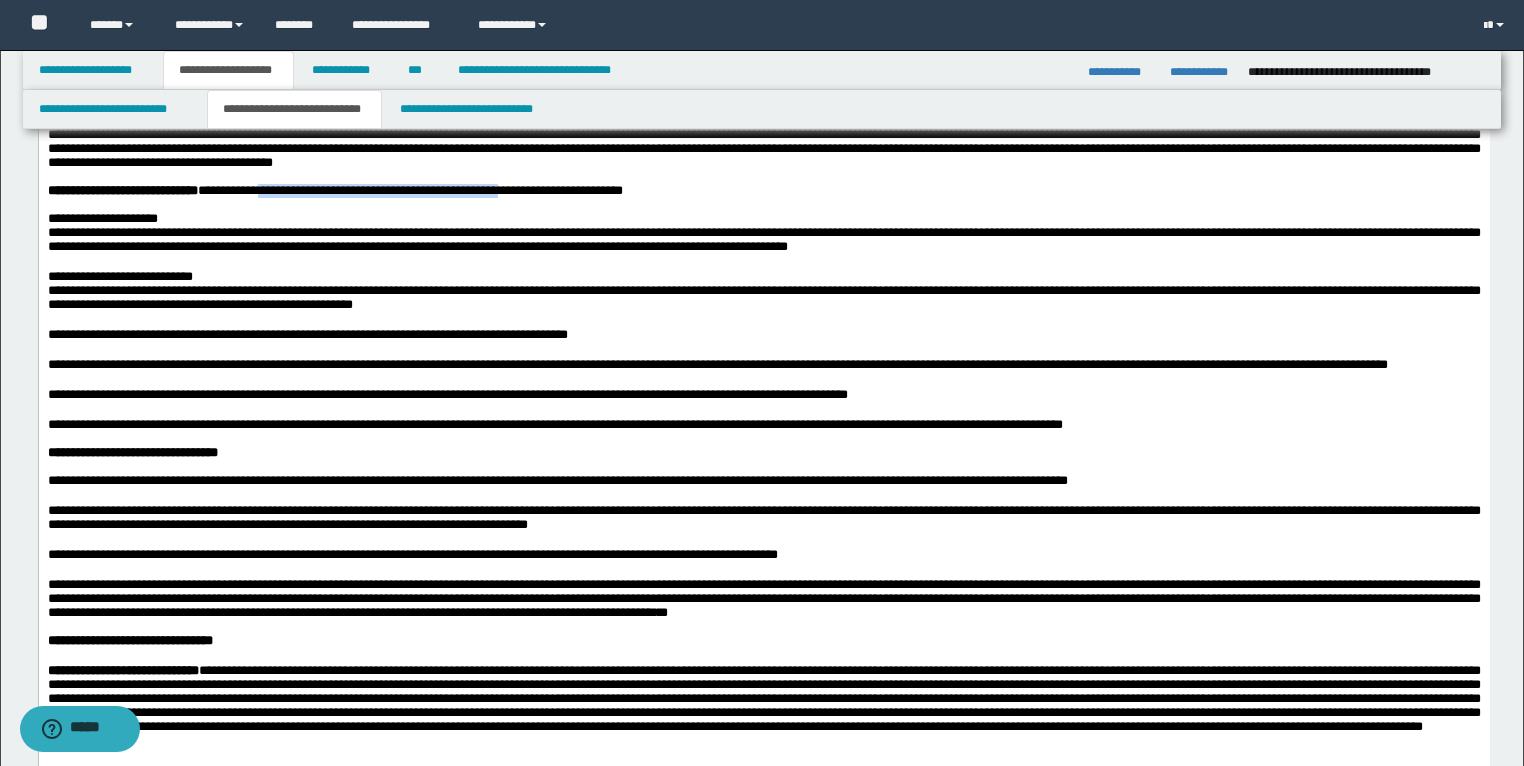 drag, startPoint x: 312, startPoint y: 322, endPoint x: 601, endPoint y: 316, distance: 289.0623 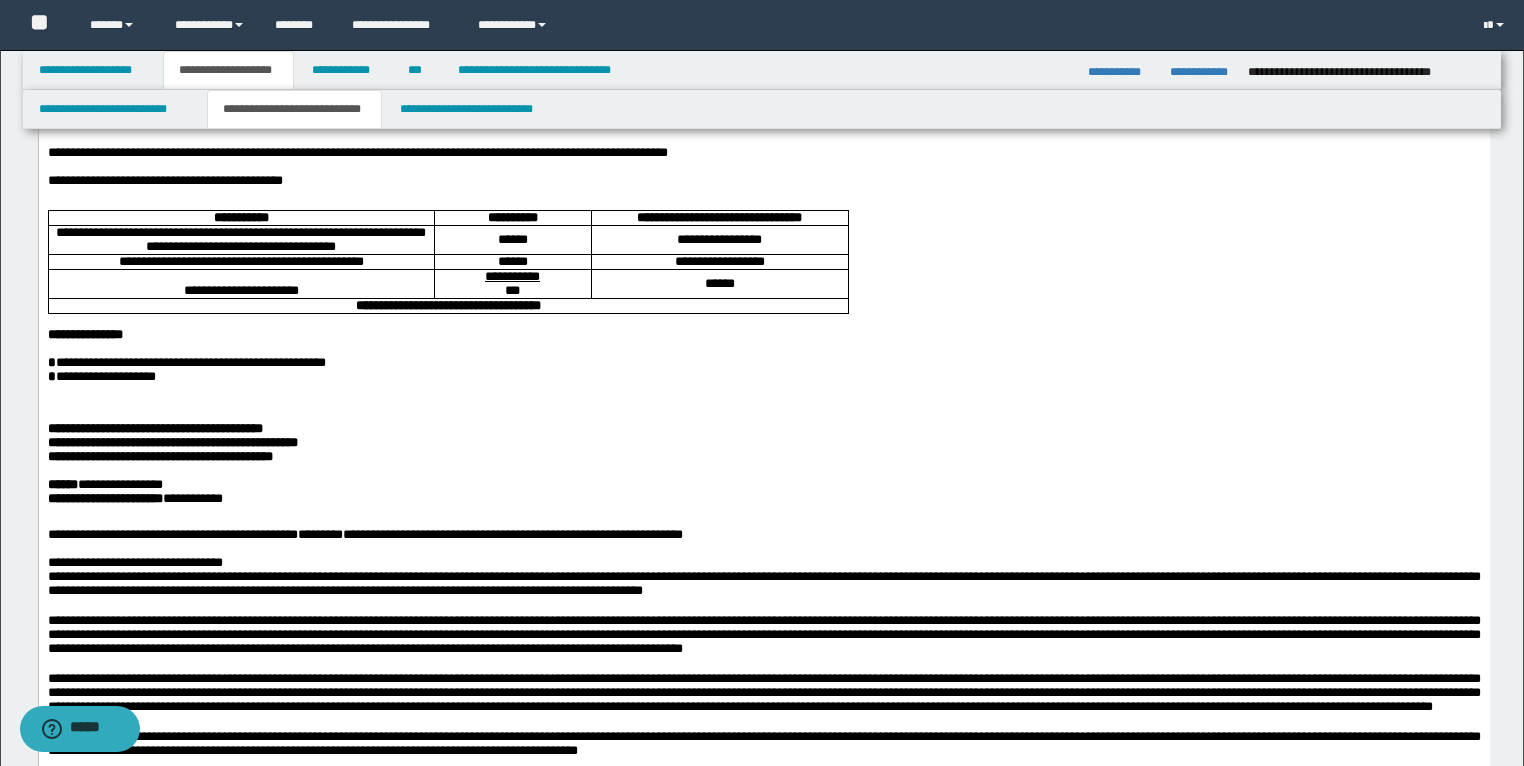 scroll, scrollTop: 0, scrollLeft: 0, axis: both 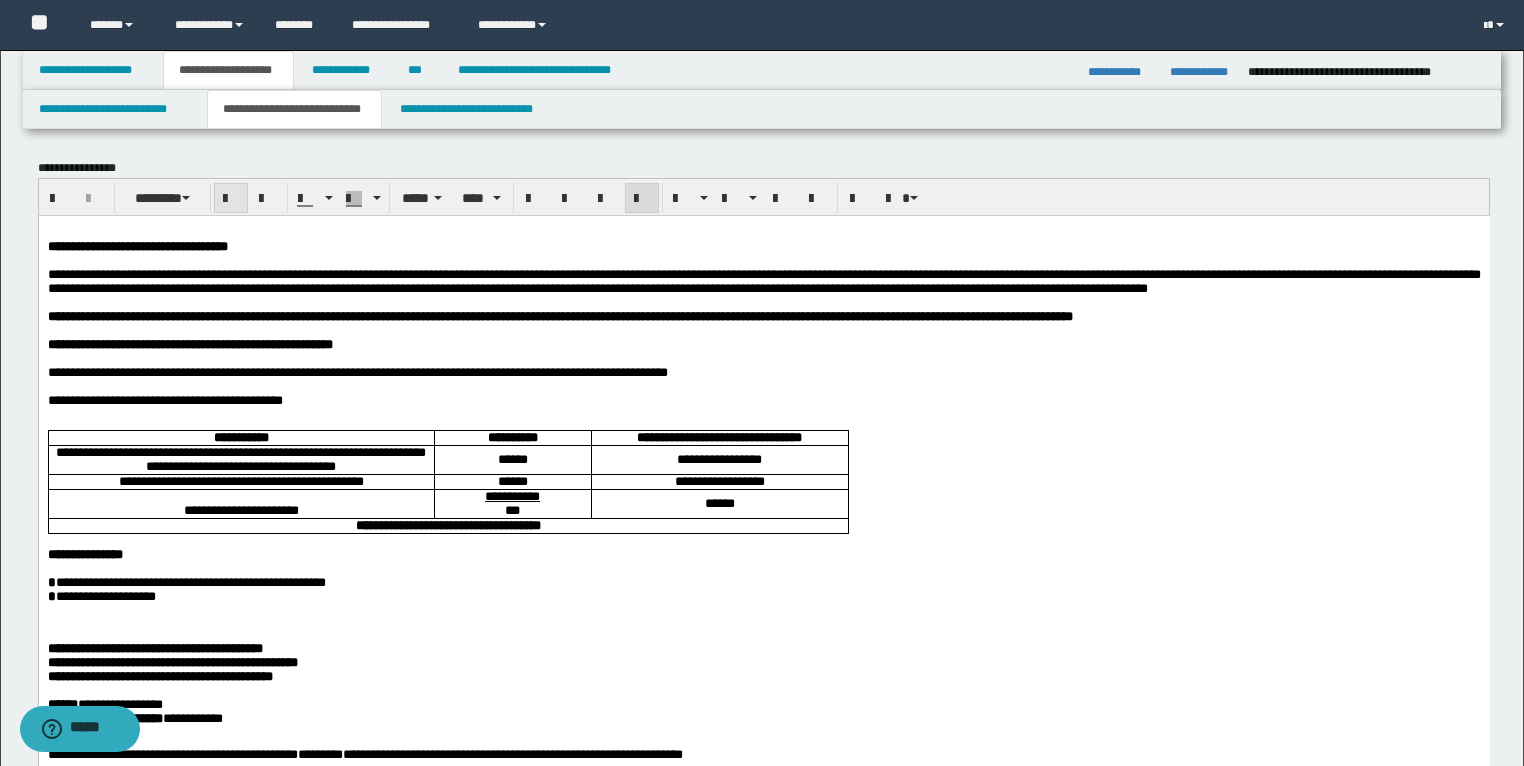 click at bounding box center [231, 199] 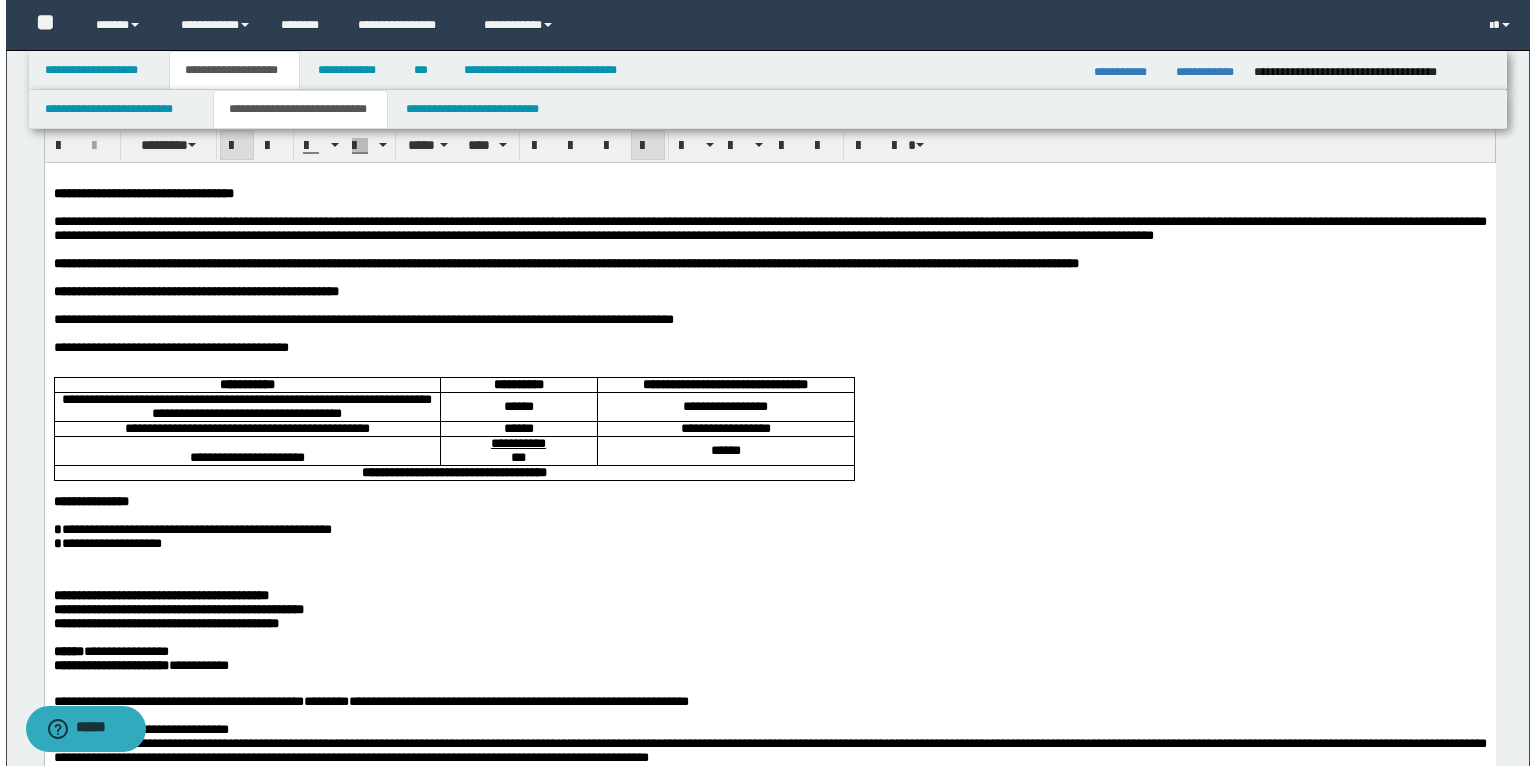 scroll, scrollTop: 0, scrollLeft: 0, axis: both 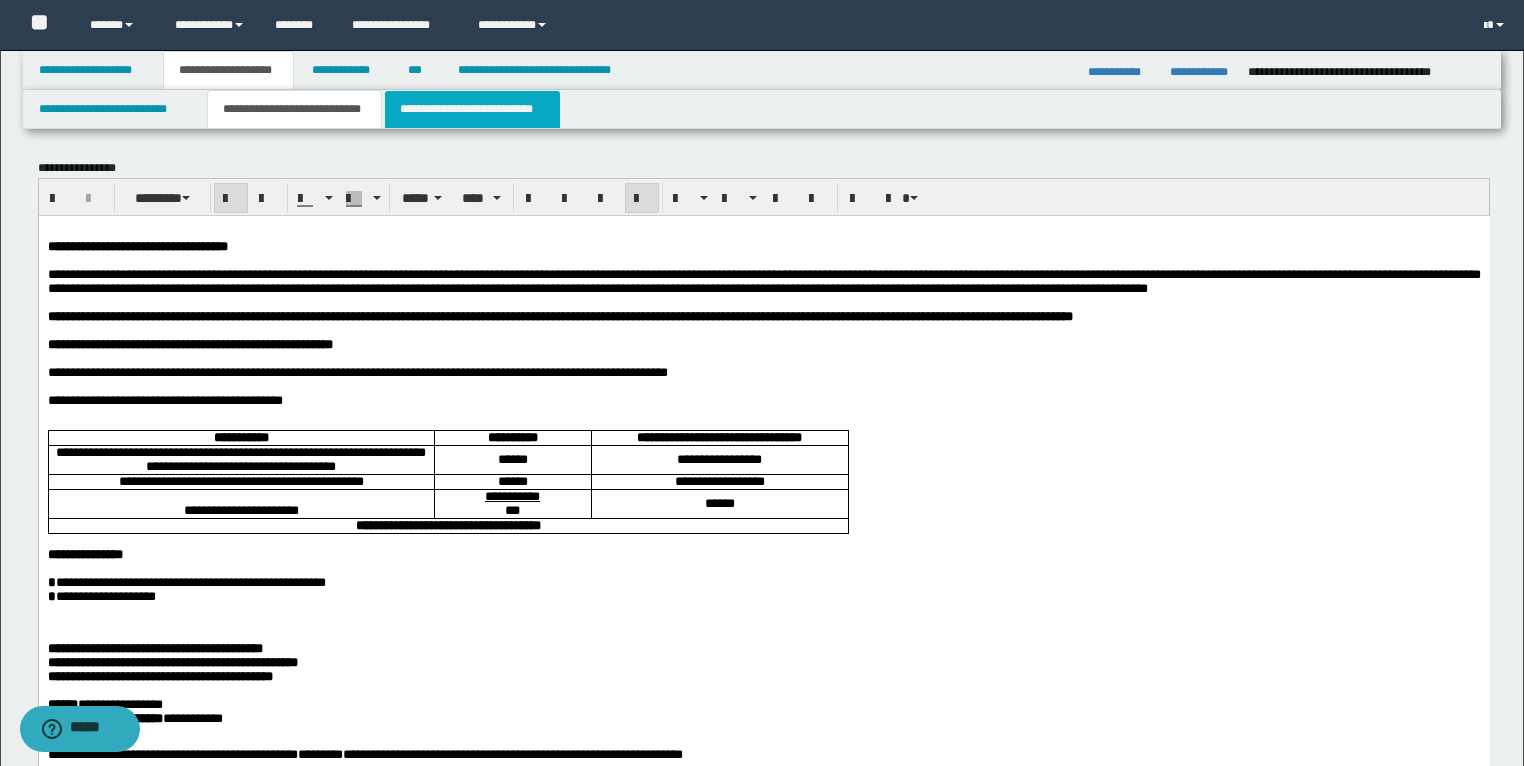 click on "**********" at bounding box center [472, 109] 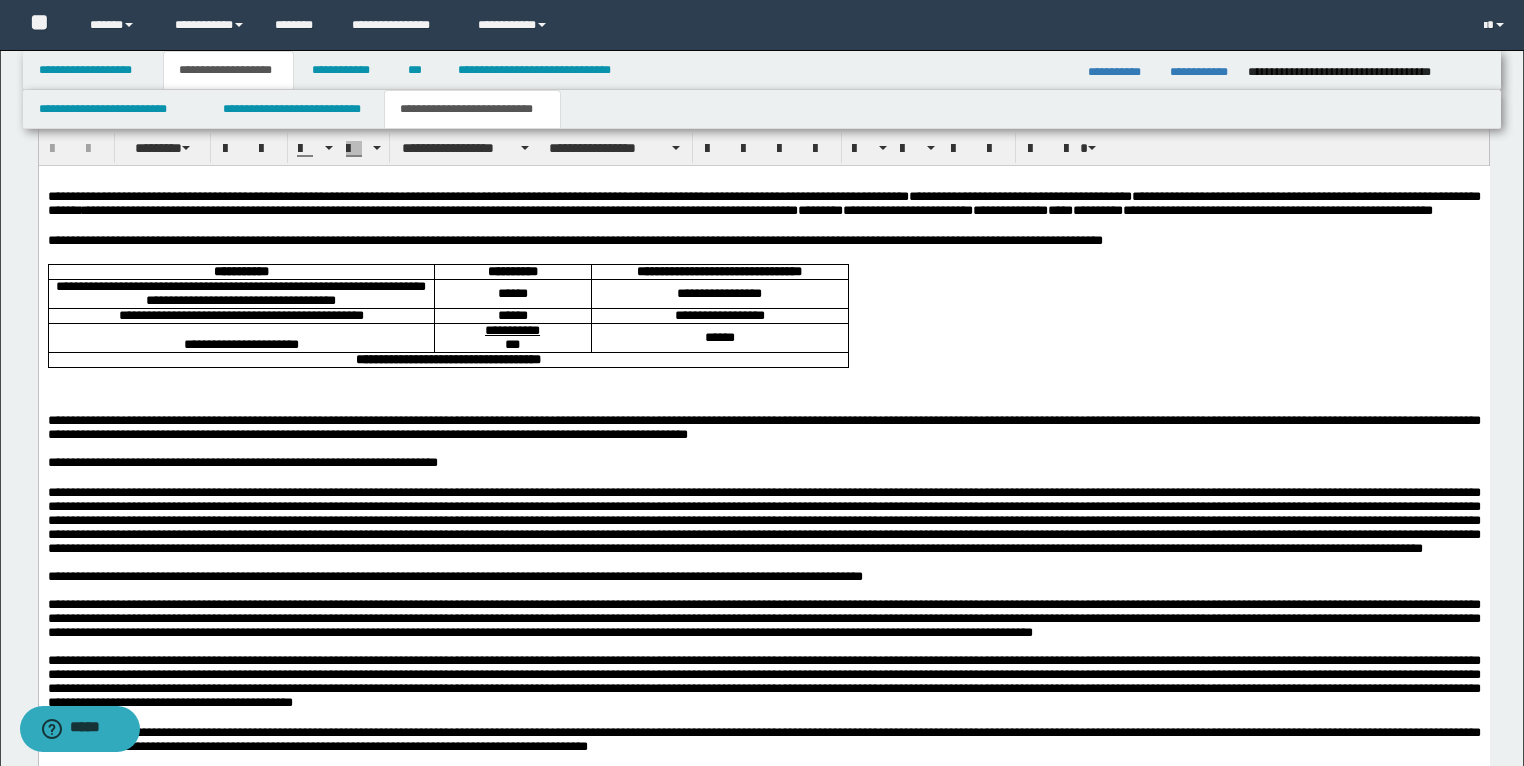 scroll, scrollTop: 1520, scrollLeft: 0, axis: vertical 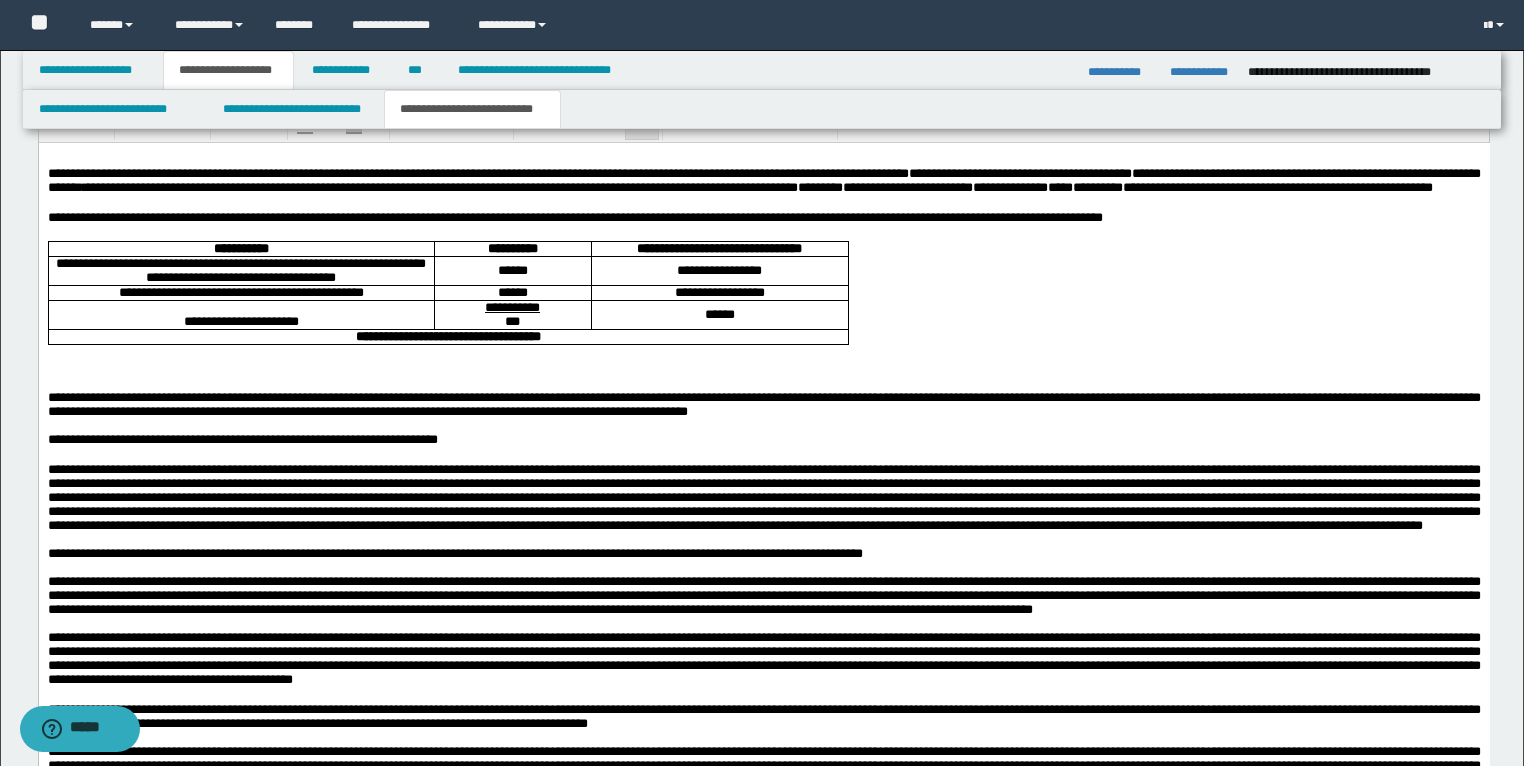 click on "**********" at bounding box center (763, 218) 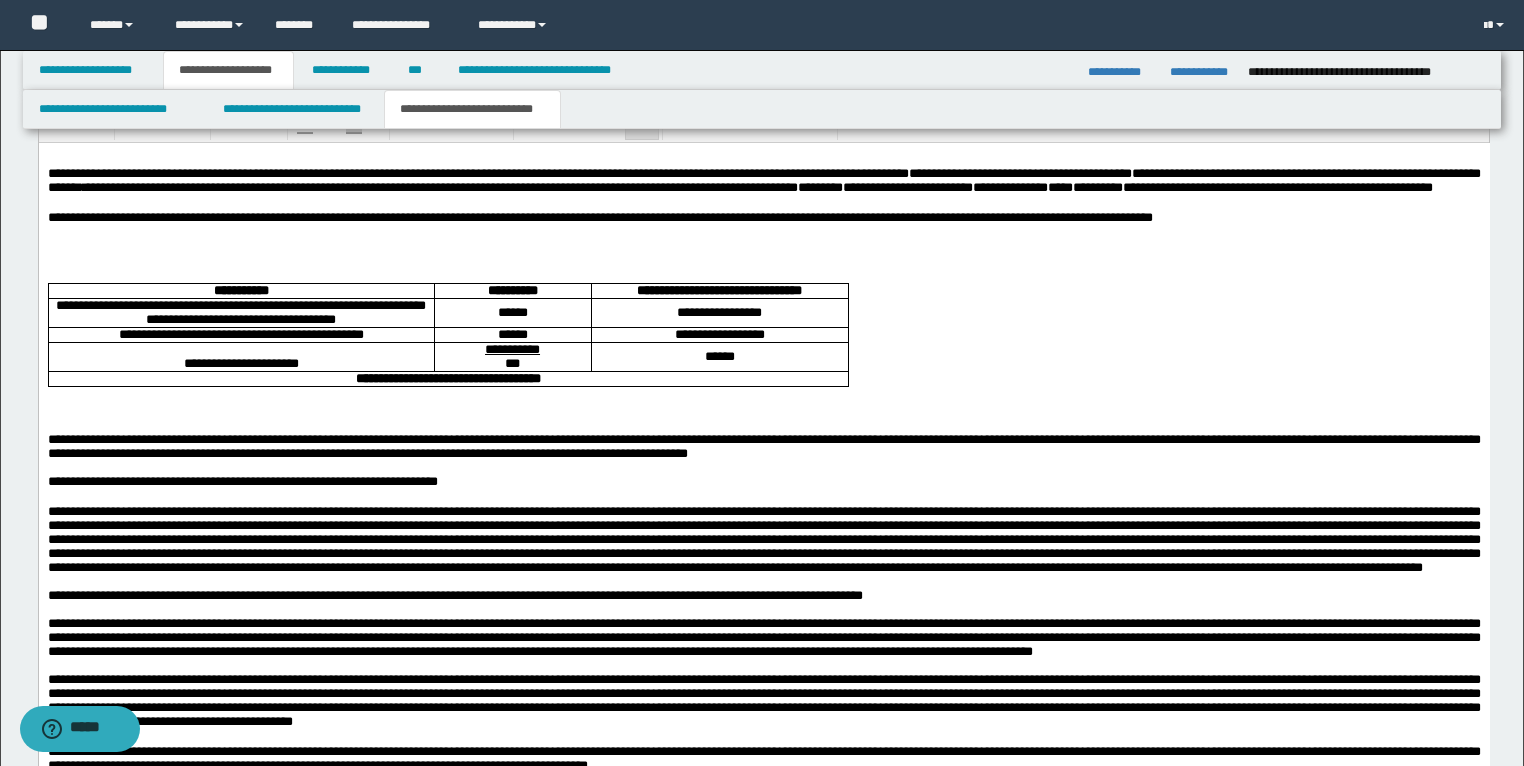 click at bounding box center [763, 246] 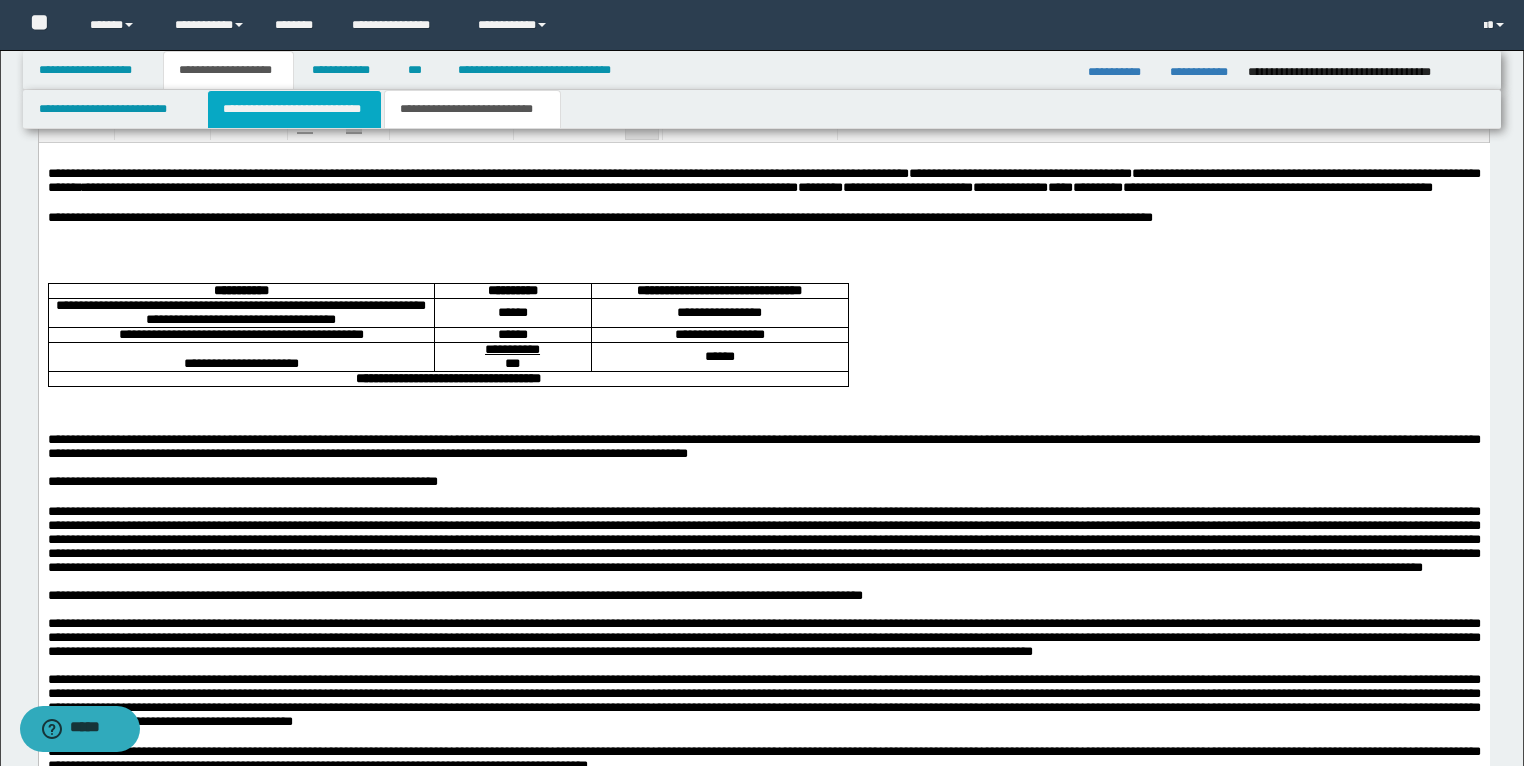click on "**********" at bounding box center [294, 109] 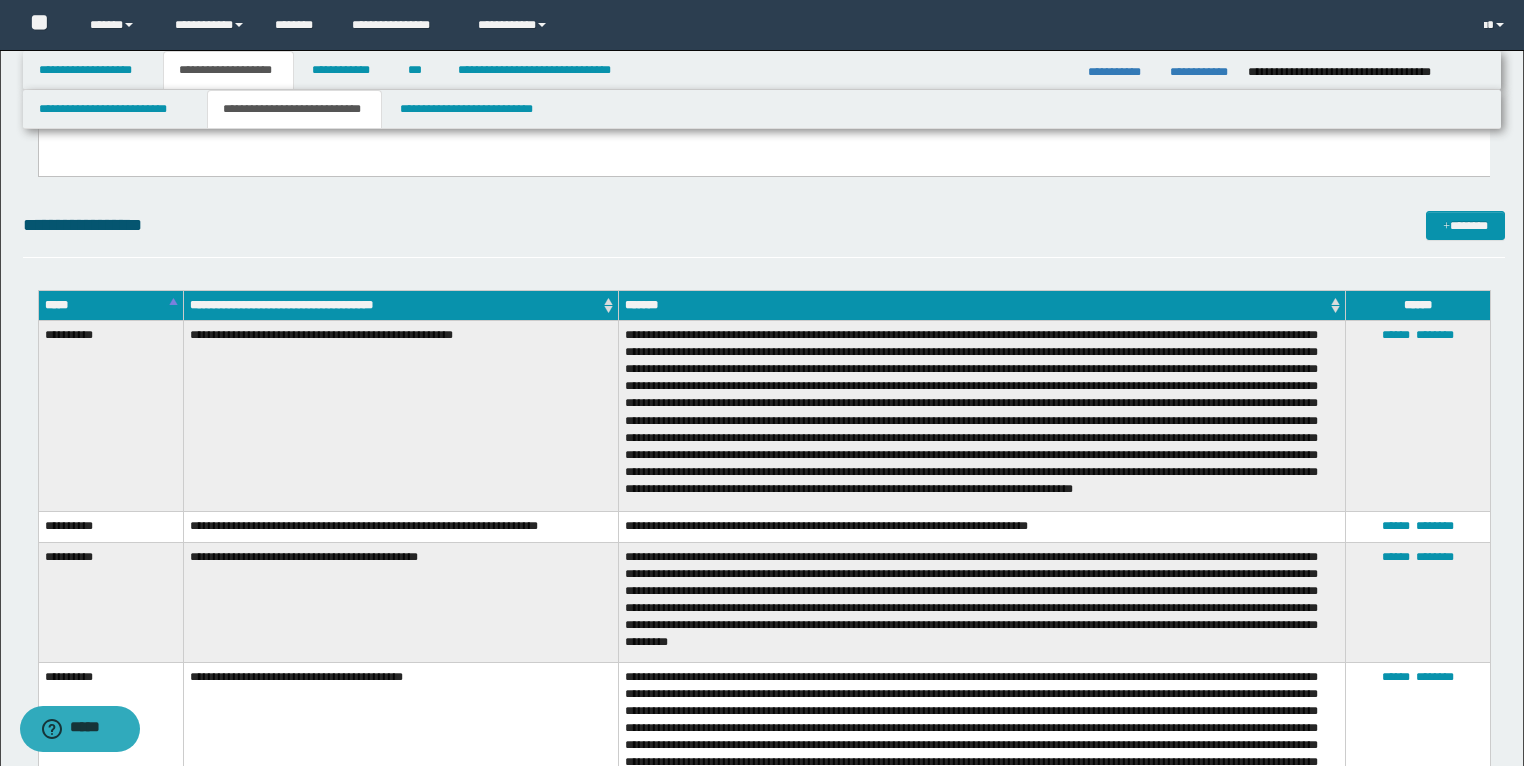 scroll, scrollTop: 2080, scrollLeft: 0, axis: vertical 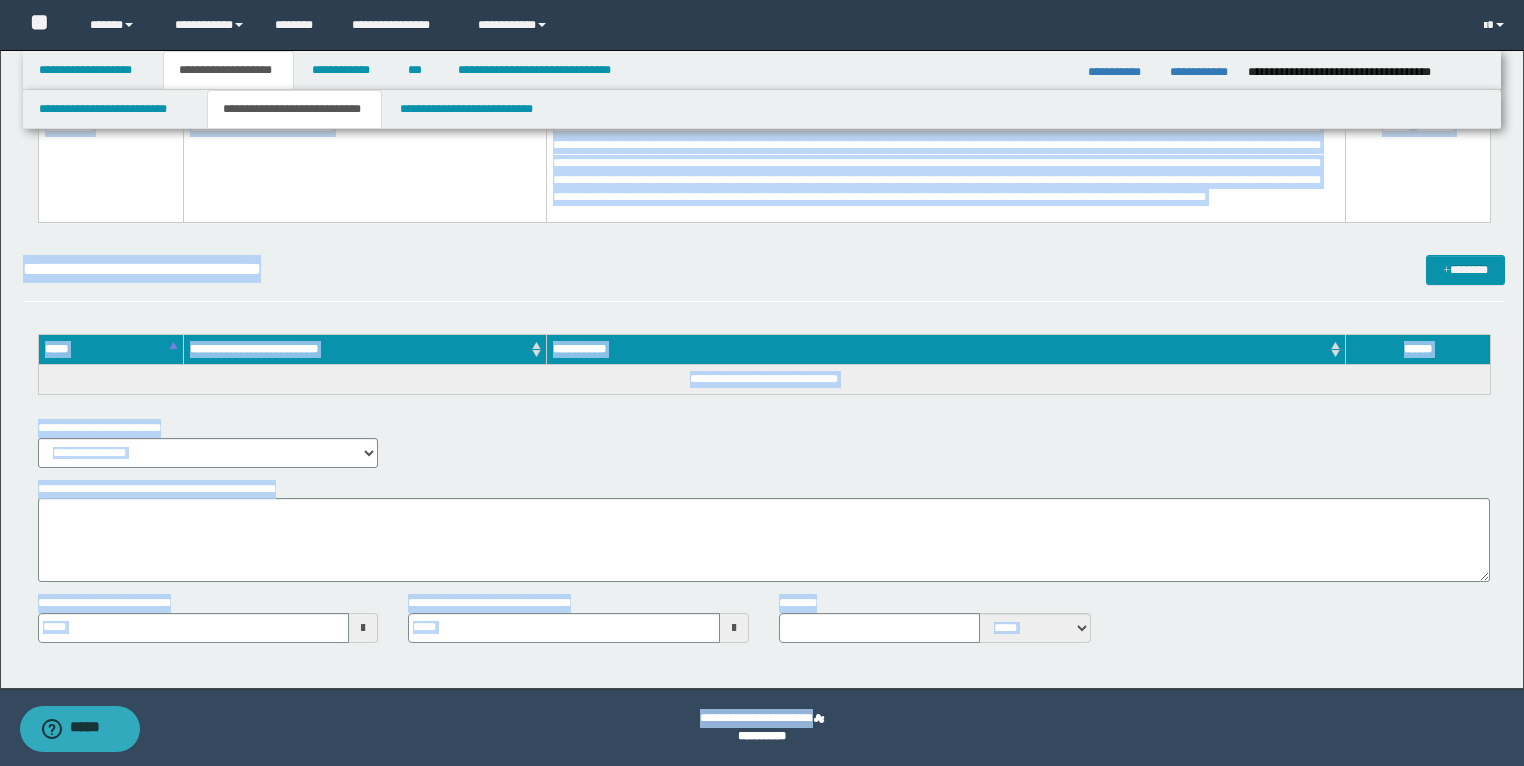 type 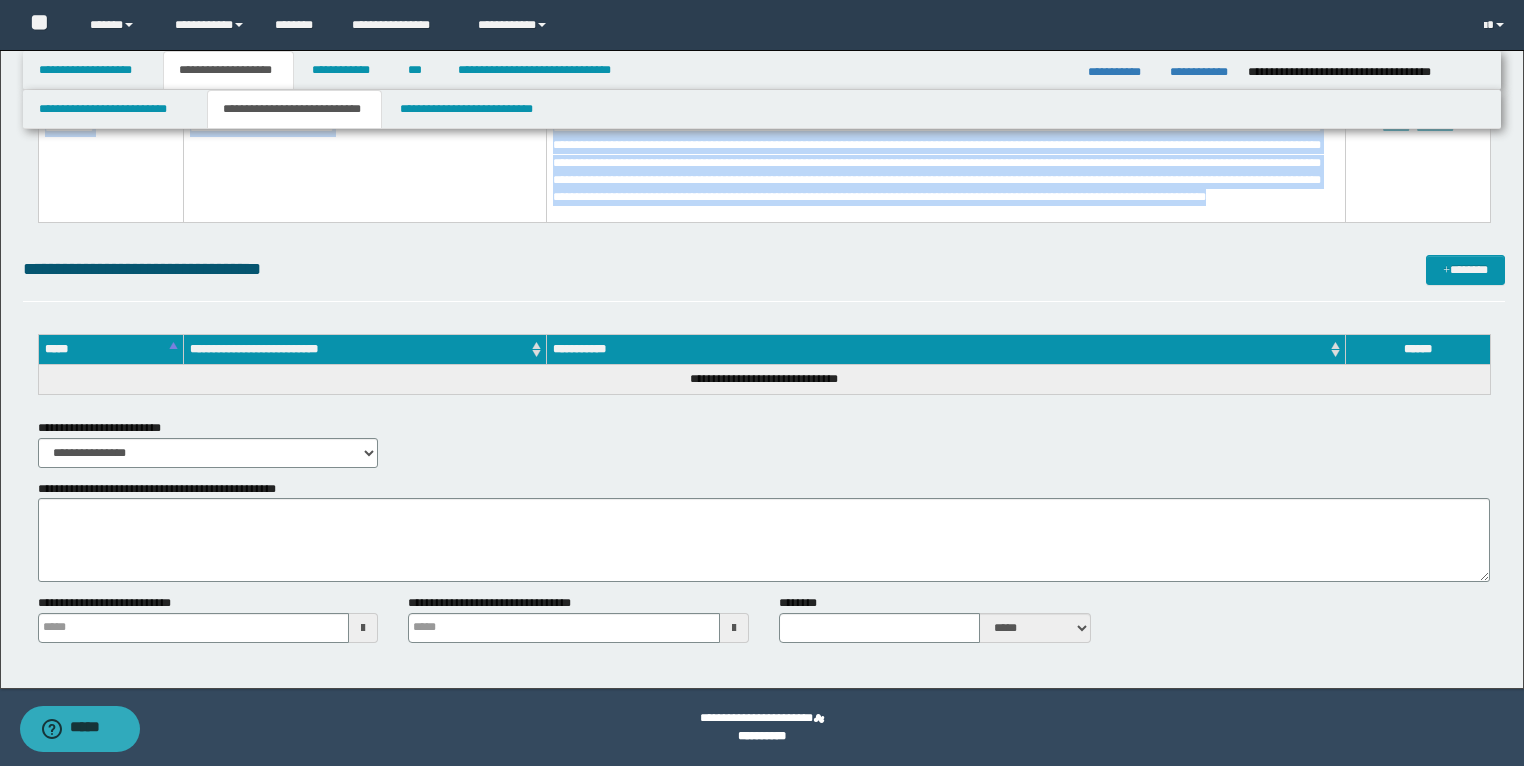 drag, startPoint x: 44, startPoint y: 251, endPoint x: 605, endPoint y: 192, distance: 564.094 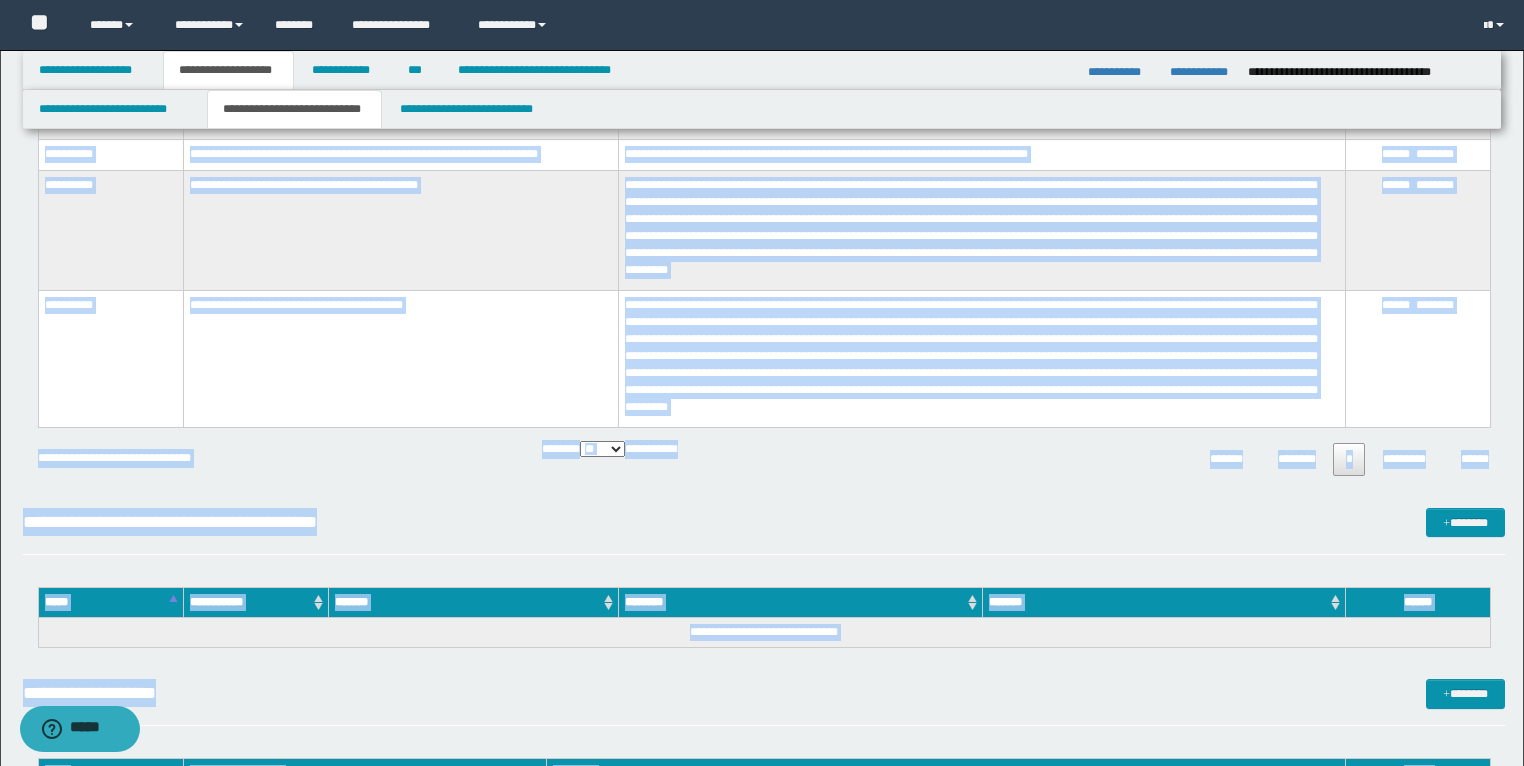 scroll, scrollTop: 2240, scrollLeft: 0, axis: vertical 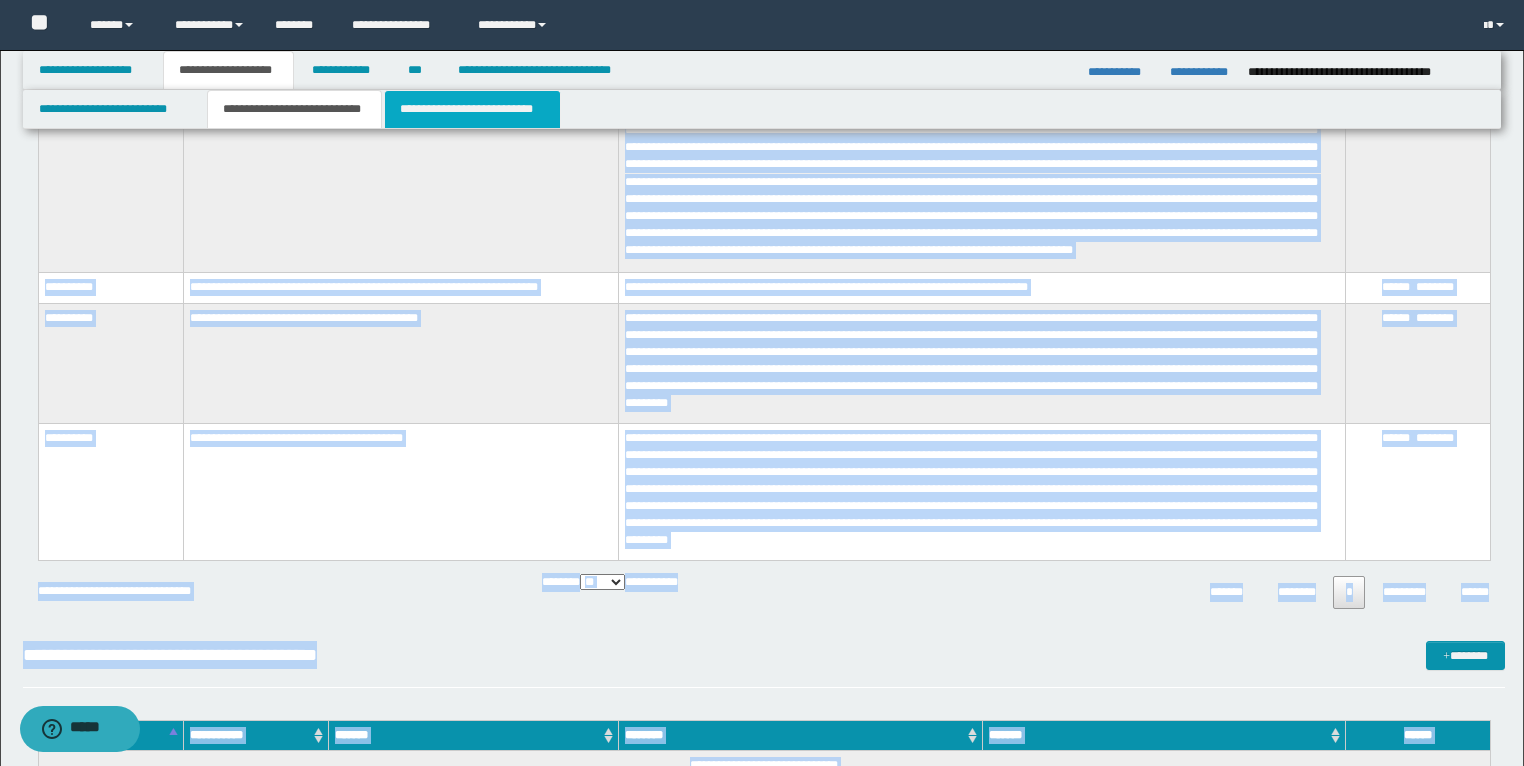 click on "**********" at bounding box center (472, 109) 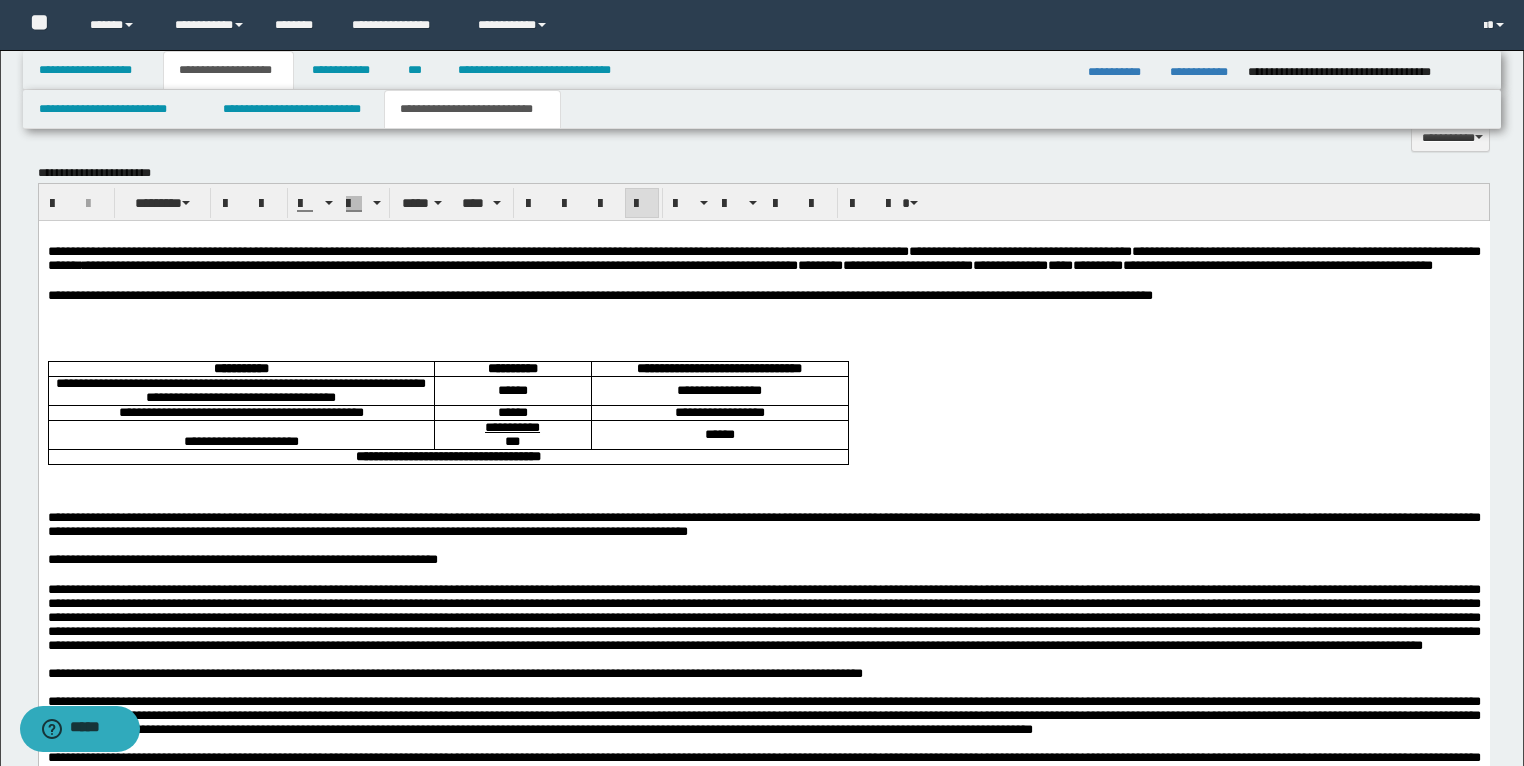 scroll, scrollTop: 1440, scrollLeft: 0, axis: vertical 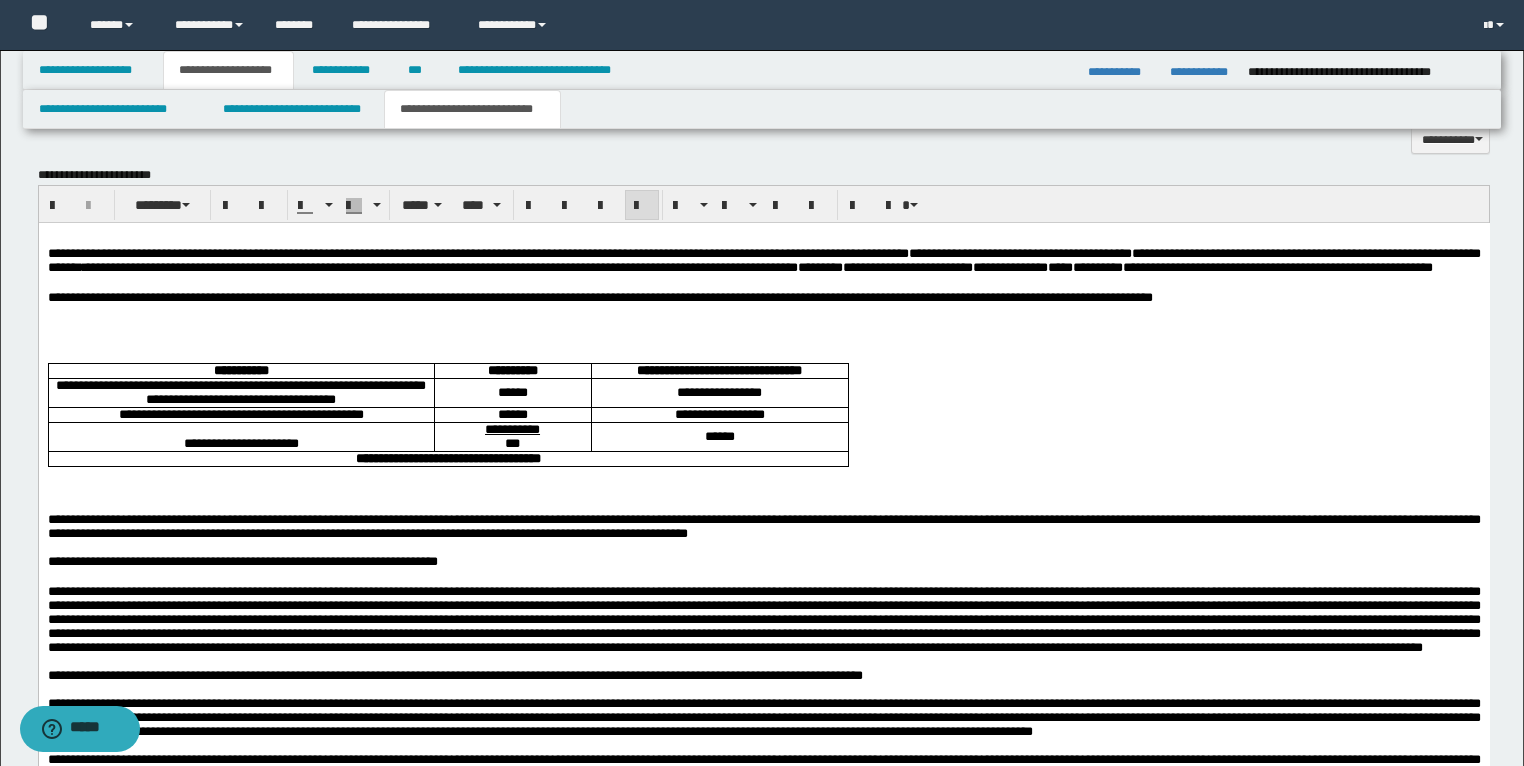 click at bounding box center (763, 326) 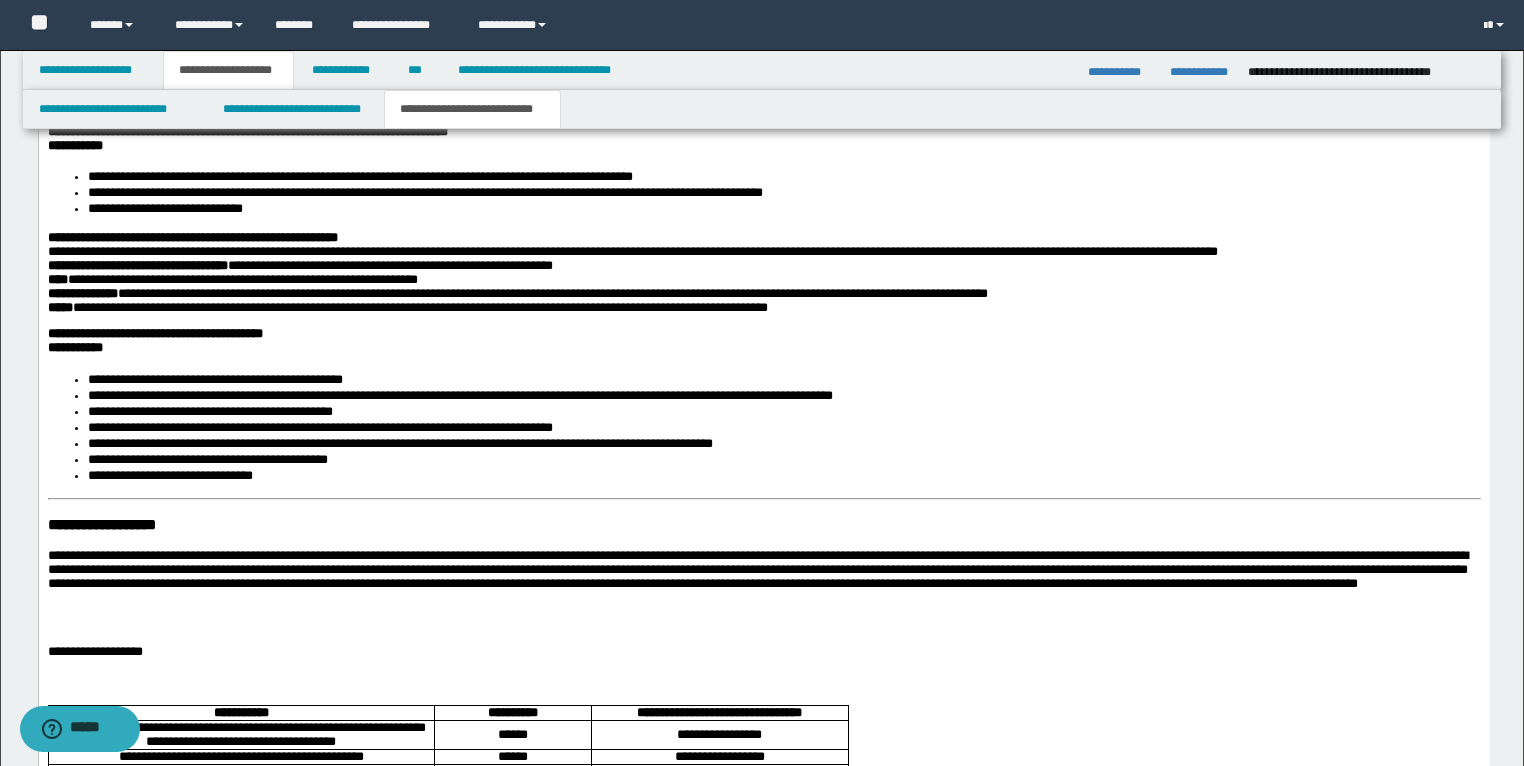 scroll, scrollTop: 1920, scrollLeft: 0, axis: vertical 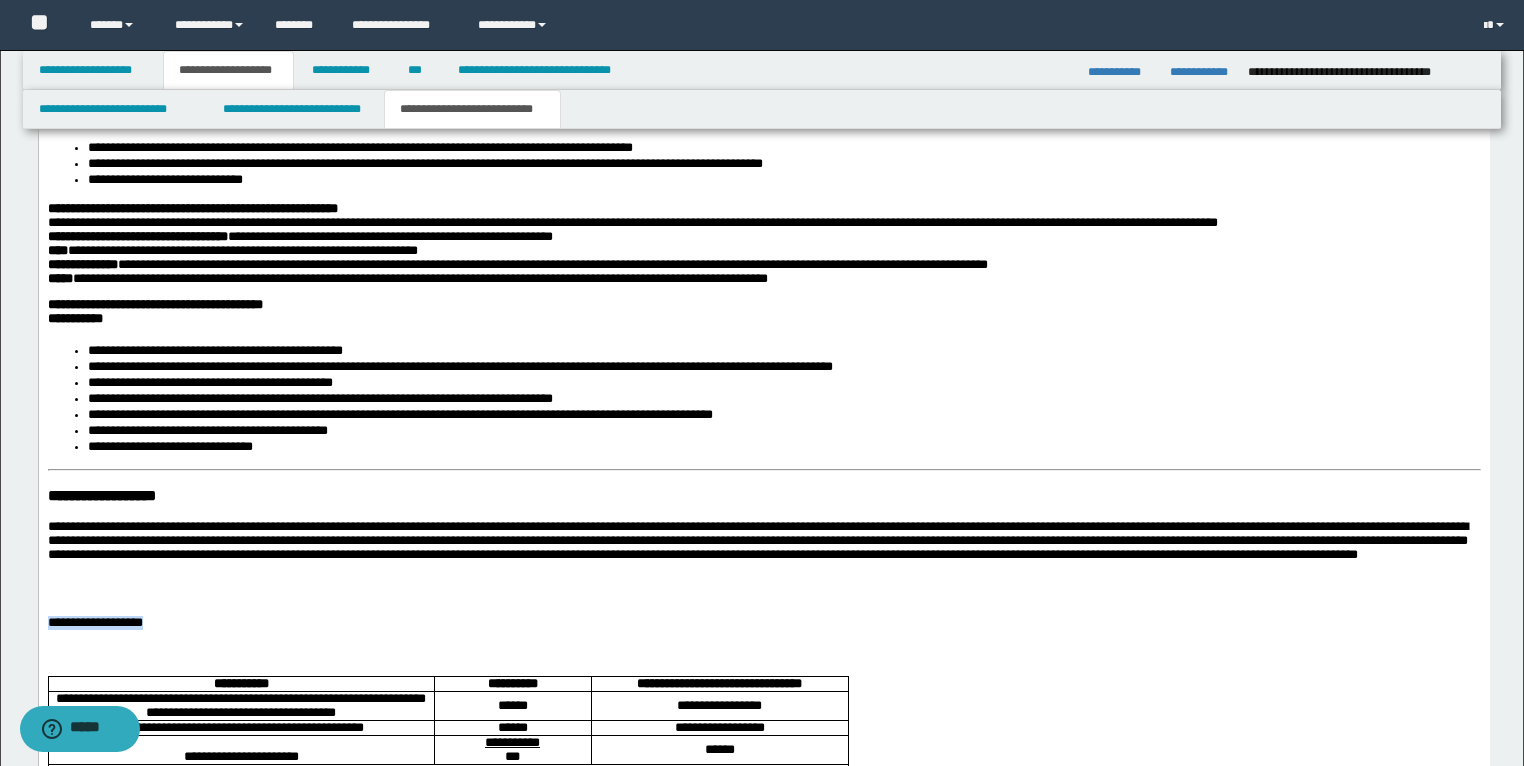 drag, startPoint x: 231, startPoint y: 646, endPoint x: 46, endPoint y: 646, distance: 185 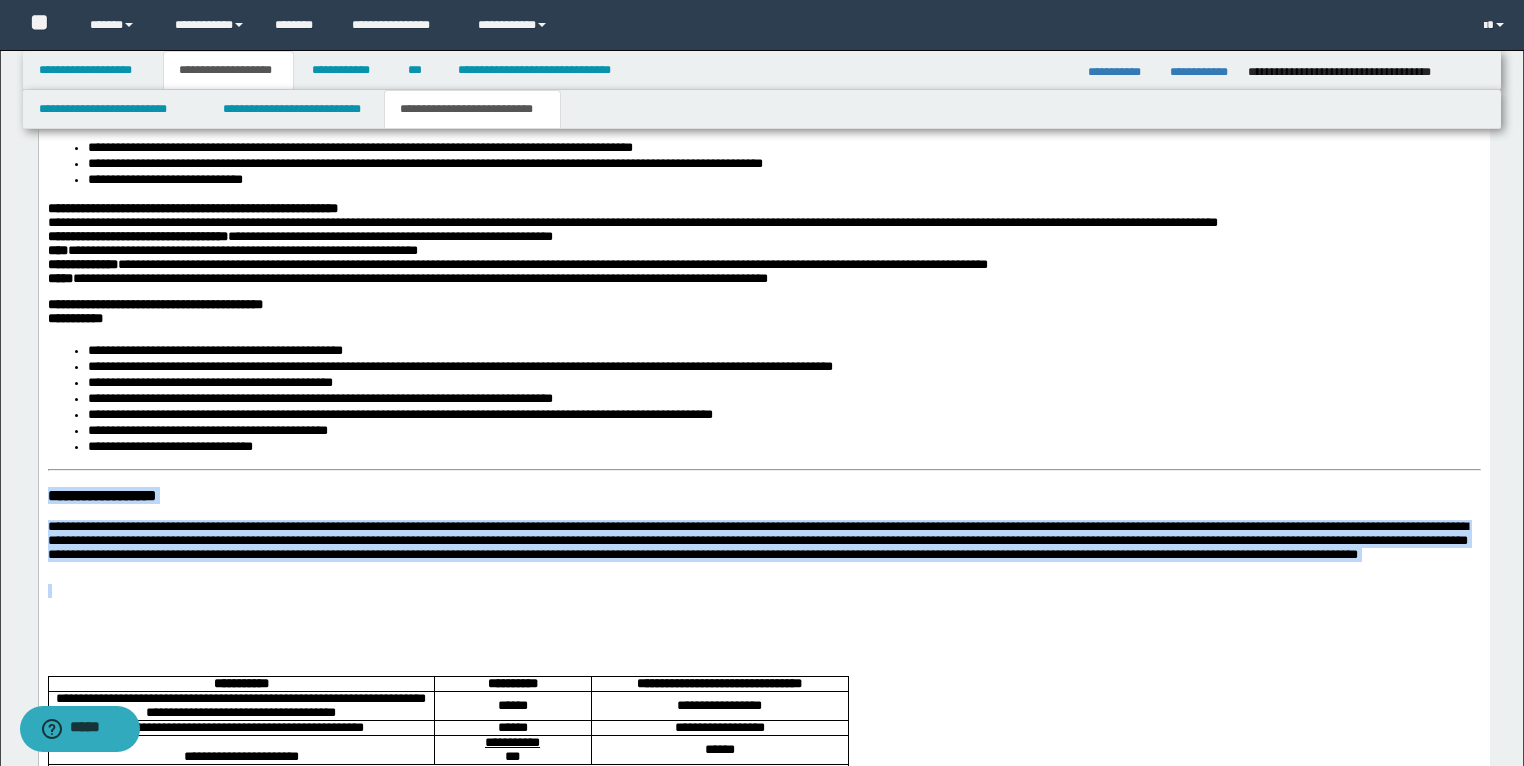 drag, startPoint x: 311, startPoint y: 608, endPoint x: 47, endPoint y: 524, distance: 277.0415 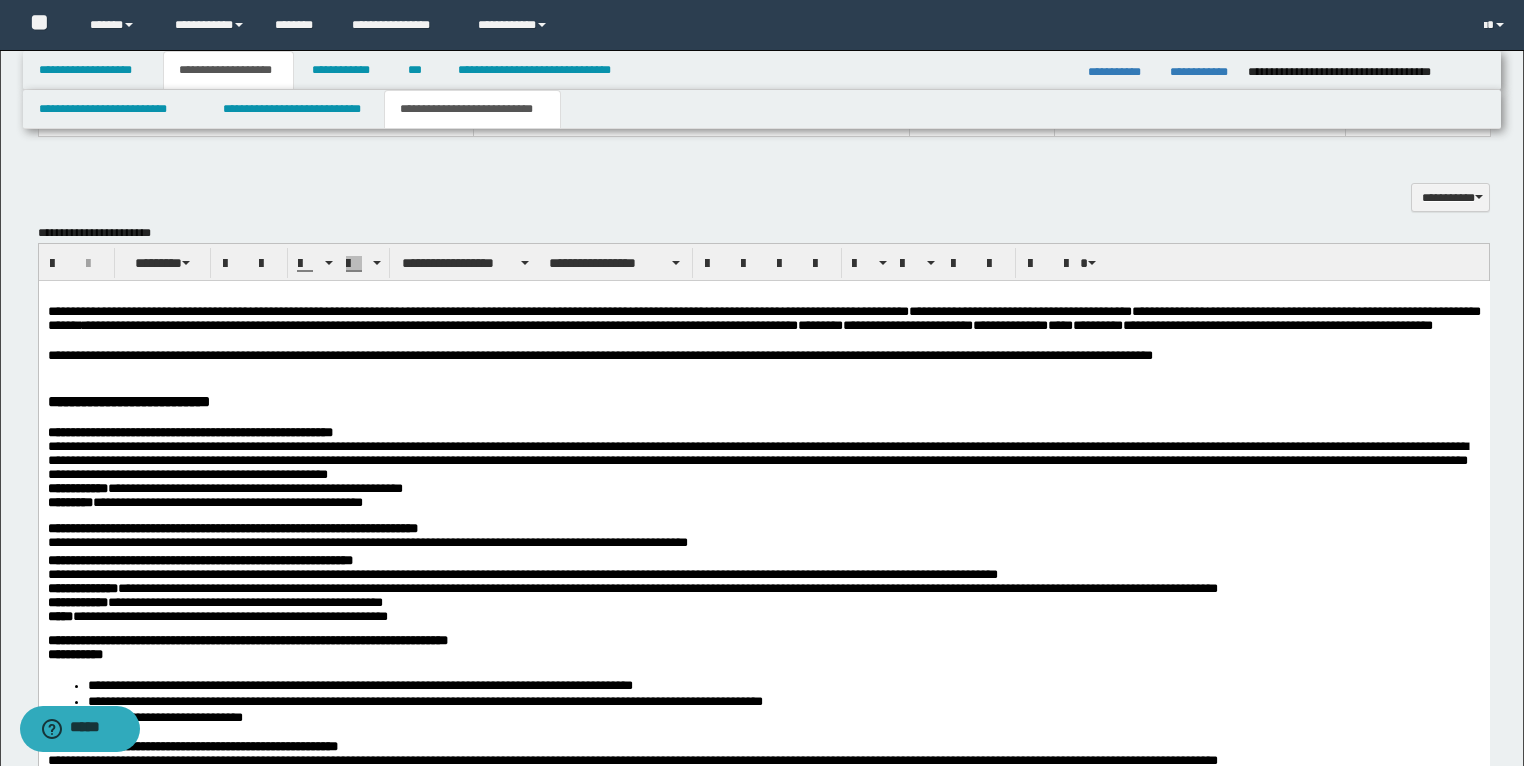 scroll, scrollTop: 1360, scrollLeft: 0, axis: vertical 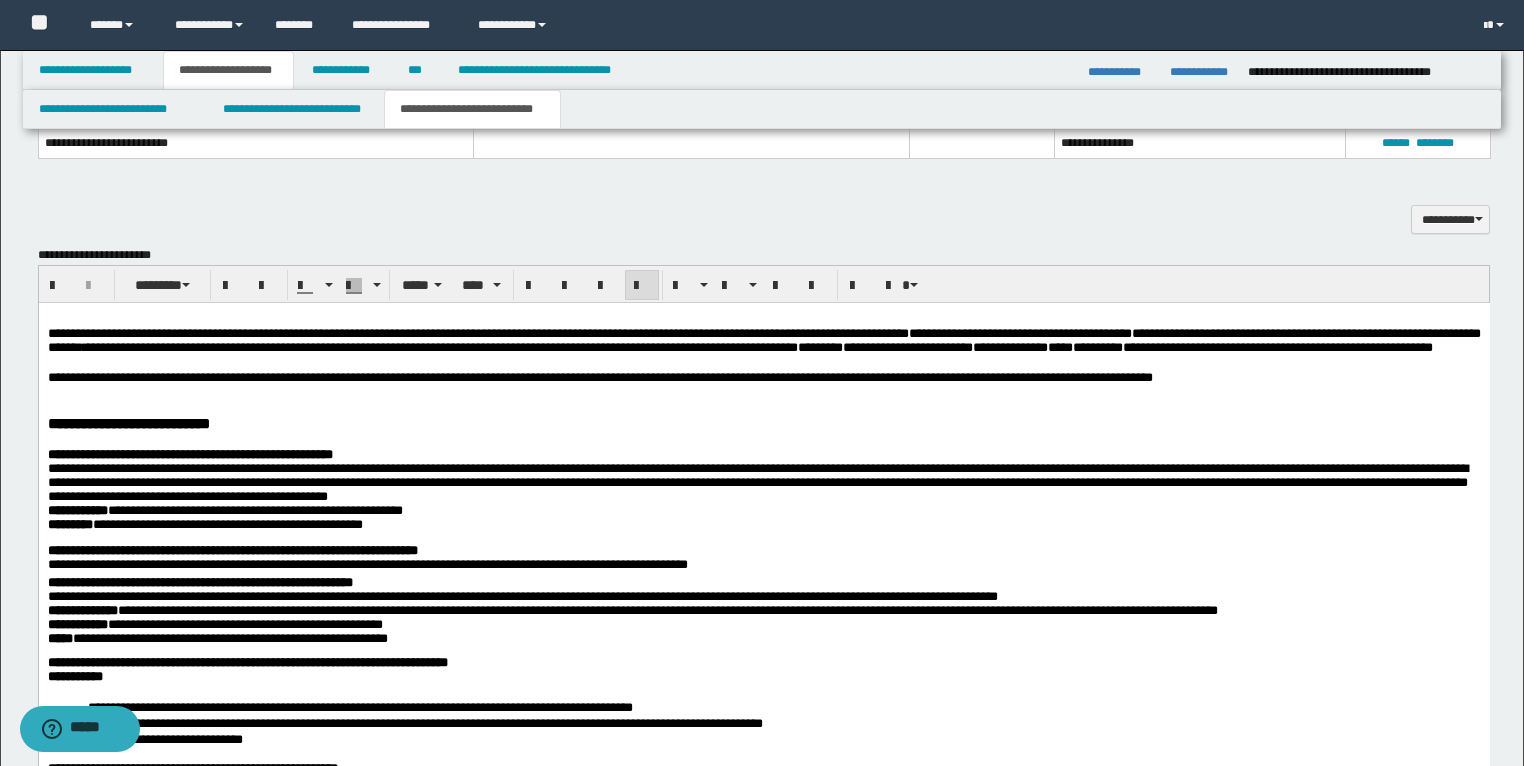 click on "**********" at bounding box center [763, 378] 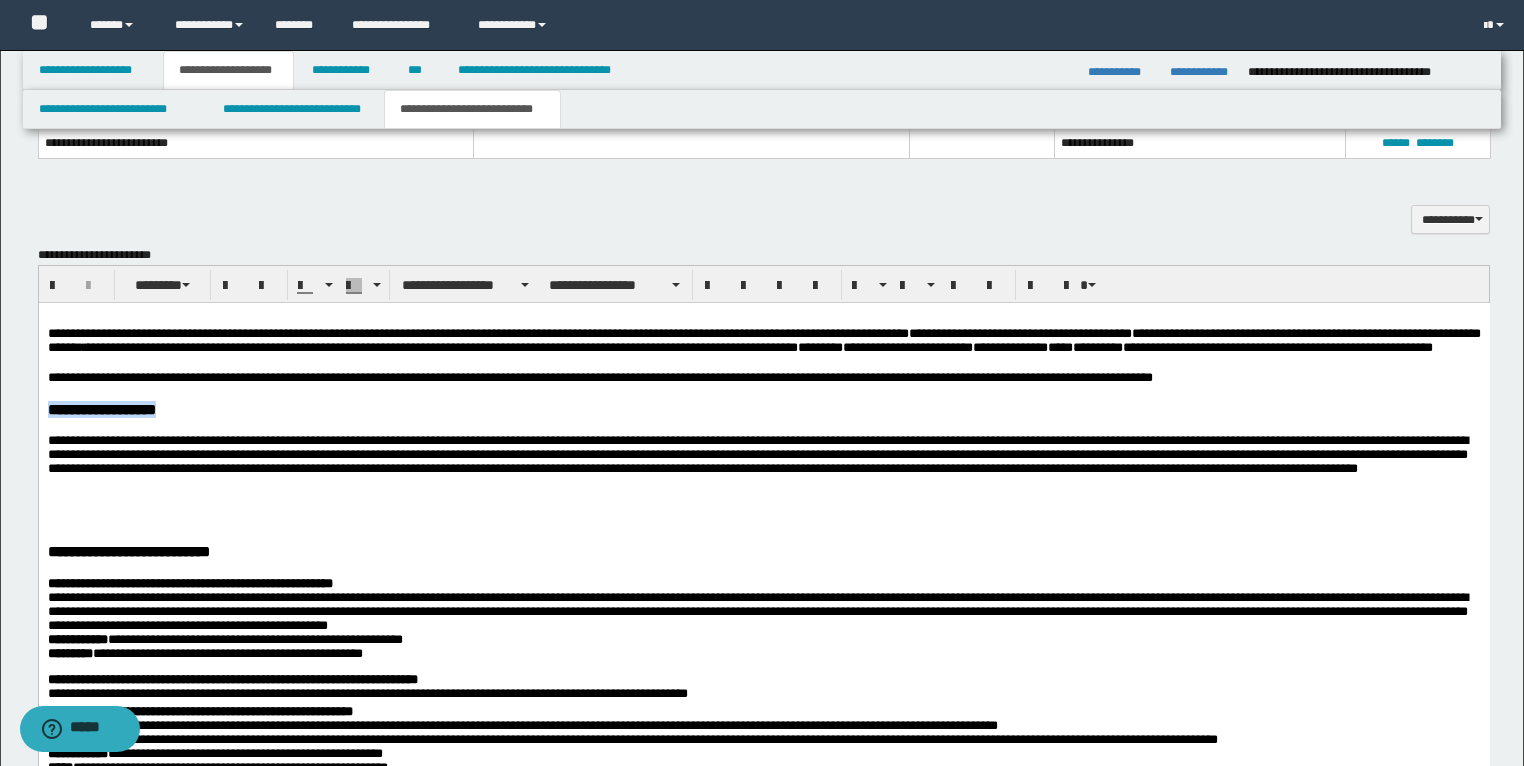 drag, startPoint x: 246, startPoint y: 431, endPoint x: 51, endPoint y: 431, distance: 195 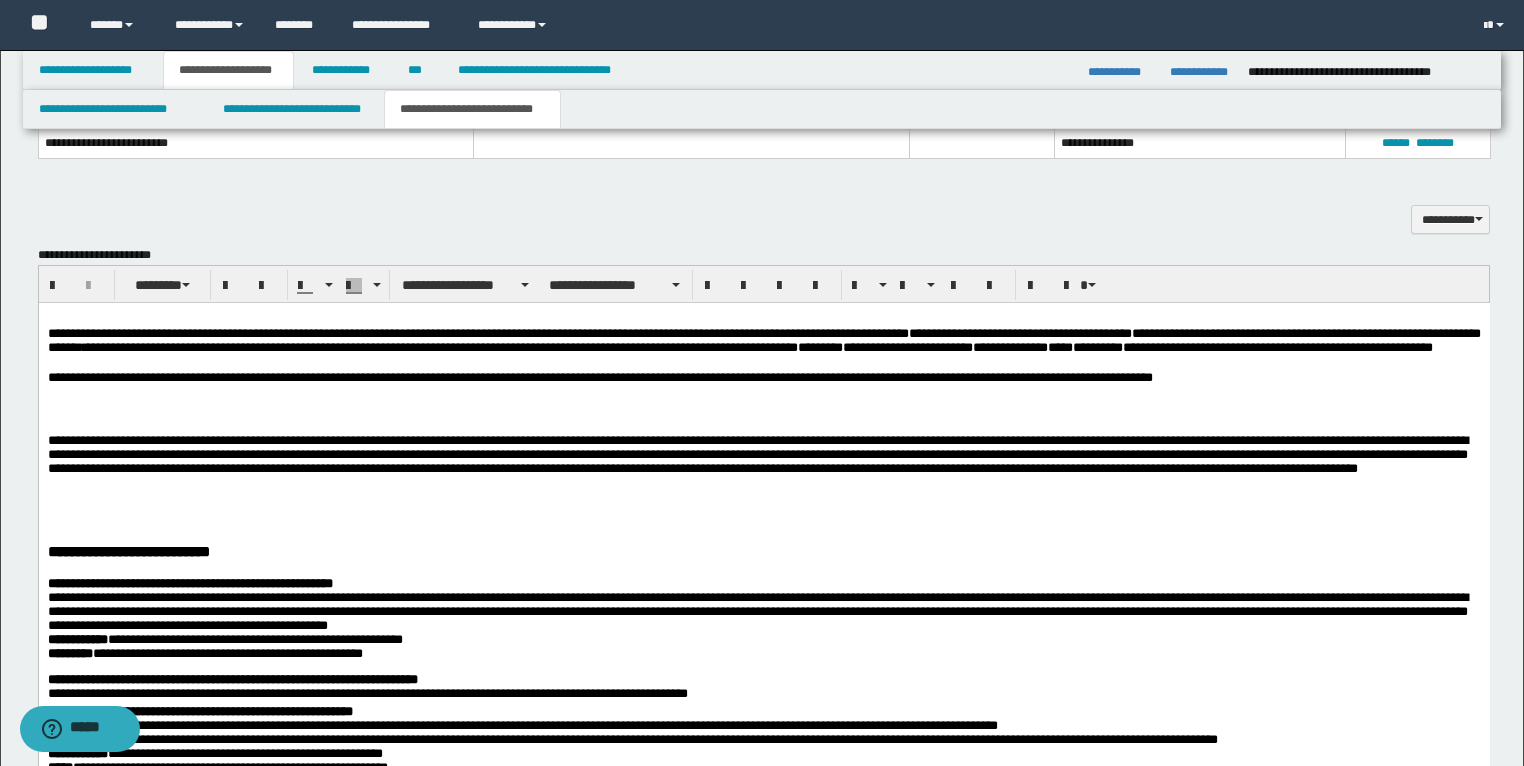 click on "**********" at bounding box center (763, 466) 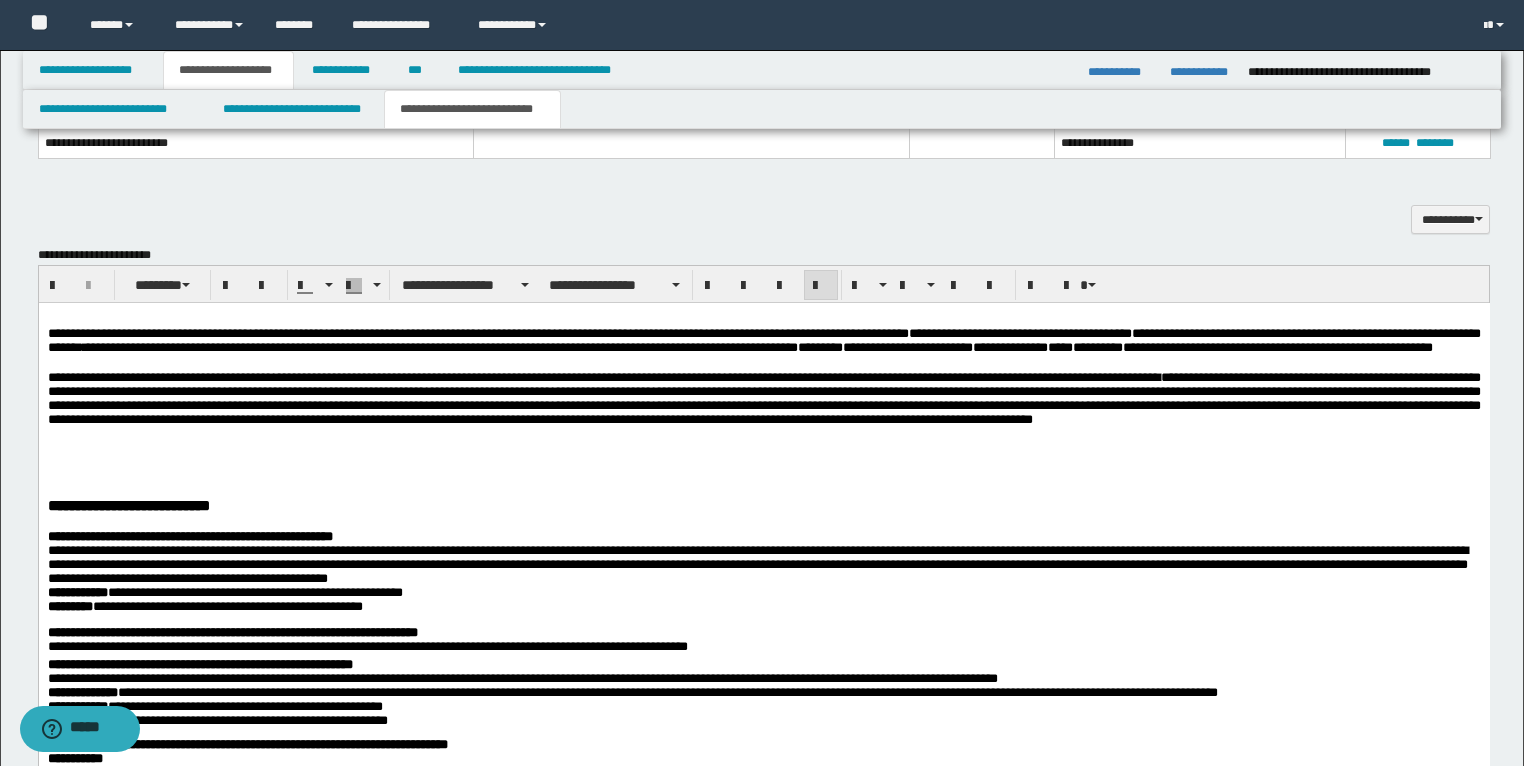 drag, startPoint x: 158, startPoint y: 467, endPoint x: 1395, endPoint y: 410, distance: 1238.3126 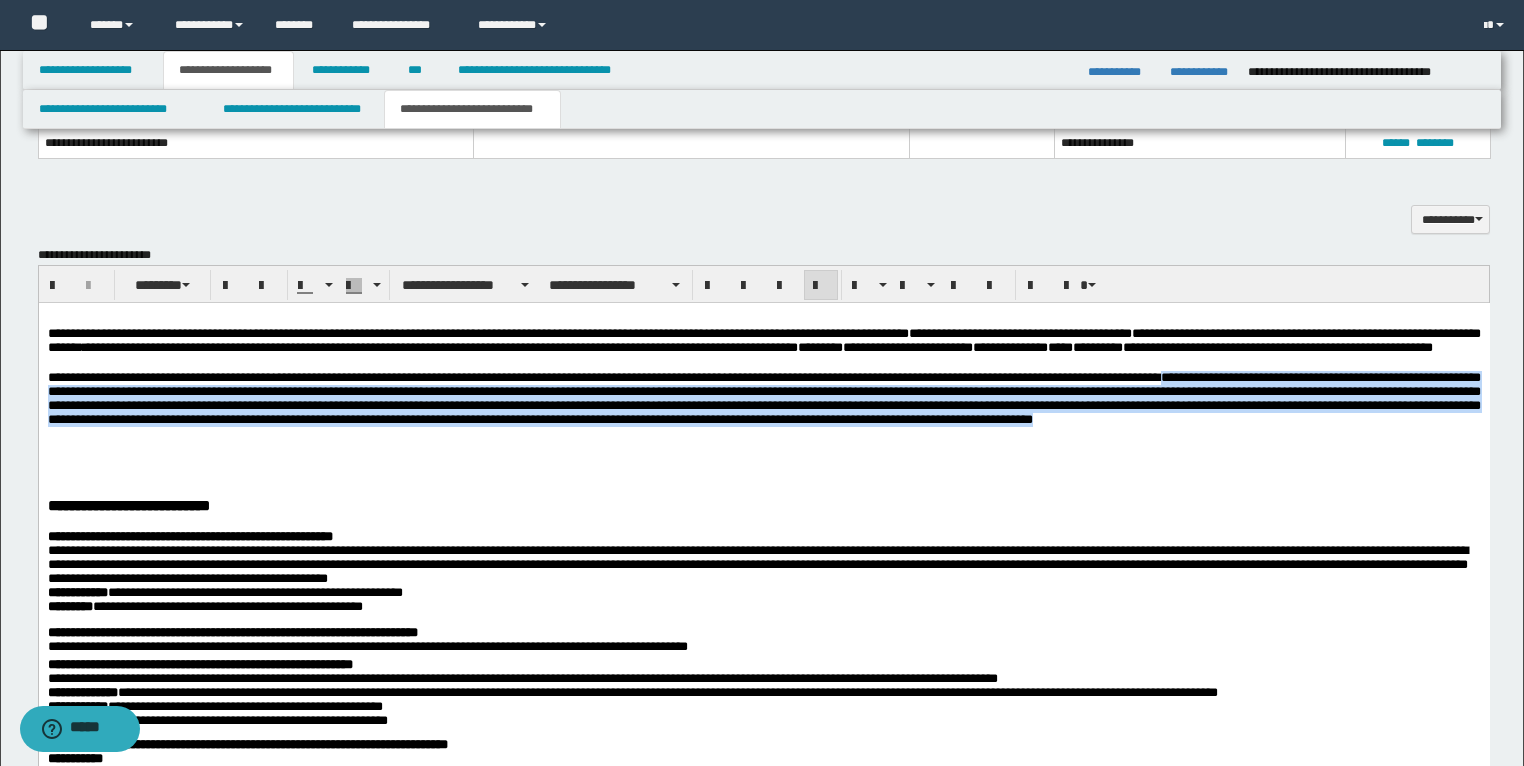 drag, startPoint x: 1436, startPoint y: 399, endPoint x: 1470, endPoint y: 462, distance: 71.5891 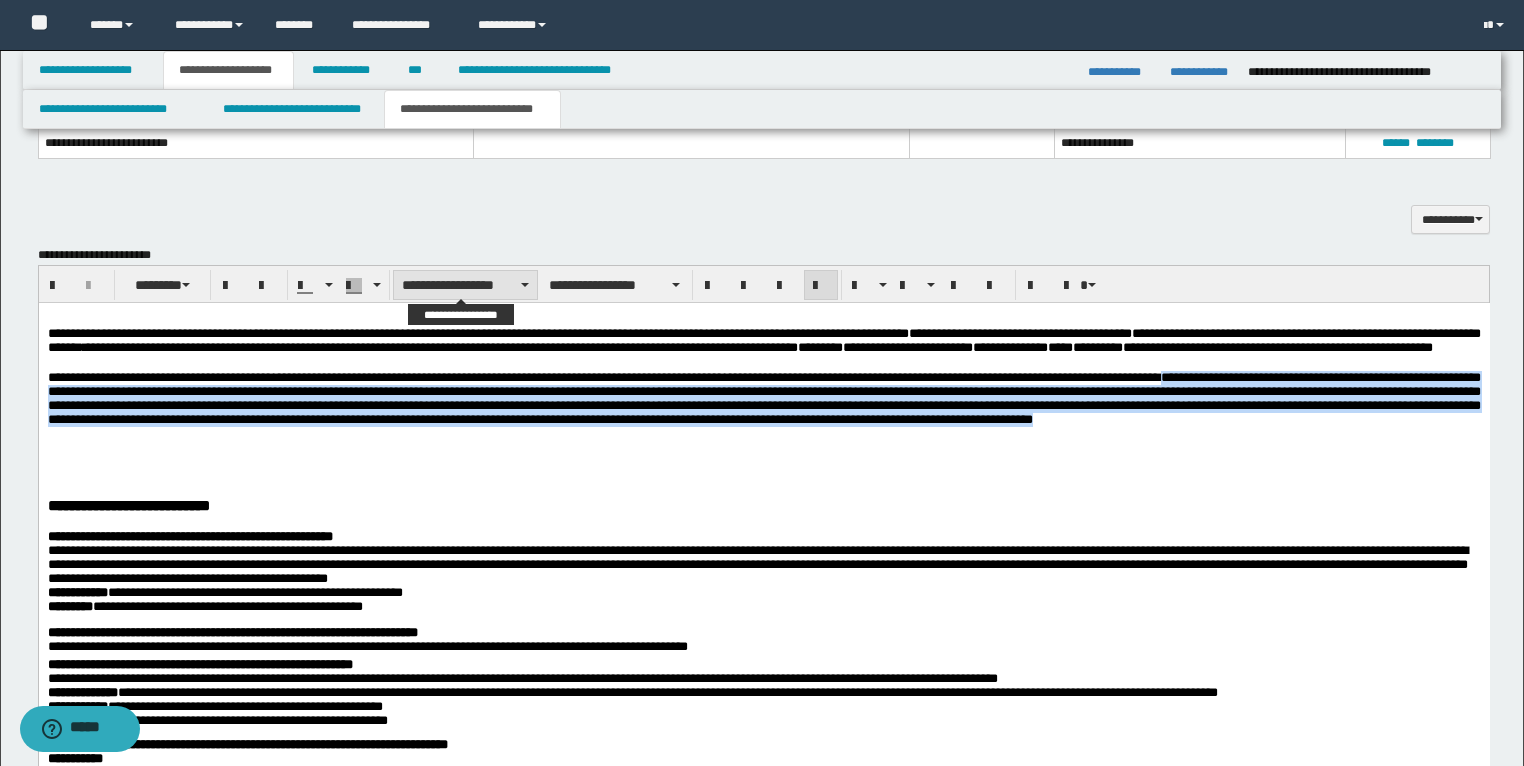 click on "**********" at bounding box center [465, 285] 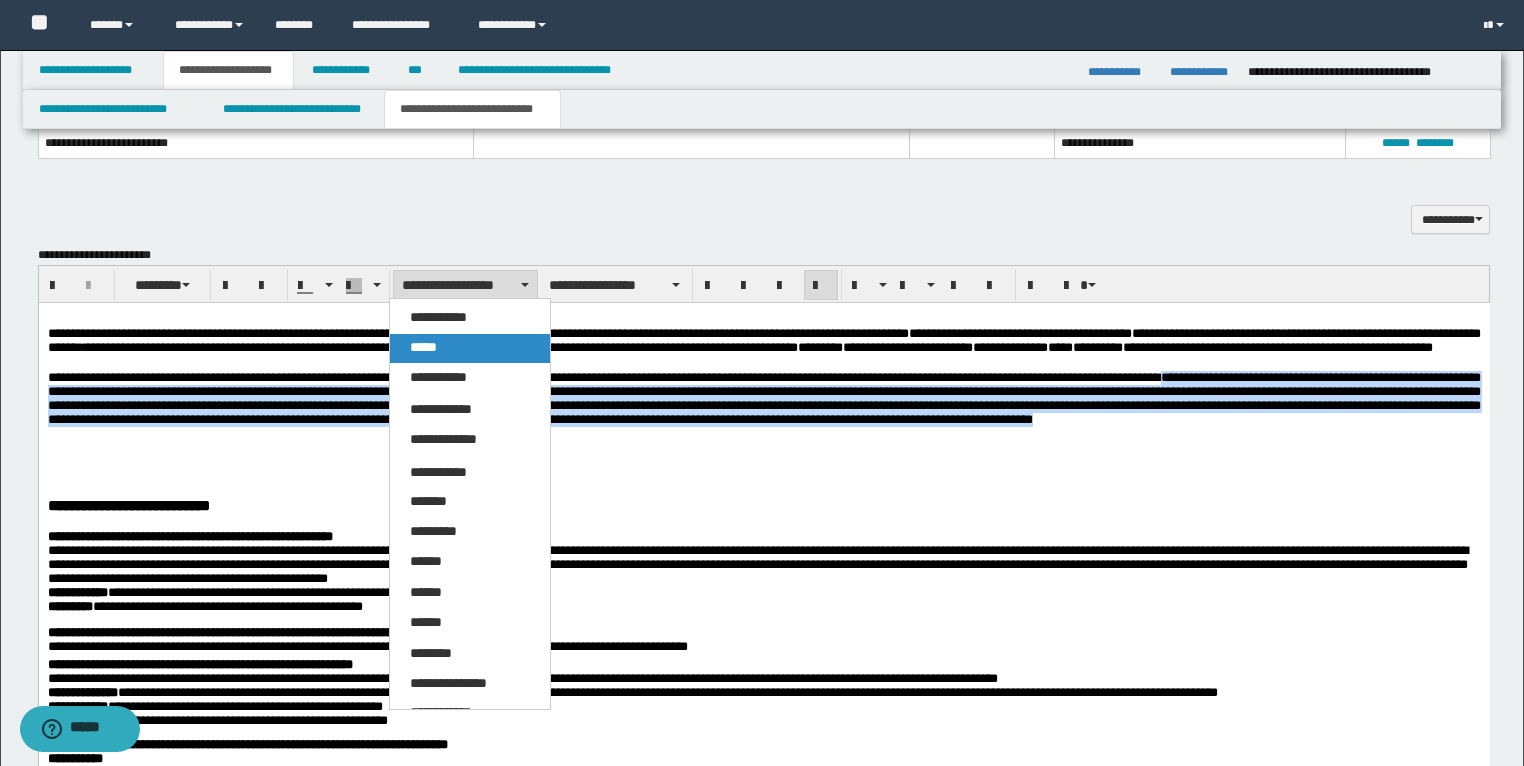 click on "*****" at bounding box center (423, 347) 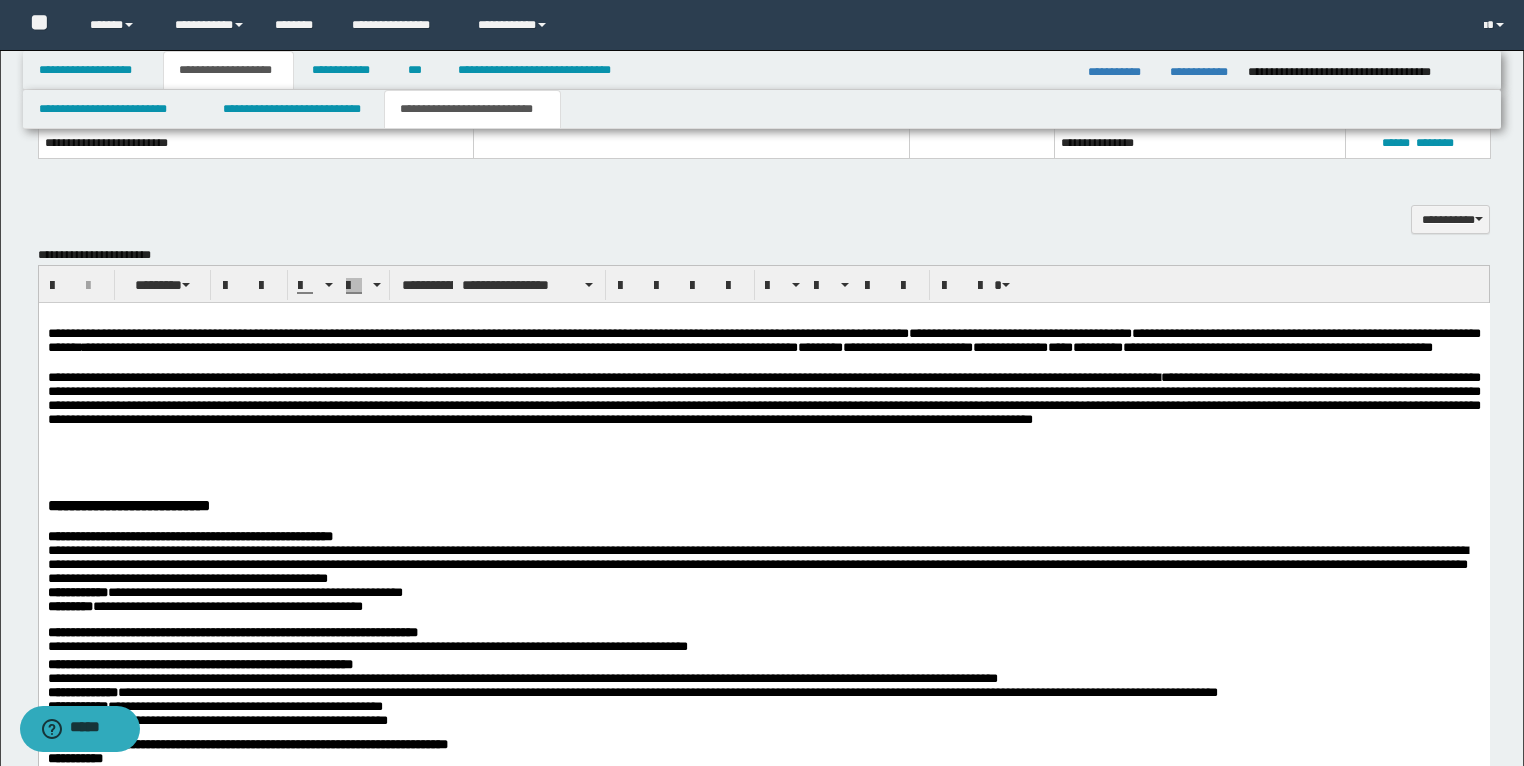 click on "**********" at bounding box center [763, 1205] 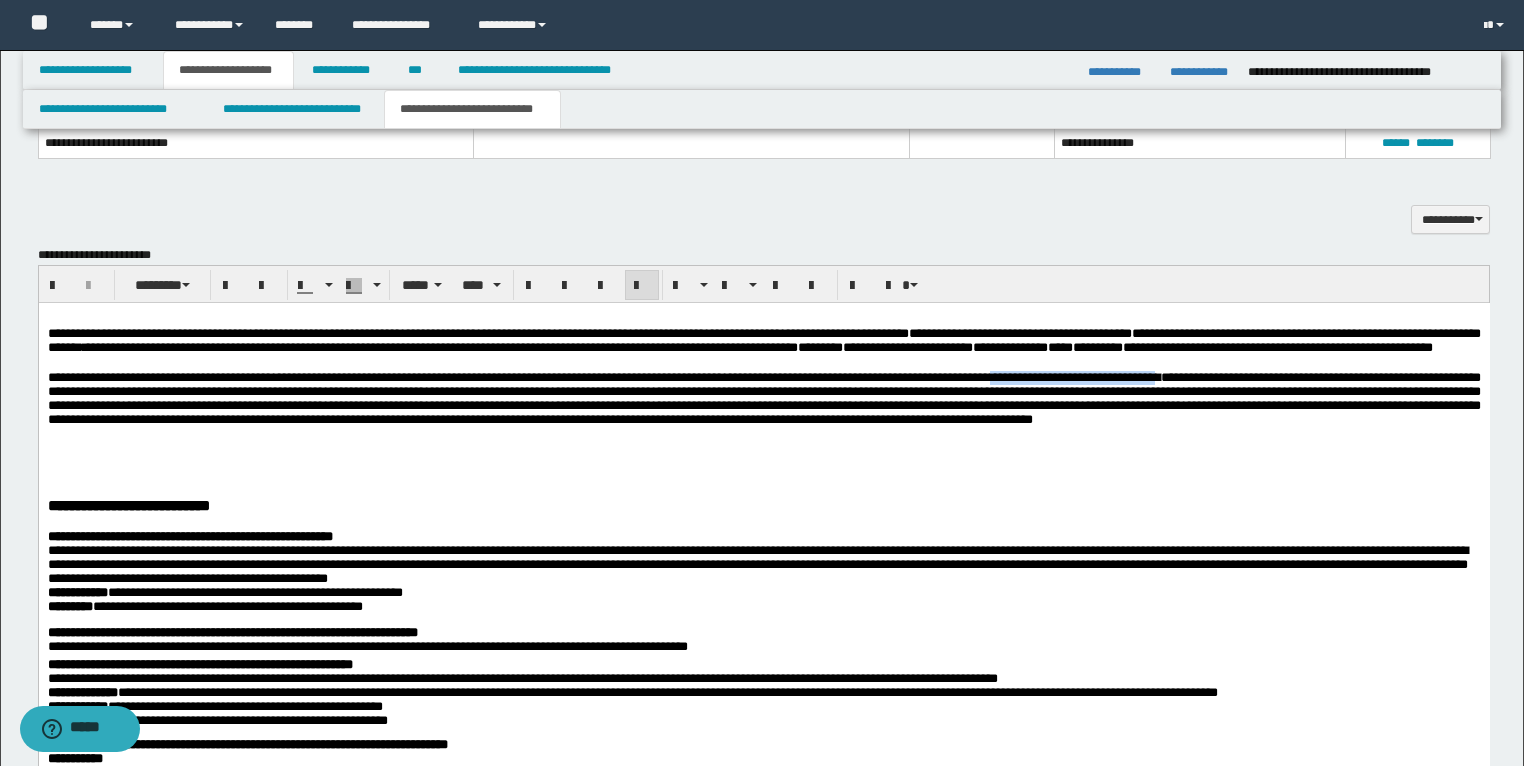 drag, startPoint x: 1268, startPoint y: 395, endPoint x: 123, endPoint y: 407, distance: 1145.0629 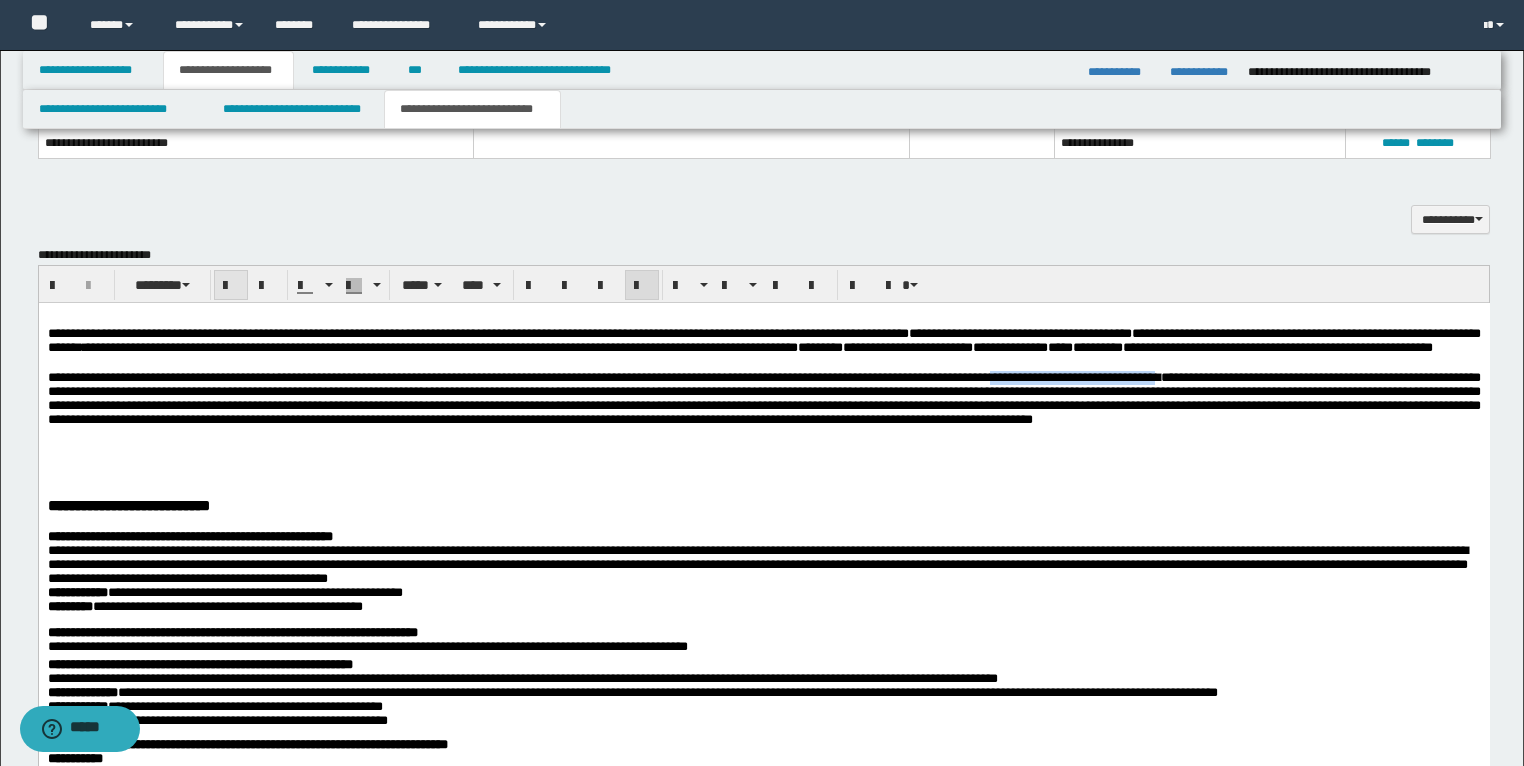 click at bounding box center (231, 285) 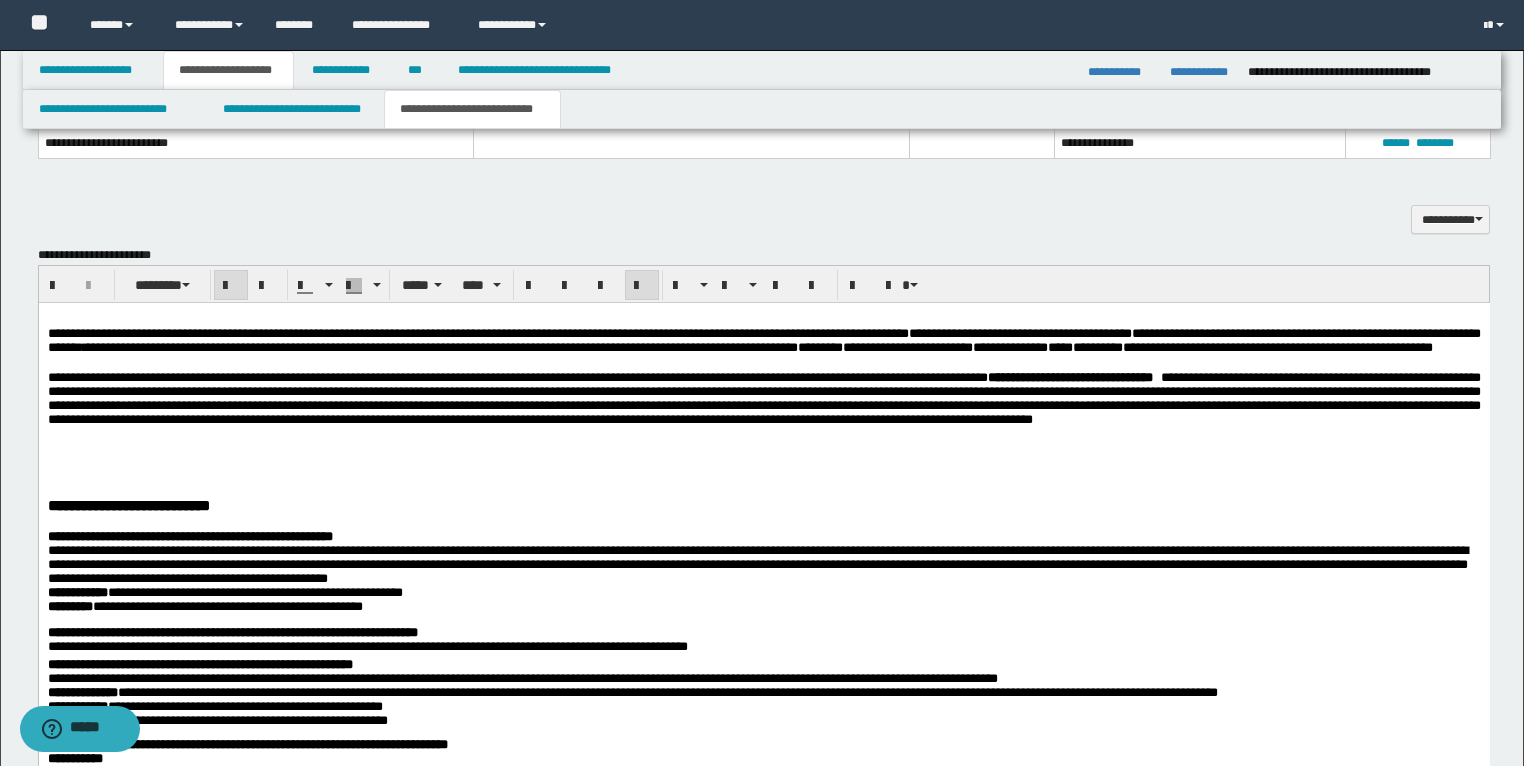 click on "**********" at bounding box center (763, 1205) 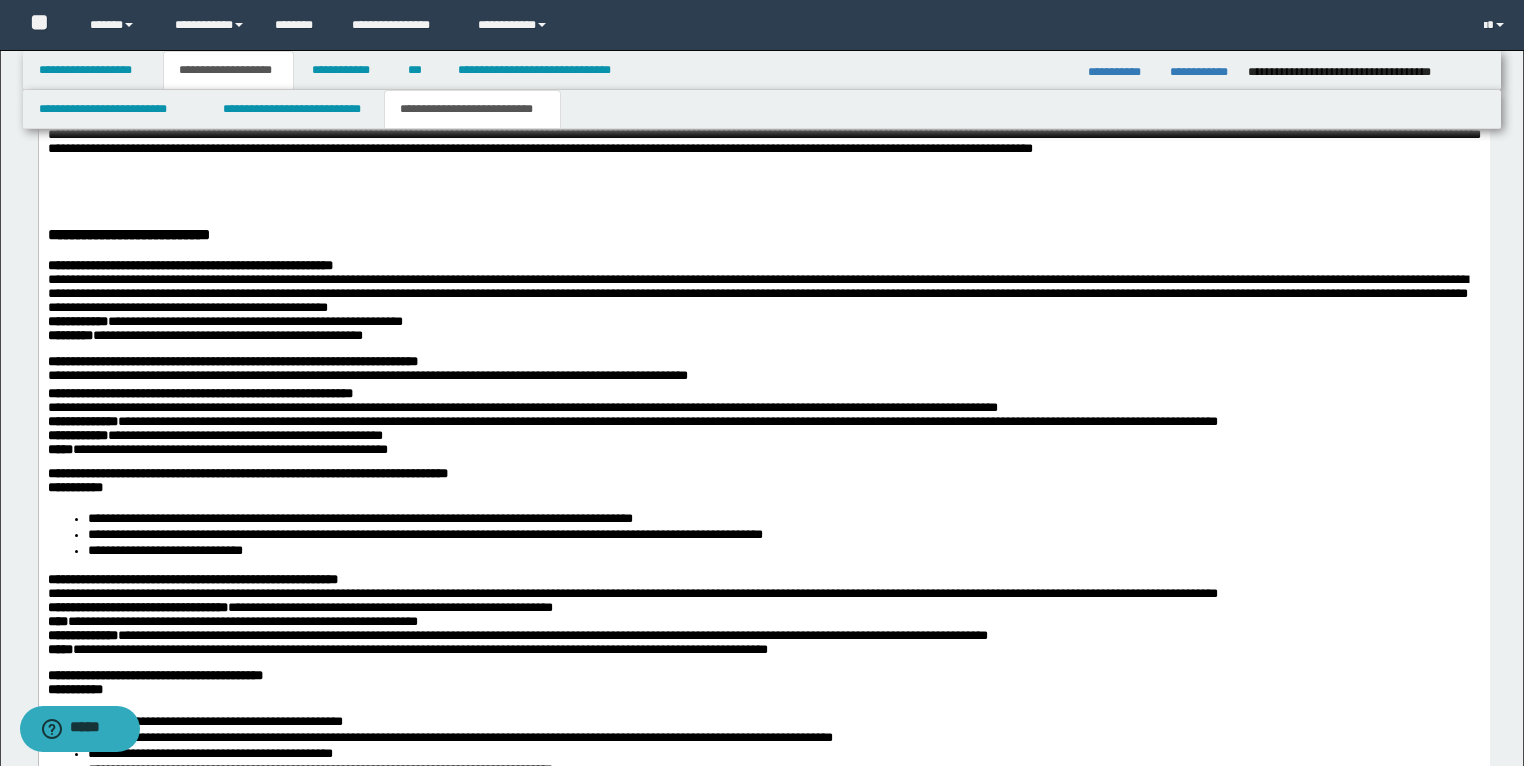 scroll, scrollTop: 1840, scrollLeft: 0, axis: vertical 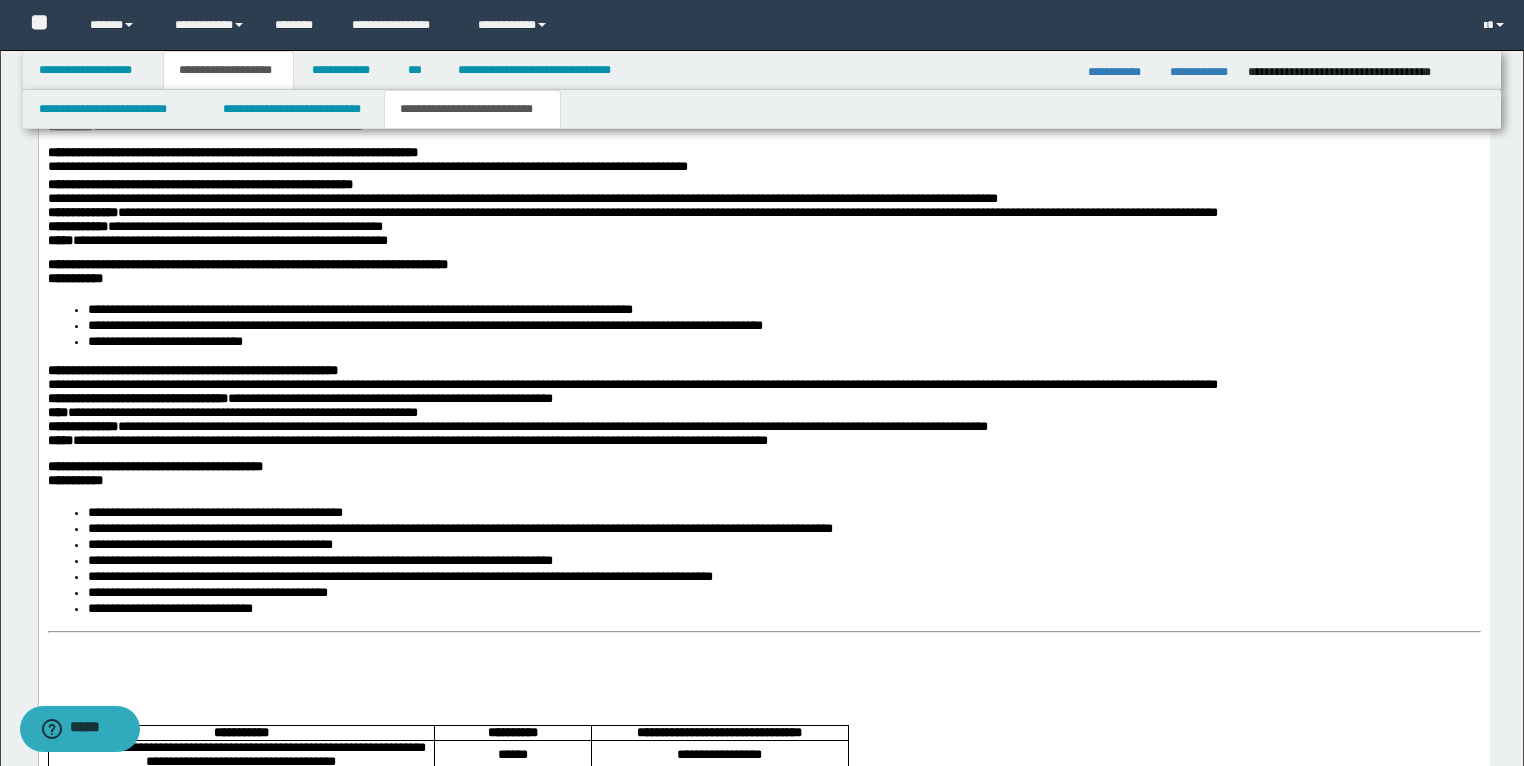 click at bounding box center [763, 658] 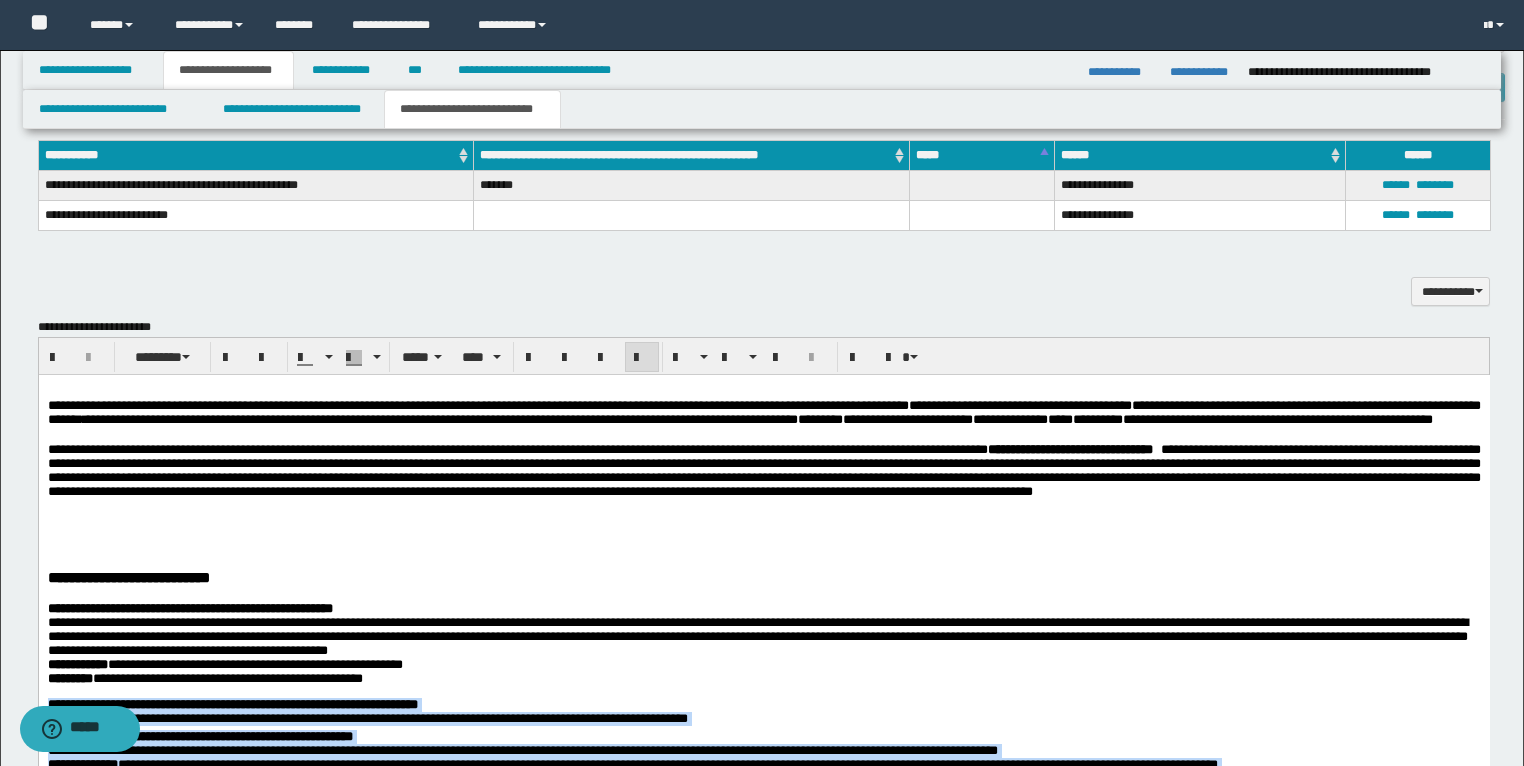 scroll, scrollTop: 1304, scrollLeft: 0, axis: vertical 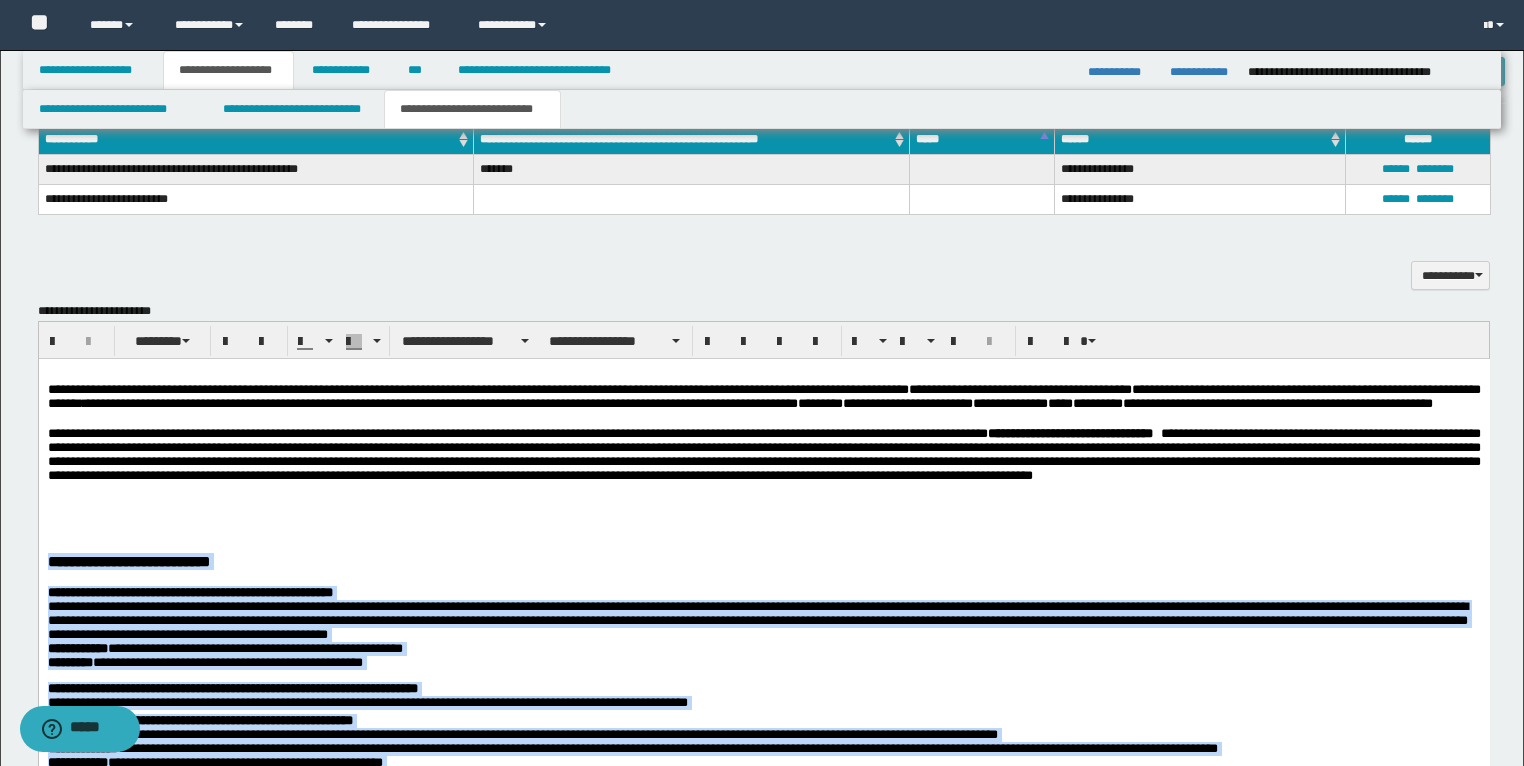 drag, startPoint x: 282, startPoint y: 1172, endPoint x: 70, endPoint y: 933, distance: 319.47614 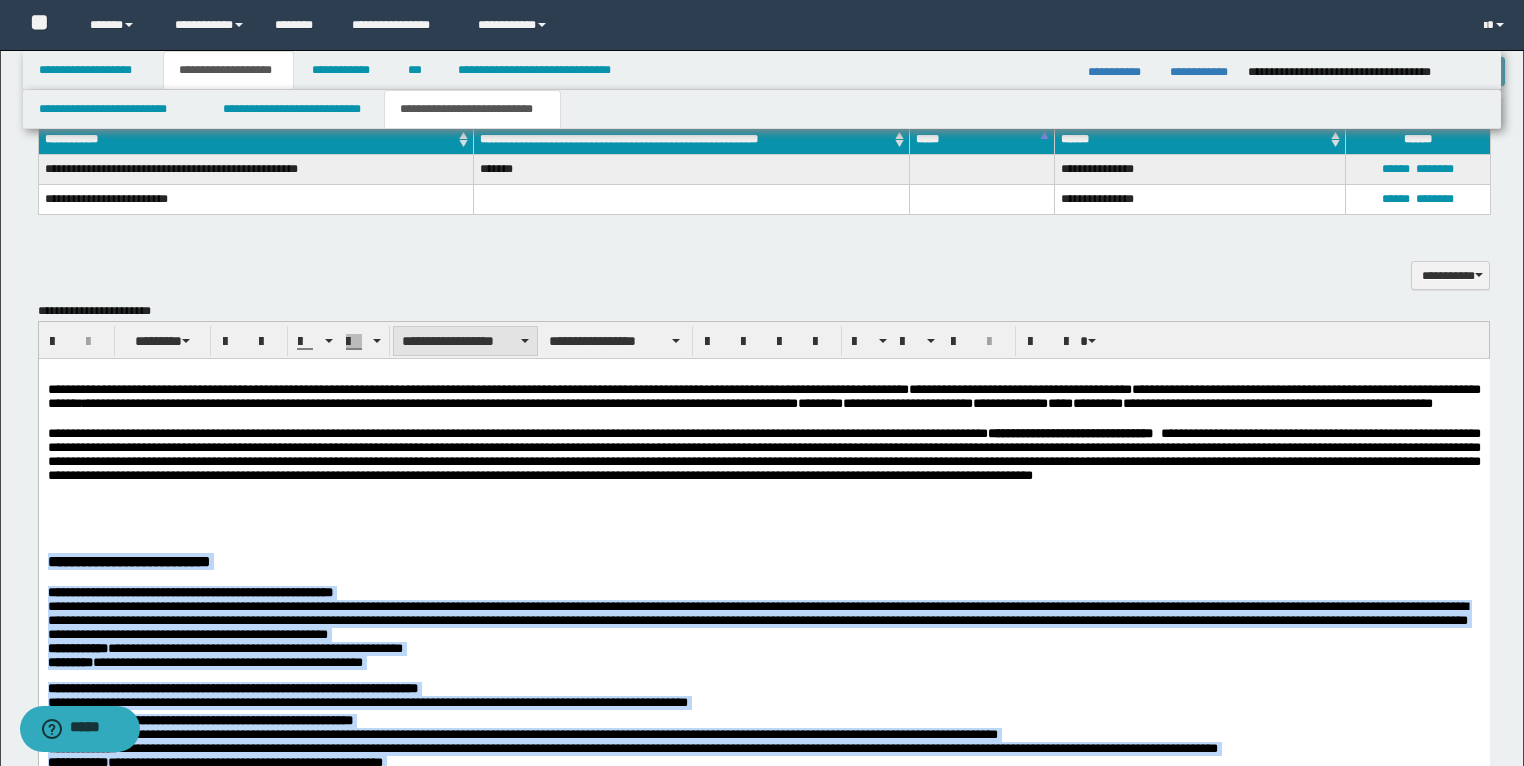 click on "**********" at bounding box center [465, 341] 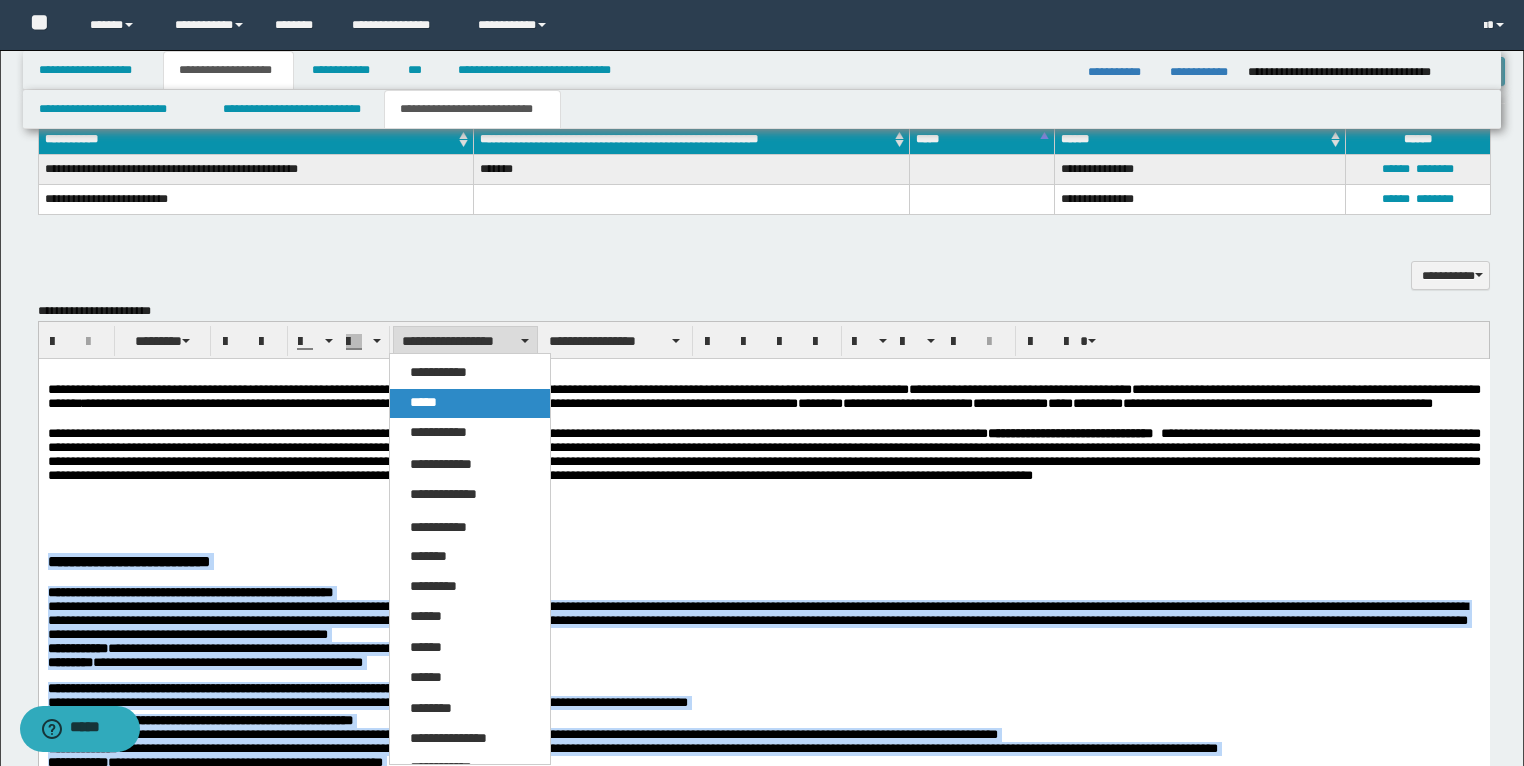 click on "*****" at bounding box center (470, 403) 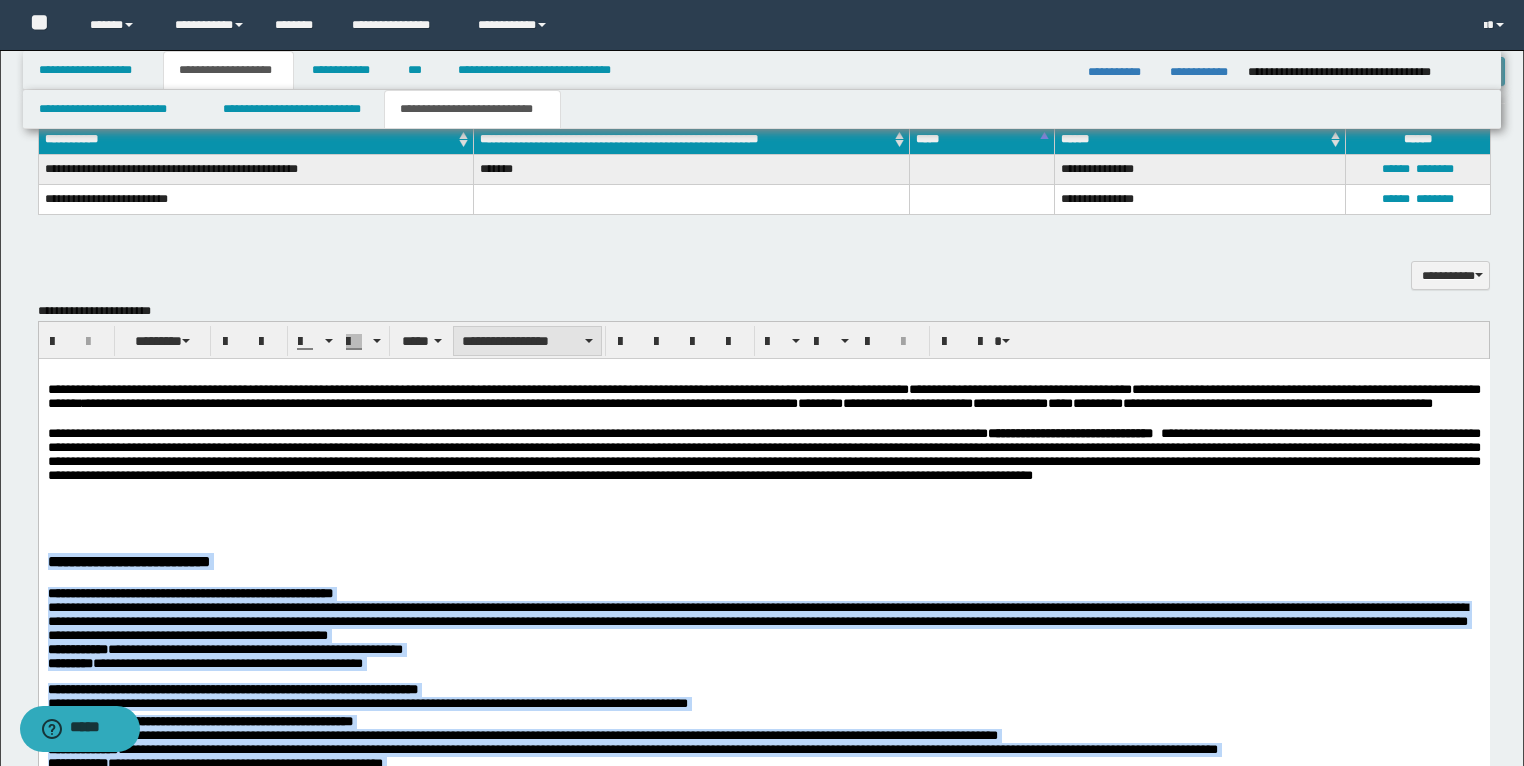 click on "**********" at bounding box center [527, 341] 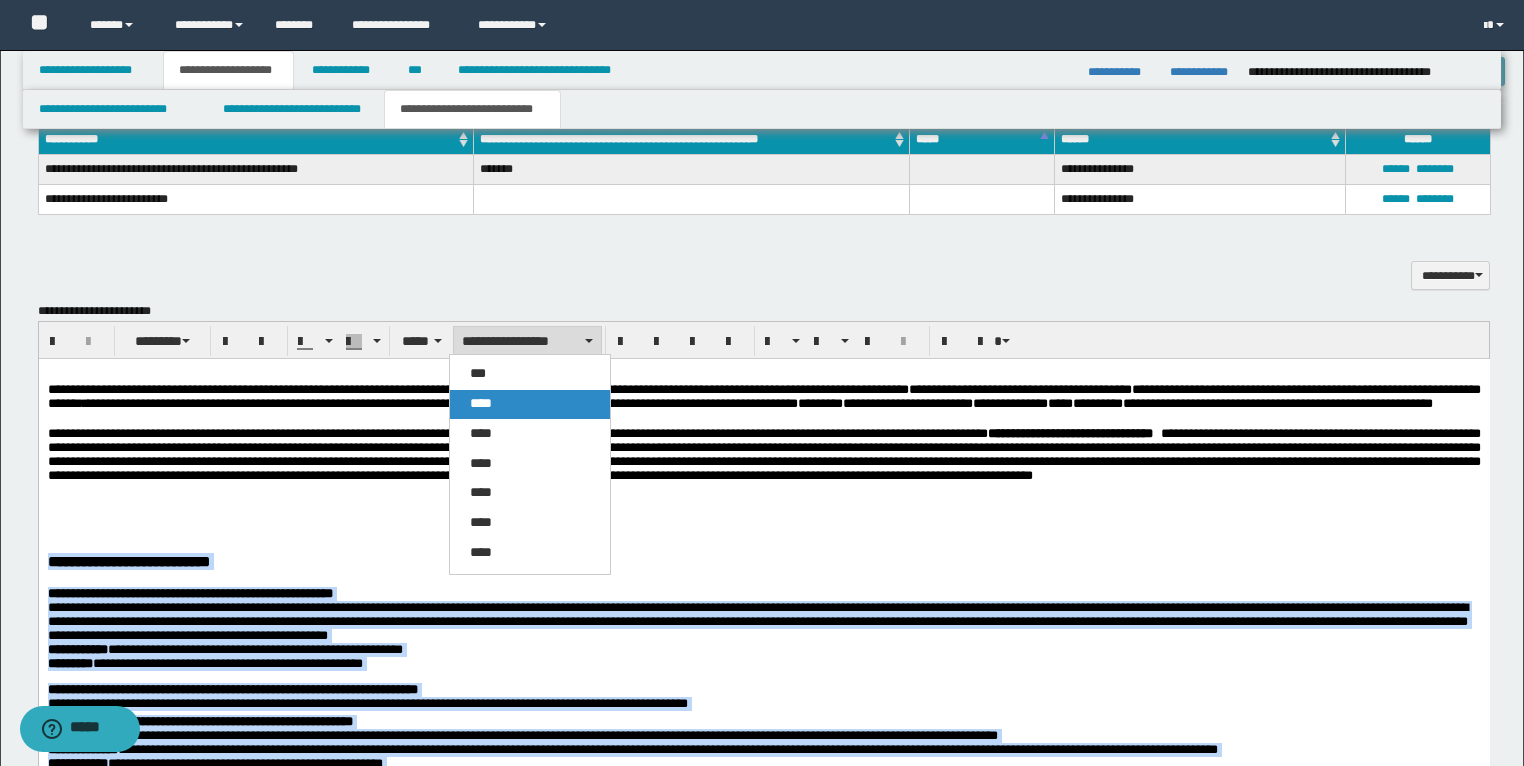 drag, startPoint x: 504, startPoint y: 404, endPoint x: 417, endPoint y: 67, distance: 348.04886 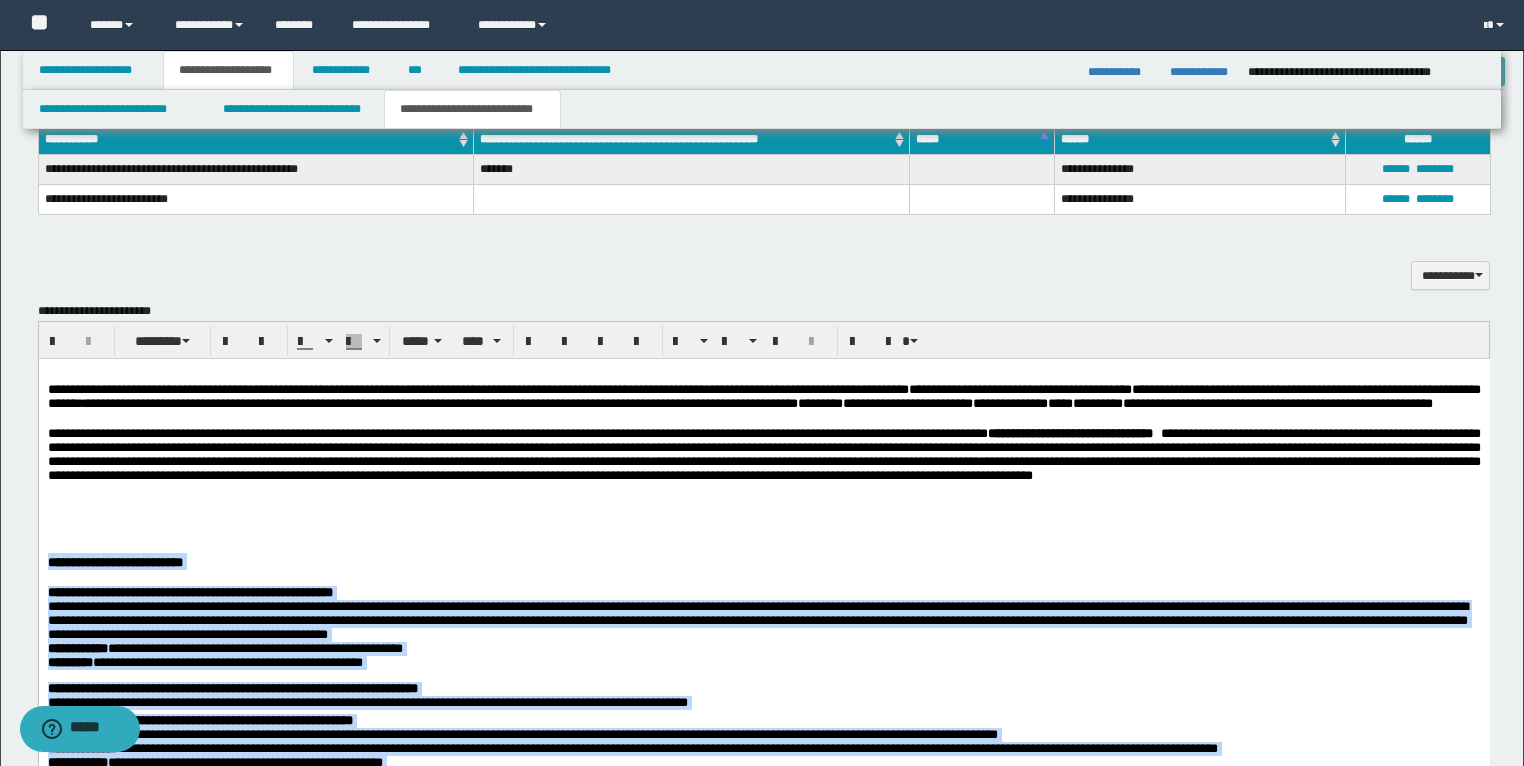 click on "**********" at bounding box center [763, 1252] 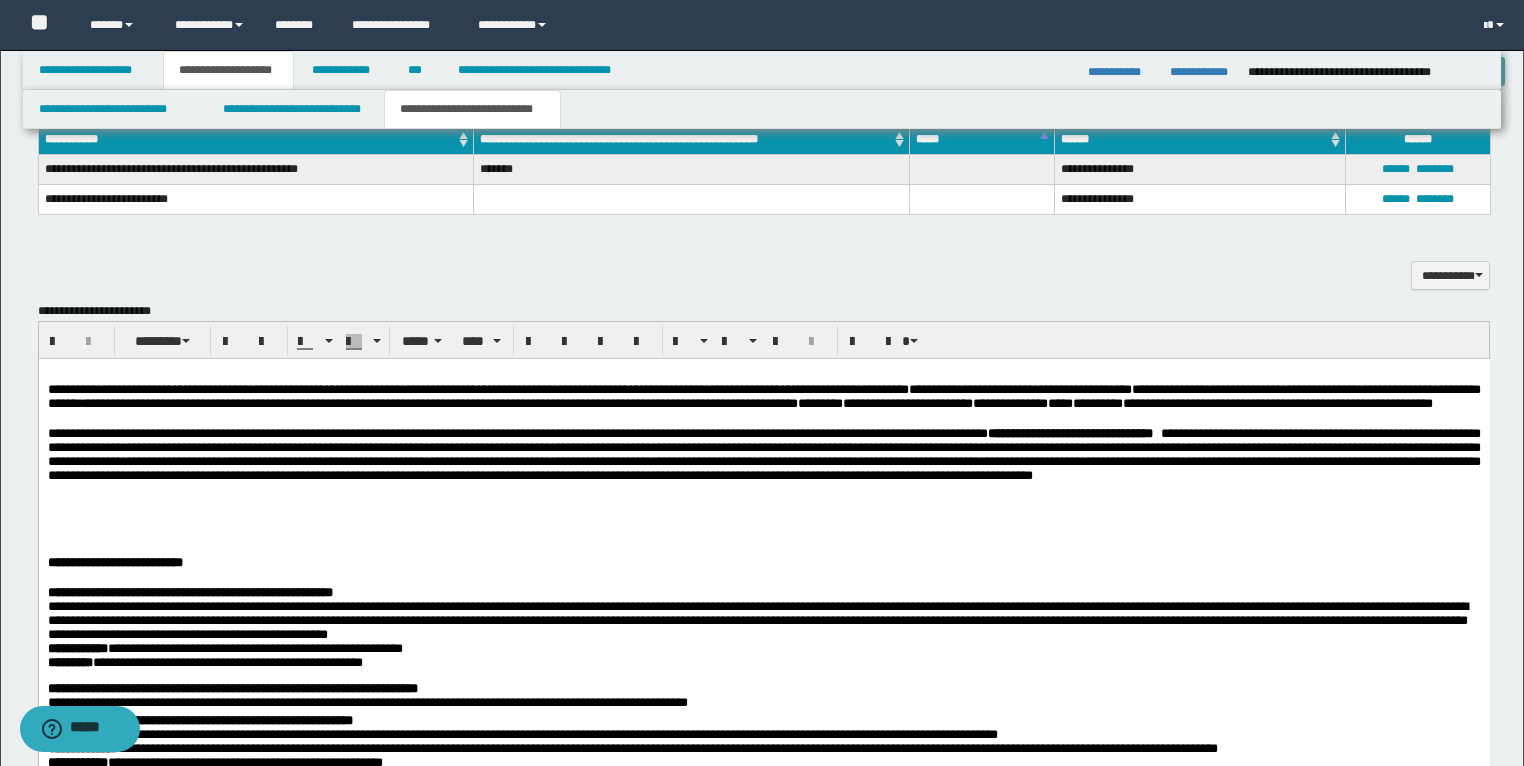 click at bounding box center [763, 530] 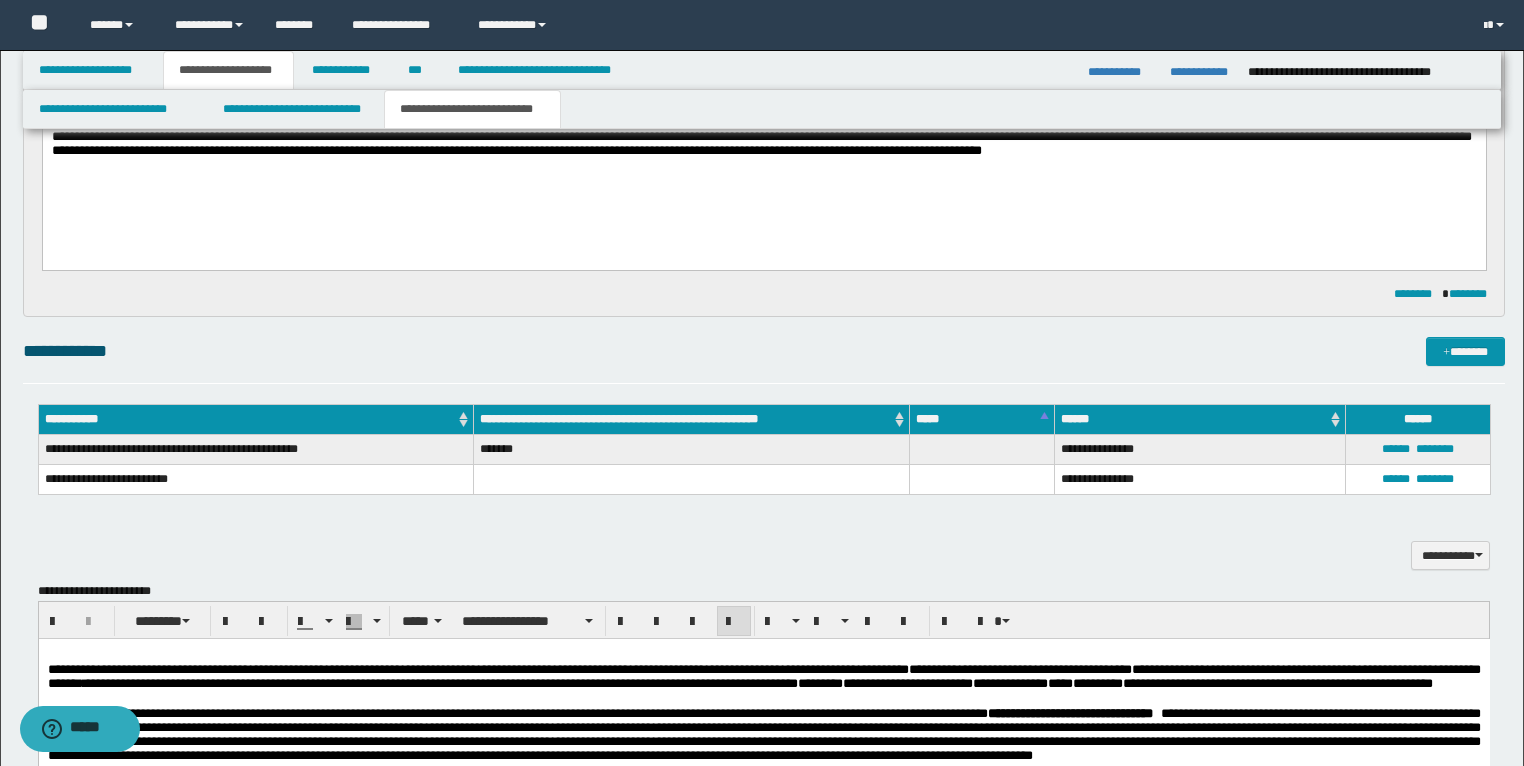scroll, scrollTop: 1144, scrollLeft: 0, axis: vertical 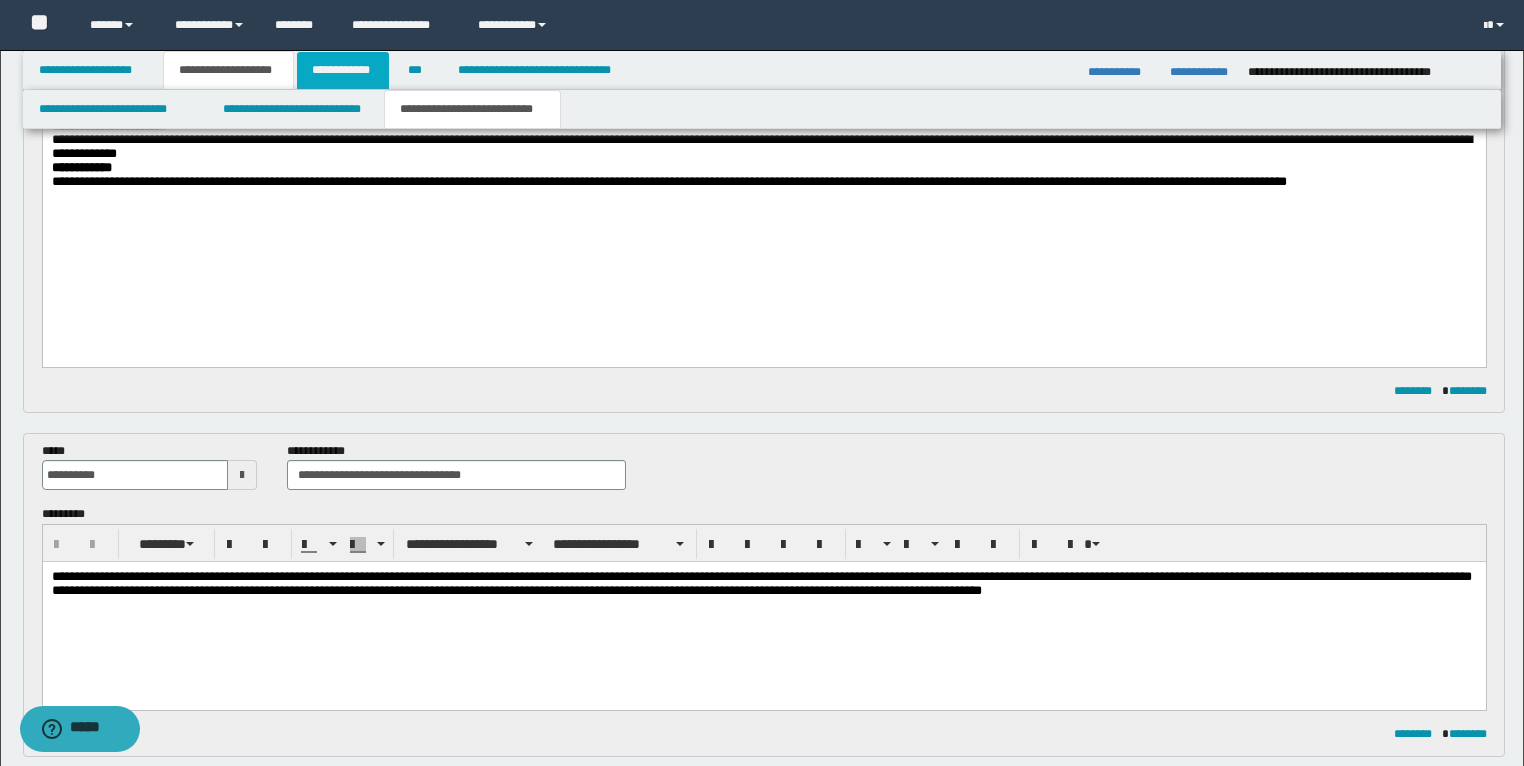 click on "**********" at bounding box center [343, 70] 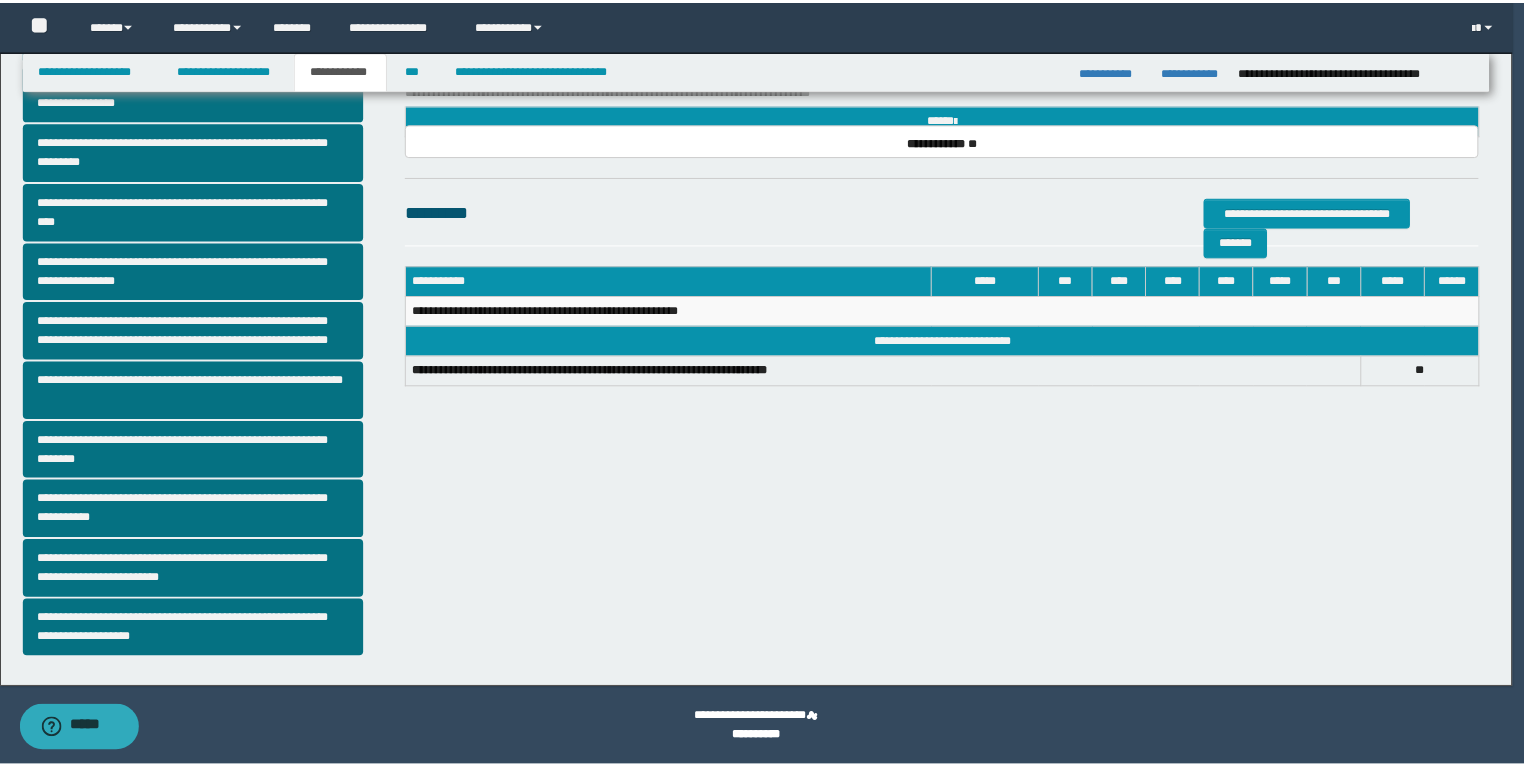 scroll, scrollTop: 308, scrollLeft: 0, axis: vertical 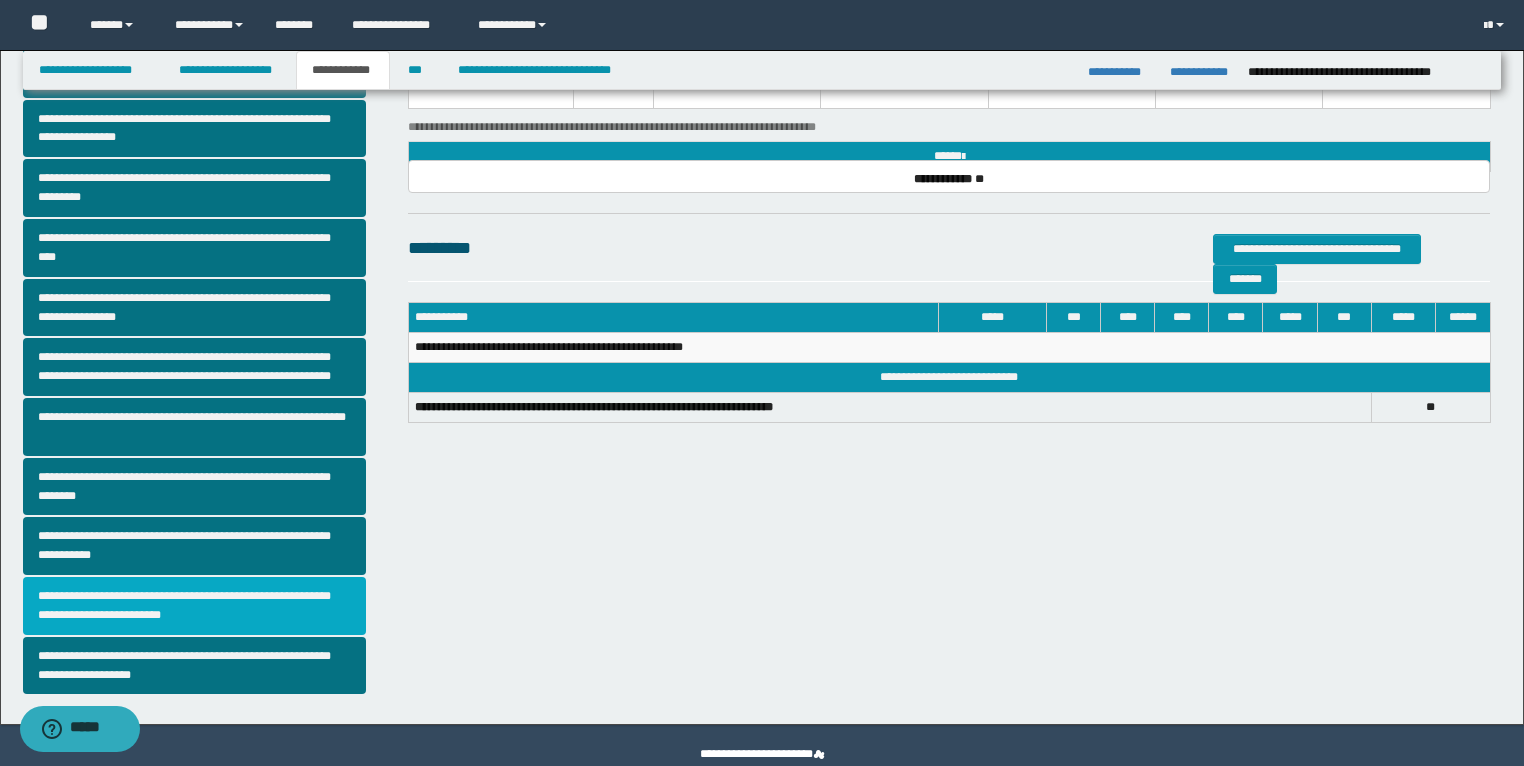 click on "**********" at bounding box center (195, 606) 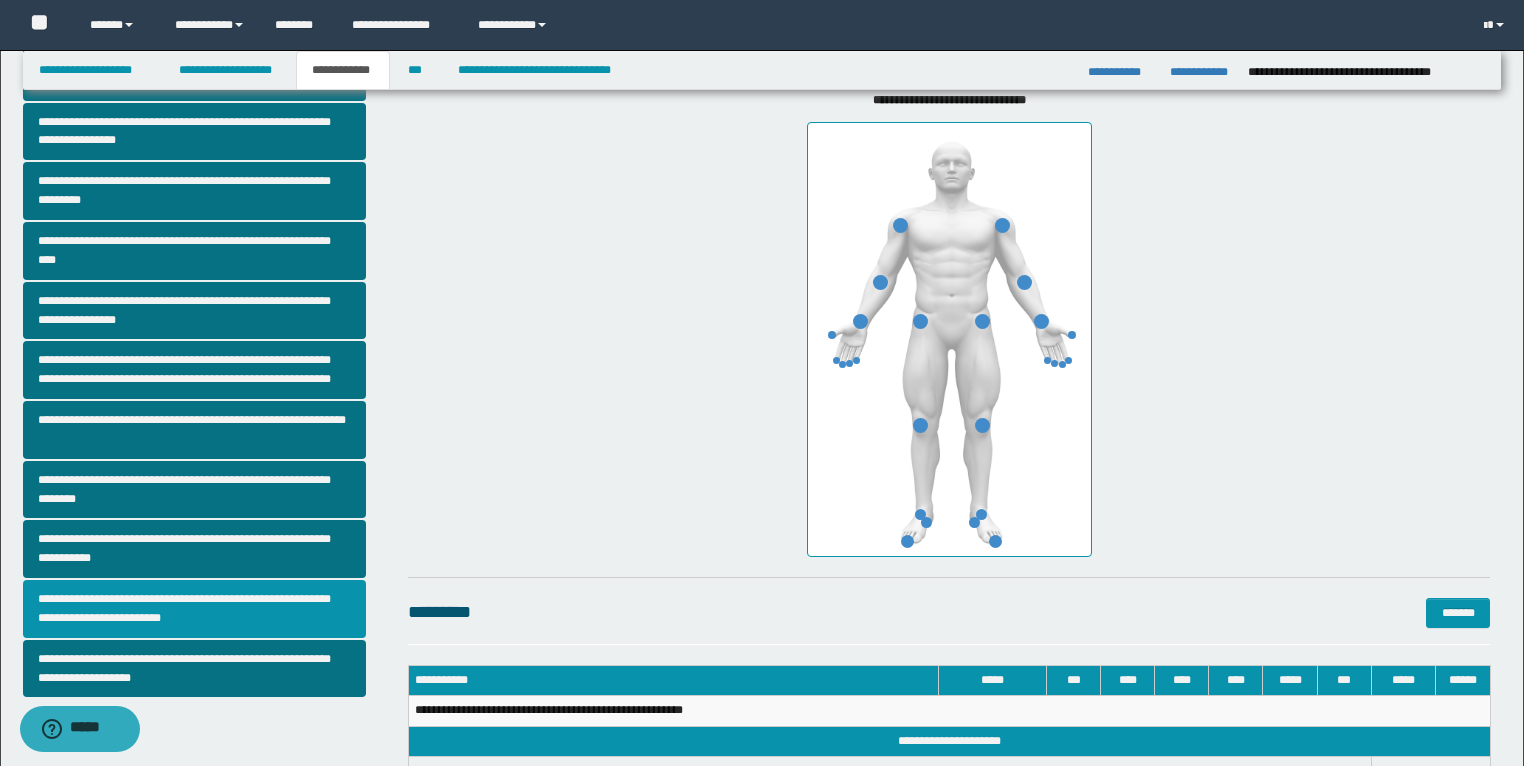 scroll, scrollTop: 453, scrollLeft: 0, axis: vertical 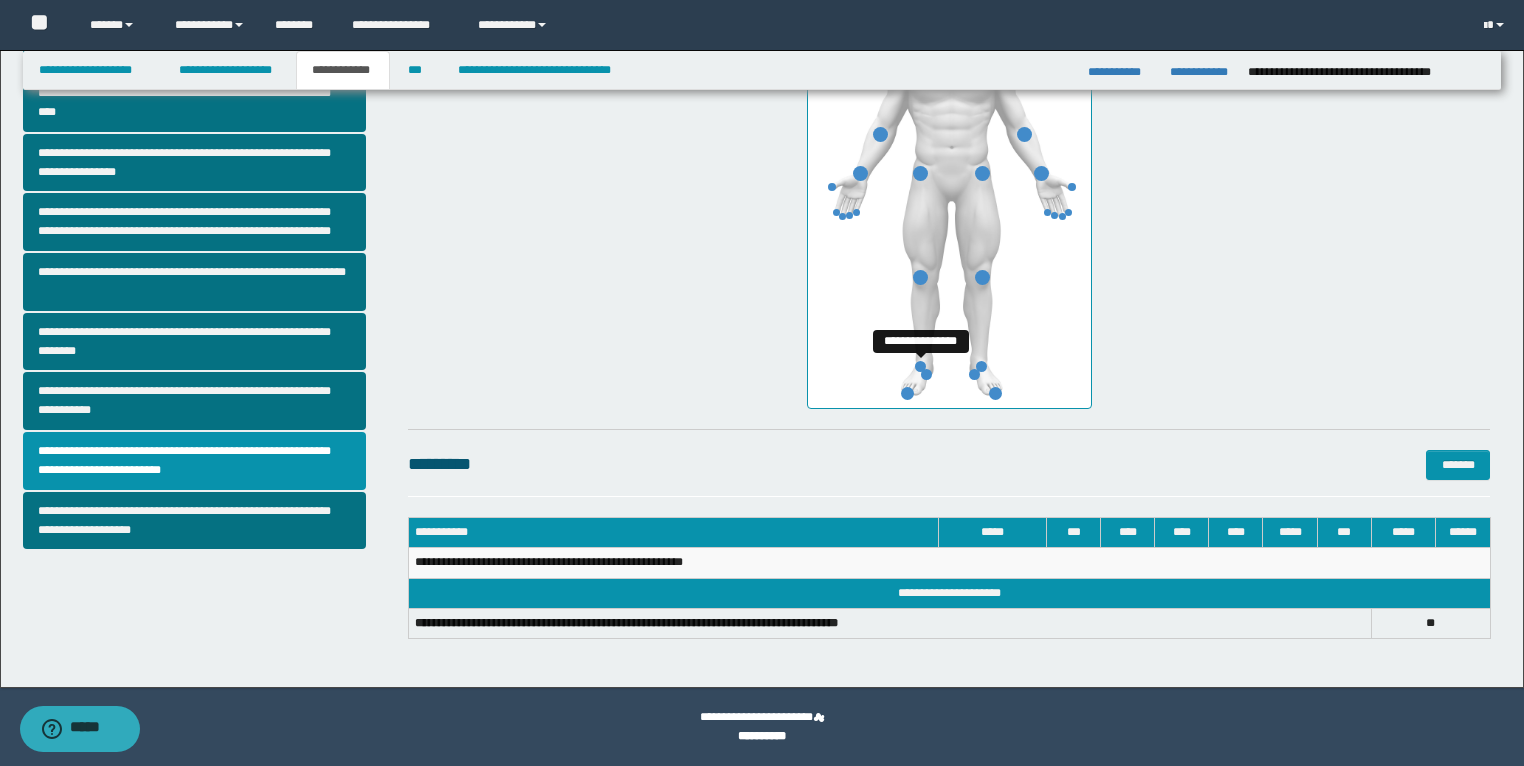 click at bounding box center (920, 366) 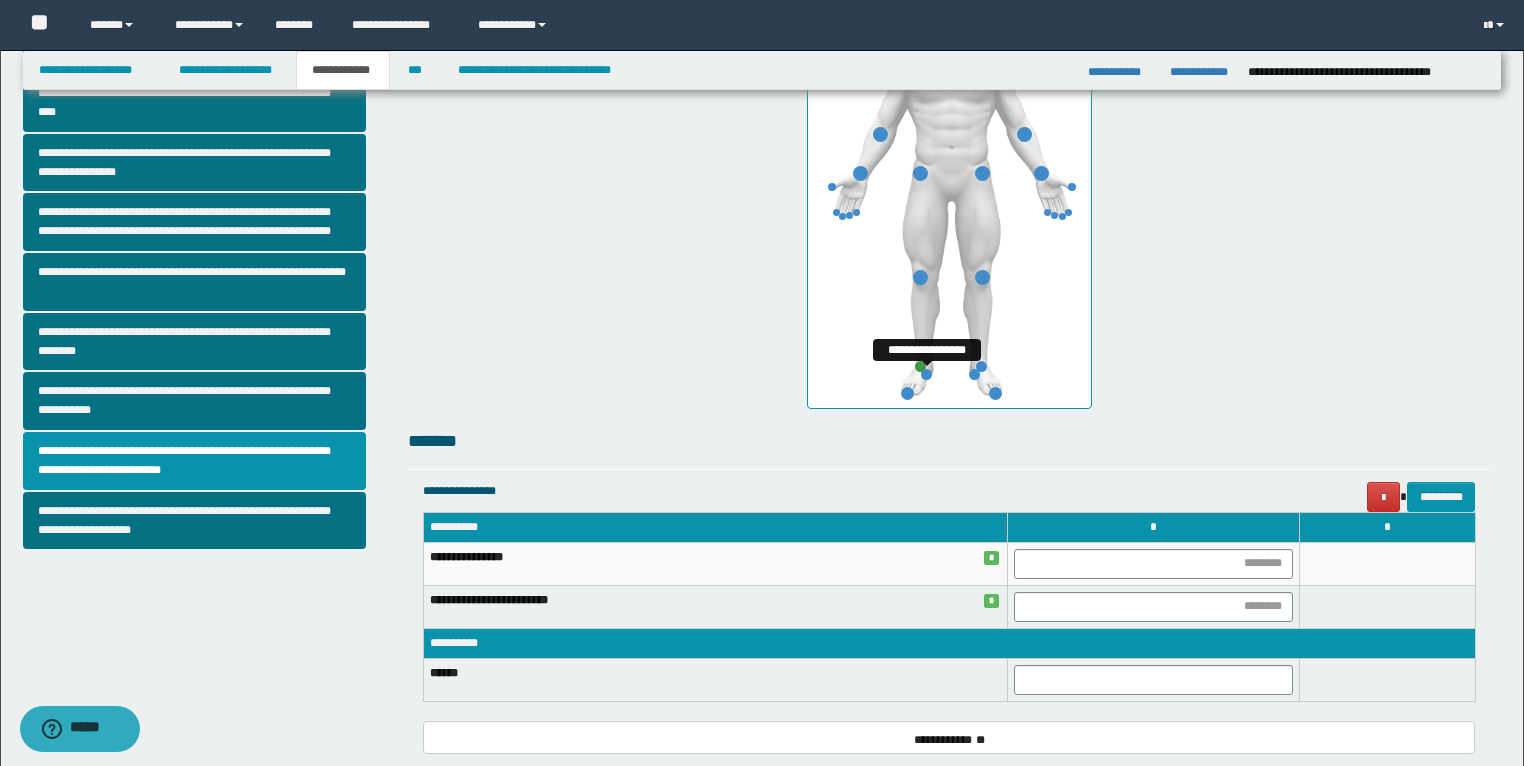 click at bounding box center (926, 374) 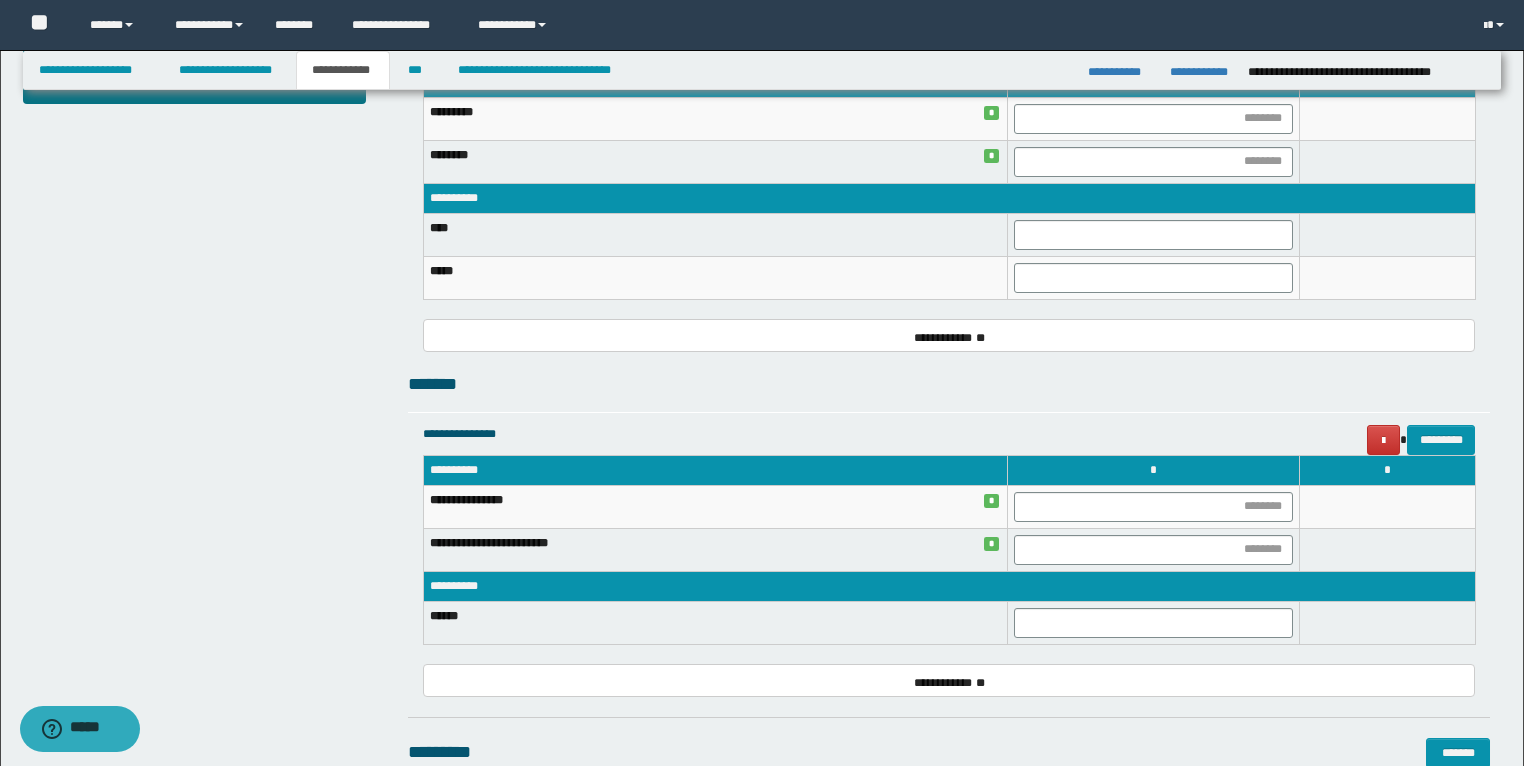 scroll, scrollTop: 933, scrollLeft: 0, axis: vertical 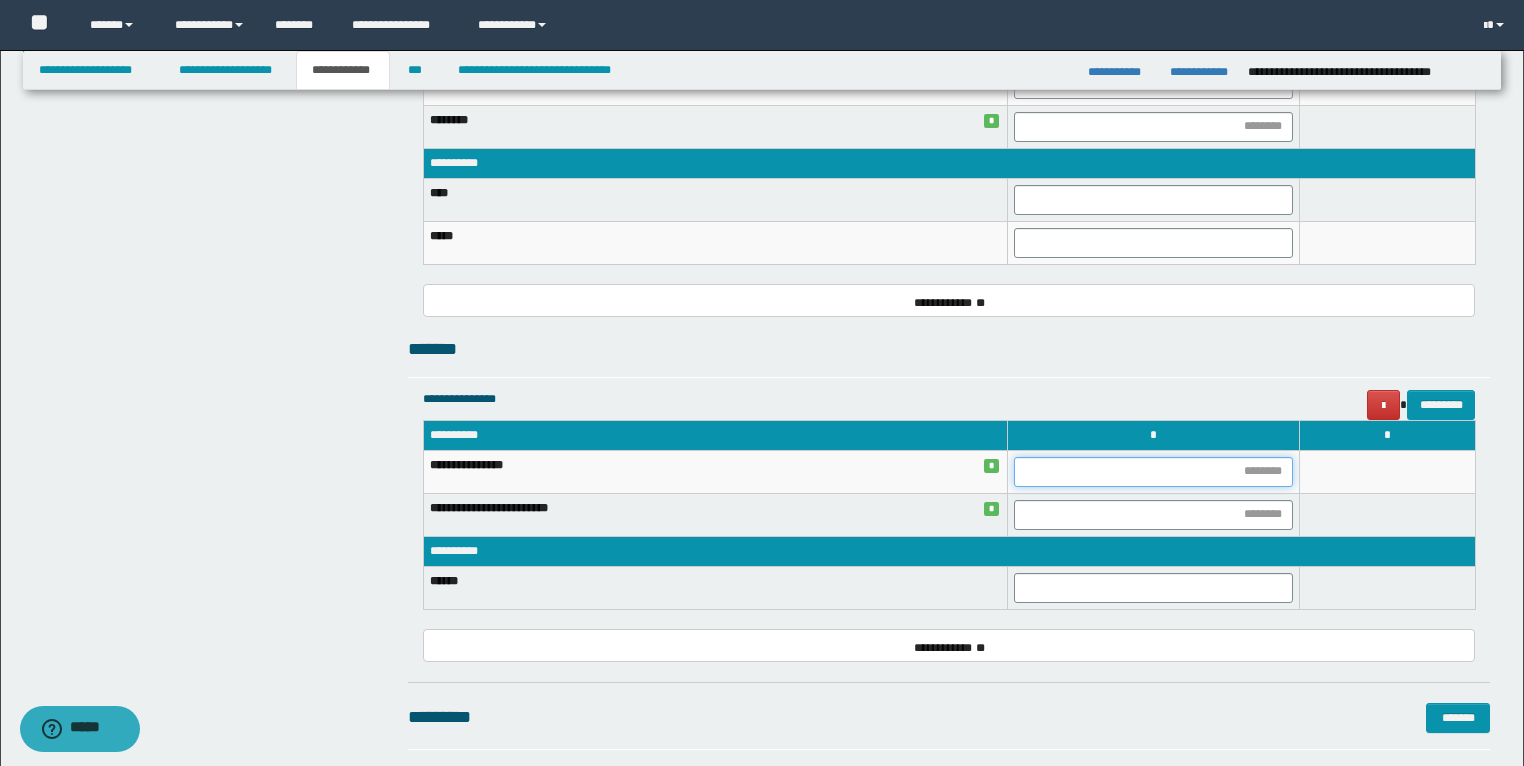 click at bounding box center (1153, 472) 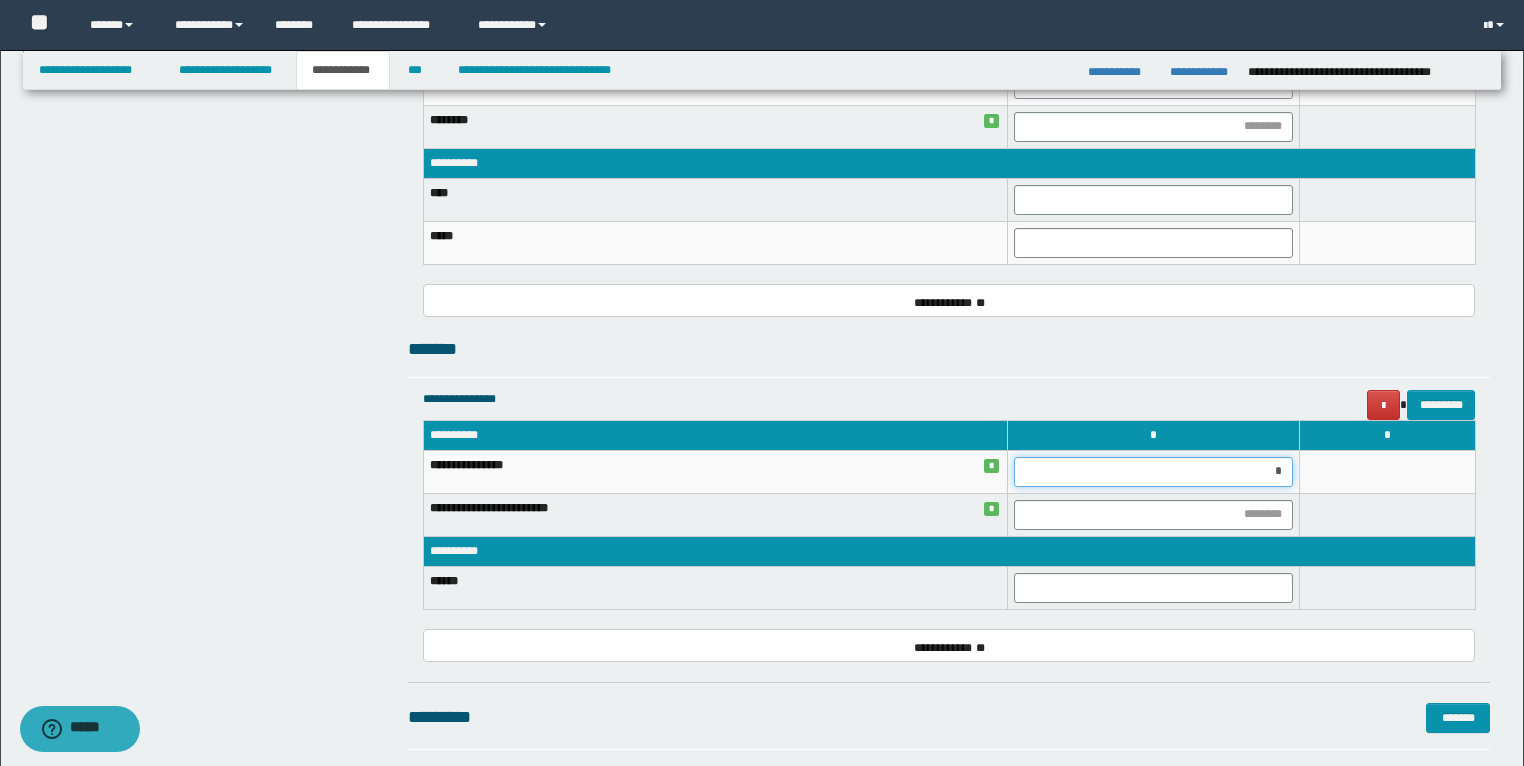 type on "**" 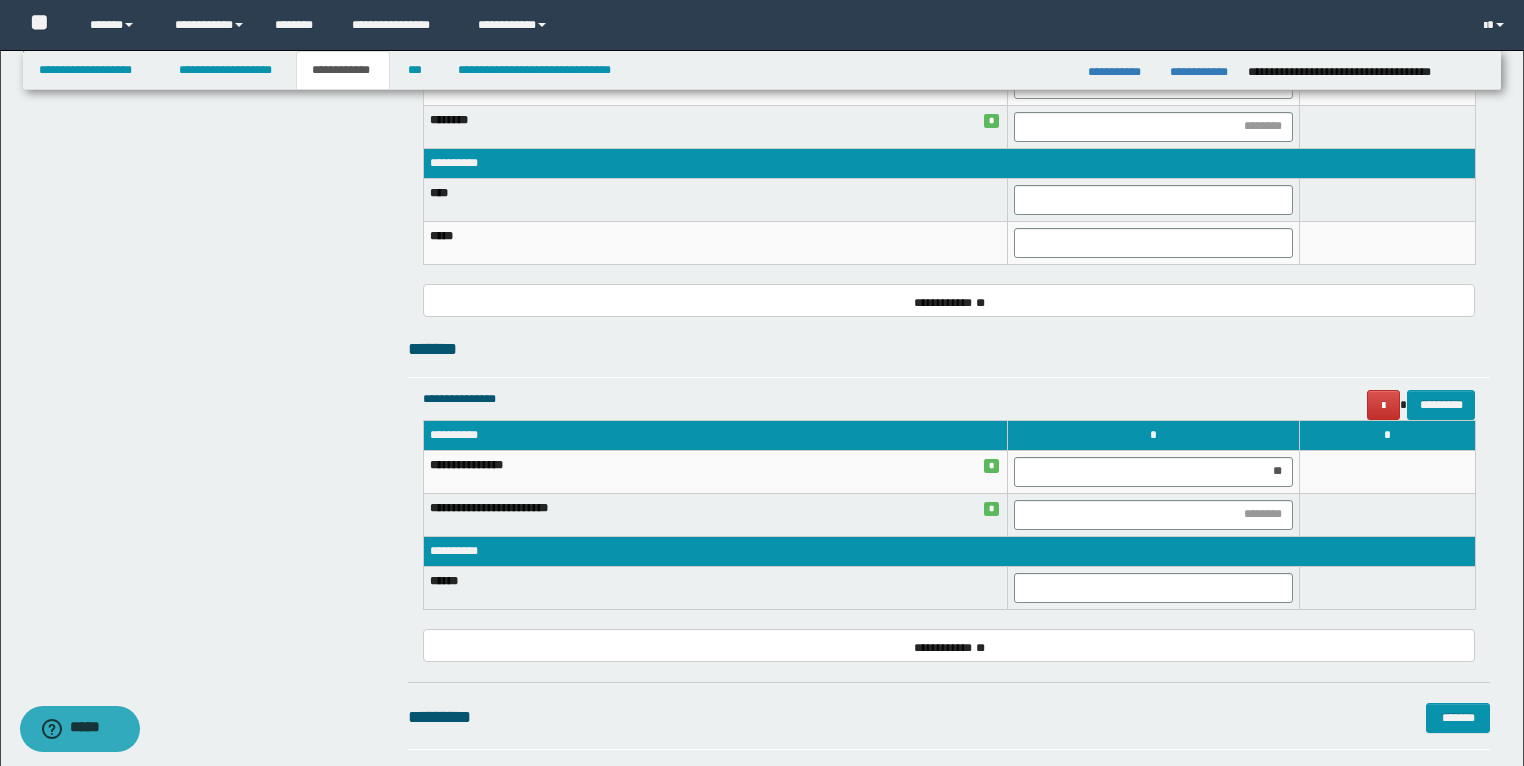 click at bounding box center [1387, 514] 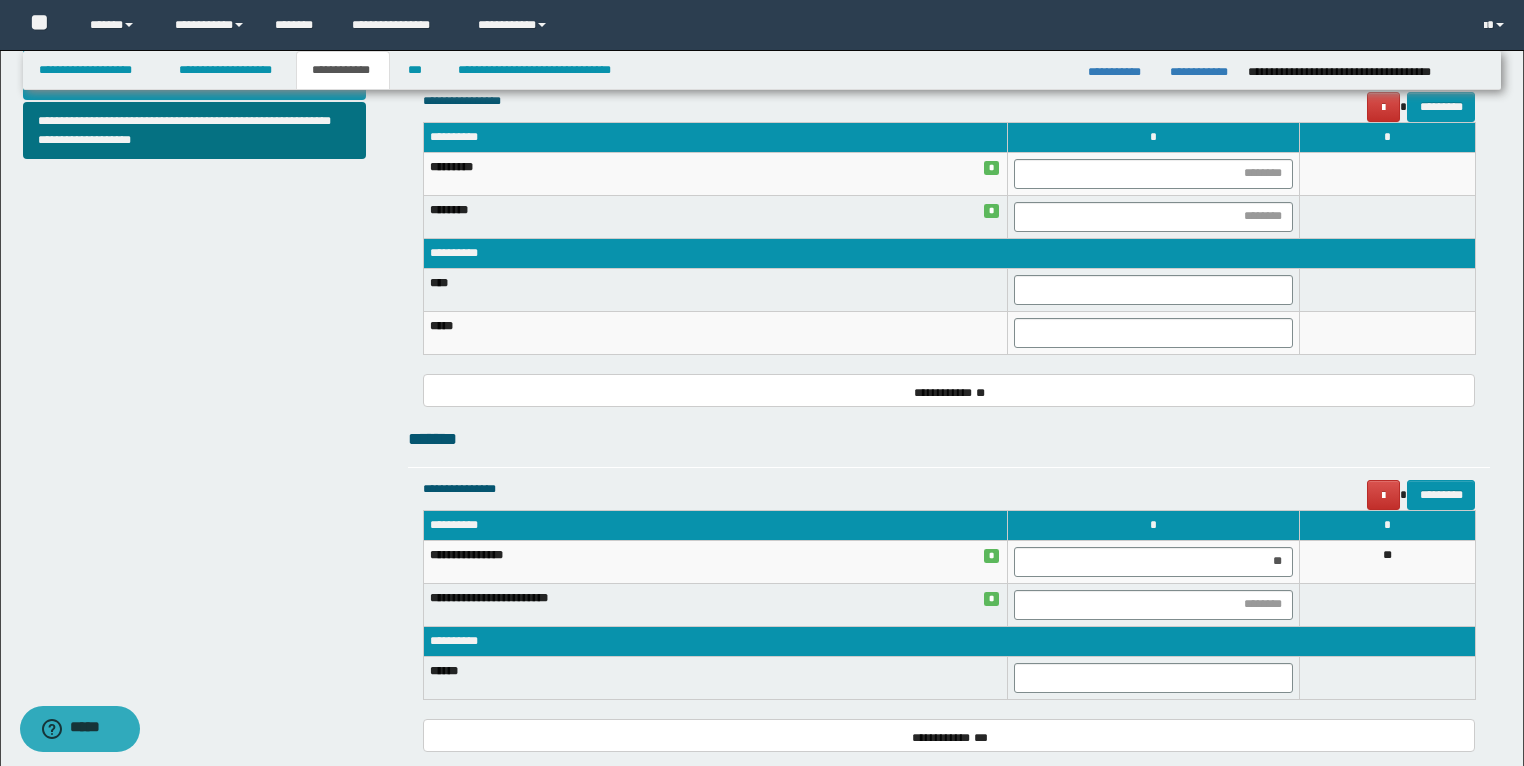 scroll, scrollTop: 773, scrollLeft: 0, axis: vertical 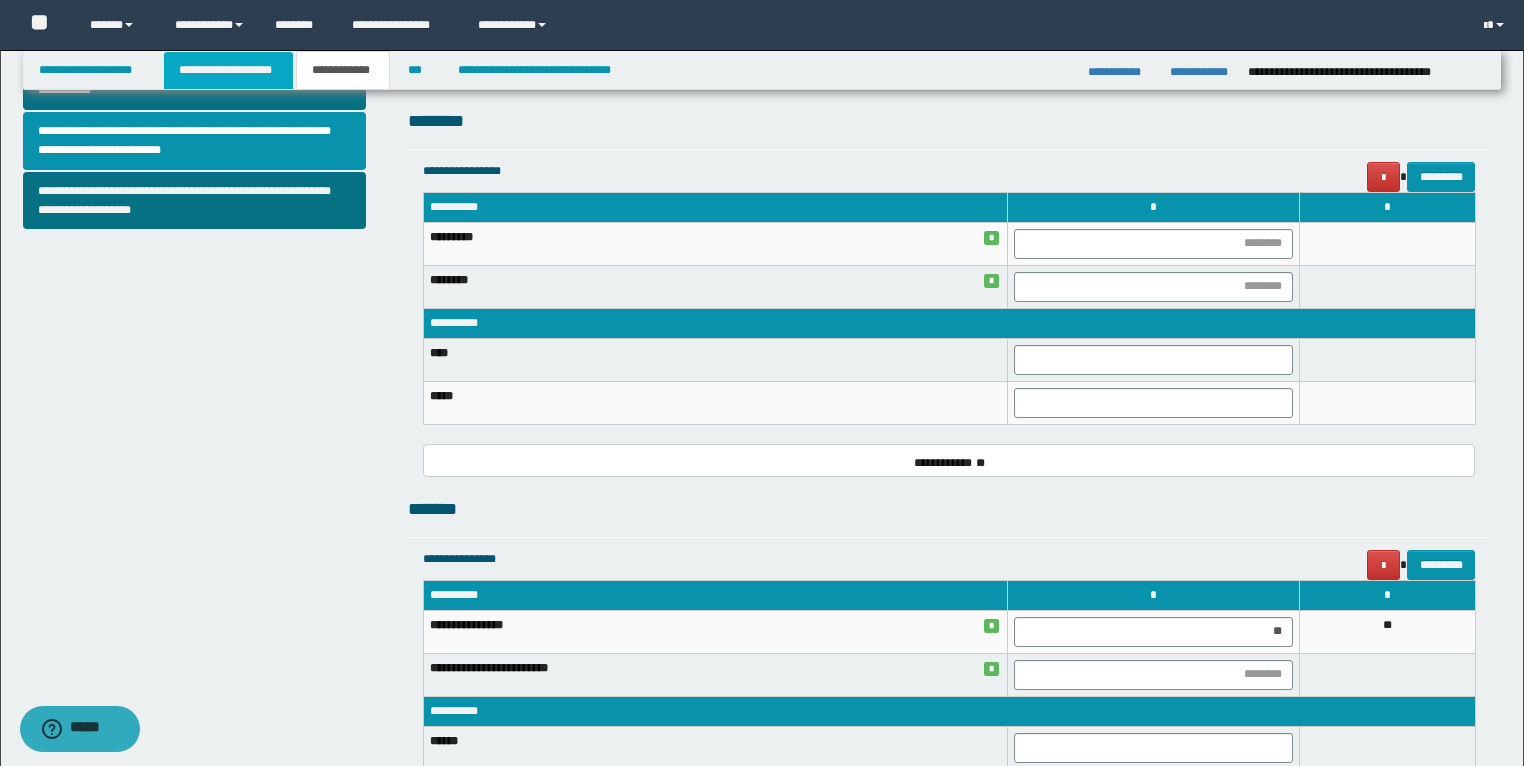 click on "**********" at bounding box center (228, 70) 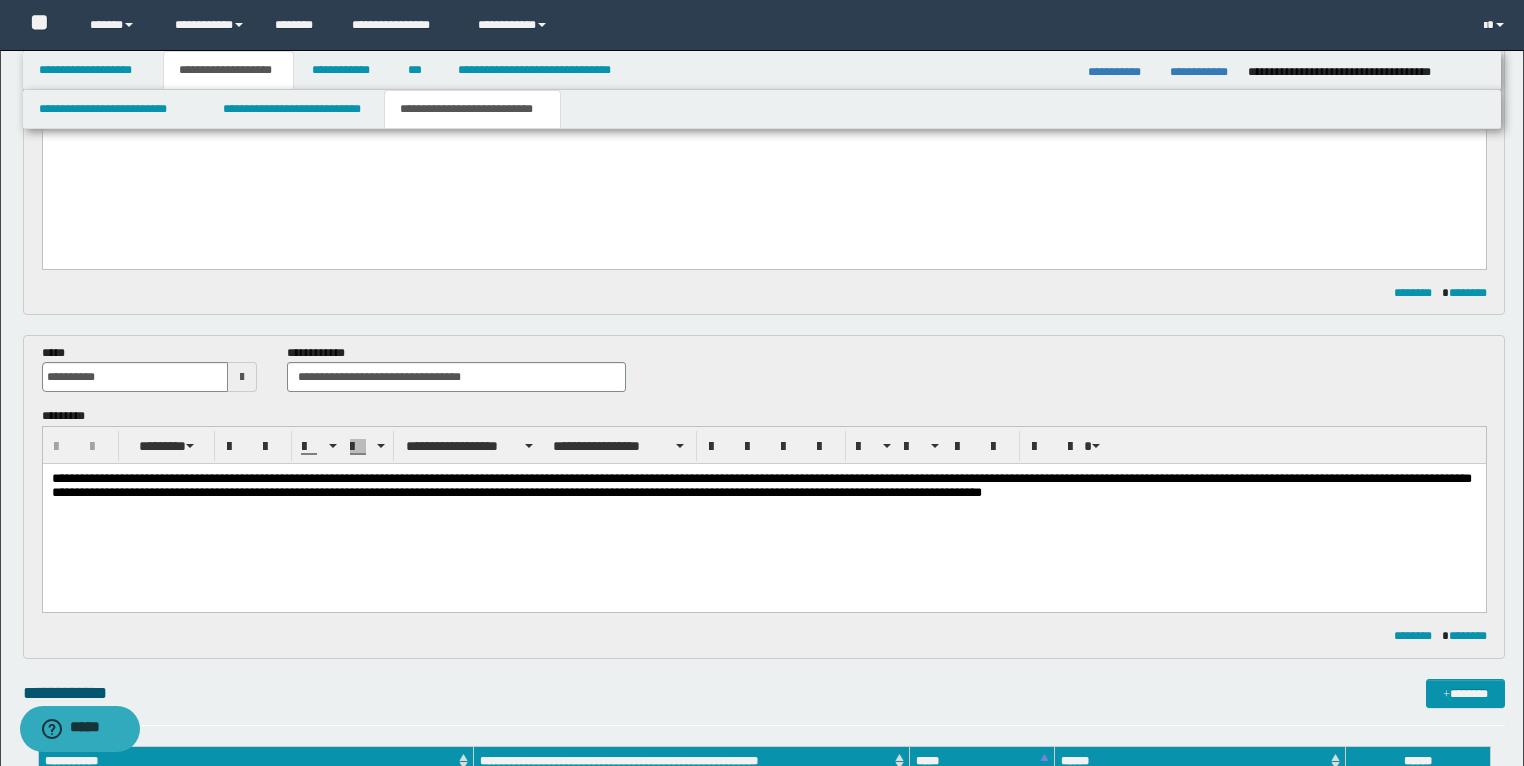 scroll, scrollTop: 724, scrollLeft: 0, axis: vertical 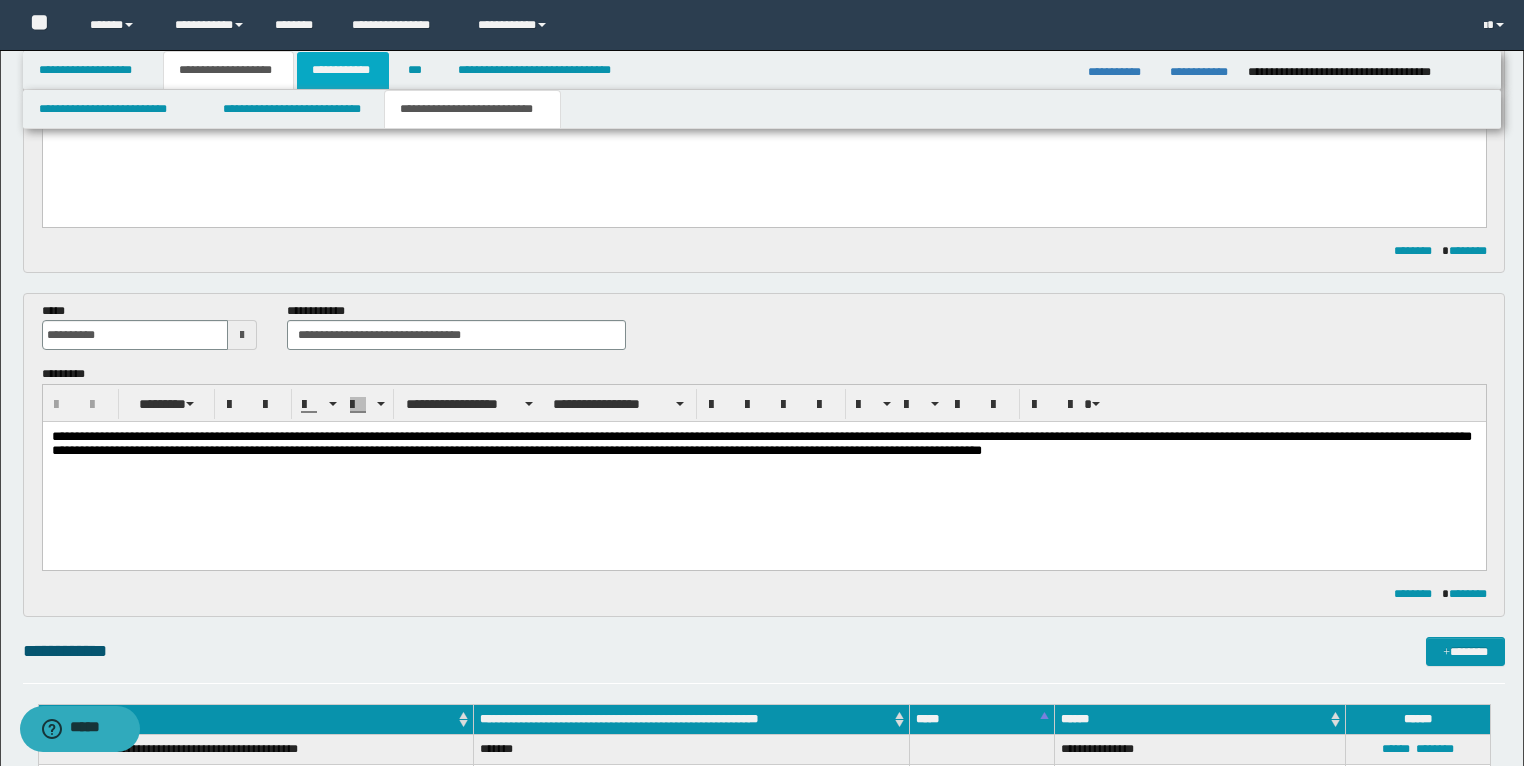 click on "**********" at bounding box center (343, 70) 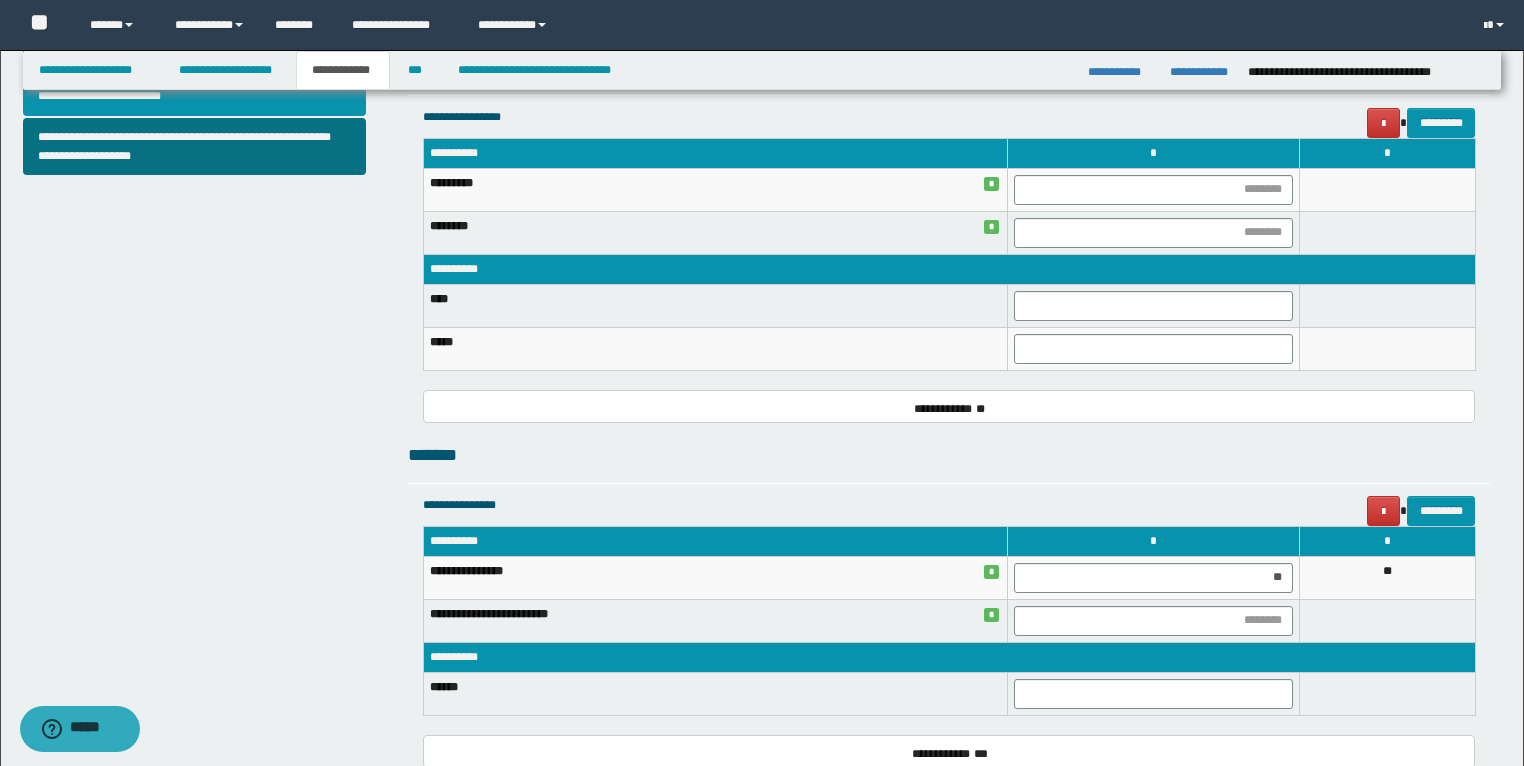 scroll, scrollTop: 799, scrollLeft: 0, axis: vertical 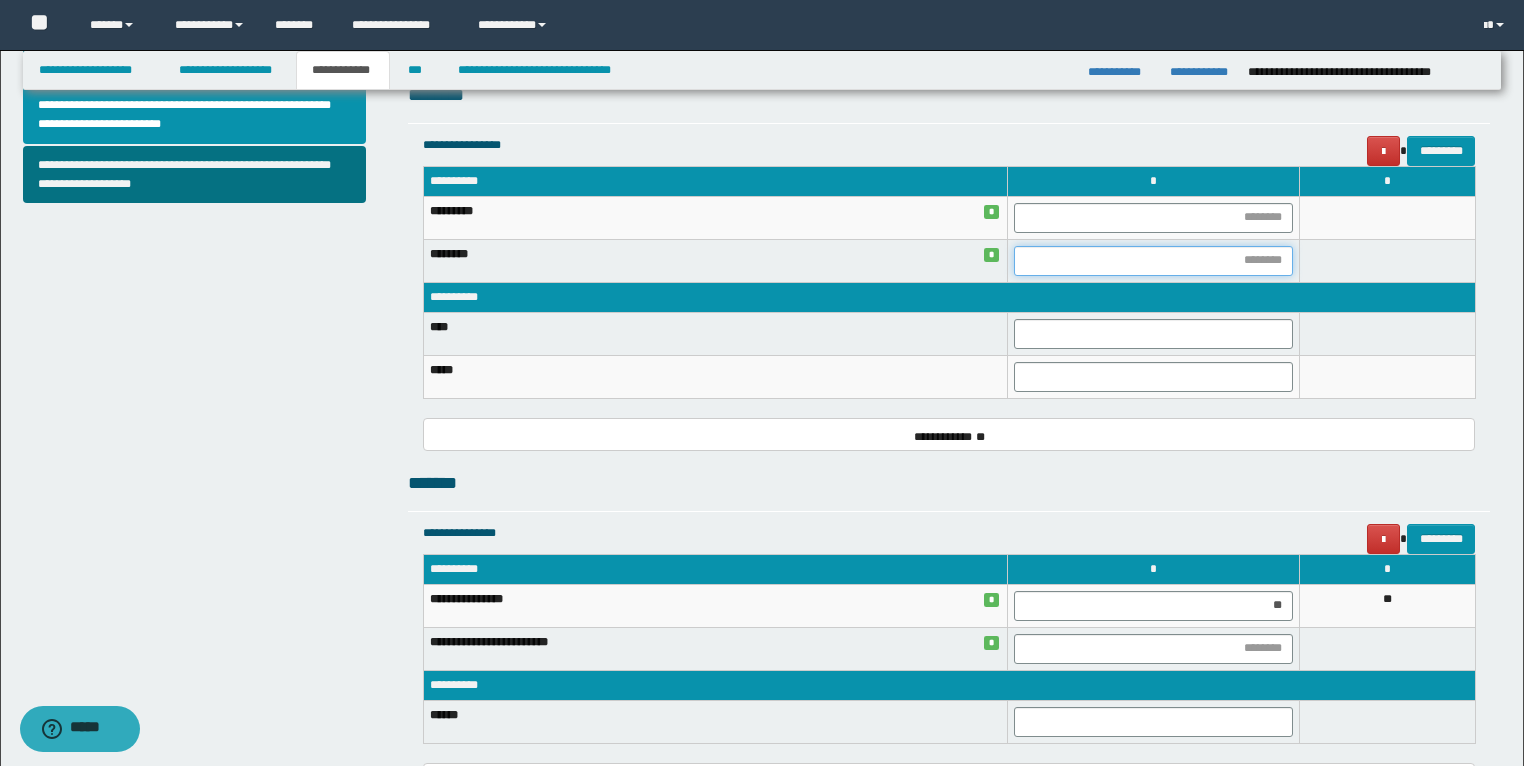 click at bounding box center [1153, 261] 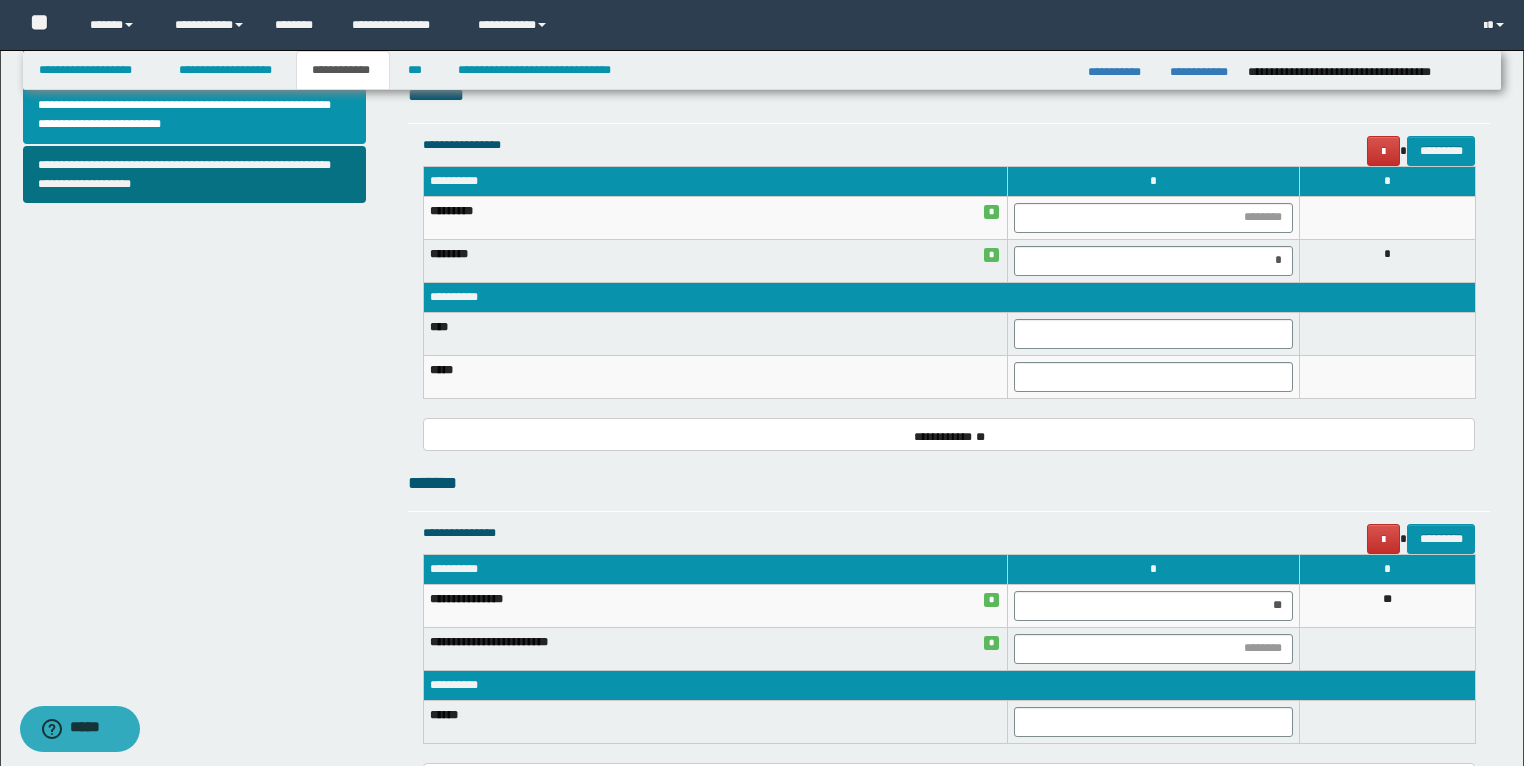 click on "*******" at bounding box center (949, 483) 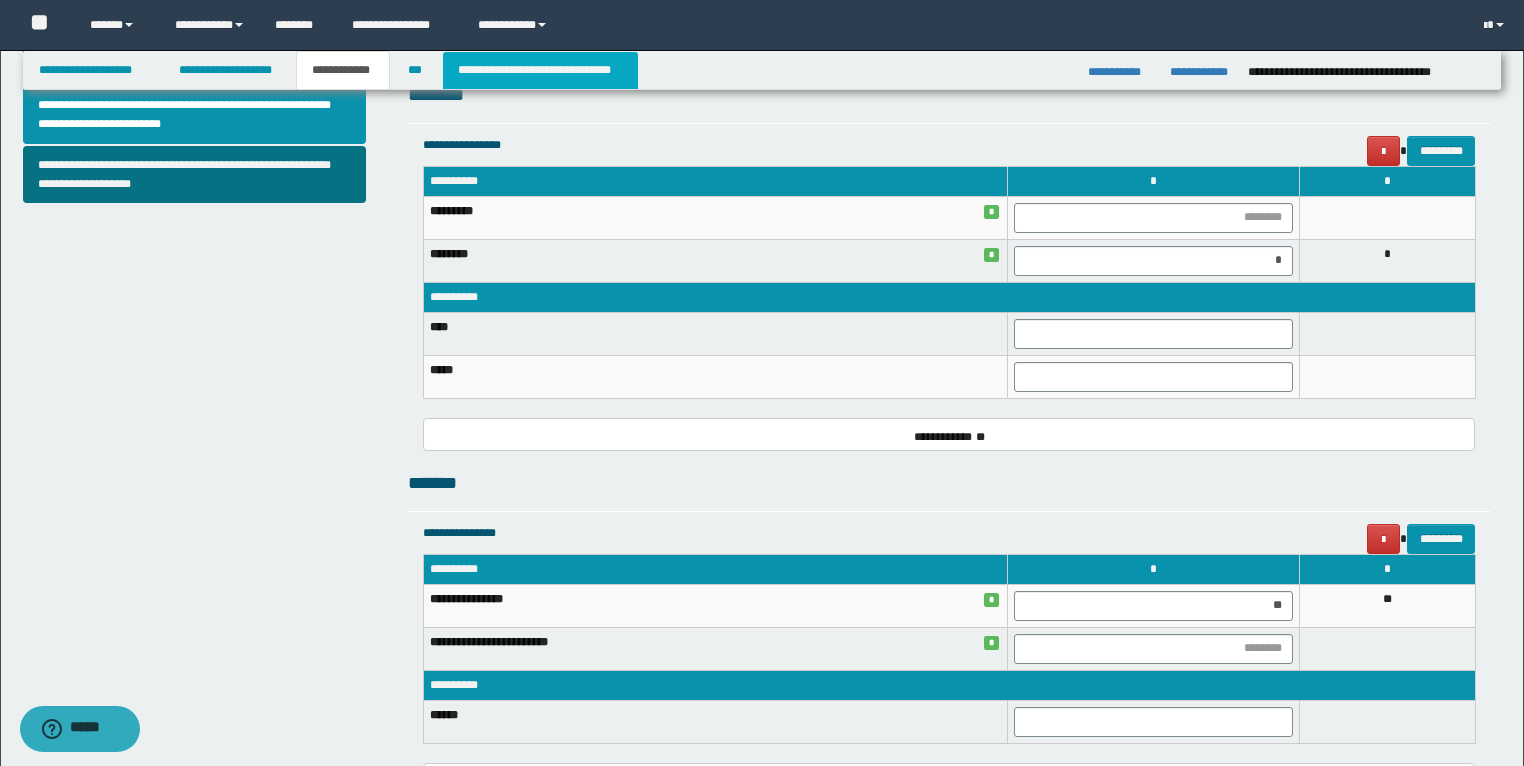 click on "**********" at bounding box center [540, 70] 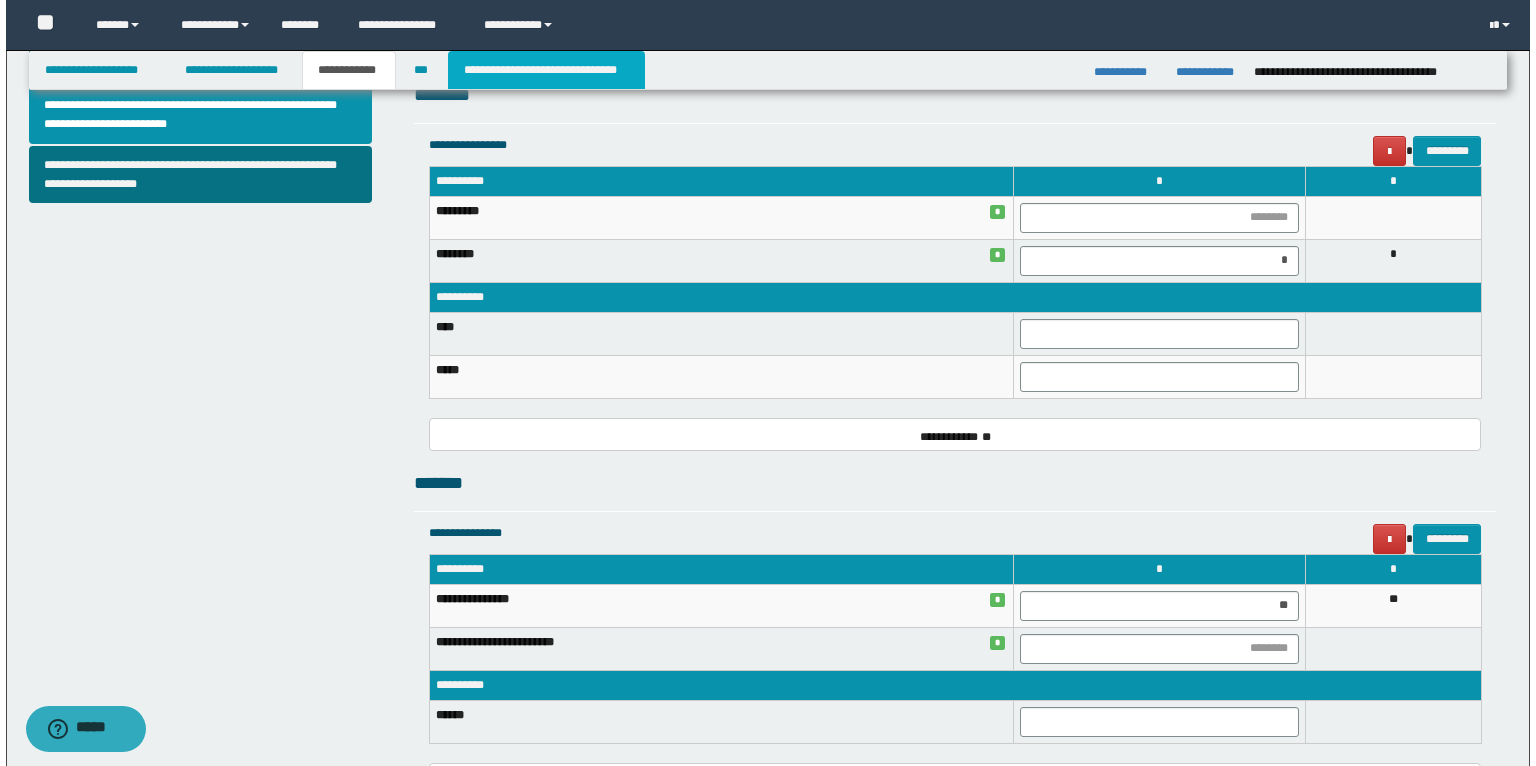 scroll, scrollTop: 0, scrollLeft: 0, axis: both 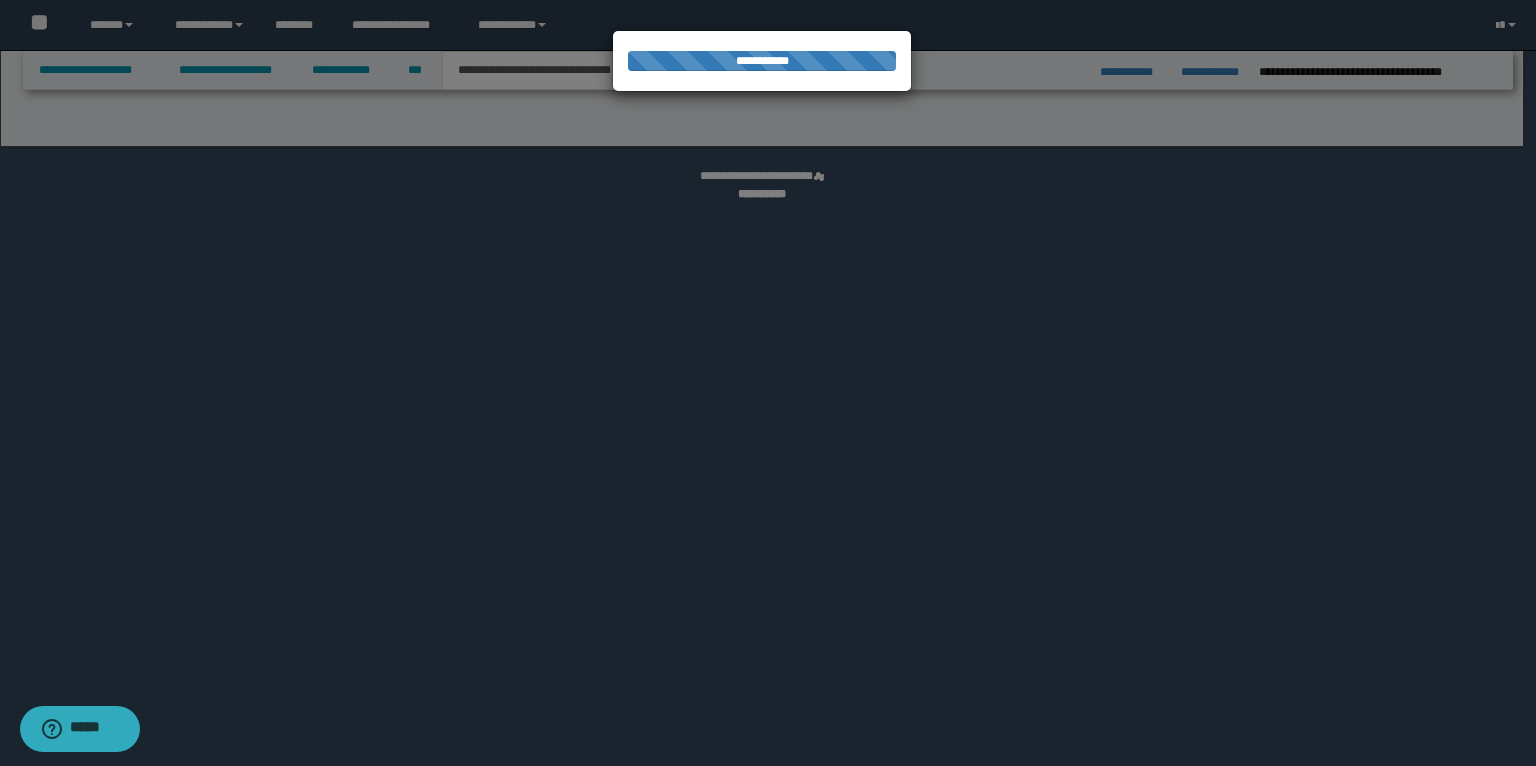 select on "*" 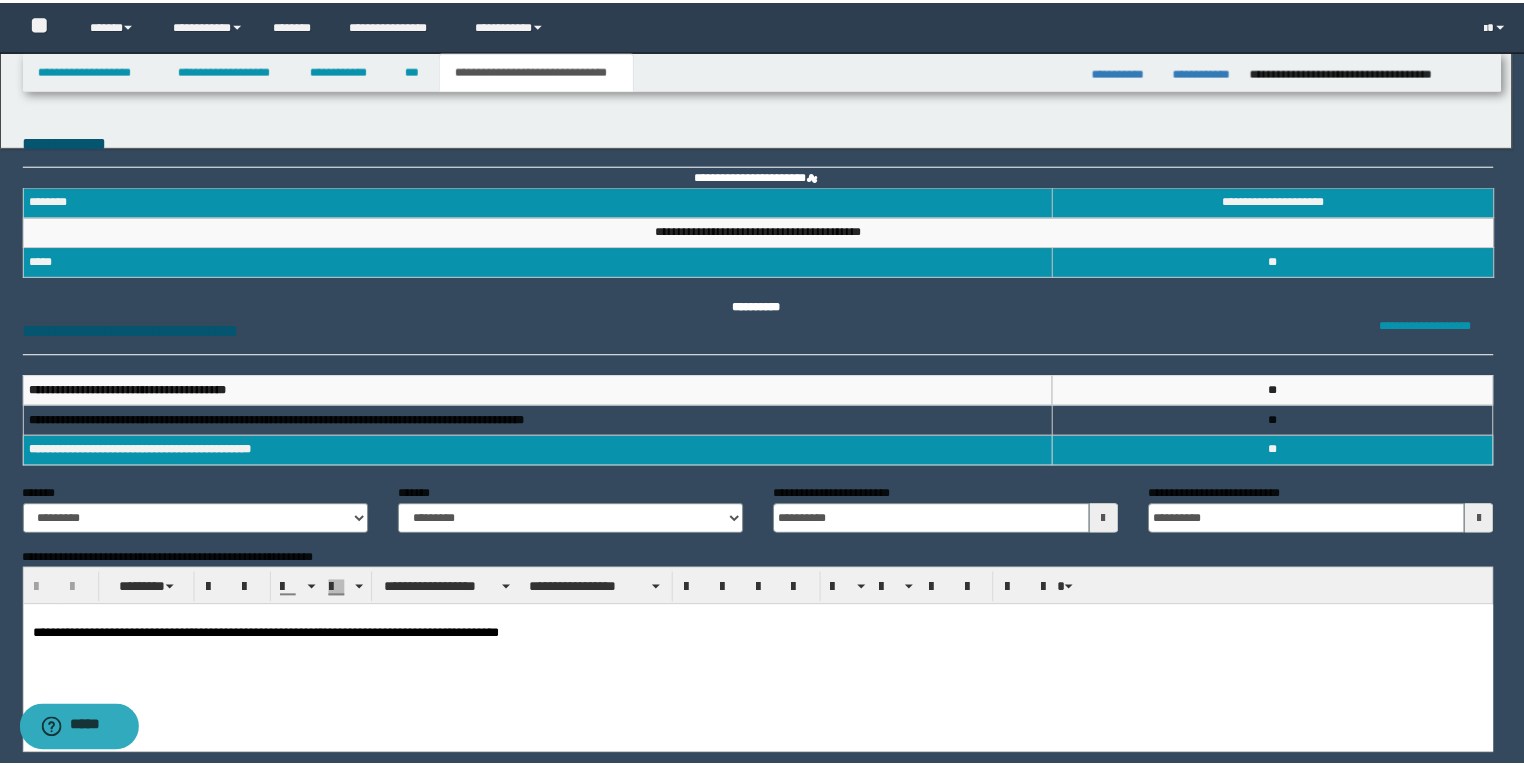 scroll, scrollTop: 0, scrollLeft: 0, axis: both 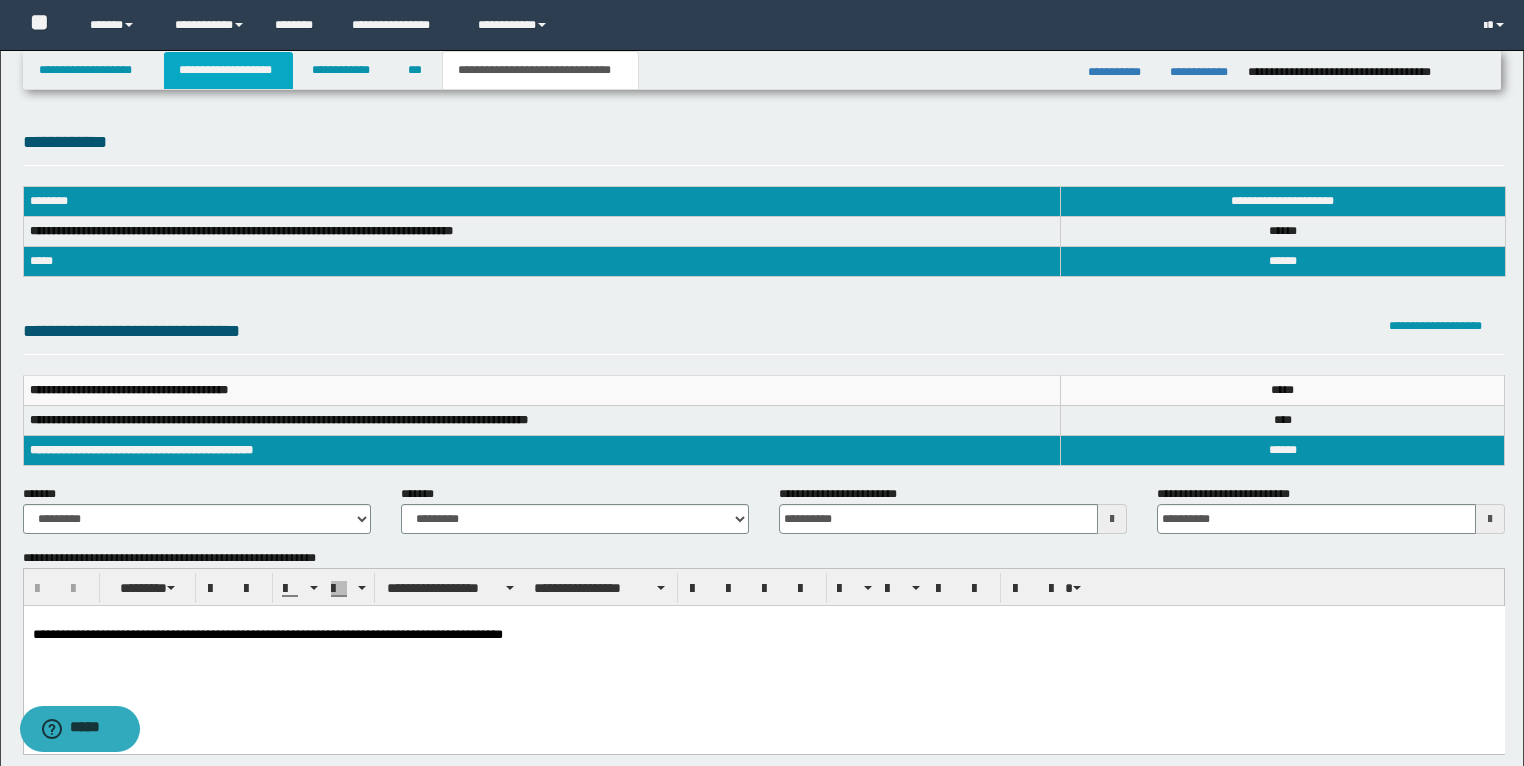 click on "**********" at bounding box center (228, 70) 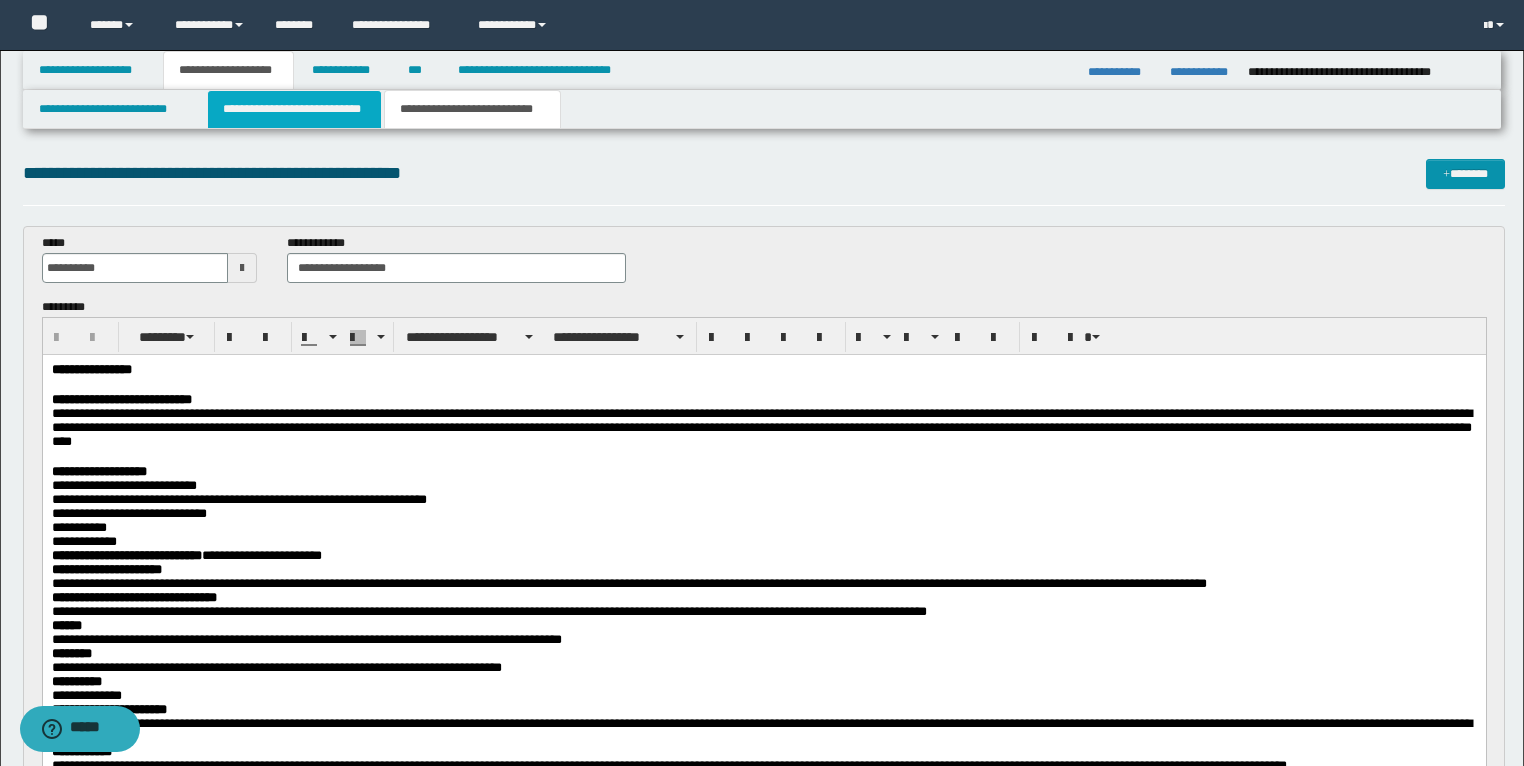 click on "**********" at bounding box center (294, 109) 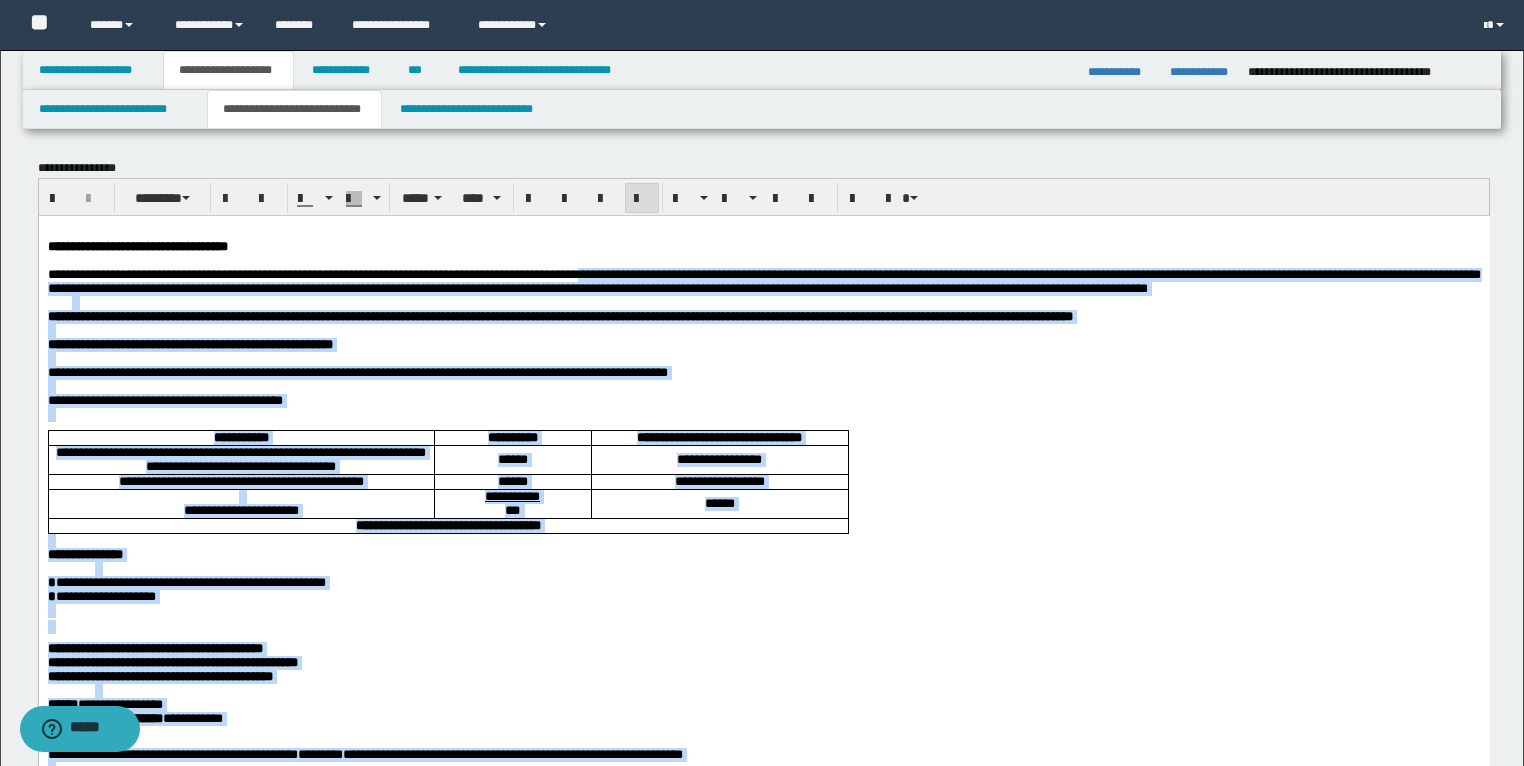drag, startPoint x: 891, startPoint y: 276, endPoint x: 703, endPoint y: 276, distance: 188 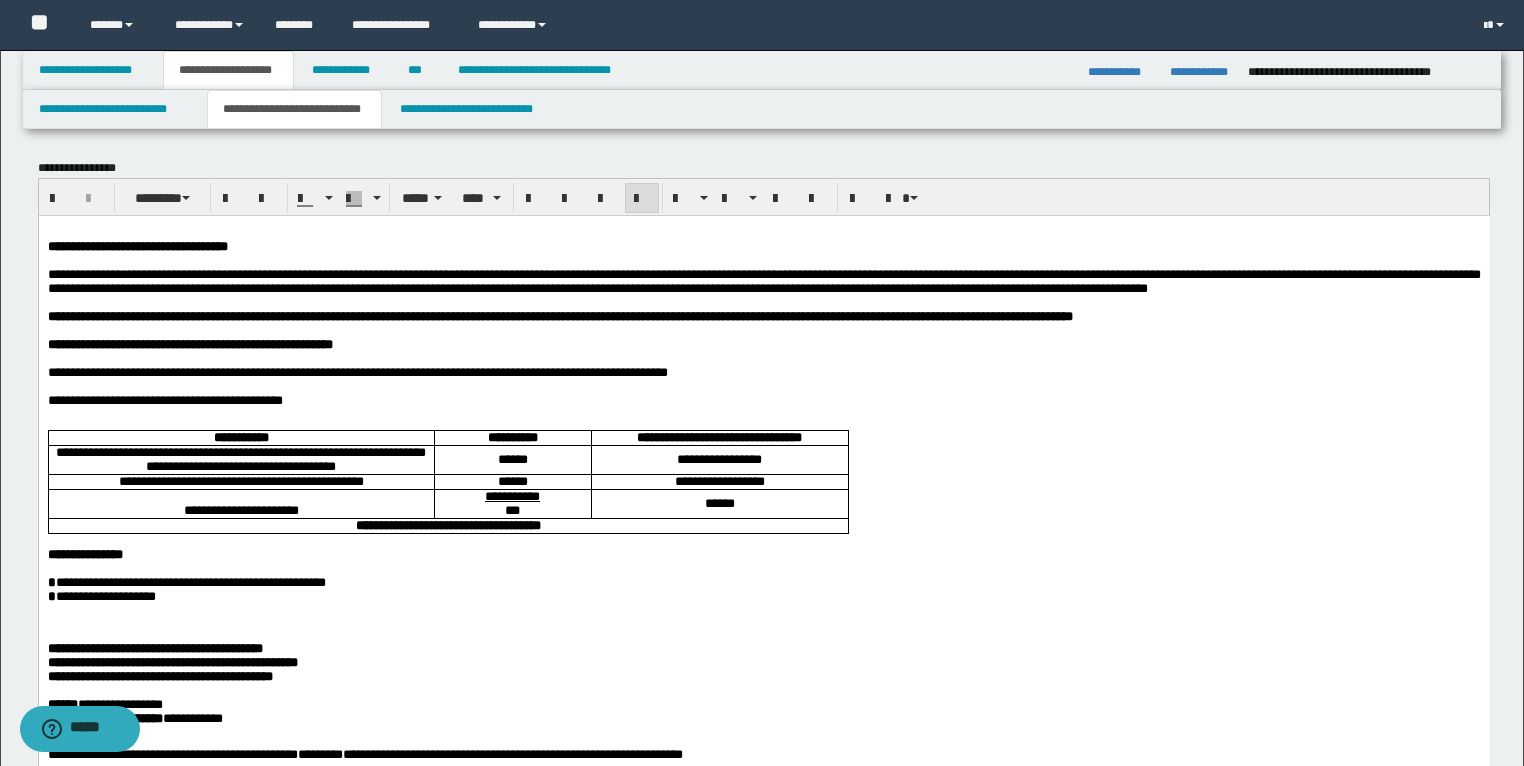 click at bounding box center [775, 302] 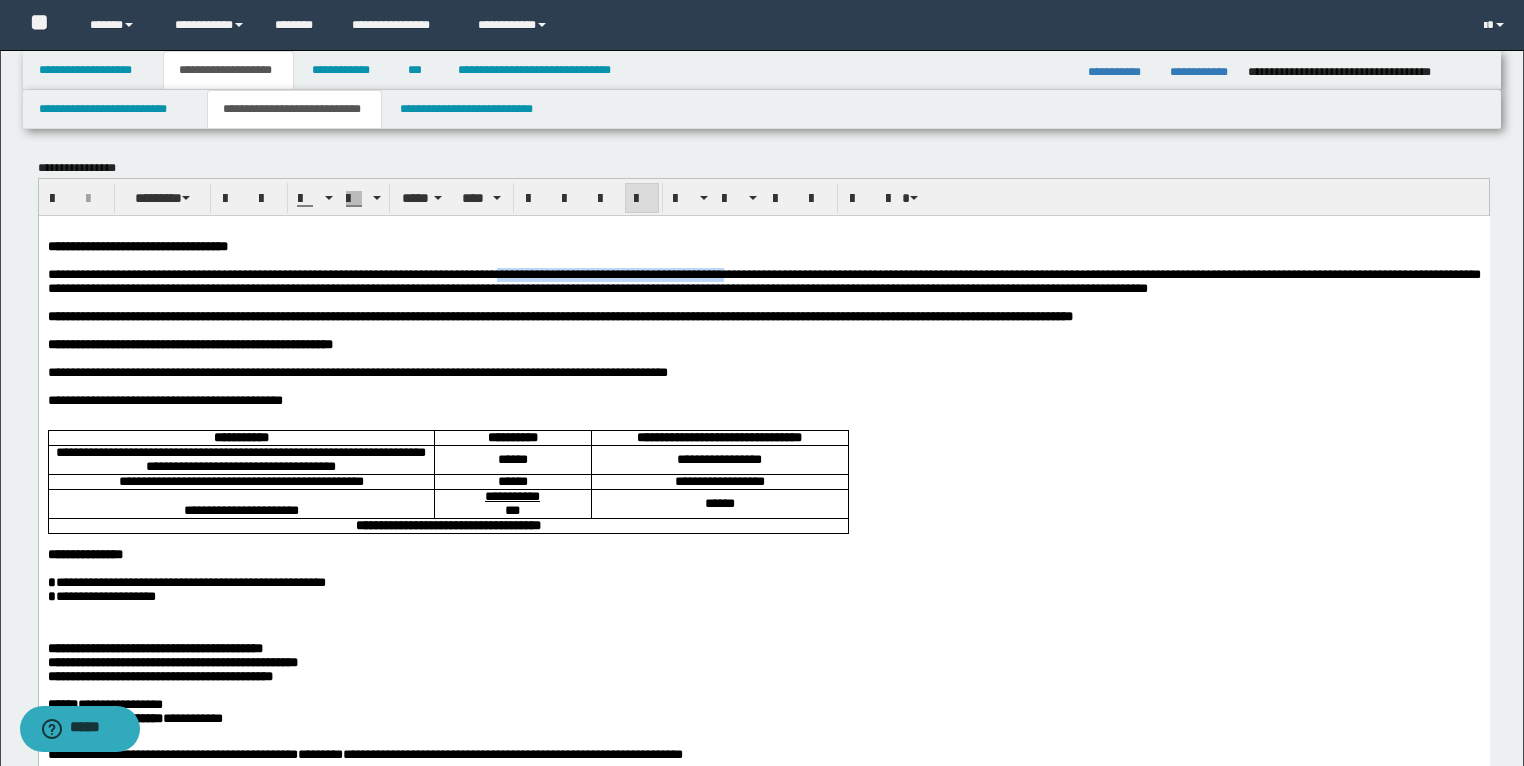 drag, startPoint x: 603, startPoint y: 277, endPoint x: 889, endPoint y: 283, distance: 286.06293 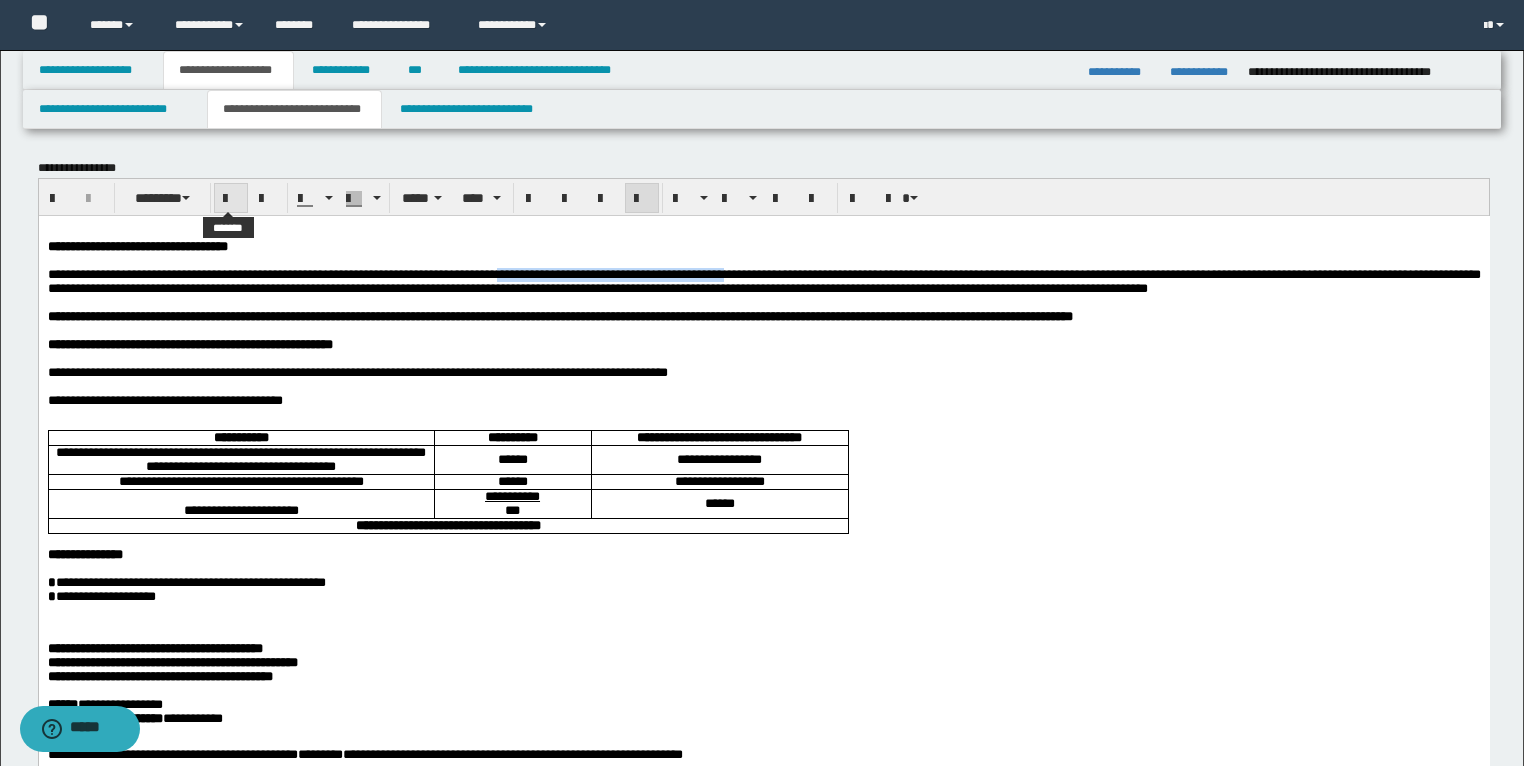 click at bounding box center [231, 199] 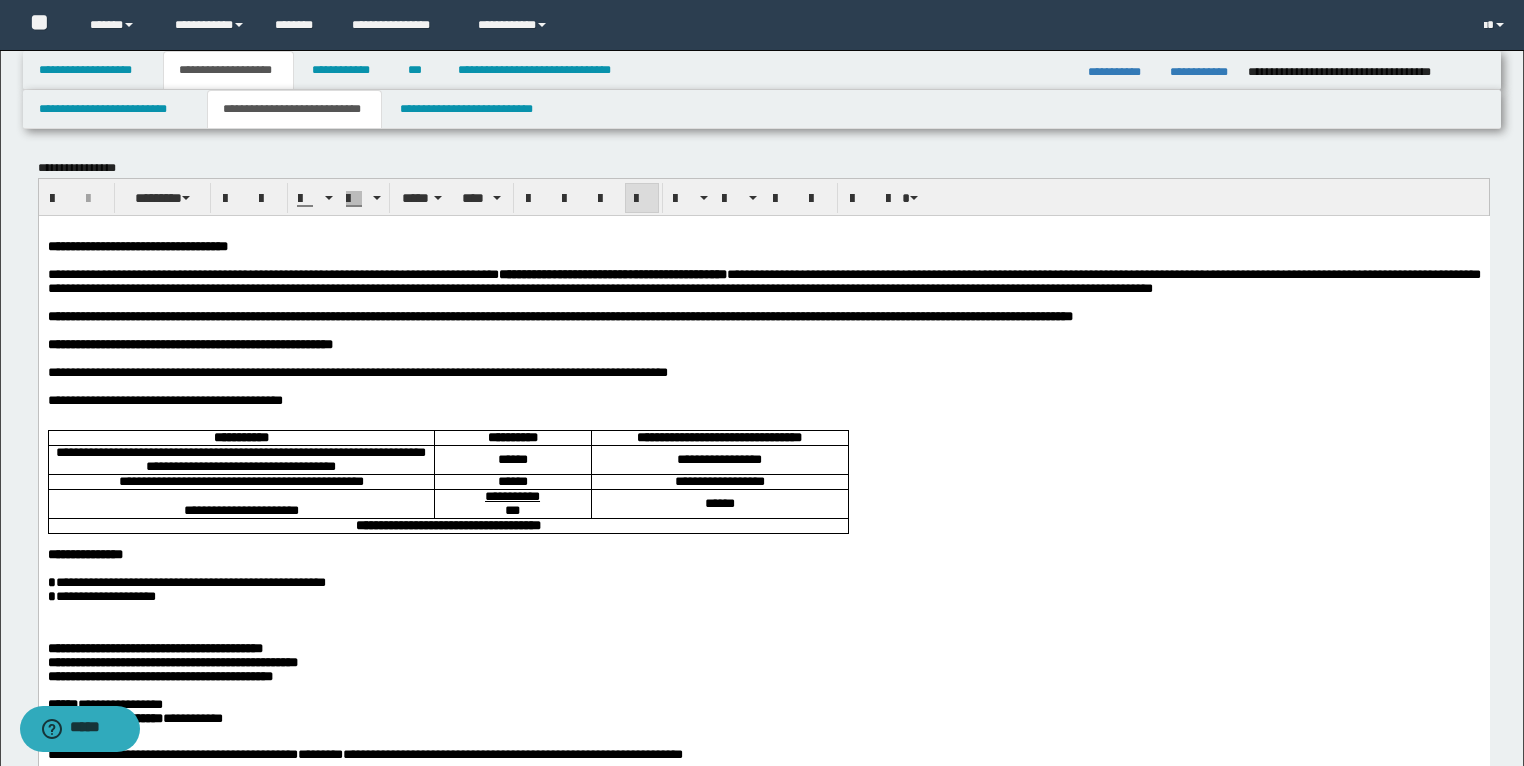 click on "**********" at bounding box center [763, 372] 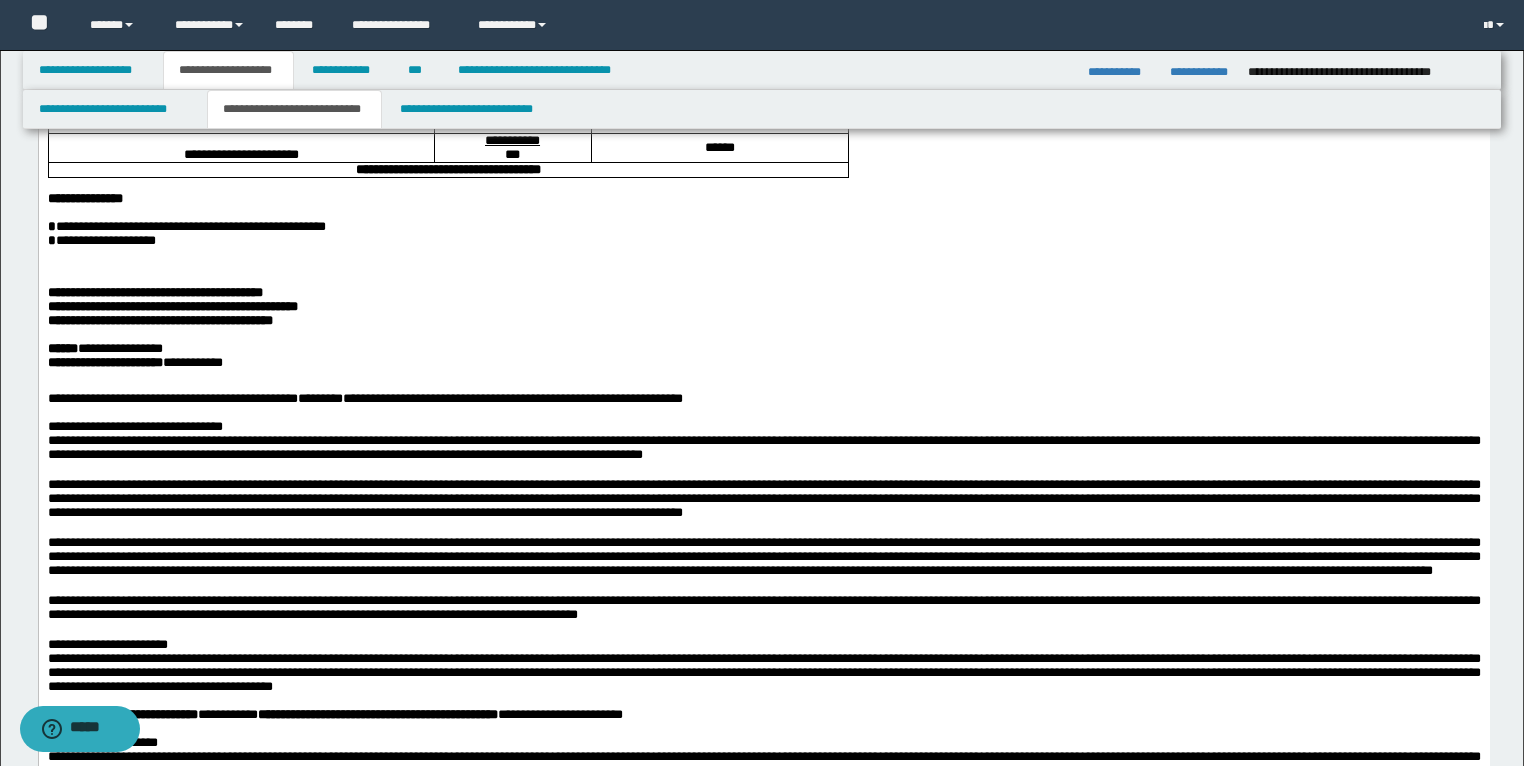 scroll, scrollTop: 320, scrollLeft: 0, axis: vertical 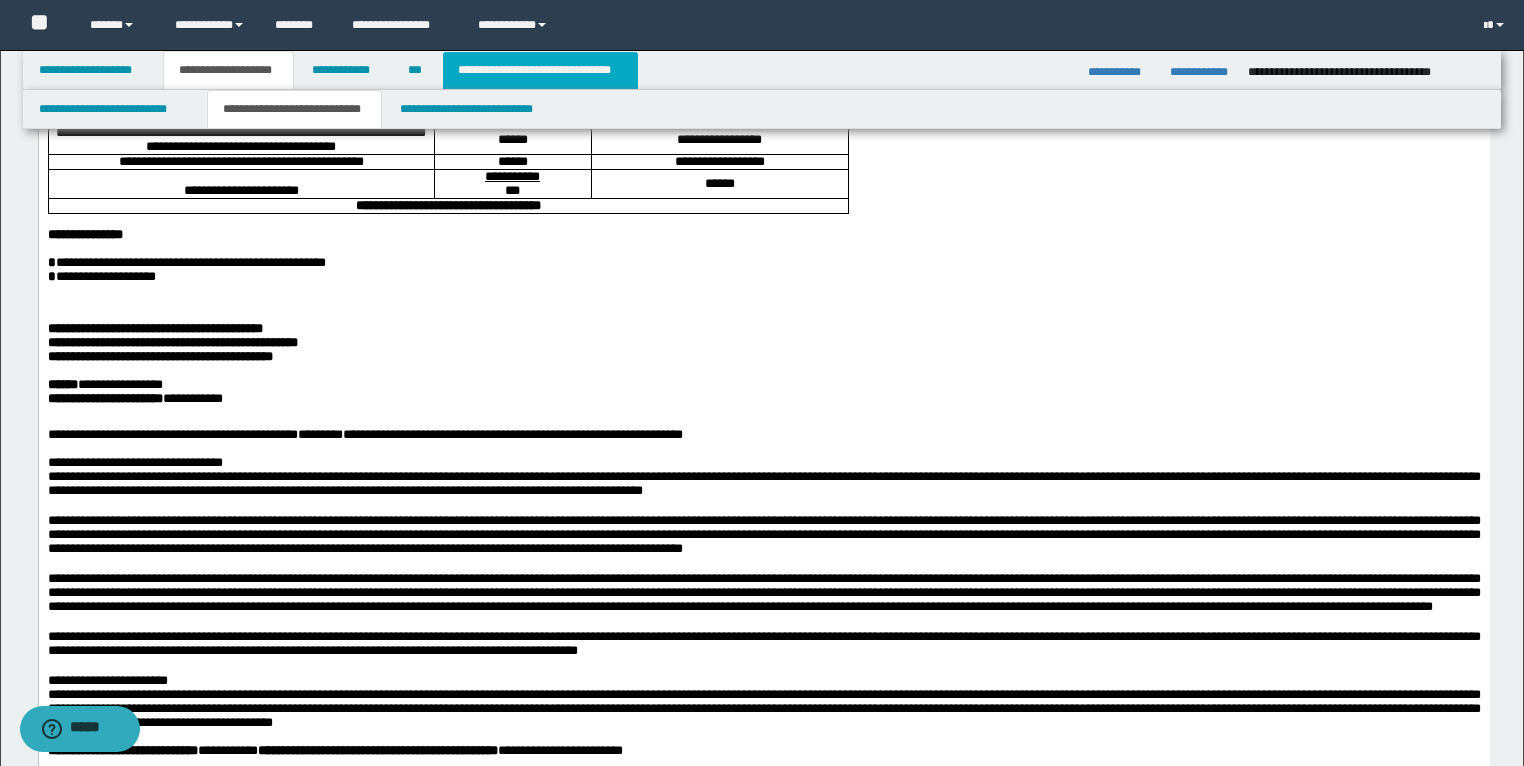 click on "**********" at bounding box center (540, 70) 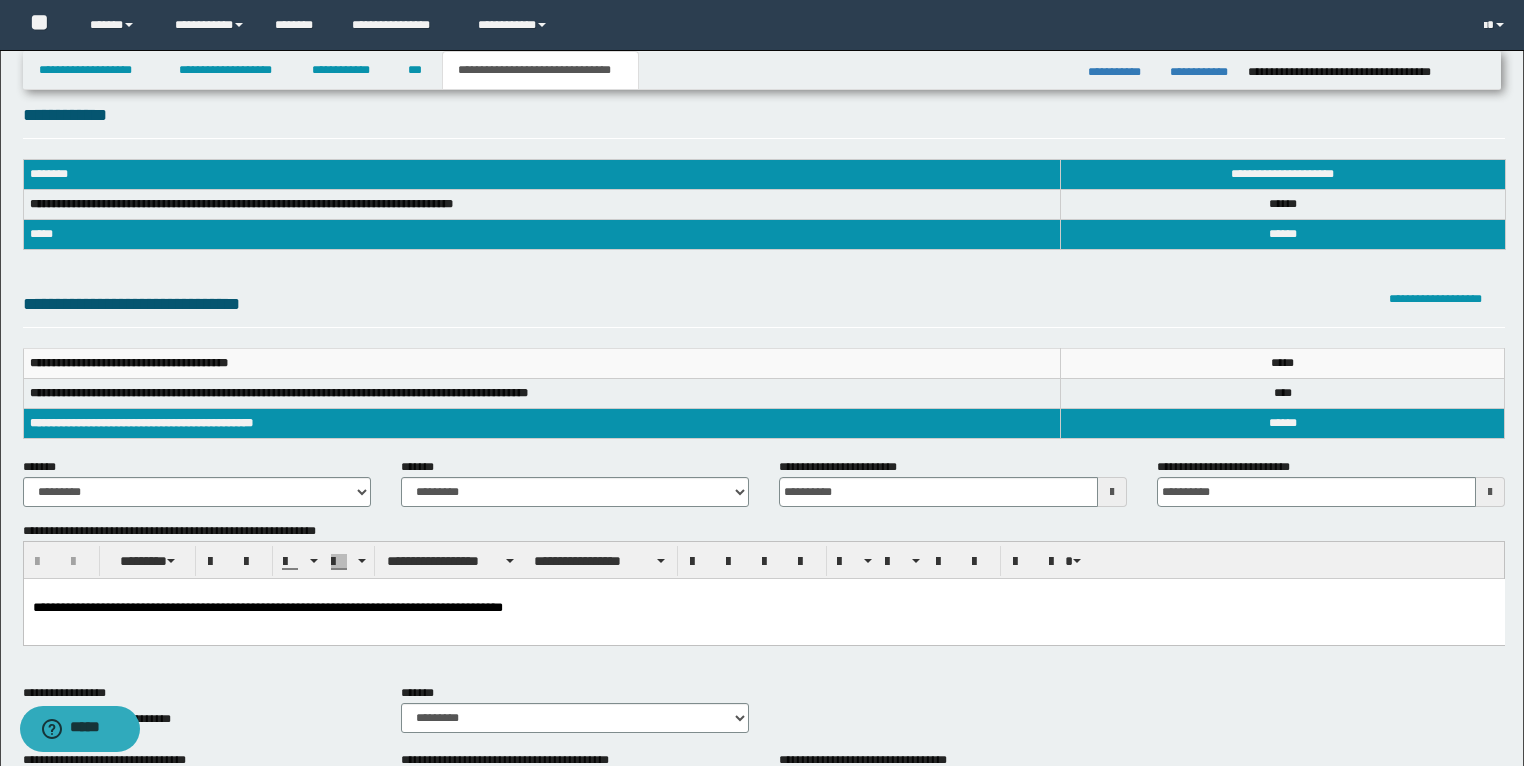 scroll, scrollTop: 0, scrollLeft: 0, axis: both 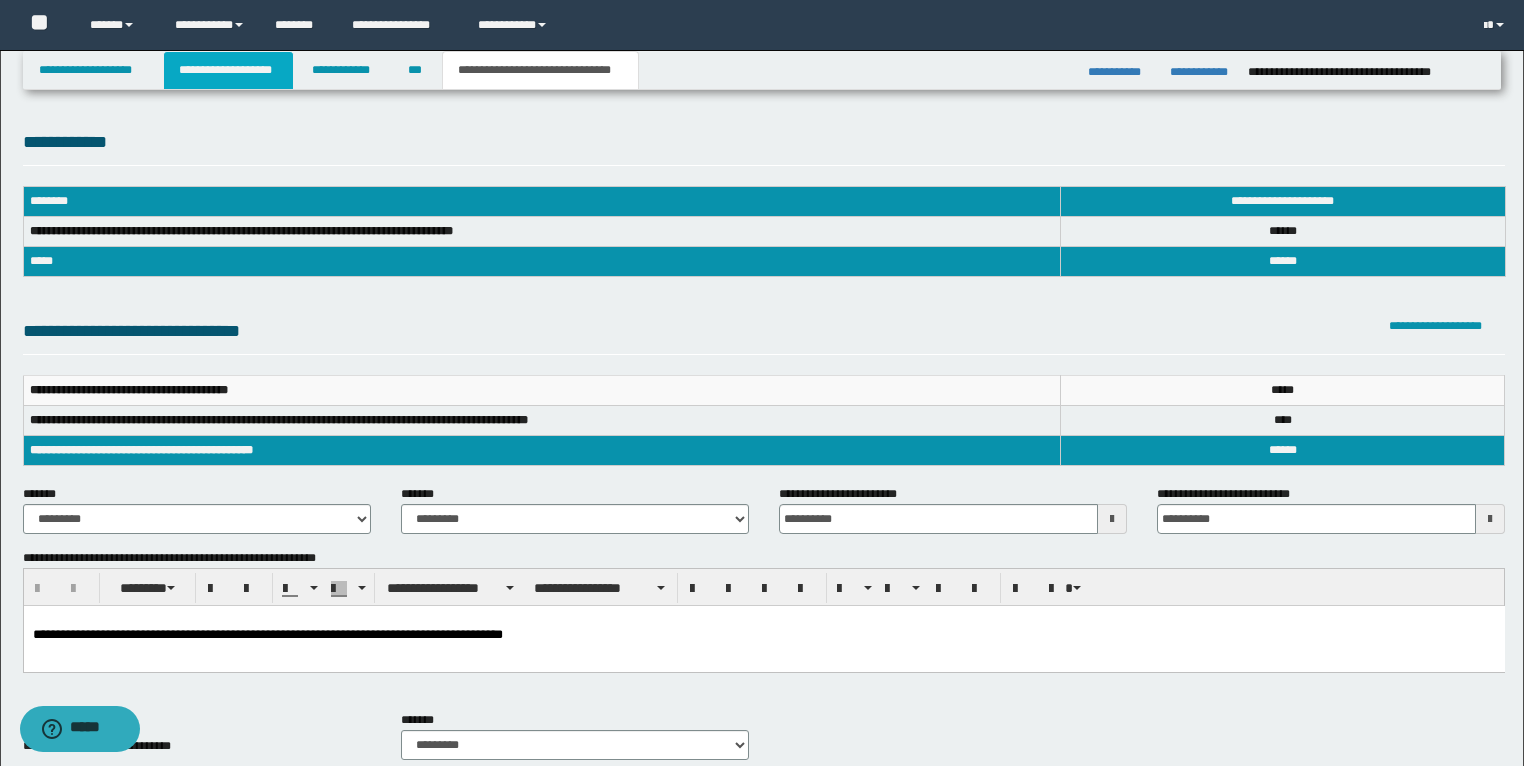 click on "**********" at bounding box center (228, 70) 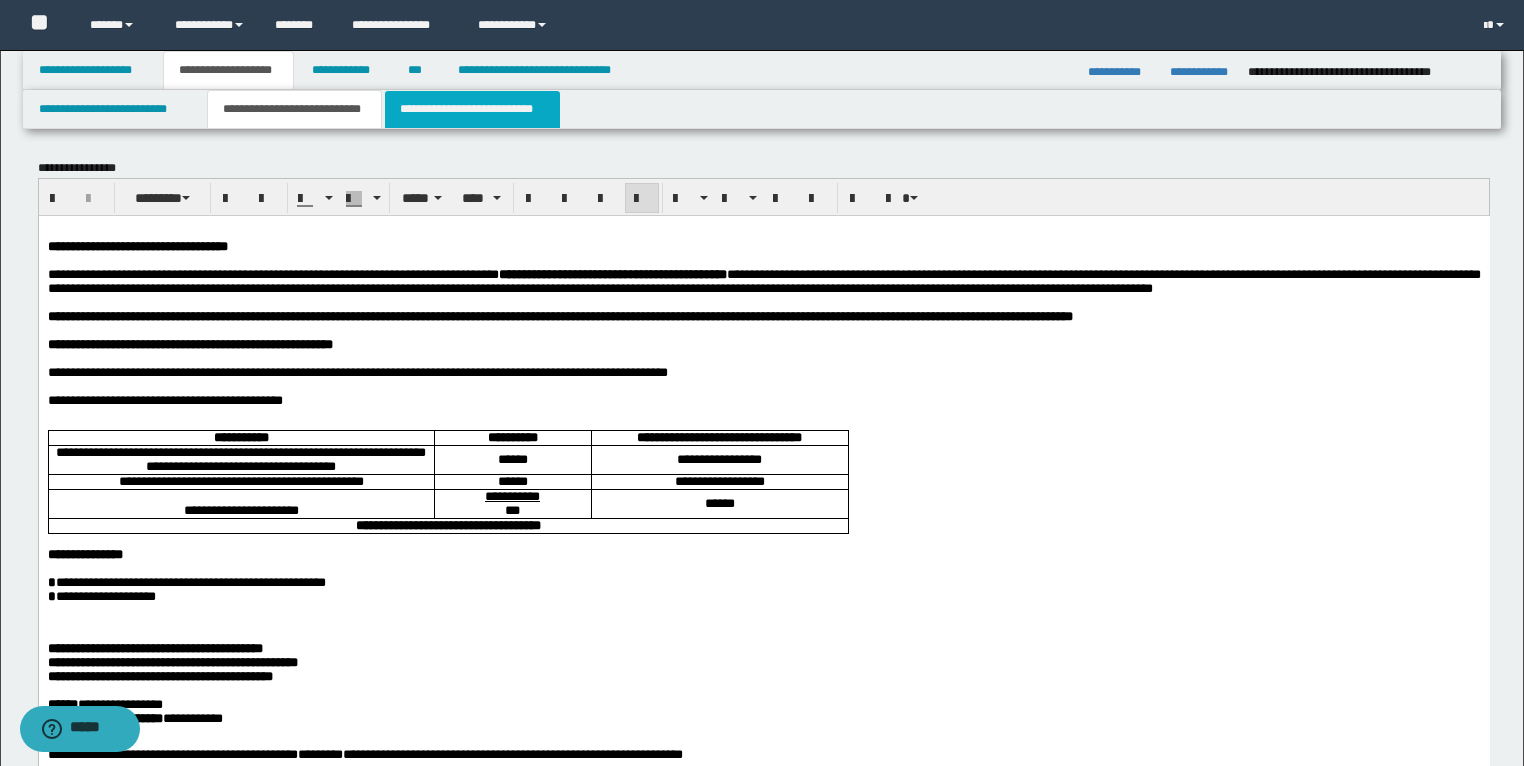 click on "**********" at bounding box center (472, 109) 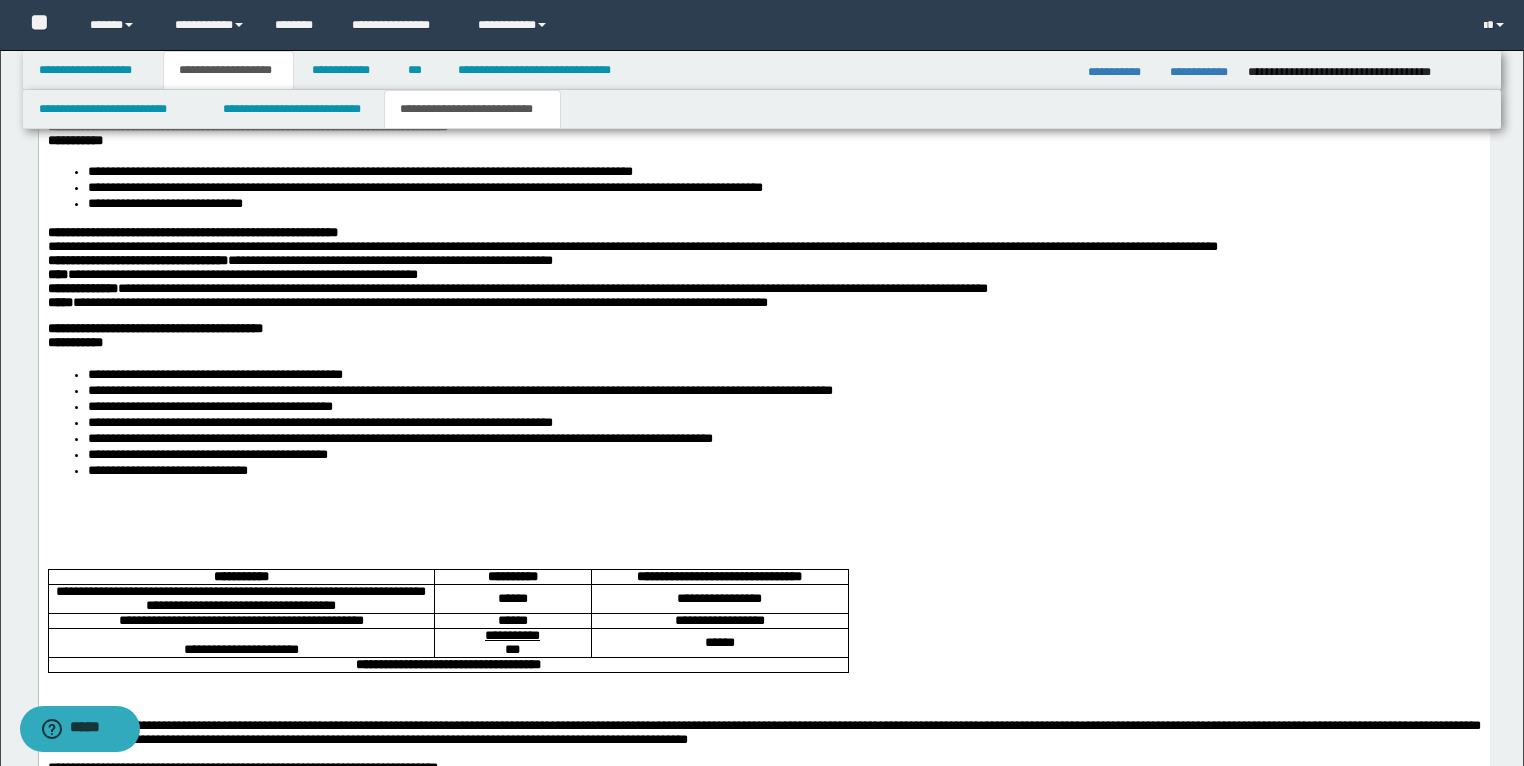 scroll, scrollTop: 1920, scrollLeft: 0, axis: vertical 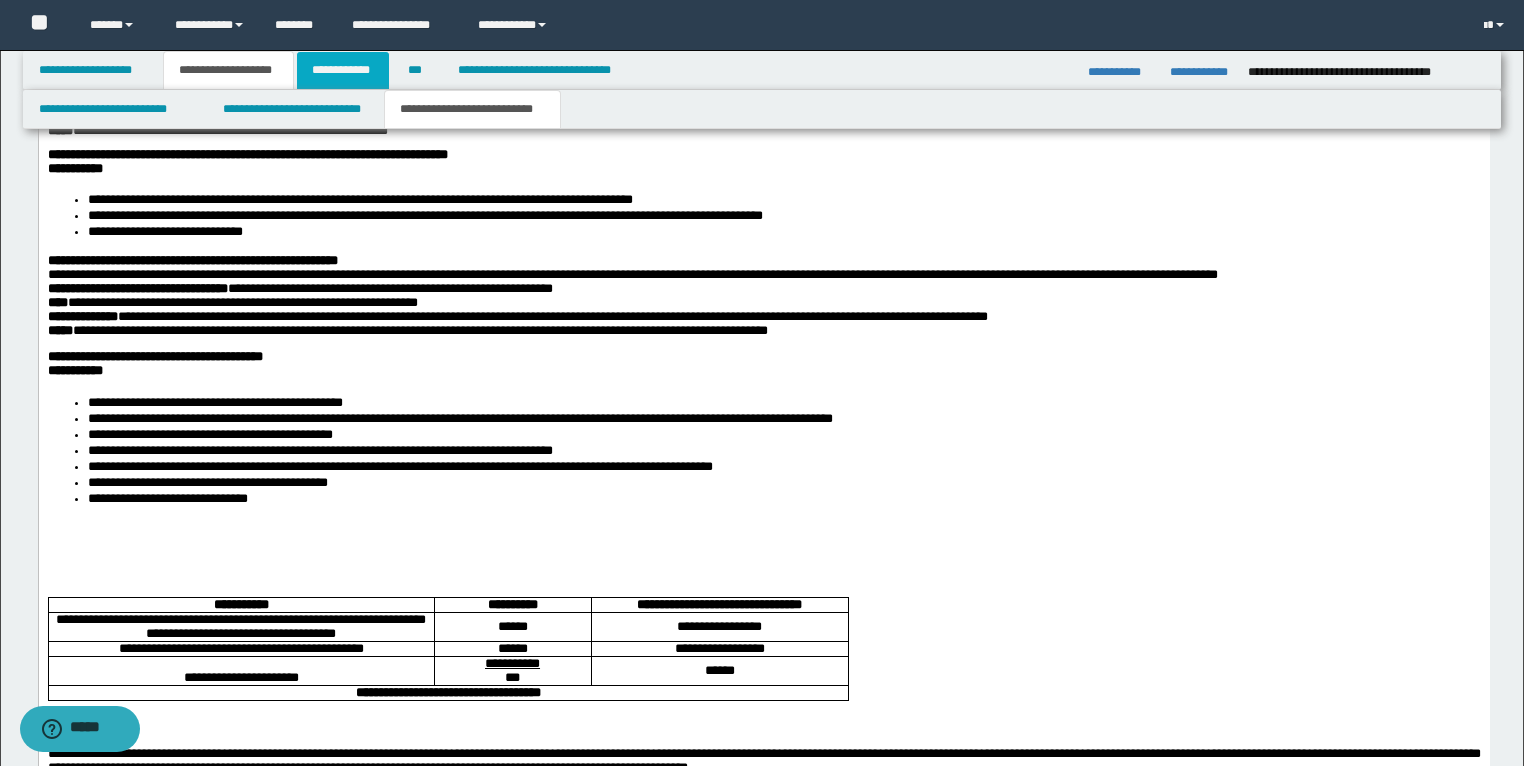 click on "**********" at bounding box center [343, 70] 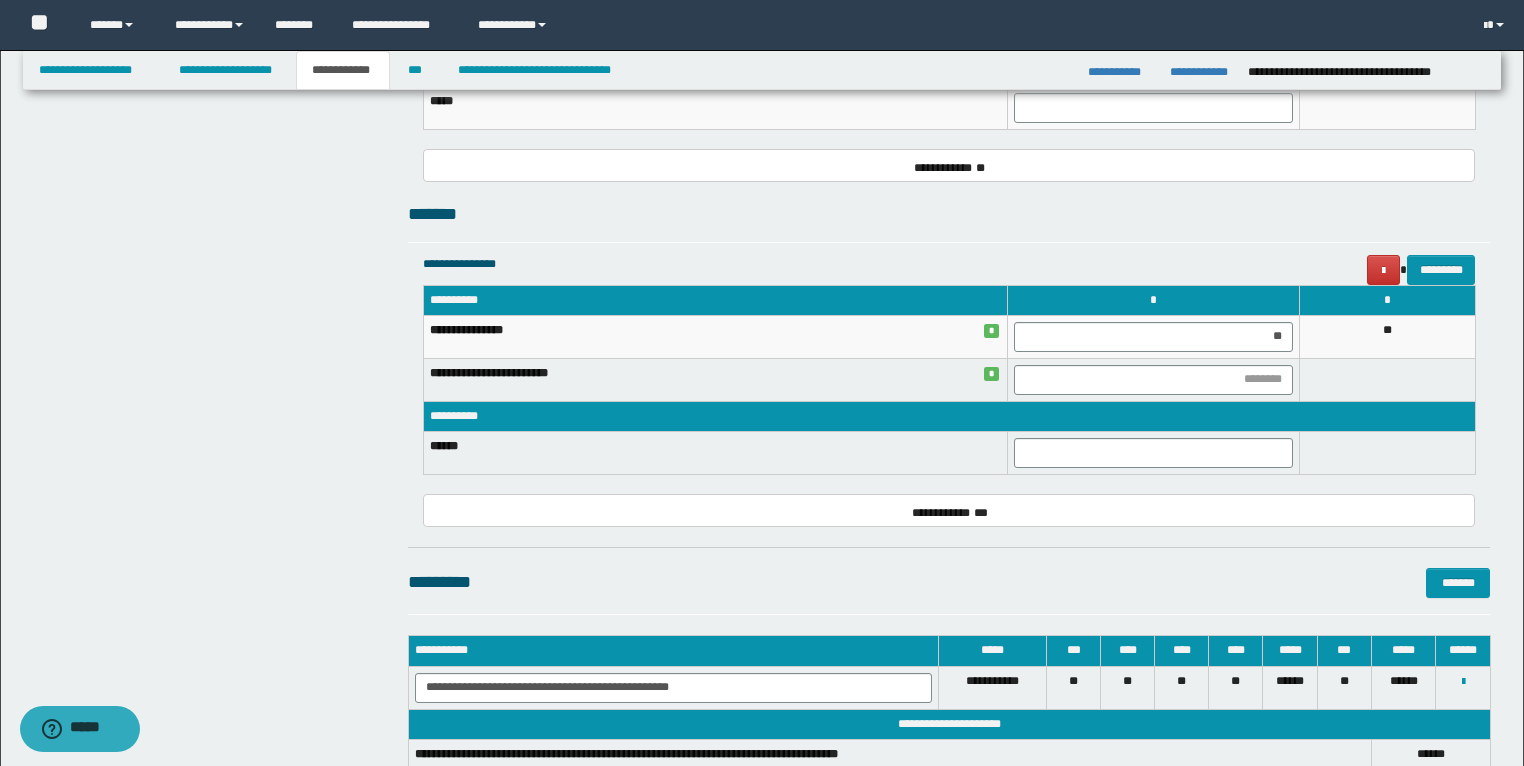 scroll, scrollTop: 1039, scrollLeft: 0, axis: vertical 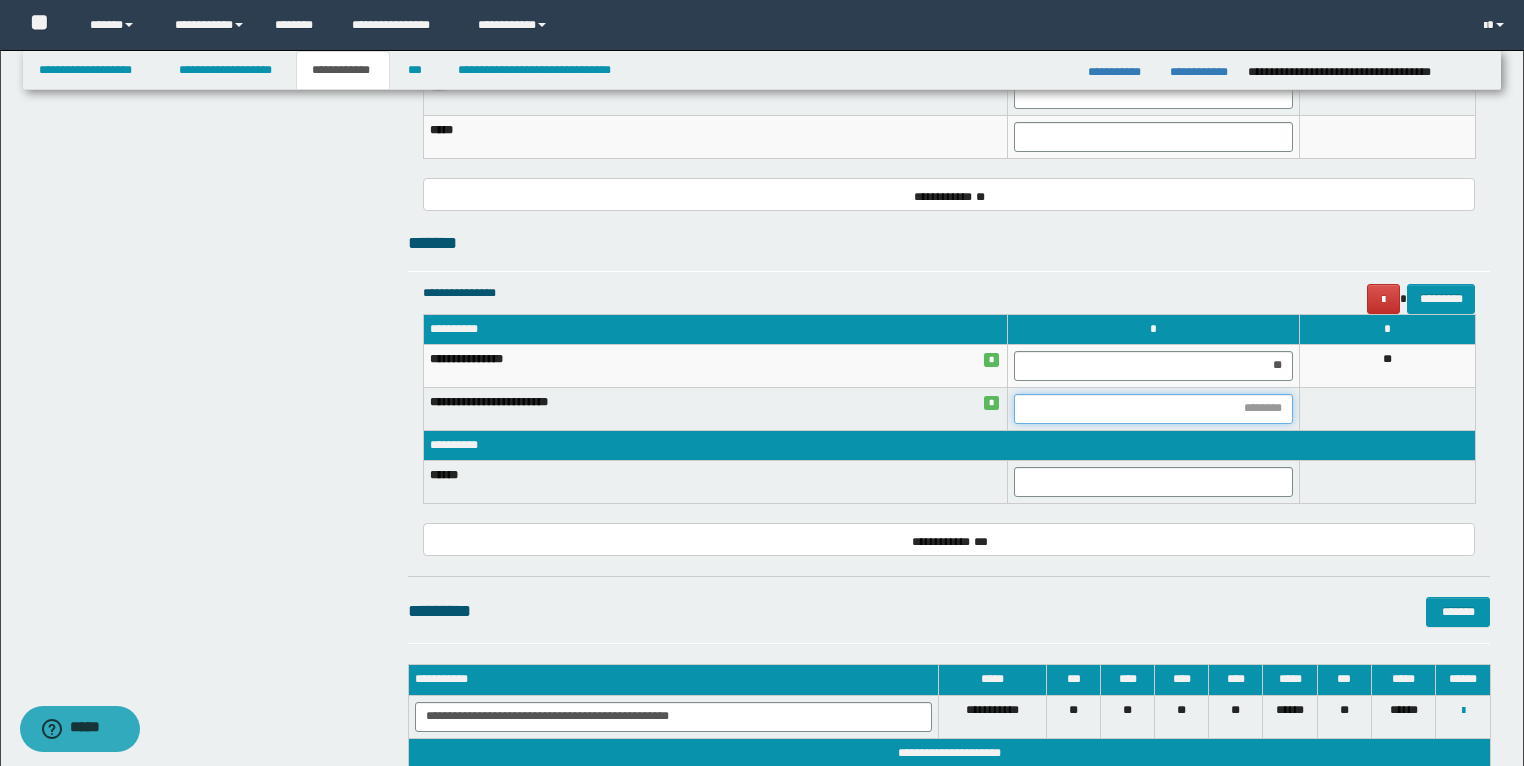 click at bounding box center [1153, 409] 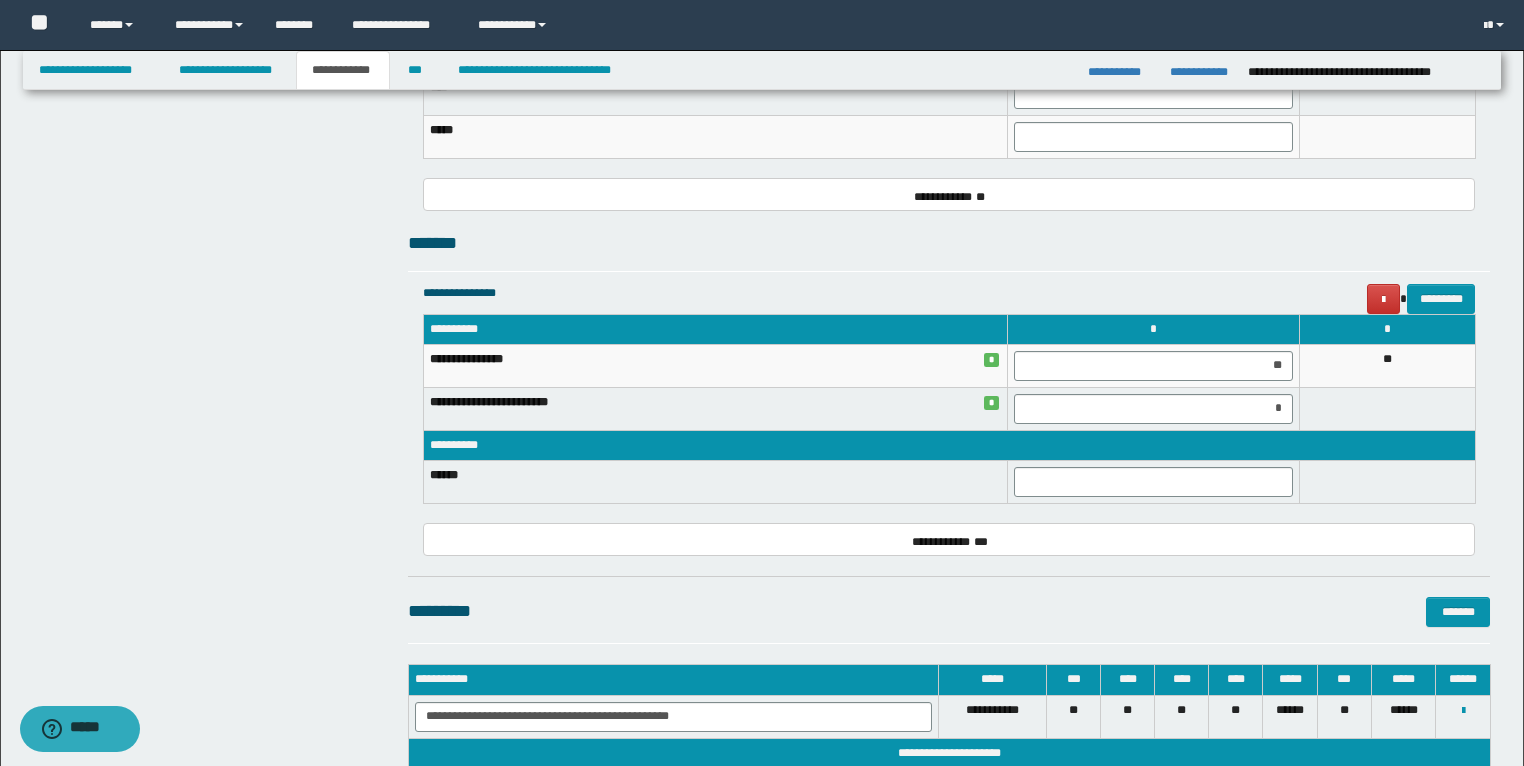 click at bounding box center (1387, 482) 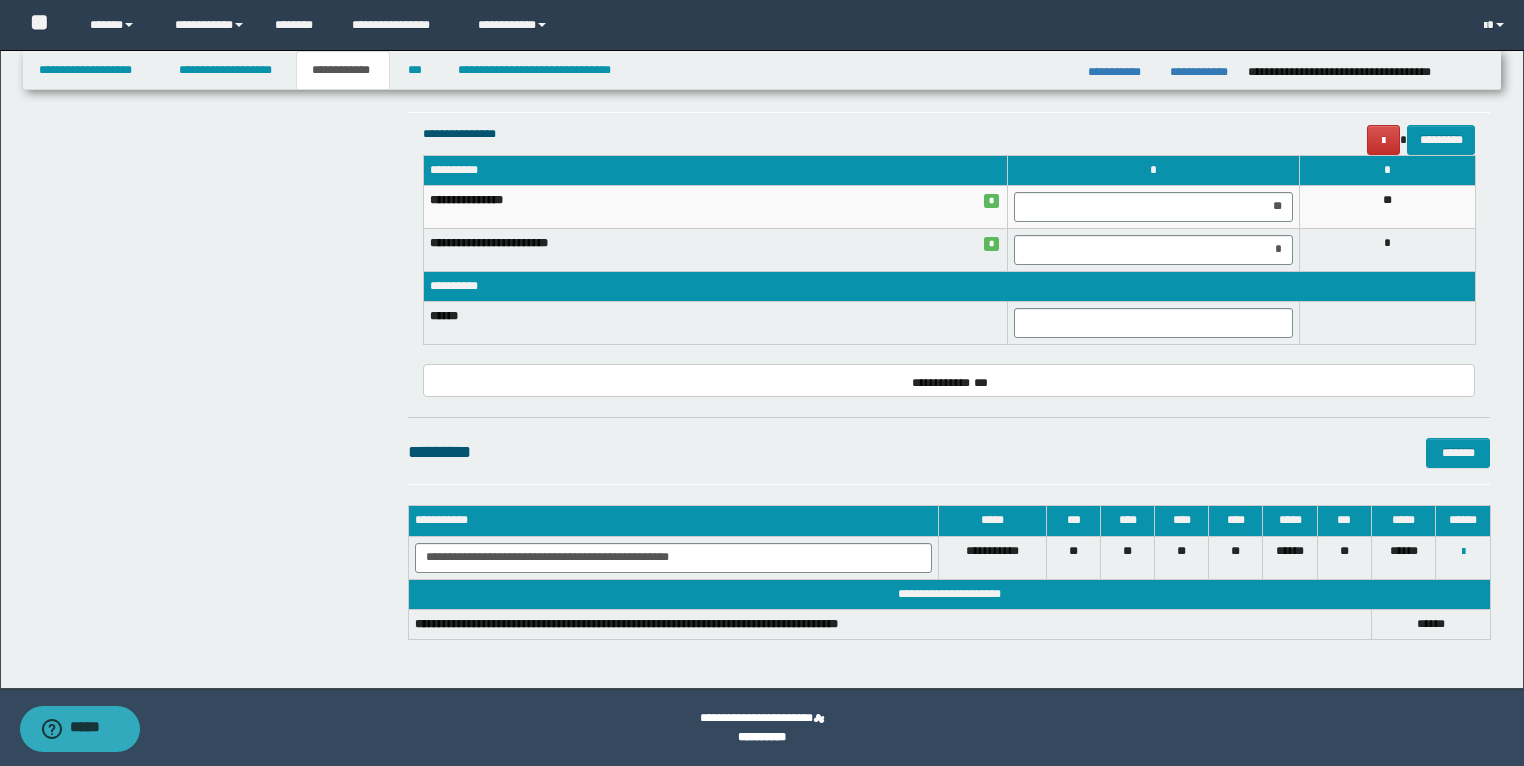 scroll, scrollTop: 1199, scrollLeft: 0, axis: vertical 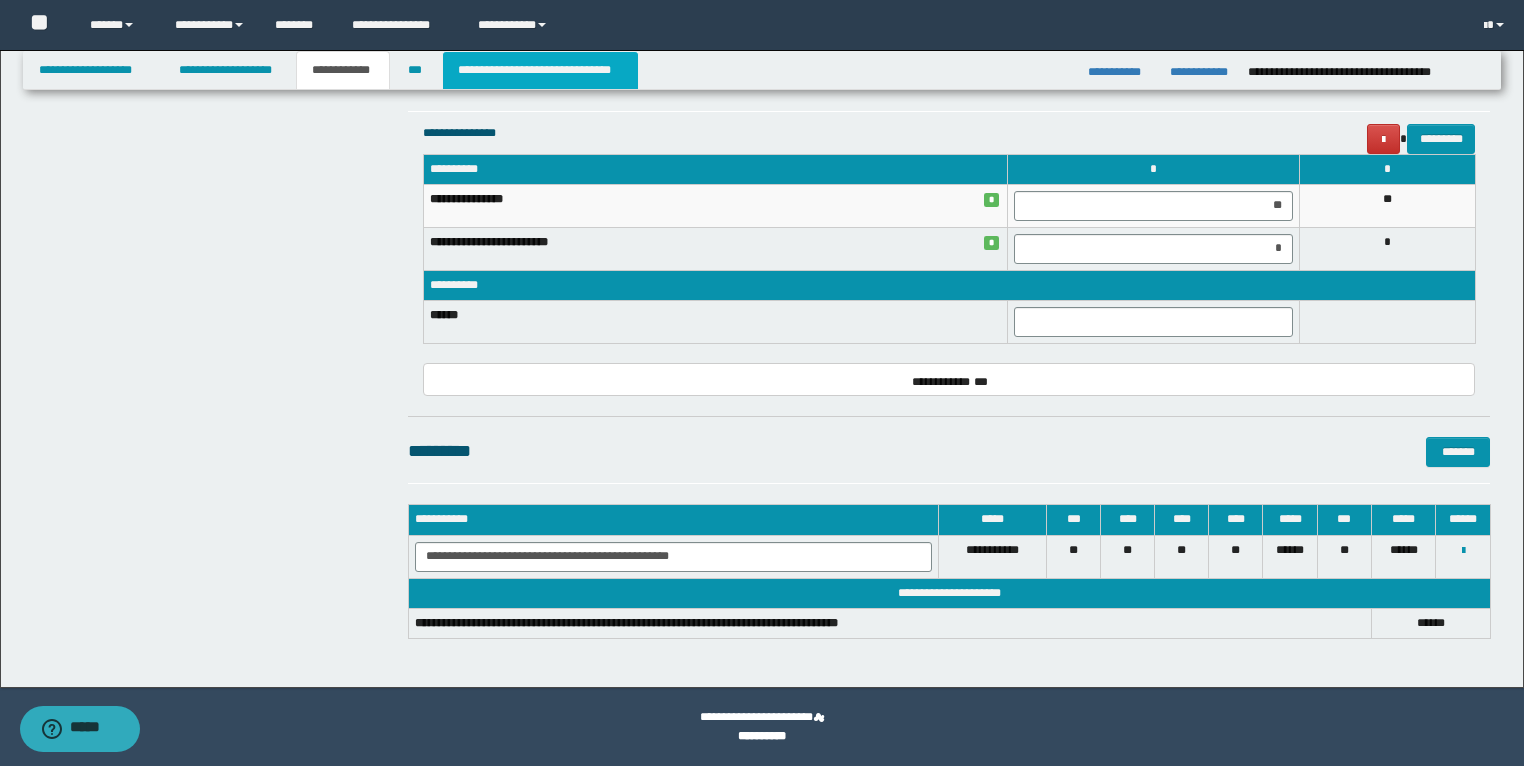 click on "**********" at bounding box center (540, 70) 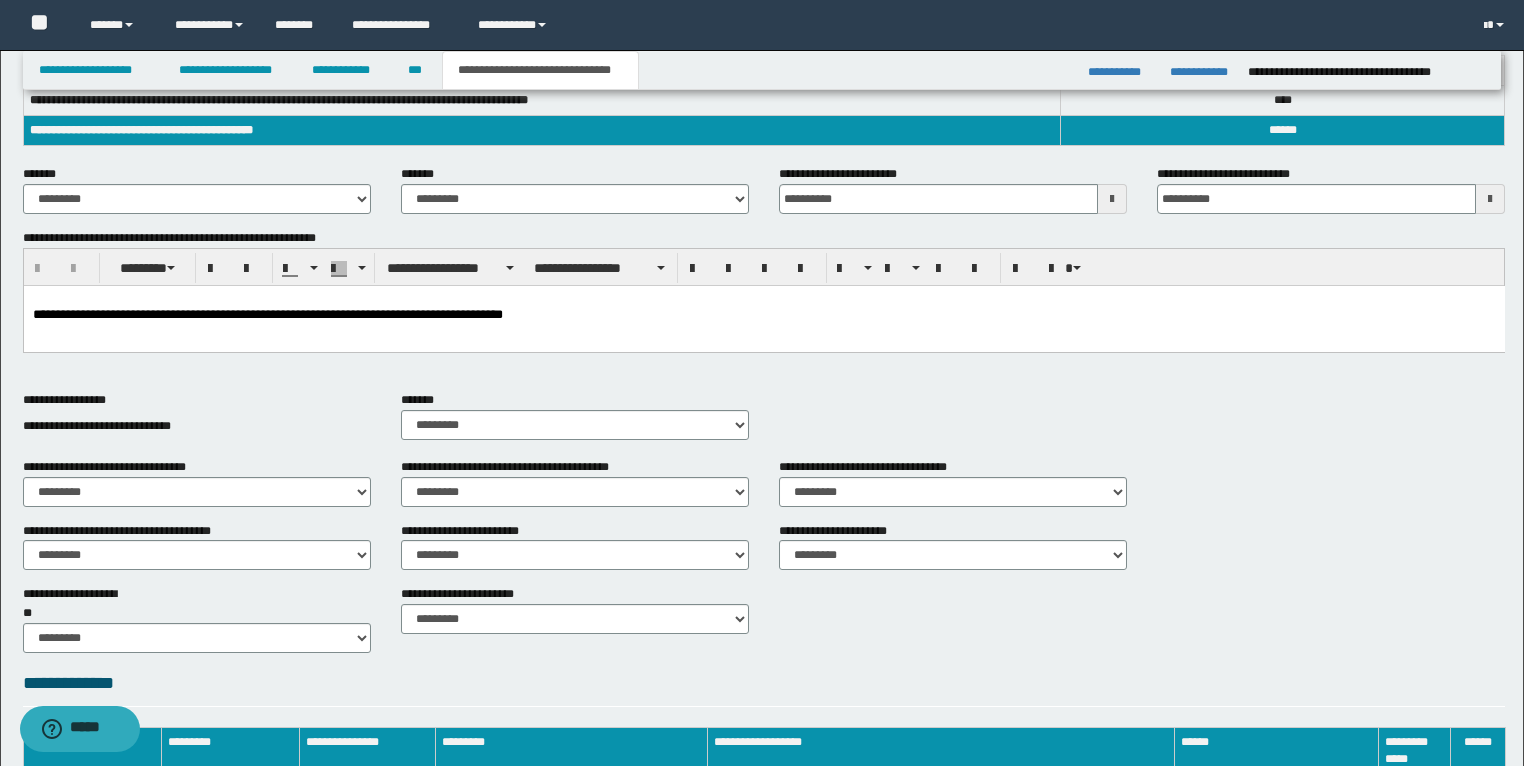 scroll, scrollTop: 231, scrollLeft: 0, axis: vertical 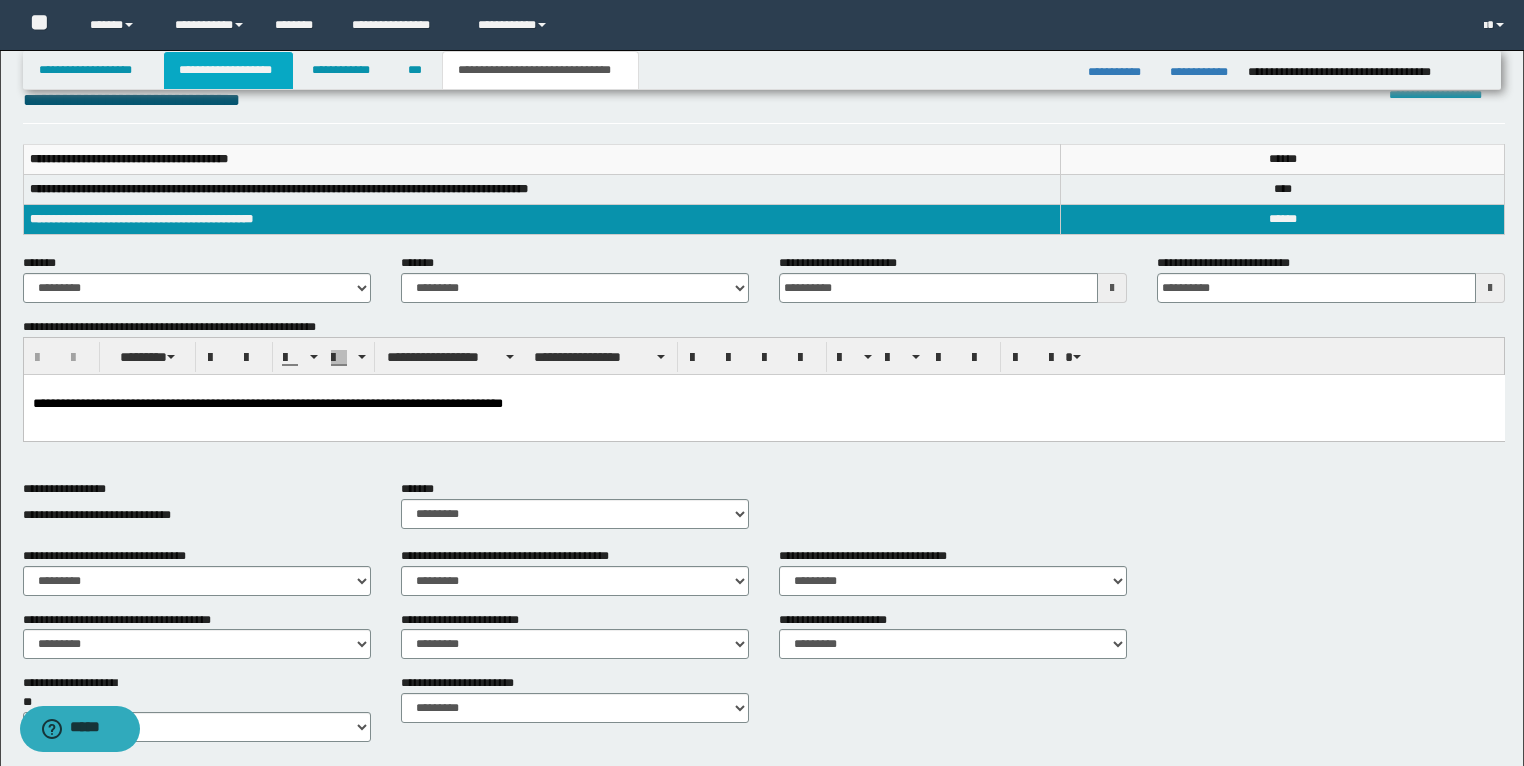 click on "**********" at bounding box center (228, 70) 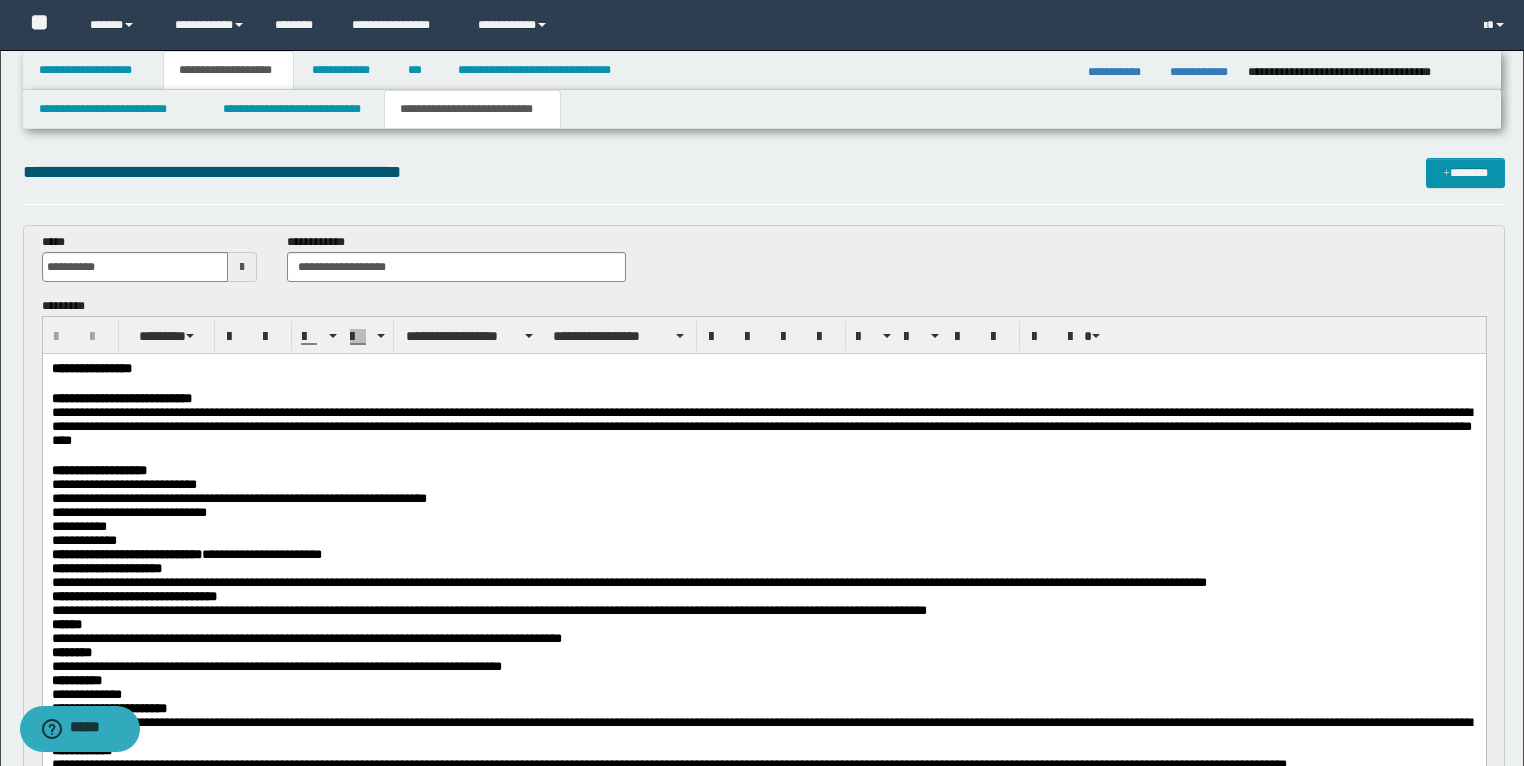 scroll, scrollTop: 0, scrollLeft: 0, axis: both 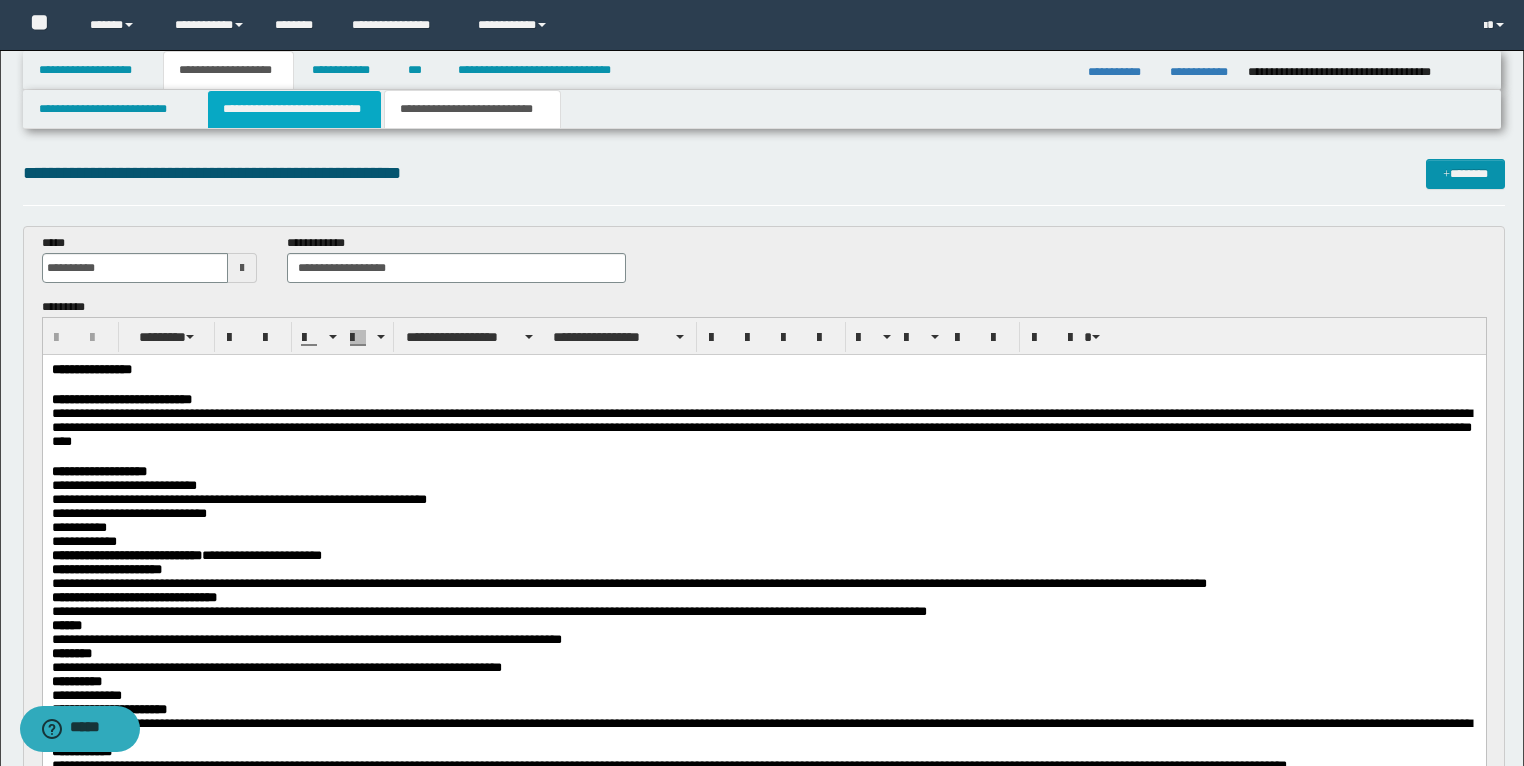 click on "**********" at bounding box center (294, 109) 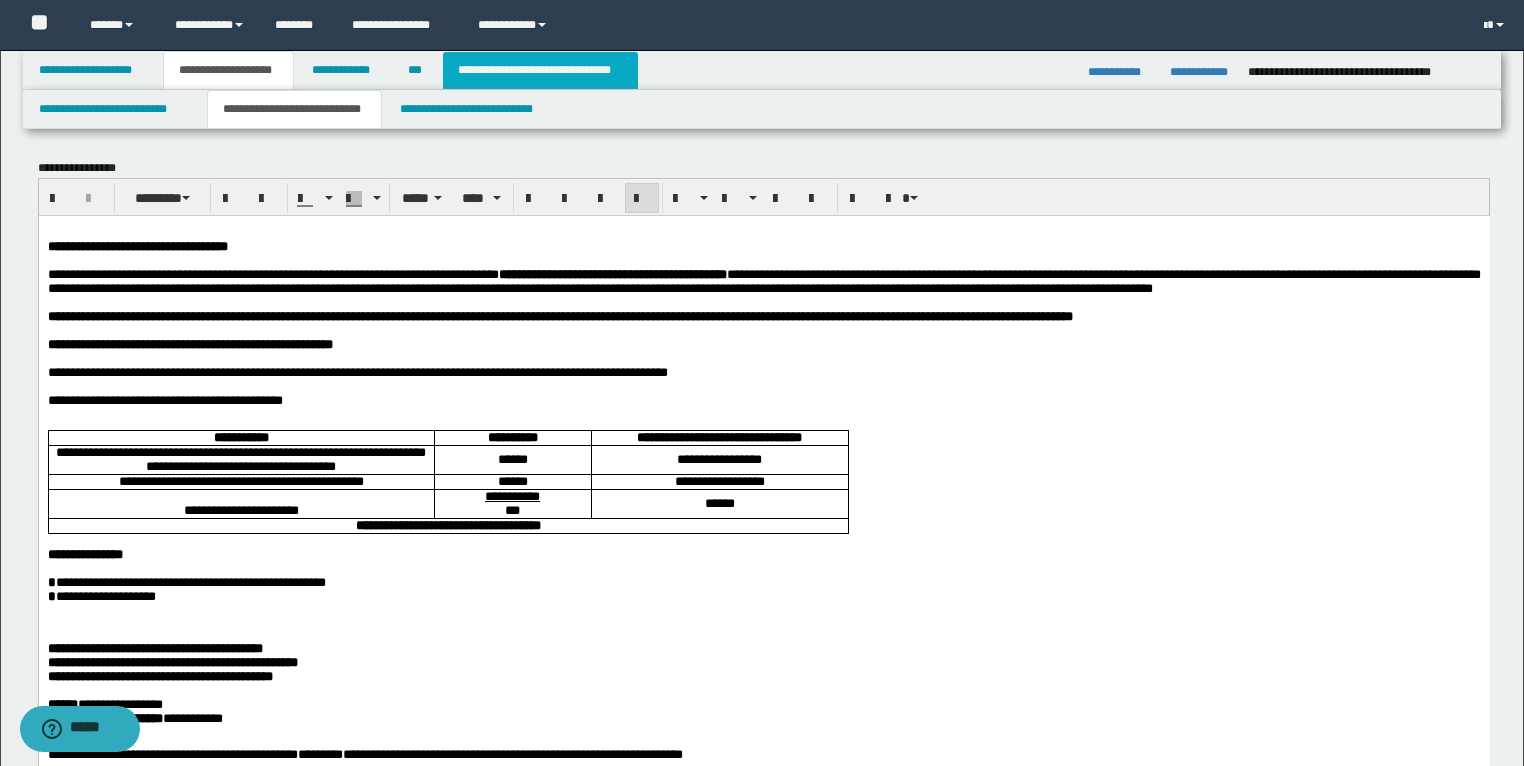 click on "**********" at bounding box center (540, 70) 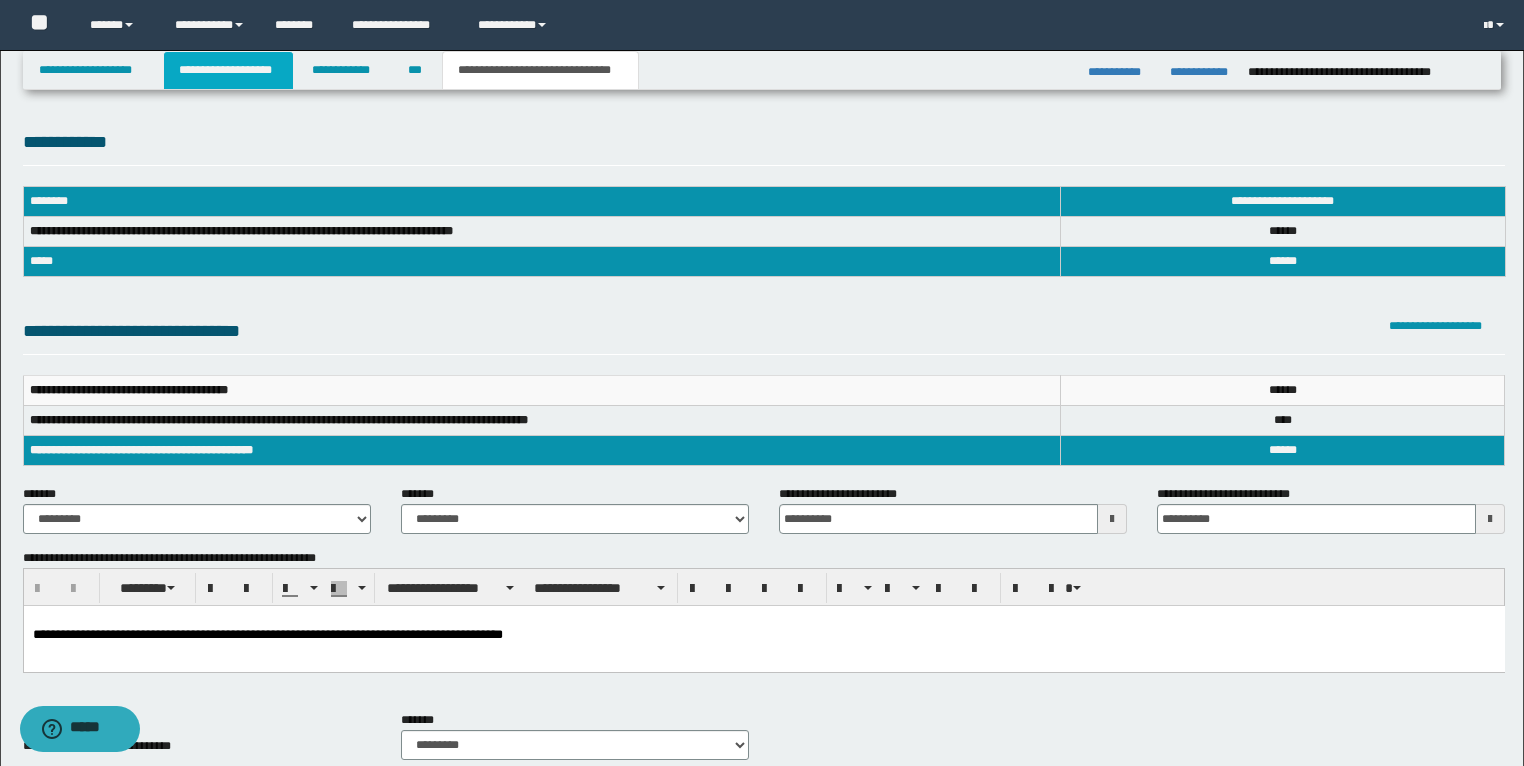 click on "**********" at bounding box center (228, 70) 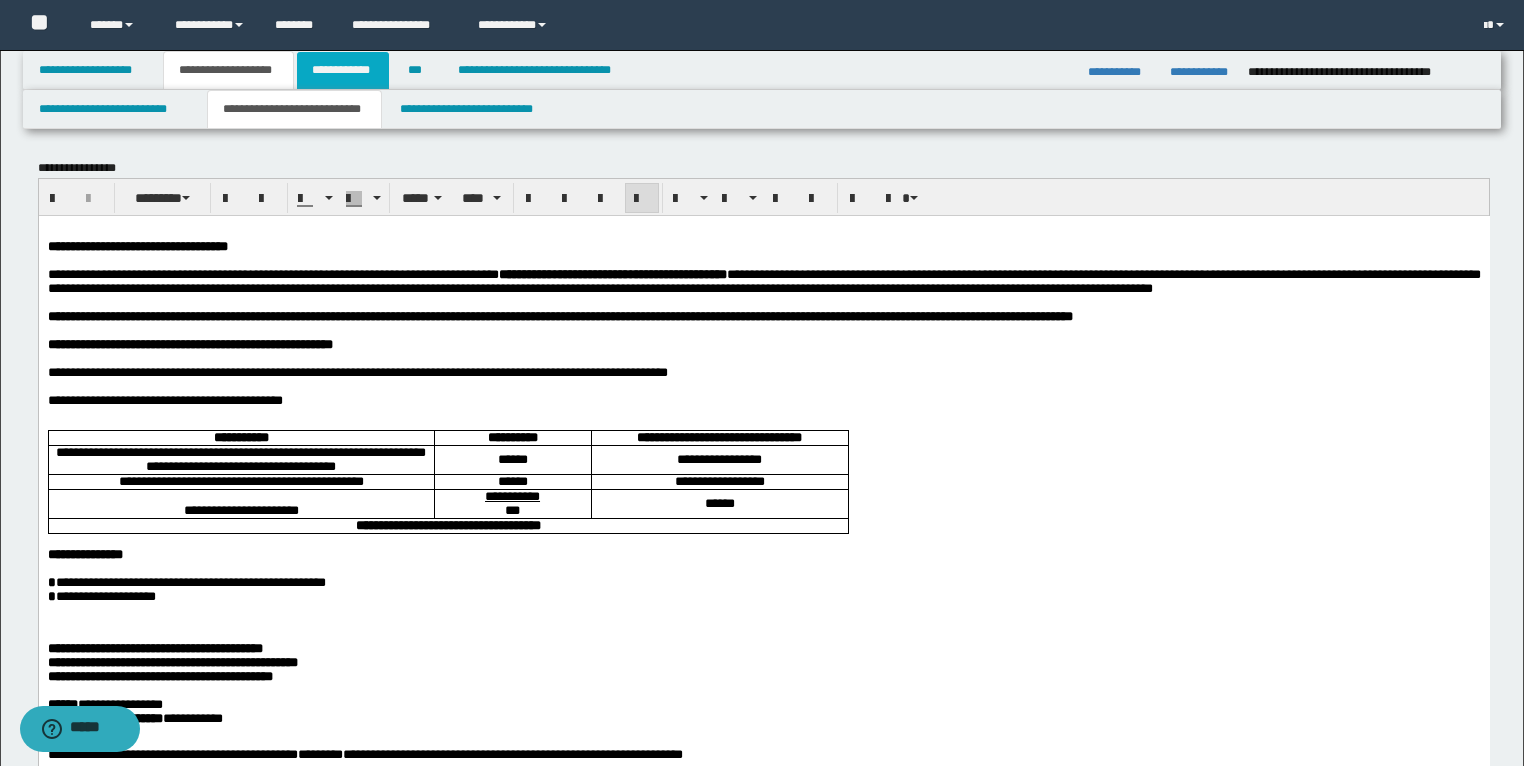 click on "**********" at bounding box center [343, 70] 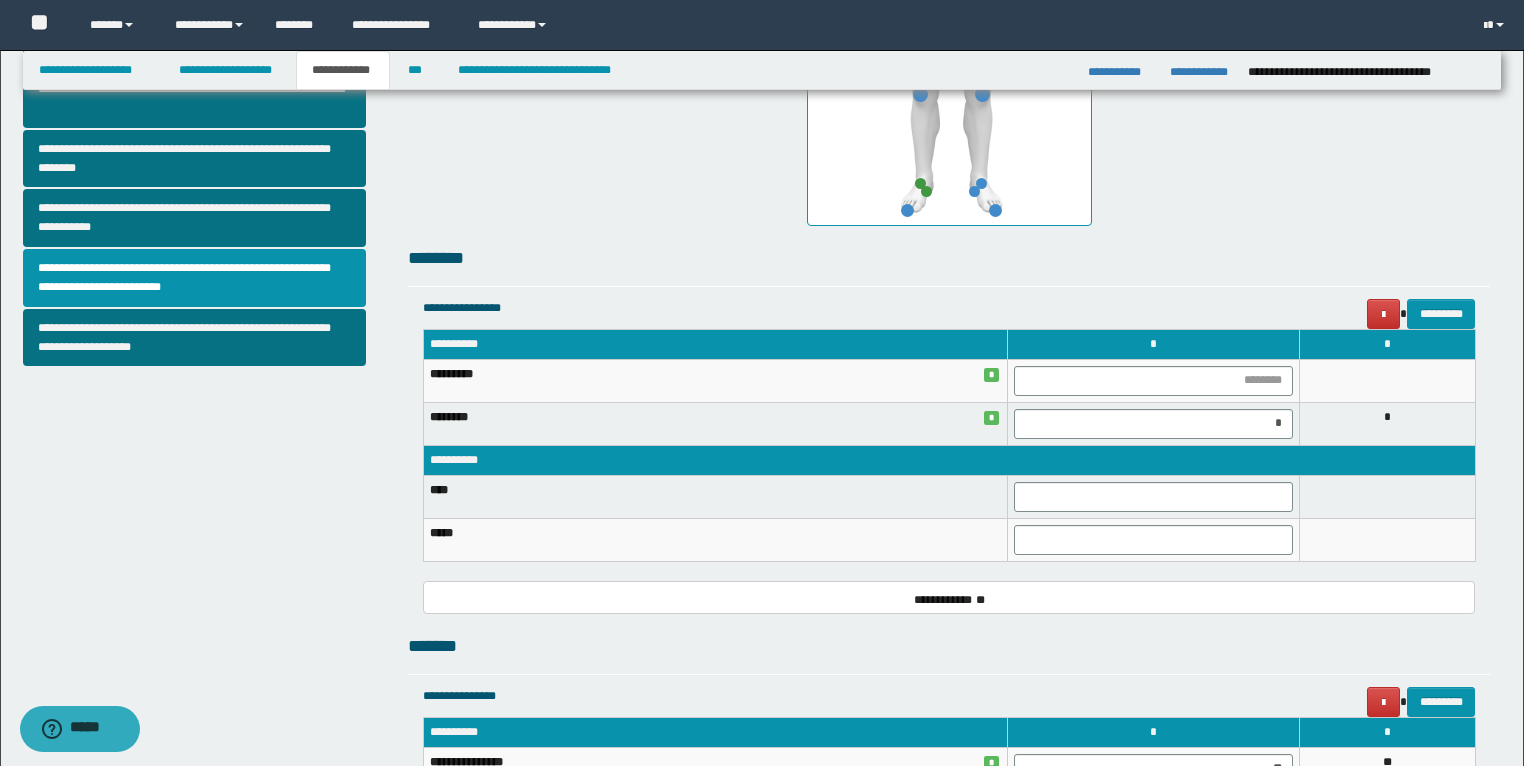 scroll, scrollTop: 640, scrollLeft: 0, axis: vertical 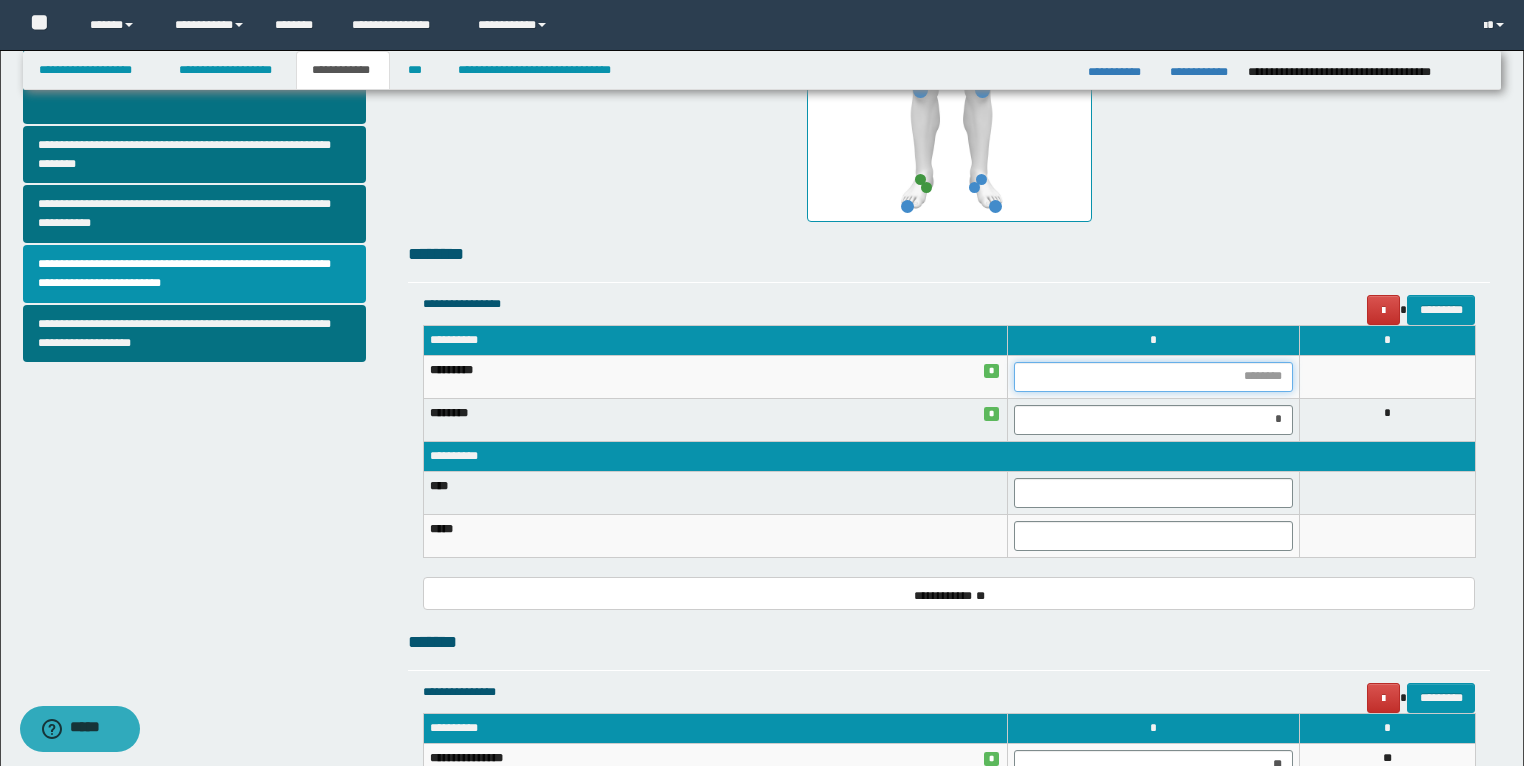 click at bounding box center [1153, 377] 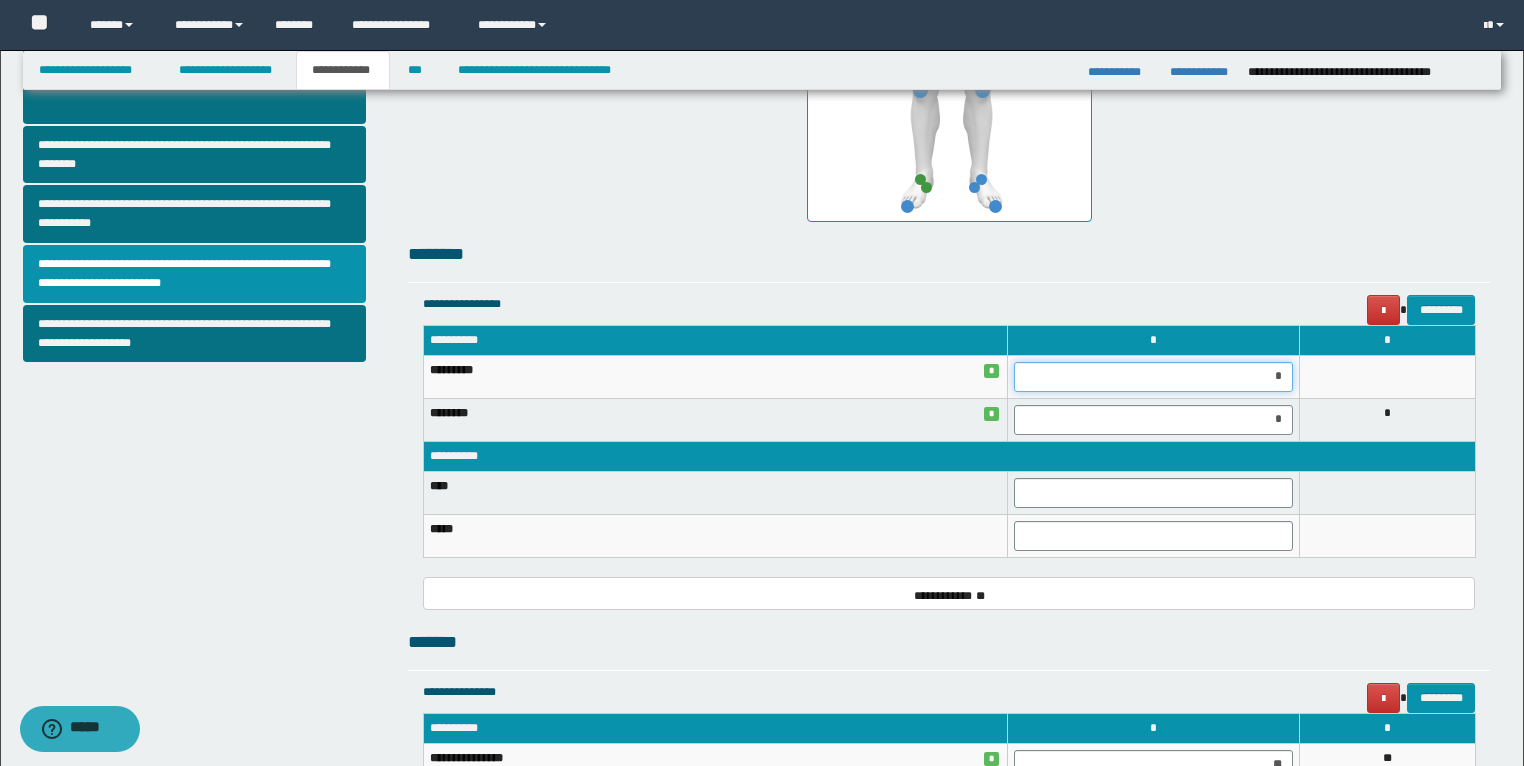 type on "**" 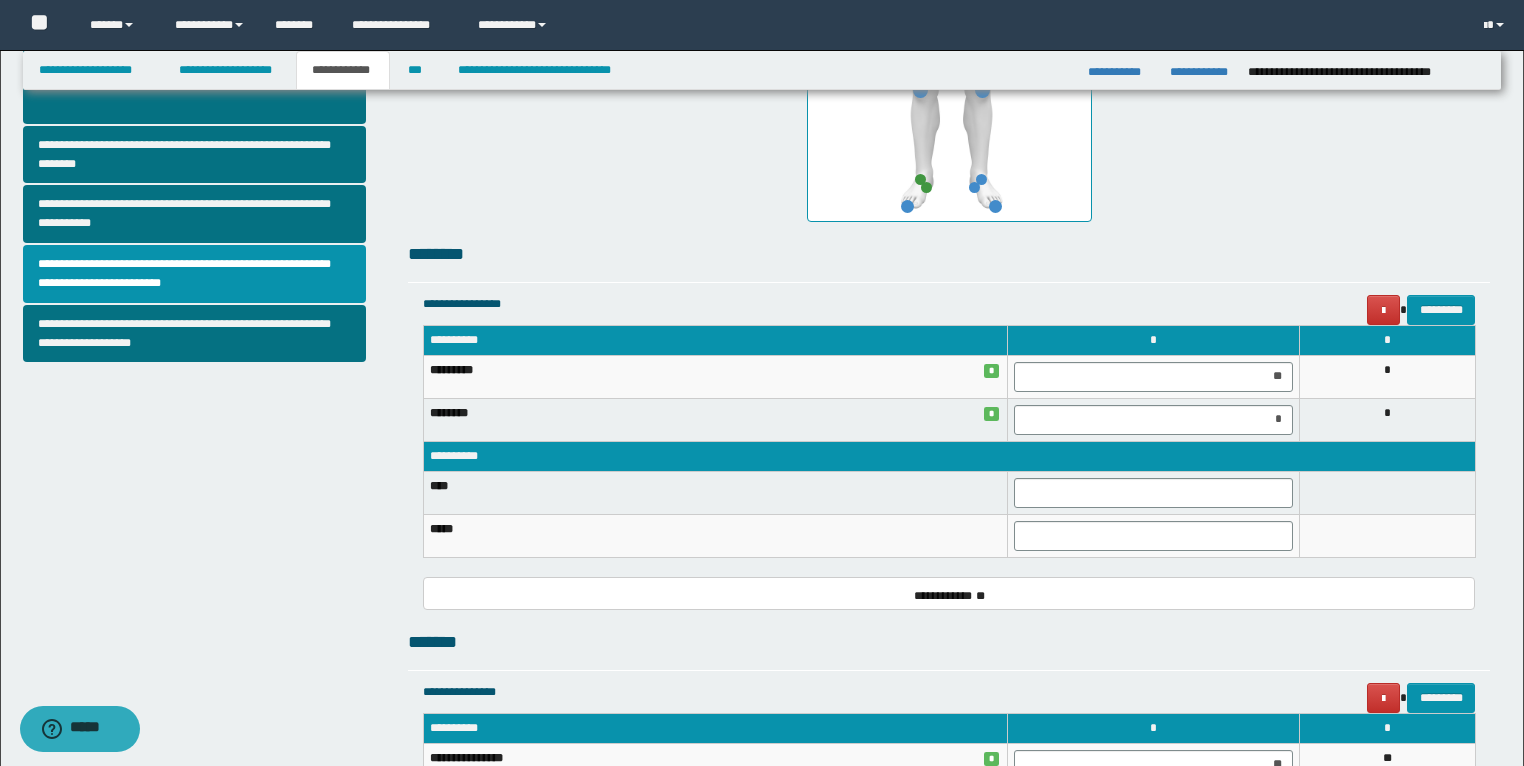 click at bounding box center [1387, 493] 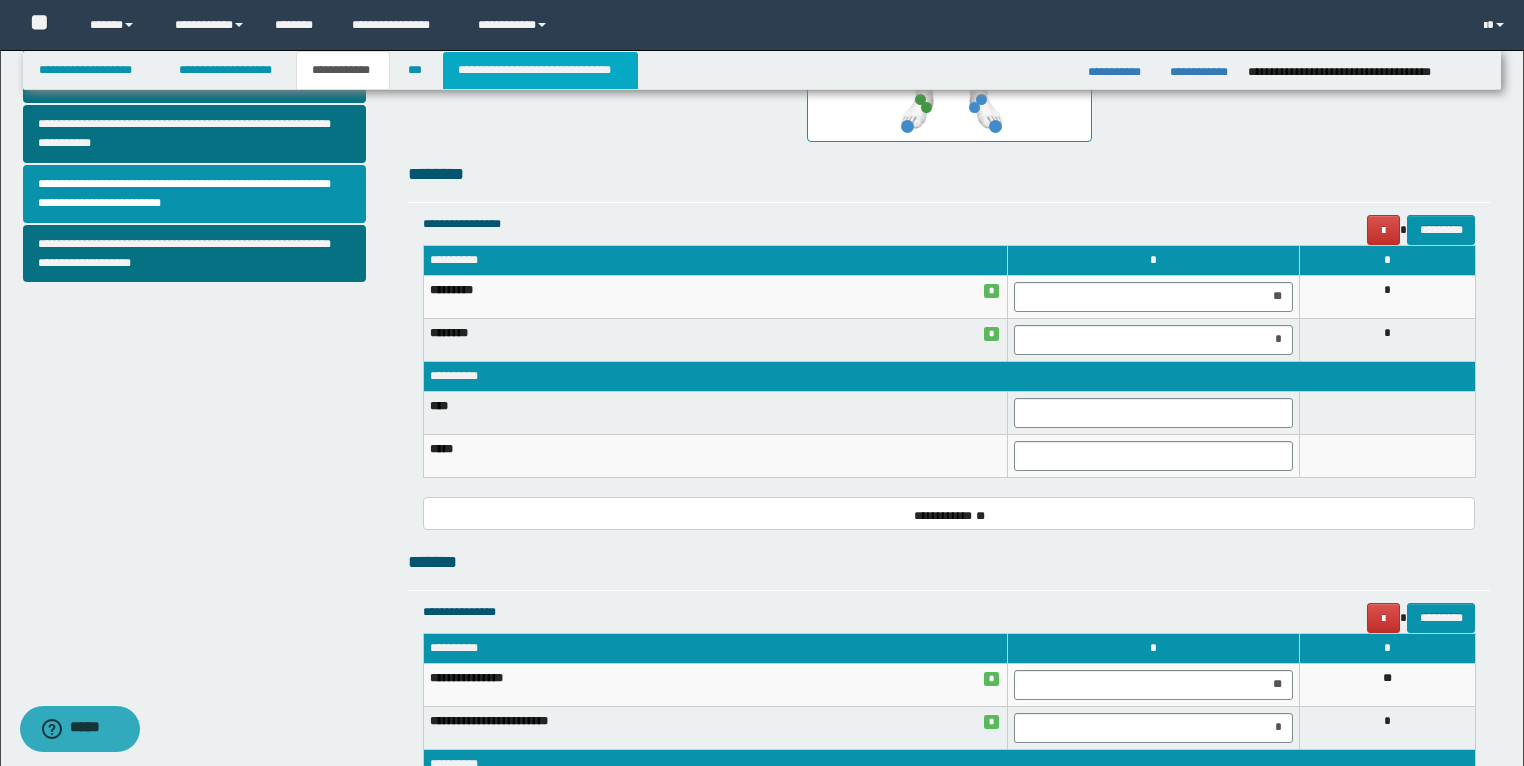 click on "**********" at bounding box center (540, 70) 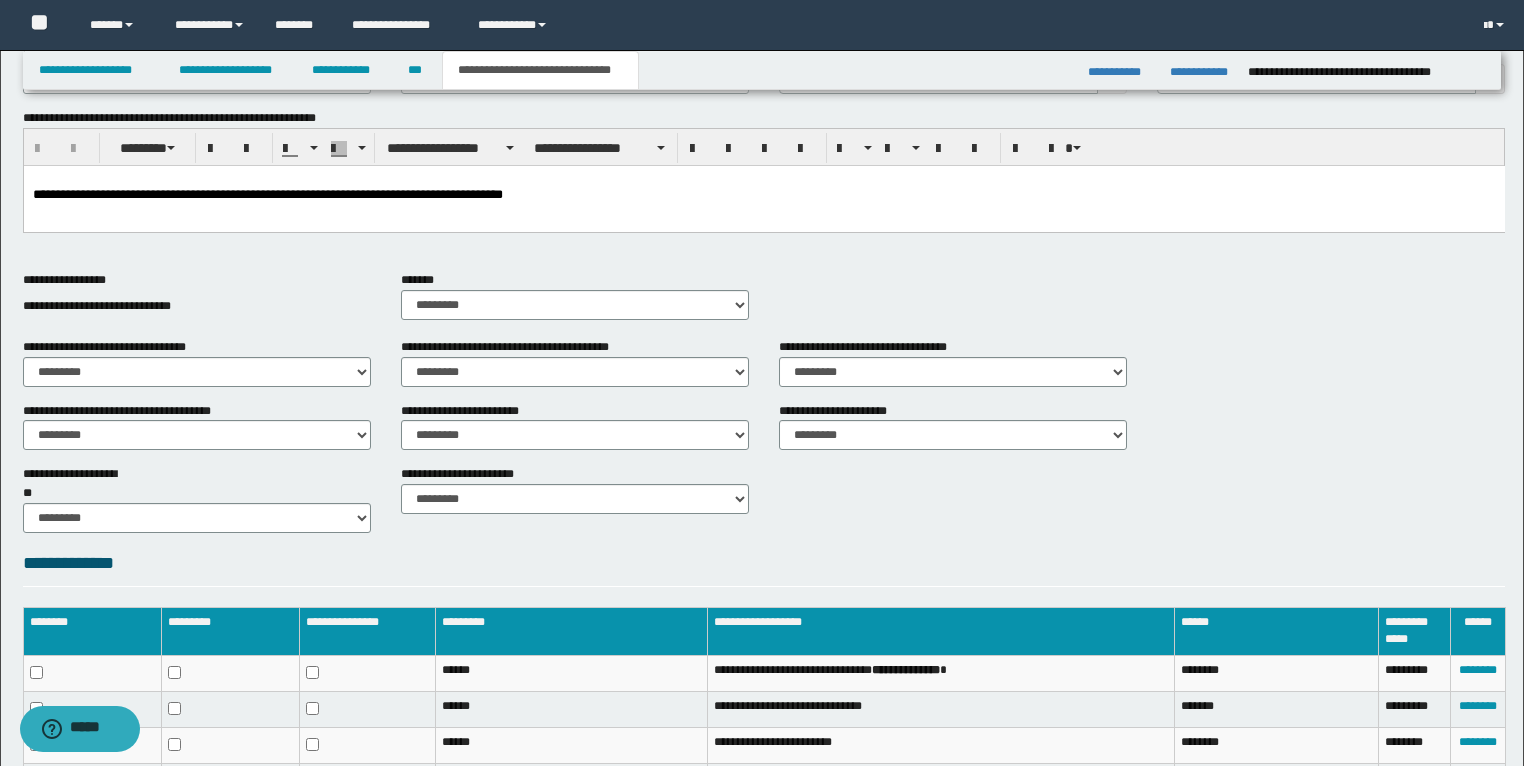 scroll, scrollTop: 151, scrollLeft: 0, axis: vertical 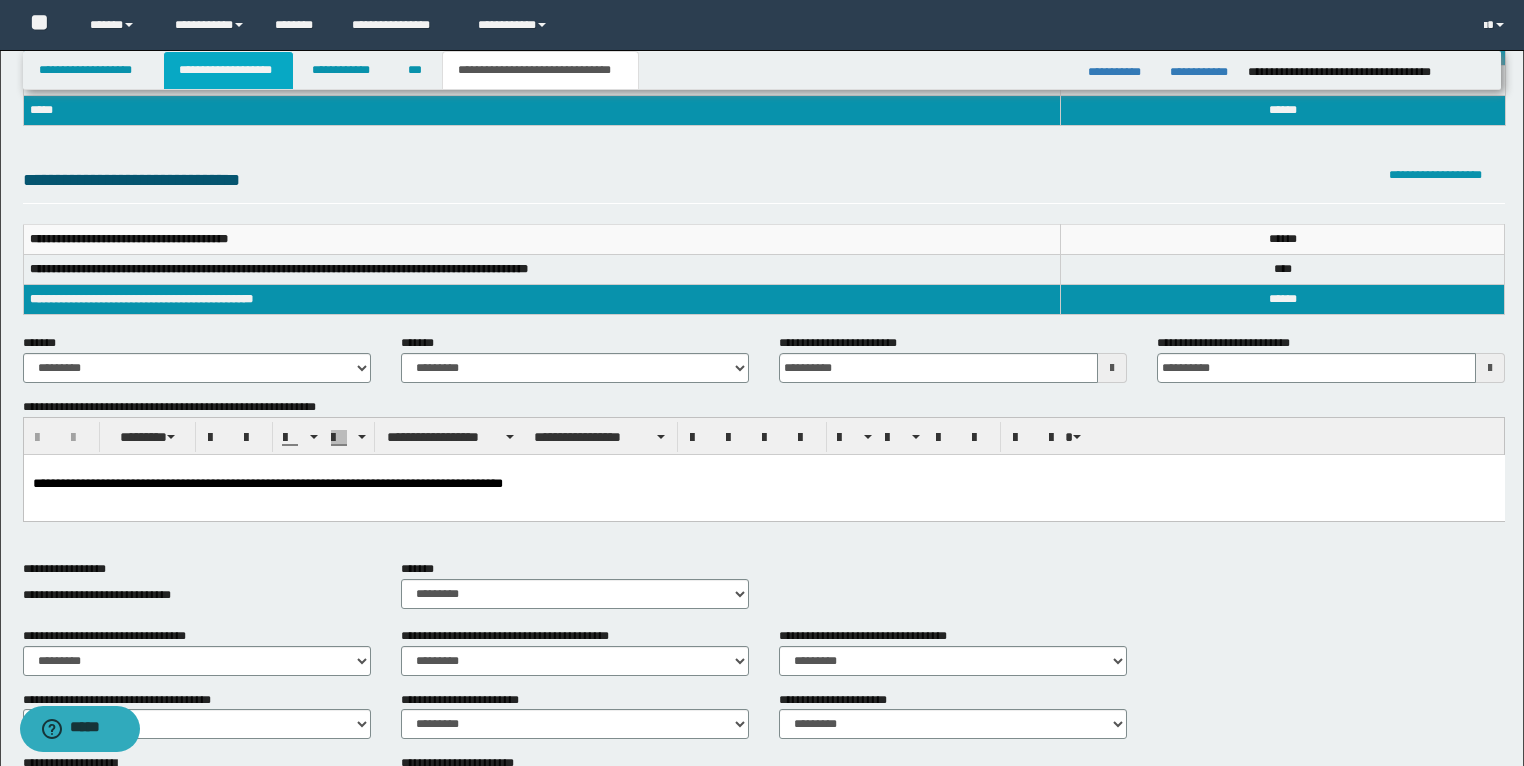 click on "**********" at bounding box center (228, 70) 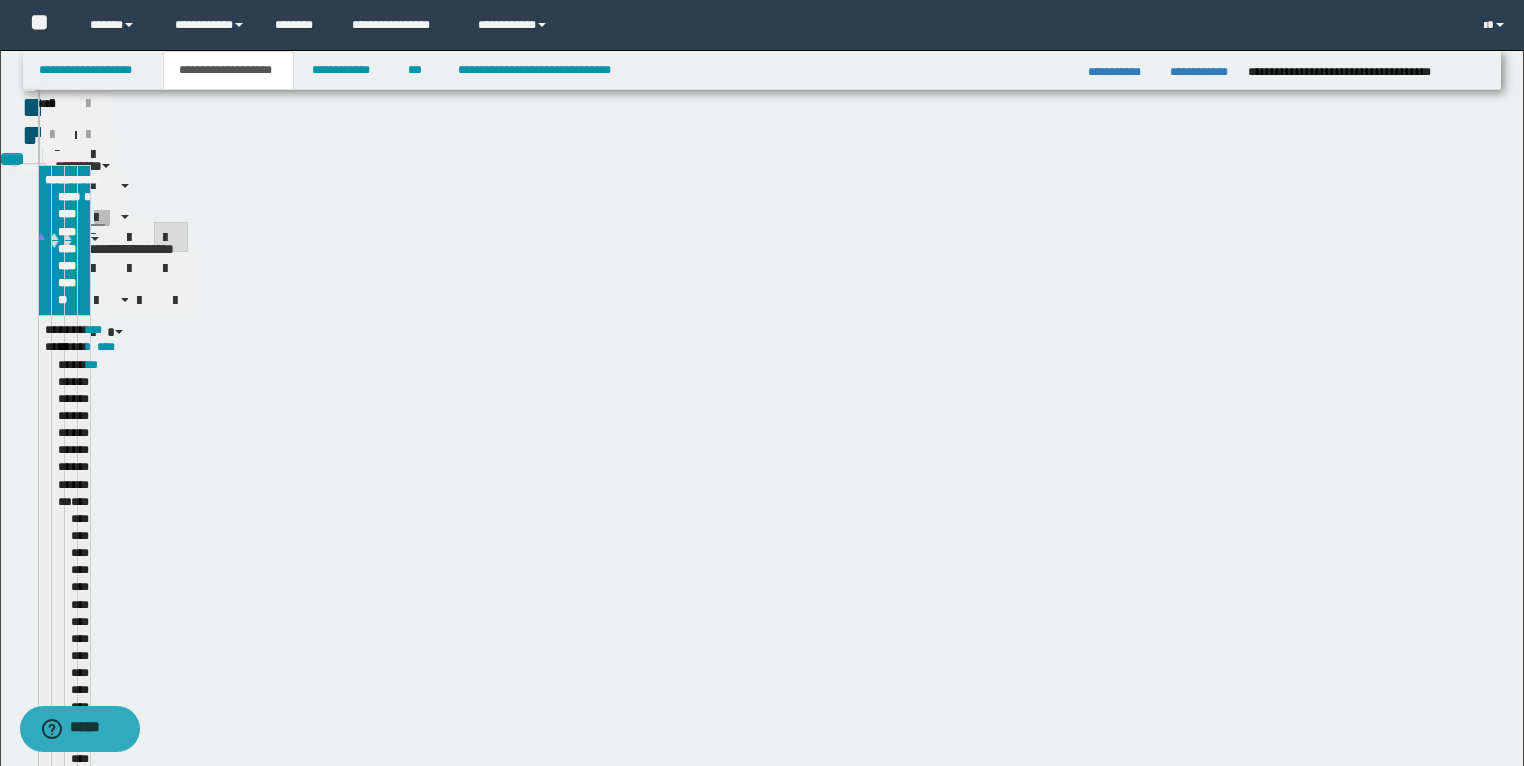 scroll, scrollTop: 182, scrollLeft: 0, axis: vertical 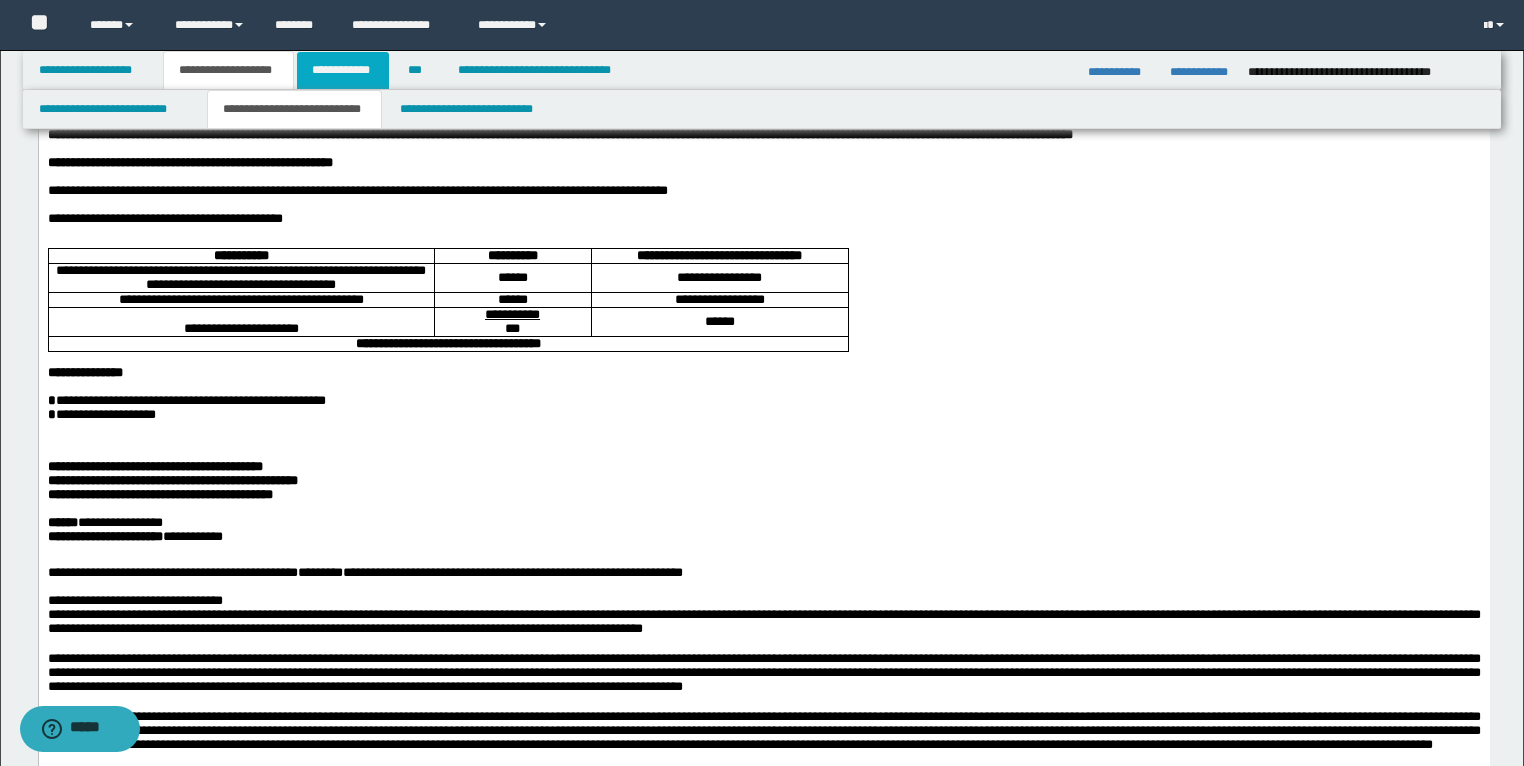 click on "**********" at bounding box center (343, 70) 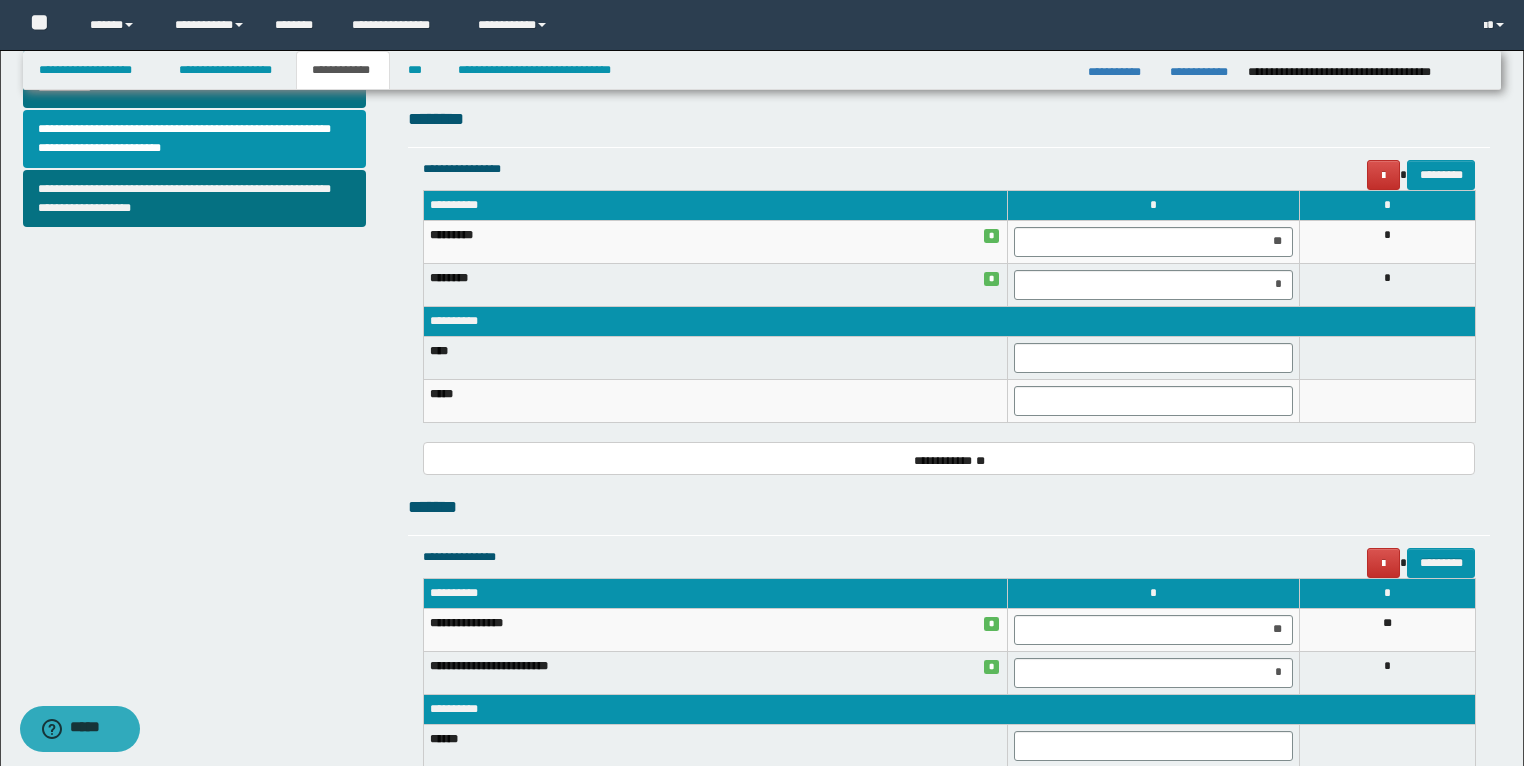 scroll, scrollTop: 551, scrollLeft: 0, axis: vertical 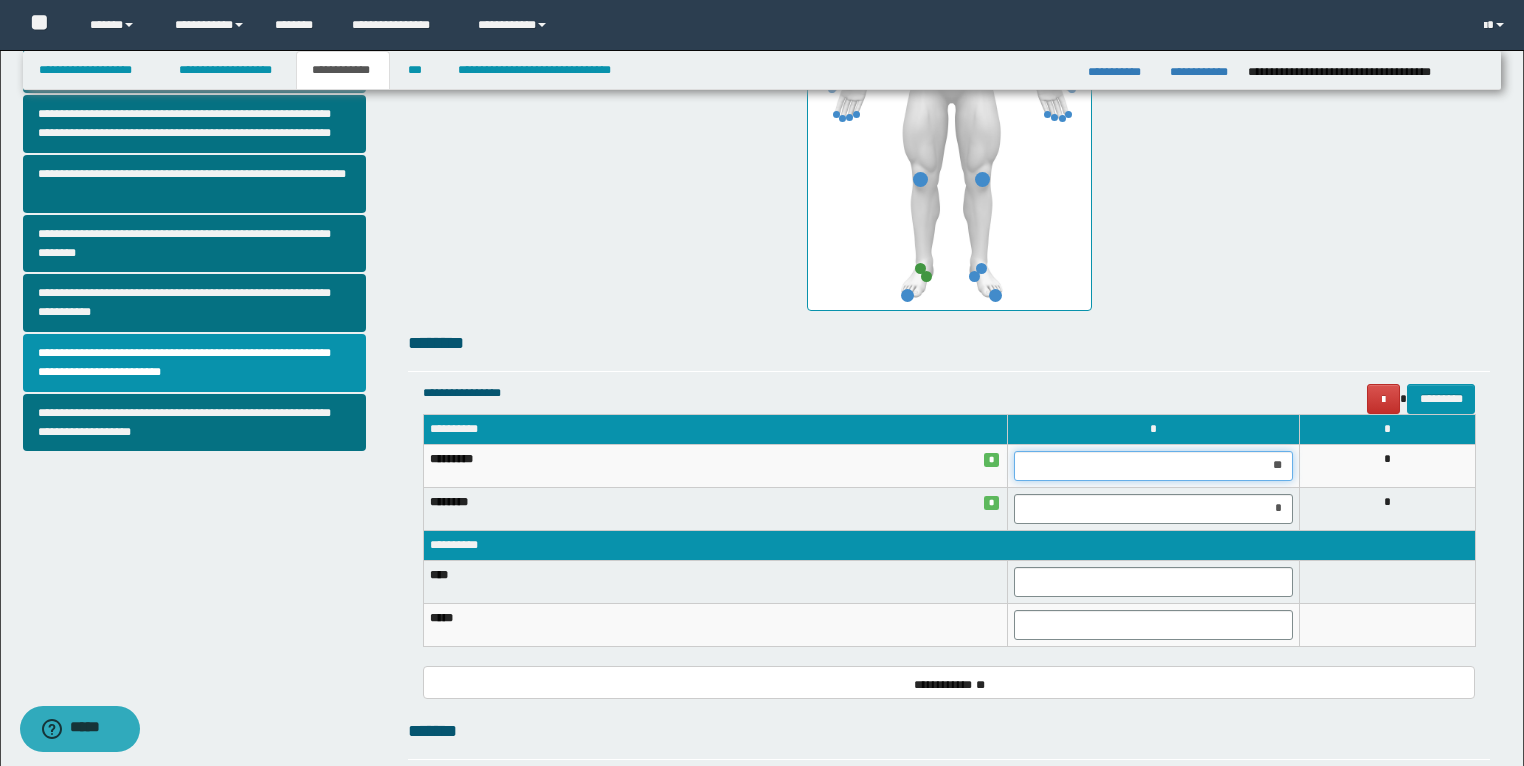 click on "**" at bounding box center [1153, 466] 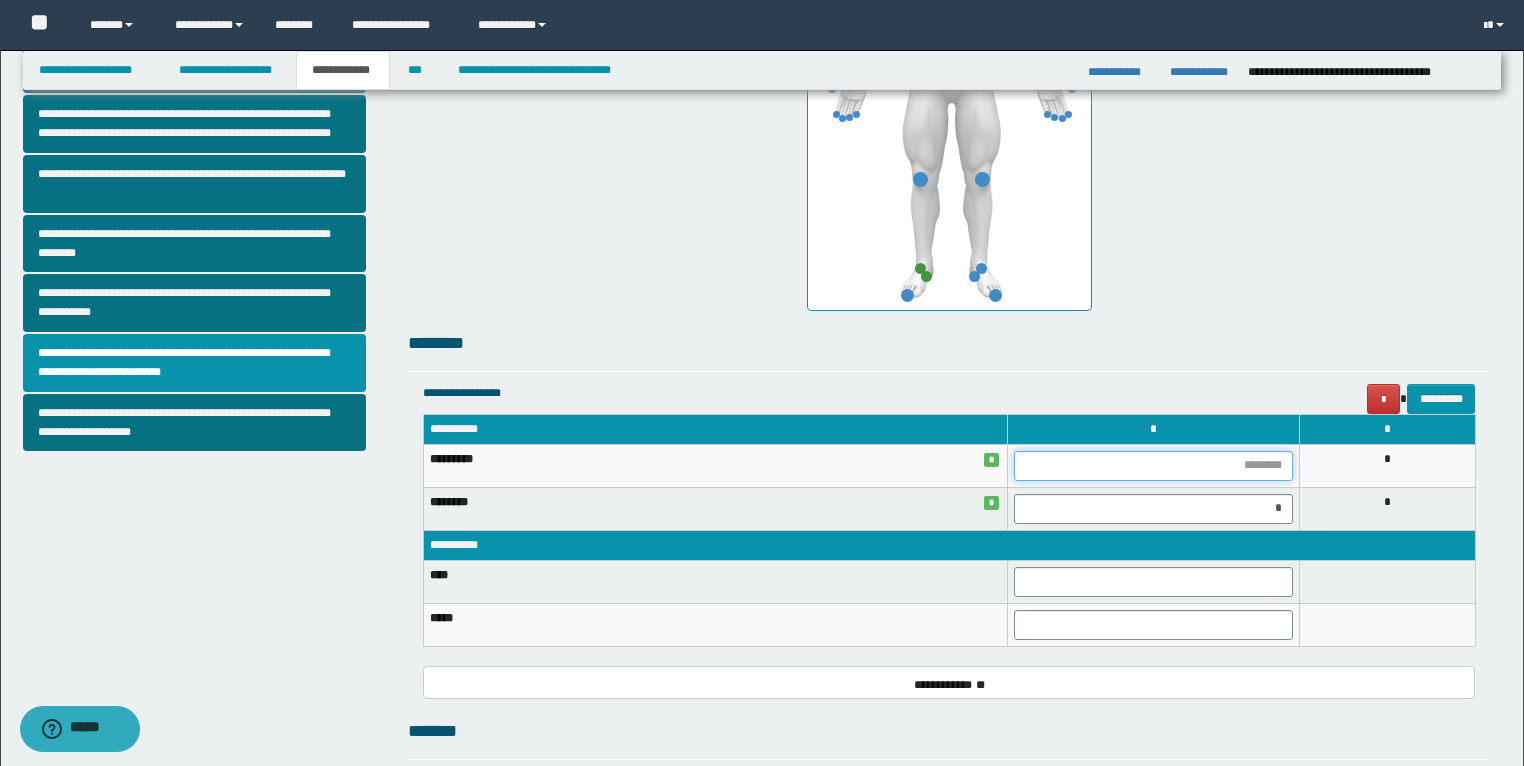 type on "*" 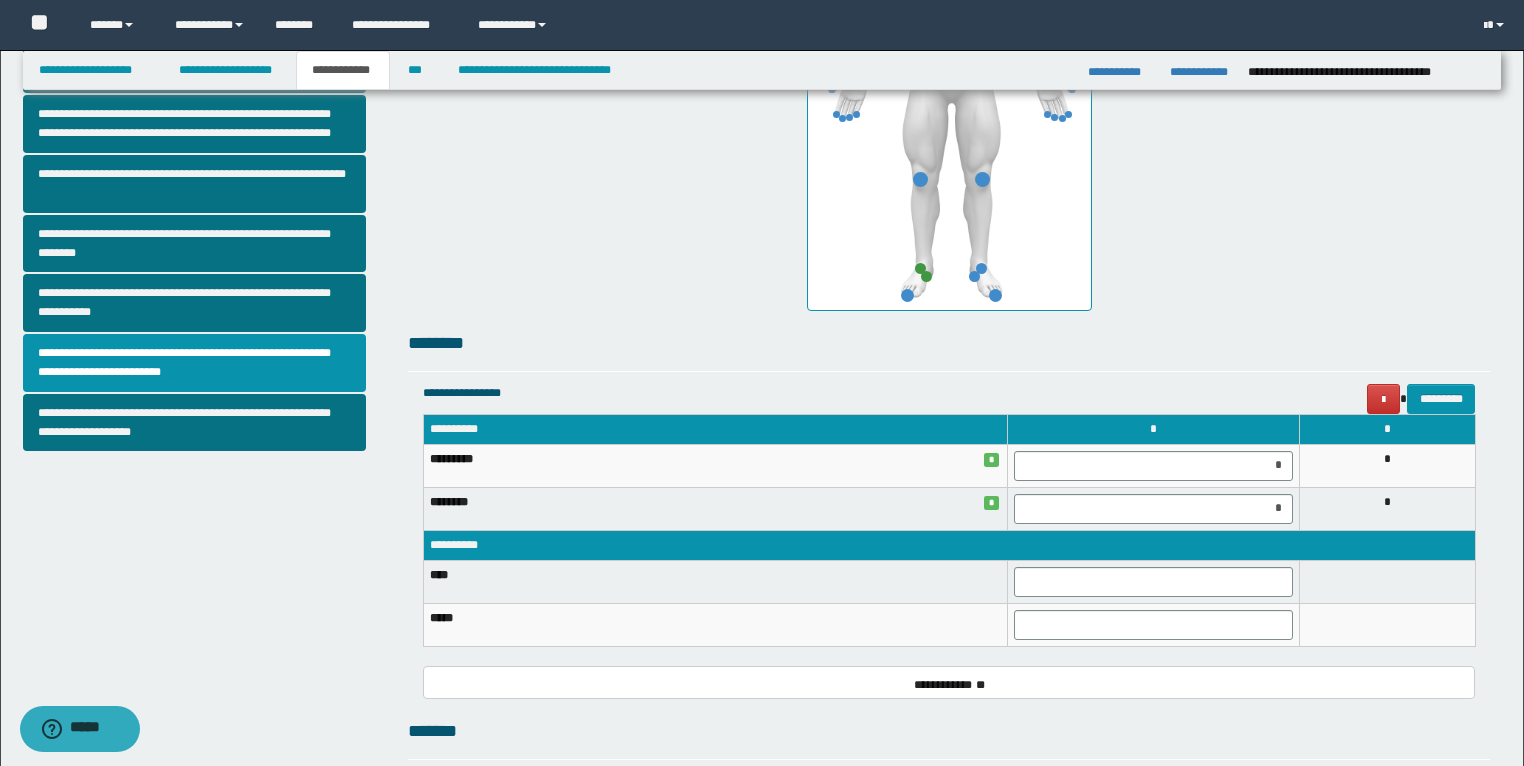 click on "*" at bounding box center (1387, 508) 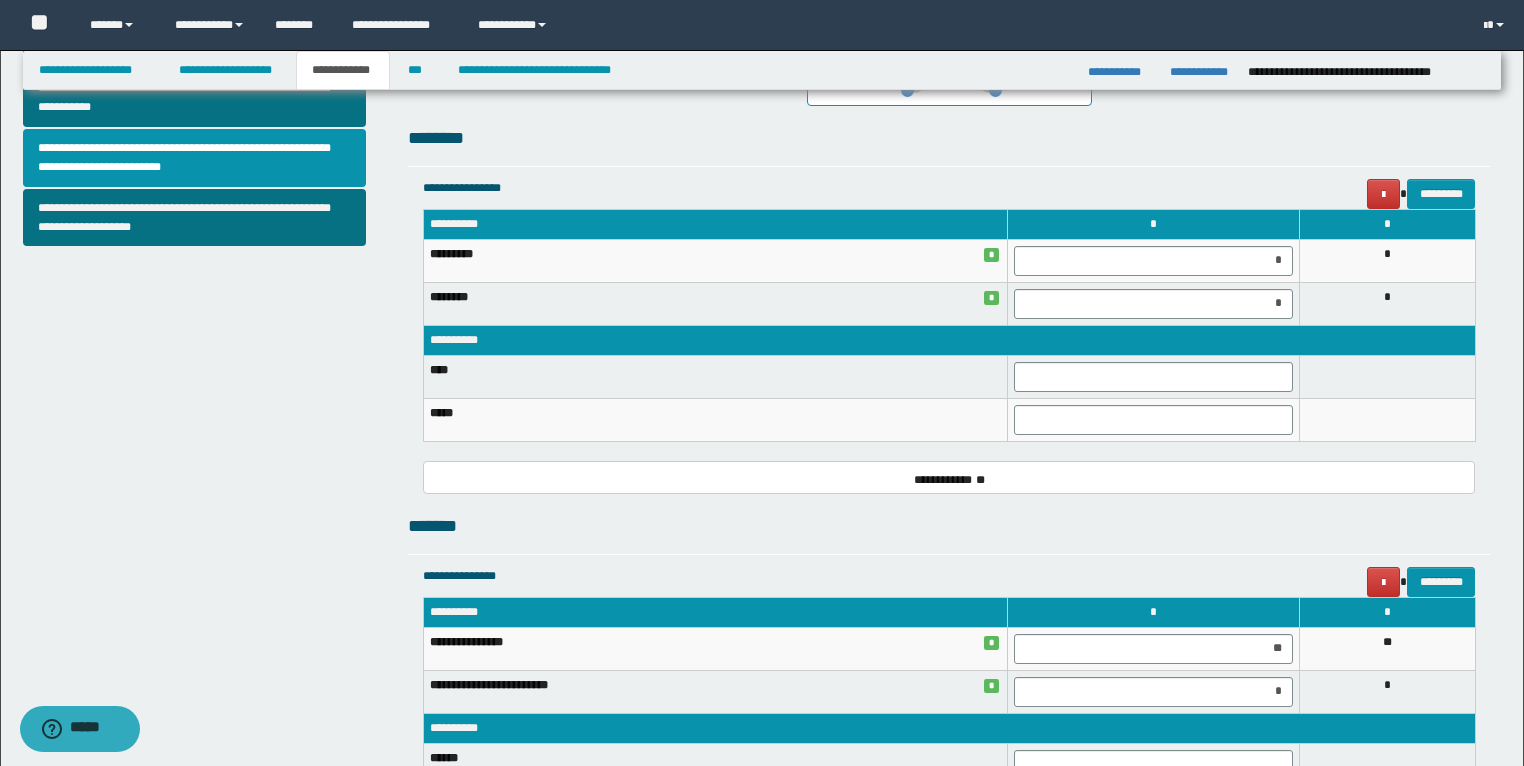 scroll, scrollTop: 631, scrollLeft: 0, axis: vertical 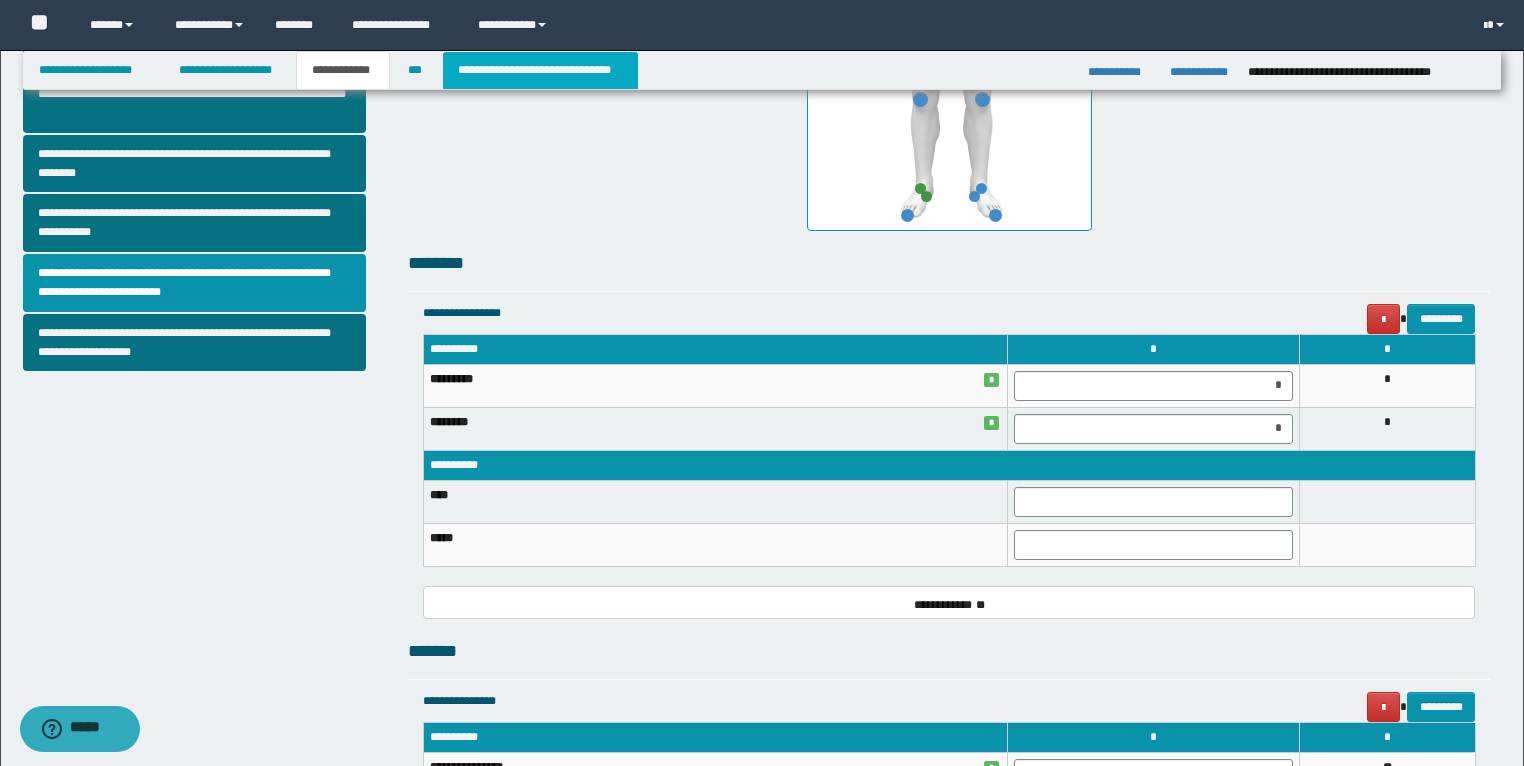 click on "**********" at bounding box center [540, 70] 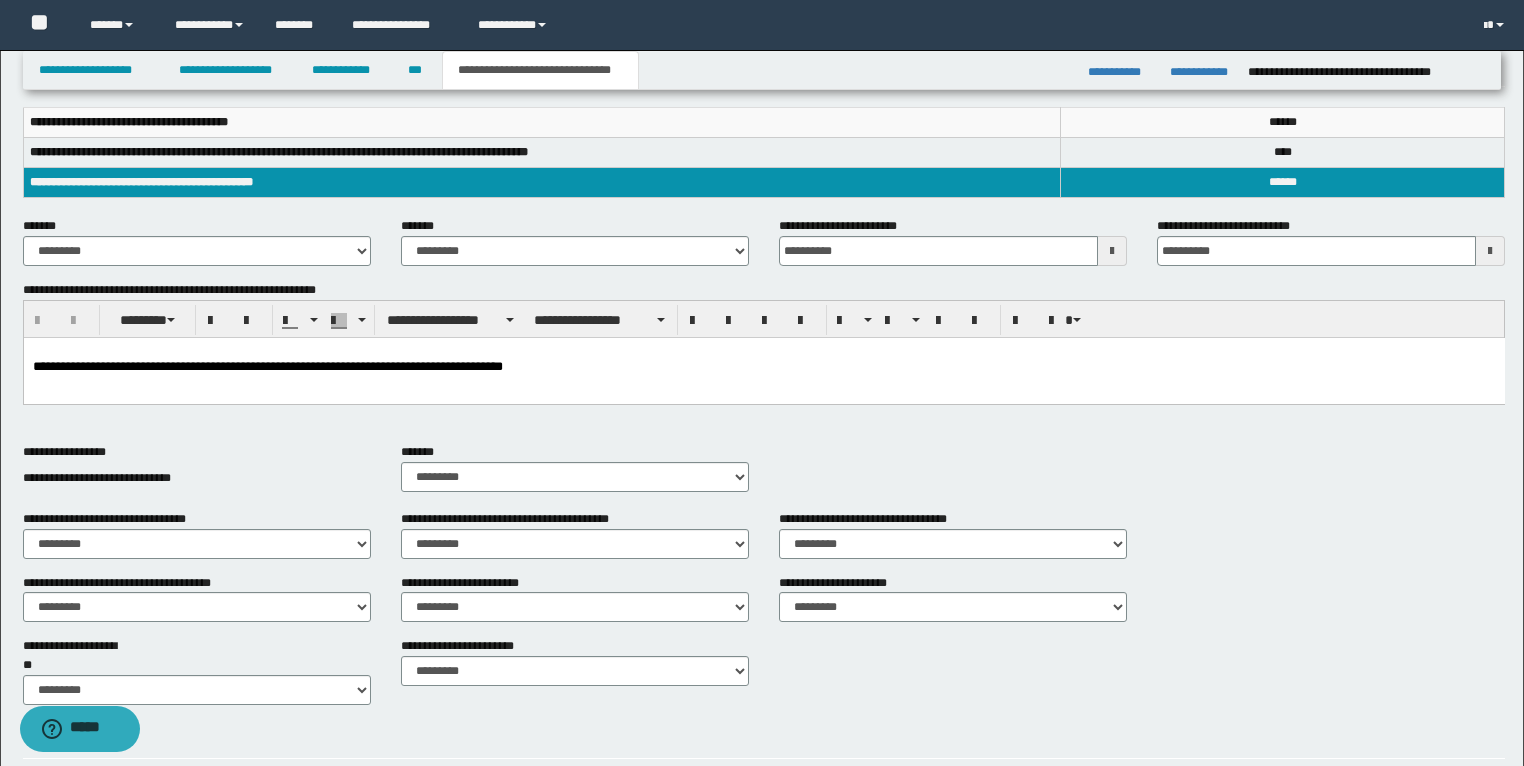 scroll, scrollTop: 231, scrollLeft: 0, axis: vertical 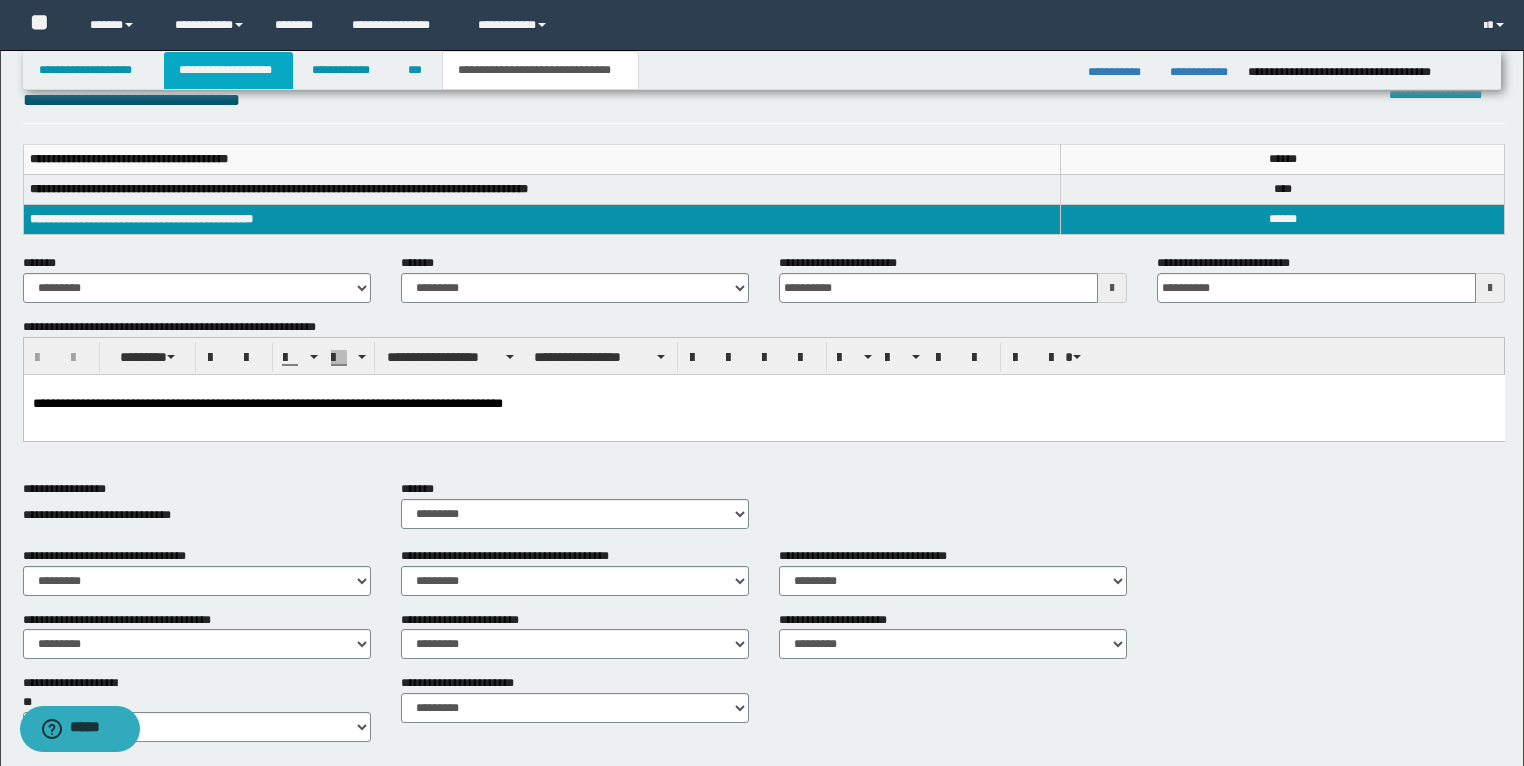 click on "**********" at bounding box center (228, 70) 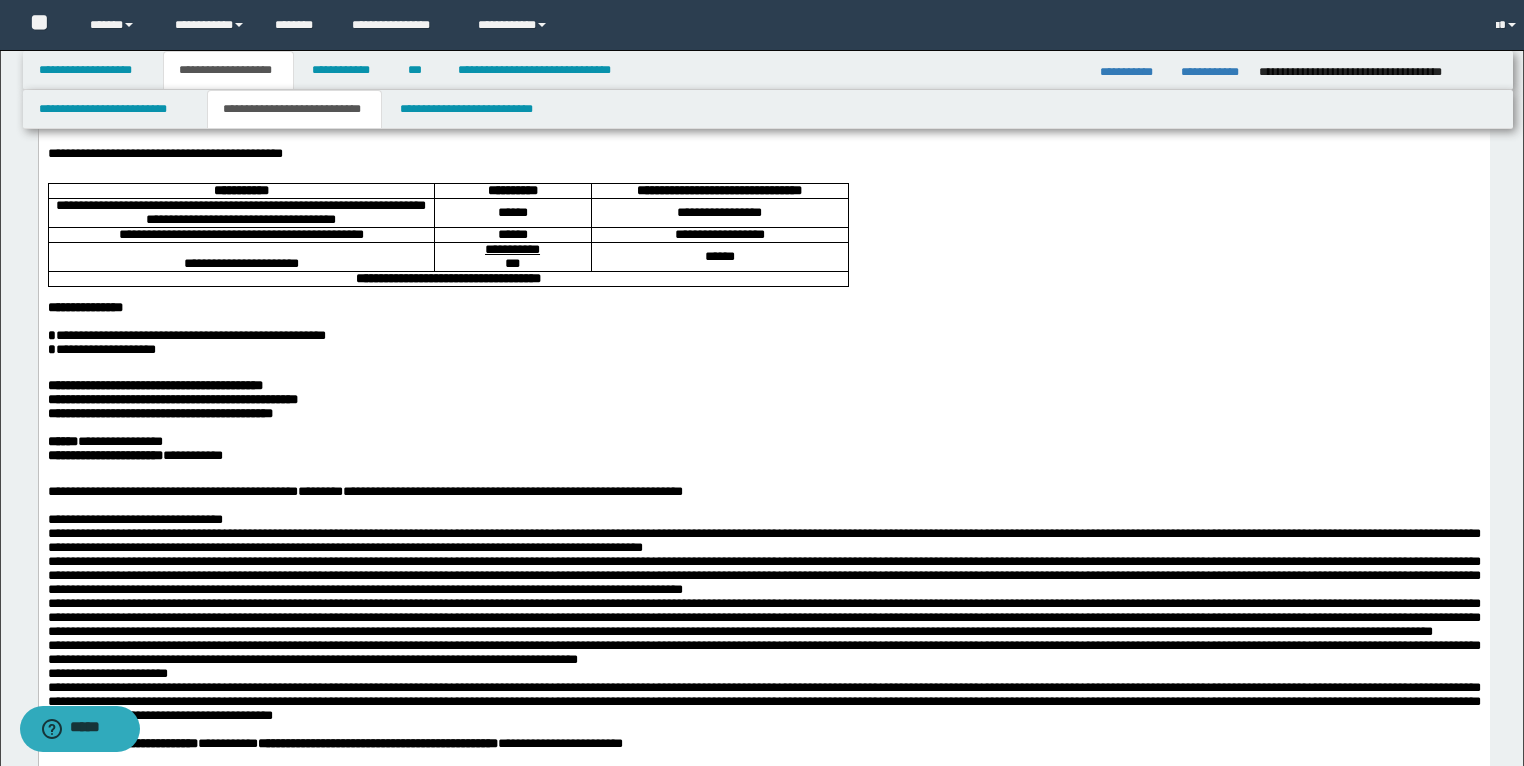 scroll, scrollTop: 262, scrollLeft: 0, axis: vertical 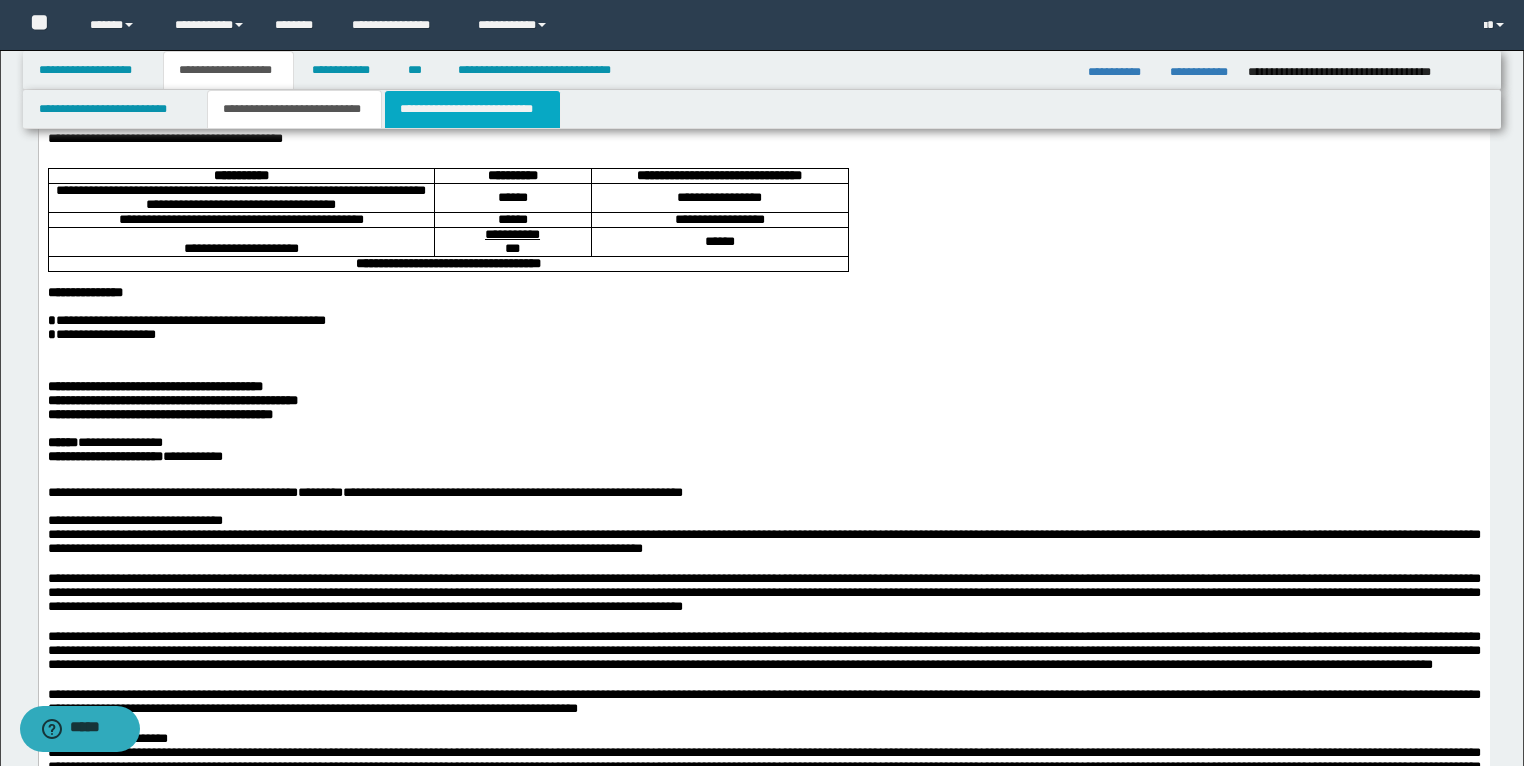 click on "**********" at bounding box center [472, 109] 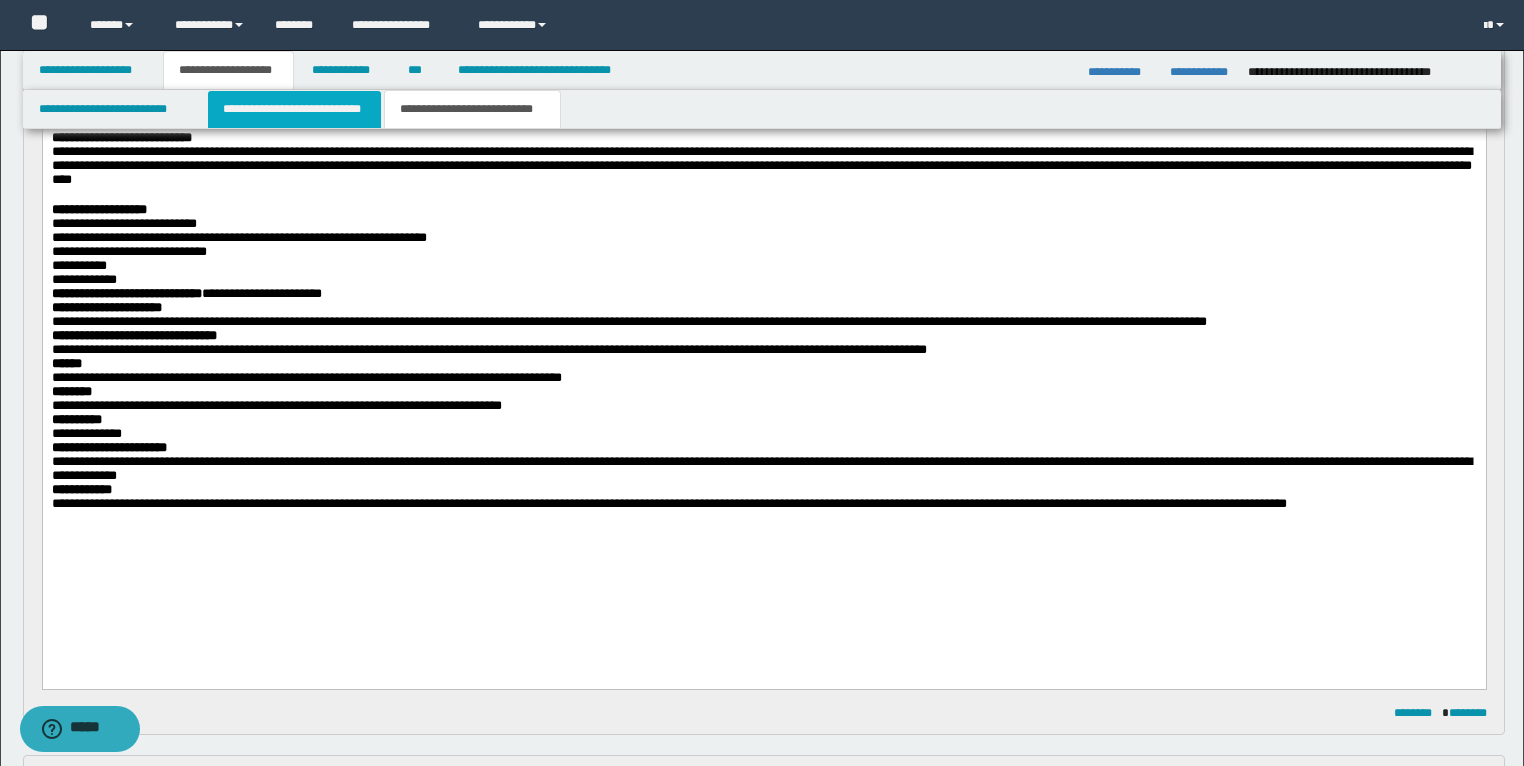 click on "**********" at bounding box center [294, 109] 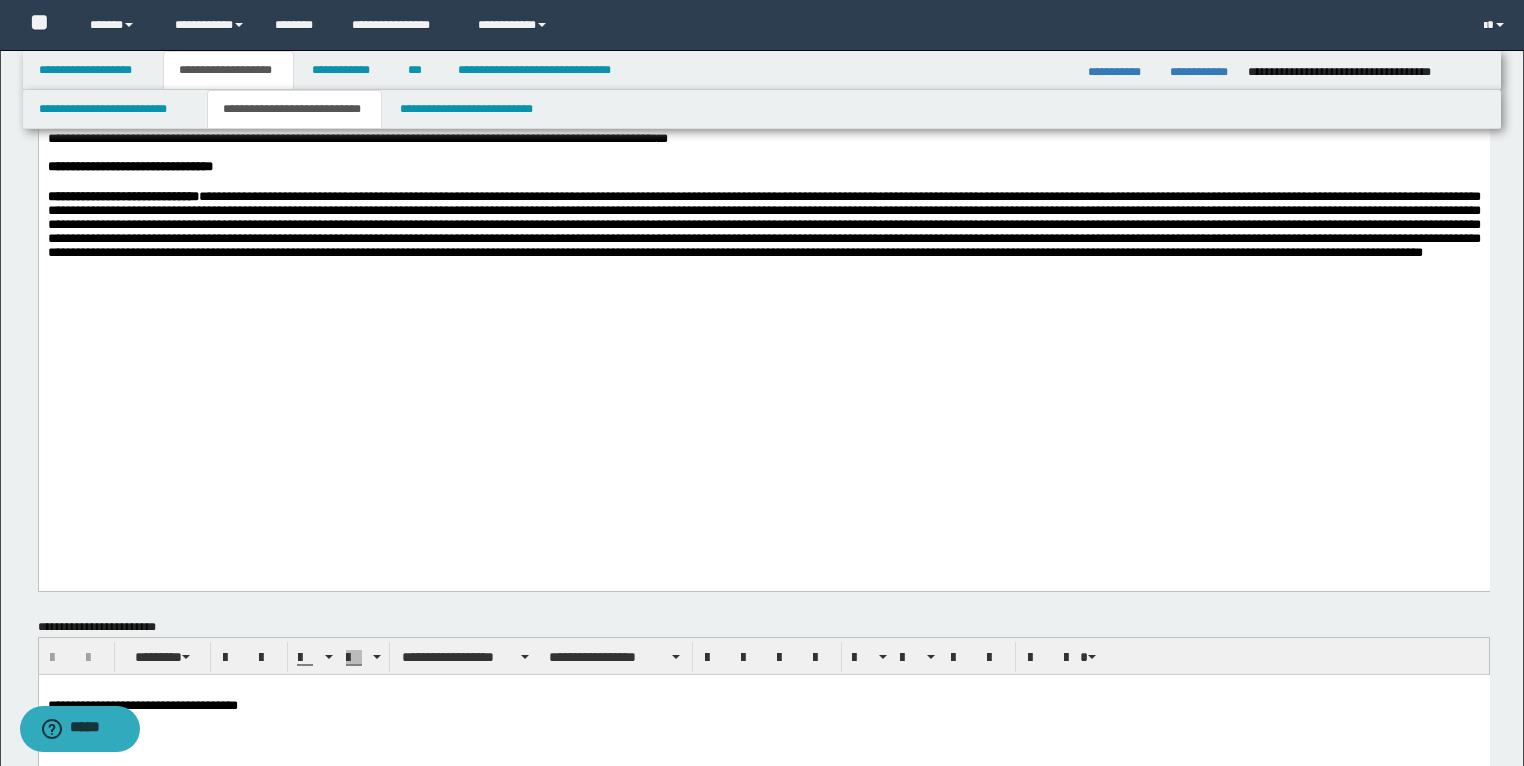 scroll, scrollTop: 1542, scrollLeft: 0, axis: vertical 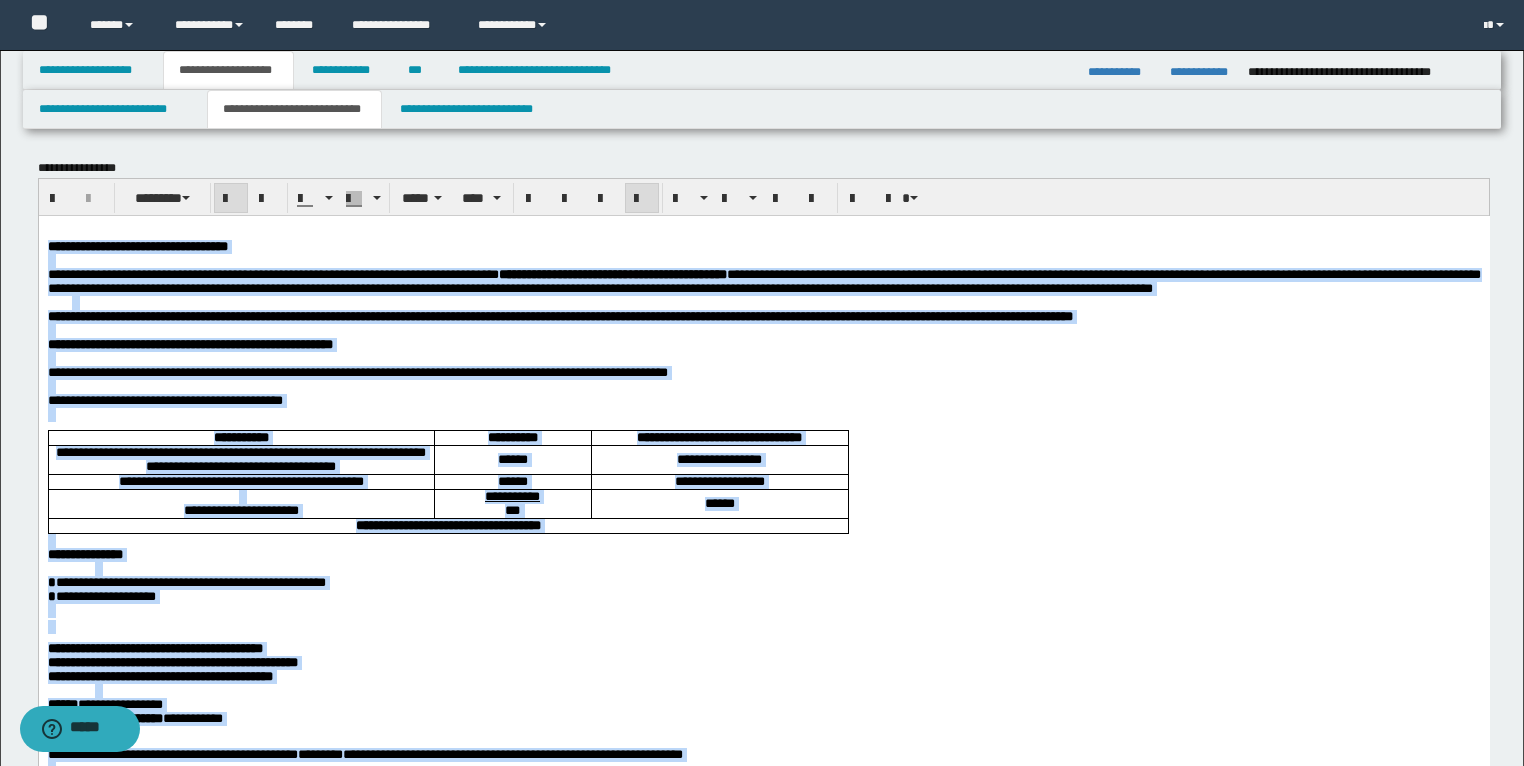 drag, startPoint x: 1321, startPoint y: 1871, endPoint x: 6, endPoint y: 245, distance: 2091.196 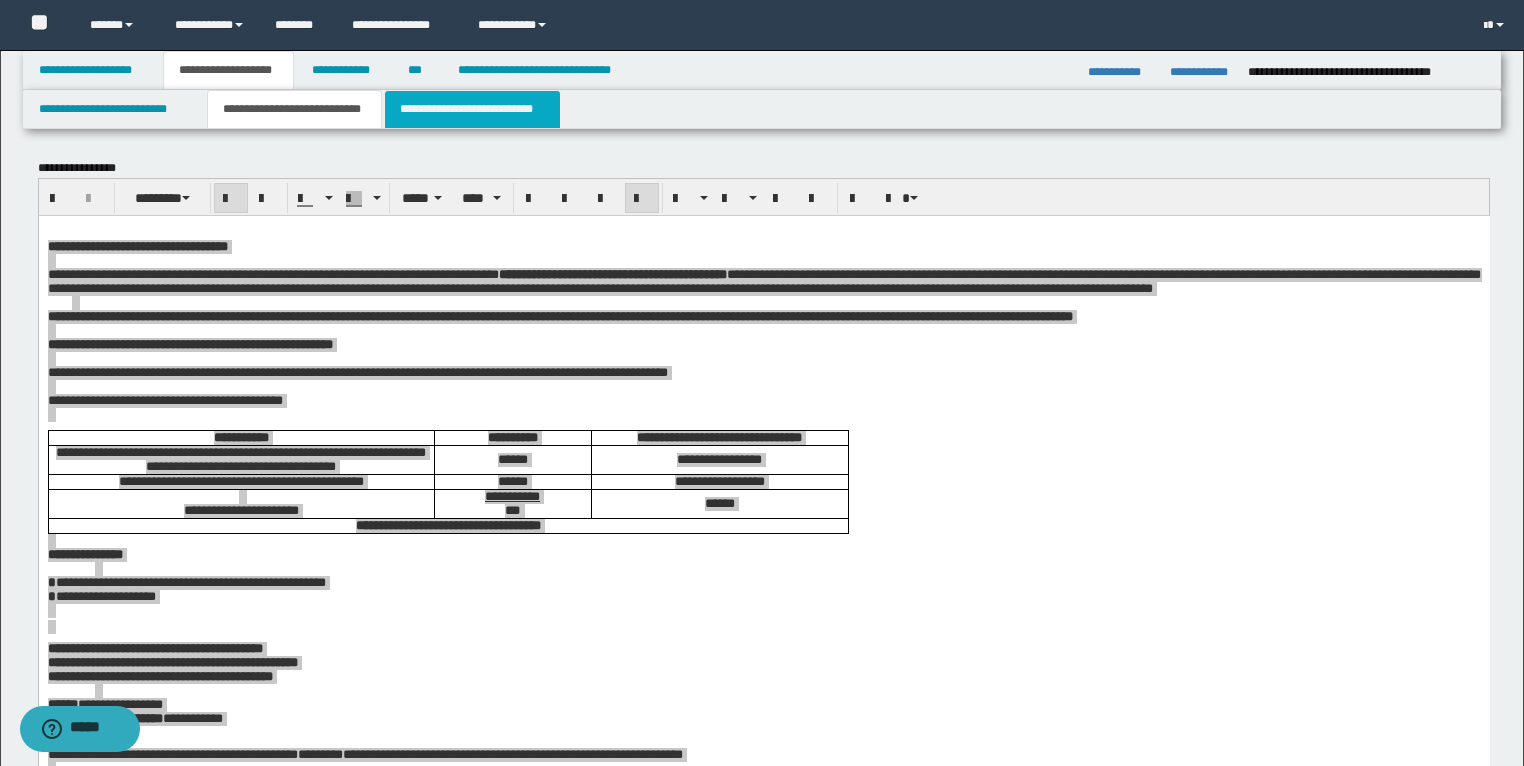 click on "**********" at bounding box center (472, 109) 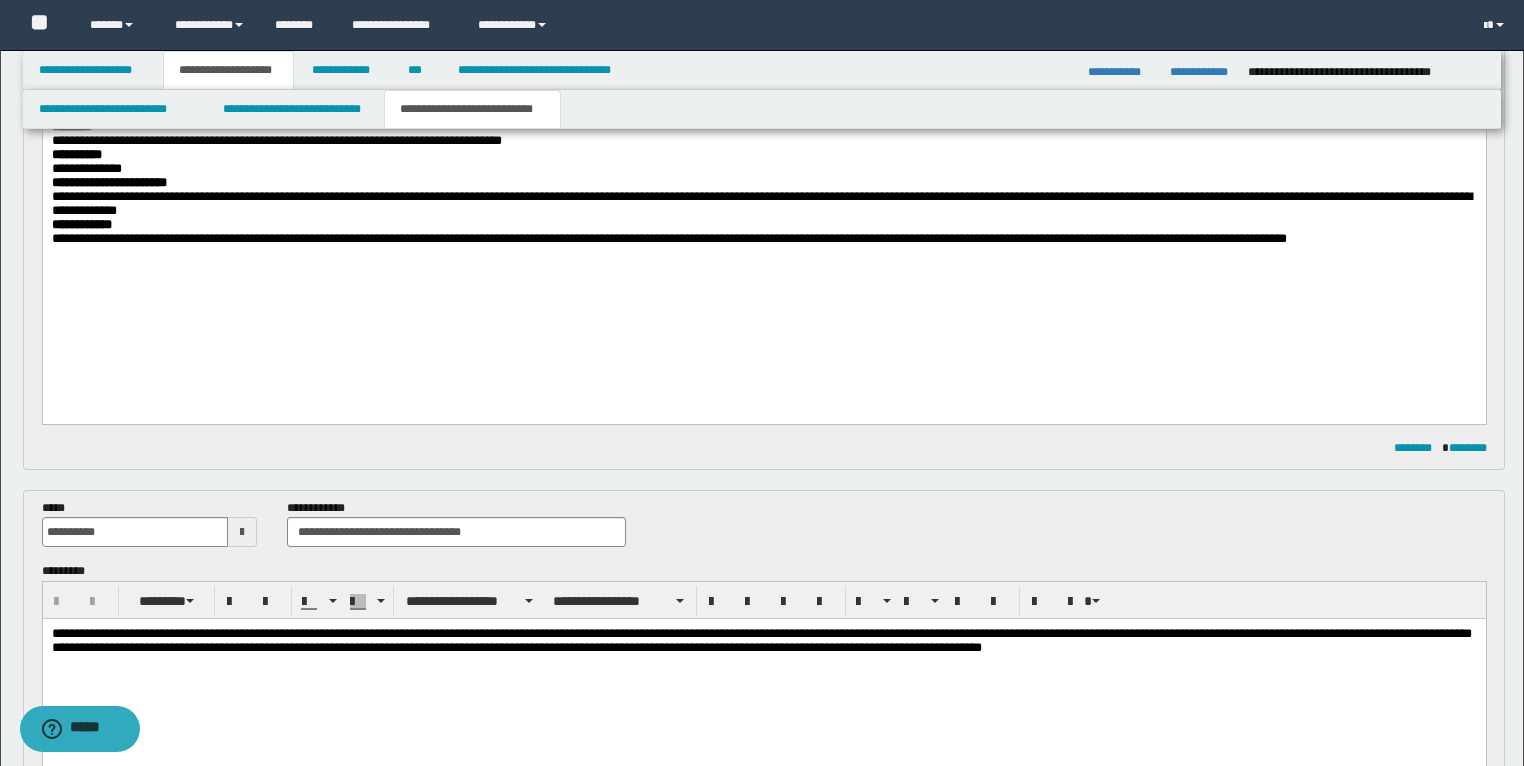 scroll, scrollTop: 480, scrollLeft: 0, axis: vertical 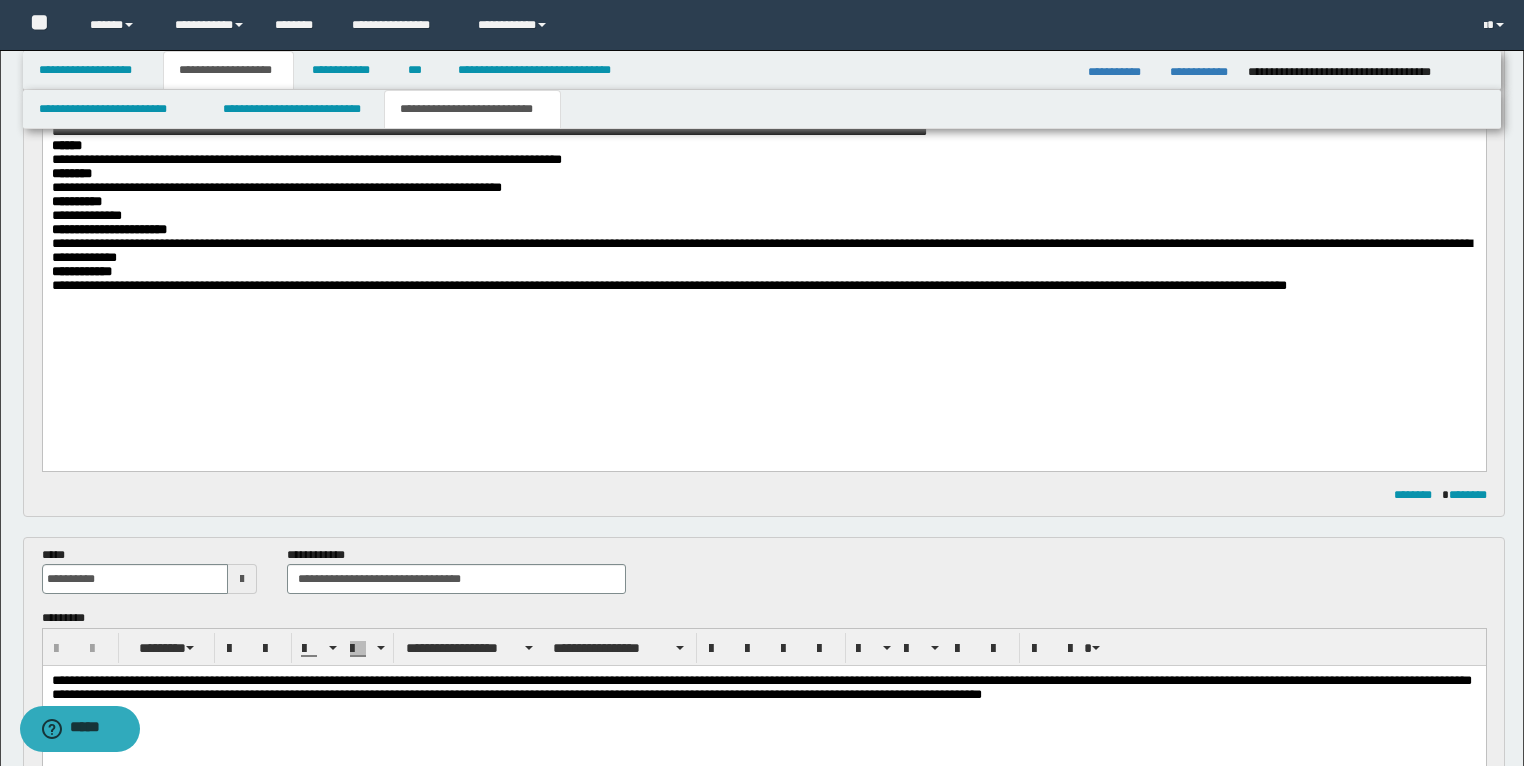click on "**********" at bounding box center [761, 250] 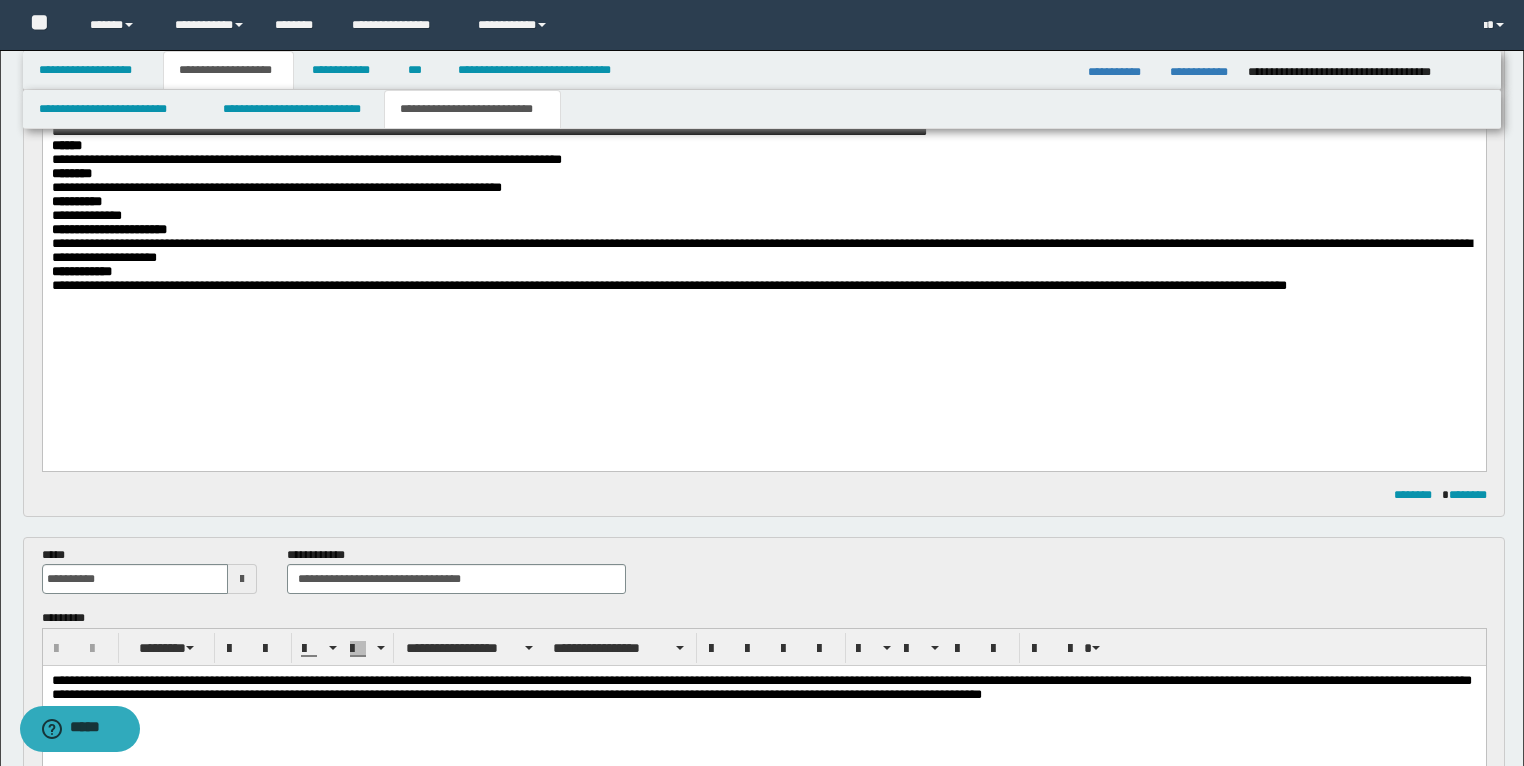 click on "**********" at bounding box center (761, 250) 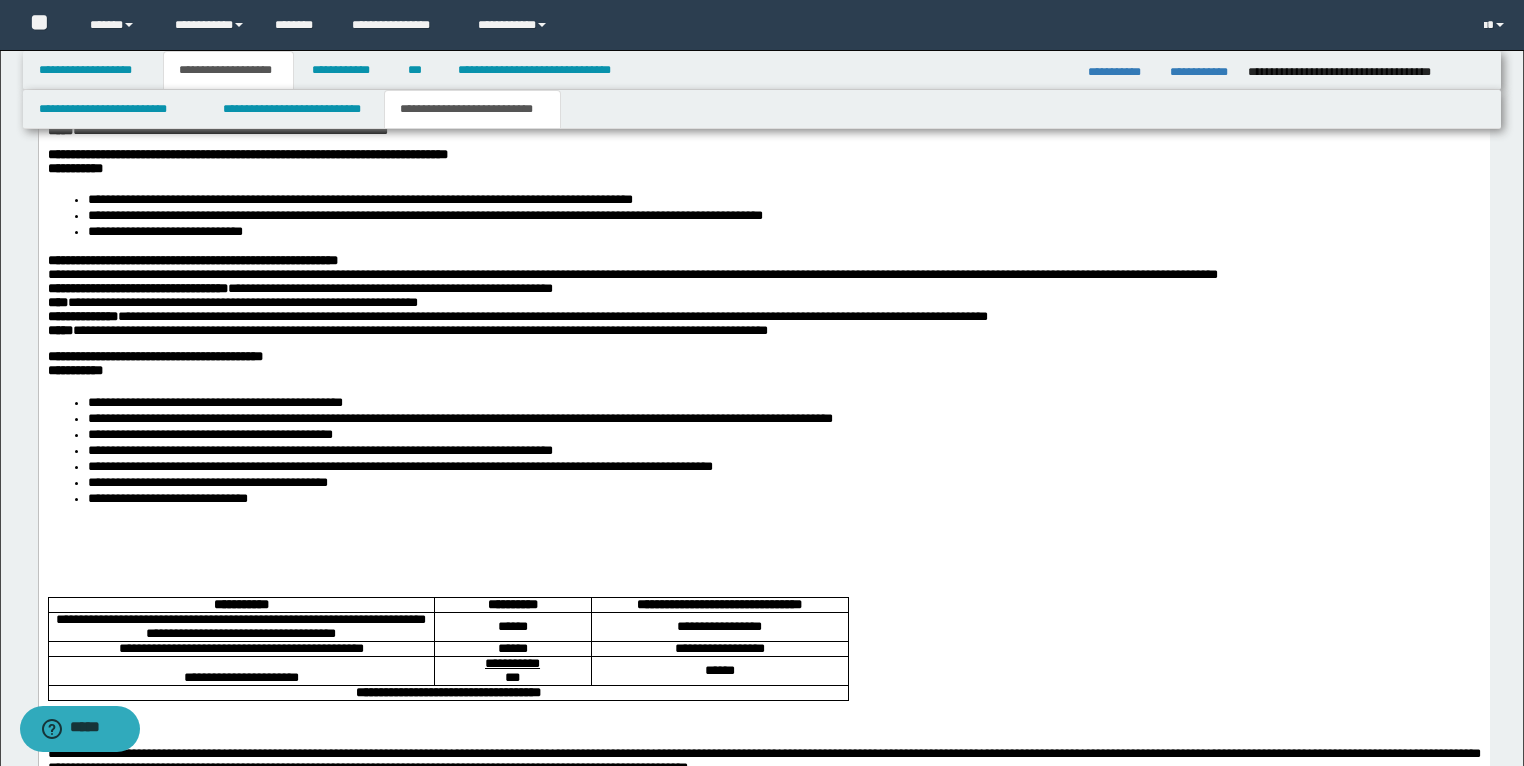 scroll, scrollTop: 1920, scrollLeft: 0, axis: vertical 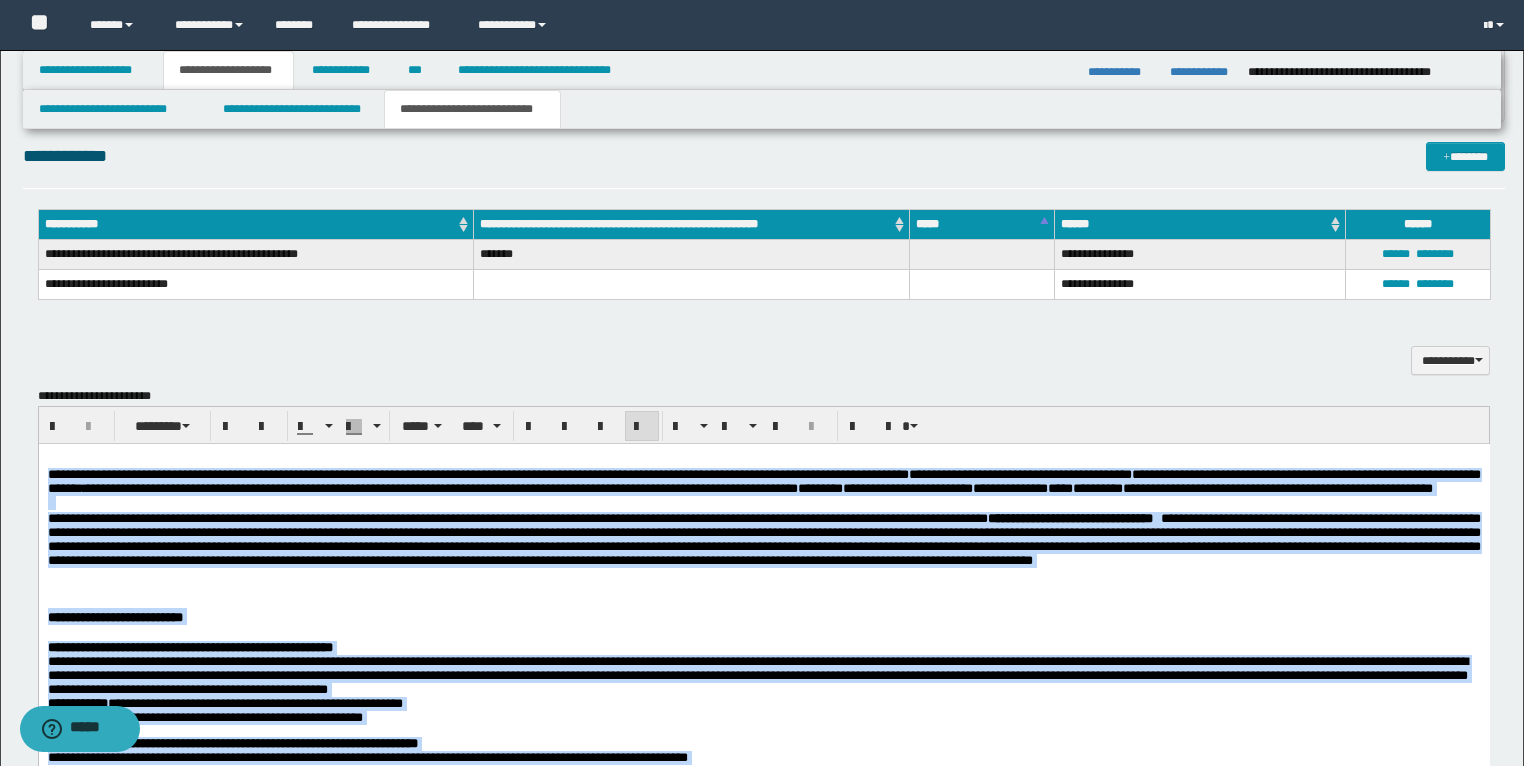 drag, startPoint x: 255, startPoint y: 1075, endPoint x: 38, endPoint y: 924, distance: 264.36716 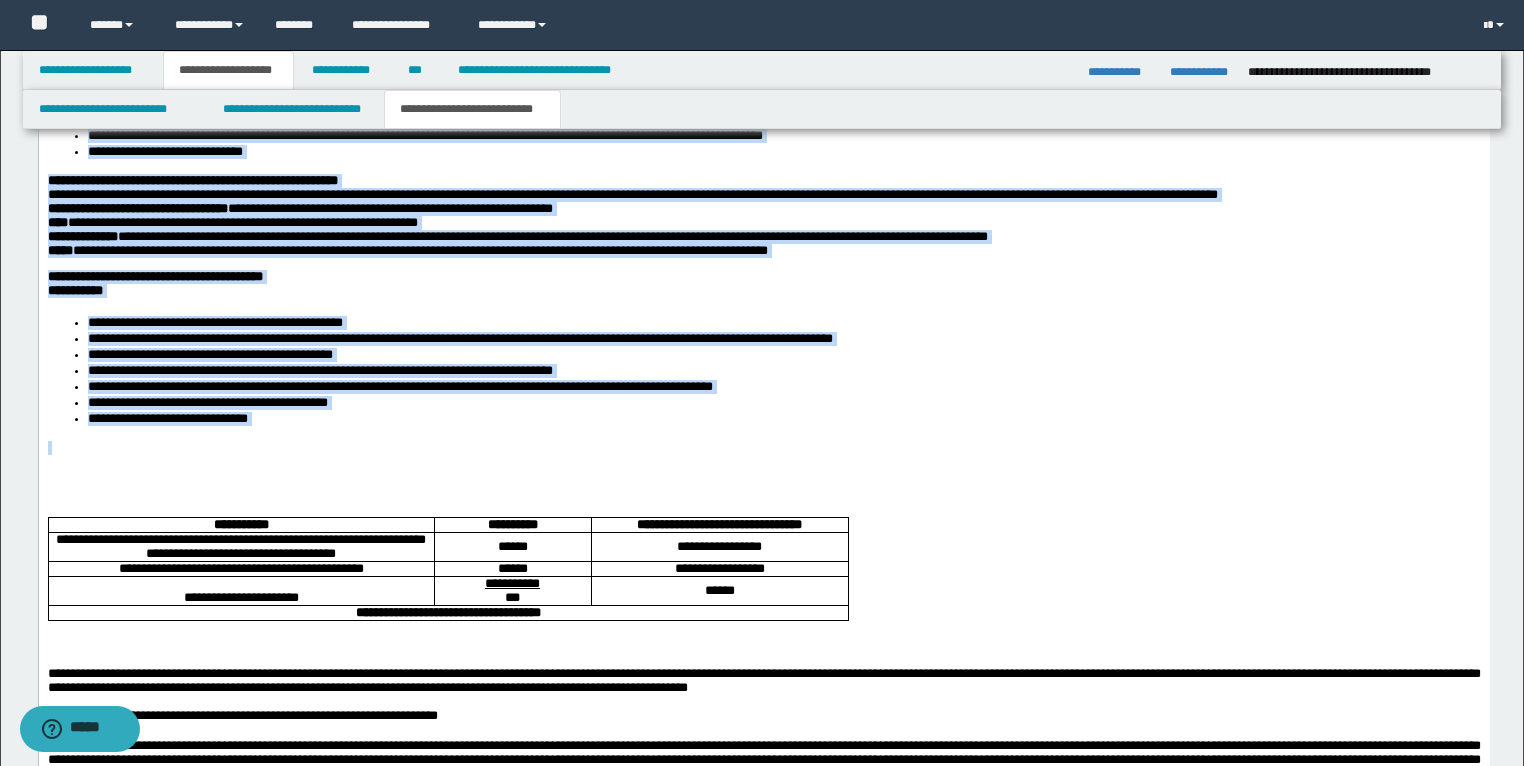 scroll, scrollTop: 2019, scrollLeft: 0, axis: vertical 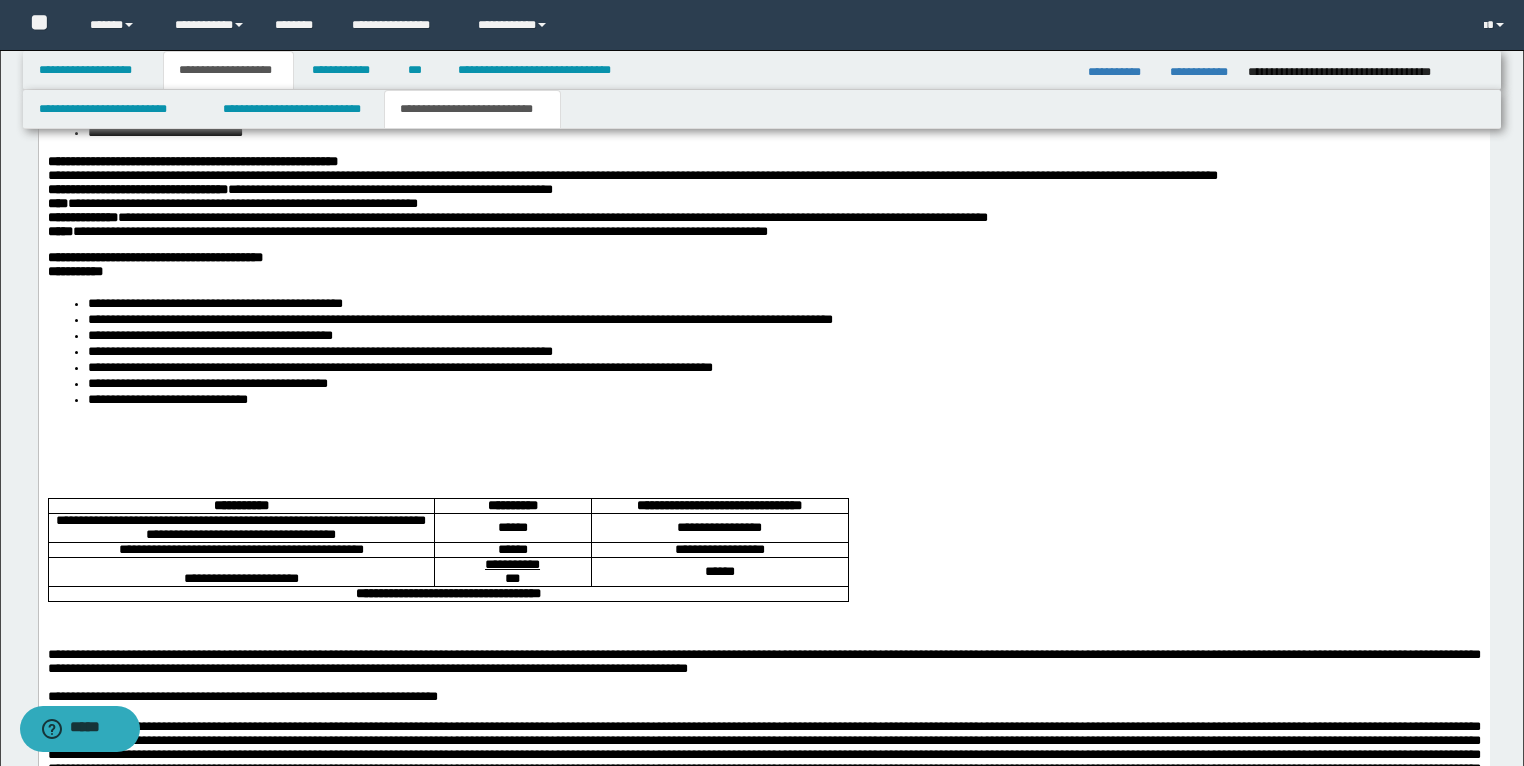 click at bounding box center (763, 461) 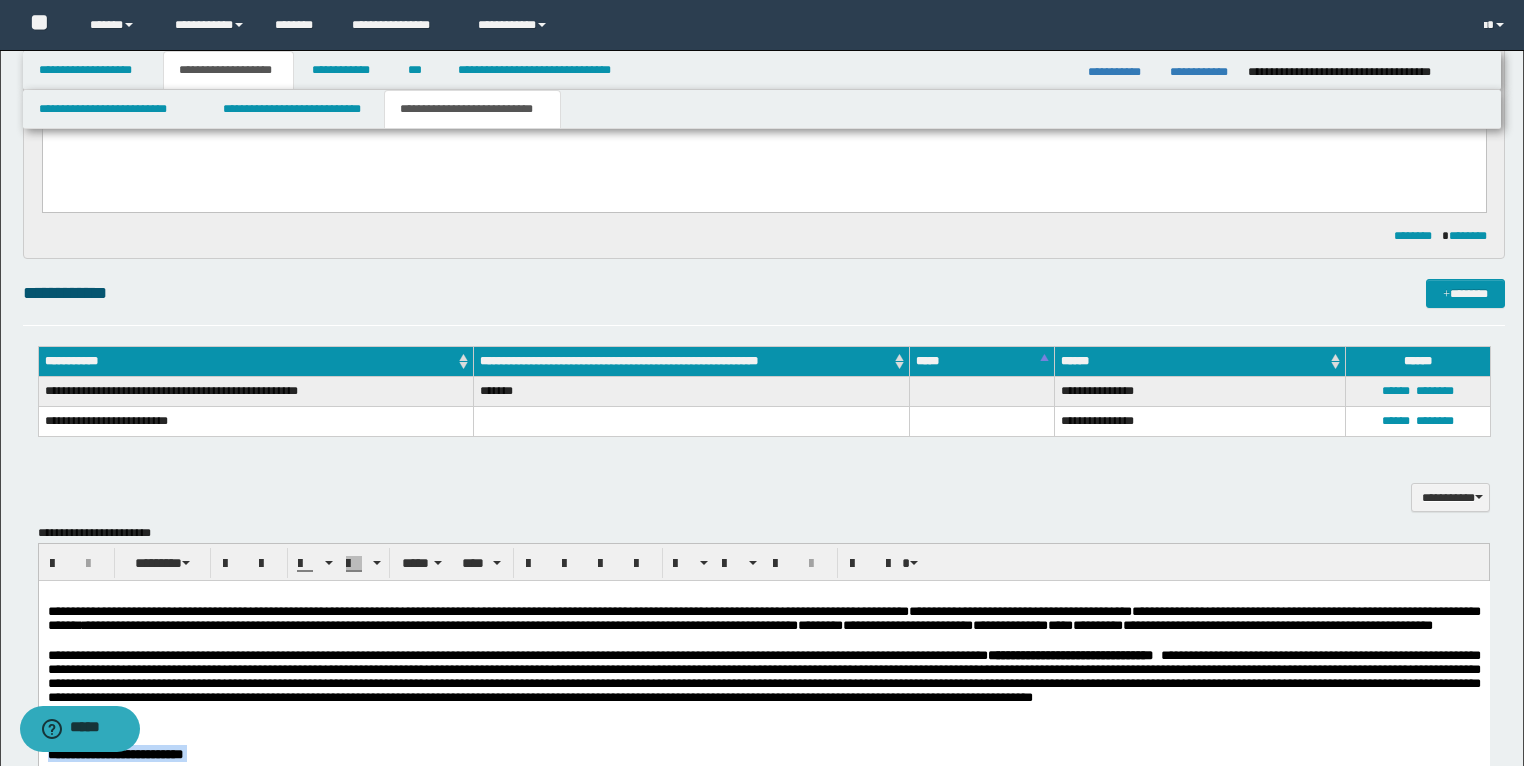 scroll, scrollTop: 1100, scrollLeft: 0, axis: vertical 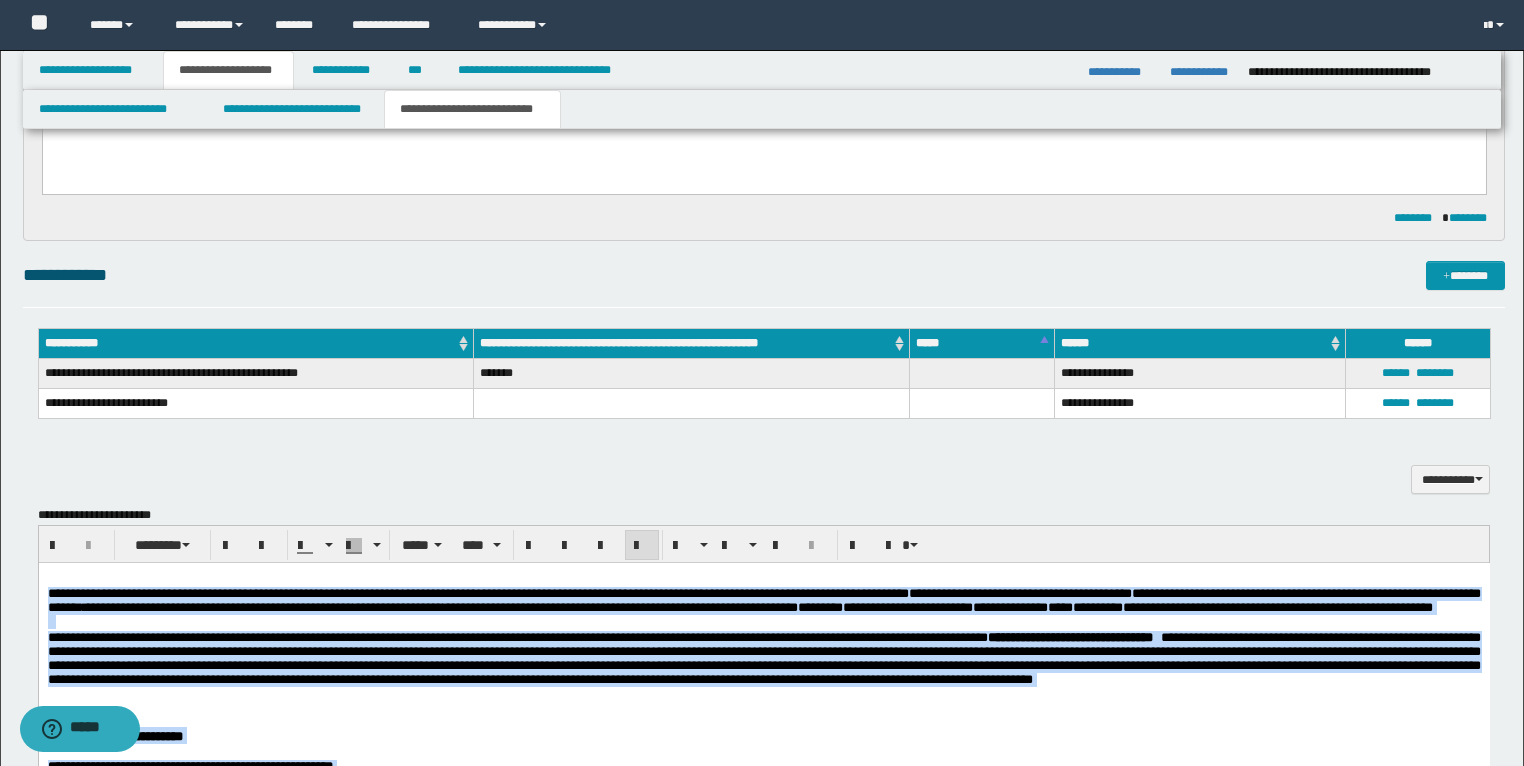 drag, startPoint x: 343, startPoint y: 1373, endPoint x: 36, endPoint y: 601, distance: 830.8026 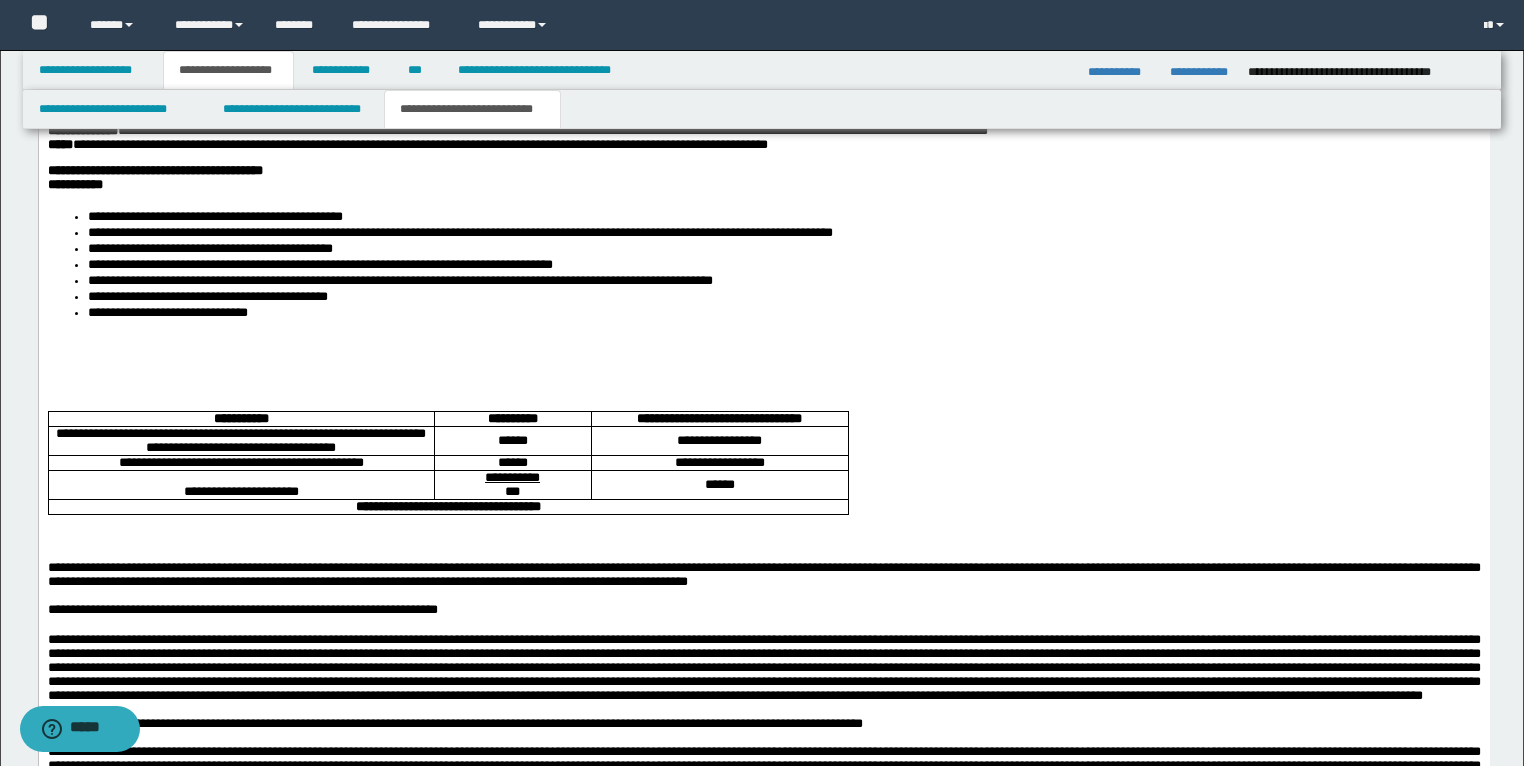 scroll, scrollTop: 2140, scrollLeft: 0, axis: vertical 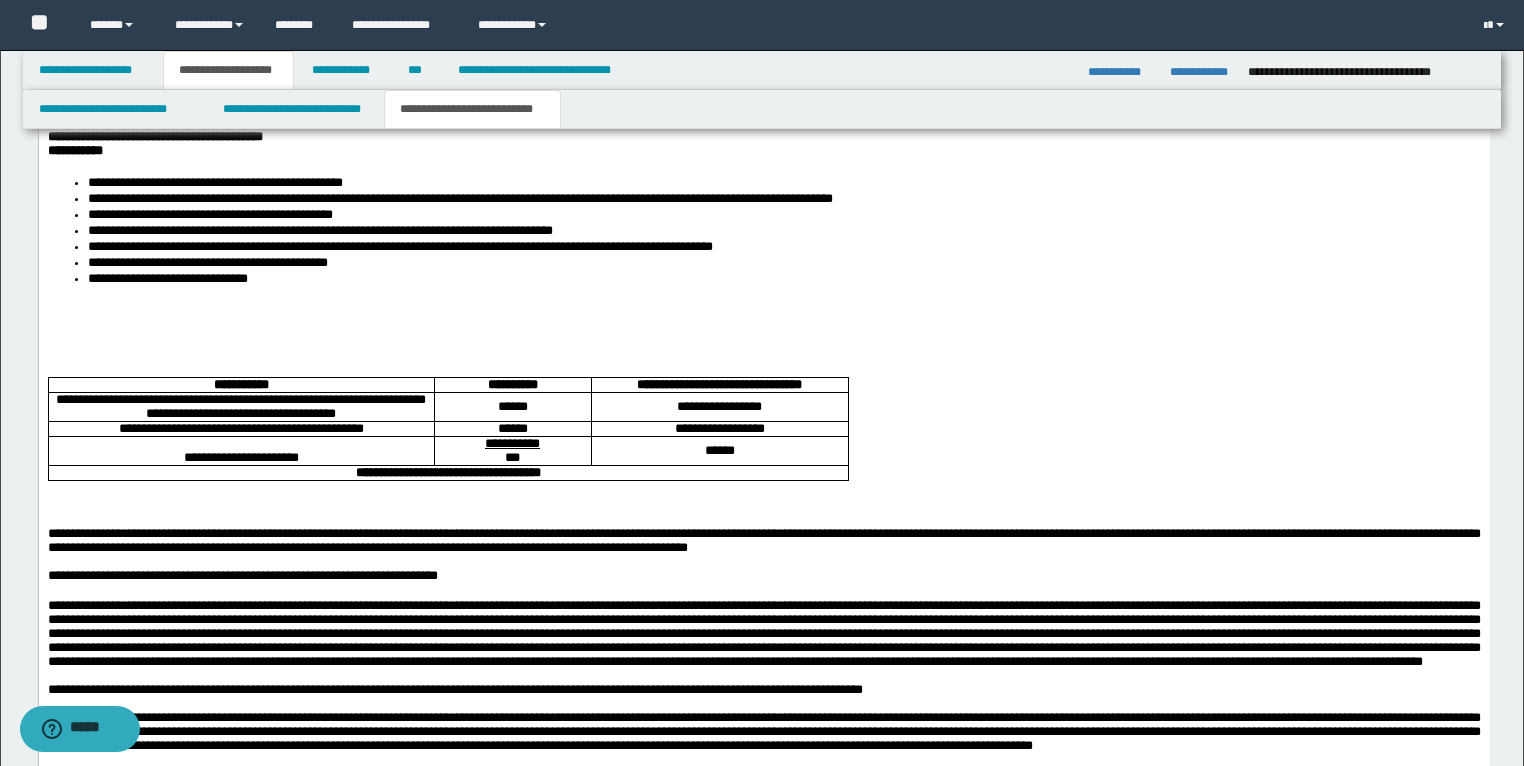 click at bounding box center [763, 310] 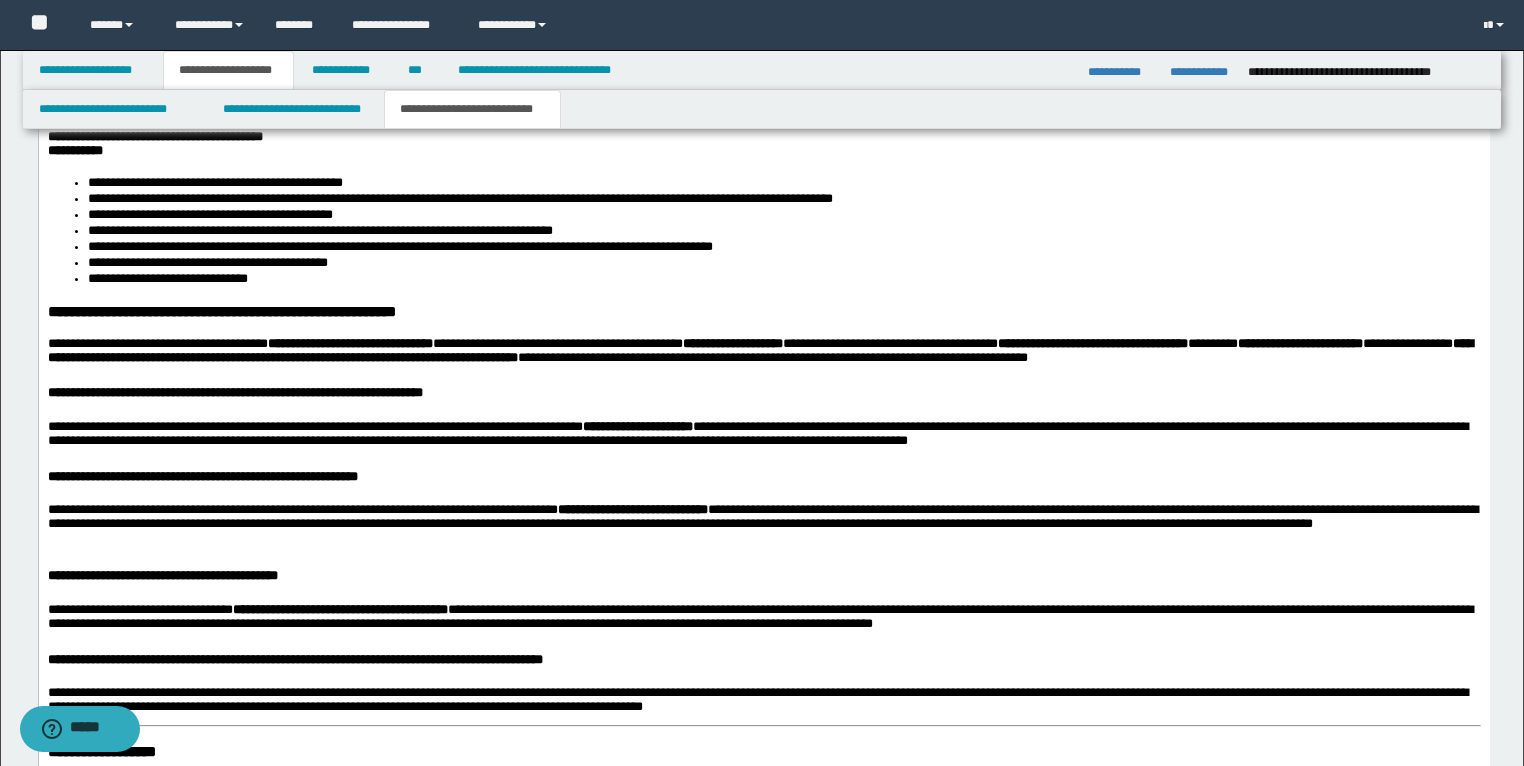 scroll, scrollTop: 2540, scrollLeft: 0, axis: vertical 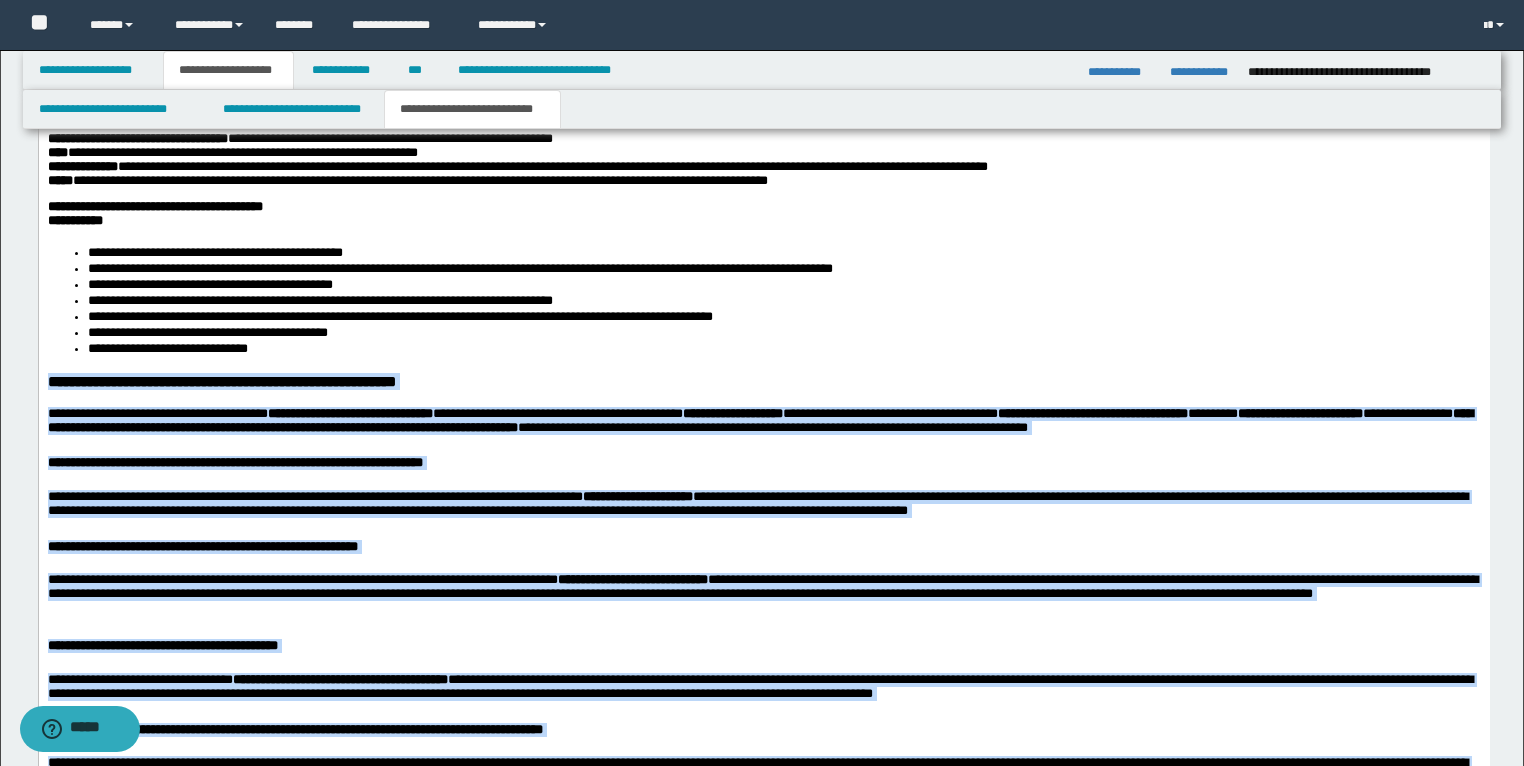drag, startPoint x: 466, startPoint y: 918, endPoint x: 47, endPoint y: 402, distance: 664.6932 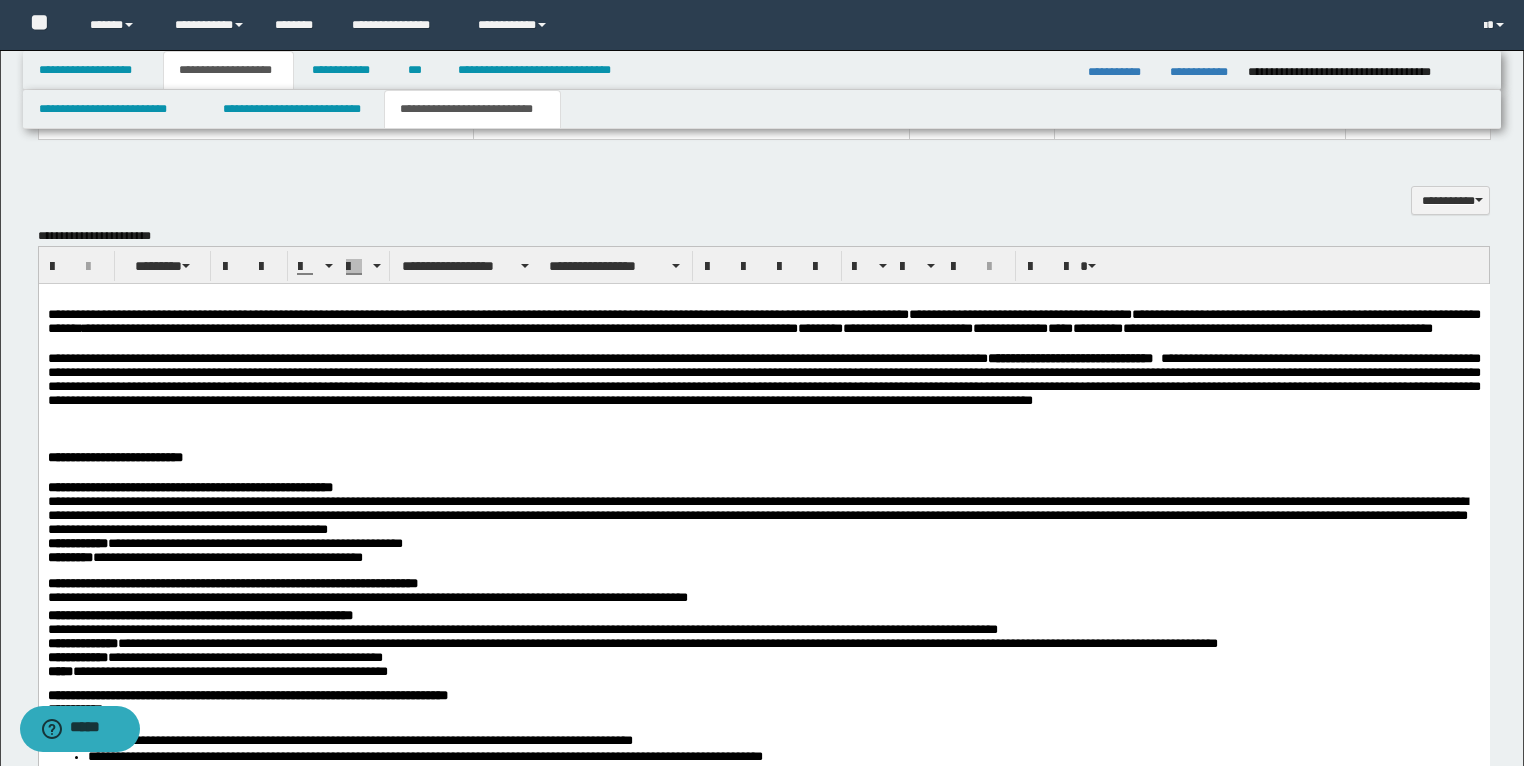 scroll, scrollTop: 1350, scrollLeft: 0, axis: vertical 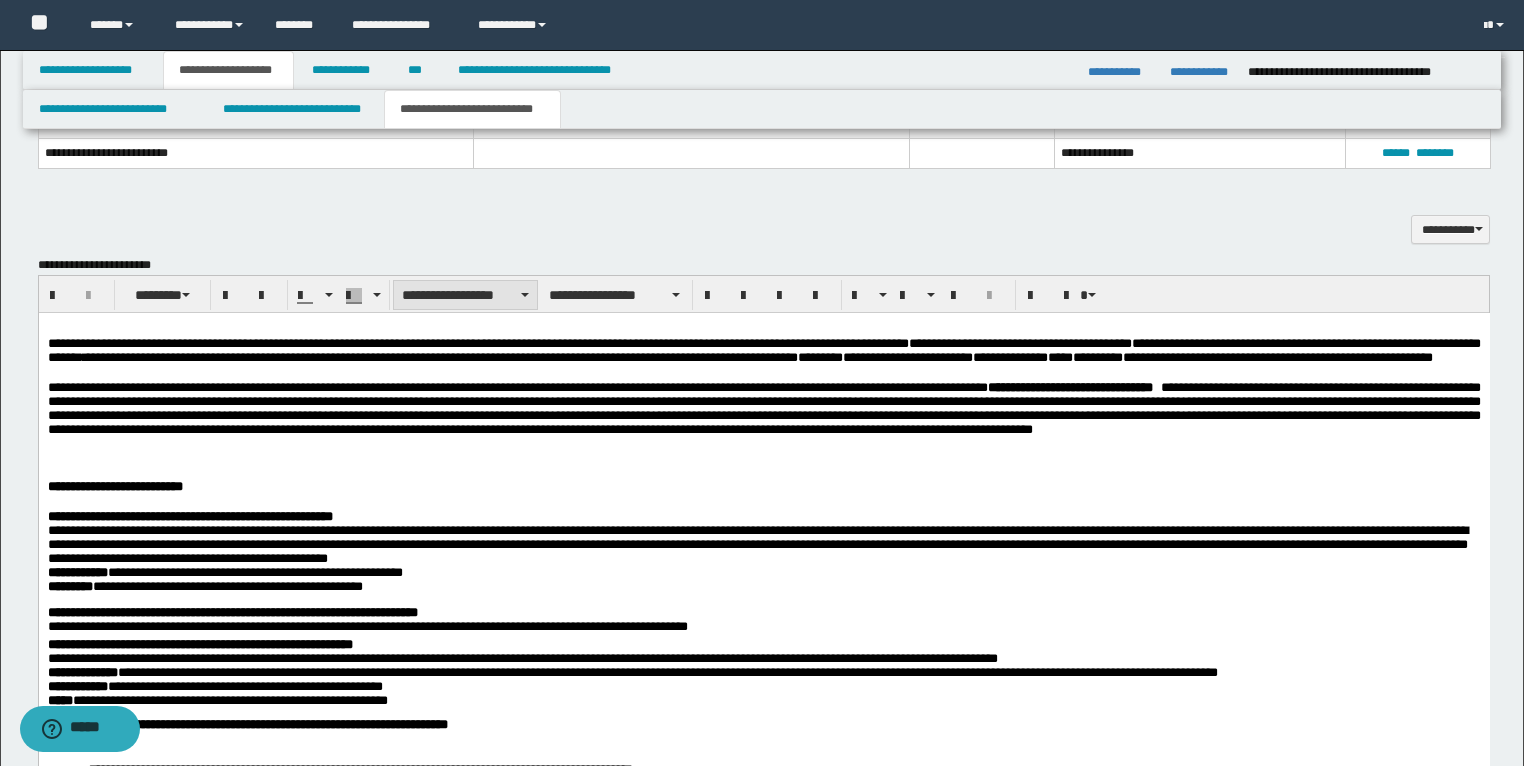 click on "**********" at bounding box center (465, 295) 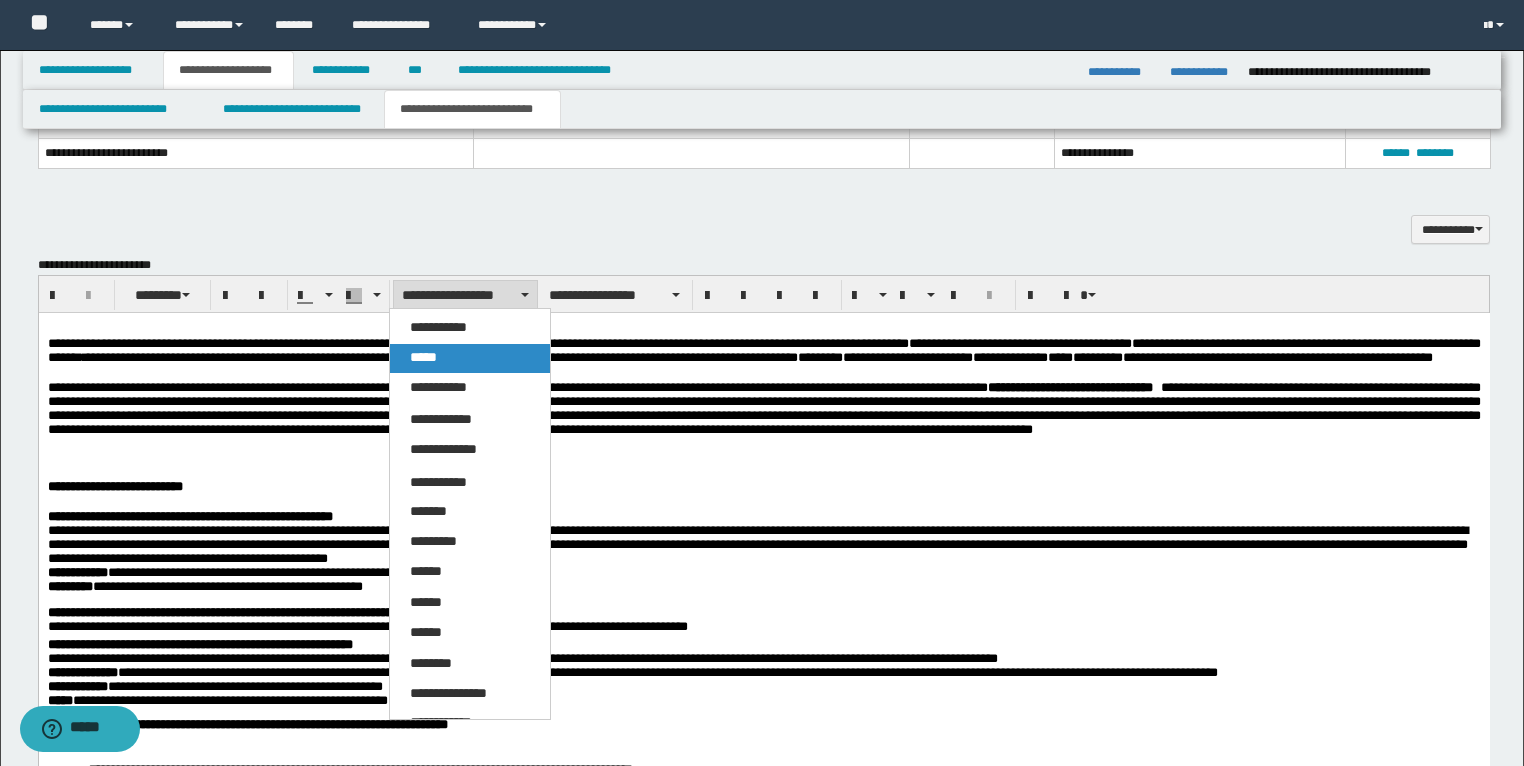 drag, startPoint x: 448, startPoint y: 348, endPoint x: 409, endPoint y: 37, distance: 313.4358 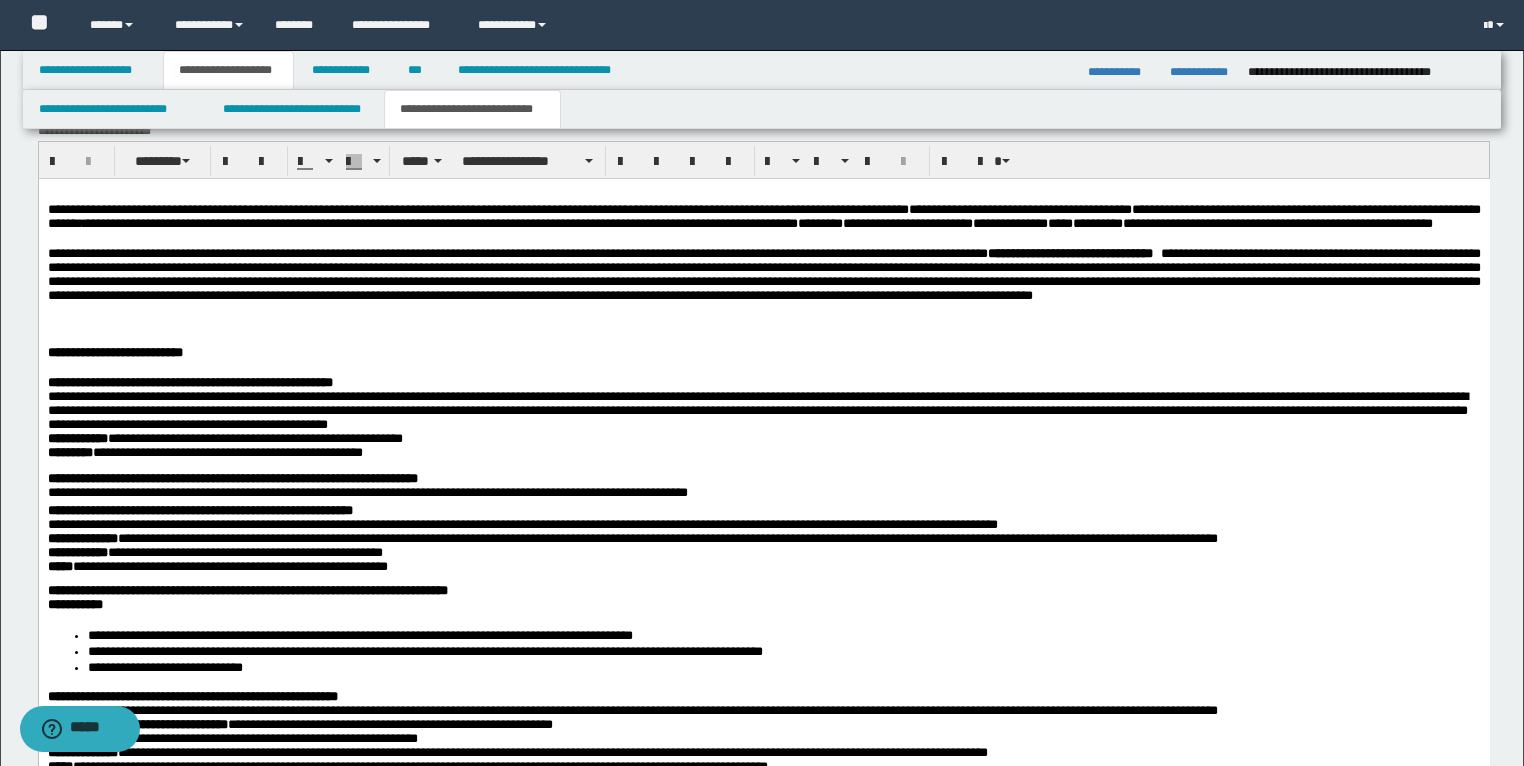 scroll, scrollTop: 1350, scrollLeft: 0, axis: vertical 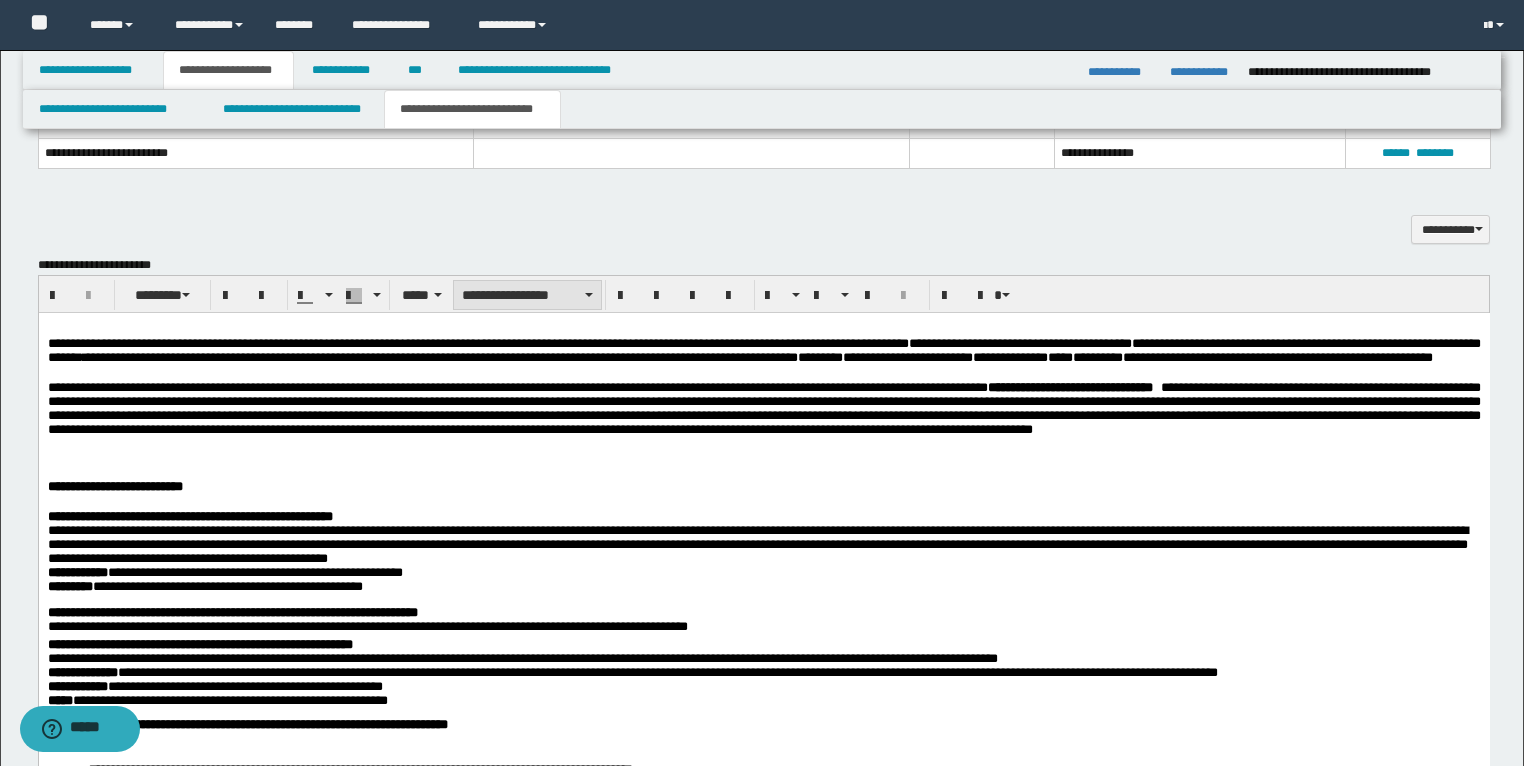 click on "**********" at bounding box center [527, 295] 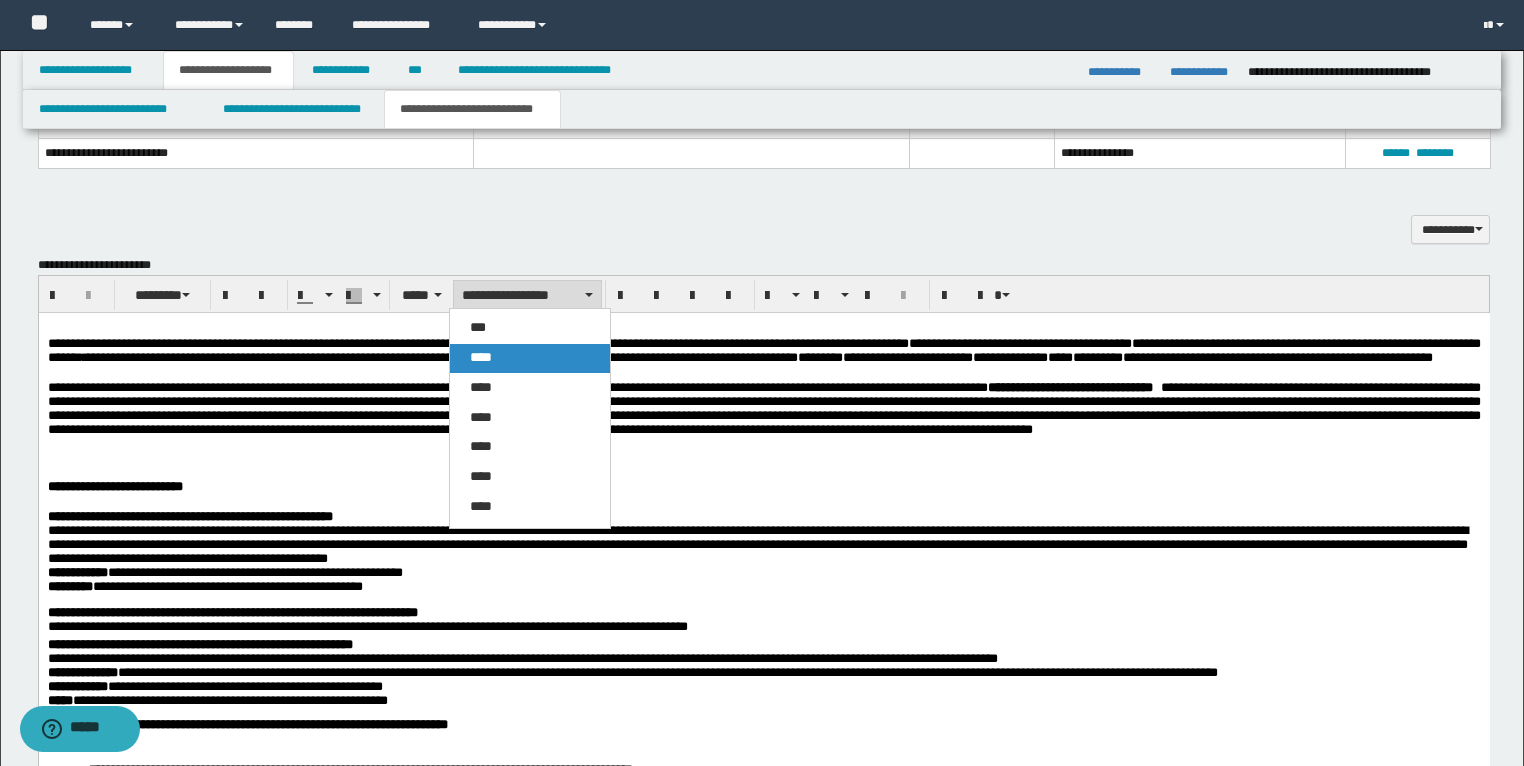click on "****" at bounding box center (530, 358) 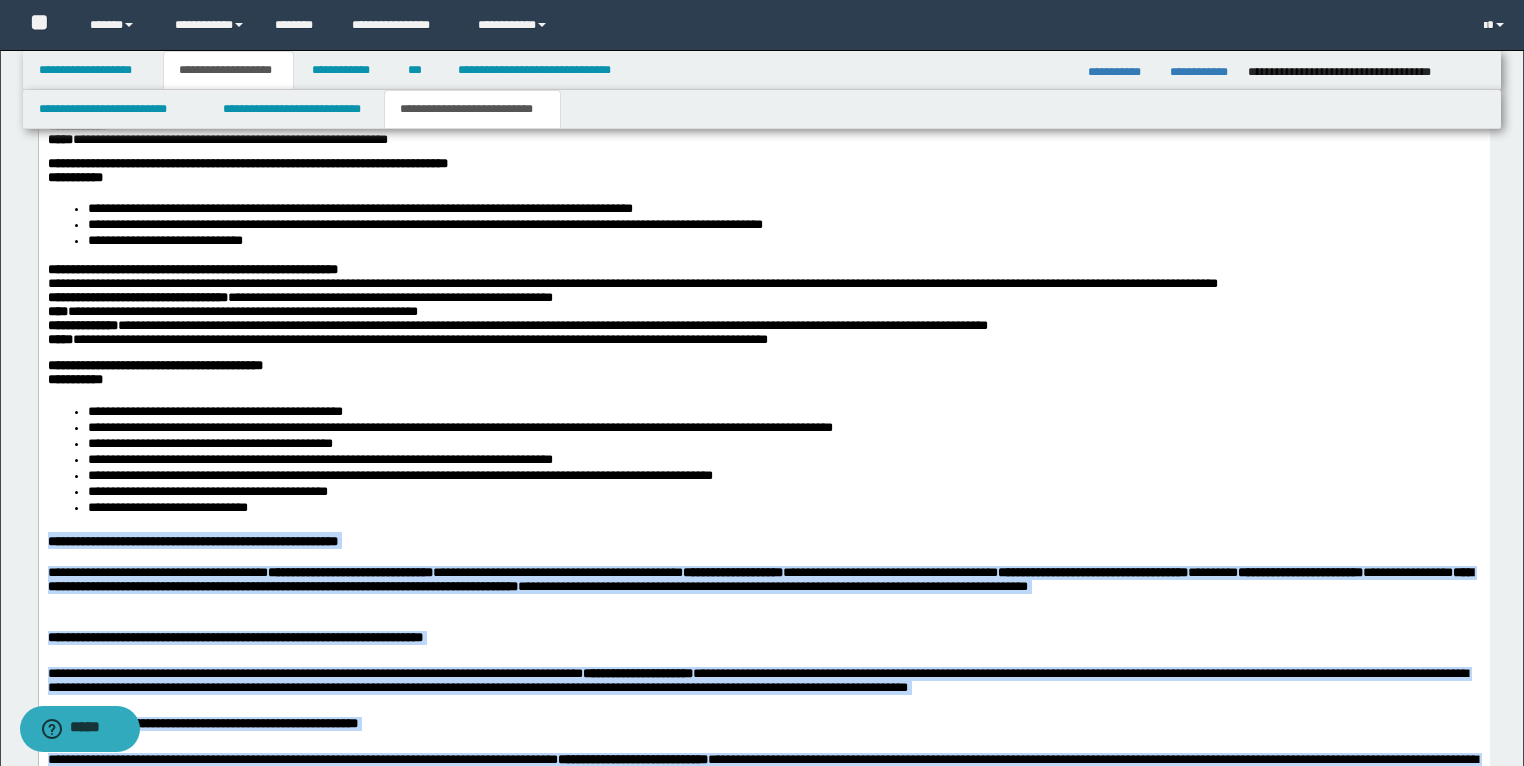 scroll, scrollTop: 2150, scrollLeft: 0, axis: vertical 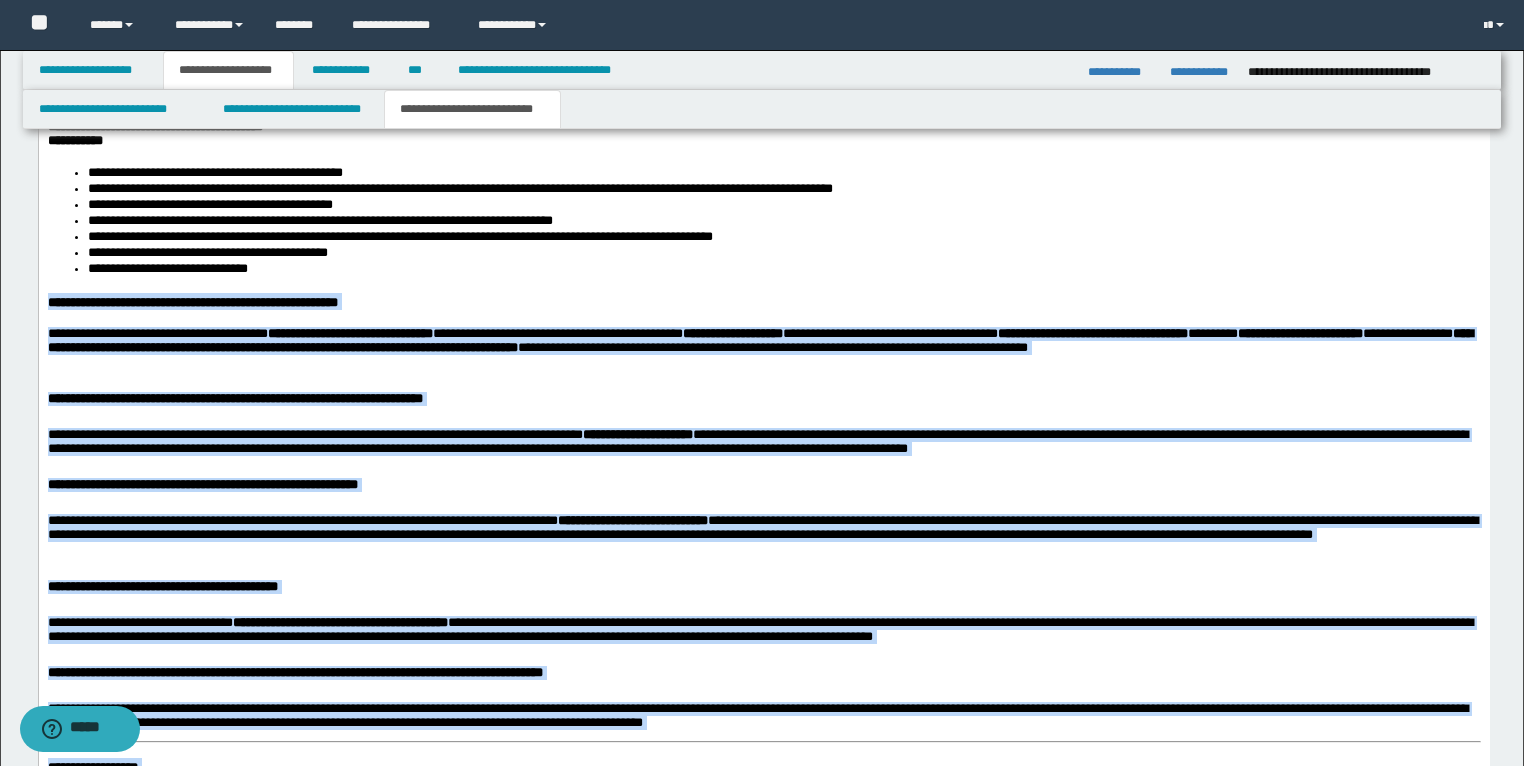 click on "**********" at bounding box center [763, 612] 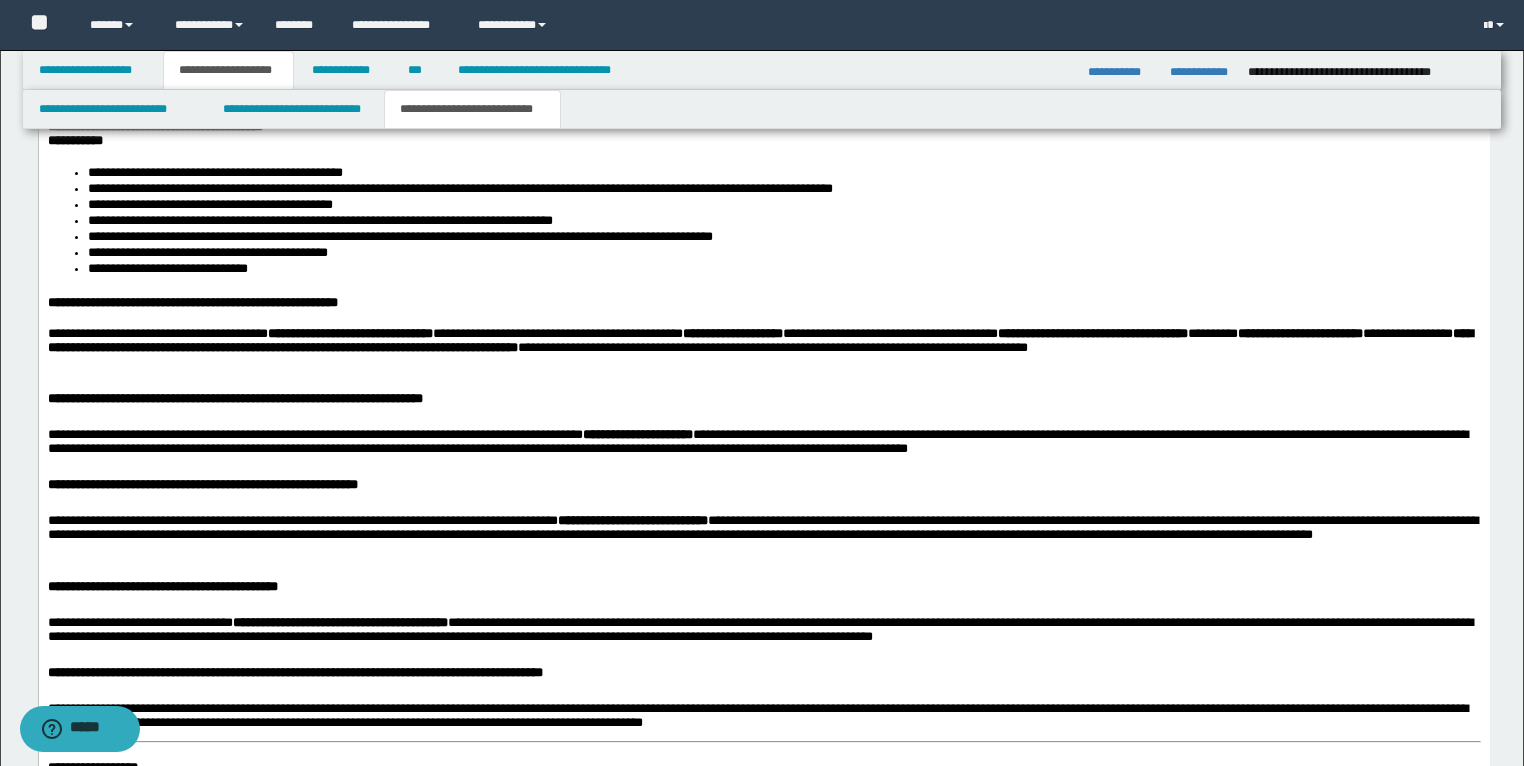scroll, scrollTop: 2470, scrollLeft: 0, axis: vertical 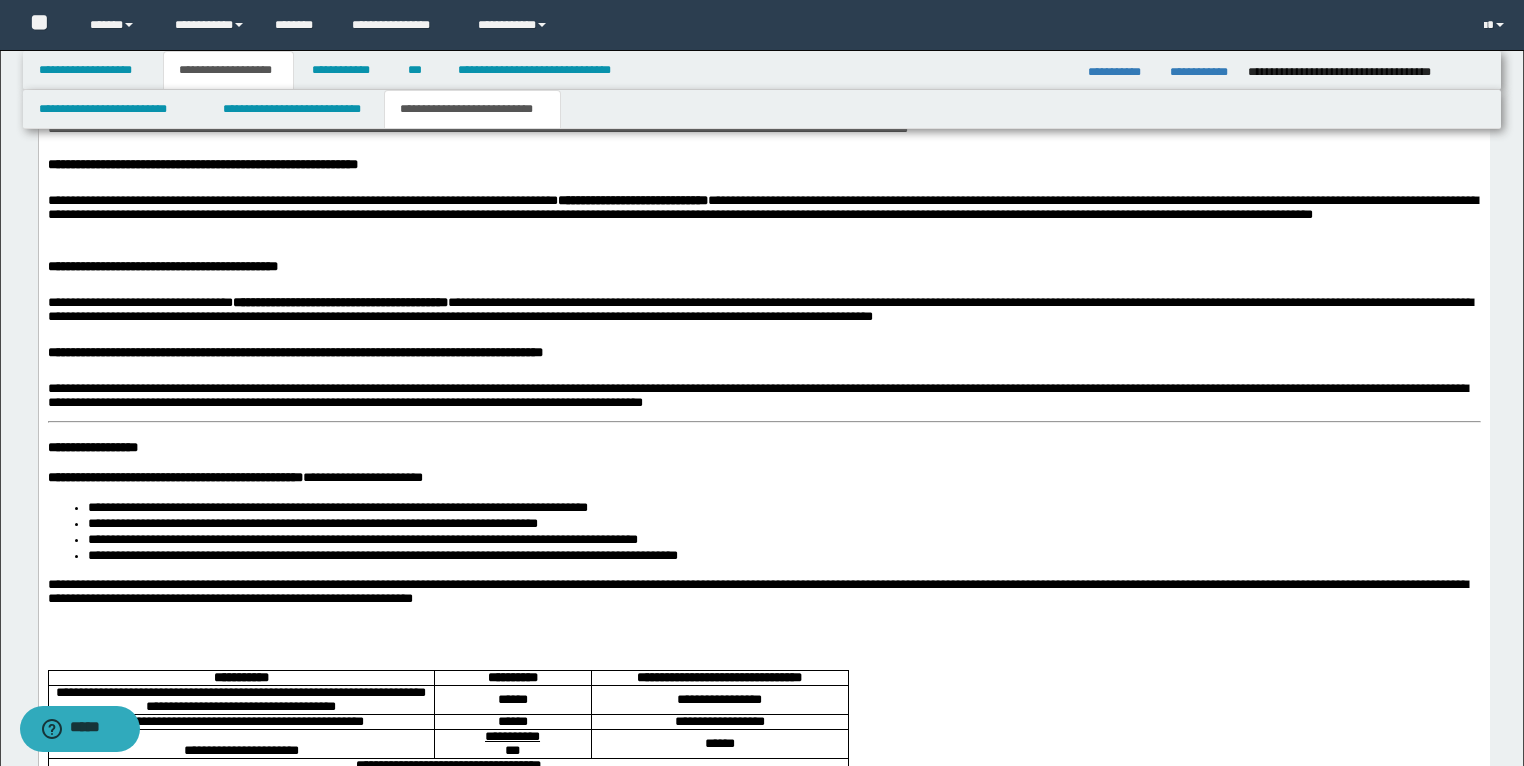 click on "**********" at bounding box center (763, 383) 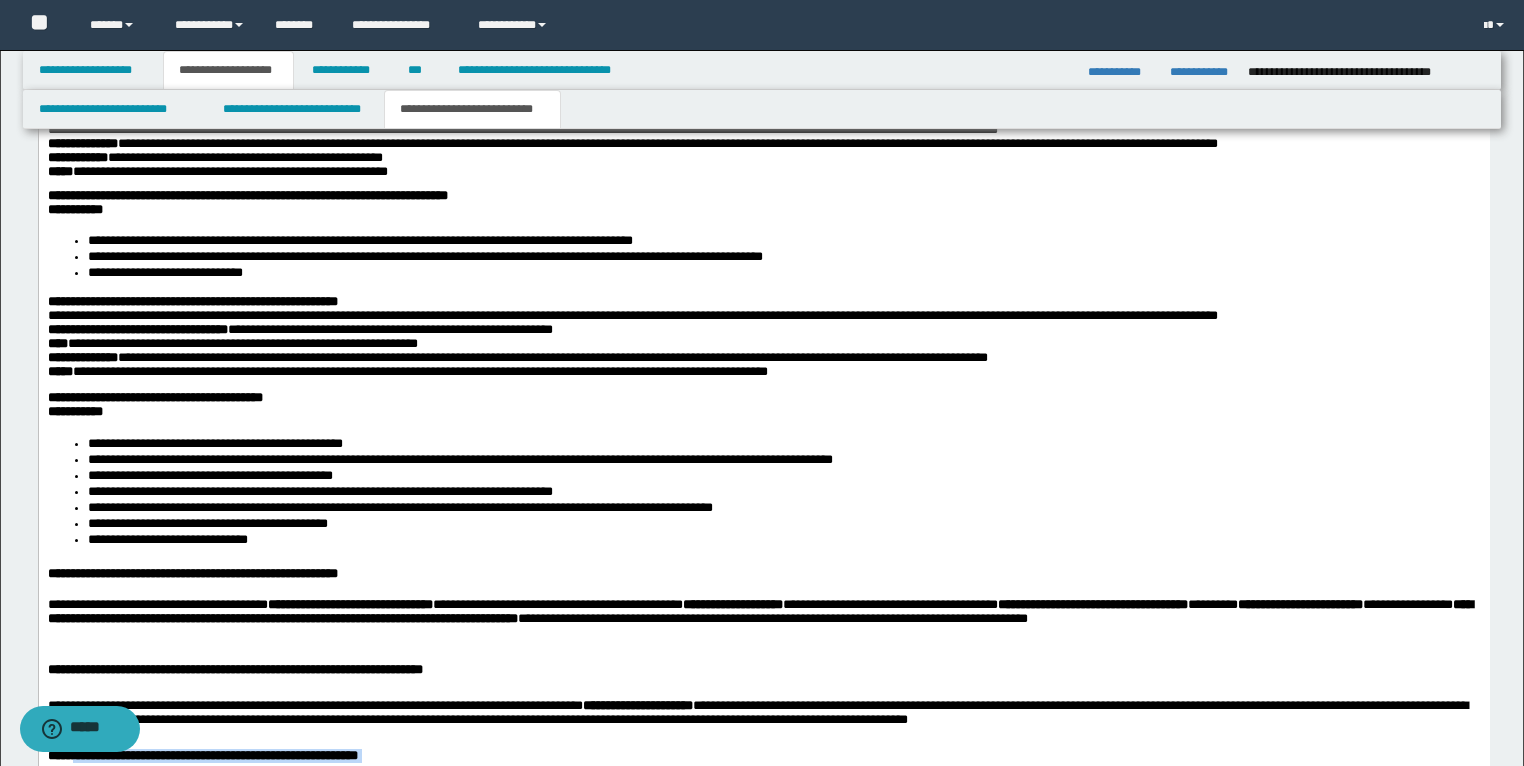 scroll, scrollTop: 2032, scrollLeft: 0, axis: vertical 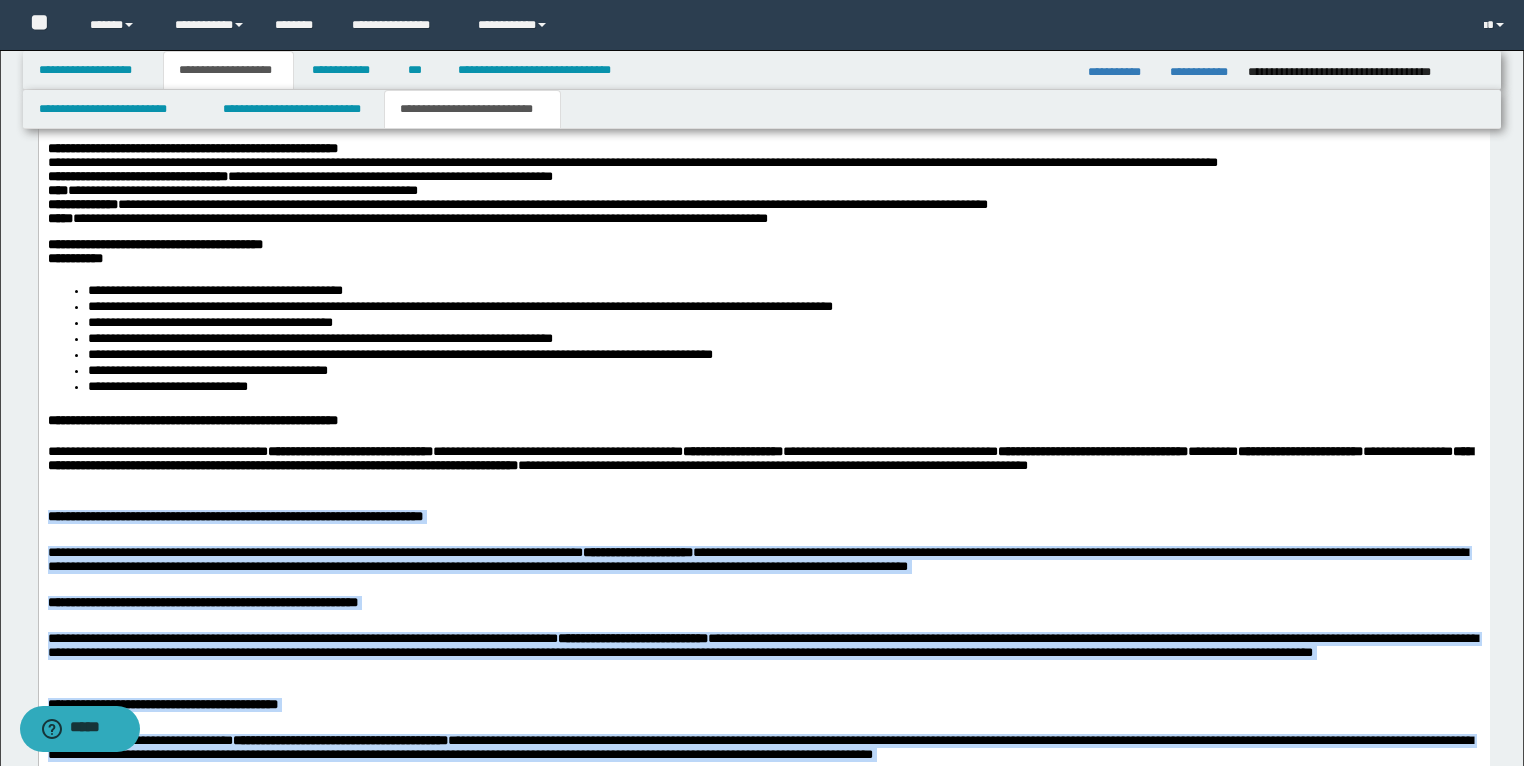 drag, startPoint x: 751, startPoint y: 1046, endPoint x: 41, endPoint y: 540, distance: 871.8578 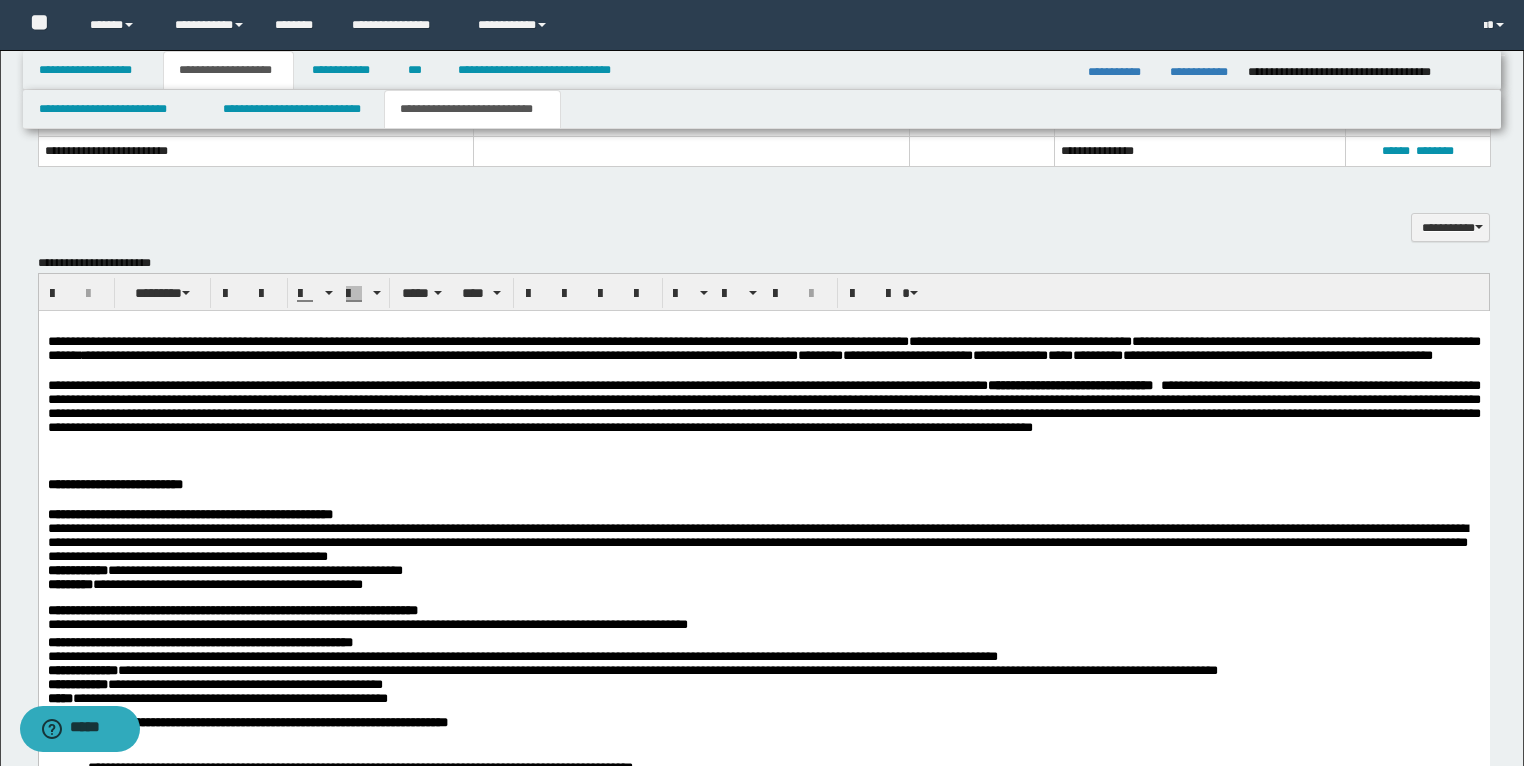 scroll, scrollTop: 1312, scrollLeft: 0, axis: vertical 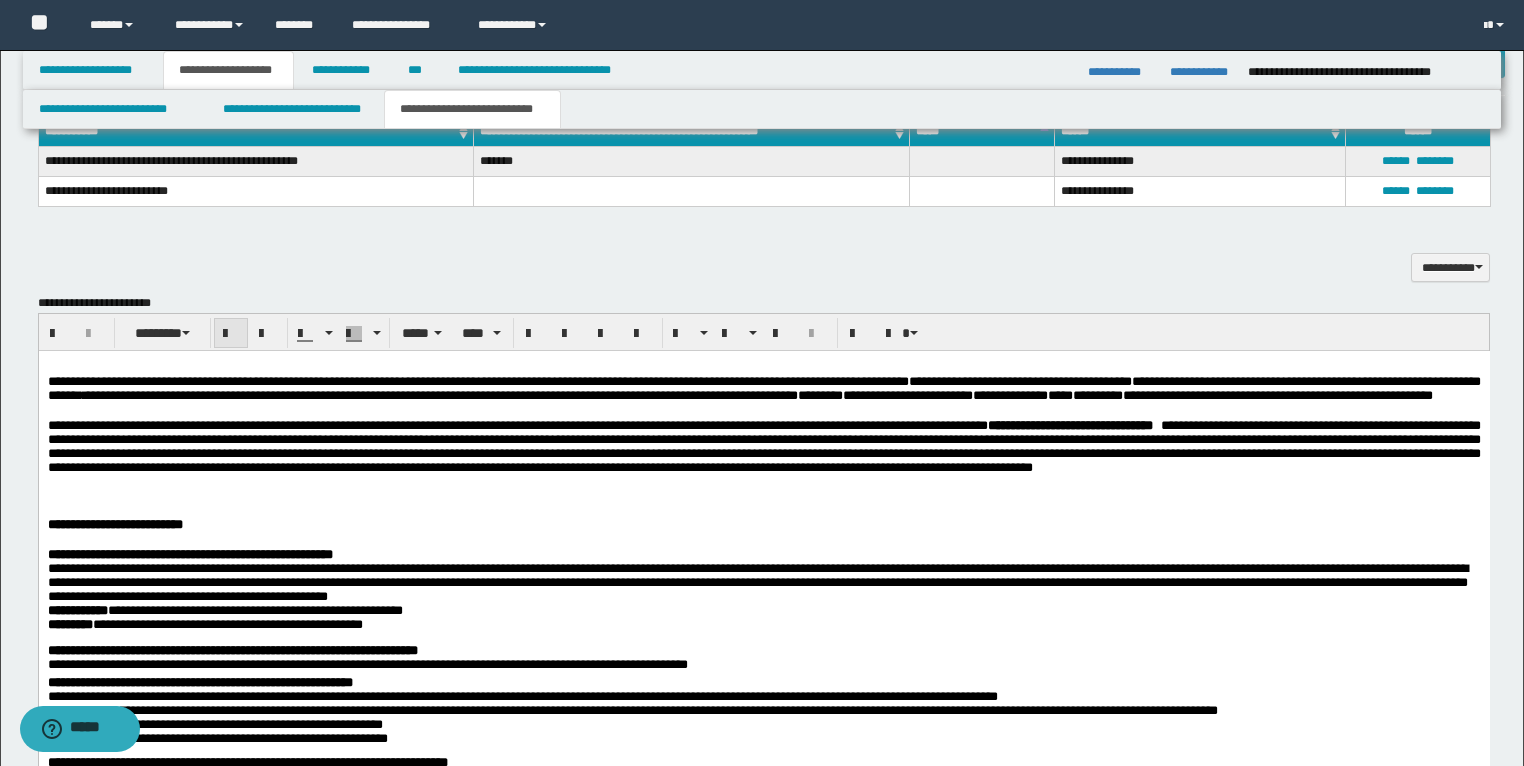 click at bounding box center (231, 334) 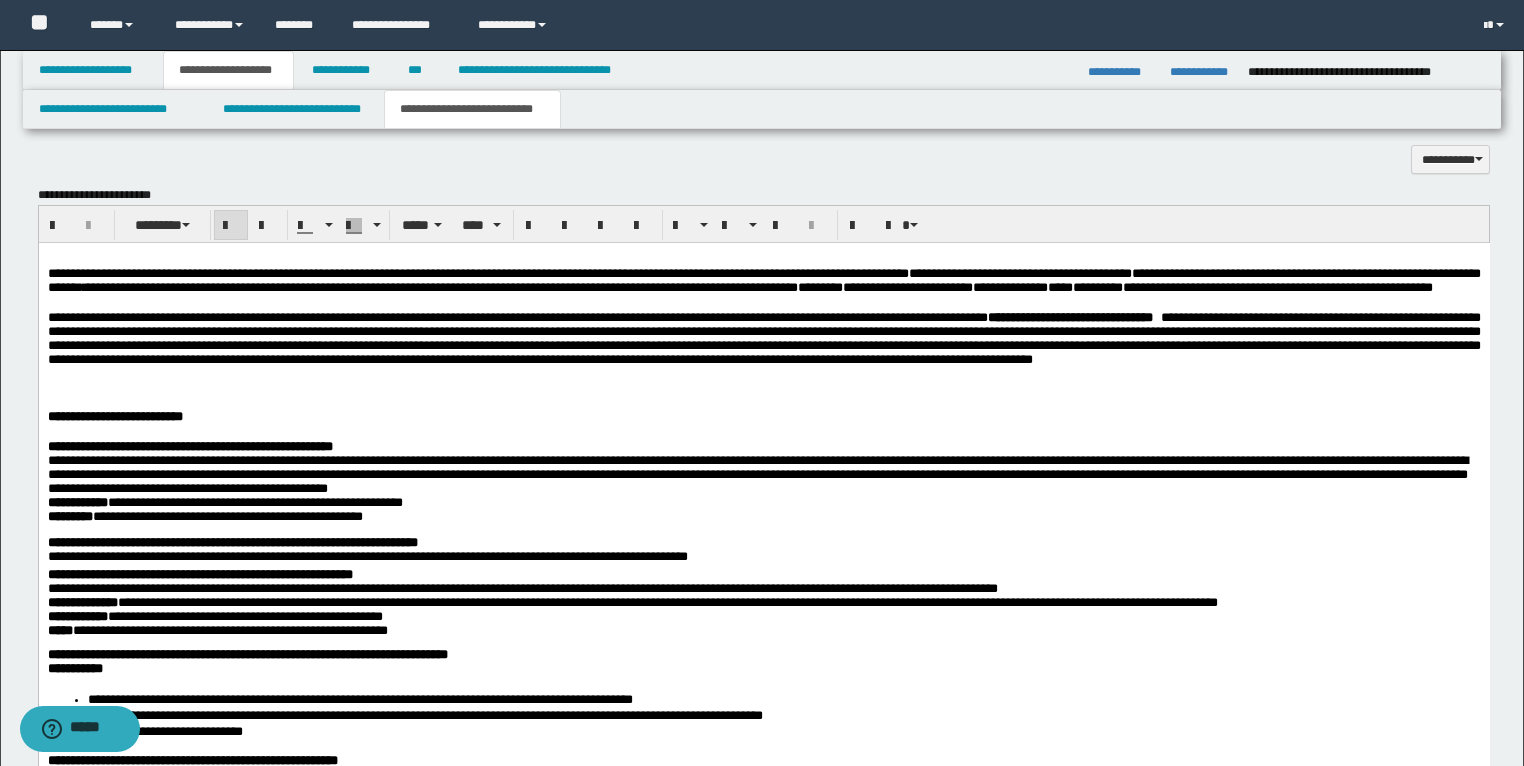 scroll, scrollTop: 1392, scrollLeft: 0, axis: vertical 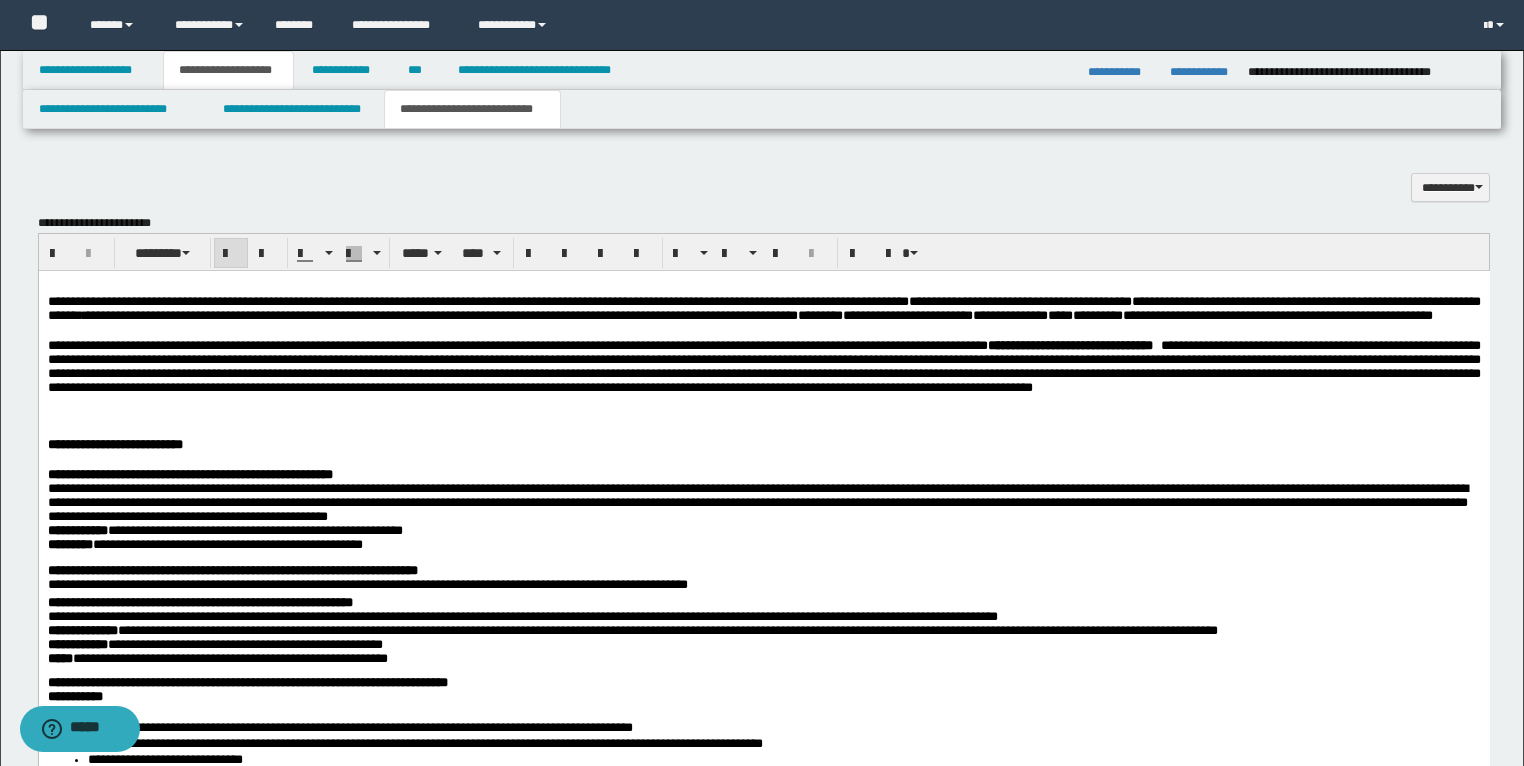 drag, startPoint x: 227, startPoint y: 254, endPoint x: 193, endPoint y: 9, distance: 247.34793 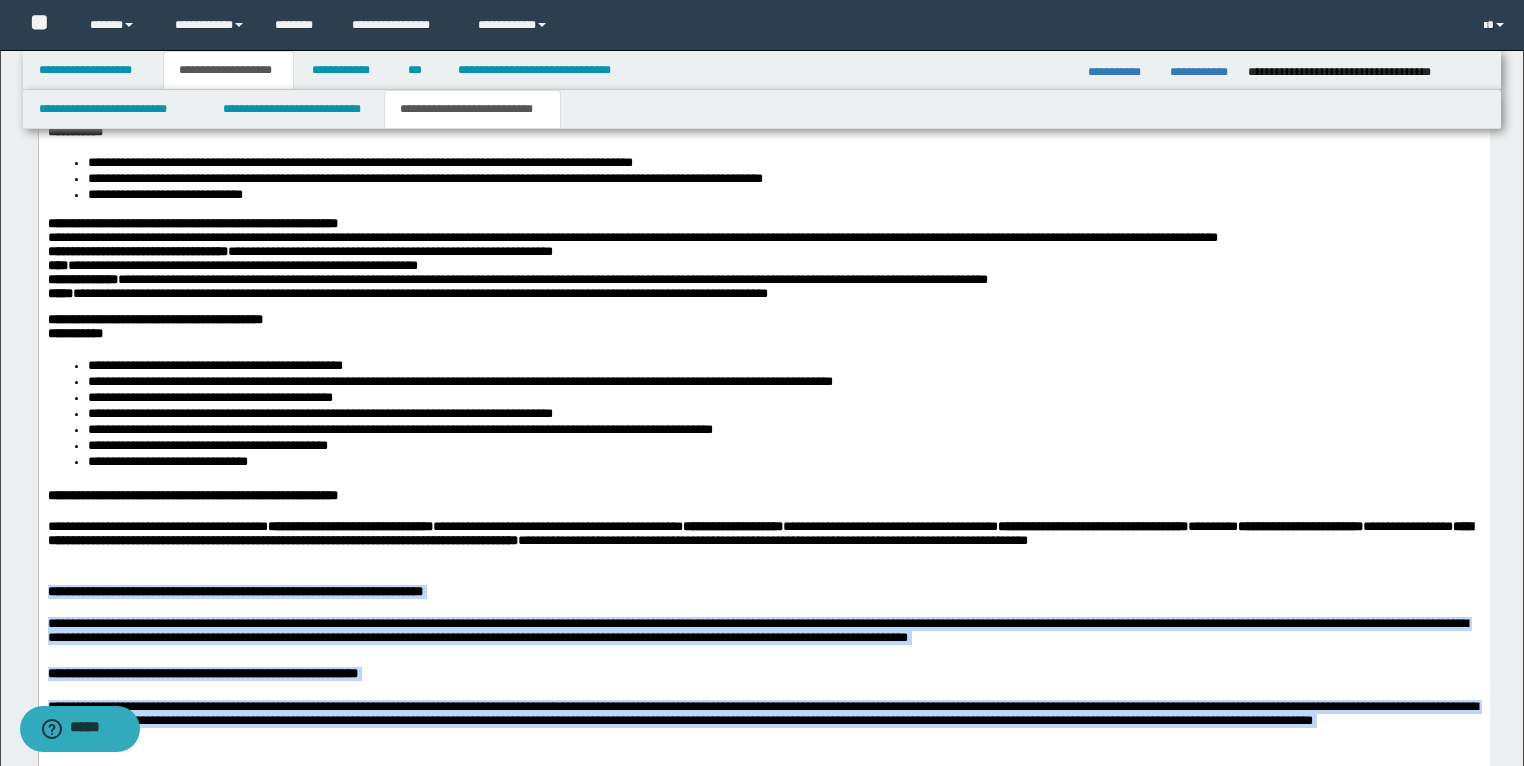 scroll, scrollTop: 2112, scrollLeft: 0, axis: vertical 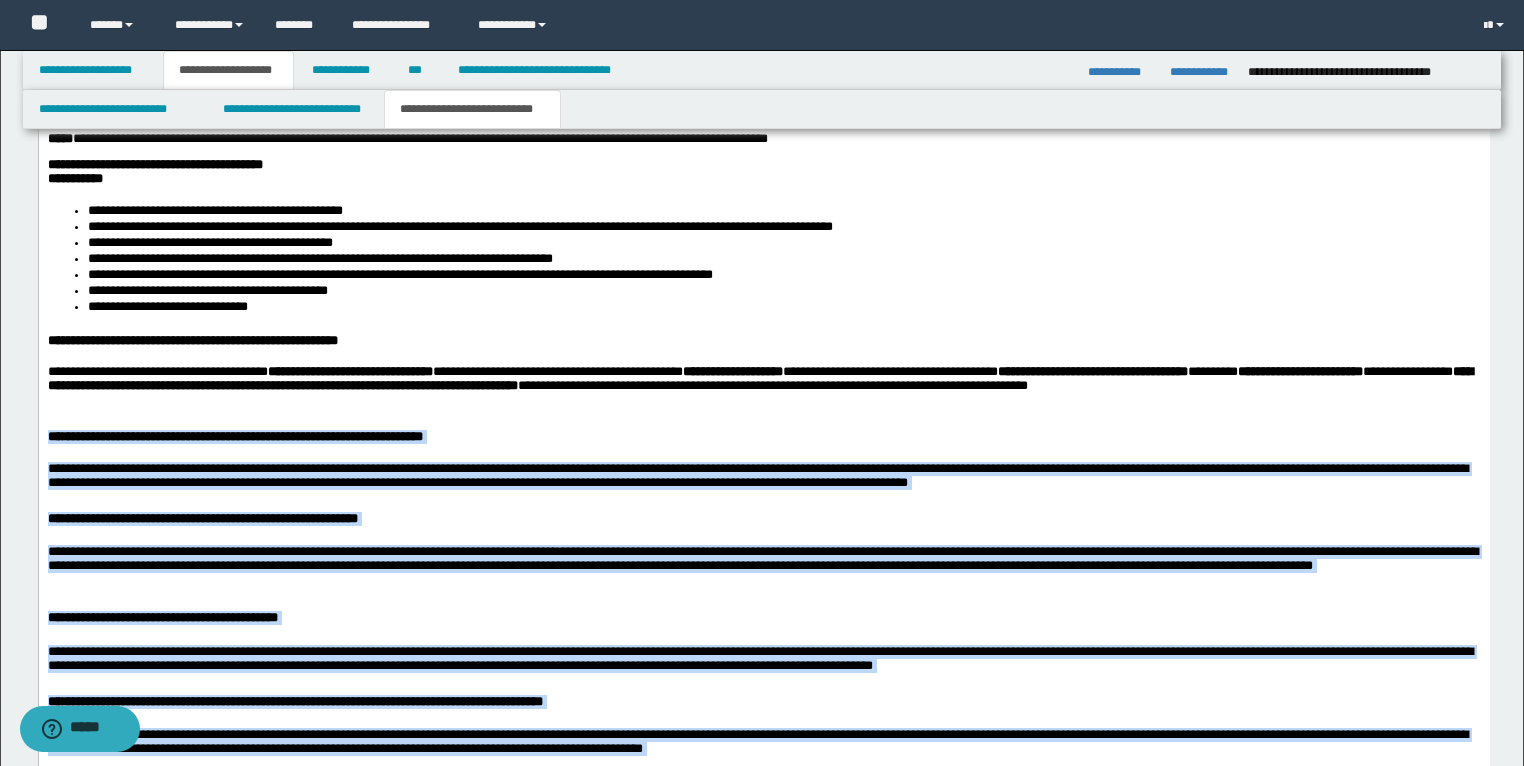click on "**********" at bounding box center (763, 641) 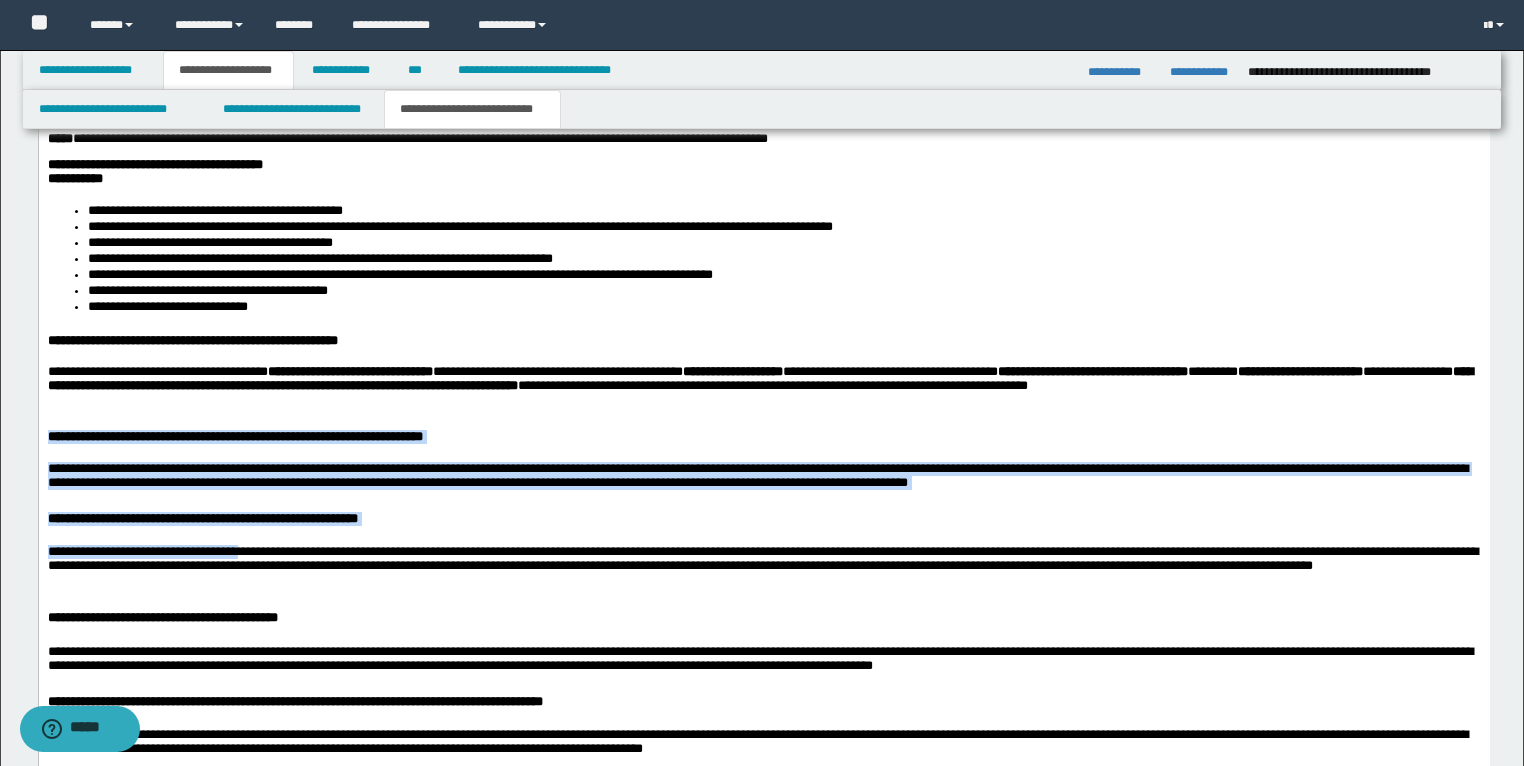 click on "**********" at bounding box center [763, 641] 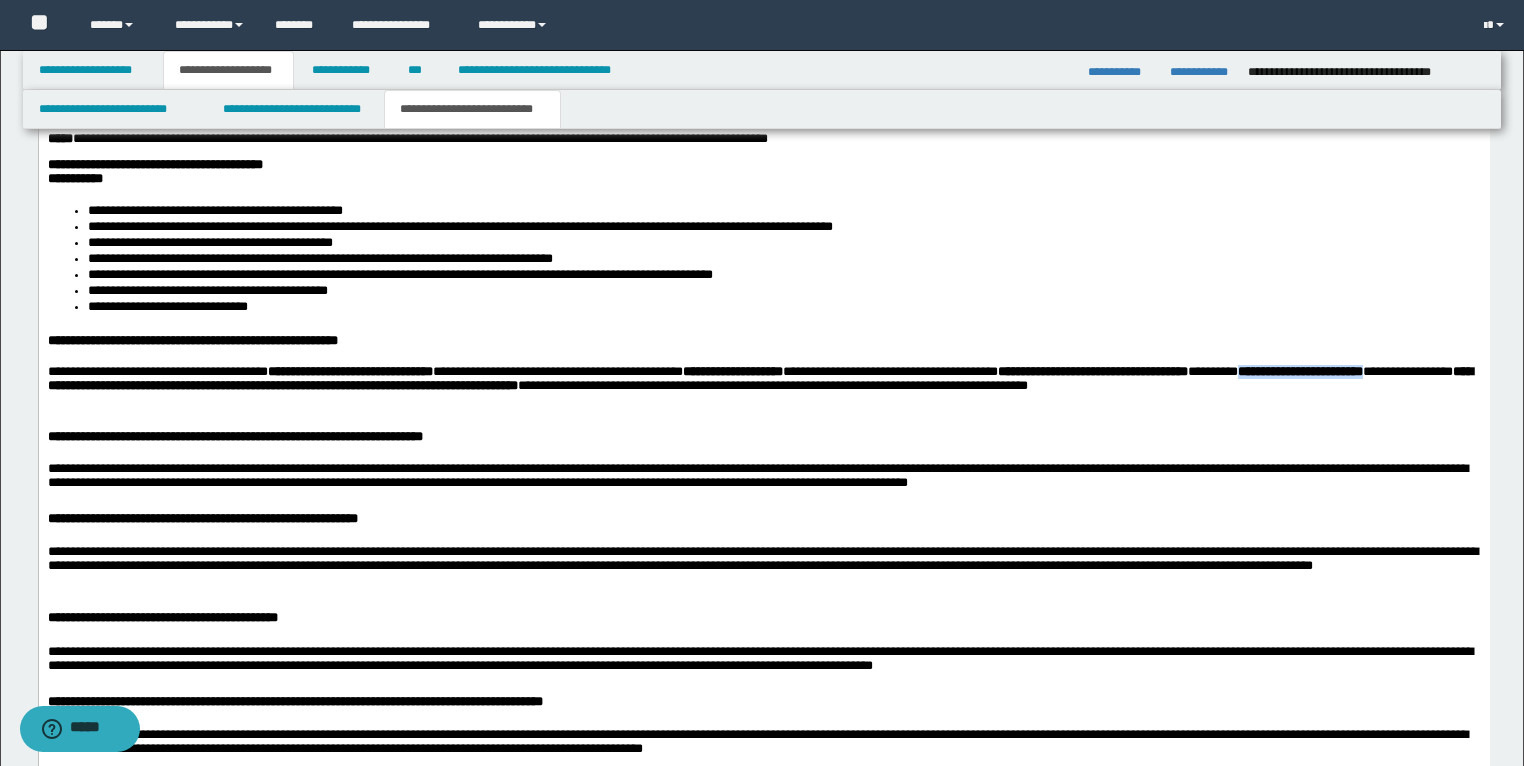 drag, startPoint x: 203, startPoint y: 408, endPoint x: 61, endPoint y: 416, distance: 142.22517 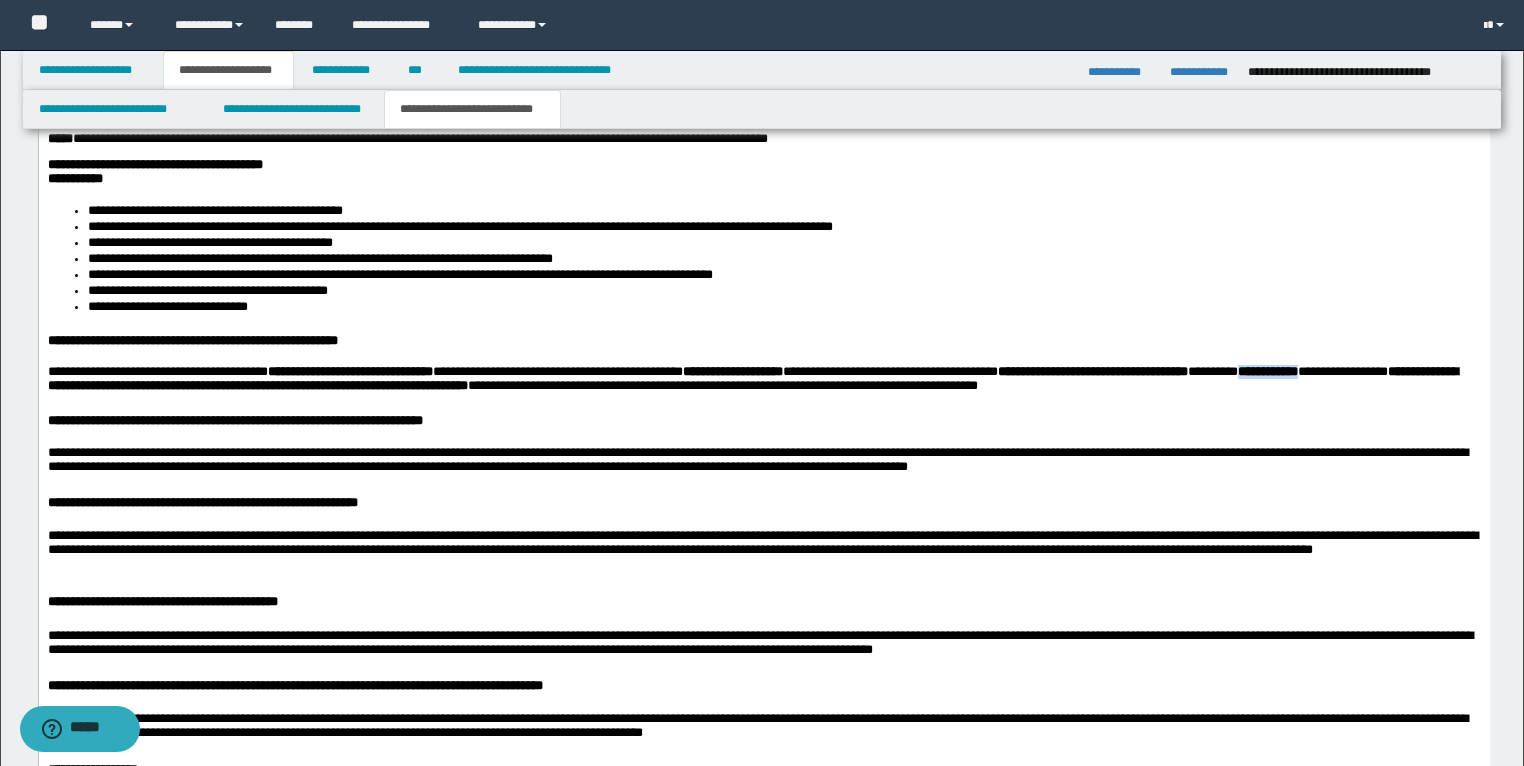drag, startPoint x: 141, startPoint y: 410, endPoint x: 62, endPoint y: 408, distance: 79.025314 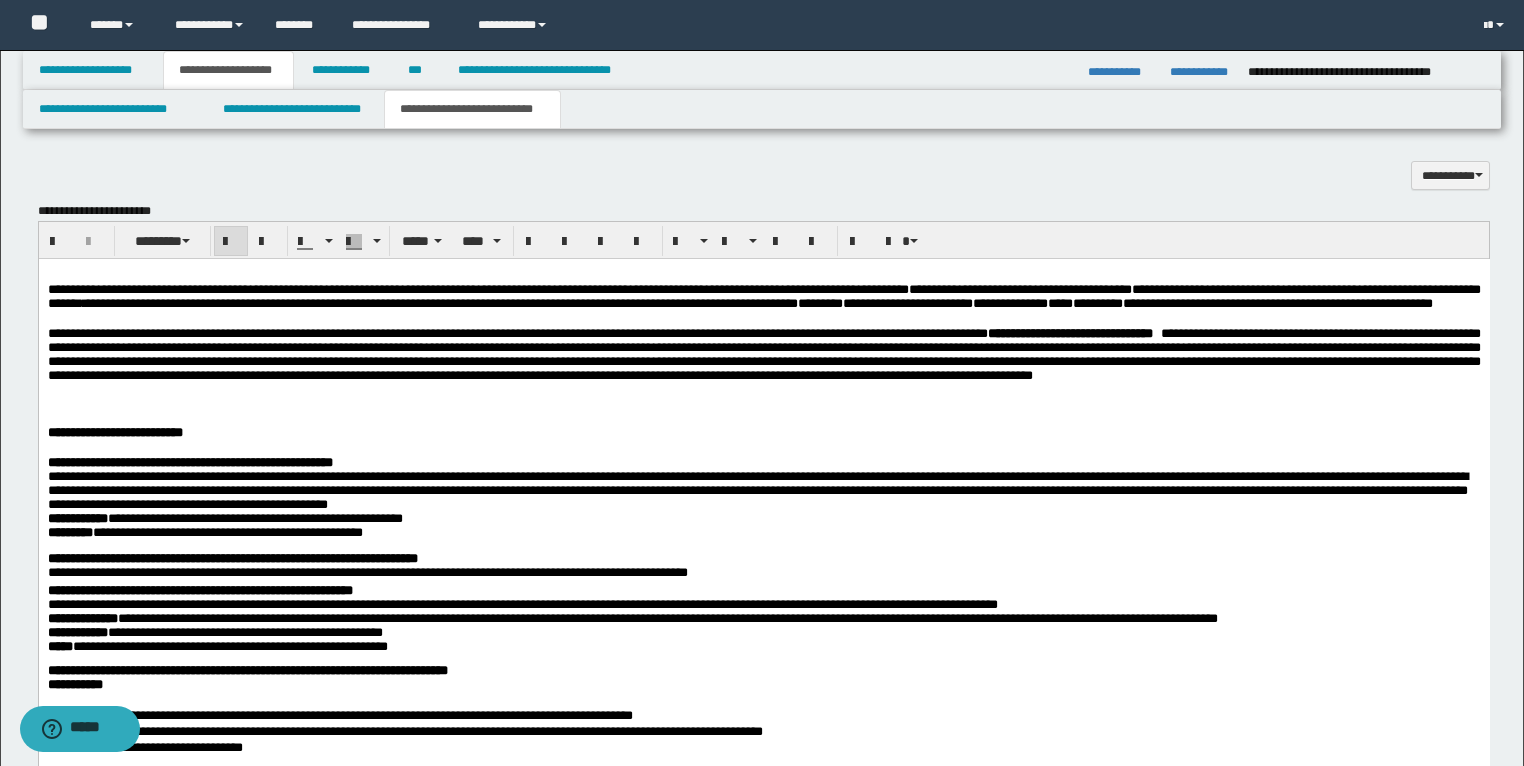 scroll, scrollTop: 1392, scrollLeft: 0, axis: vertical 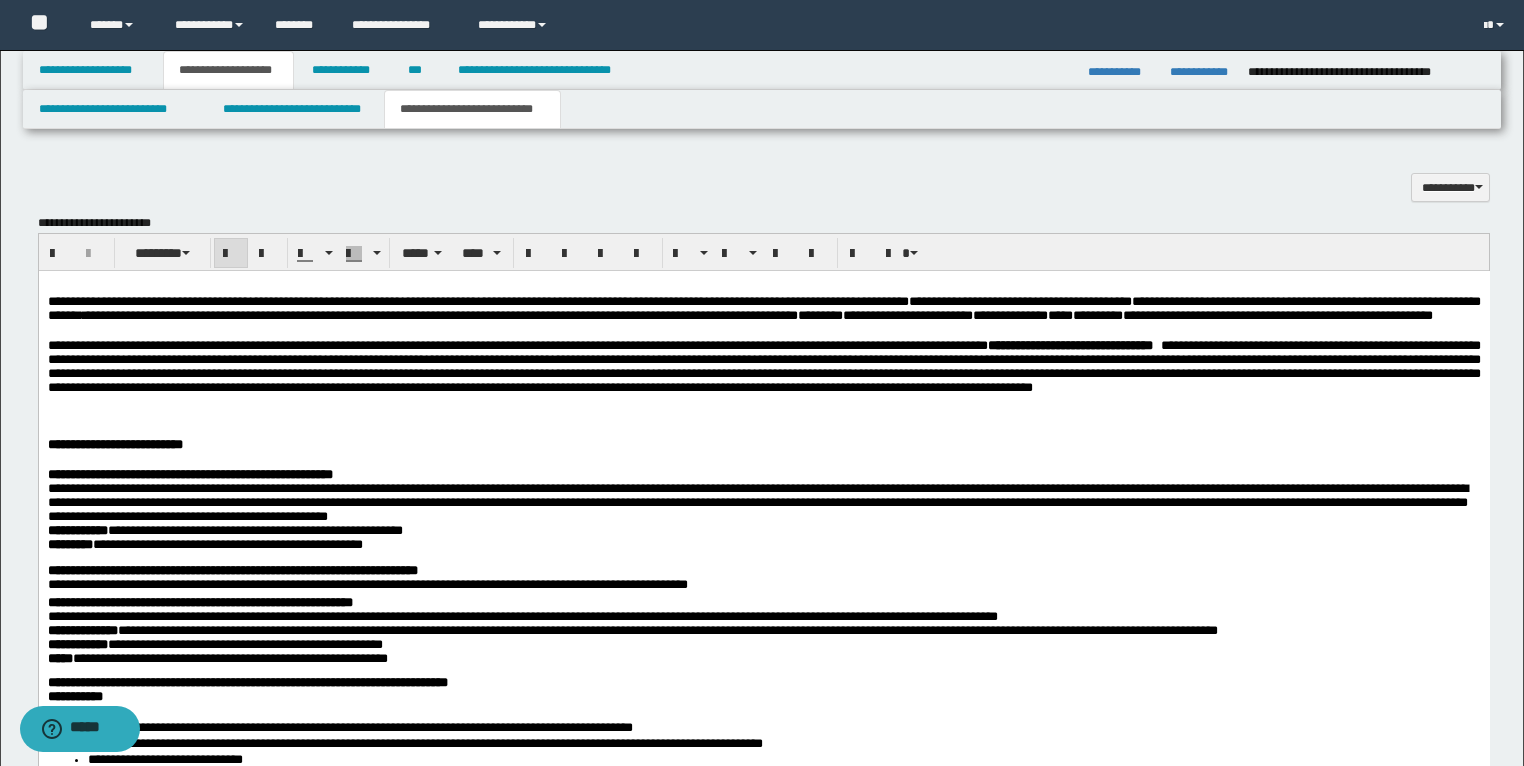 drag, startPoint x: 227, startPoint y: 247, endPoint x: 193, endPoint y: 10, distance: 239.42639 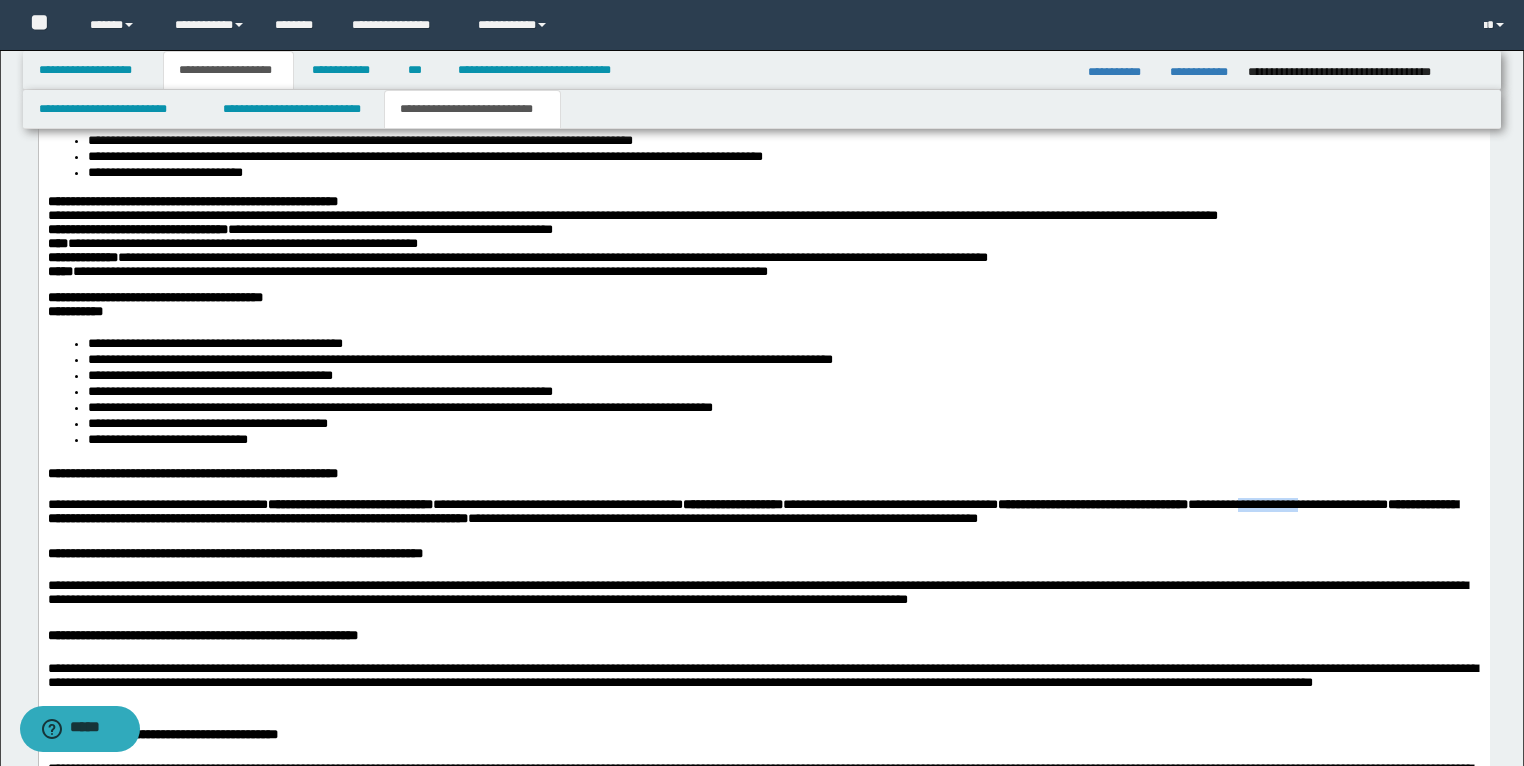 scroll, scrollTop: 2112, scrollLeft: 0, axis: vertical 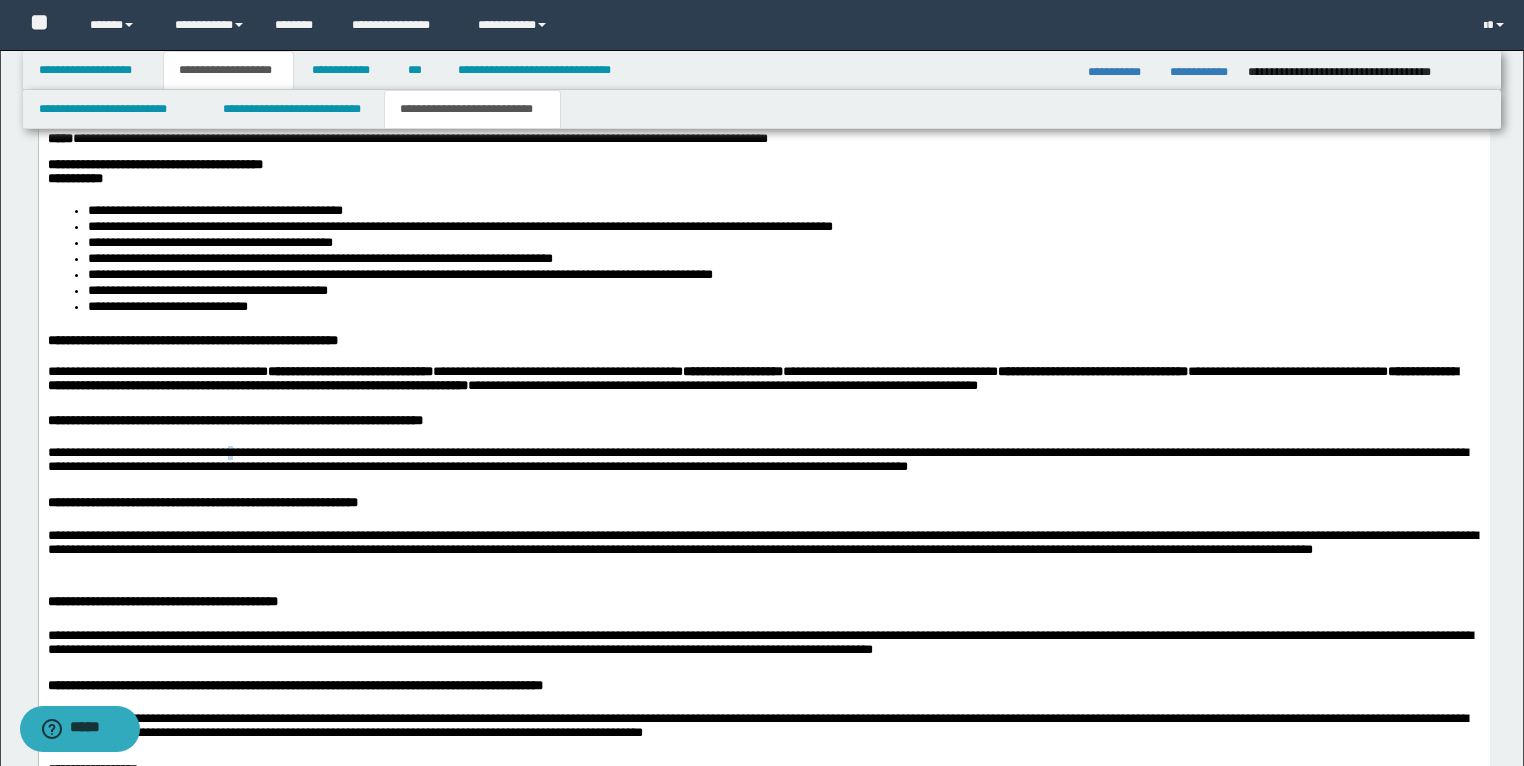 click on "**********" at bounding box center (757, 460) 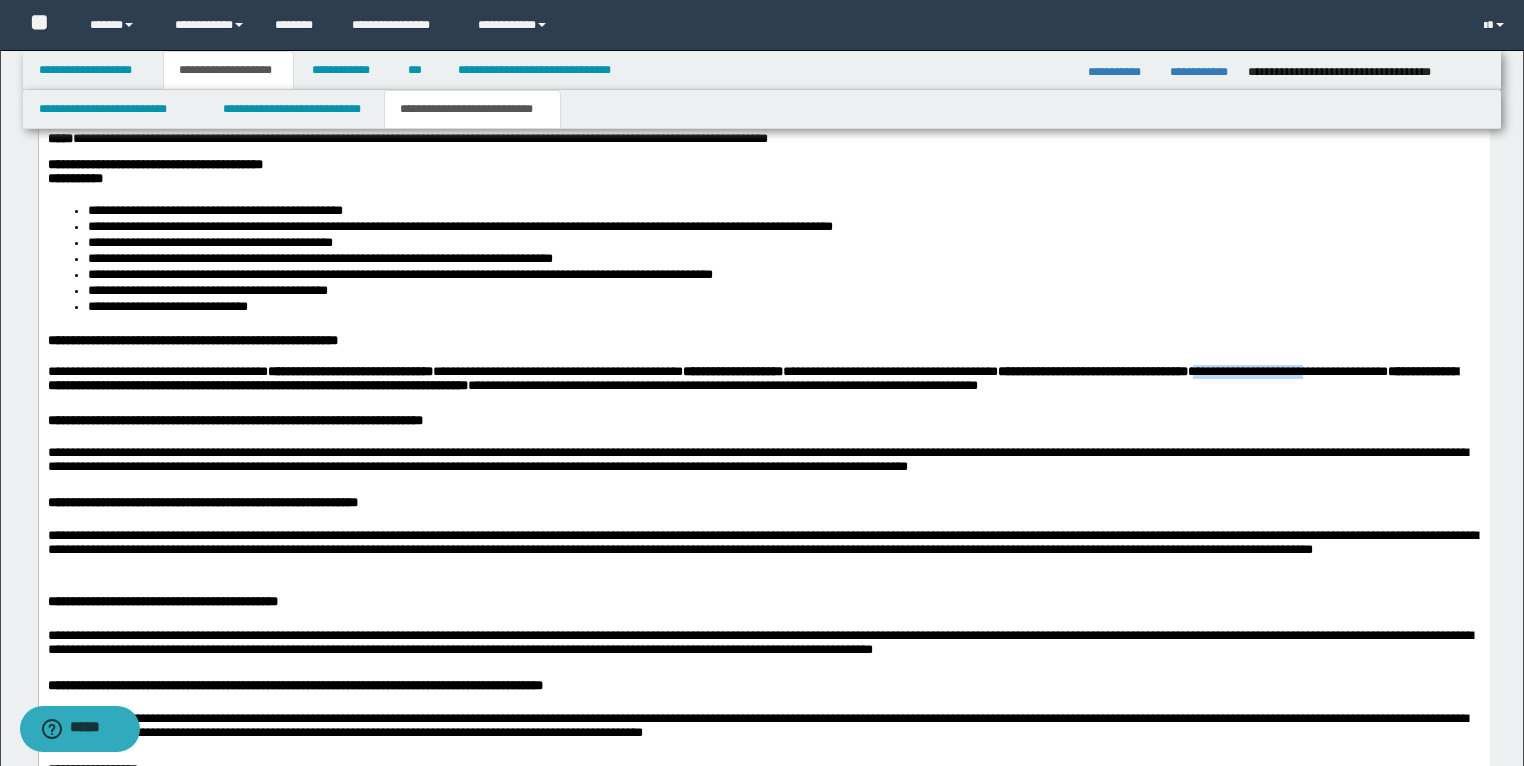 drag, startPoint x: 143, startPoint y: 408, endPoint x: 1443, endPoint y: 387, distance: 1300.1696 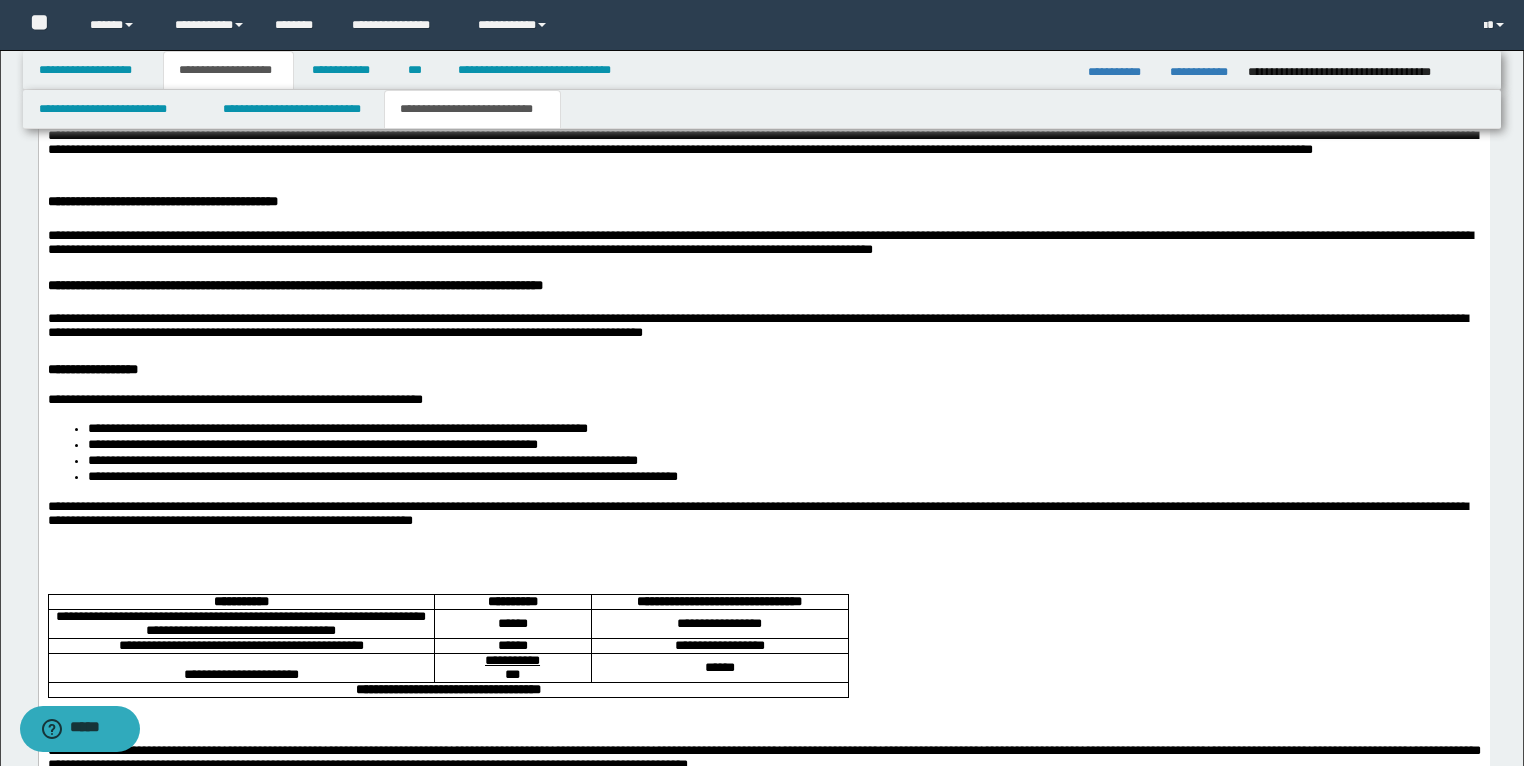 scroll, scrollTop: 2592, scrollLeft: 0, axis: vertical 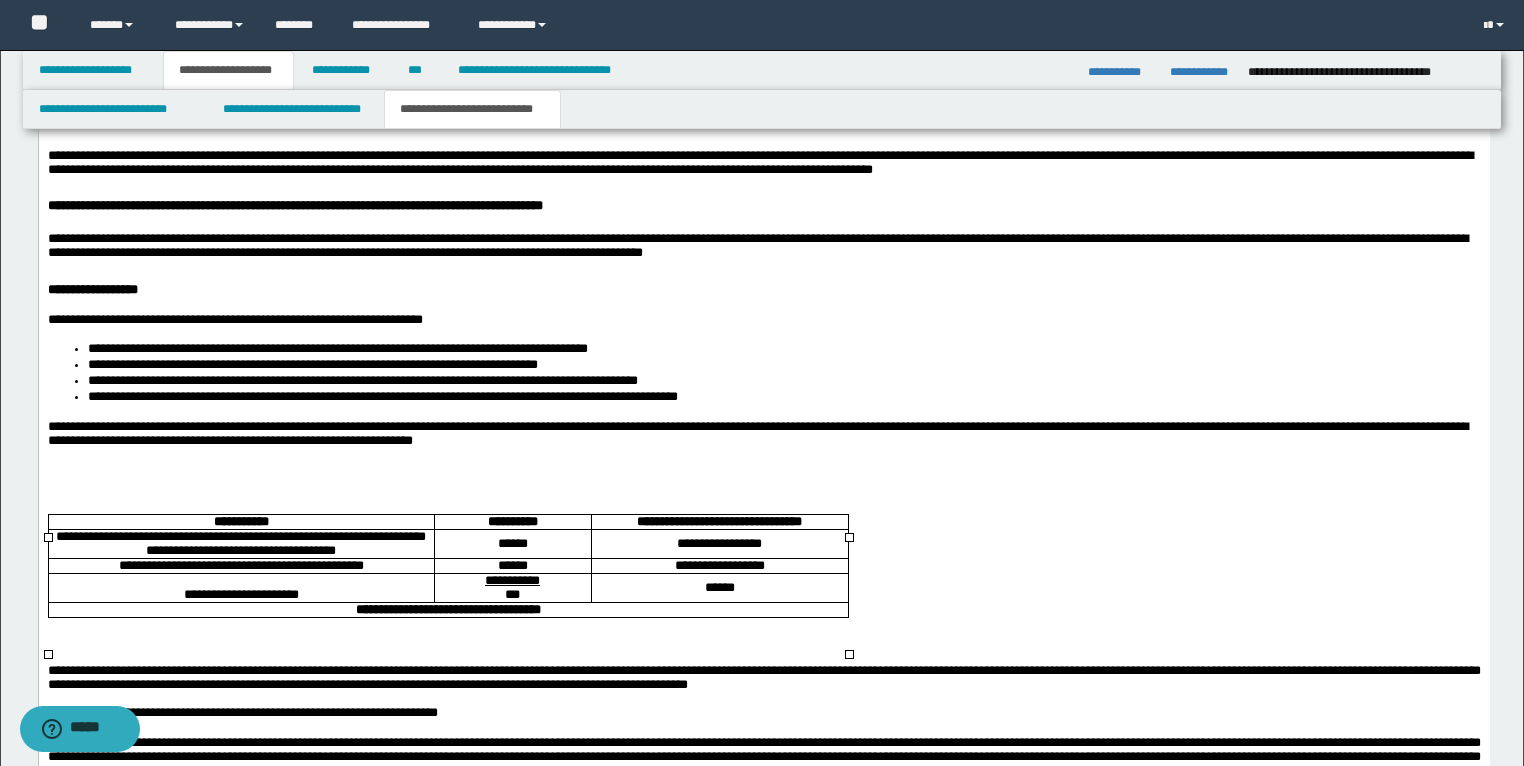 drag, startPoint x: 148, startPoint y: 575, endPoint x: 406, endPoint y: 568, distance: 258.09494 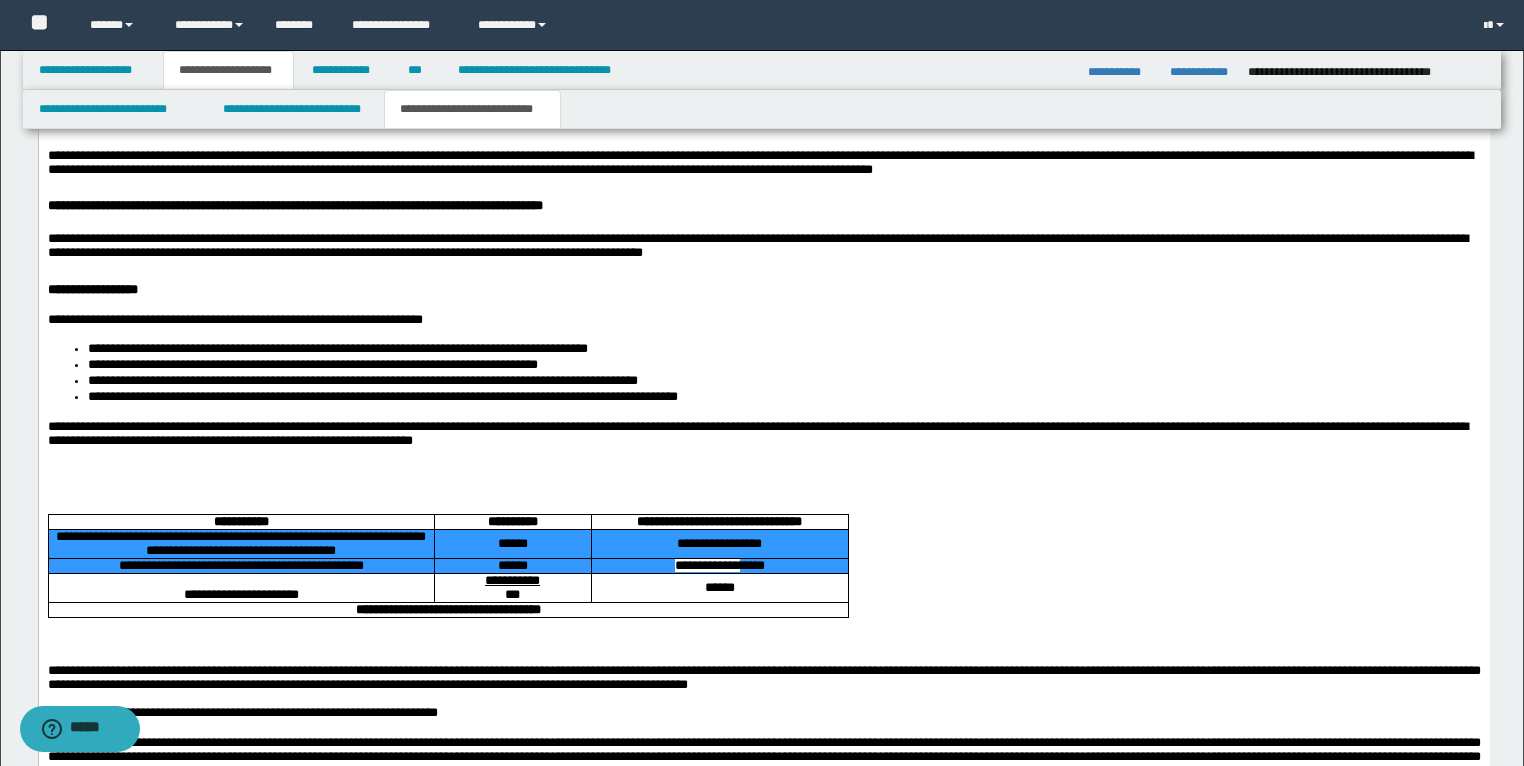 drag, startPoint x: 784, startPoint y: 572, endPoint x: 389, endPoint y: 564, distance: 395.081 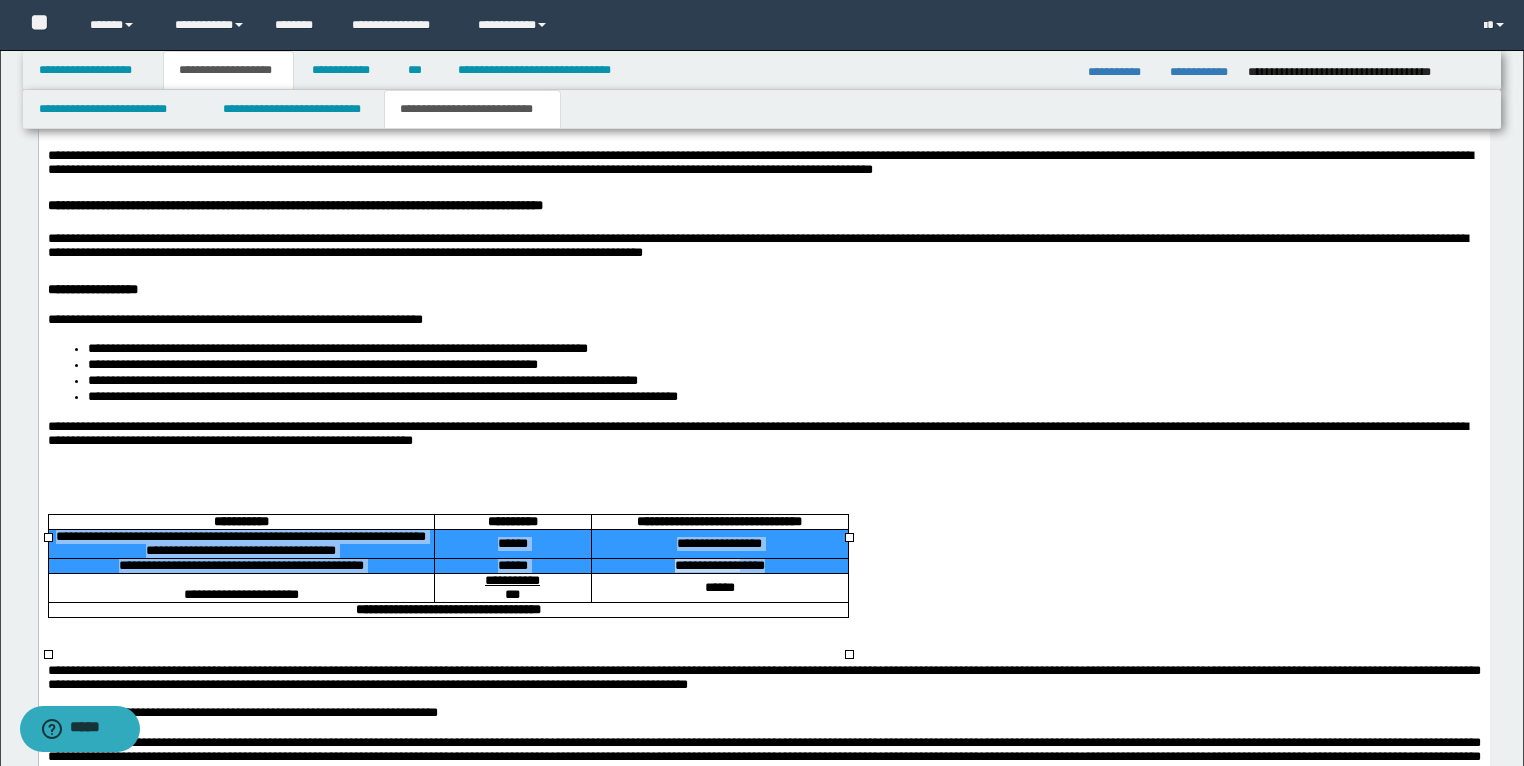 click on "**********" at bounding box center (718, 544) 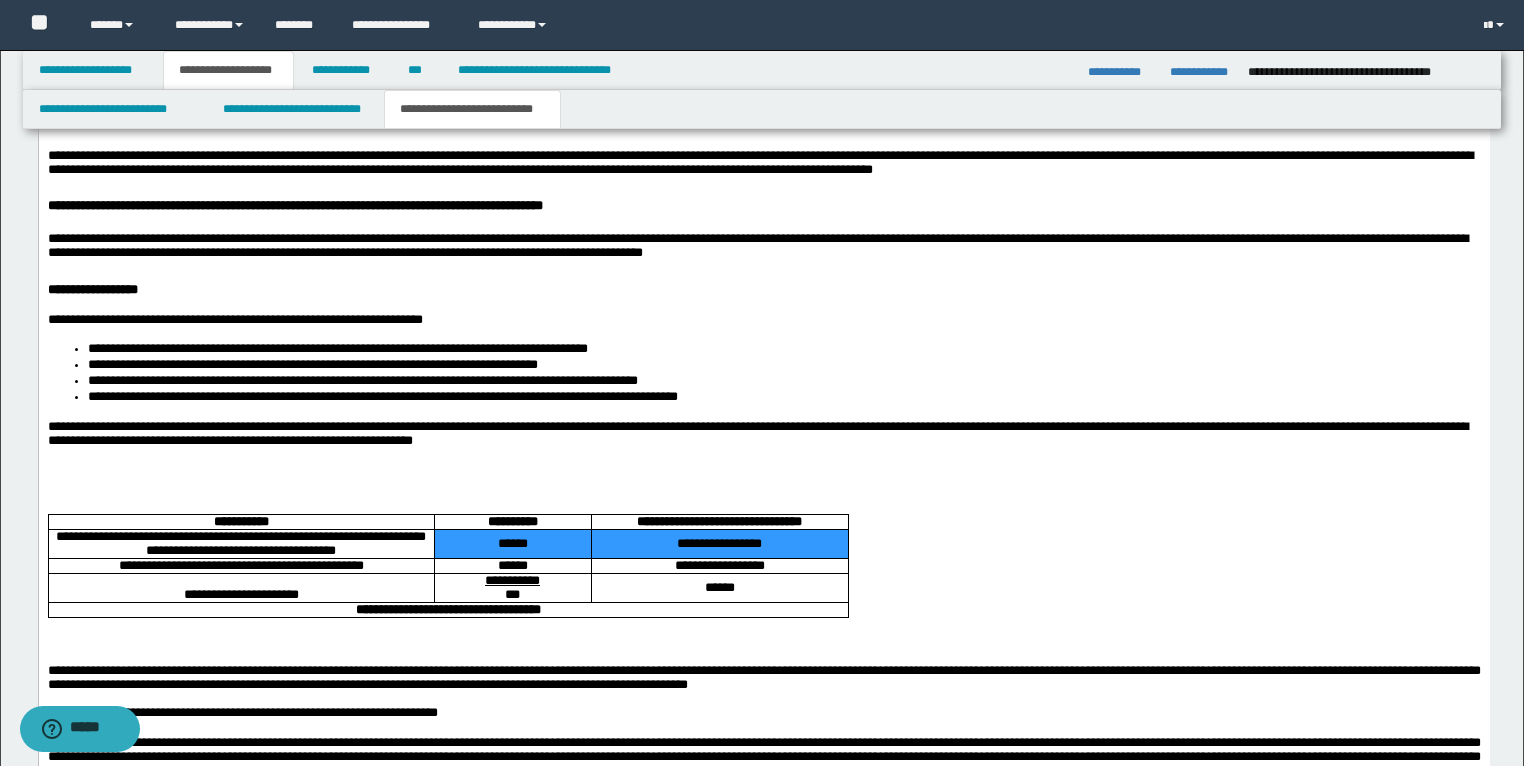 drag, startPoint x: 807, startPoint y: 564, endPoint x: 399, endPoint y: 584, distance: 408.4899 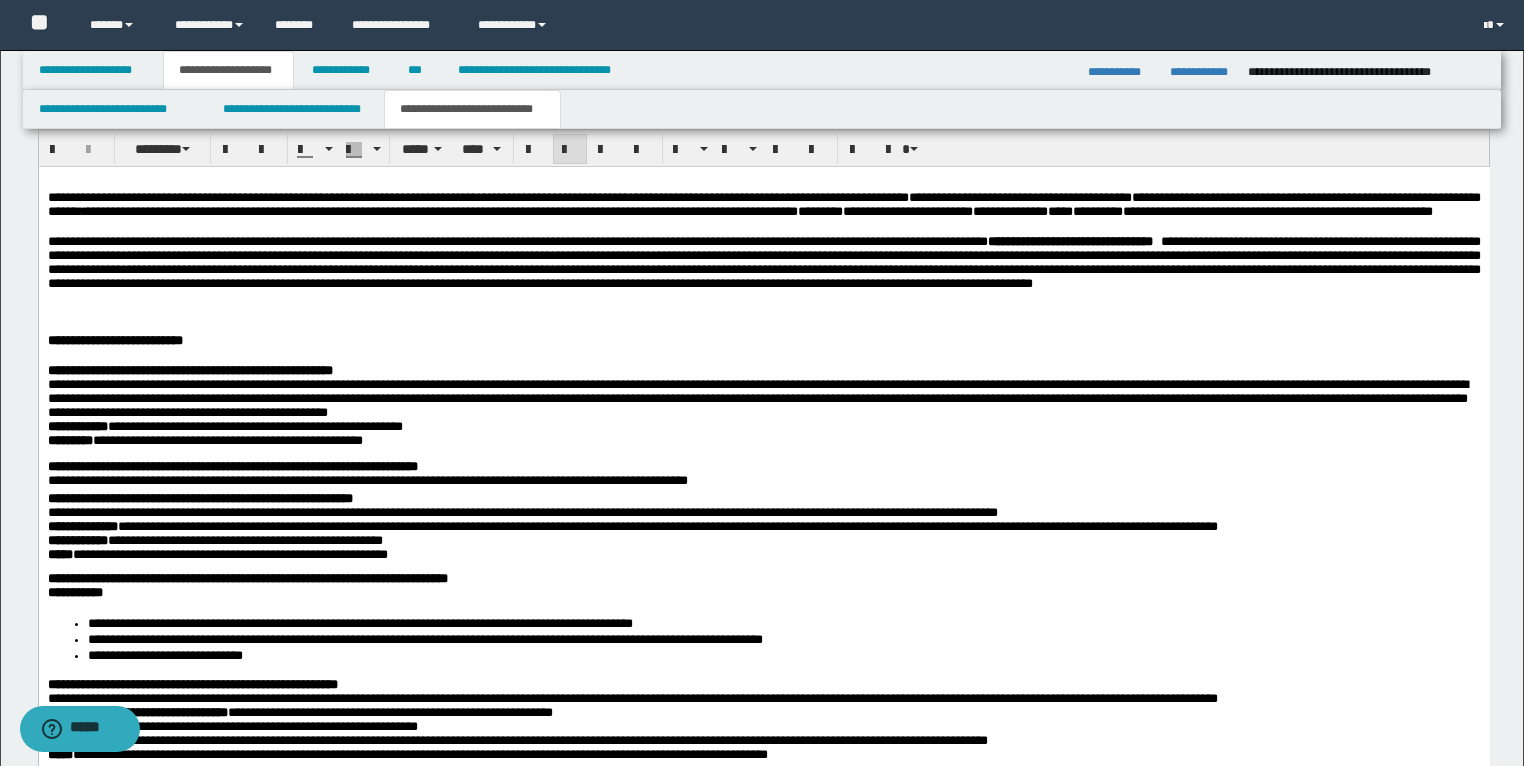 scroll, scrollTop: 1472, scrollLeft: 0, axis: vertical 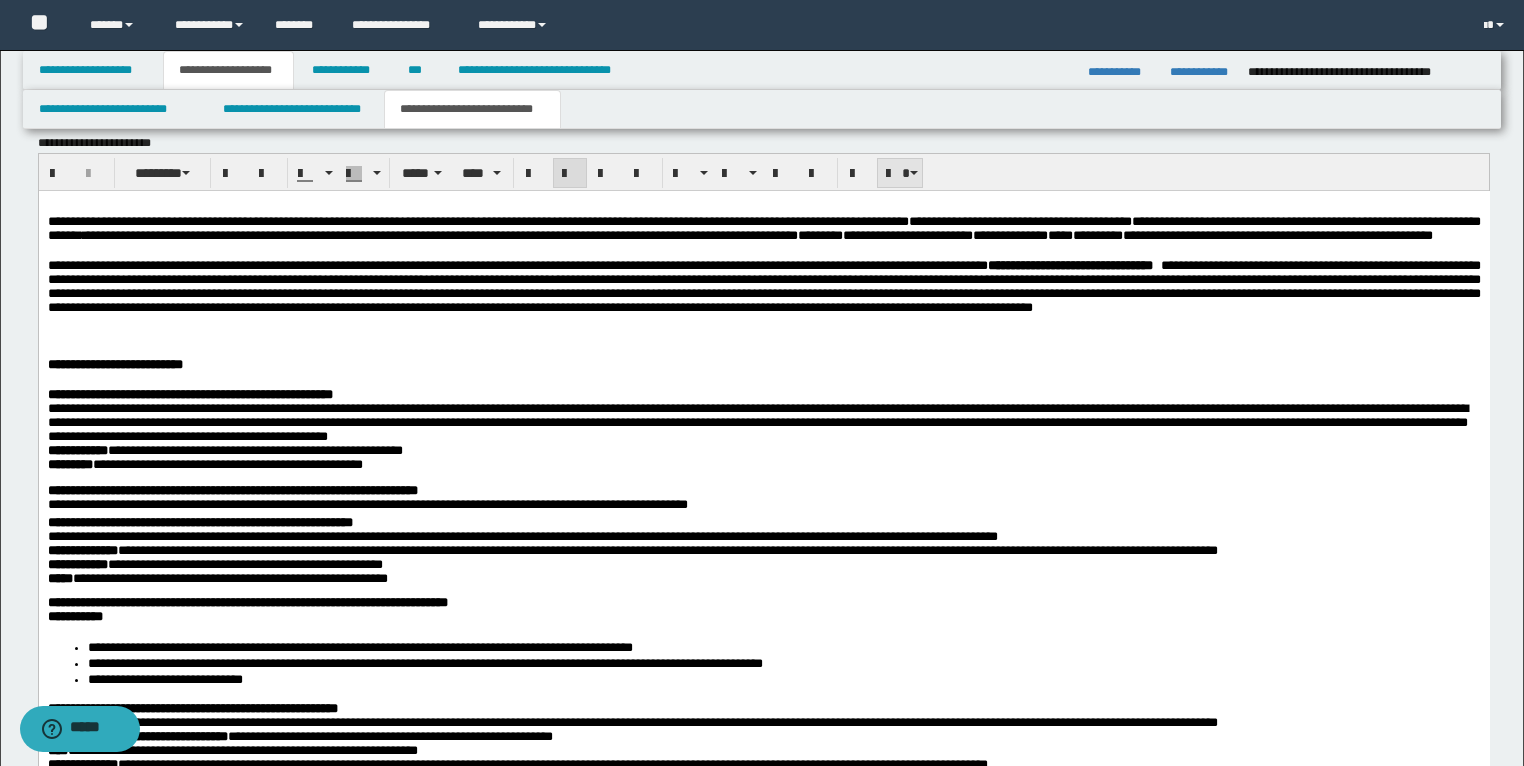 click at bounding box center [914, 173] 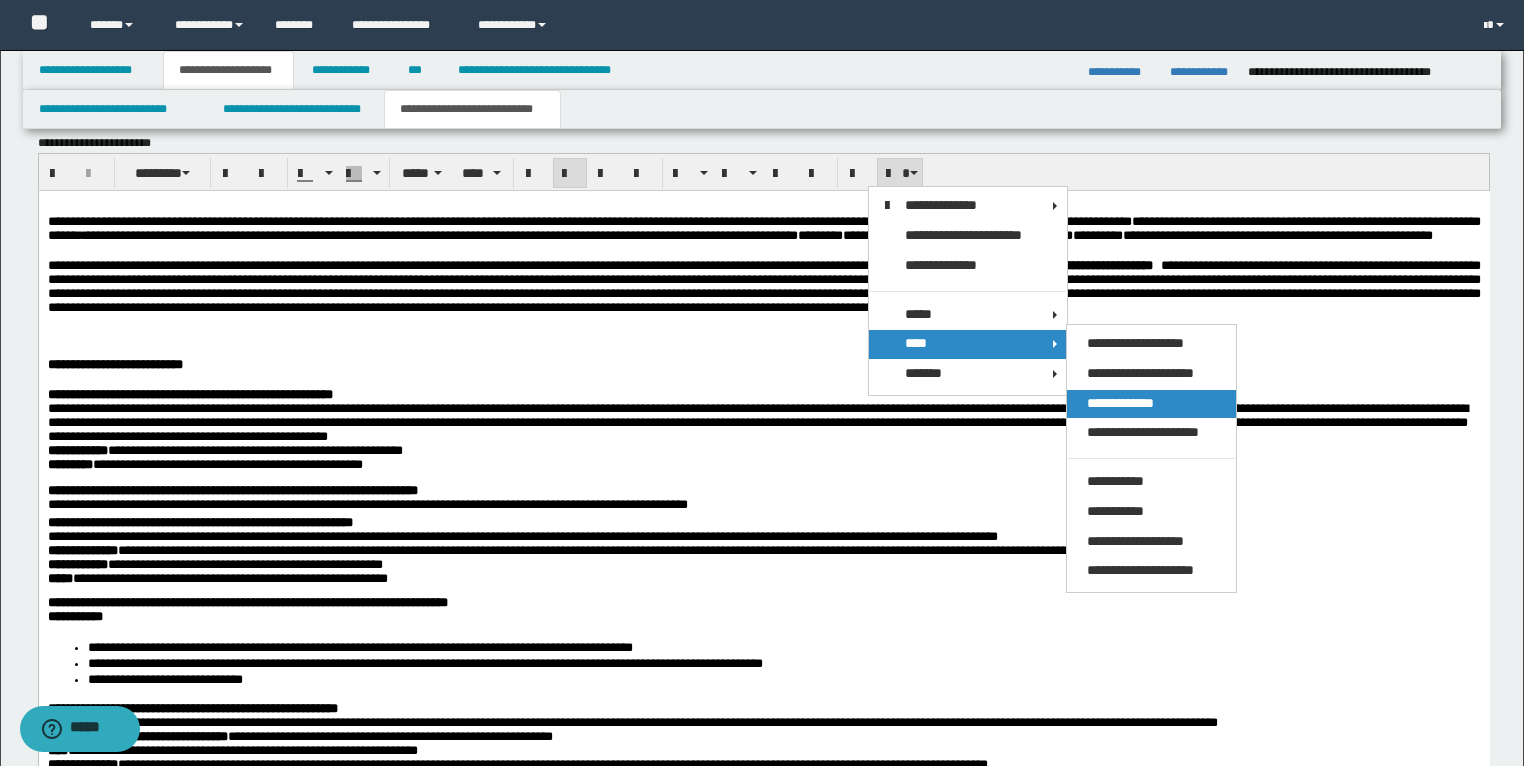 click on "**********" at bounding box center (1120, 403) 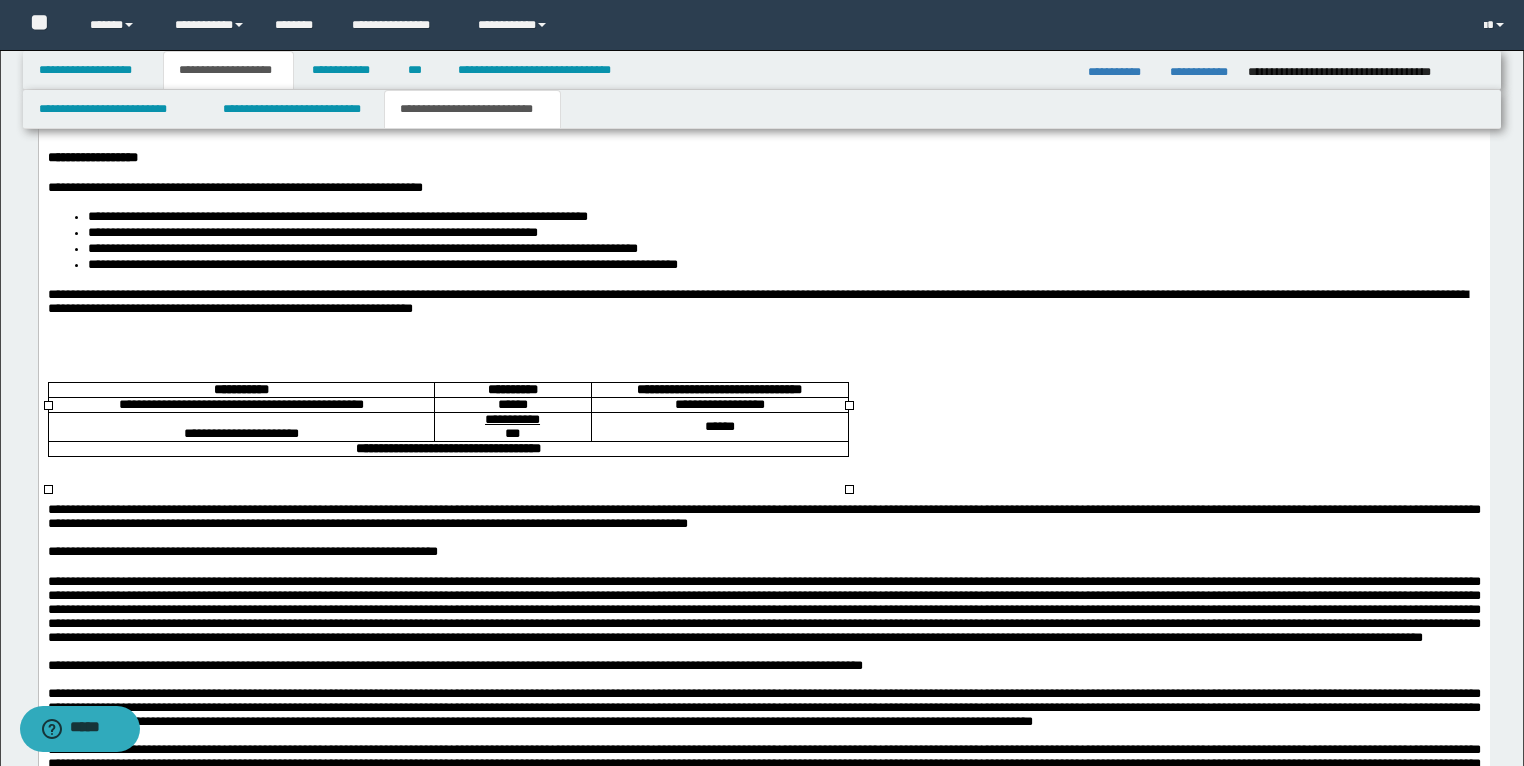 scroll, scrollTop: 2752, scrollLeft: 0, axis: vertical 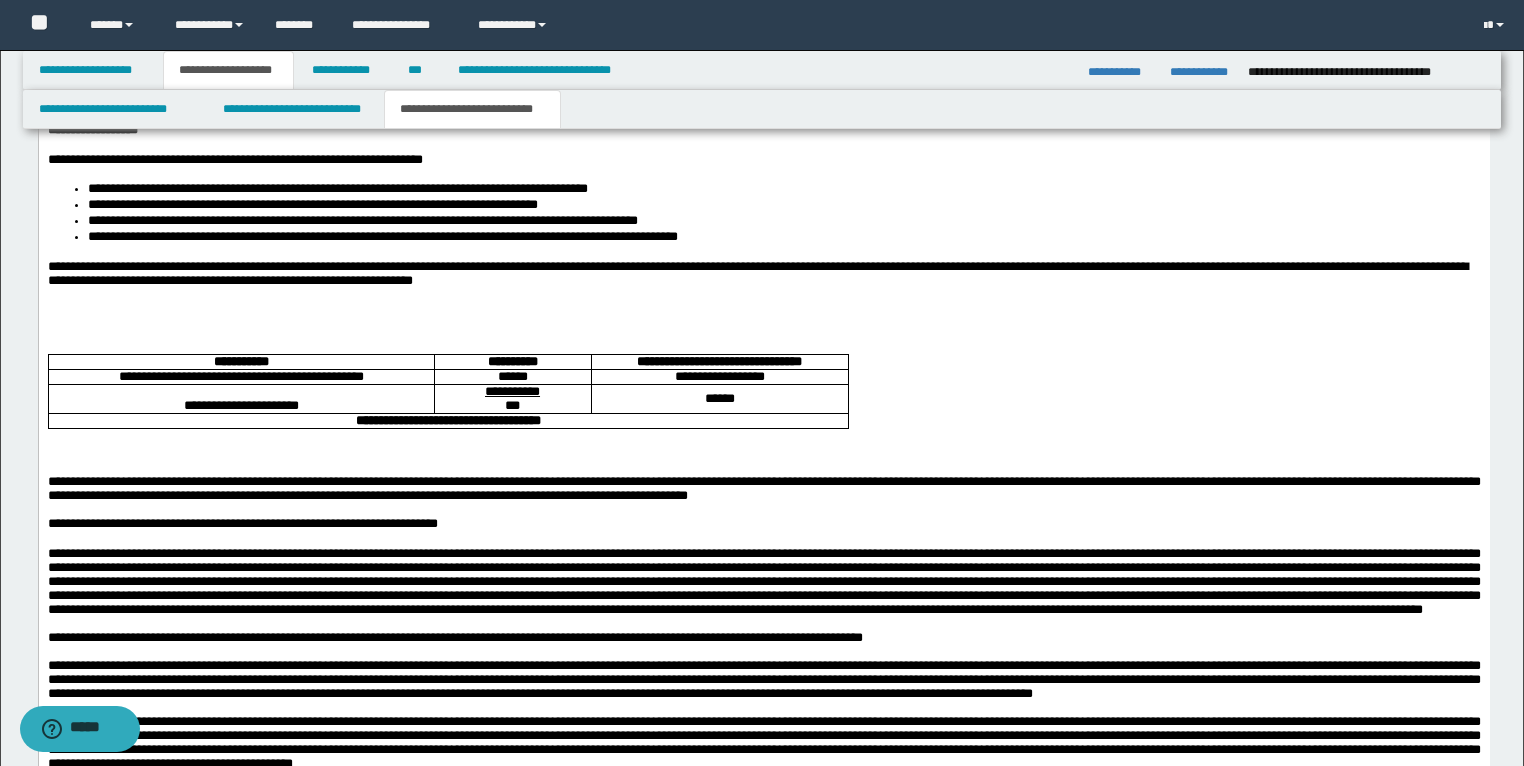 click at bounding box center [763, 437] 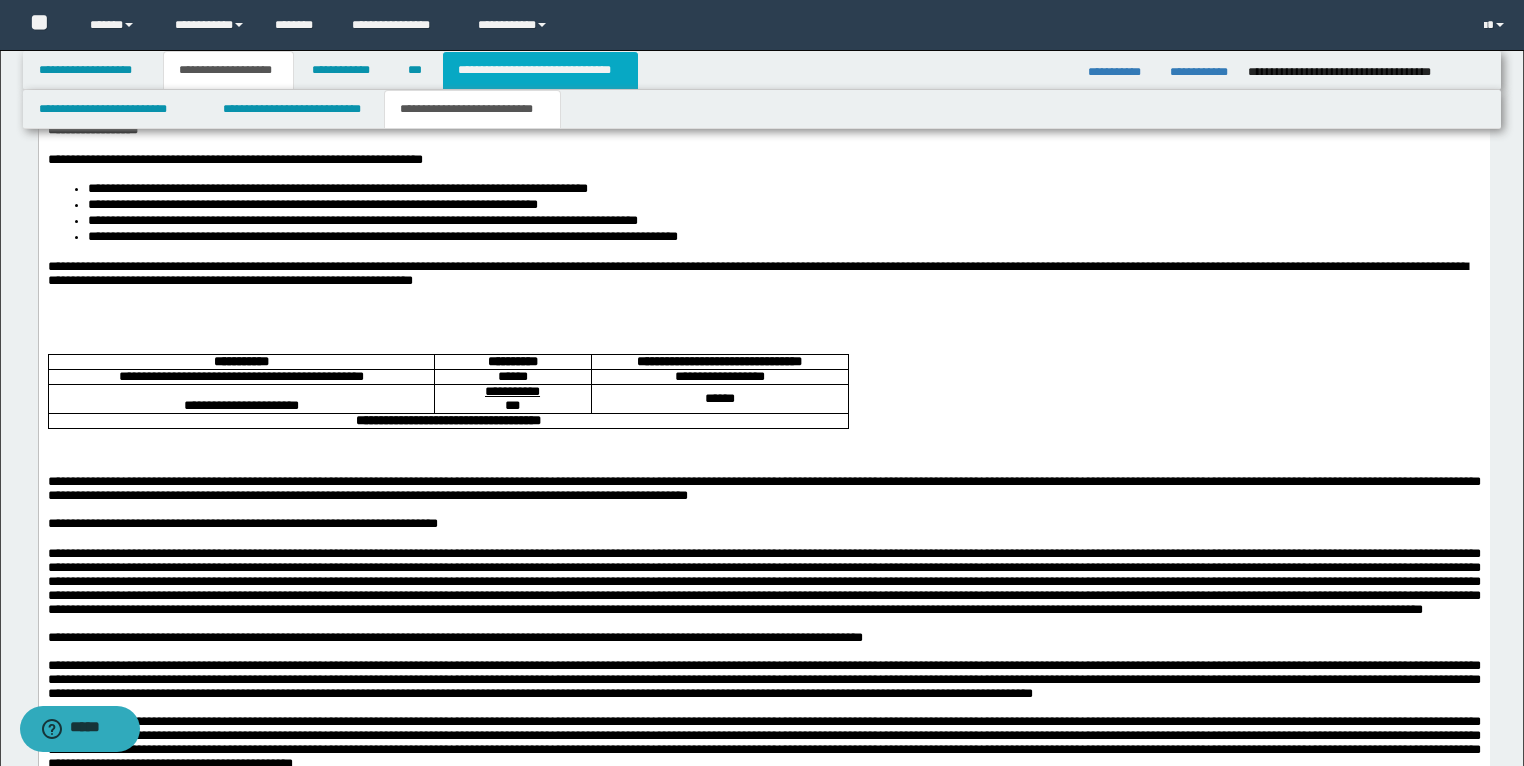 click on "**********" at bounding box center (540, 70) 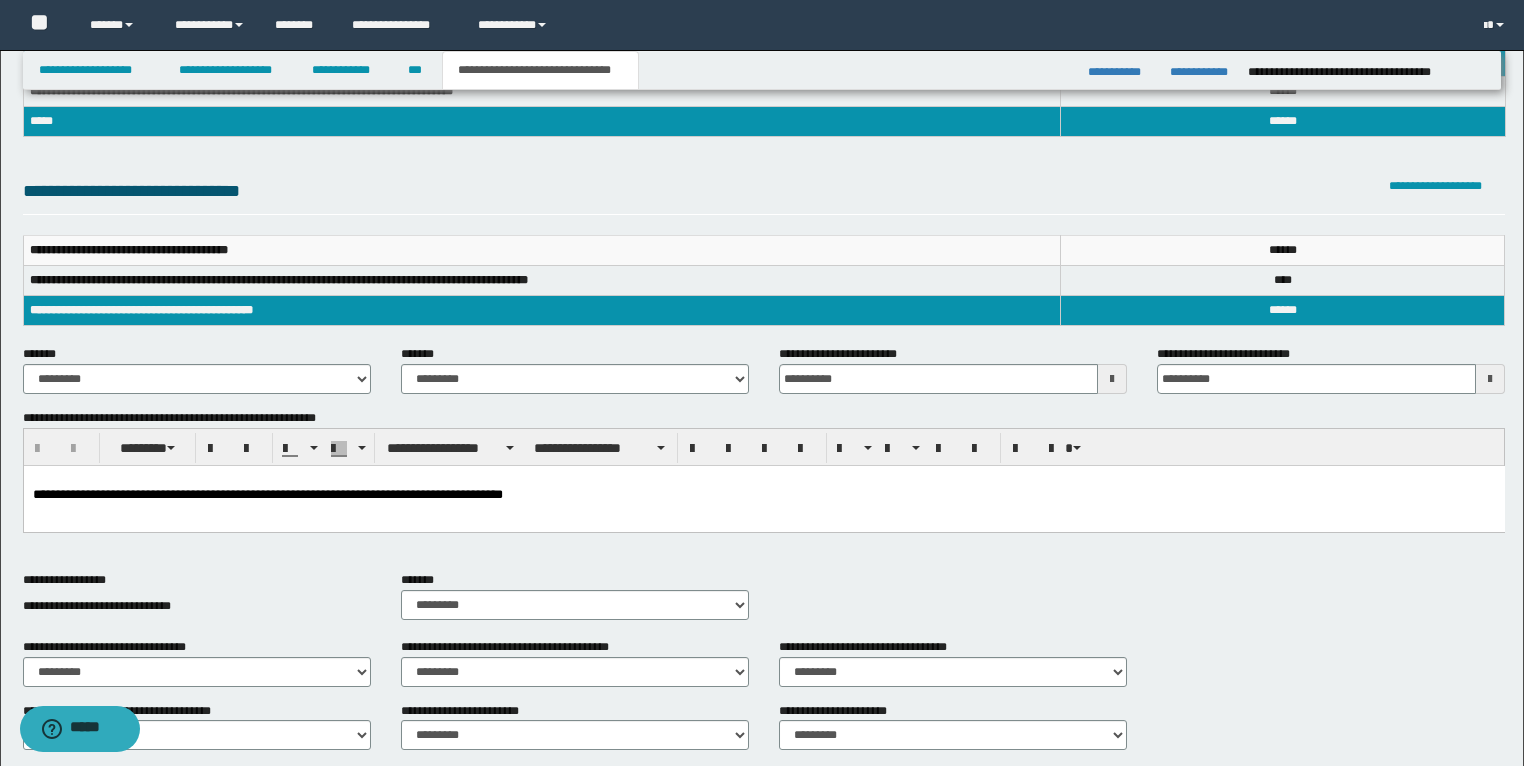 scroll, scrollTop: 0, scrollLeft: 0, axis: both 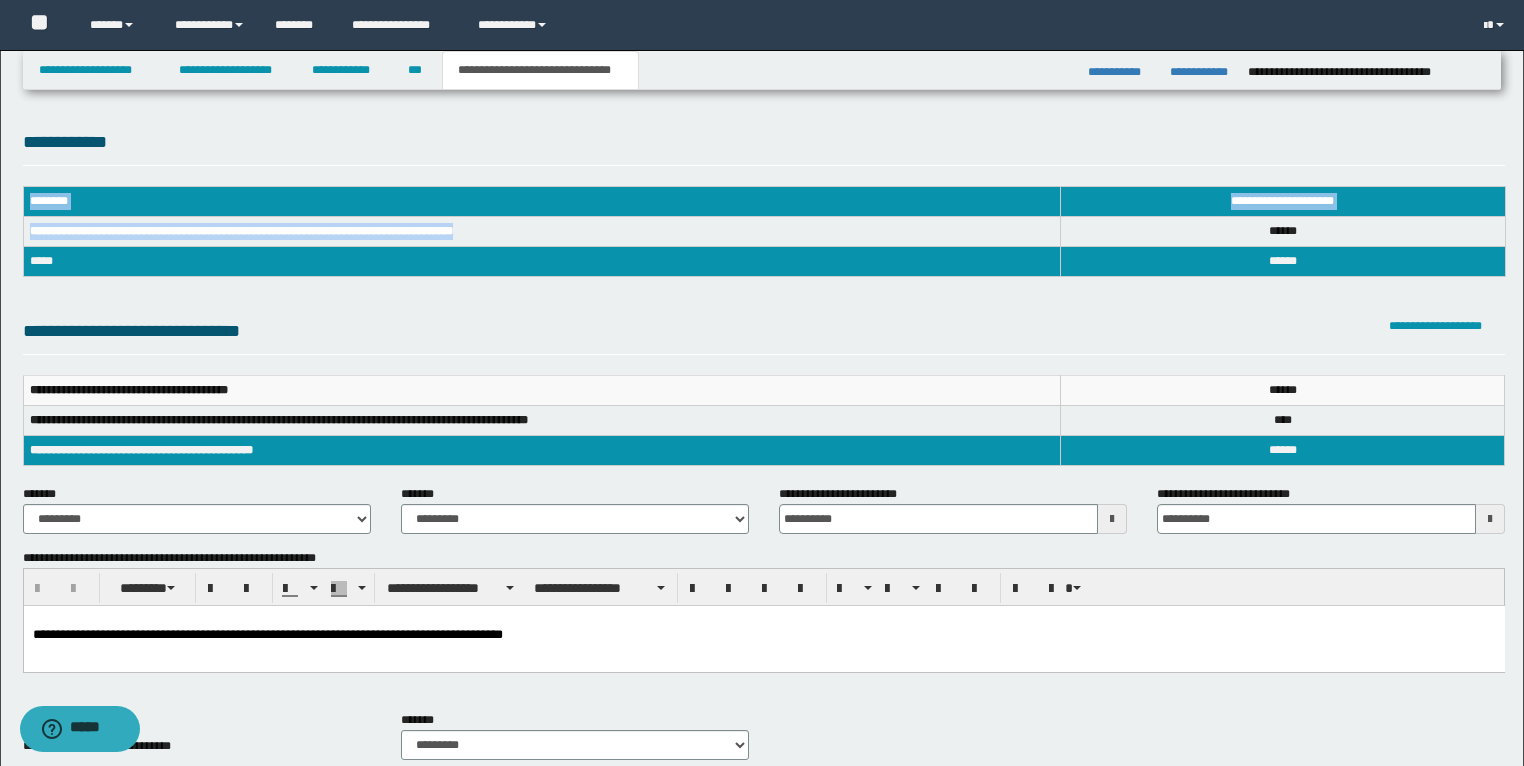 drag, startPoint x: 530, startPoint y: 228, endPoint x: 20, endPoint y: 233, distance: 510.0245 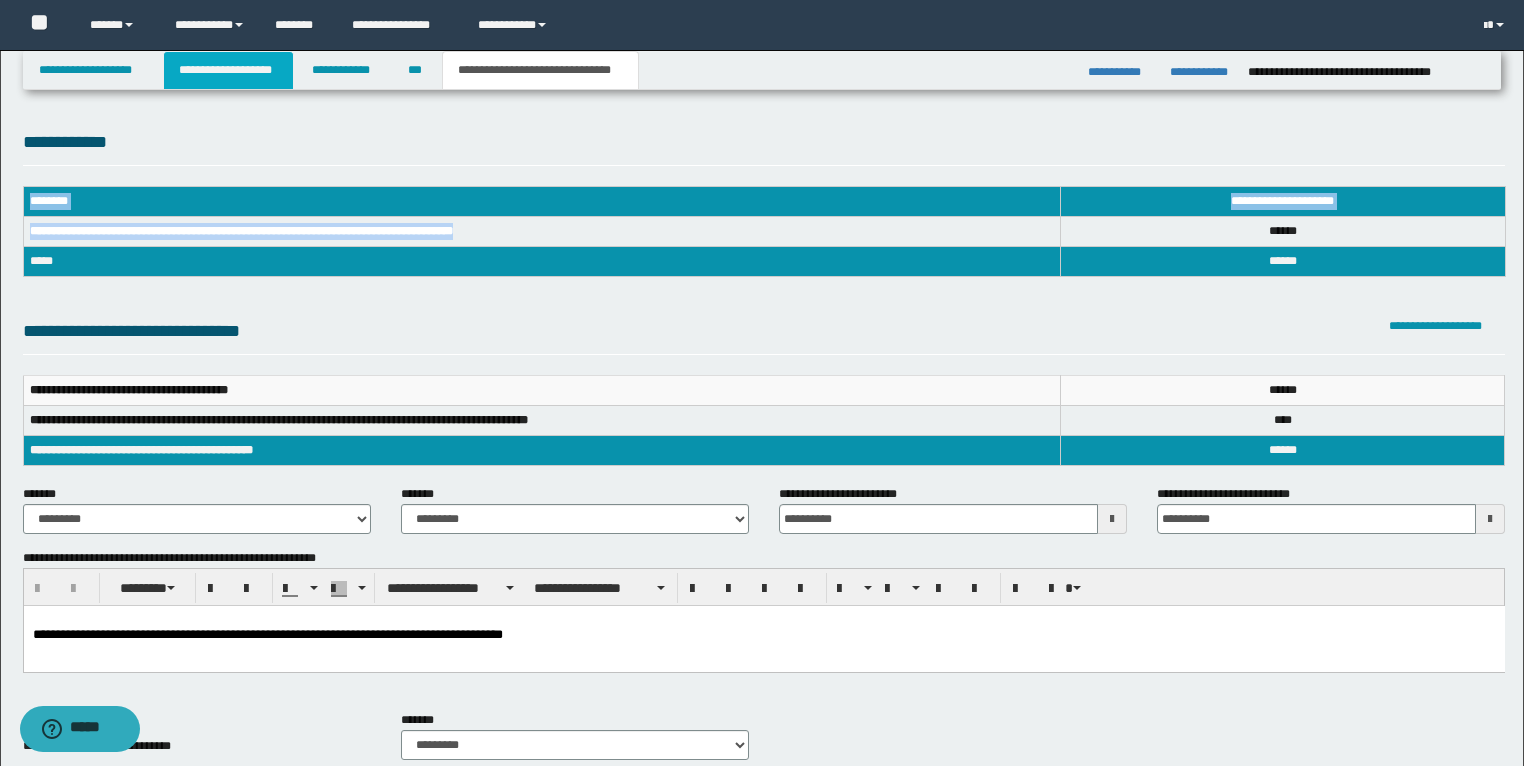 click on "**********" at bounding box center [228, 70] 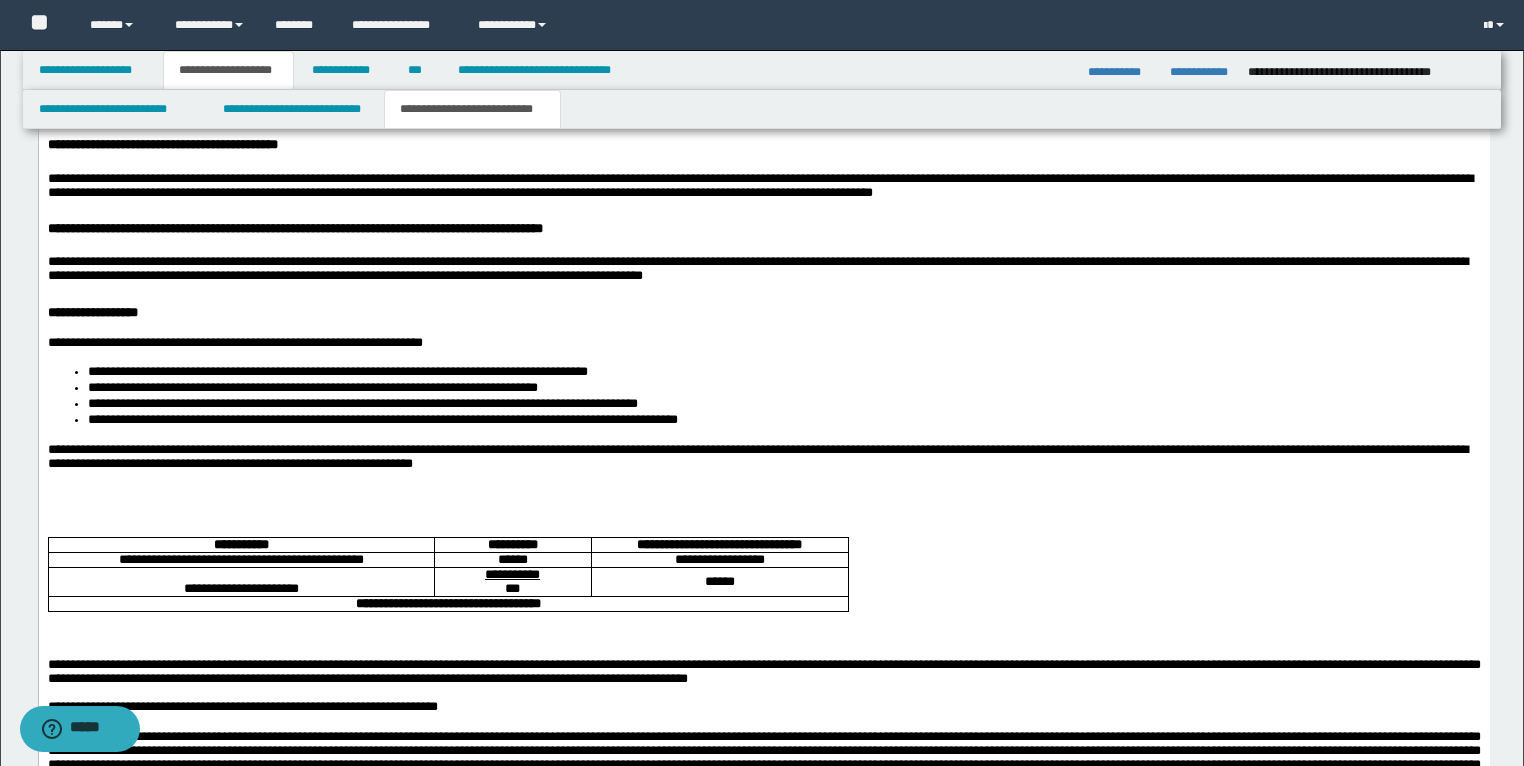 scroll, scrollTop: 2720, scrollLeft: 0, axis: vertical 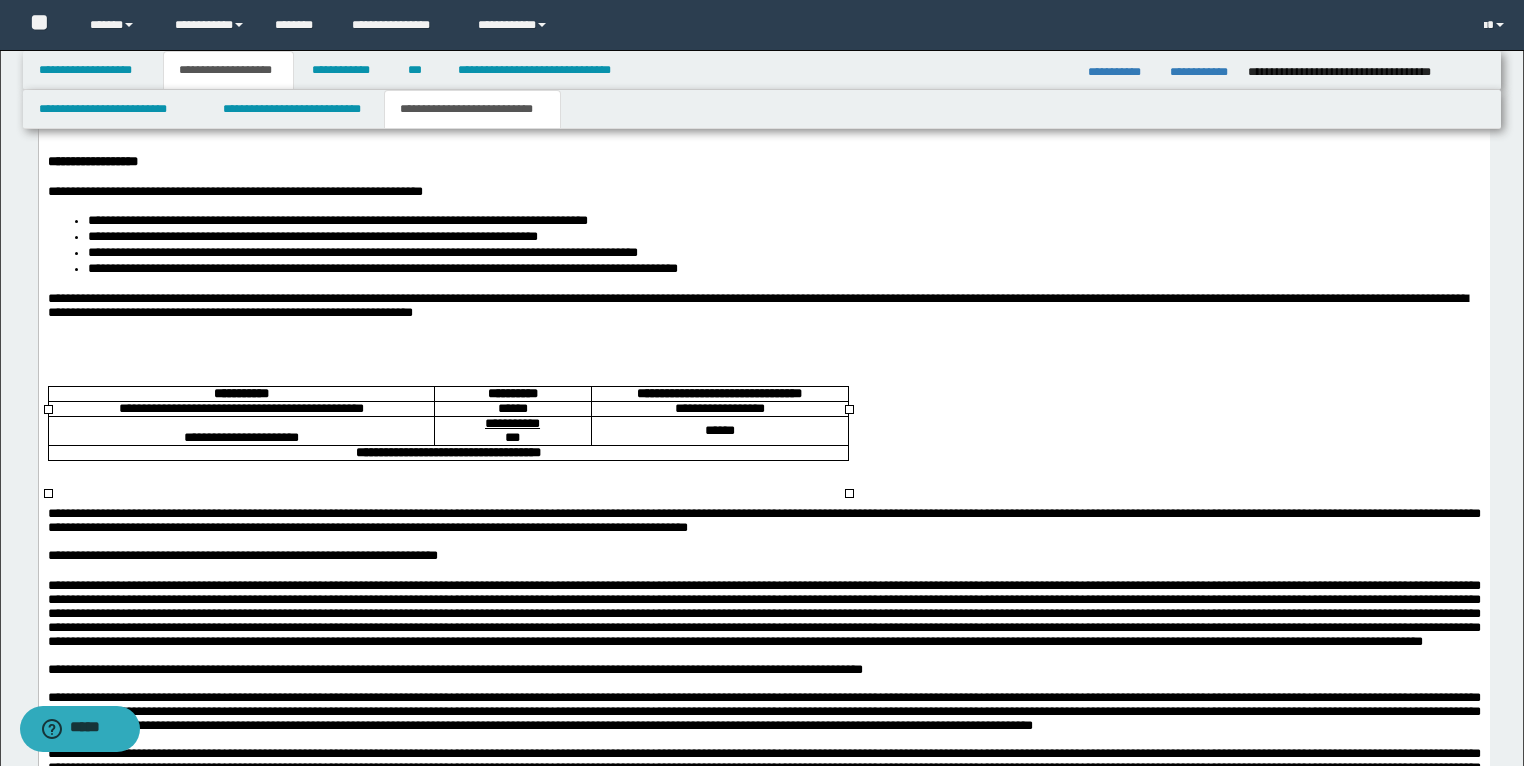 click on "**********" at bounding box center [240, 409] 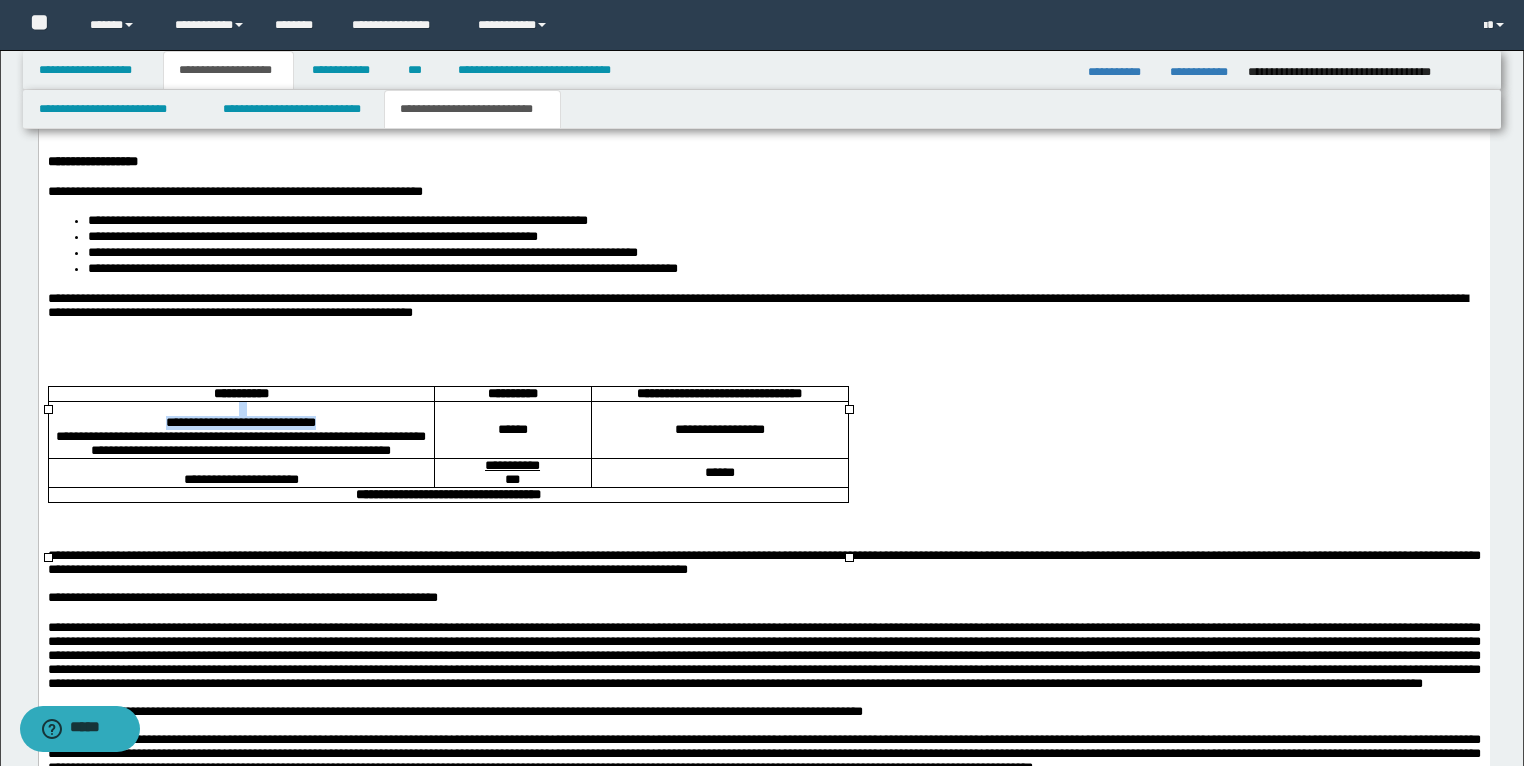 drag, startPoint x: 341, startPoint y: 457, endPoint x: 139, endPoint y: 434, distance: 203.30519 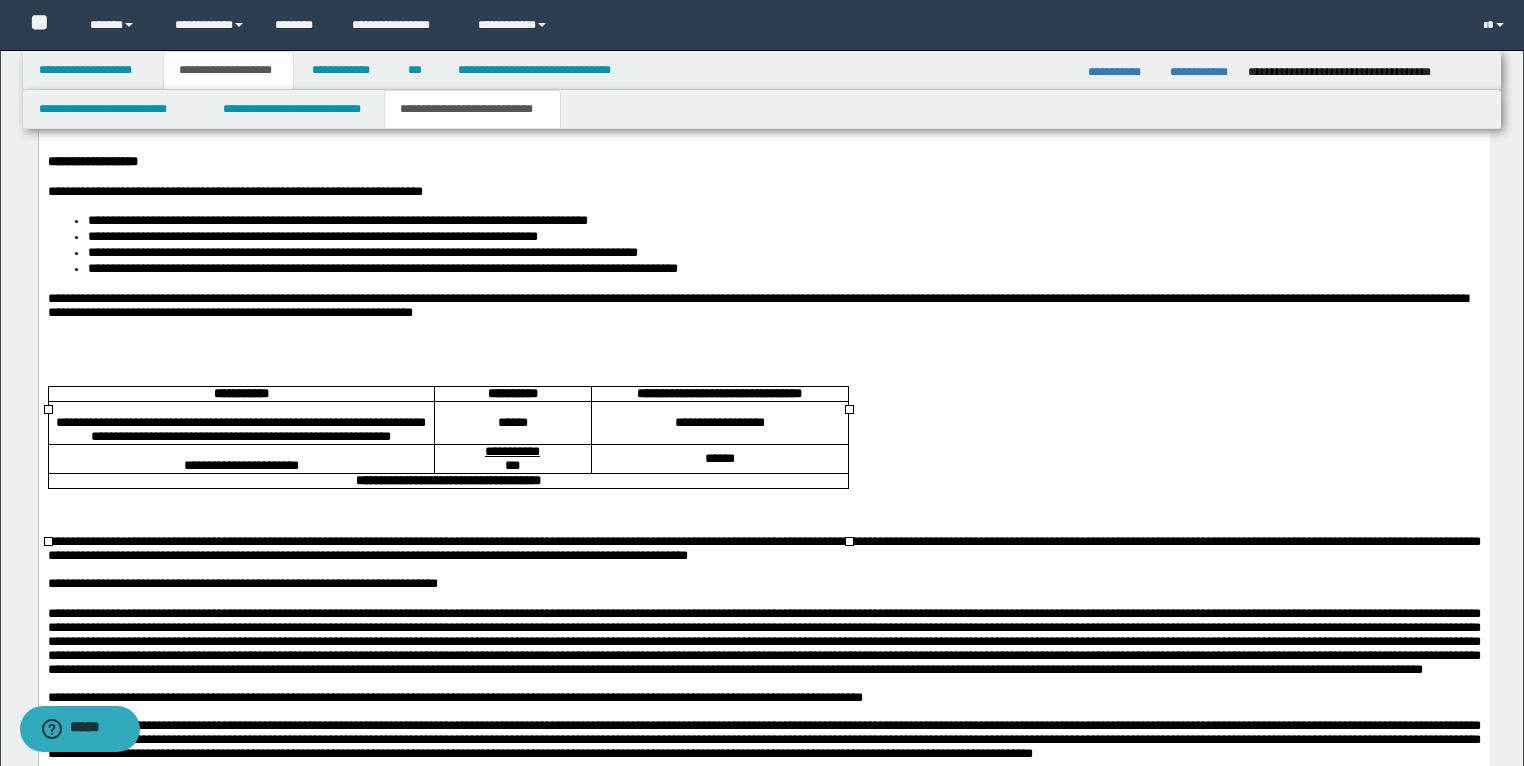click on "**********" at bounding box center (240, 424) 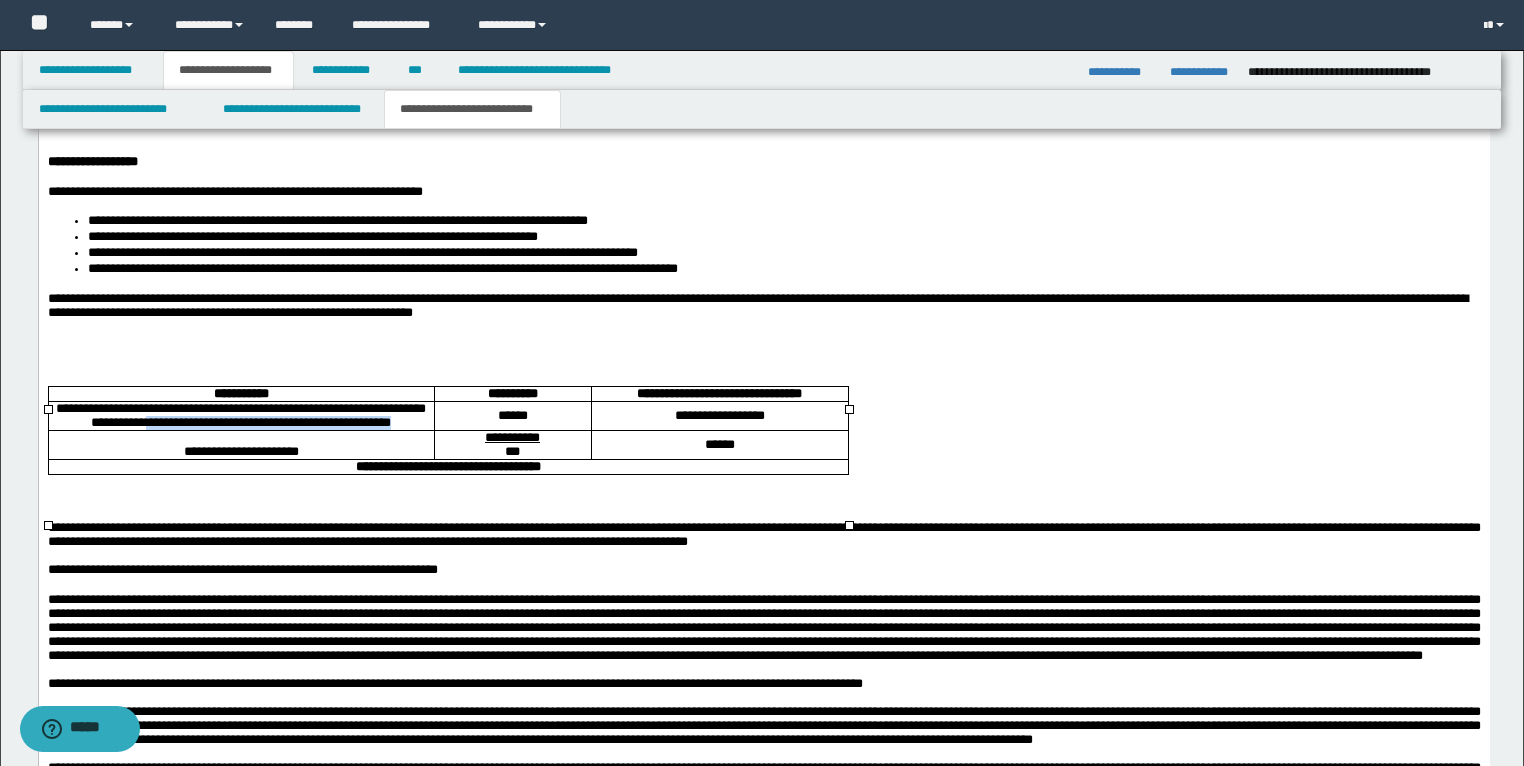 drag, startPoint x: 194, startPoint y: 451, endPoint x: 276, endPoint y: 470, distance: 84.17244 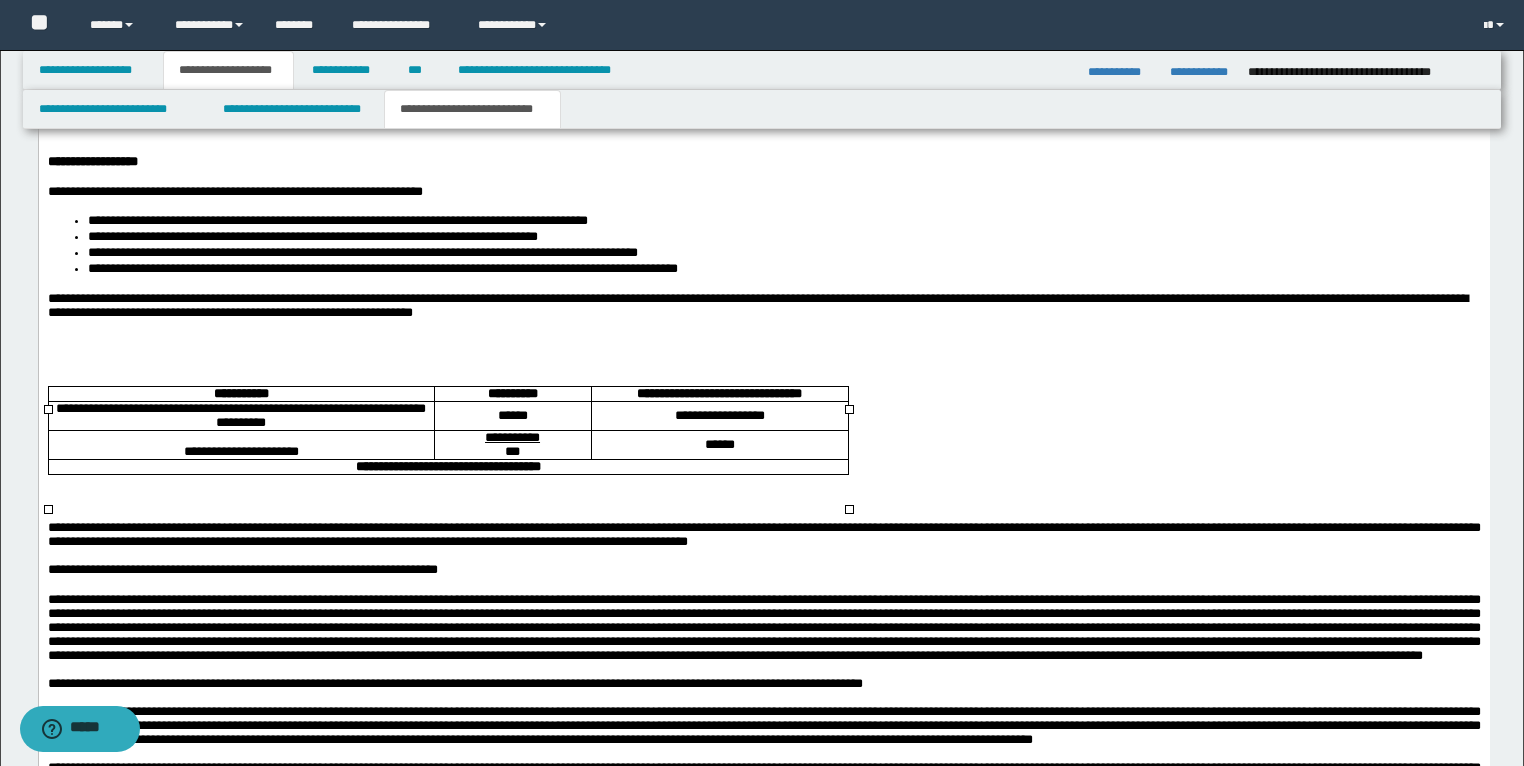 click on "**********" at bounding box center (719, 417) 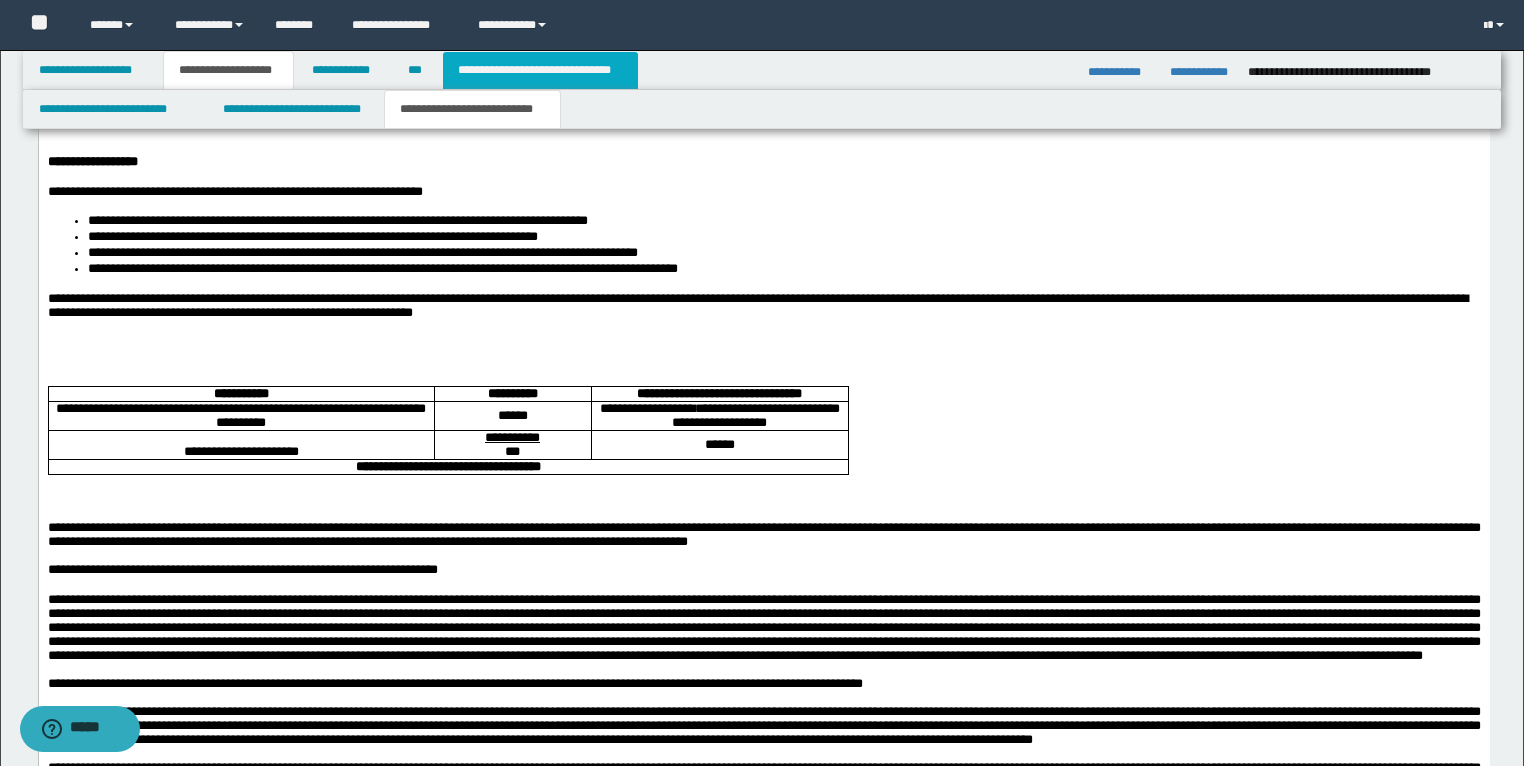 click on "**********" at bounding box center (540, 70) 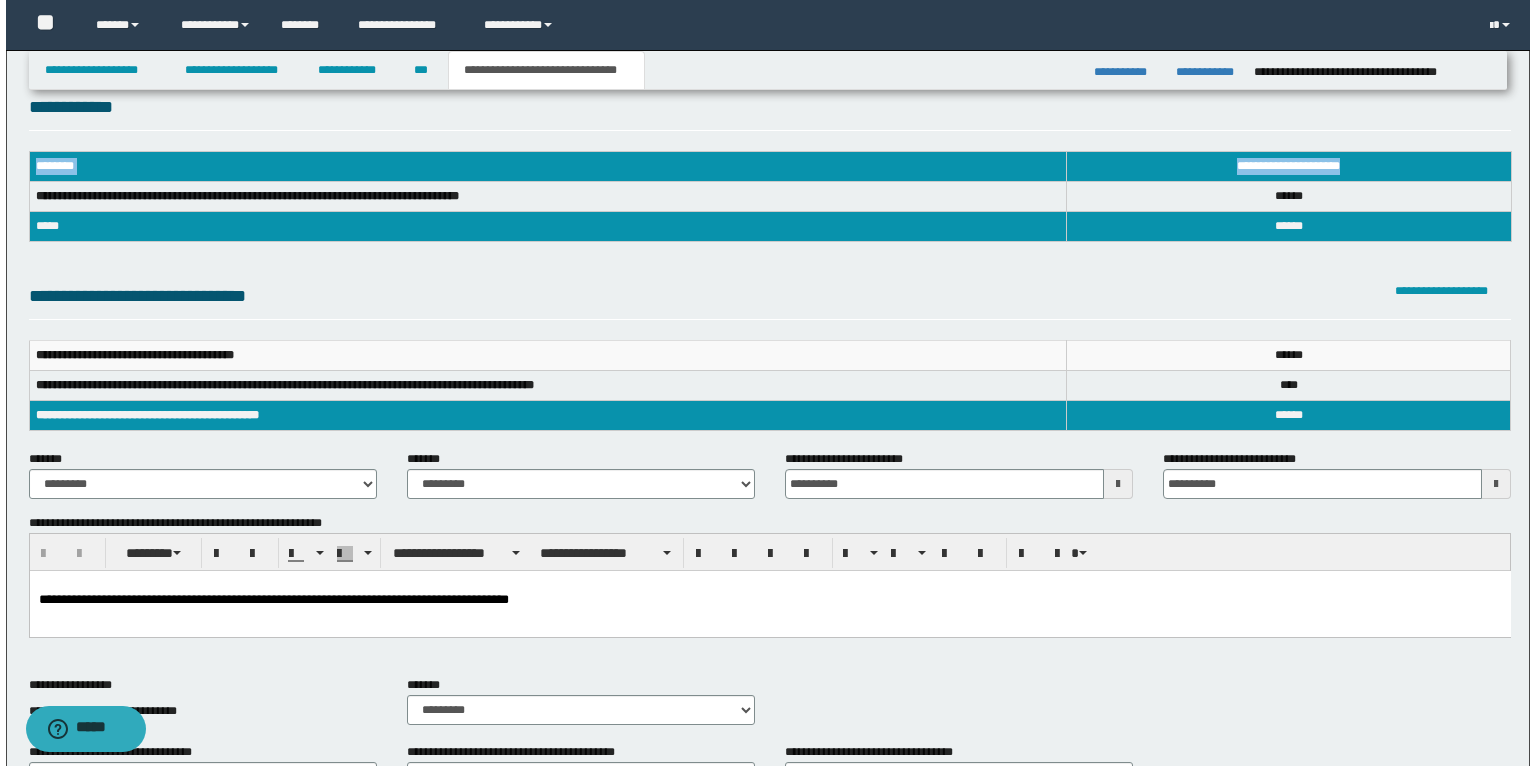 scroll, scrollTop: 0, scrollLeft: 0, axis: both 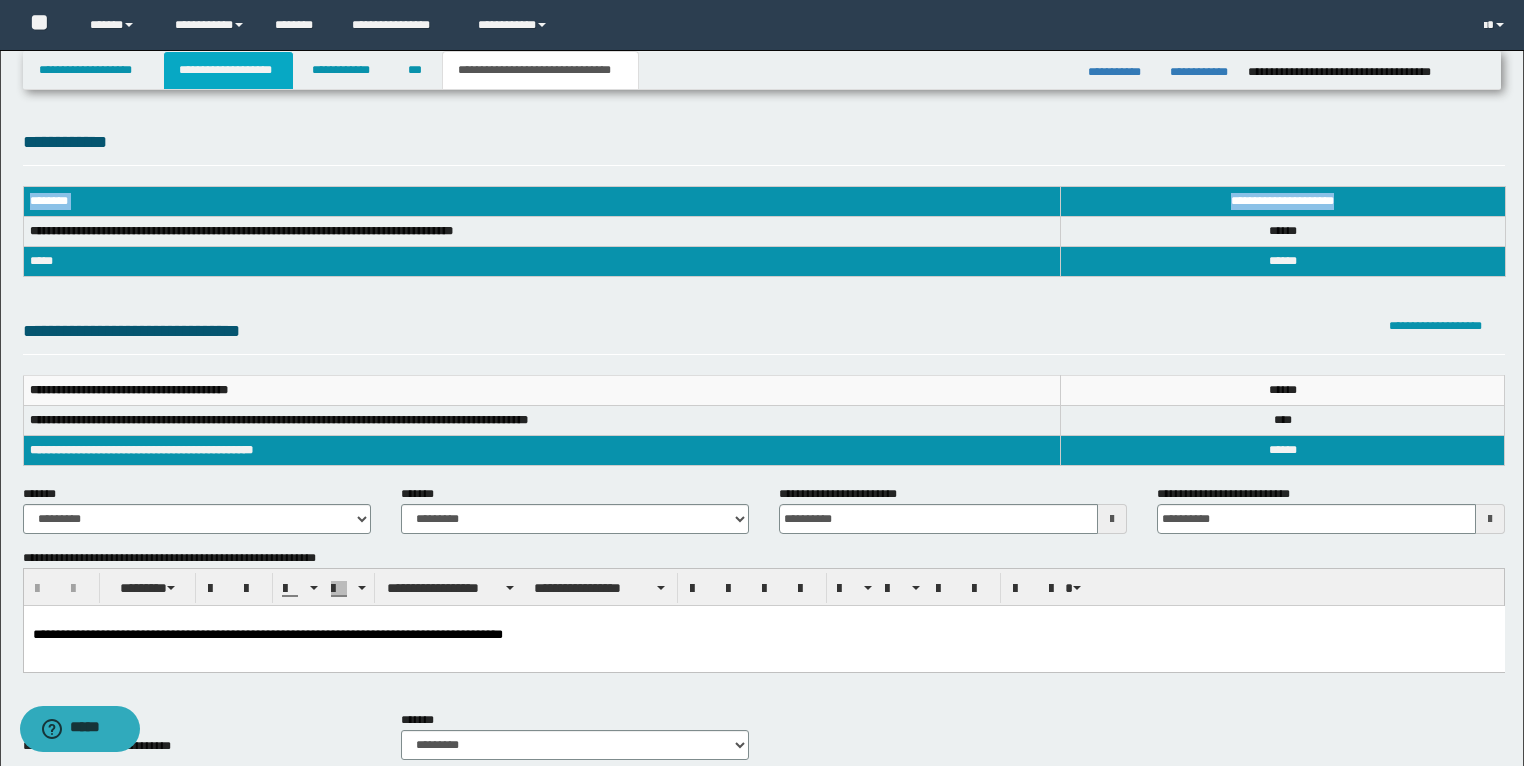 click on "**********" at bounding box center (228, 70) 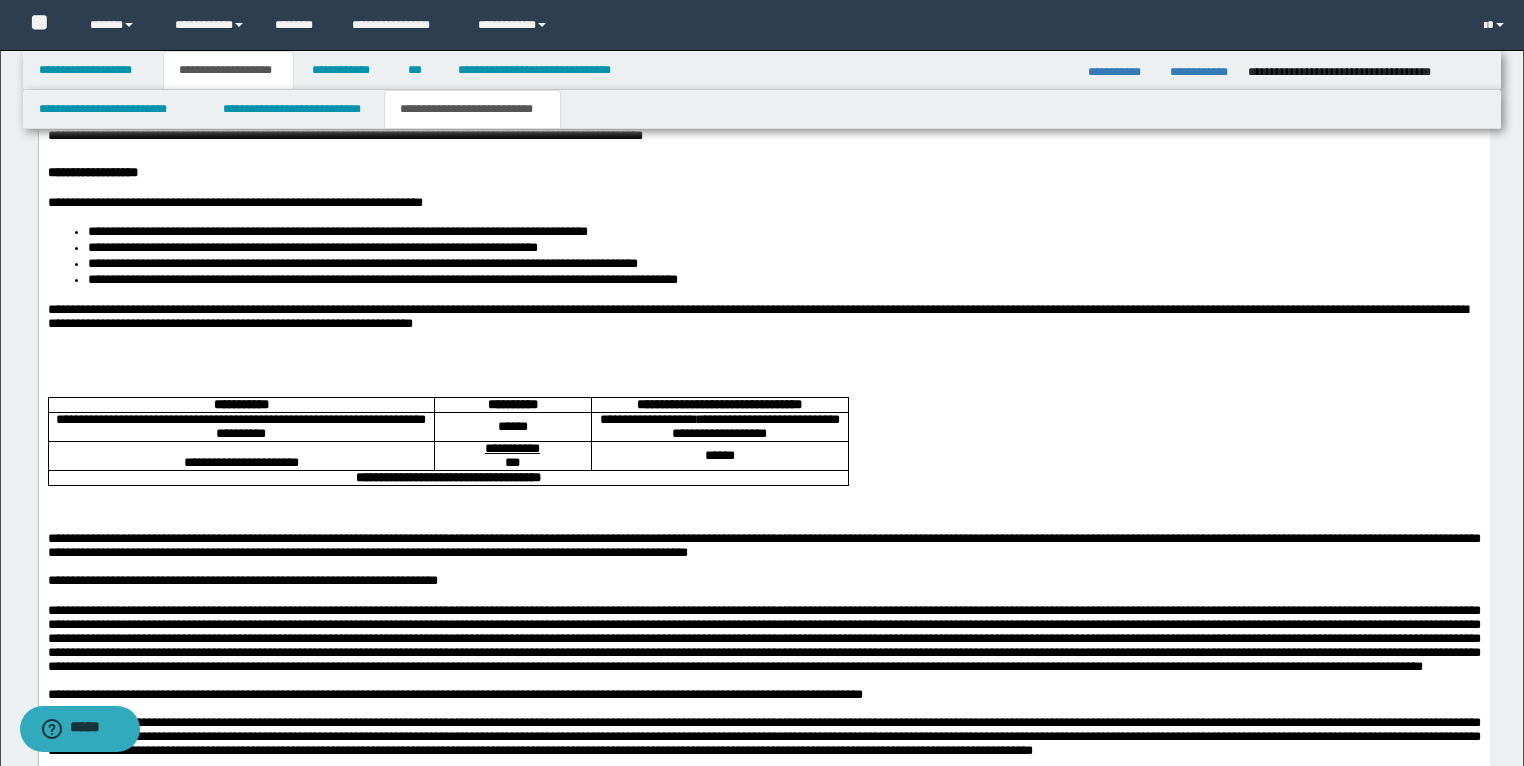 scroll, scrollTop: 2800, scrollLeft: 0, axis: vertical 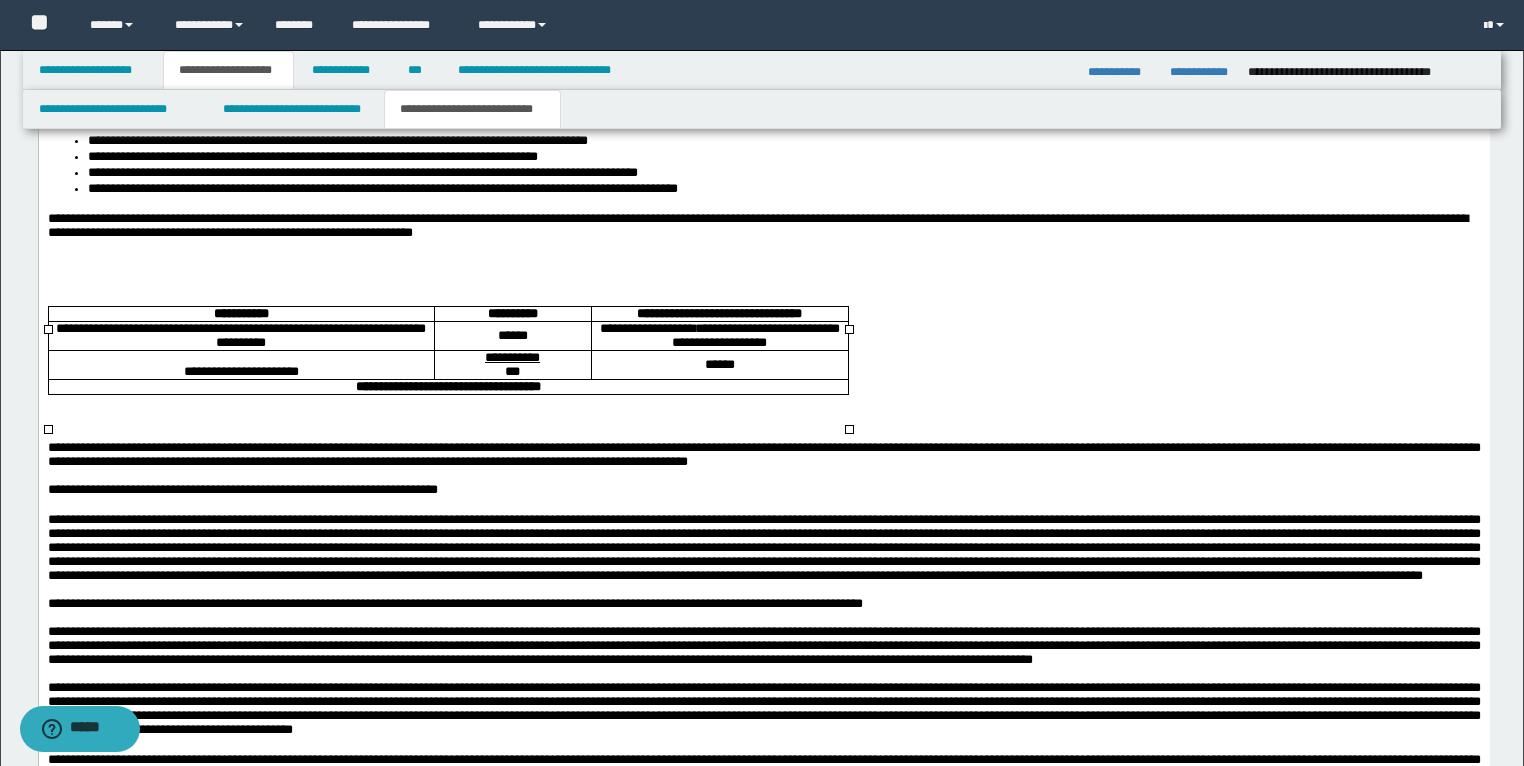 click on "******" at bounding box center (512, 336) 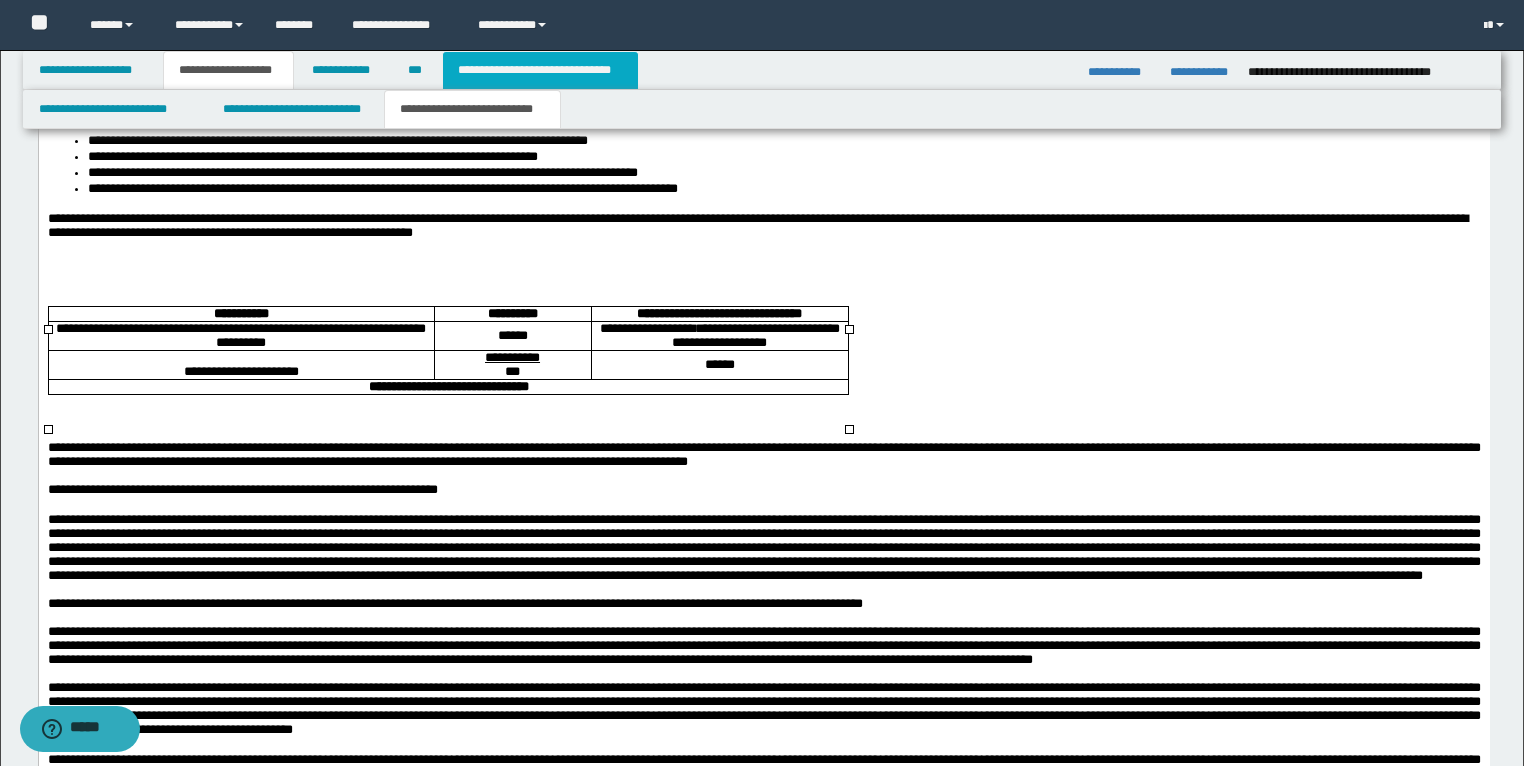 click on "**********" at bounding box center (540, 70) 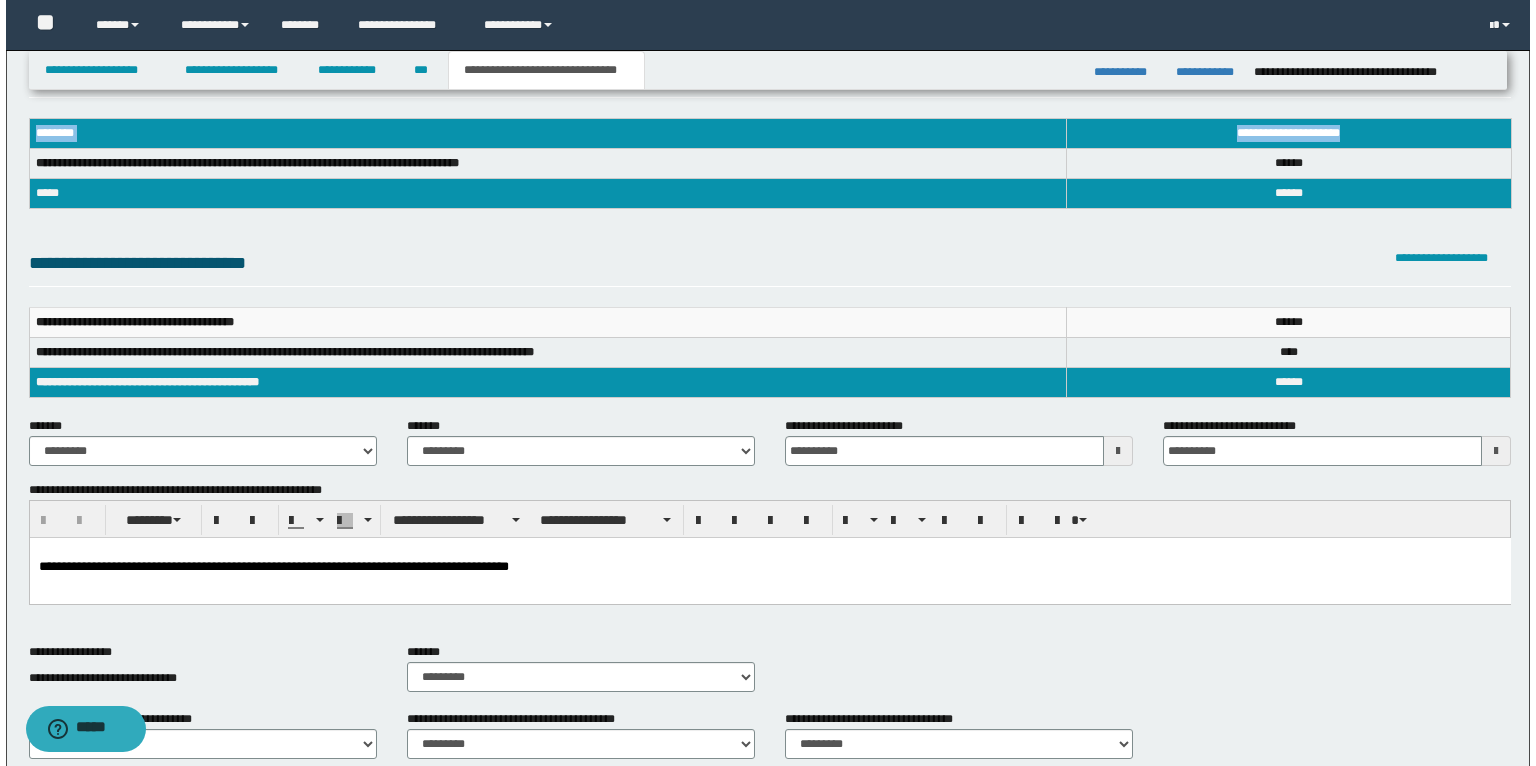 scroll, scrollTop: 0, scrollLeft: 0, axis: both 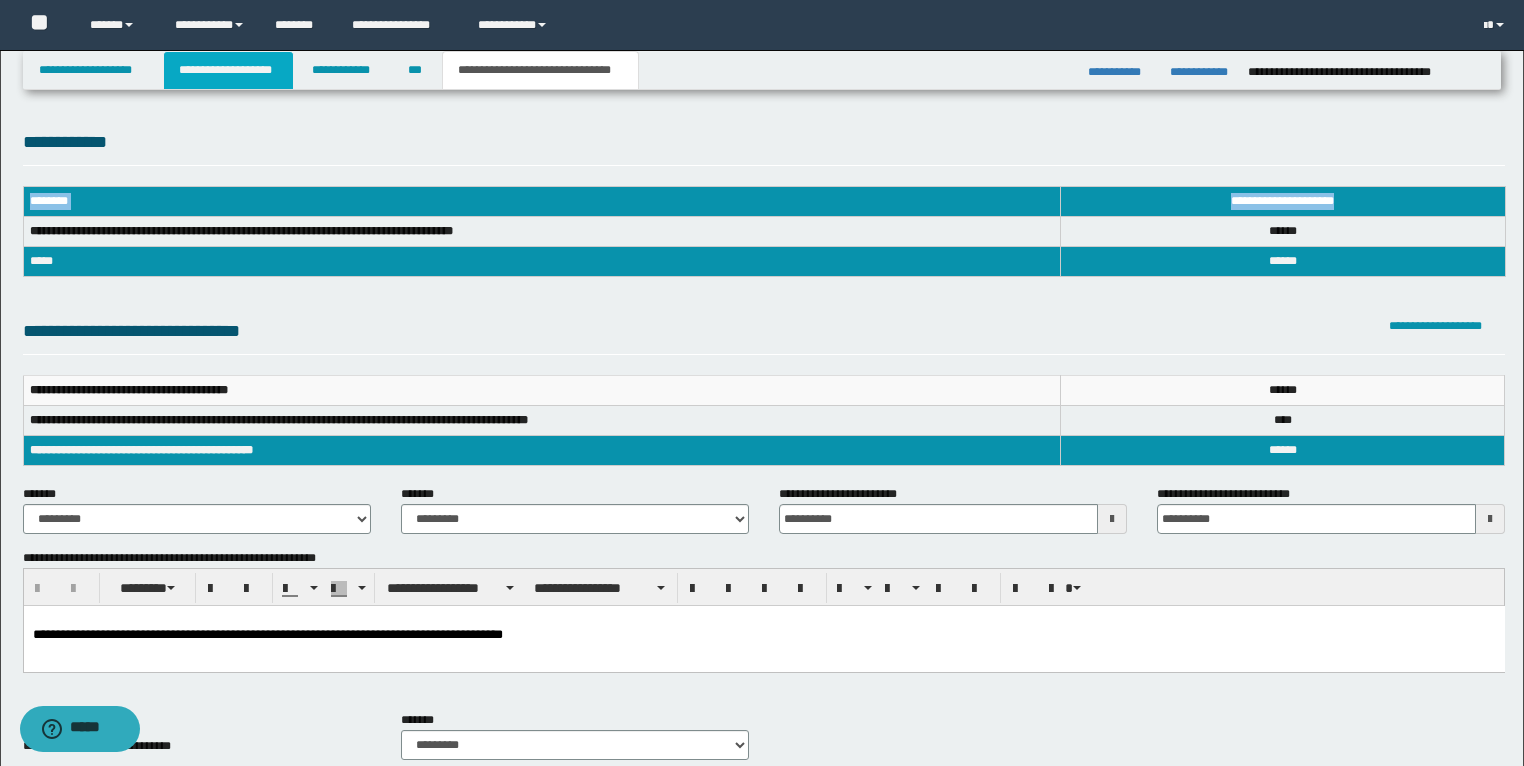 click on "**********" at bounding box center [228, 70] 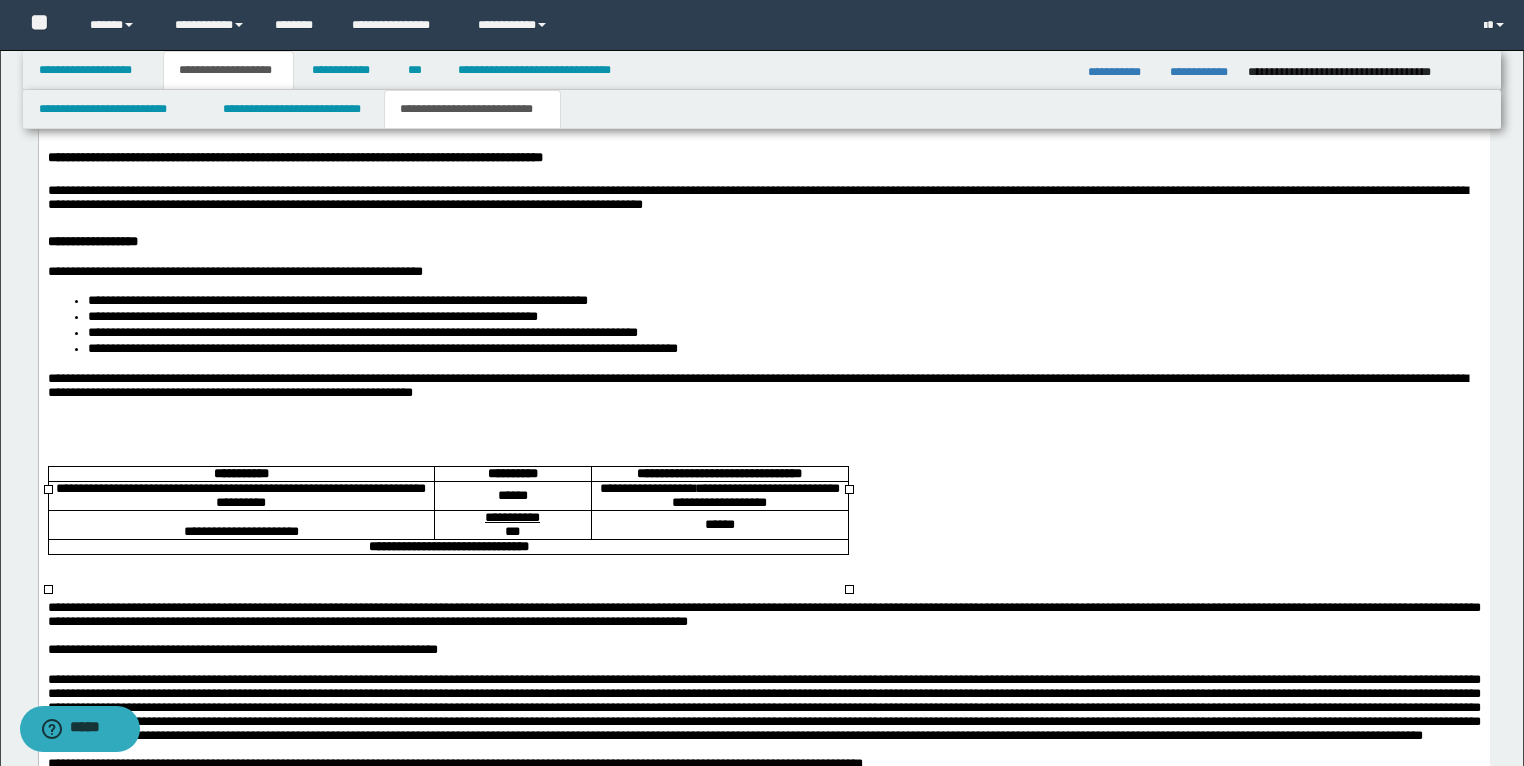 scroll, scrollTop: 2720, scrollLeft: 0, axis: vertical 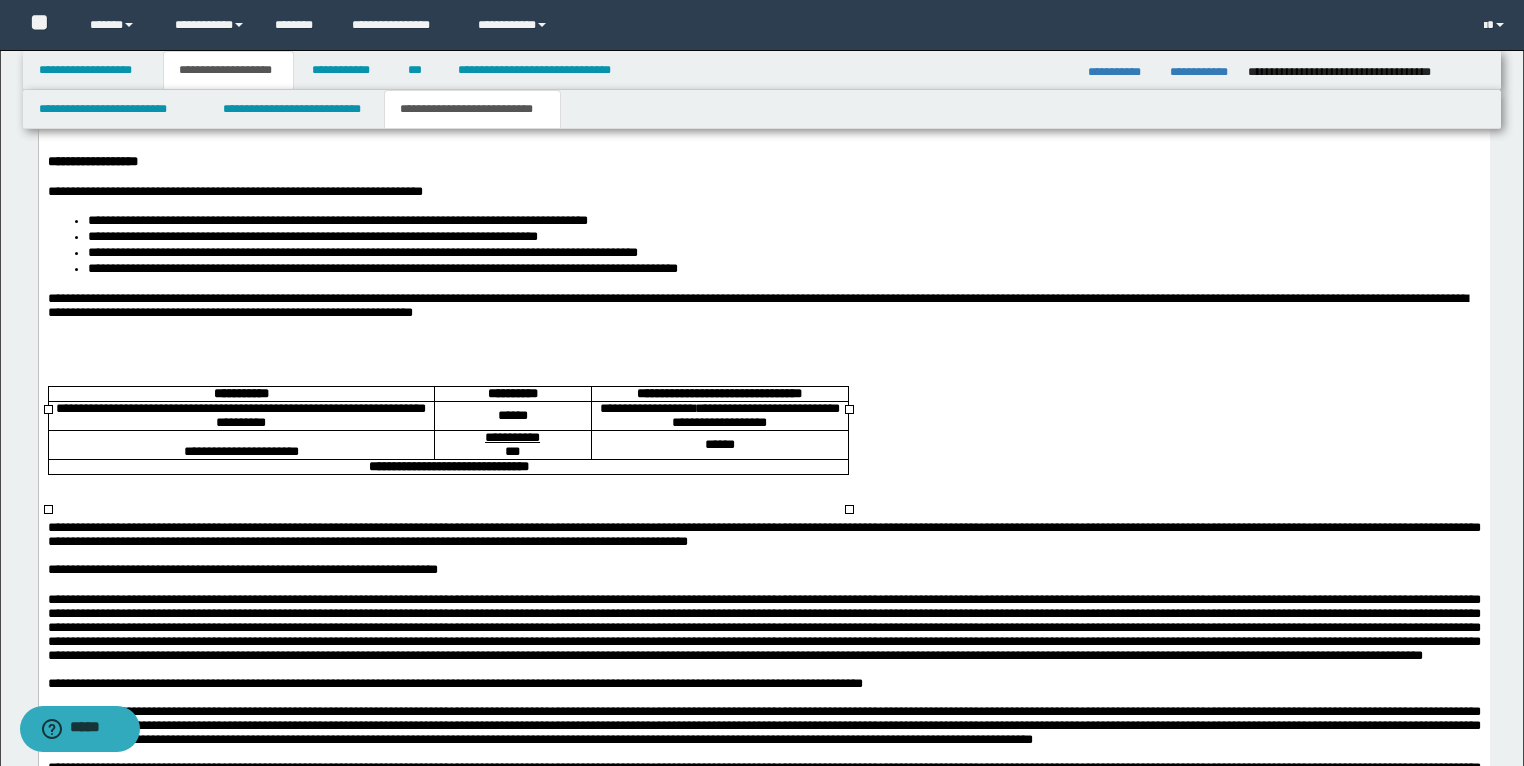 click on "**********" at bounding box center (448, 467) 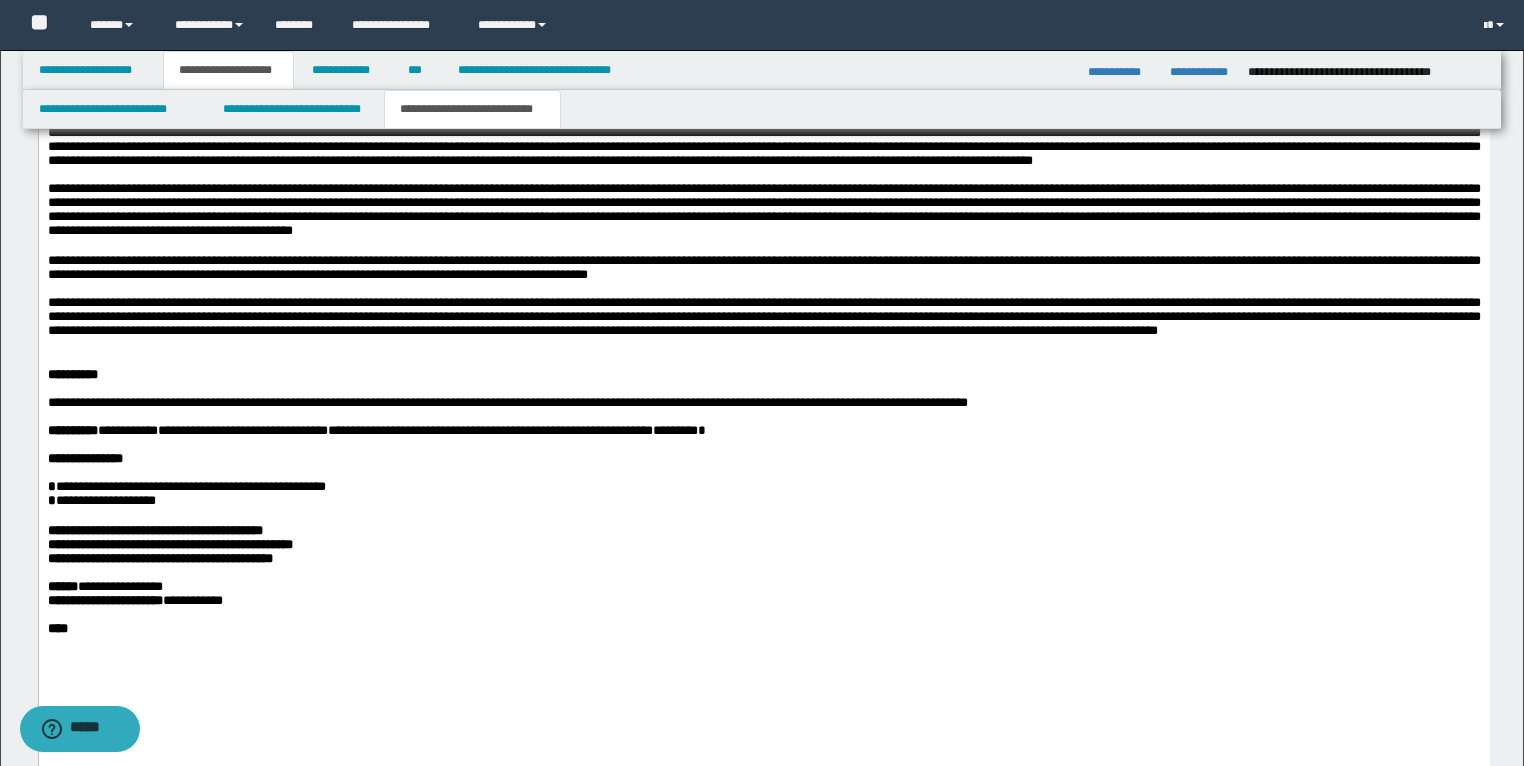 scroll, scrollTop: 3520, scrollLeft: 0, axis: vertical 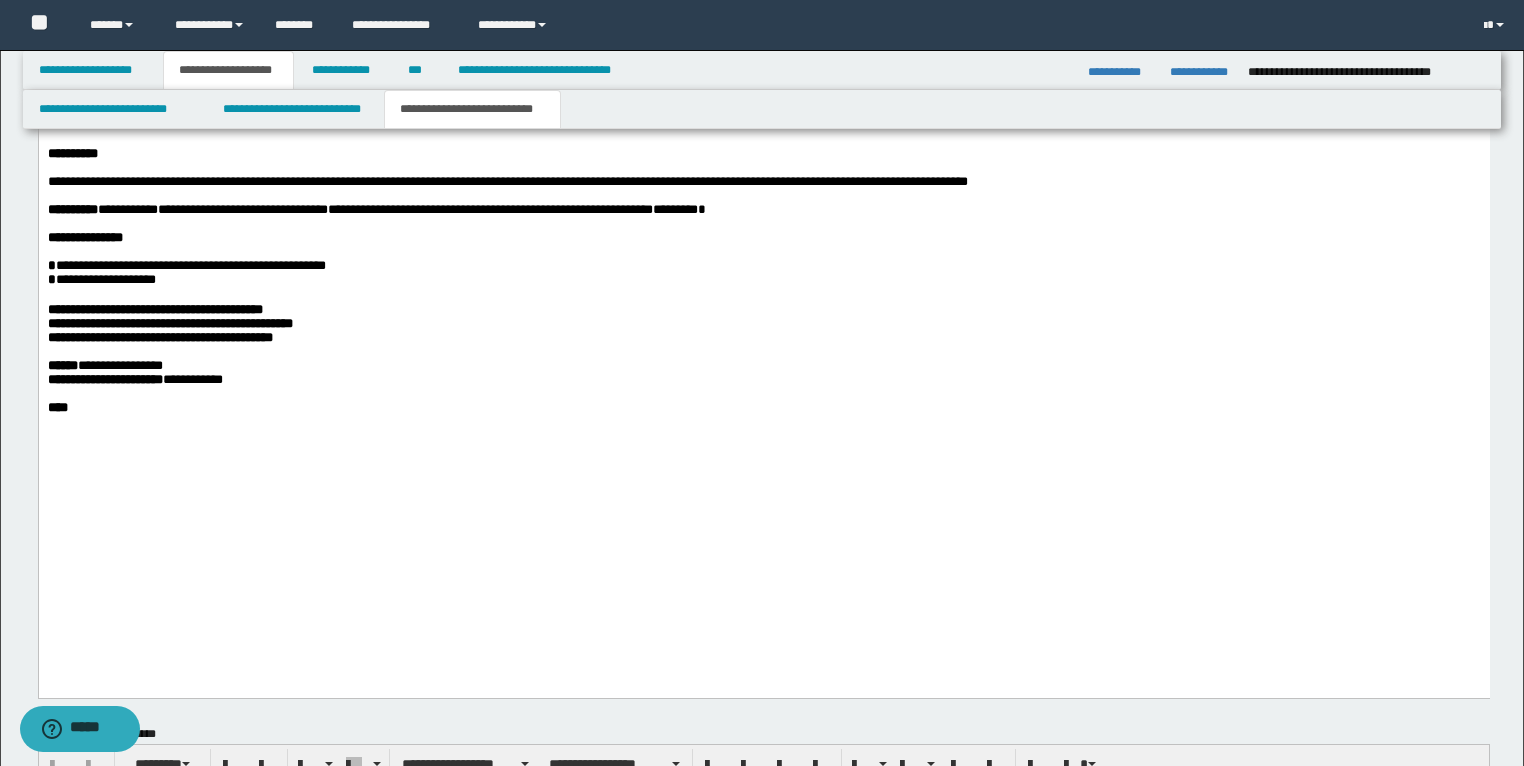 click on "**********" at bounding box center [154, 310] 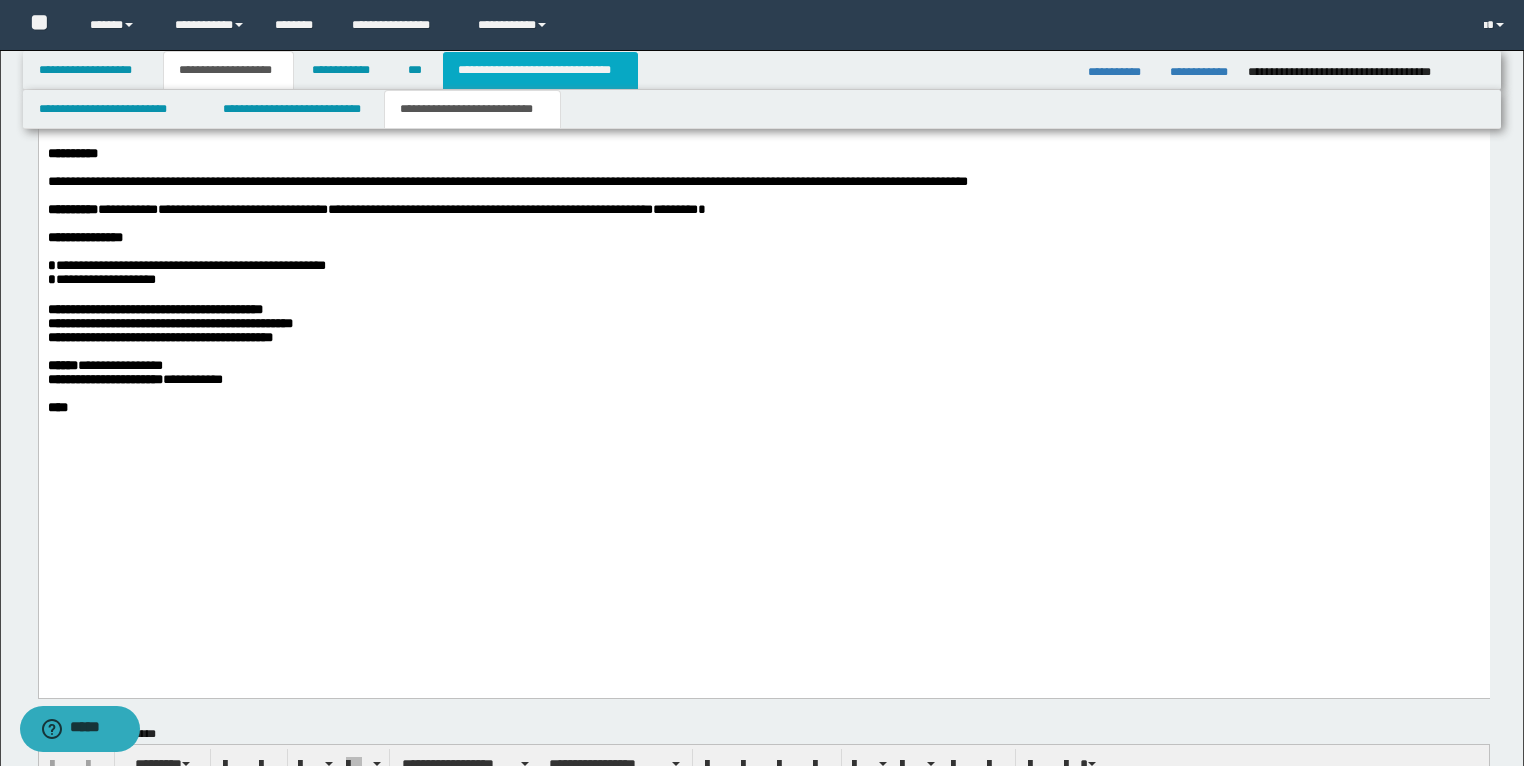 click on "**********" at bounding box center [540, 70] 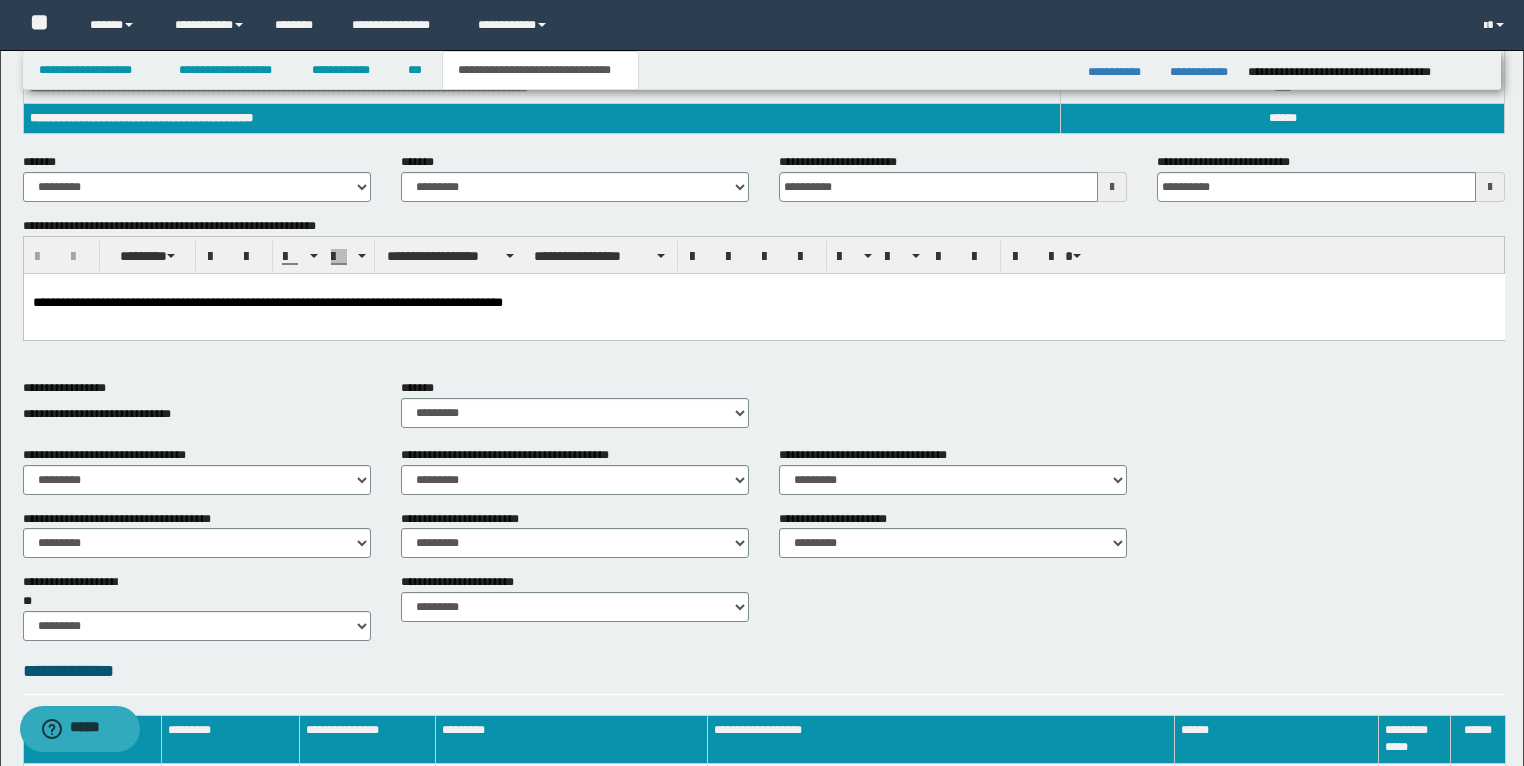 scroll, scrollTop: 231, scrollLeft: 0, axis: vertical 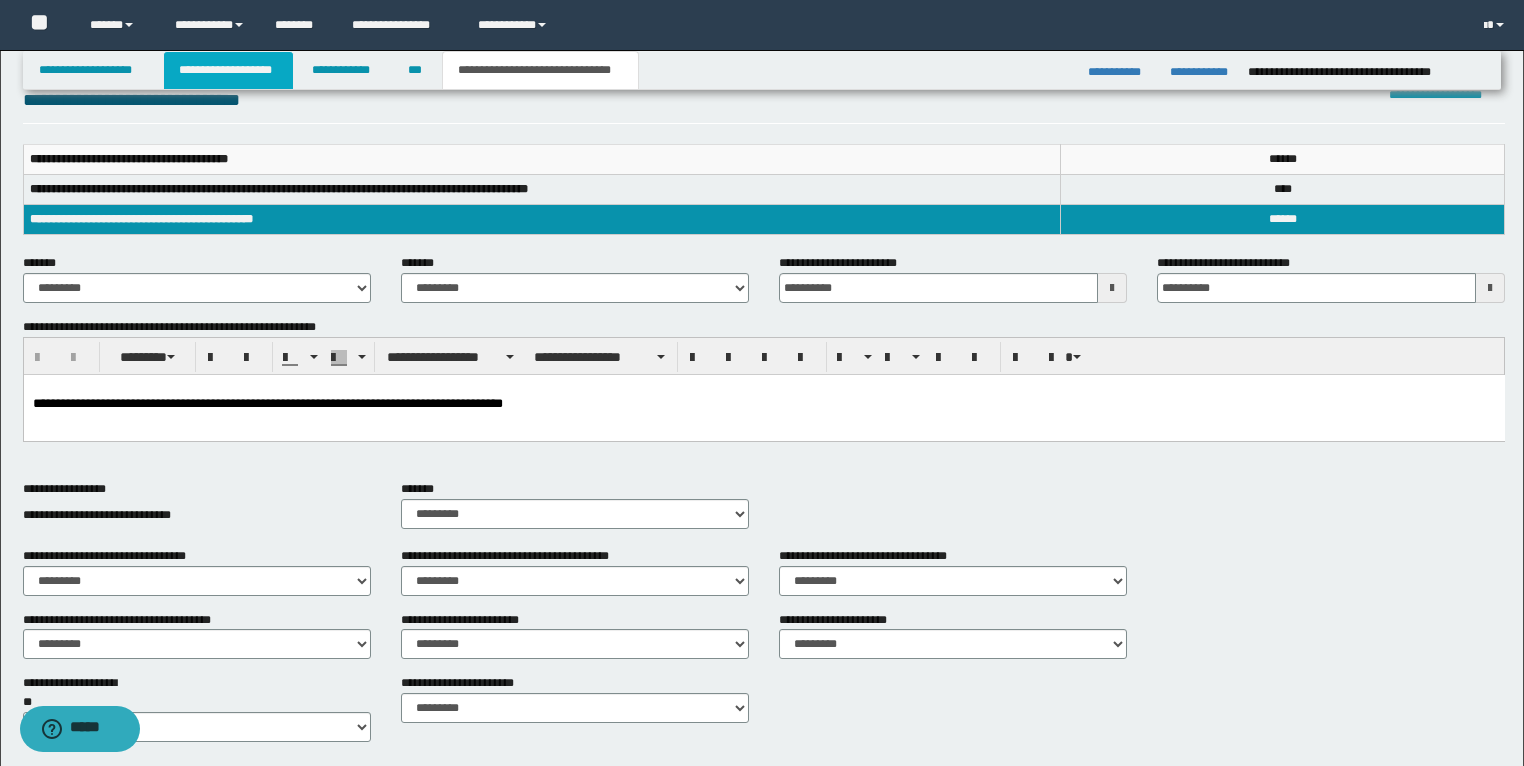 click on "**********" at bounding box center [228, 70] 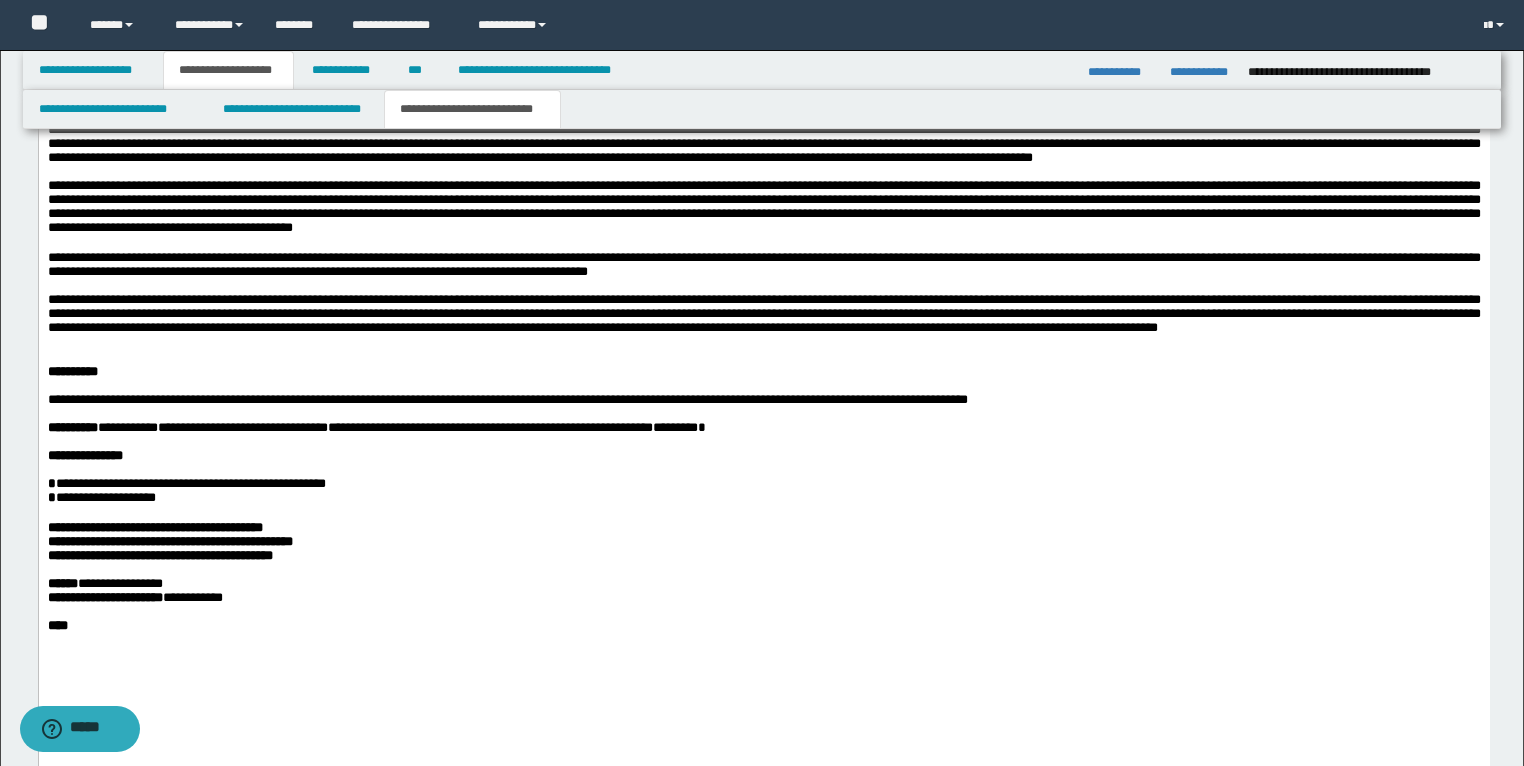 scroll, scrollTop: 3622, scrollLeft: 0, axis: vertical 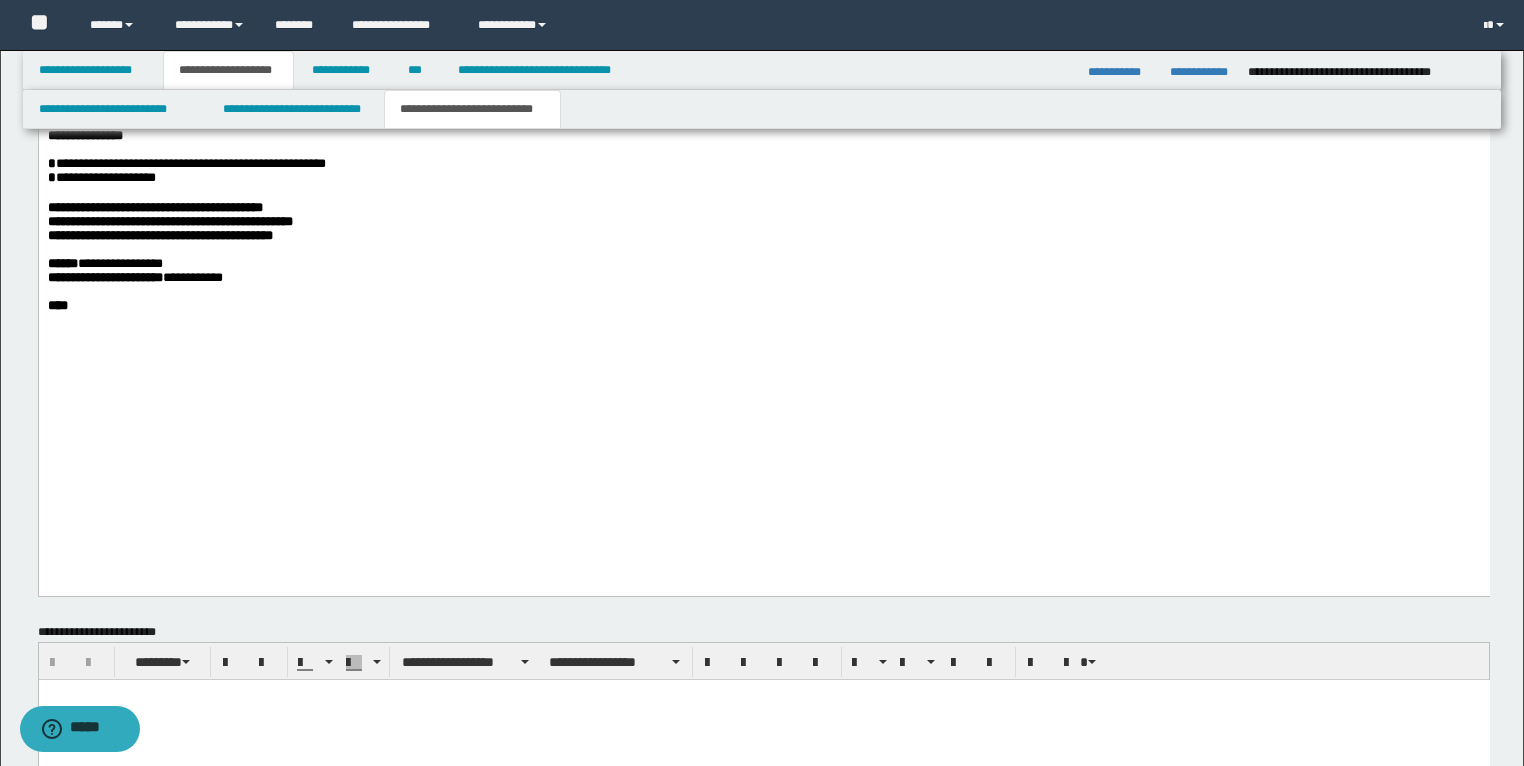 click on "**********" at bounding box center [159, 236] 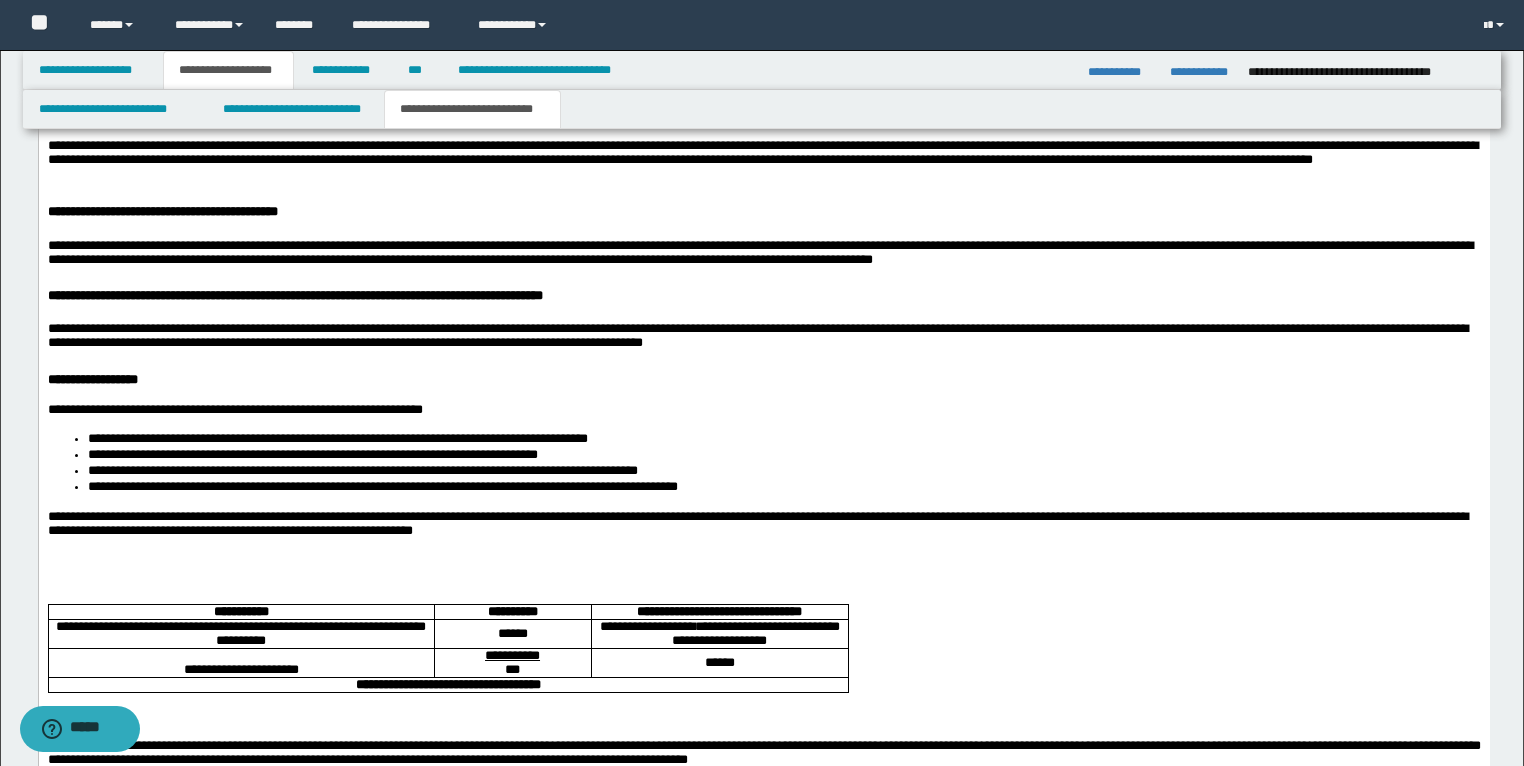 scroll, scrollTop: 2182, scrollLeft: 0, axis: vertical 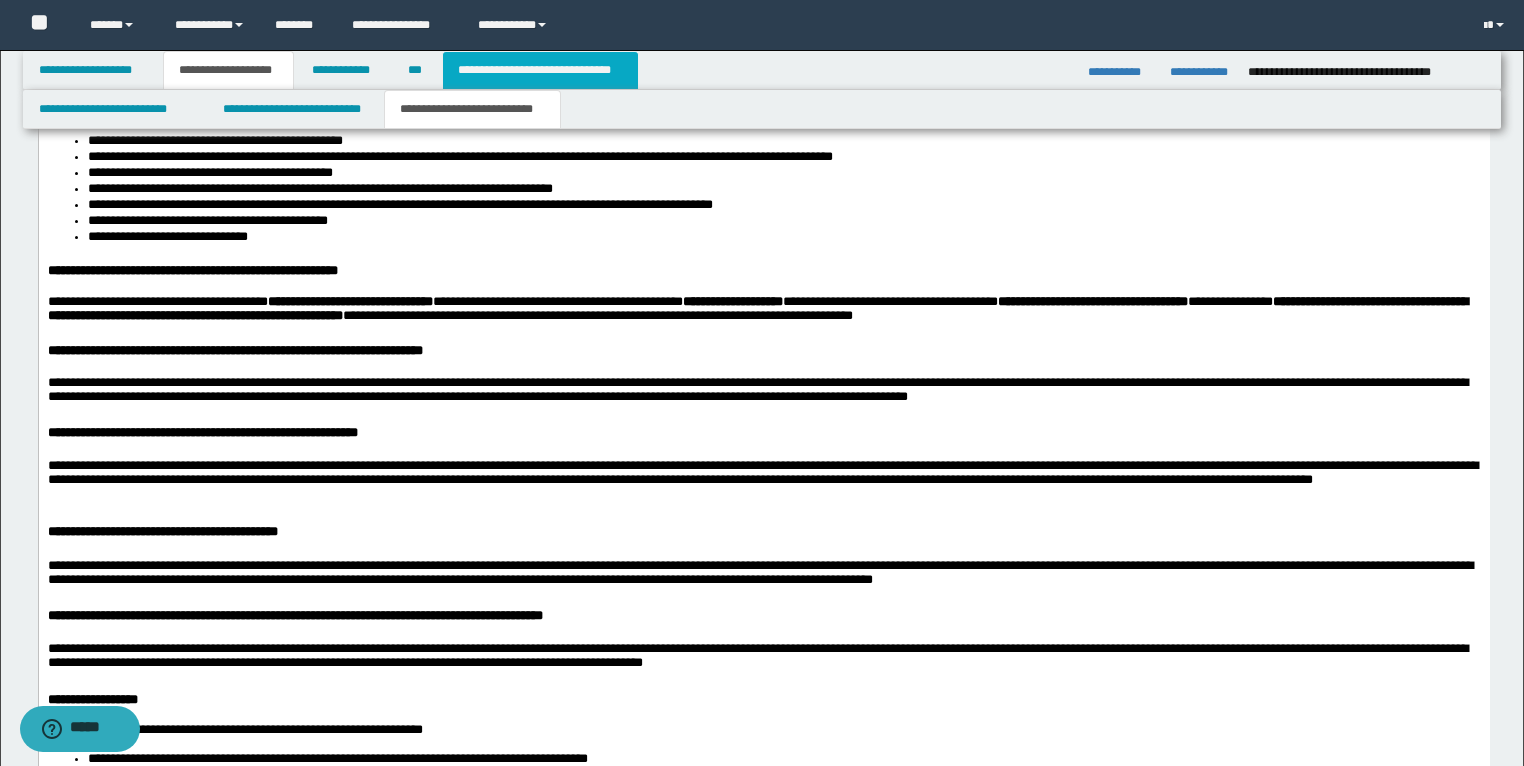 click on "**********" at bounding box center [540, 70] 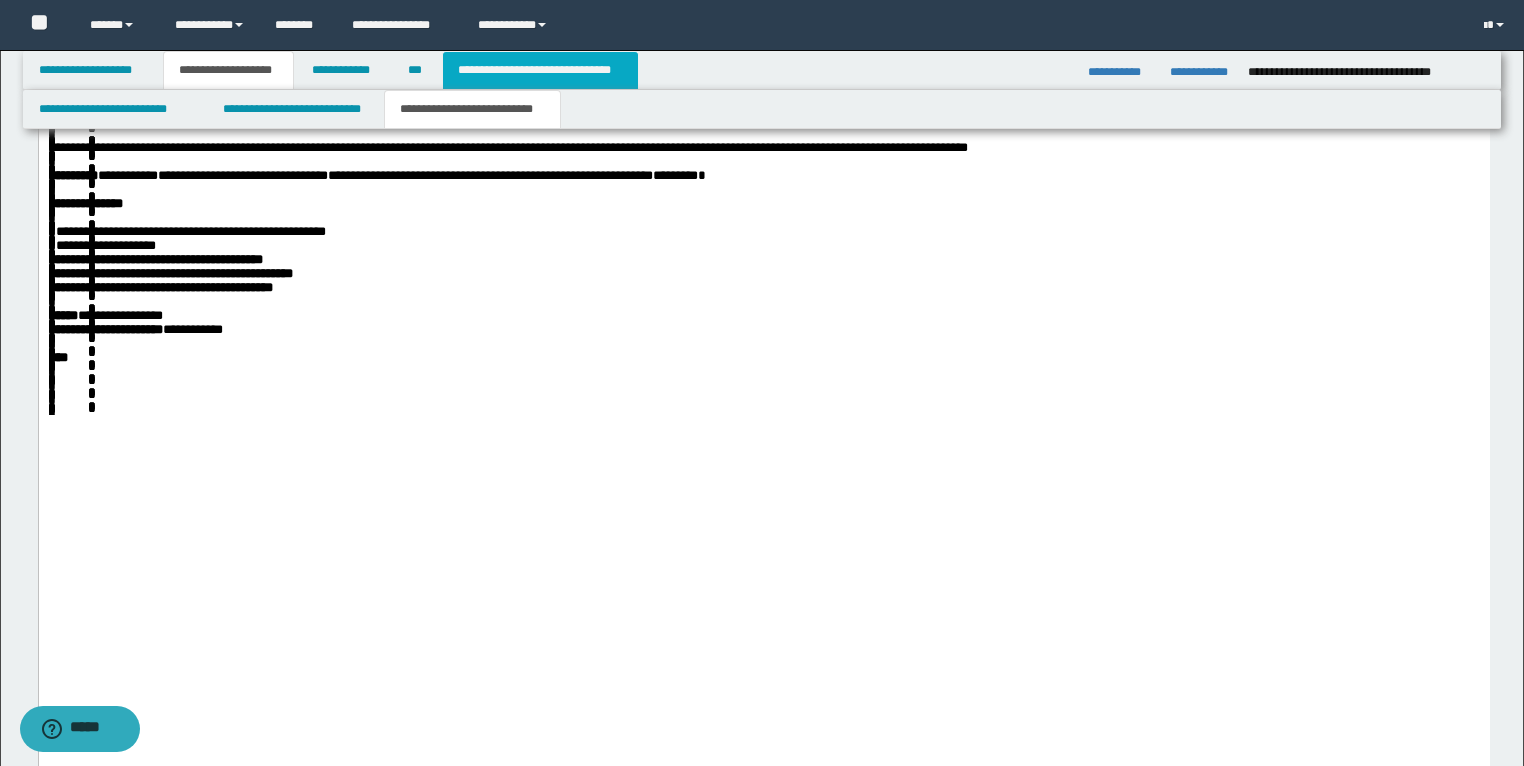scroll, scrollTop: 631, scrollLeft: 0, axis: vertical 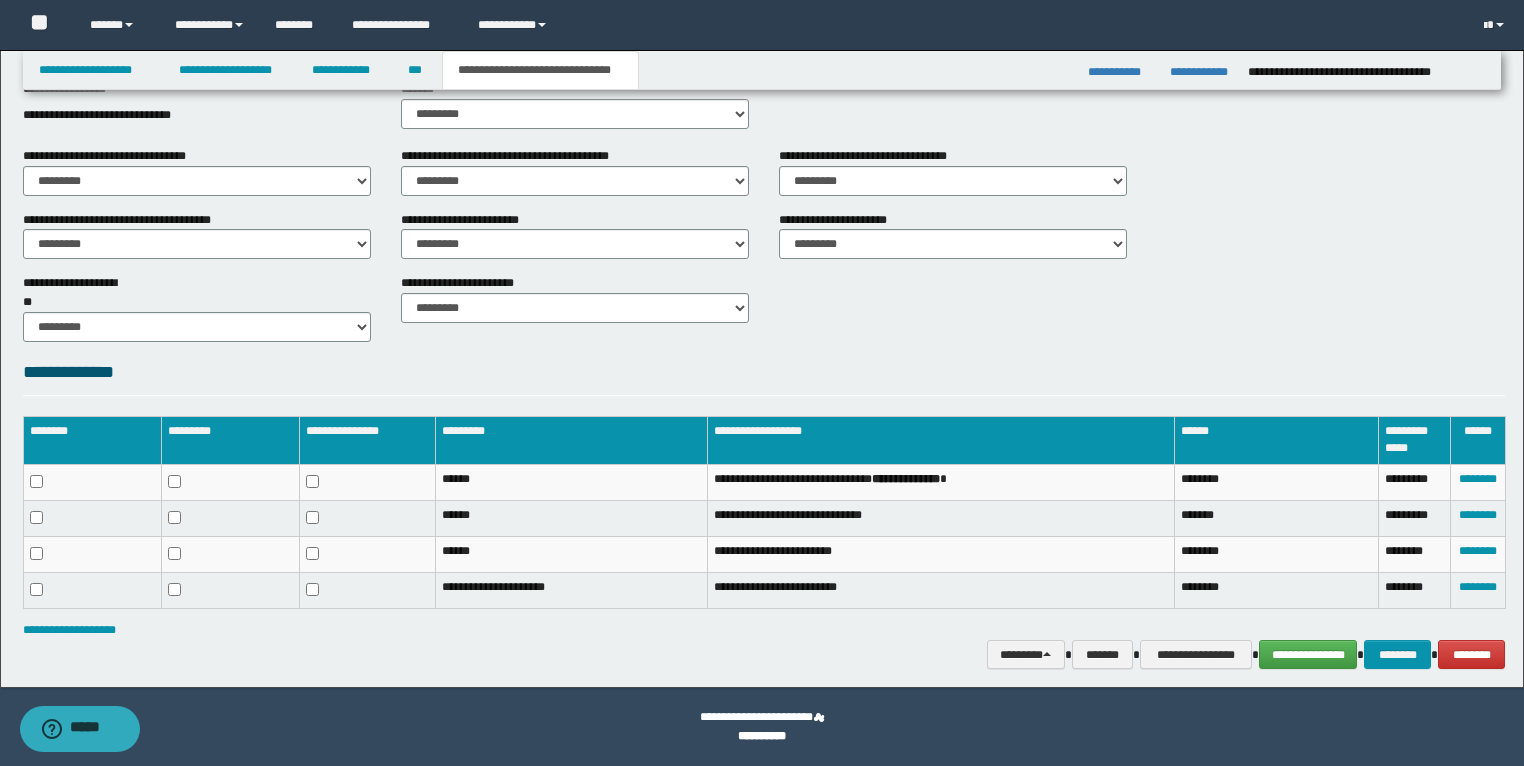 click on "**********" at bounding box center [764, 630] 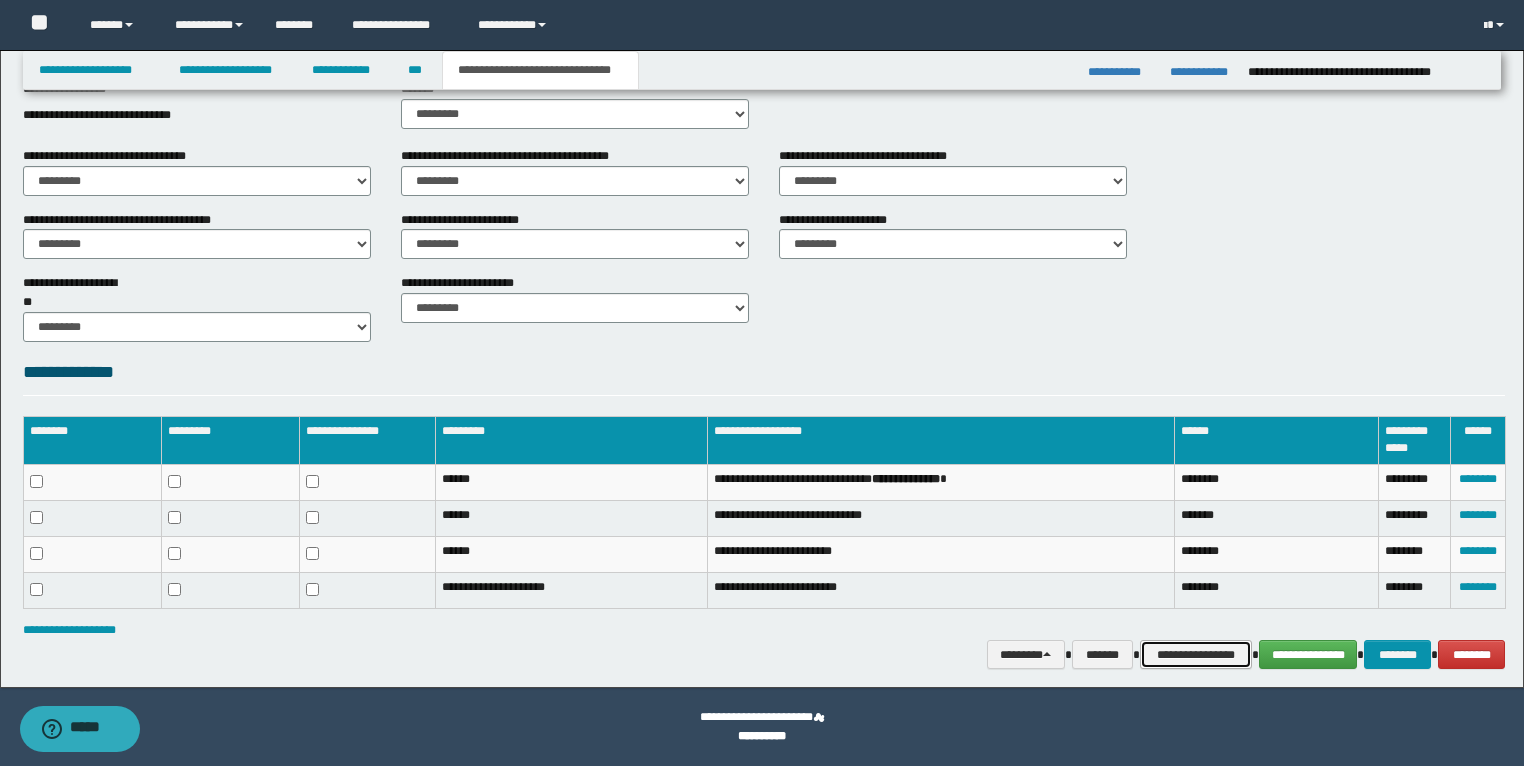 click on "**********" at bounding box center [1196, 655] 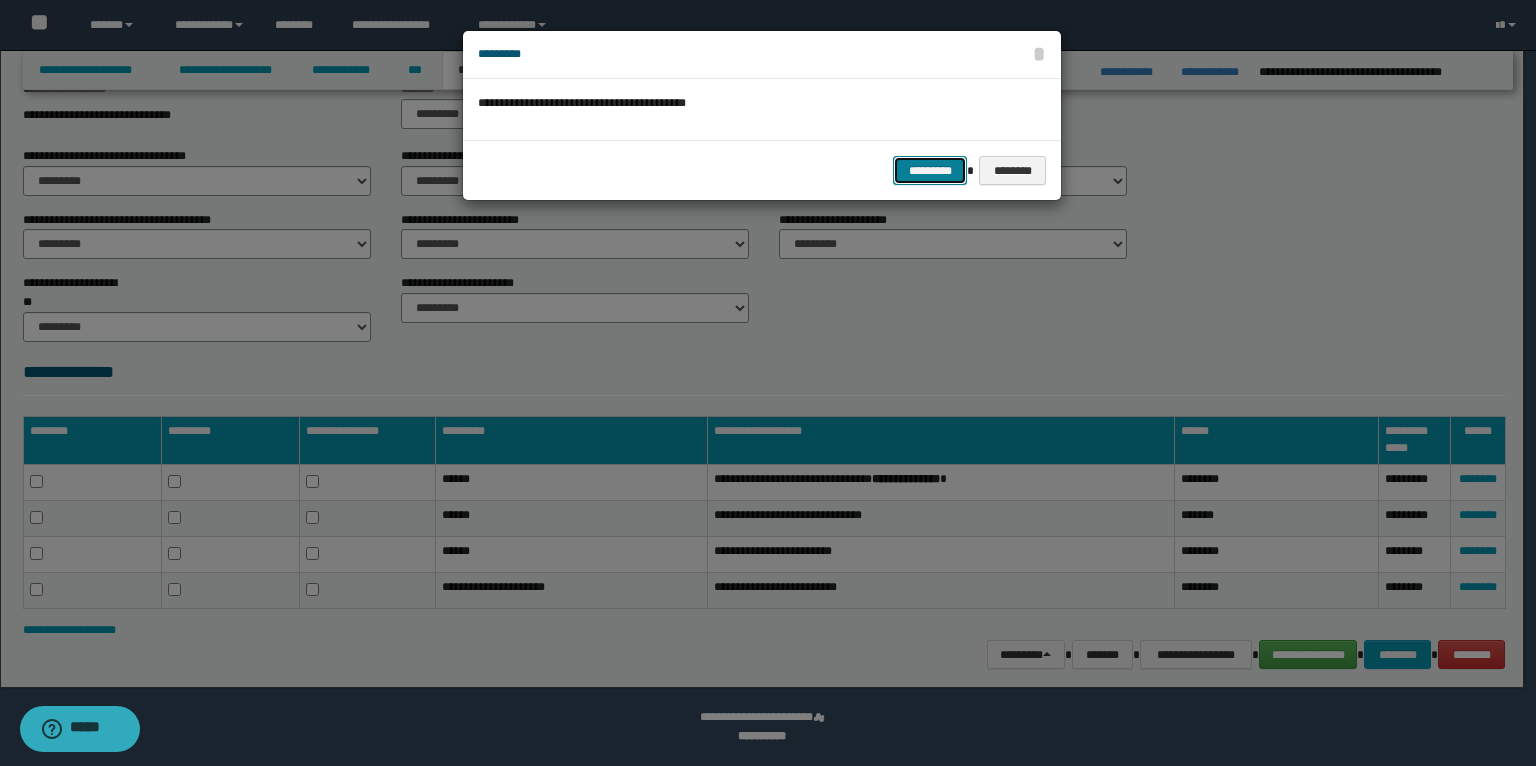 click on "*********" at bounding box center (930, 171) 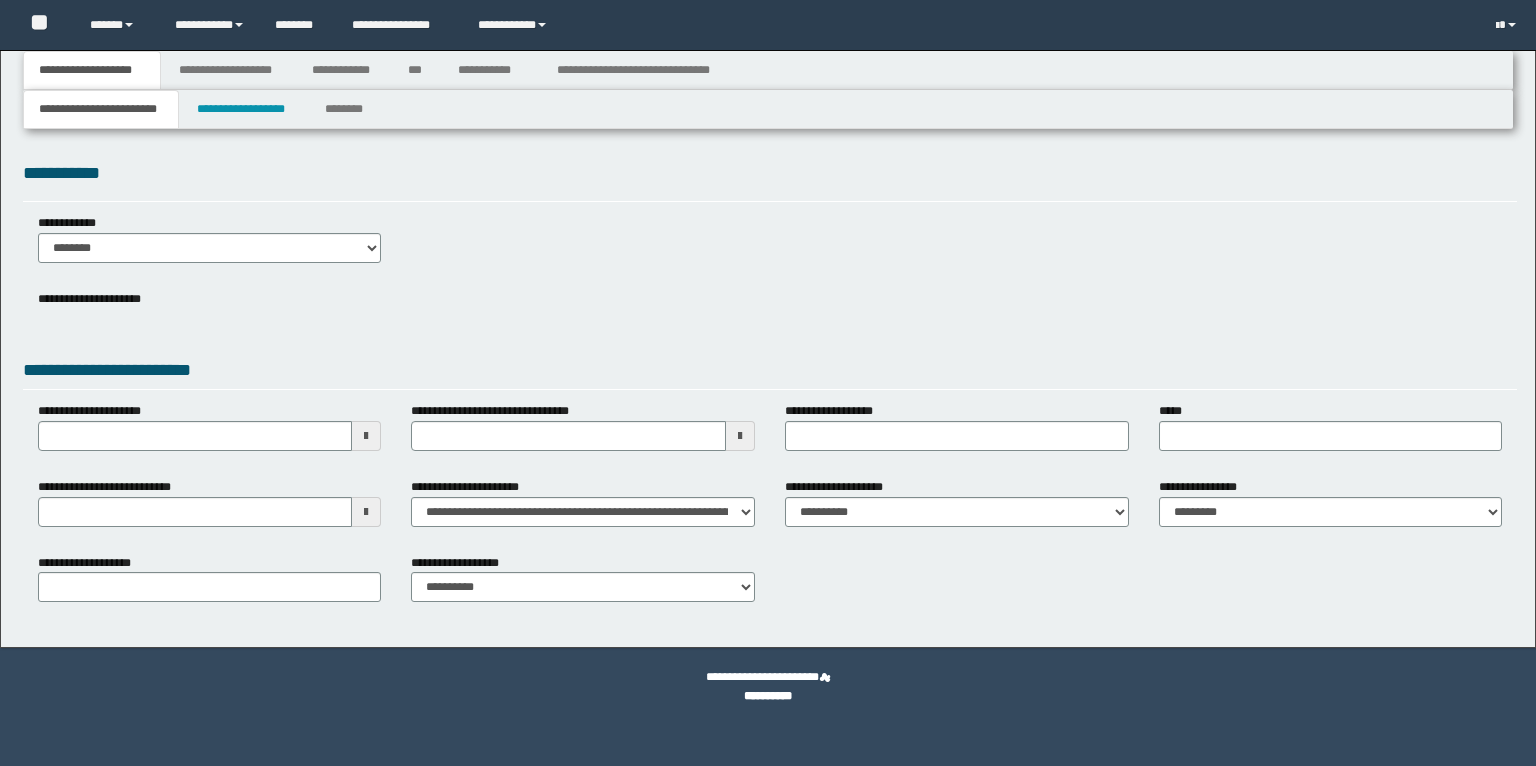 scroll, scrollTop: 0, scrollLeft: 0, axis: both 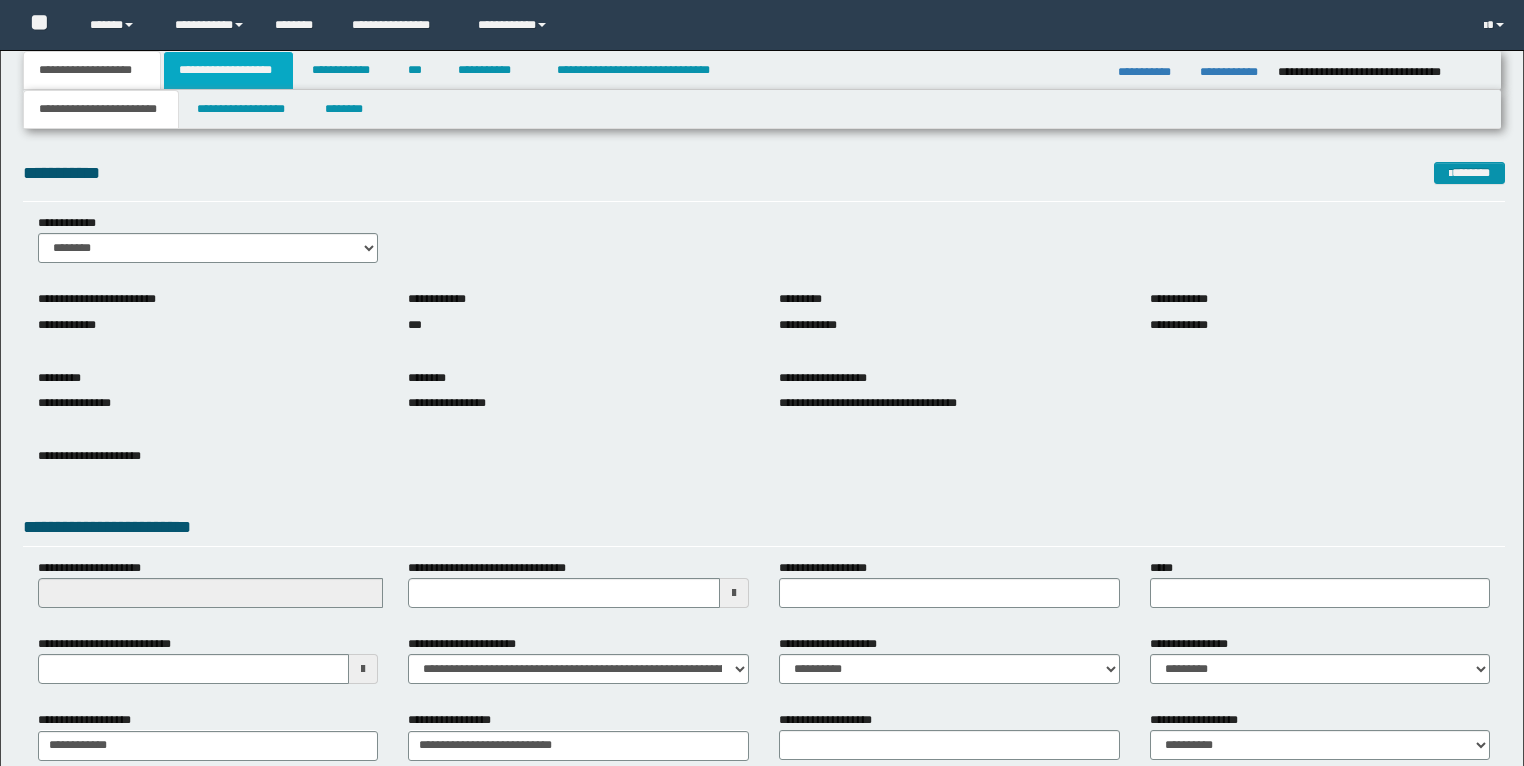 click on "**********" at bounding box center [228, 70] 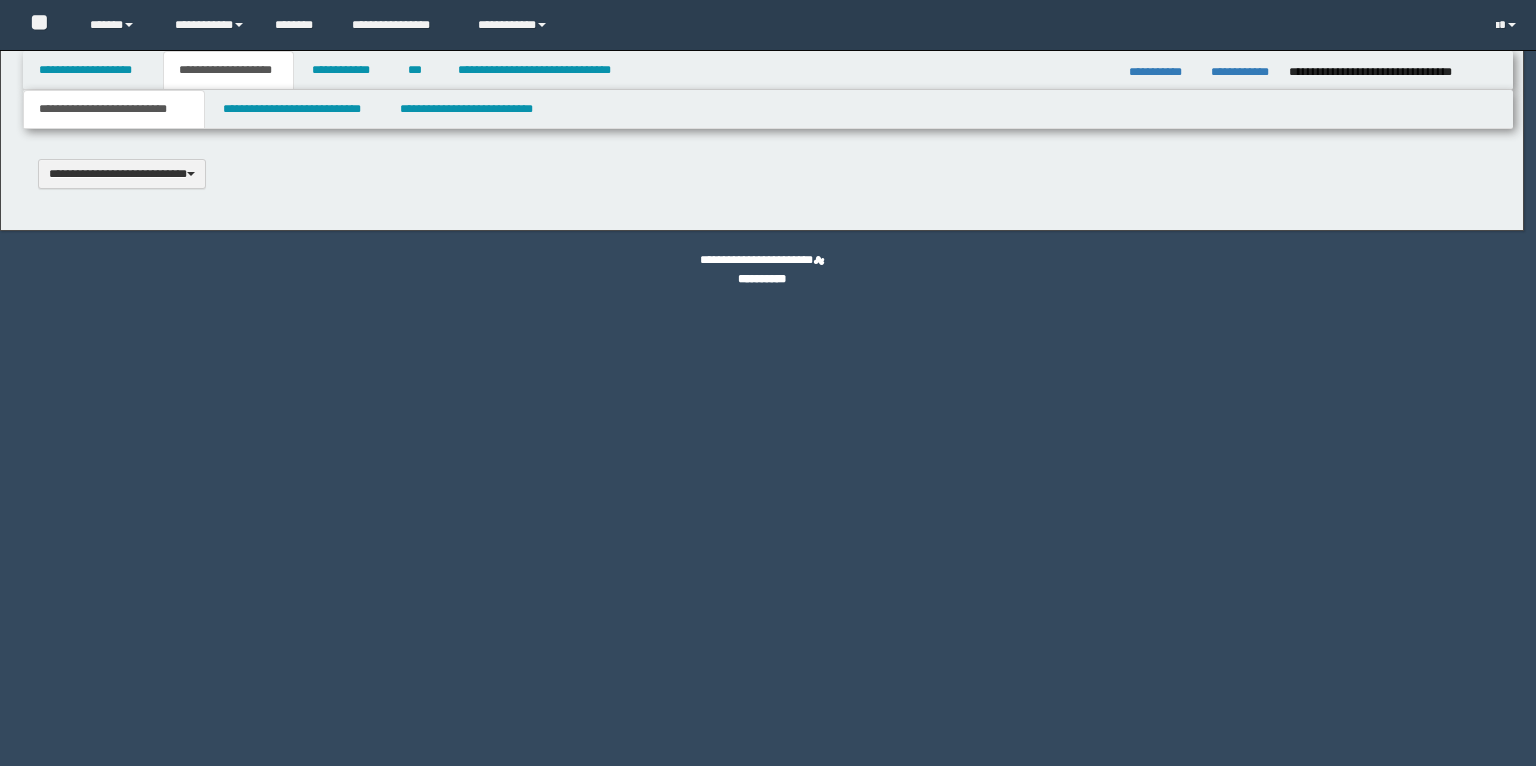 type 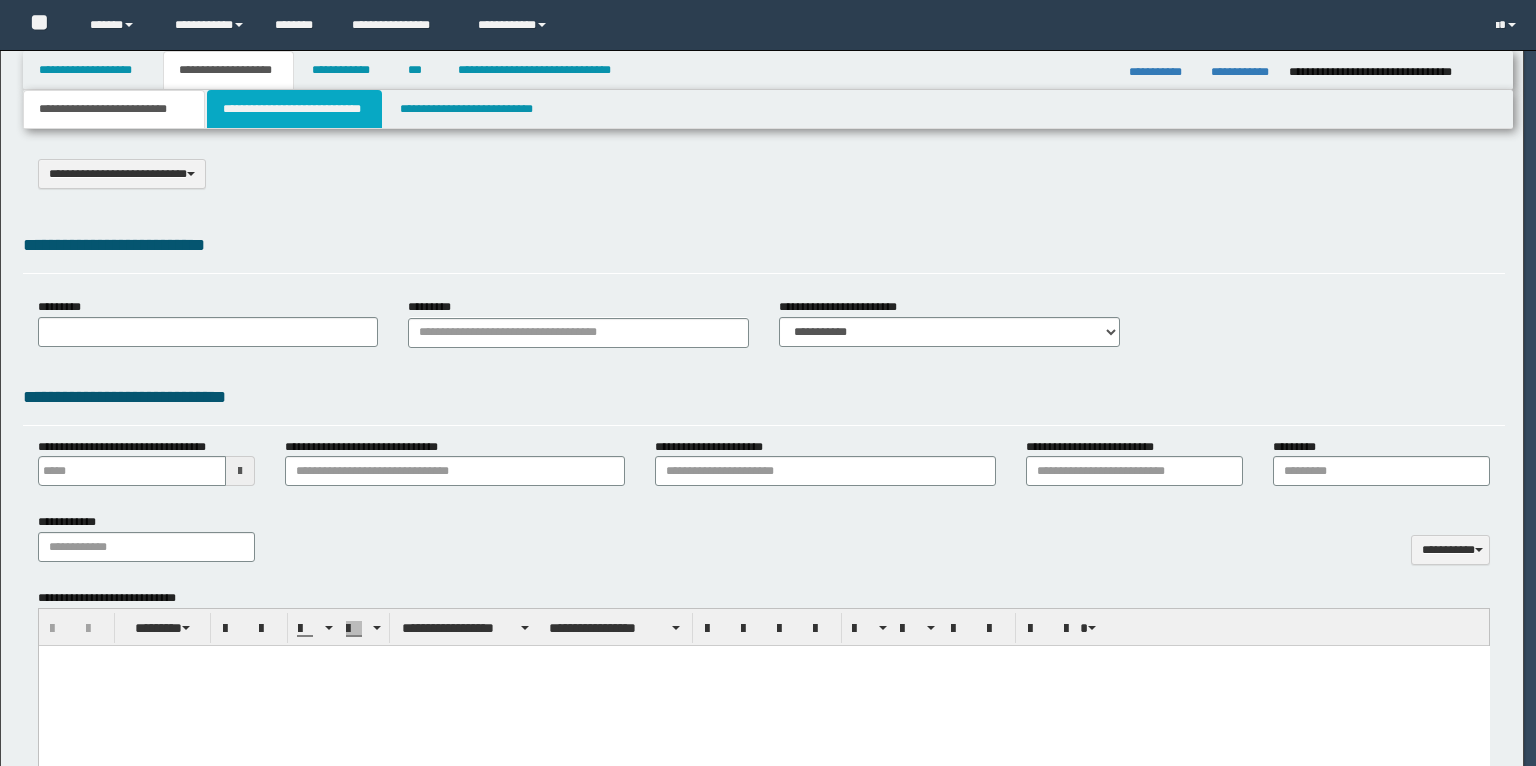 type on "**********" 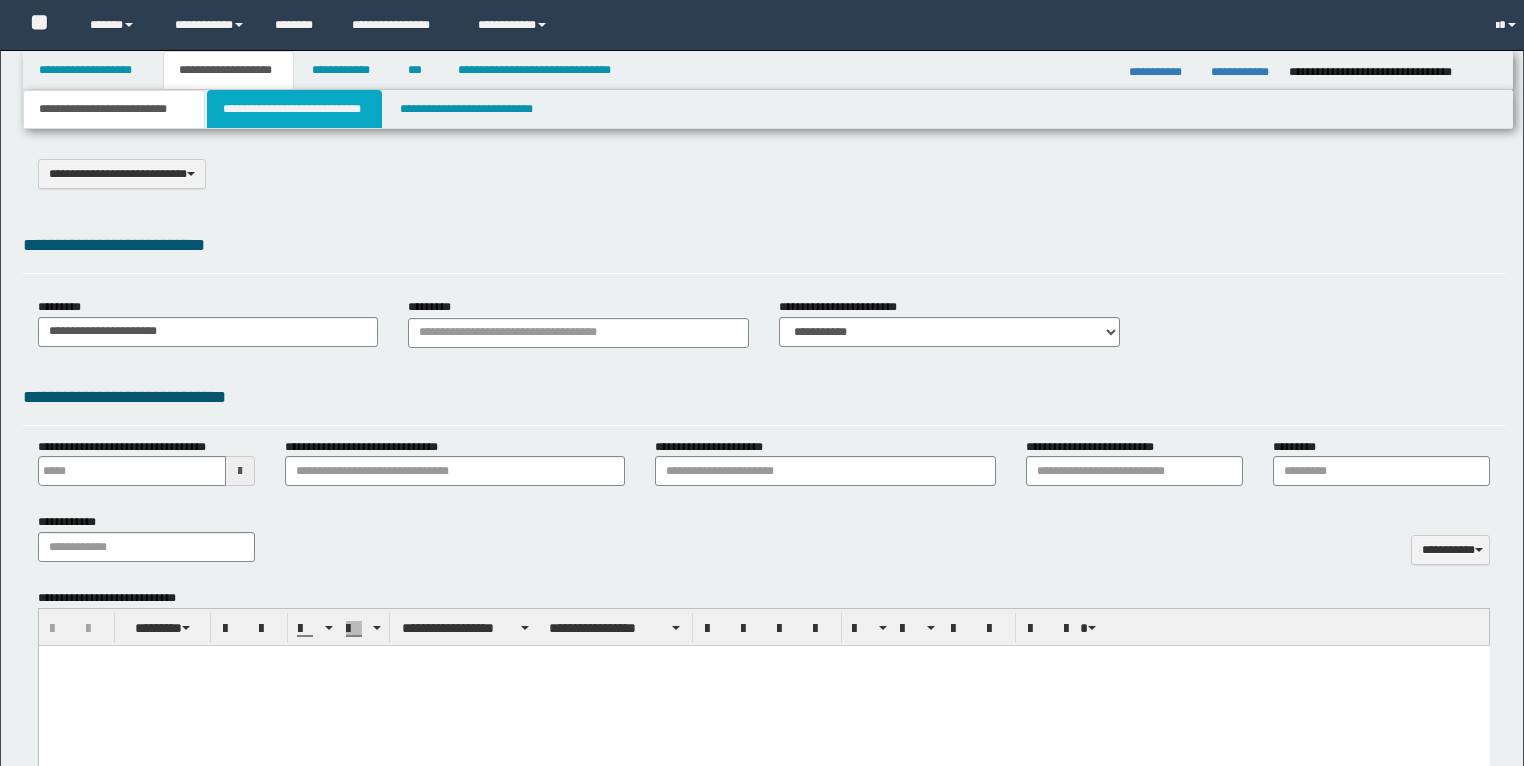 click on "**********" at bounding box center (294, 109) 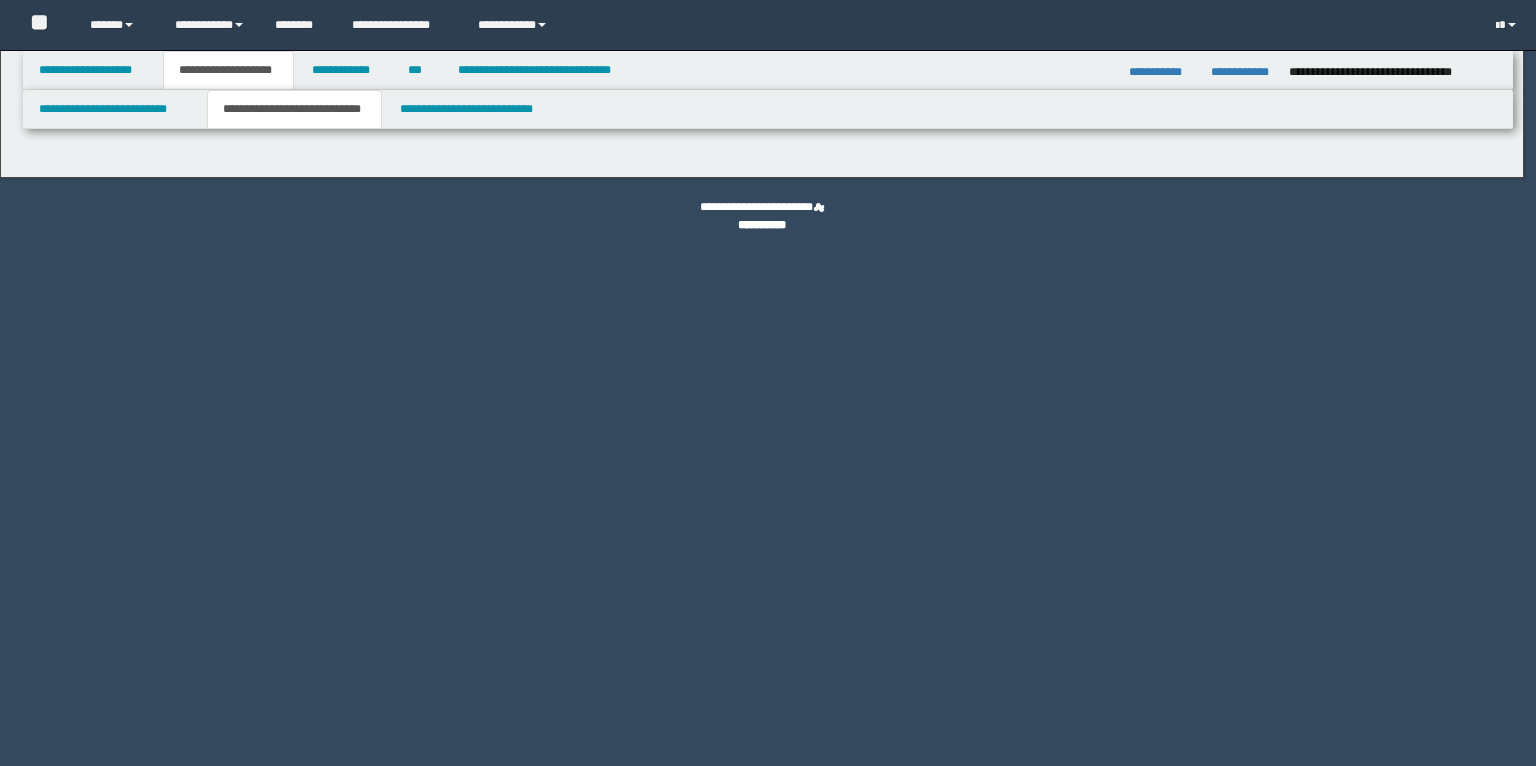 scroll, scrollTop: 0, scrollLeft: 0, axis: both 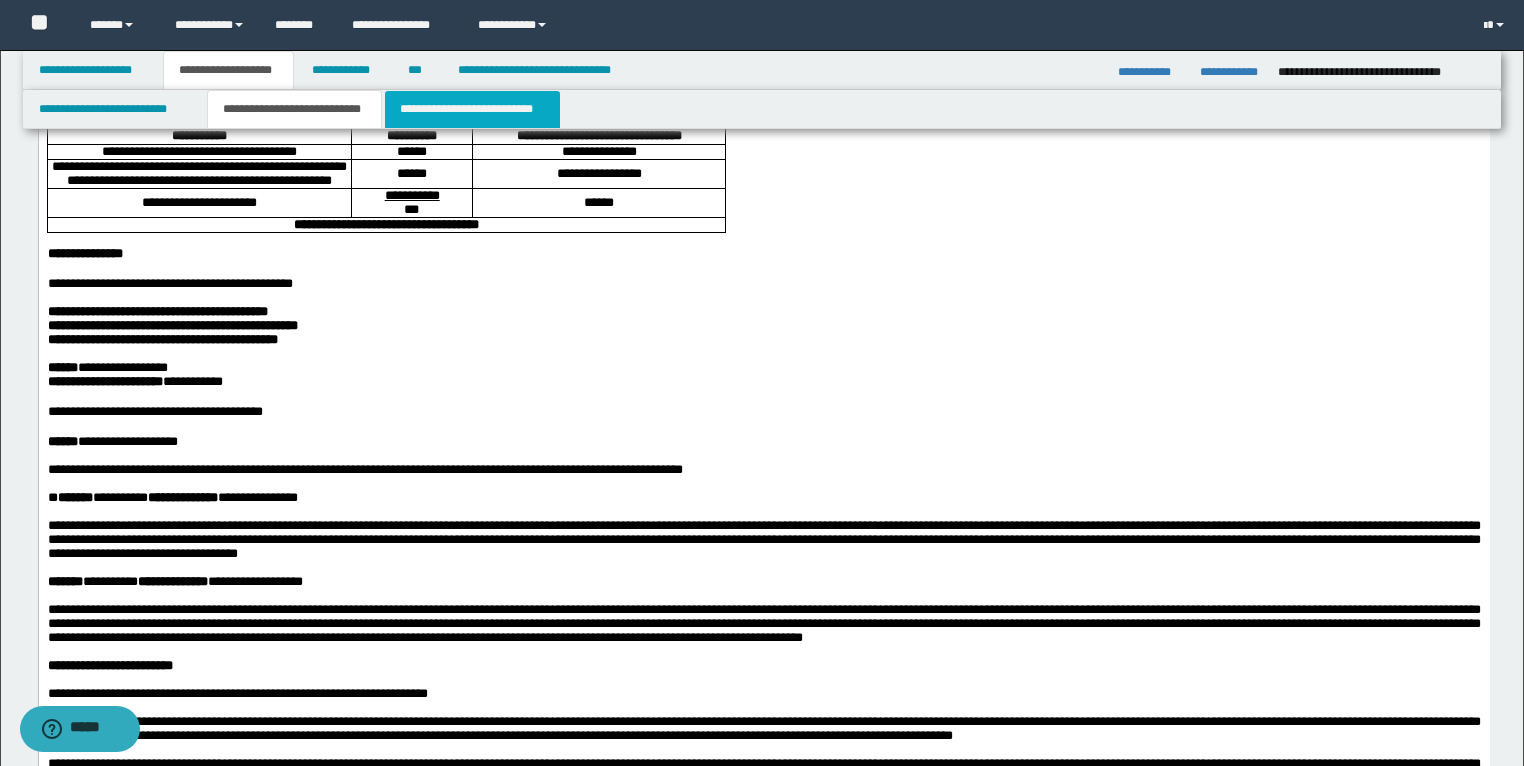 click on "**********" at bounding box center [472, 109] 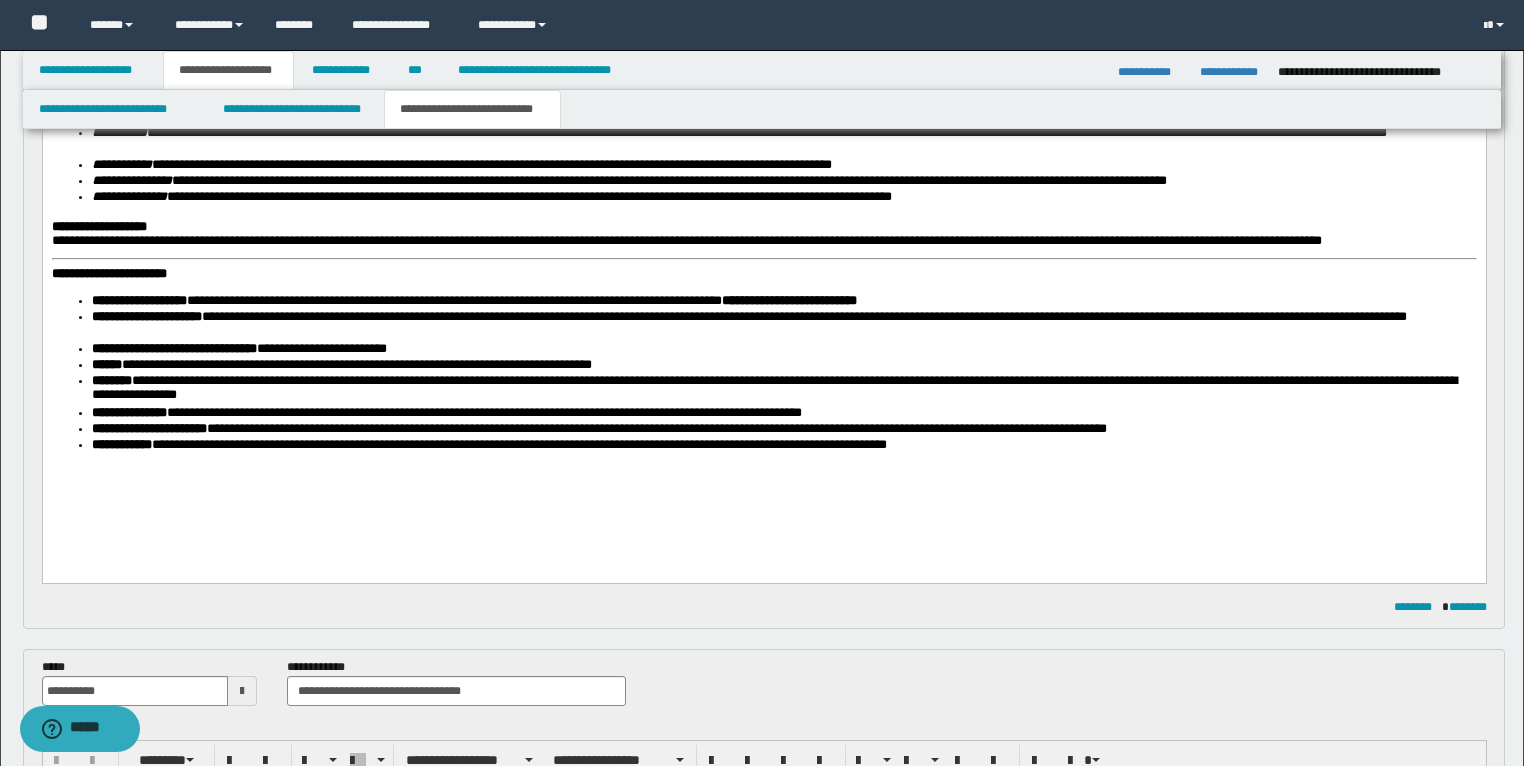 scroll, scrollTop: 320, scrollLeft: 0, axis: vertical 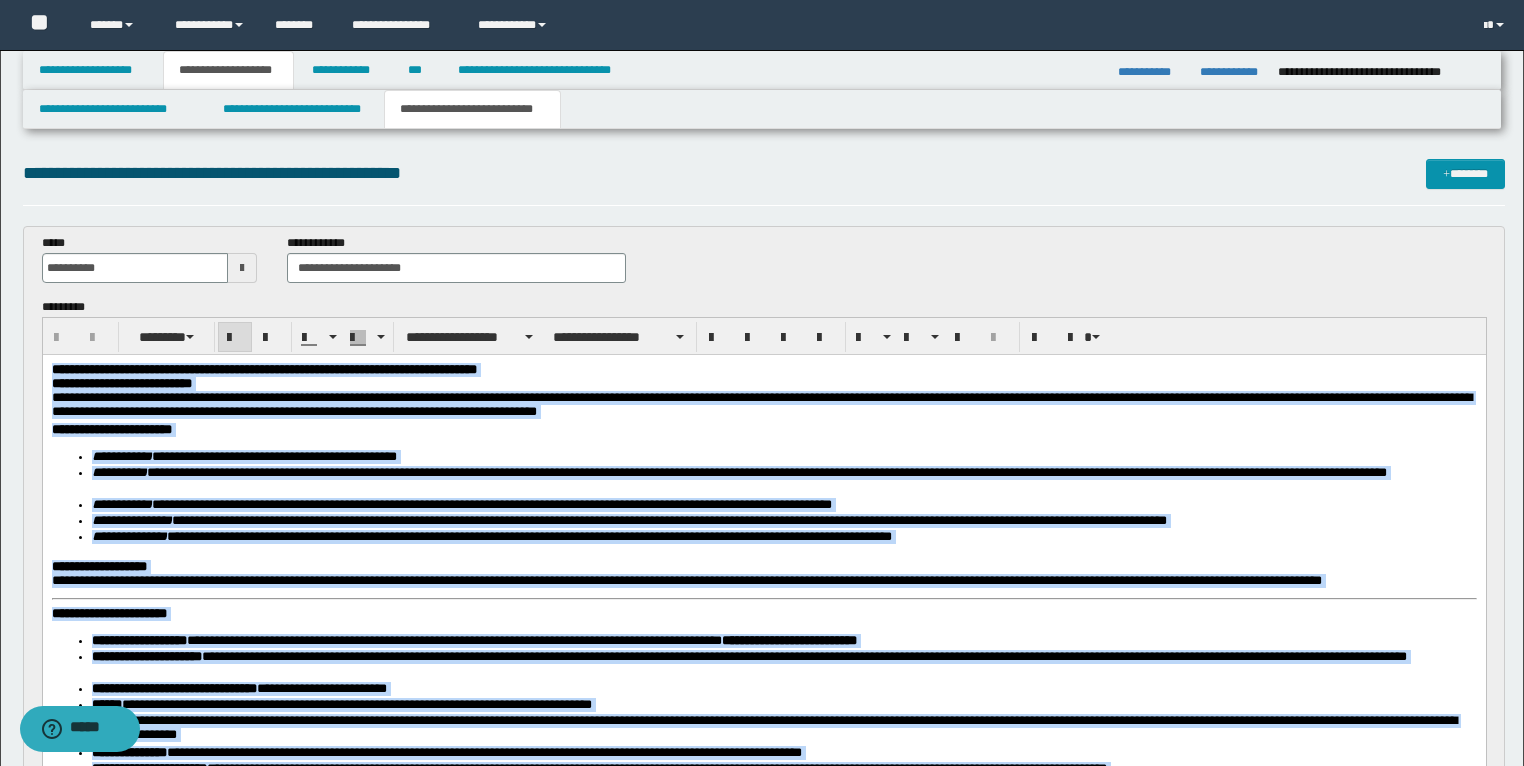 drag, startPoint x: 976, startPoint y: 798, endPoint x: 23, endPoint y: -19, distance: 1255.2681 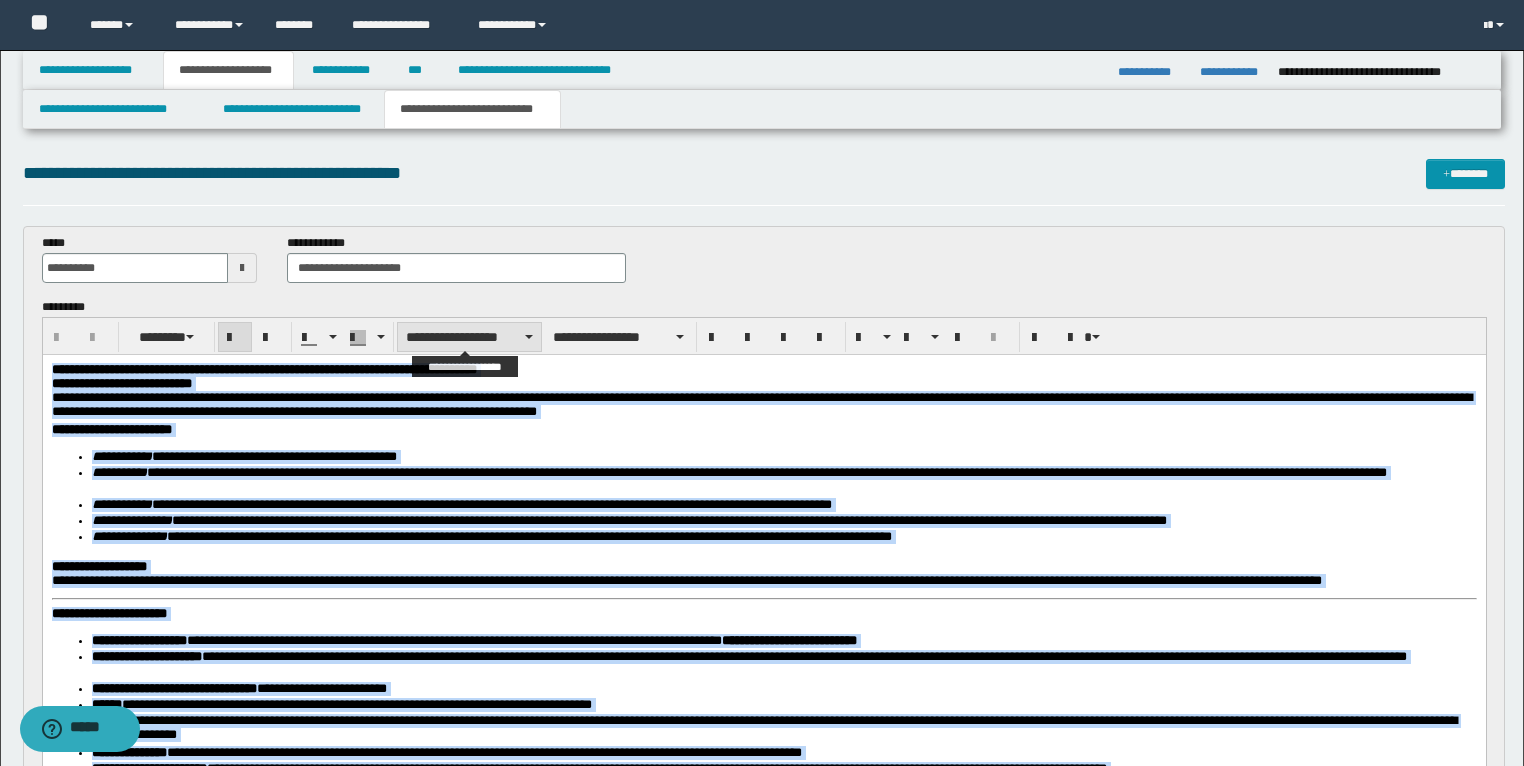 click on "**********" at bounding box center (469, 337) 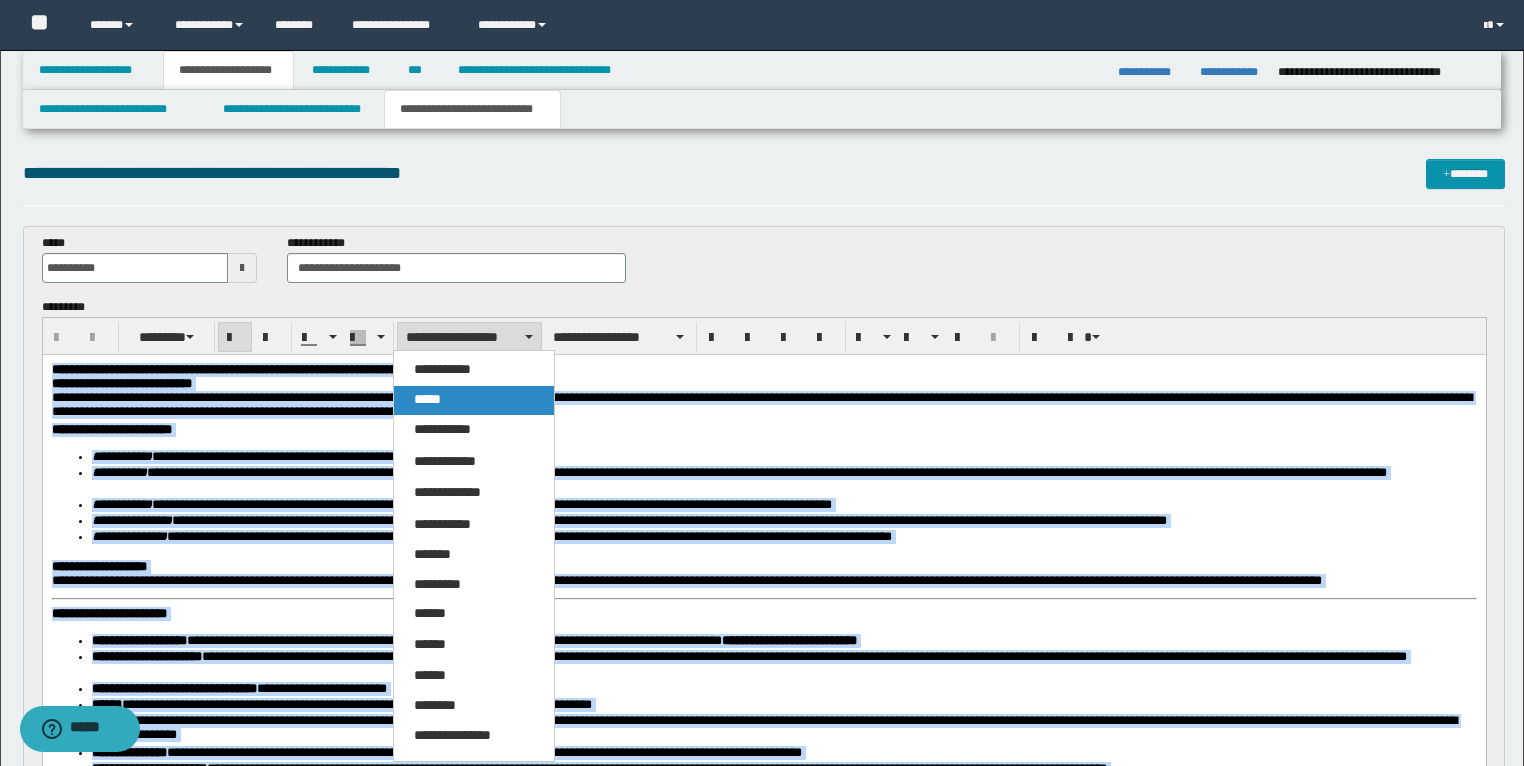 click on "*****" at bounding box center [427, 399] 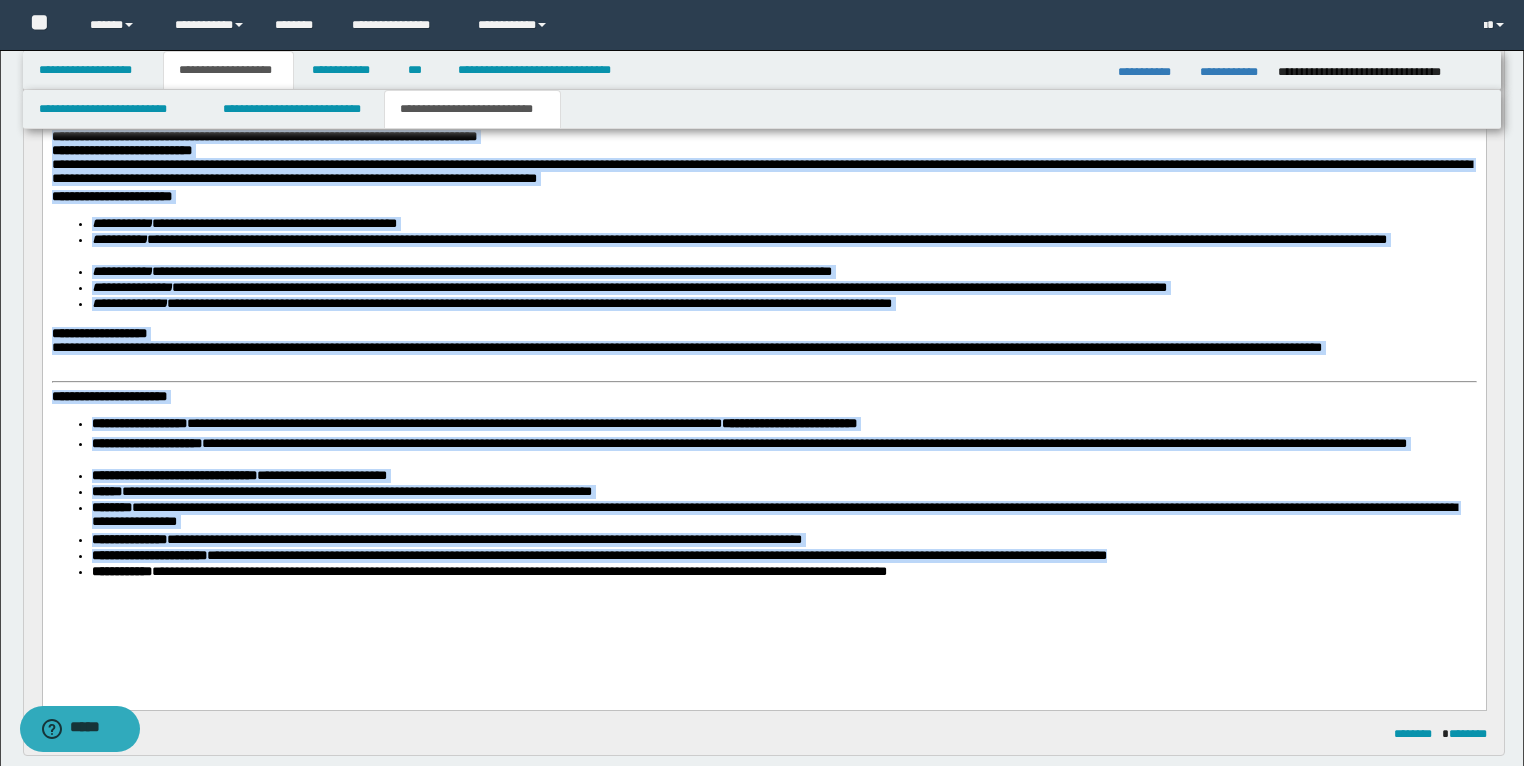 scroll, scrollTop: 240, scrollLeft: 0, axis: vertical 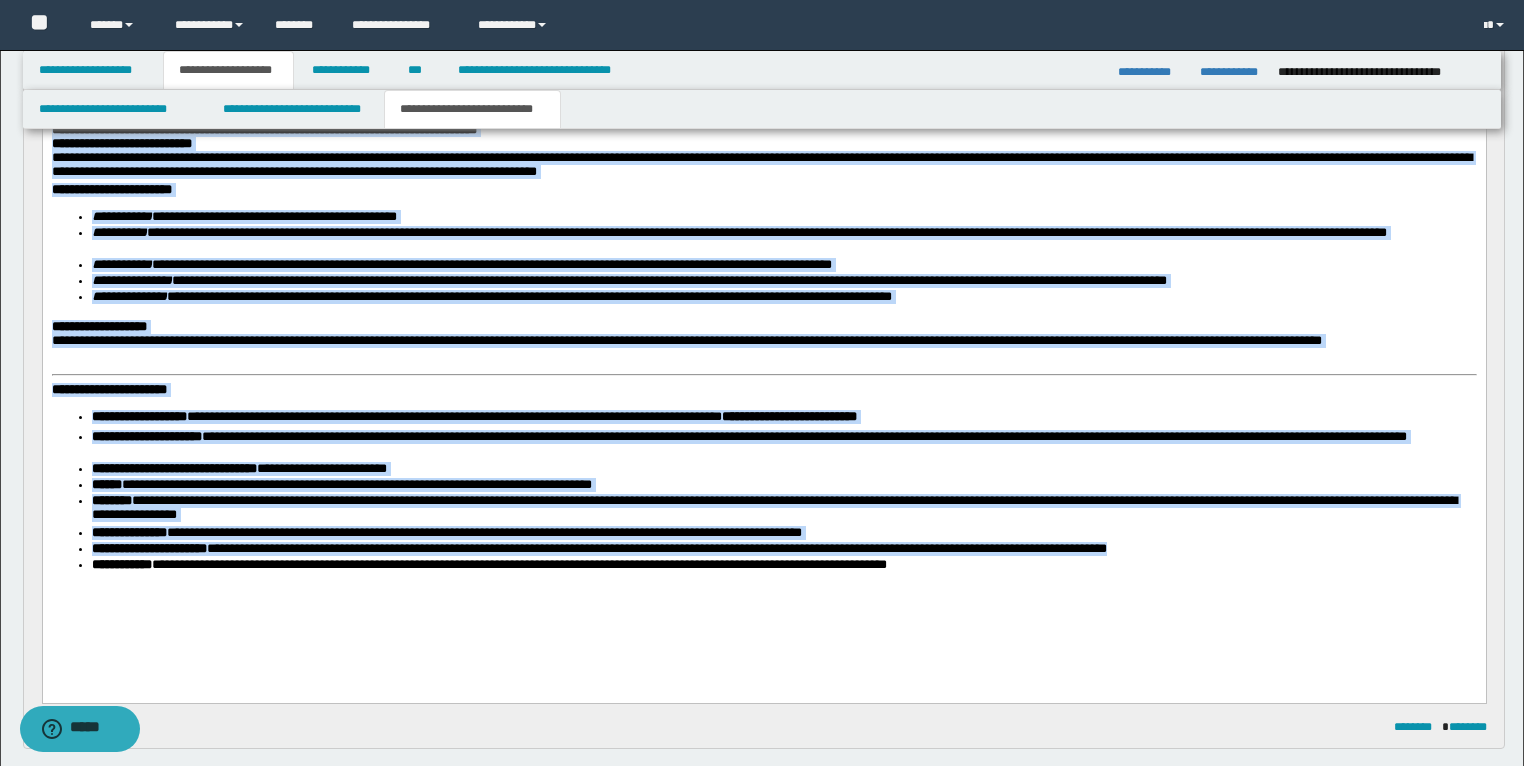 click on "**********" at bounding box center (763, 379) 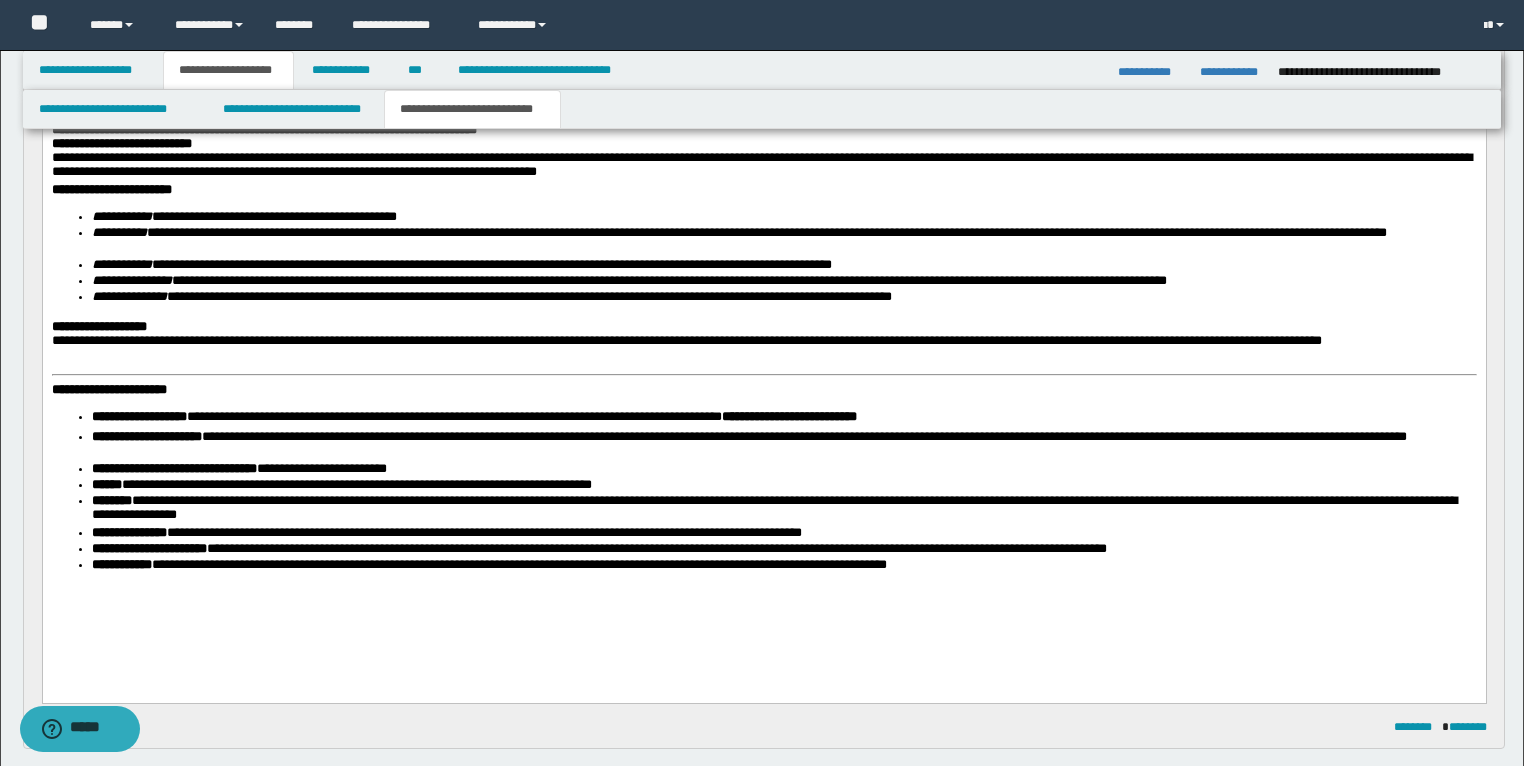 click on "**********" at bounding box center [763, 379] 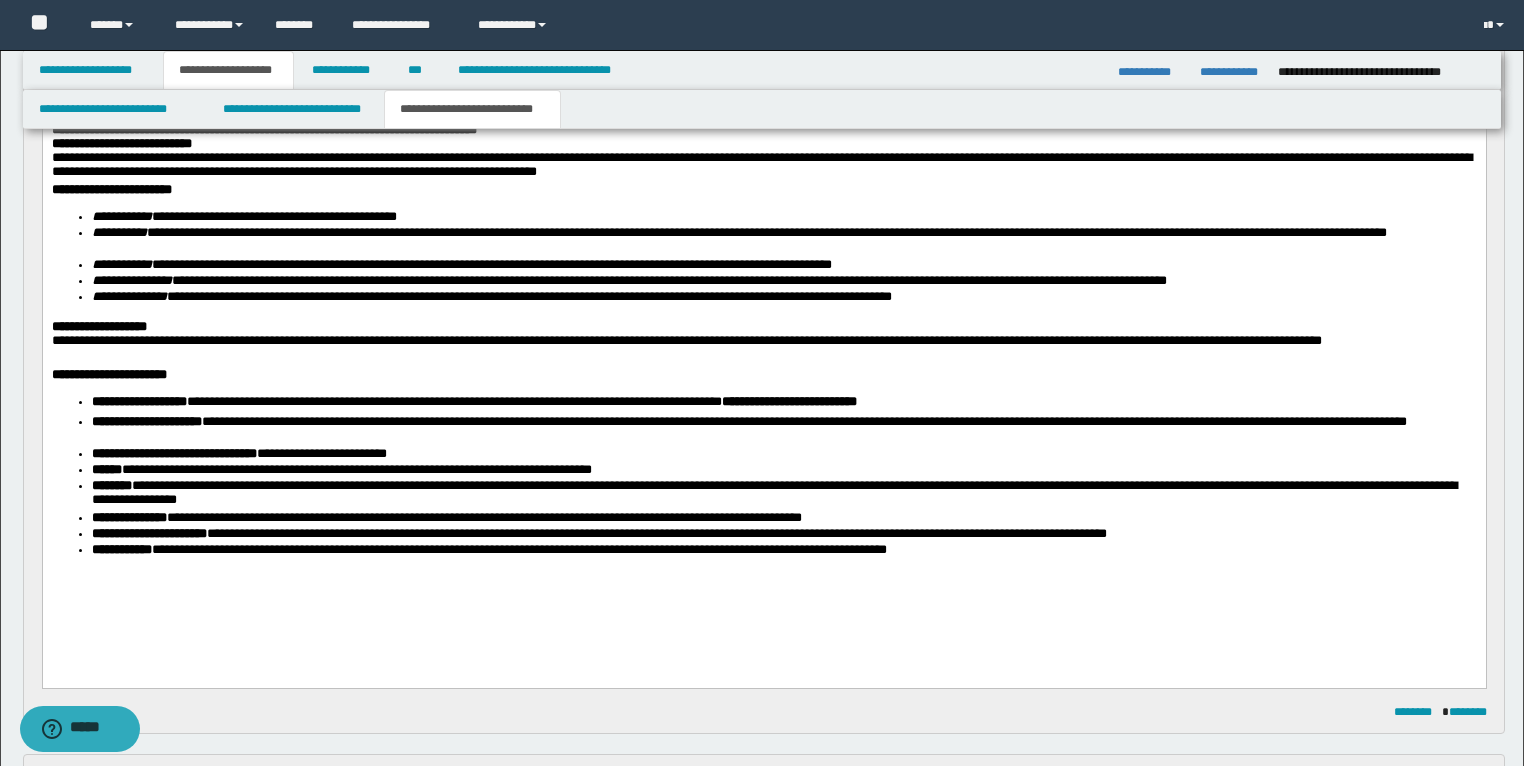 click on "**********" at bounding box center (788, 400) 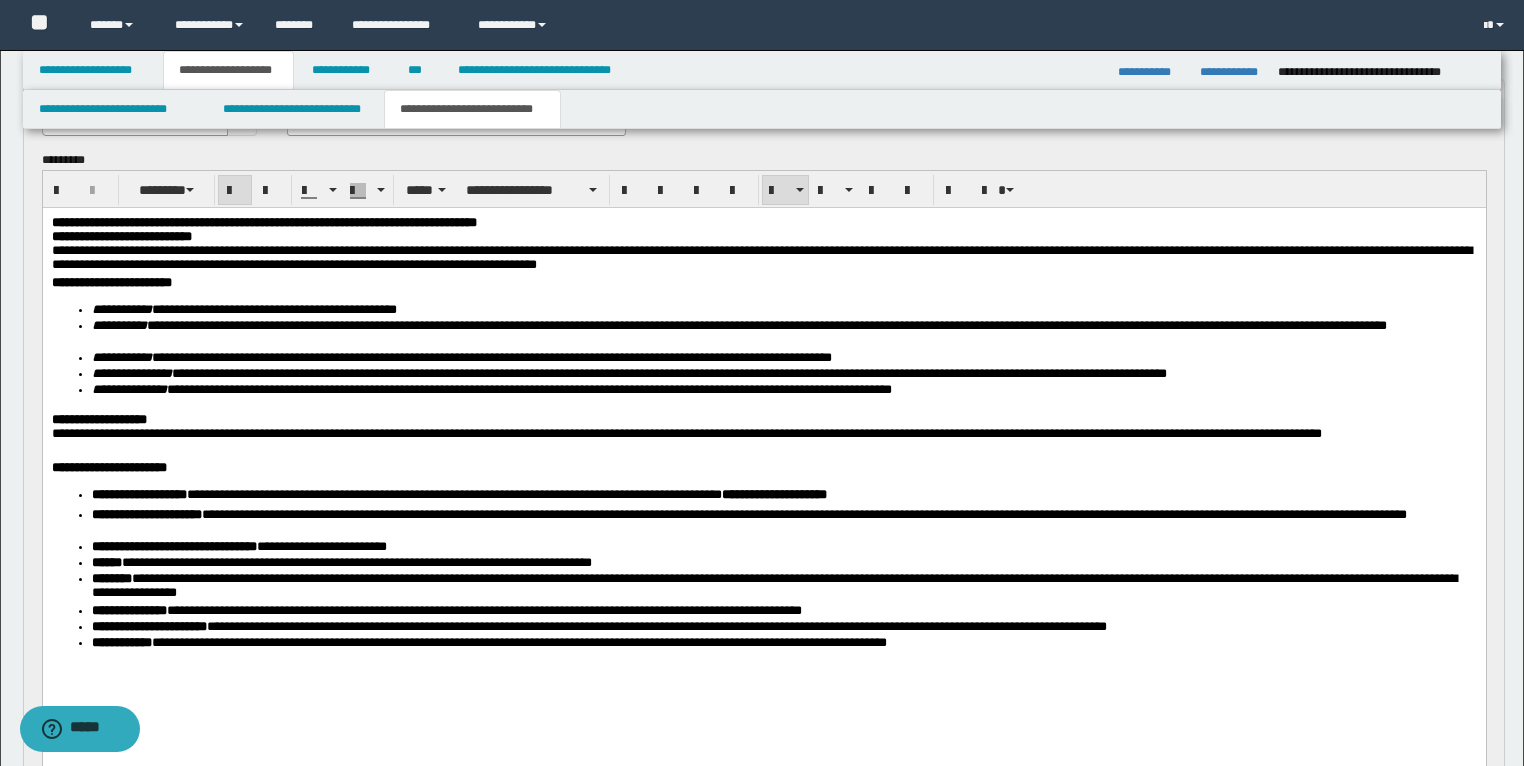 scroll, scrollTop: 0, scrollLeft: 0, axis: both 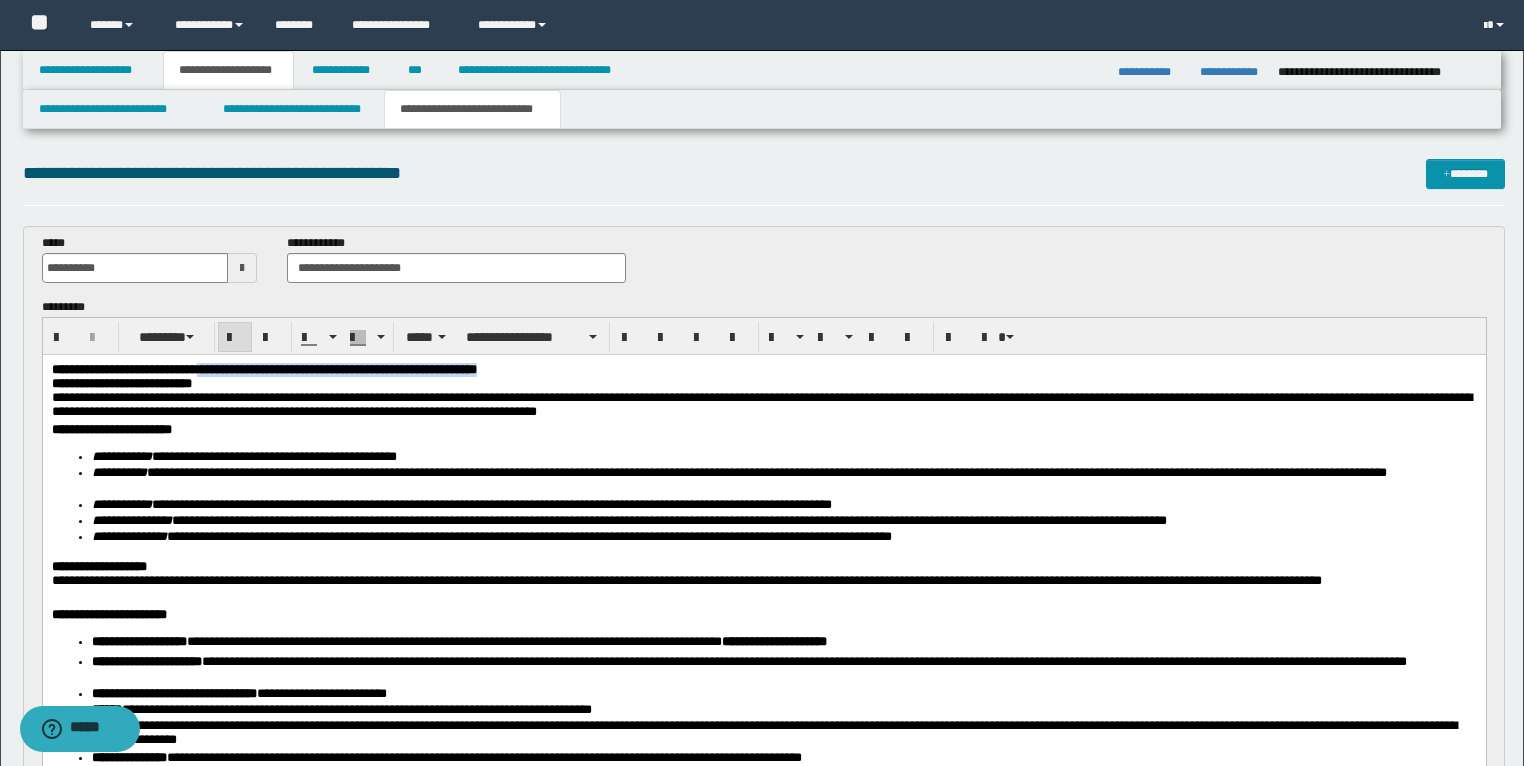 drag, startPoint x: 592, startPoint y: 370, endPoint x: 232, endPoint y: 372, distance: 360.00555 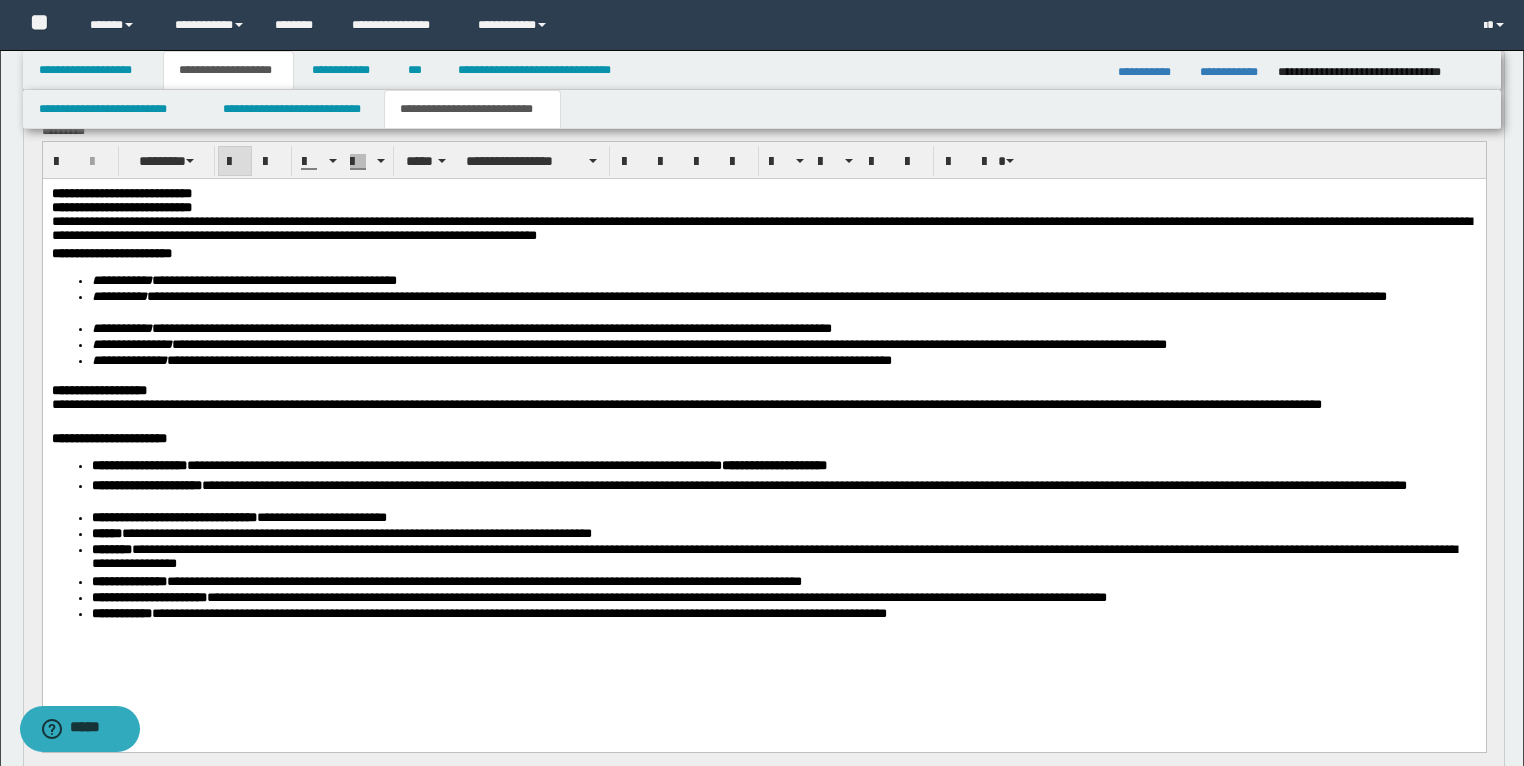 scroll, scrollTop: 480, scrollLeft: 0, axis: vertical 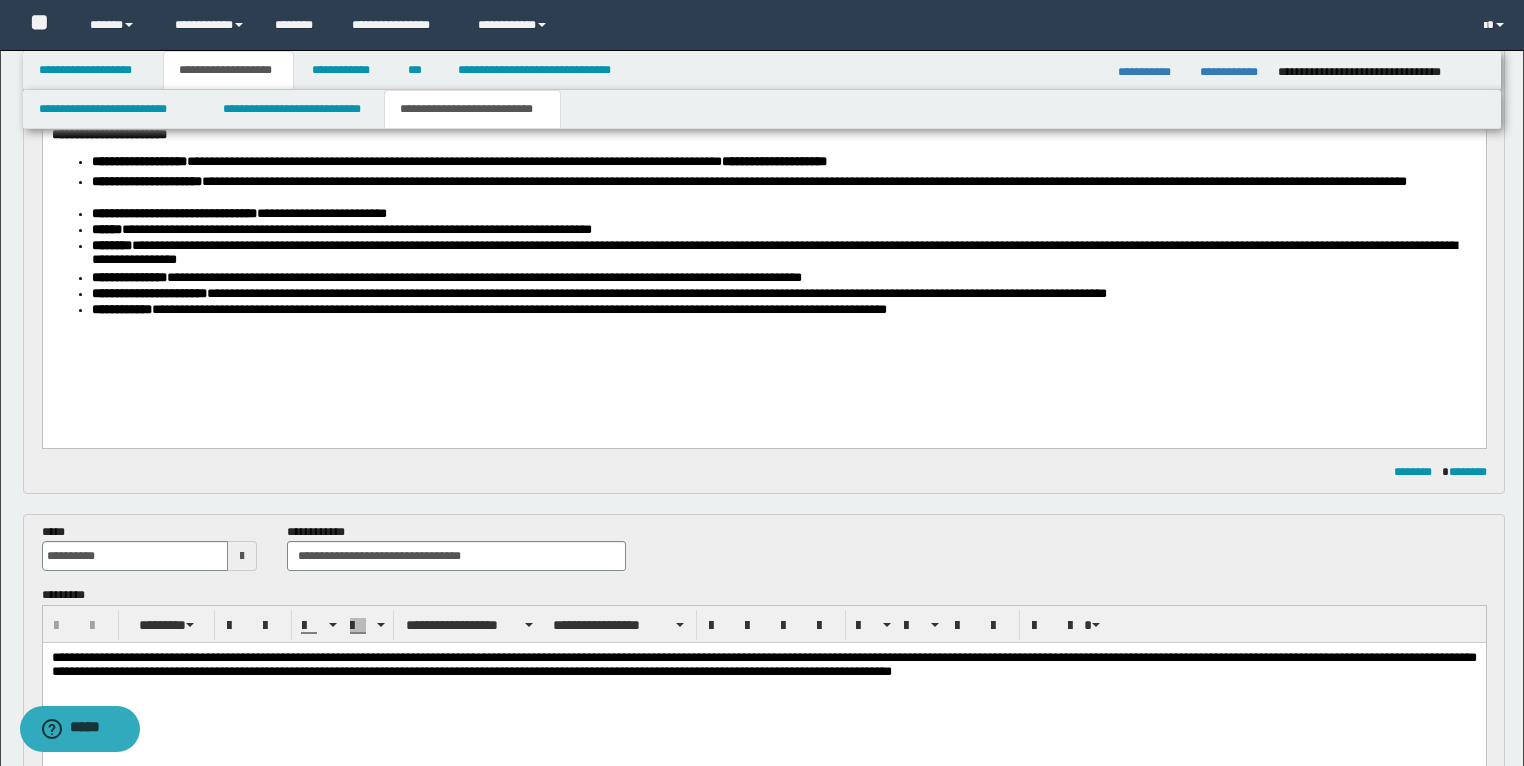 click on "**********" at bounding box center (458, 161) 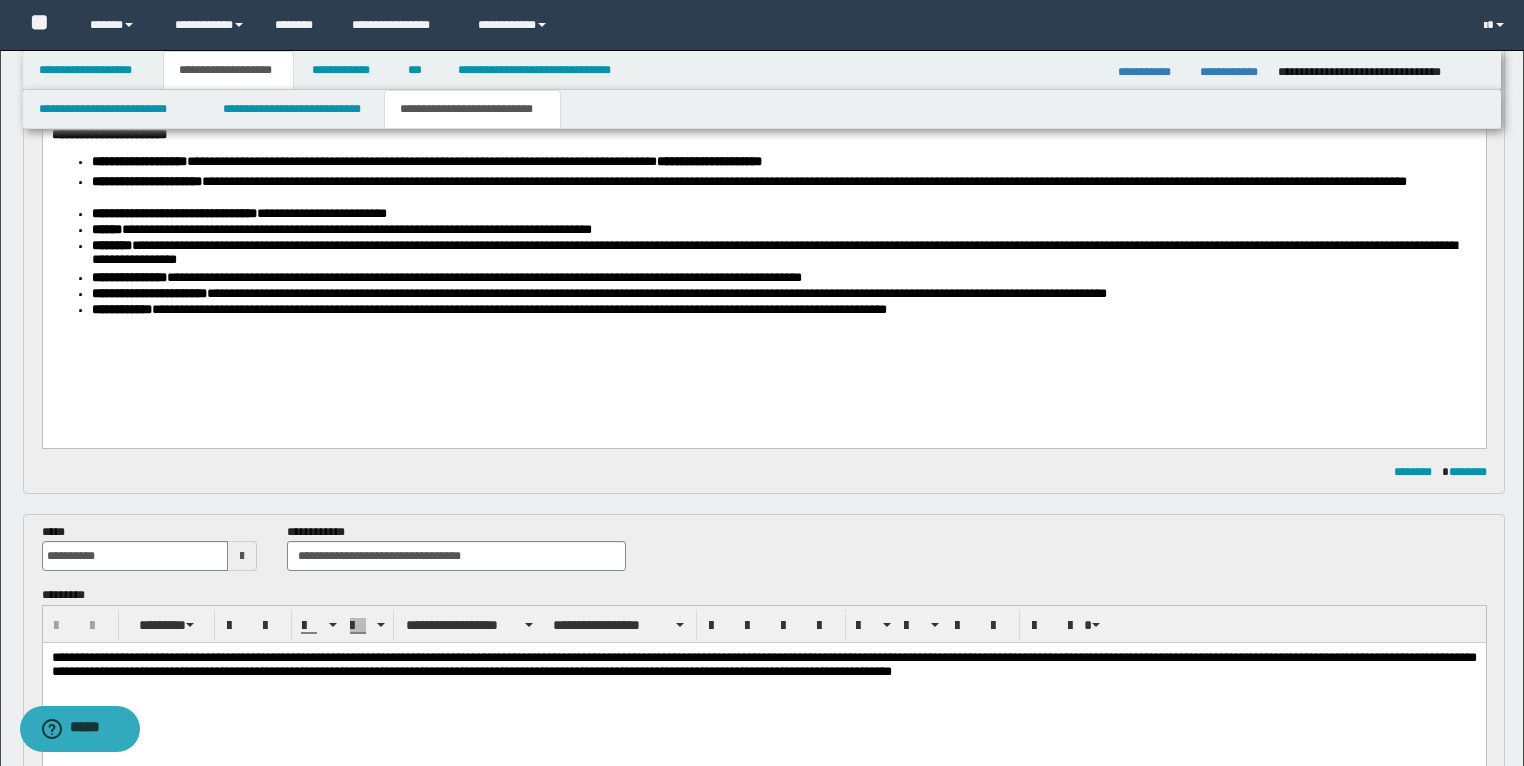 scroll, scrollTop: 880, scrollLeft: 0, axis: vertical 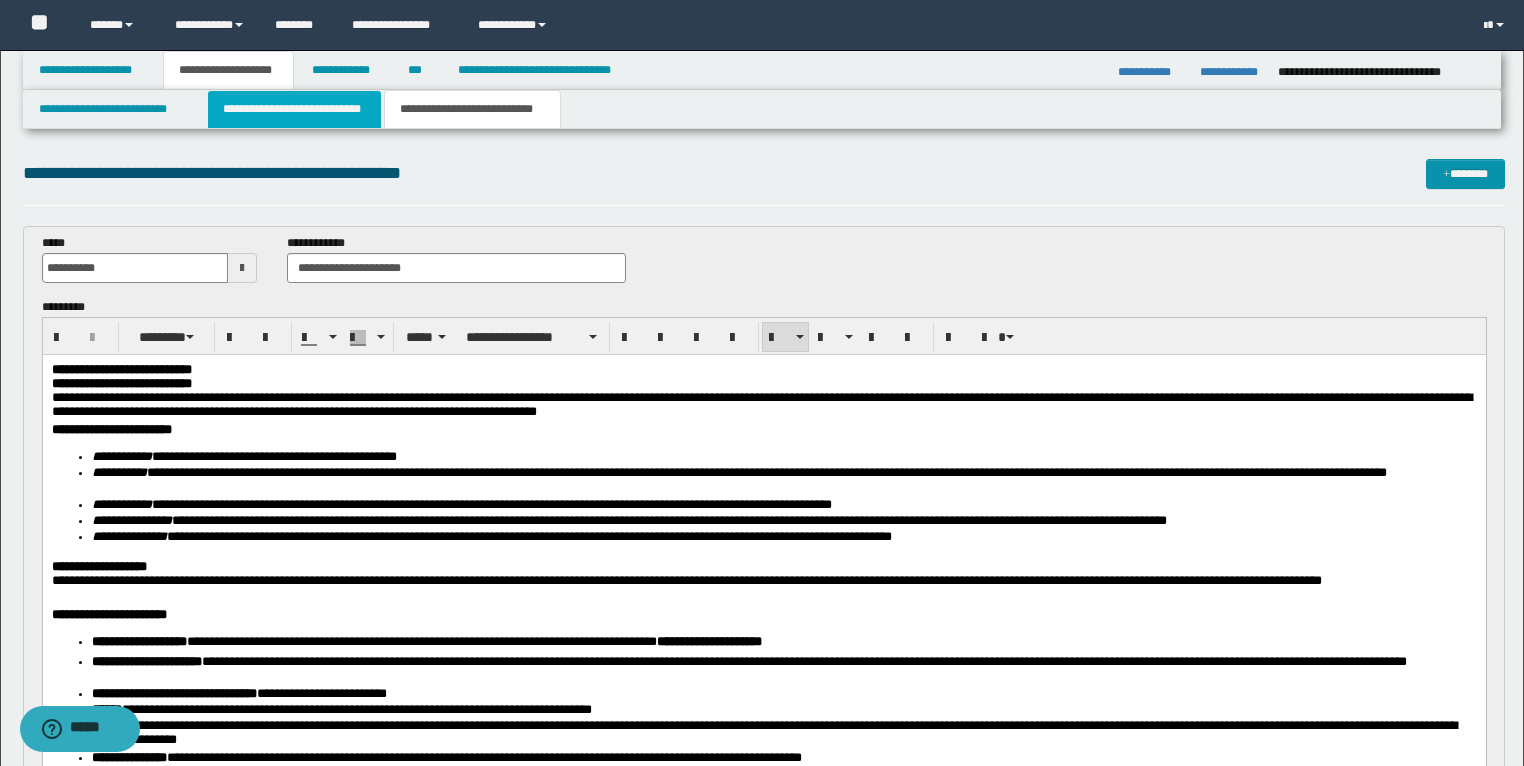 click on "**********" at bounding box center [294, 109] 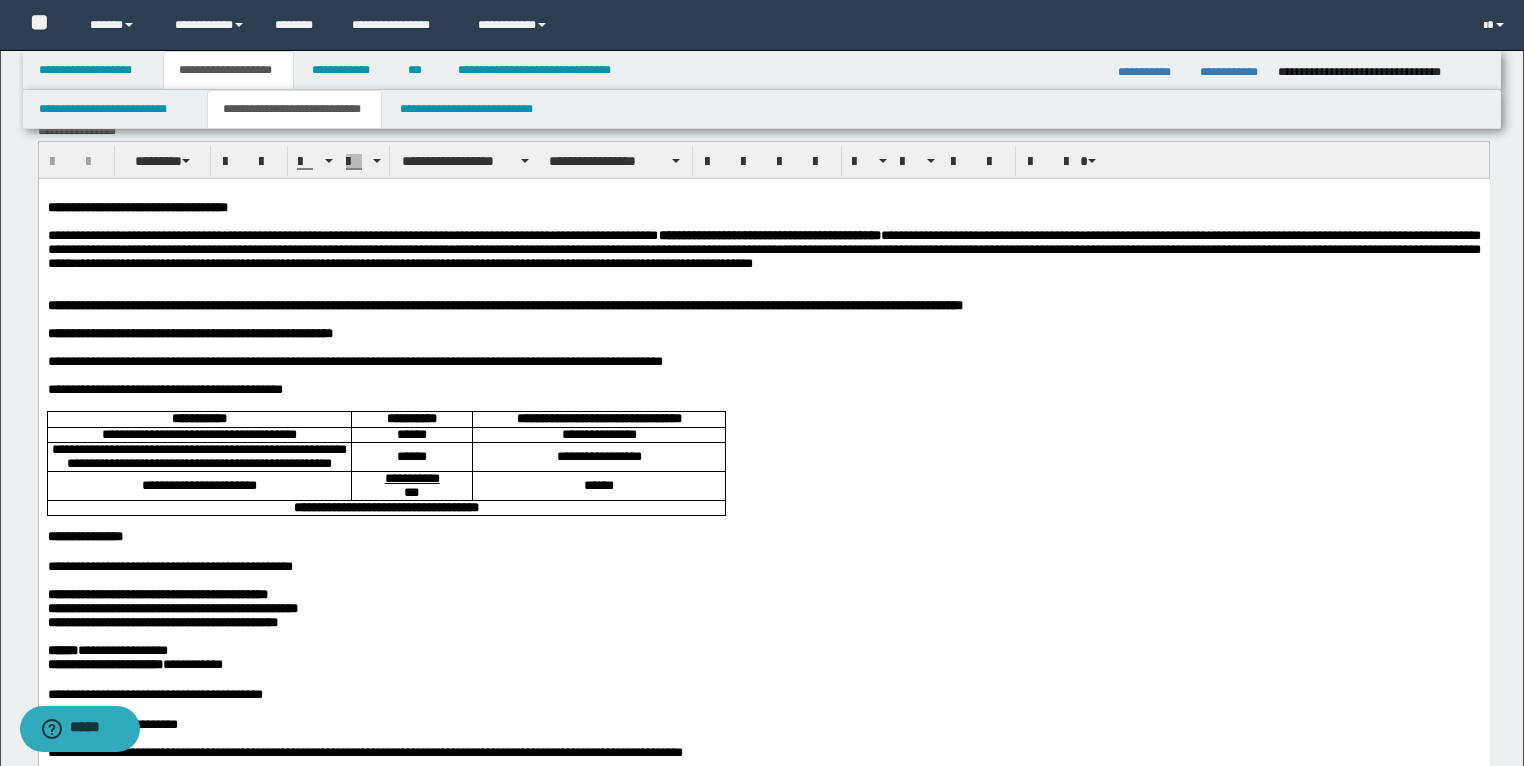 scroll, scrollTop: 0, scrollLeft: 0, axis: both 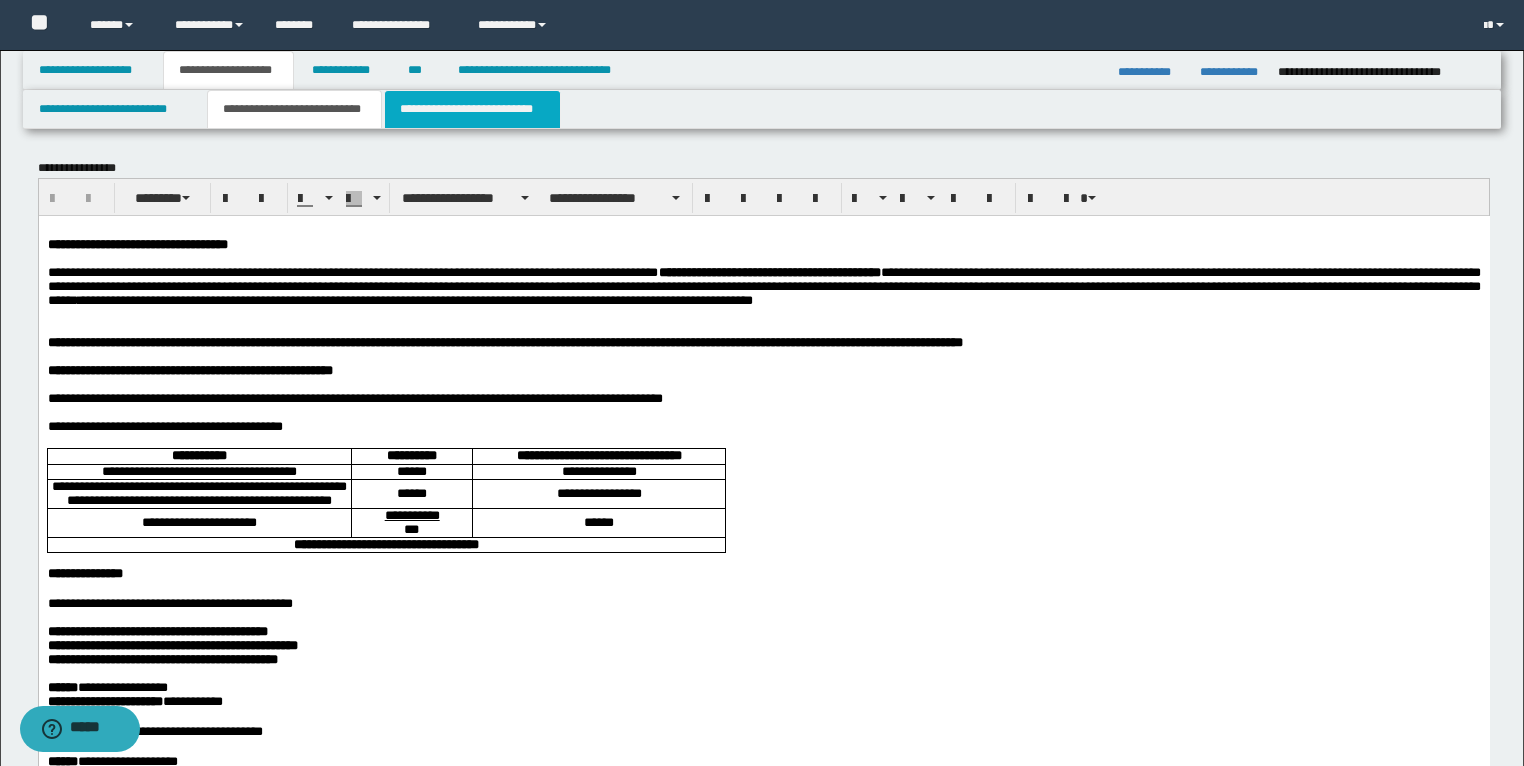 click on "**********" at bounding box center [472, 109] 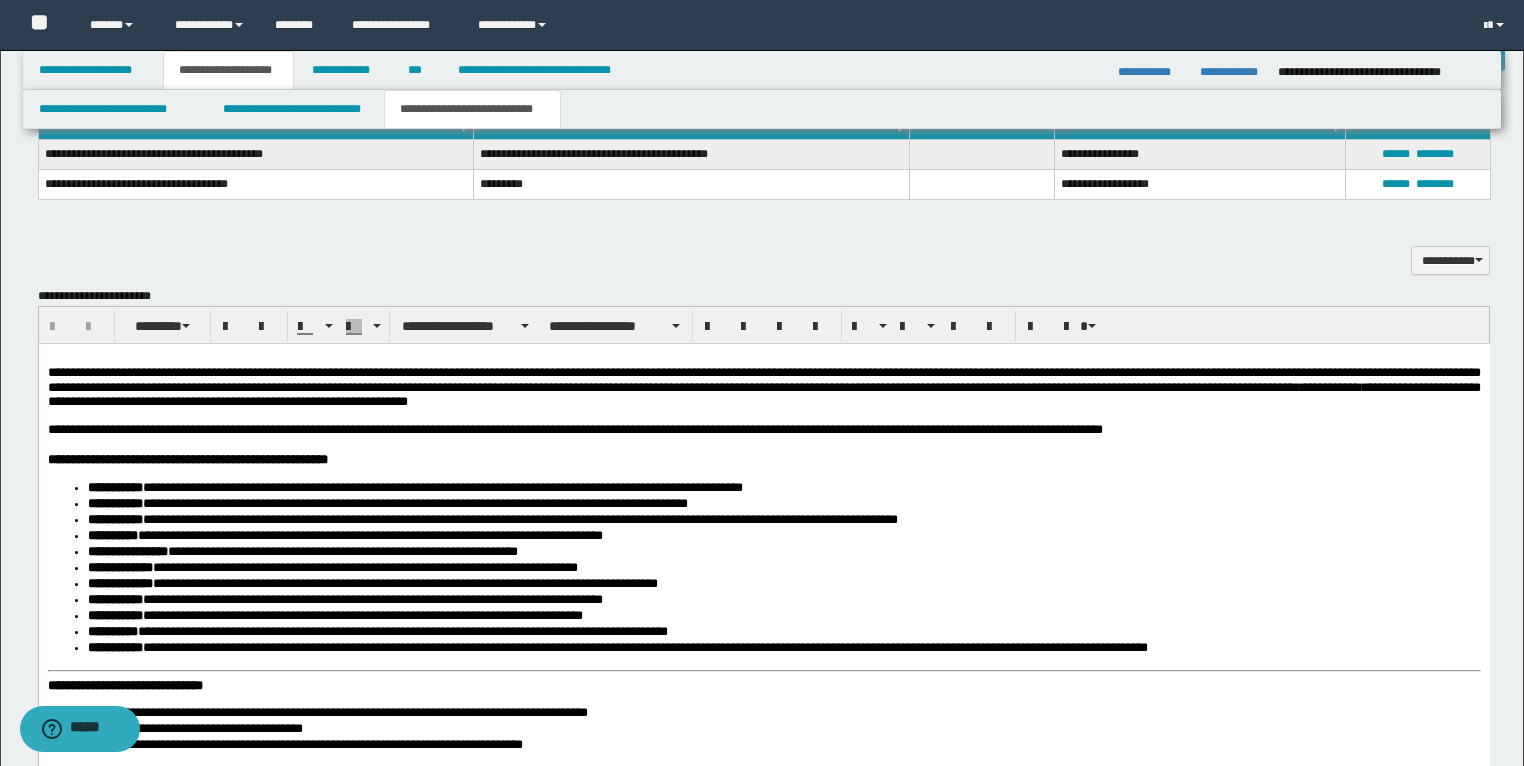 scroll, scrollTop: 1440, scrollLeft: 0, axis: vertical 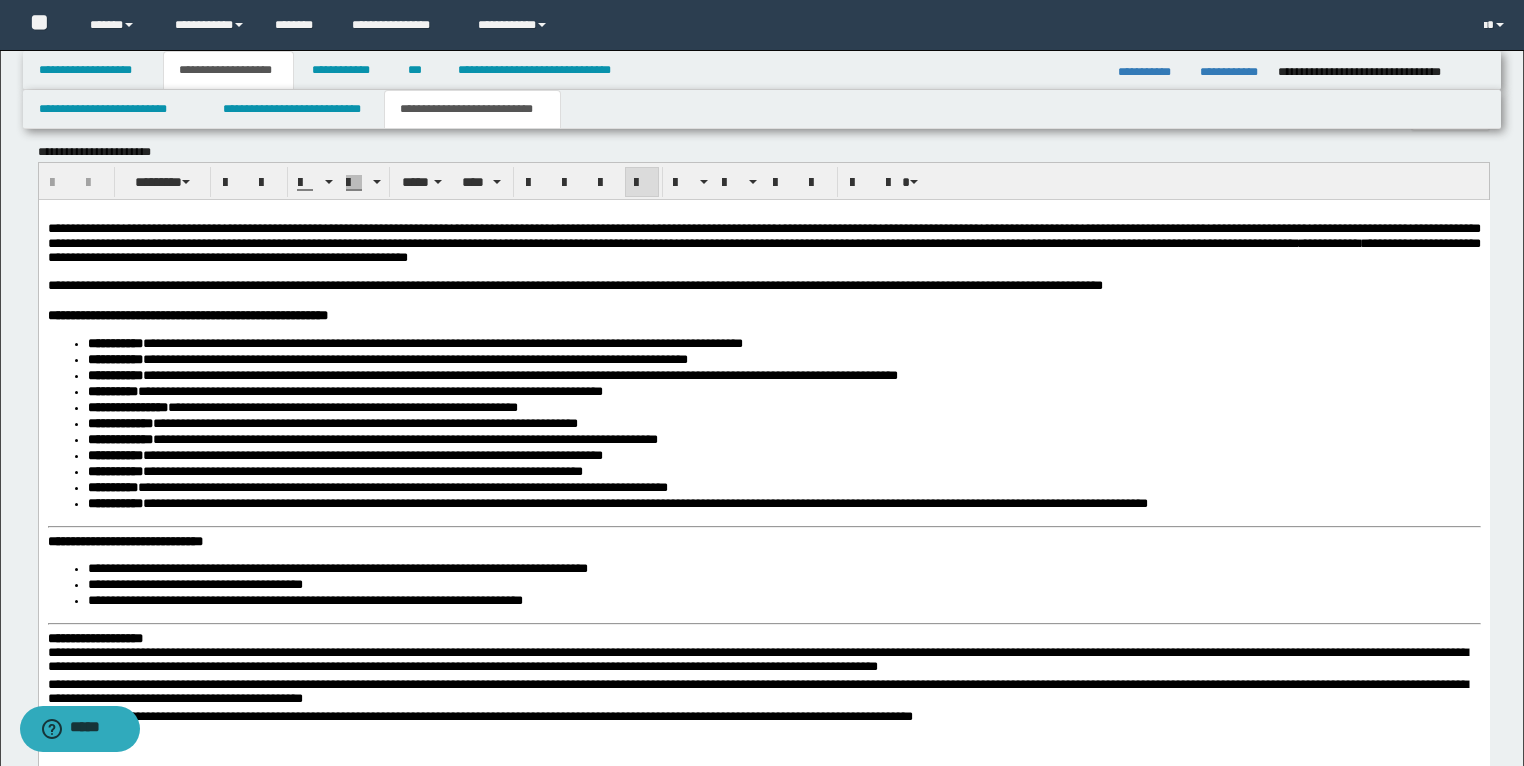 click on "**********" at bounding box center (763, 286) 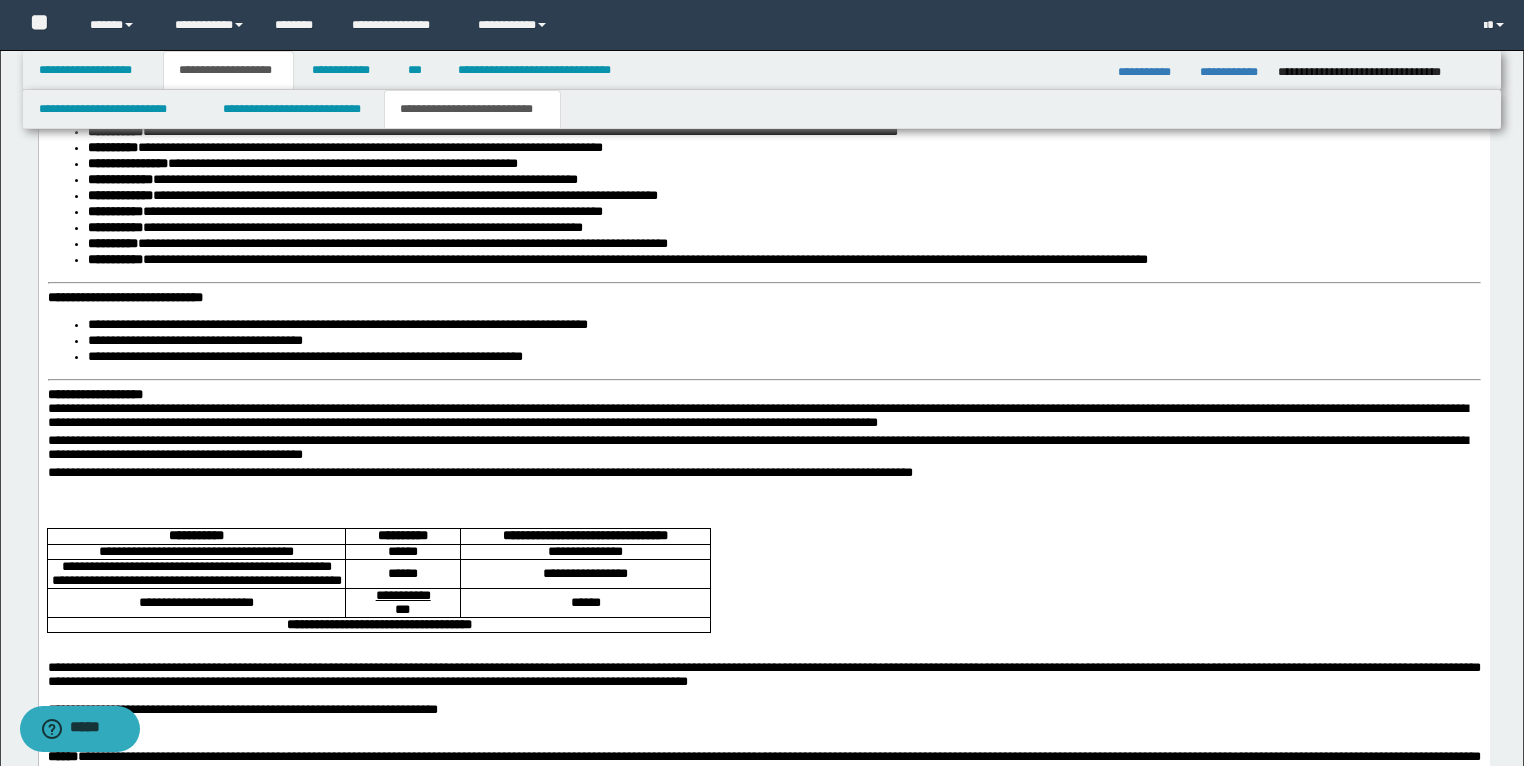 scroll, scrollTop: 1680, scrollLeft: 0, axis: vertical 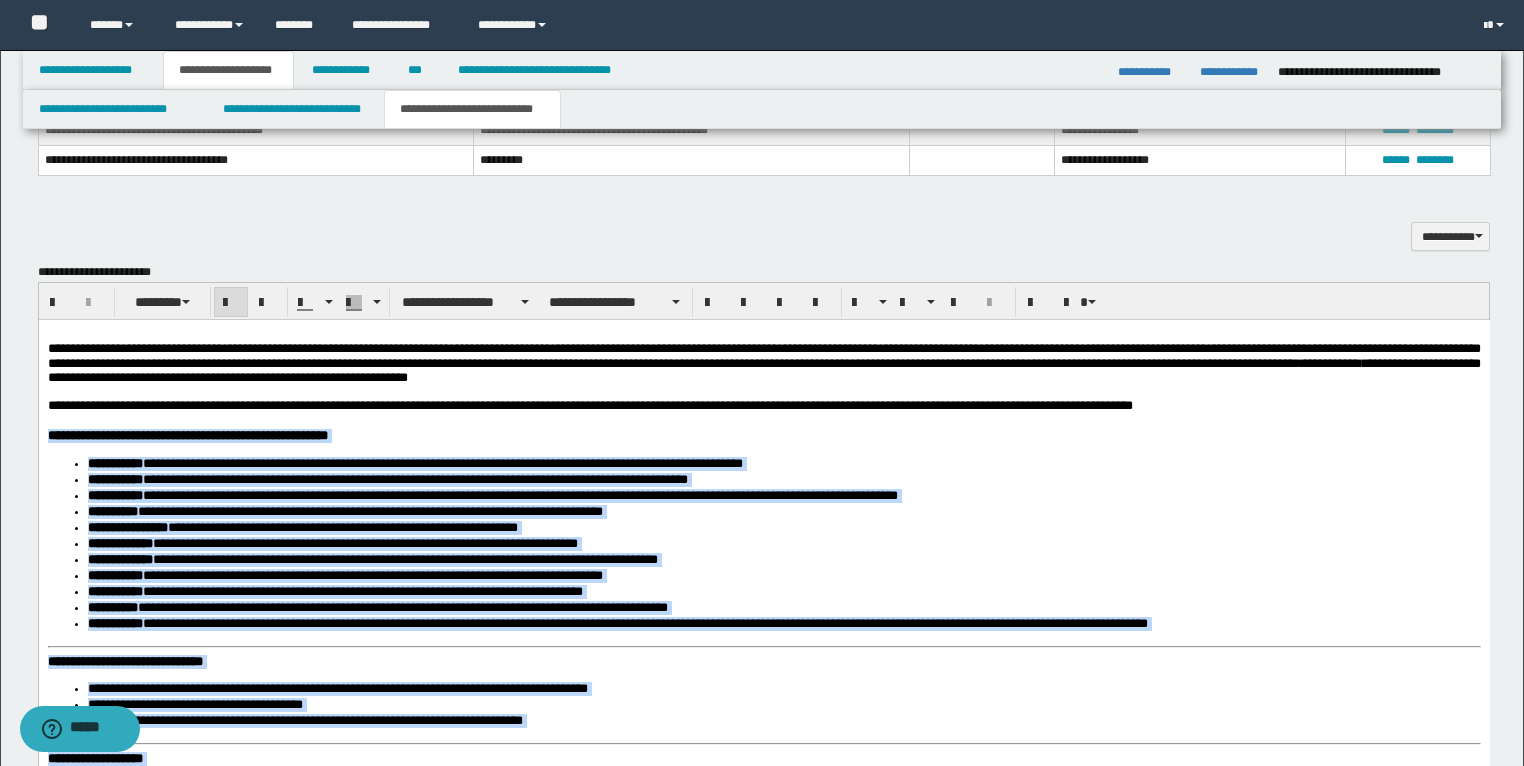 drag, startPoint x: 778, startPoint y: 760, endPoint x: 37, endPoint y: 449, distance: 803.61804 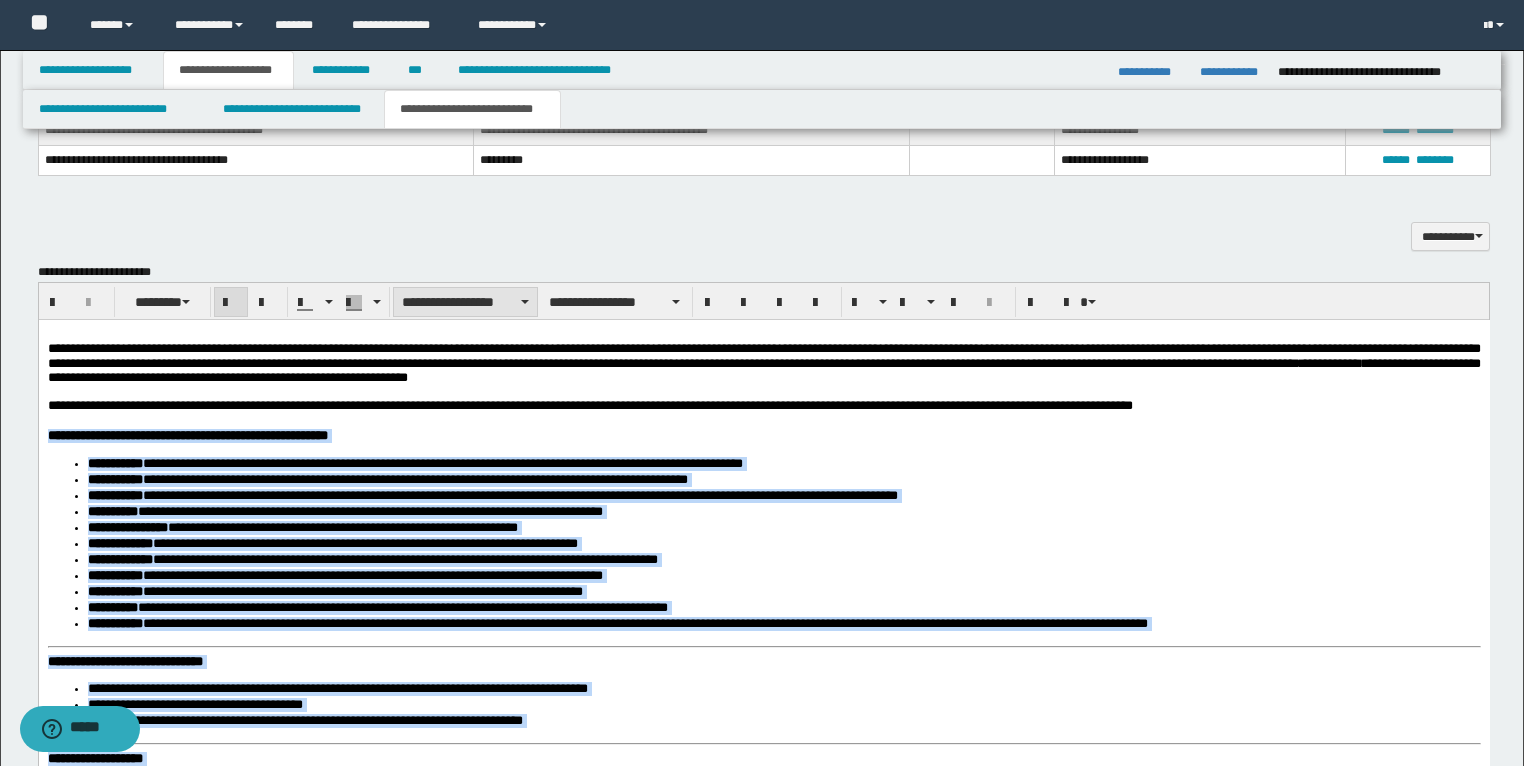 click on "**********" at bounding box center [465, 302] 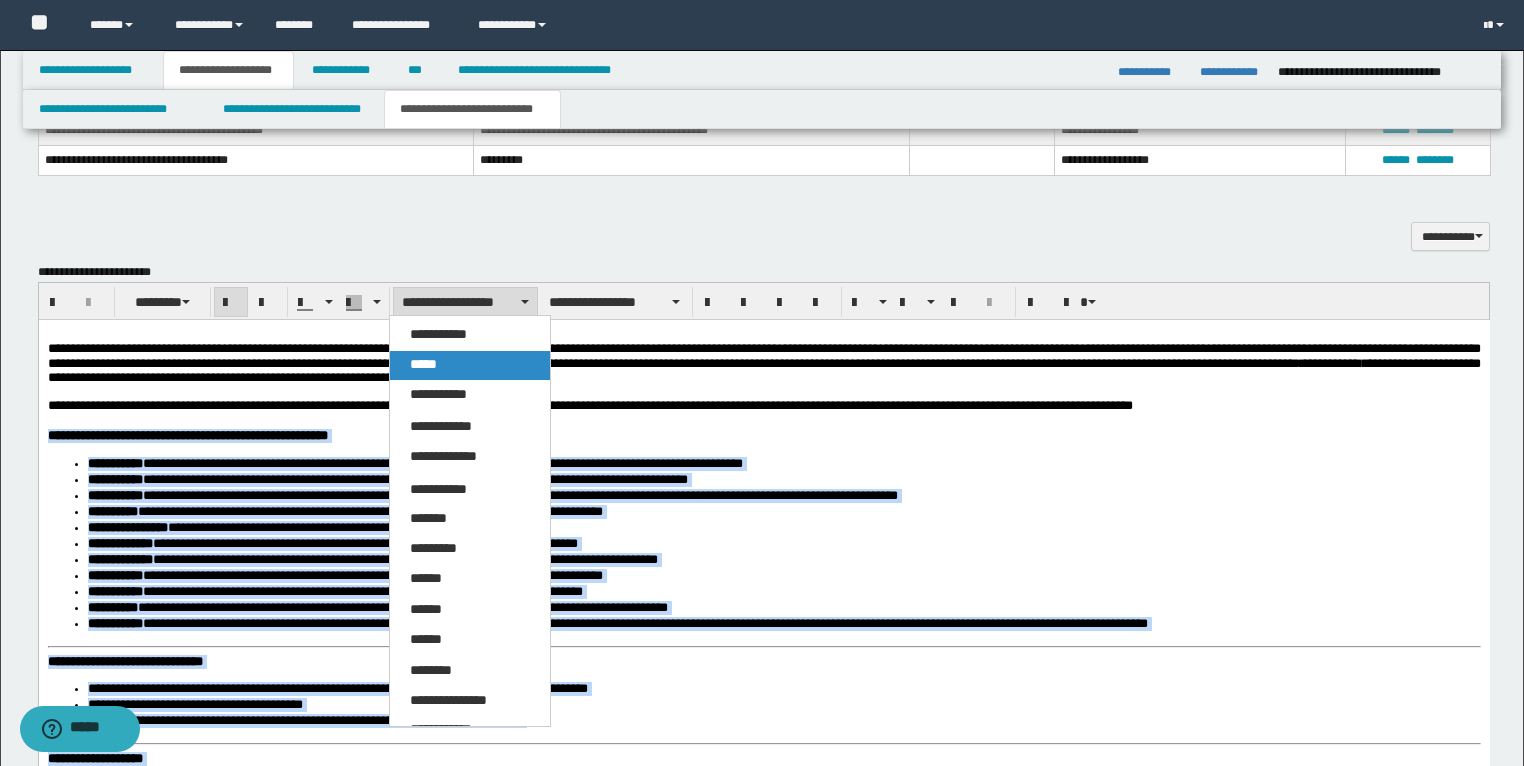 click on "*****" at bounding box center [470, 365] 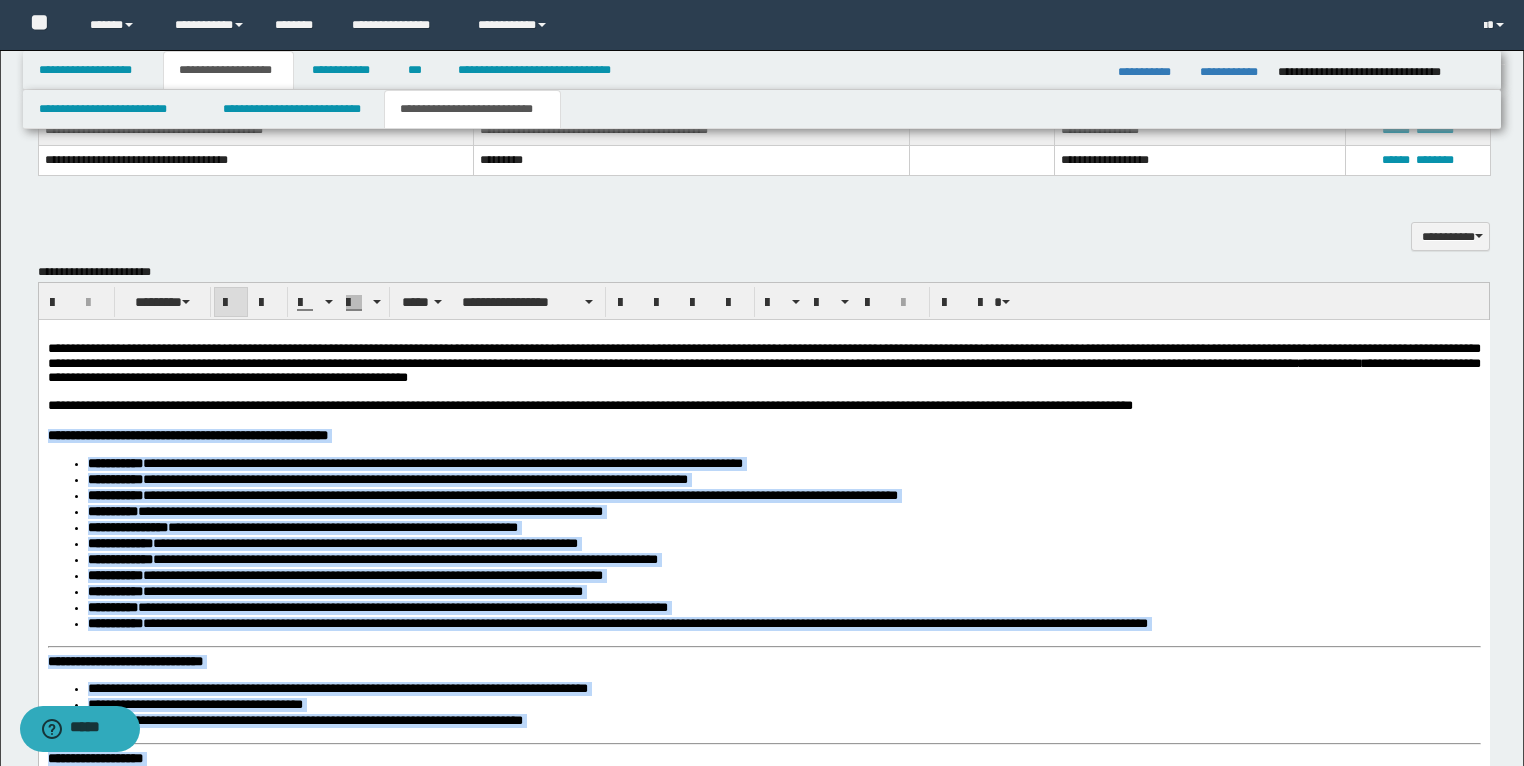 click at bounding box center [231, 303] 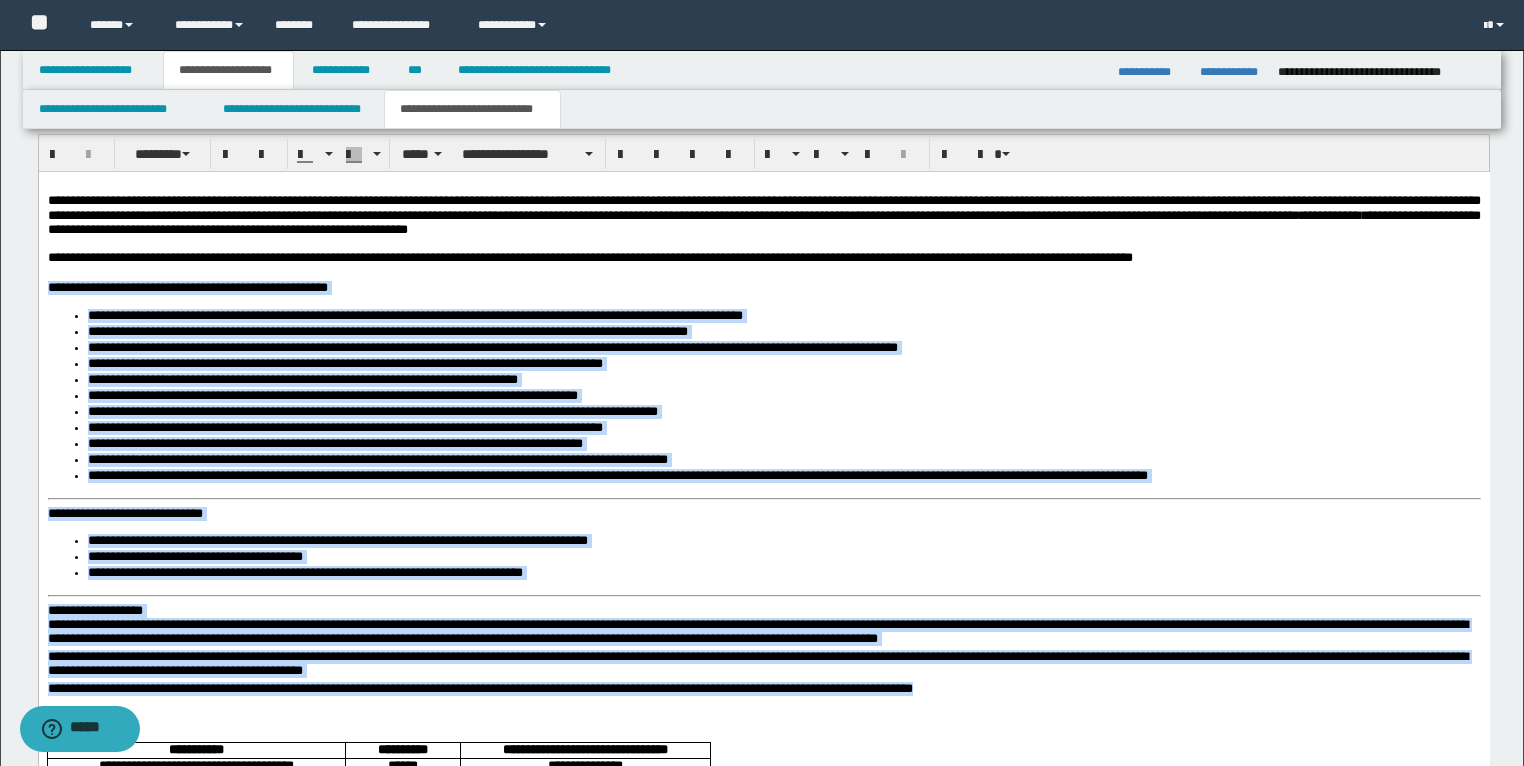 scroll, scrollTop: 1480, scrollLeft: 0, axis: vertical 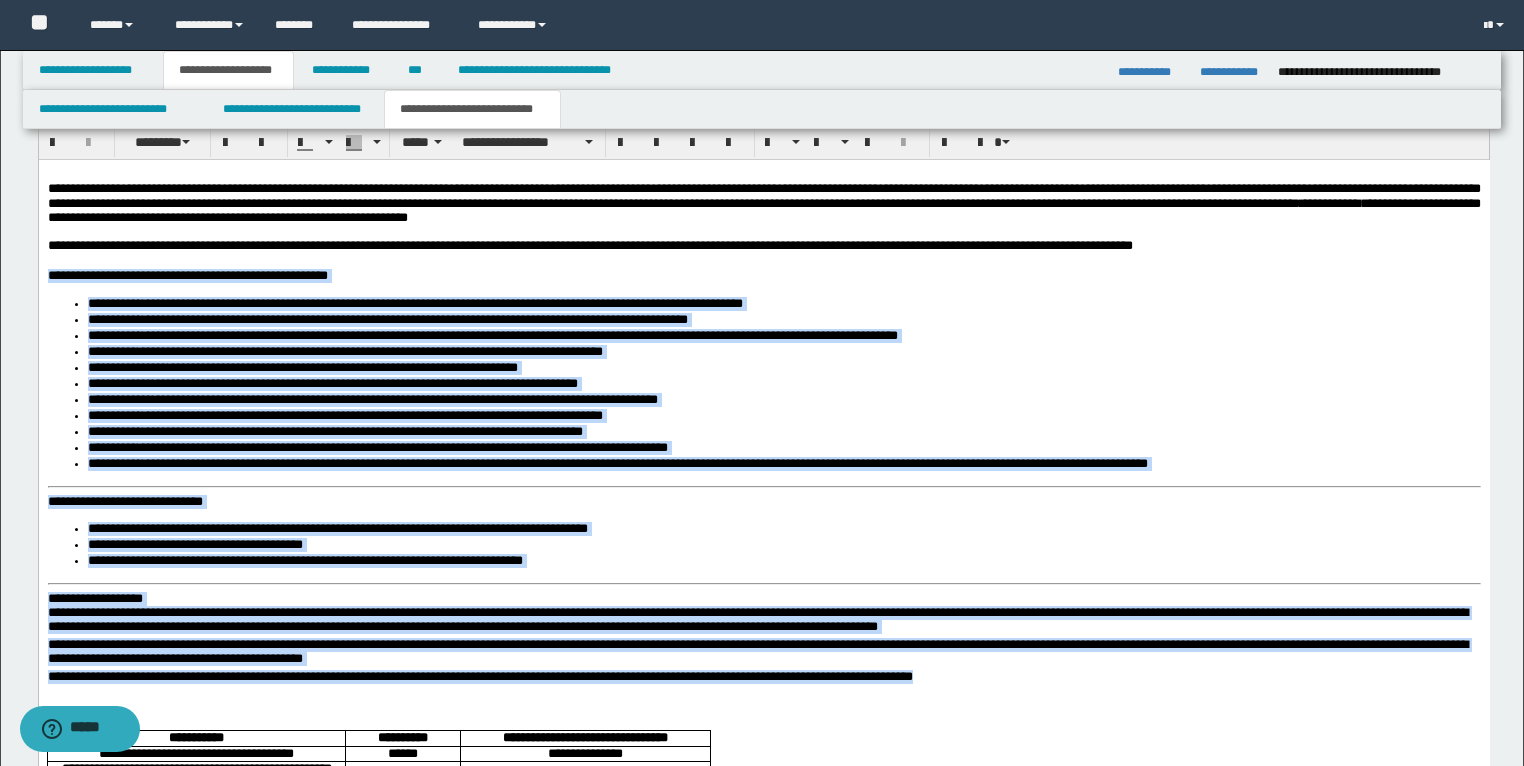 click on "**********" at bounding box center (763, 502) 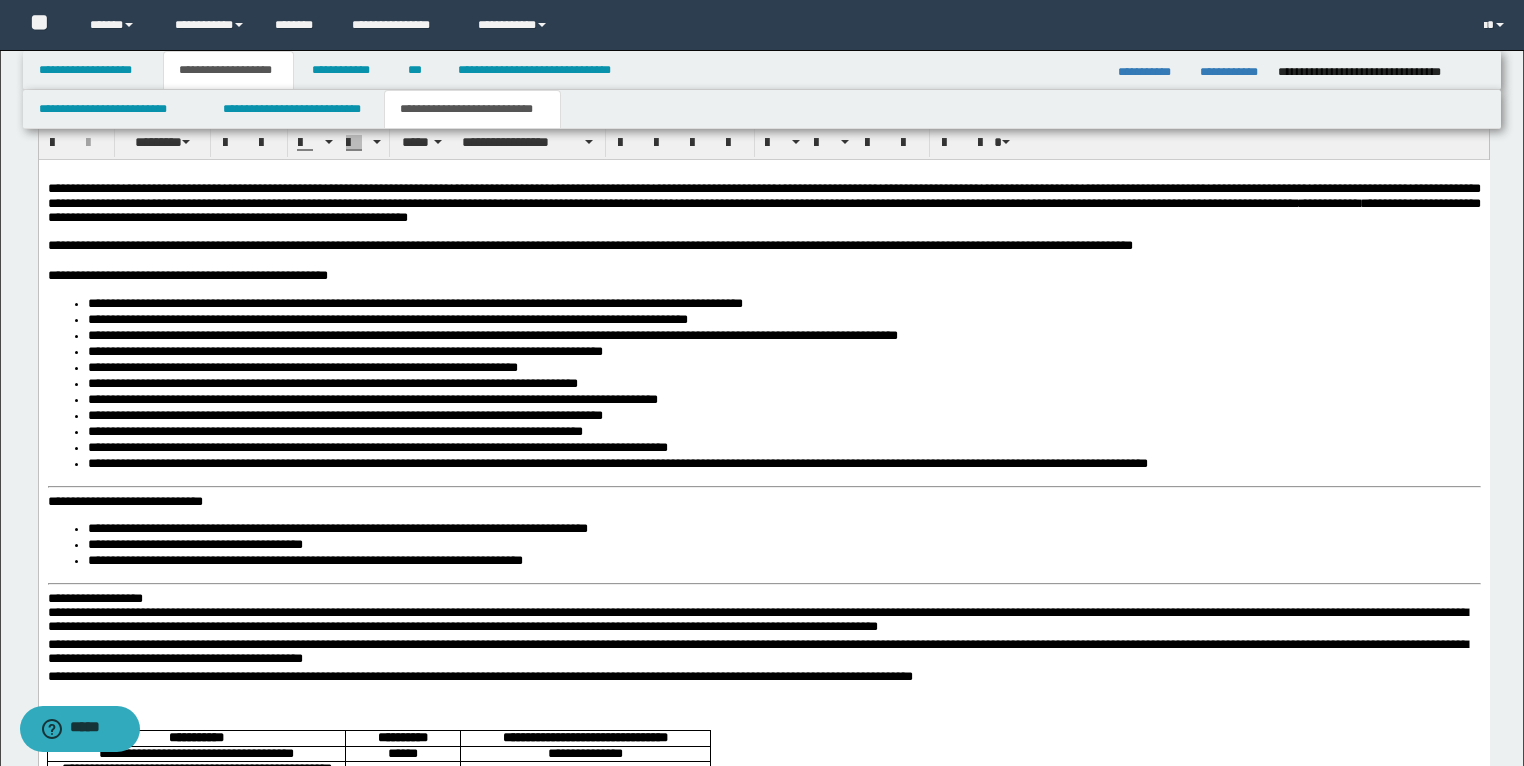 click on "**********" at bounding box center [763, 798] 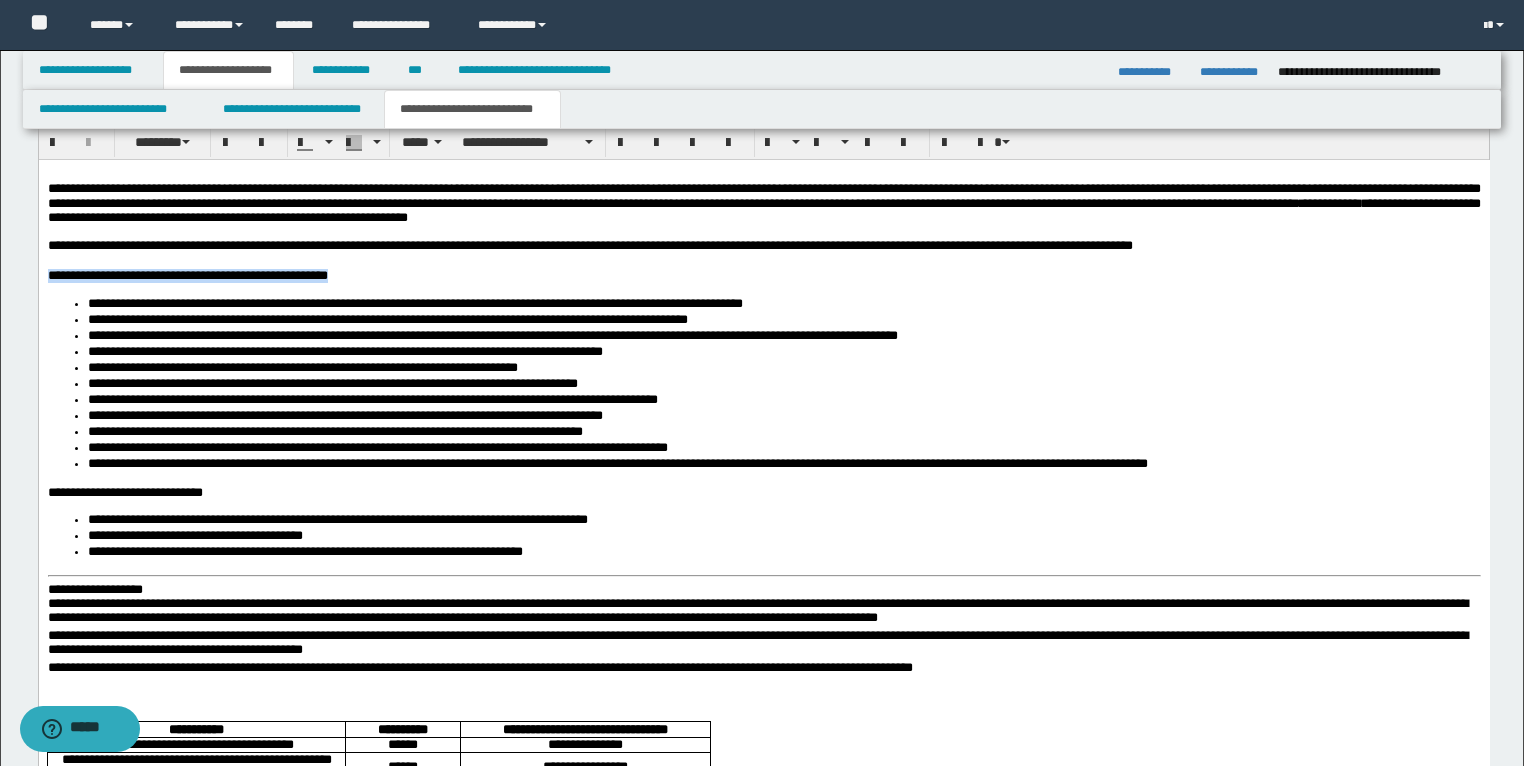 drag, startPoint x: 411, startPoint y: 285, endPoint x: 42, endPoint y: 291, distance: 369.04877 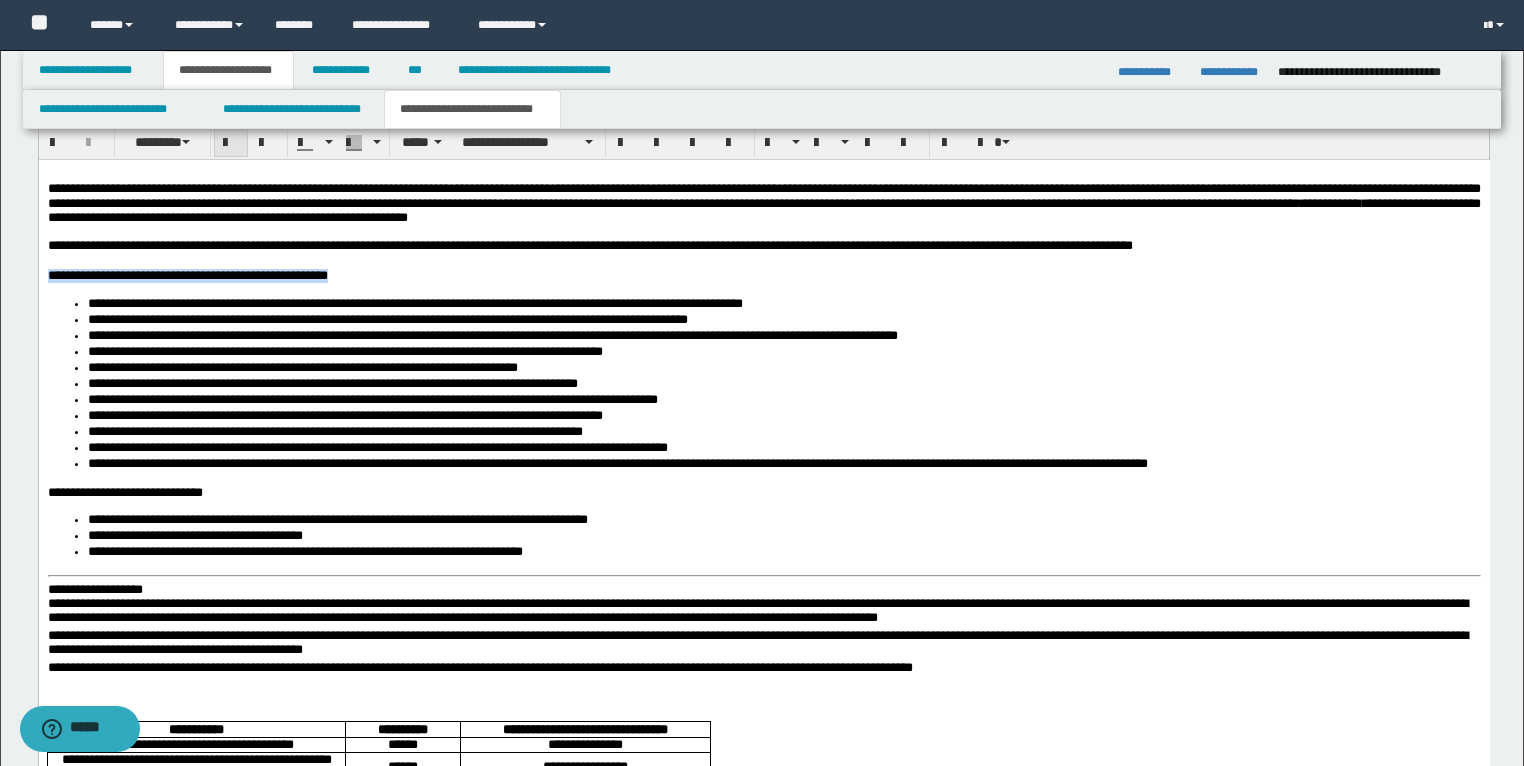 drag, startPoint x: 229, startPoint y: 139, endPoint x: 193, endPoint y: 51, distance: 95.07891 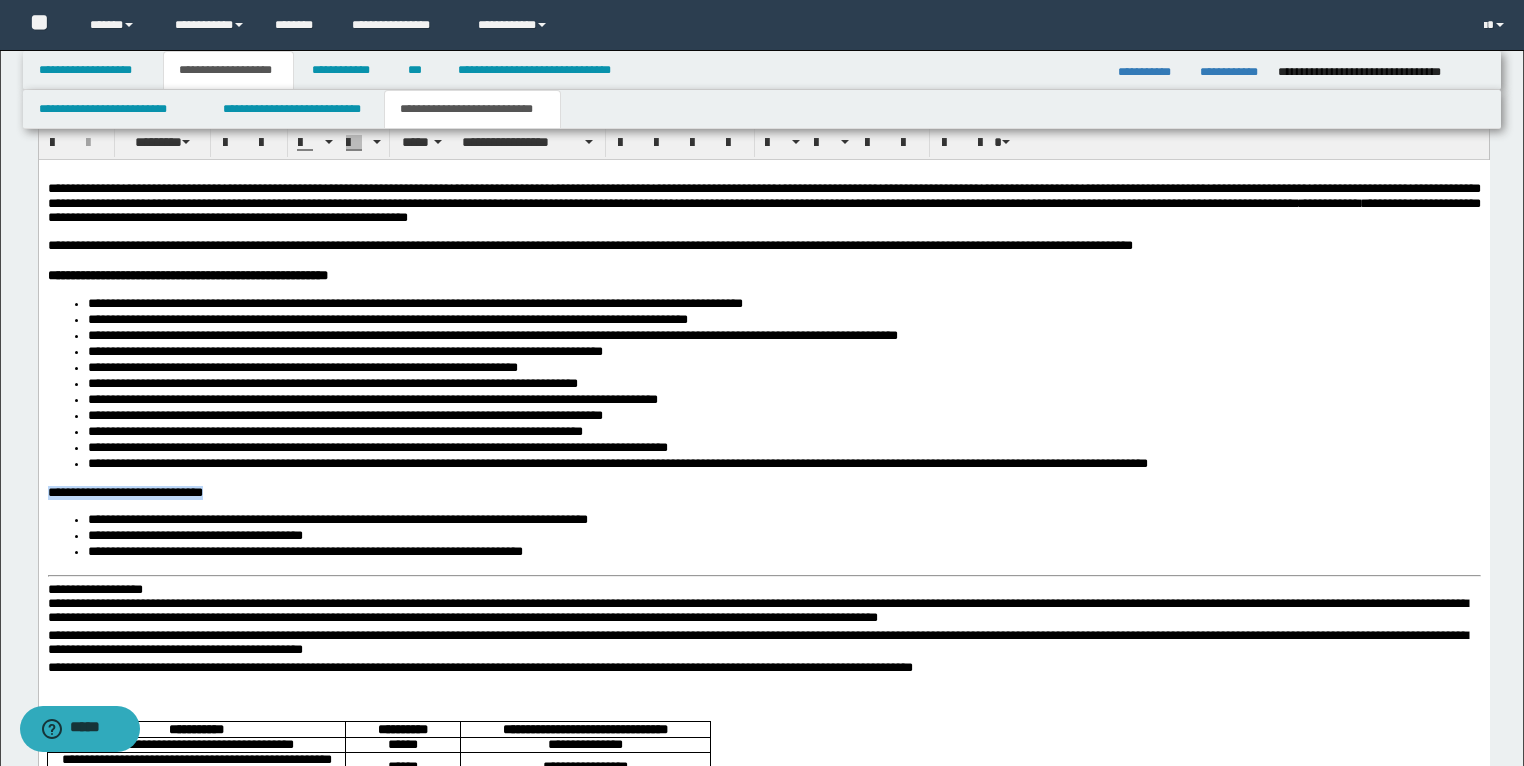 drag, startPoint x: 249, startPoint y: 505, endPoint x: 45, endPoint y: 509, distance: 204.03922 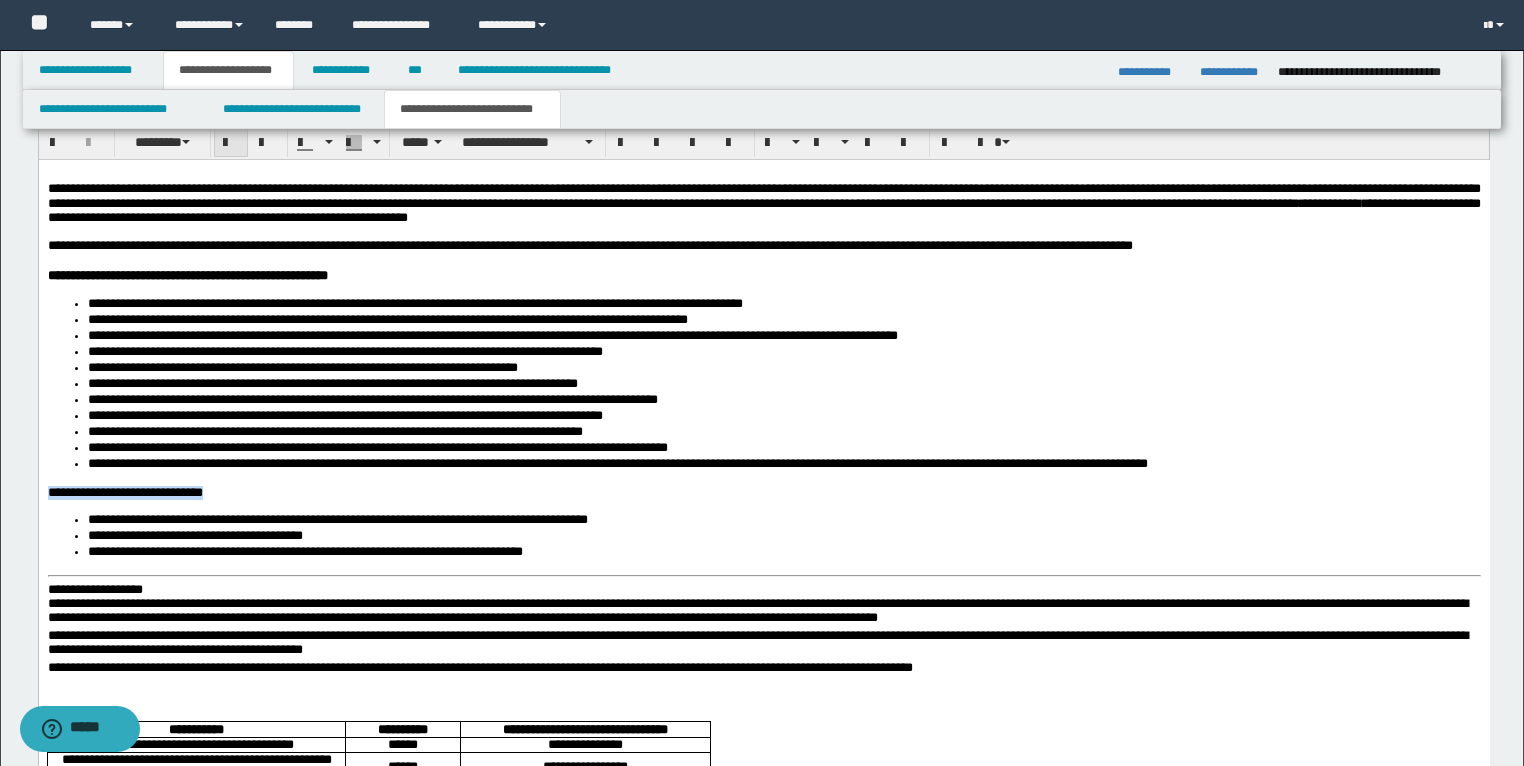 drag, startPoint x: 230, startPoint y: 139, endPoint x: 224, endPoint y: 152, distance: 14.3178215 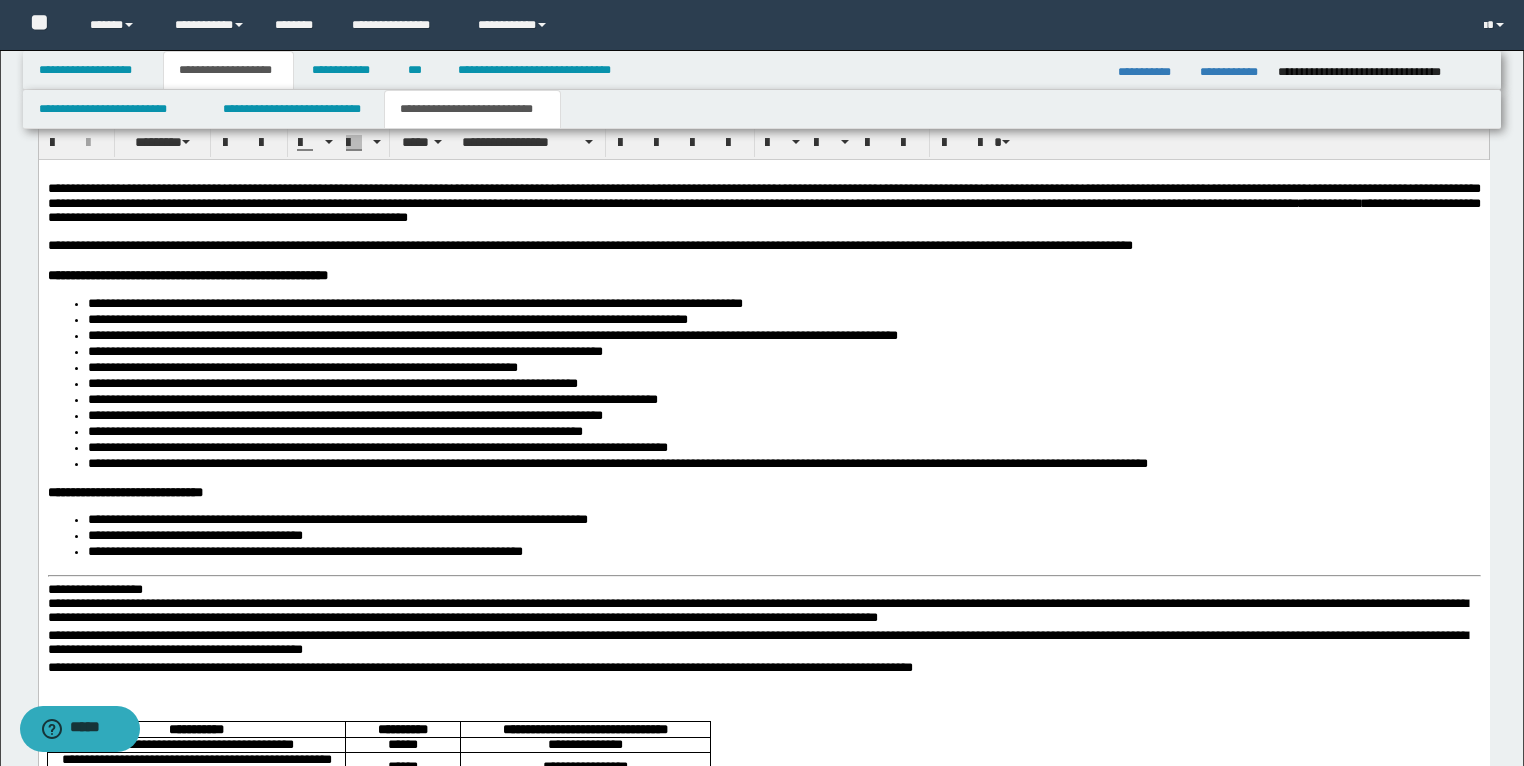 click on "**********" at bounding box center (94, 589) 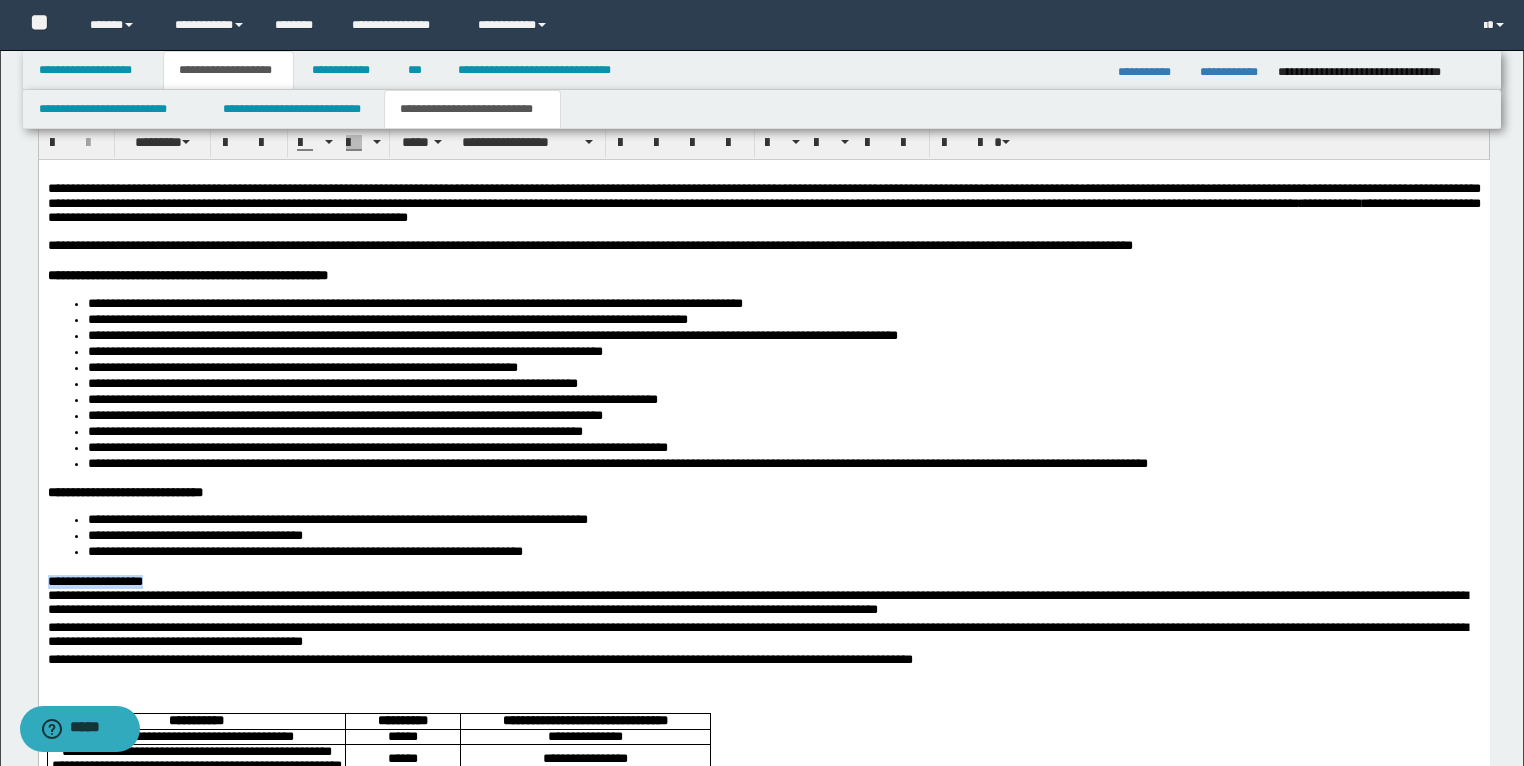drag, startPoint x: 177, startPoint y: 595, endPoint x: 40, endPoint y: 595, distance: 137 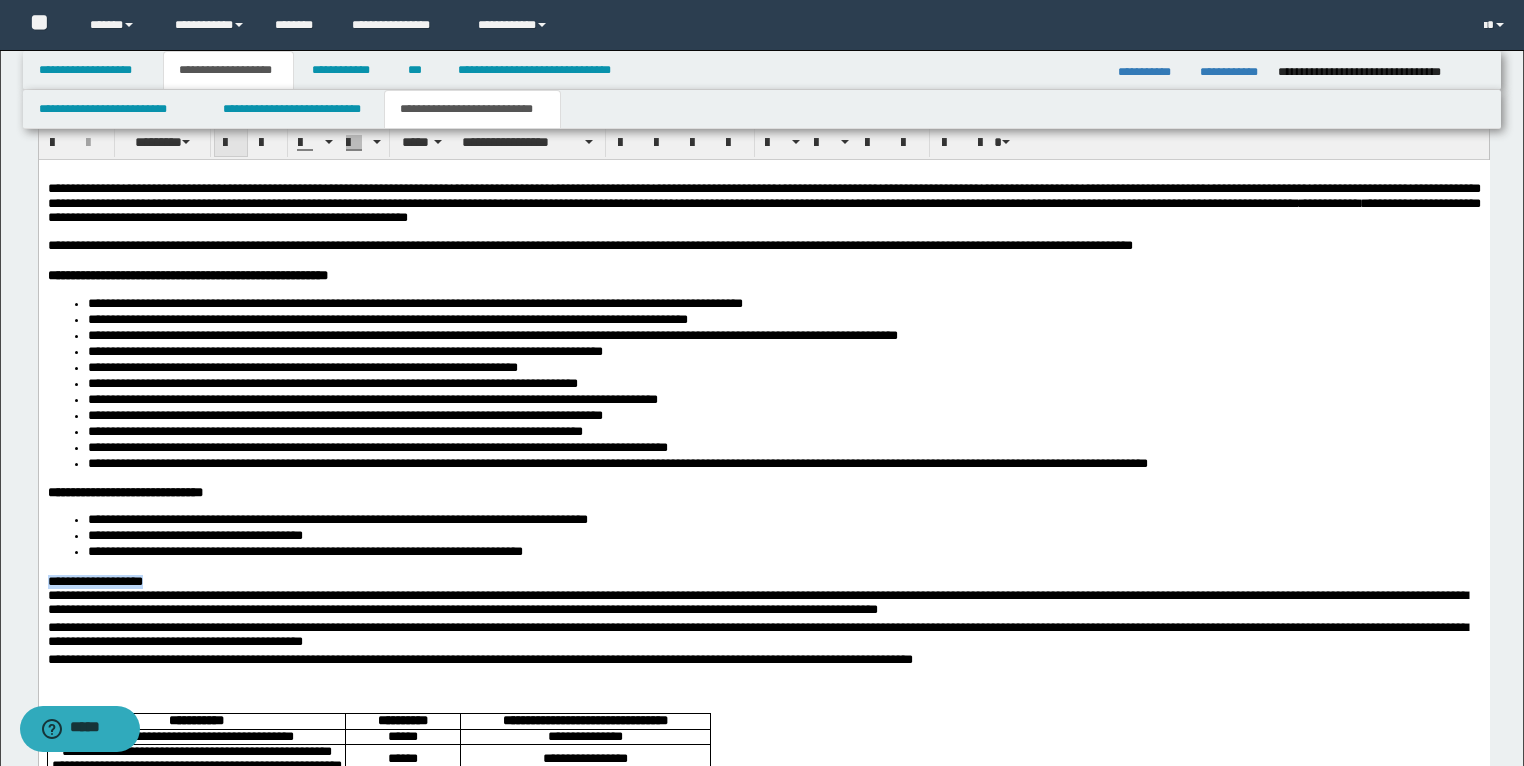click at bounding box center [231, 143] 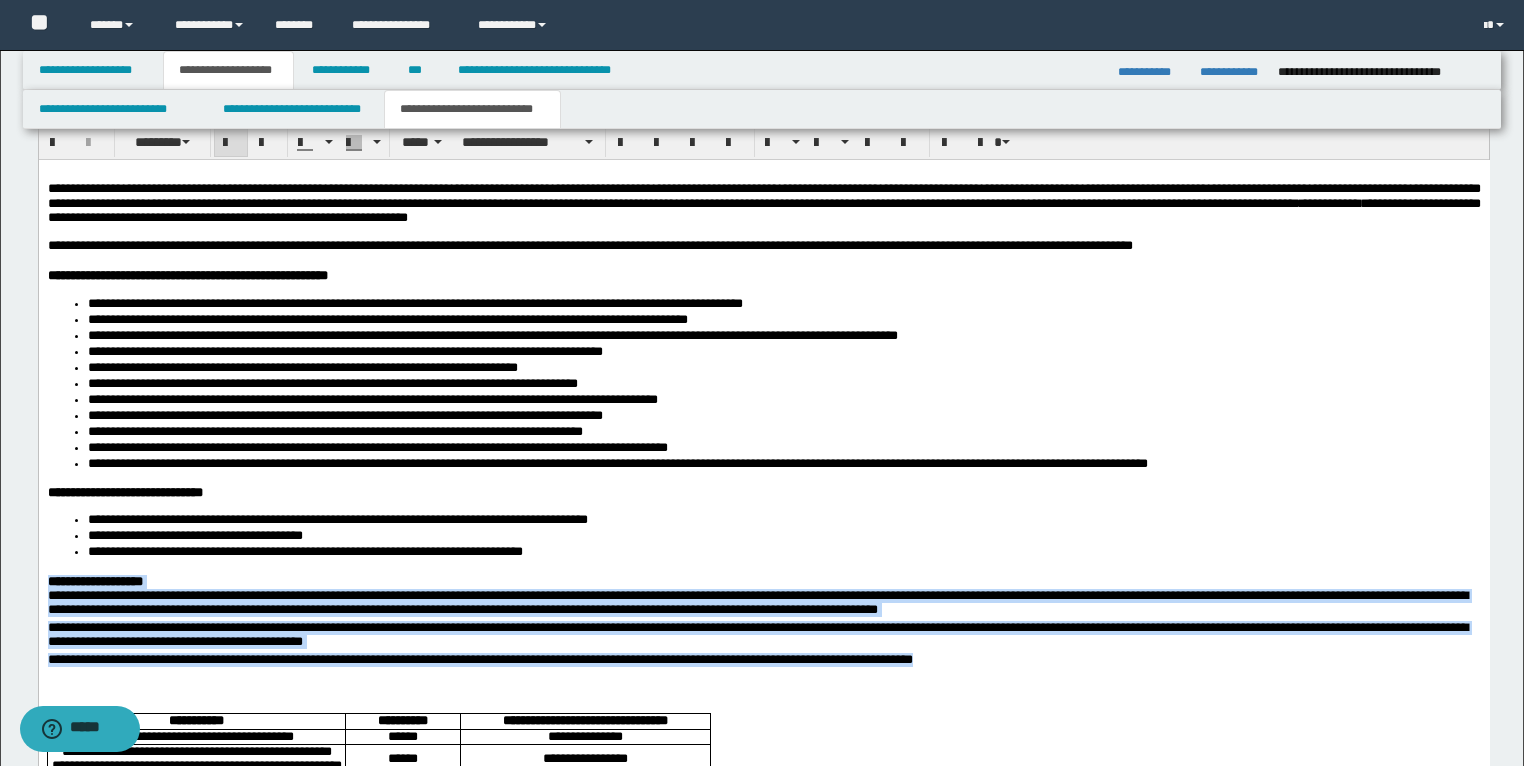 drag, startPoint x: 1081, startPoint y: 671, endPoint x: 42, endPoint y: 595, distance: 1041.7759 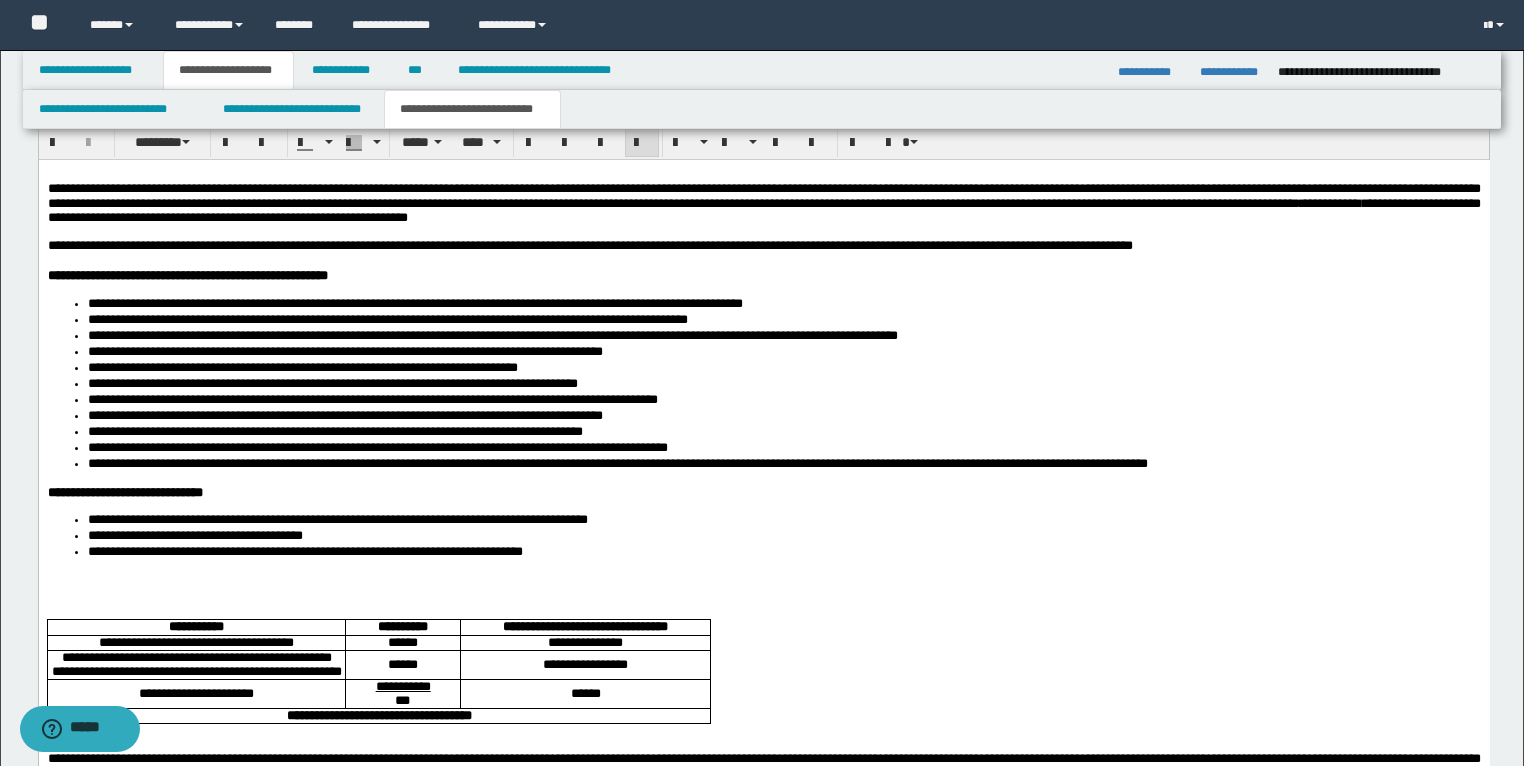 click on "**********" at bounding box center [763, 246] 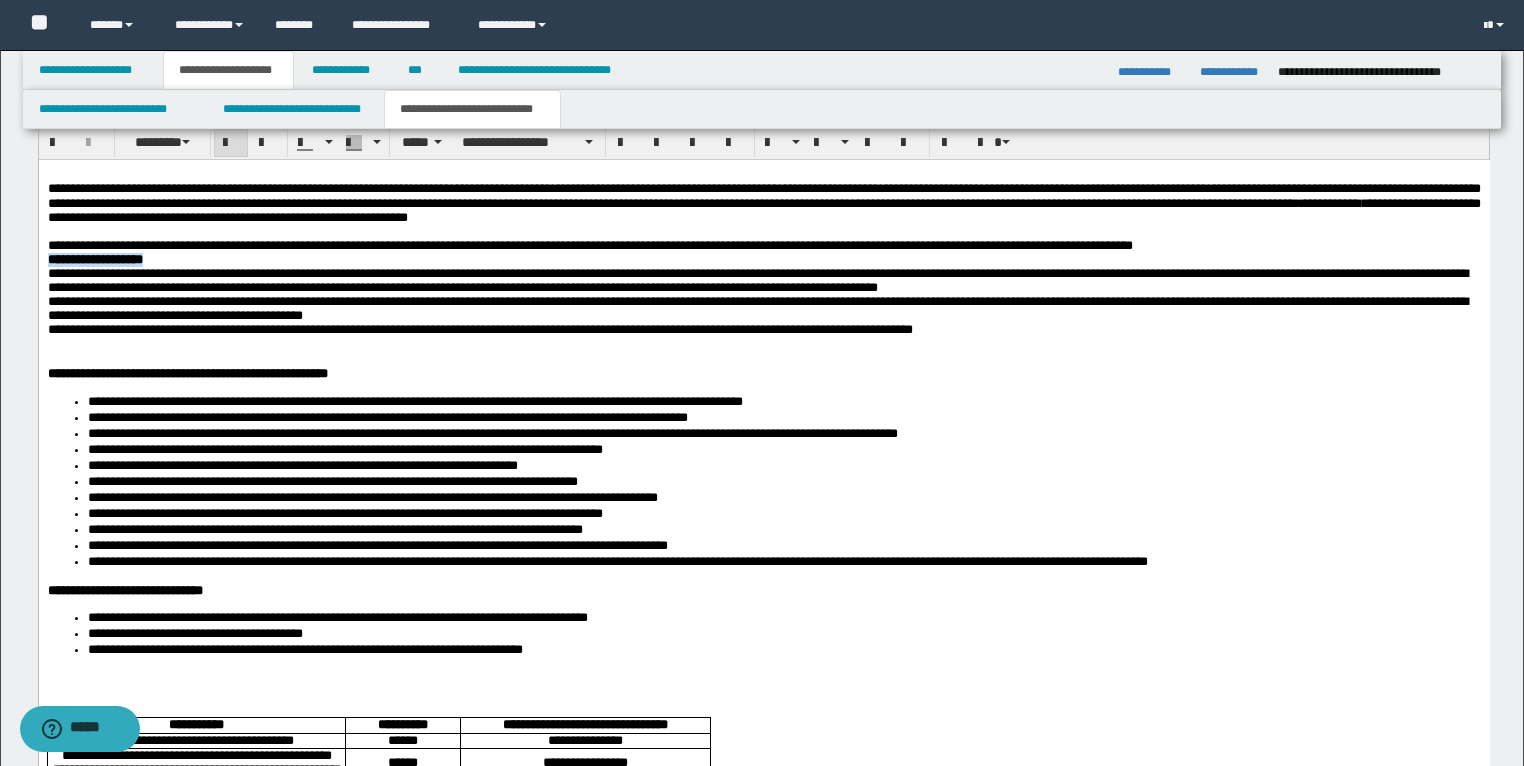 drag, startPoint x: 196, startPoint y: 270, endPoint x: 39, endPoint y: 278, distance: 157.20369 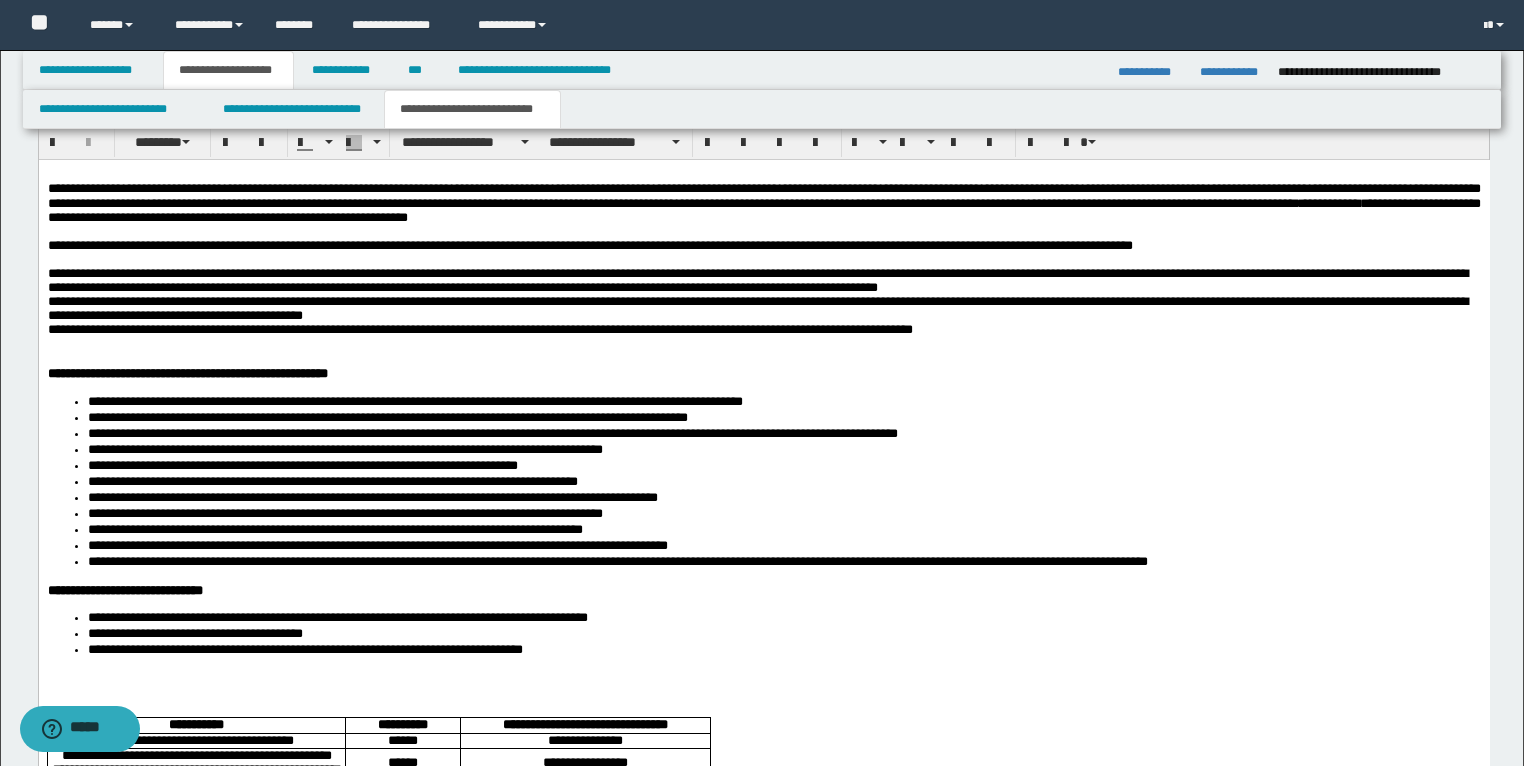 click on "**********" at bounding box center (763, 792) 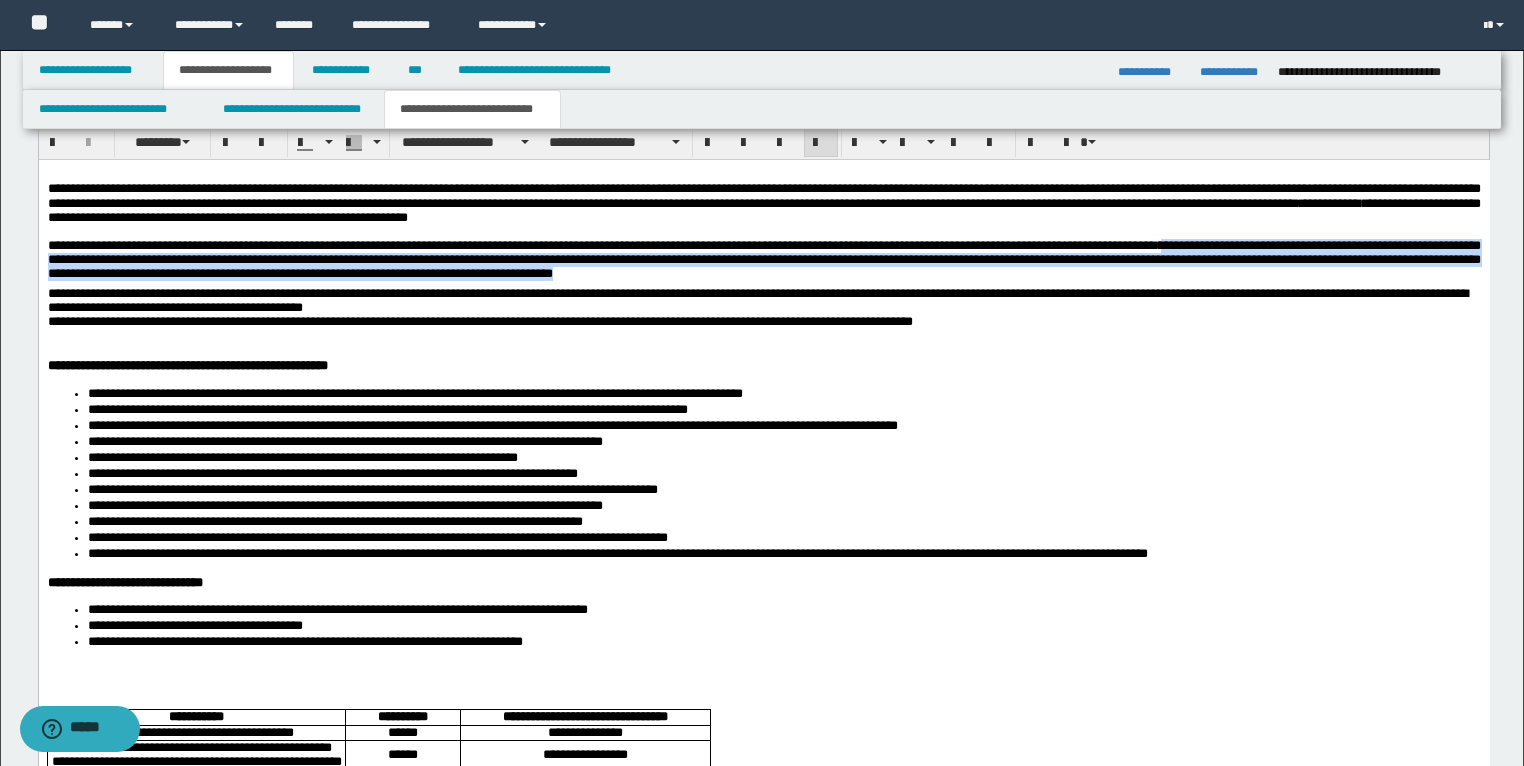 drag, startPoint x: 1439, startPoint y: 253, endPoint x: 1463, endPoint y: 286, distance: 40.804413 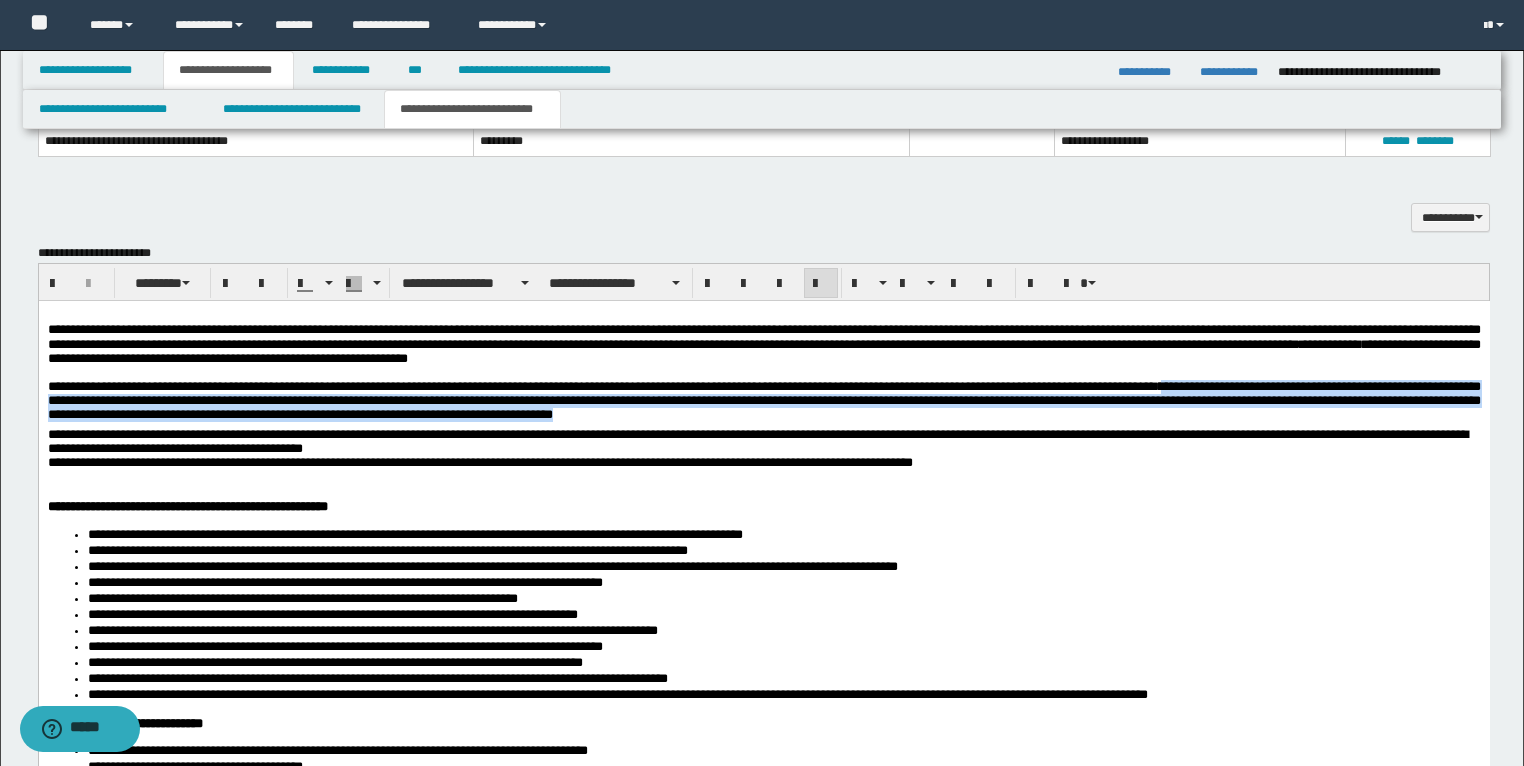 scroll, scrollTop: 1320, scrollLeft: 0, axis: vertical 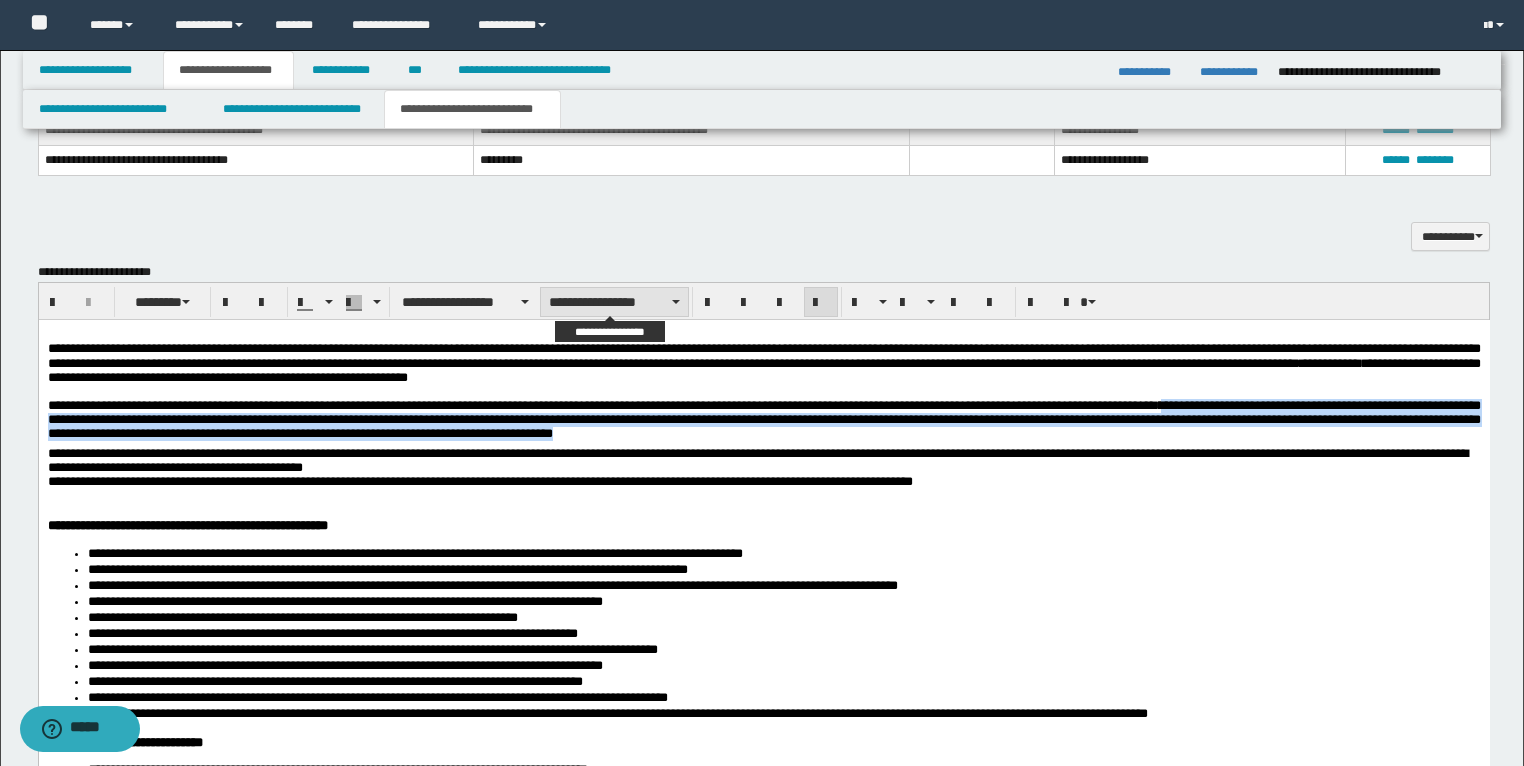 click on "**********" at bounding box center (614, 302) 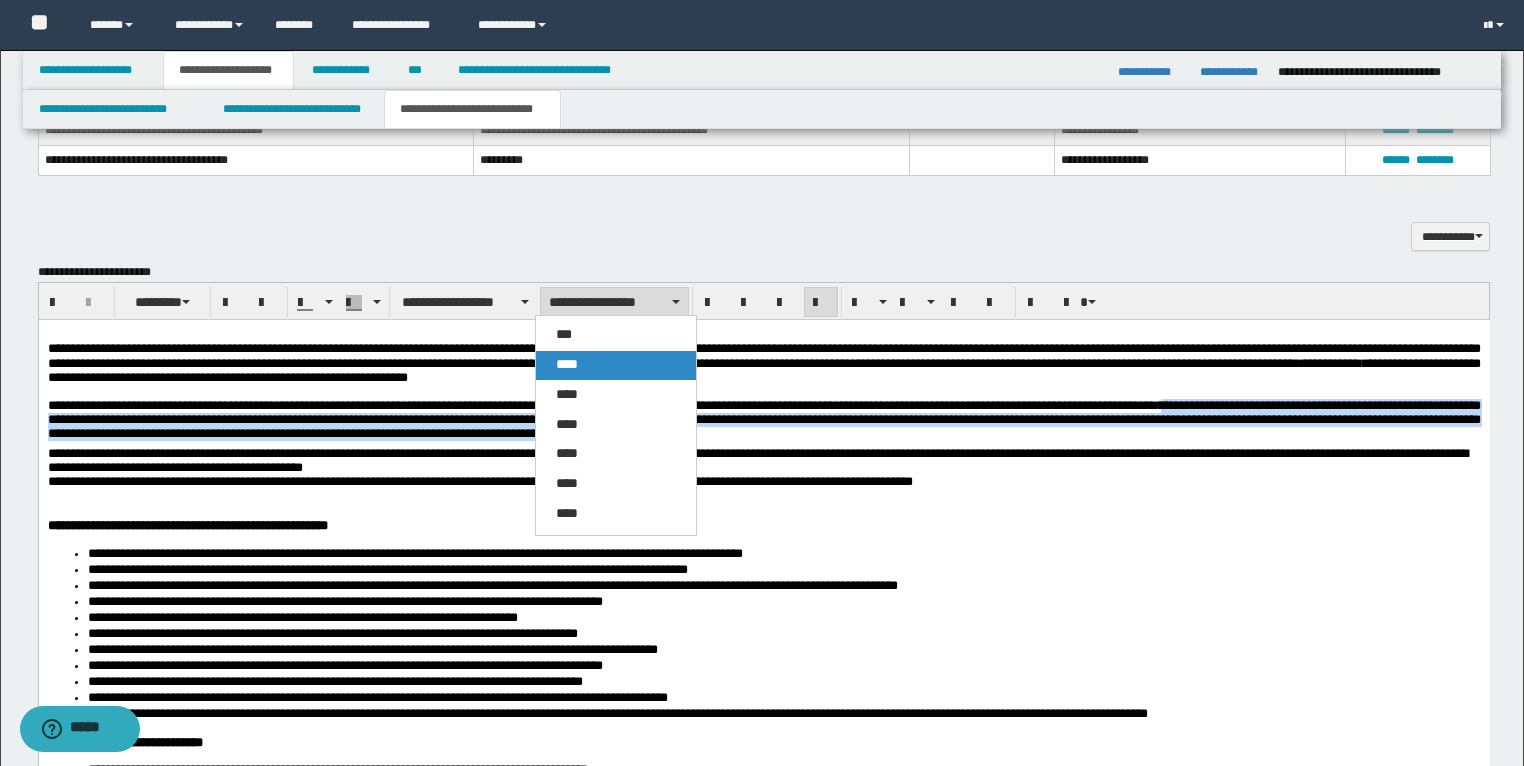 click on "****" at bounding box center [567, 364] 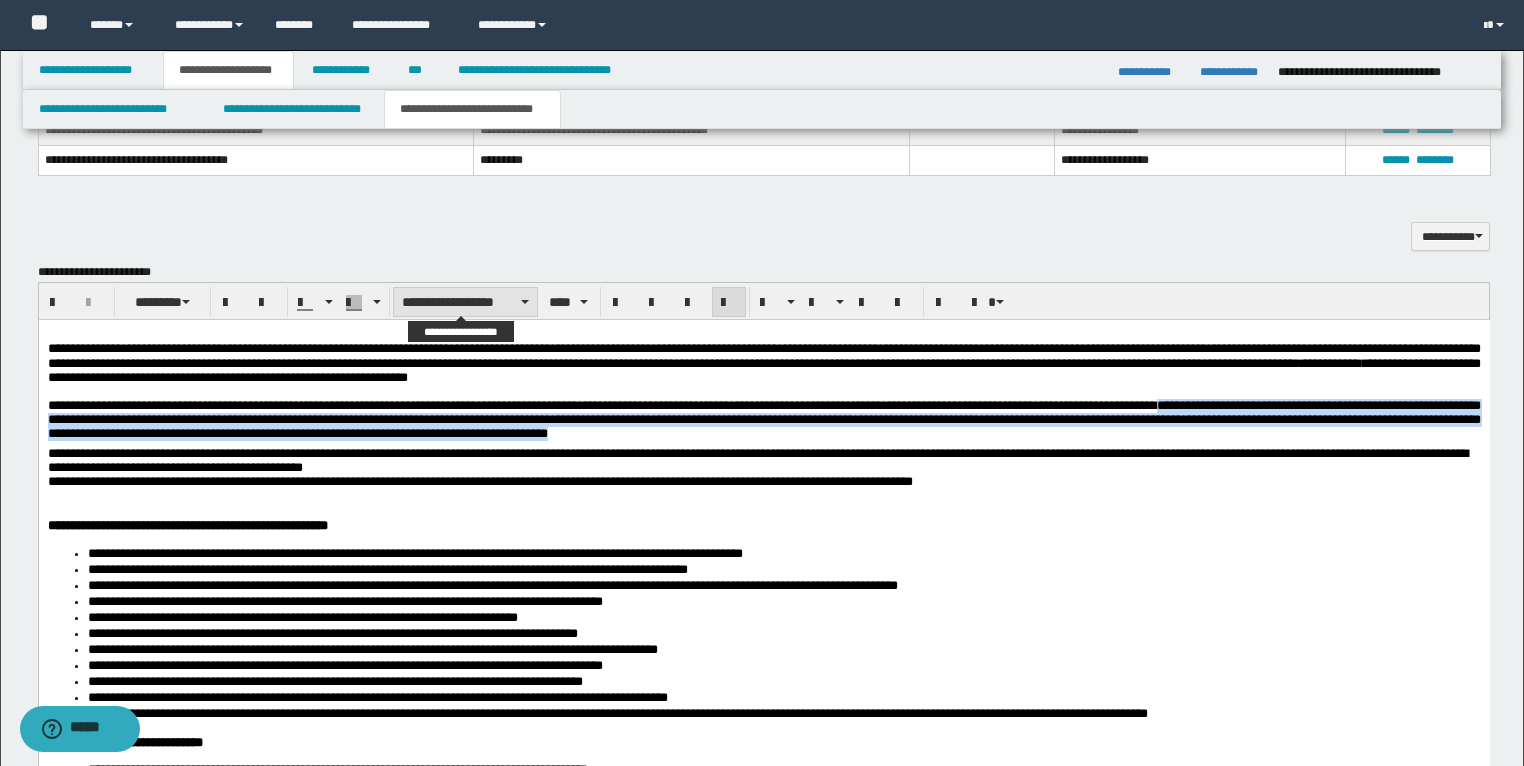 click on "**********" at bounding box center (465, 302) 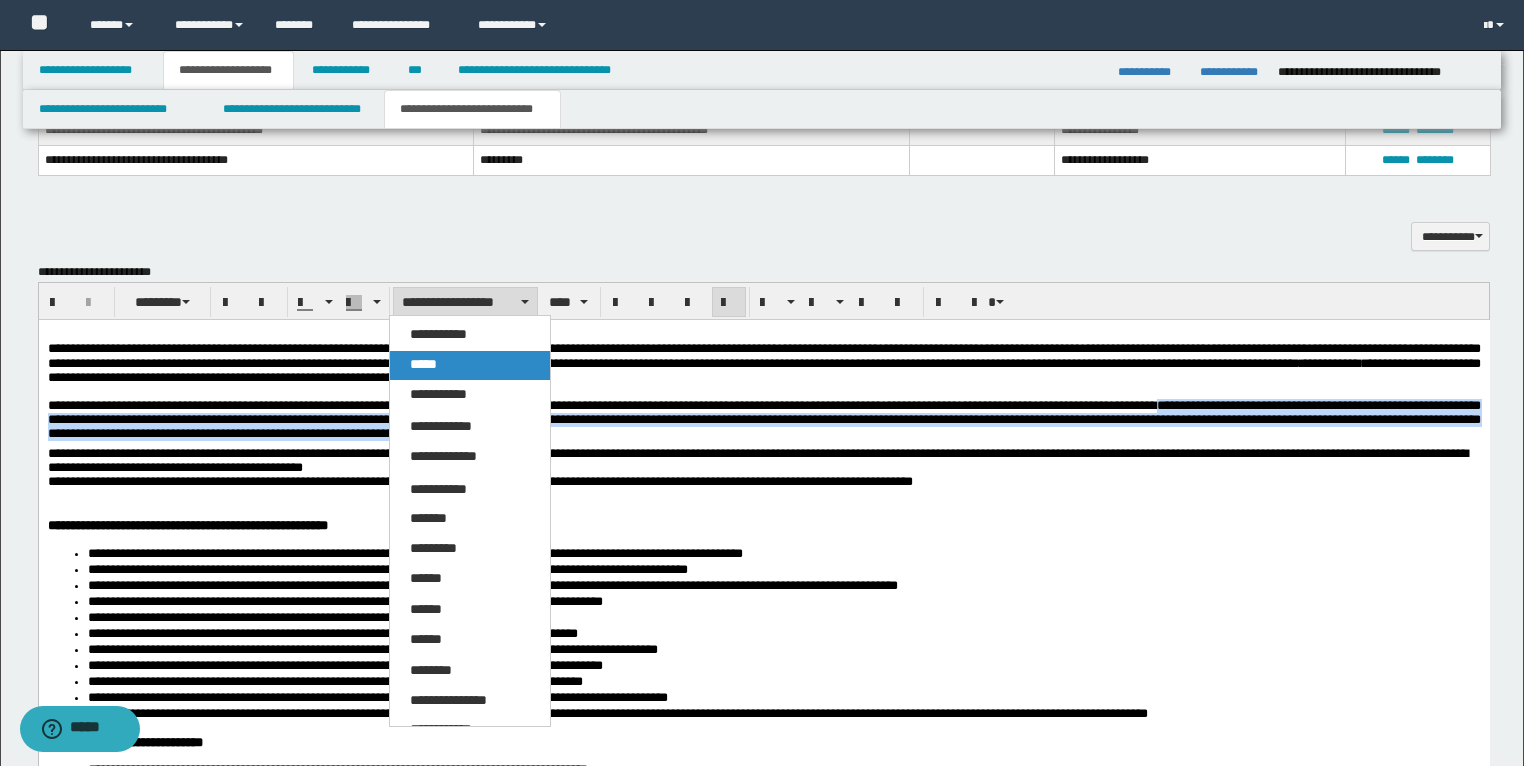 click on "*****" at bounding box center [470, 365] 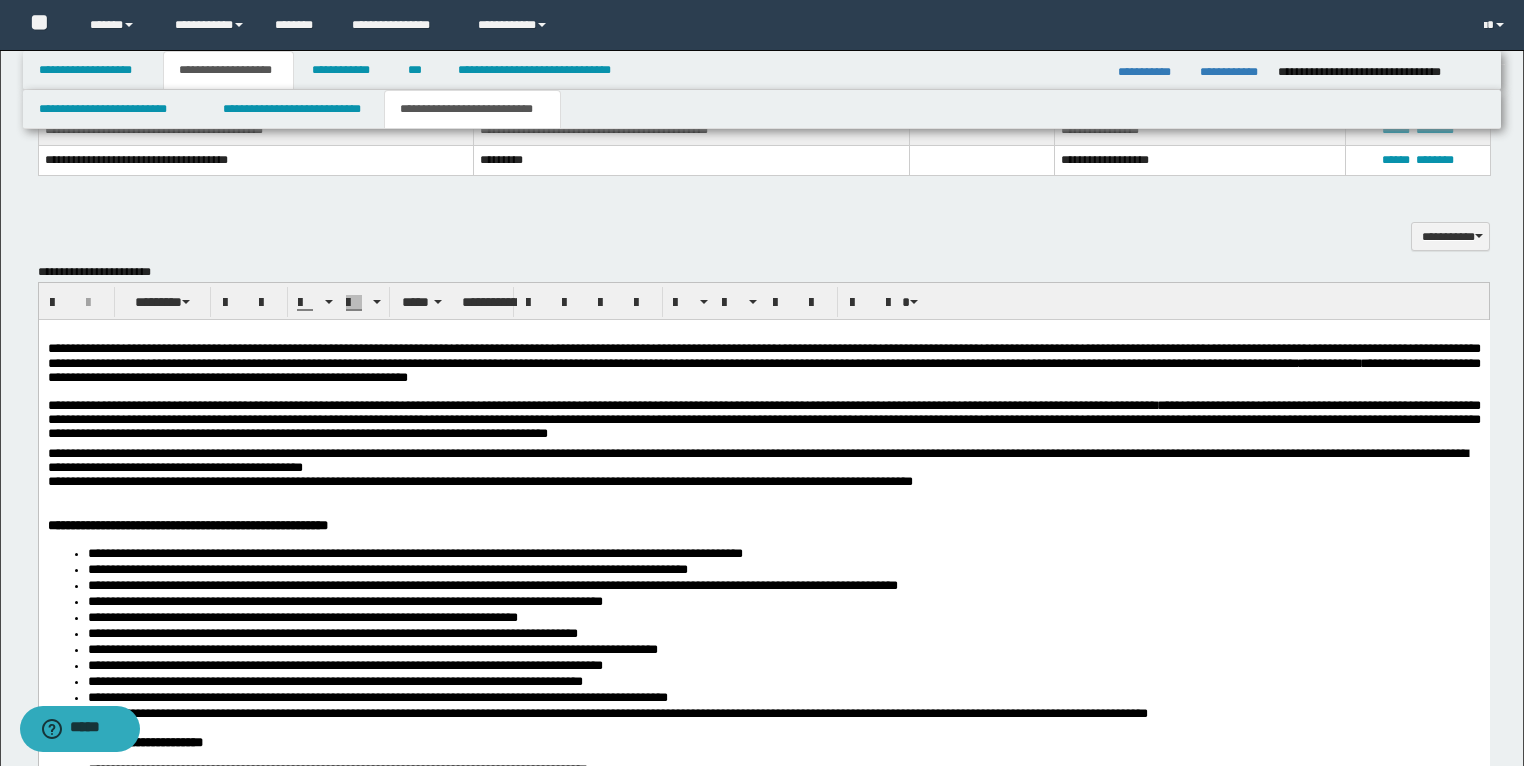 click on "**********" at bounding box center [757, 460] 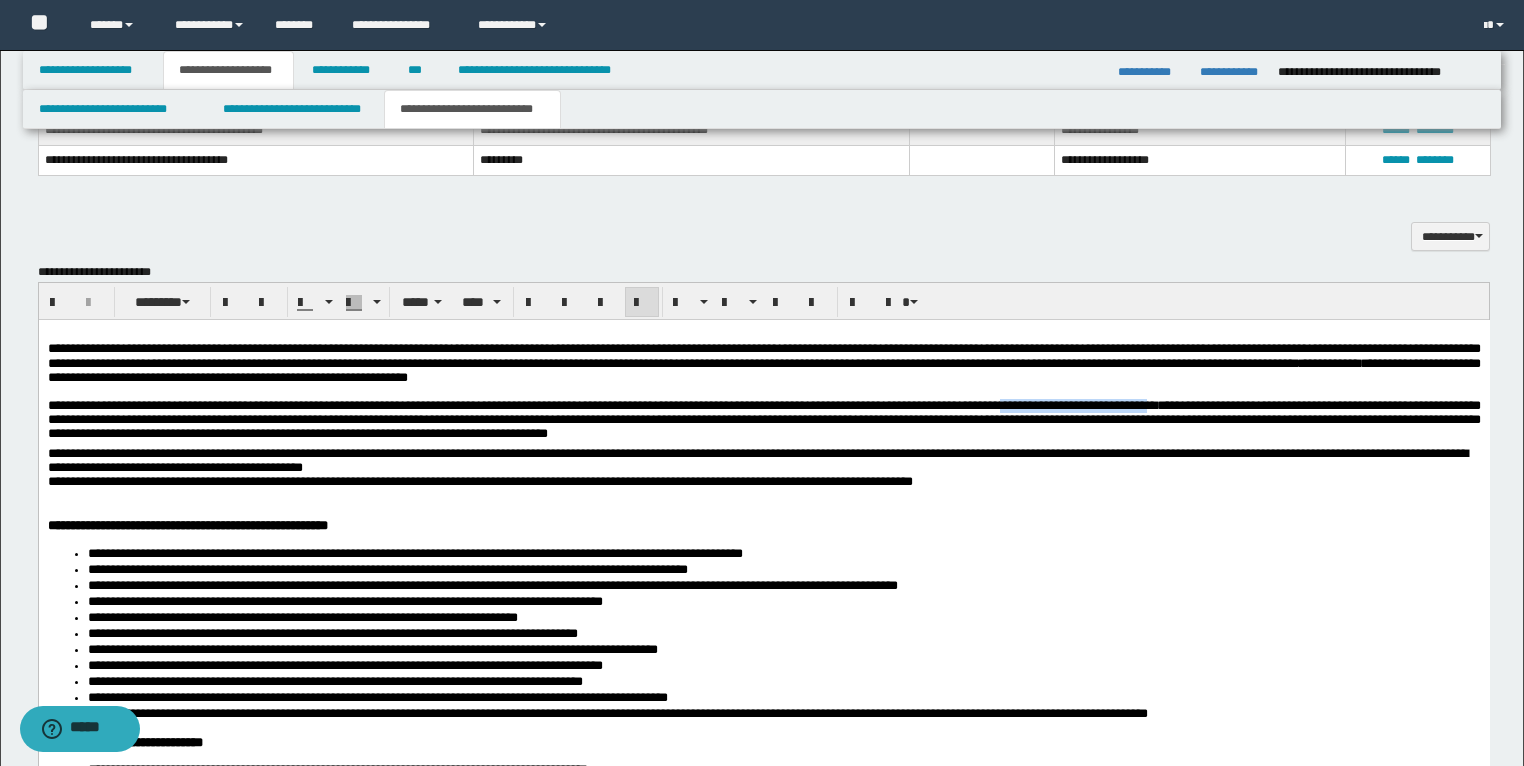 drag, startPoint x: 1426, startPoint y: 413, endPoint x: 1175, endPoint y: 411, distance: 251.00797 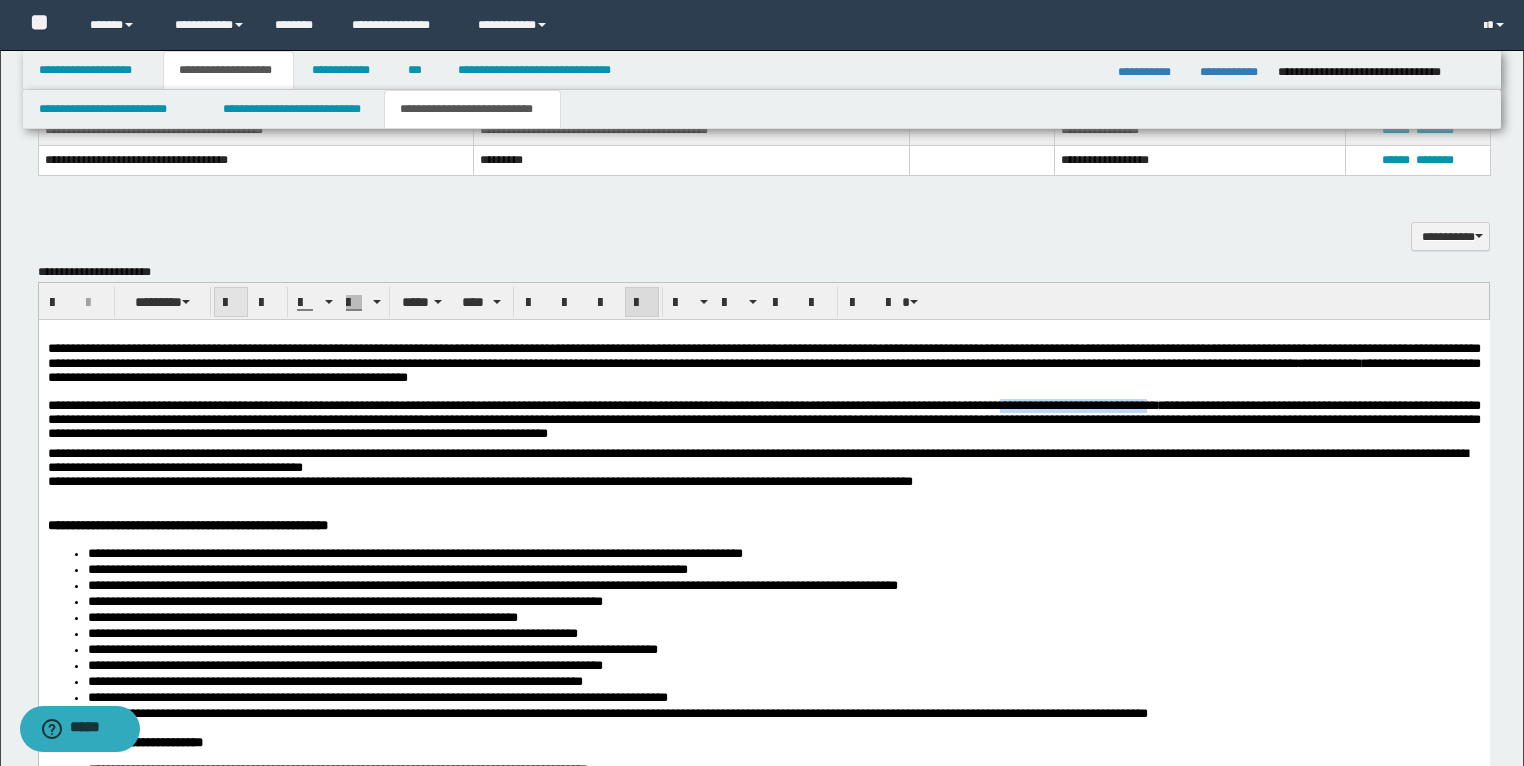click at bounding box center [231, 303] 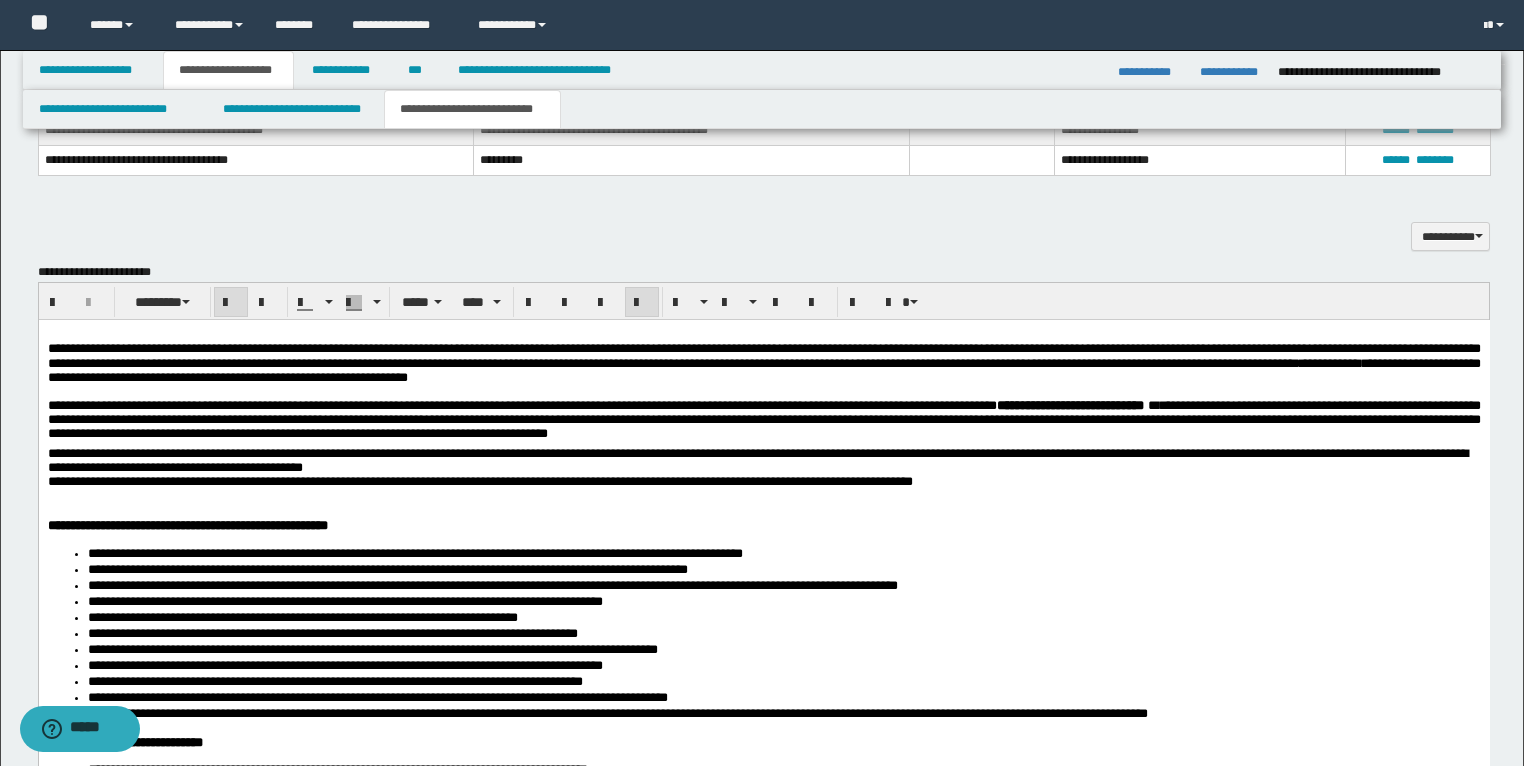 drag, startPoint x: 1406, startPoint y: 412, endPoint x: 1439, endPoint y: 410, distance: 33.06055 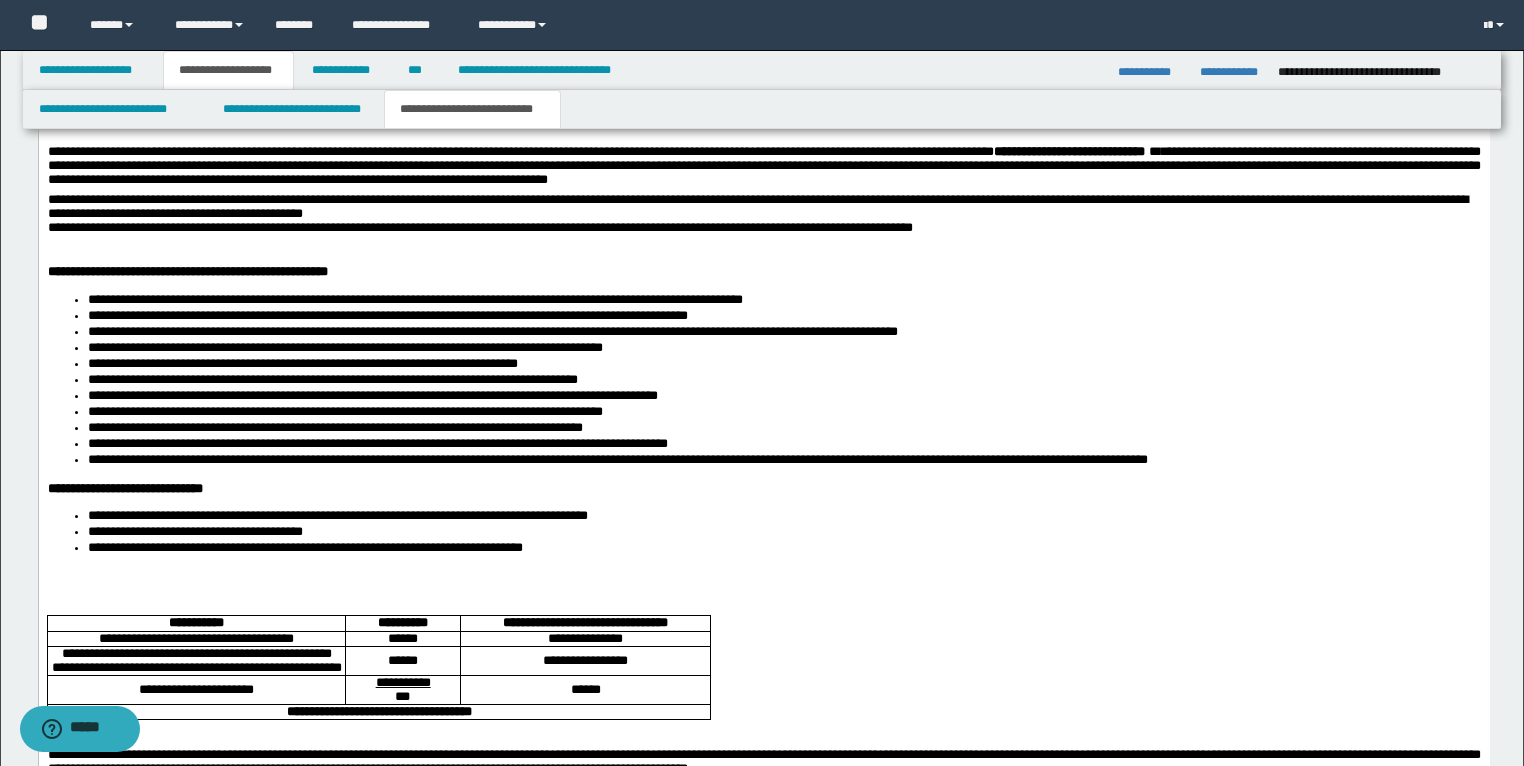 scroll, scrollTop: 1640, scrollLeft: 0, axis: vertical 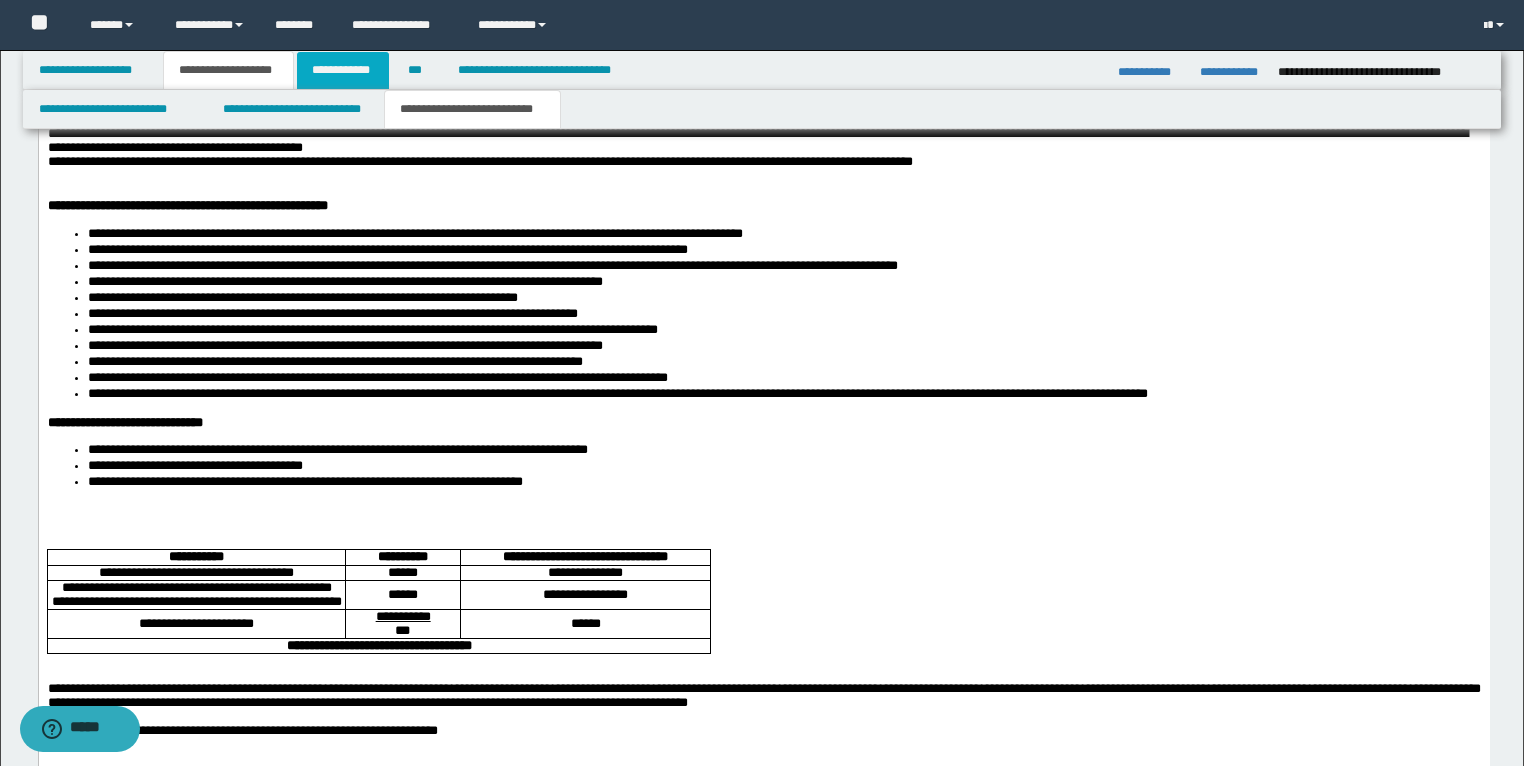 click on "**********" at bounding box center [343, 70] 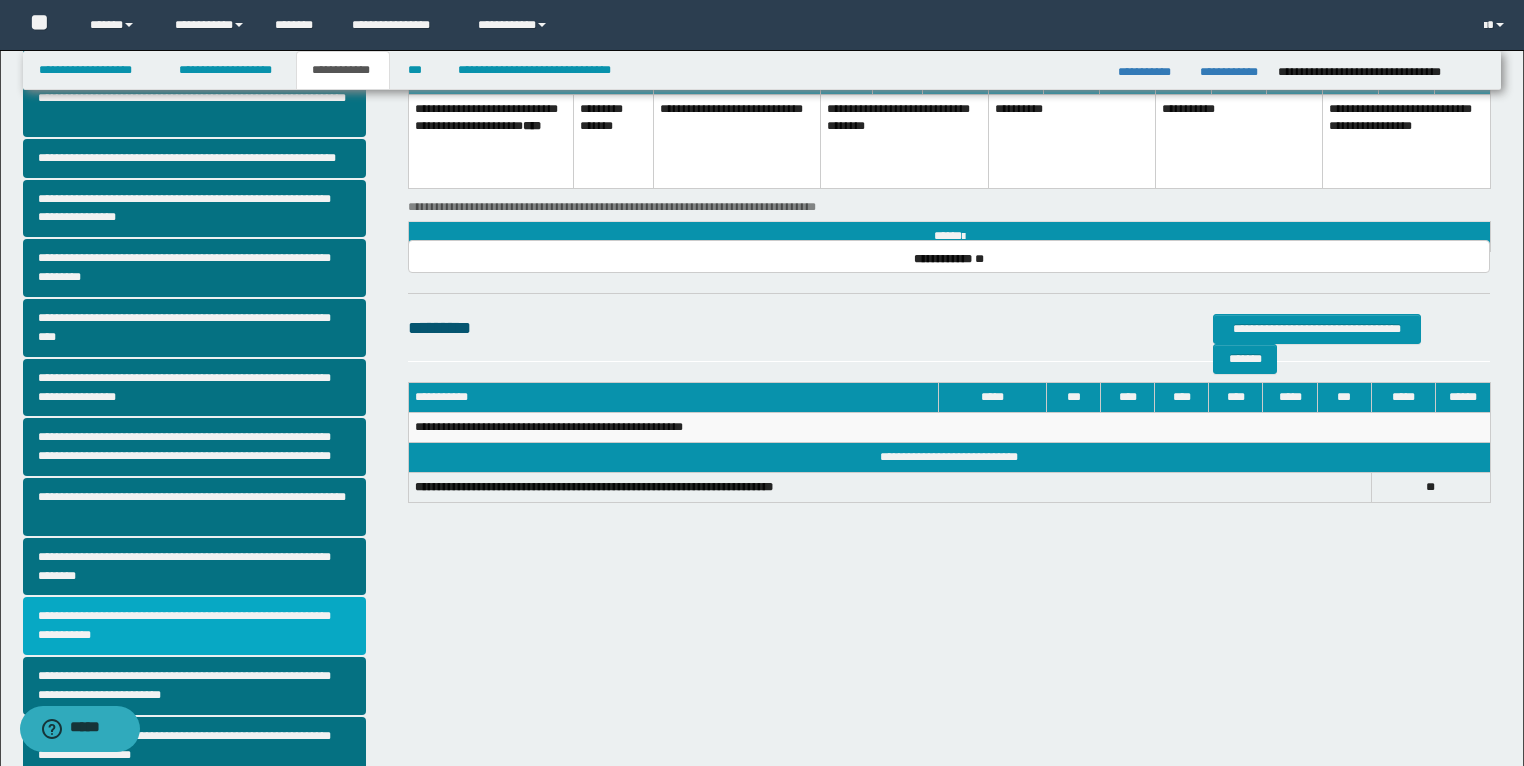 scroll, scrollTop: 148, scrollLeft: 0, axis: vertical 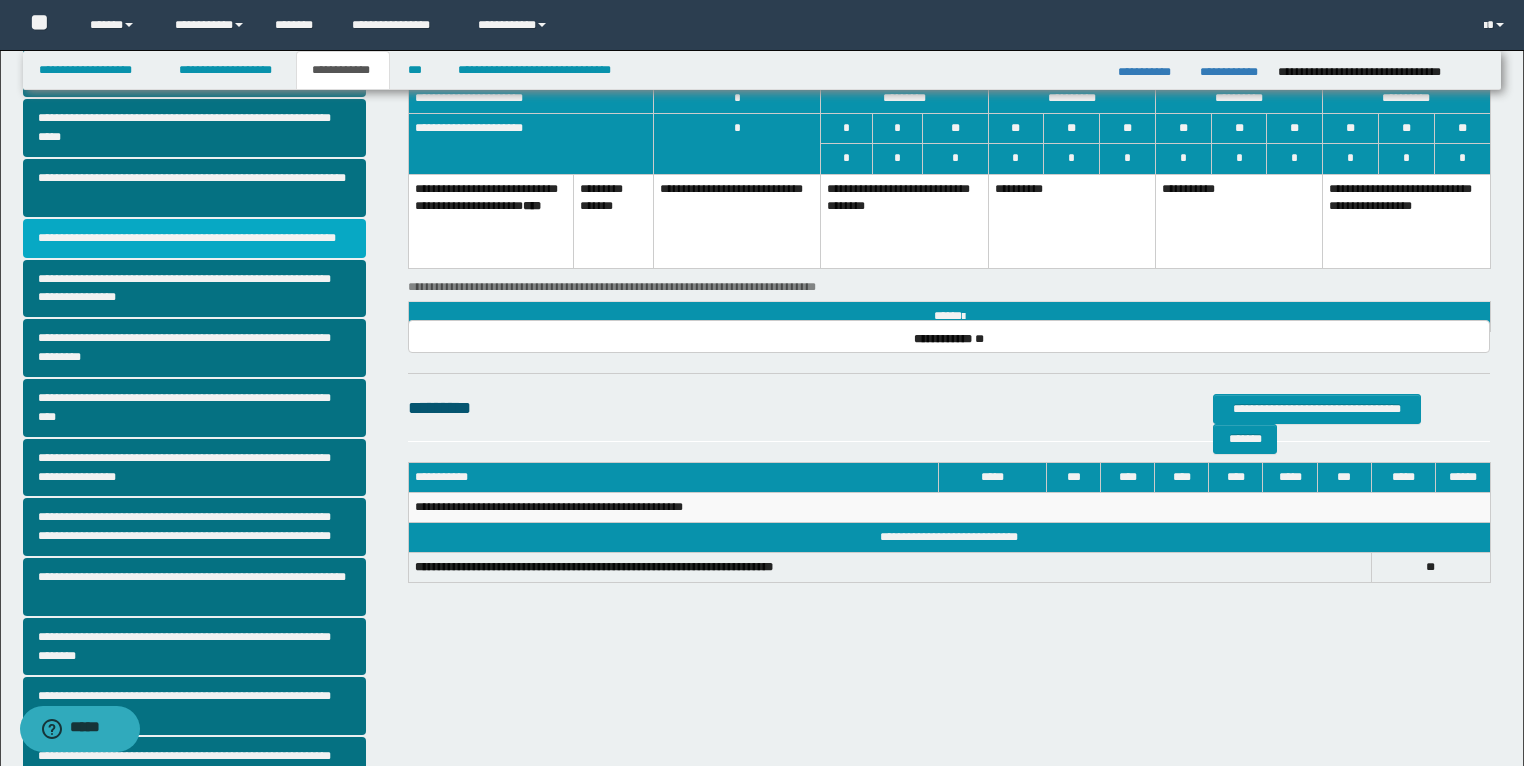 click on "**********" at bounding box center (195, 238) 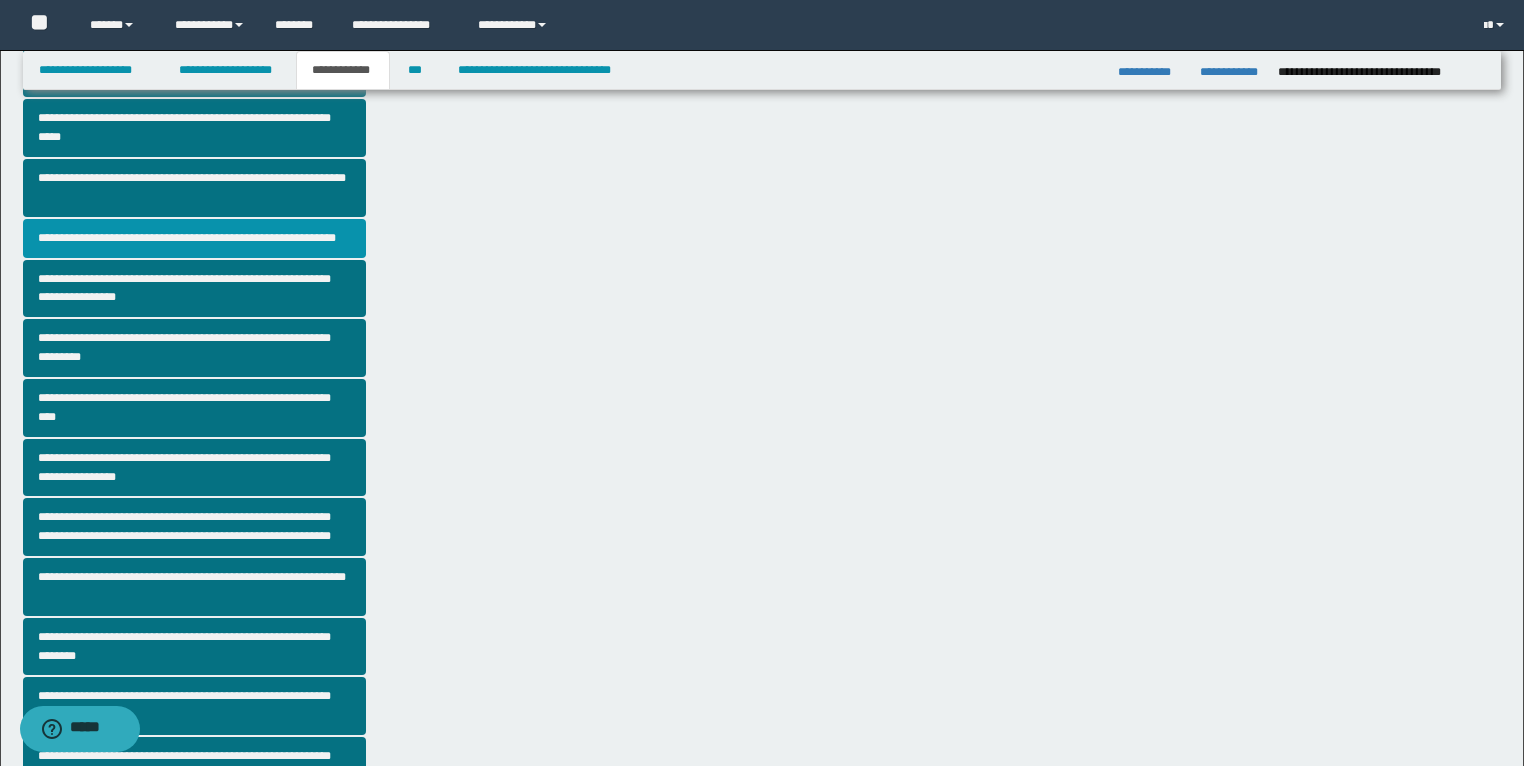 scroll, scrollTop: 0, scrollLeft: 0, axis: both 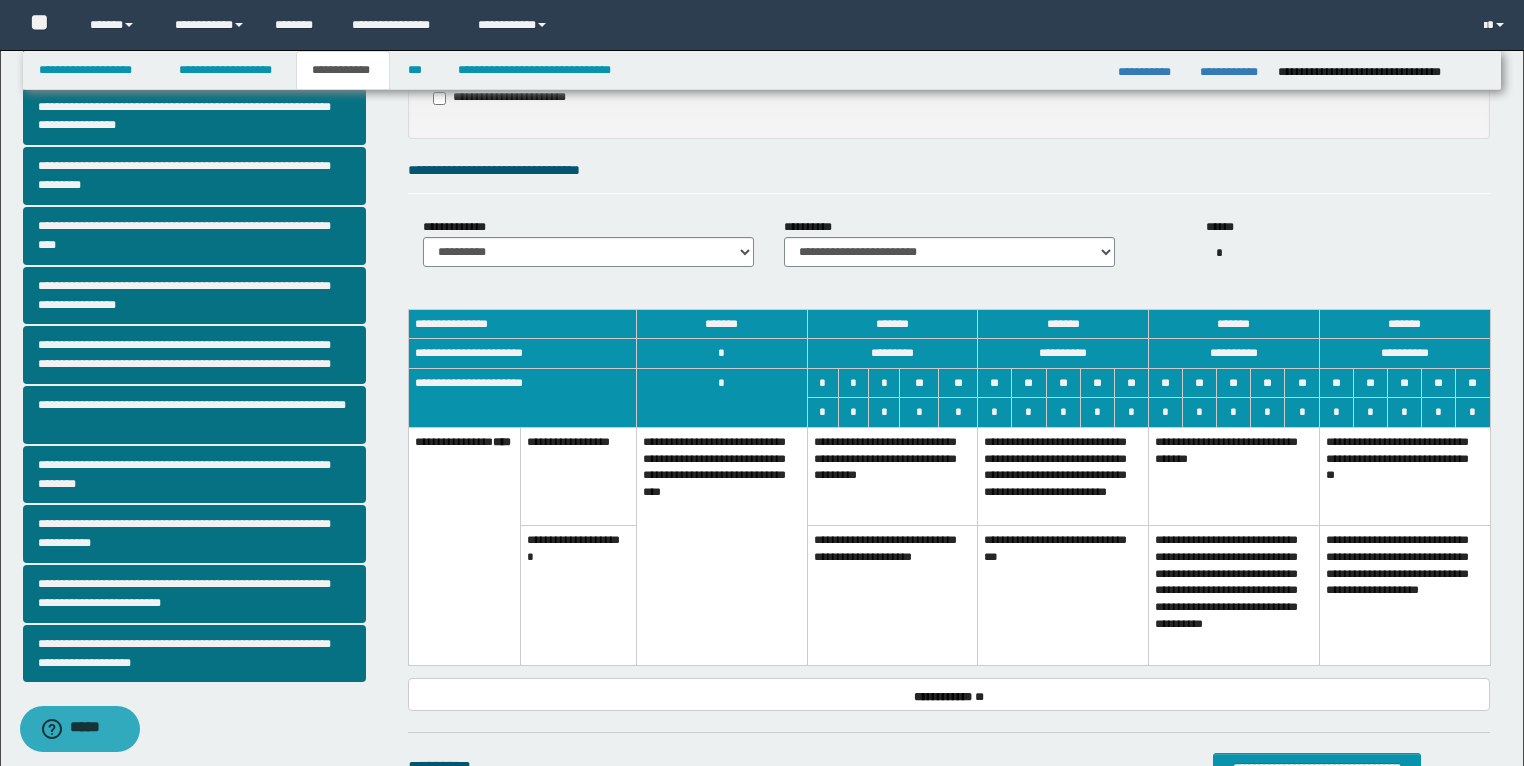click on "**********" at bounding box center [1063, 477] 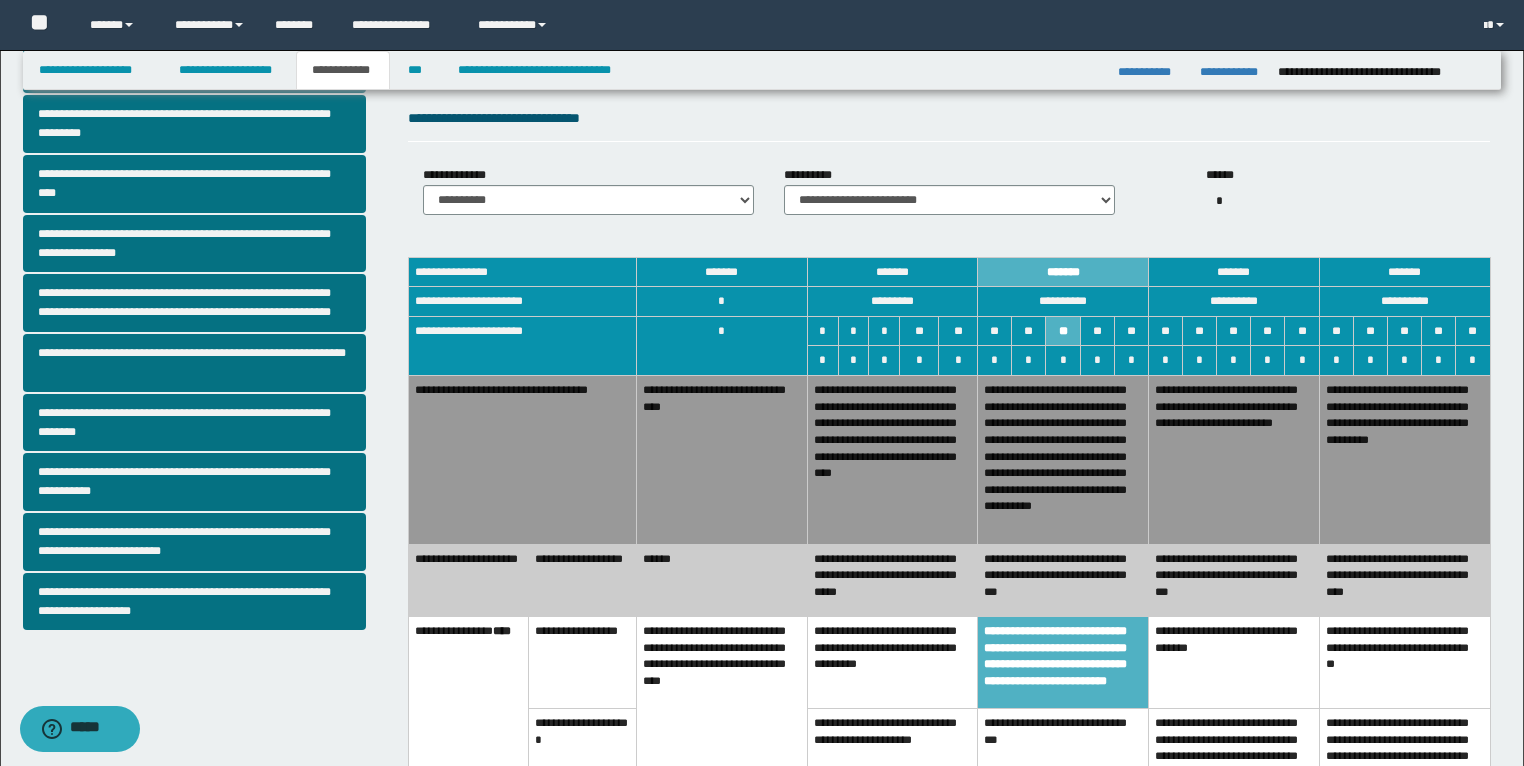 scroll, scrollTop: 400, scrollLeft: 0, axis: vertical 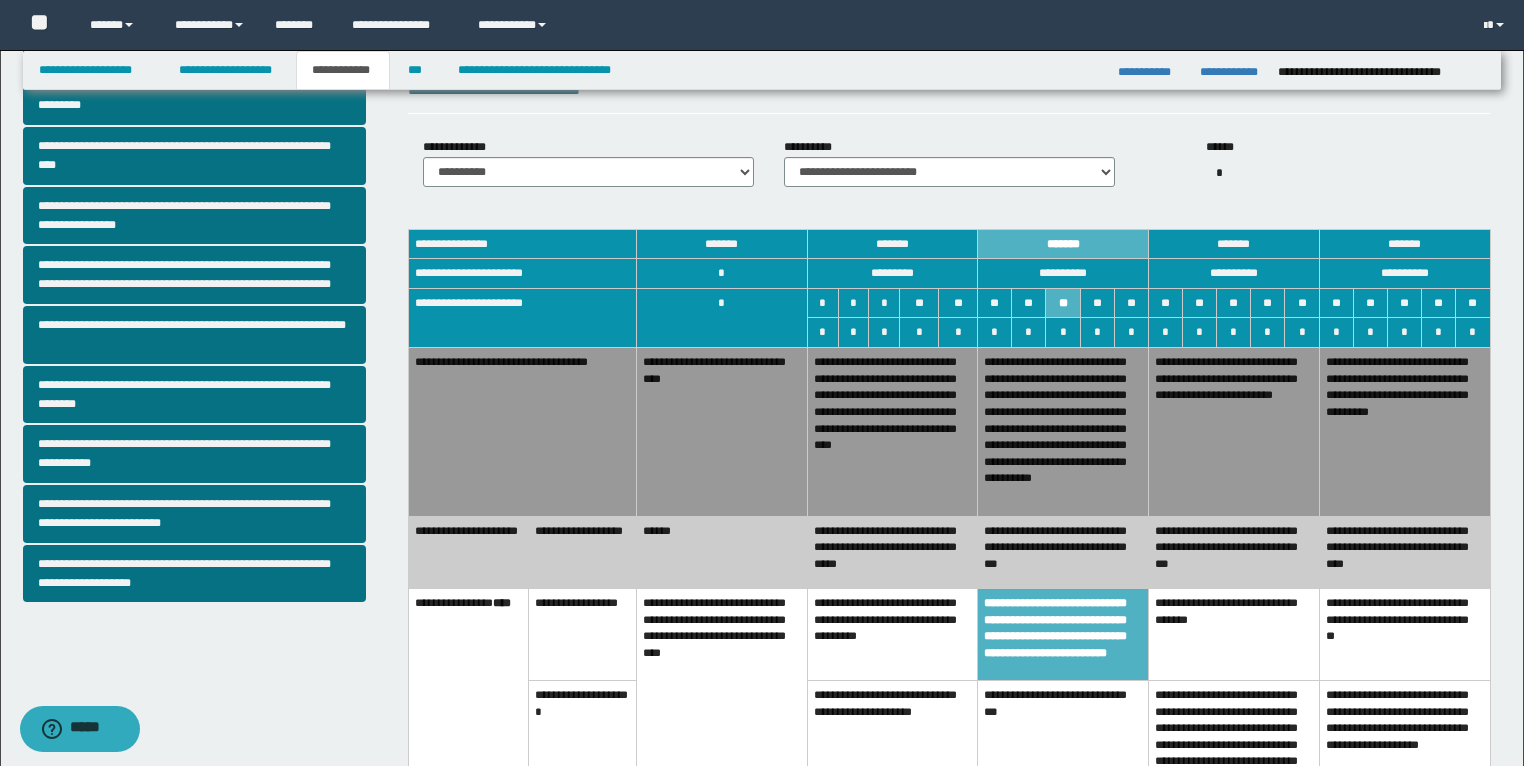 click on "**********" at bounding box center (892, 552) 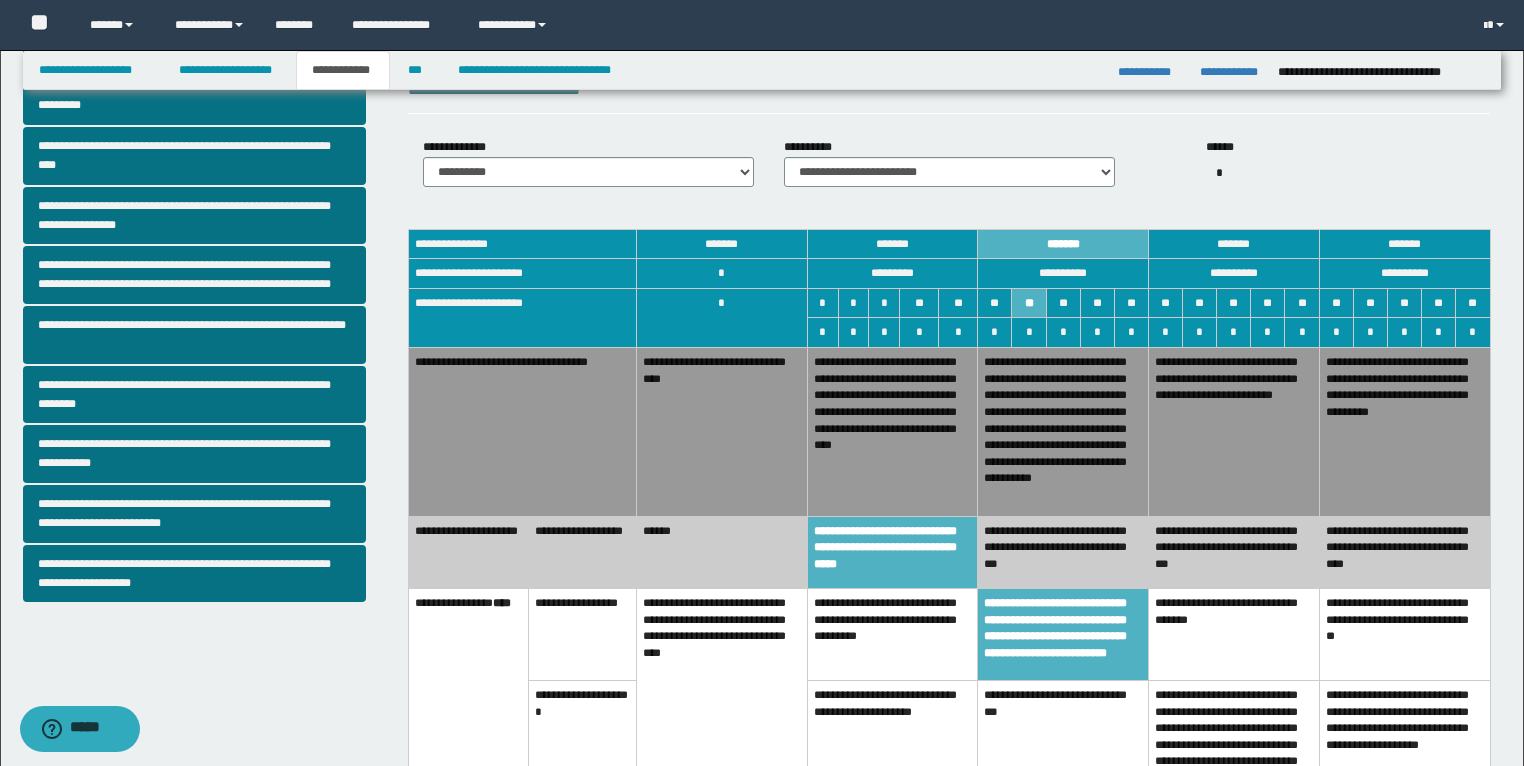 click on "**********" at bounding box center (892, 635) 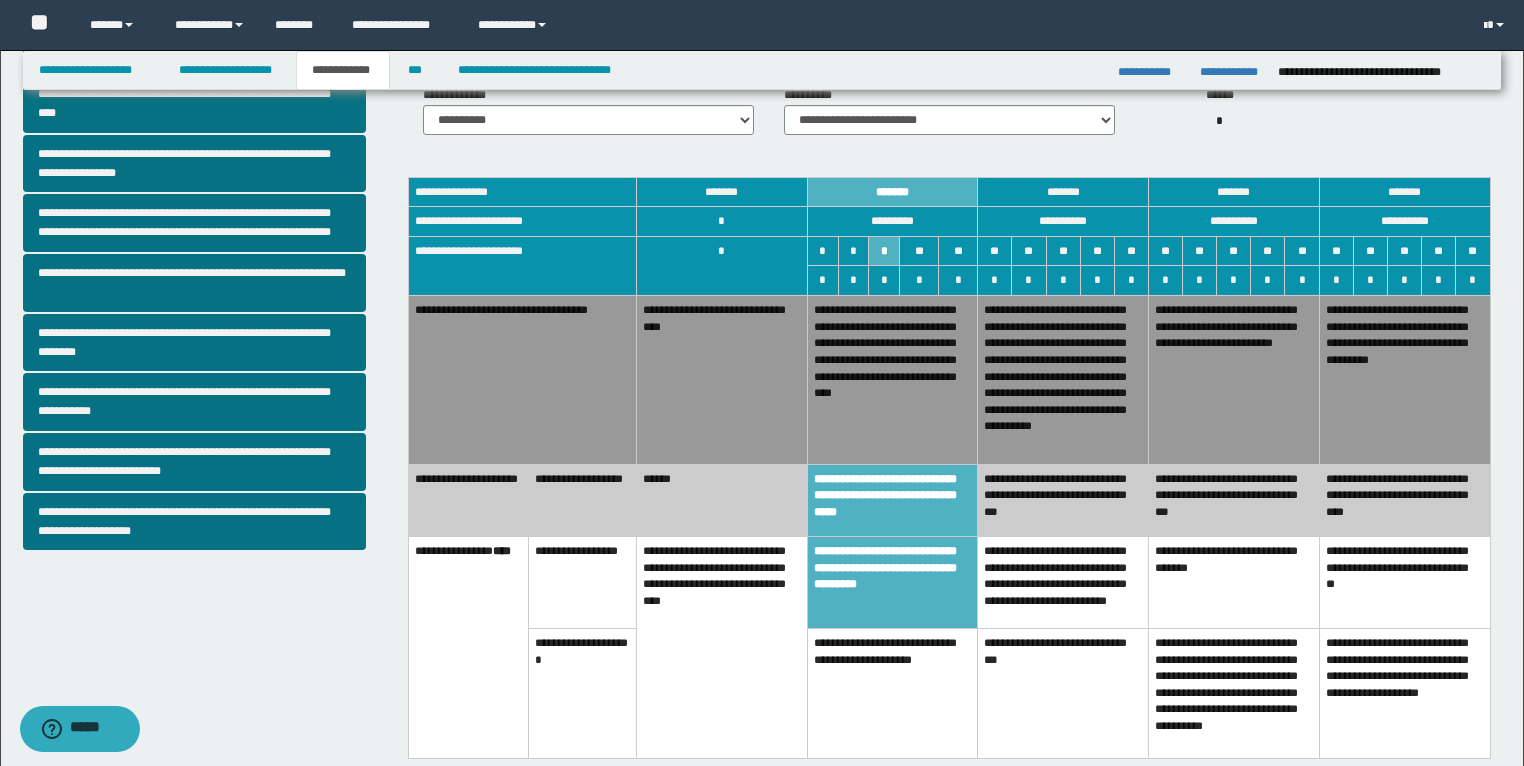 scroll, scrollTop: 480, scrollLeft: 0, axis: vertical 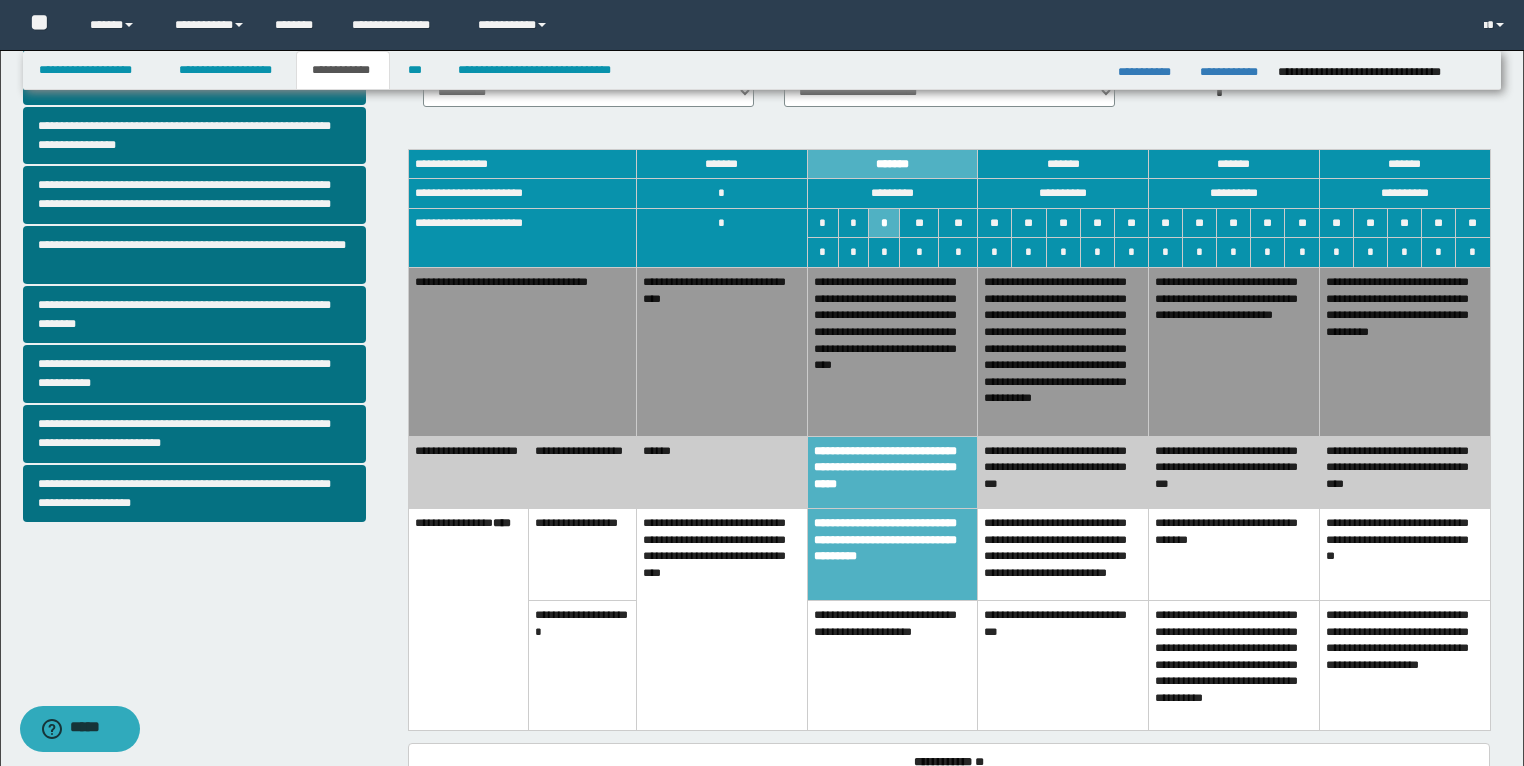 click on "**********" at bounding box center [892, 665] 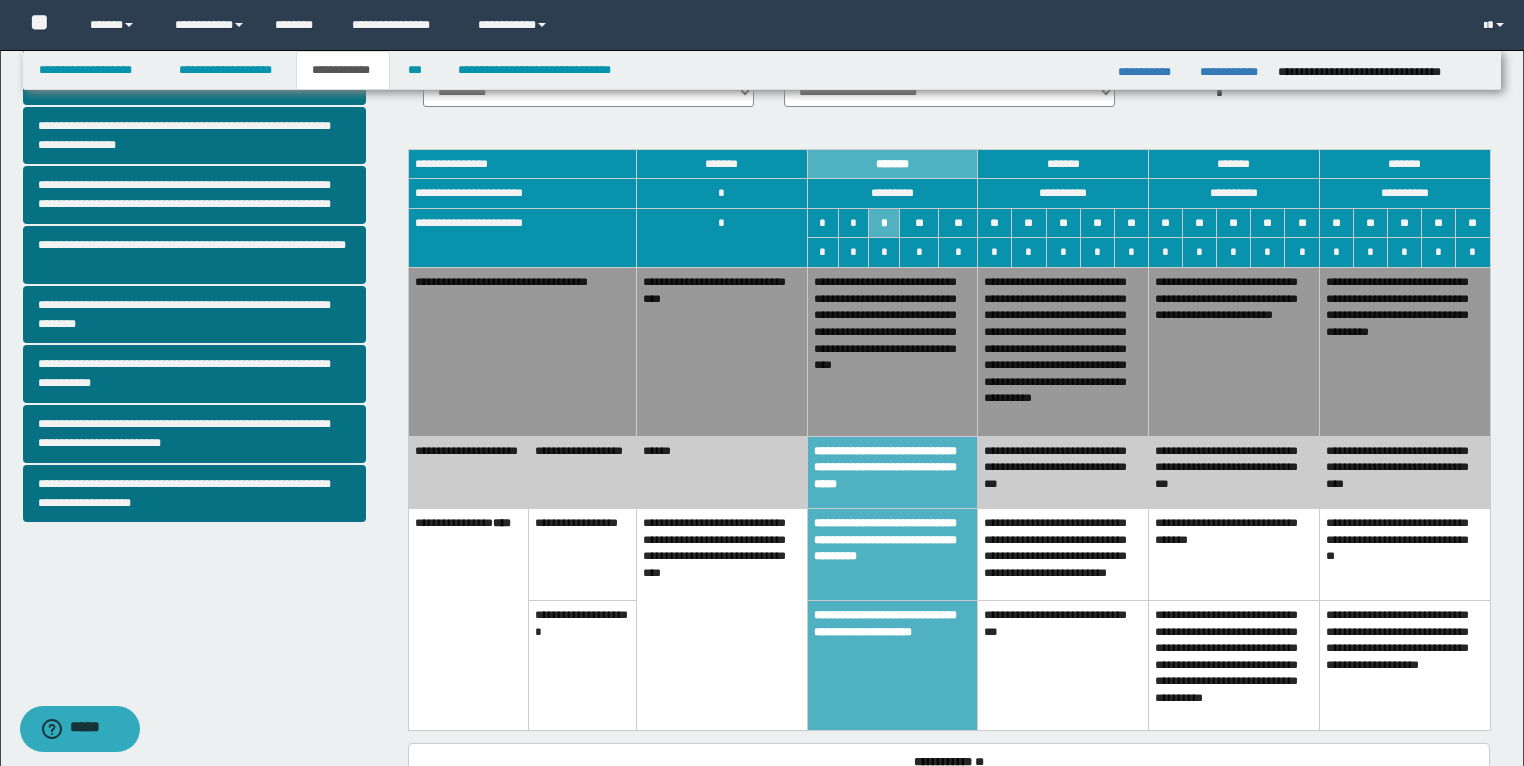 click on "**********" at bounding box center (892, 352) 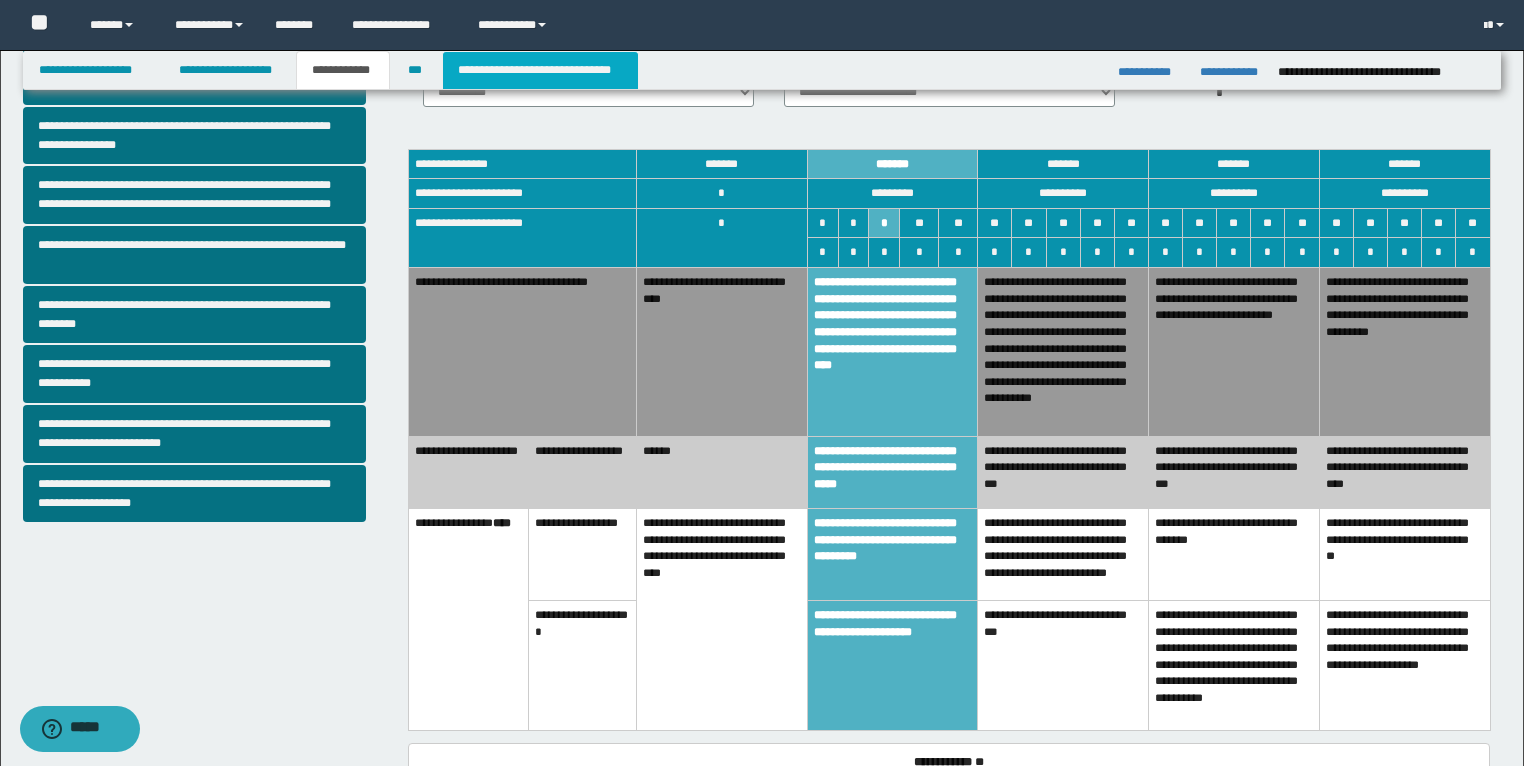 click on "**********" at bounding box center [540, 70] 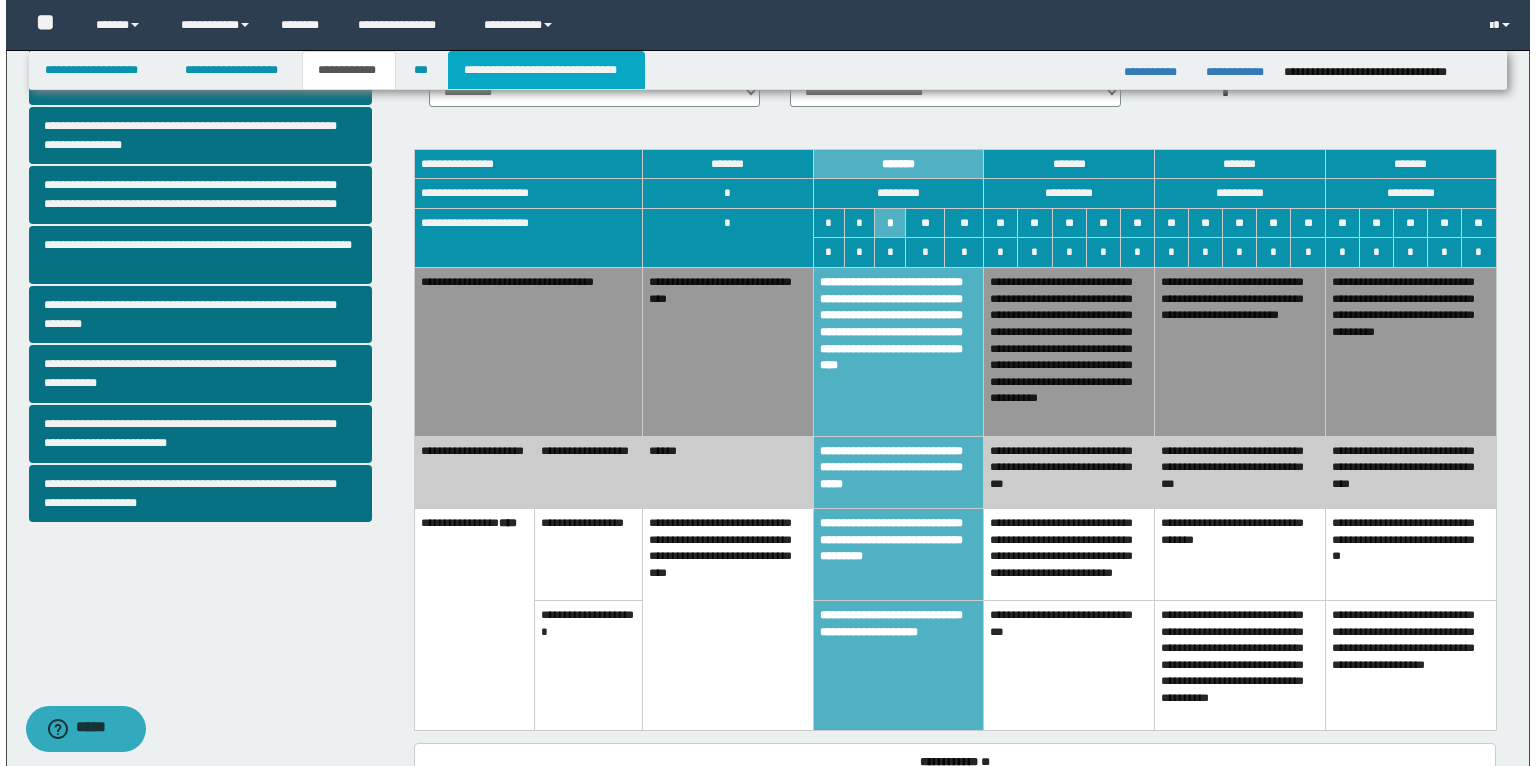 scroll, scrollTop: 0, scrollLeft: 0, axis: both 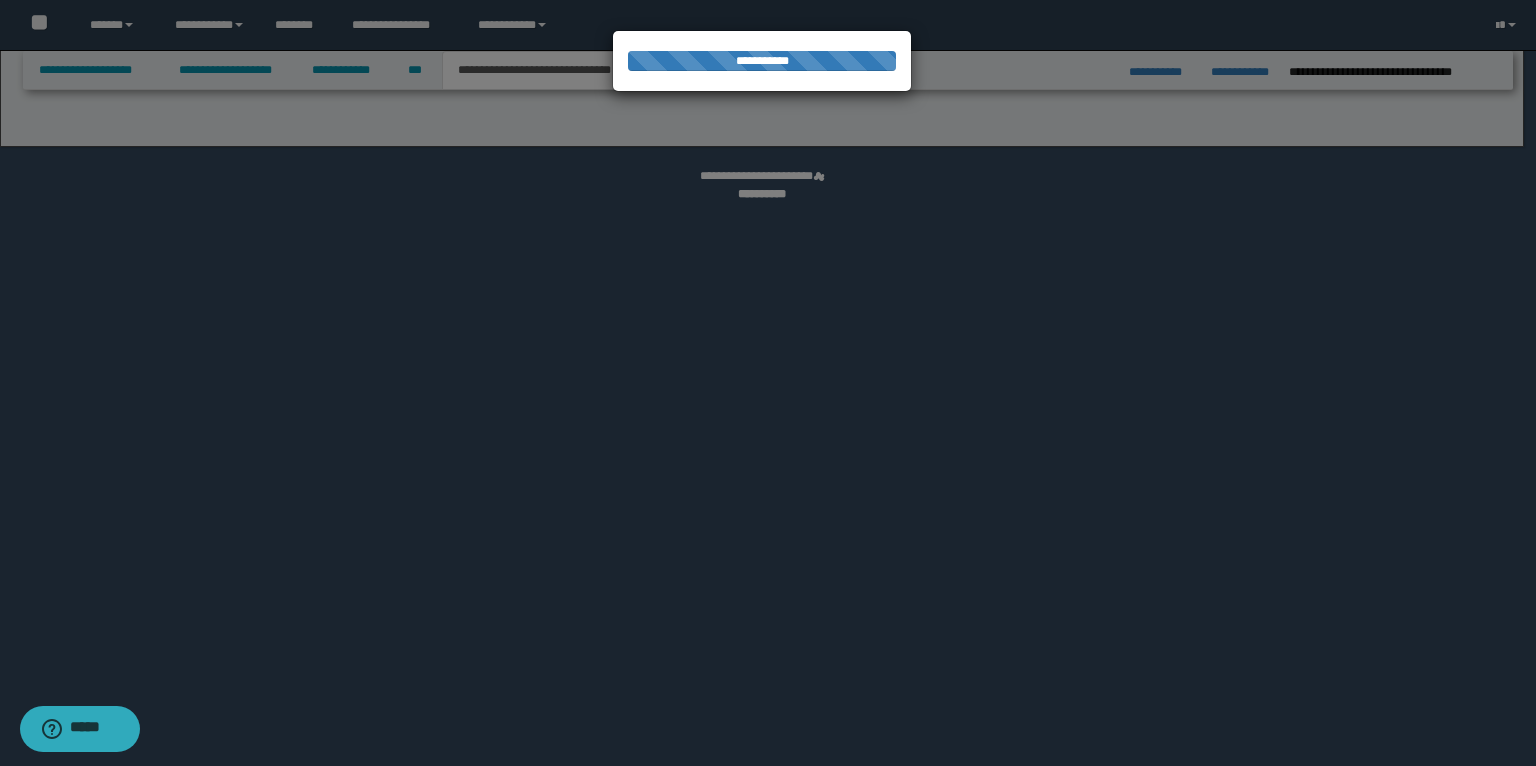 select on "*" 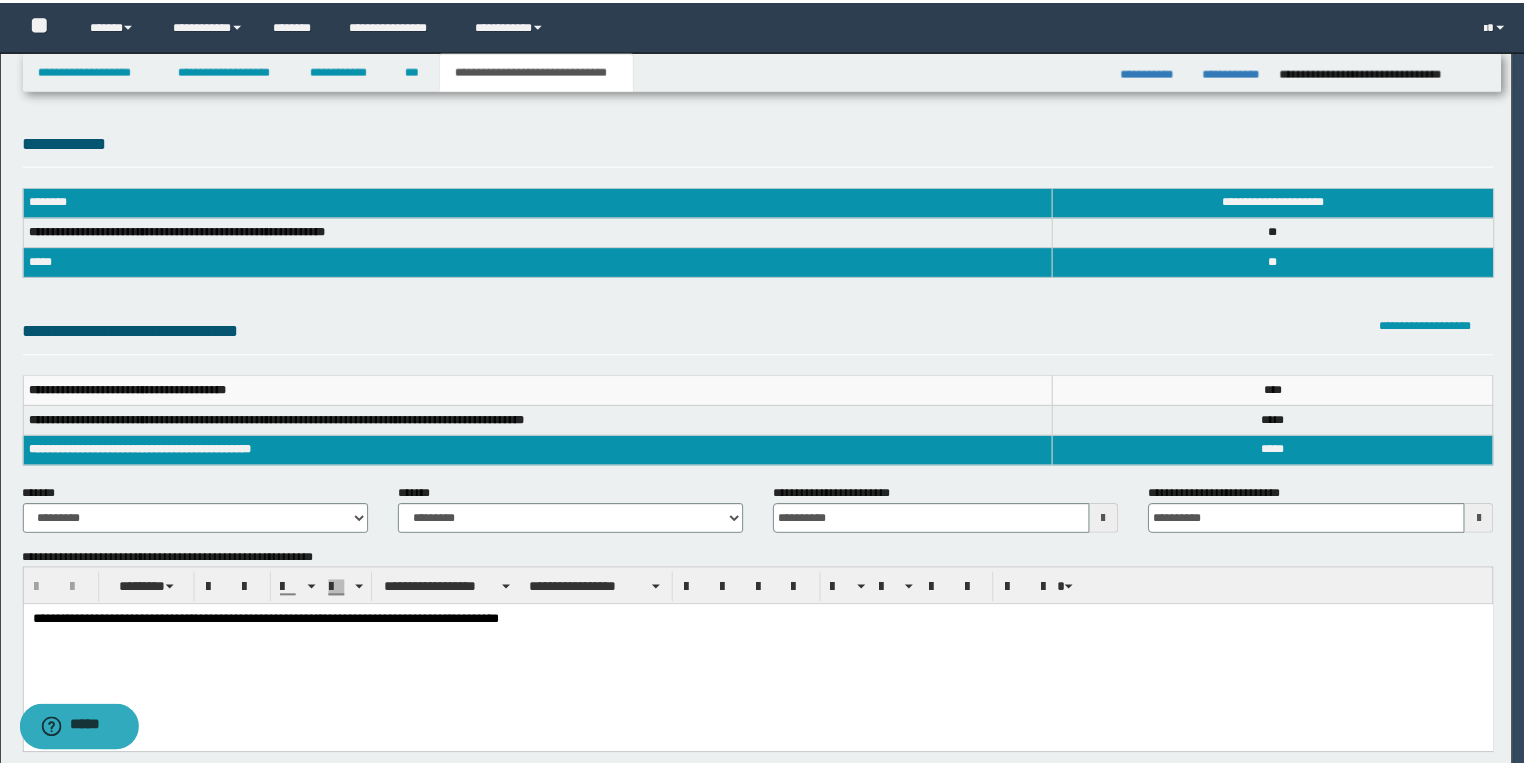 scroll, scrollTop: 0, scrollLeft: 0, axis: both 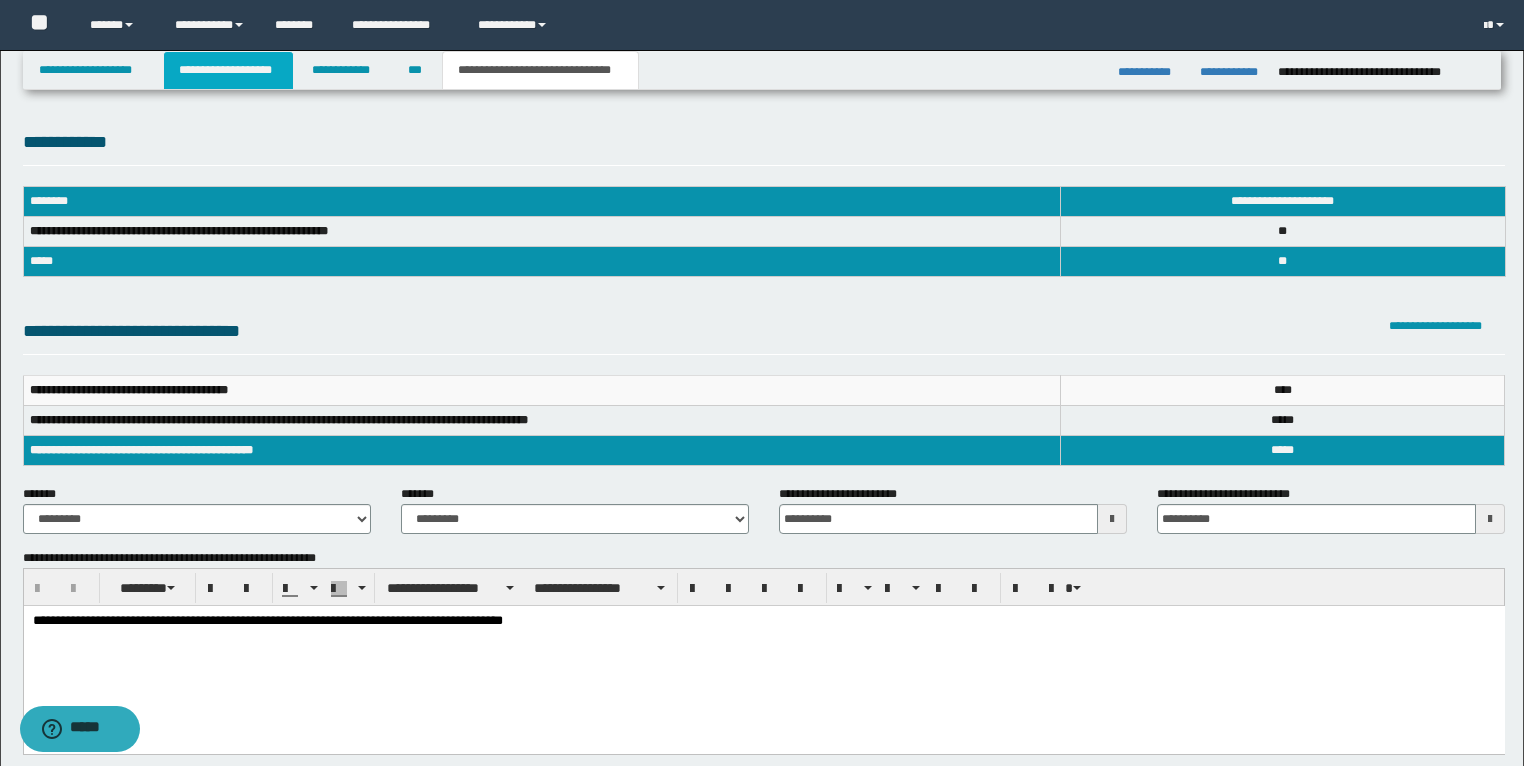 click on "**********" at bounding box center [228, 70] 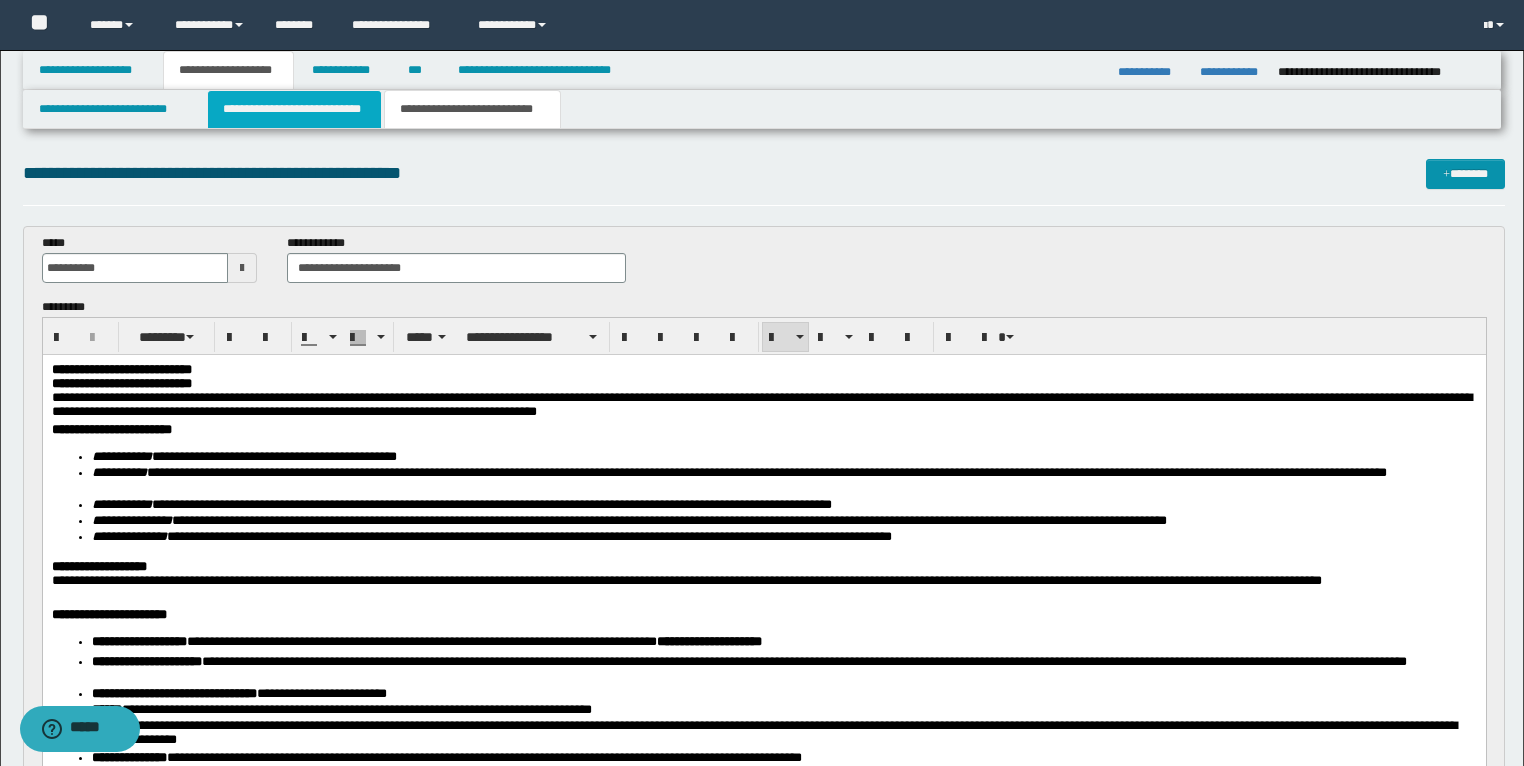 click on "**********" at bounding box center [294, 109] 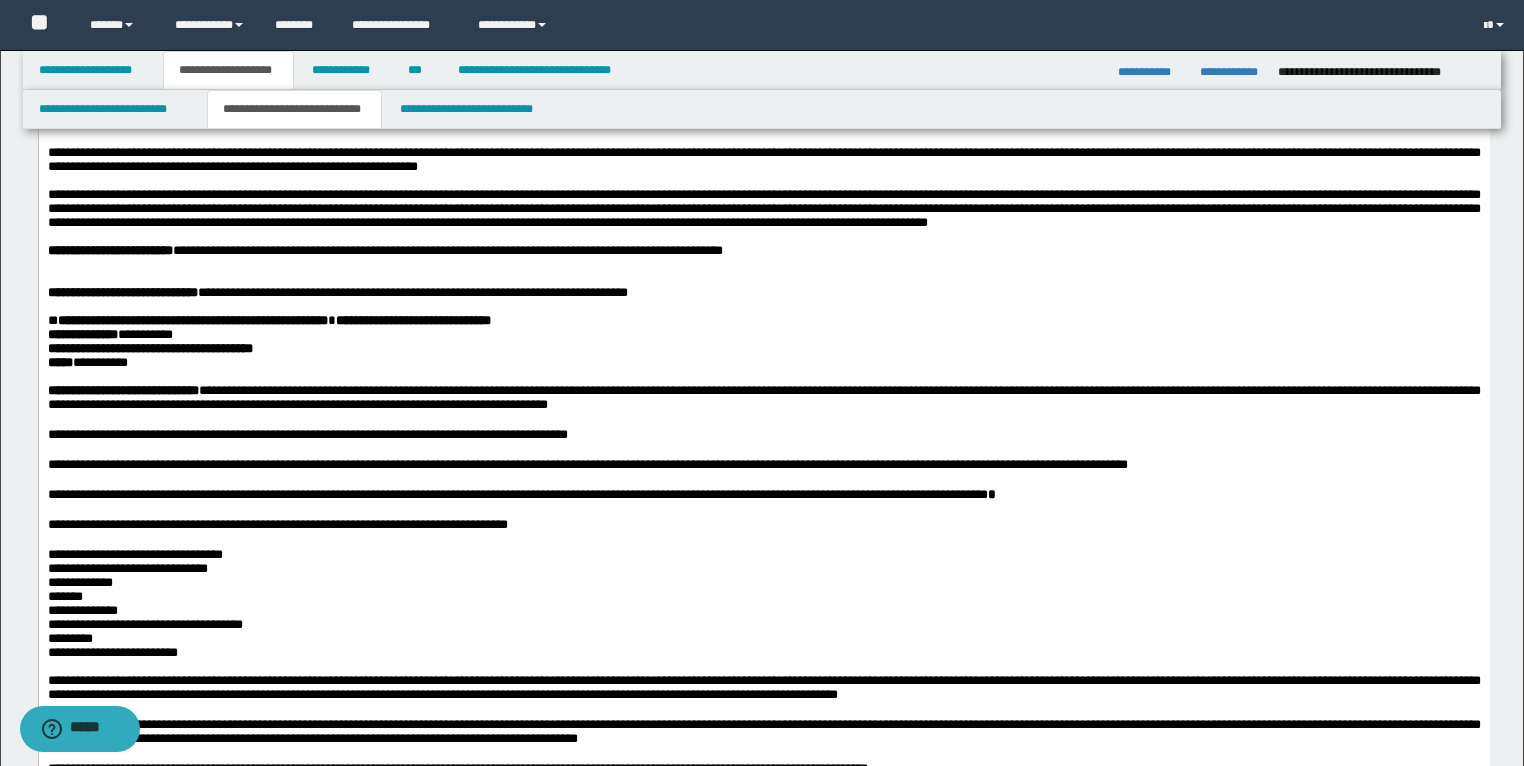 scroll, scrollTop: 1040, scrollLeft: 0, axis: vertical 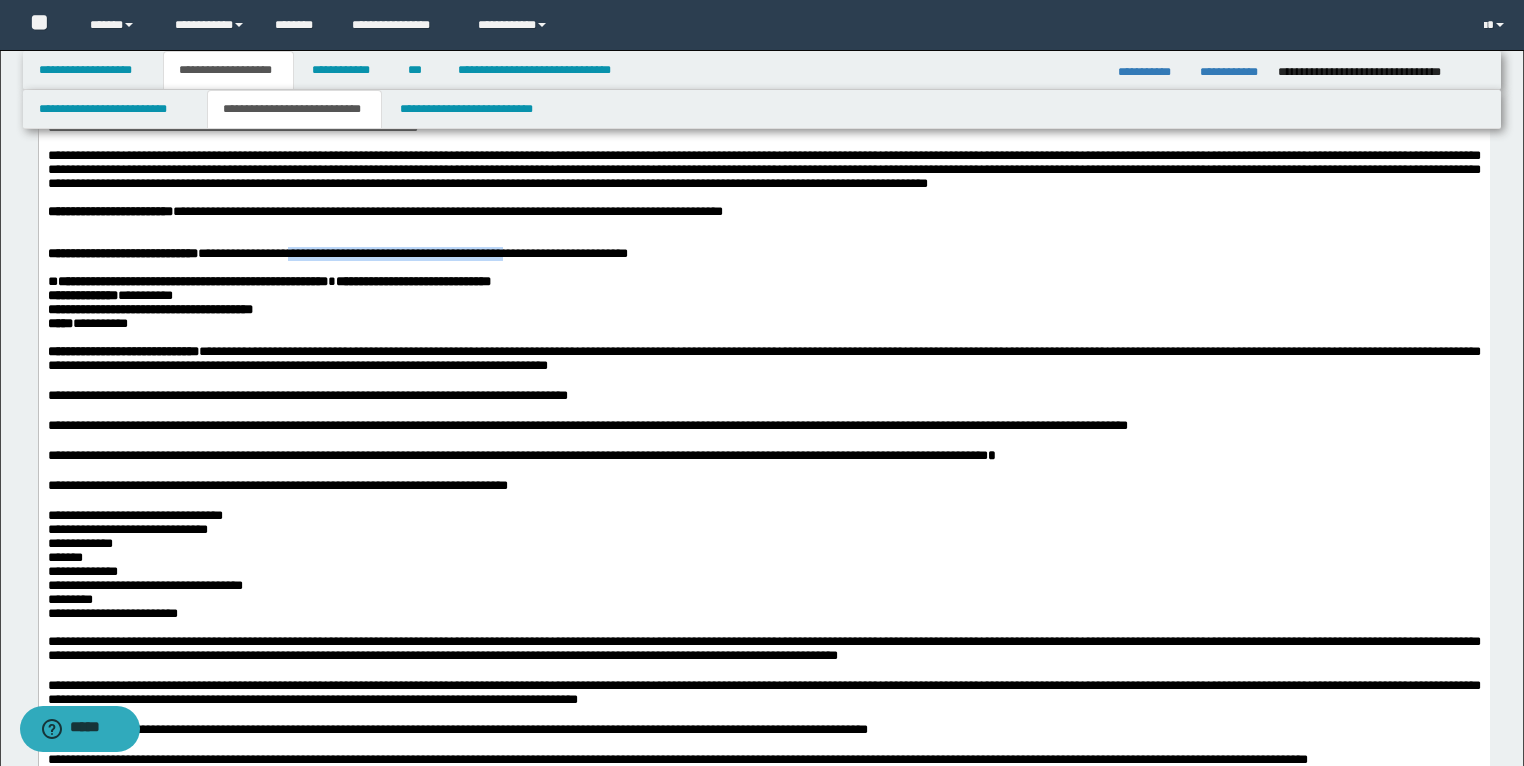 drag, startPoint x: 597, startPoint y: 461, endPoint x: 339, endPoint y: 465, distance: 258.031 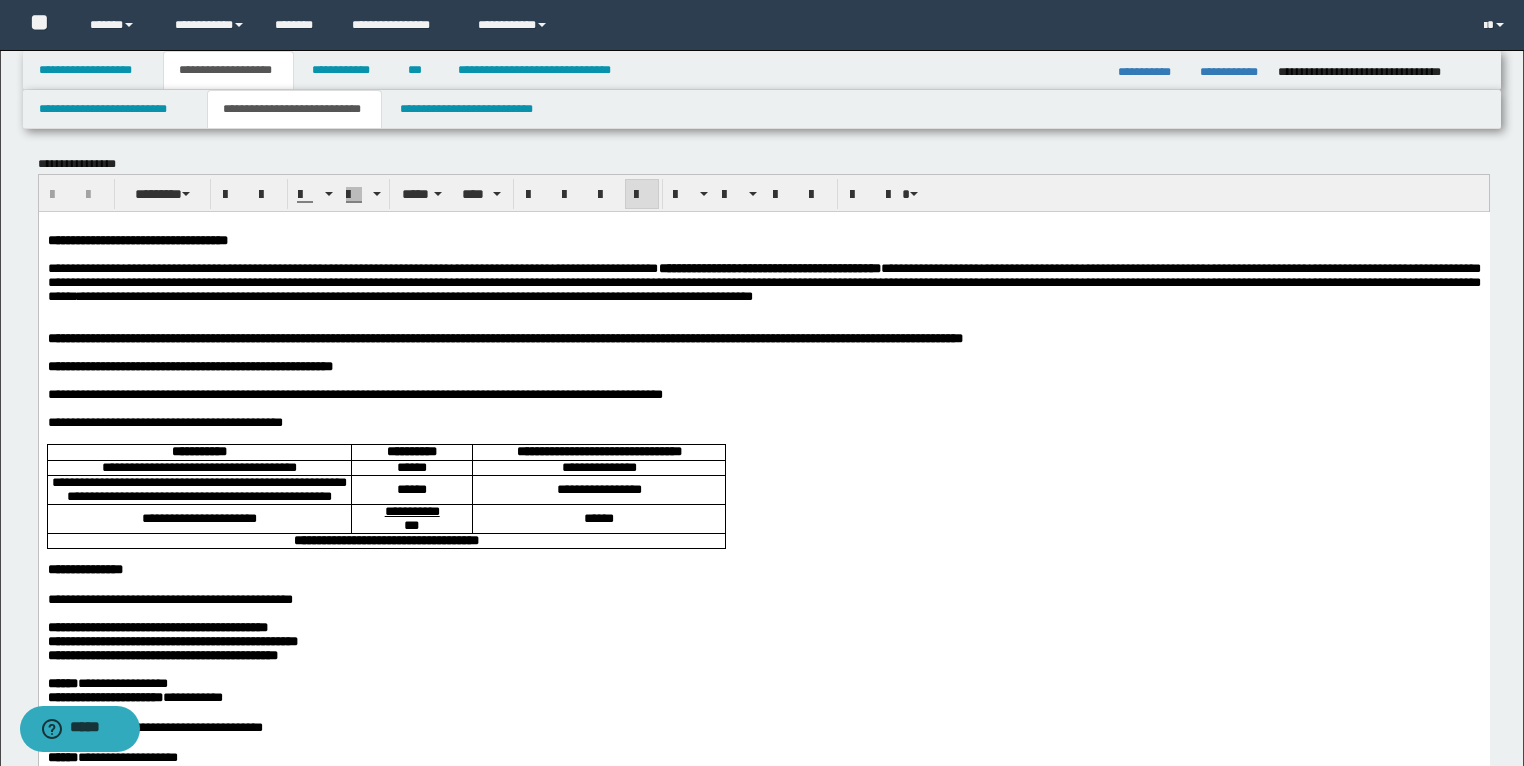 scroll, scrollTop: 0, scrollLeft: 0, axis: both 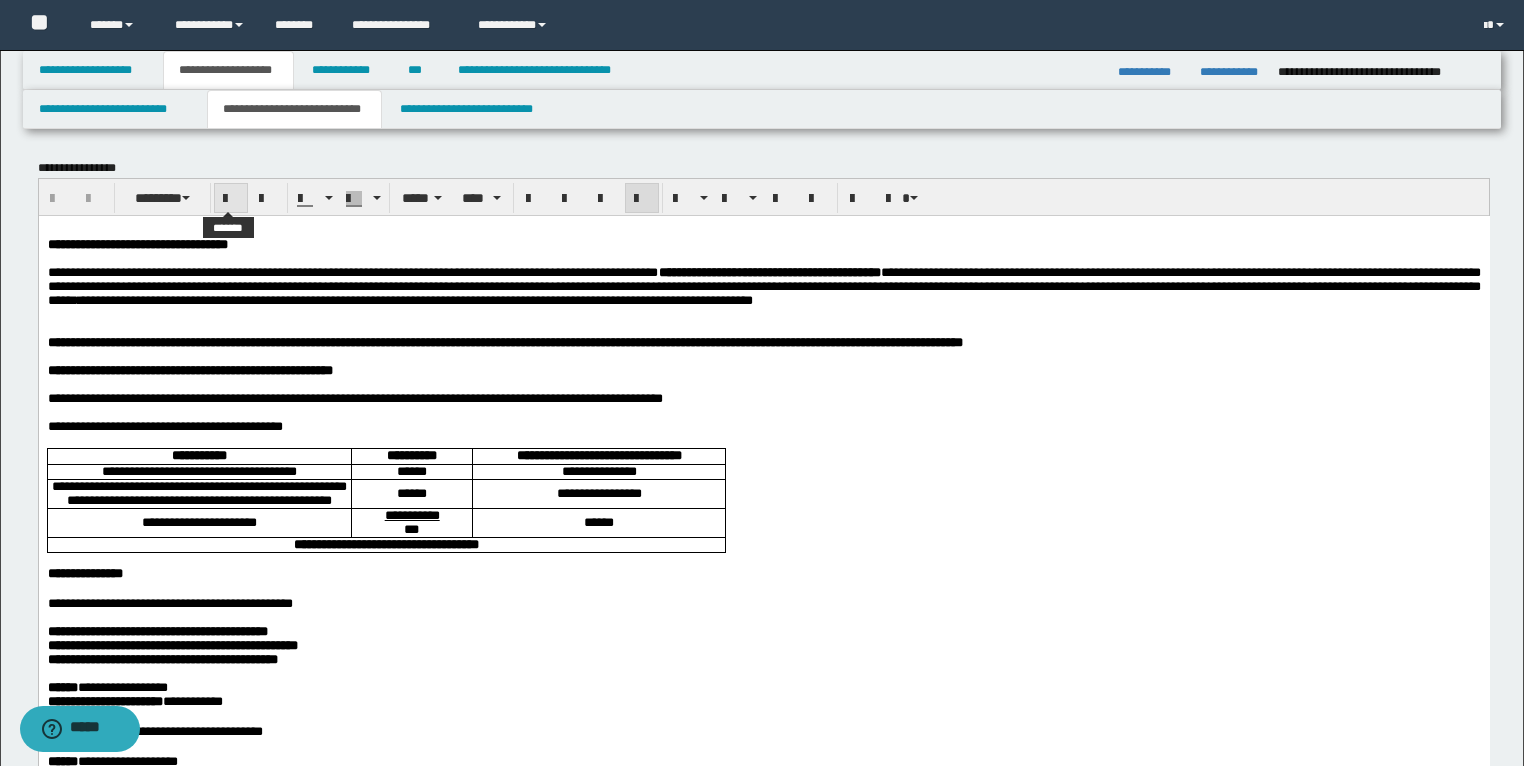 click at bounding box center (231, 199) 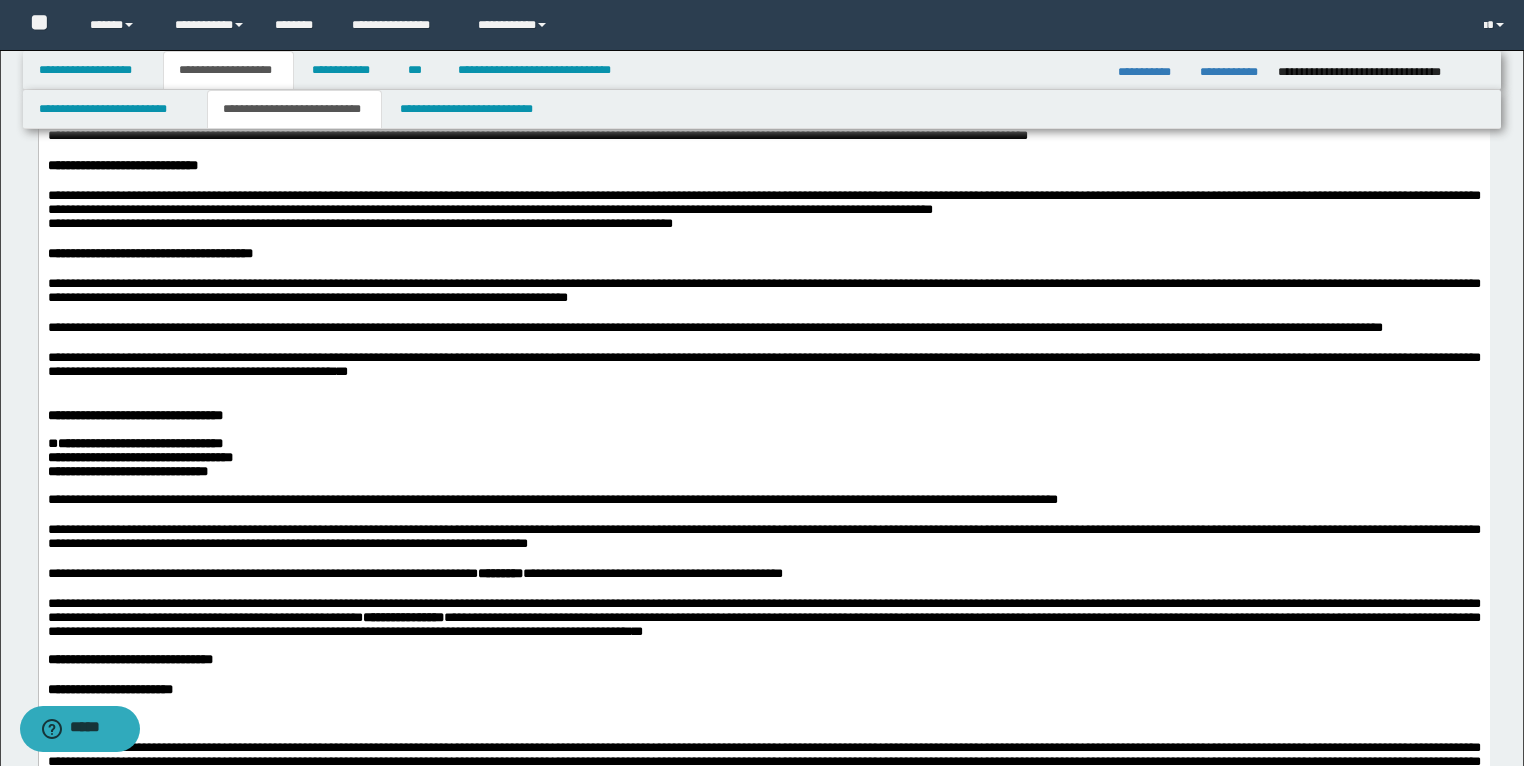 scroll, scrollTop: 2240, scrollLeft: 0, axis: vertical 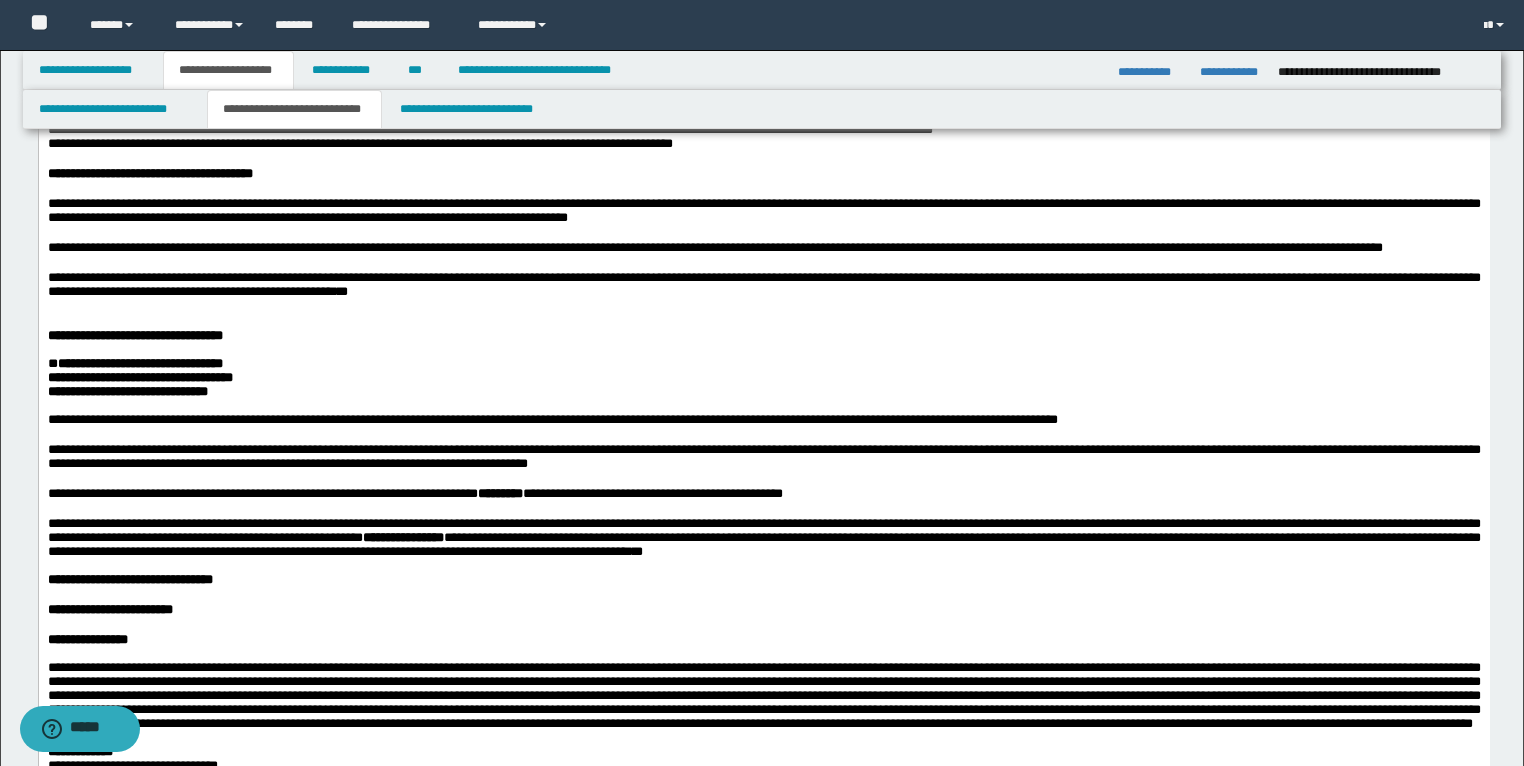 drag, startPoint x: 1271, startPoint y: 315, endPoint x: 1426, endPoint y: 341, distance: 157.16551 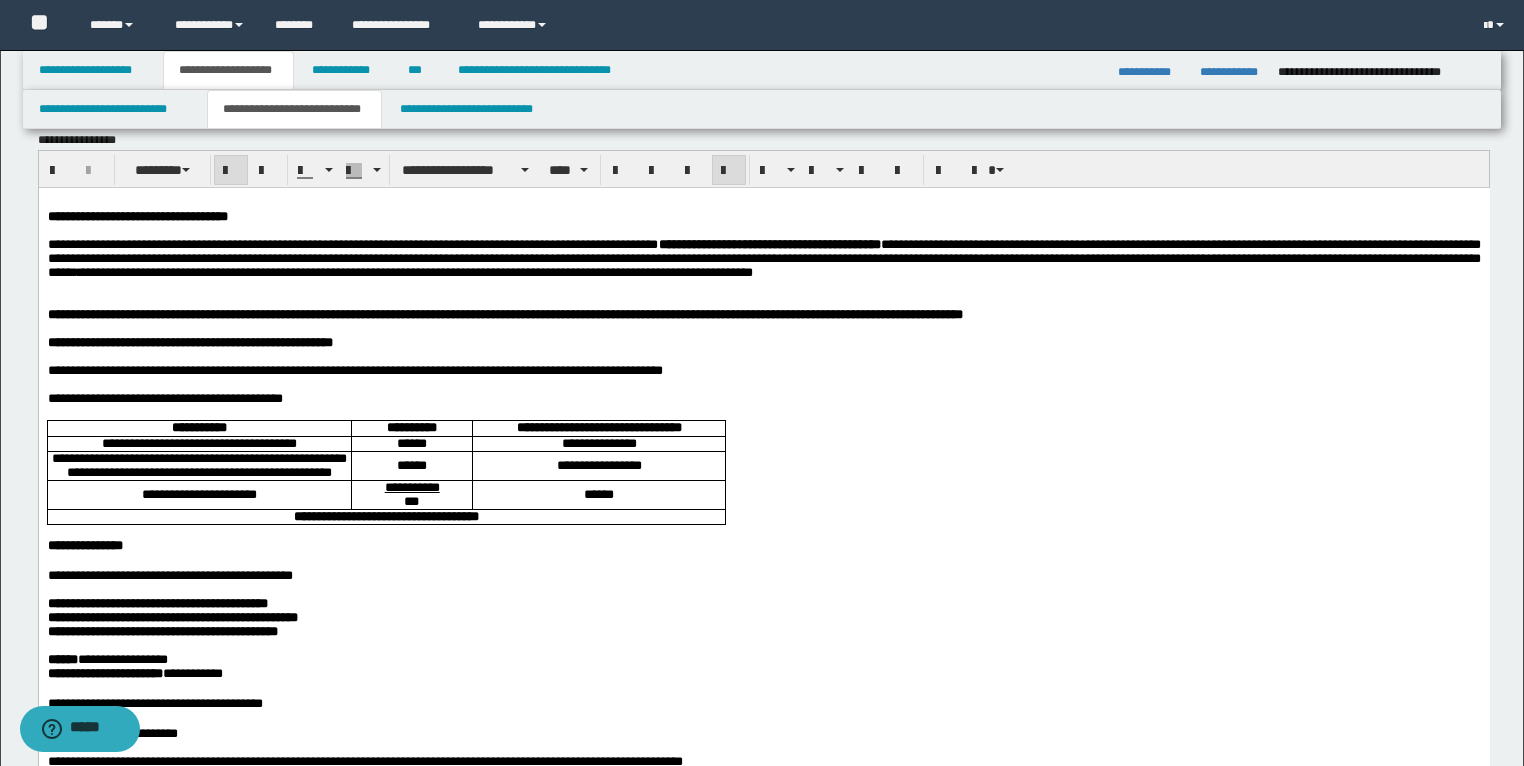 scroll, scrollTop: 0, scrollLeft: 0, axis: both 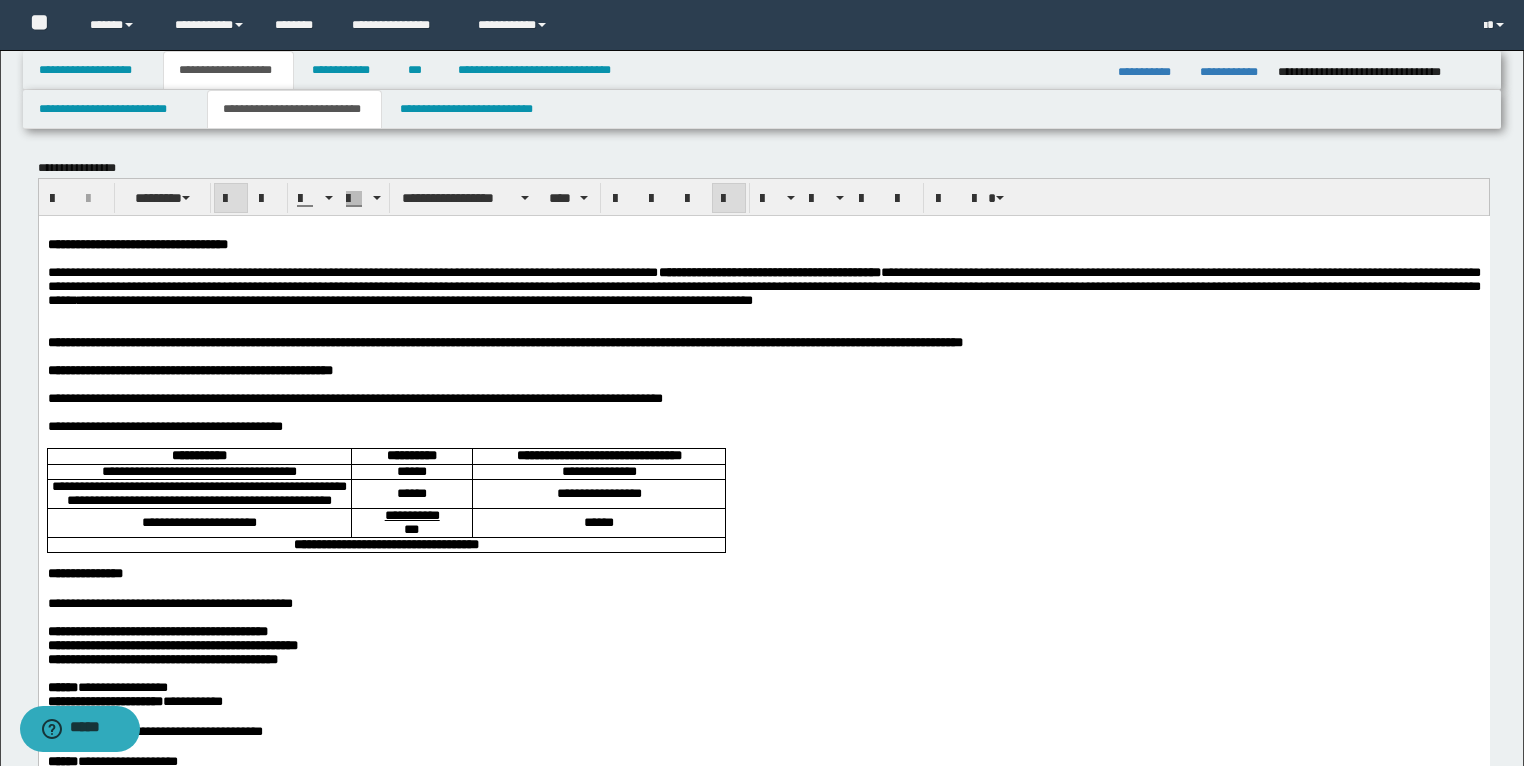 click at bounding box center (231, 199) 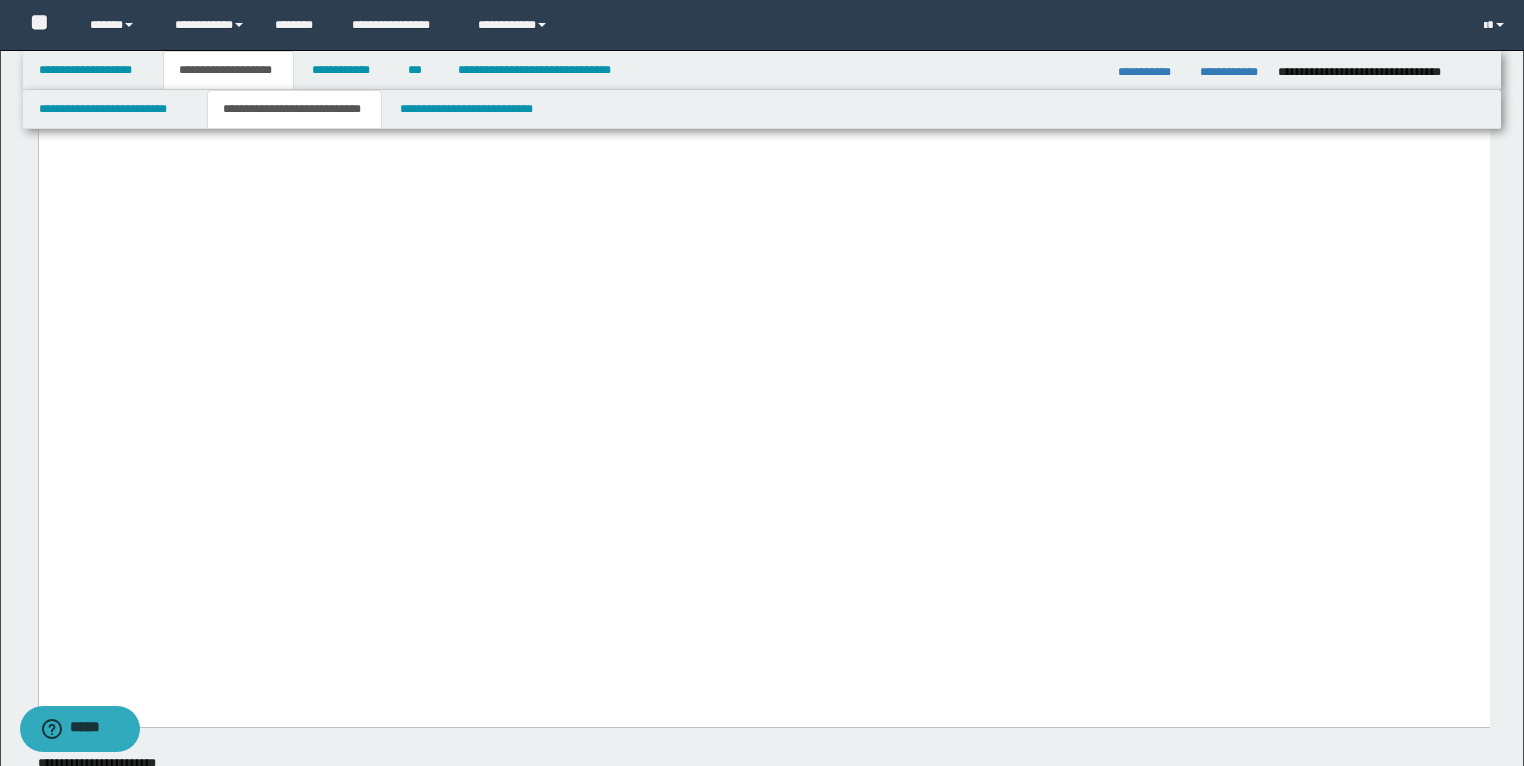 scroll, scrollTop: 3200, scrollLeft: 0, axis: vertical 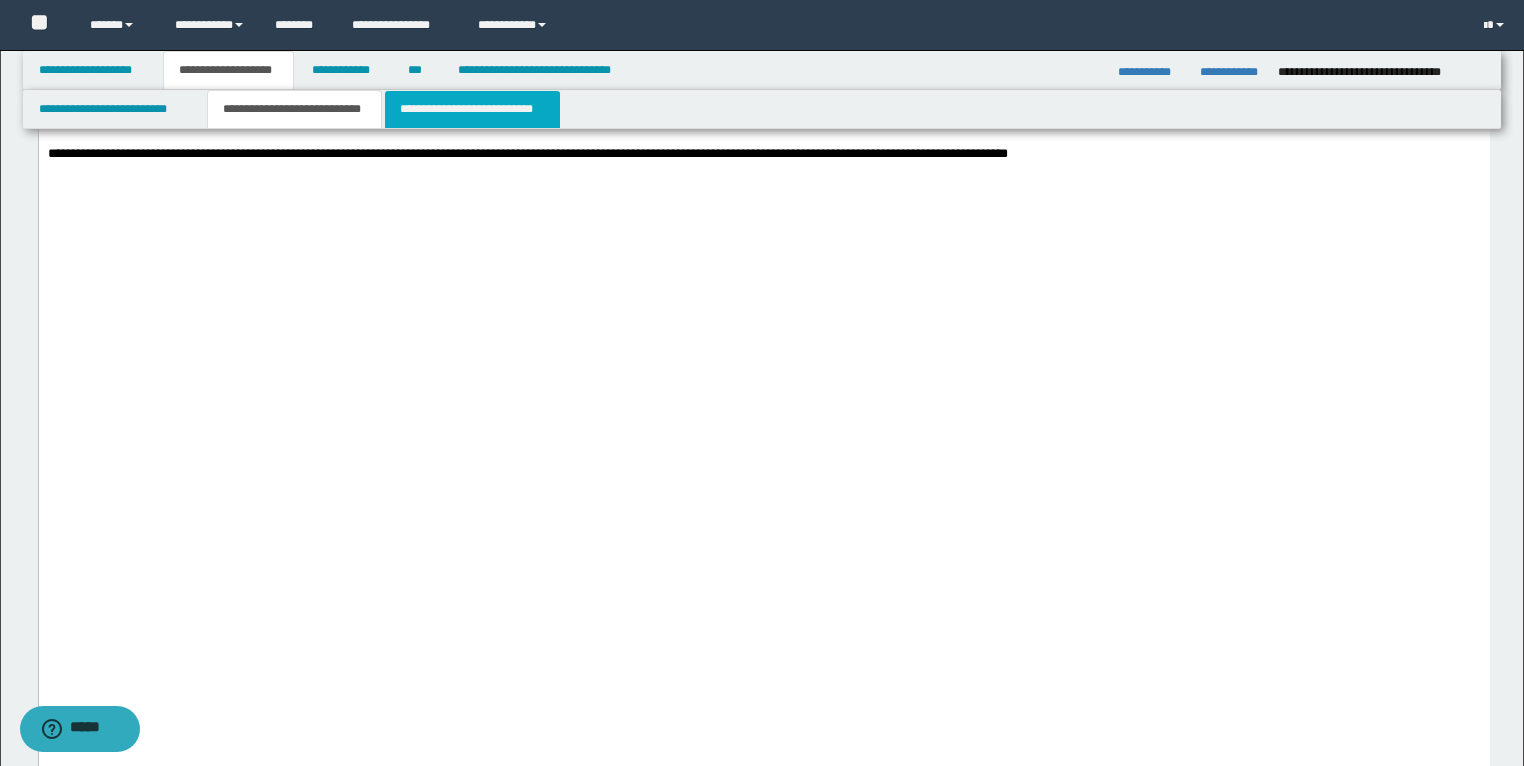 click on "**********" at bounding box center (472, 109) 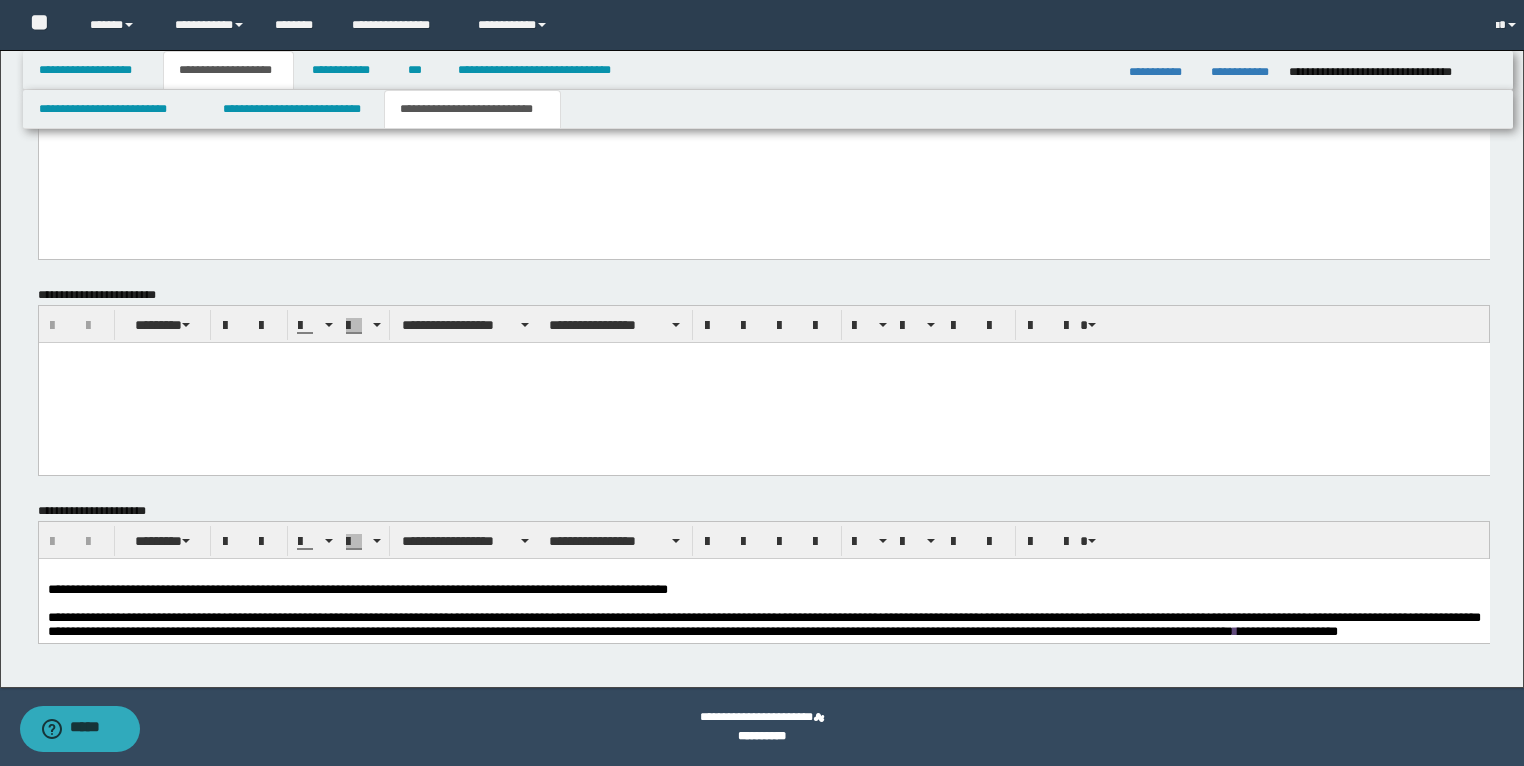 scroll, scrollTop: 2819, scrollLeft: 0, axis: vertical 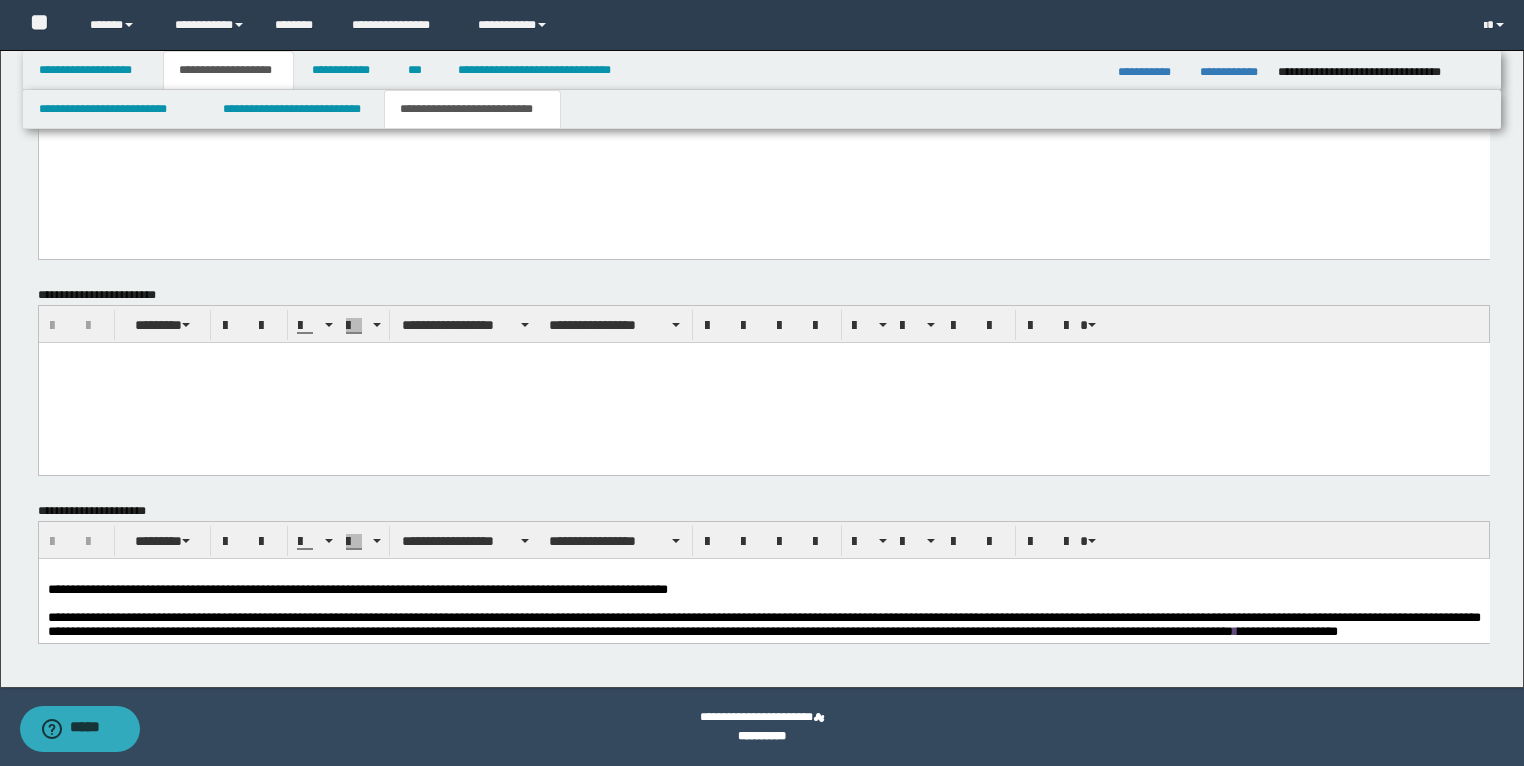 click on "**********" at bounding box center (472, 109) 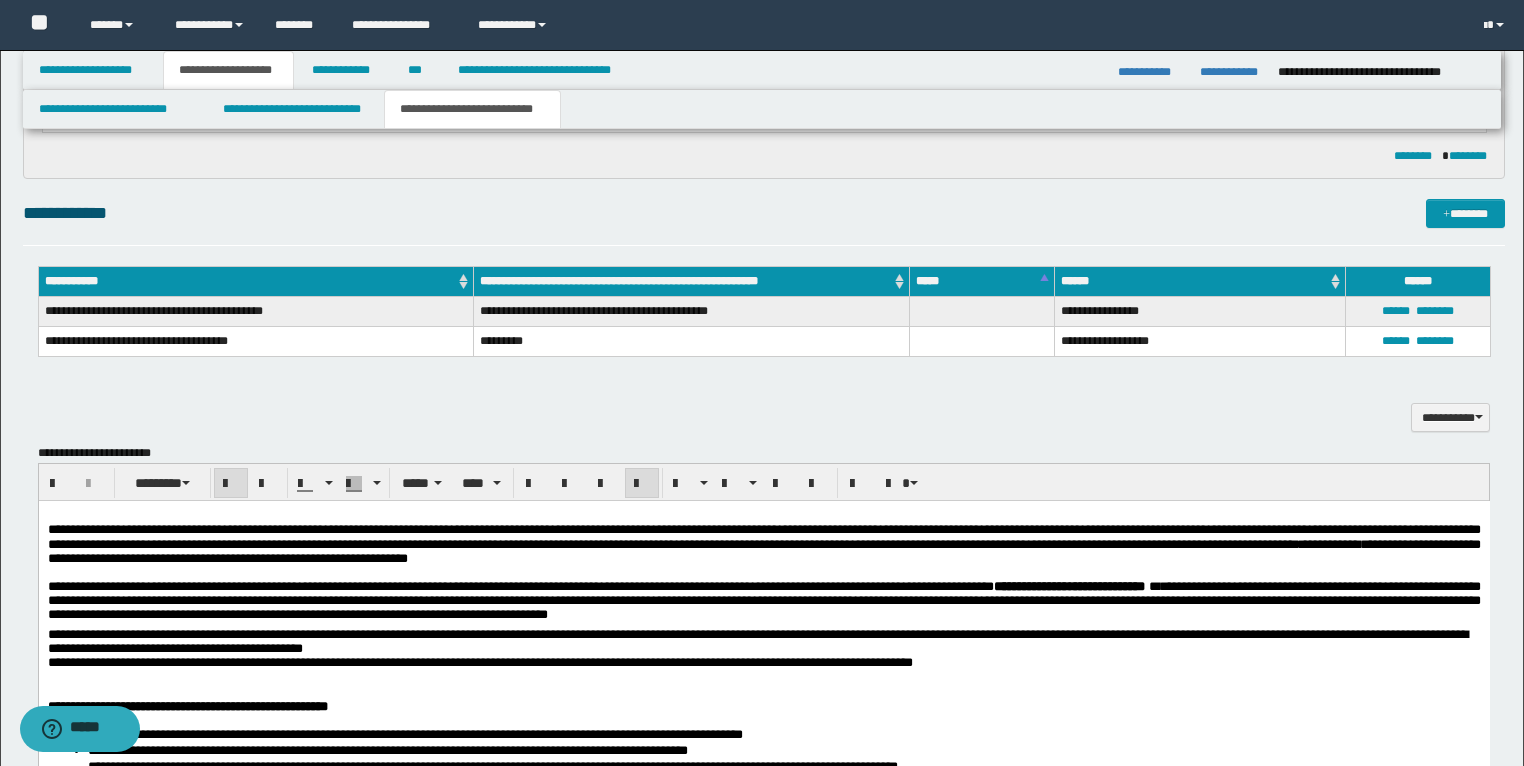scroll, scrollTop: 899, scrollLeft: 0, axis: vertical 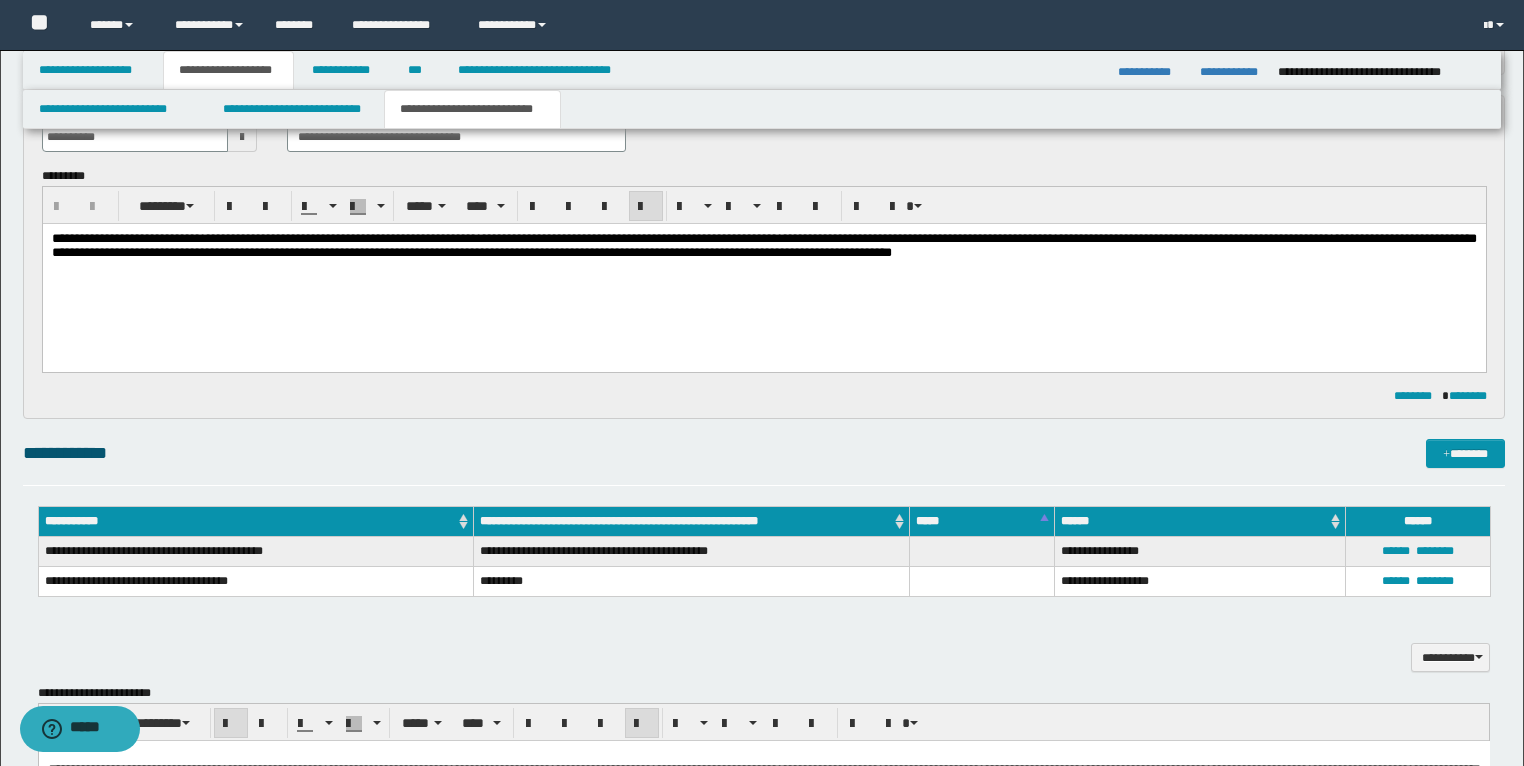 click on "**********" at bounding box center [763, 245] 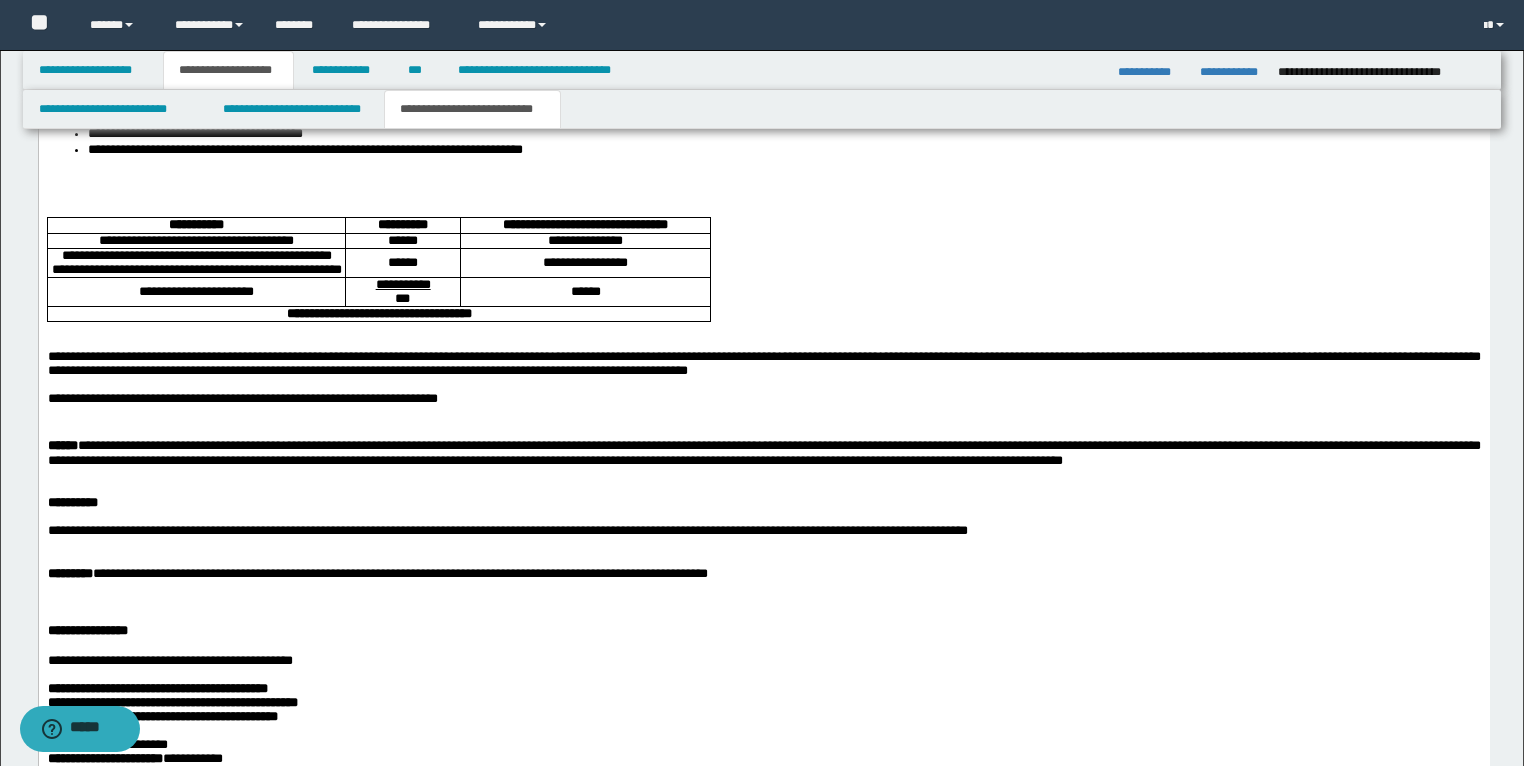 scroll, scrollTop: 1939, scrollLeft: 0, axis: vertical 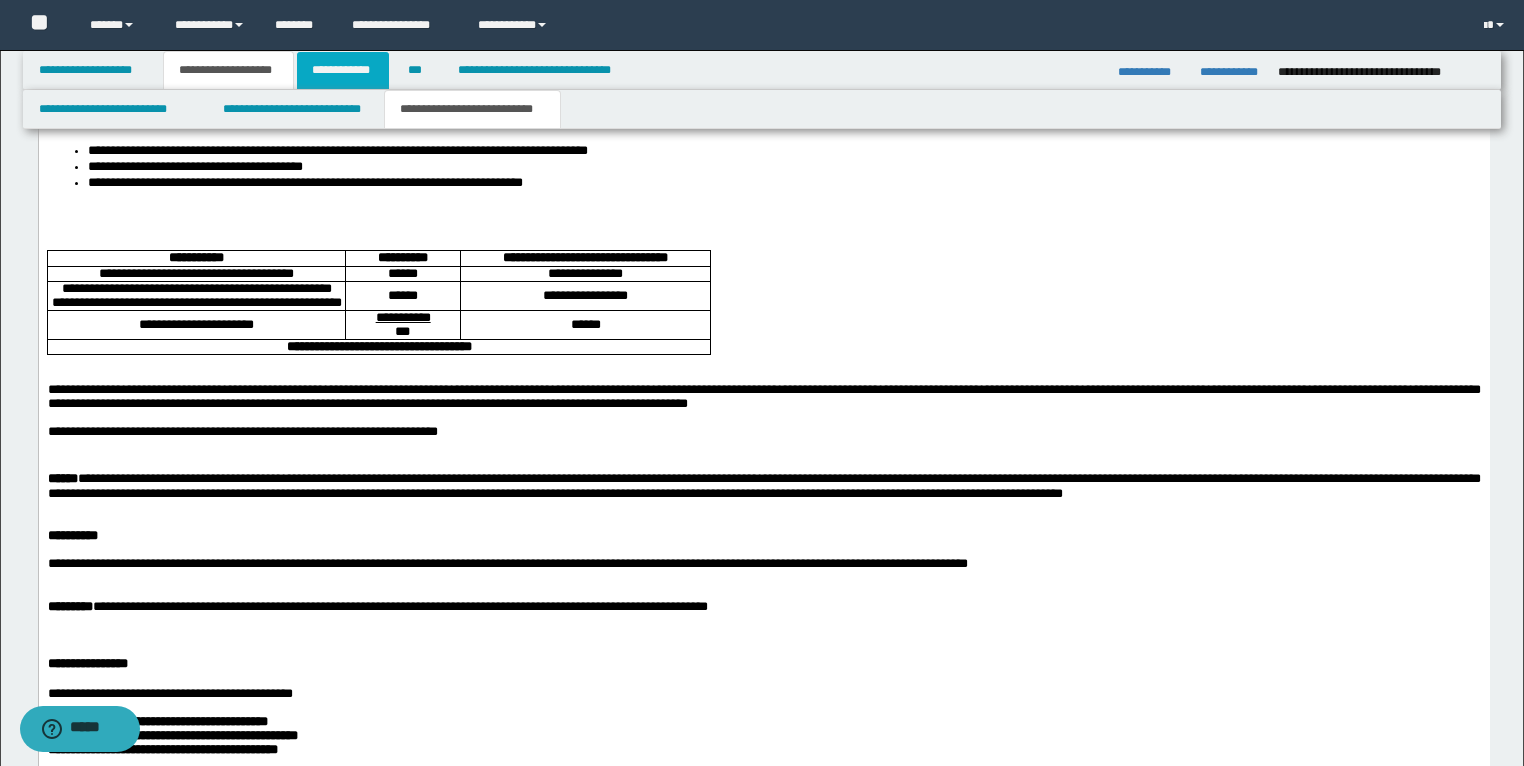 click on "**********" at bounding box center (343, 70) 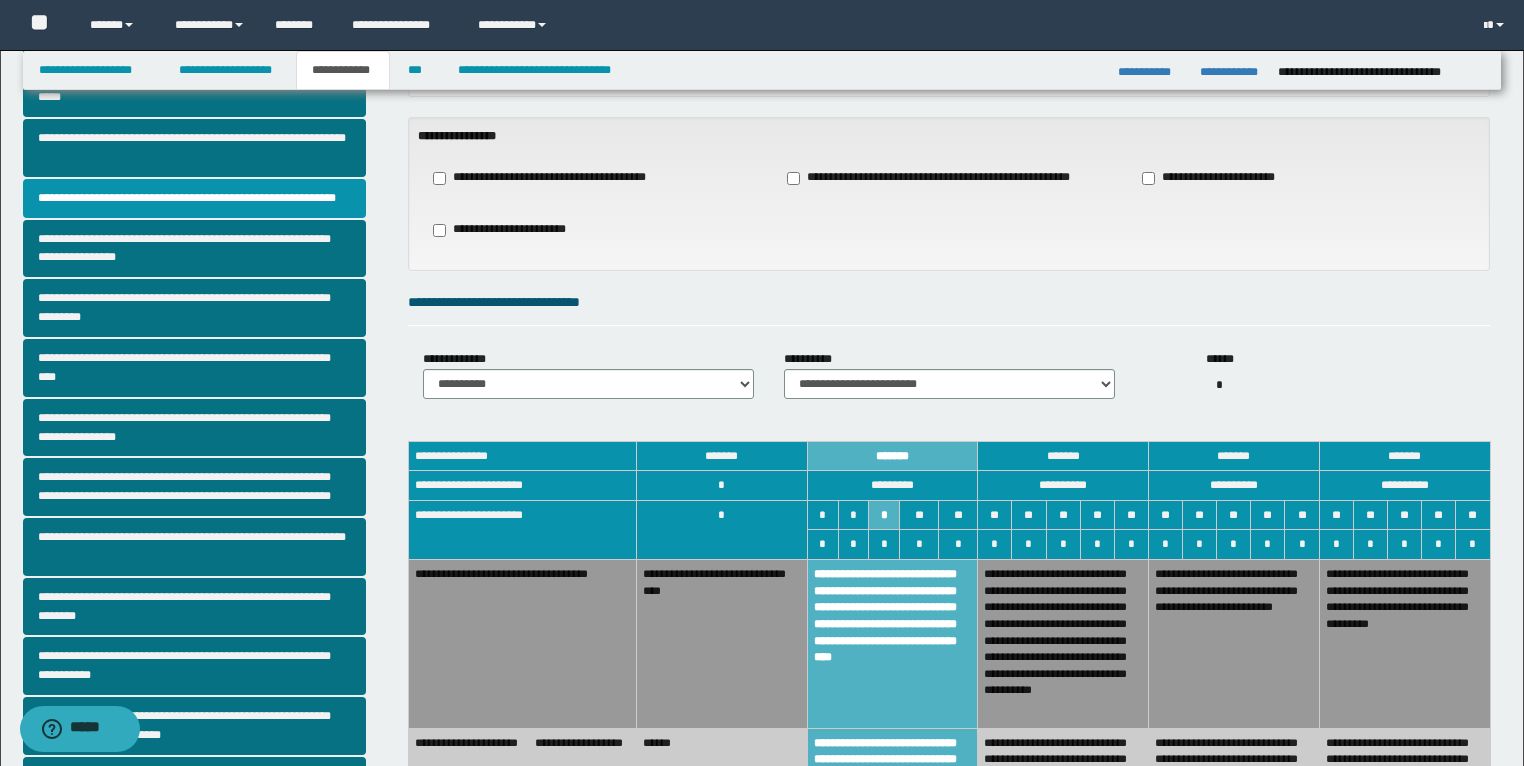 scroll, scrollTop: 400, scrollLeft: 0, axis: vertical 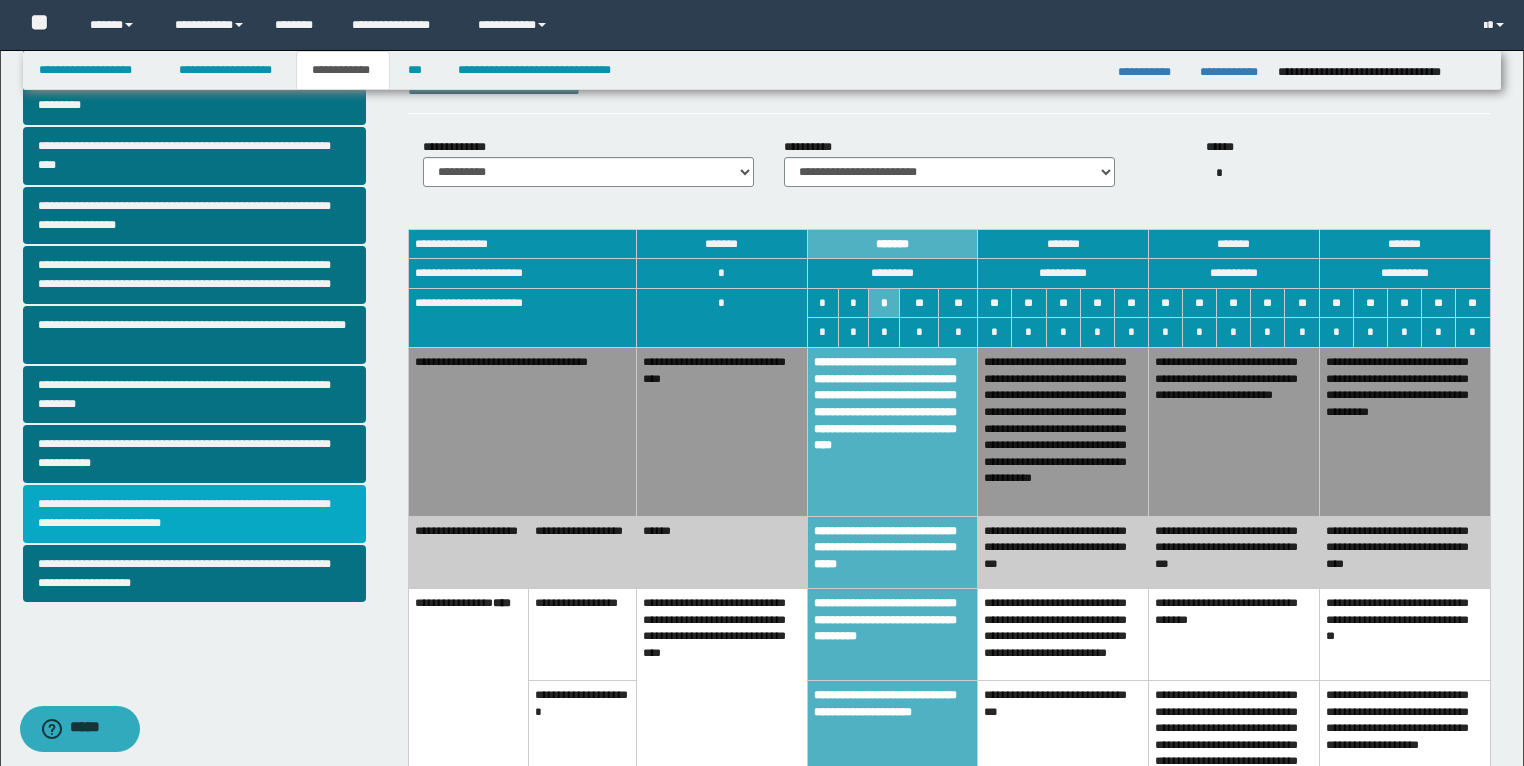 click on "**********" at bounding box center [195, 514] 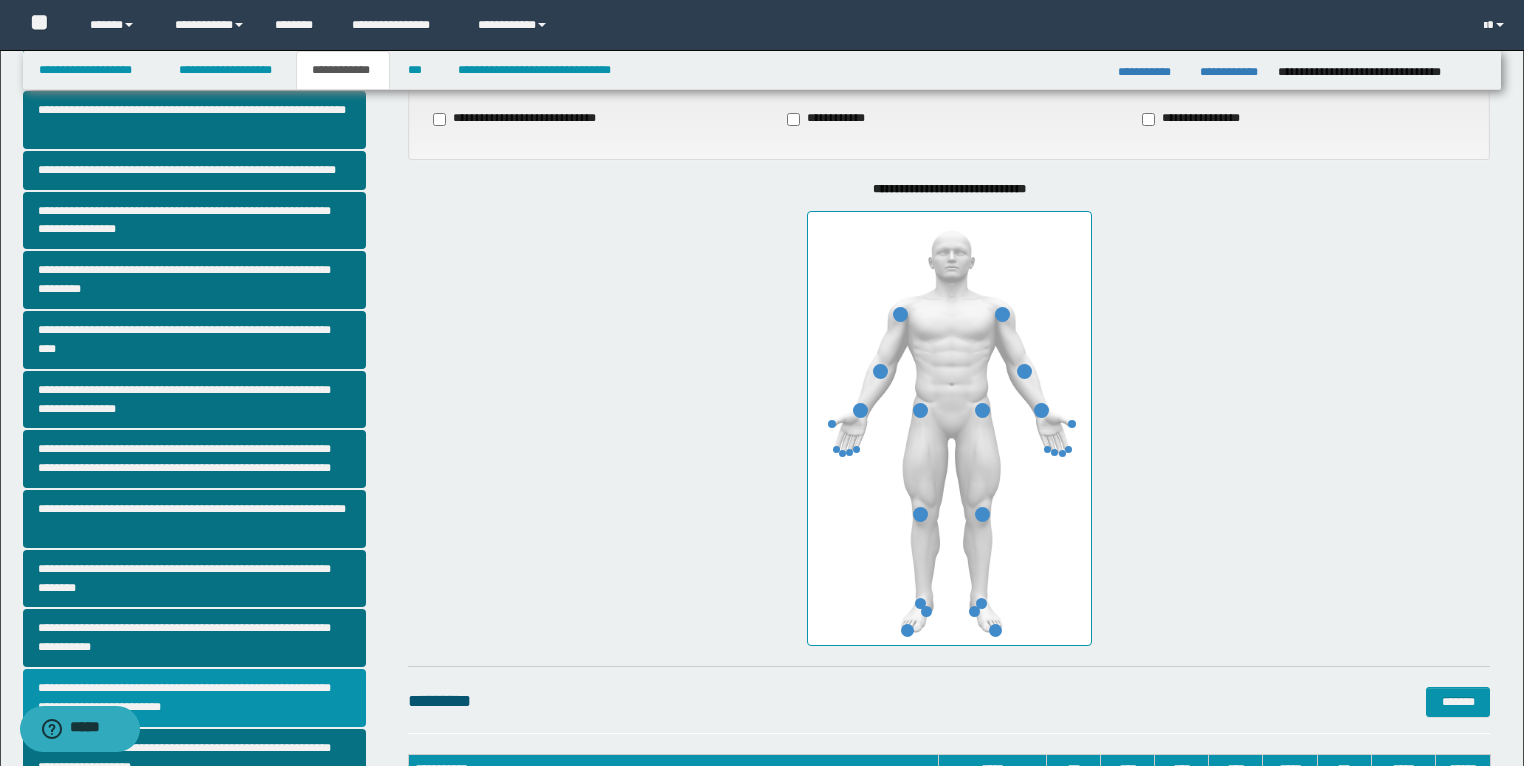 scroll, scrollTop: 240, scrollLeft: 0, axis: vertical 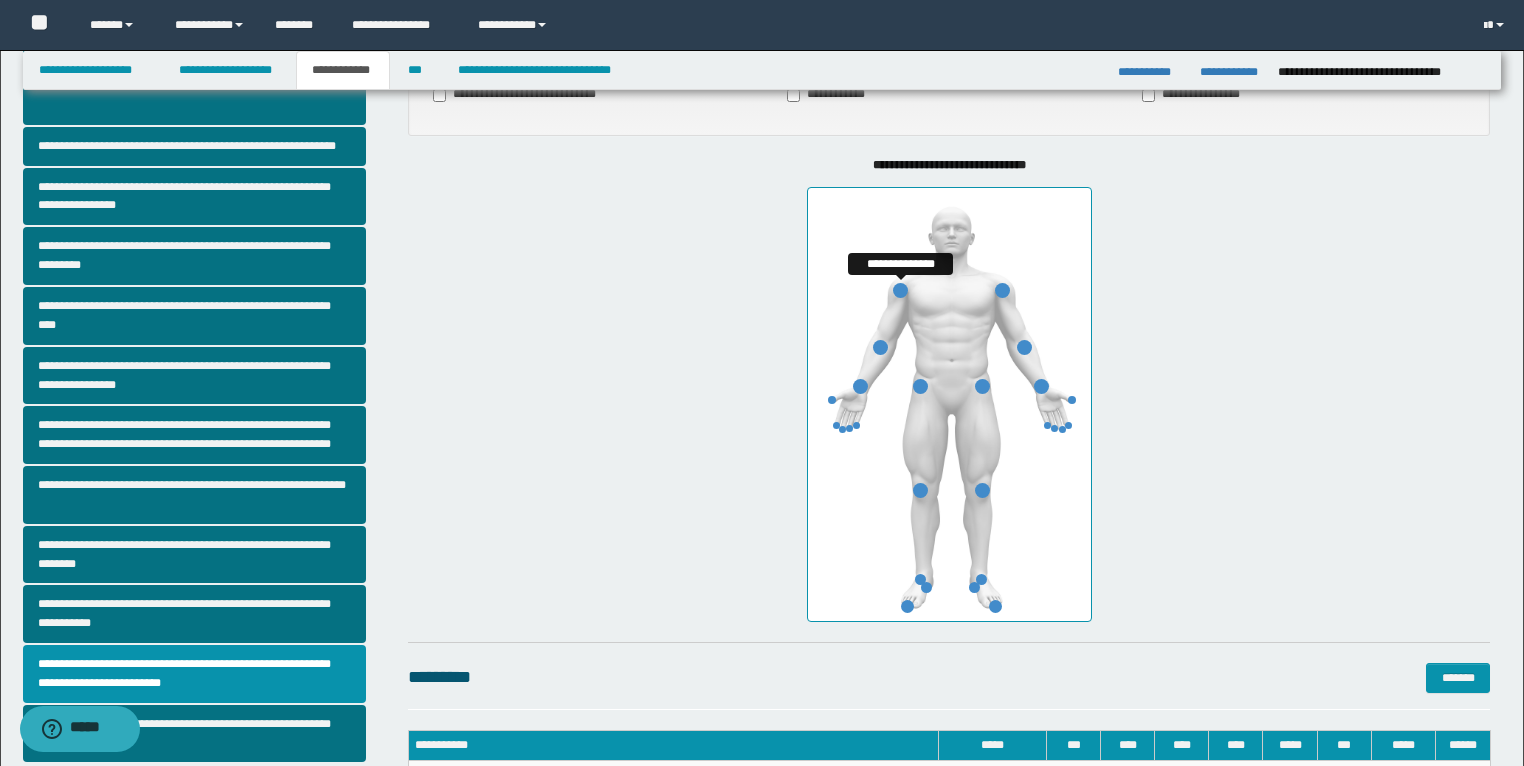click at bounding box center [900, 290] 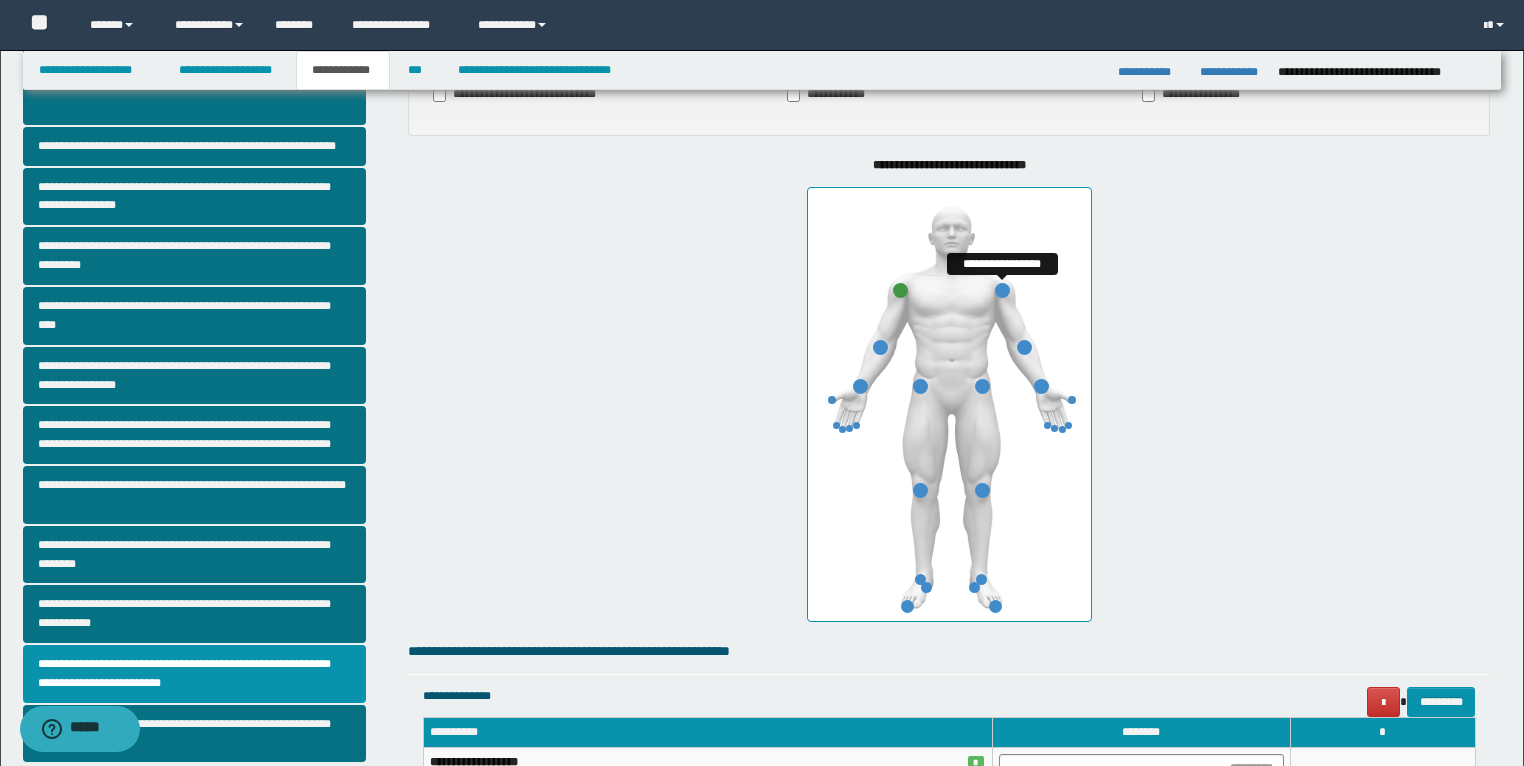 click at bounding box center [1002, 290] 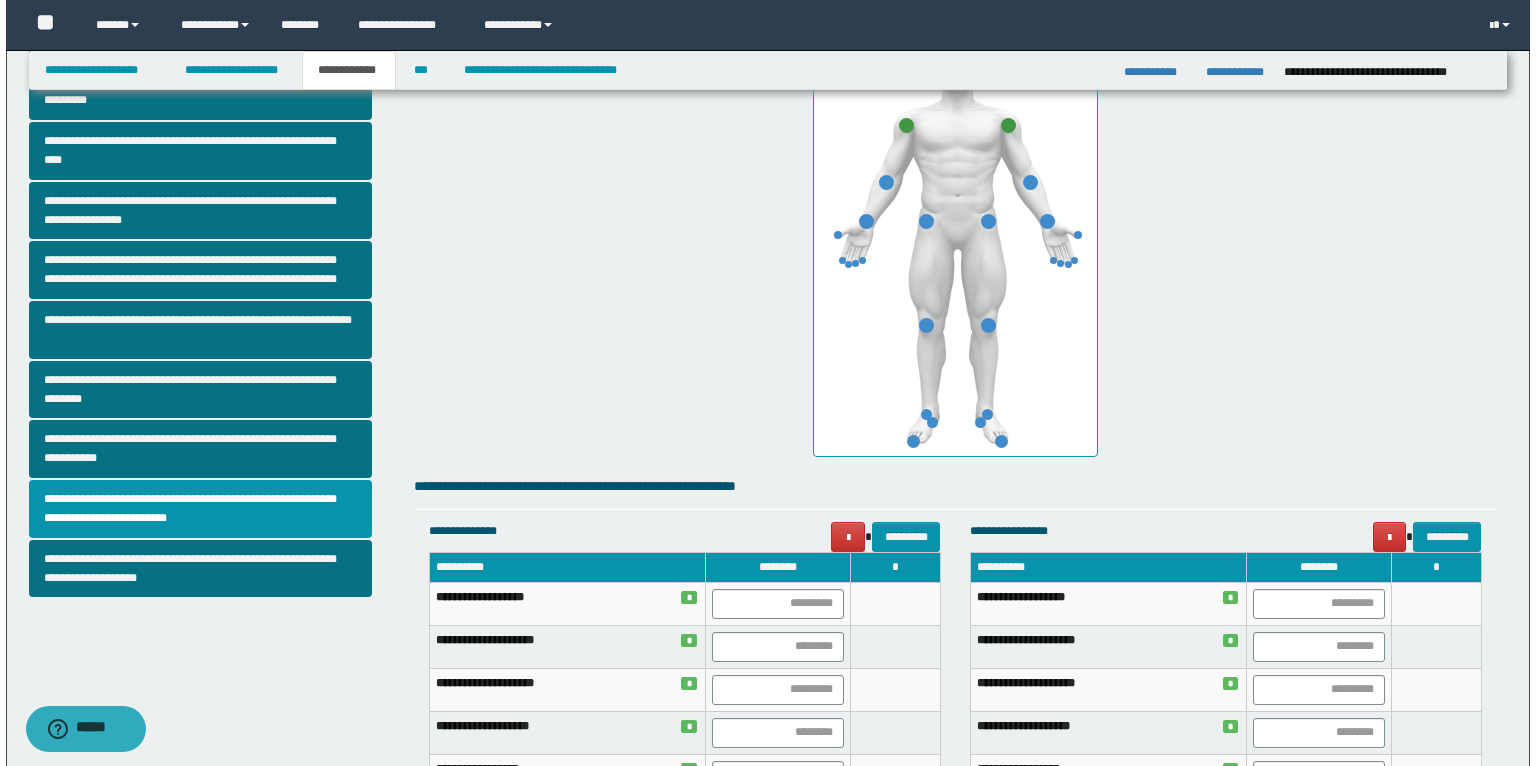 scroll, scrollTop: 640, scrollLeft: 0, axis: vertical 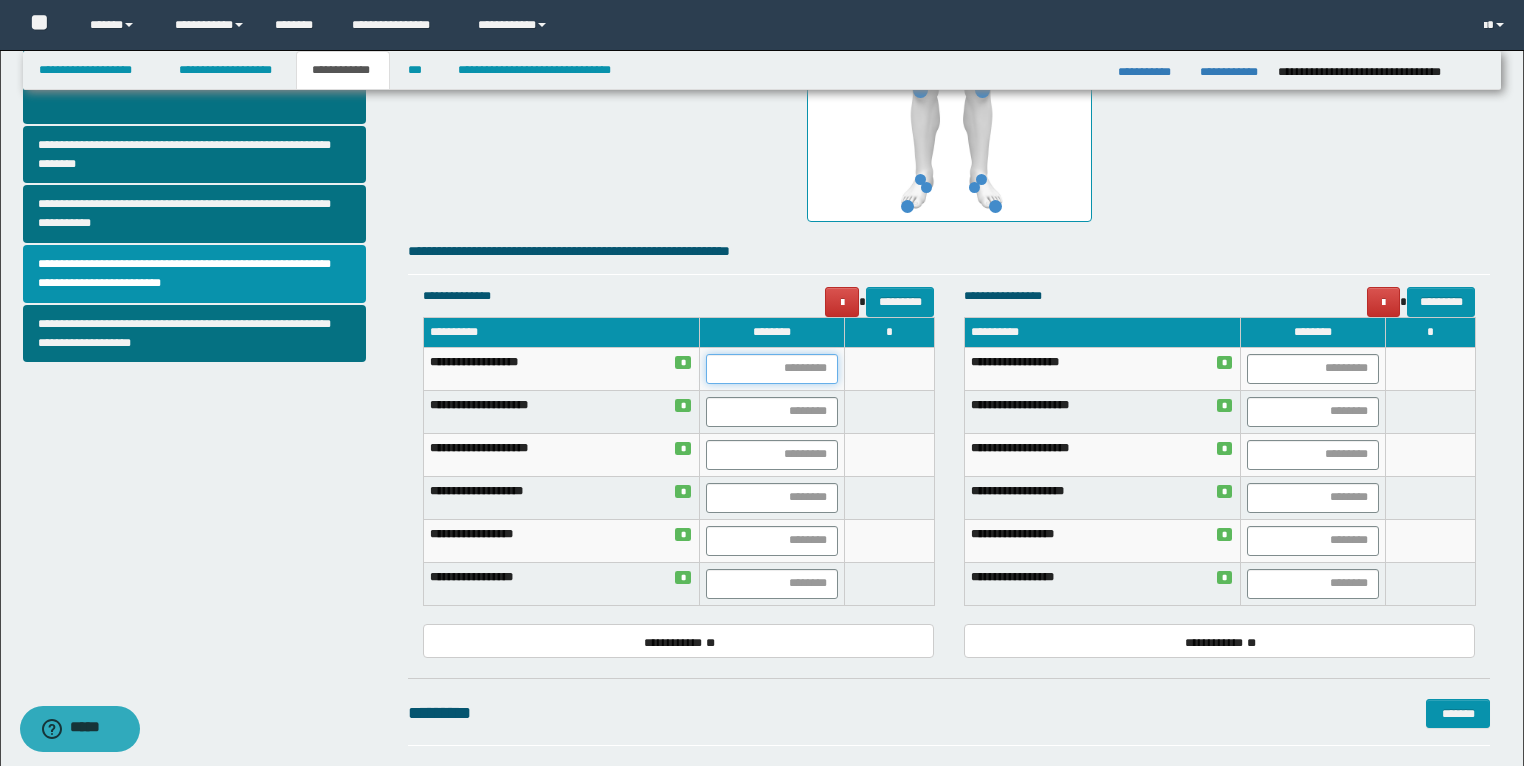 click at bounding box center (772, 369) 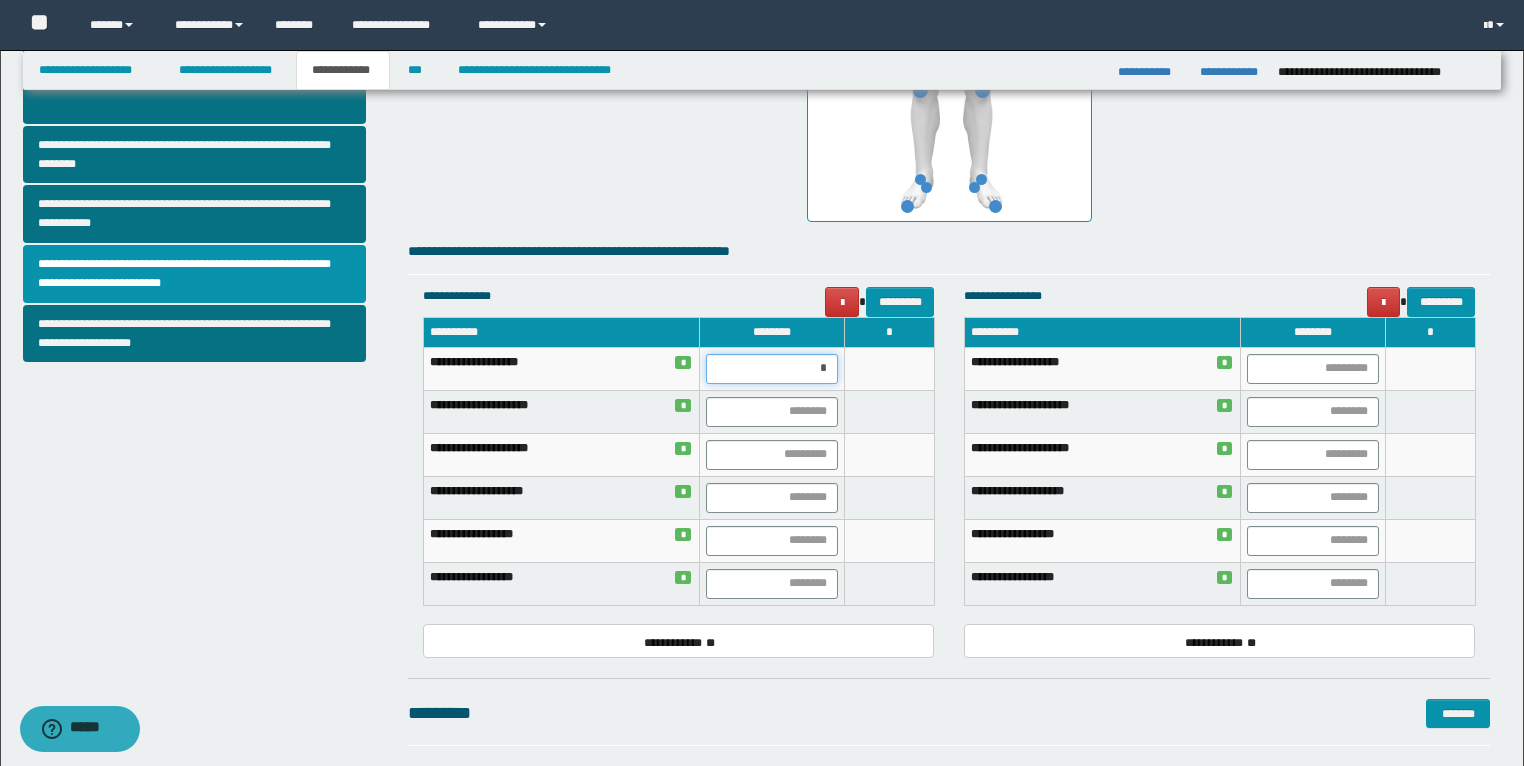 type on "**" 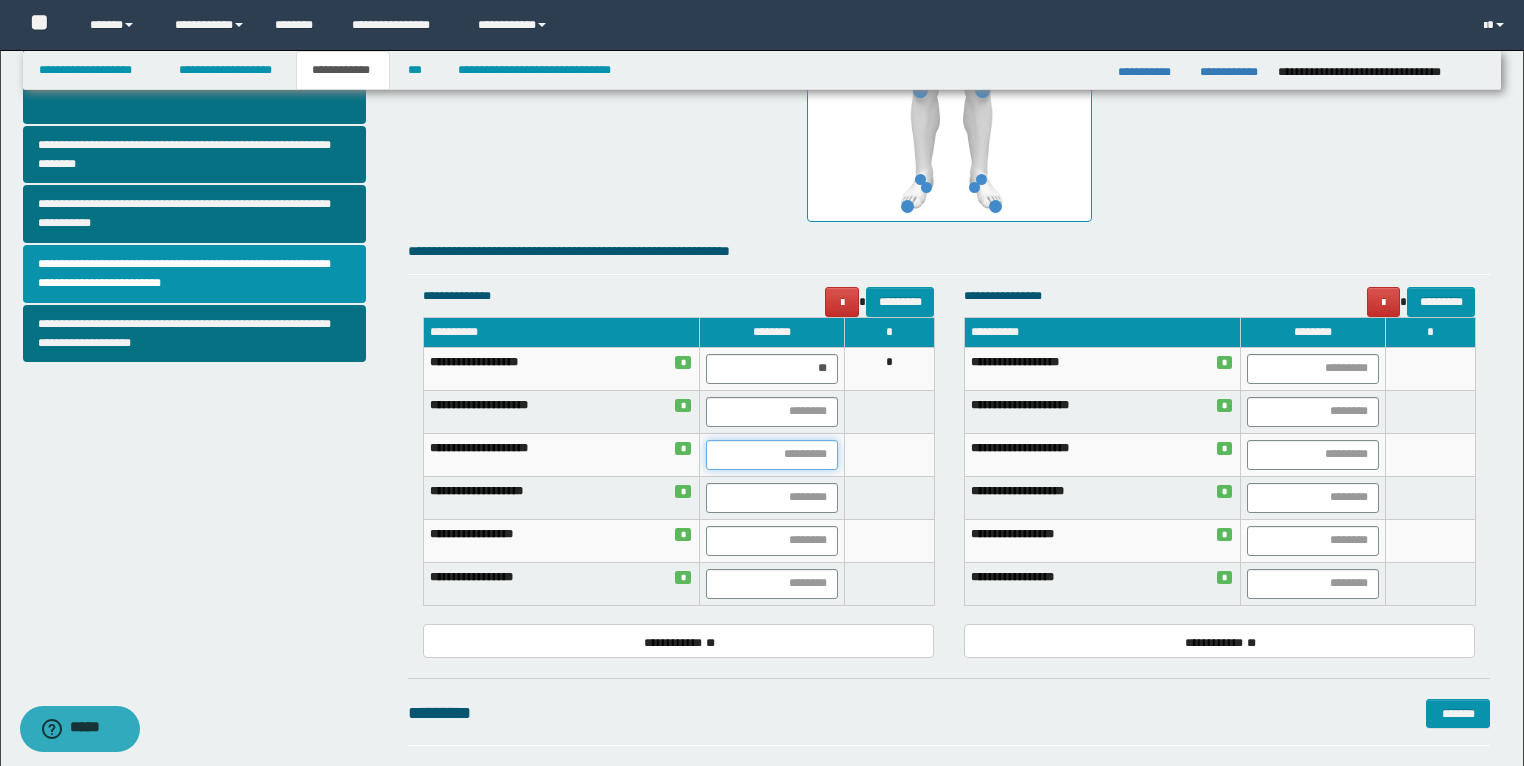 click at bounding box center [772, 455] 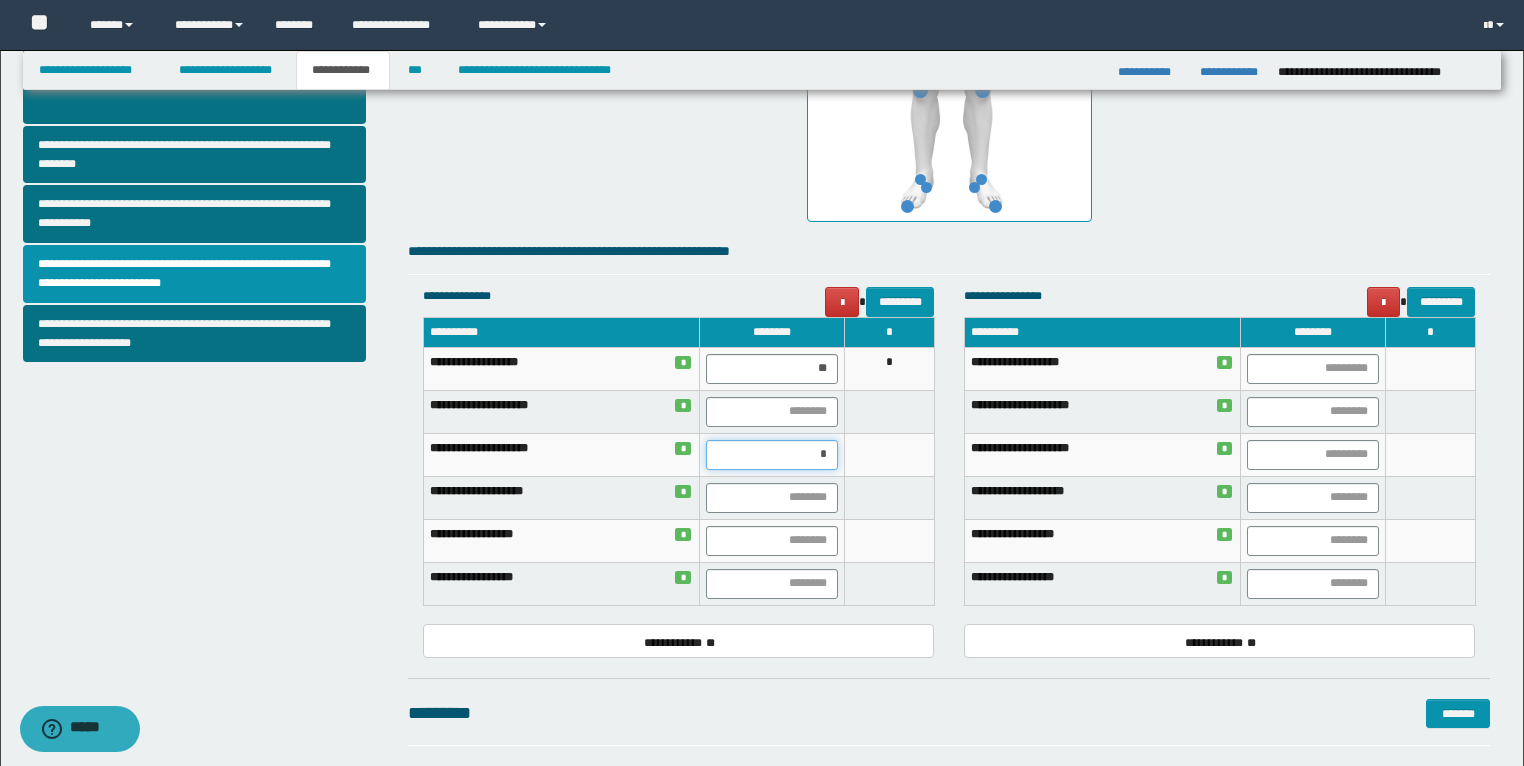 type on "**" 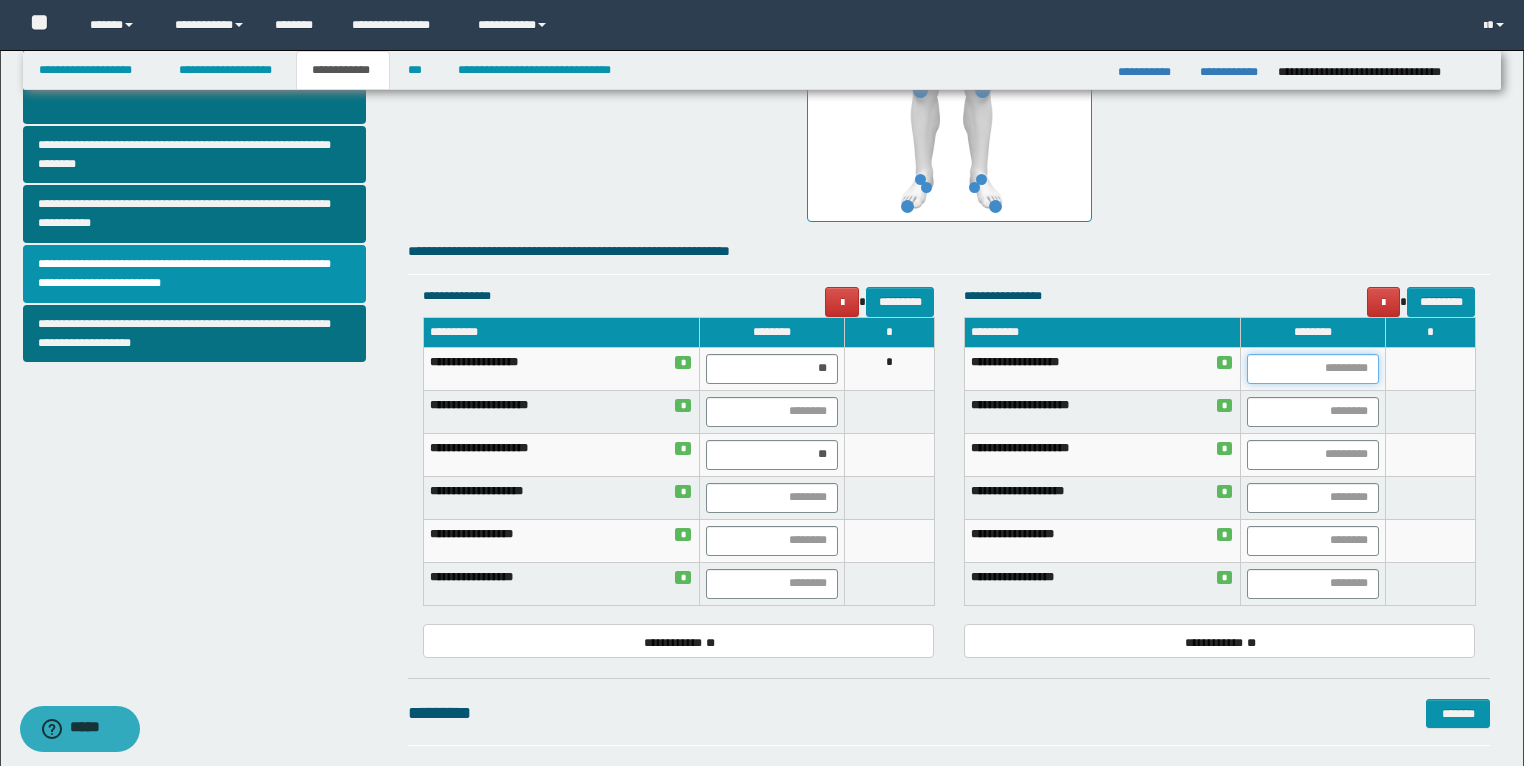 click at bounding box center [1313, 369] 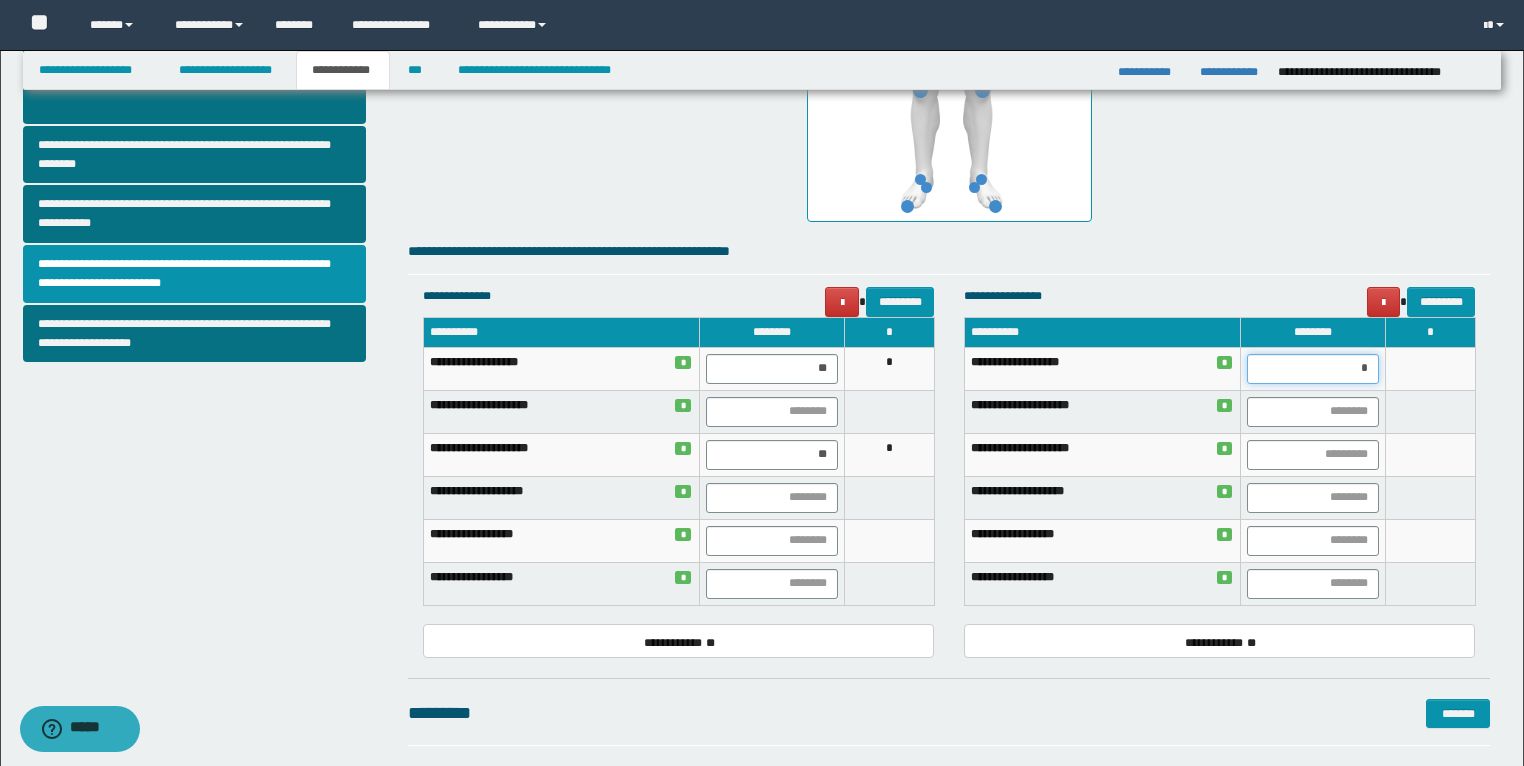 type on "**" 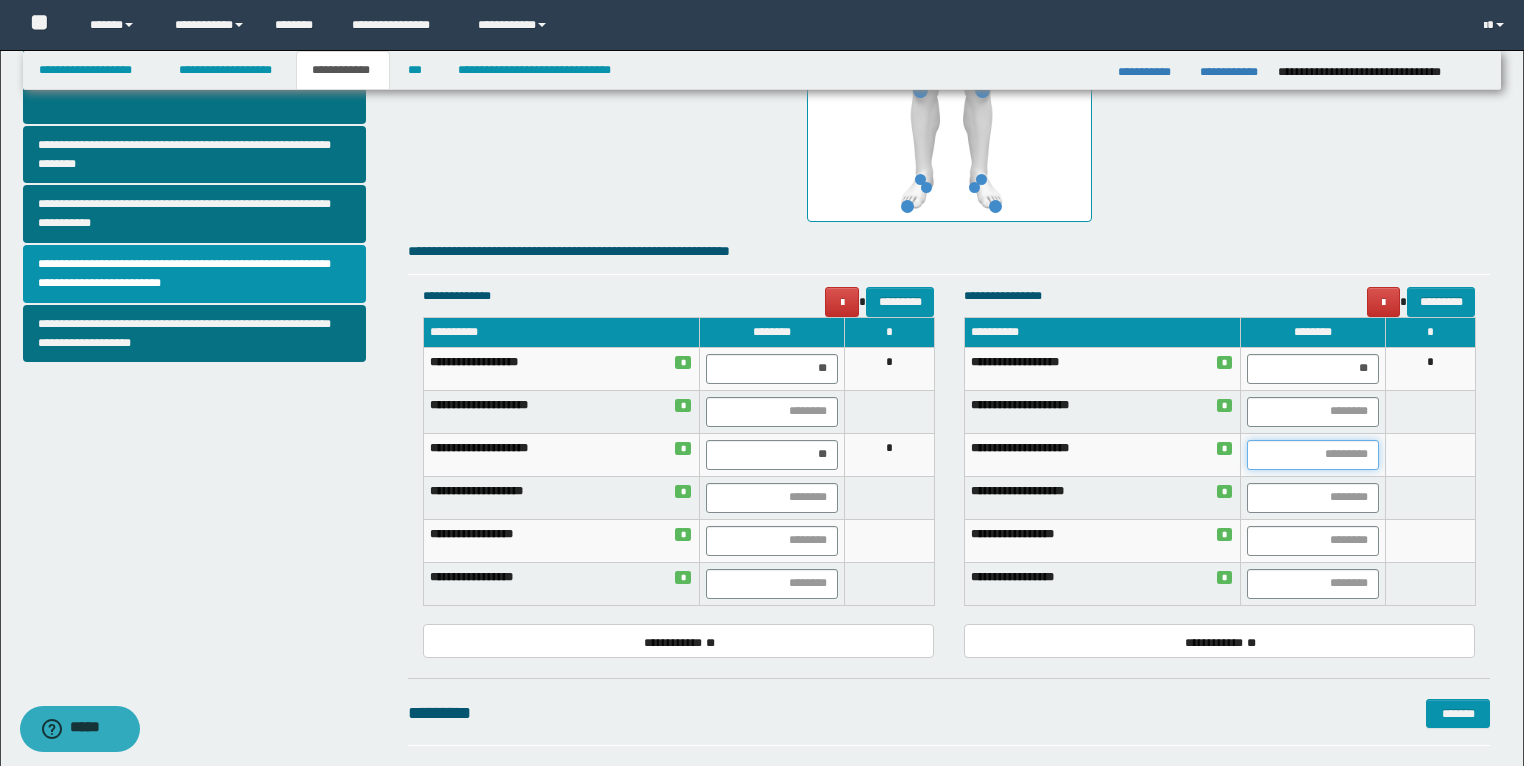 click at bounding box center (1313, 455) 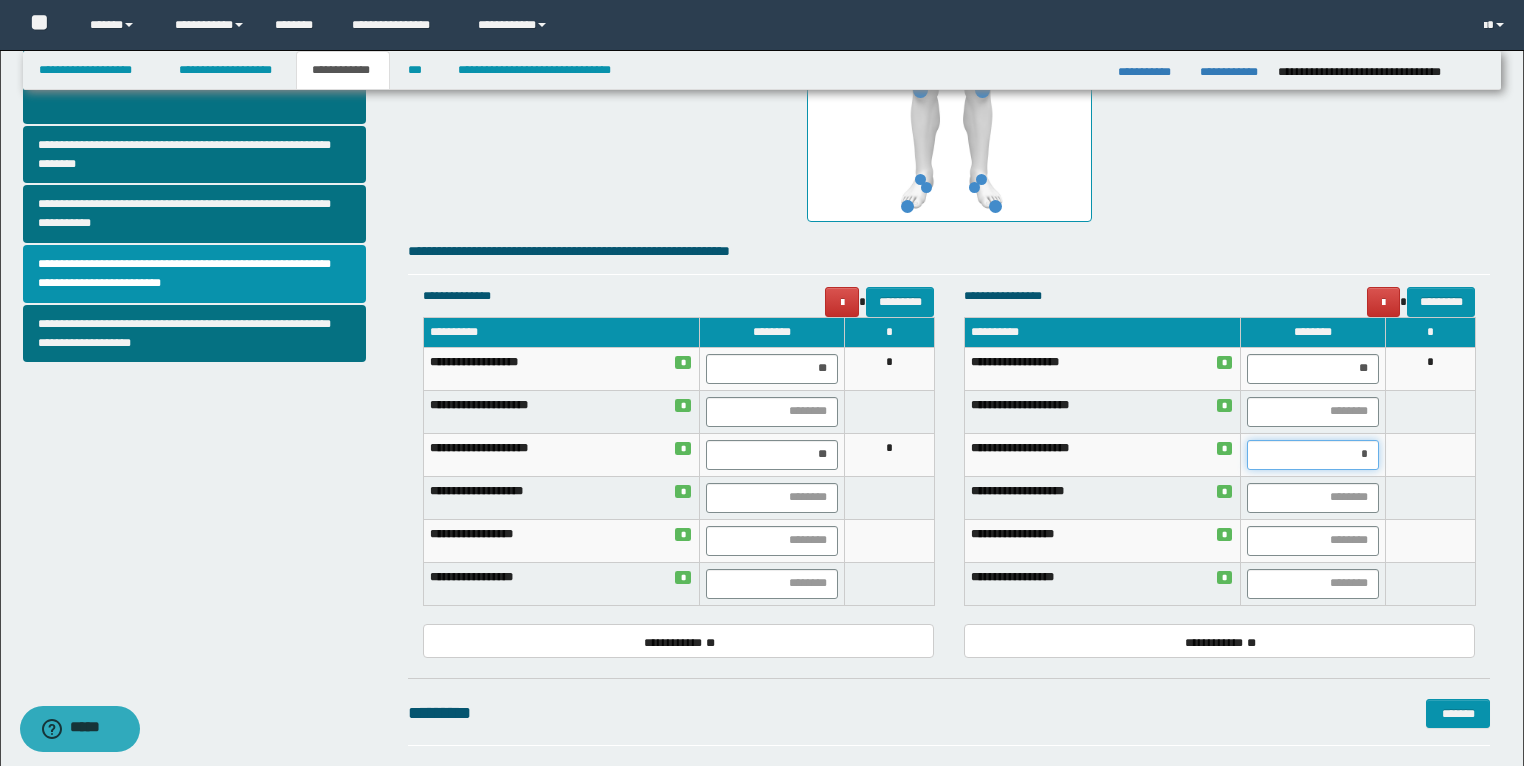 type on "**" 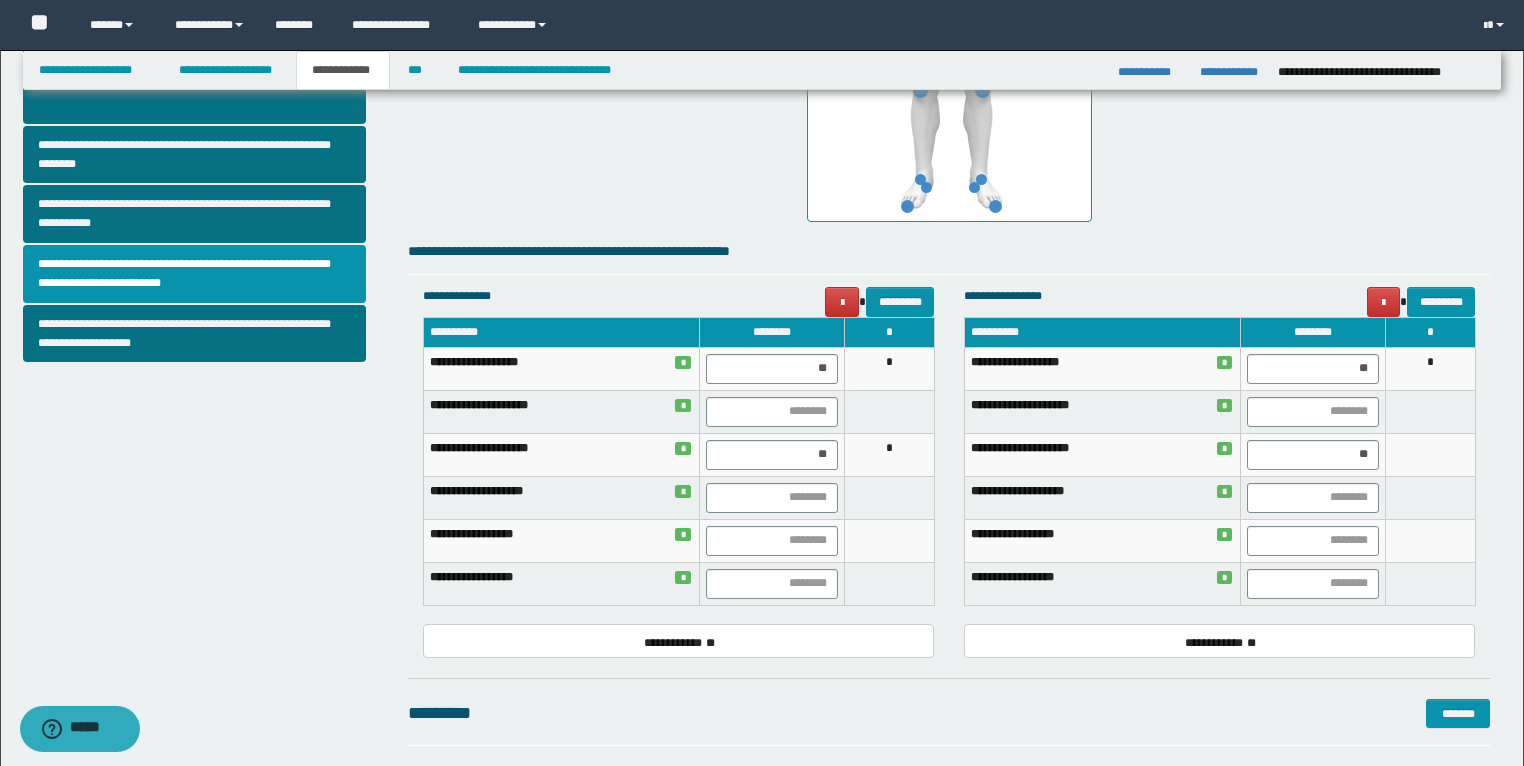 click at bounding box center (1430, 497) 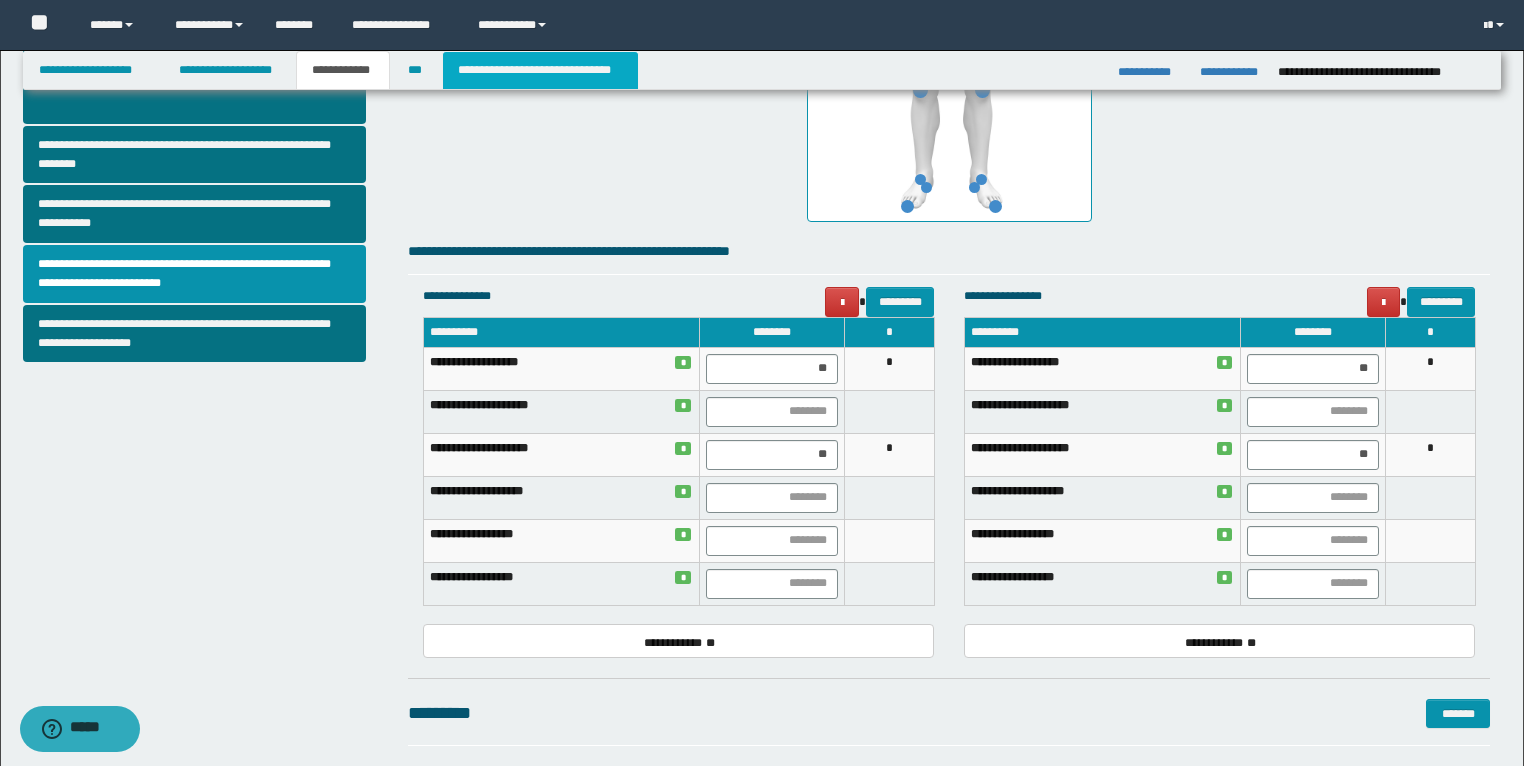 click on "**********" at bounding box center [540, 70] 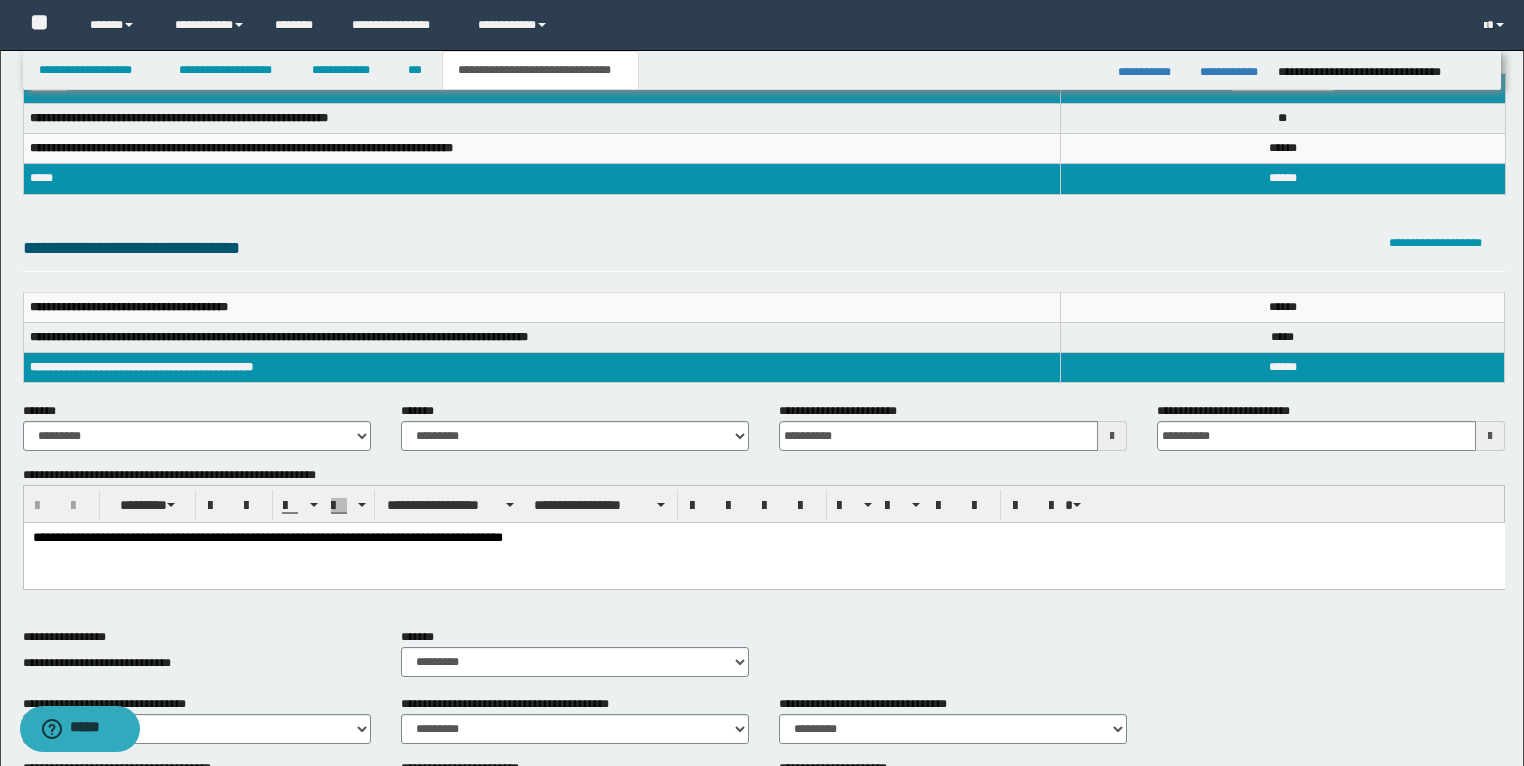 scroll, scrollTop: 0, scrollLeft: 0, axis: both 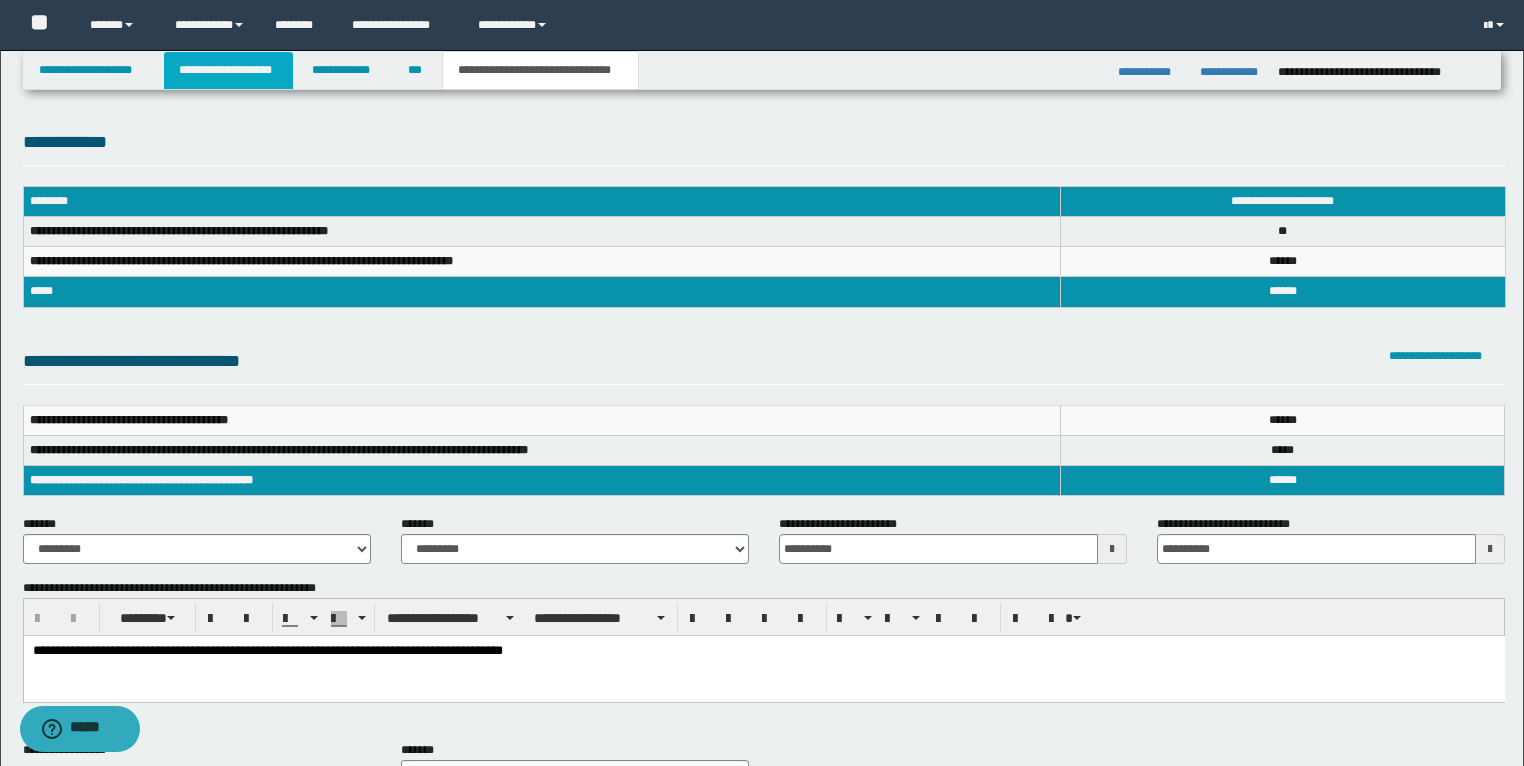 click on "**********" at bounding box center [228, 70] 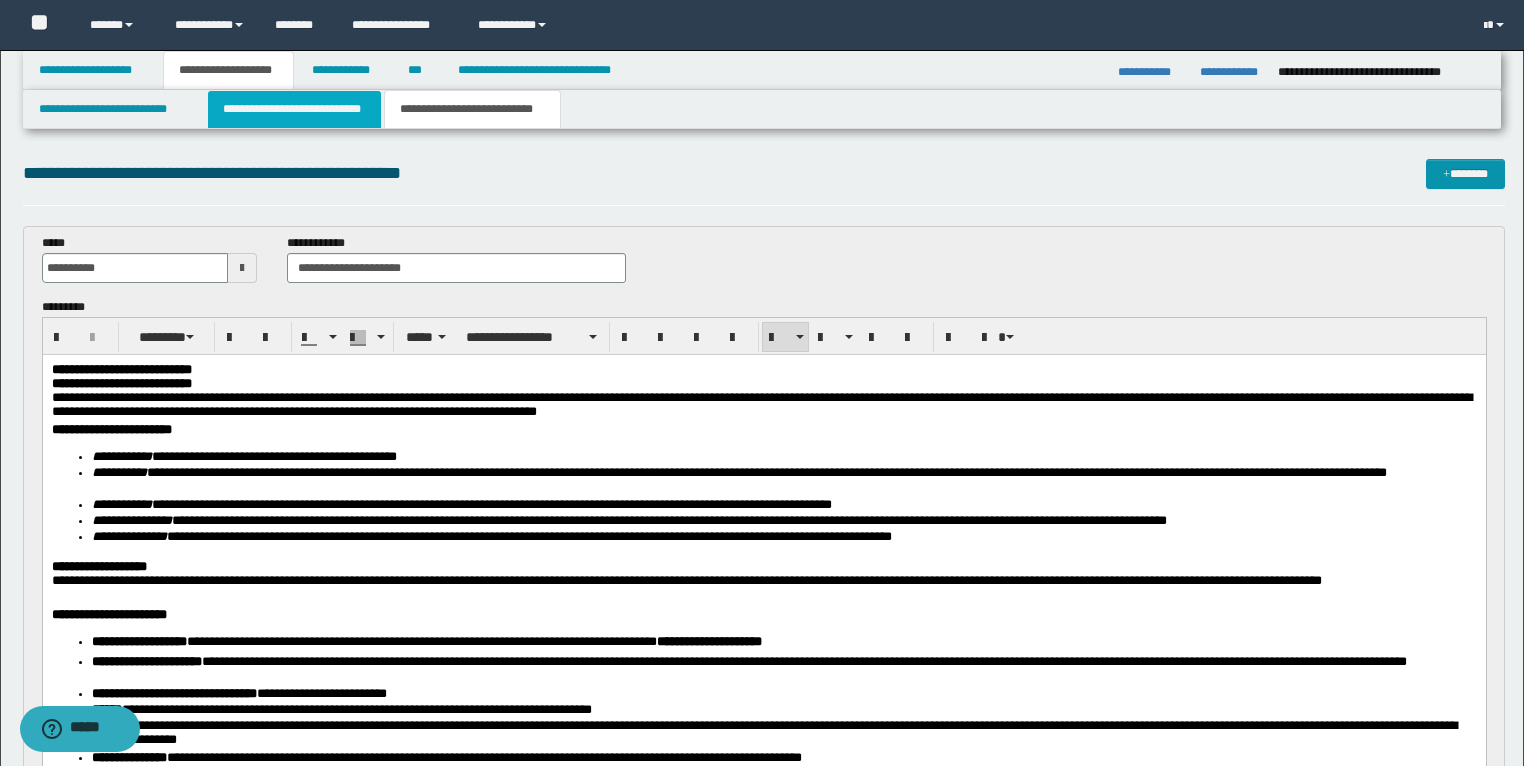 click on "**********" at bounding box center (294, 109) 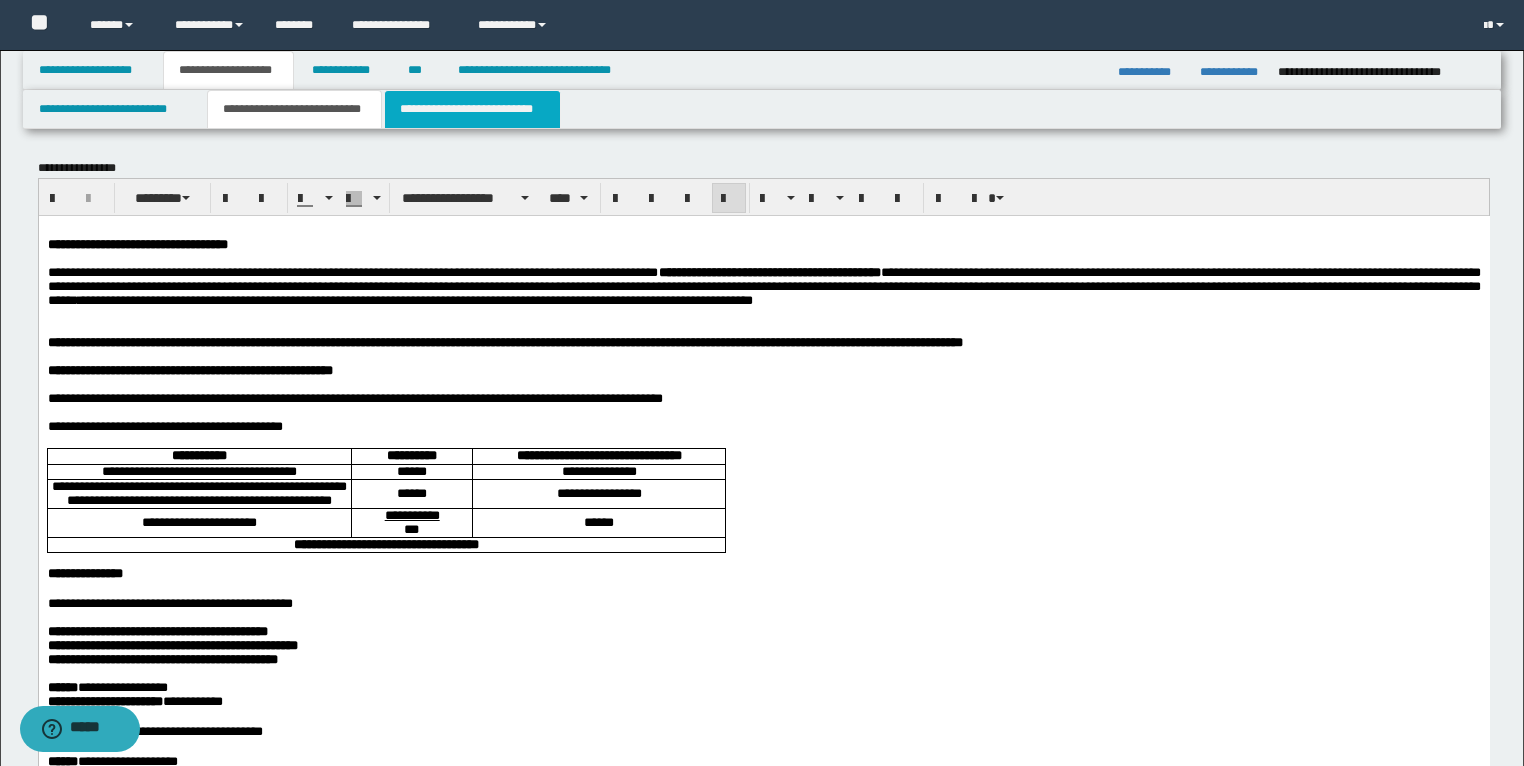 click on "**********" at bounding box center (472, 109) 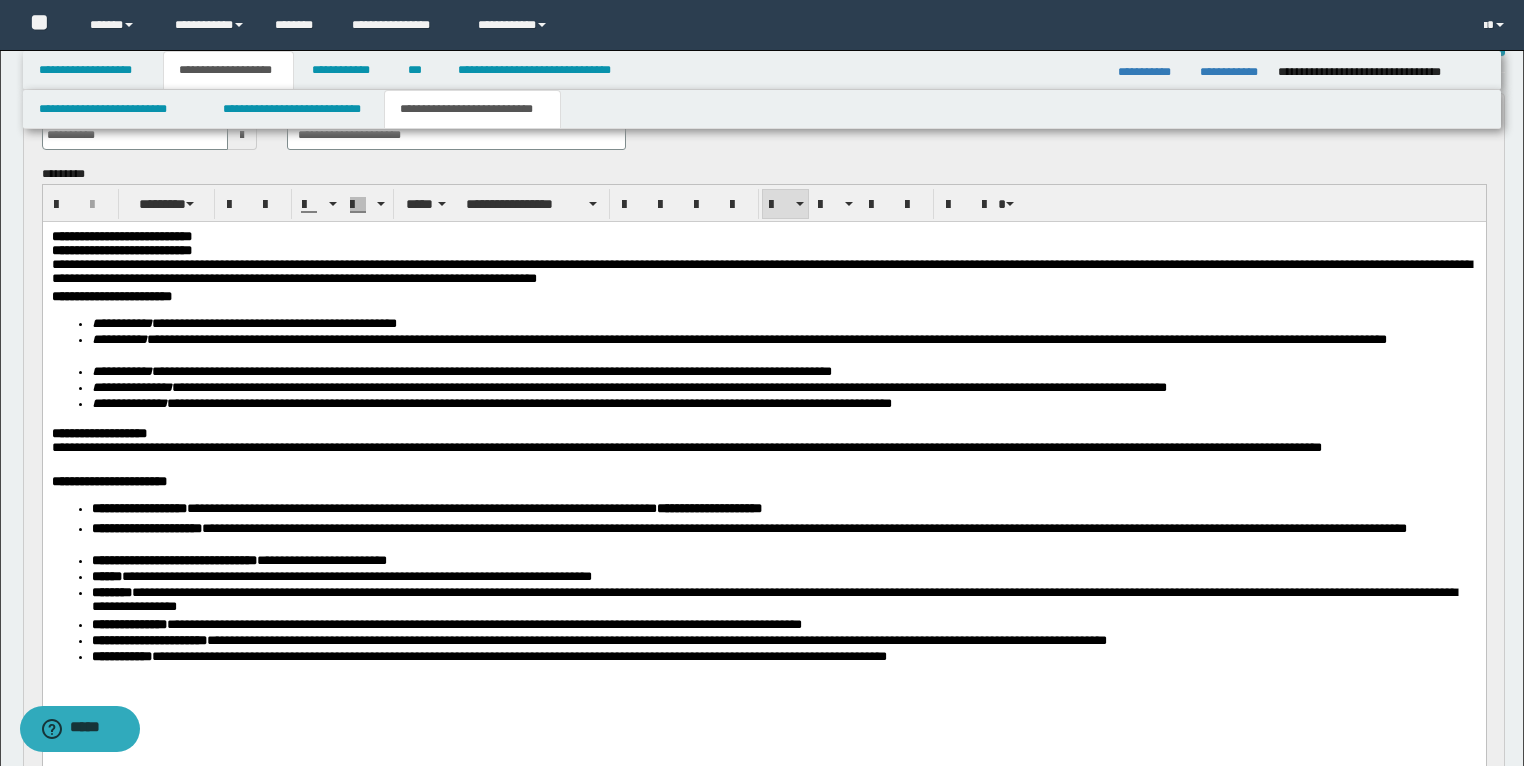 scroll, scrollTop: 240, scrollLeft: 0, axis: vertical 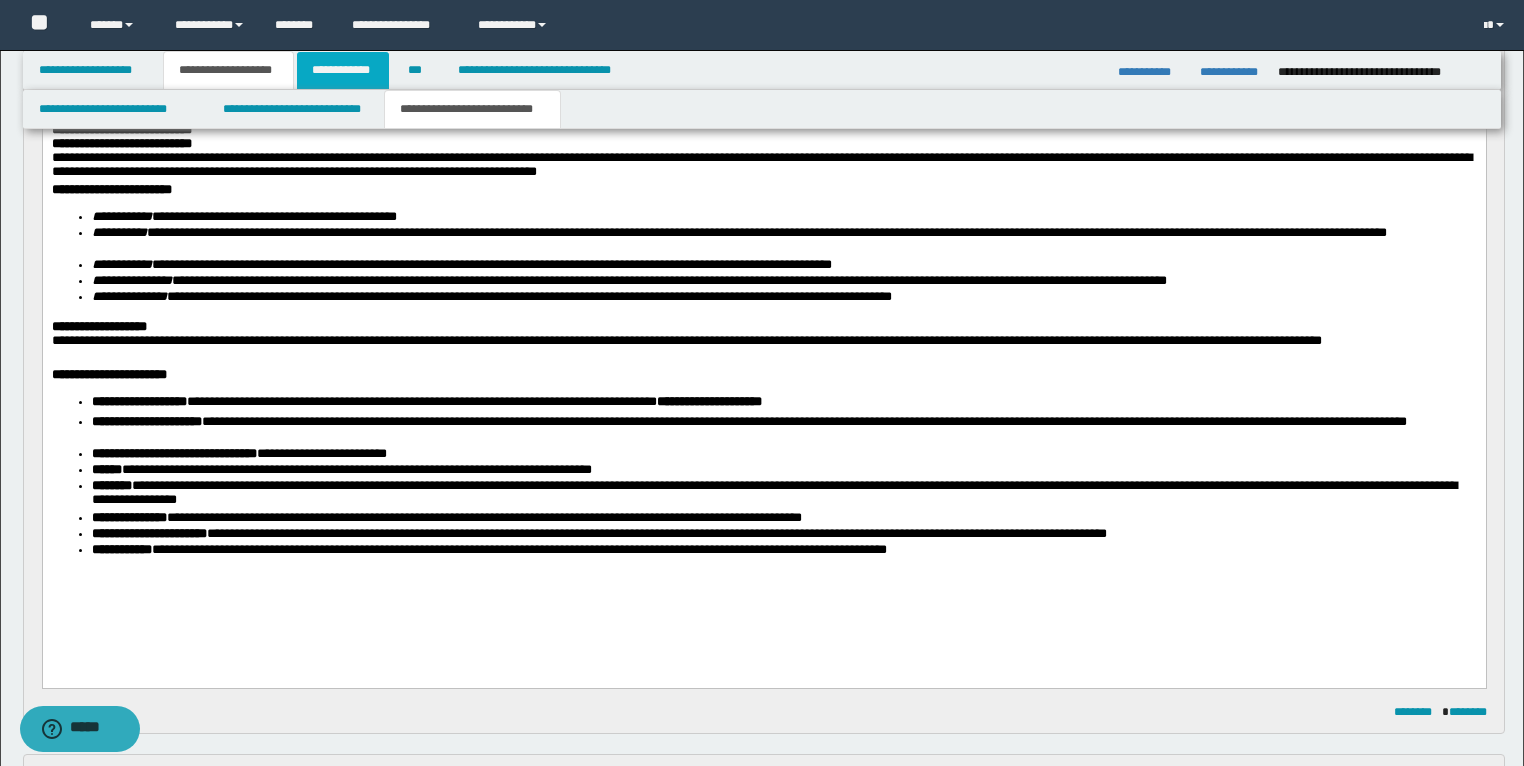 click on "**********" at bounding box center (343, 70) 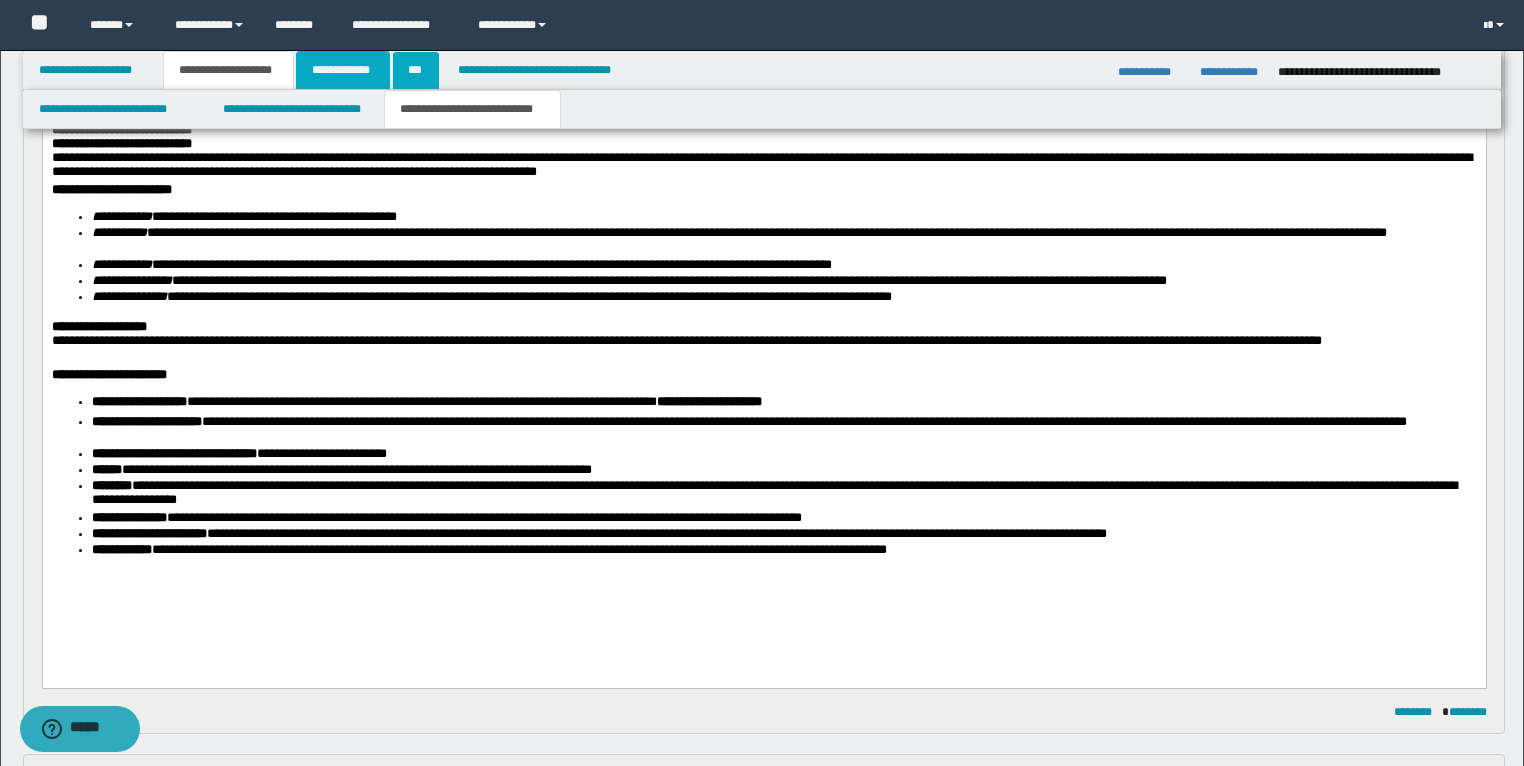 scroll, scrollTop: 208, scrollLeft: 0, axis: vertical 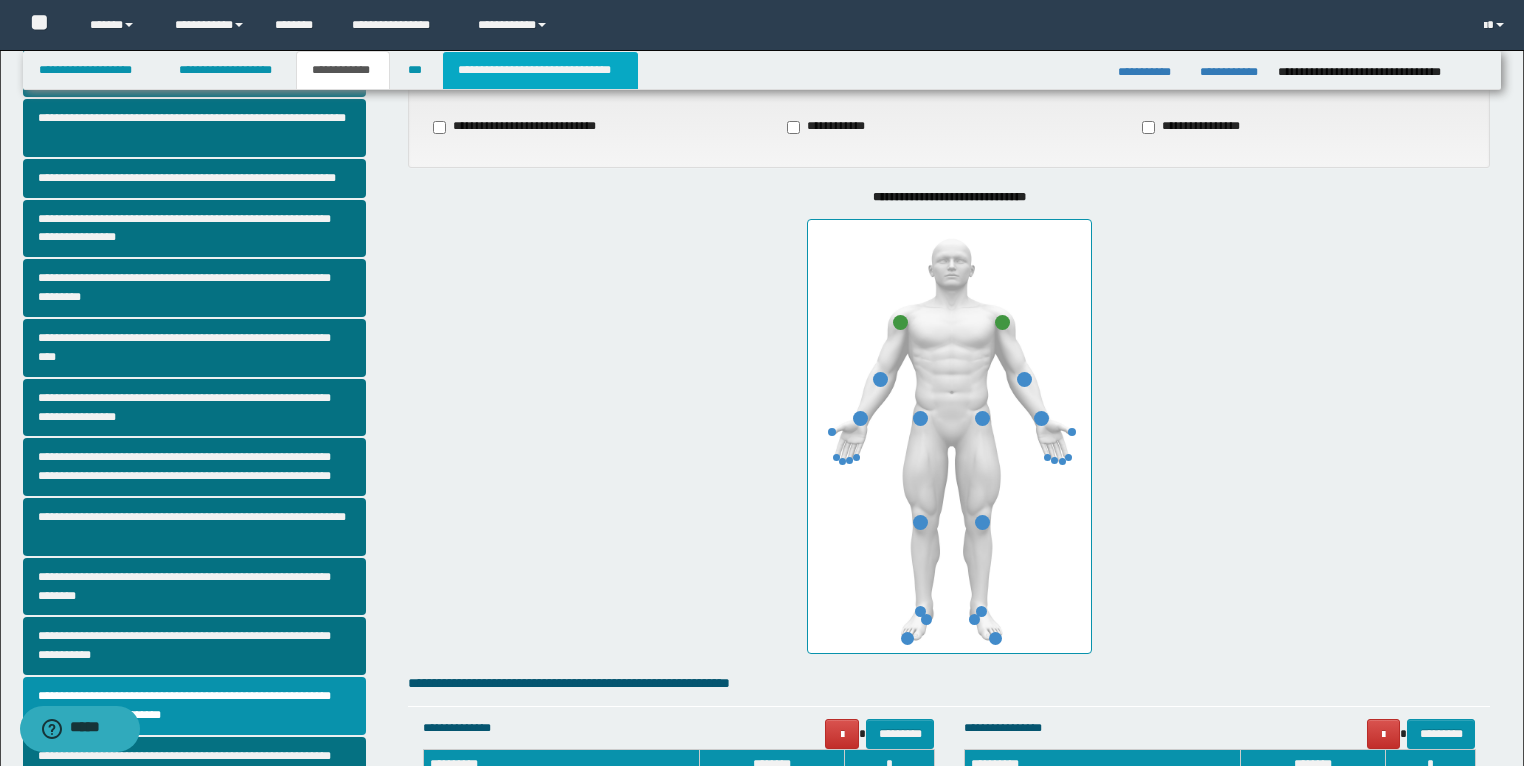 click on "**********" at bounding box center (540, 70) 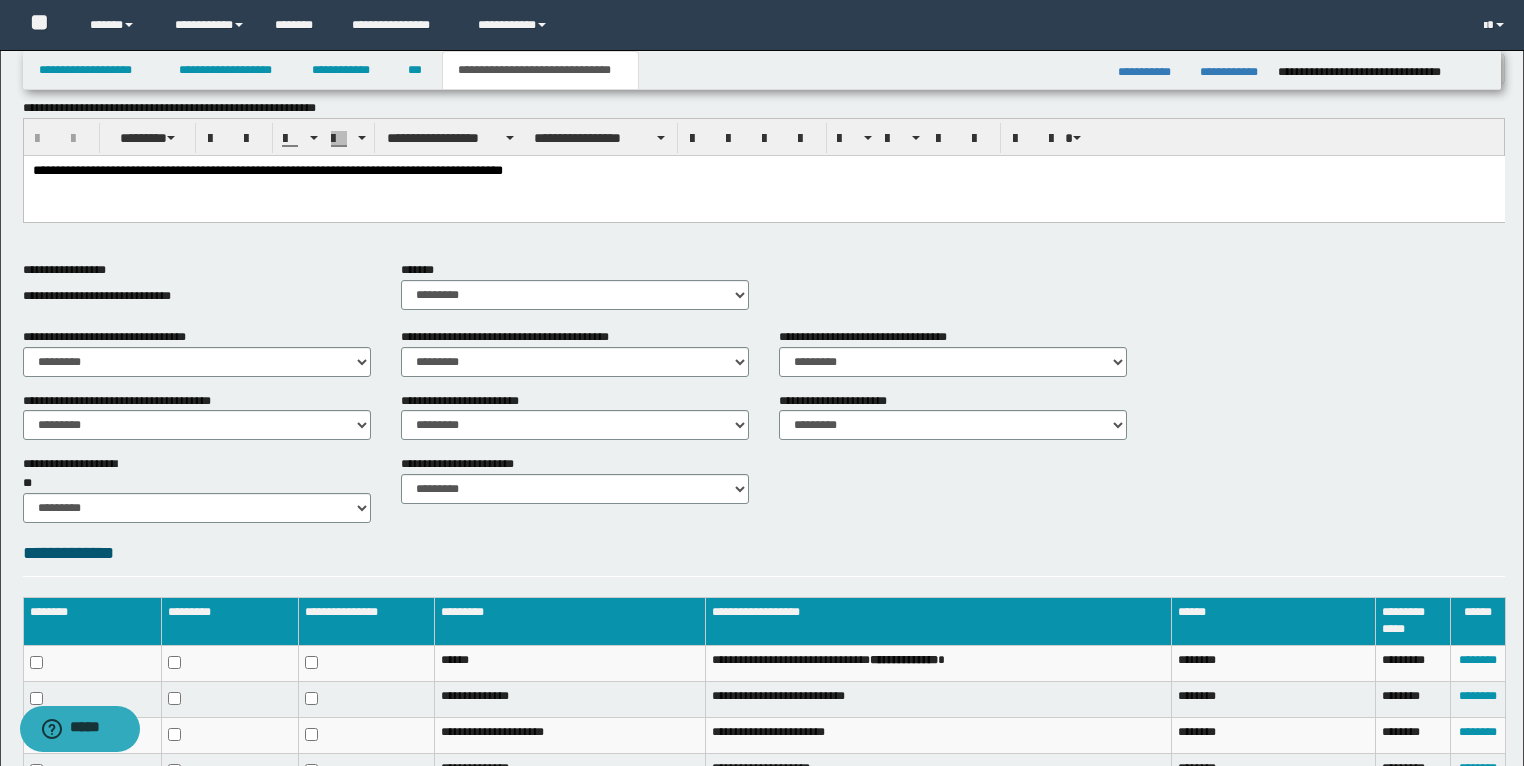 scroll, scrollTop: 695, scrollLeft: 0, axis: vertical 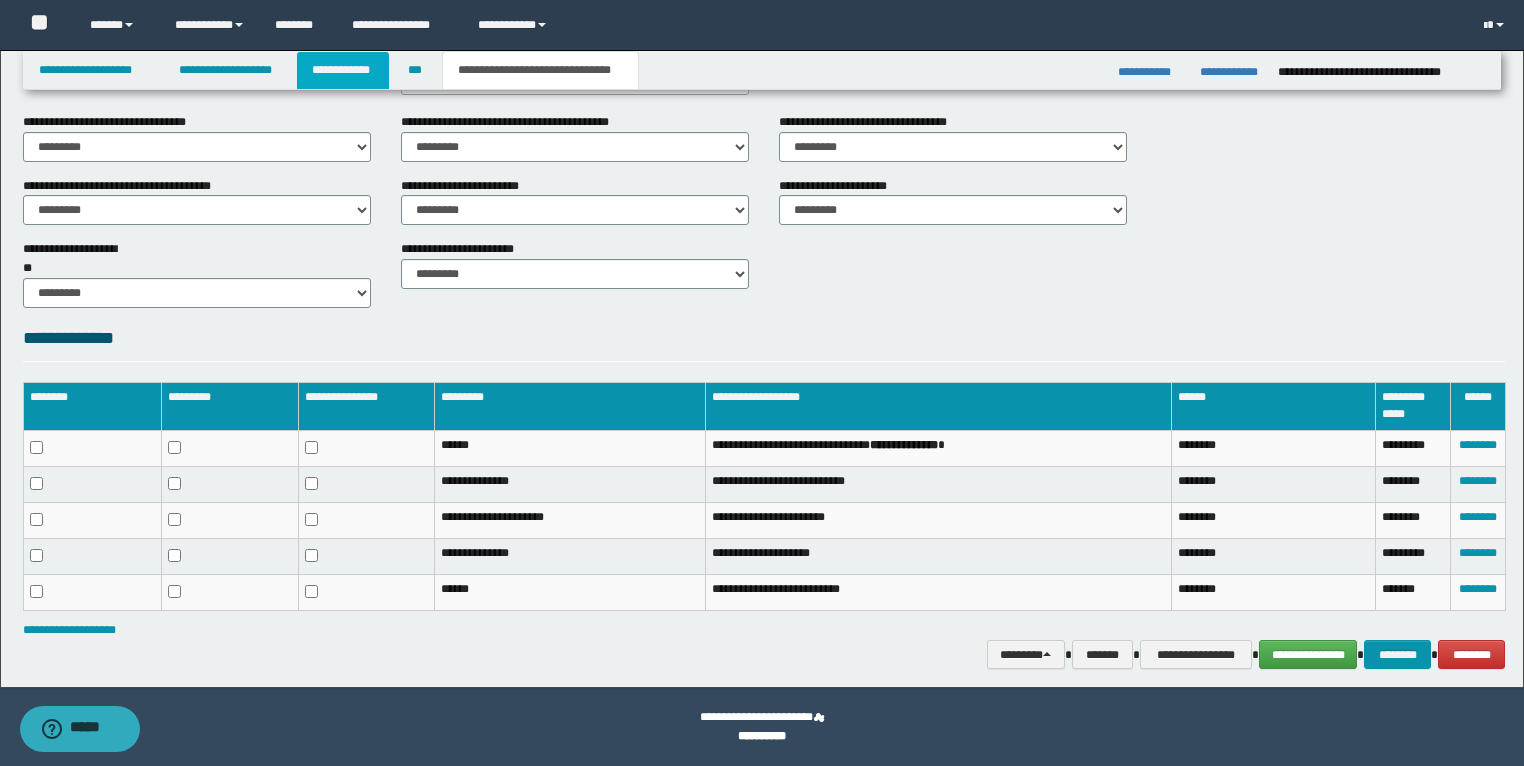 click on "**********" at bounding box center (343, 70) 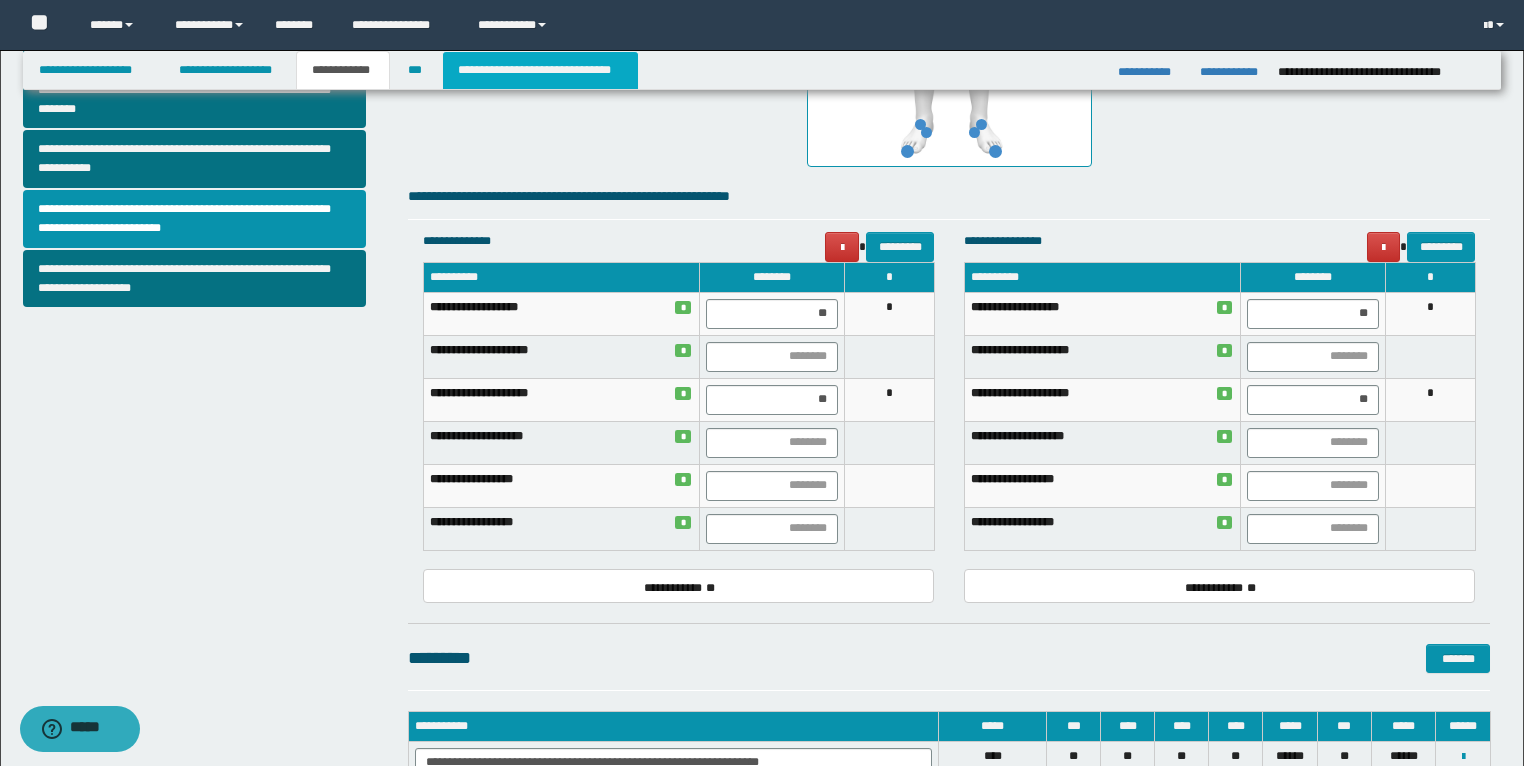 click on "**********" at bounding box center [540, 70] 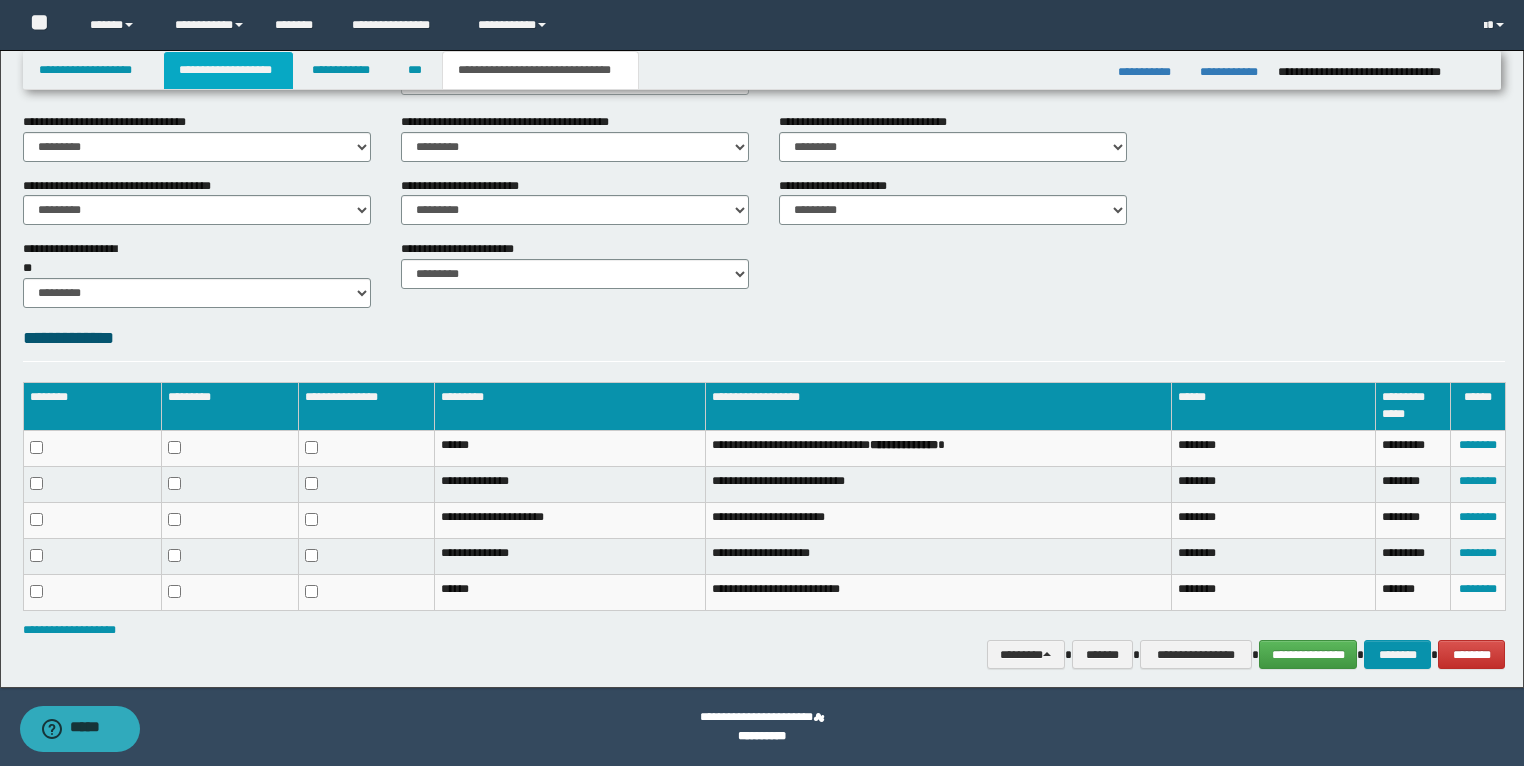 click on "**********" at bounding box center (228, 70) 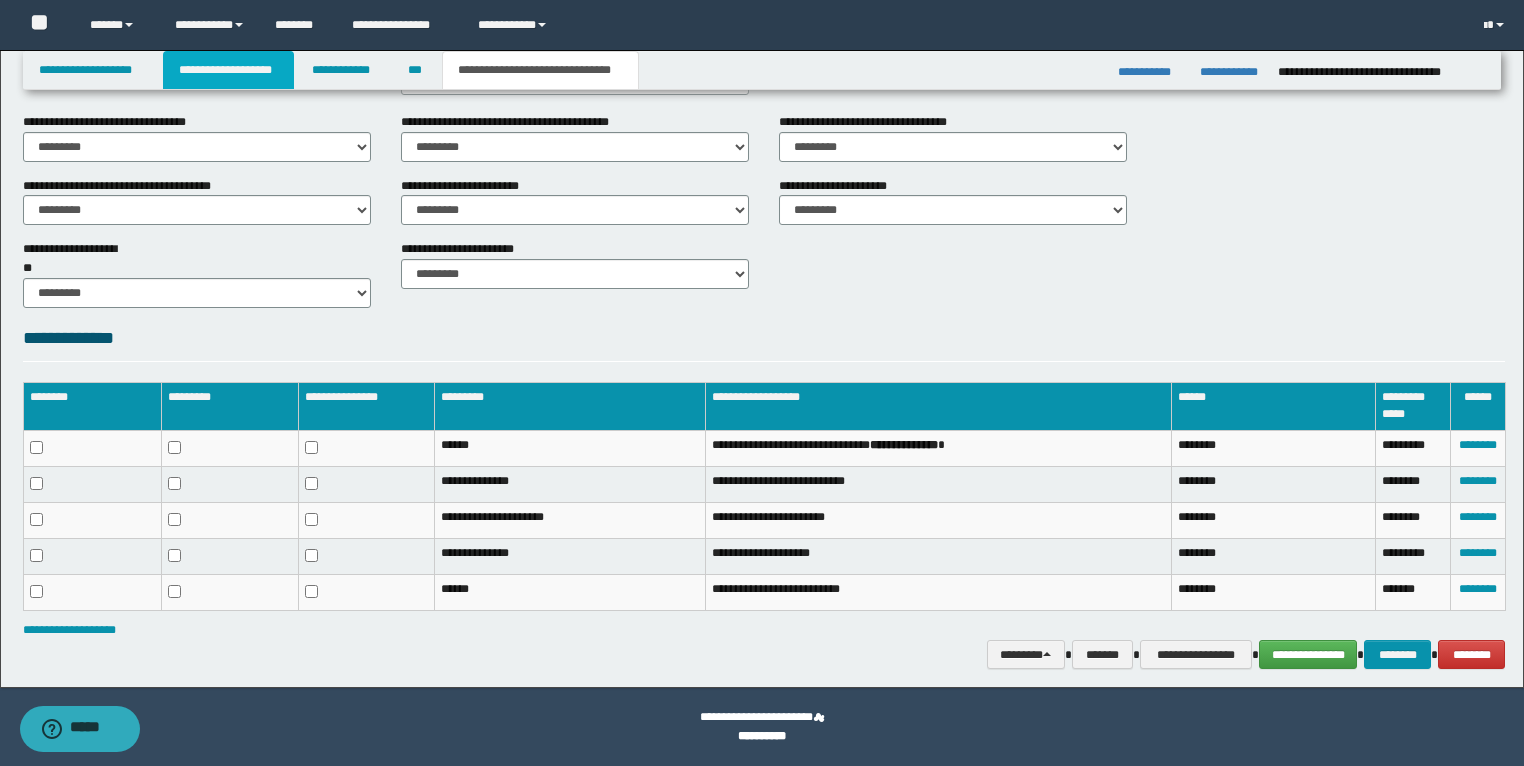 scroll, scrollTop: 726, scrollLeft: 0, axis: vertical 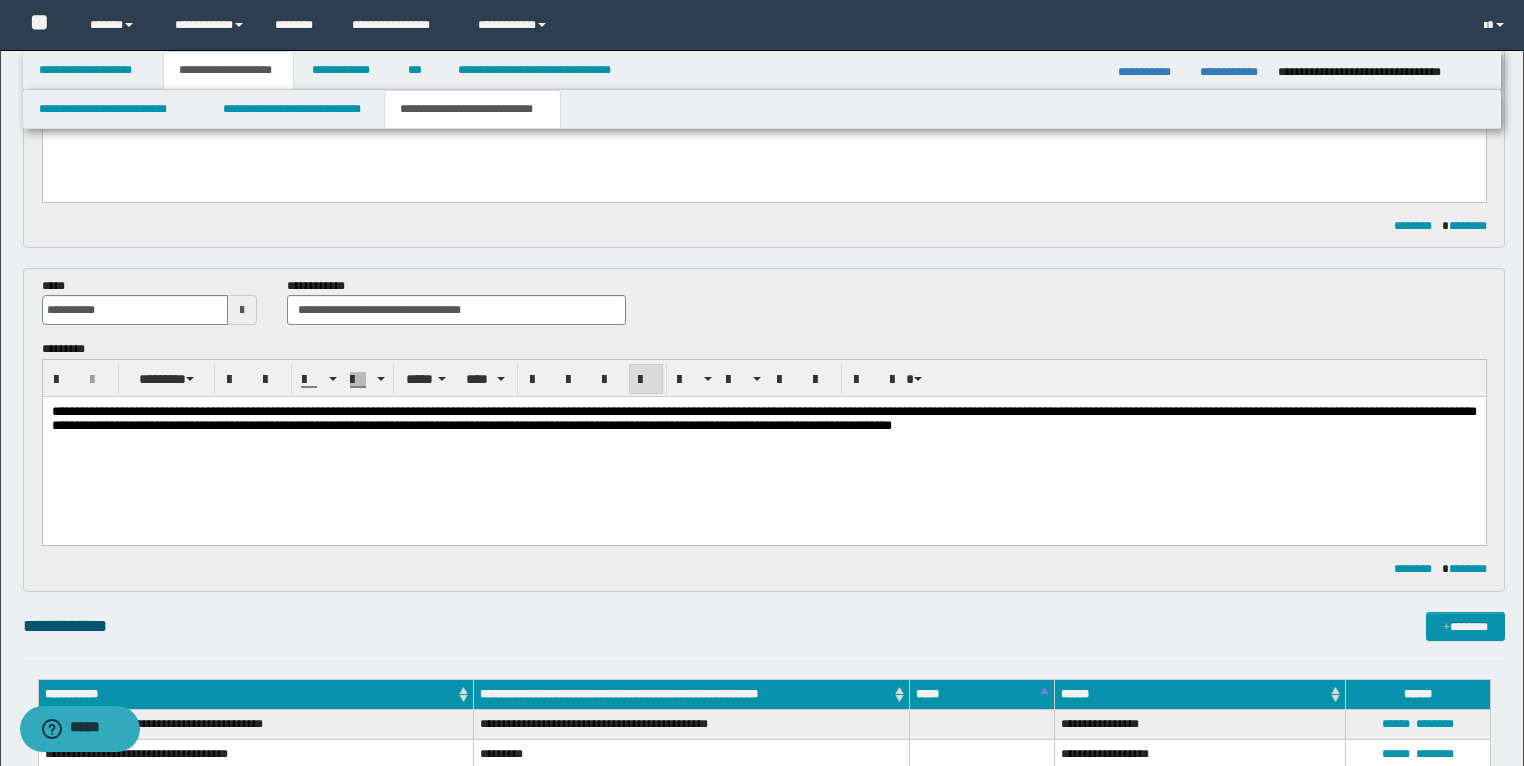 click on "**********" at bounding box center (472, 109) 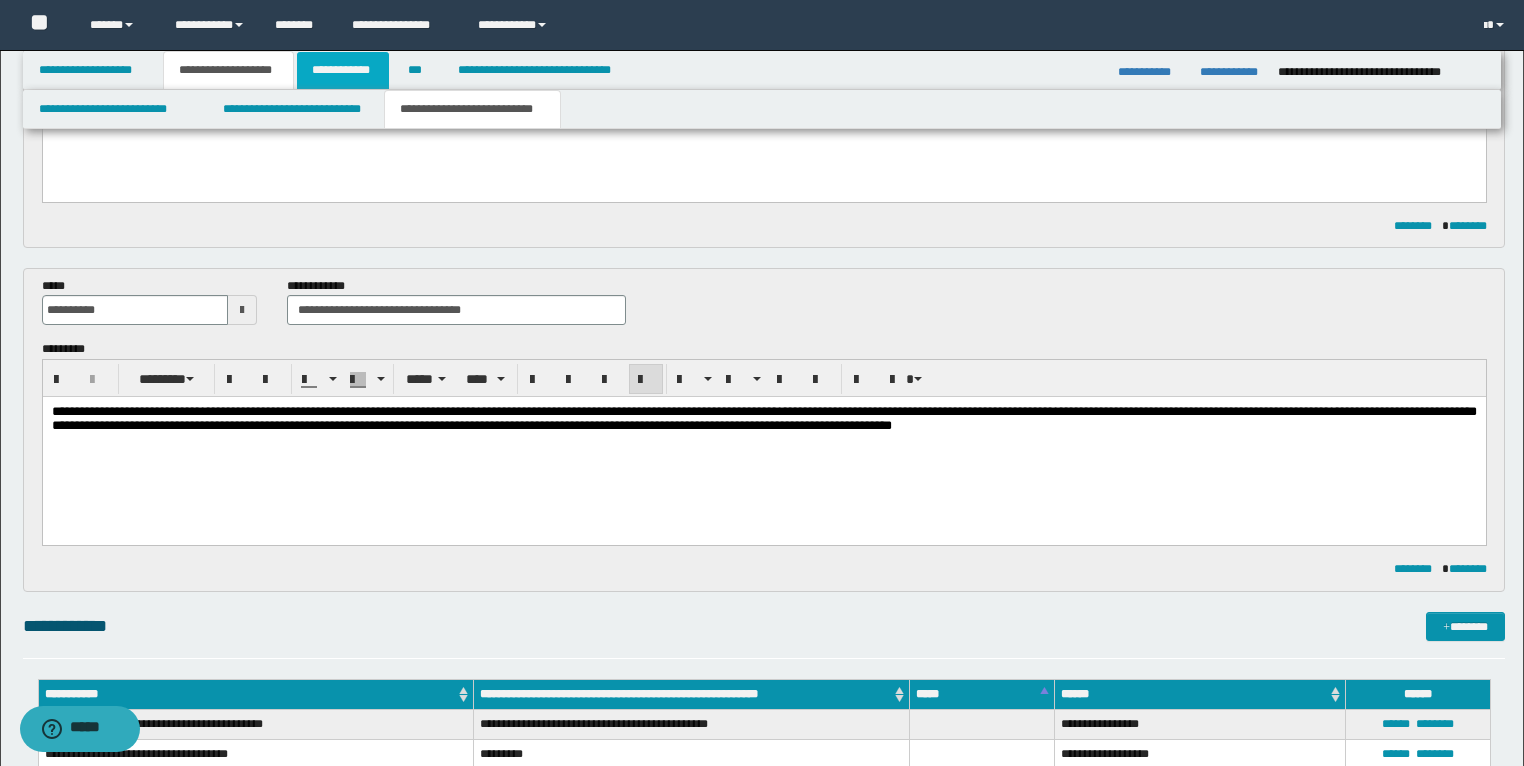 click on "**********" at bounding box center (343, 70) 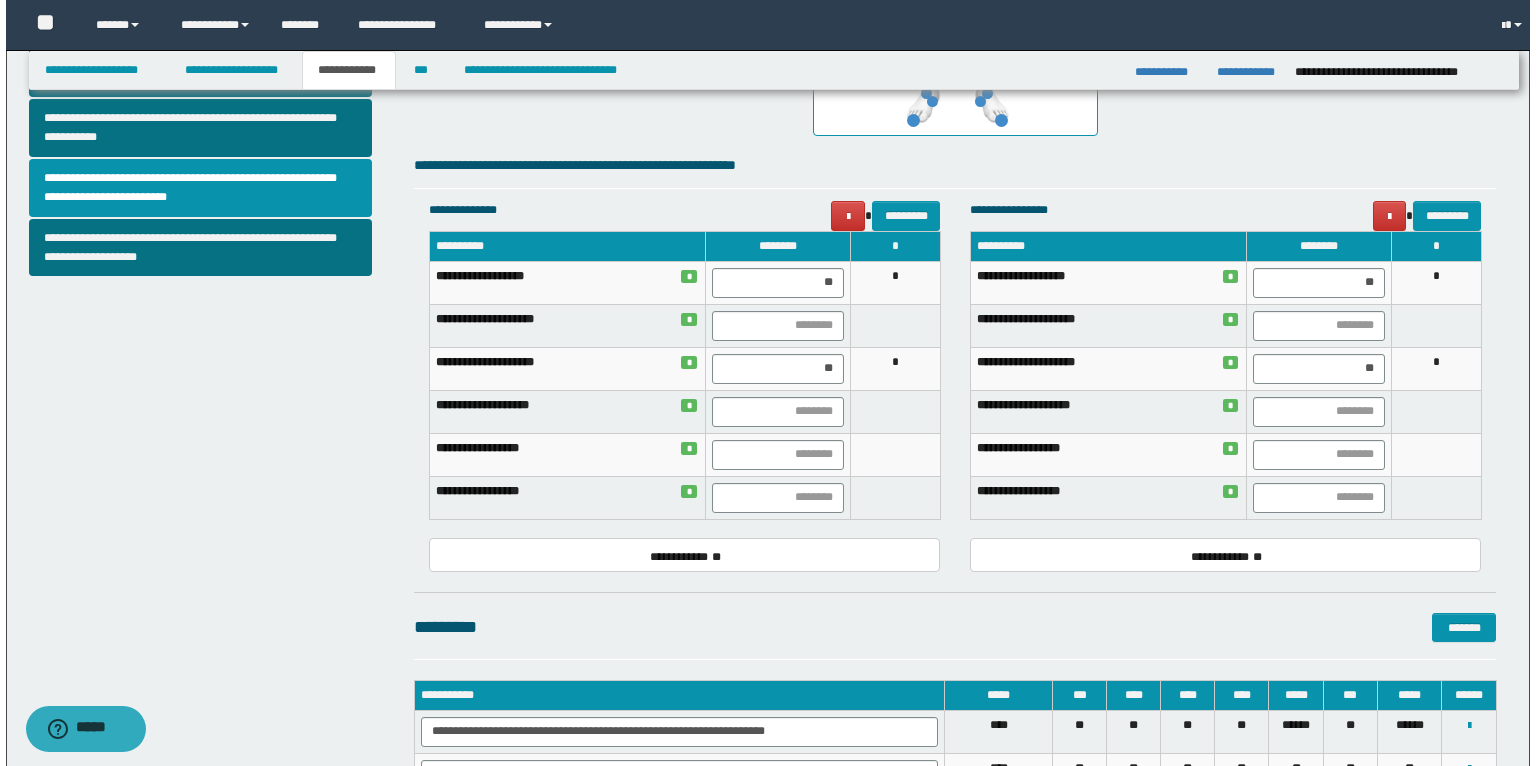 scroll, scrollTop: 695, scrollLeft: 0, axis: vertical 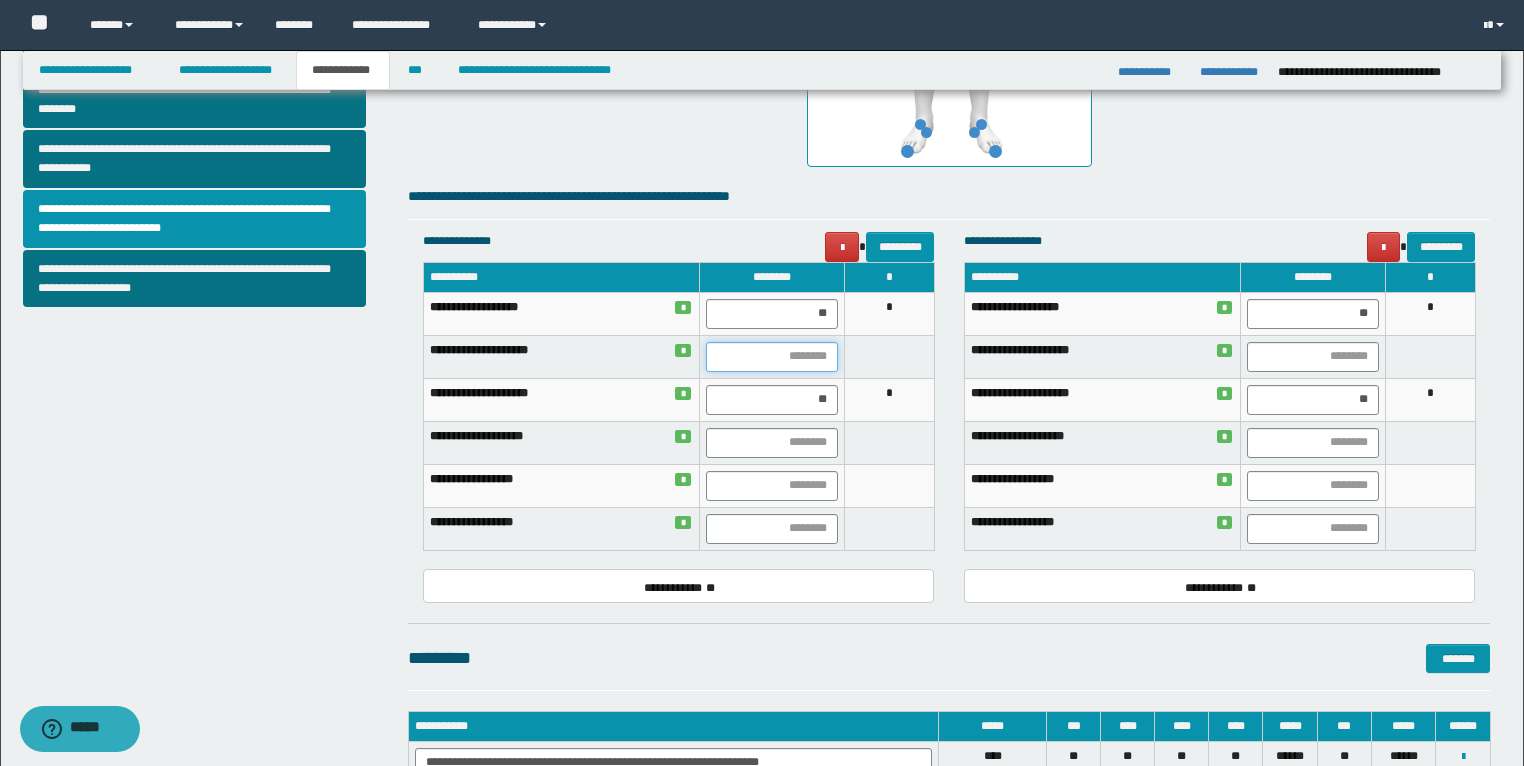 click at bounding box center [772, 357] 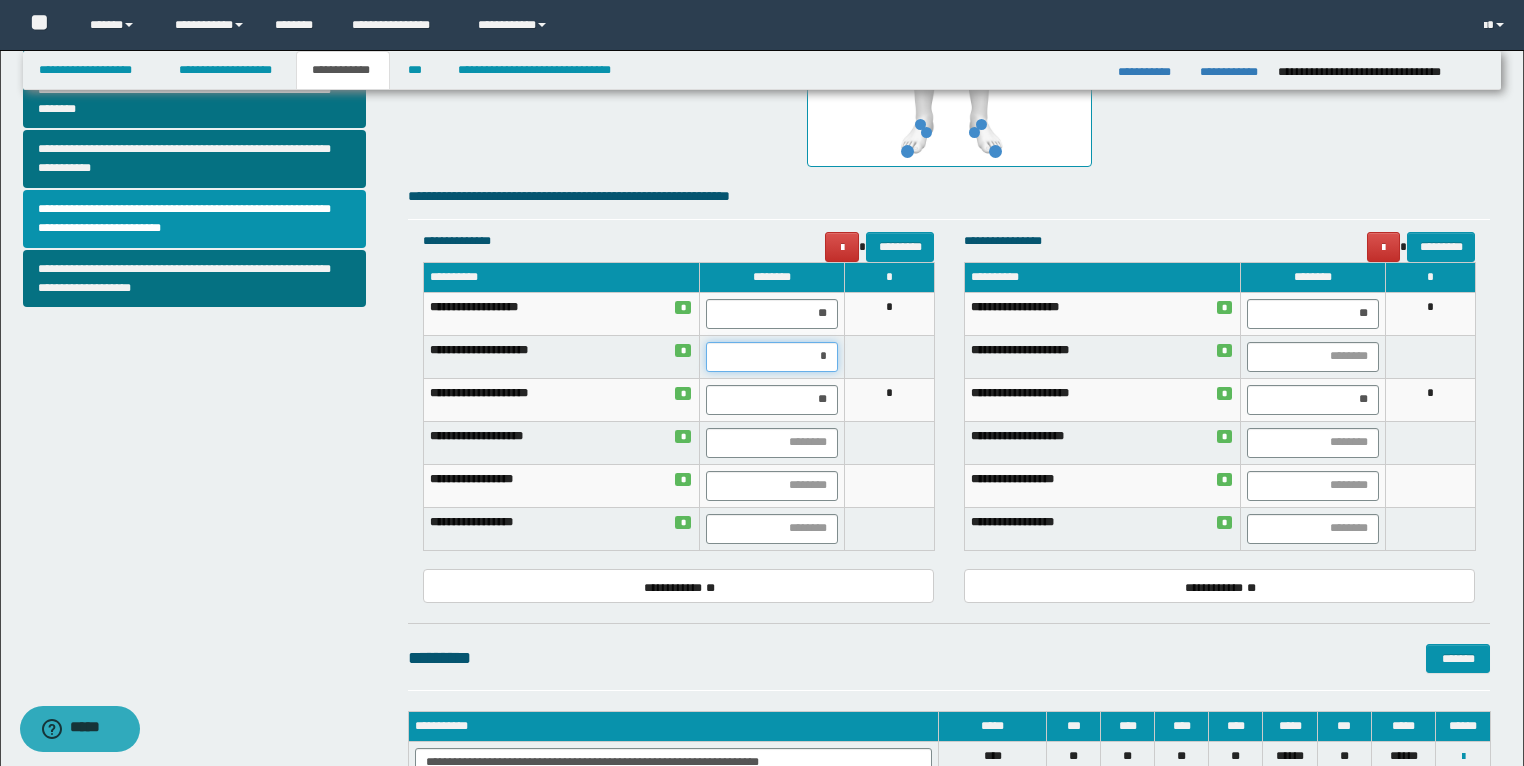 type on "**" 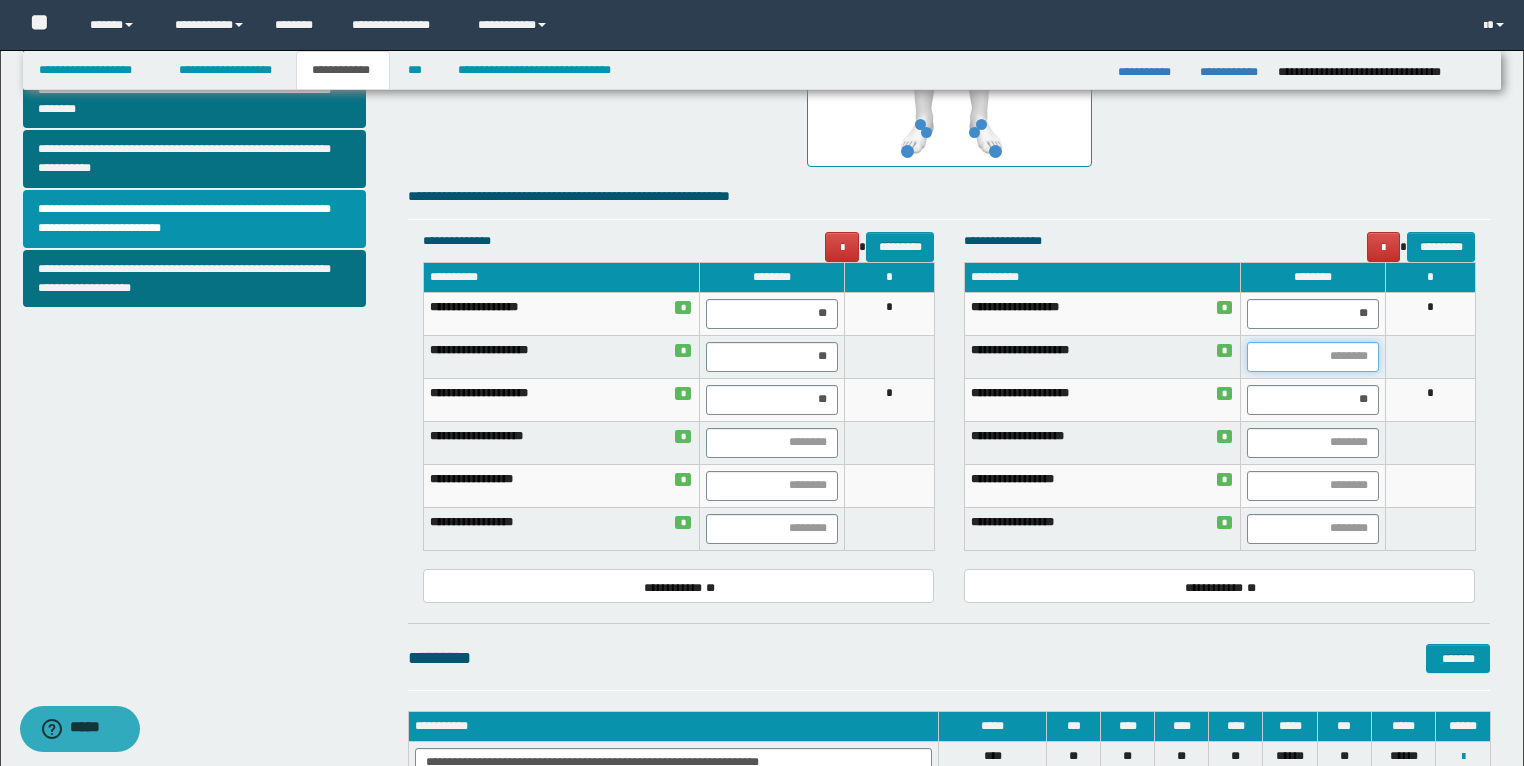 click at bounding box center [1313, 357] 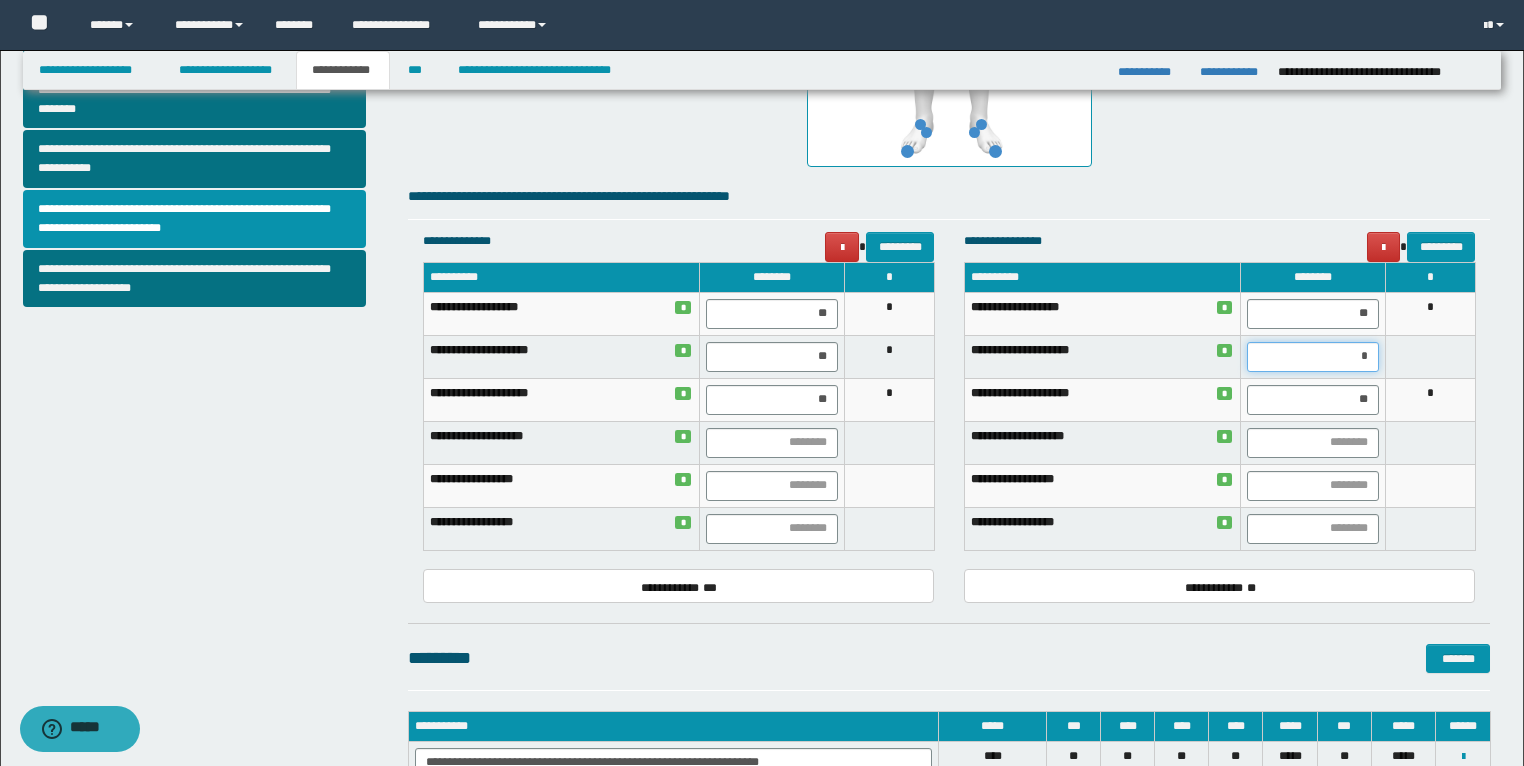 type on "**" 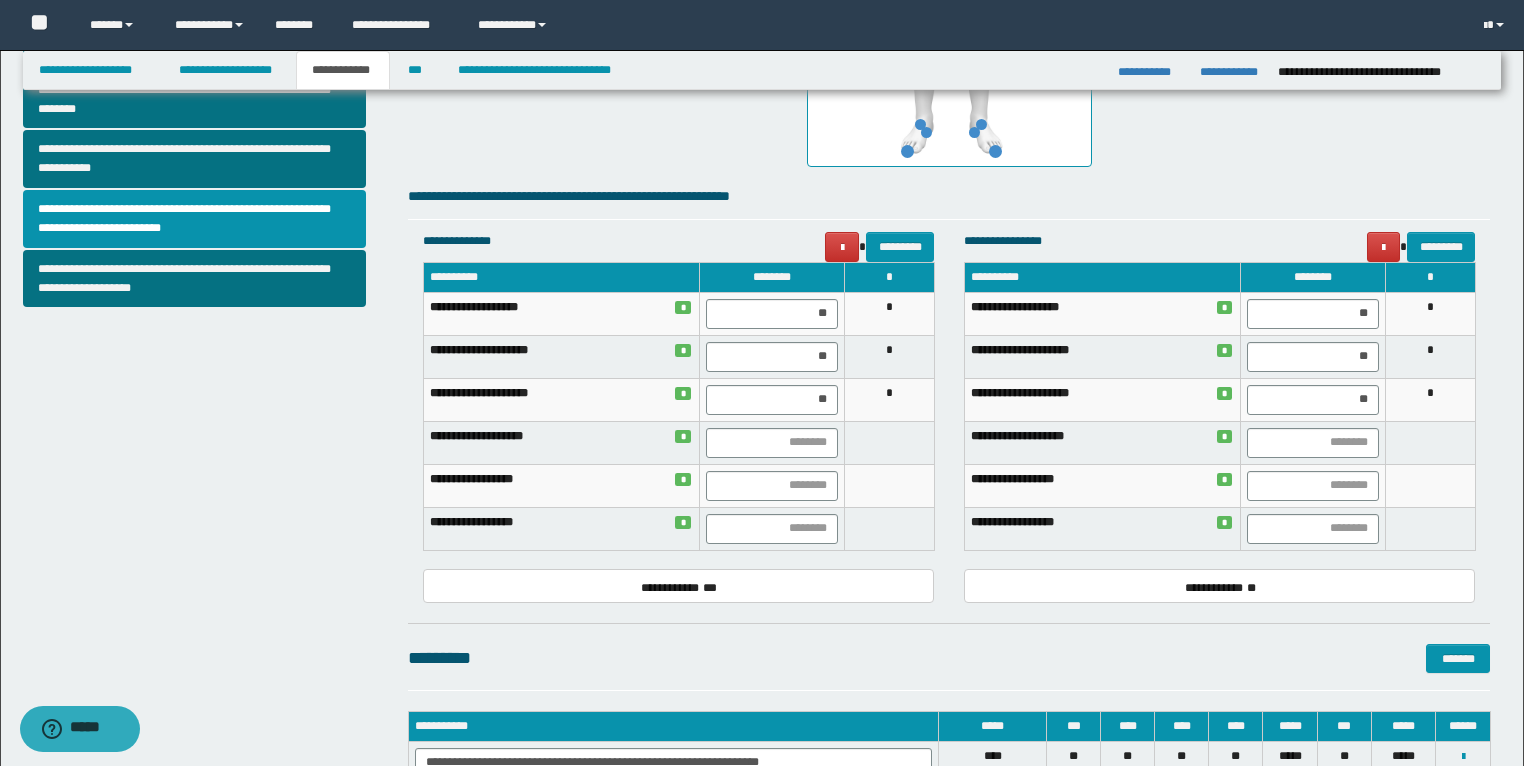click on "**********" at bounding box center [949, 196] 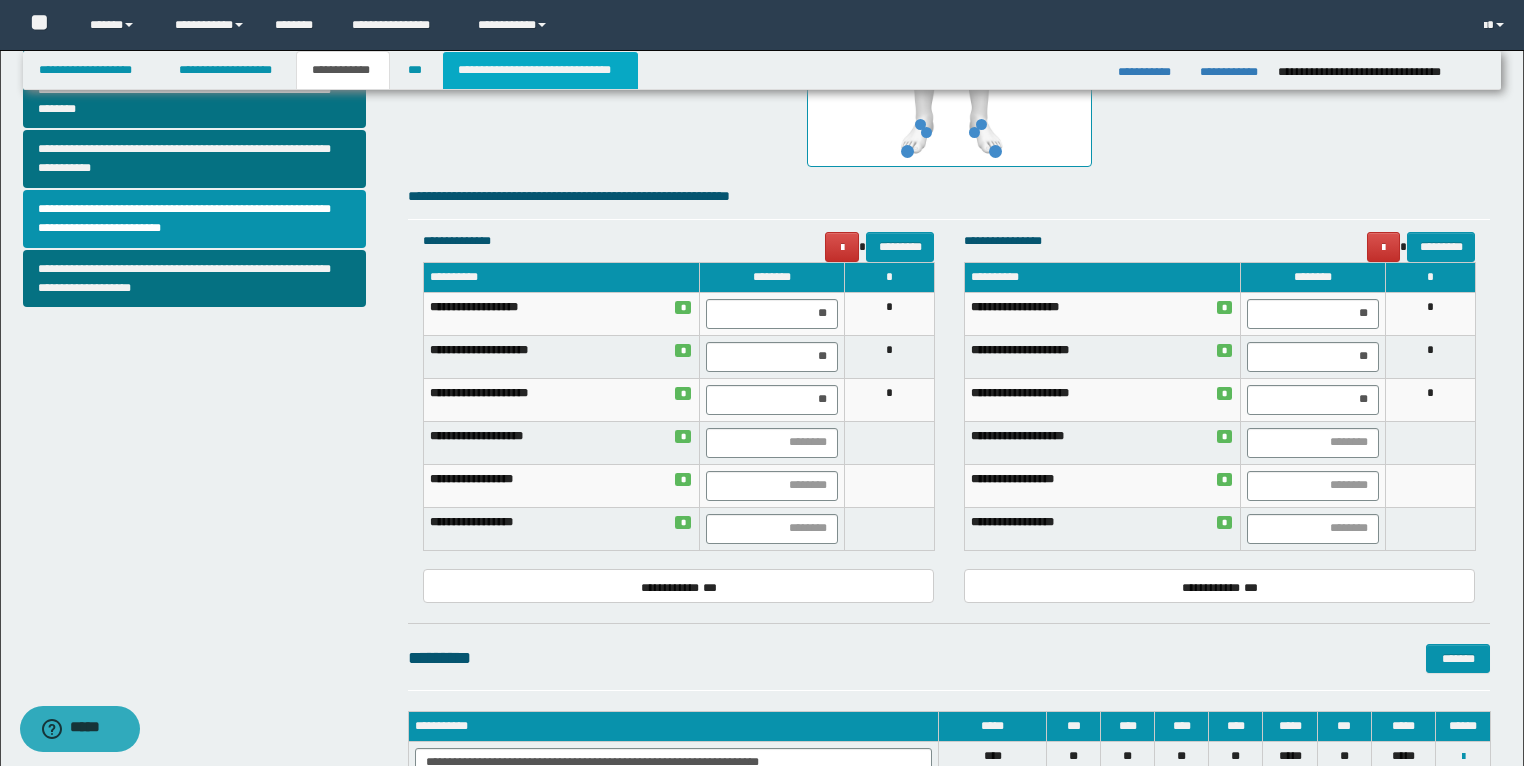 click on "**********" at bounding box center [540, 70] 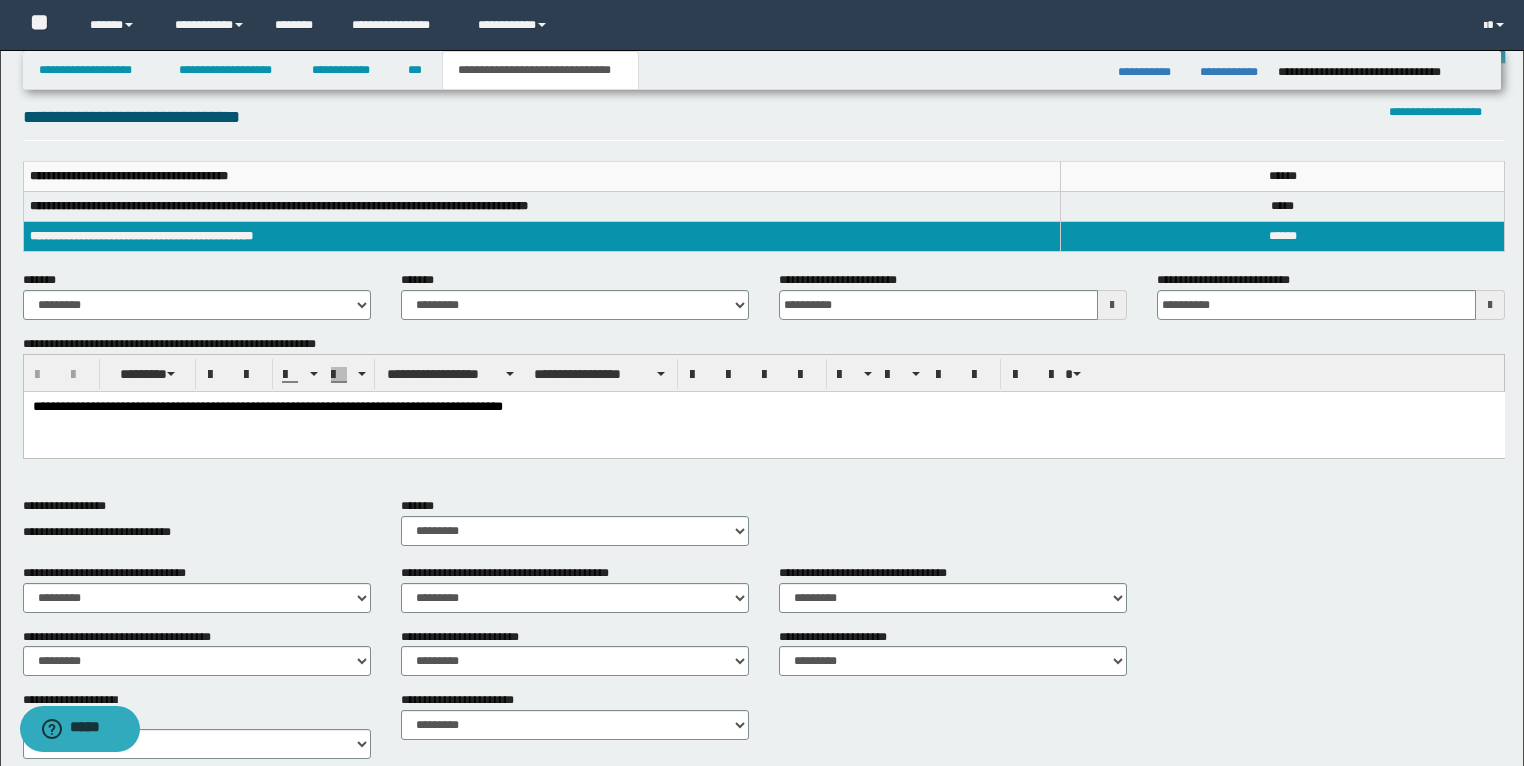 scroll, scrollTop: 215, scrollLeft: 0, axis: vertical 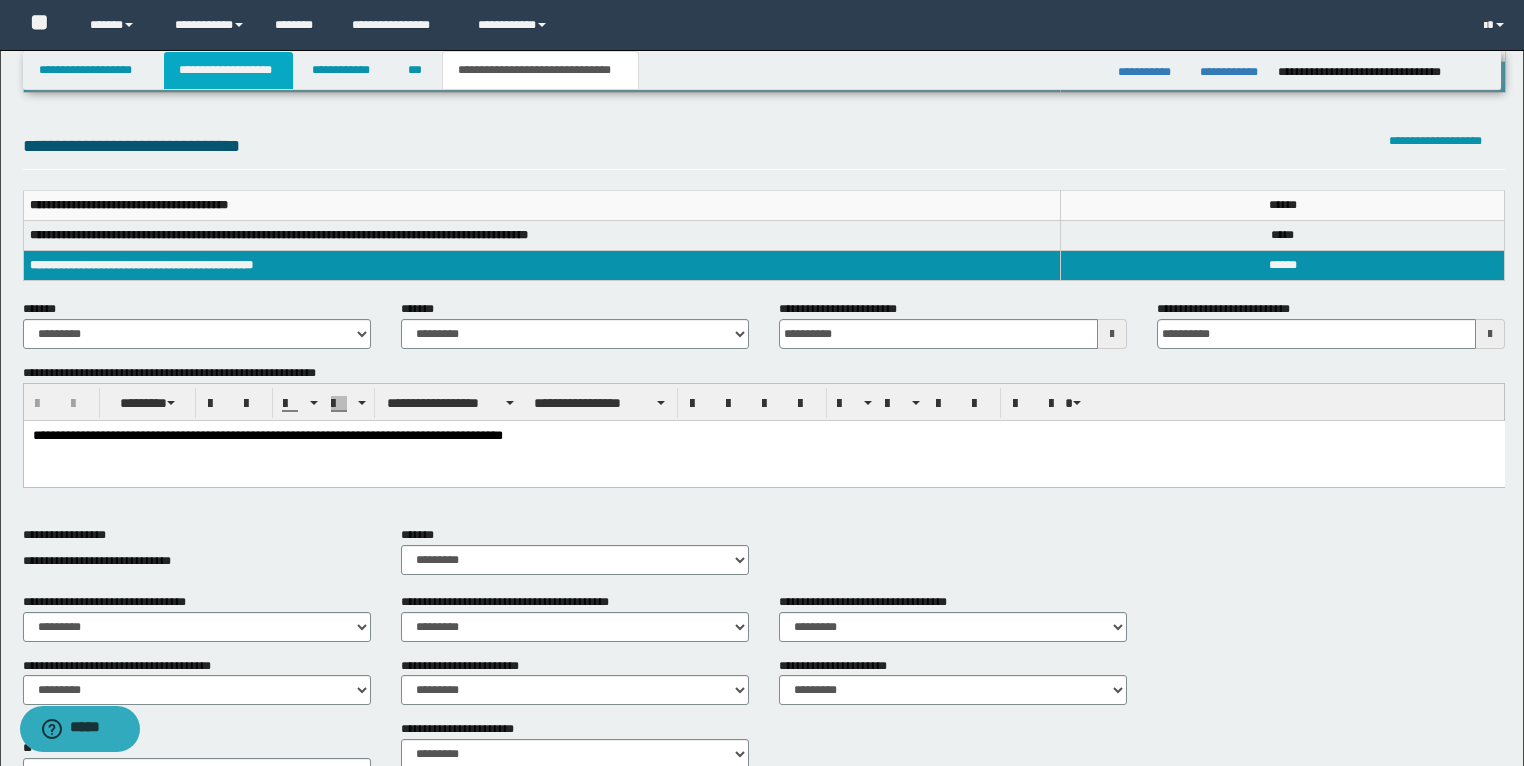 click on "**********" at bounding box center (228, 70) 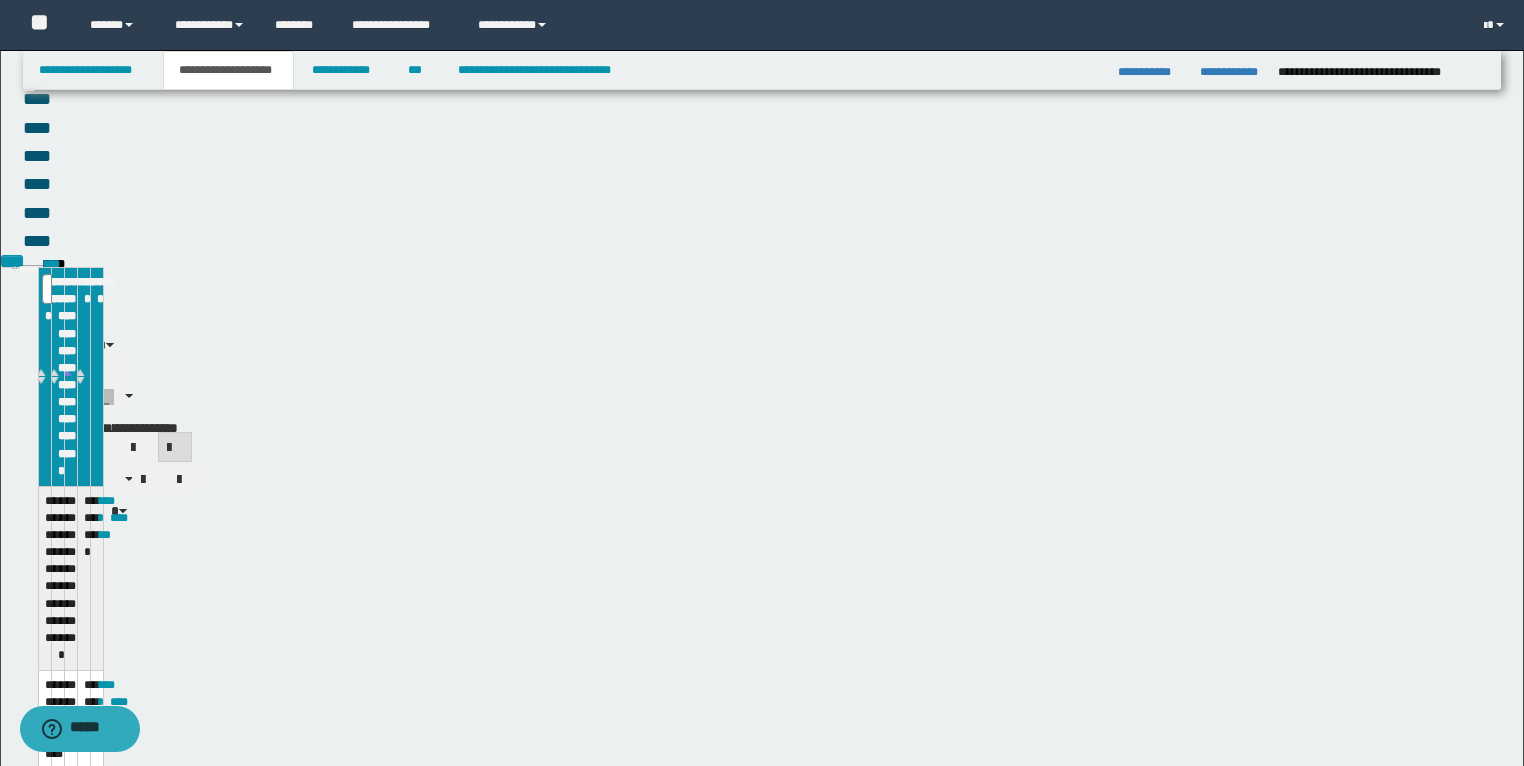 scroll, scrollTop: 246, scrollLeft: 0, axis: vertical 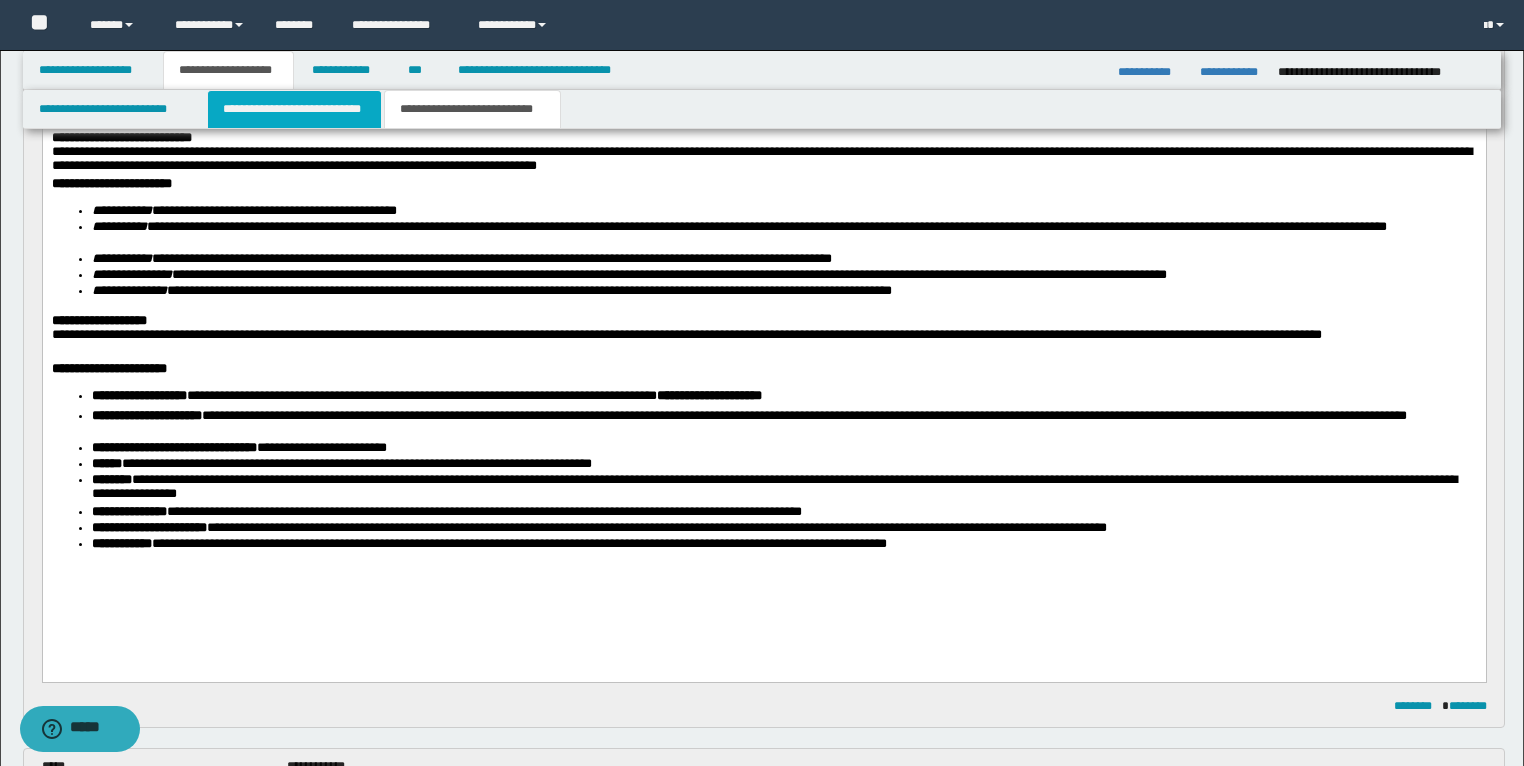 click on "**********" at bounding box center (294, 109) 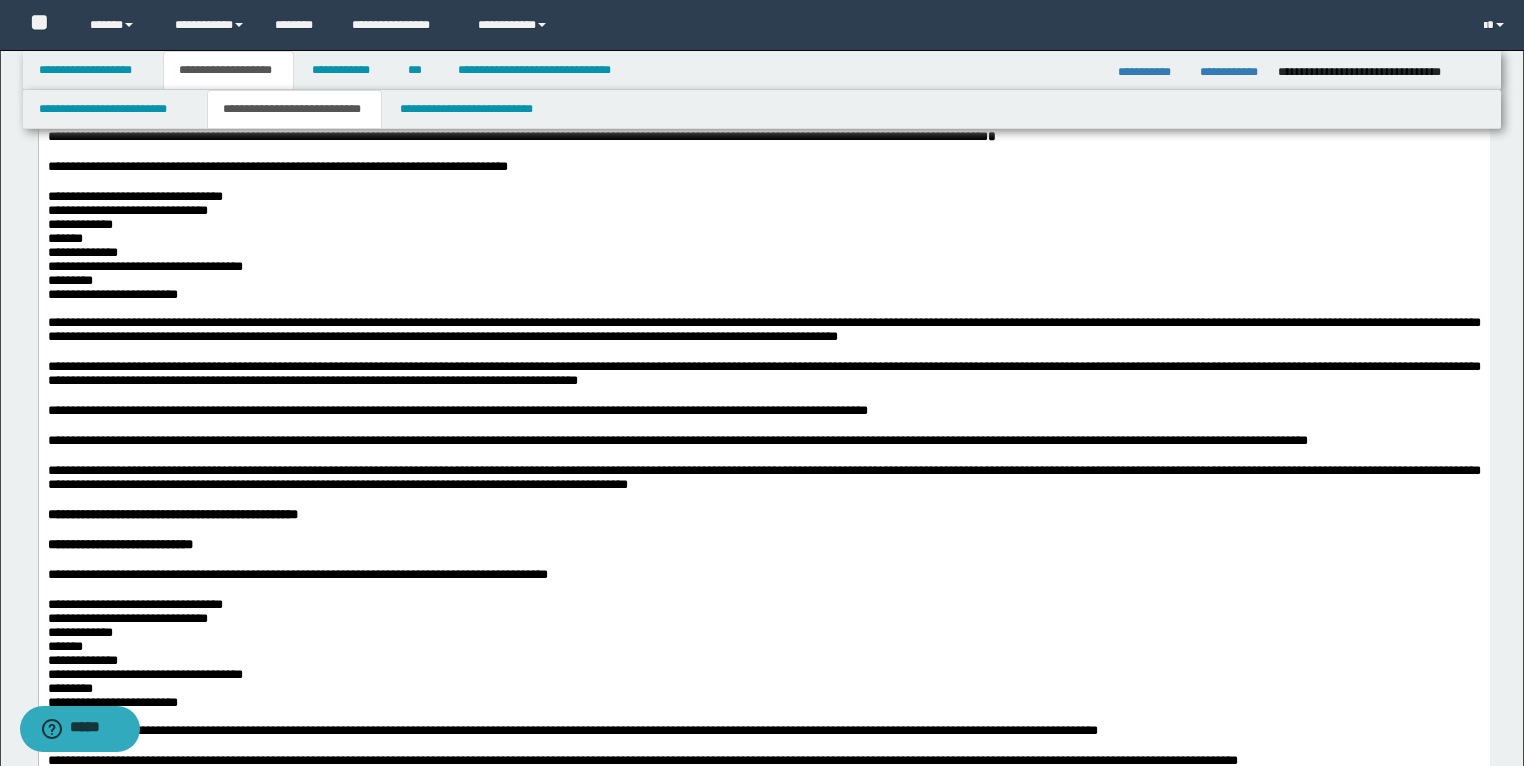 scroll, scrollTop: 1360, scrollLeft: 0, axis: vertical 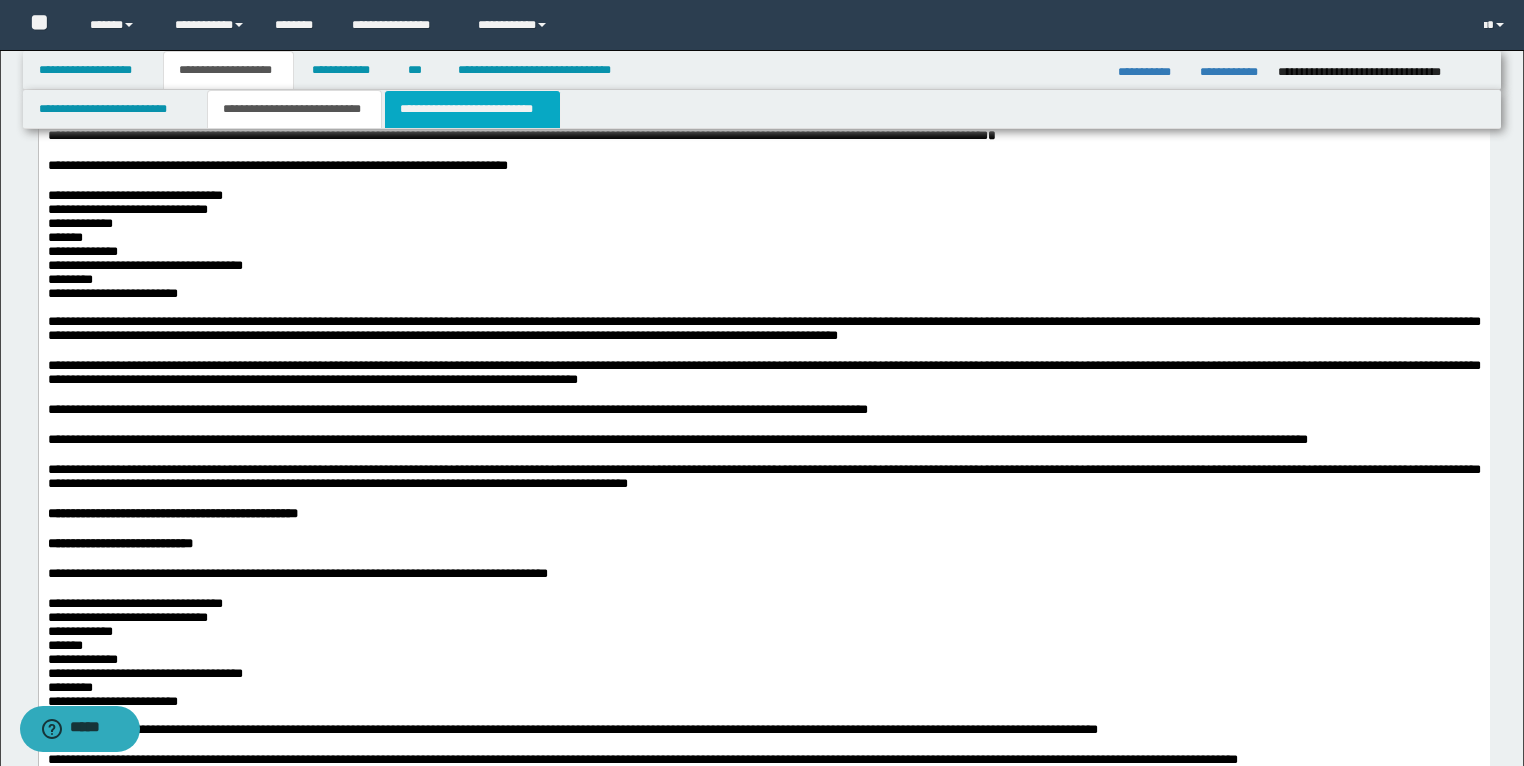 drag, startPoint x: 383, startPoint y: 1274, endPoint x: 428, endPoint y: 119, distance: 1155.8763 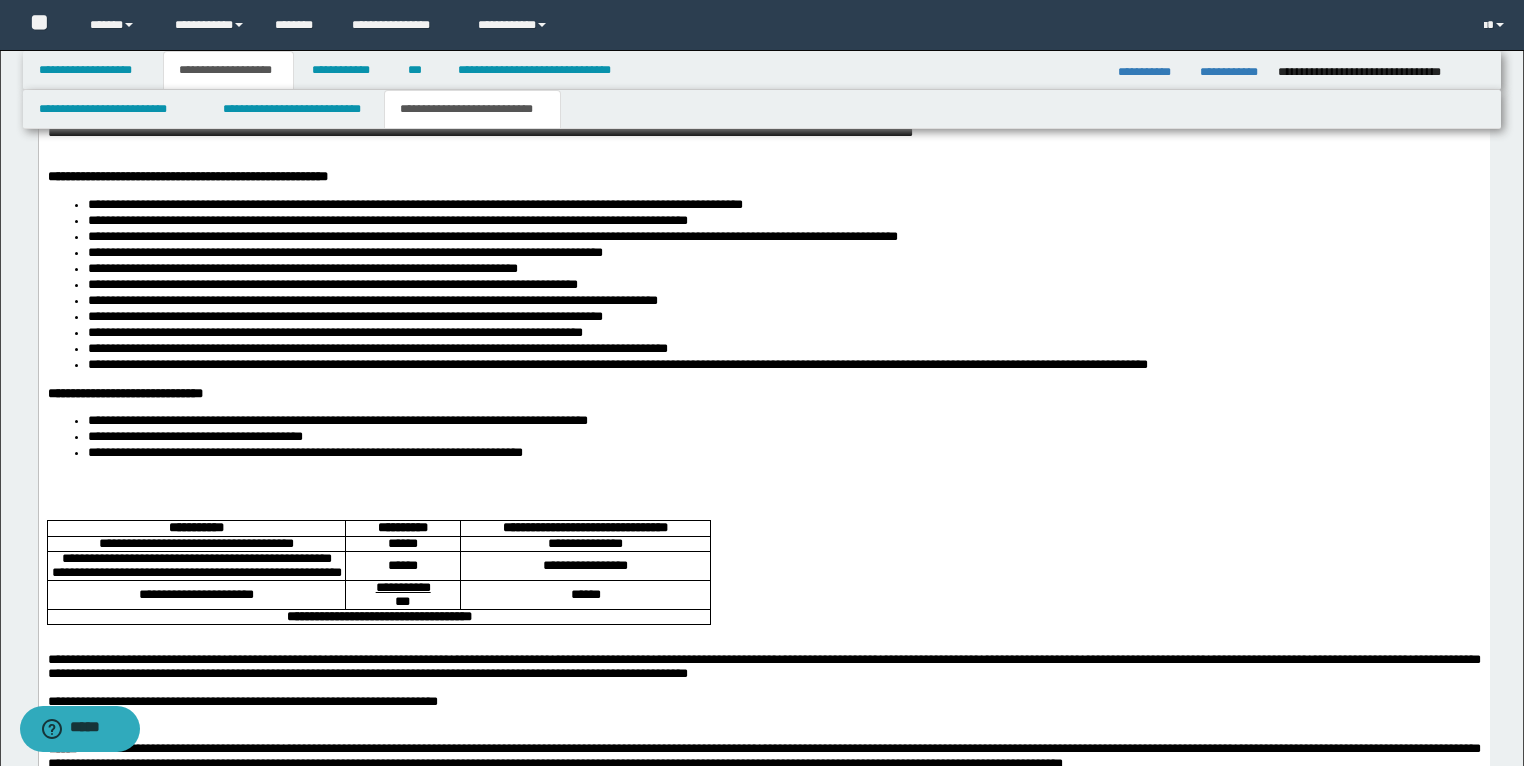 scroll, scrollTop: 1680, scrollLeft: 0, axis: vertical 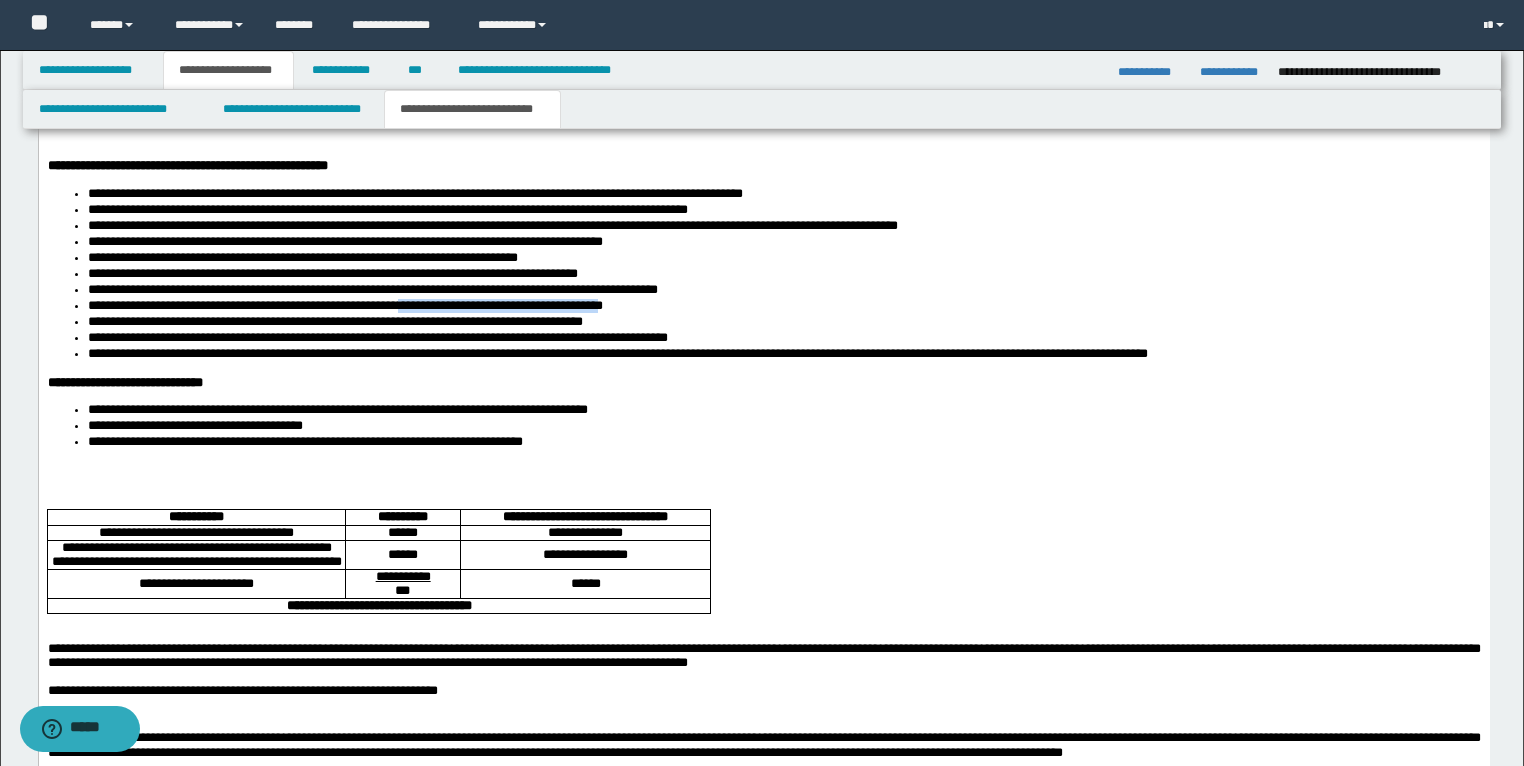 drag, startPoint x: 697, startPoint y: 328, endPoint x: 466, endPoint y: 320, distance: 231.13849 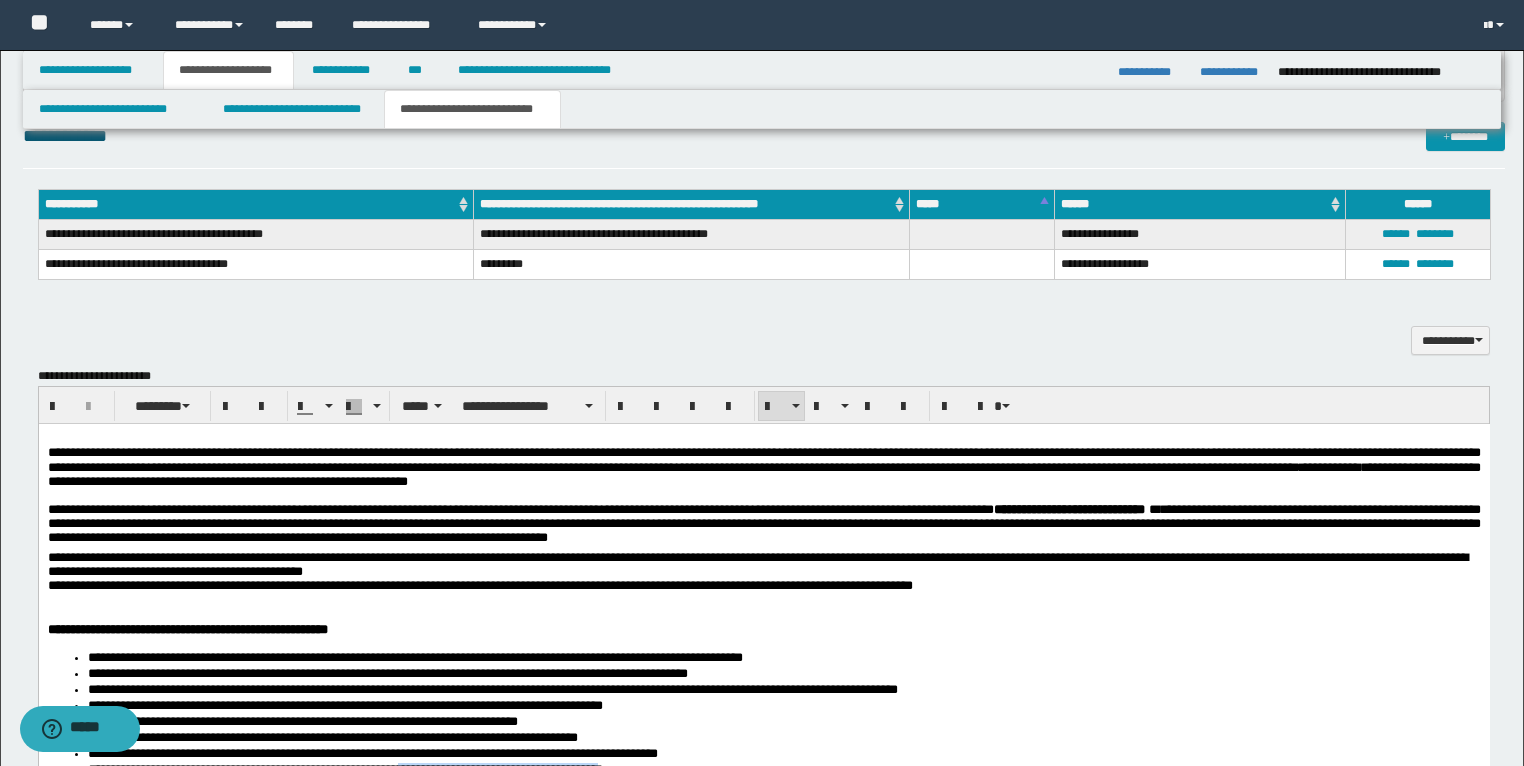 scroll, scrollTop: 1200, scrollLeft: 0, axis: vertical 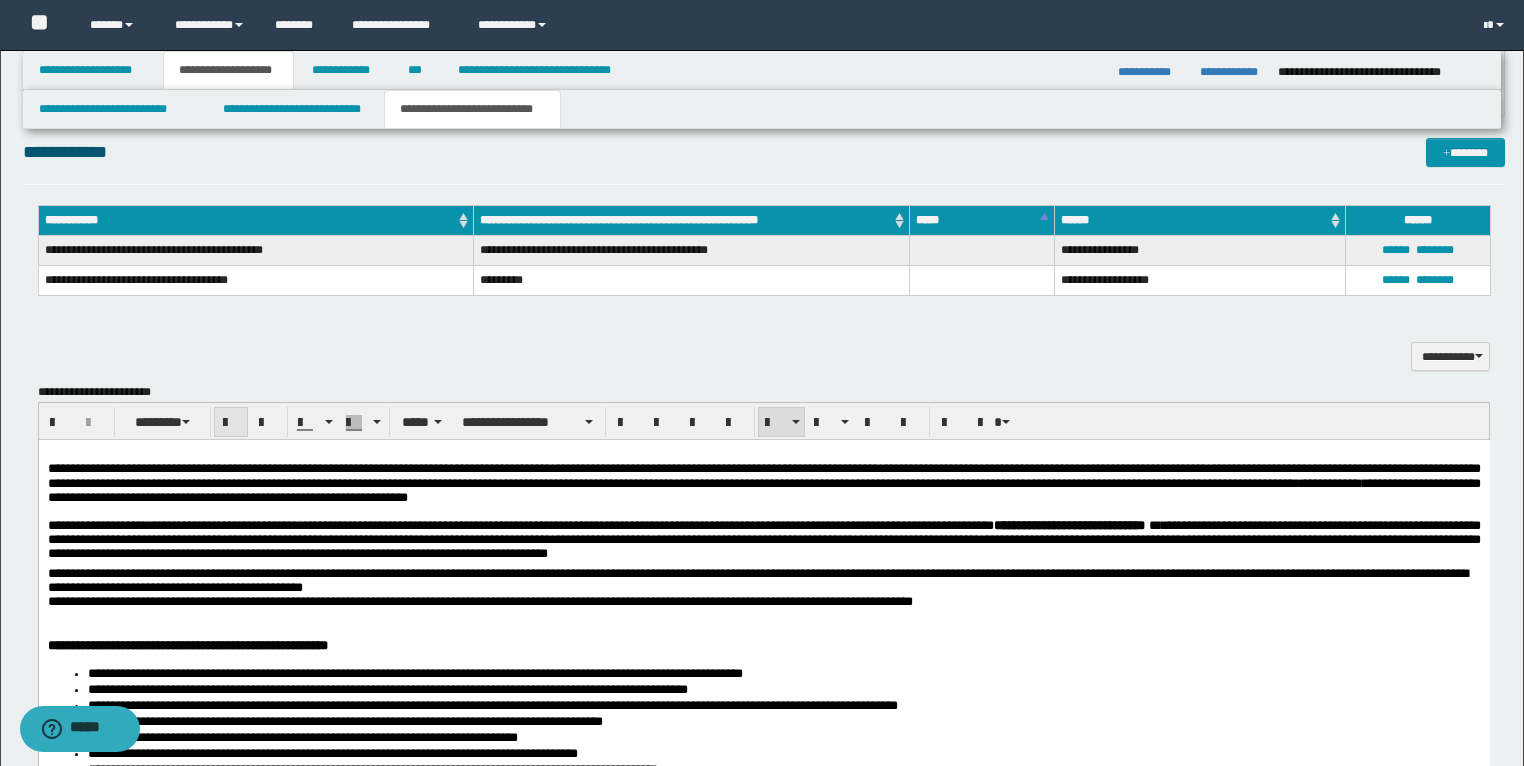 drag, startPoint x: 226, startPoint y: 420, endPoint x: 393, endPoint y: 111, distance: 351.24066 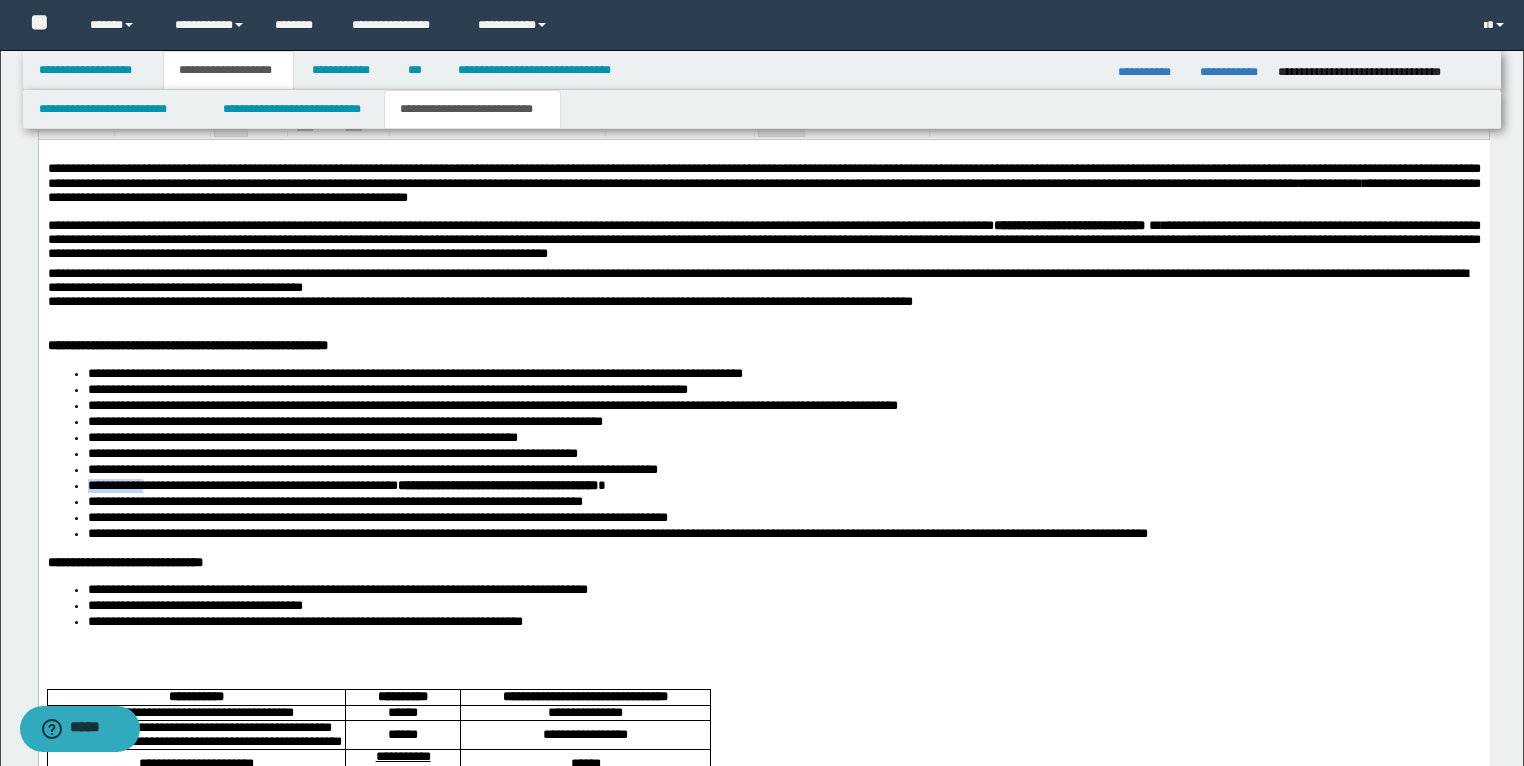 scroll, scrollTop: 1600, scrollLeft: 0, axis: vertical 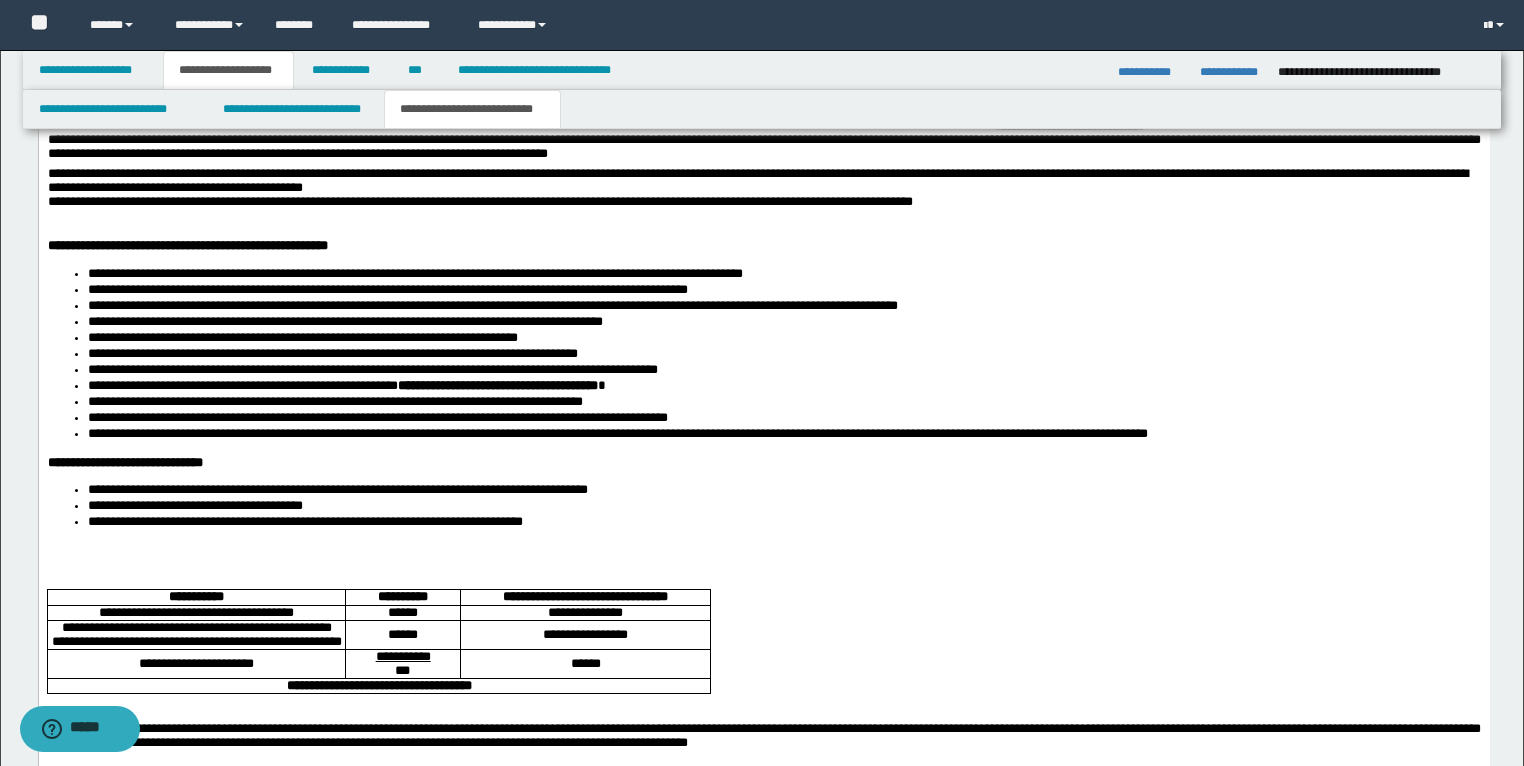 click on "**********" at bounding box center [763, 463] 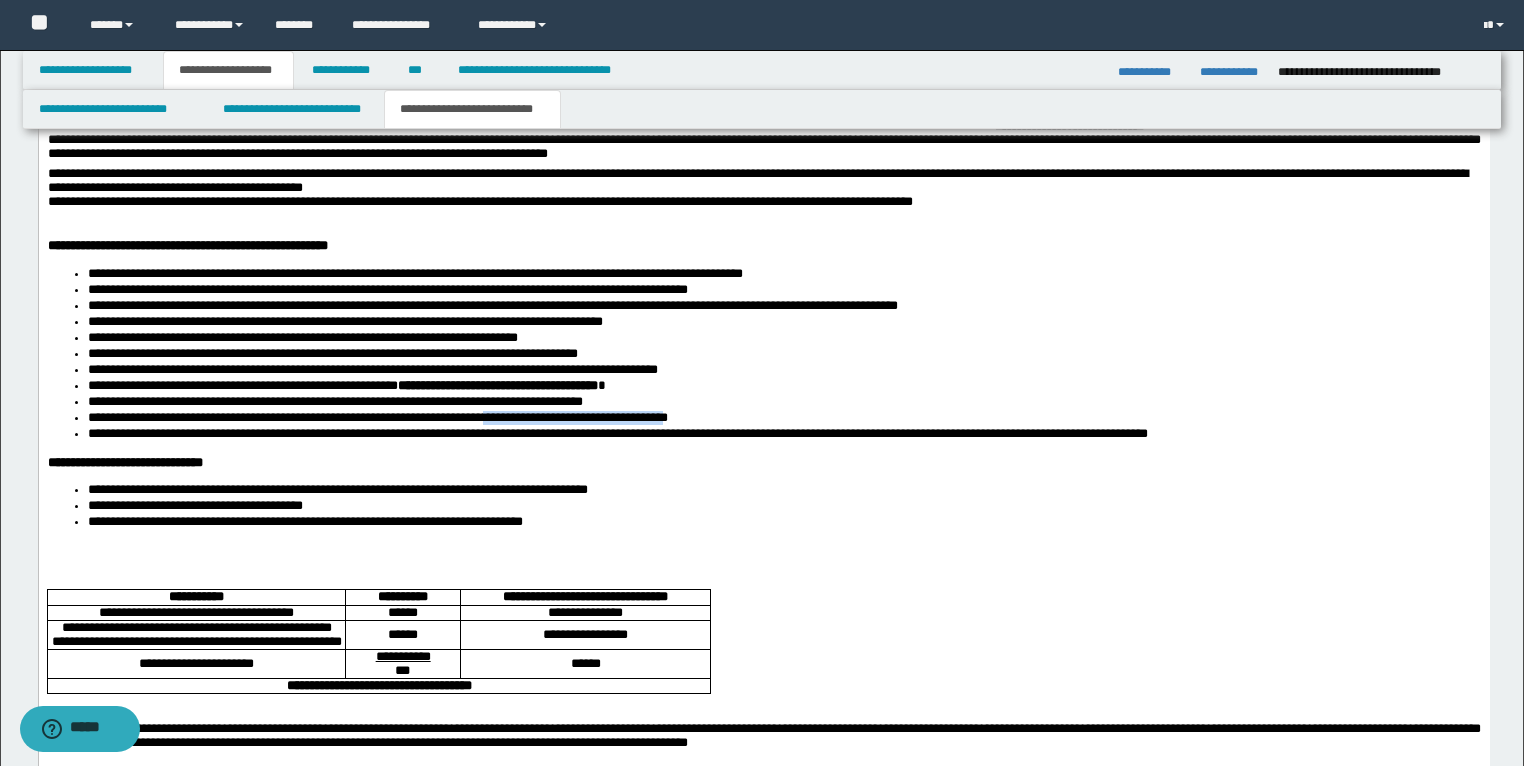 drag, startPoint x: 603, startPoint y: 436, endPoint x: 824, endPoint y: 433, distance: 221.02036 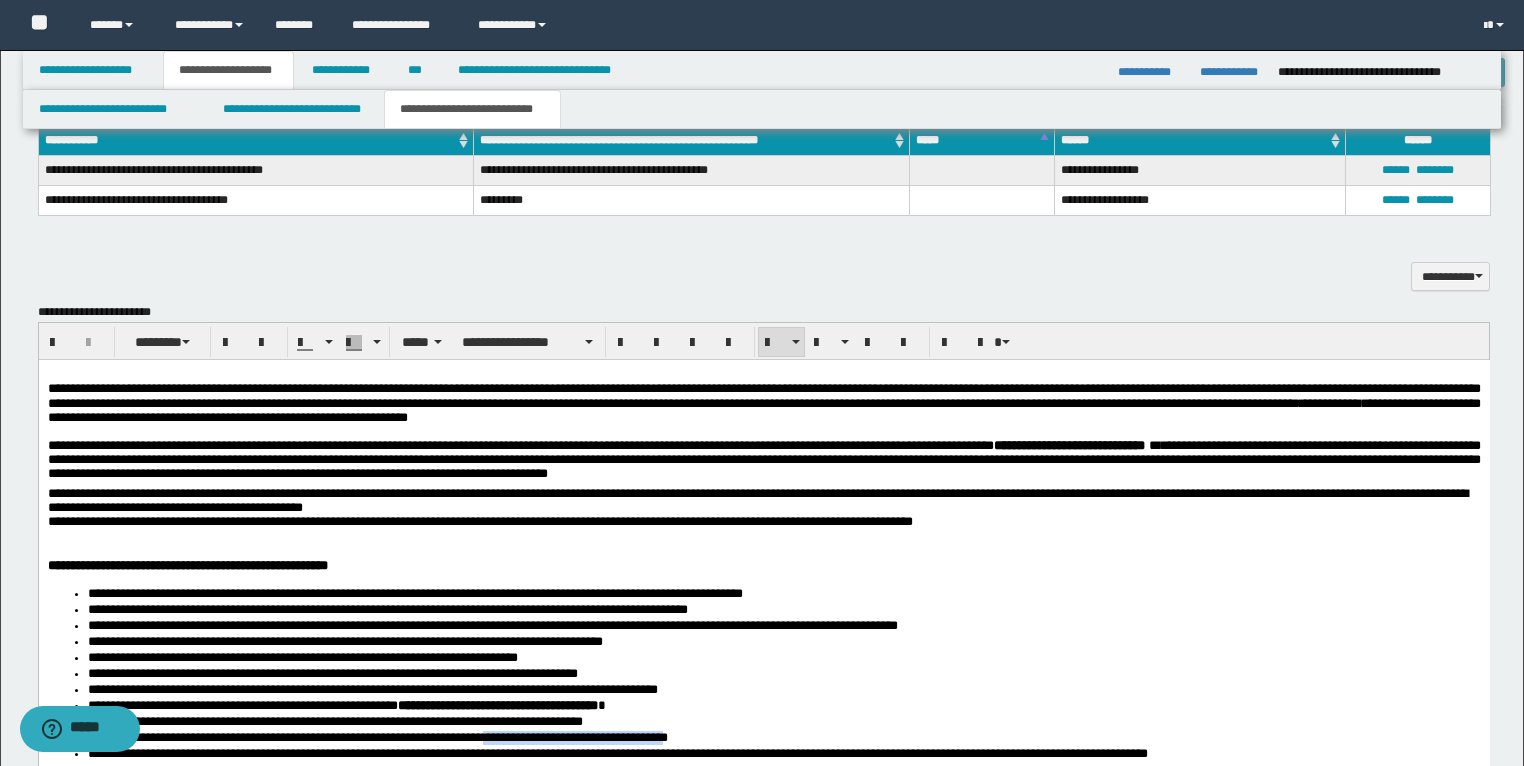 scroll, scrollTop: 1280, scrollLeft: 0, axis: vertical 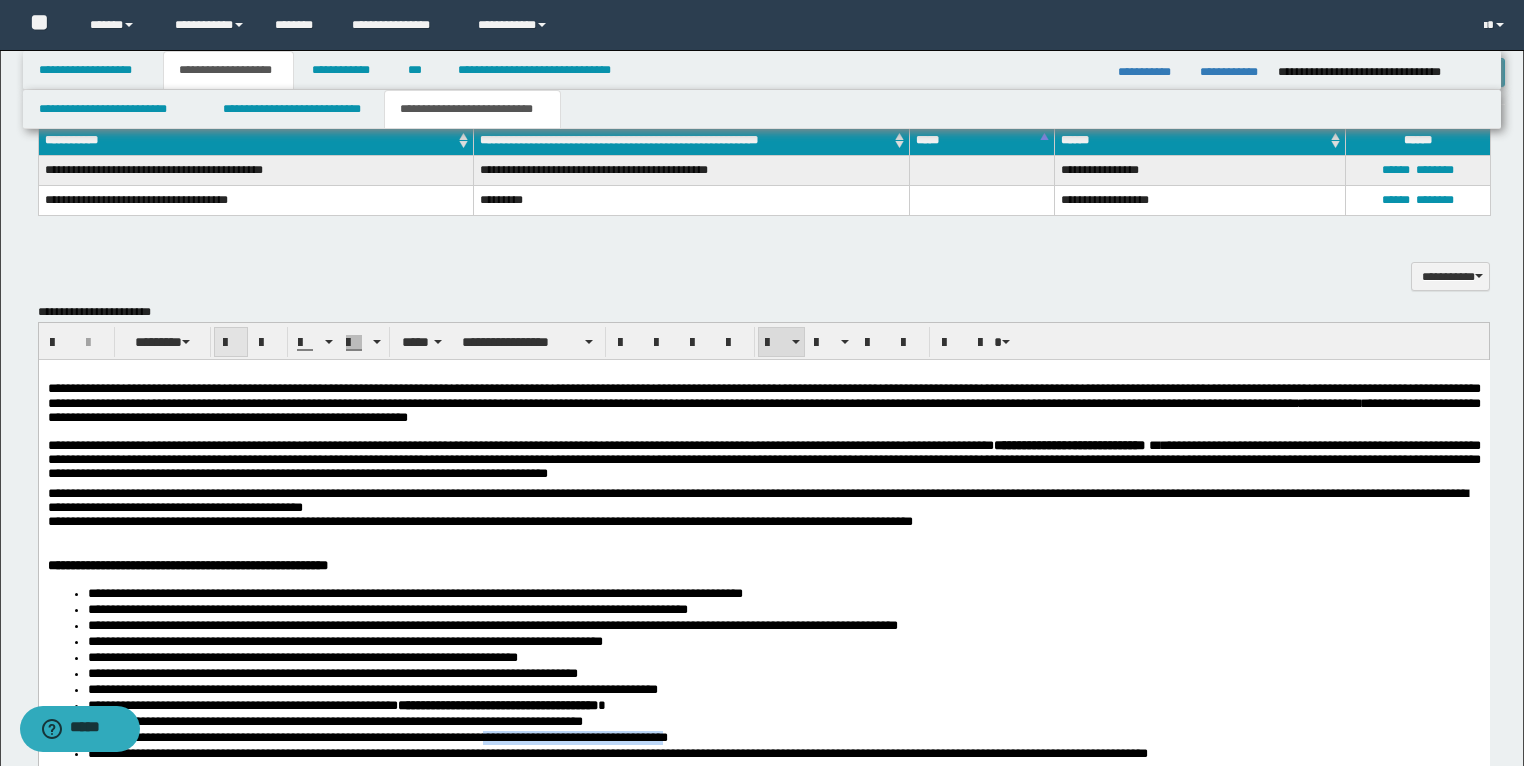 drag, startPoint x: 231, startPoint y: 342, endPoint x: 337, endPoint y: 44, distance: 316.29102 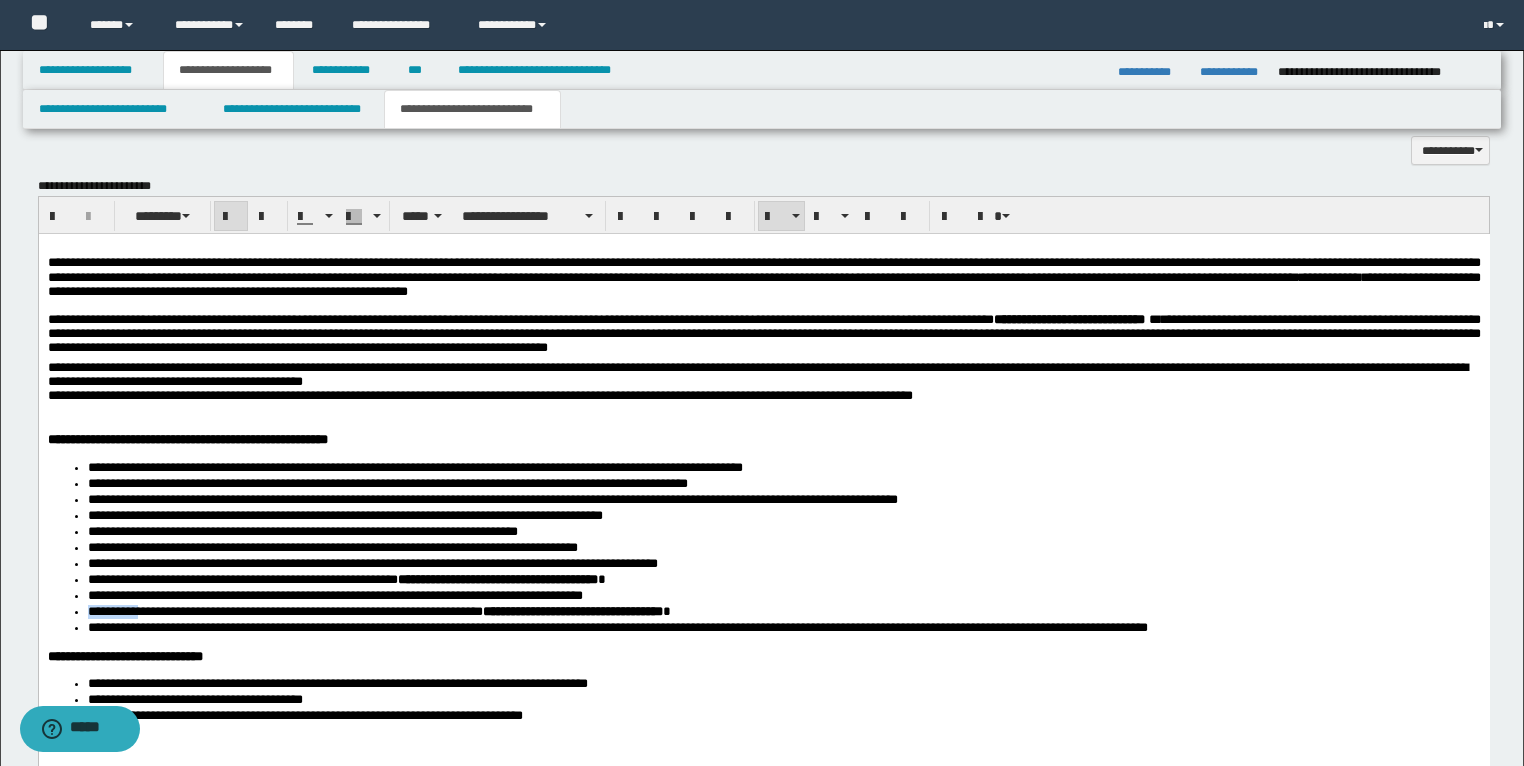 scroll, scrollTop: 1360, scrollLeft: 0, axis: vertical 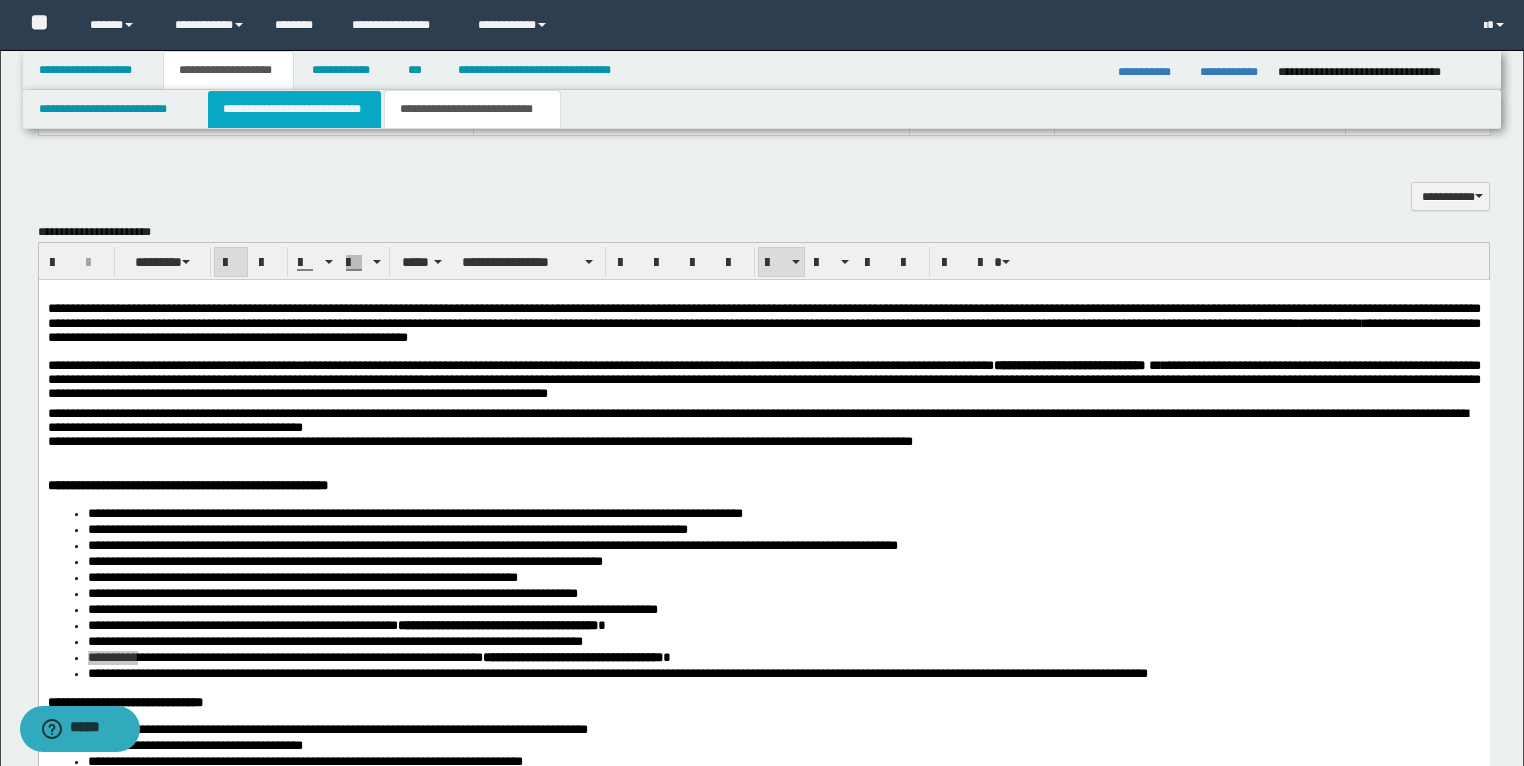 click on "**********" at bounding box center (294, 109) 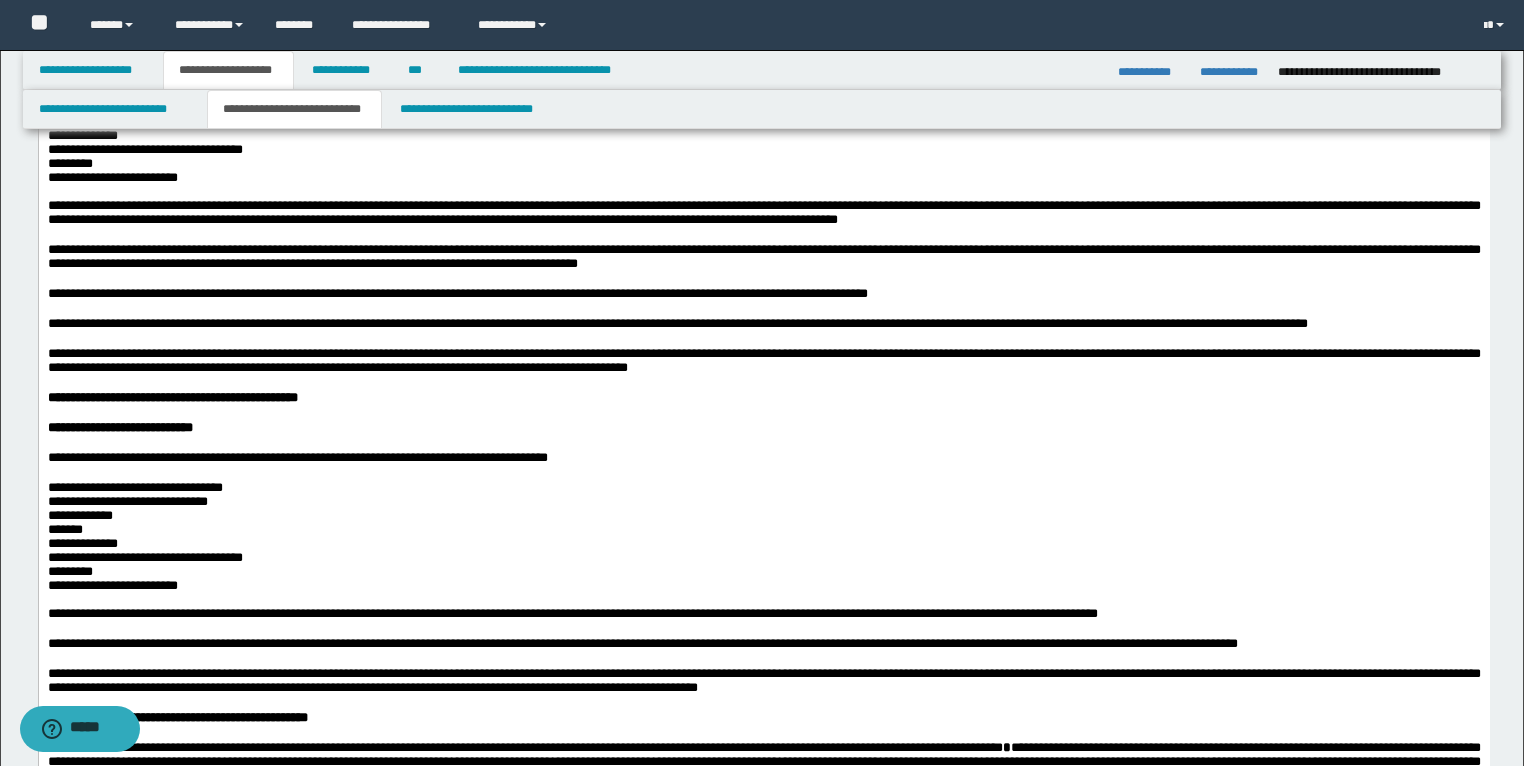 scroll, scrollTop: 1680, scrollLeft: 0, axis: vertical 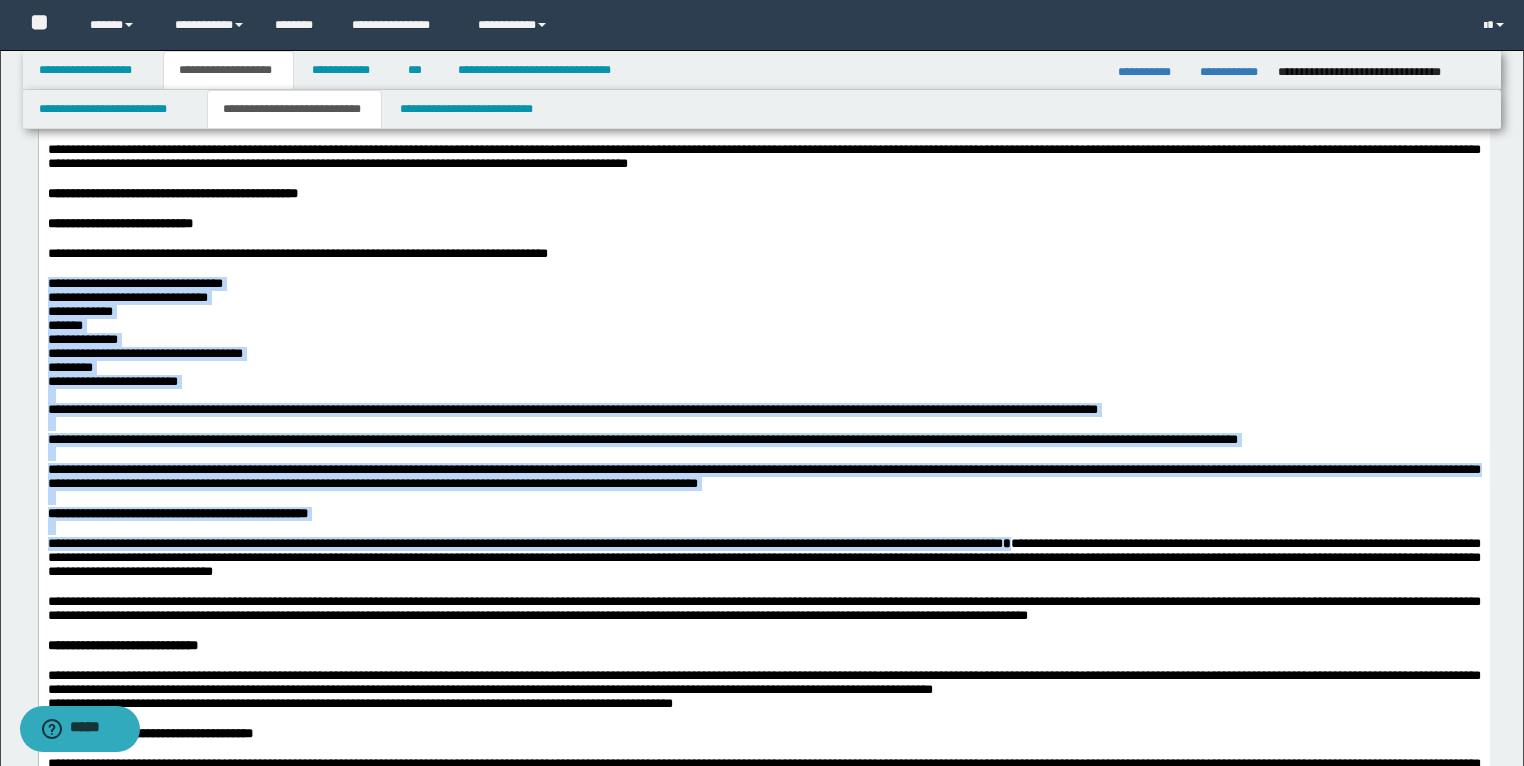 drag, startPoint x: 250, startPoint y: 680, endPoint x: 65, endPoint y: 558, distance: 221.6055 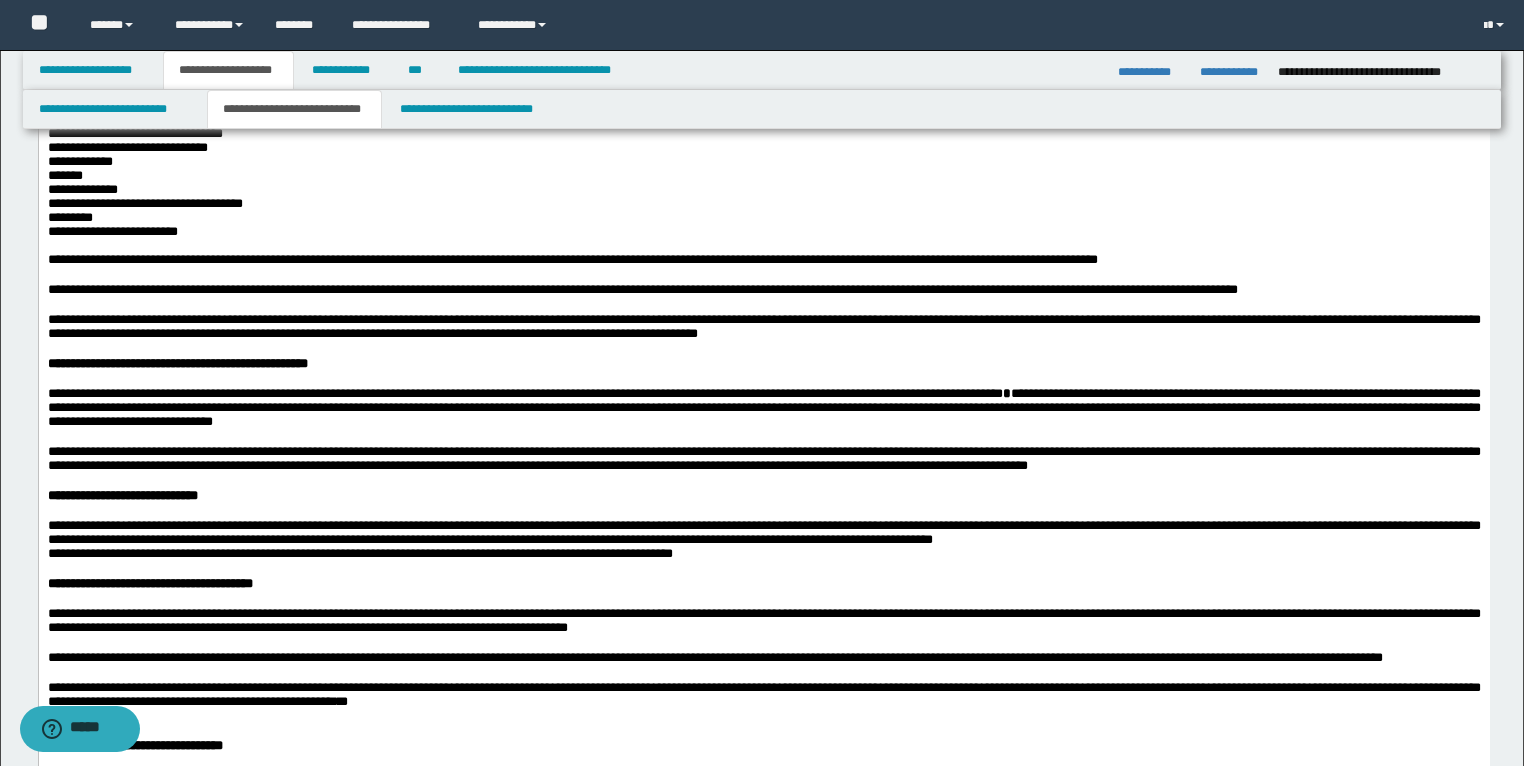 scroll, scrollTop: 1840, scrollLeft: 0, axis: vertical 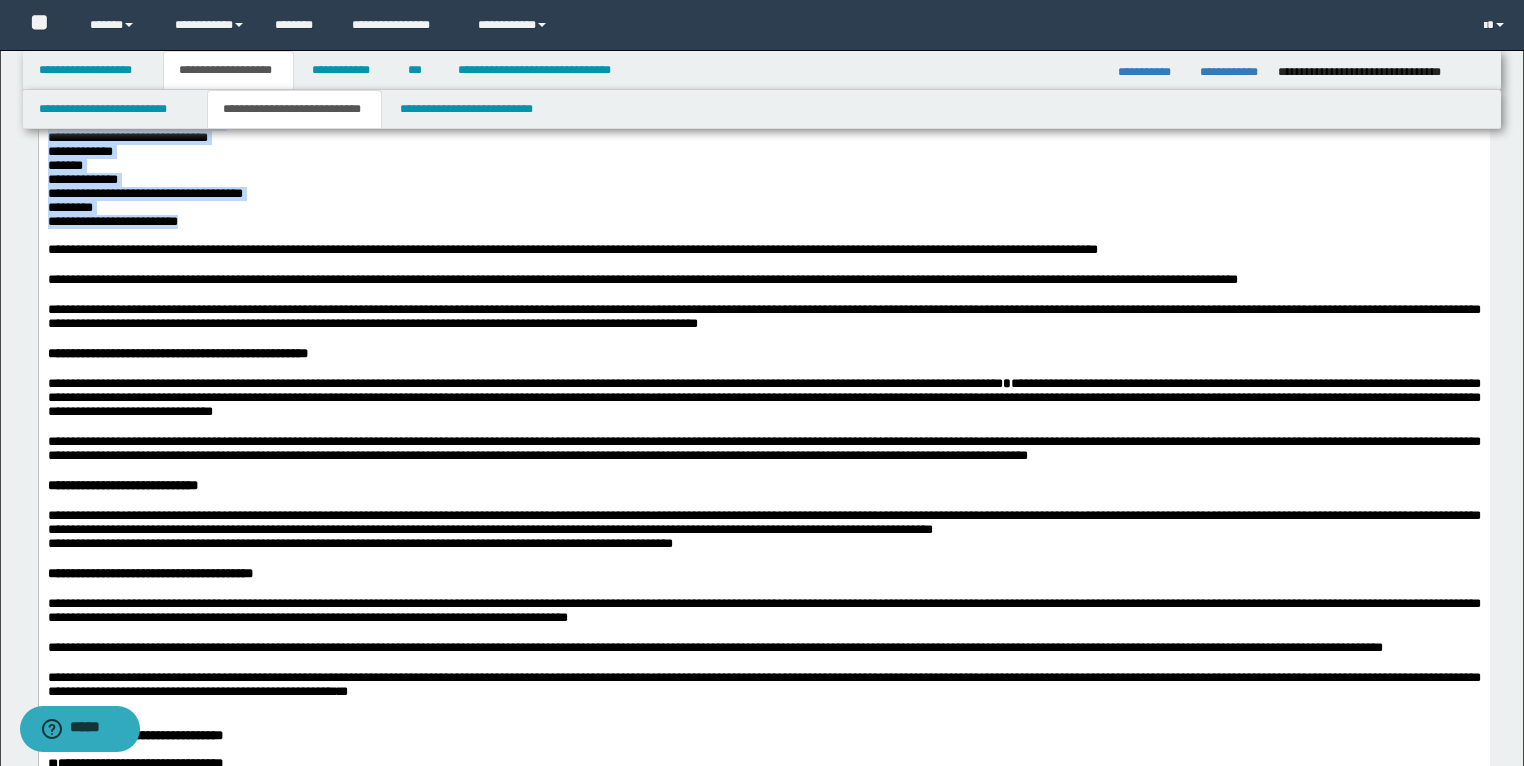 drag, startPoint x: 131, startPoint y: 467, endPoint x: 47, endPoint y: 401, distance: 106.826965 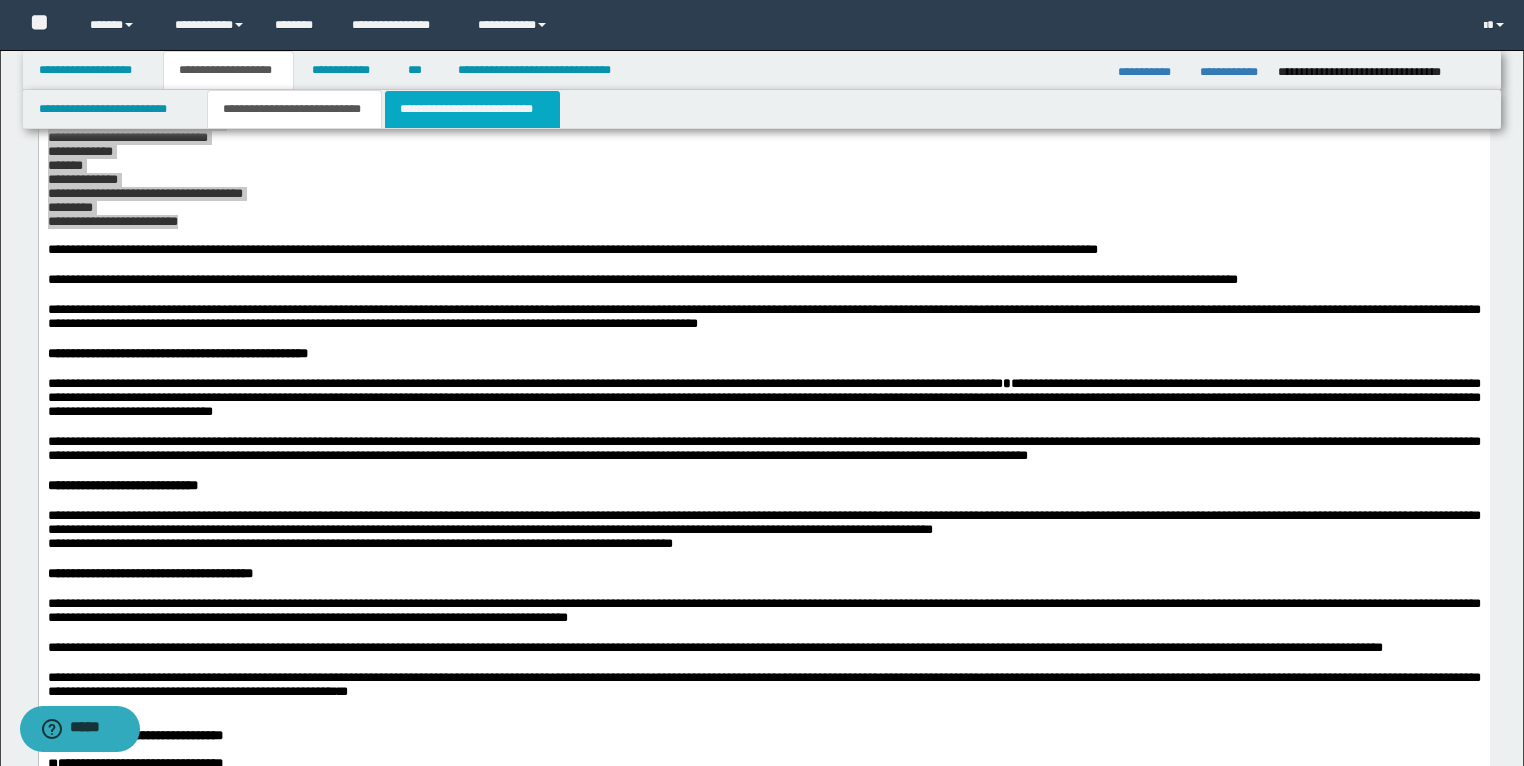 click on "**********" at bounding box center (472, 109) 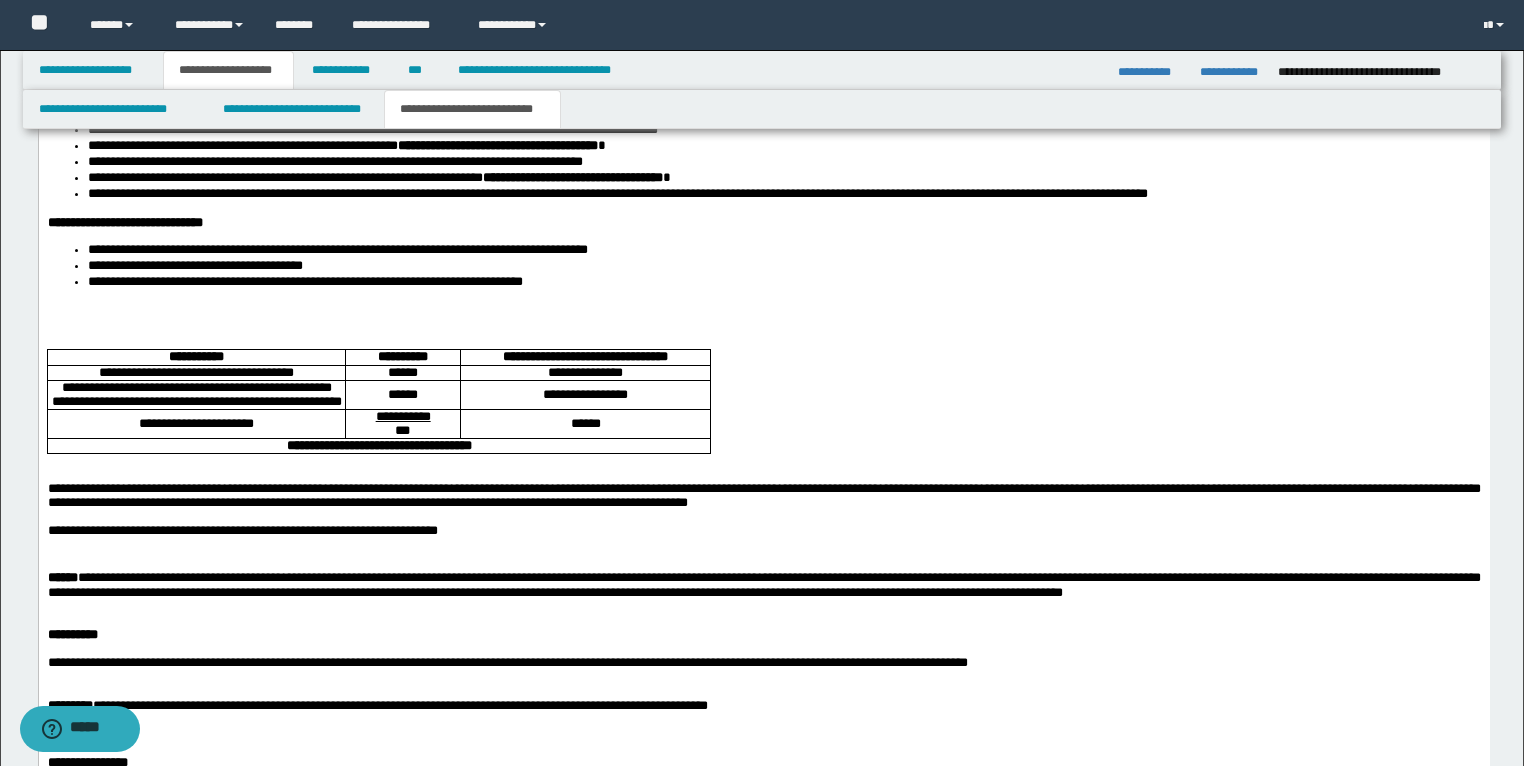 click at bounding box center [763, 313] 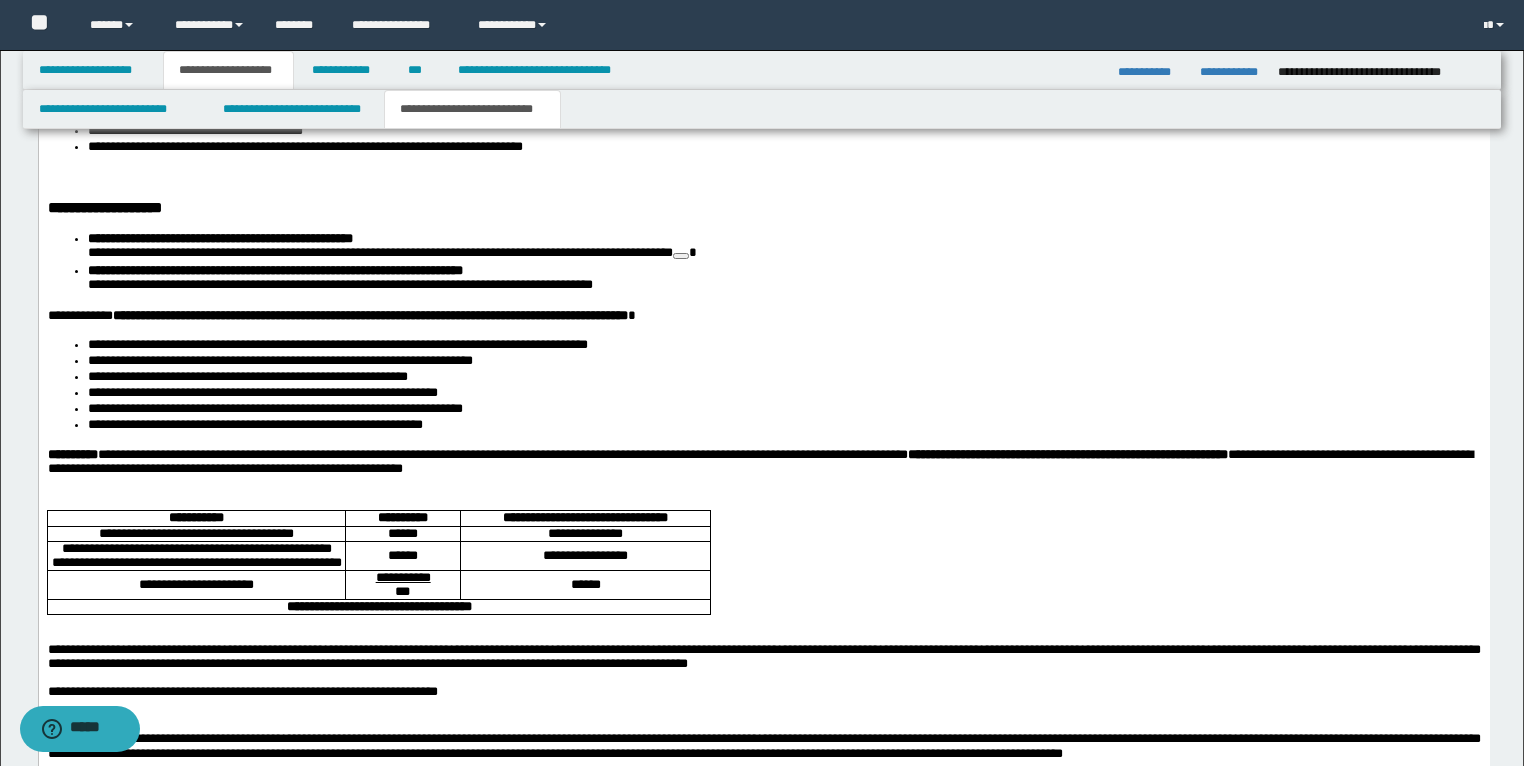 scroll, scrollTop: 2000, scrollLeft: 0, axis: vertical 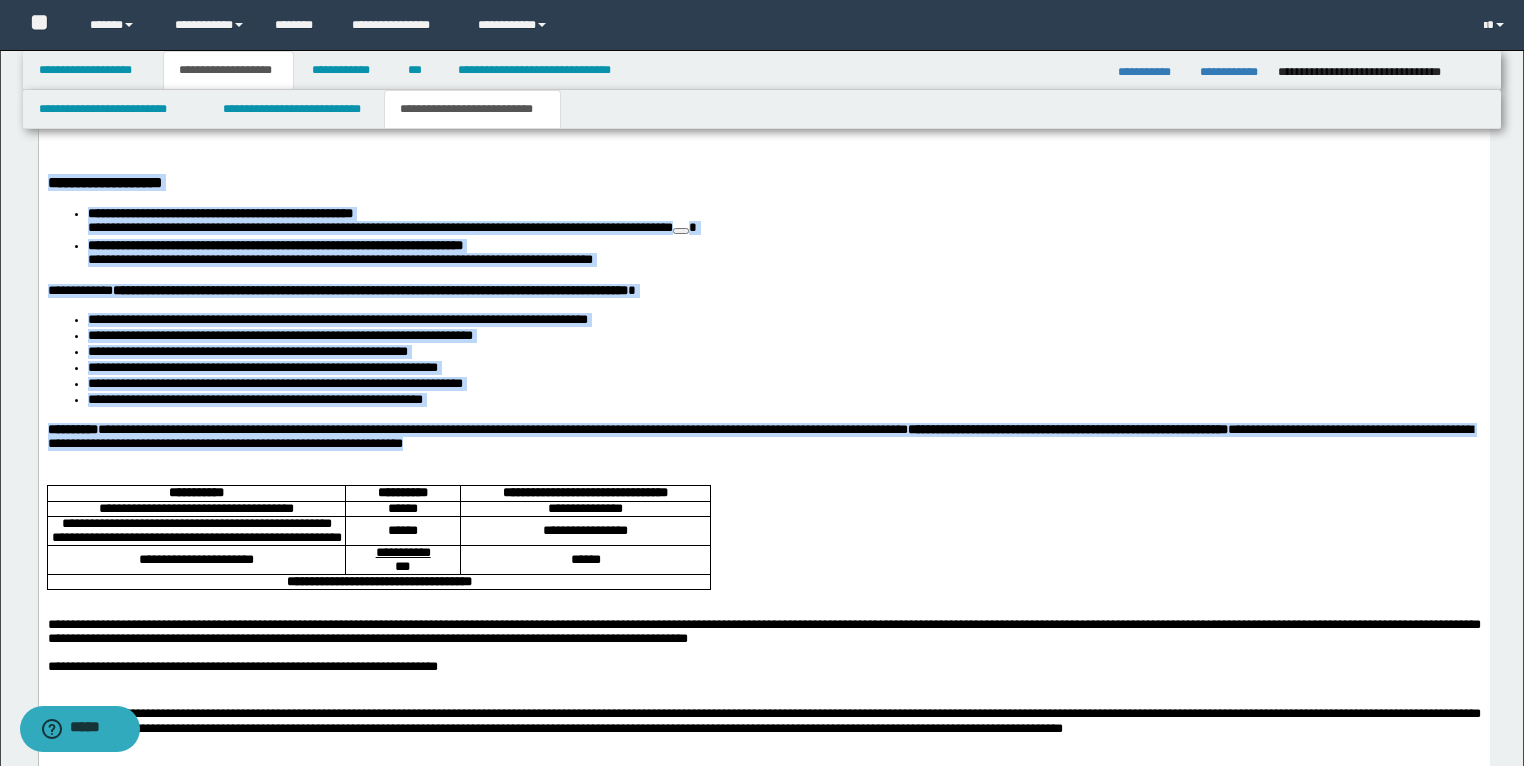 drag, startPoint x: 606, startPoint y: 473, endPoint x: 4, endPoint y: 185, distance: 667.344 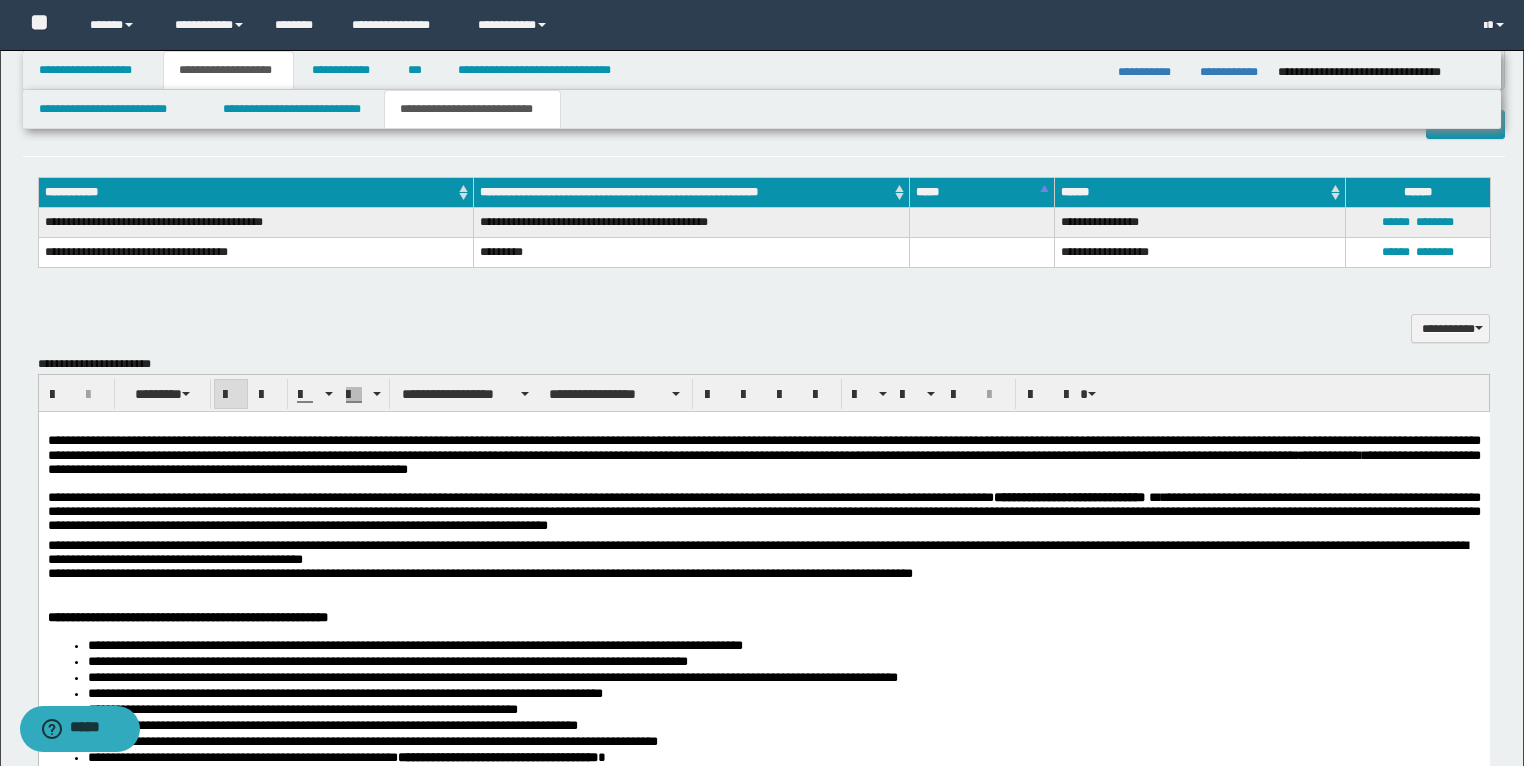scroll, scrollTop: 1200, scrollLeft: 0, axis: vertical 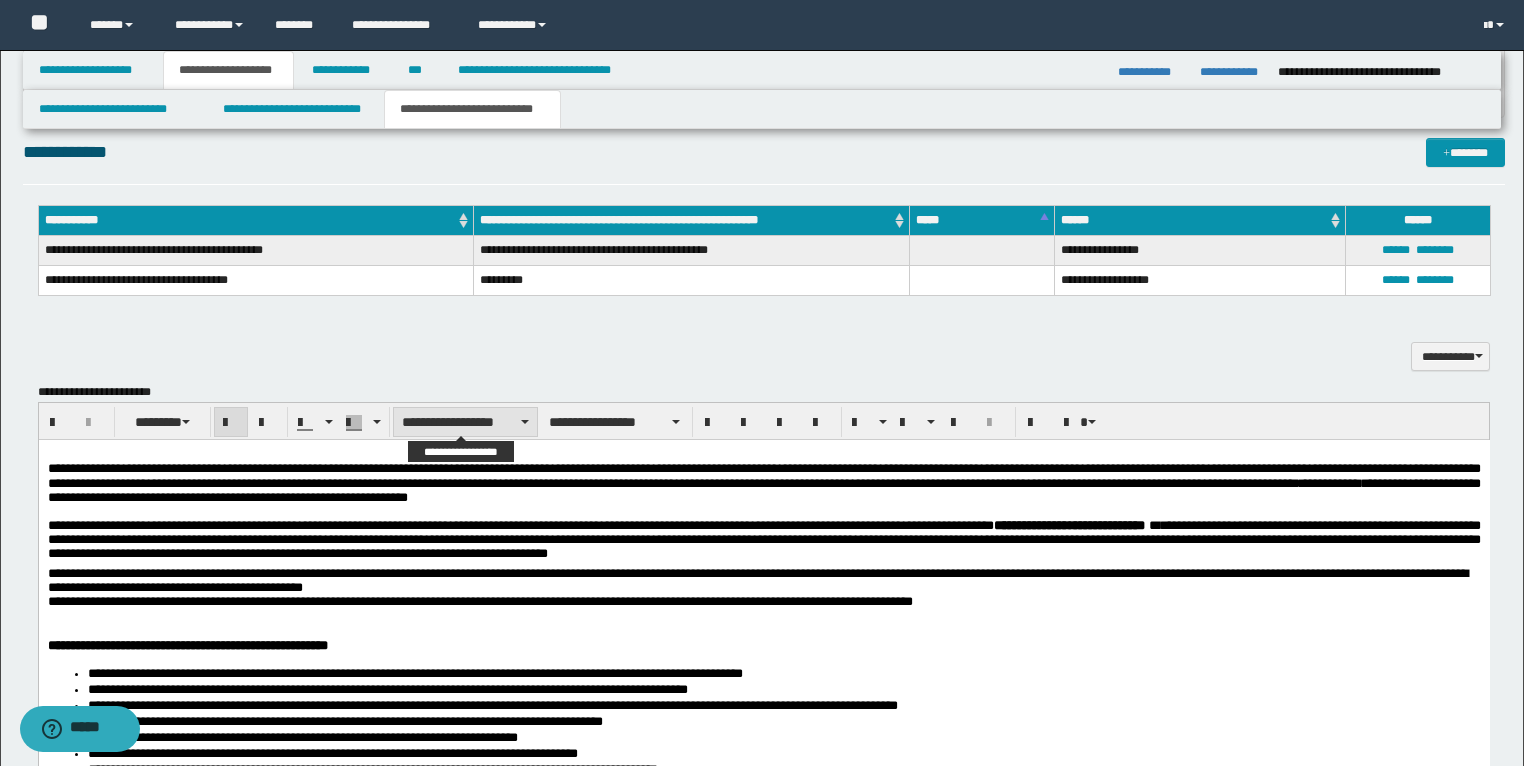 click on "**********" at bounding box center [465, 422] 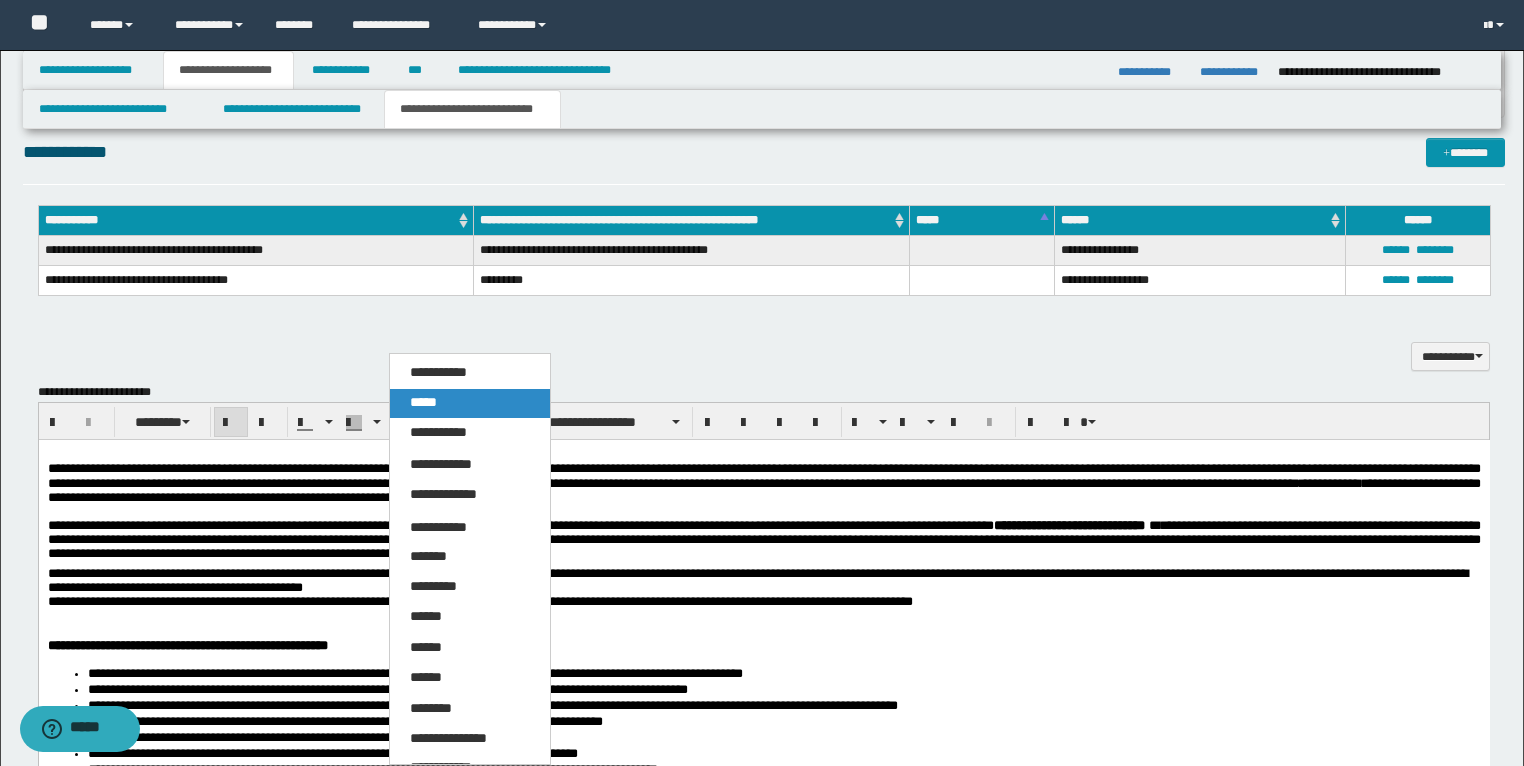 click on "*****" at bounding box center [423, 402] 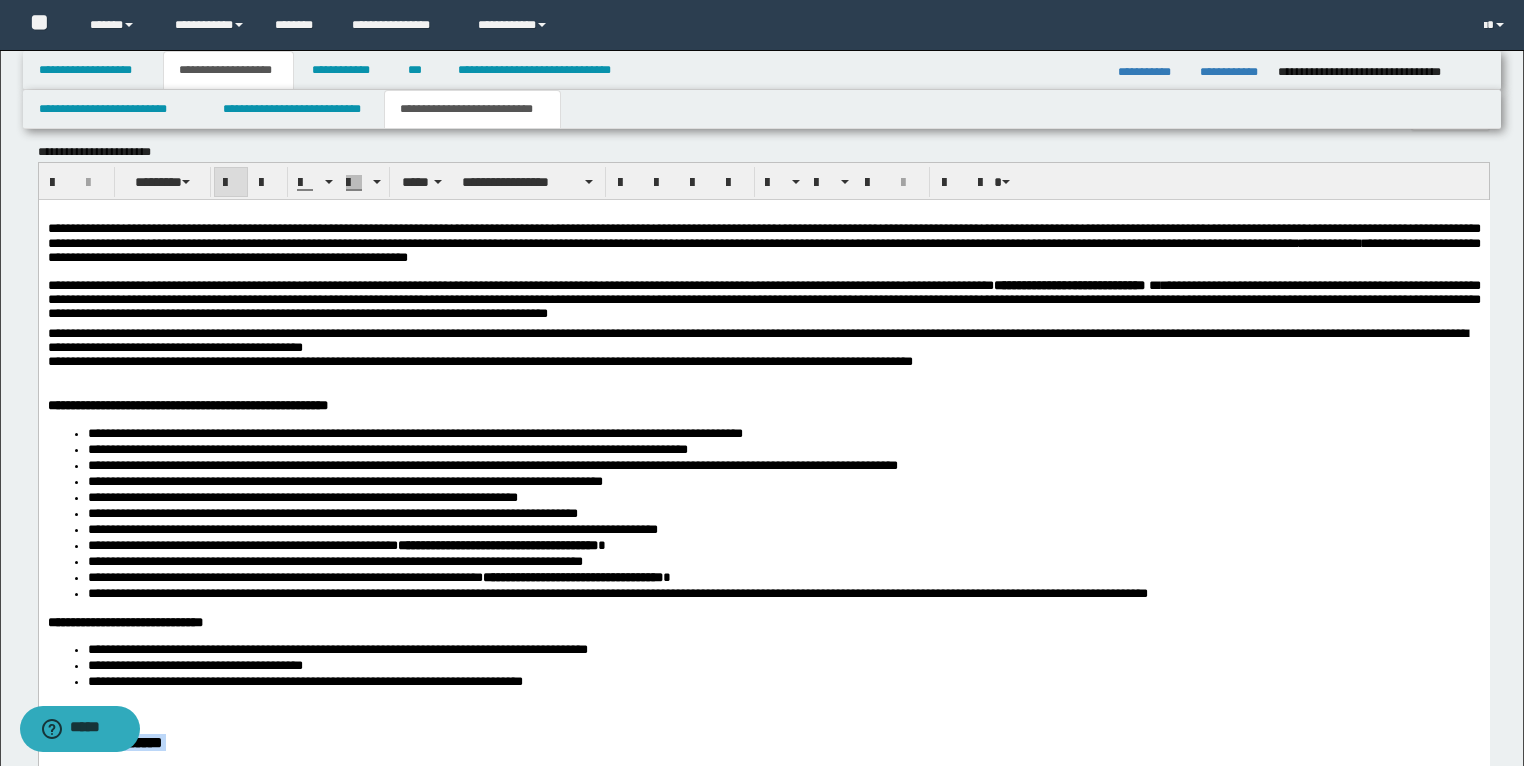 scroll, scrollTop: 1200, scrollLeft: 0, axis: vertical 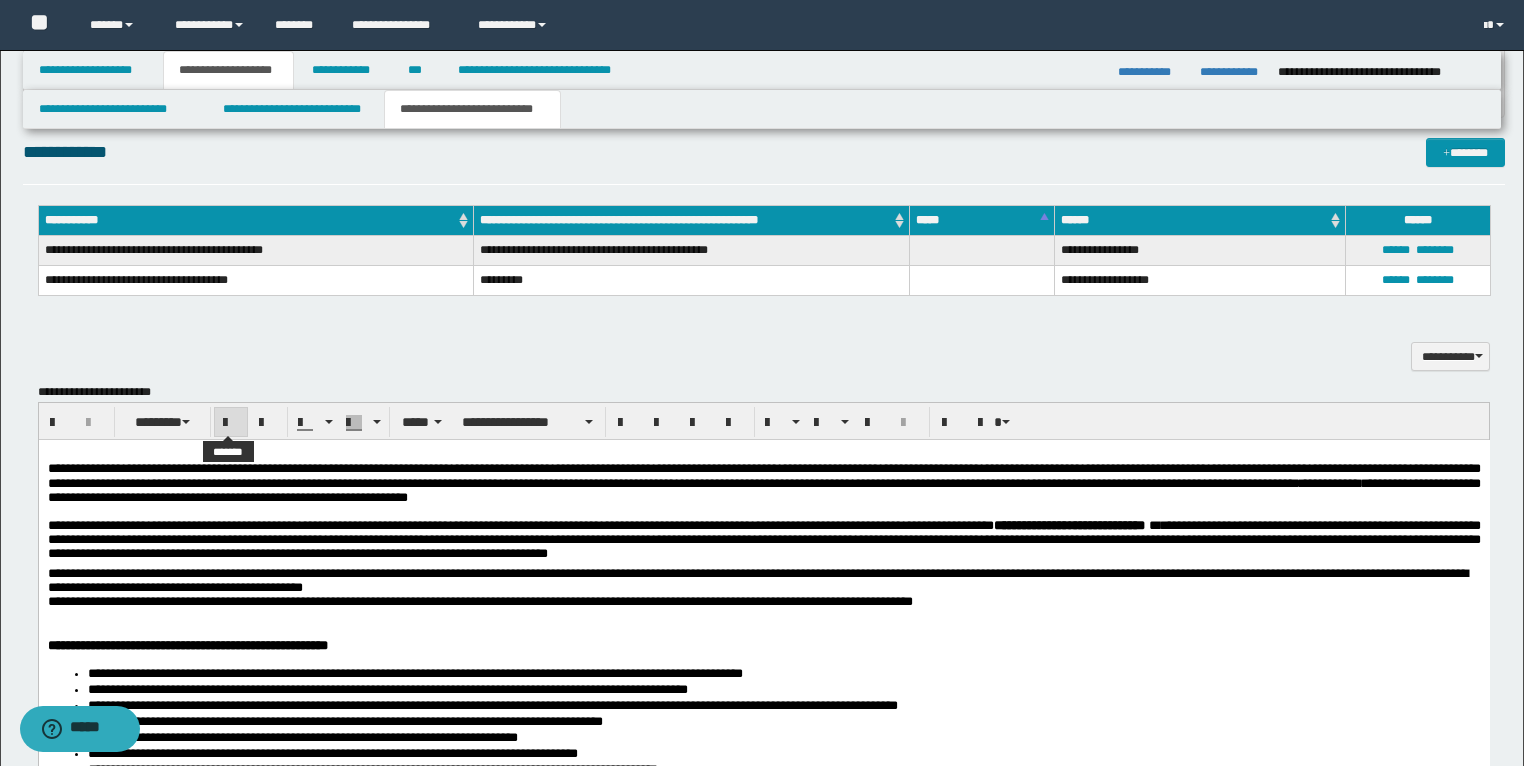 click at bounding box center (231, 423) 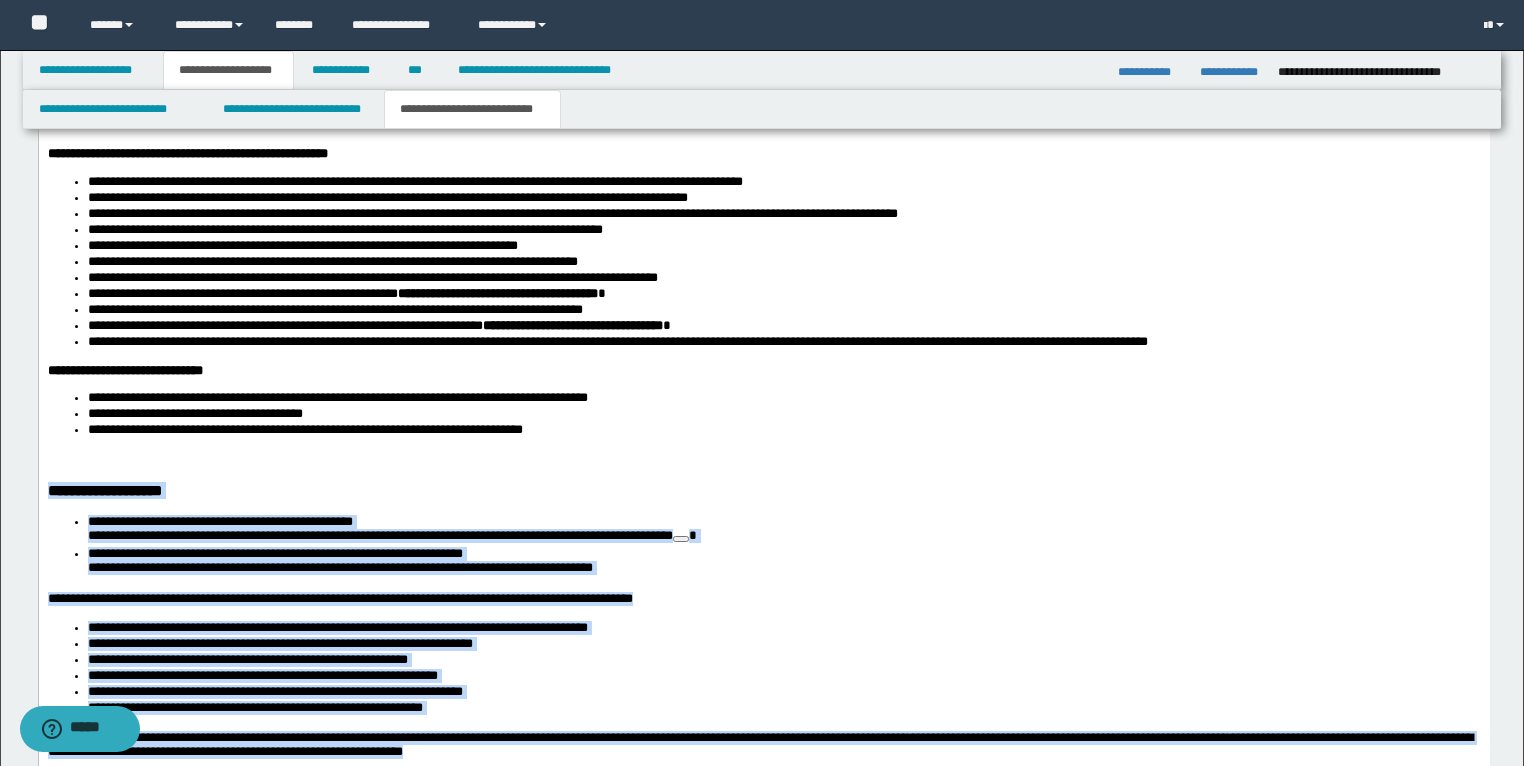 scroll, scrollTop: 1840, scrollLeft: 0, axis: vertical 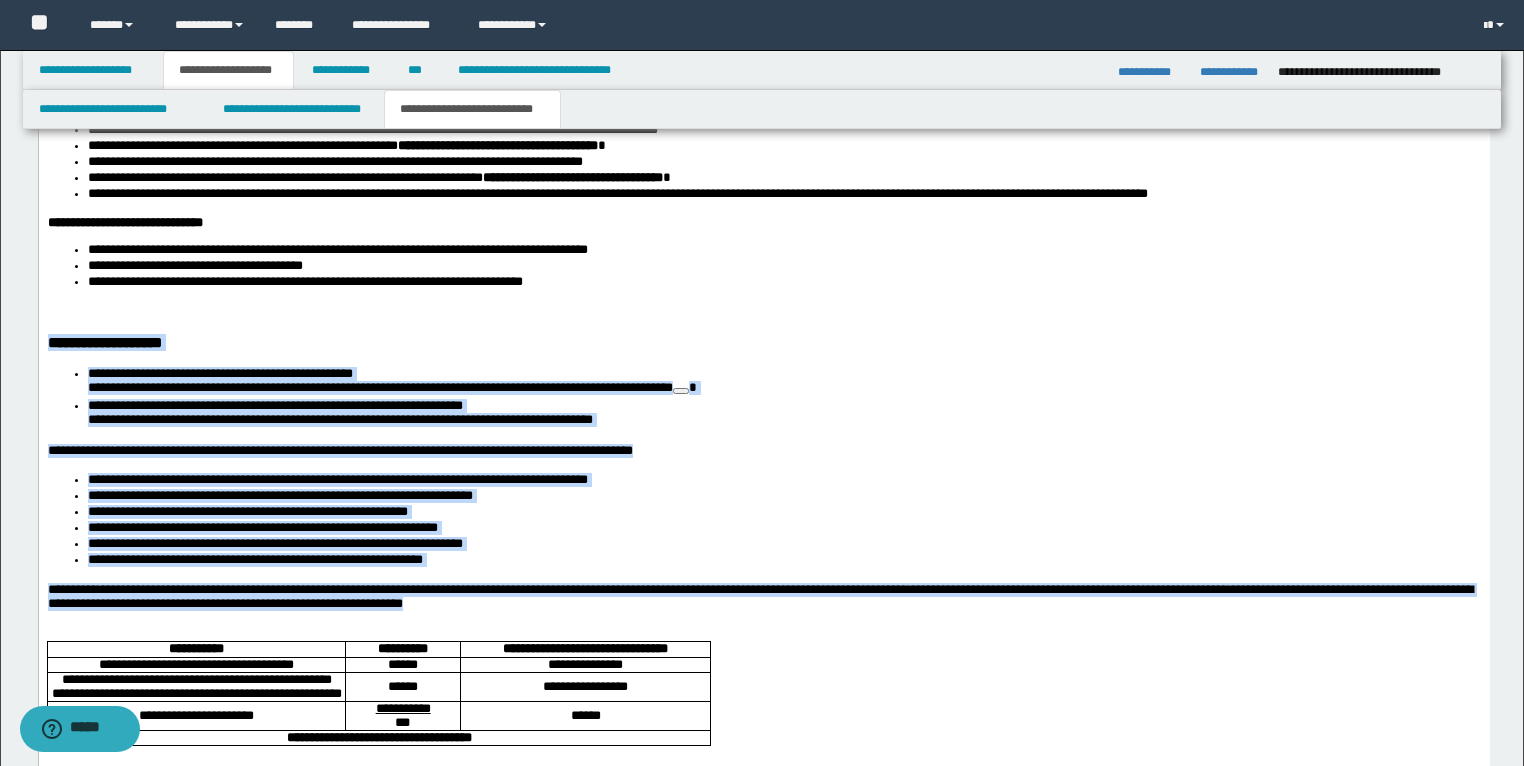 click on "**********" at bounding box center [763, 575] 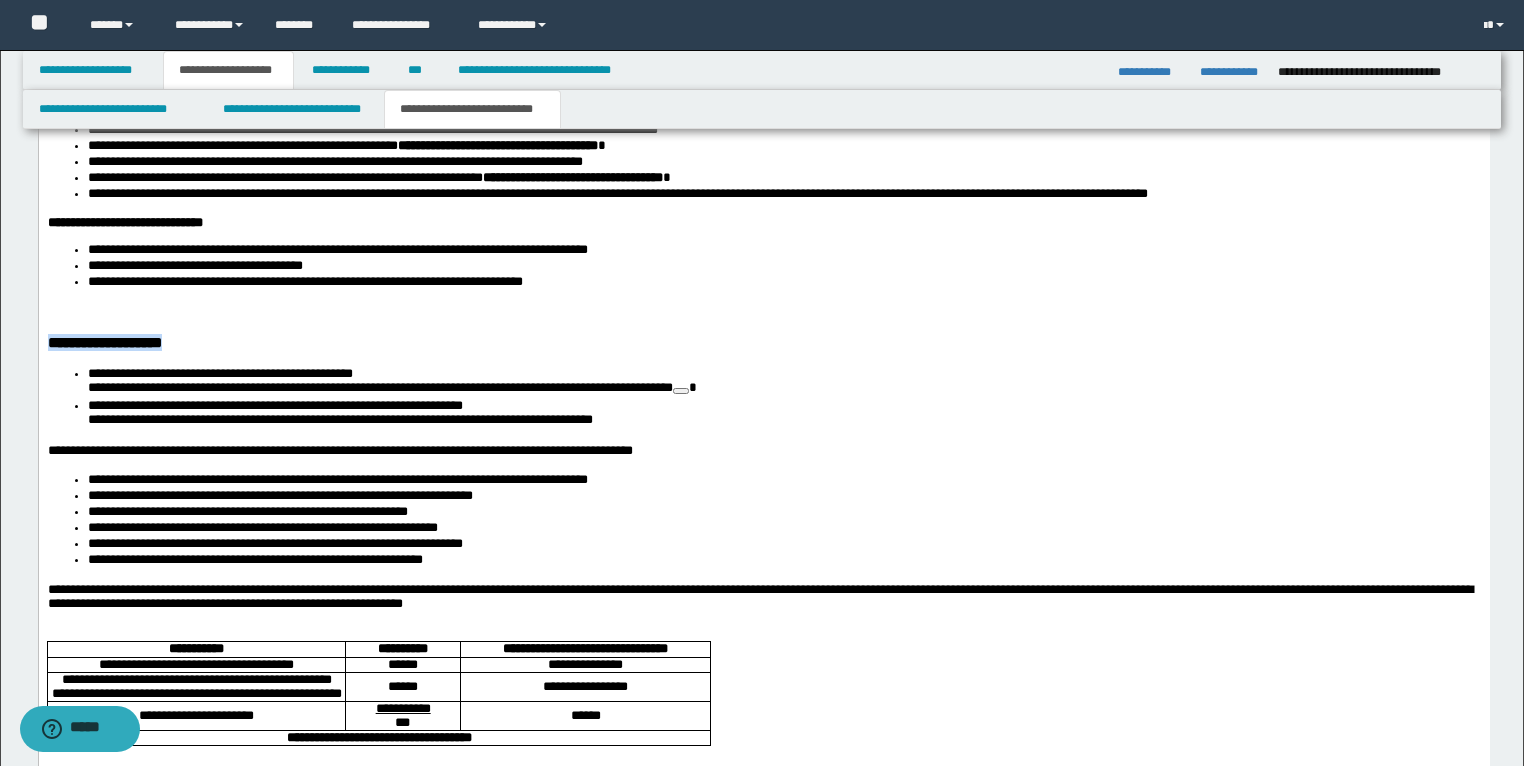 drag, startPoint x: 227, startPoint y: 363, endPoint x: 37, endPoint y: 364, distance: 190.00262 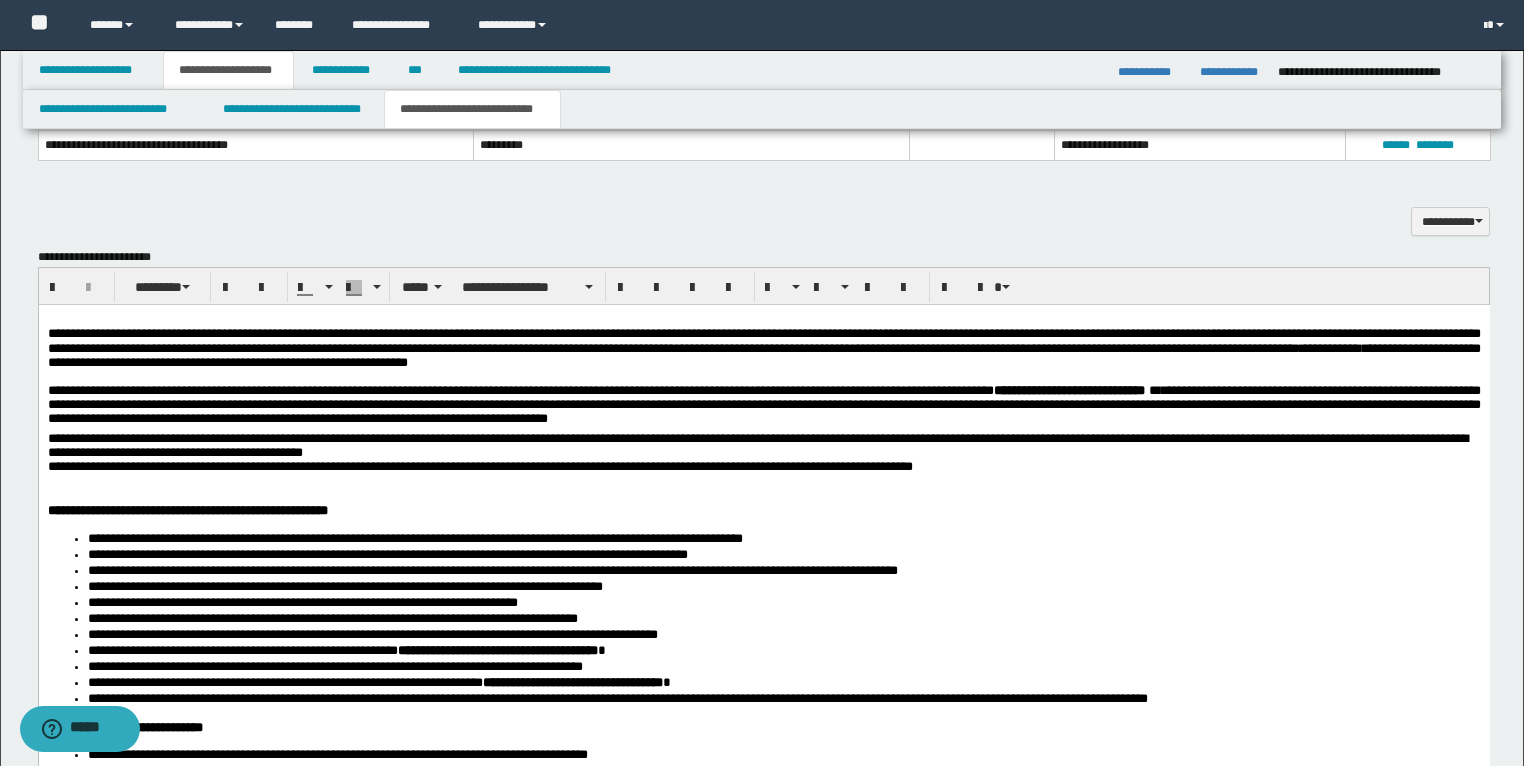 scroll, scrollTop: 1200, scrollLeft: 0, axis: vertical 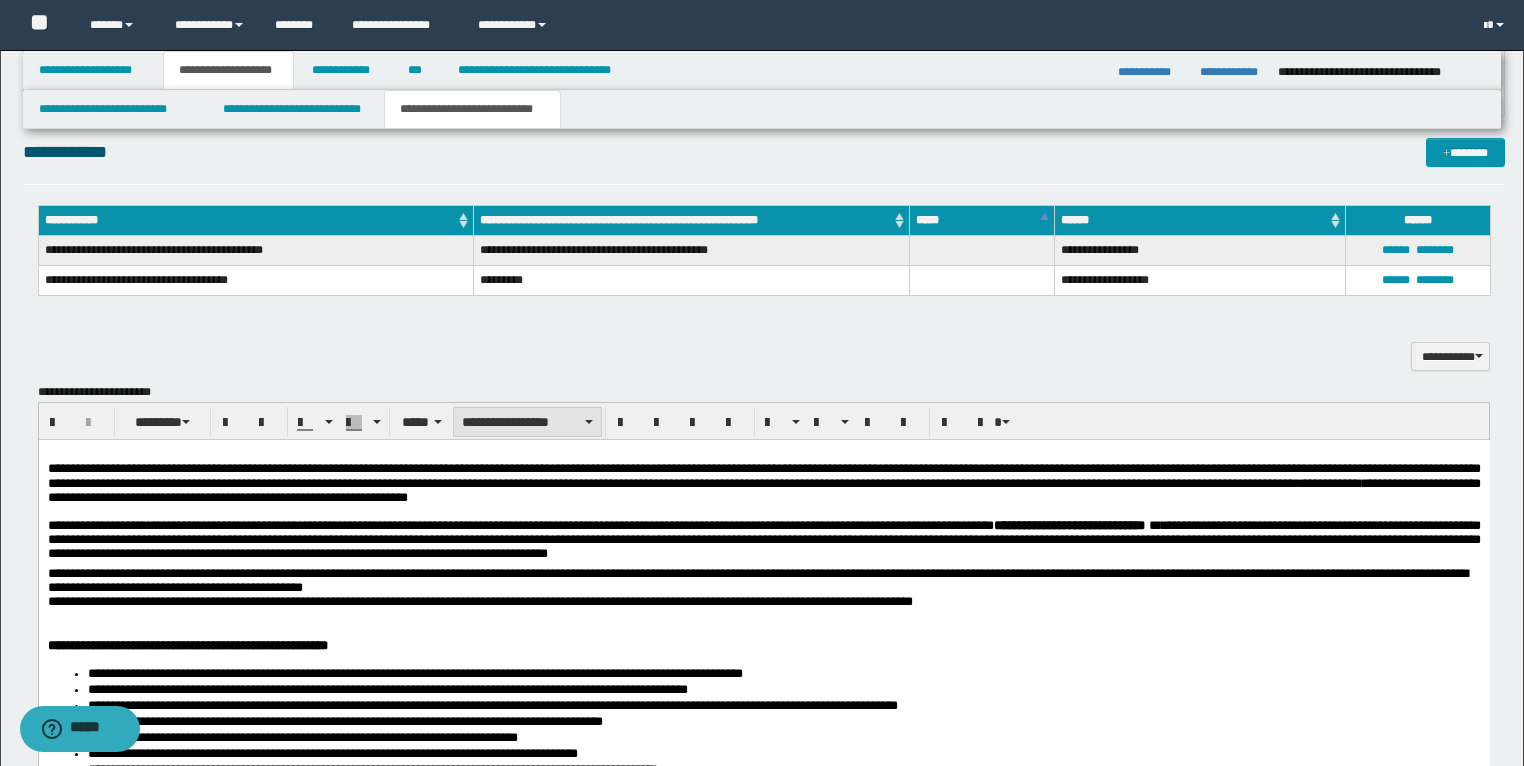 click on "**********" at bounding box center [527, 422] 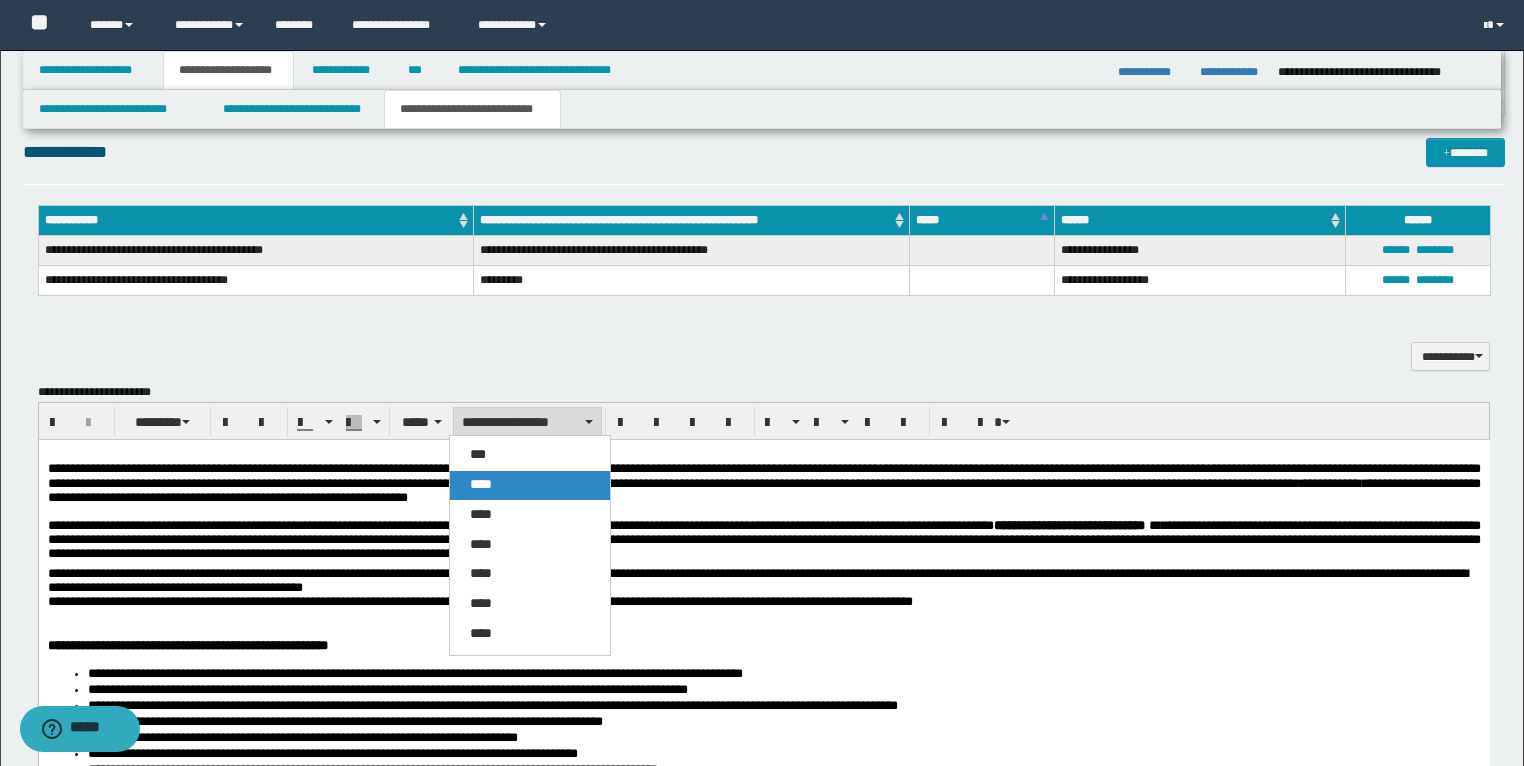 drag, startPoint x: 493, startPoint y: 479, endPoint x: 440, endPoint y: 43, distance: 439.2095 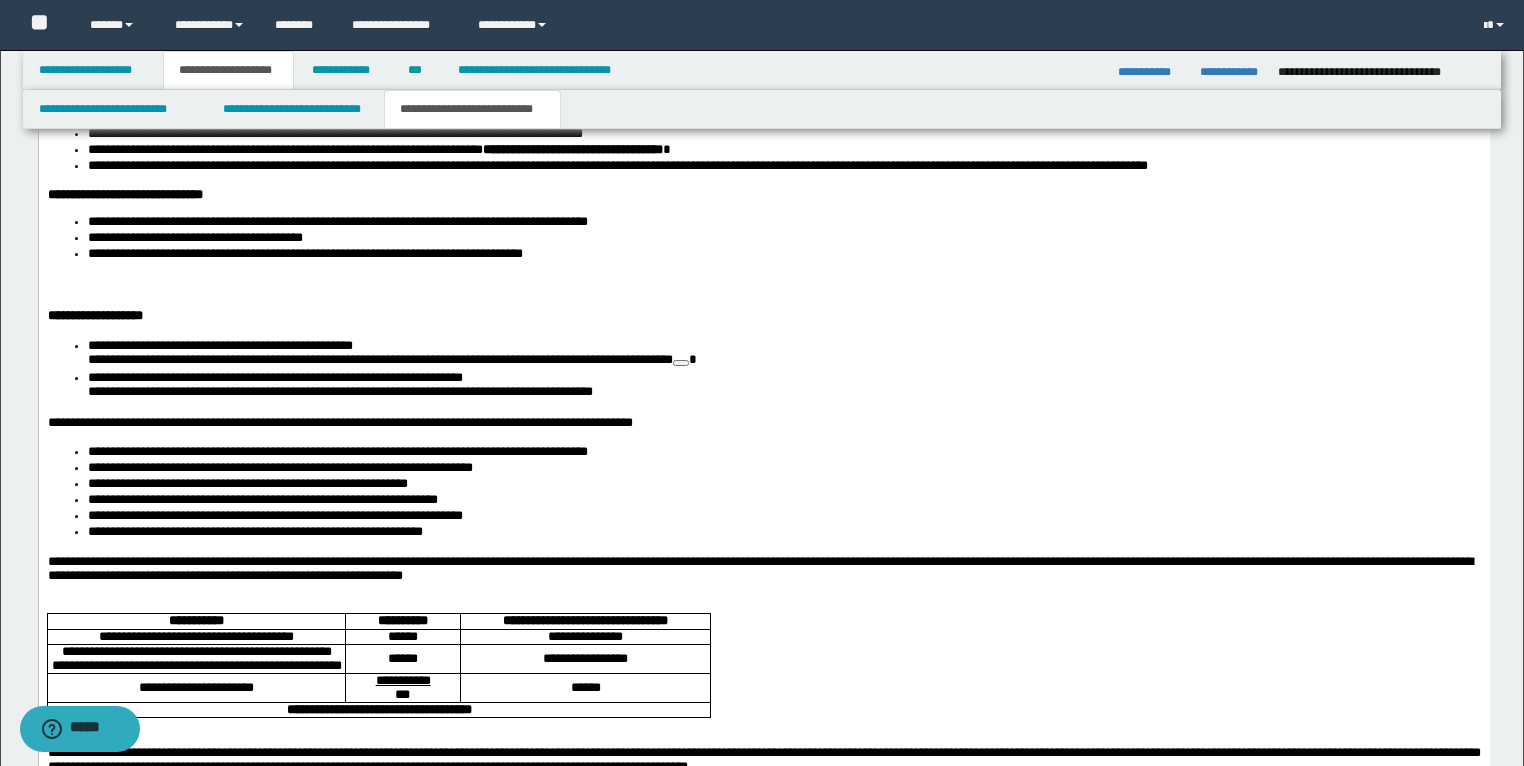 scroll, scrollTop: 1840, scrollLeft: 0, axis: vertical 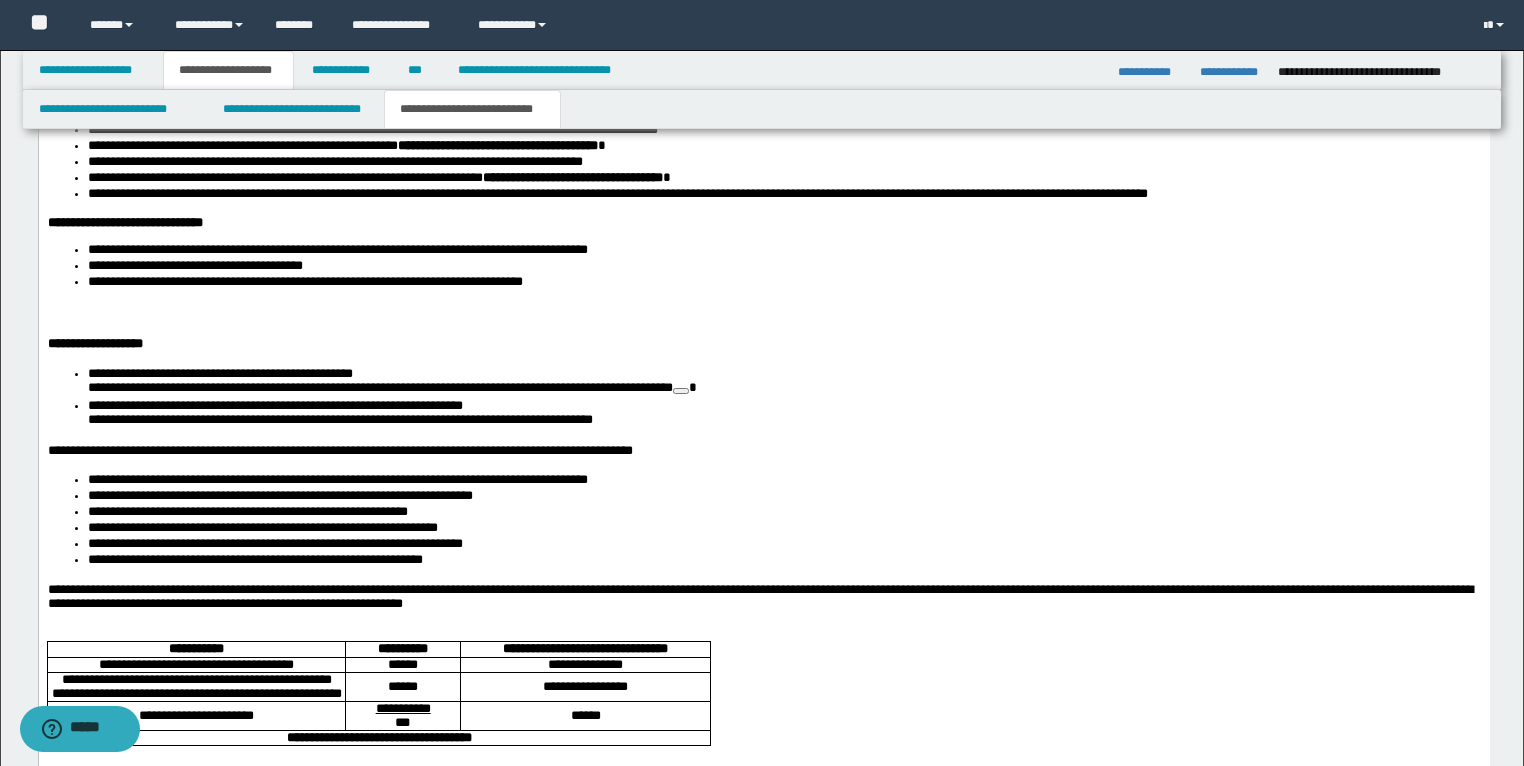 click at bounding box center (763, 313) 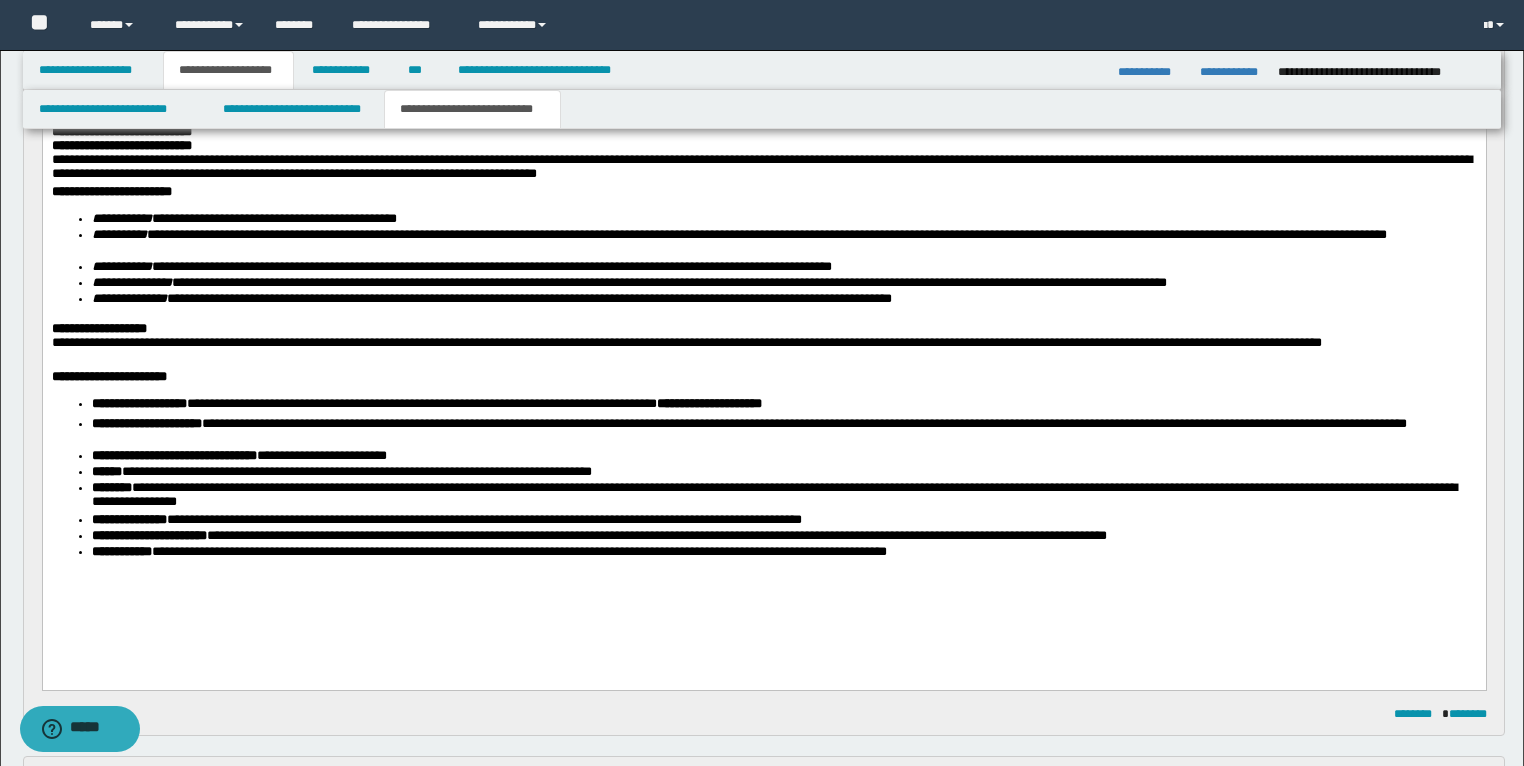 scroll, scrollTop: 240, scrollLeft: 0, axis: vertical 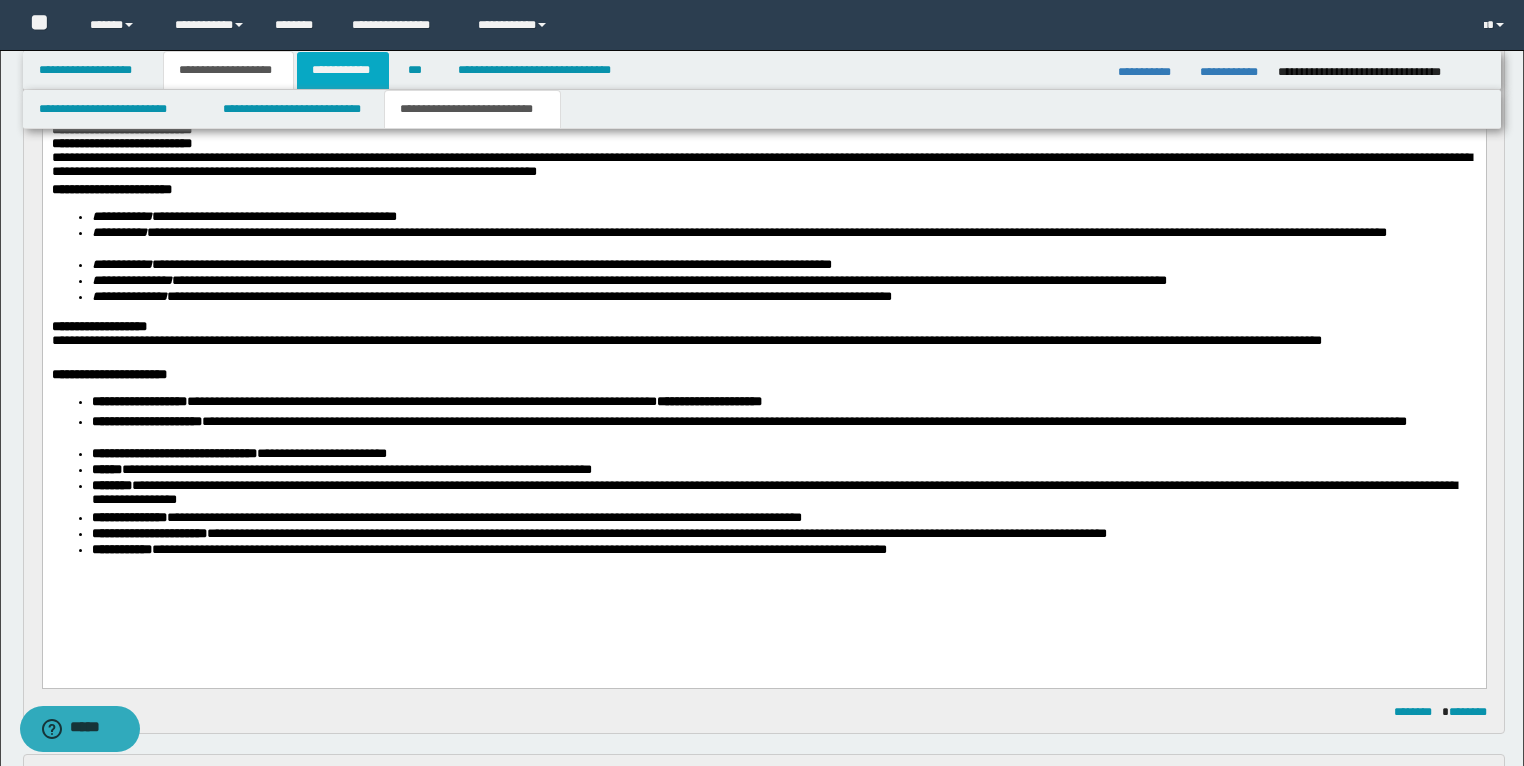 click on "**********" at bounding box center (343, 70) 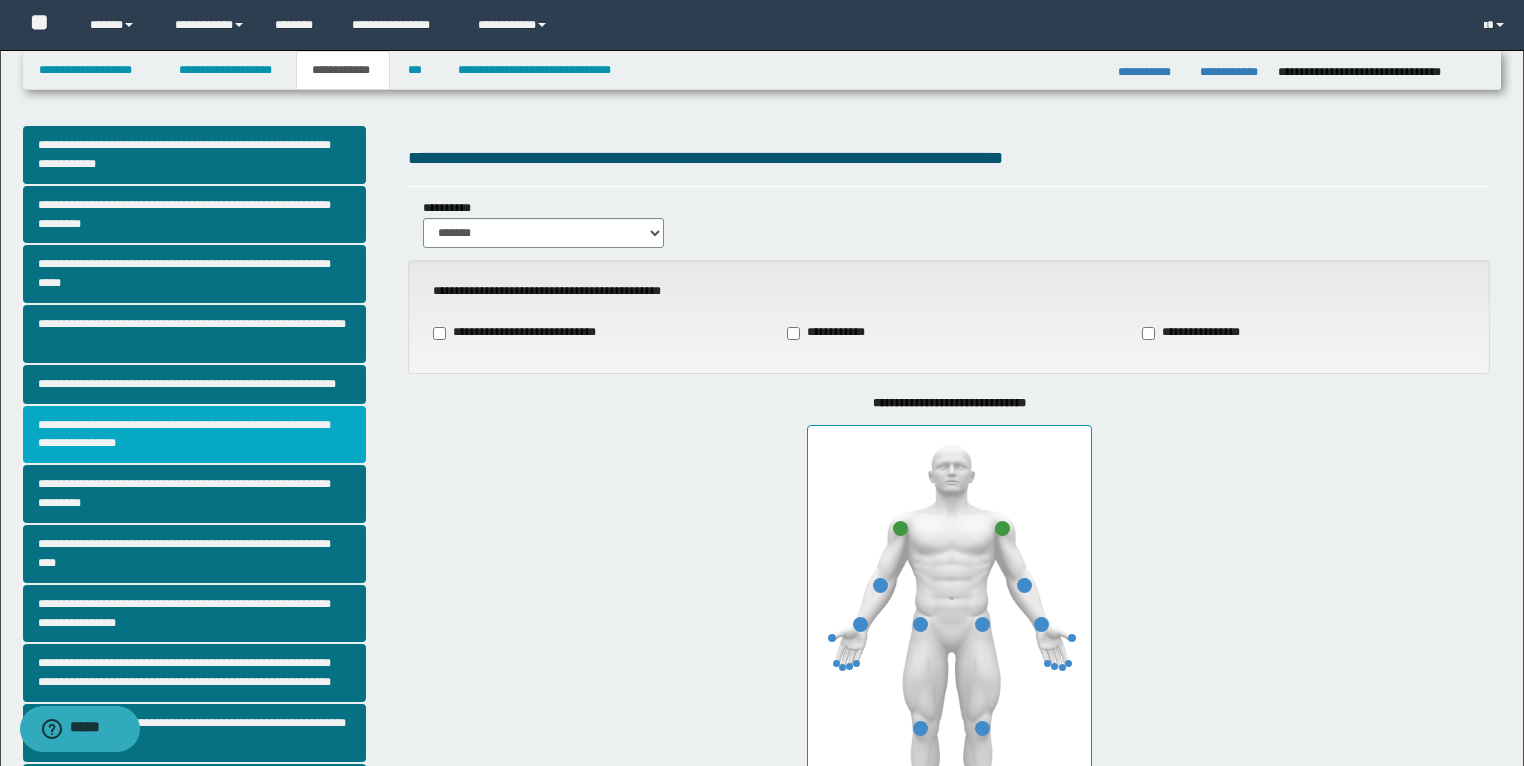 scroll, scrollTop: 0, scrollLeft: 0, axis: both 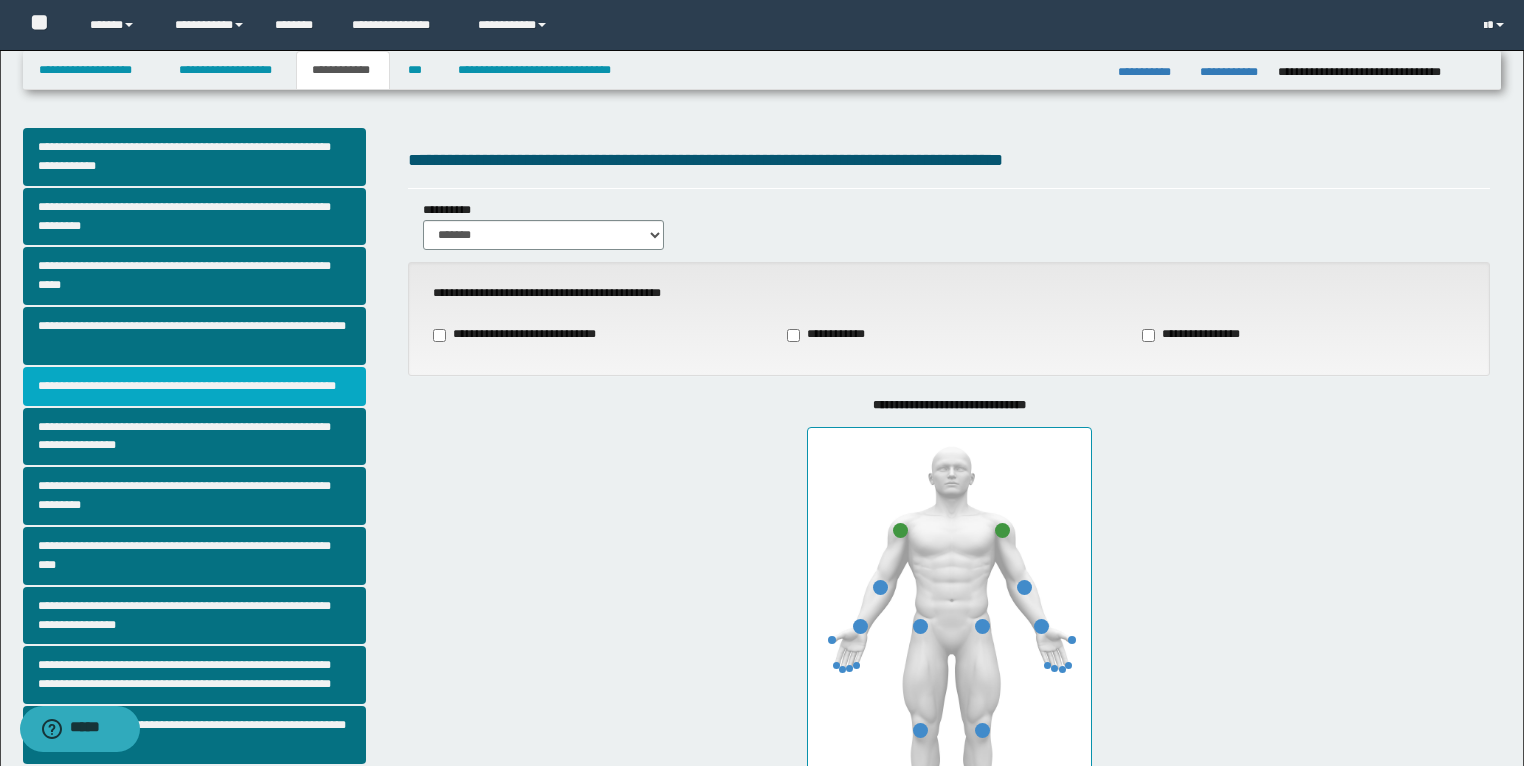 click on "**********" at bounding box center (195, 386) 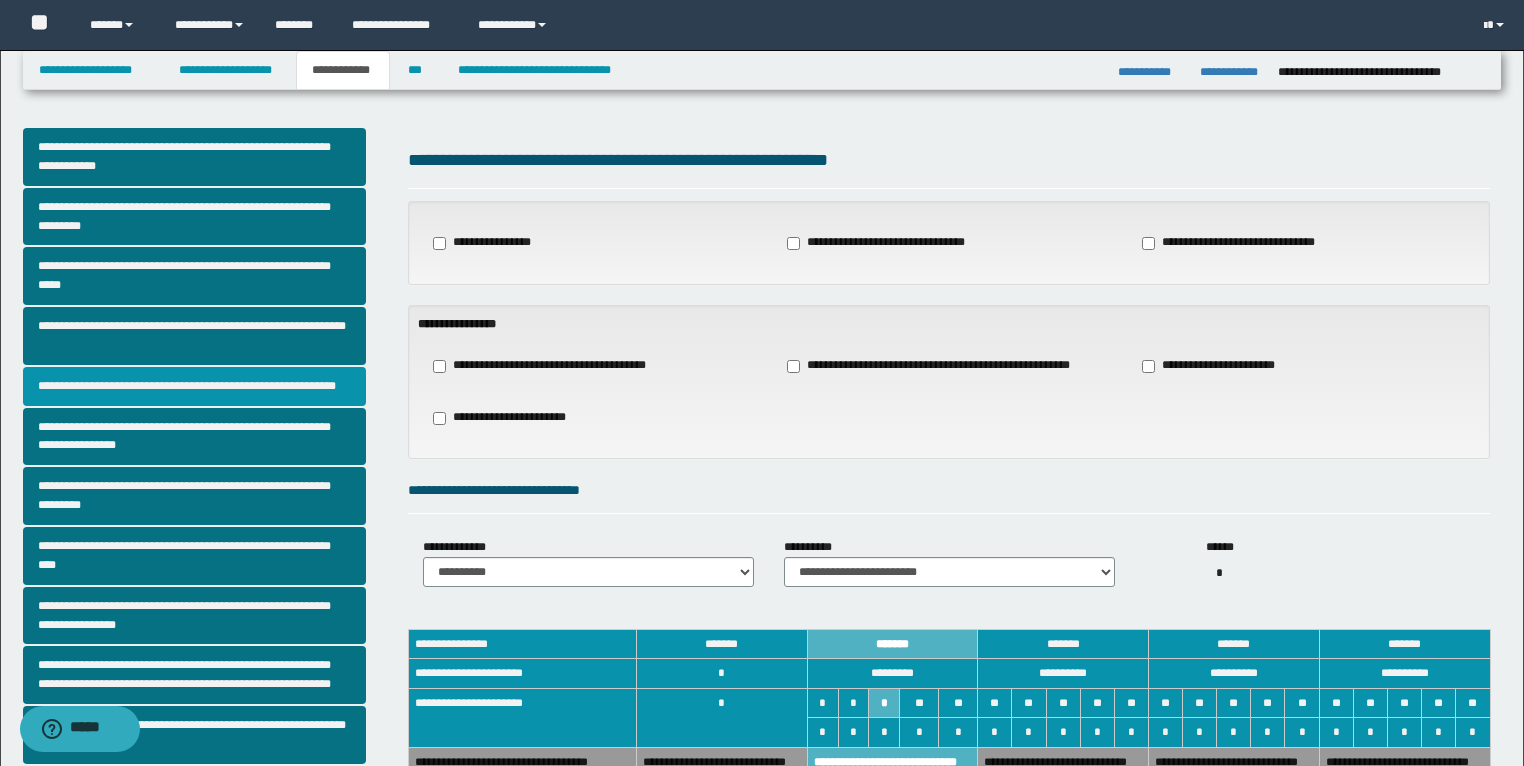 scroll, scrollTop: 80, scrollLeft: 0, axis: vertical 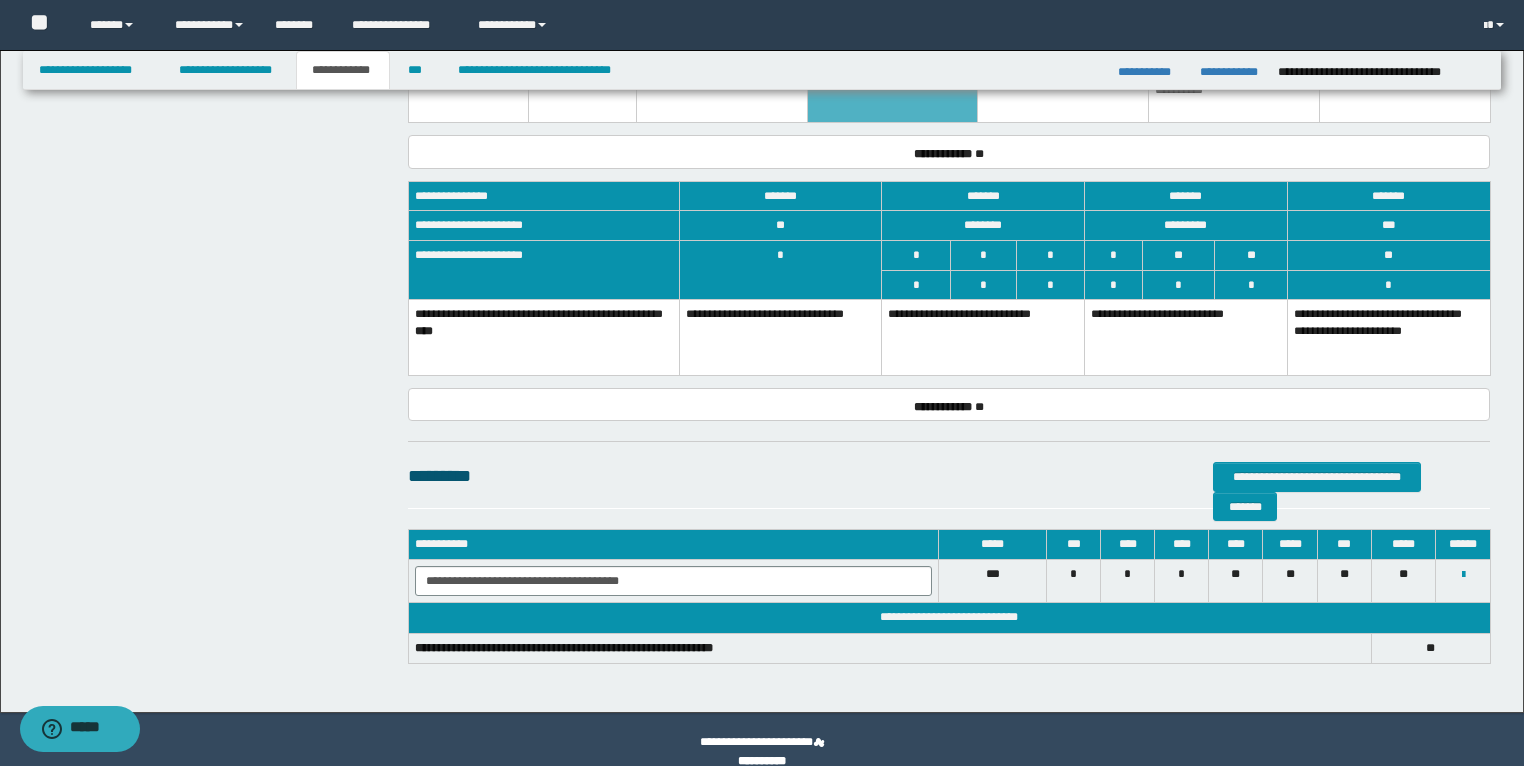 click on "**********" at bounding box center (983, 338) 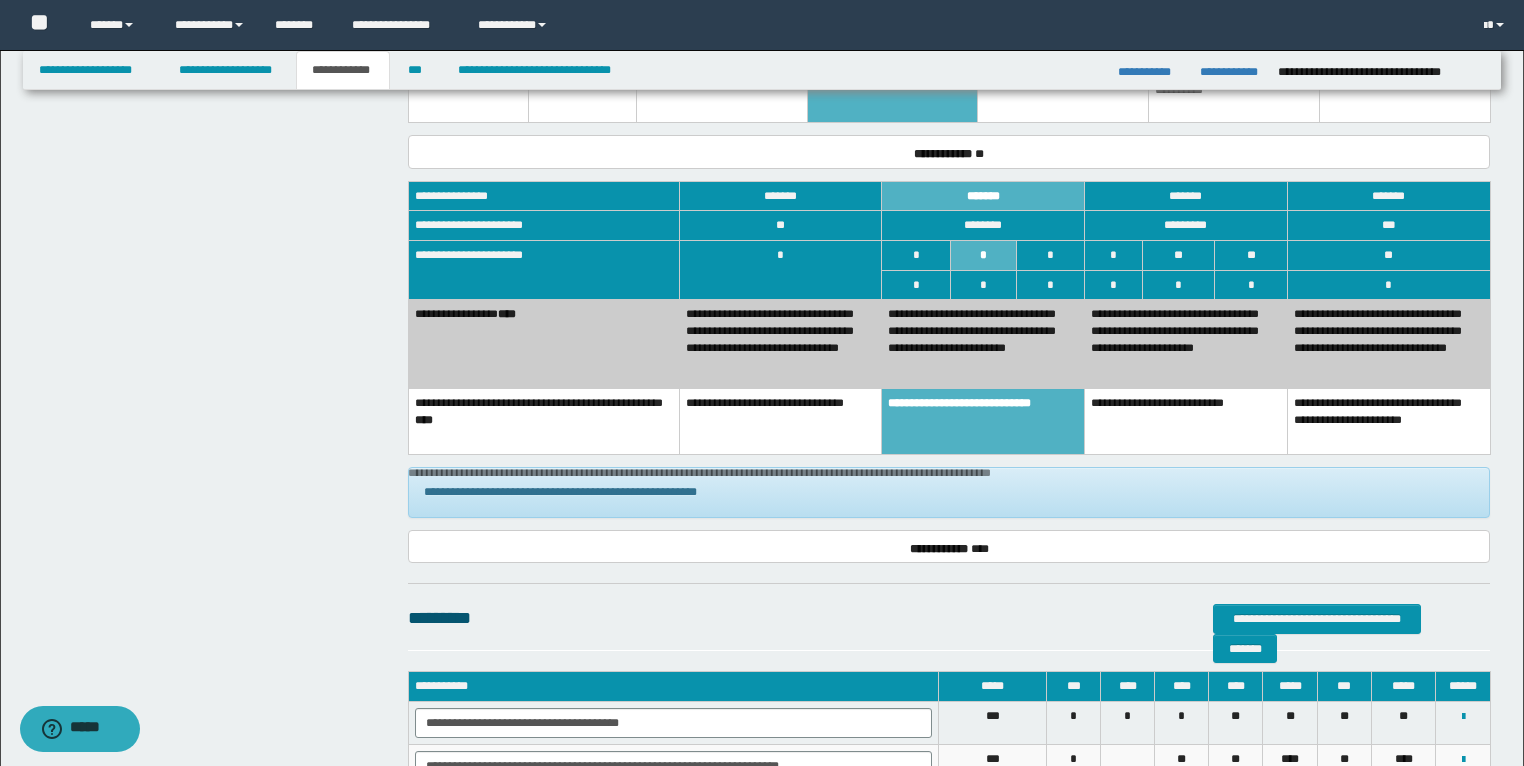 click on "**********" at bounding box center [780, 344] 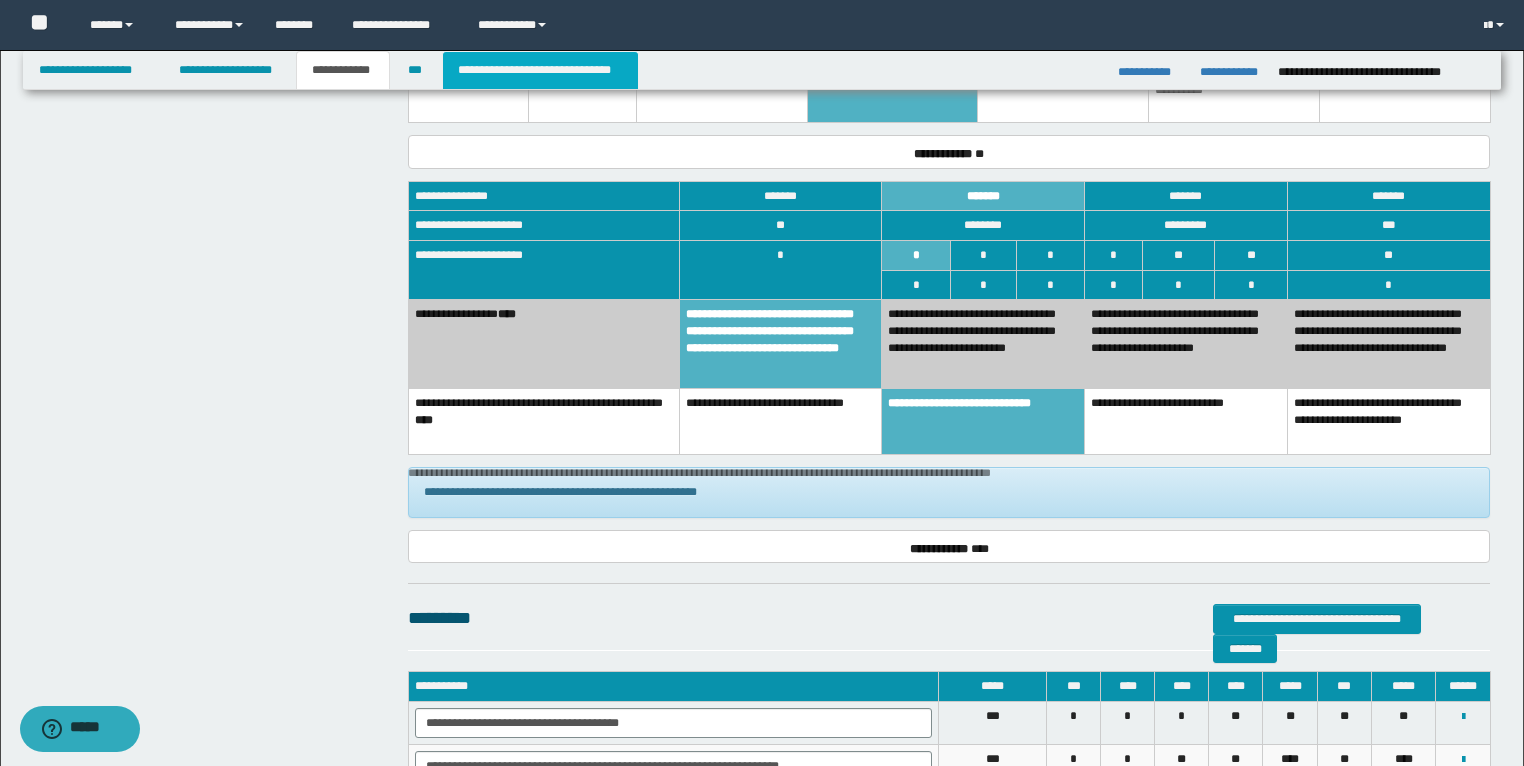 click on "**********" at bounding box center (540, 70) 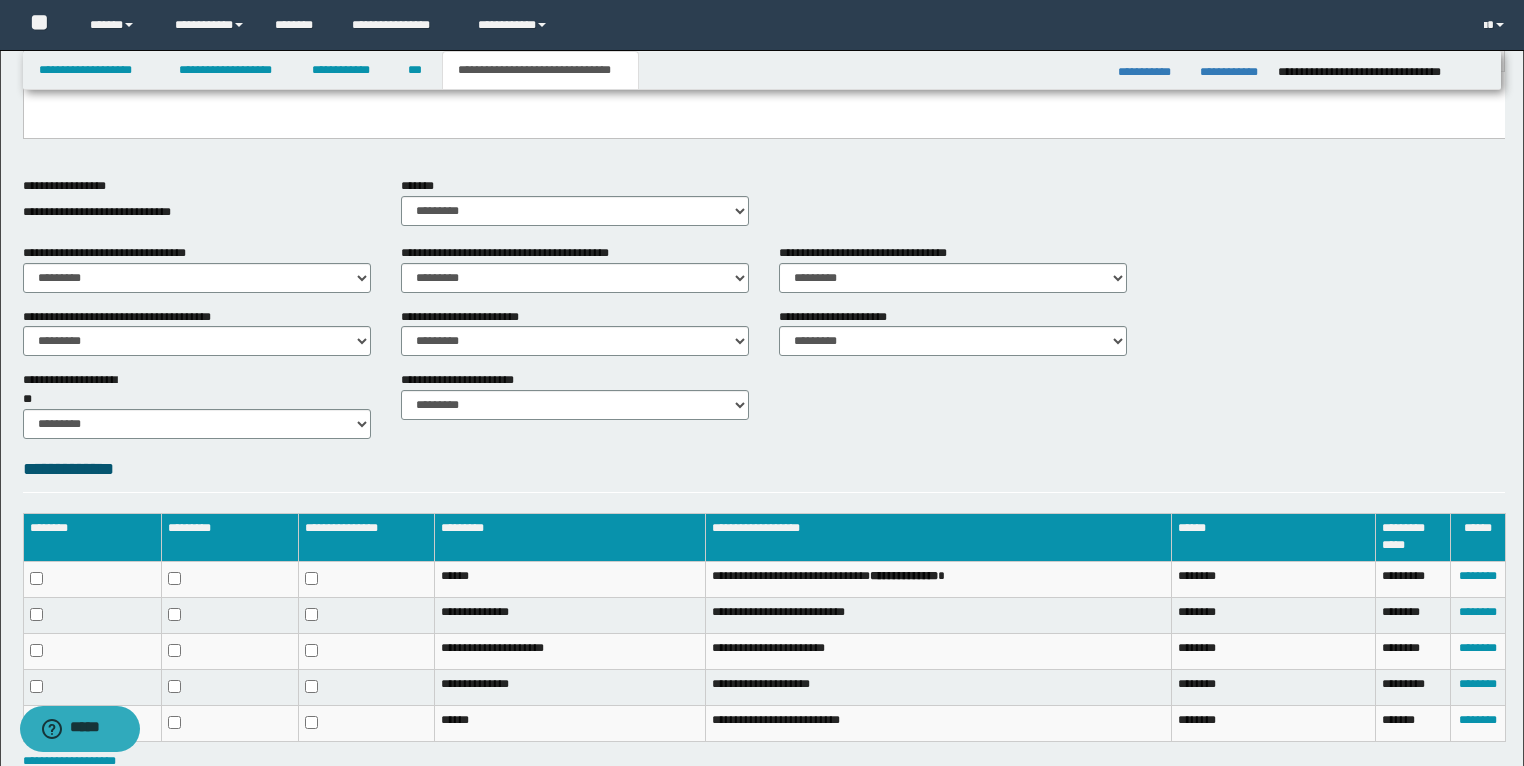 scroll, scrollTop: 295, scrollLeft: 0, axis: vertical 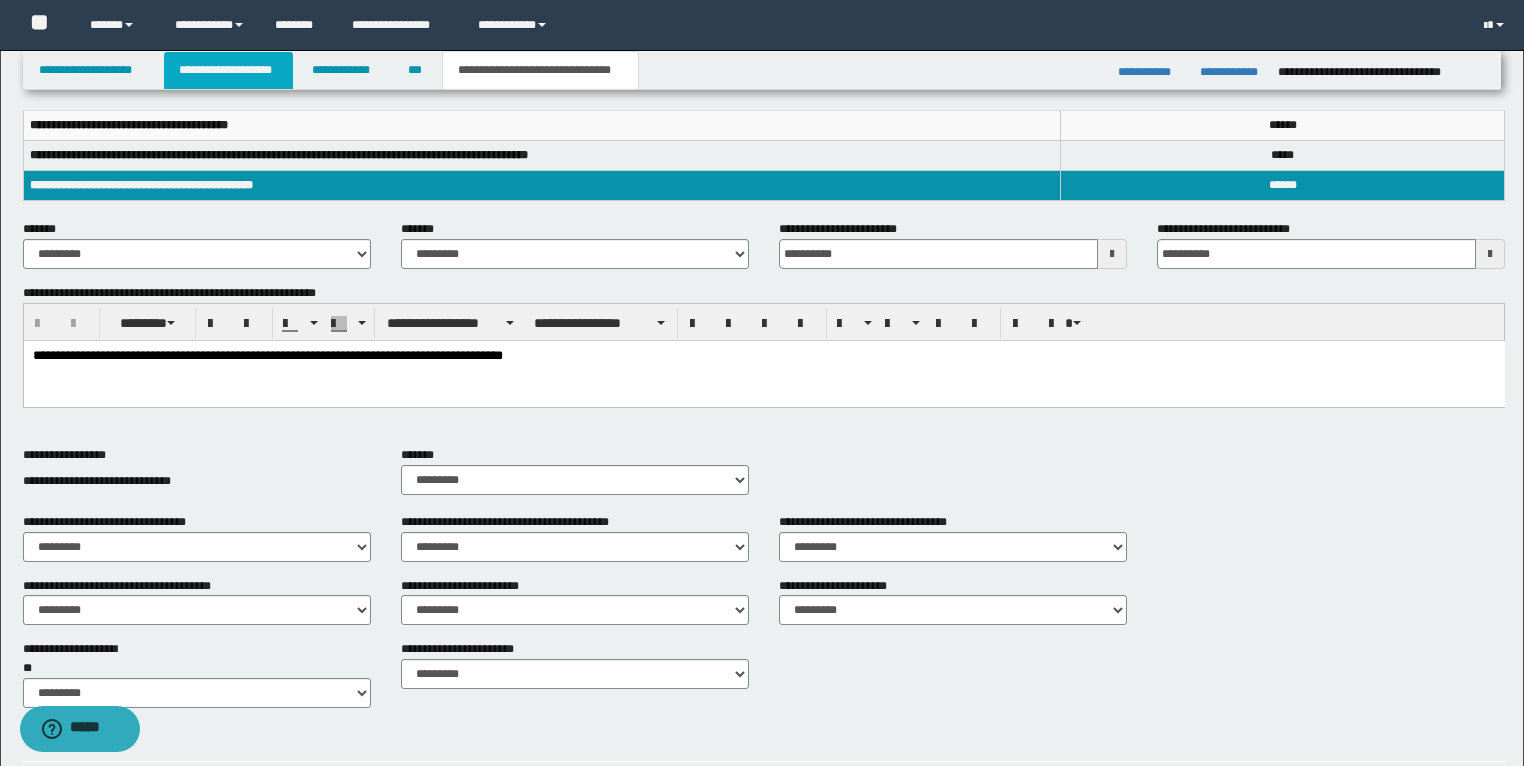 click on "**********" at bounding box center [228, 70] 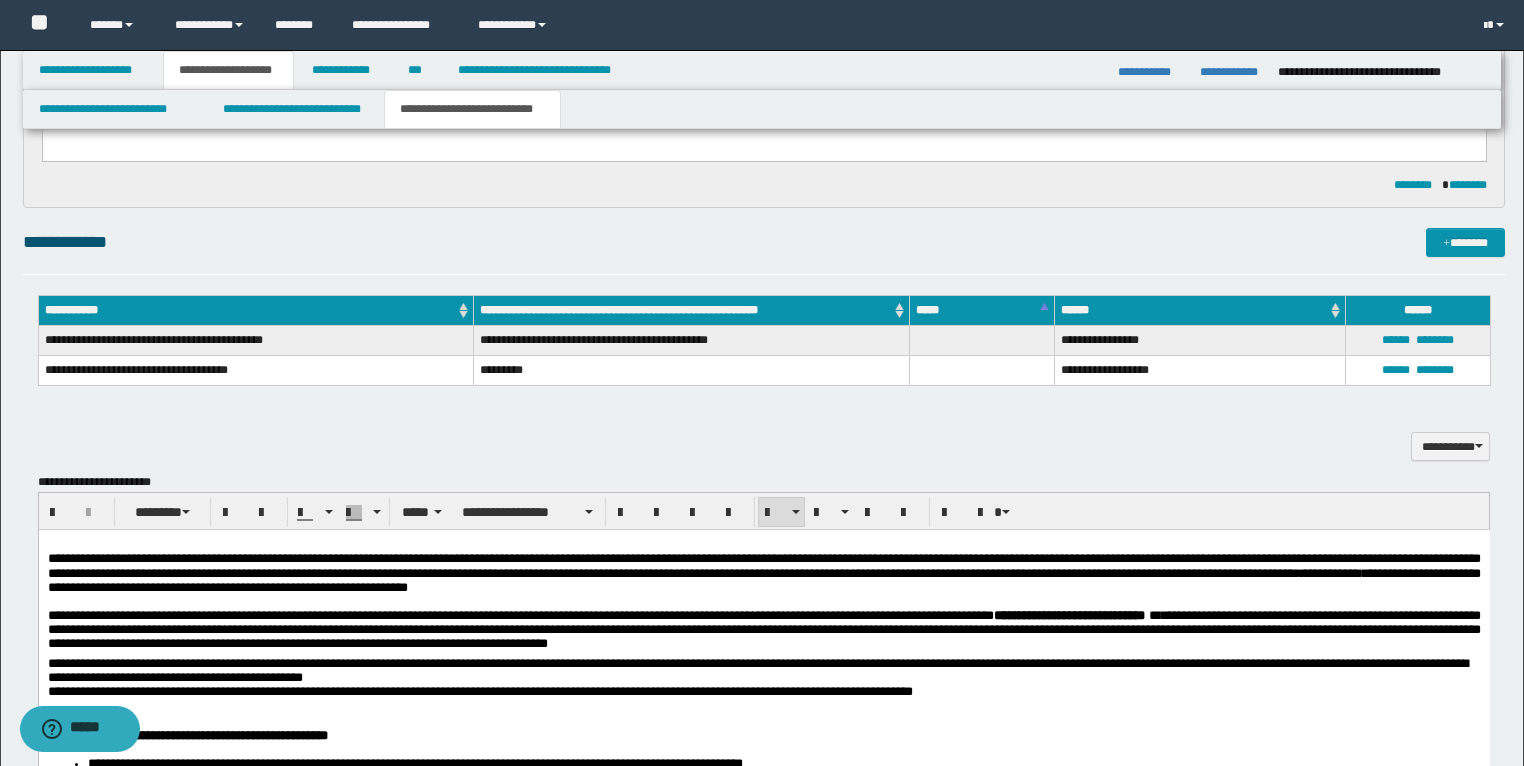 scroll, scrollTop: 1126, scrollLeft: 0, axis: vertical 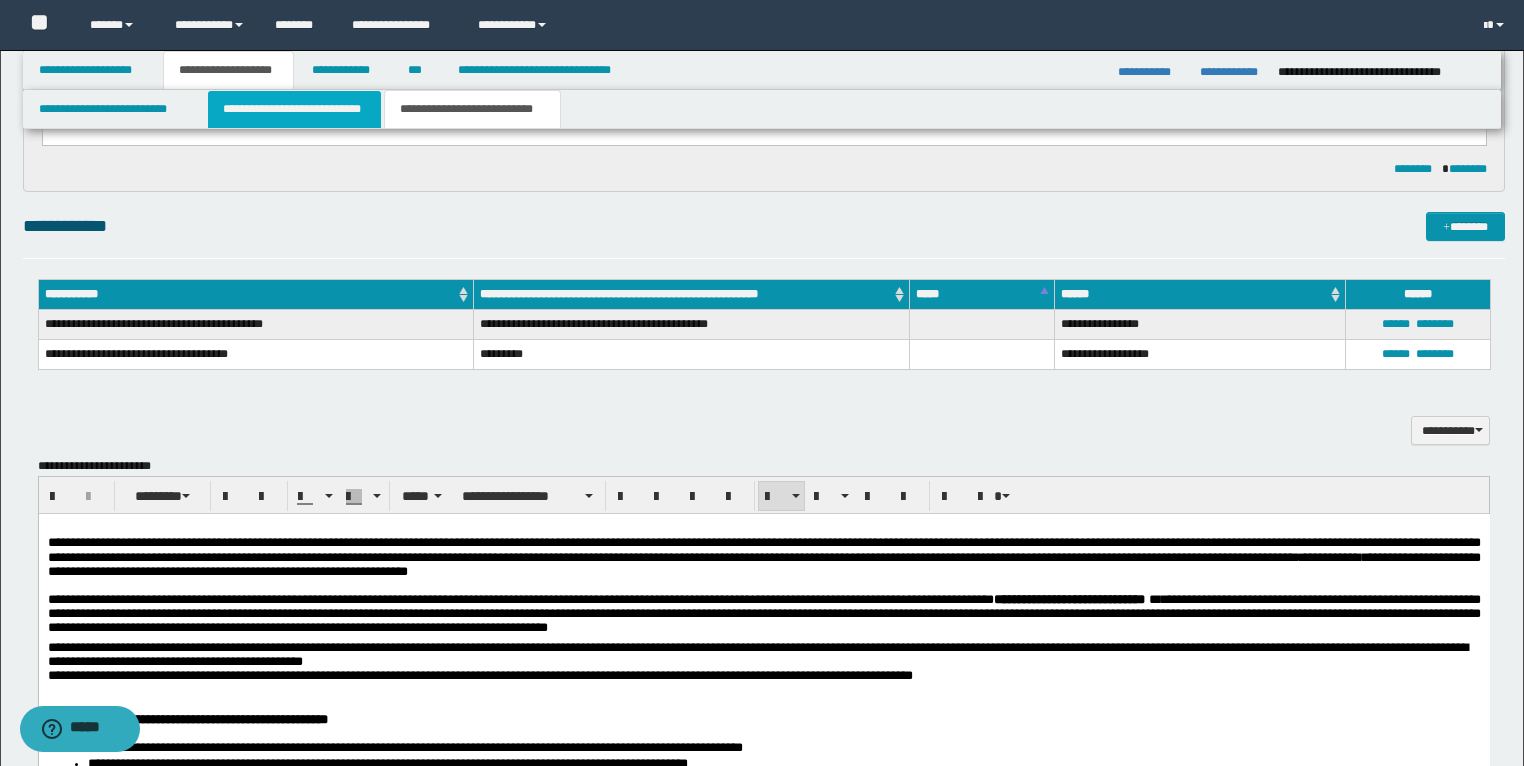 click on "**********" at bounding box center (294, 109) 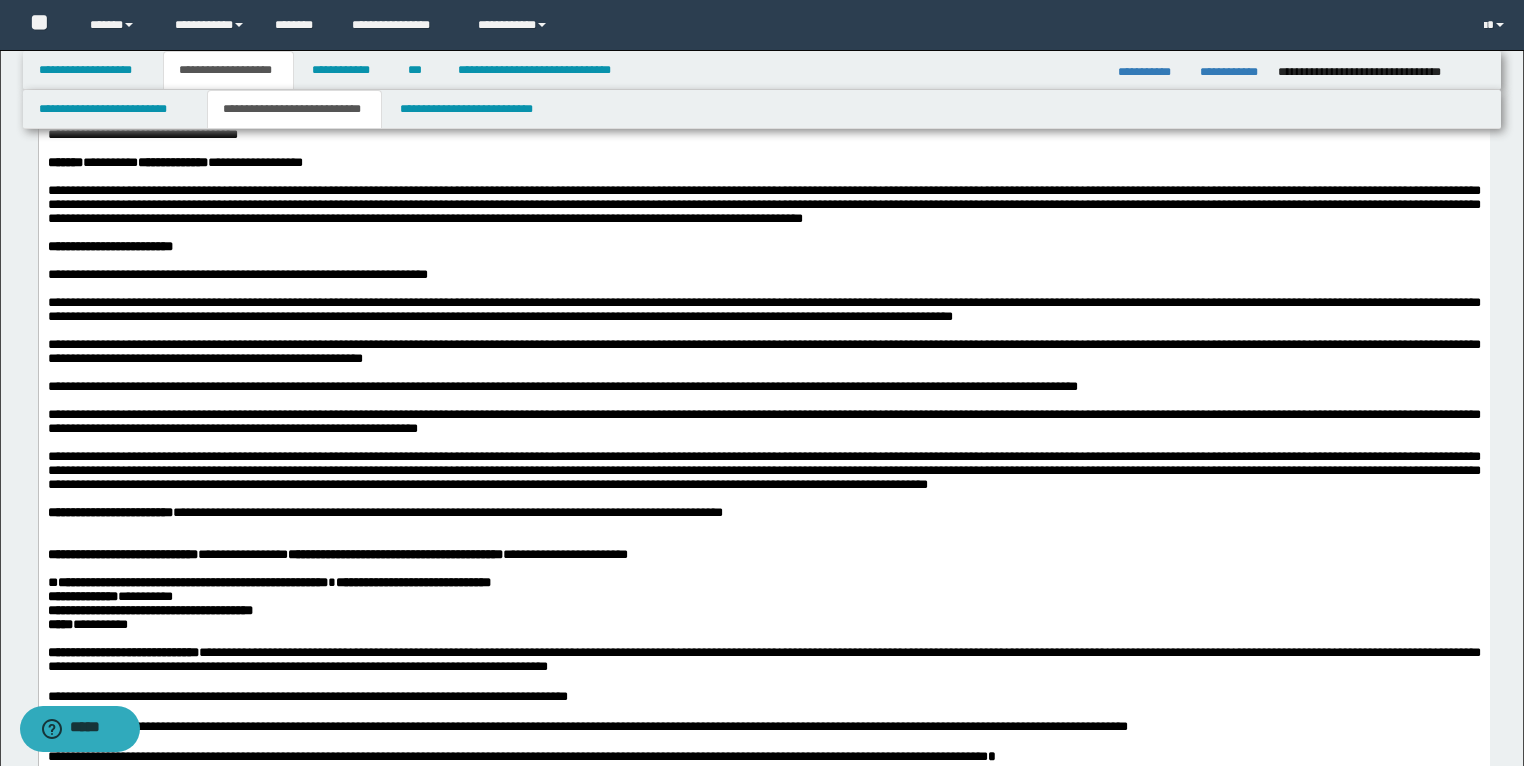 scroll, scrollTop: 486, scrollLeft: 0, axis: vertical 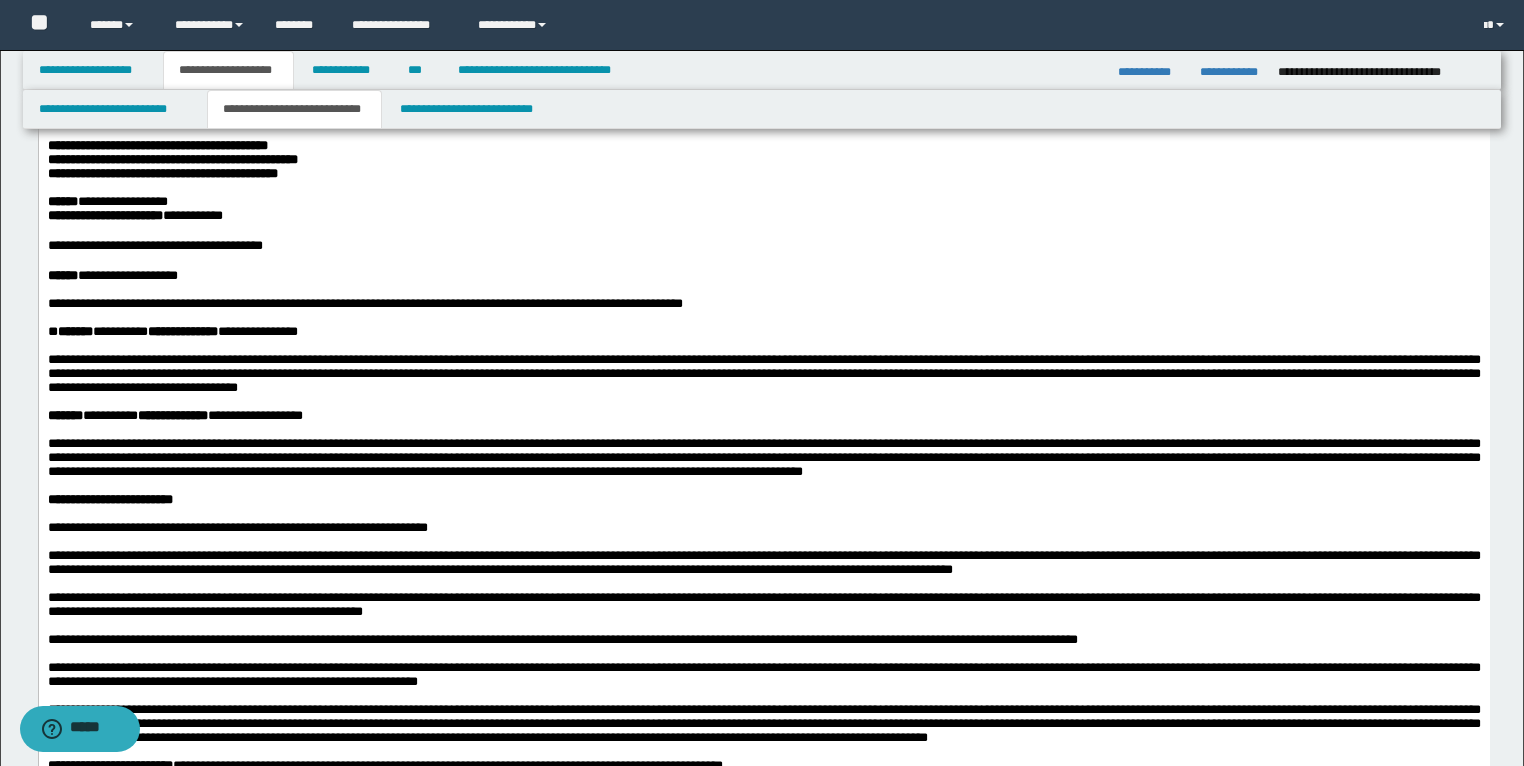 click at bounding box center (763, 261) 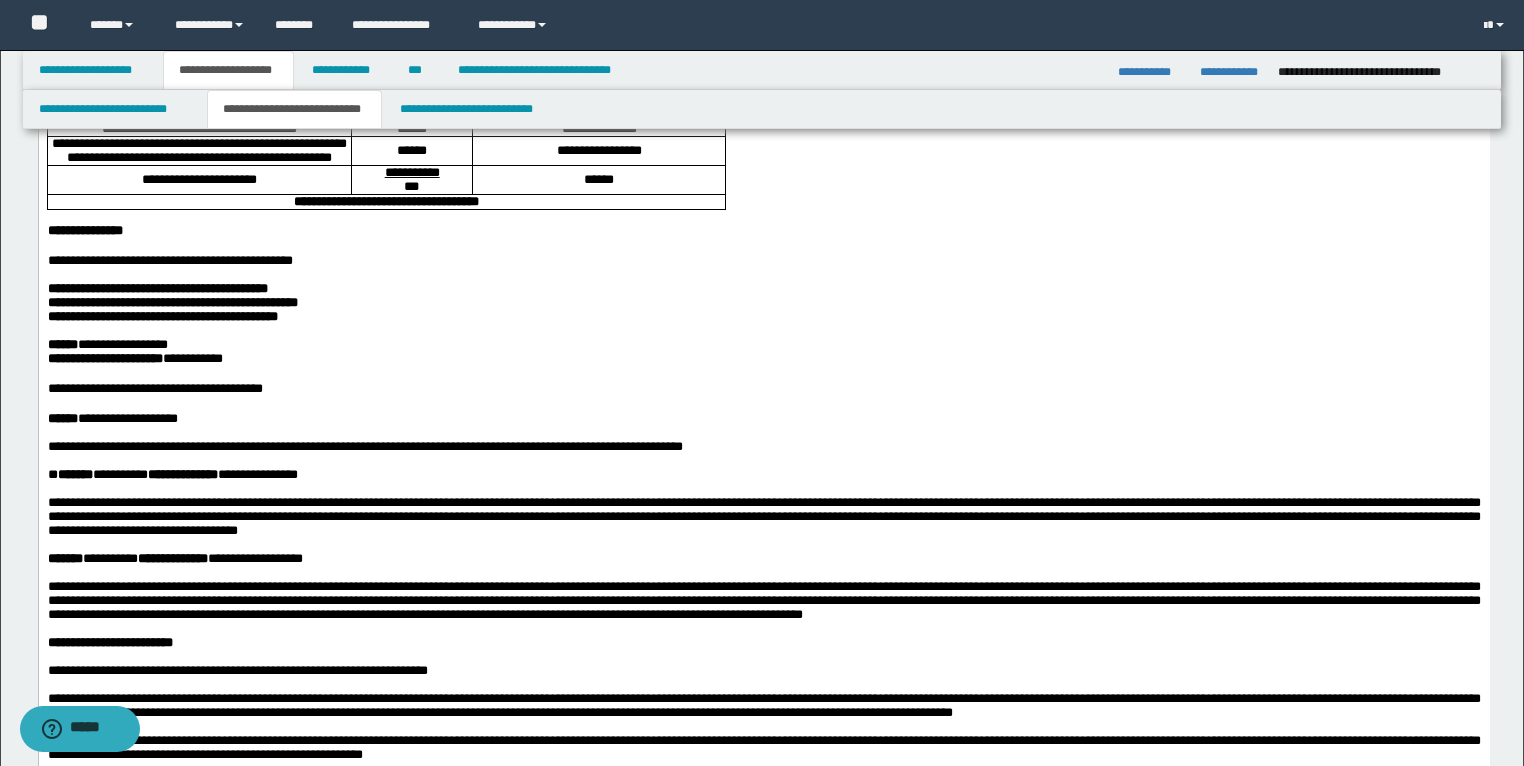 scroll, scrollTop: 326, scrollLeft: 0, axis: vertical 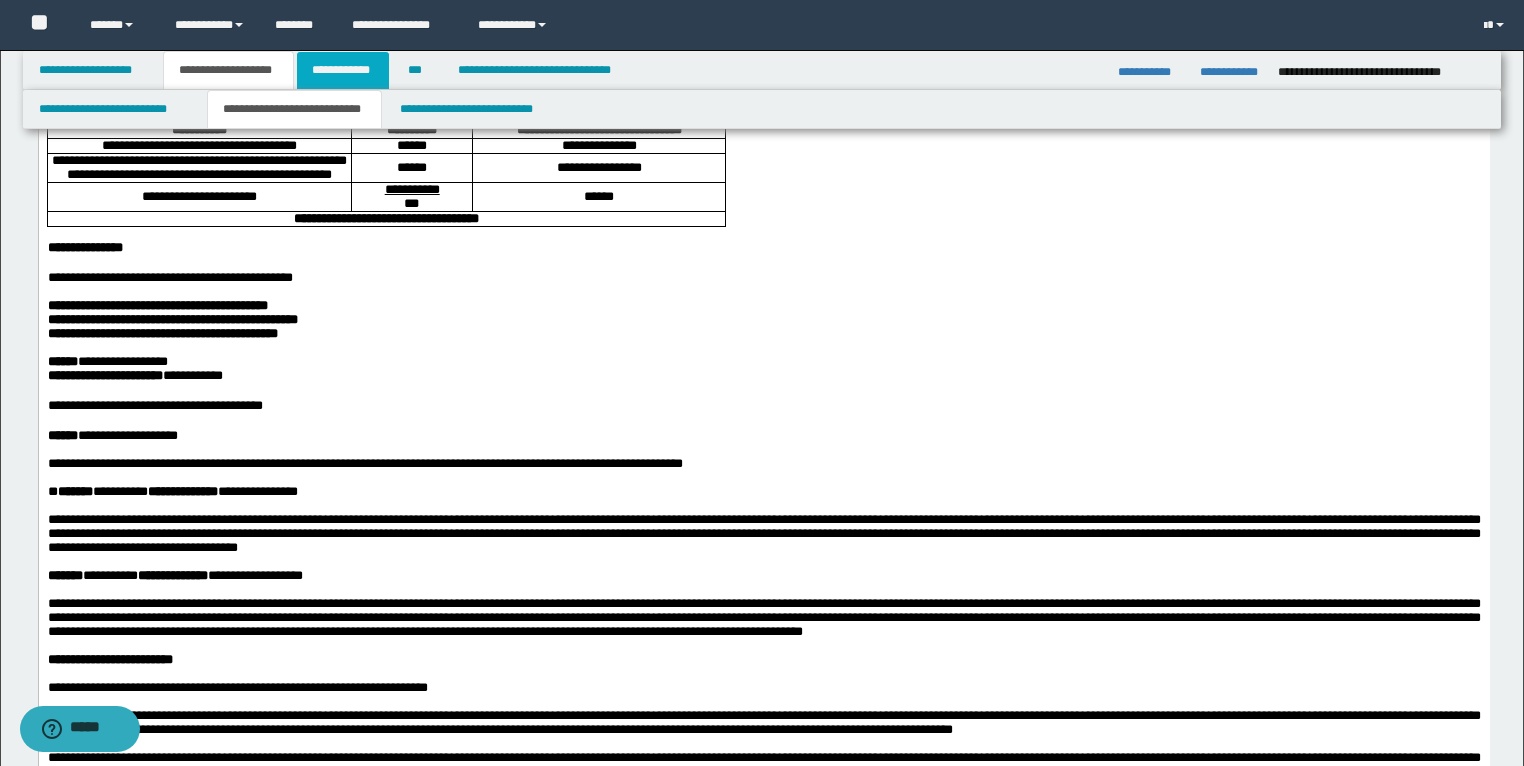 click on "**********" at bounding box center (343, 70) 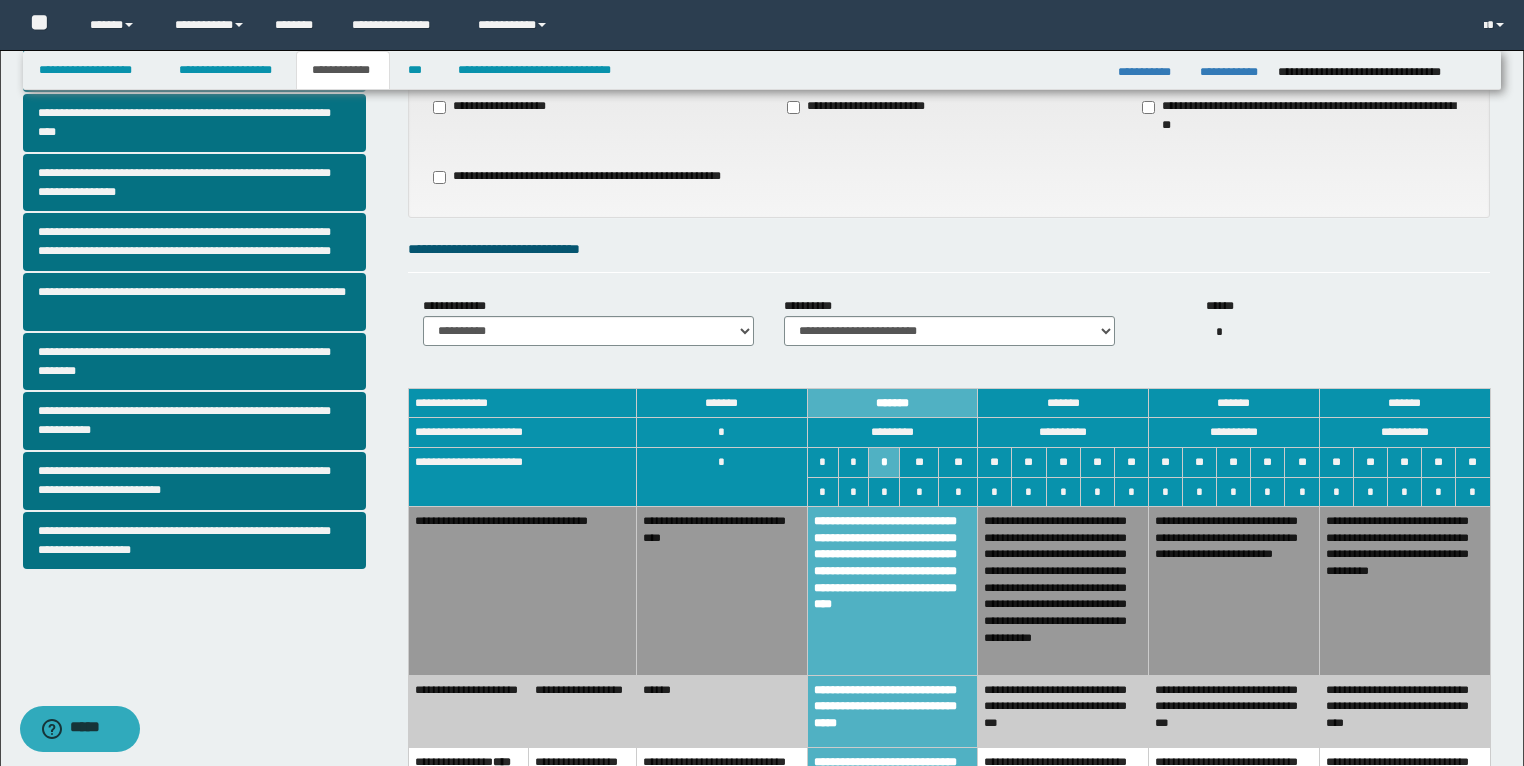 scroll, scrollTop: 615, scrollLeft: 0, axis: vertical 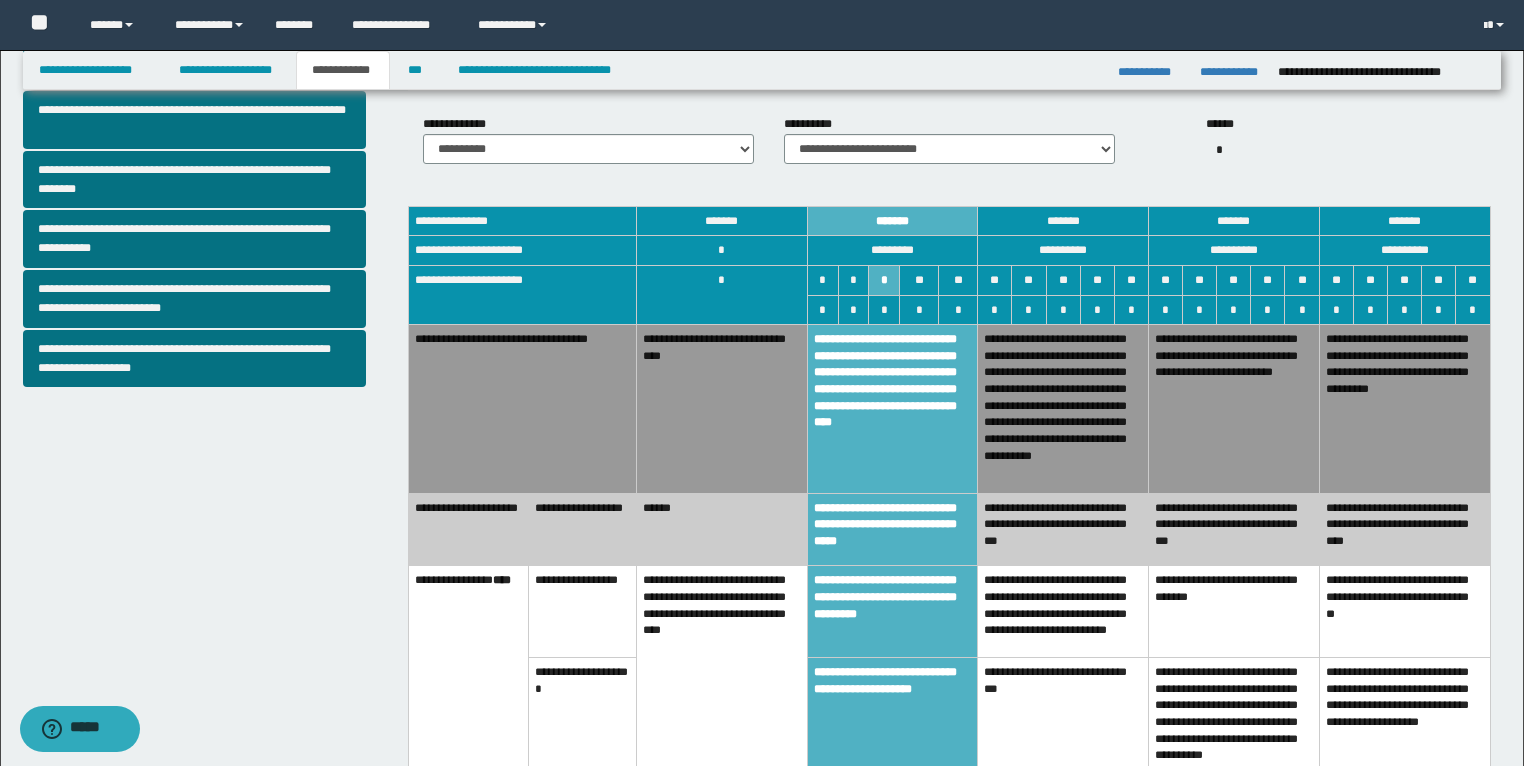 click on "**********" at bounding box center [1063, 409] 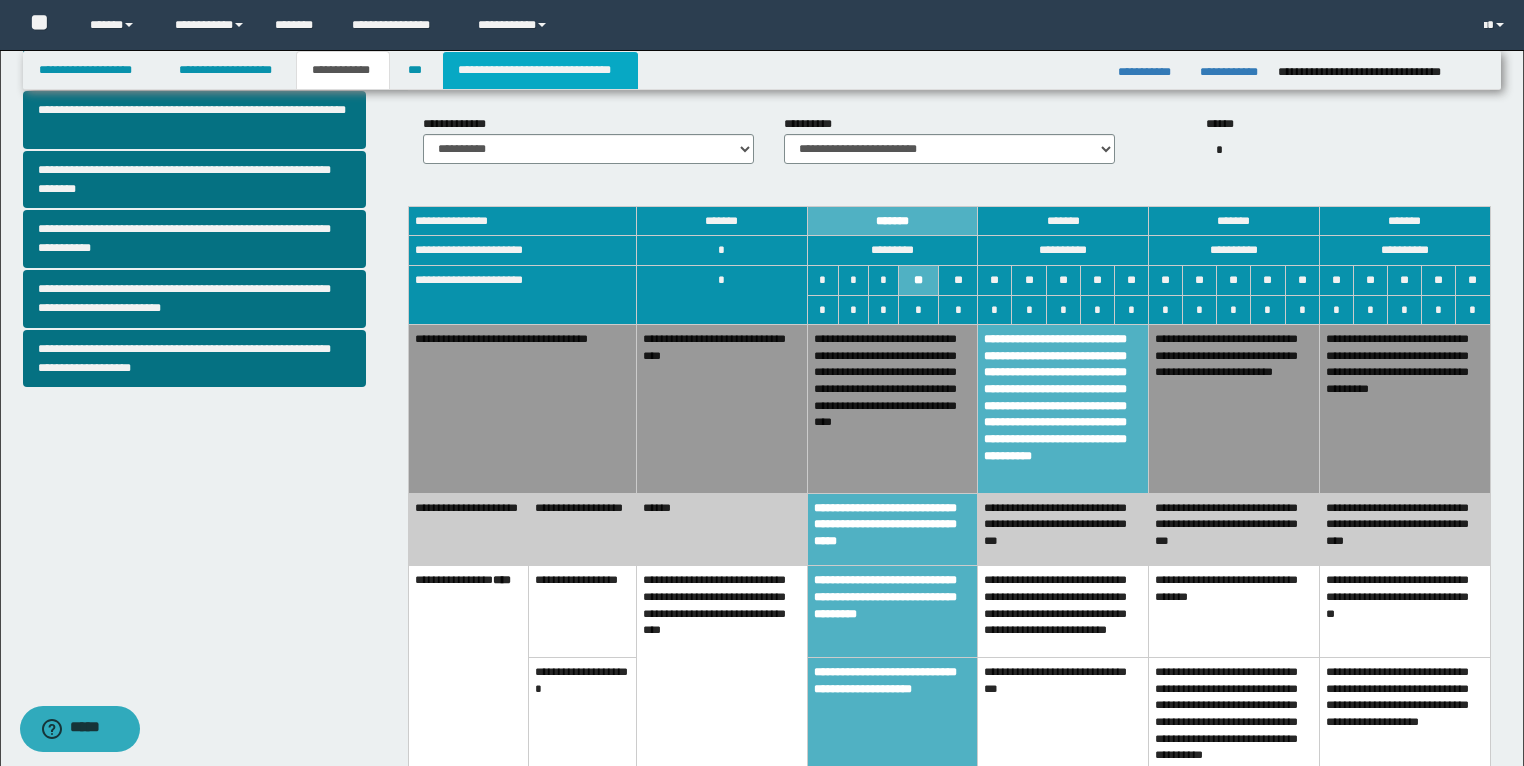 click on "**********" at bounding box center (540, 70) 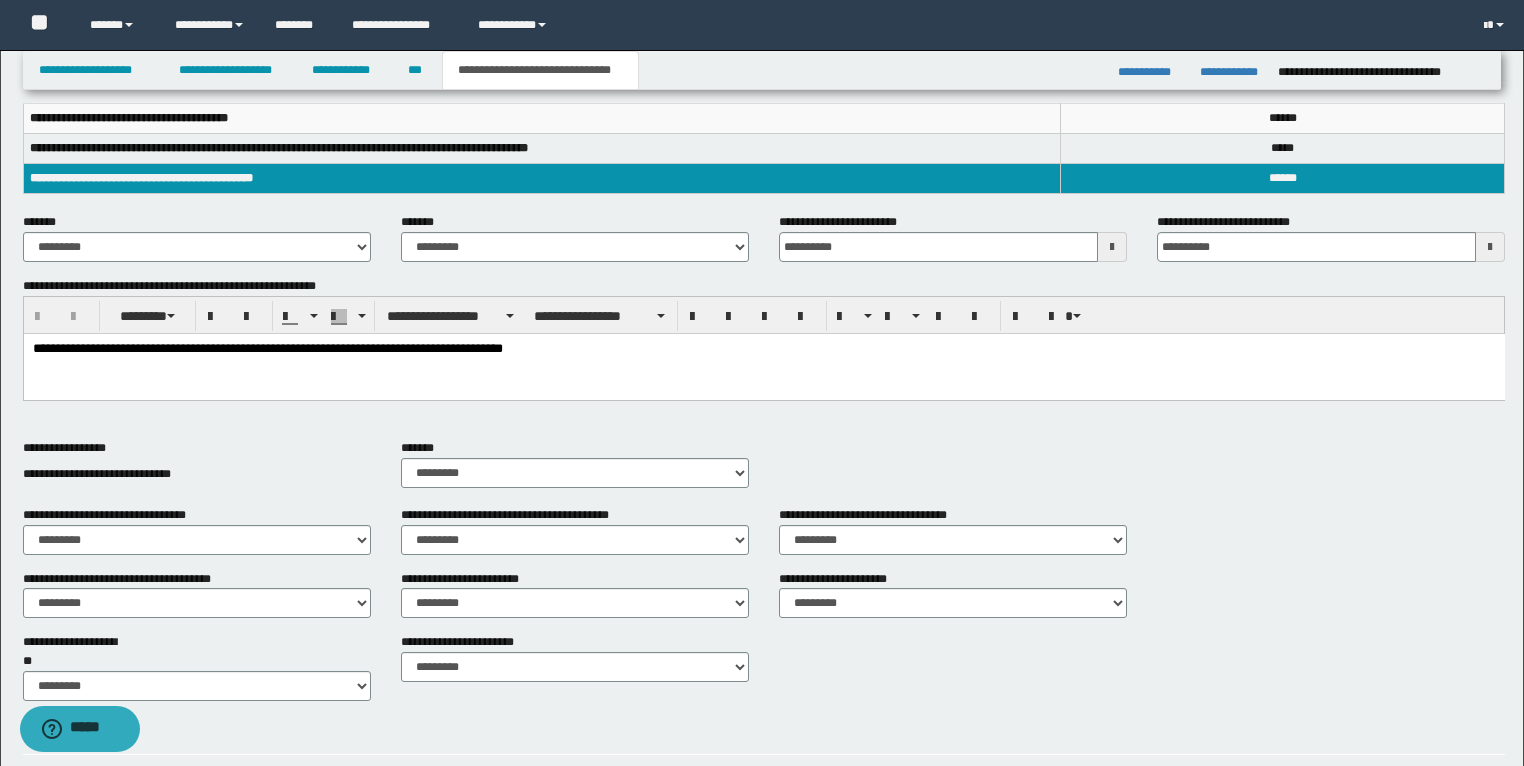 scroll, scrollTop: 295, scrollLeft: 0, axis: vertical 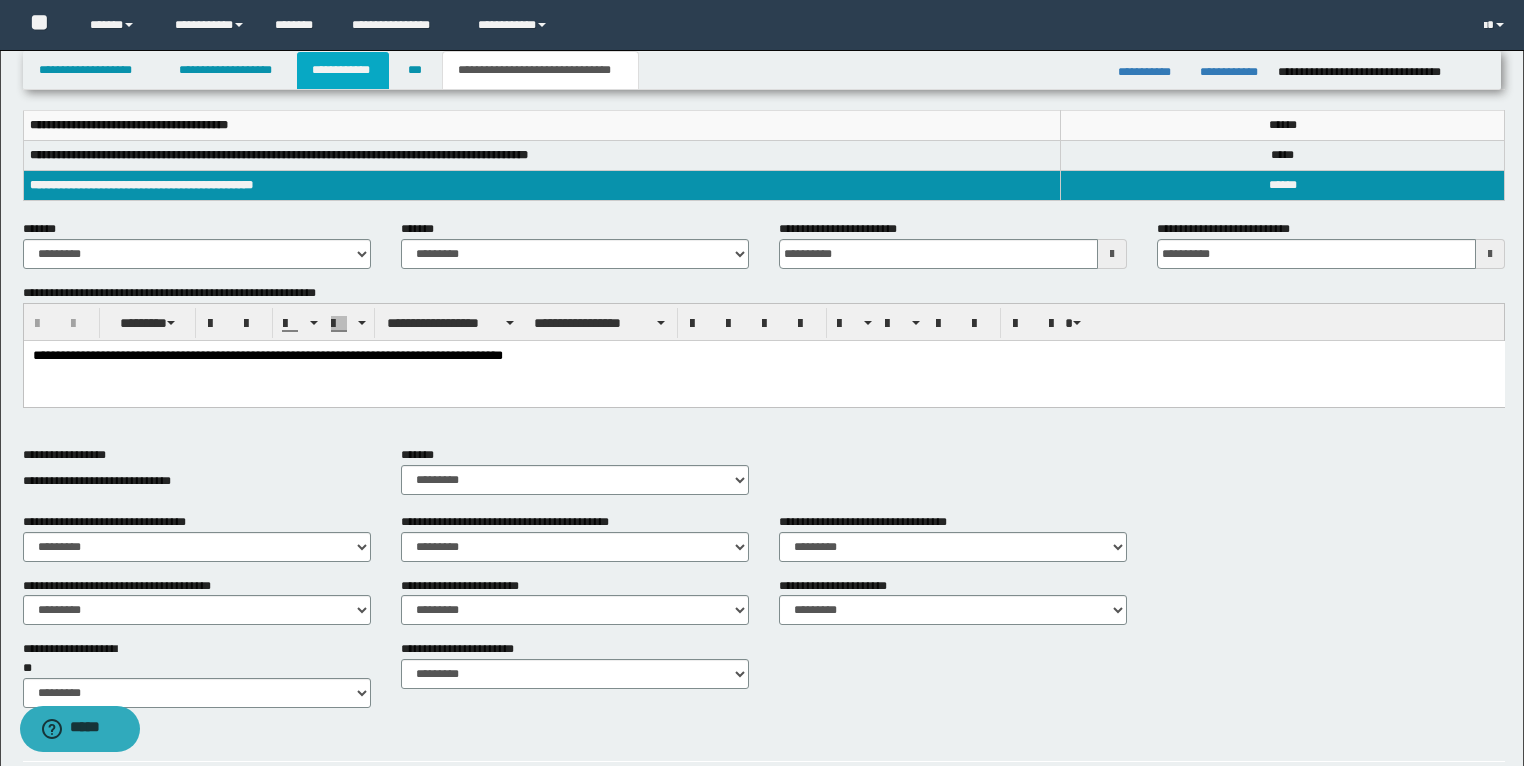 click on "**********" at bounding box center [343, 70] 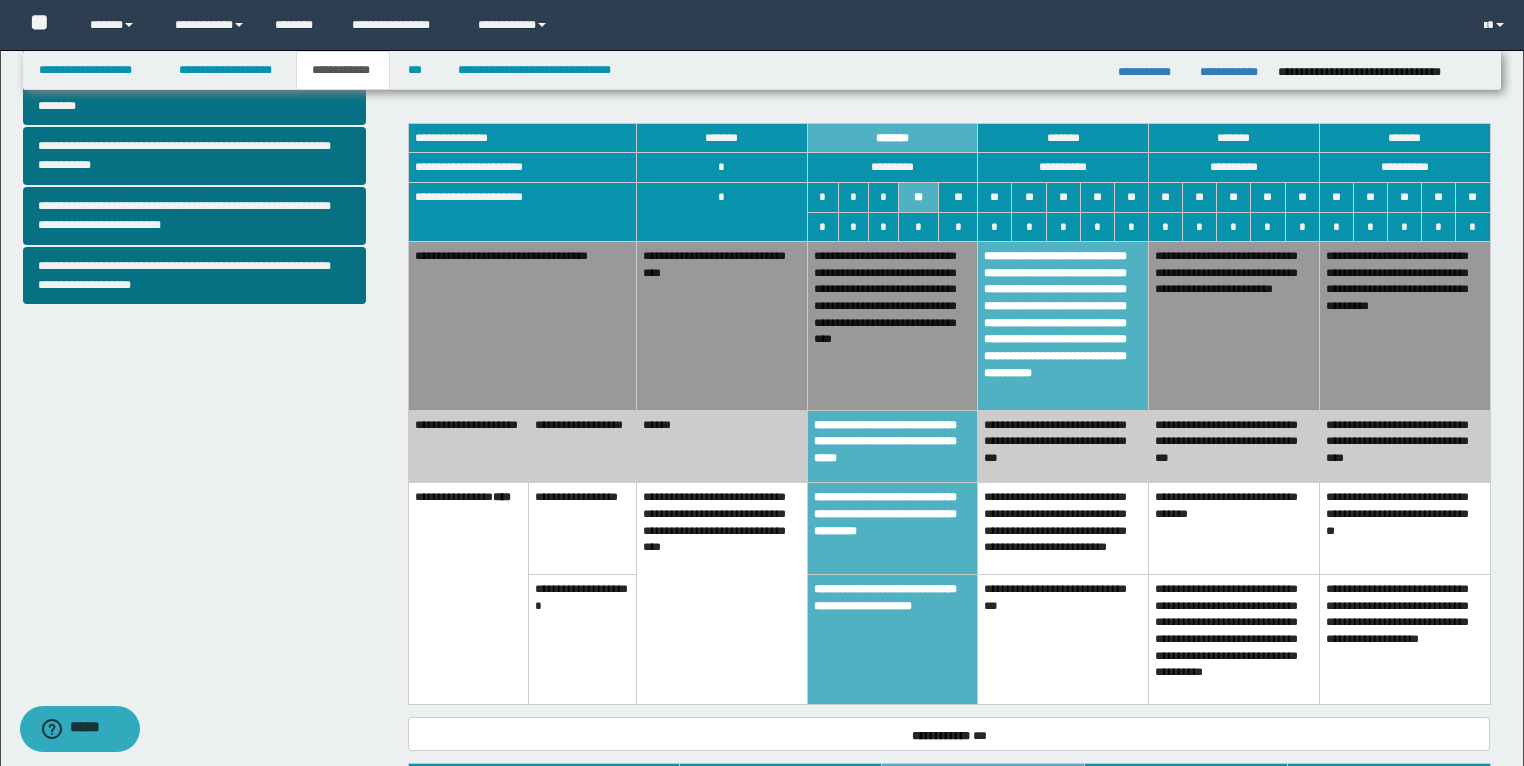 scroll, scrollTop: 1095, scrollLeft: 0, axis: vertical 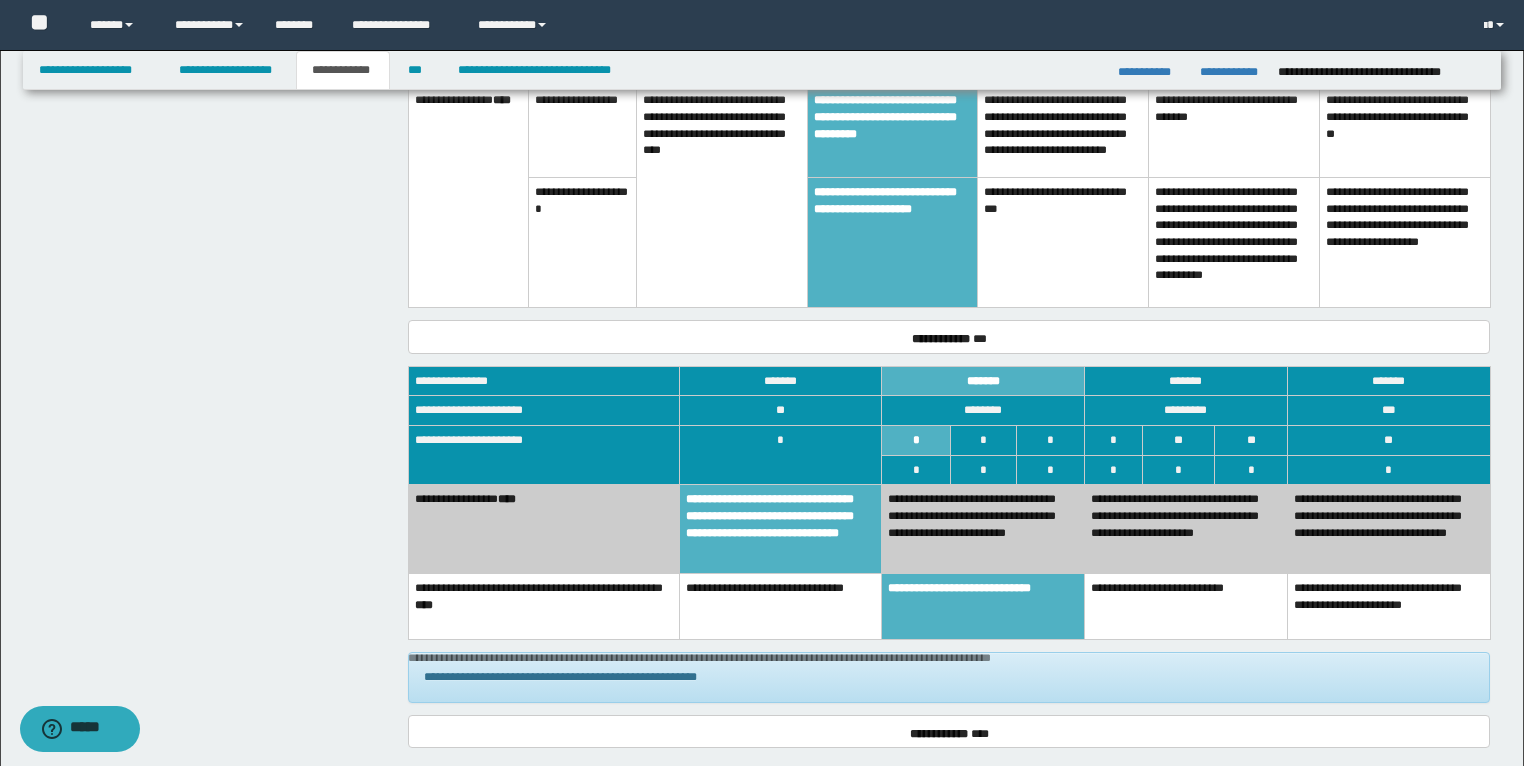 click on "**********" at bounding box center (983, 529) 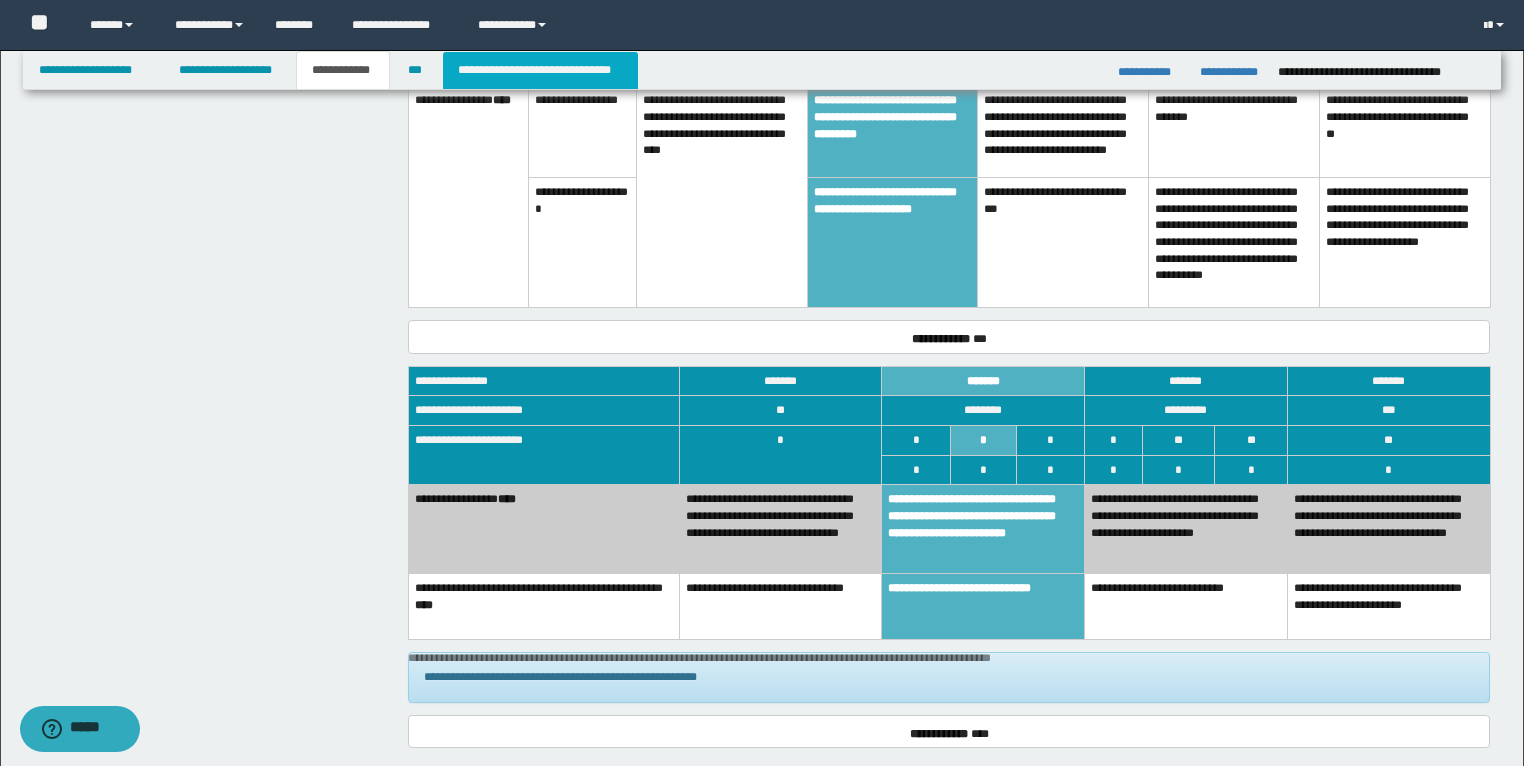 click on "**********" at bounding box center [540, 70] 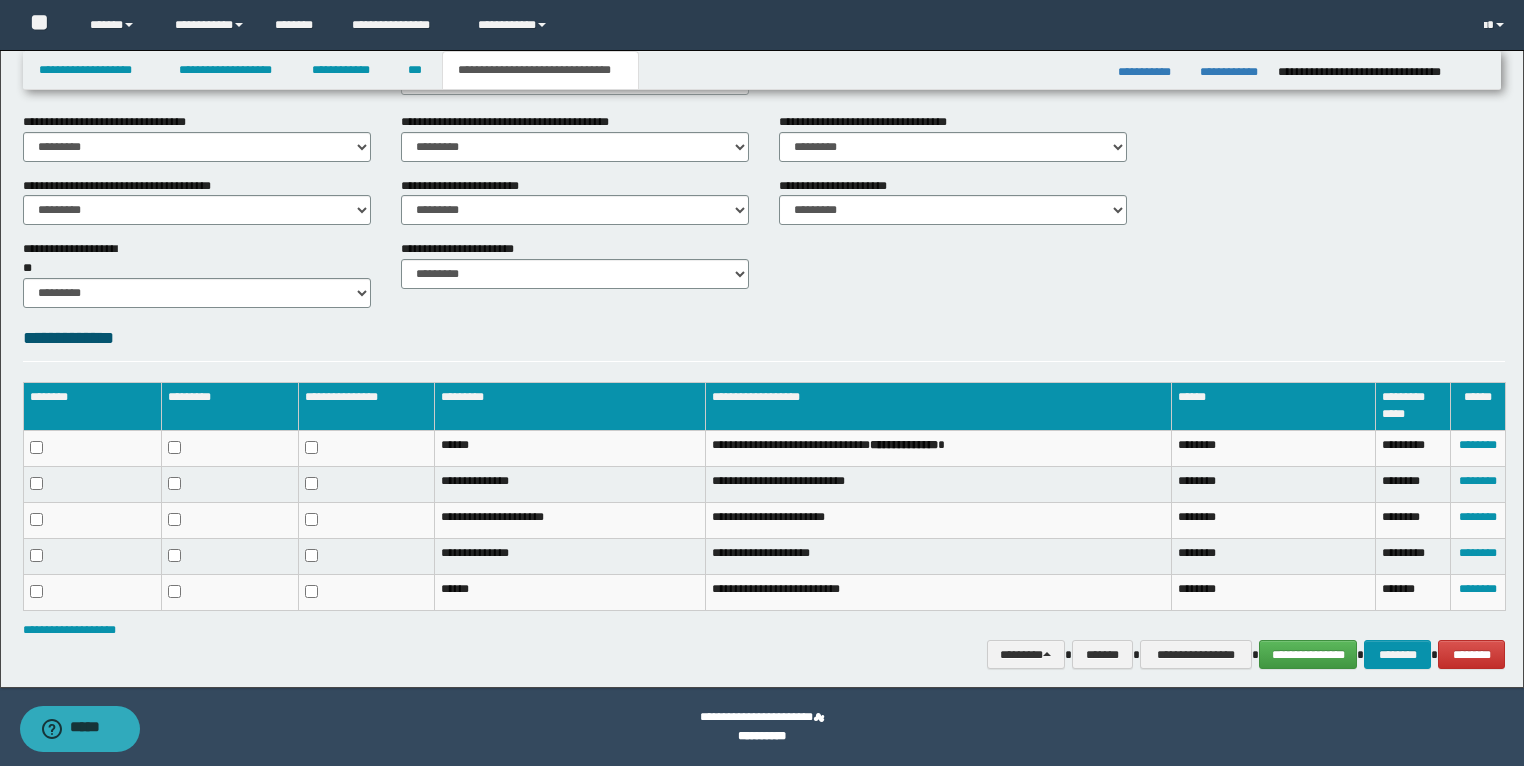scroll, scrollTop: 295, scrollLeft: 0, axis: vertical 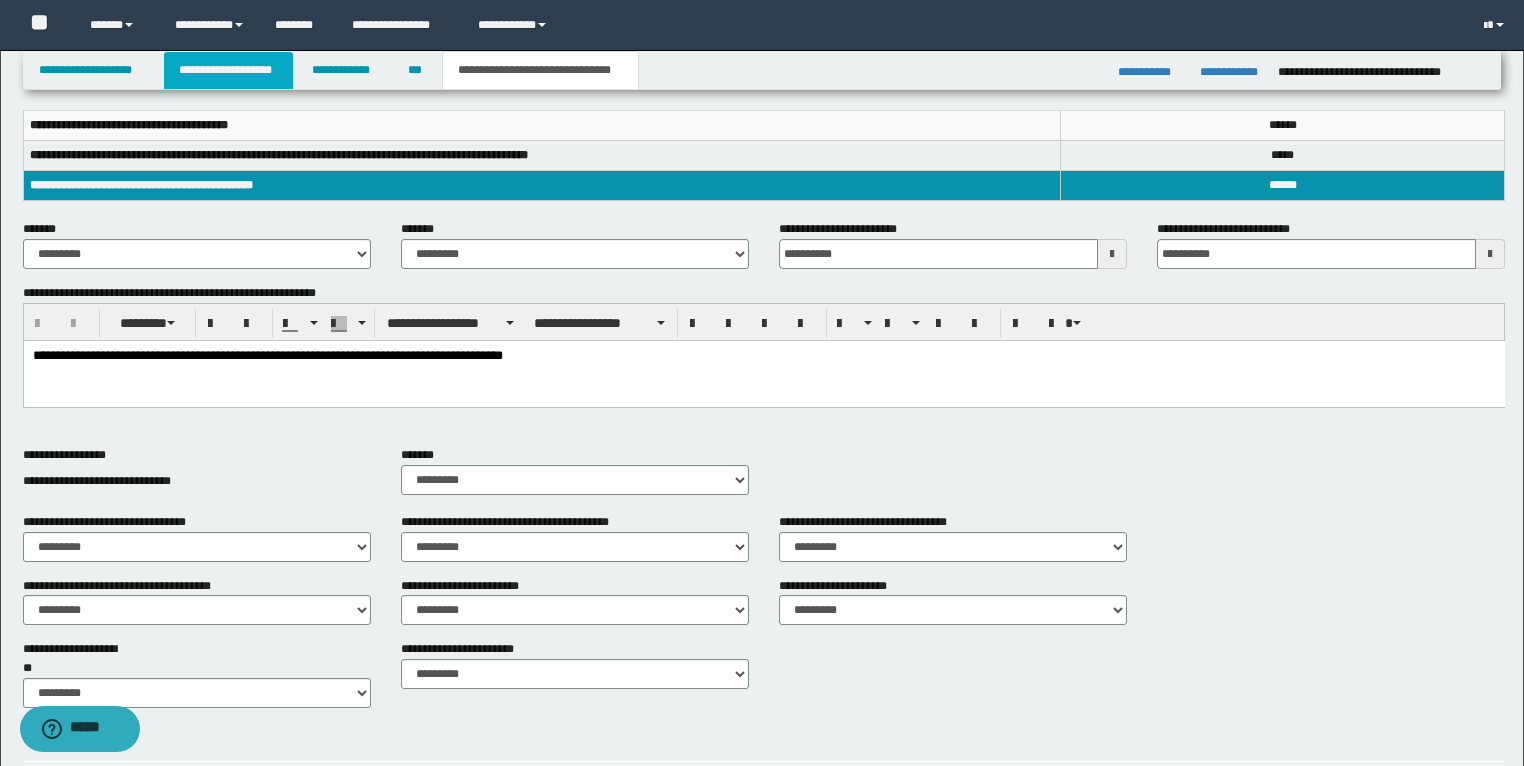 click on "**********" at bounding box center [228, 70] 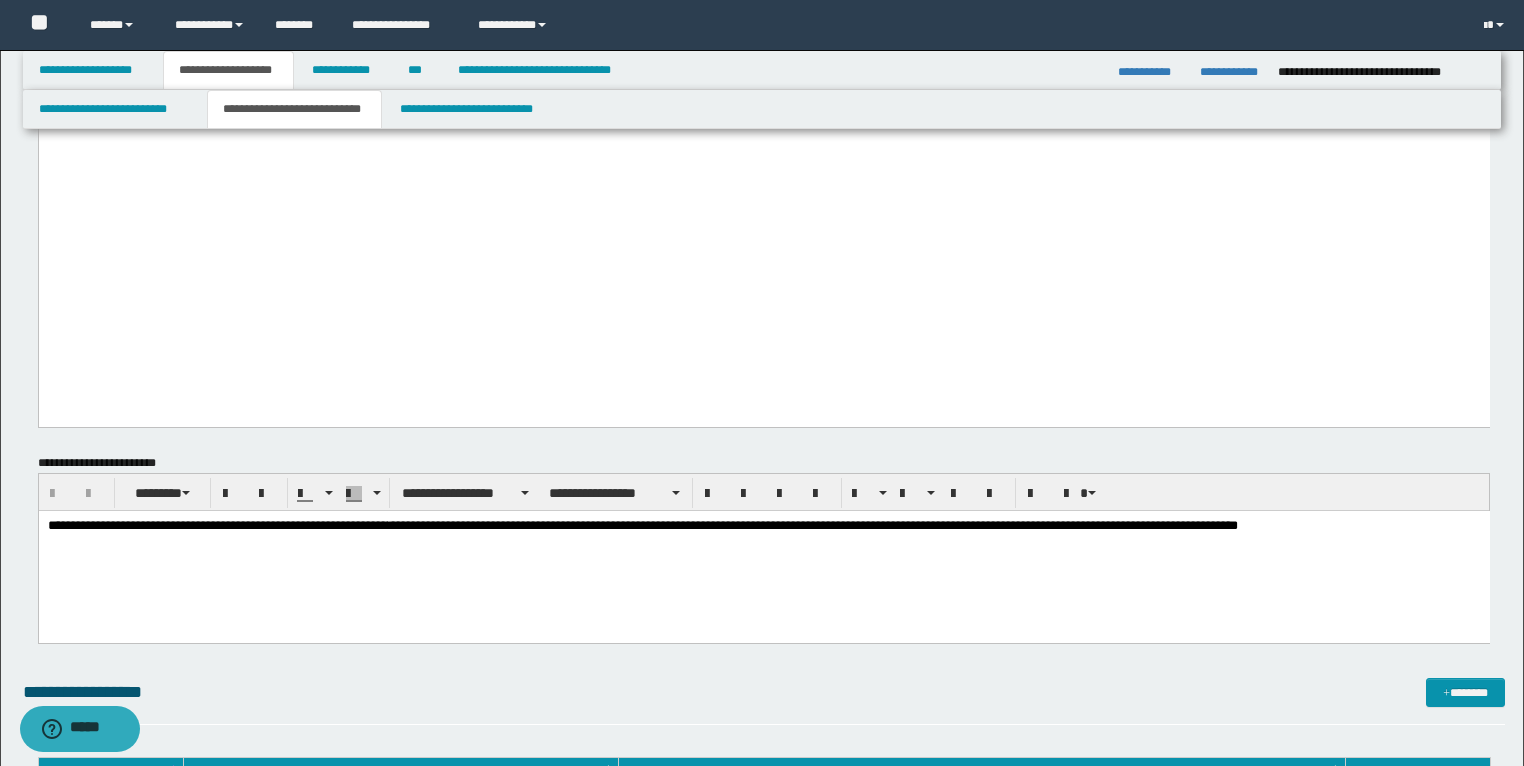 scroll, scrollTop: 3606, scrollLeft: 0, axis: vertical 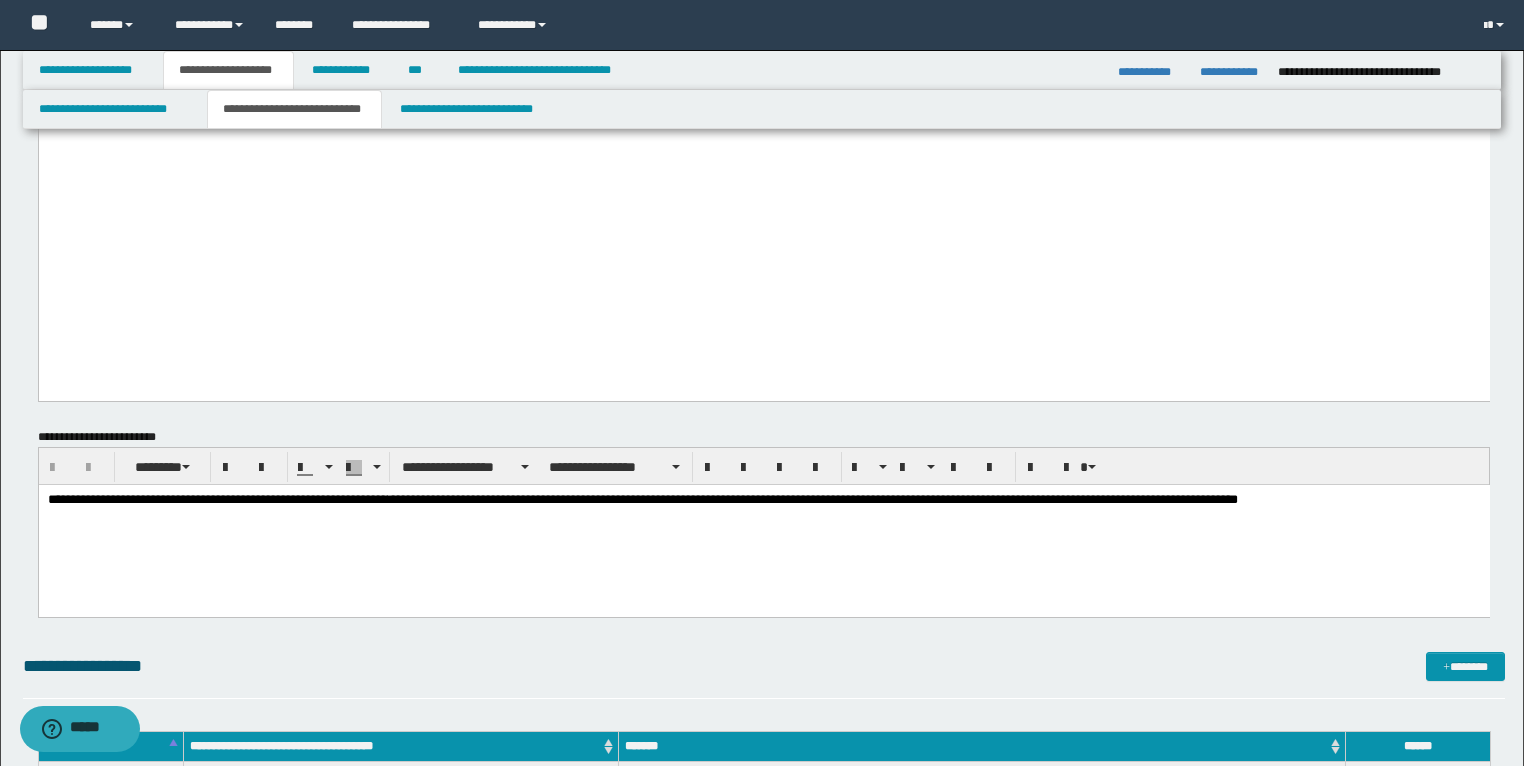 click at bounding box center (810, -238) 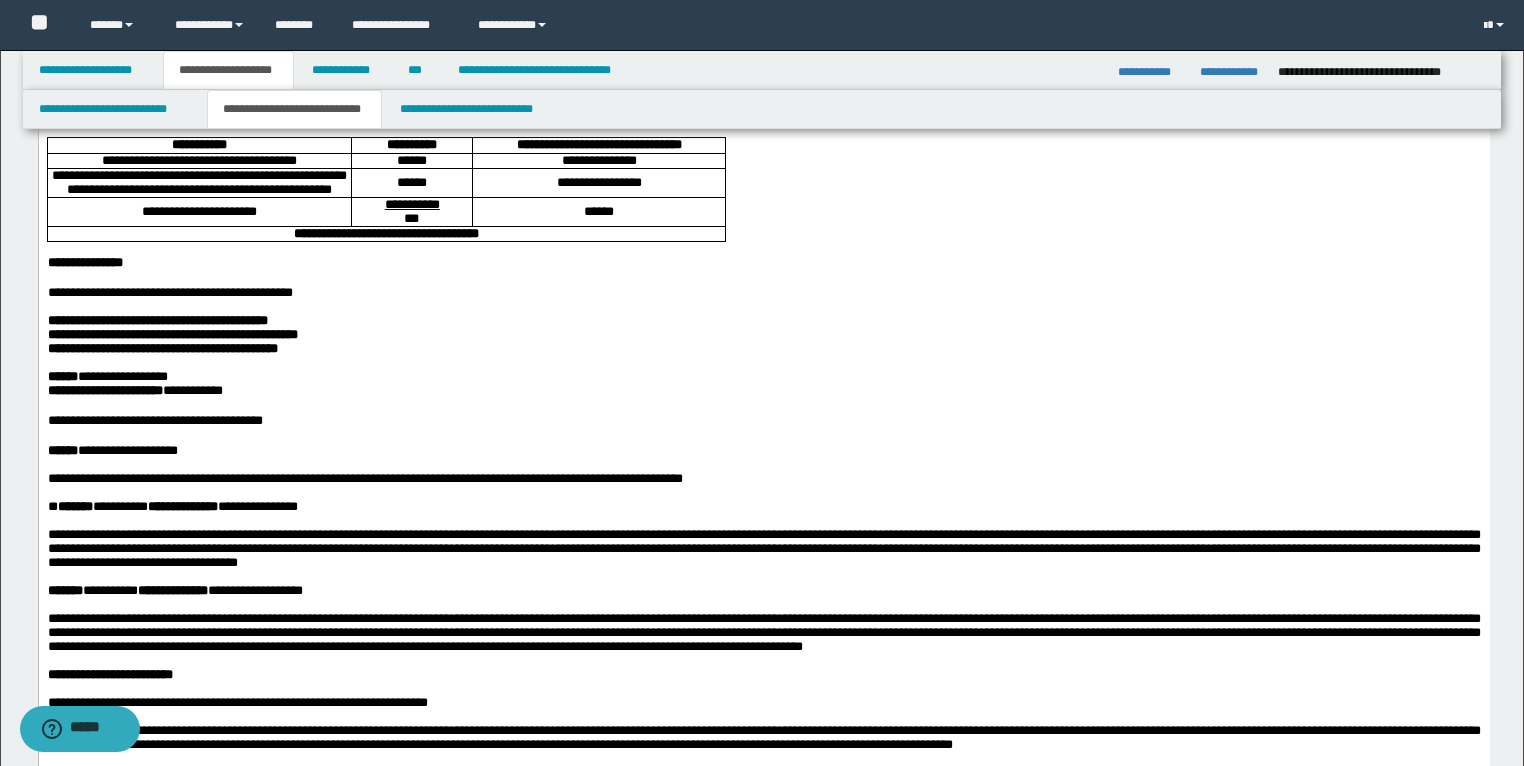 scroll, scrollTop: 0, scrollLeft: 0, axis: both 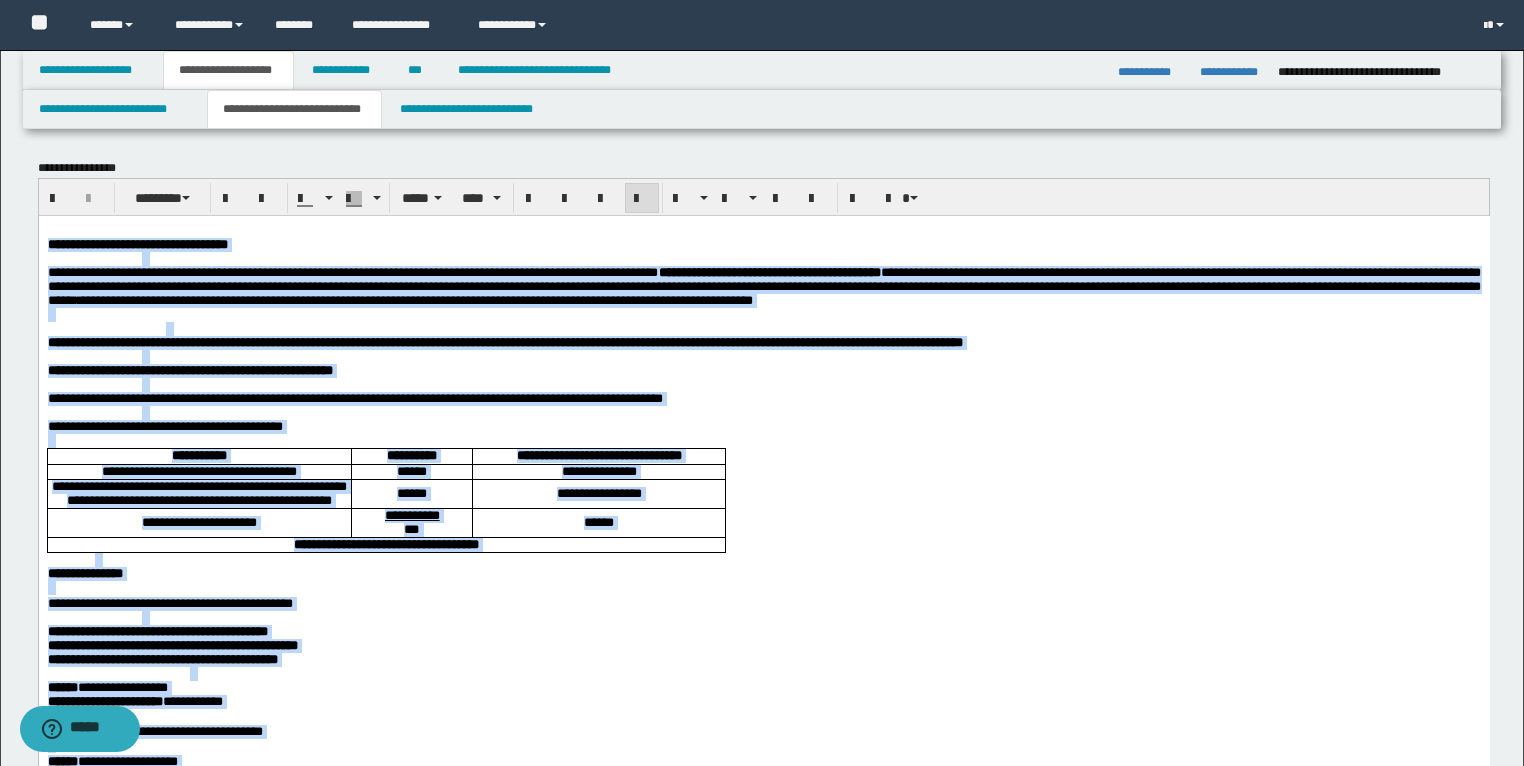 drag, startPoint x: 1248, startPoint y: 3868, endPoint x: 63, endPoint y: 224, distance: 3831.8352 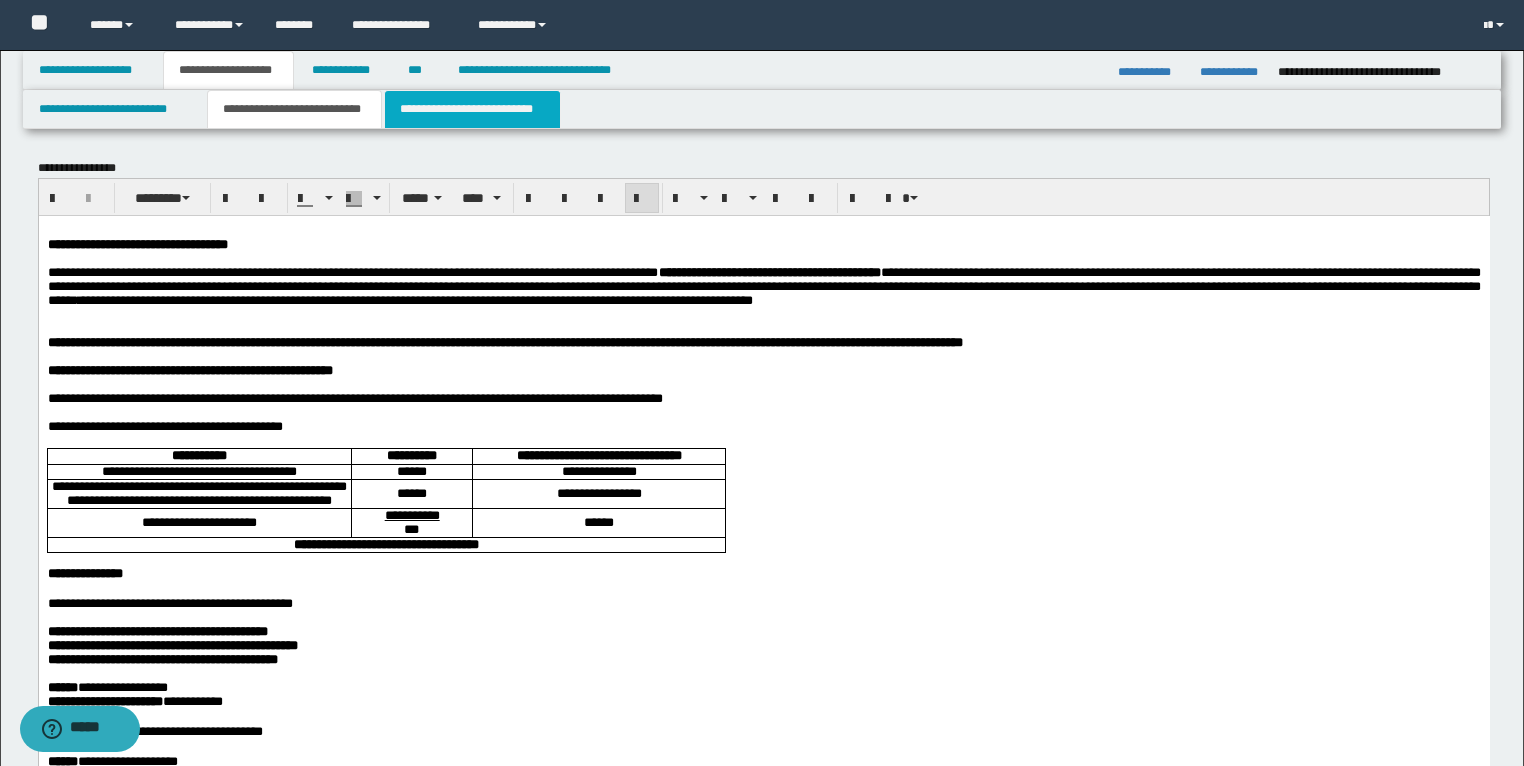click on "**********" at bounding box center (472, 109) 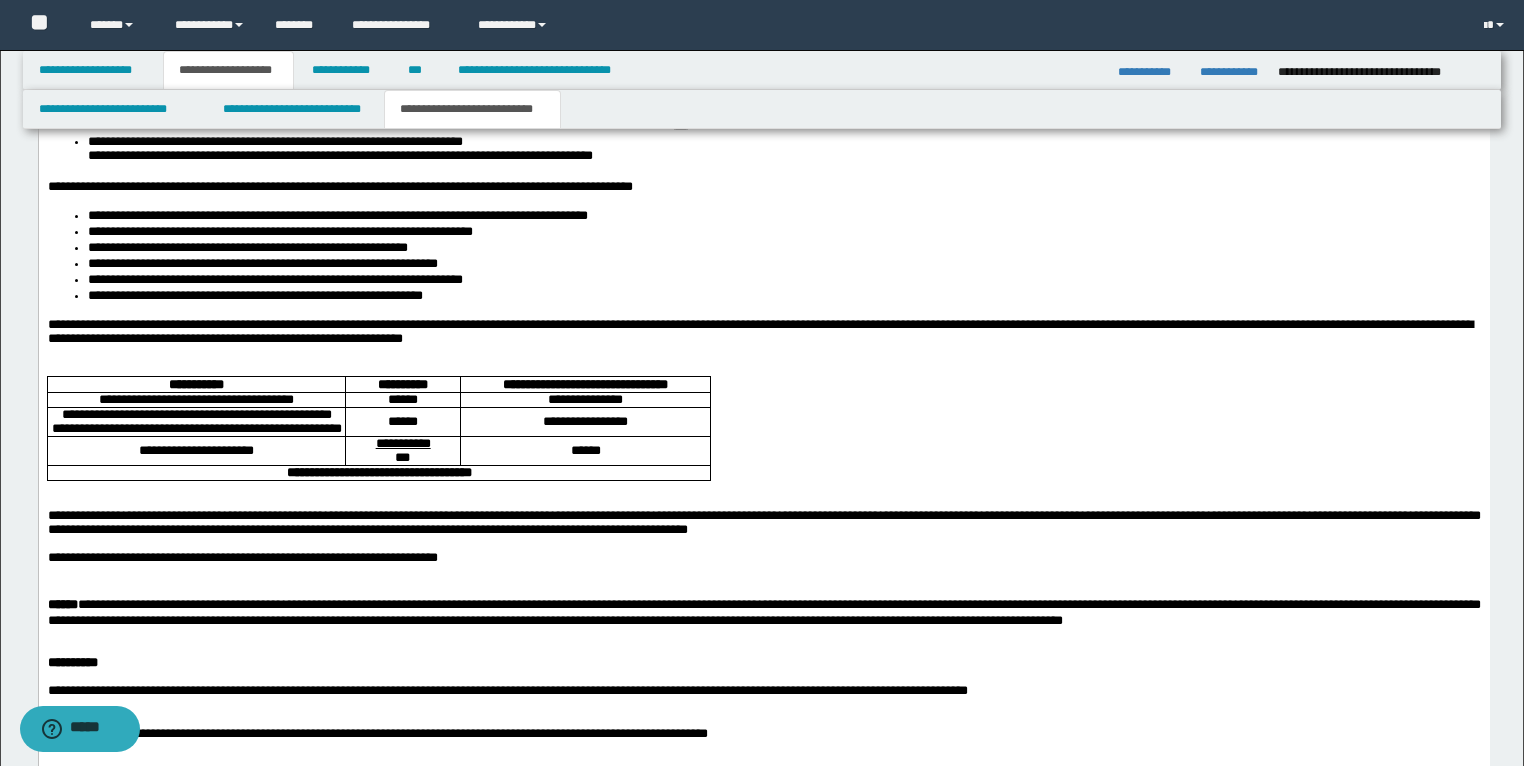 scroll, scrollTop: 2080, scrollLeft: 0, axis: vertical 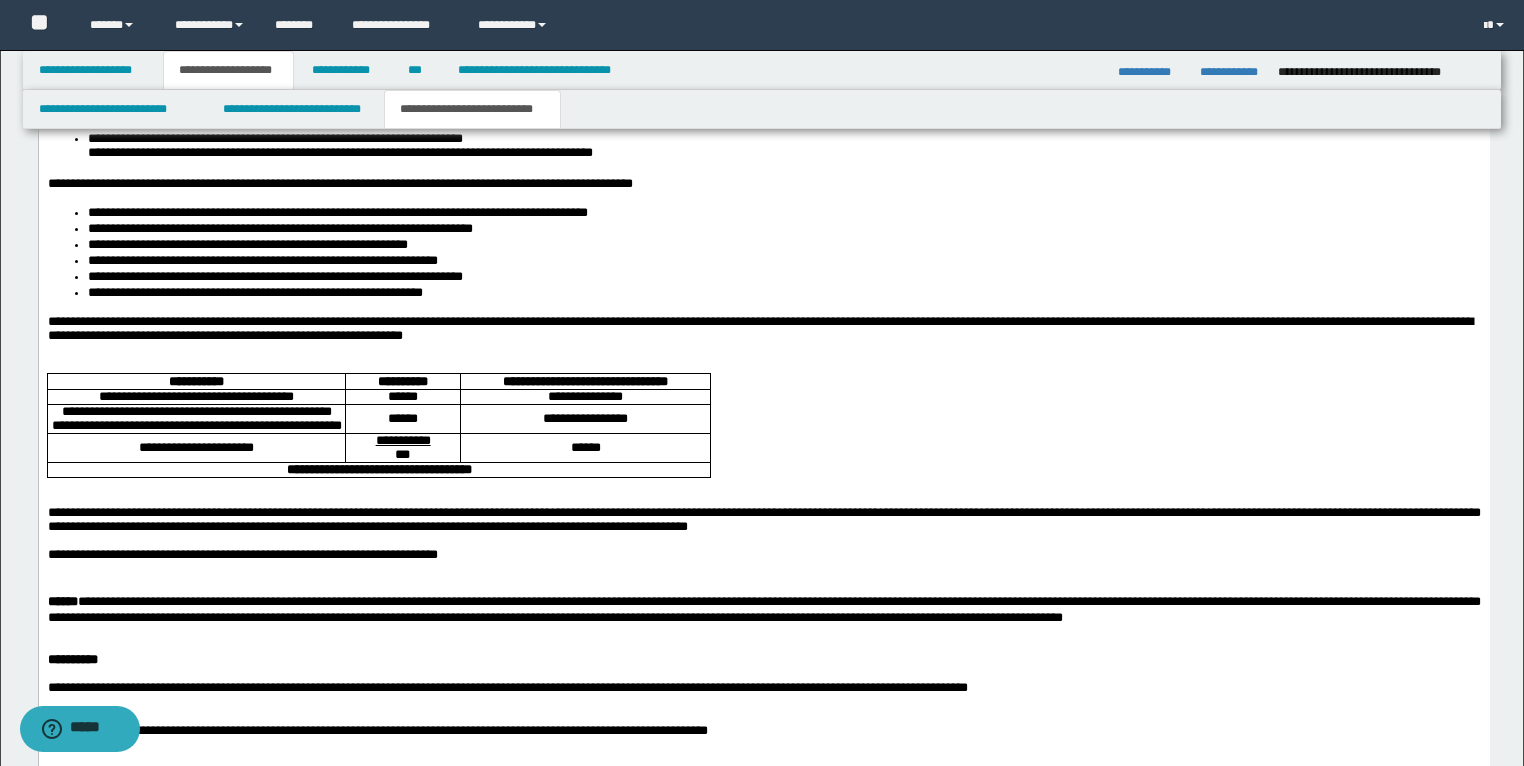 click at bounding box center [763, 352] 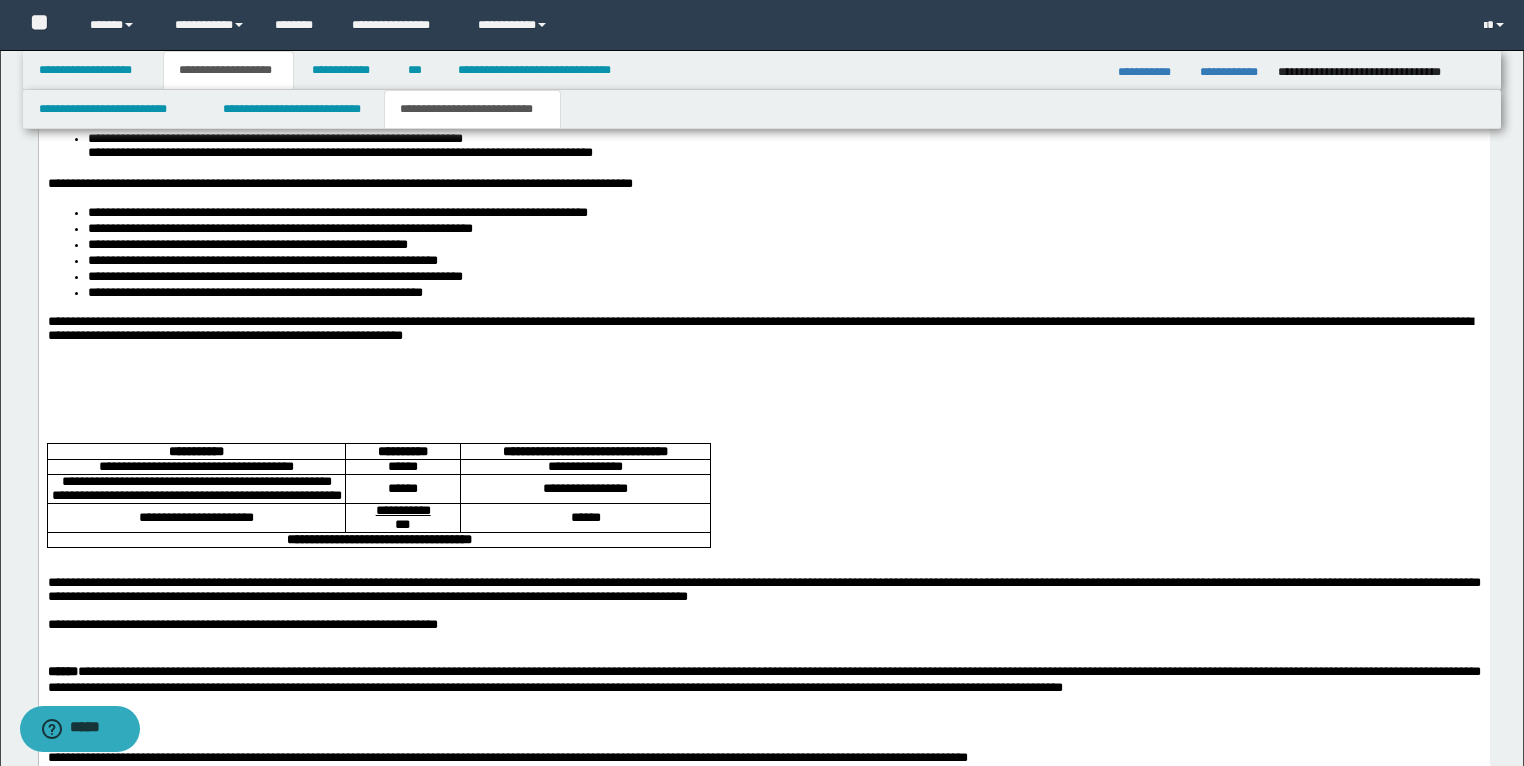 click at bounding box center (763, 381) 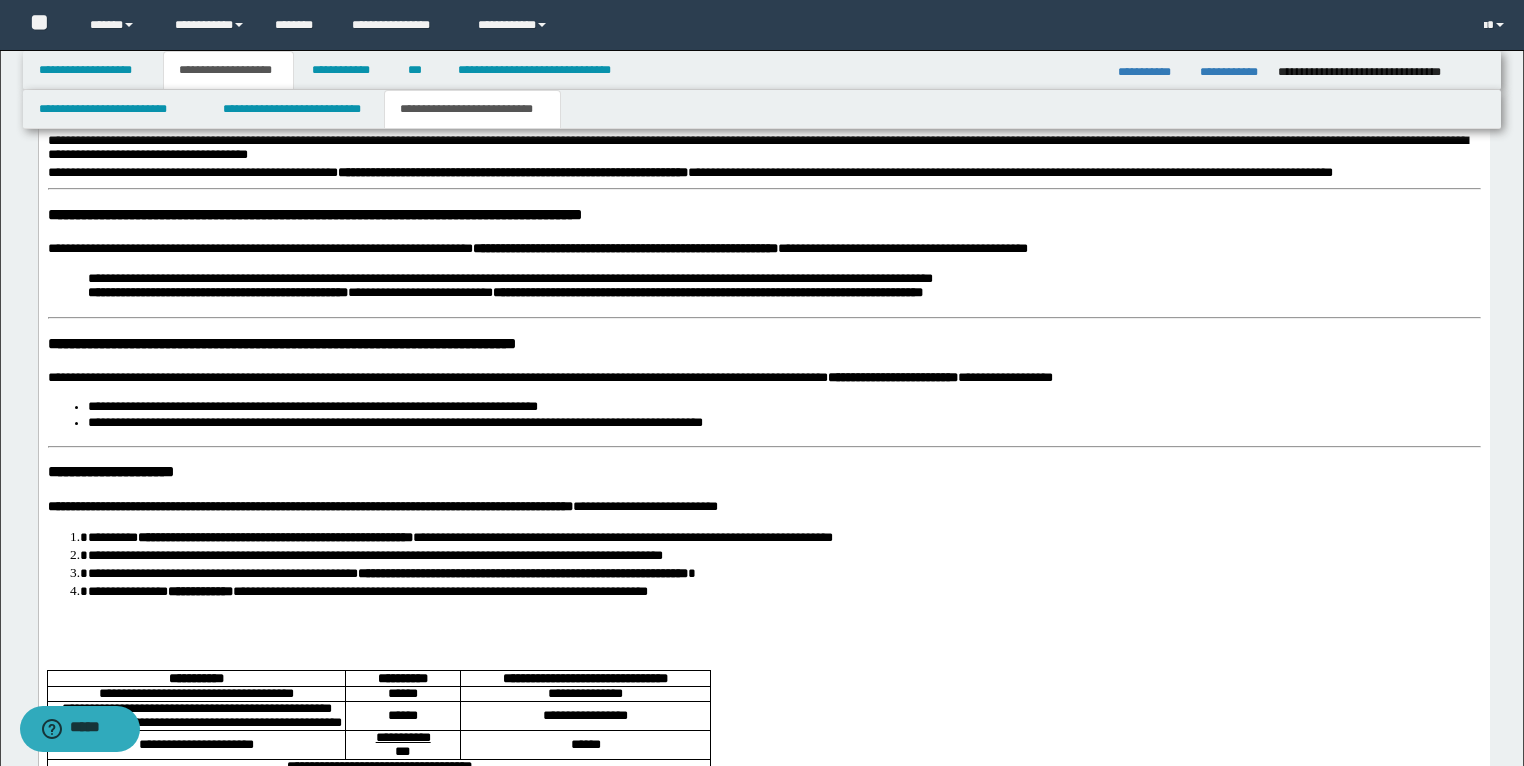 scroll, scrollTop: 2560, scrollLeft: 0, axis: vertical 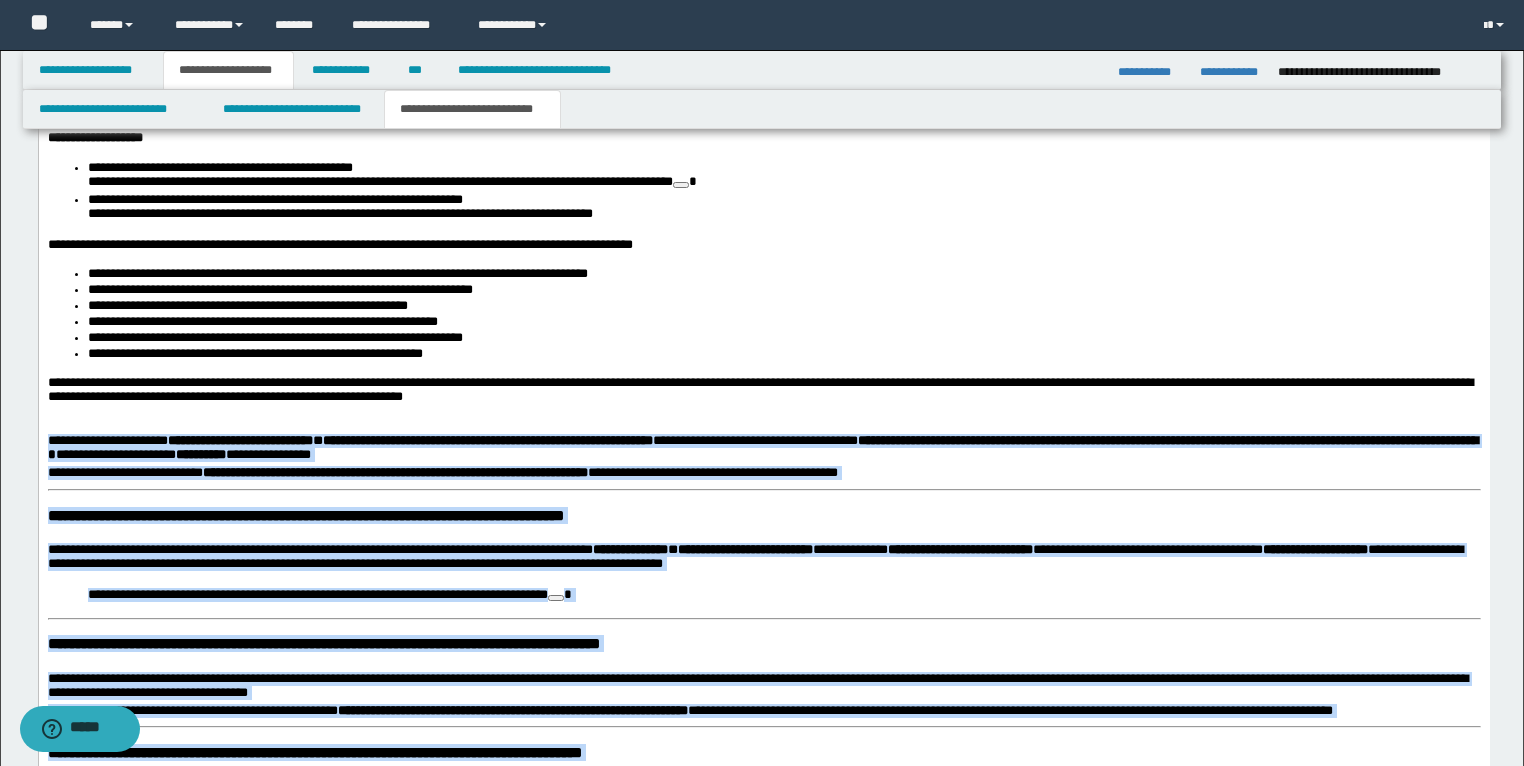 drag, startPoint x: 719, startPoint y: 1145, endPoint x: 43, endPoint y: 473, distance: 953.18414 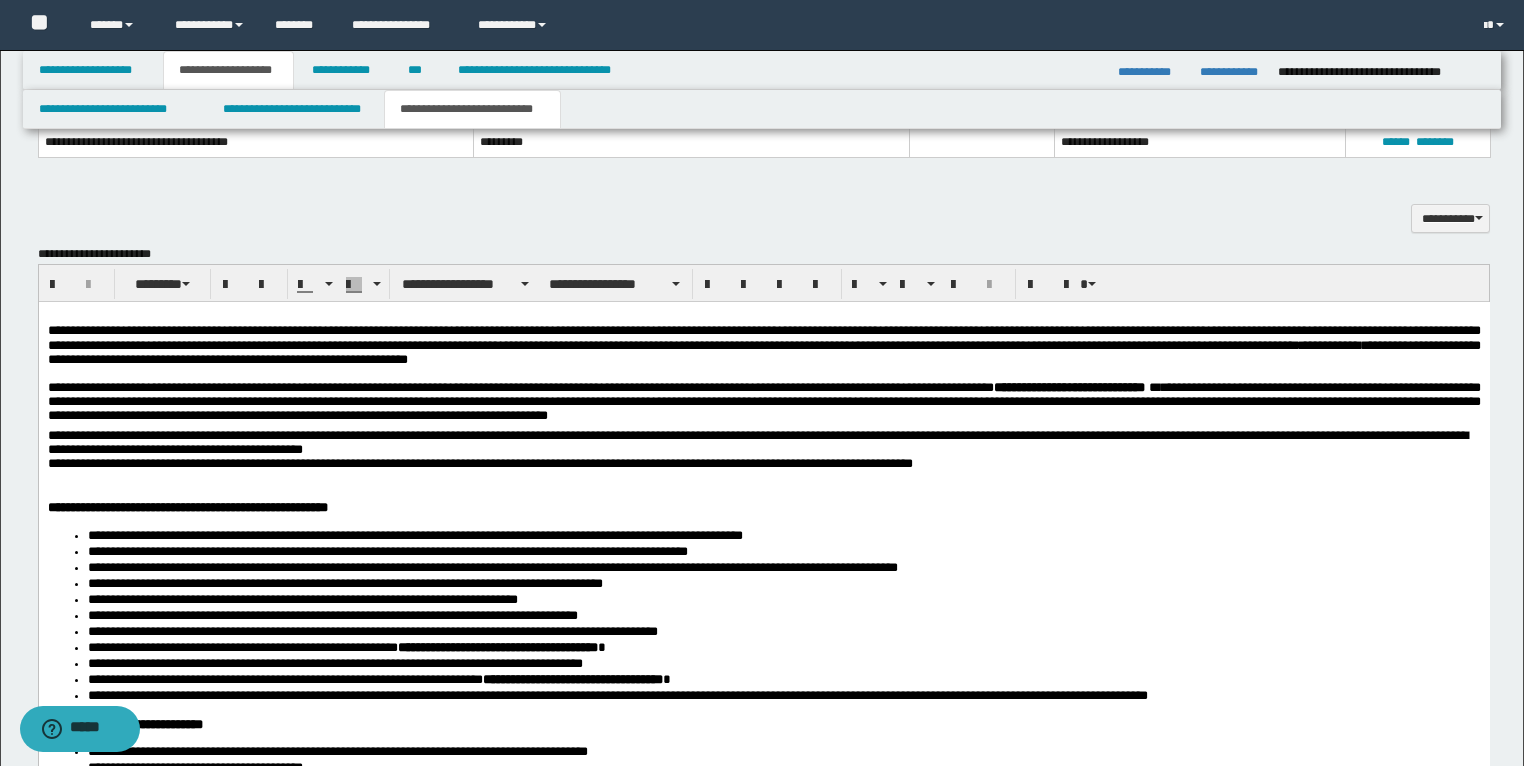 scroll, scrollTop: 1299, scrollLeft: 0, axis: vertical 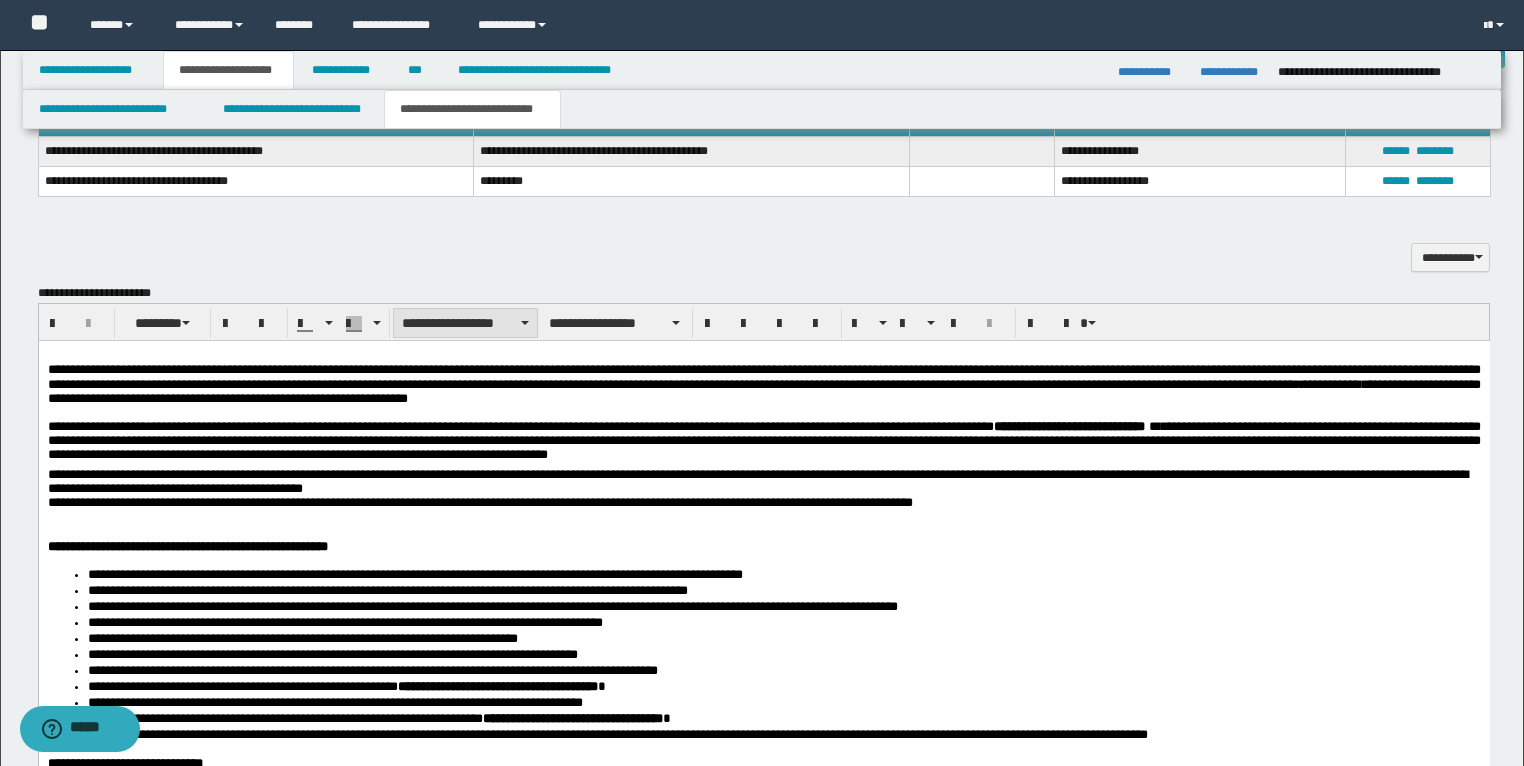 click on "**********" at bounding box center (465, 323) 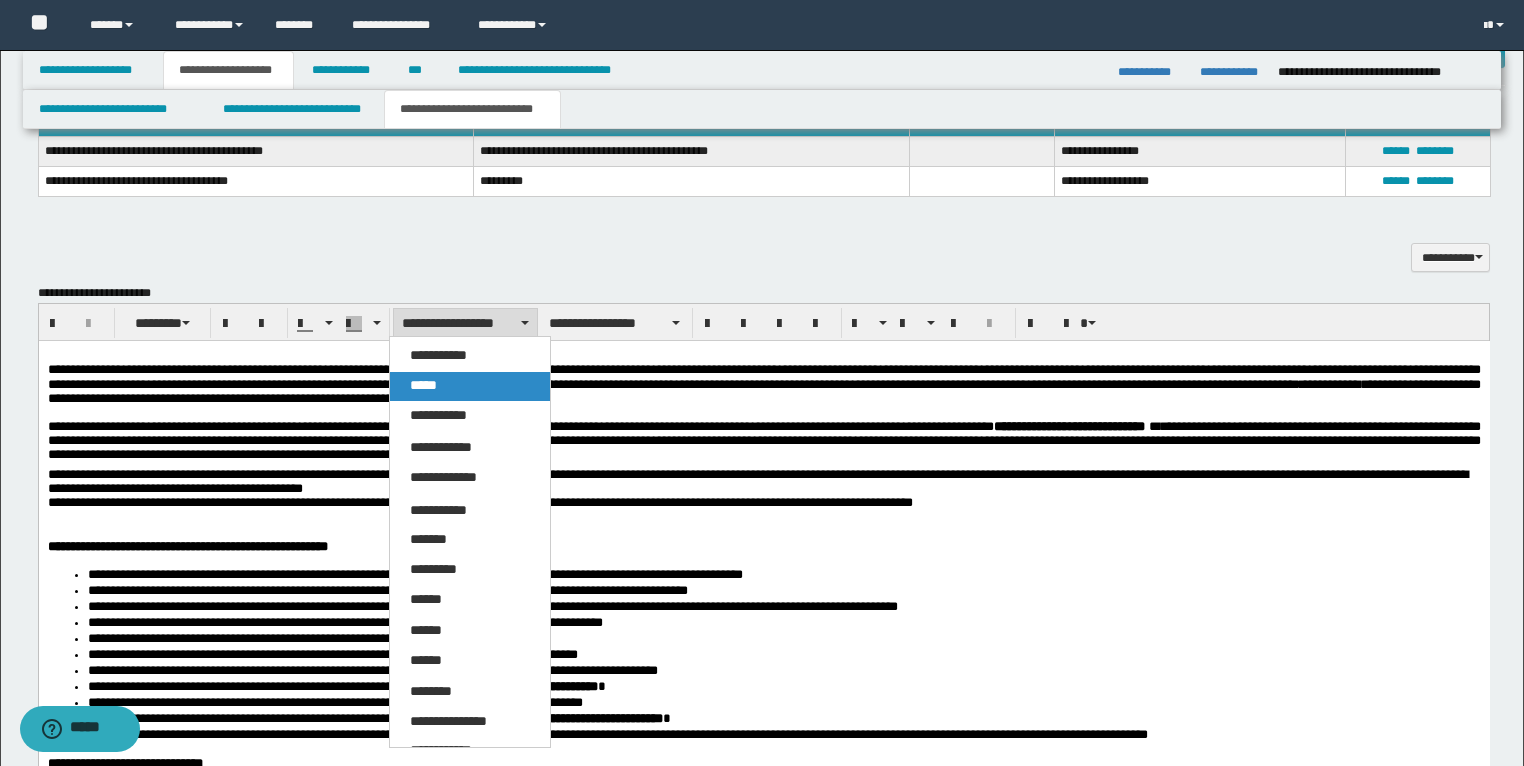 click on "*****" at bounding box center [470, 386] 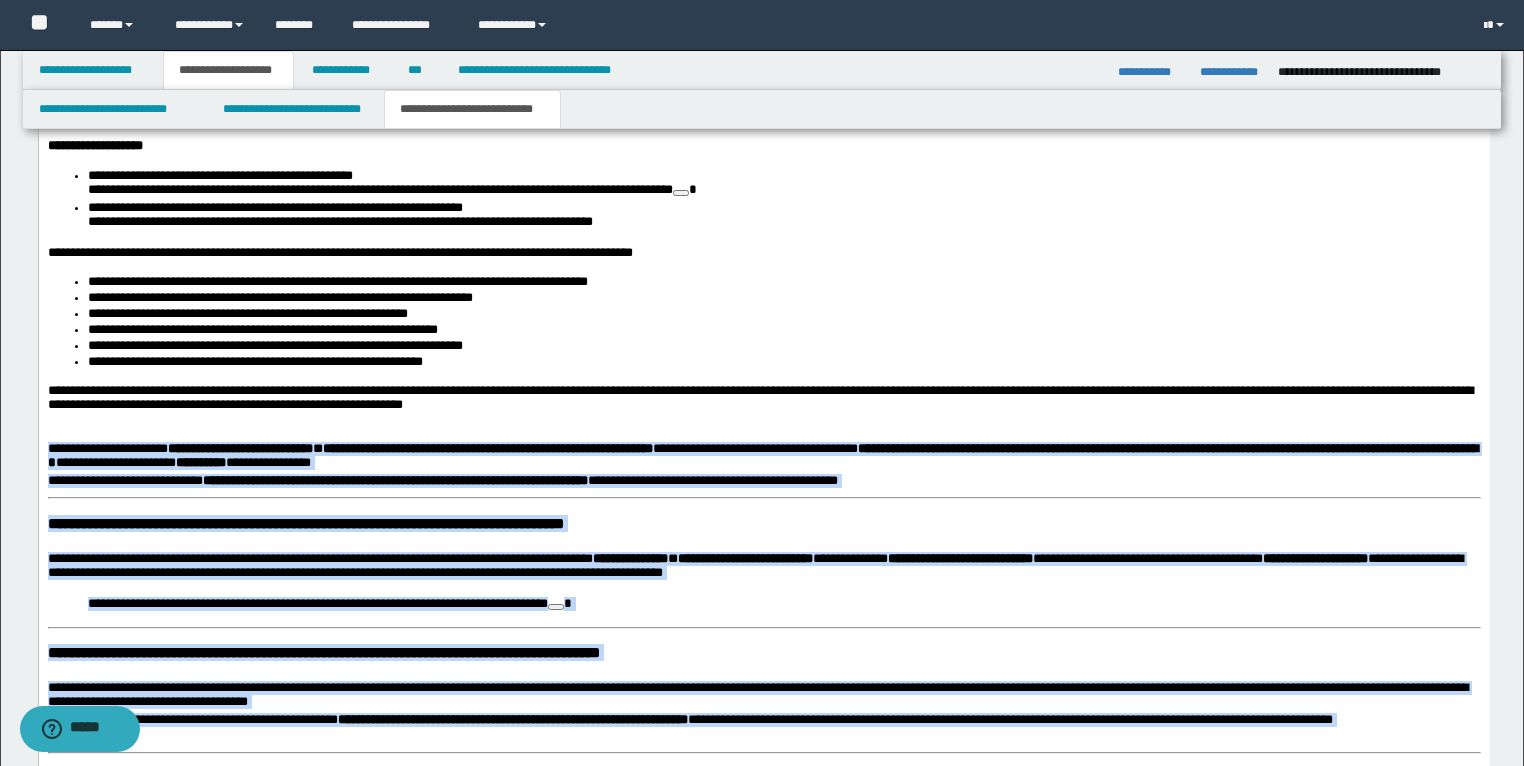 scroll, scrollTop: 2019, scrollLeft: 0, axis: vertical 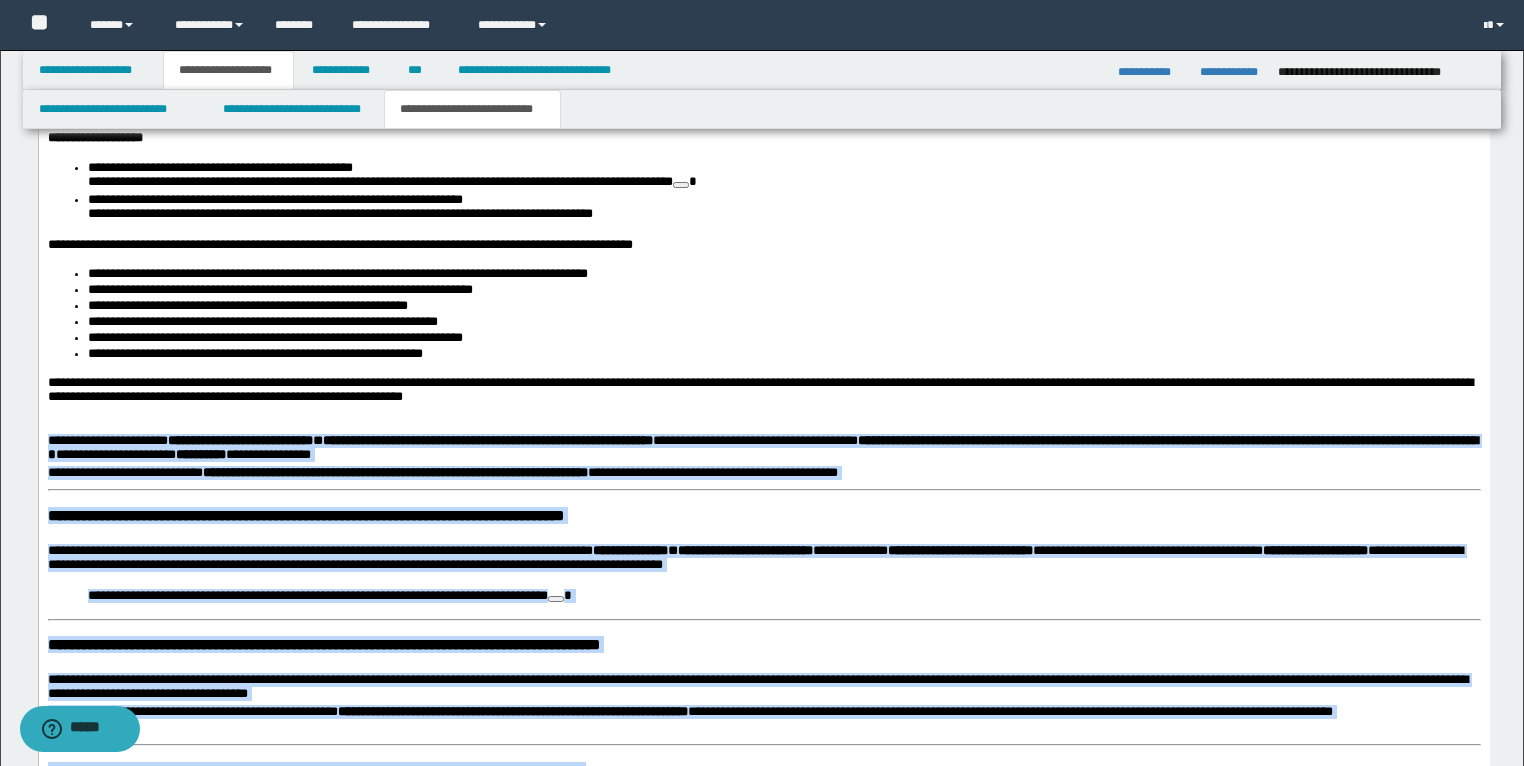 click on "**********" at bounding box center [763, 779] 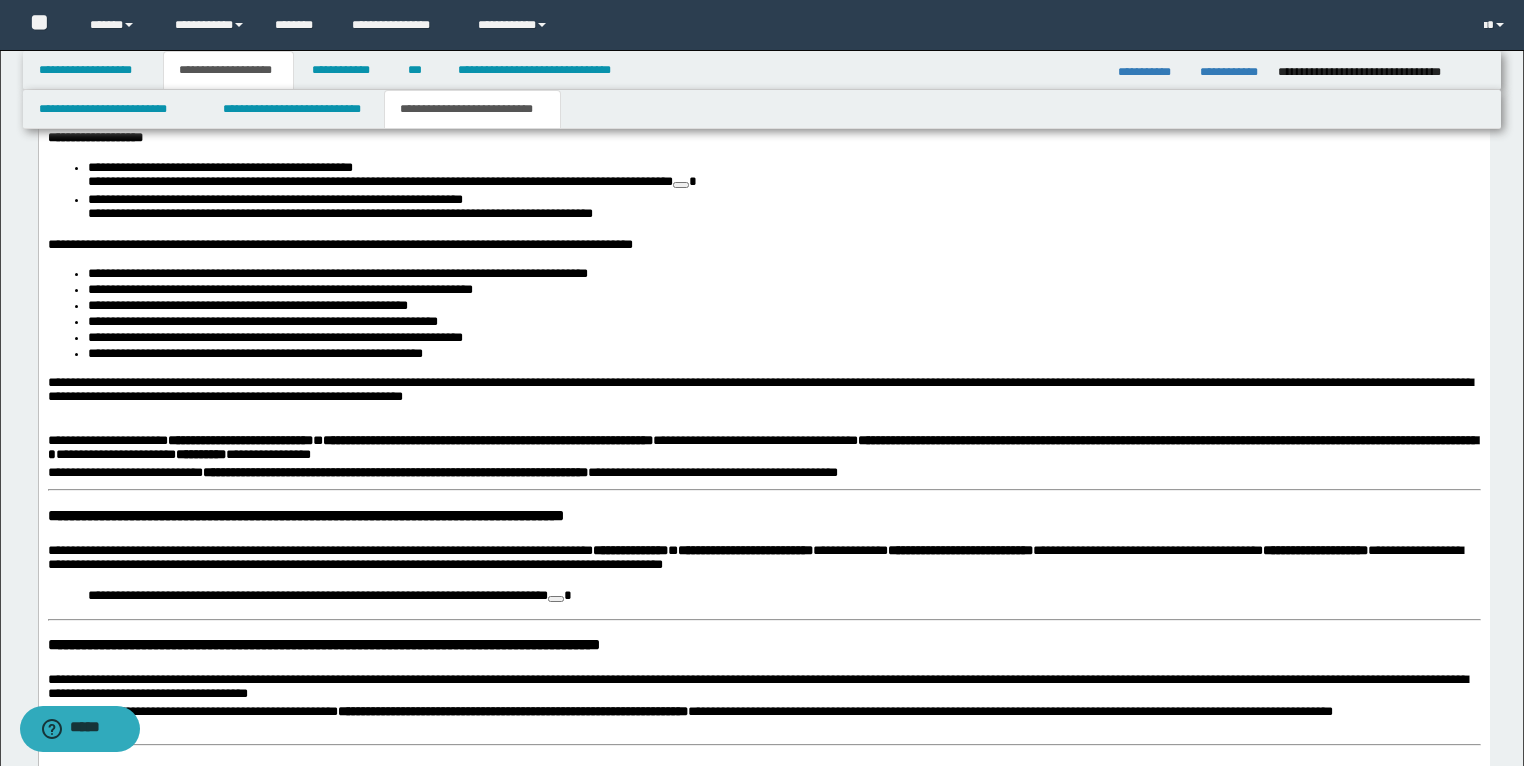 click on "**********" at bounding box center (314, 516) 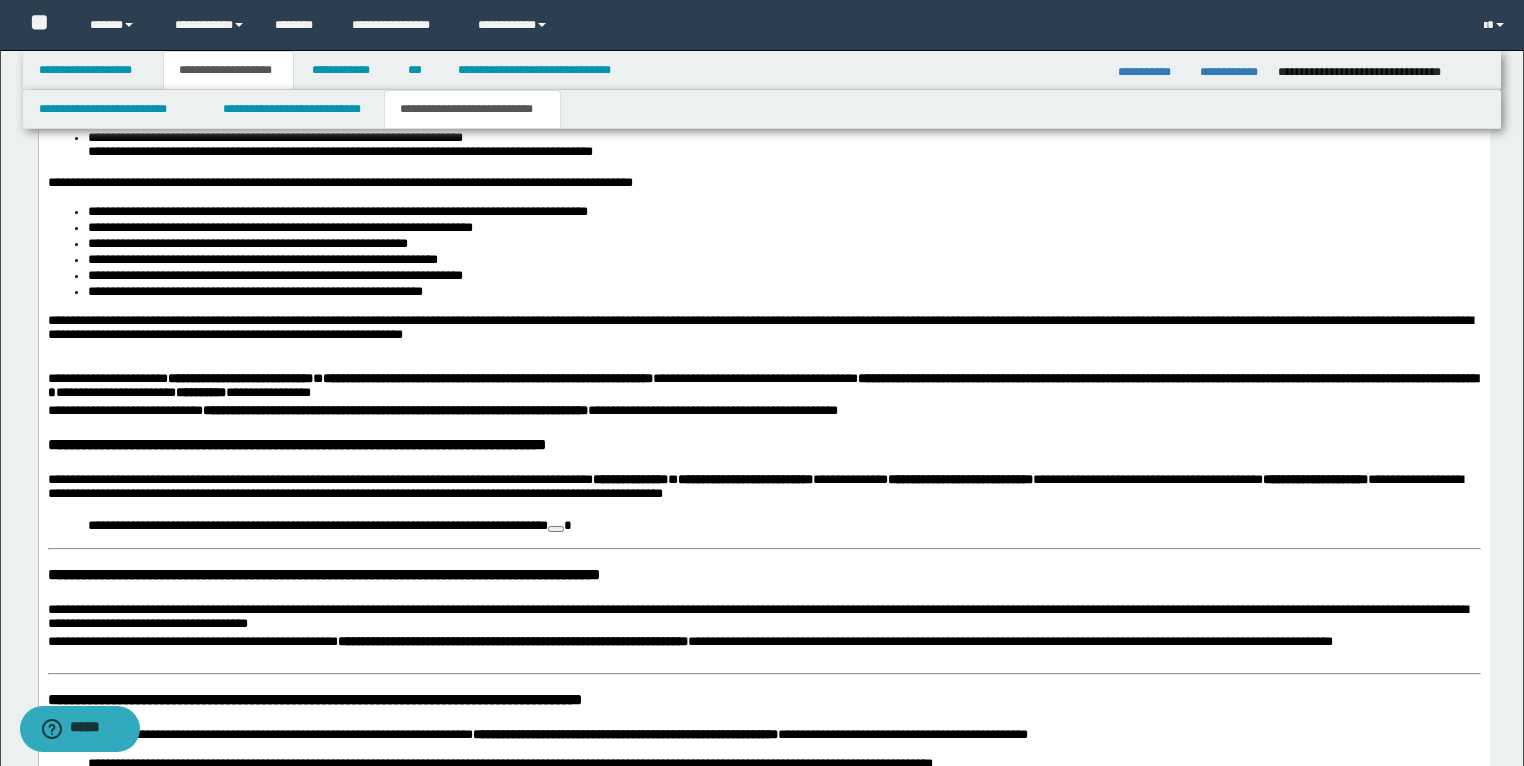scroll, scrollTop: 2179, scrollLeft: 0, axis: vertical 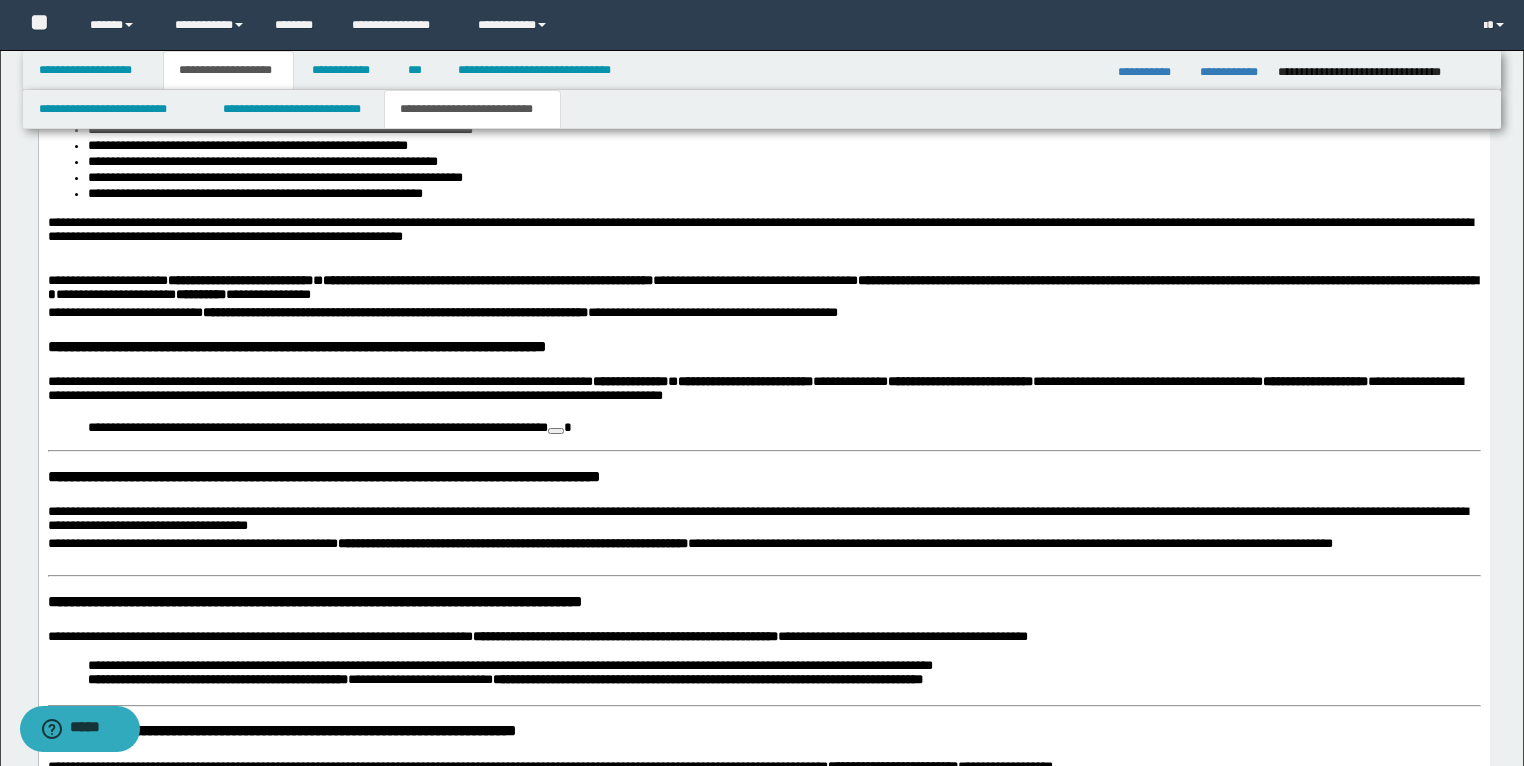 click on "**********" at bounding box center (332, 477) 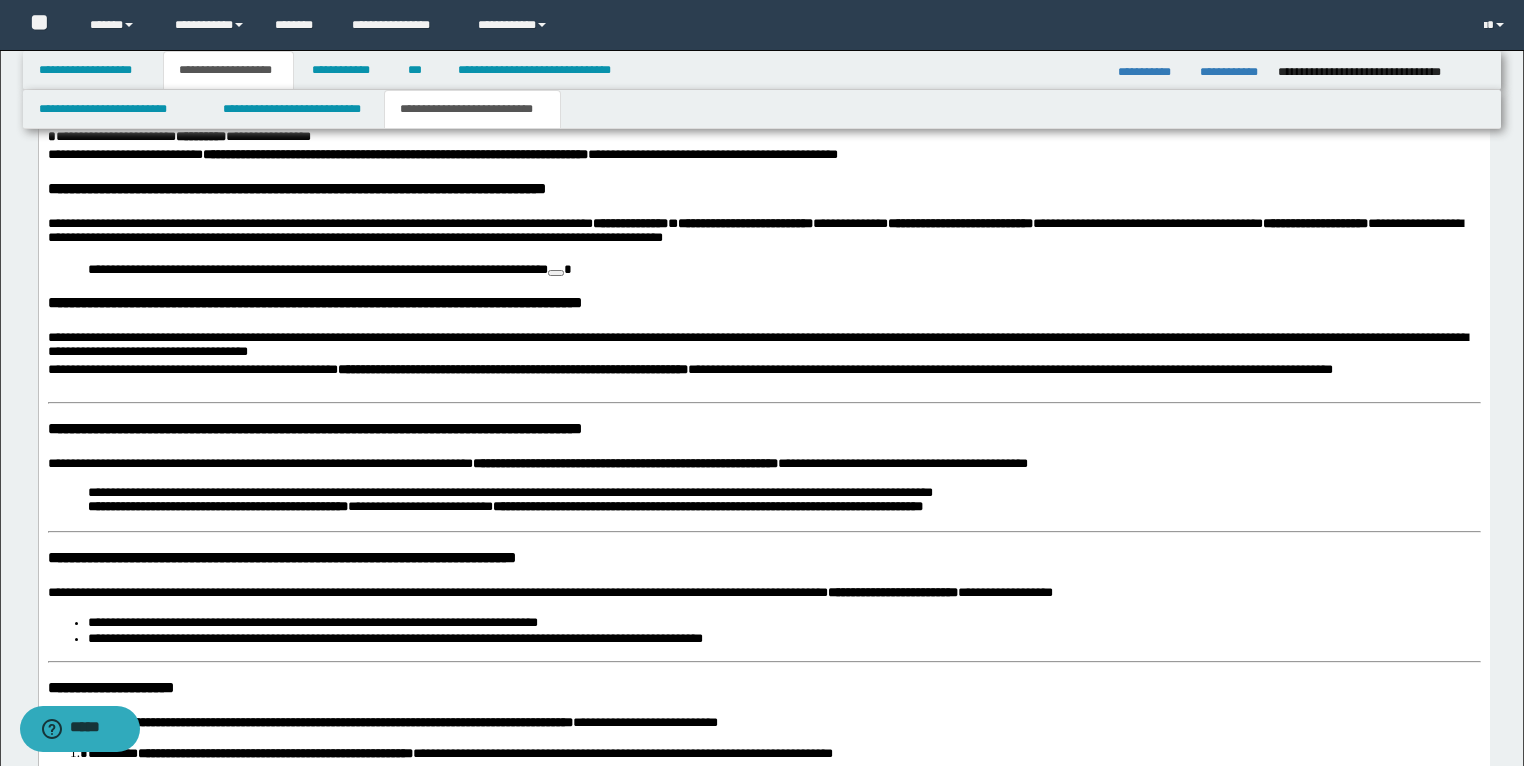 scroll, scrollTop: 2339, scrollLeft: 0, axis: vertical 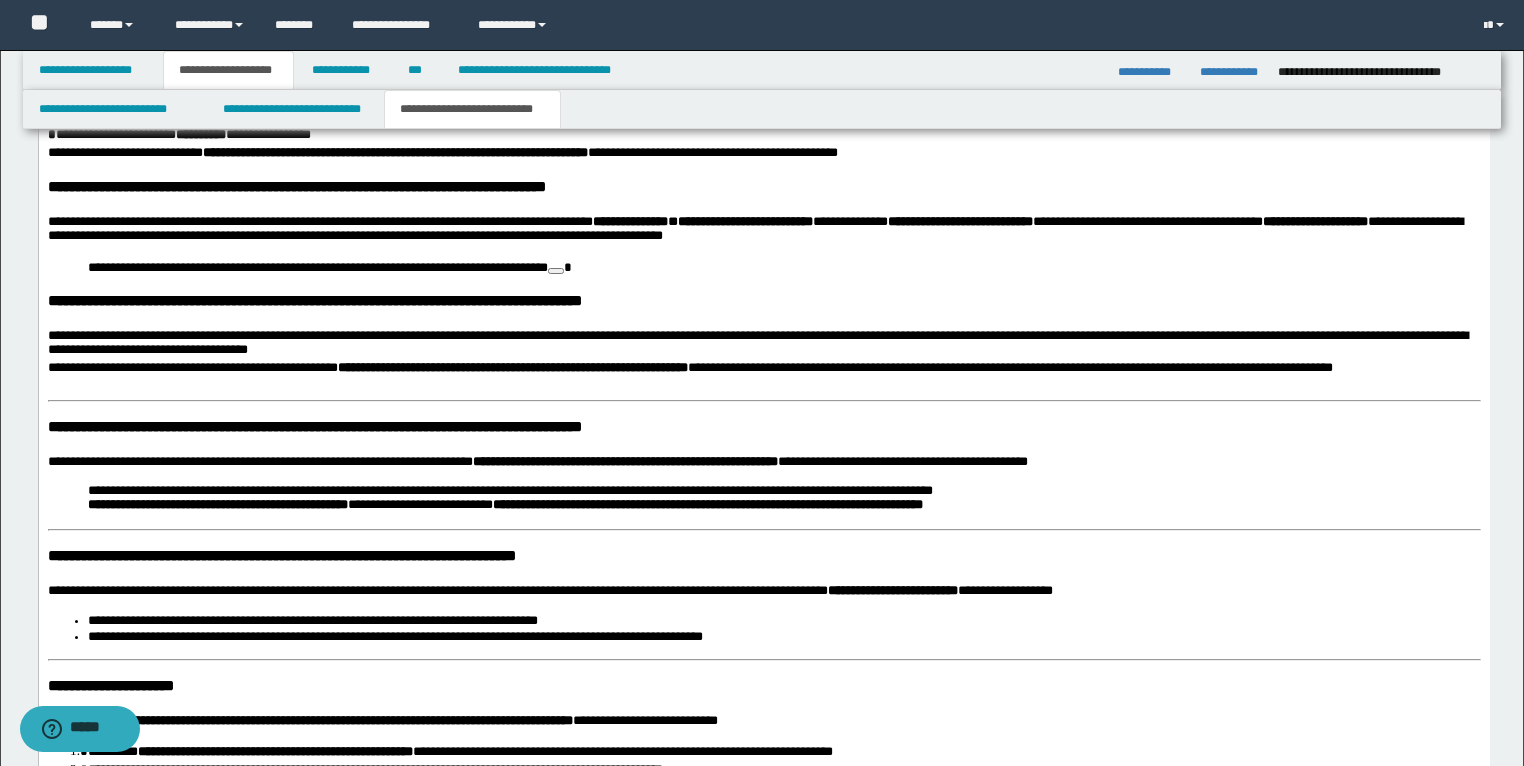 click on "**********" at bounding box center (323, 427) 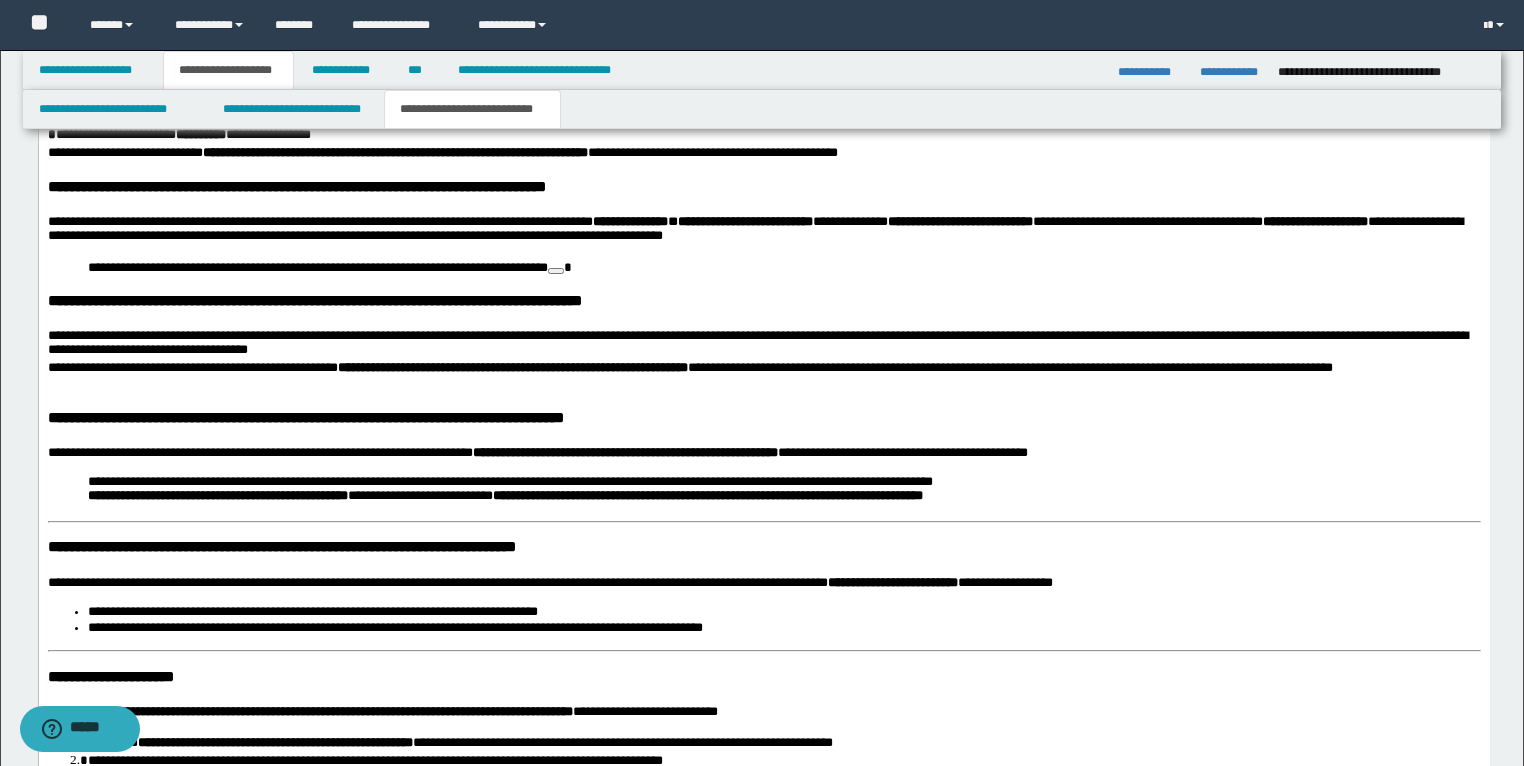 click on "**********" at bounding box center (281, 547) 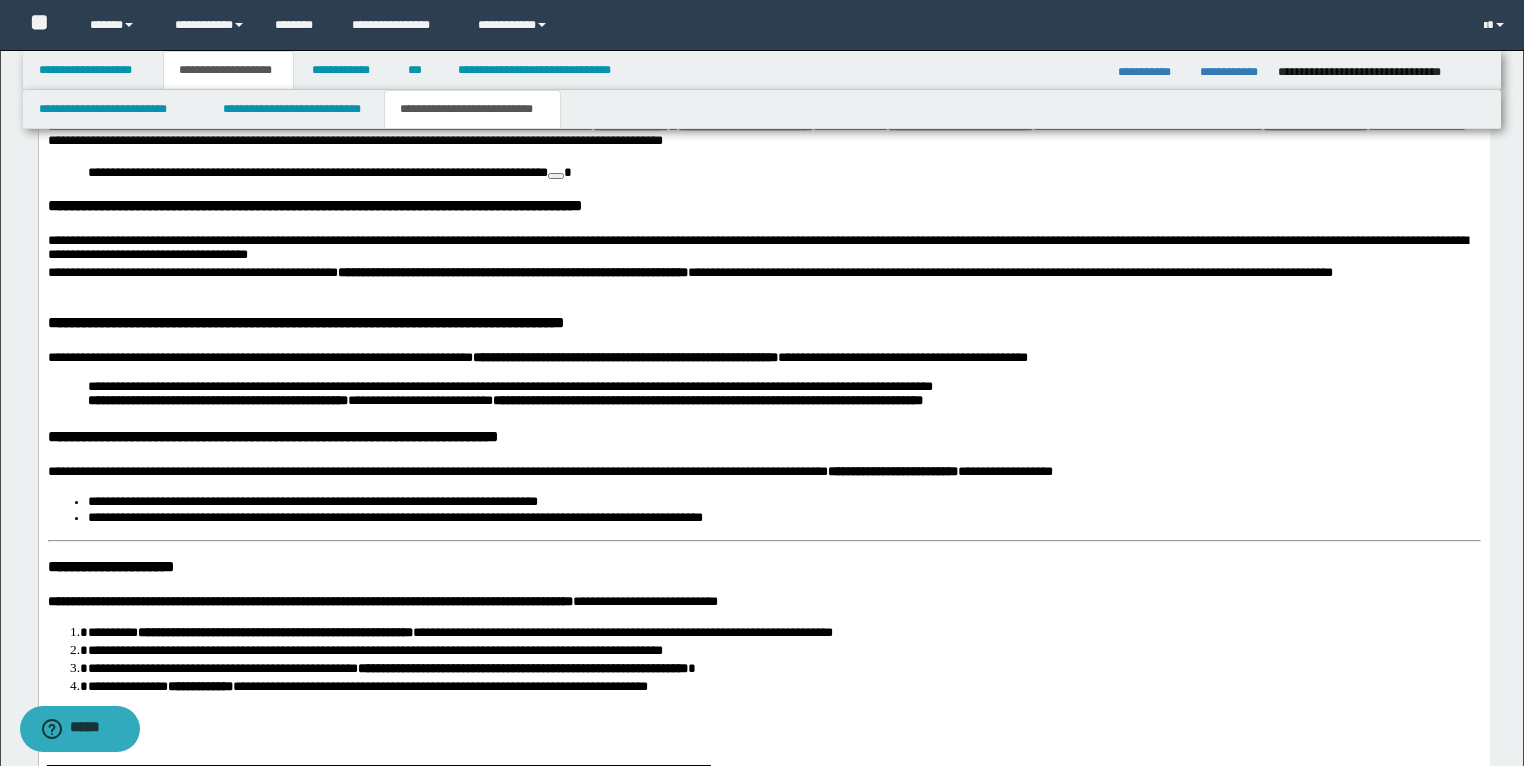 scroll, scrollTop: 2659, scrollLeft: 0, axis: vertical 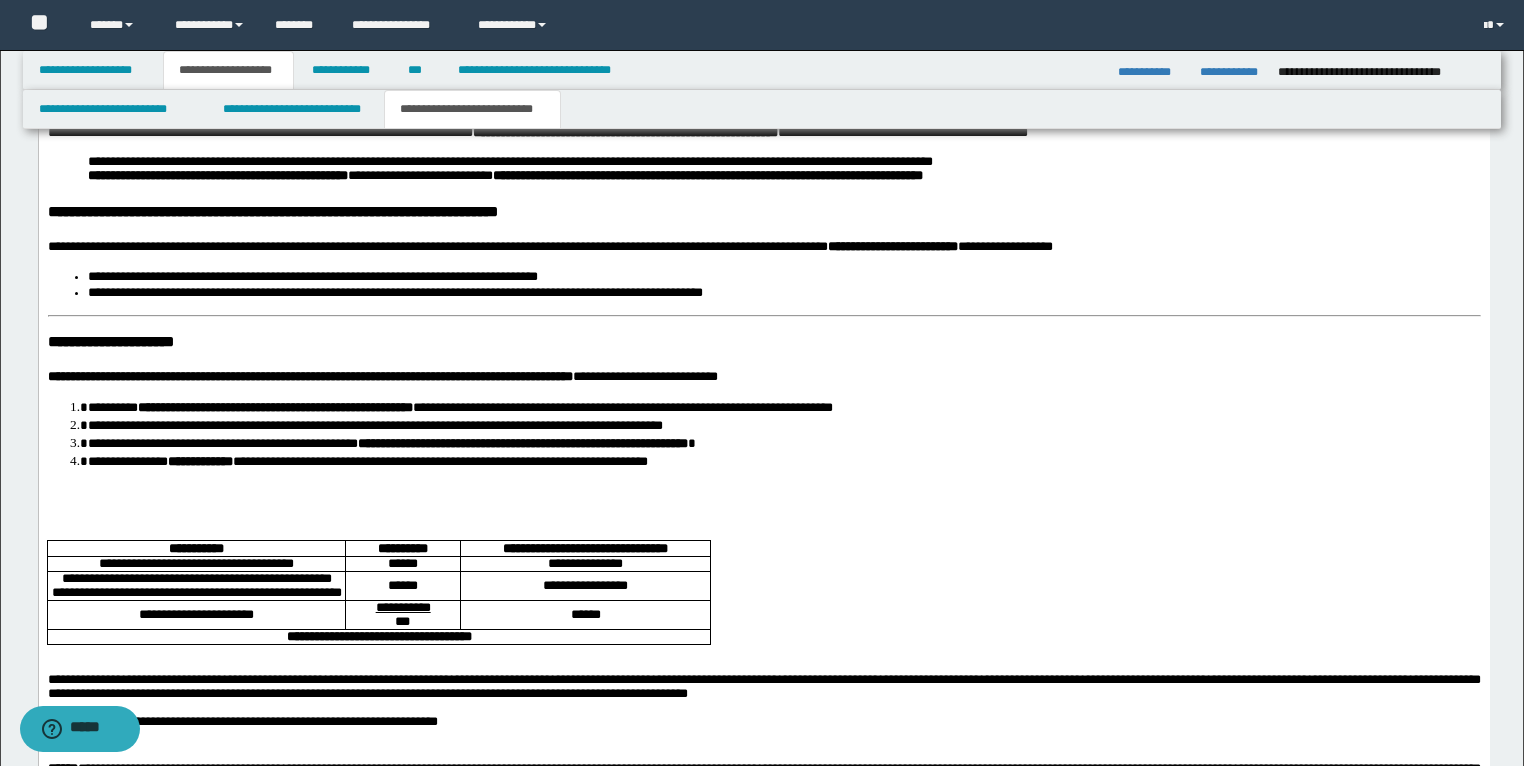 click on "**********" at bounding box center [110, 342] 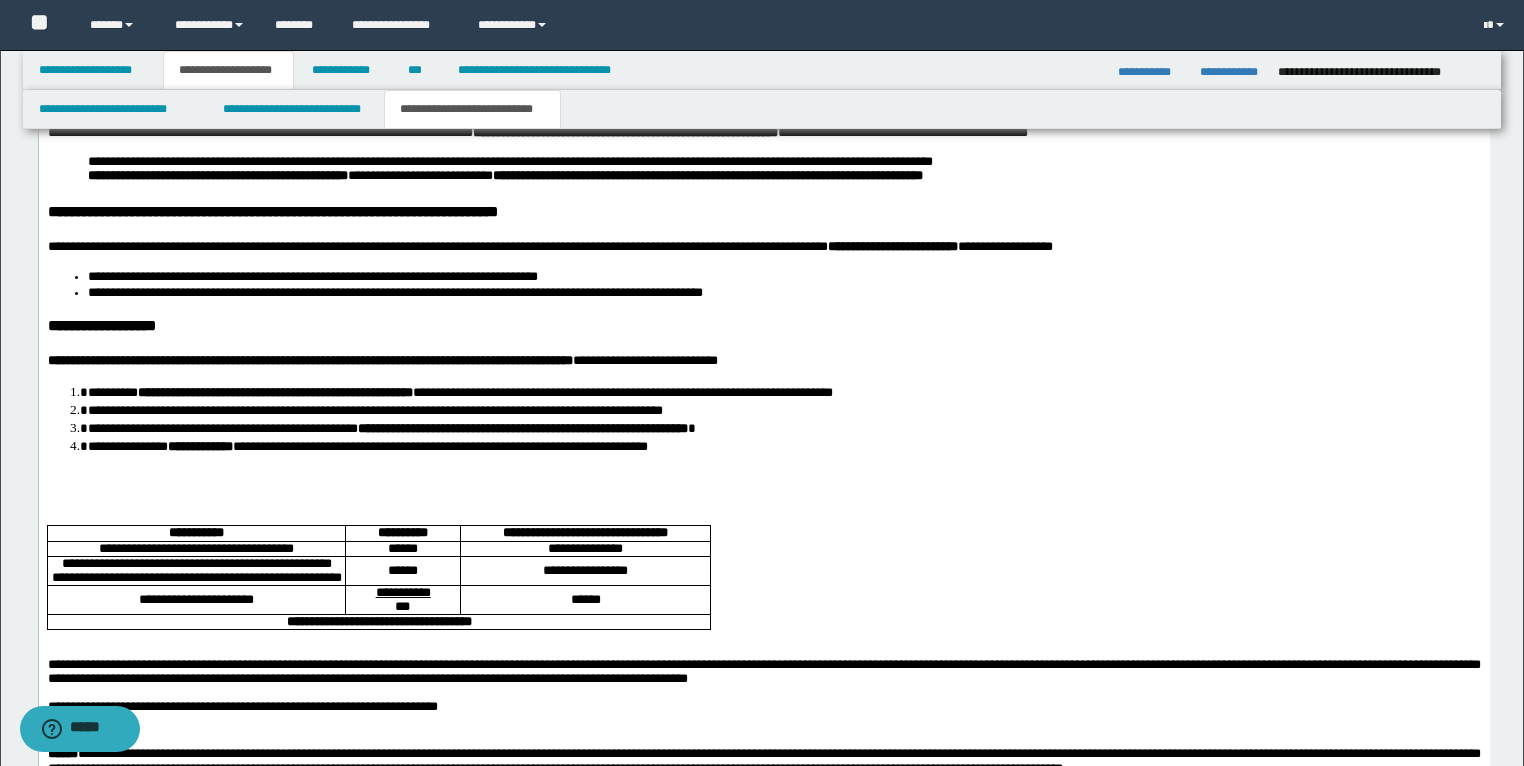 scroll, scrollTop: 2579, scrollLeft: 0, axis: vertical 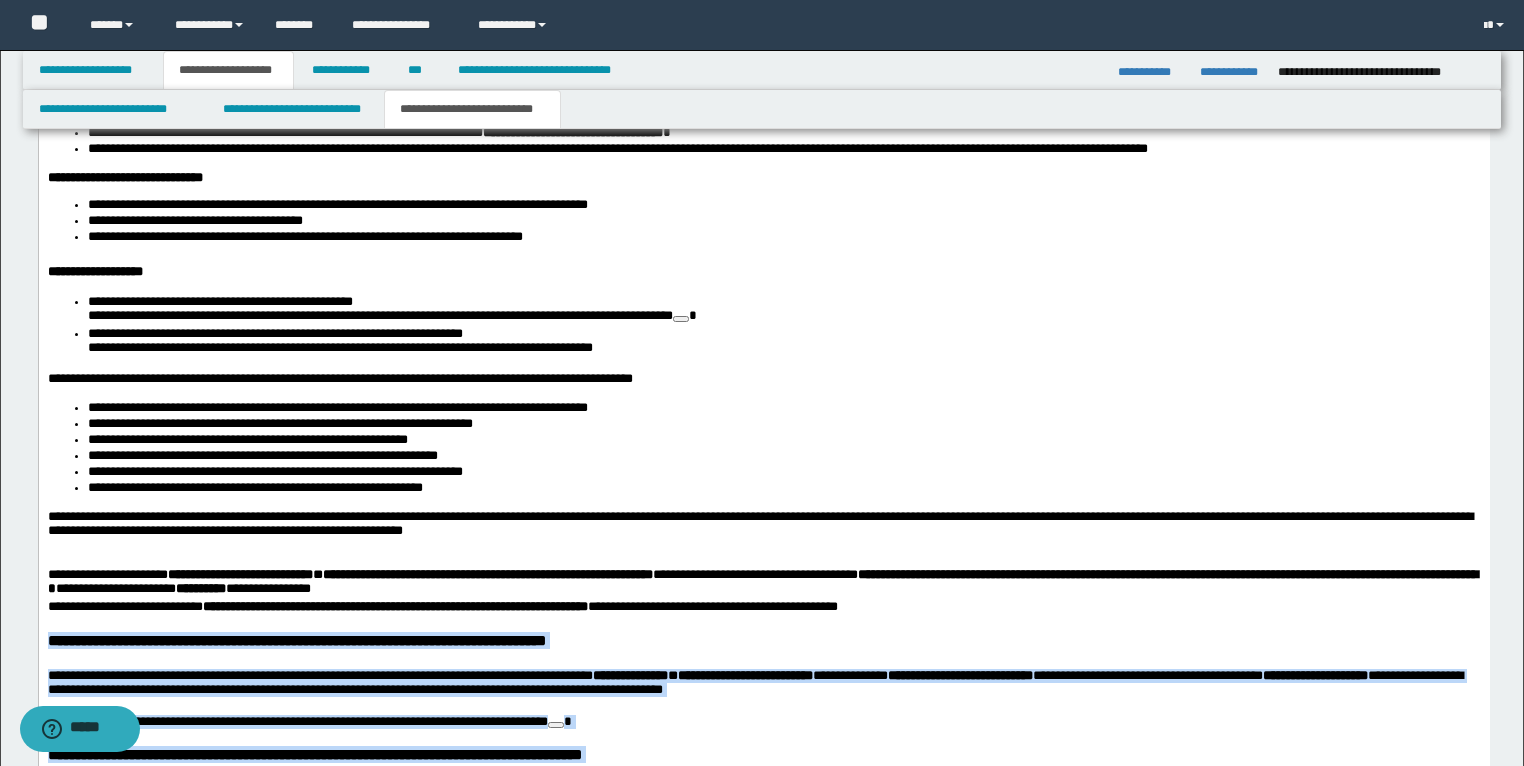 drag, startPoint x: 659, startPoint y: 1015, endPoint x: 46, endPoint y: 666, distance: 705.3864 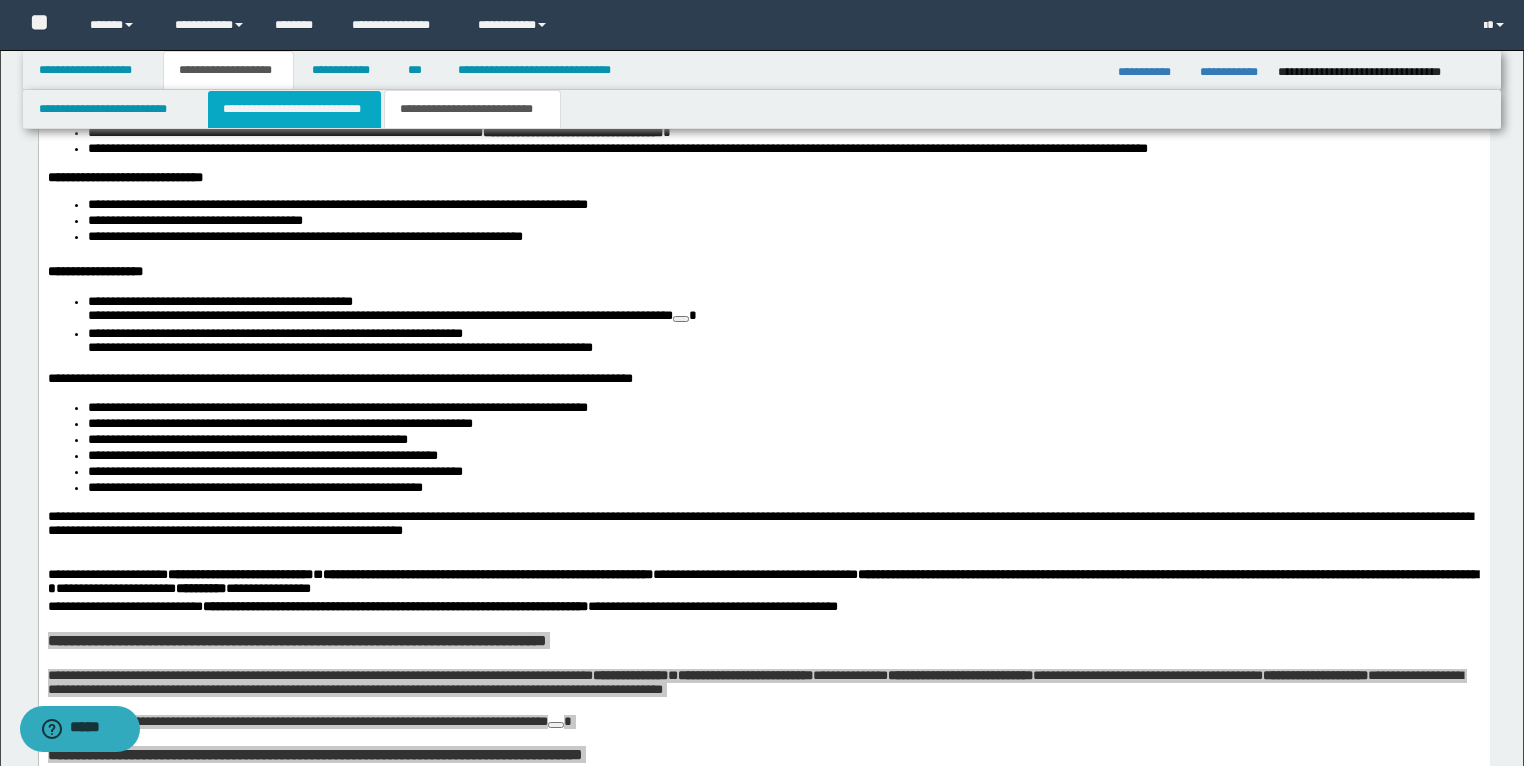 click on "**********" at bounding box center (294, 109) 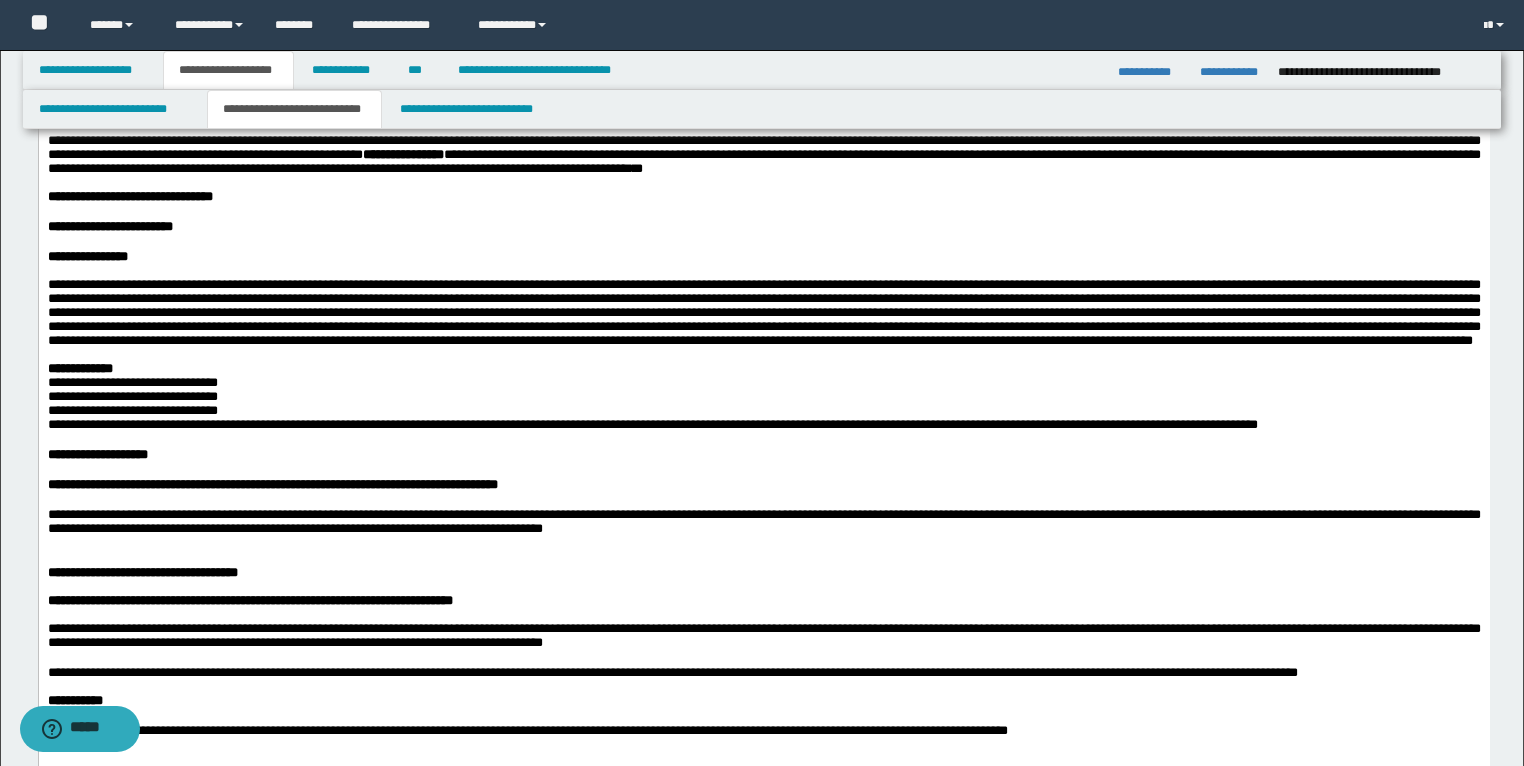 scroll, scrollTop: 2845, scrollLeft: 0, axis: vertical 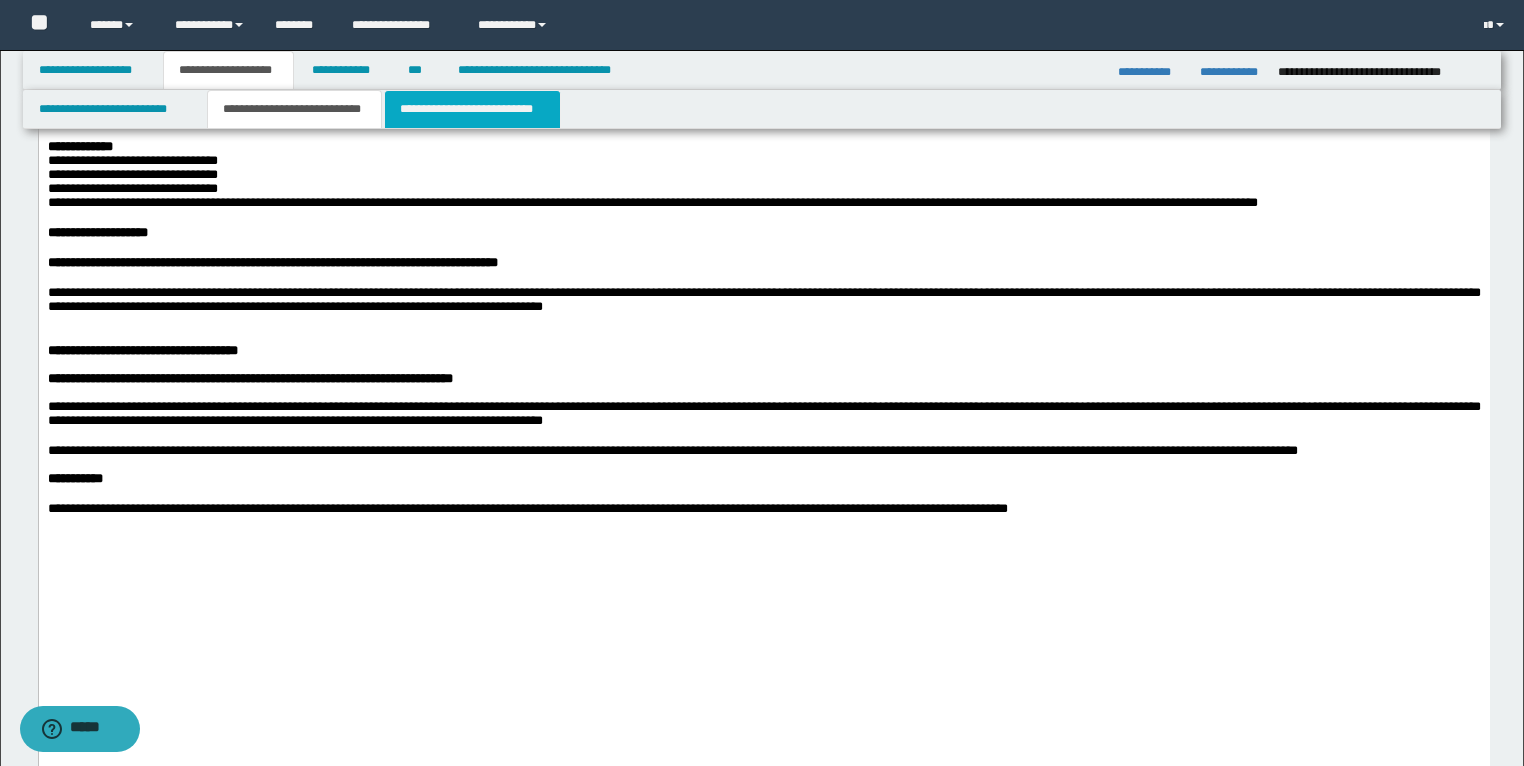 click on "**********" at bounding box center [472, 109] 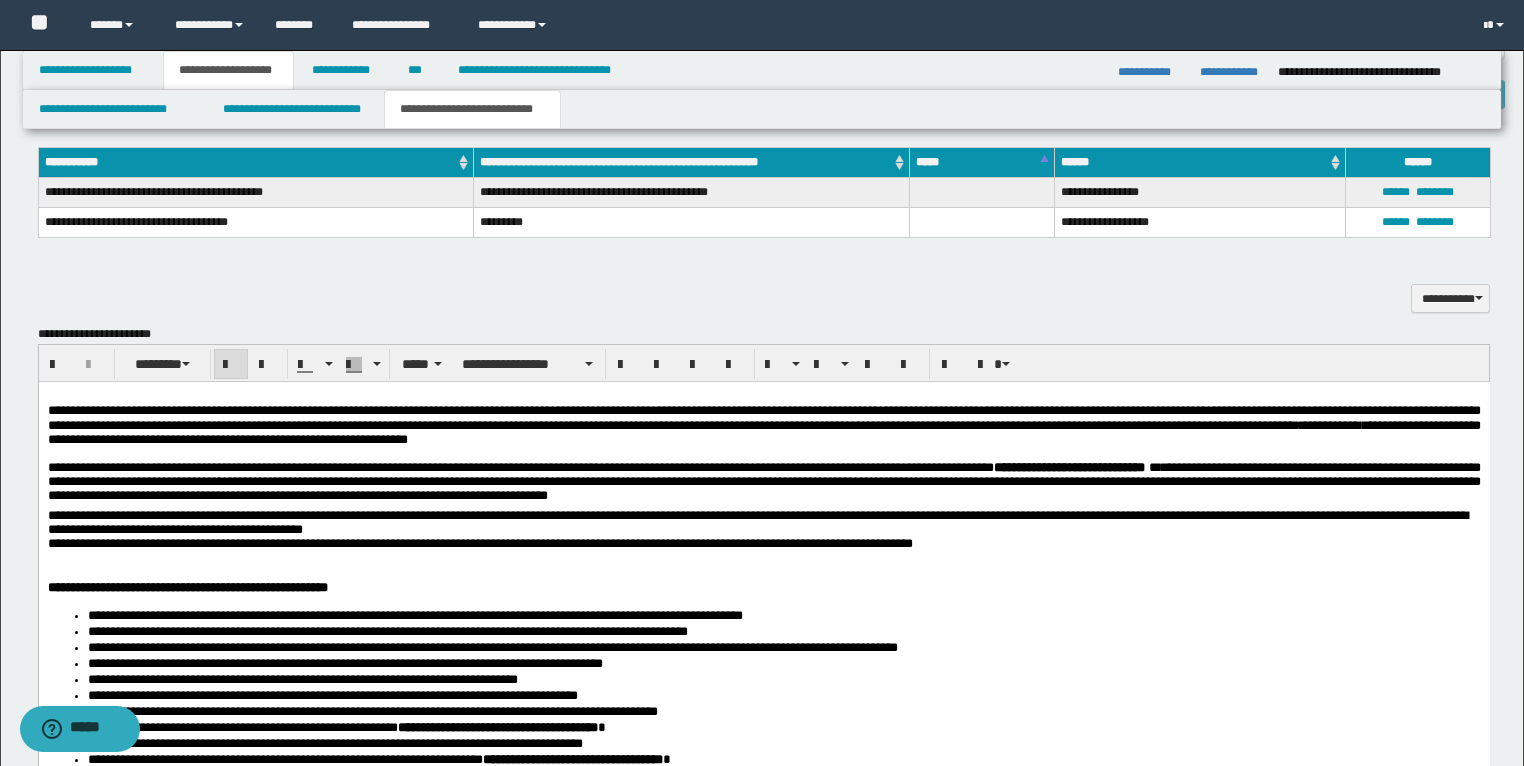 scroll, scrollTop: 1245, scrollLeft: 0, axis: vertical 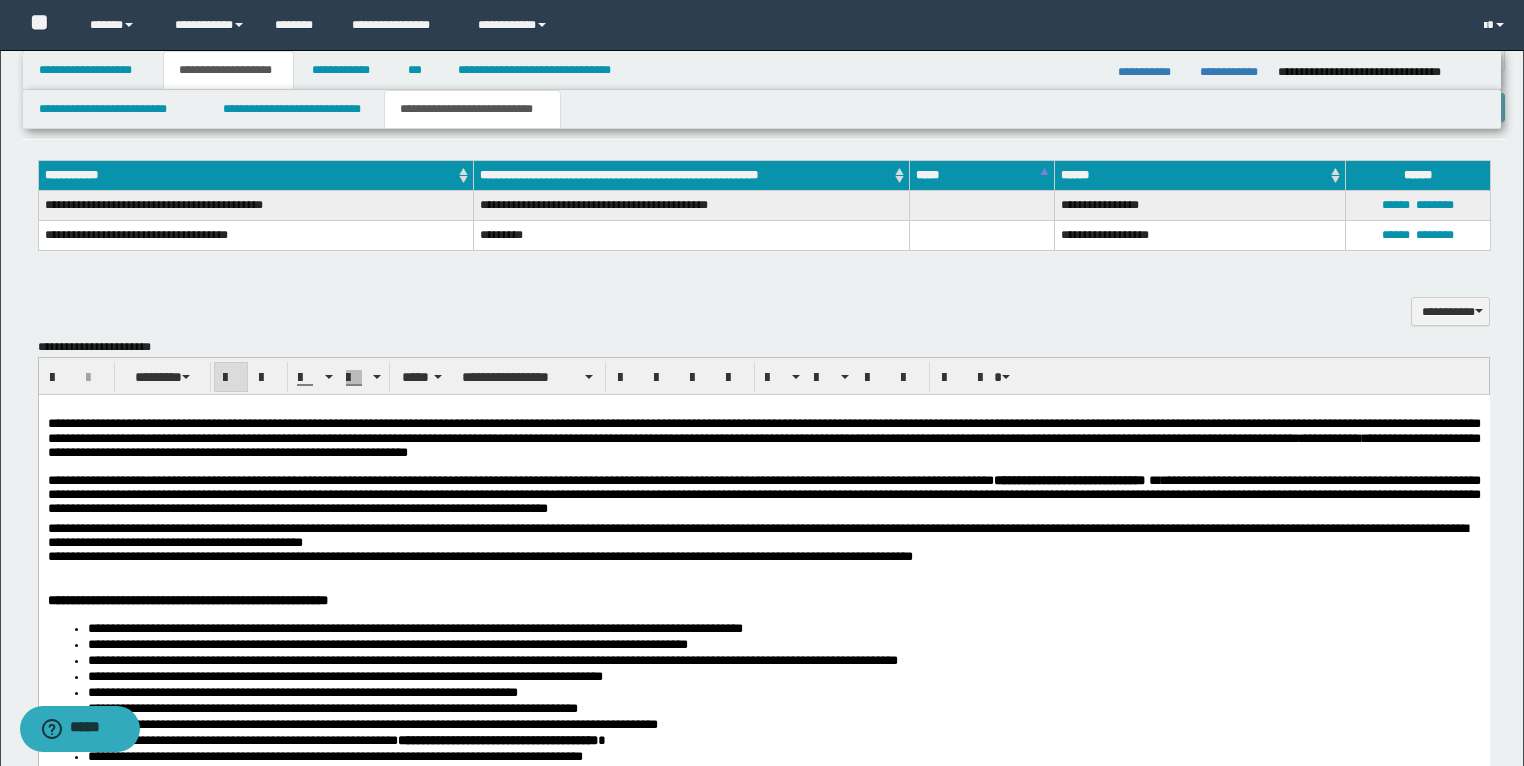 click at bounding box center [231, 378] 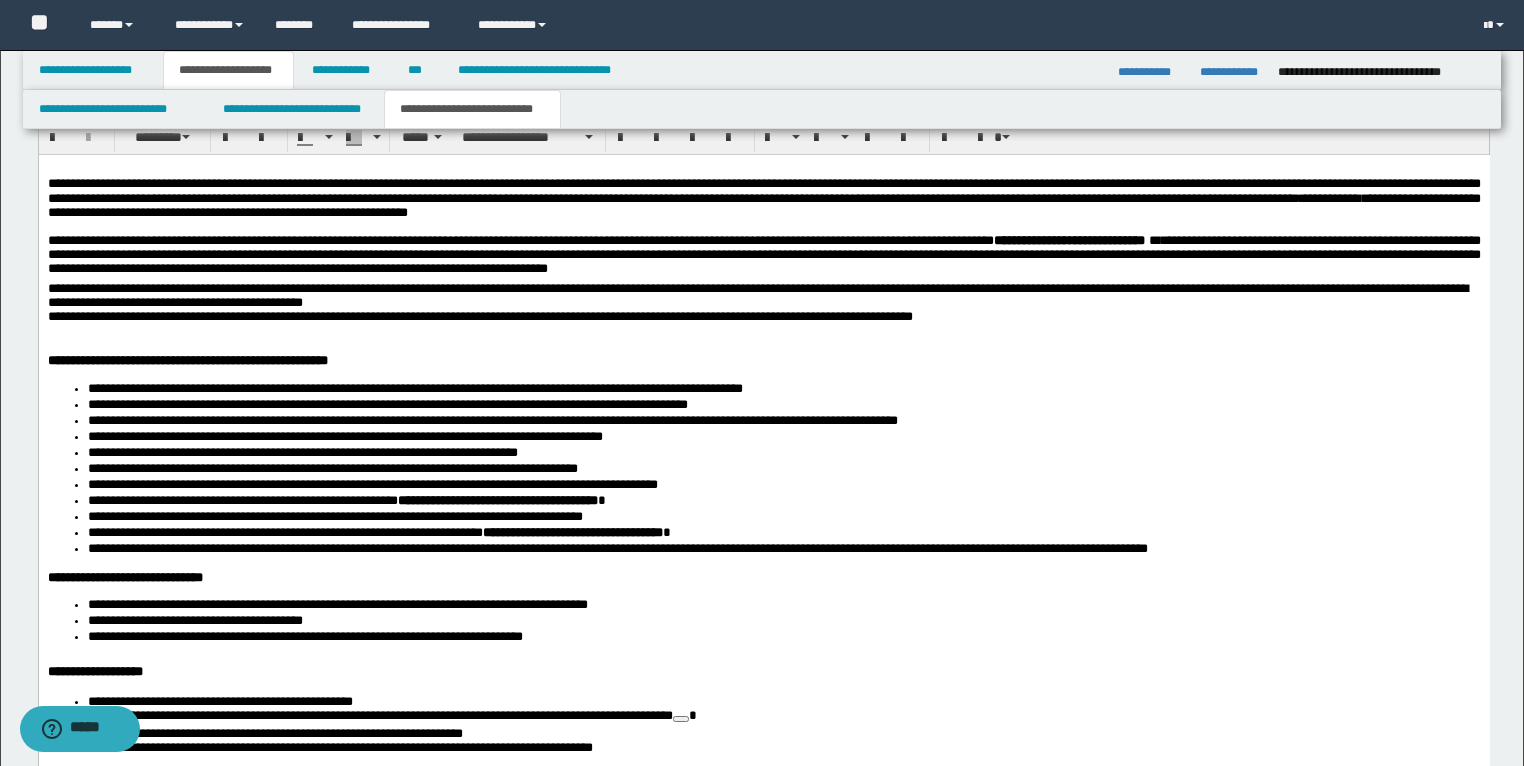 scroll, scrollTop: 1405, scrollLeft: 0, axis: vertical 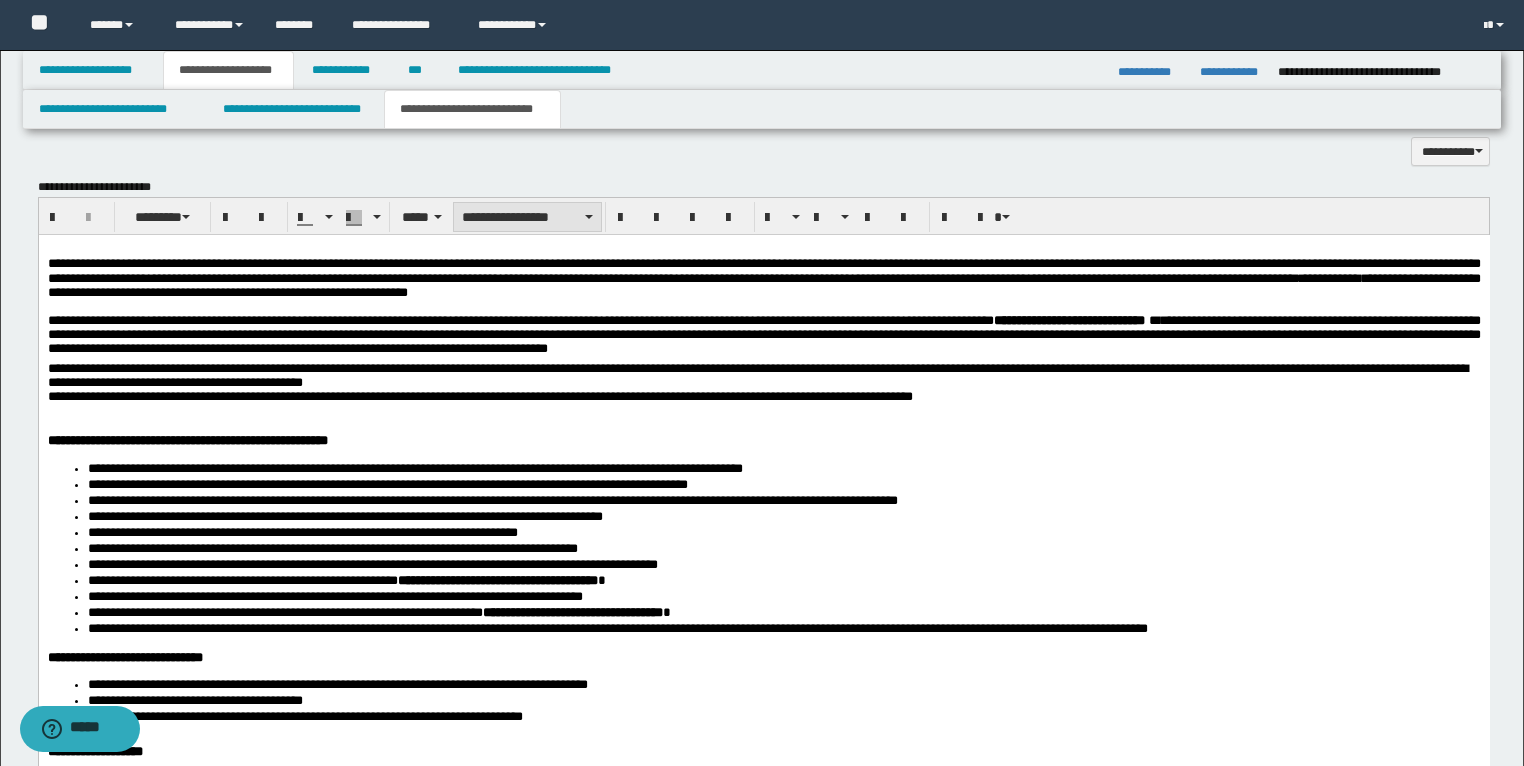 click on "**********" at bounding box center (527, 217) 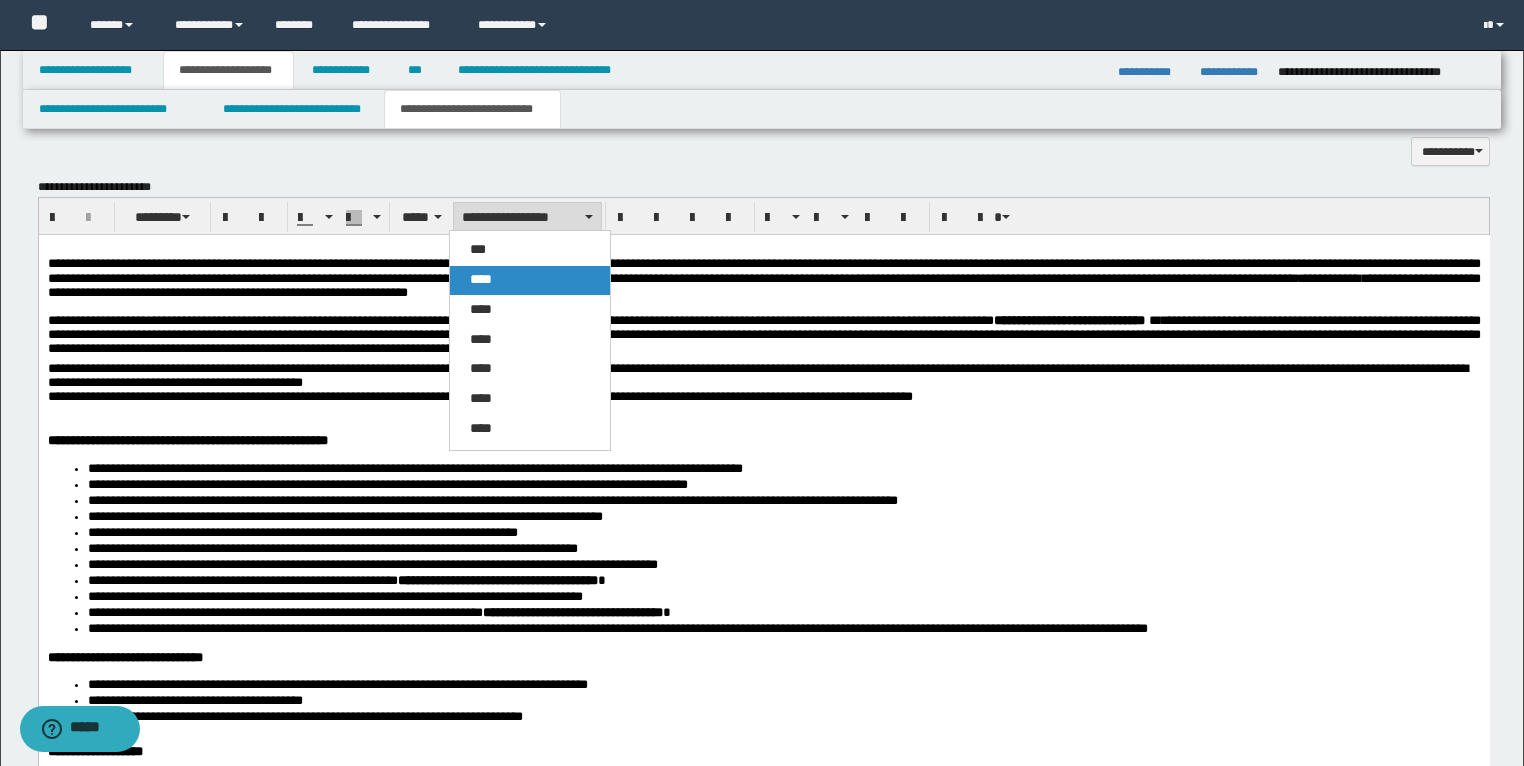 click on "****" at bounding box center [530, 280] 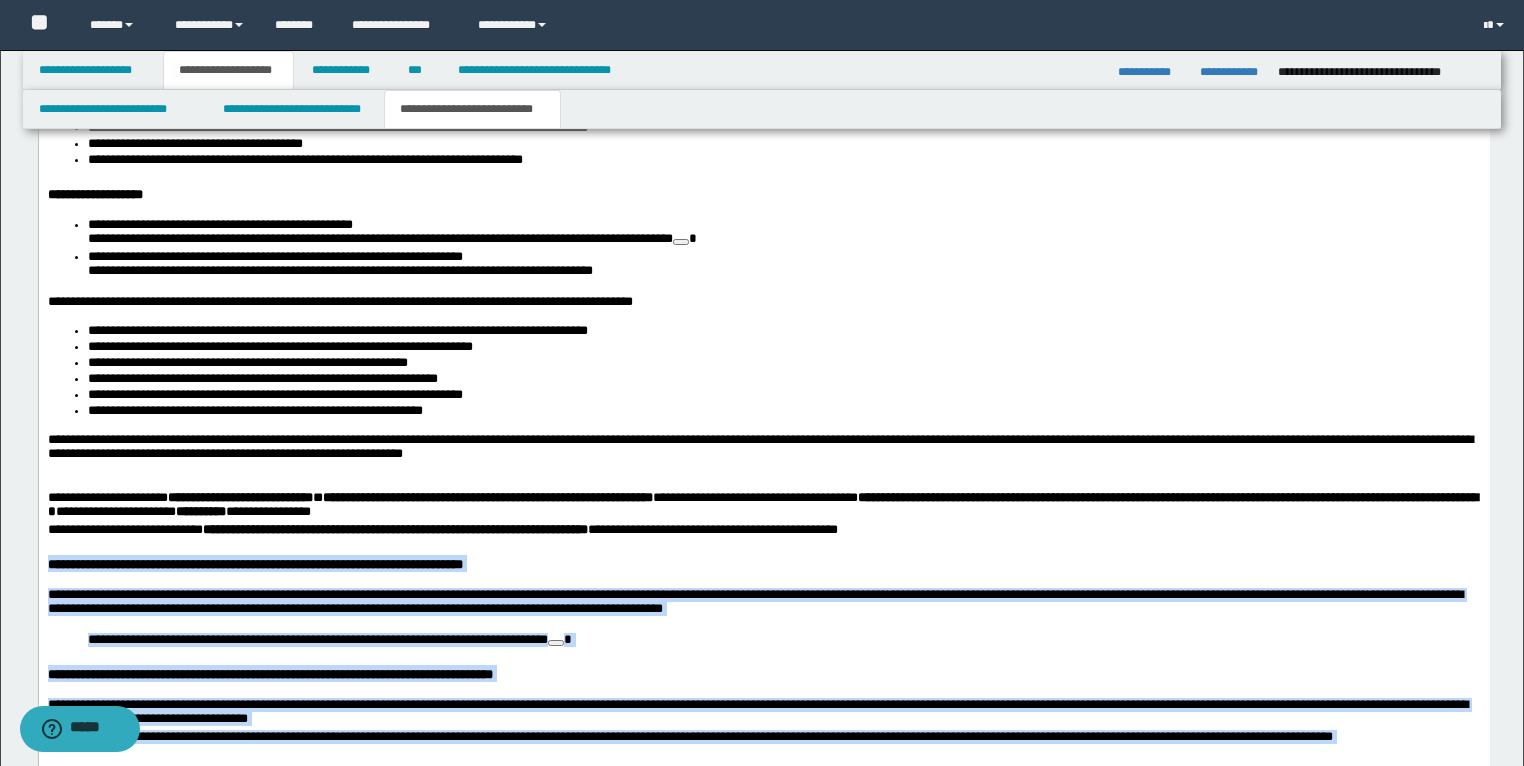 scroll, scrollTop: 2205, scrollLeft: 0, axis: vertical 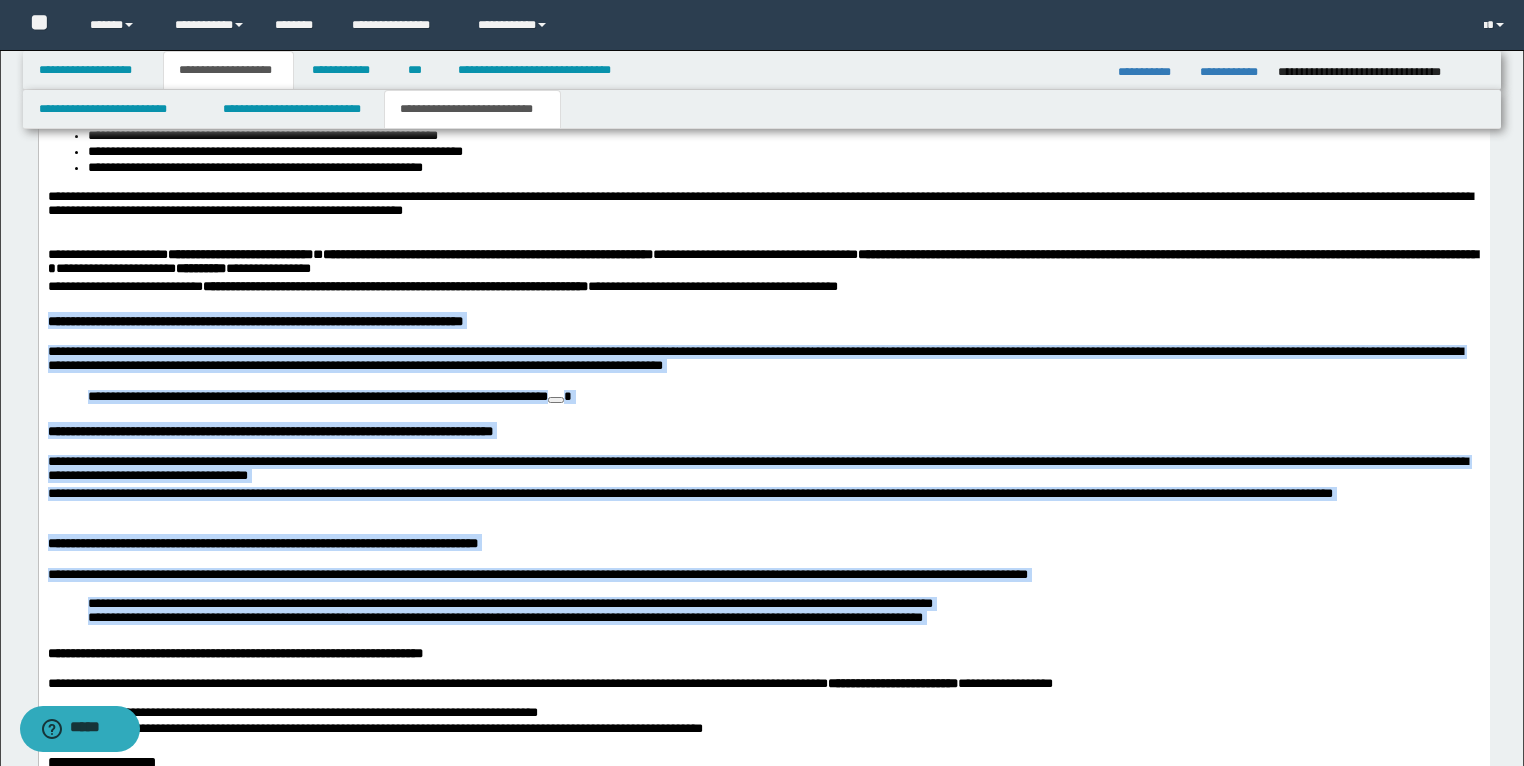 click on "**********" at bounding box center (269, 432) 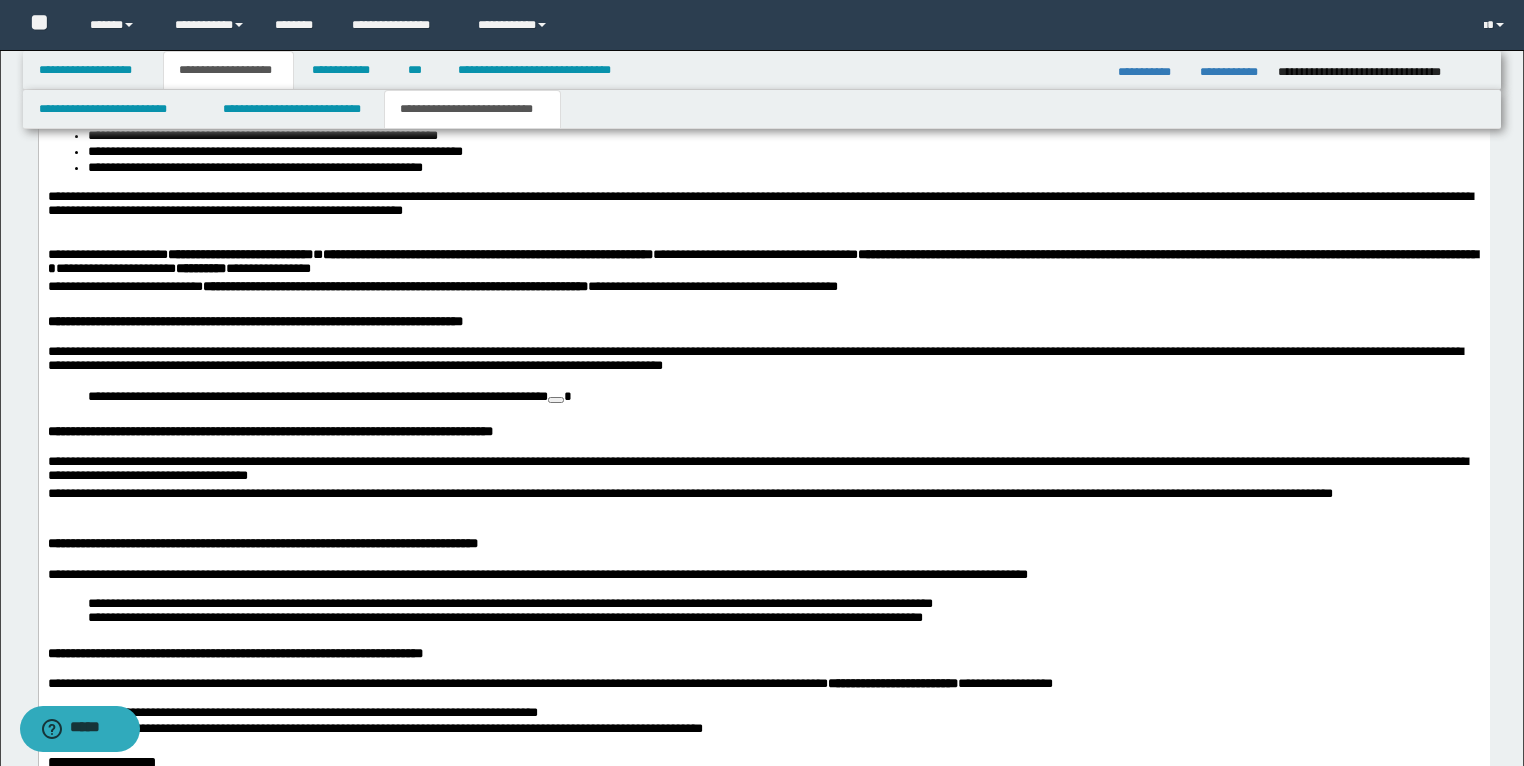 click on "**********" at bounding box center (442, 287) 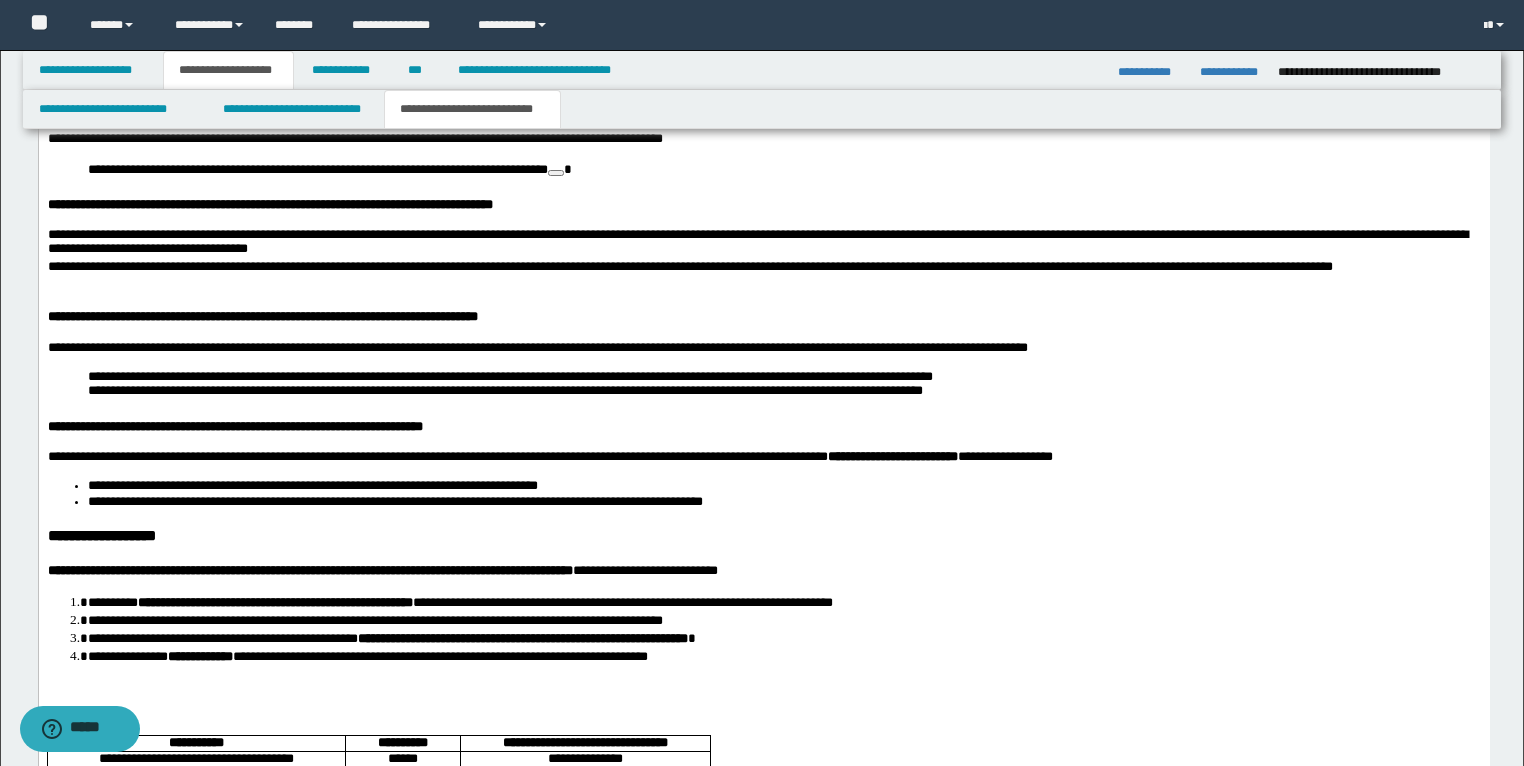 scroll, scrollTop: 2445, scrollLeft: 0, axis: vertical 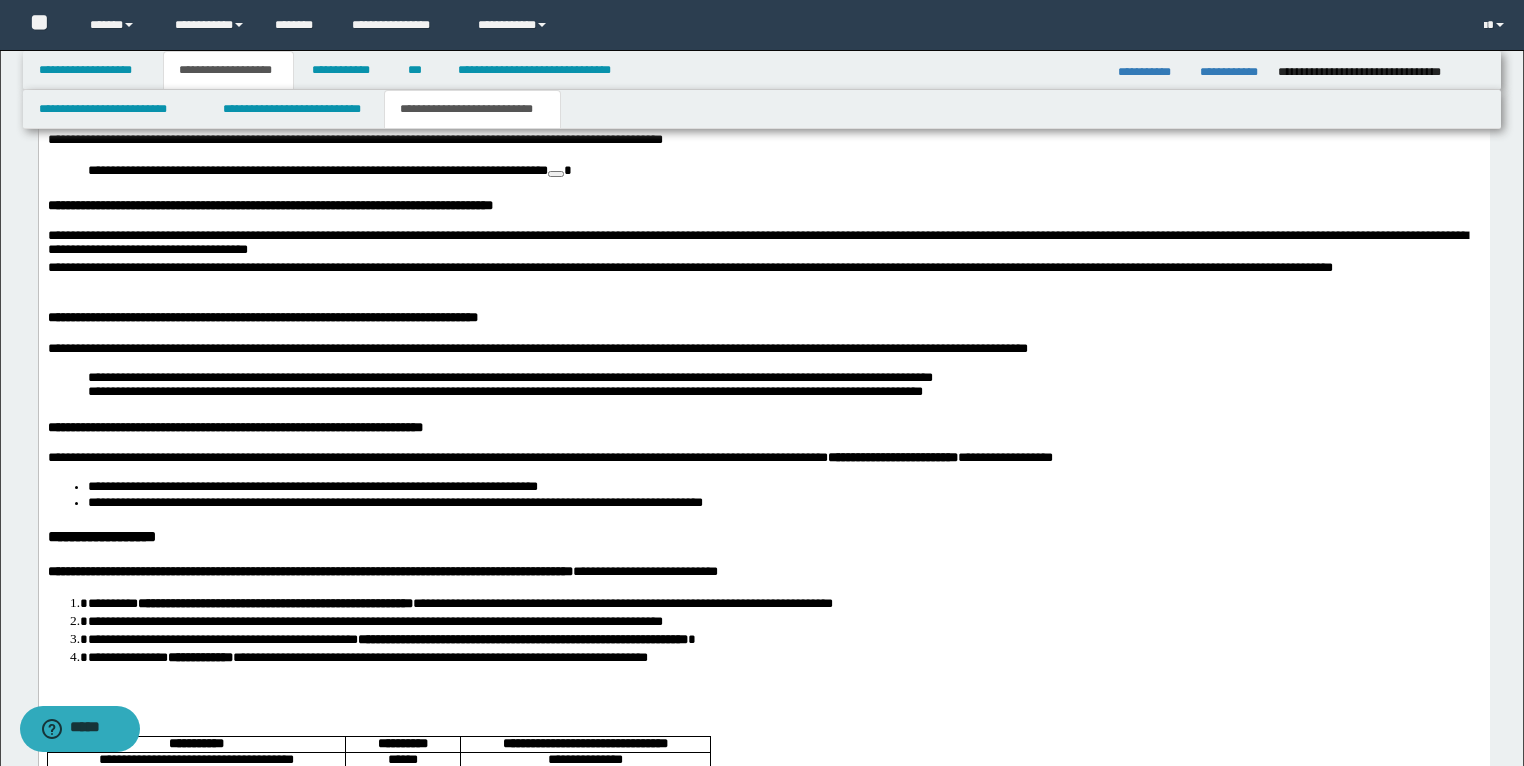 click on "**********" at bounding box center (763, 320) 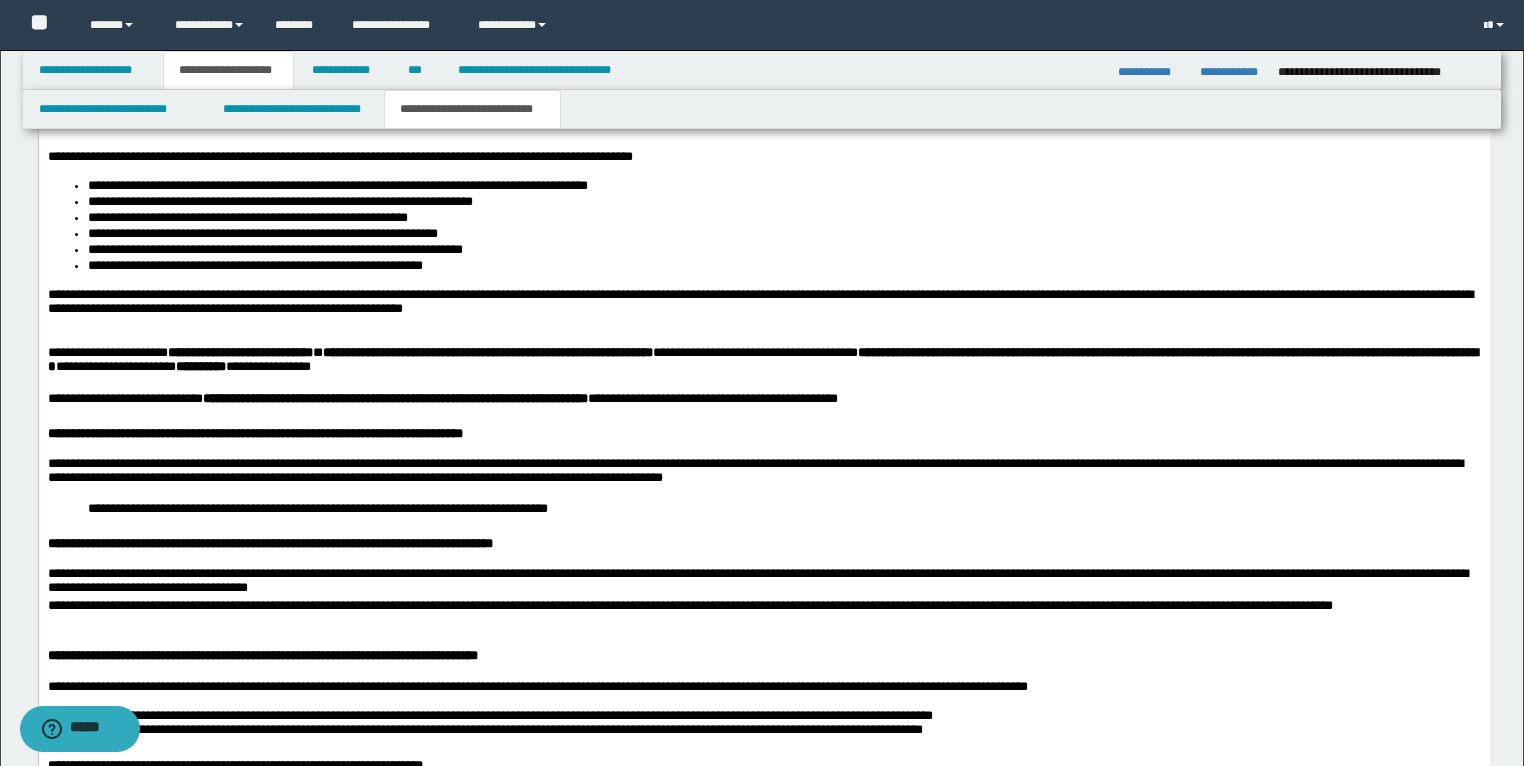 scroll, scrollTop: 2045, scrollLeft: 0, axis: vertical 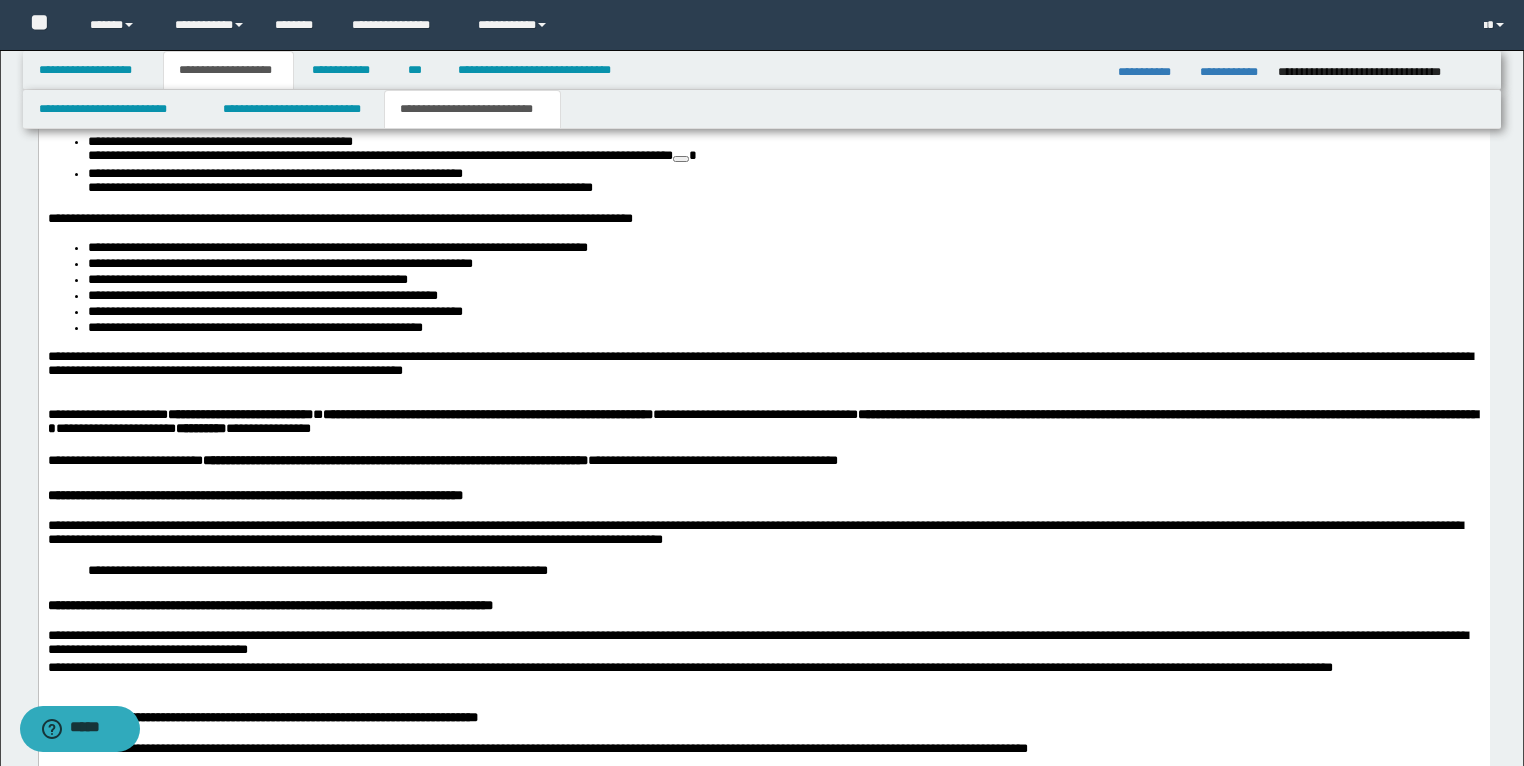 click at bounding box center (763, 387) 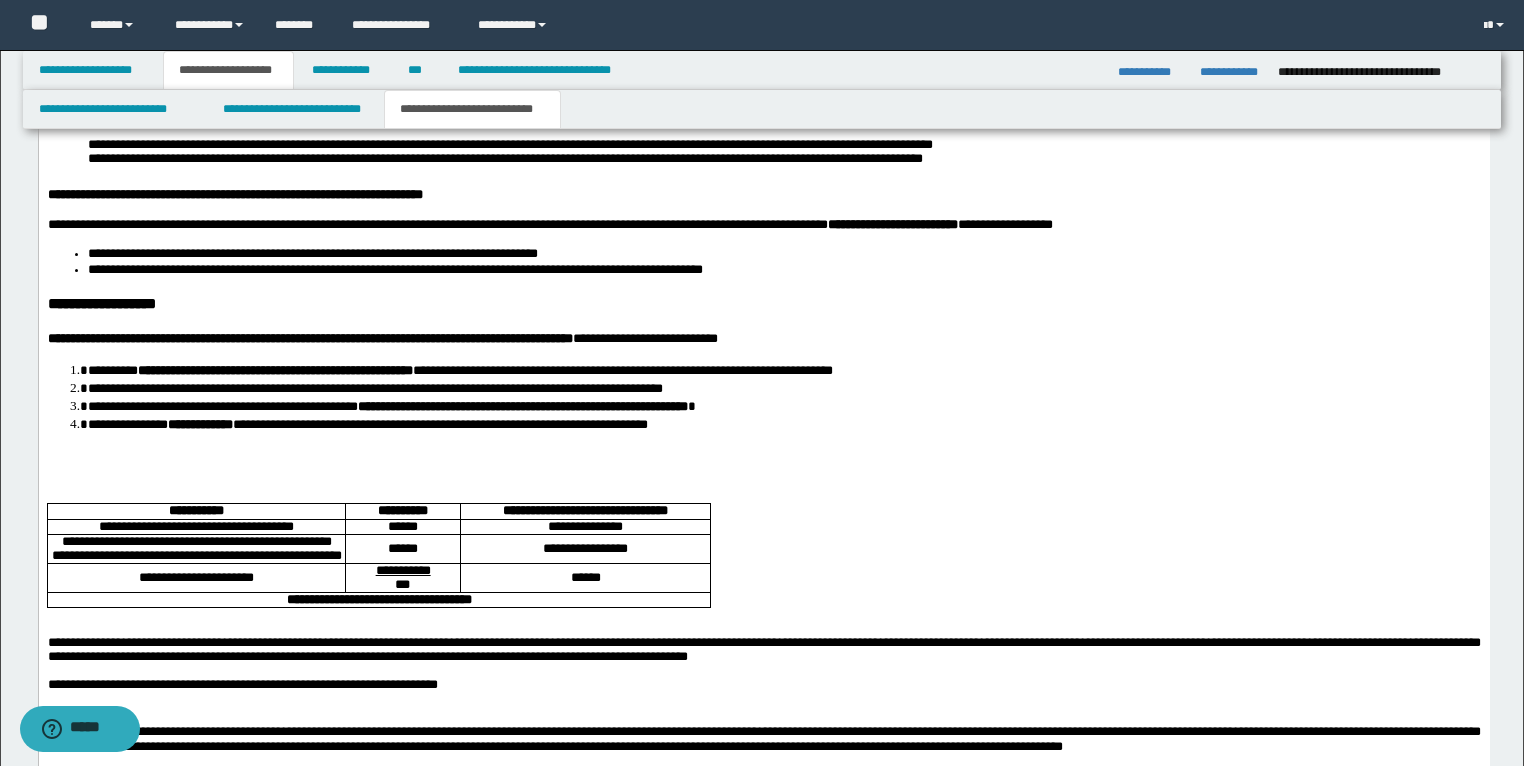 scroll, scrollTop: 2685, scrollLeft: 0, axis: vertical 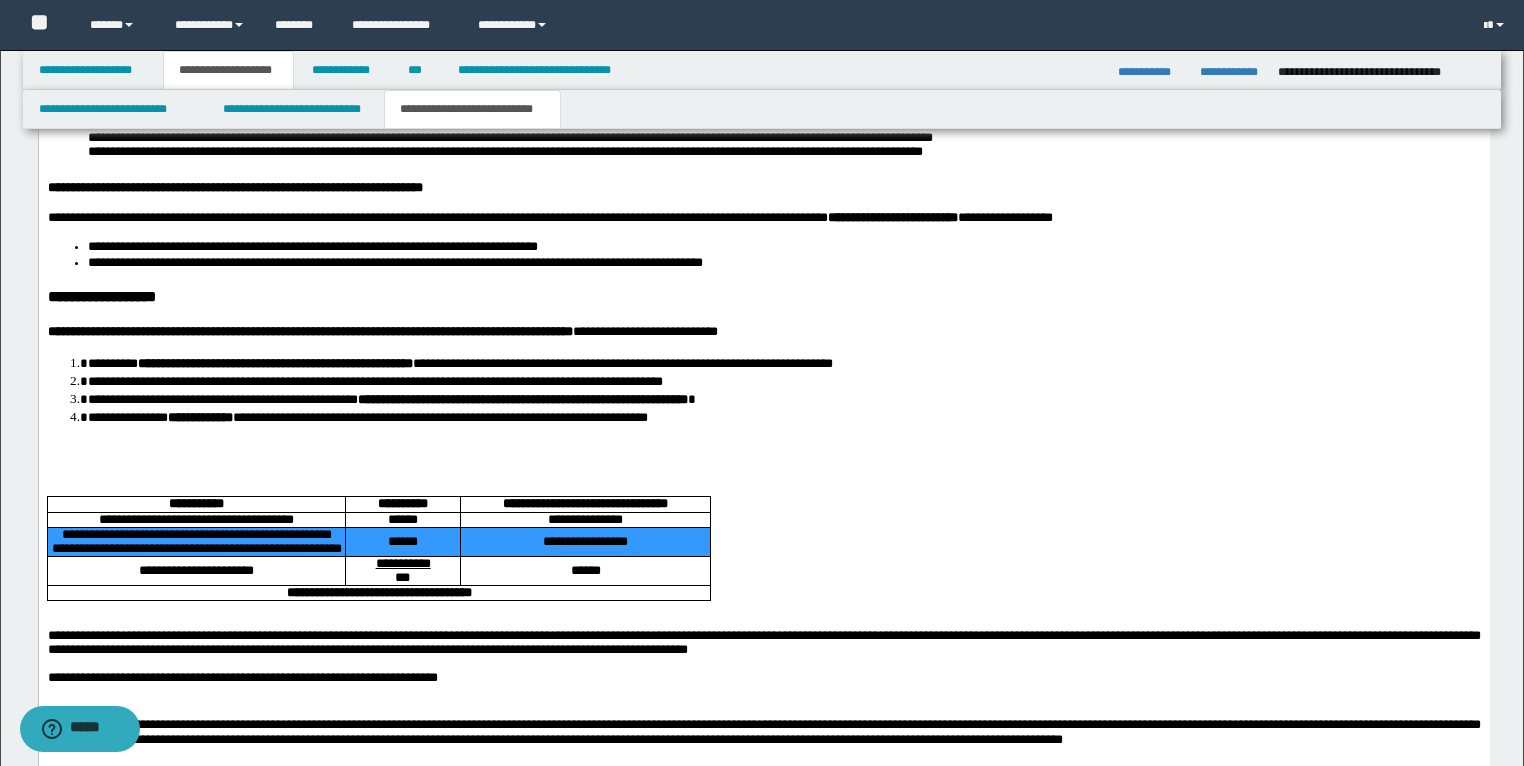 drag, startPoint x: 285, startPoint y: 593, endPoint x: 574, endPoint y: 578, distance: 289.389 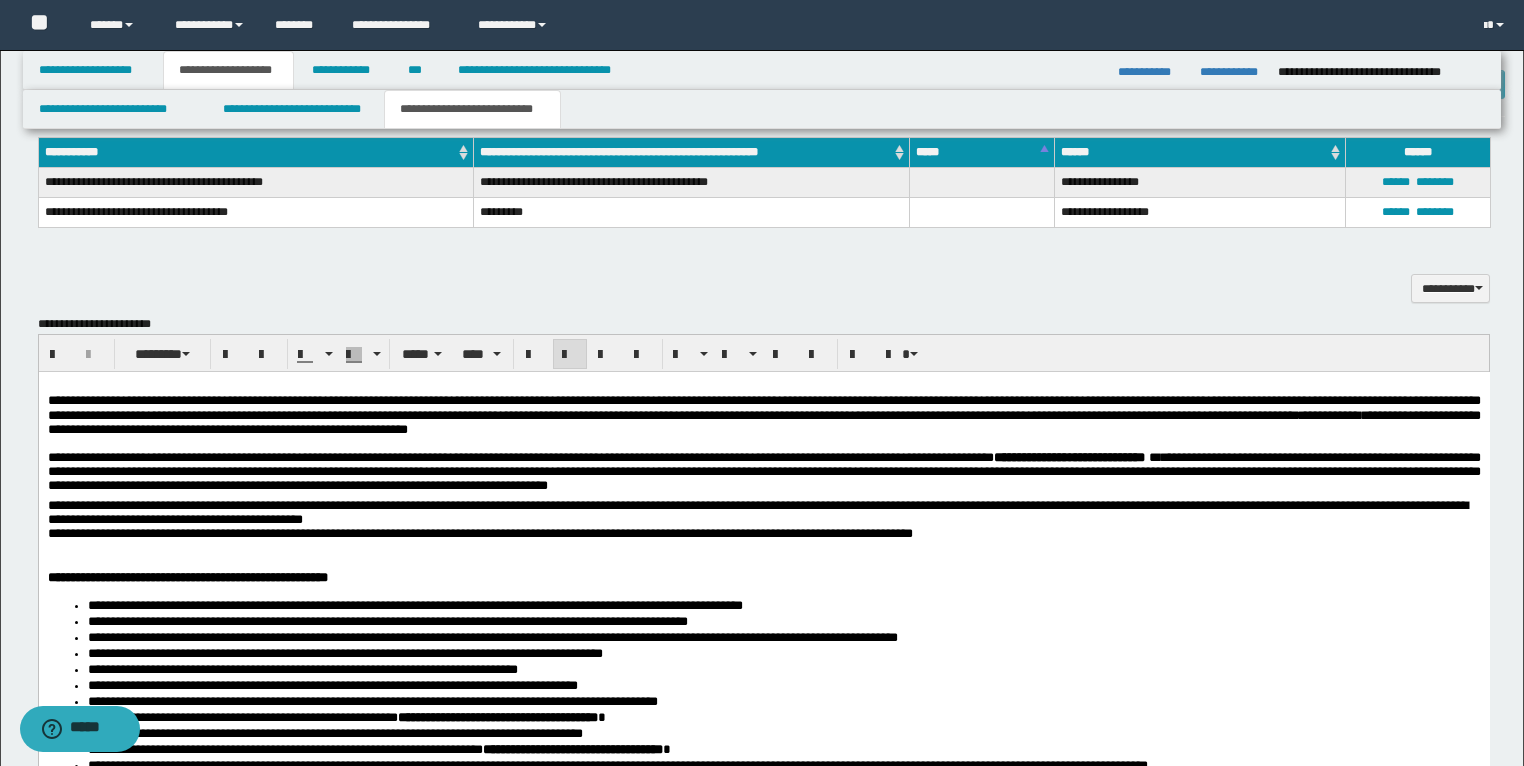 scroll, scrollTop: 1245, scrollLeft: 0, axis: vertical 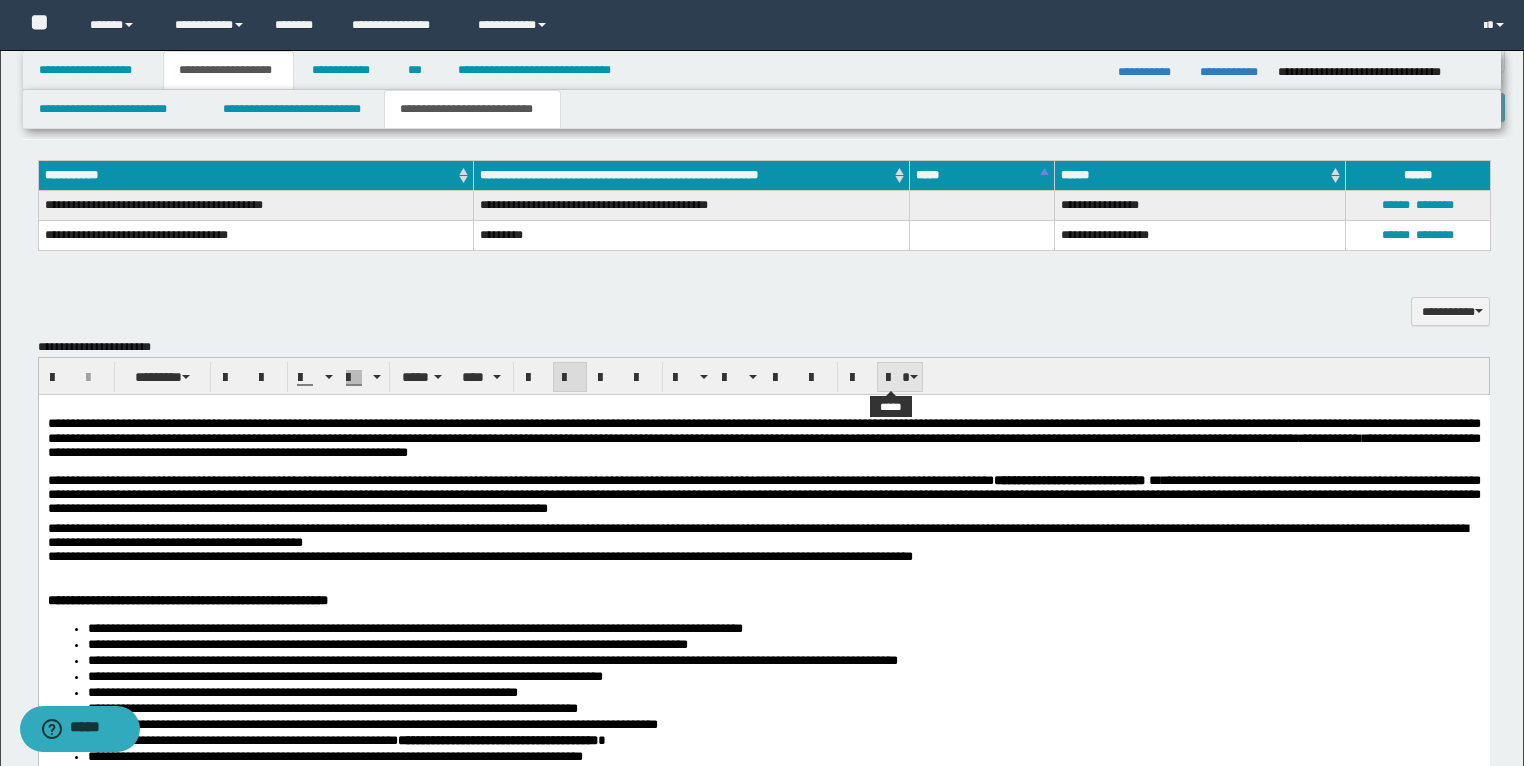 click at bounding box center (914, 377) 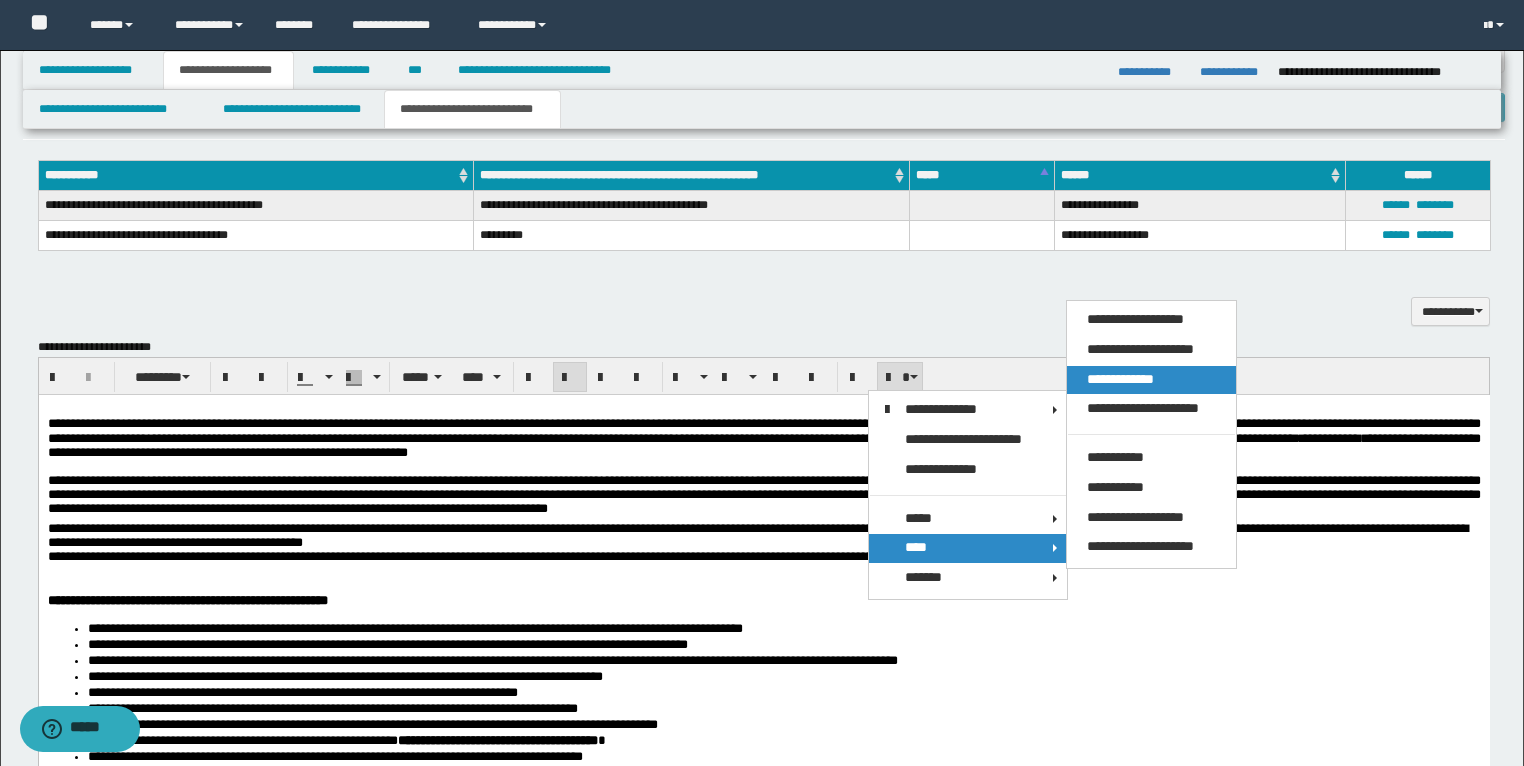 click on "**********" at bounding box center [1120, 379] 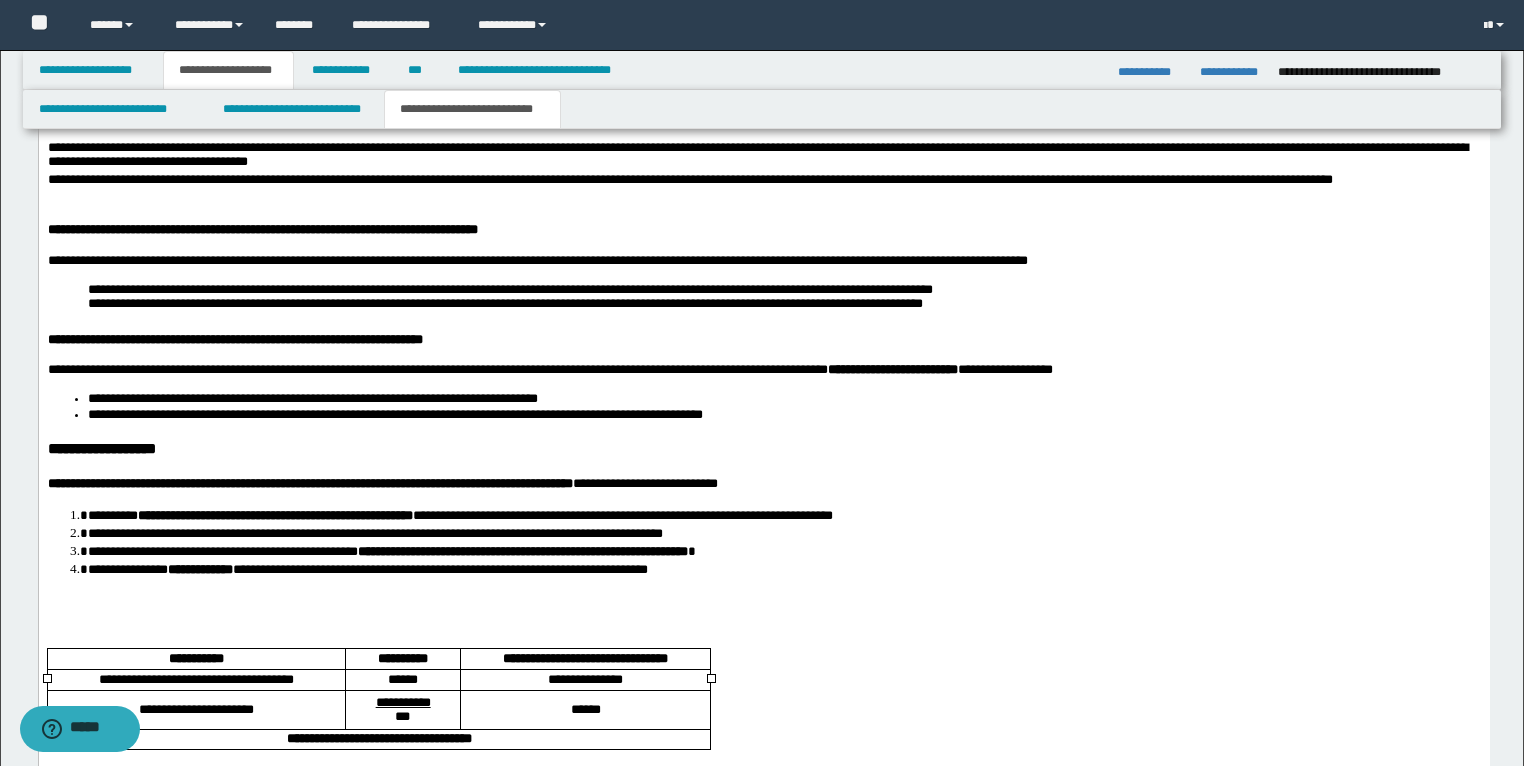 scroll, scrollTop: 2685, scrollLeft: 0, axis: vertical 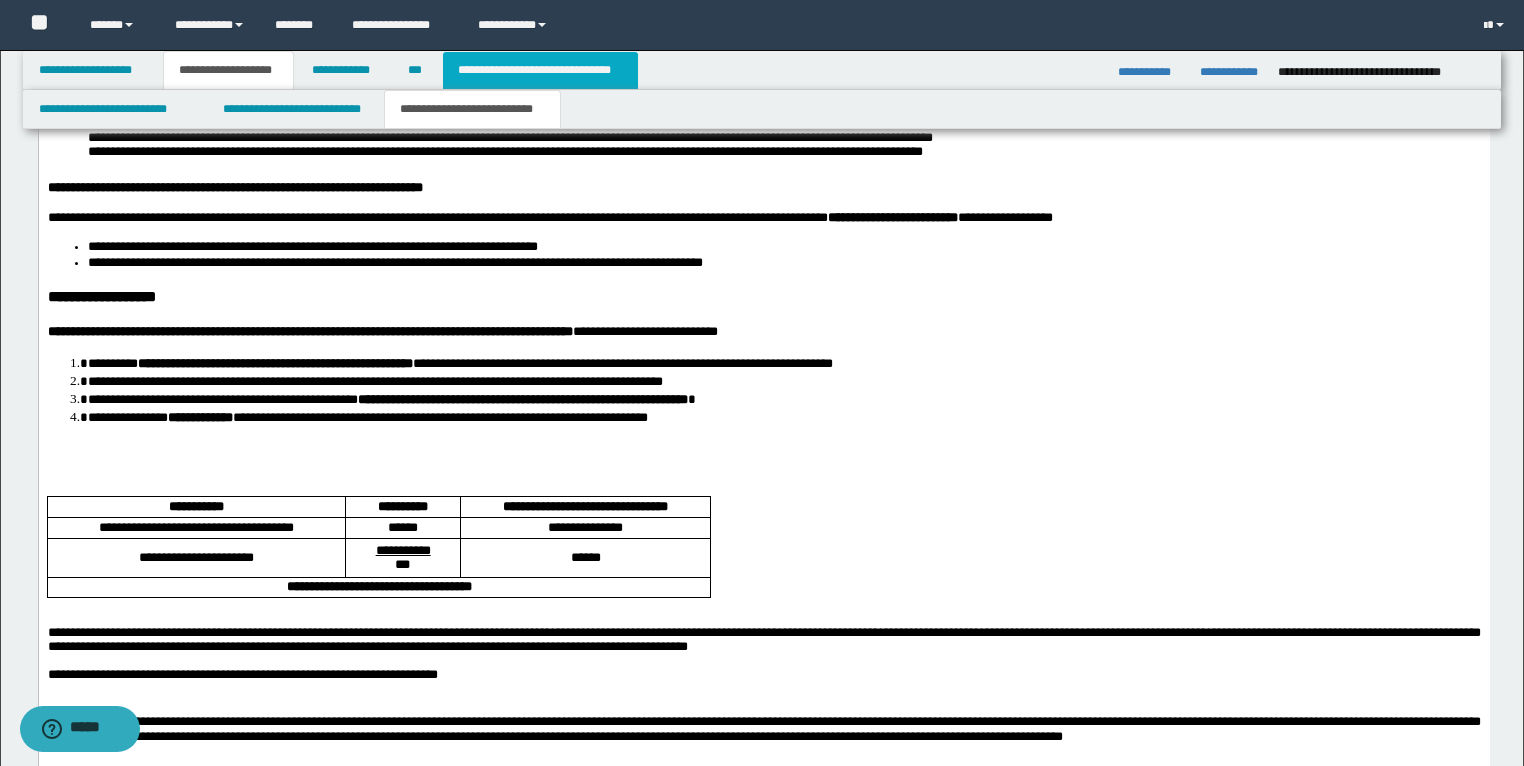 click on "**********" at bounding box center (540, 70) 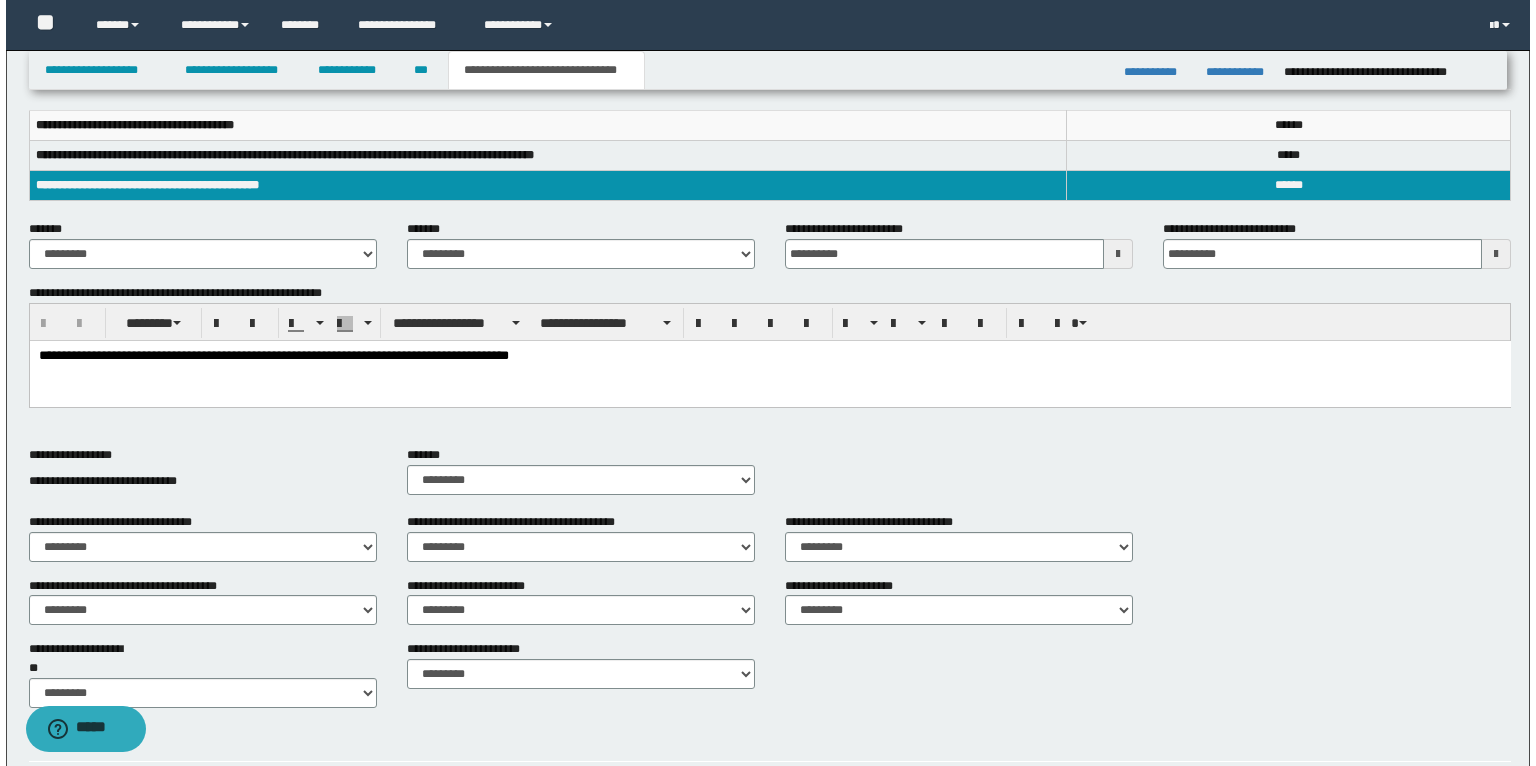 scroll, scrollTop: 0, scrollLeft: 0, axis: both 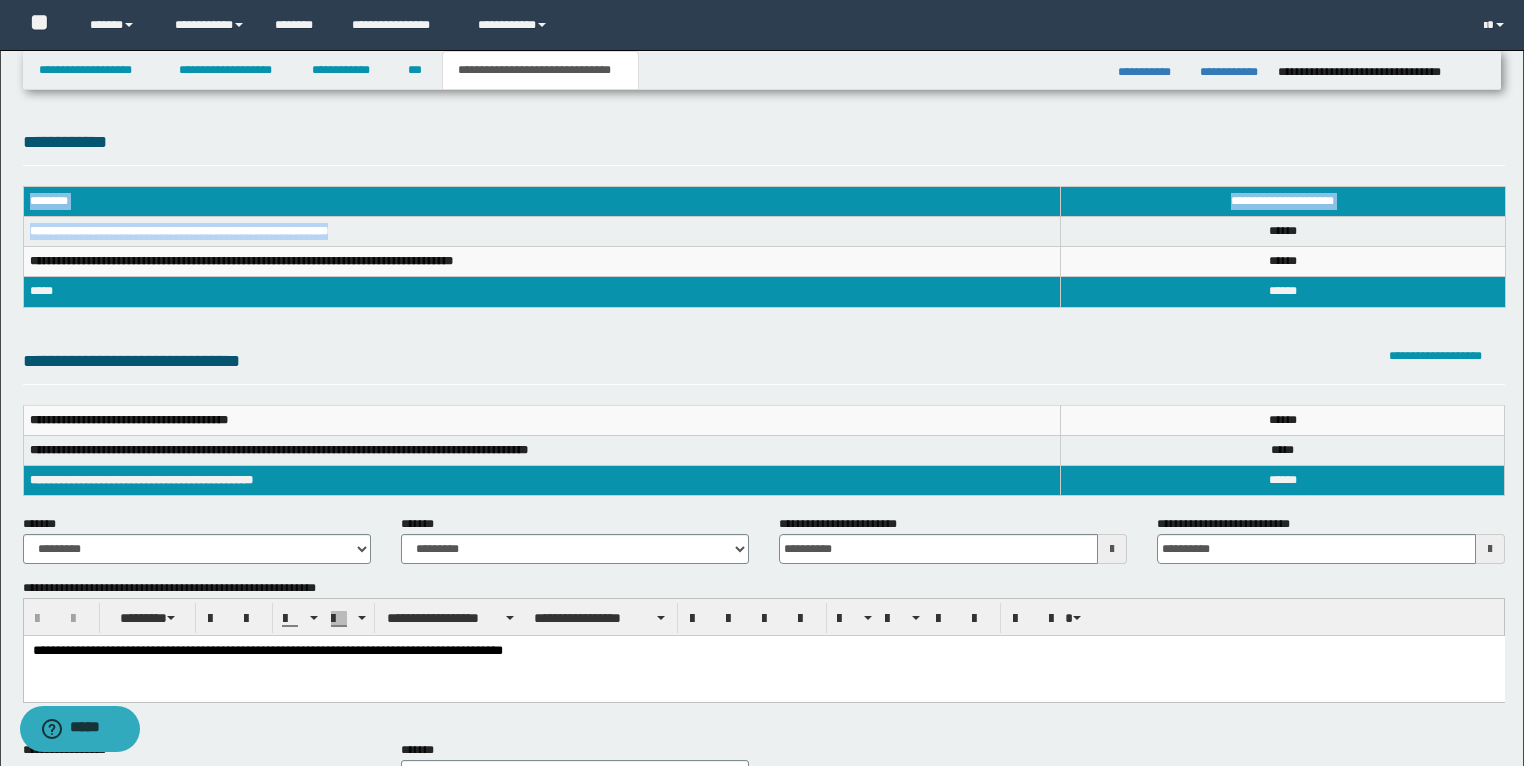 drag, startPoint x: 386, startPoint y: 229, endPoint x: 3, endPoint y: 240, distance: 383.15793 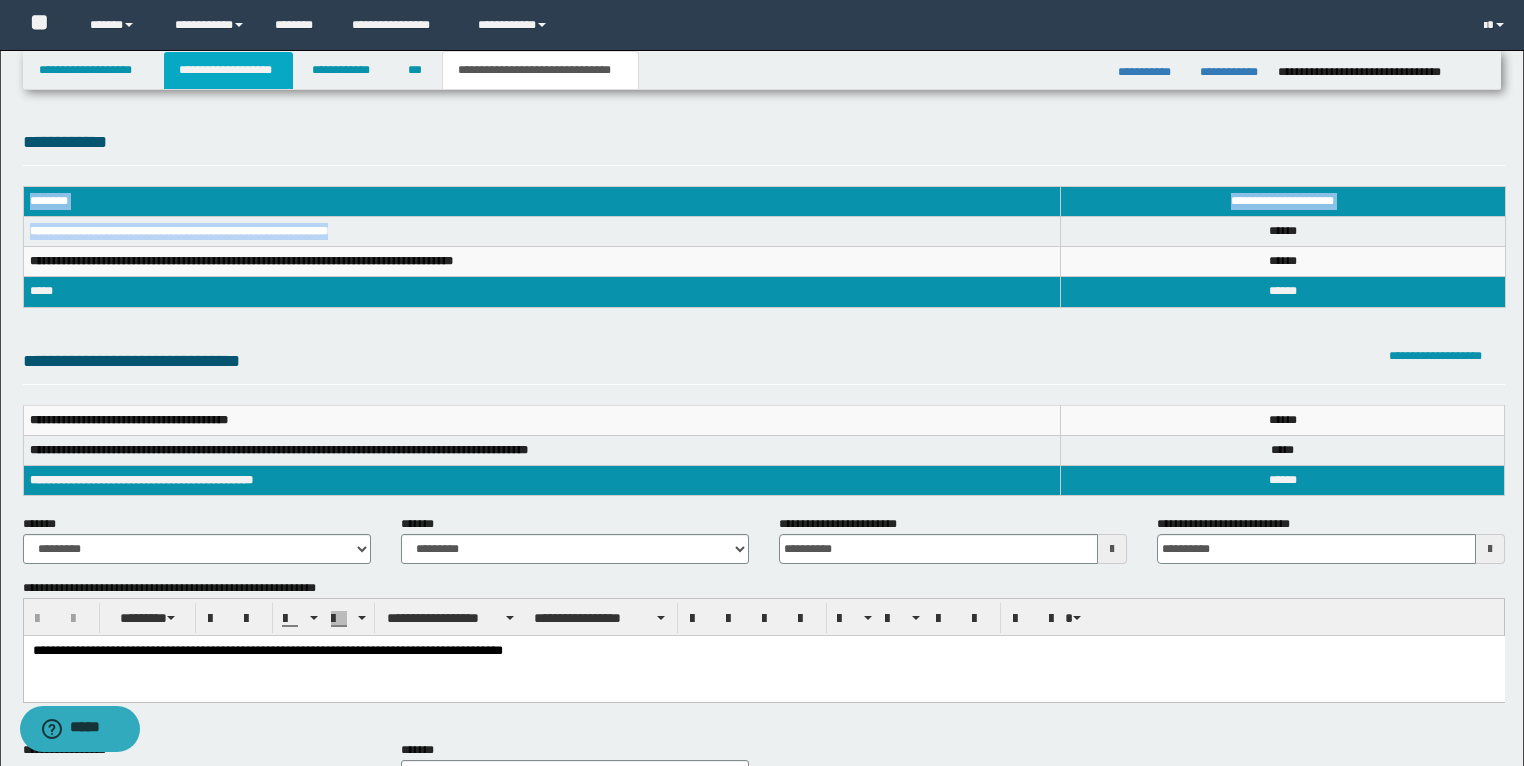 click on "**********" at bounding box center (228, 70) 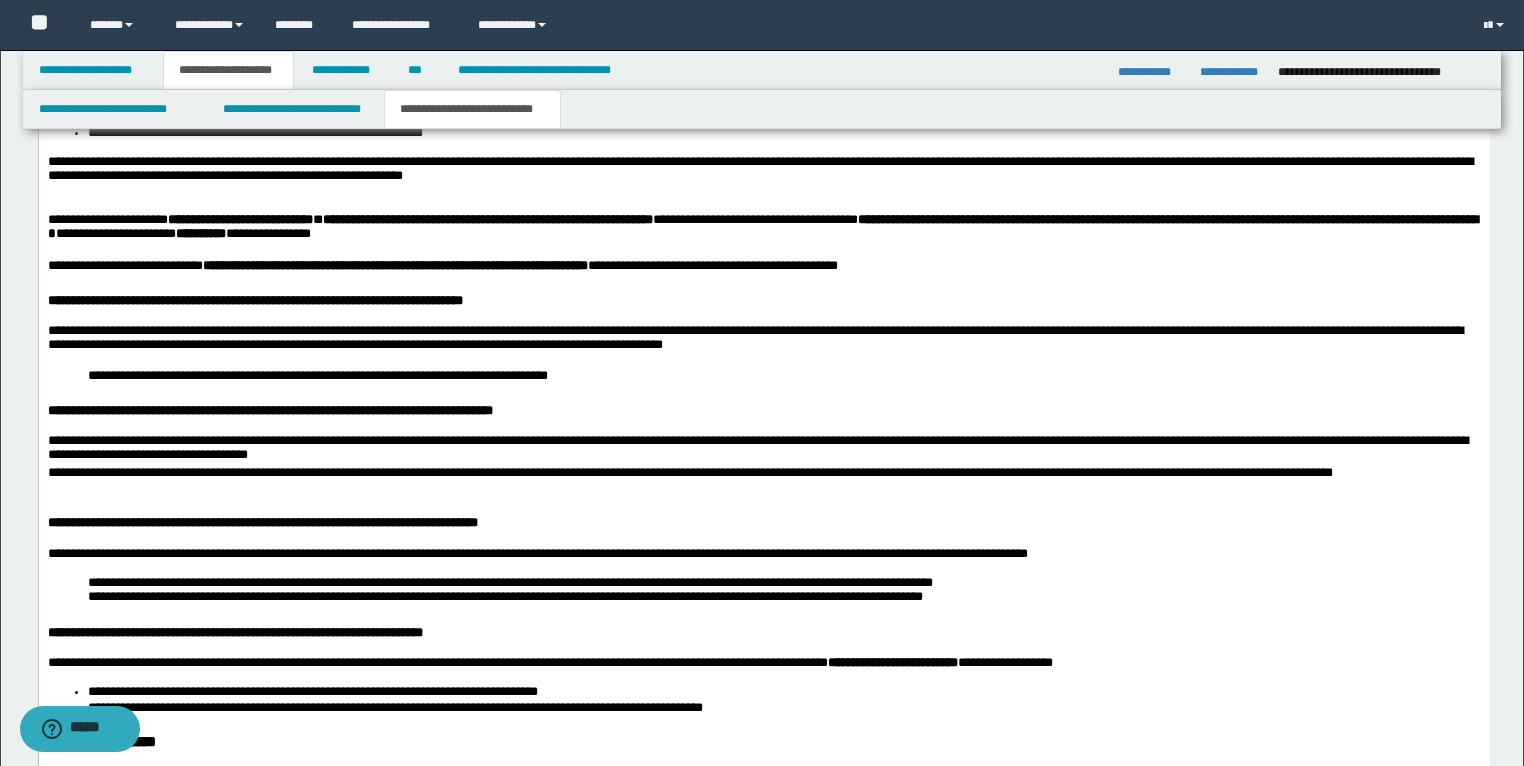 scroll, scrollTop: 2640, scrollLeft: 0, axis: vertical 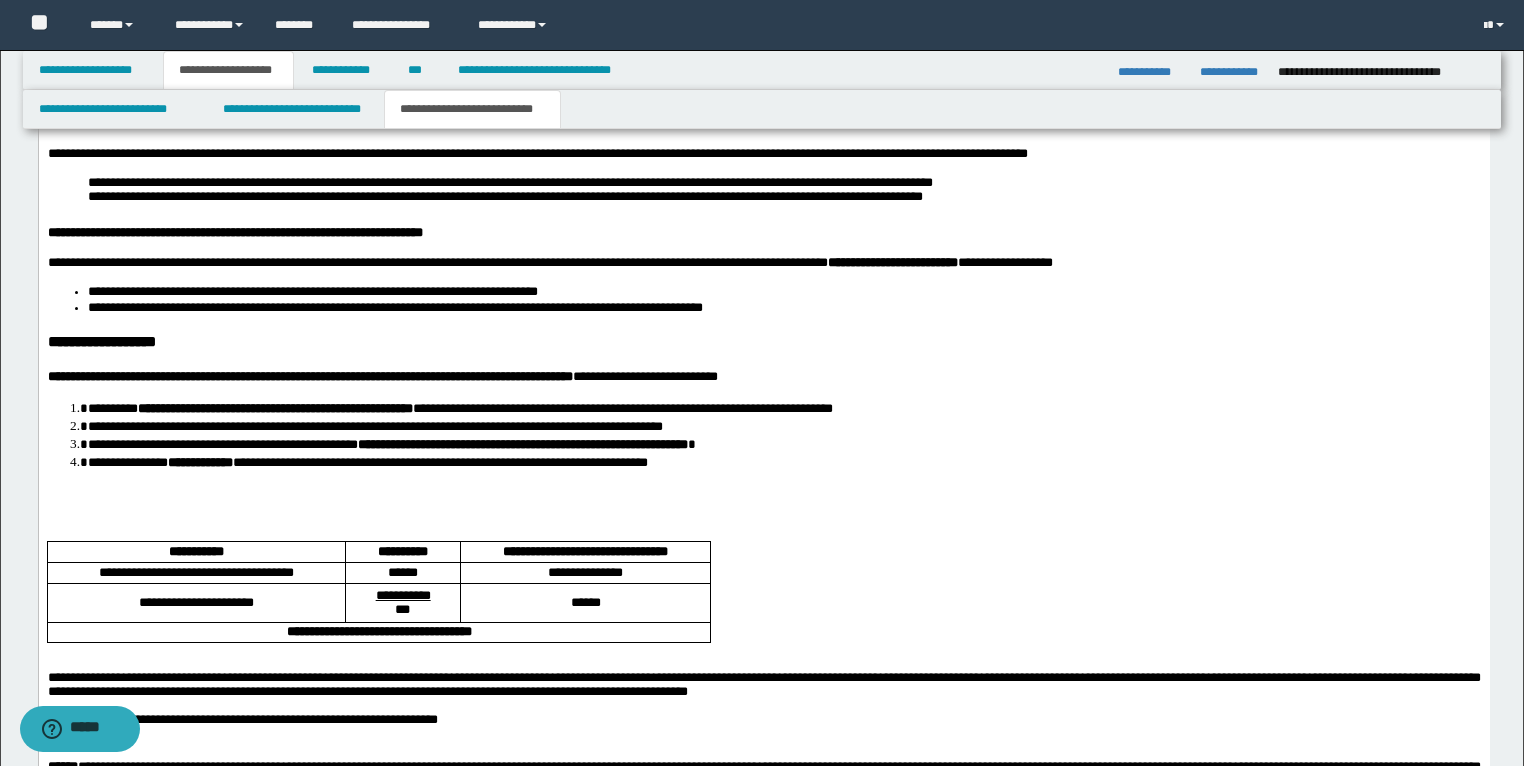 click at bounding box center [763, 507] 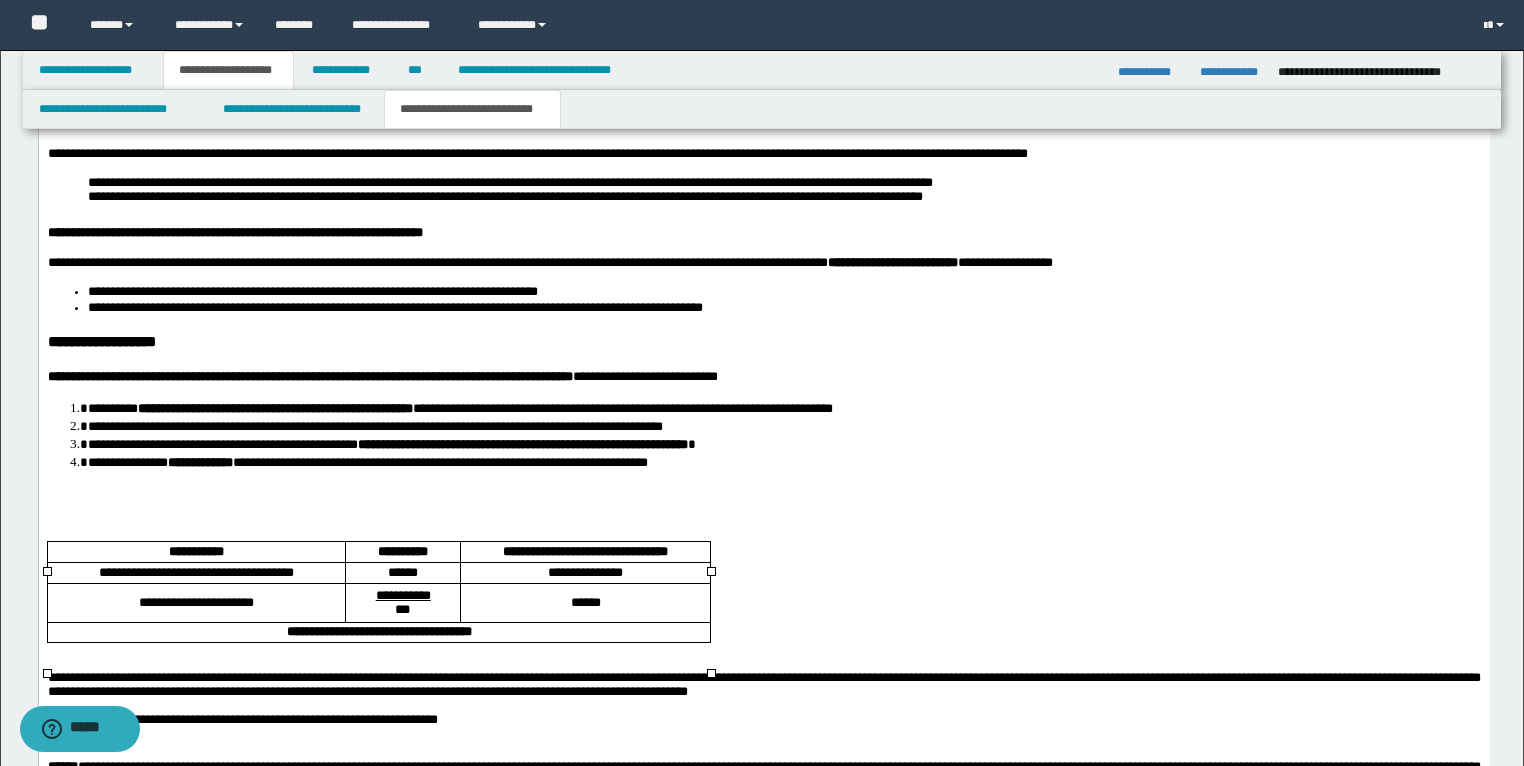 click on "**********" at bounding box center [195, 573] 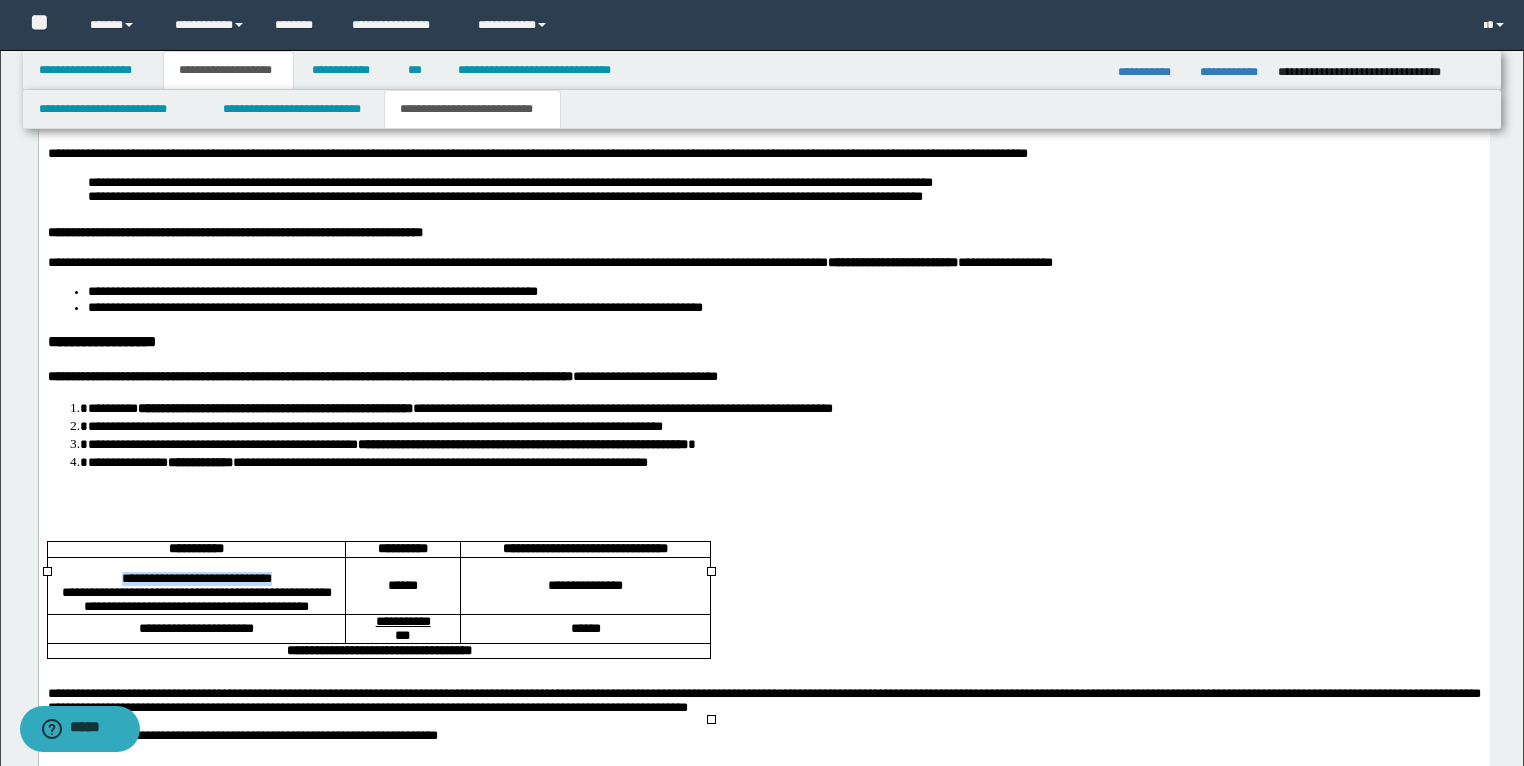 drag, startPoint x: 295, startPoint y: 612, endPoint x: 83, endPoint y: 608, distance: 212.03773 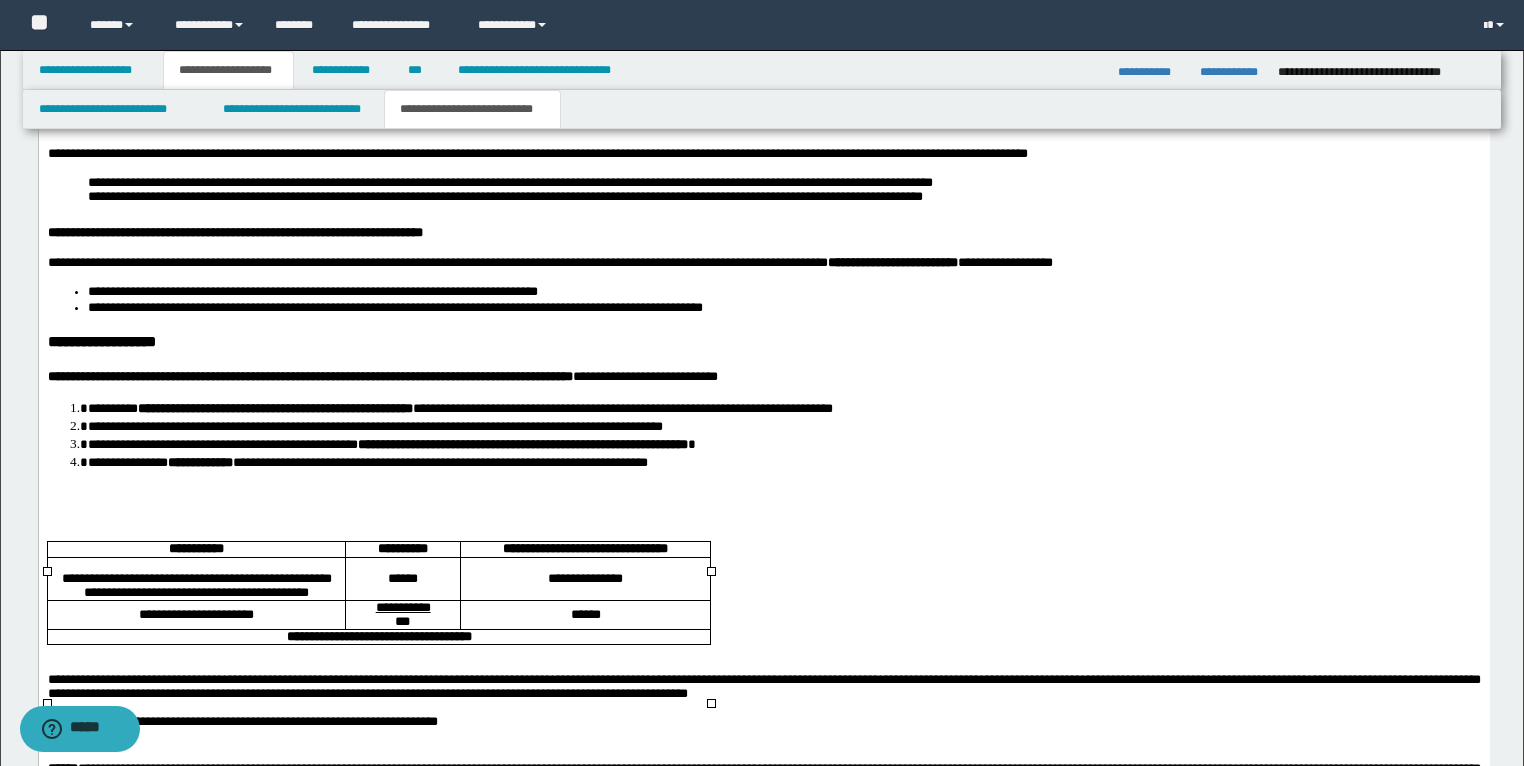 click on "**********" at bounding box center [196, 579] 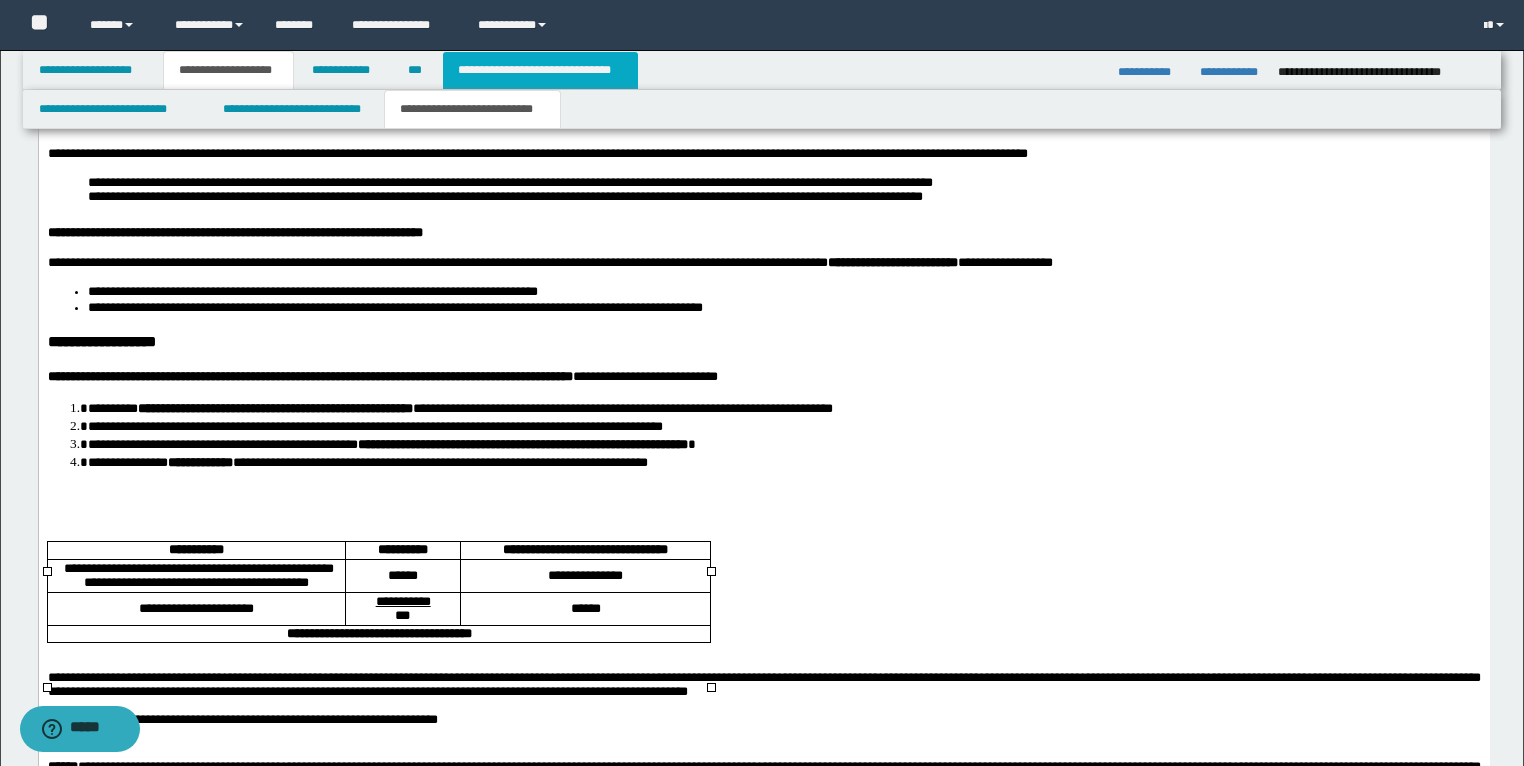click on "**********" at bounding box center (540, 70) 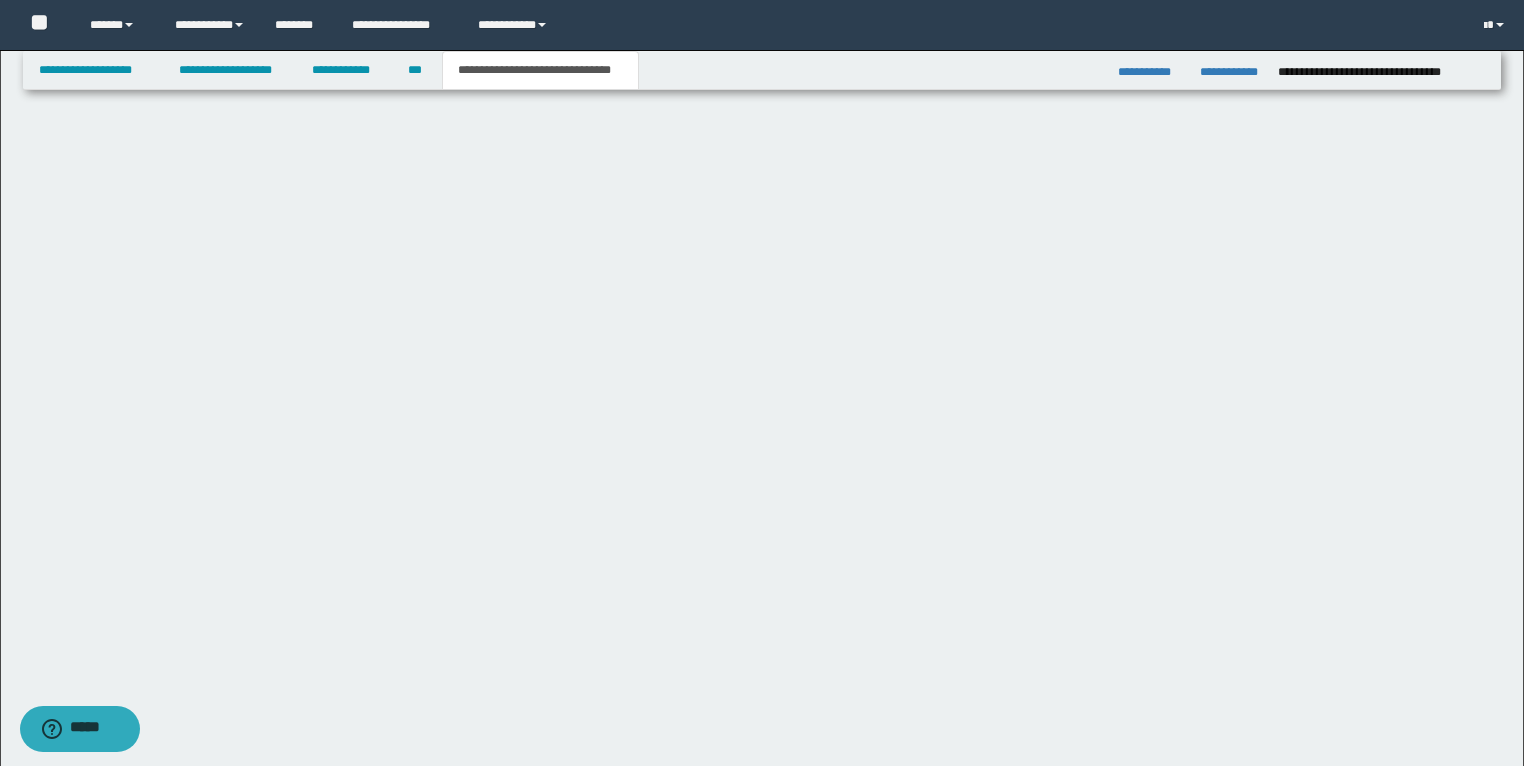 type on "**********" 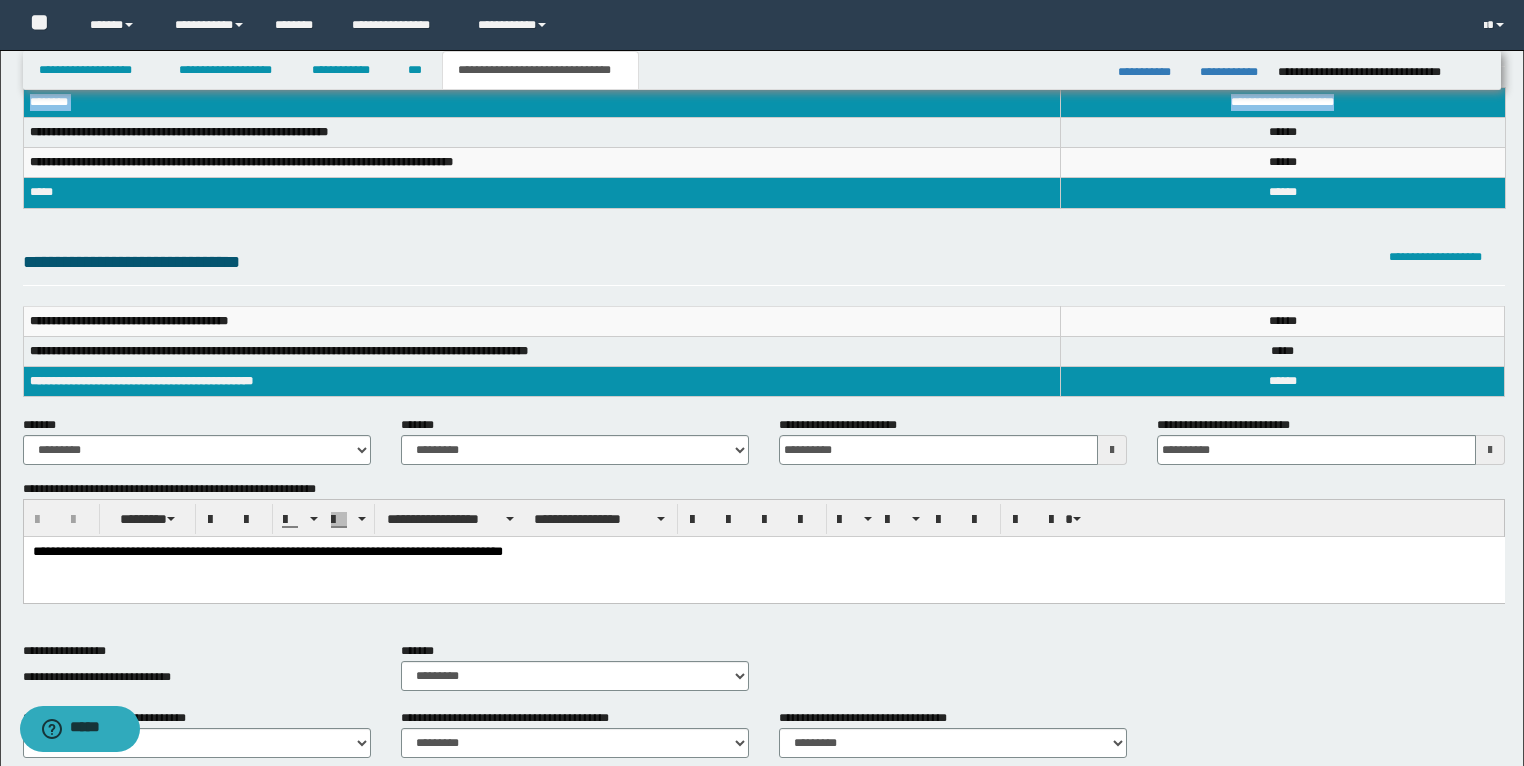 scroll, scrollTop: 0, scrollLeft: 0, axis: both 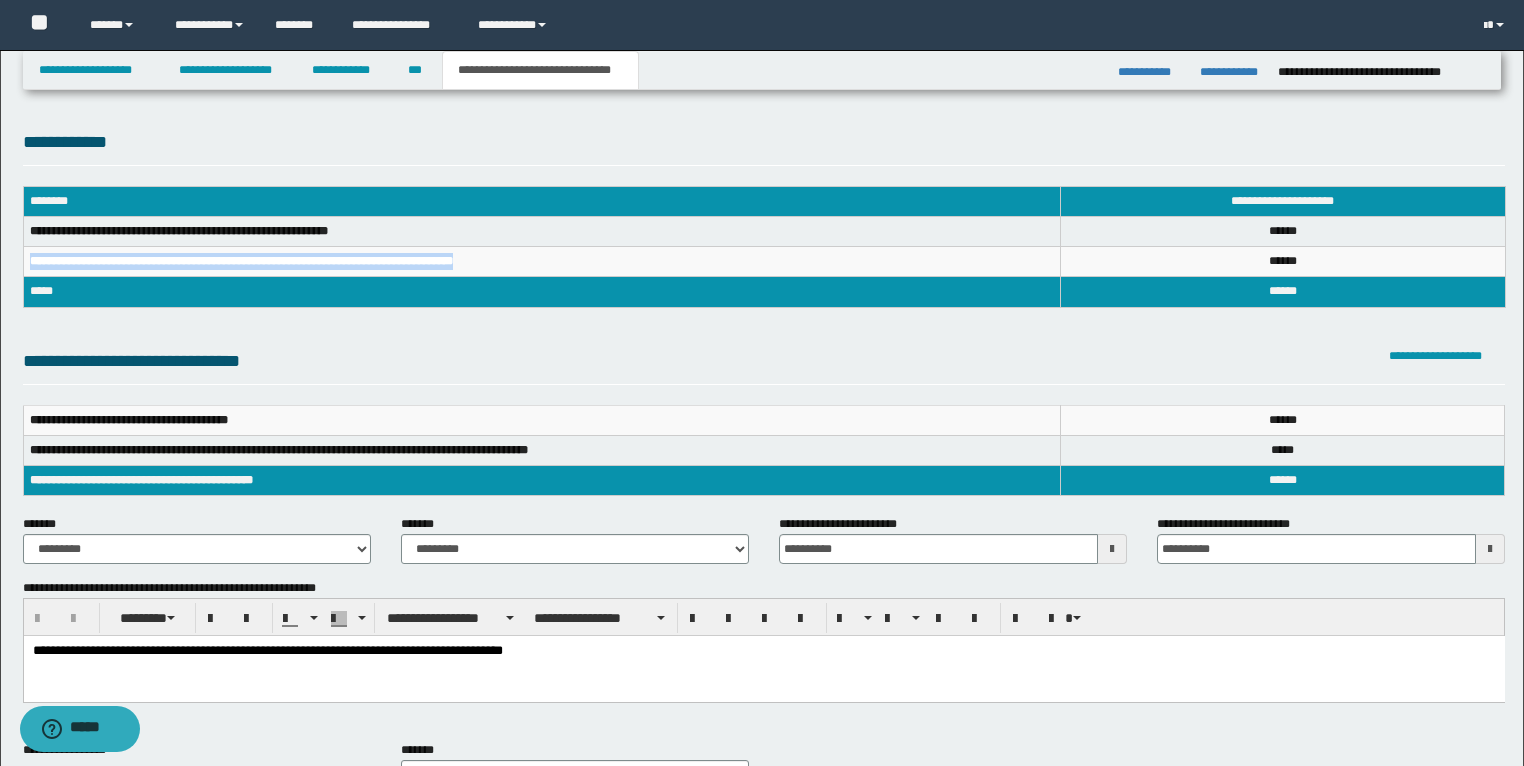 drag, startPoint x: 510, startPoint y: 264, endPoint x: 24, endPoint y: 260, distance: 486.01645 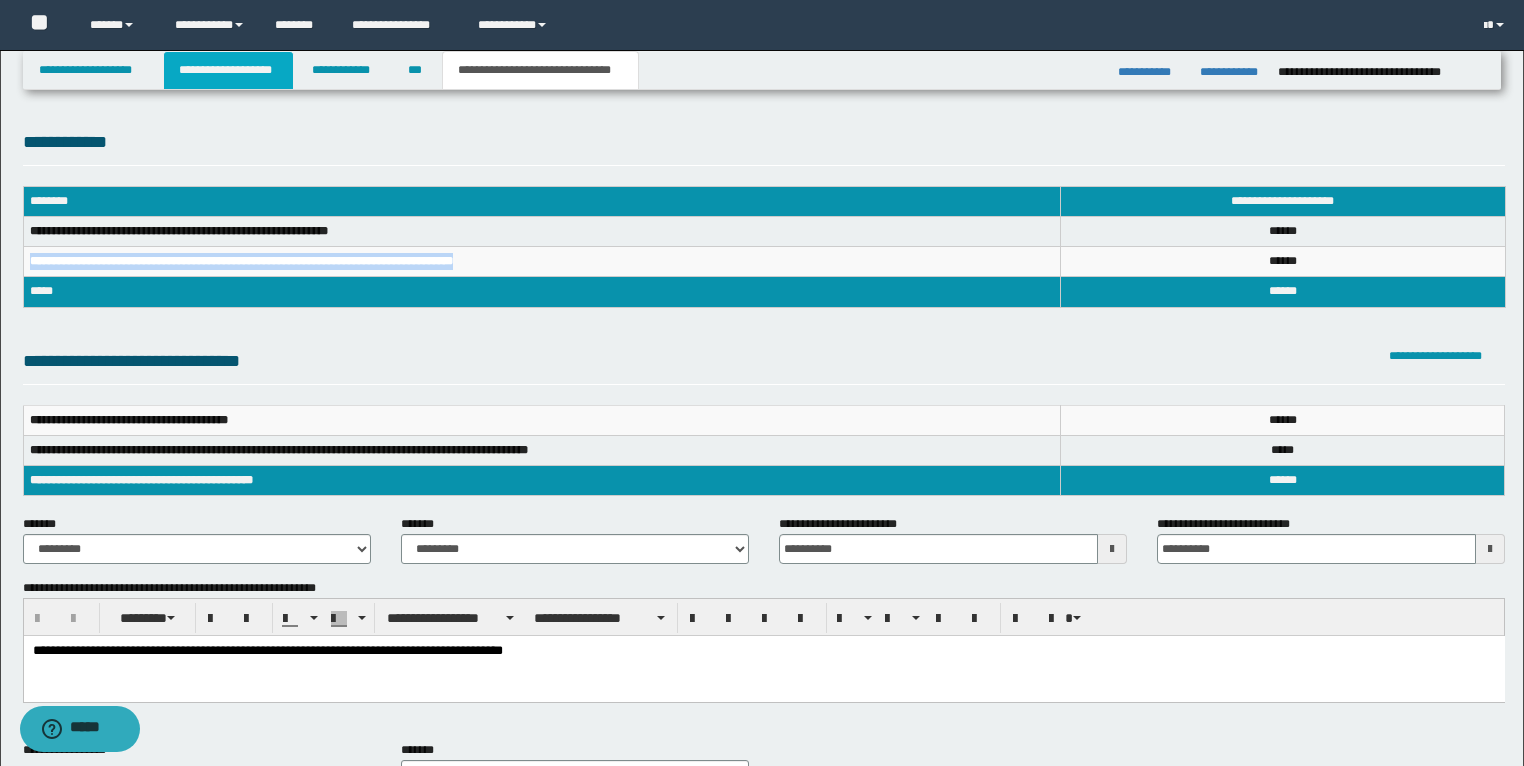 click on "**********" at bounding box center (228, 70) 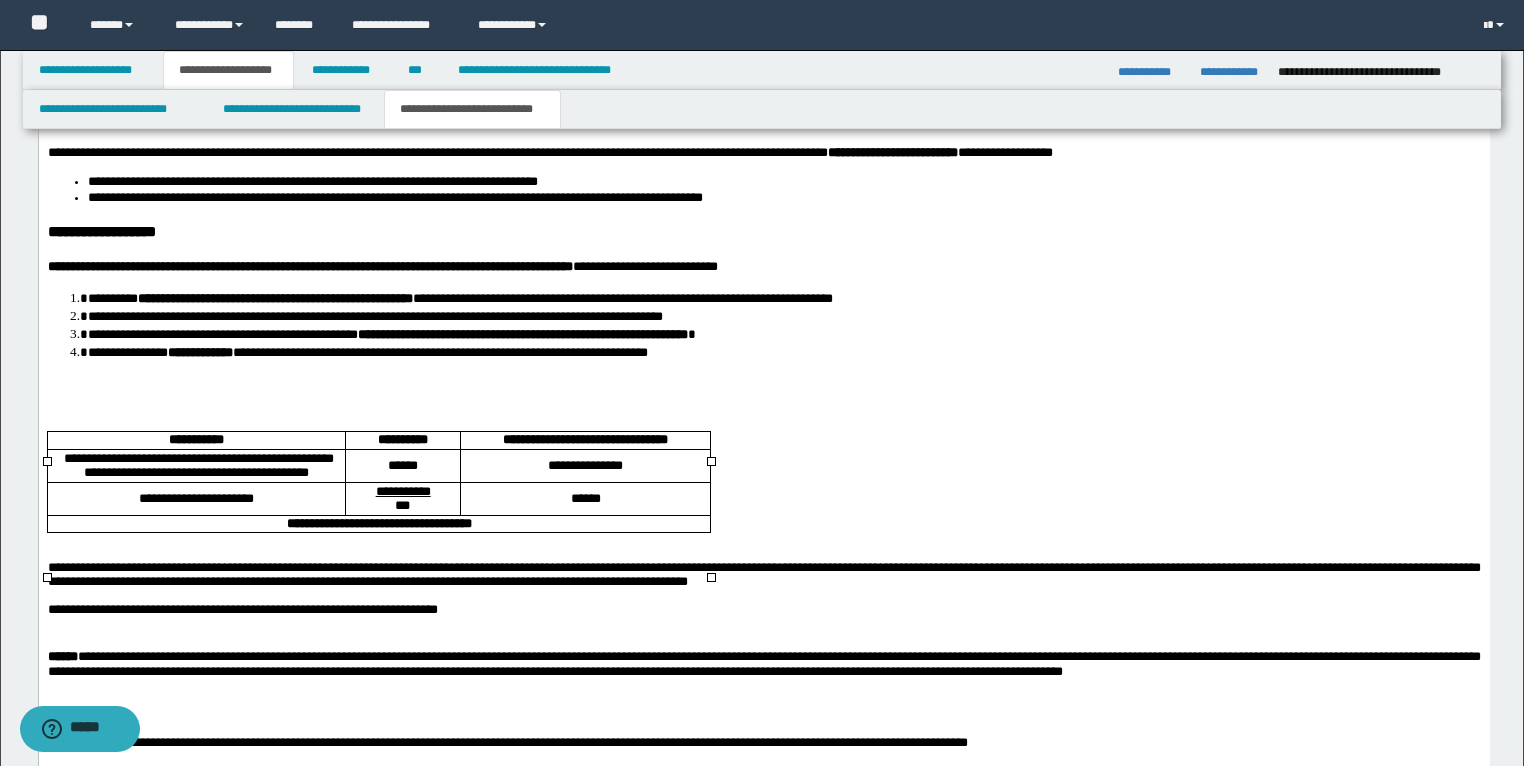 scroll, scrollTop: 2880, scrollLeft: 0, axis: vertical 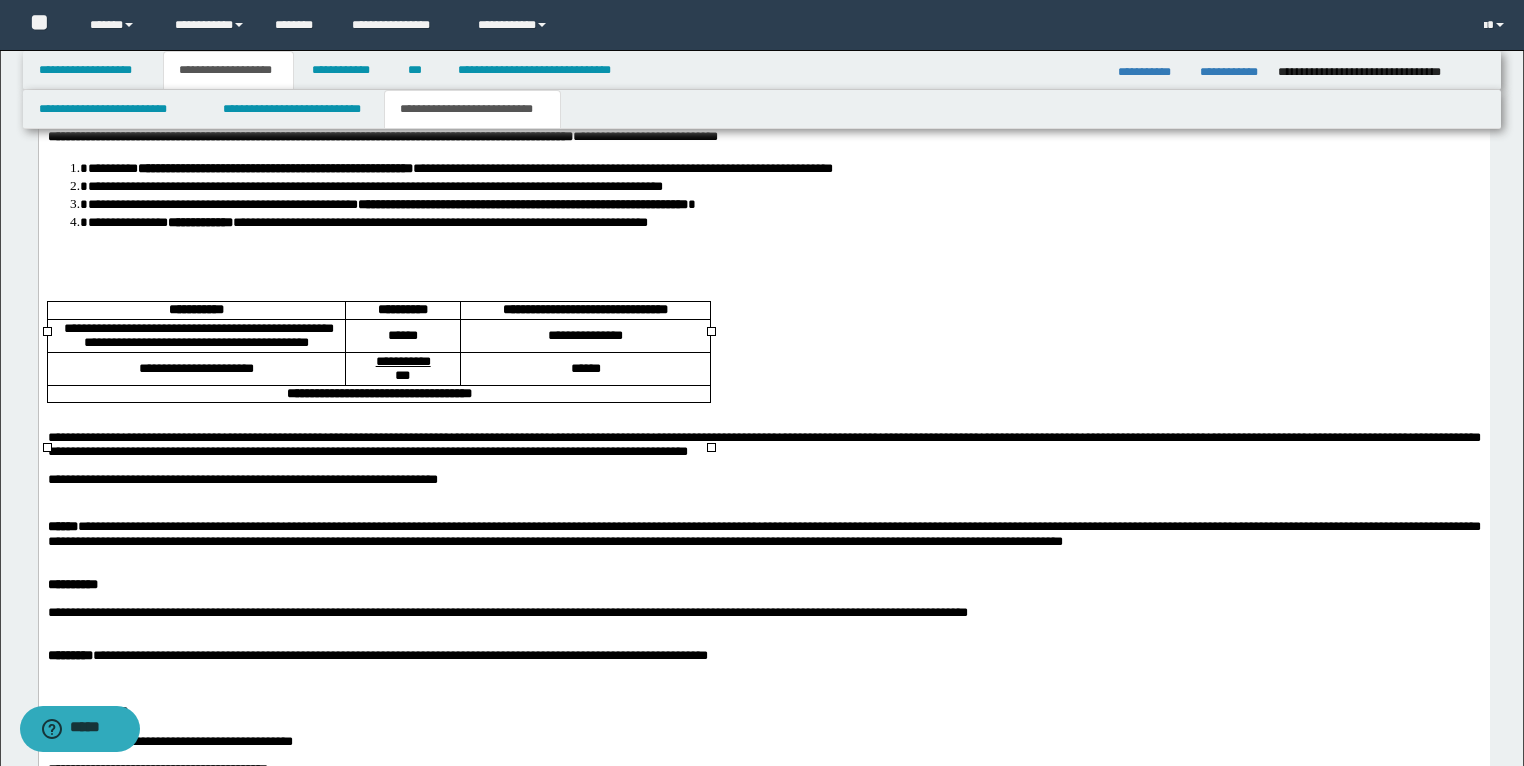 click on "**********" at bounding box center [195, 337] 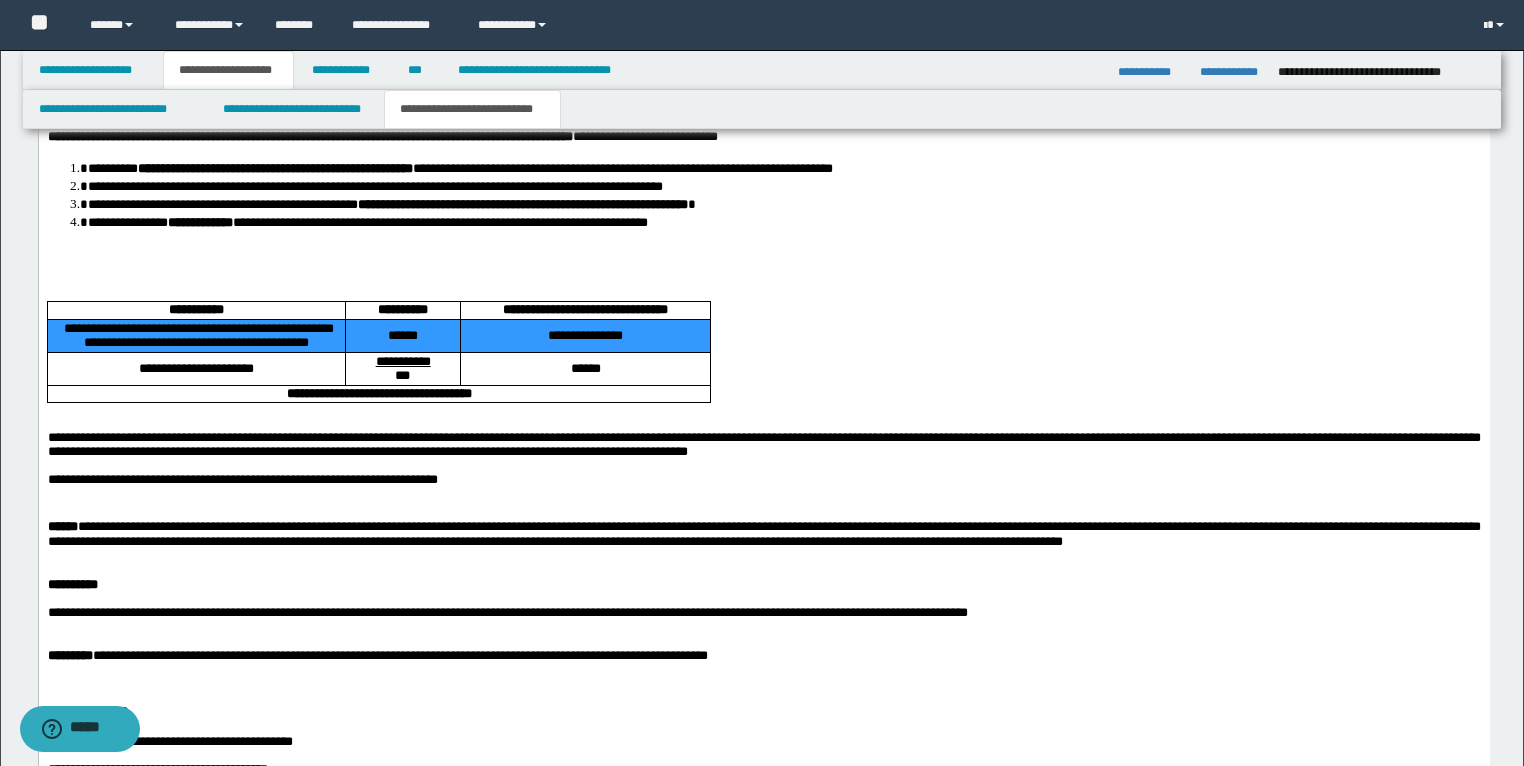 drag, startPoint x: 292, startPoint y: 380, endPoint x: 603, endPoint y: 386, distance: 311.05786 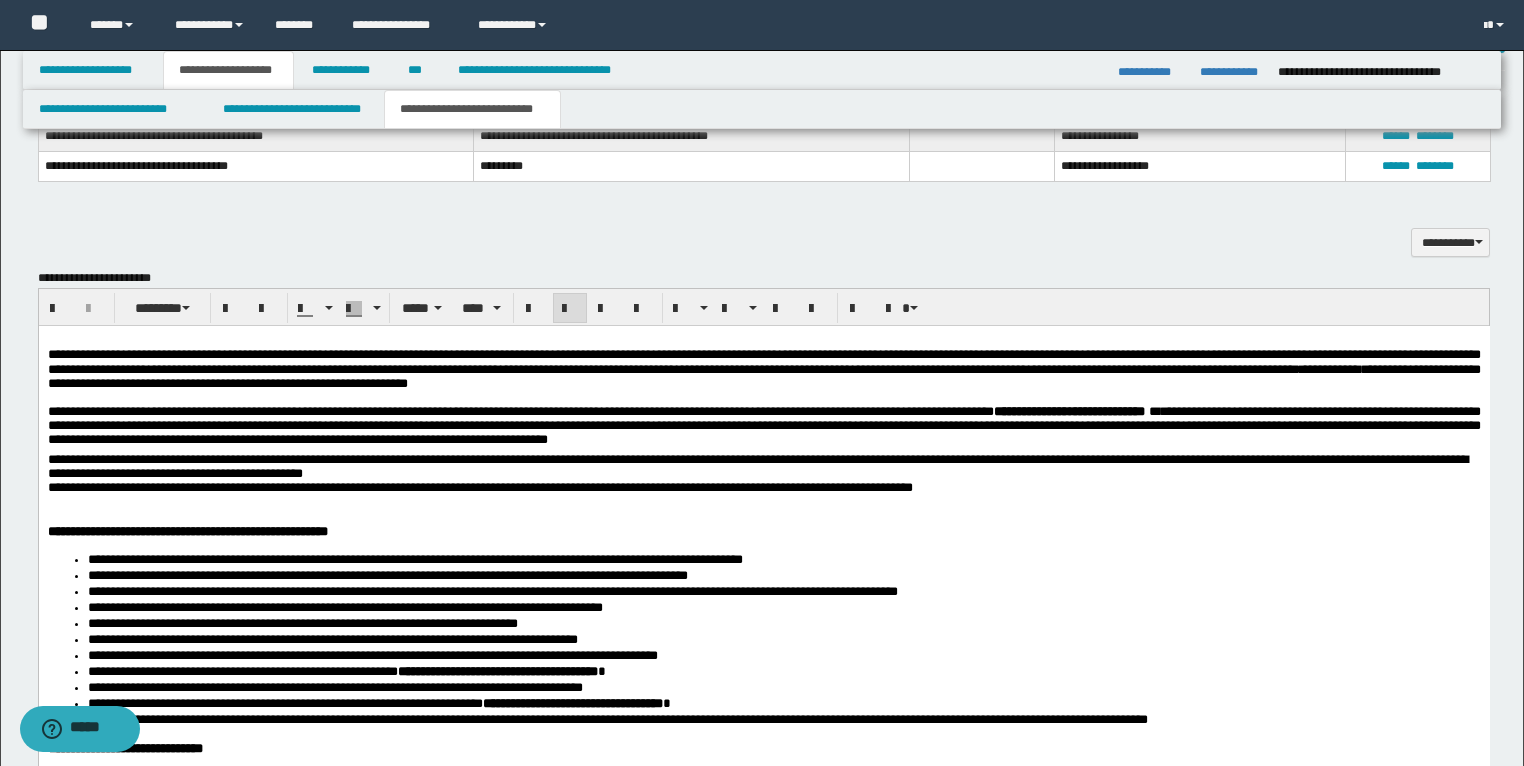 scroll, scrollTop: 1280, scrollLeft: 0, axis: vertical 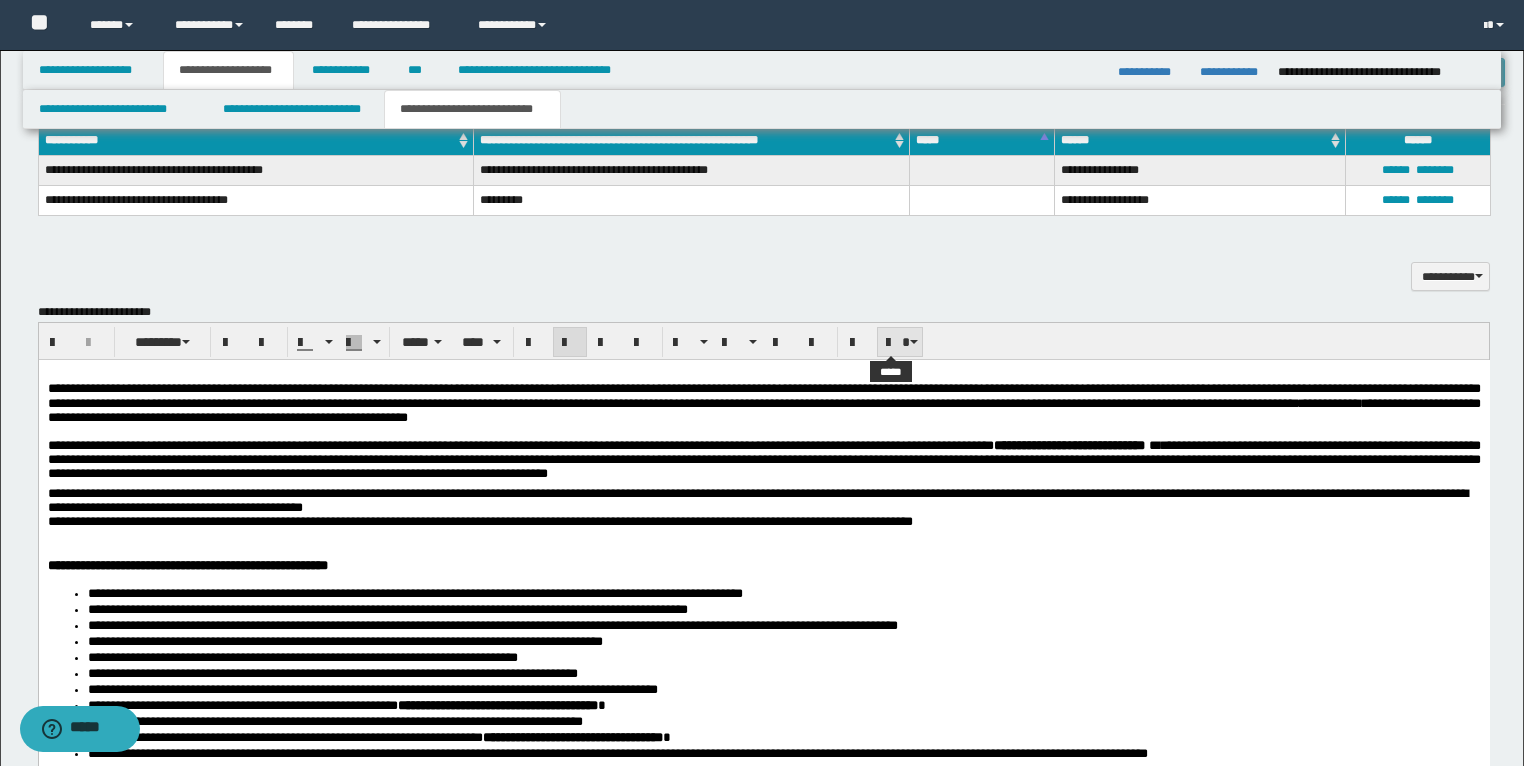 click at bounding box center [900, 342] 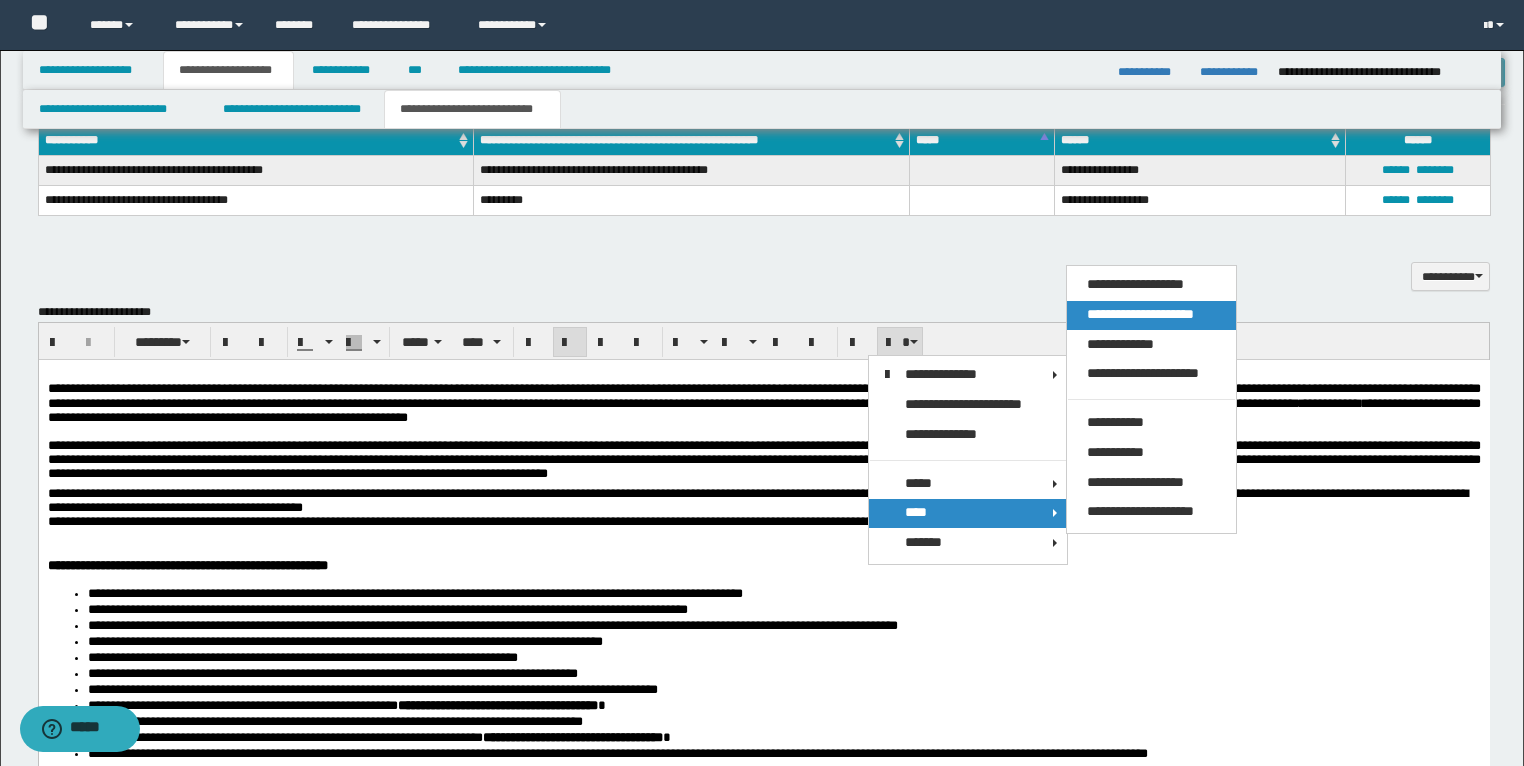 drag, startPoint x: 1142, startPoint y: 321, endPoint x: 945, endPoint y: 27, distance: 353.8997 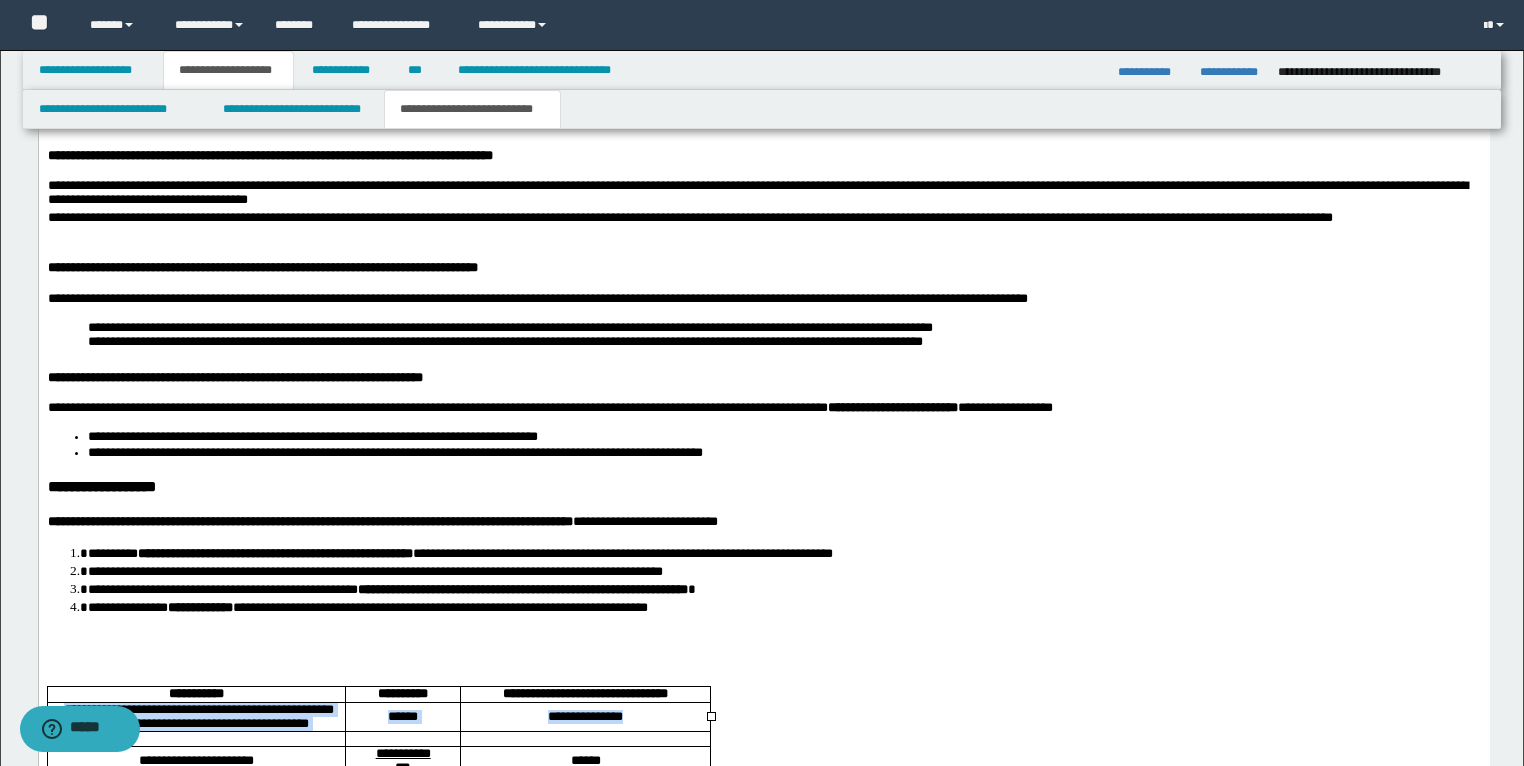 scroll, scrollTop: 2720, scrollLeft: 0, axis: vertical 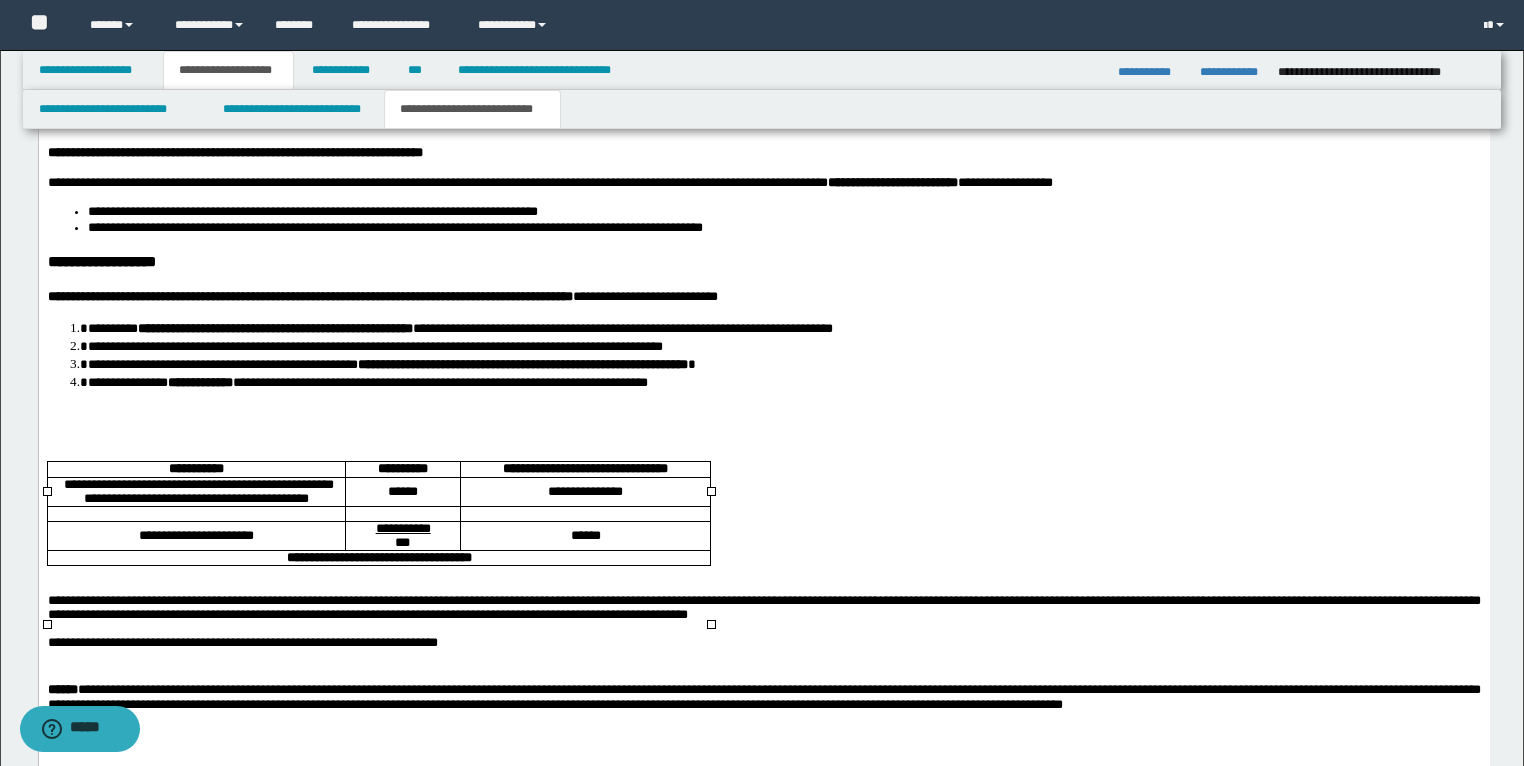 click at bounding box center [195, 515] 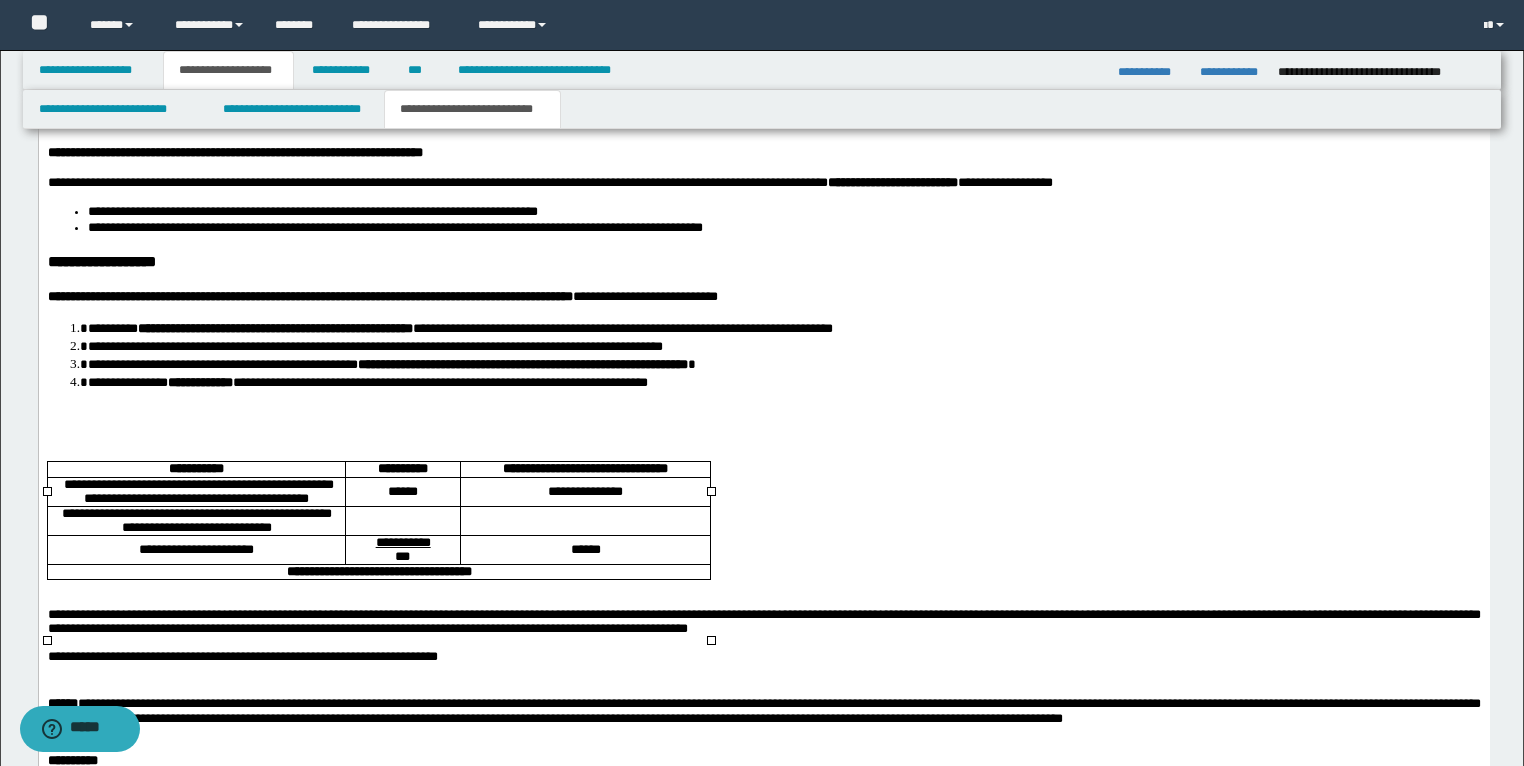 click at bounding box center [402, 522] 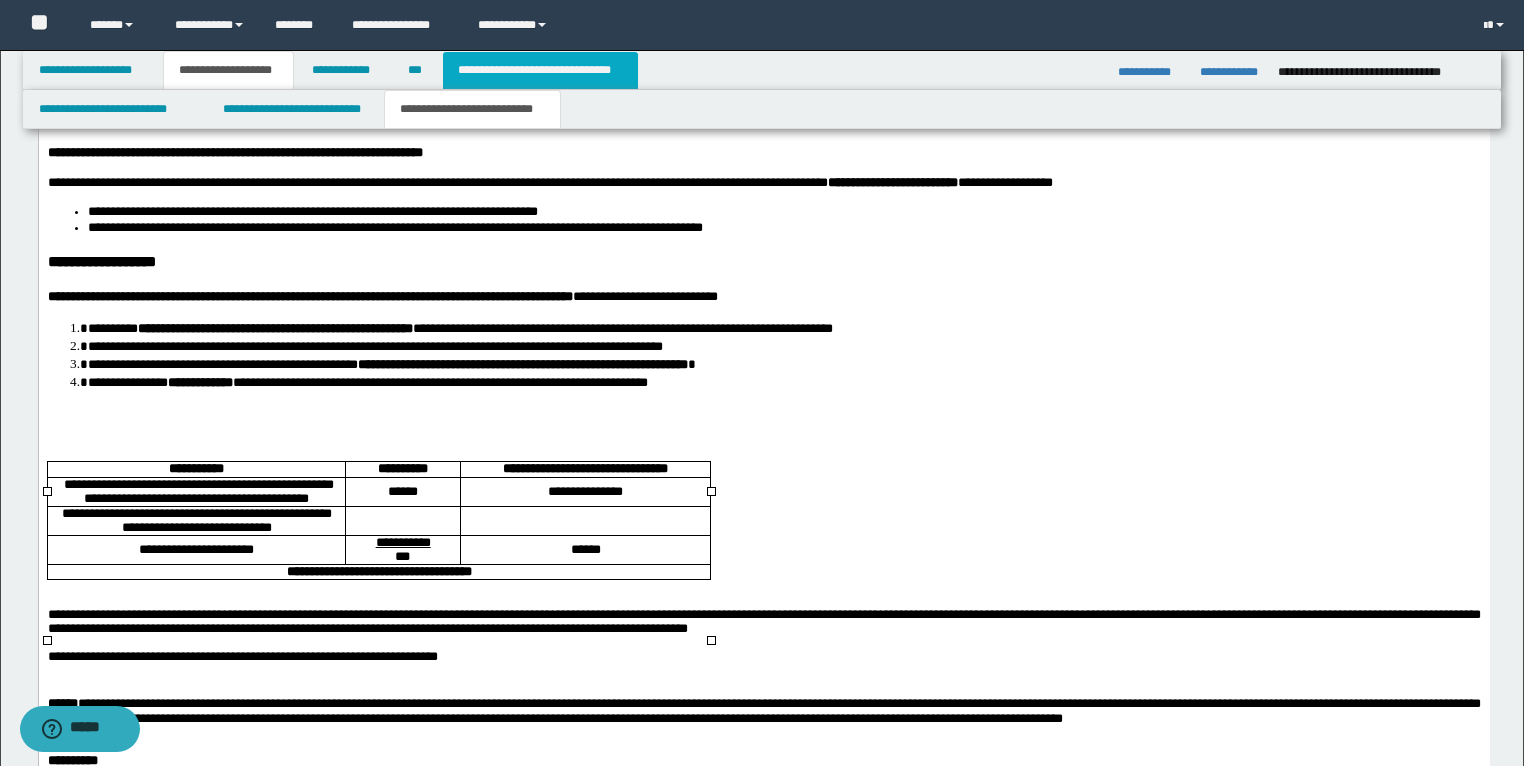 click on "**********" at bounding box center [540, 70] 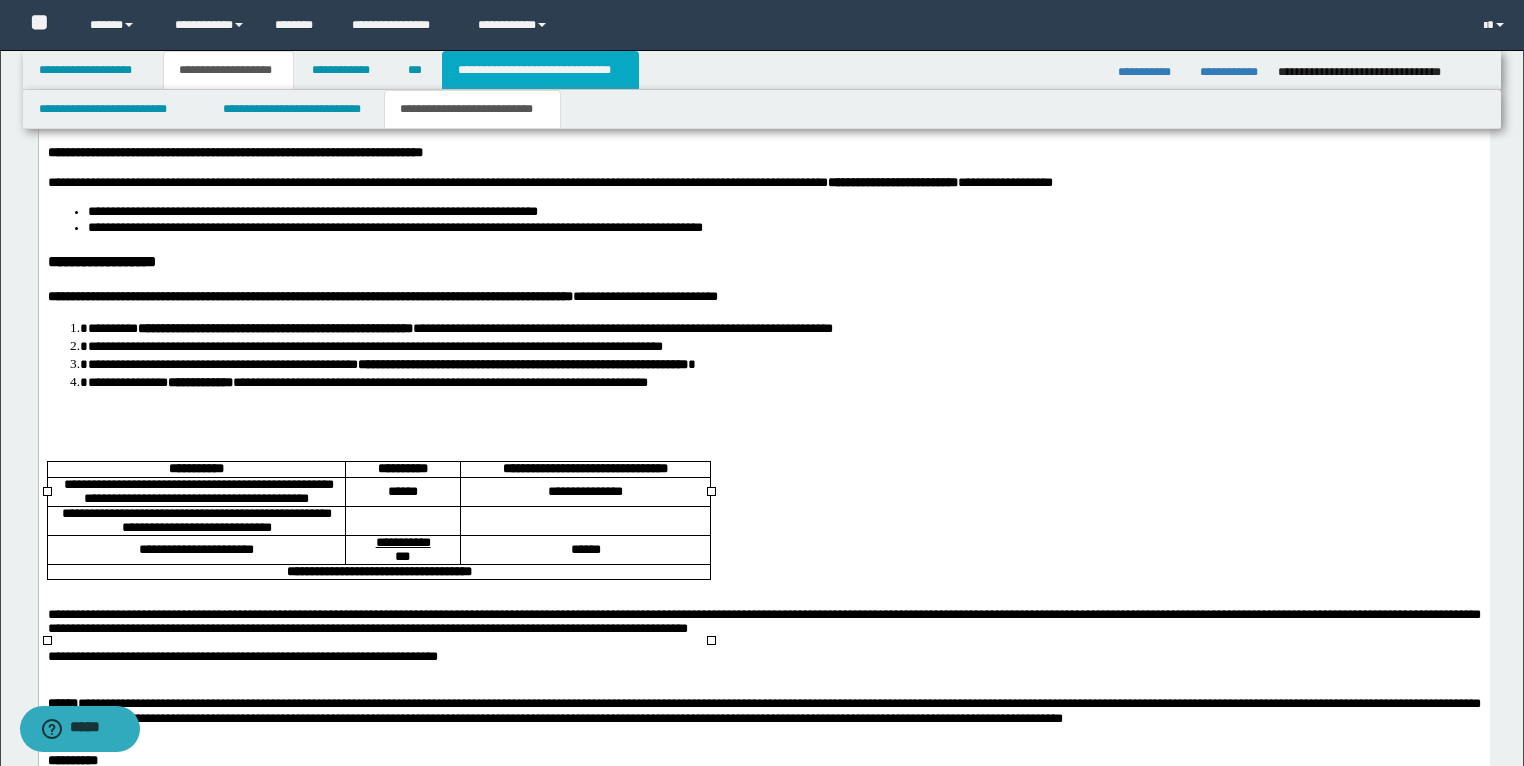 type on "**********" 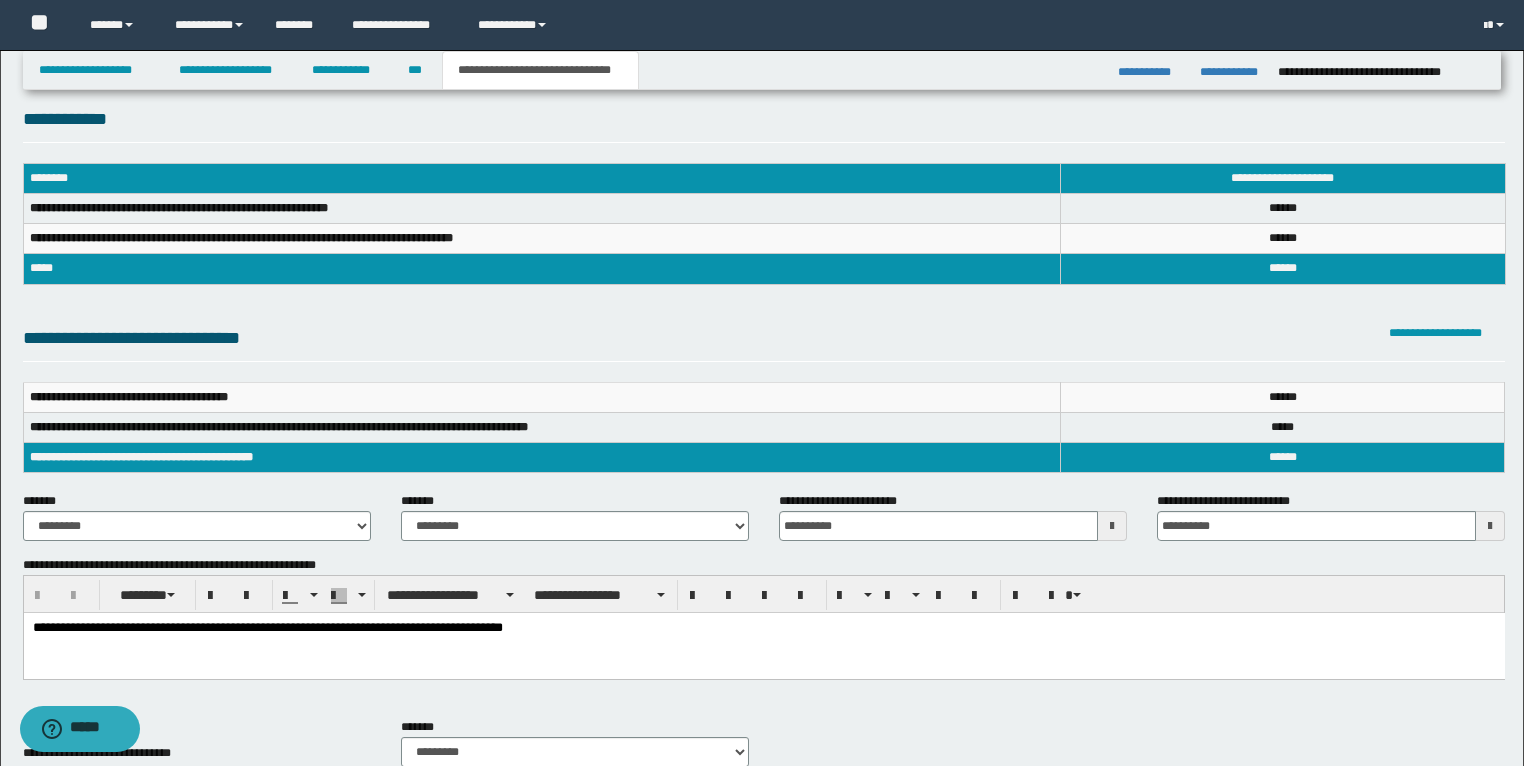 scroll, scrollTop: 0, scrollLeft: 0, axis: both 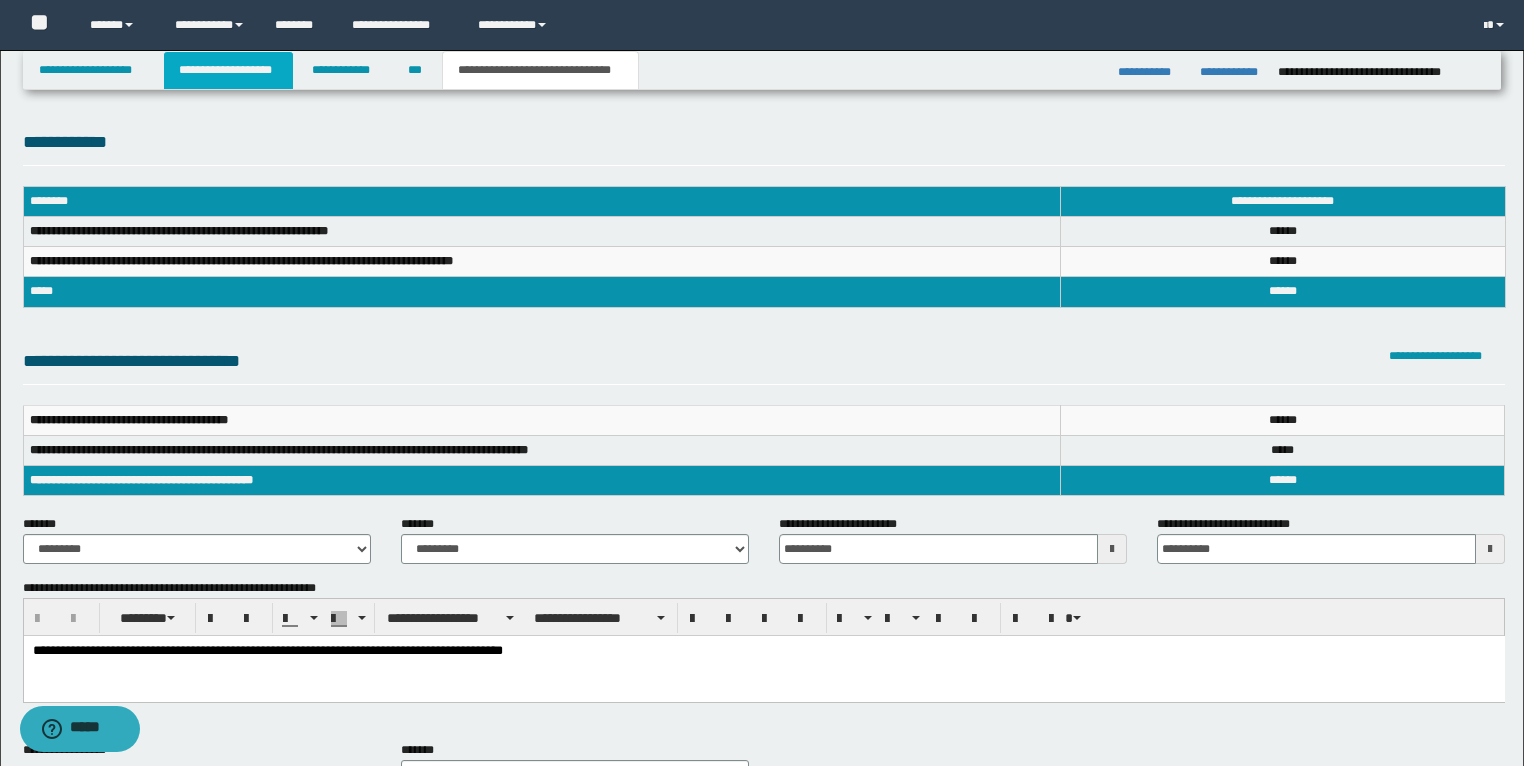 click on "**********" at bounding box center [228, 70] 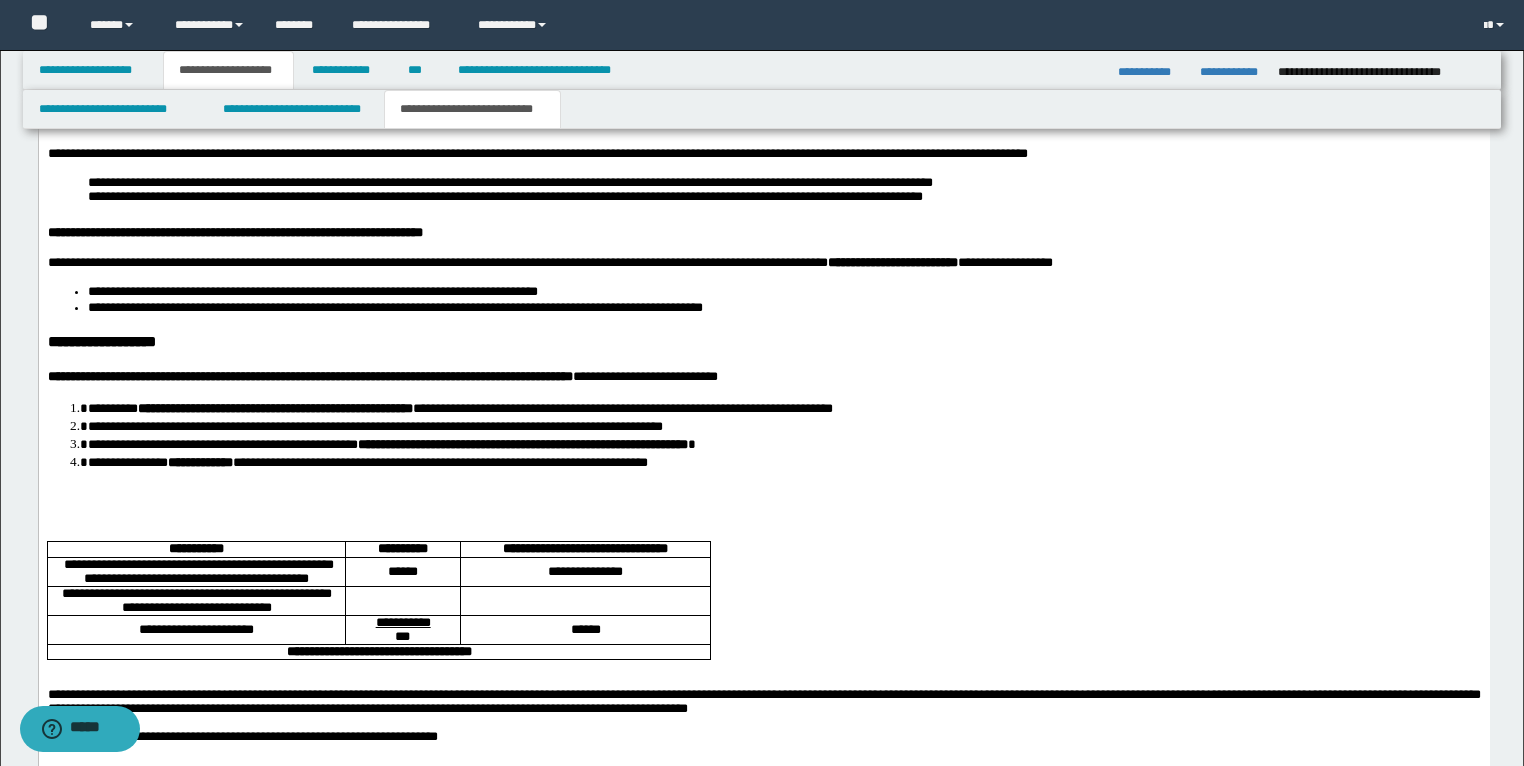 scroll, scrollTop: 2880, scrollLeft: 0, axis: vertical 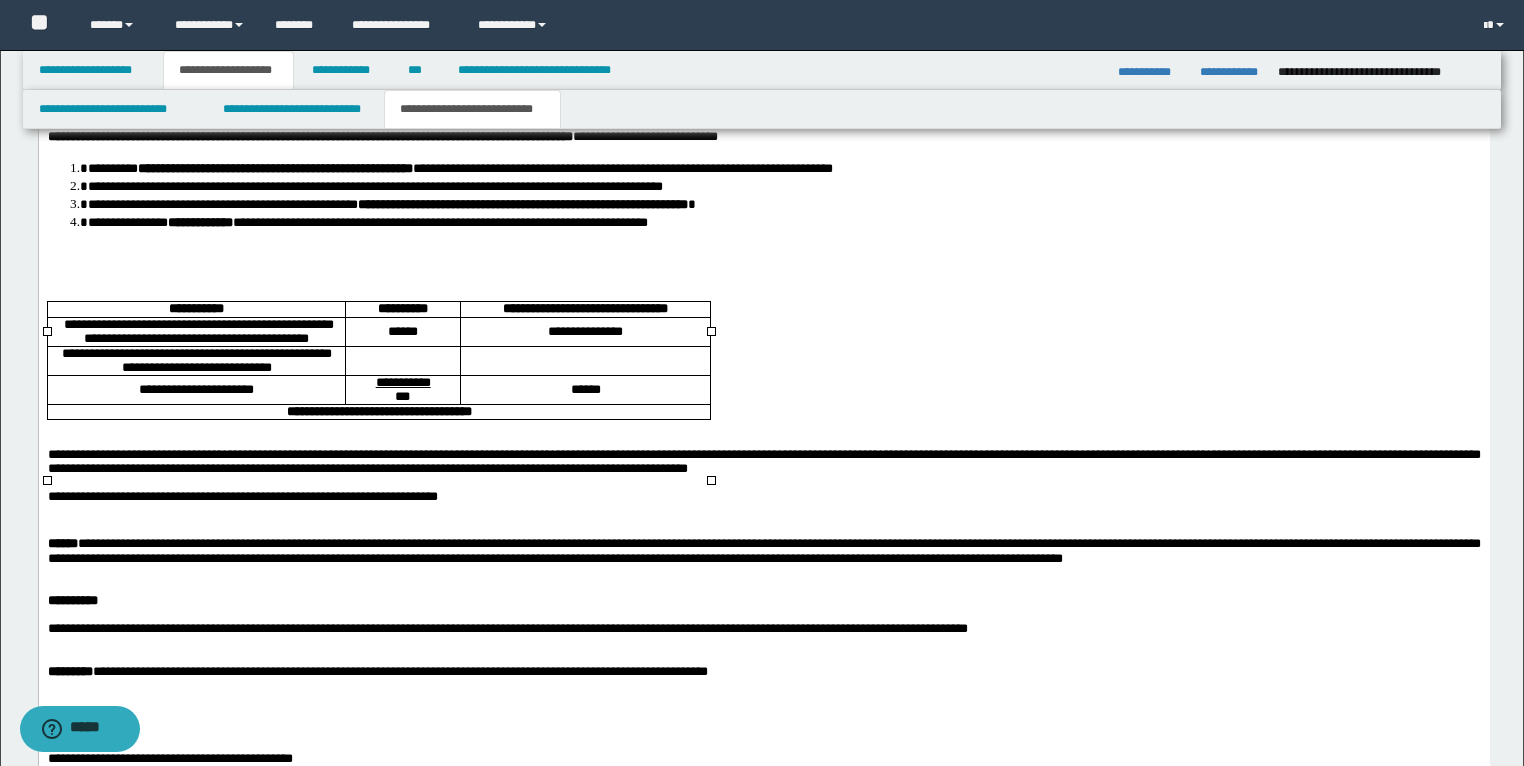 click on "******" at bounding box center [402, 332] 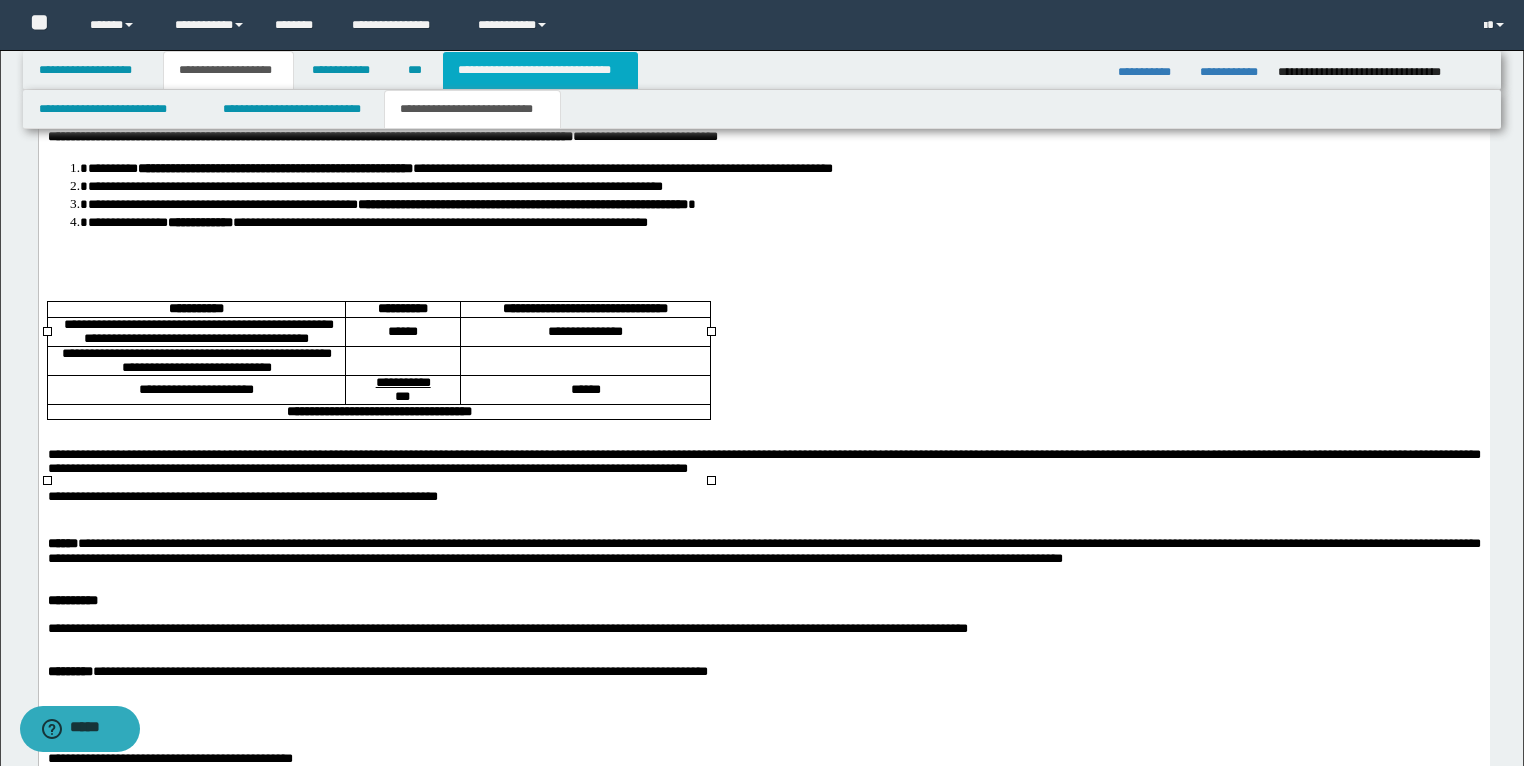 click on "**********" at bounding box center (540, 70) 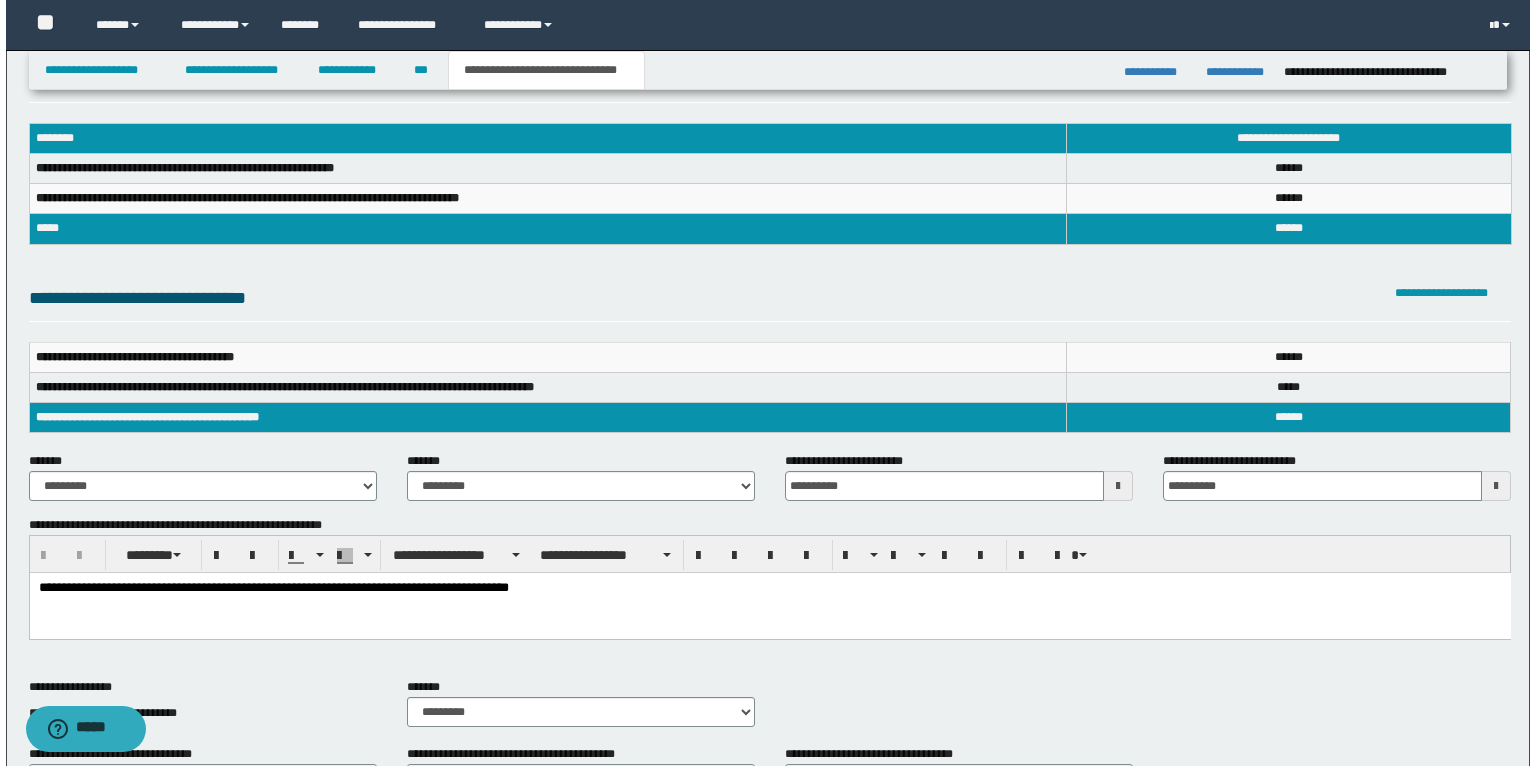 scroll, scrollTop: 0, scrollLeft: 0, axis: both 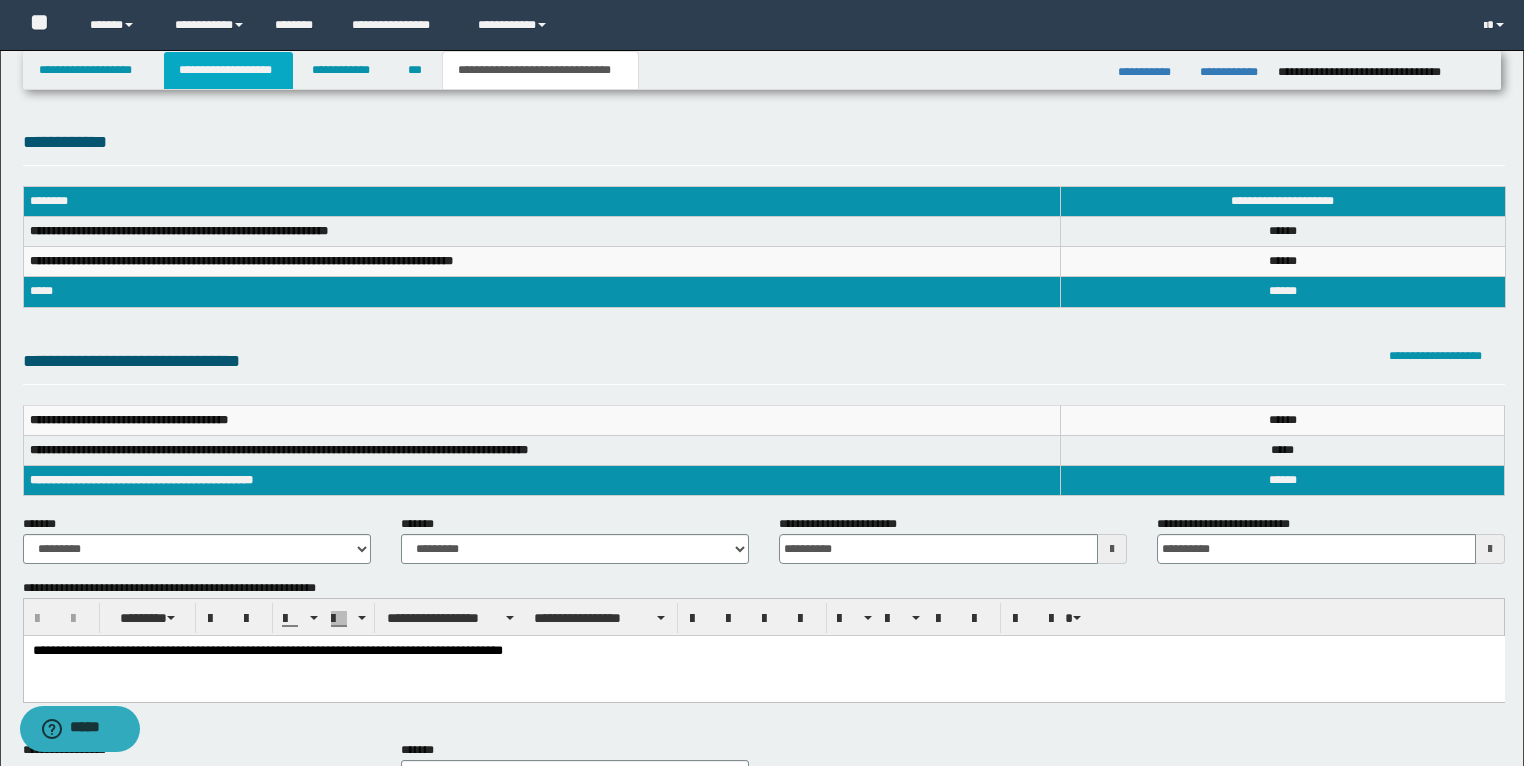 click on "**********" at bounding box center (228, 70) 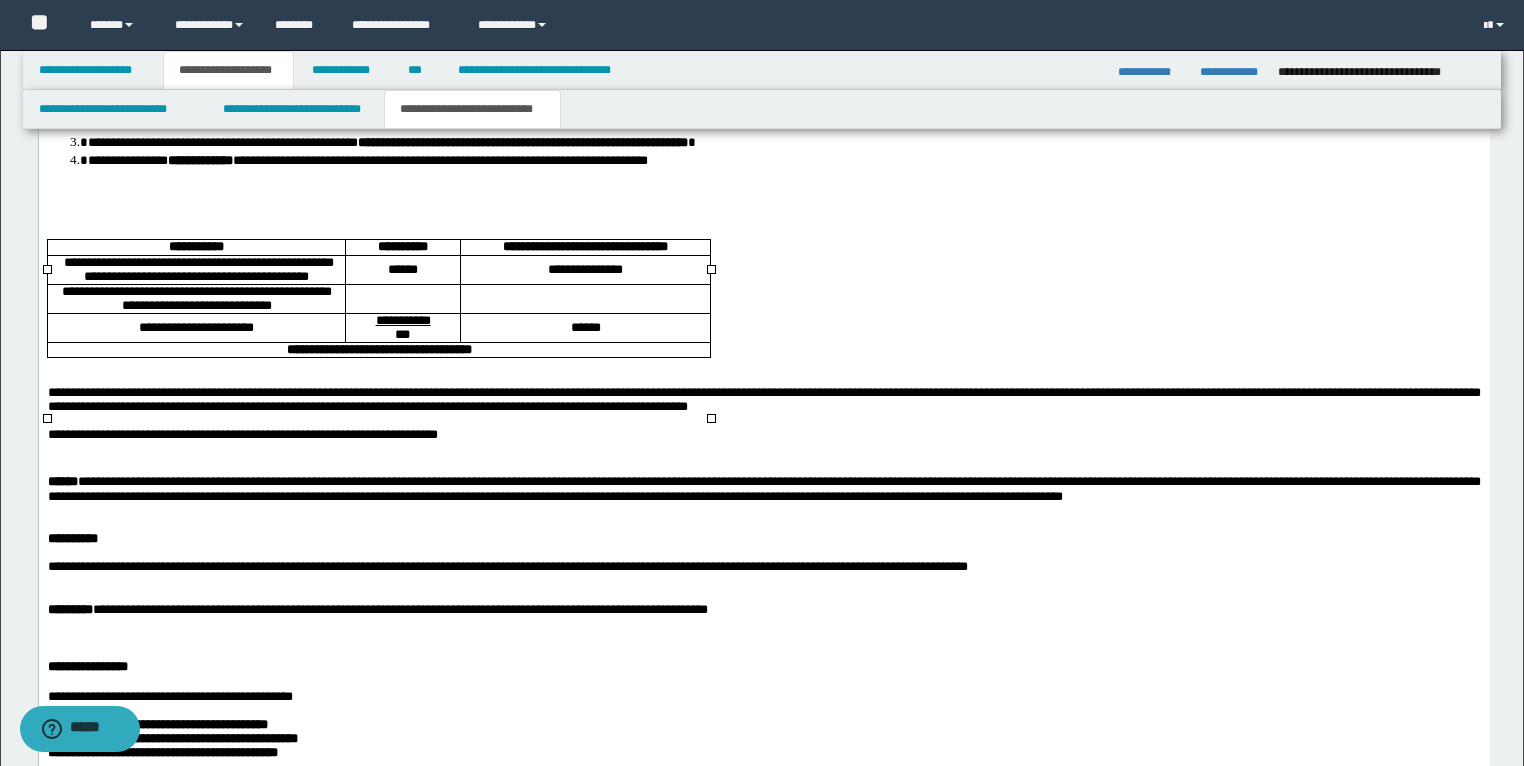 scroll, scrollTop: 2800, scrollLeft: 0, axis: vertical 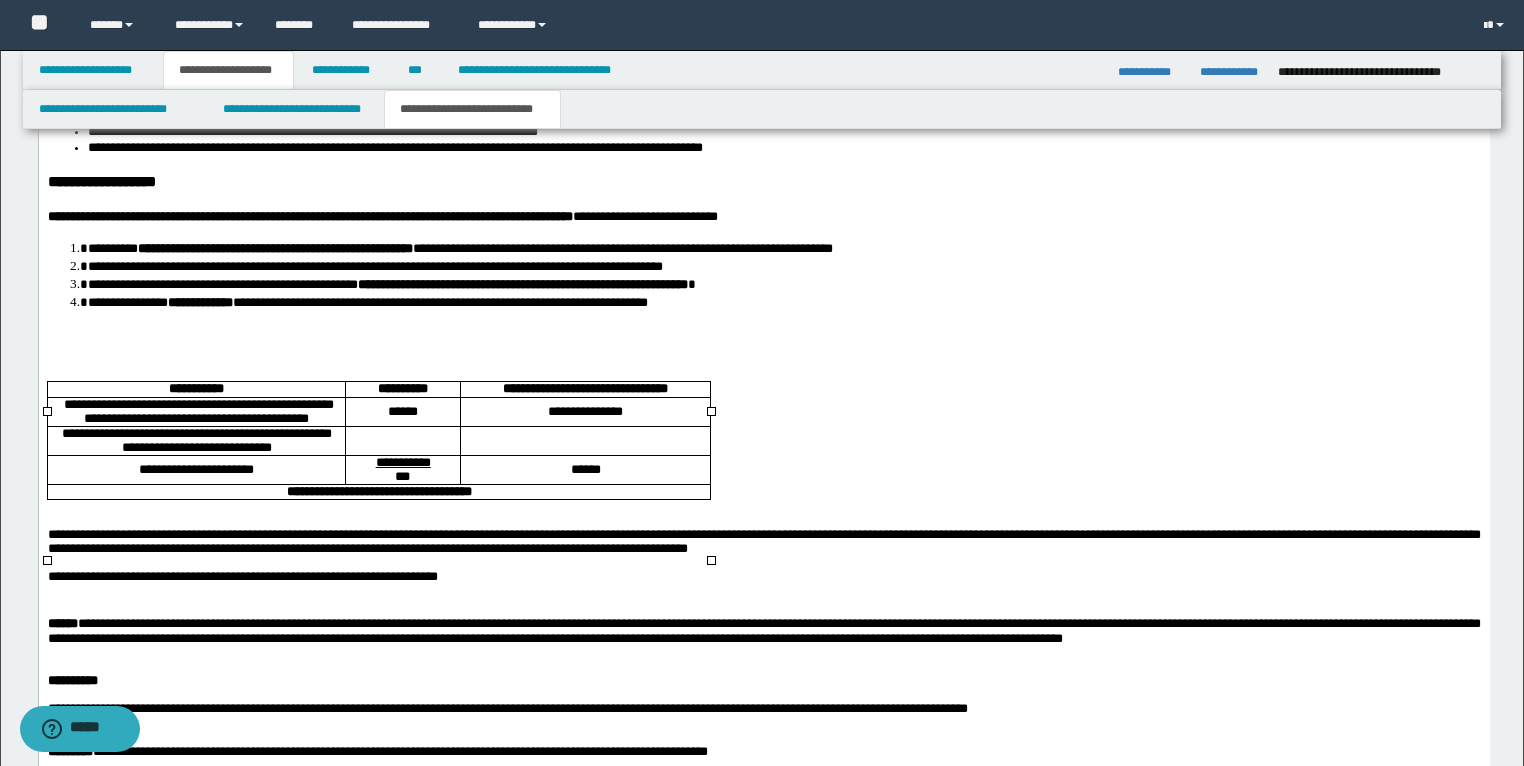 click at bounding box center (402, 442) 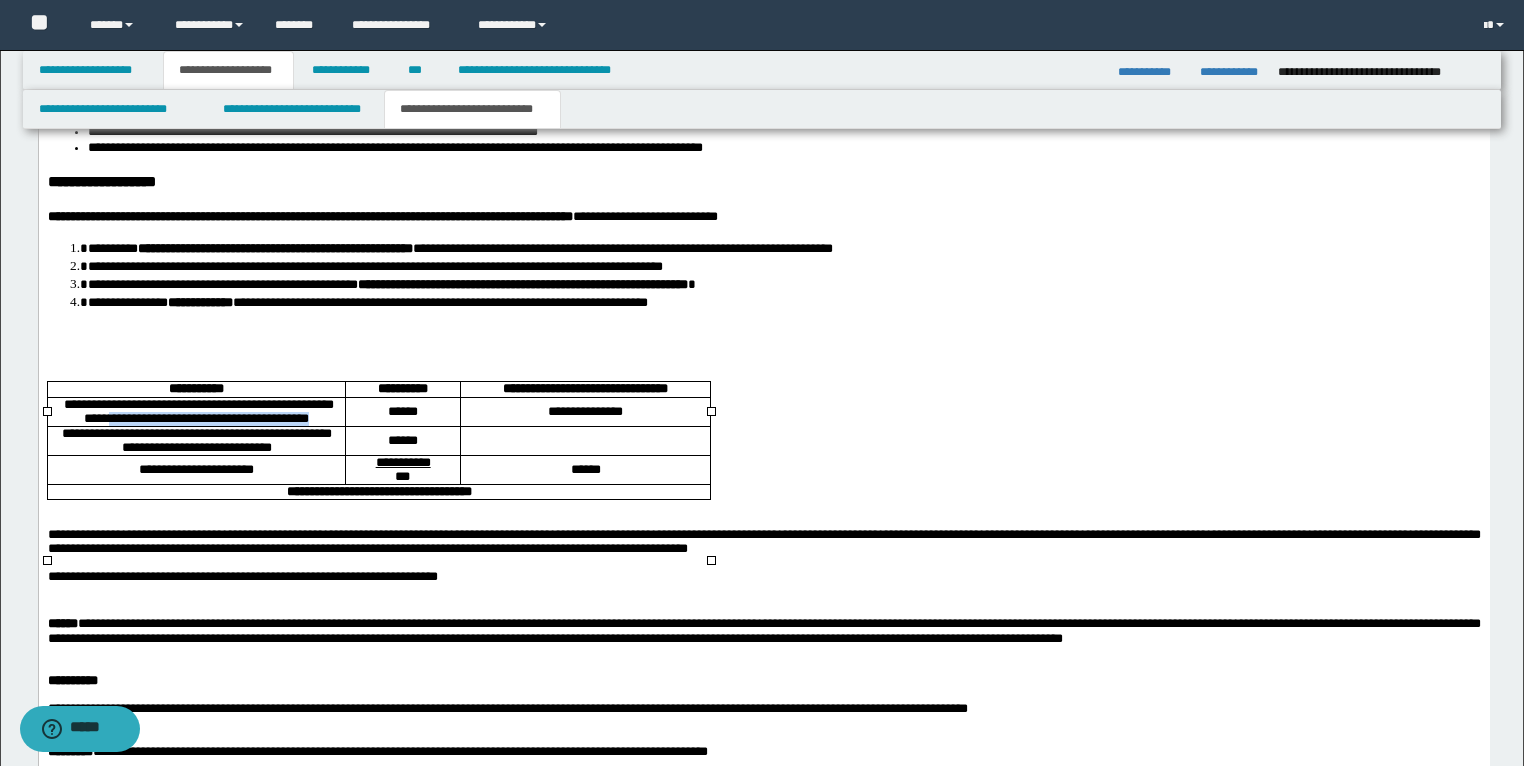 drag, startPoint x: 141, startPoint y: 452, endPoint x: 224, endPoint y: 468, distance: 84.5281 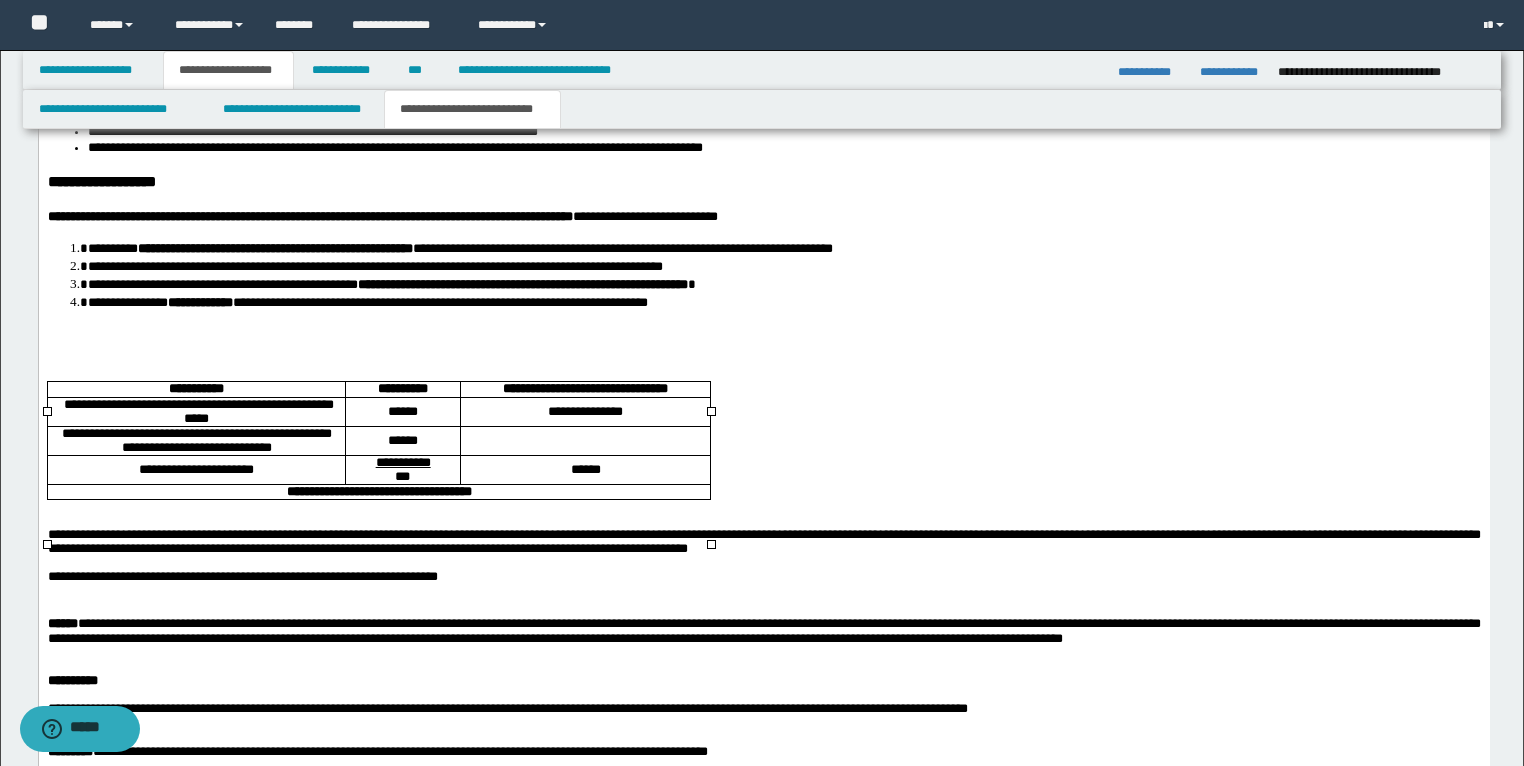 click on "**********" at bounding box center (584, 413) 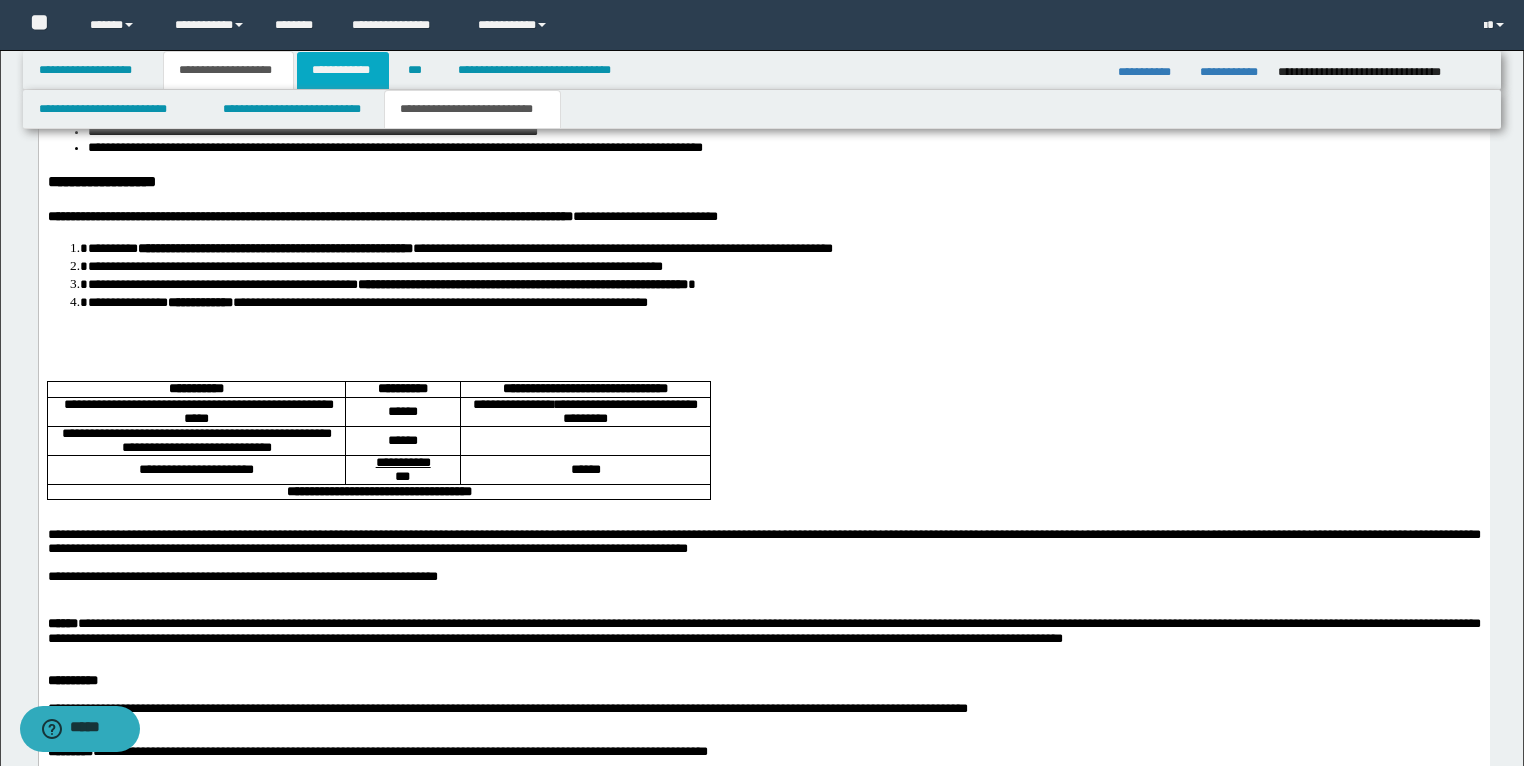click on "**********" at bounding box center (343, 70) 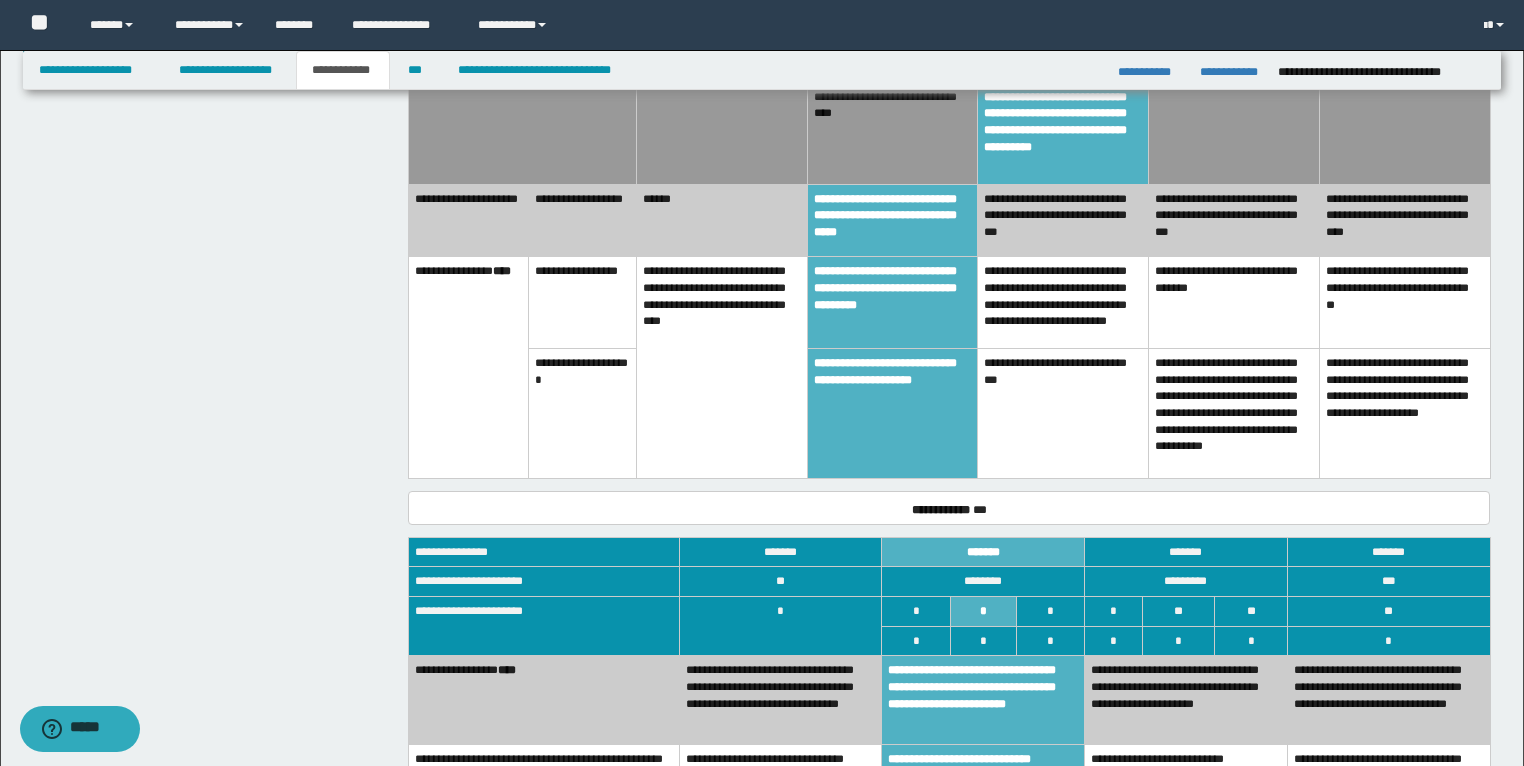 scroll, scrollTop: 529, scrollLeft: 0, axis: vertical 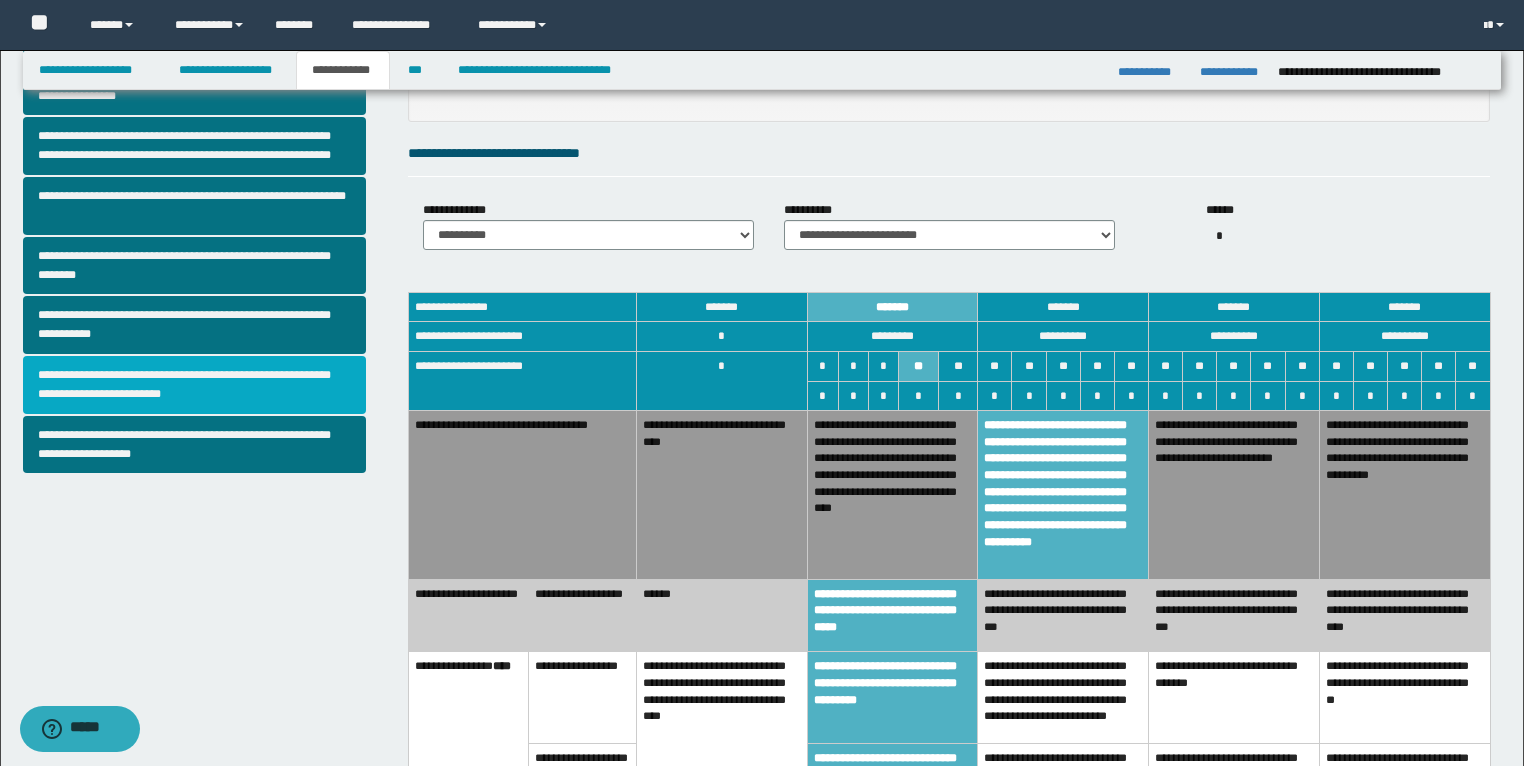 click on "**********" at bounding box center (195, 385) 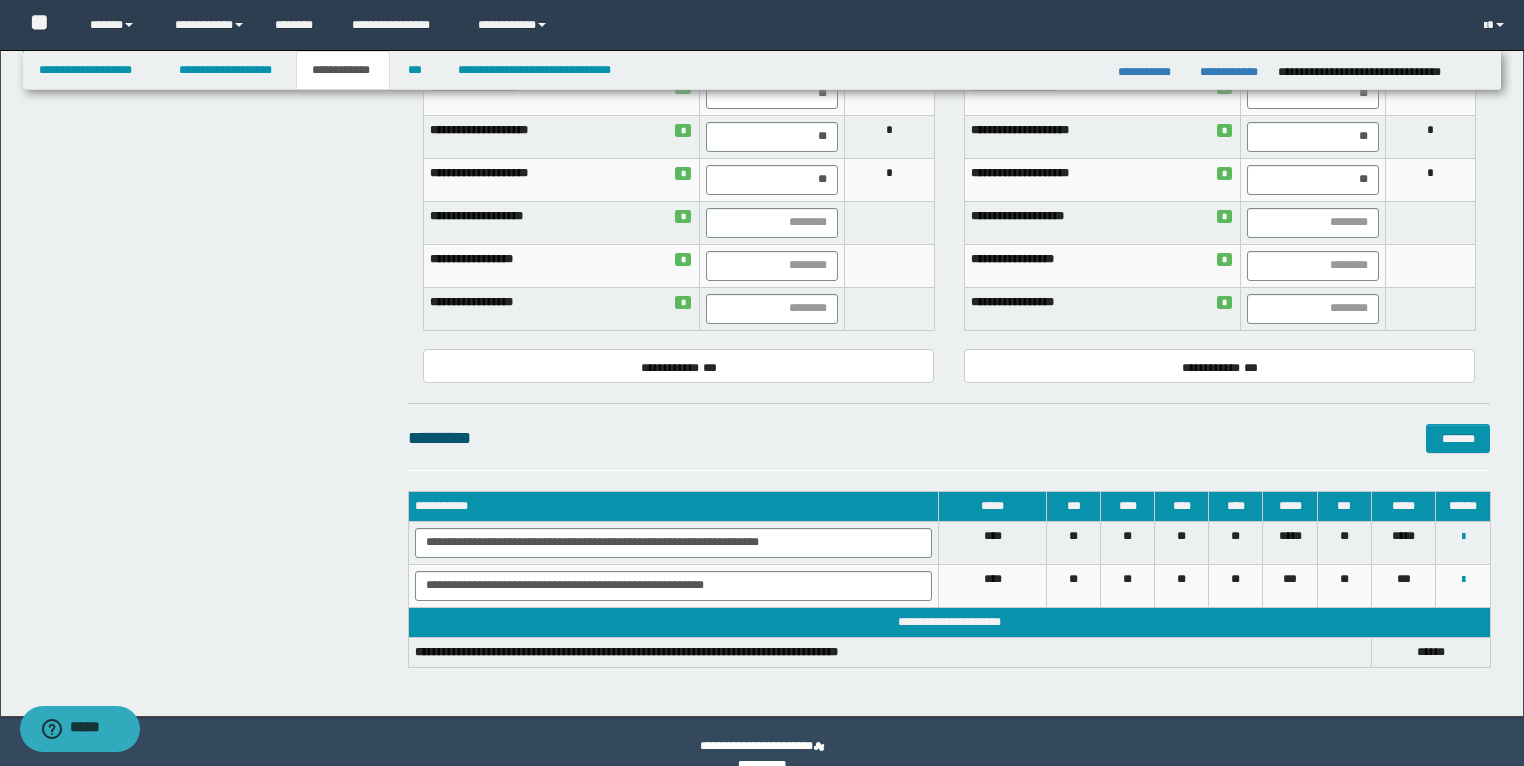 scroll, scrollTop: 944, scrollLeft: 0, axis: vertical 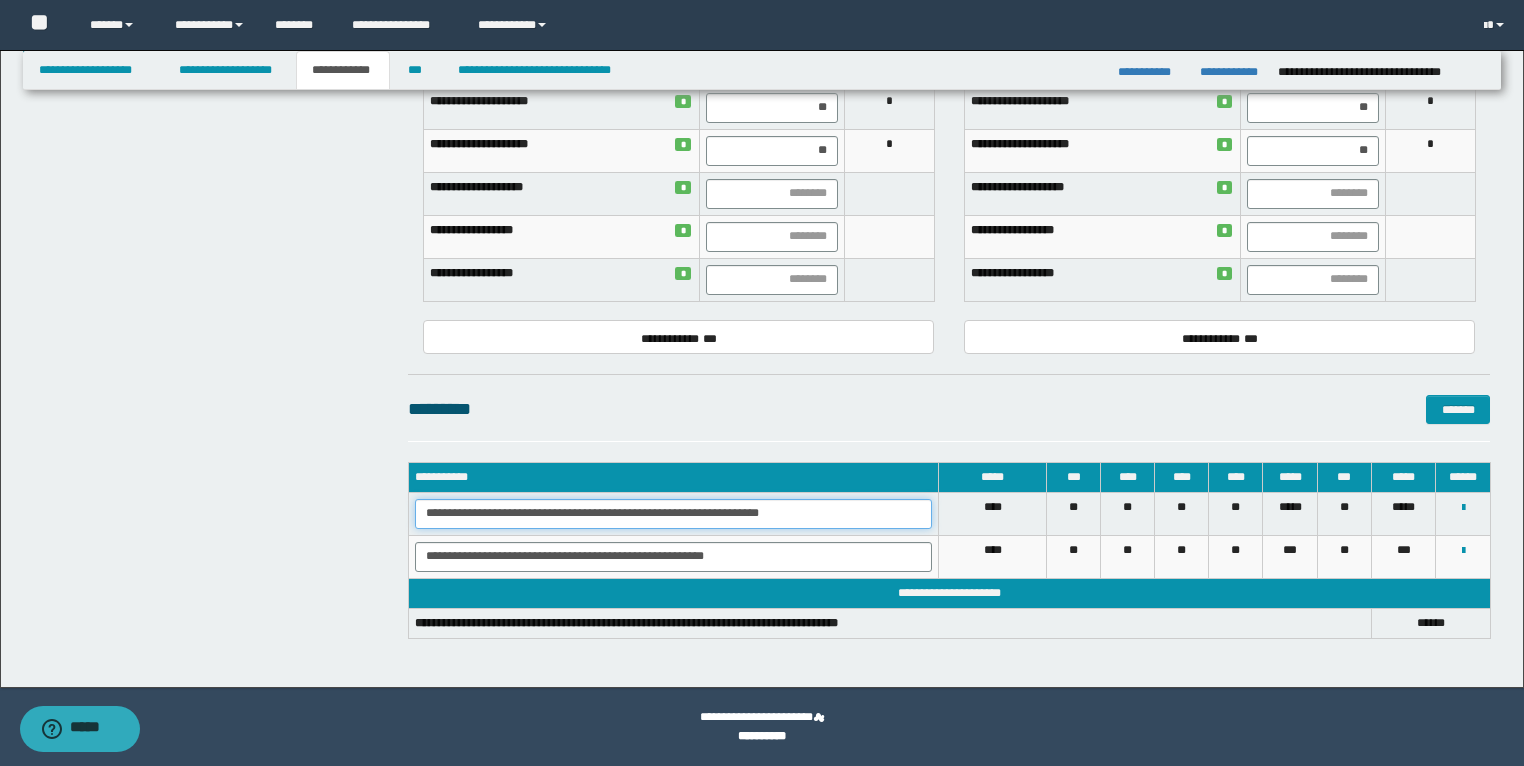 drag, startPoint x: 816, startPoint y: 512, endPoint x: 422, endPoint y: 513, distance: 394.00128 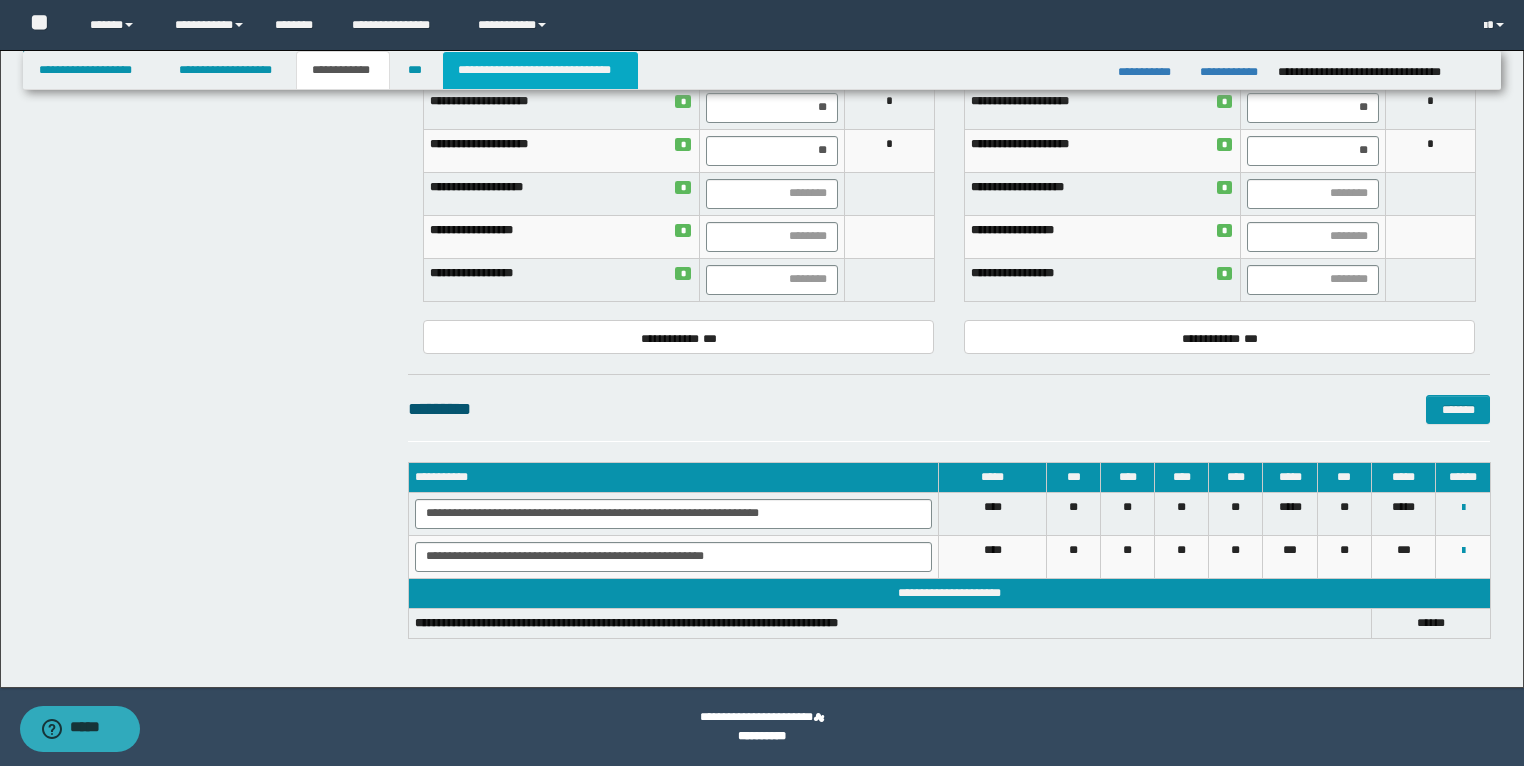 click on "**********" at bounding box center (540, 70) 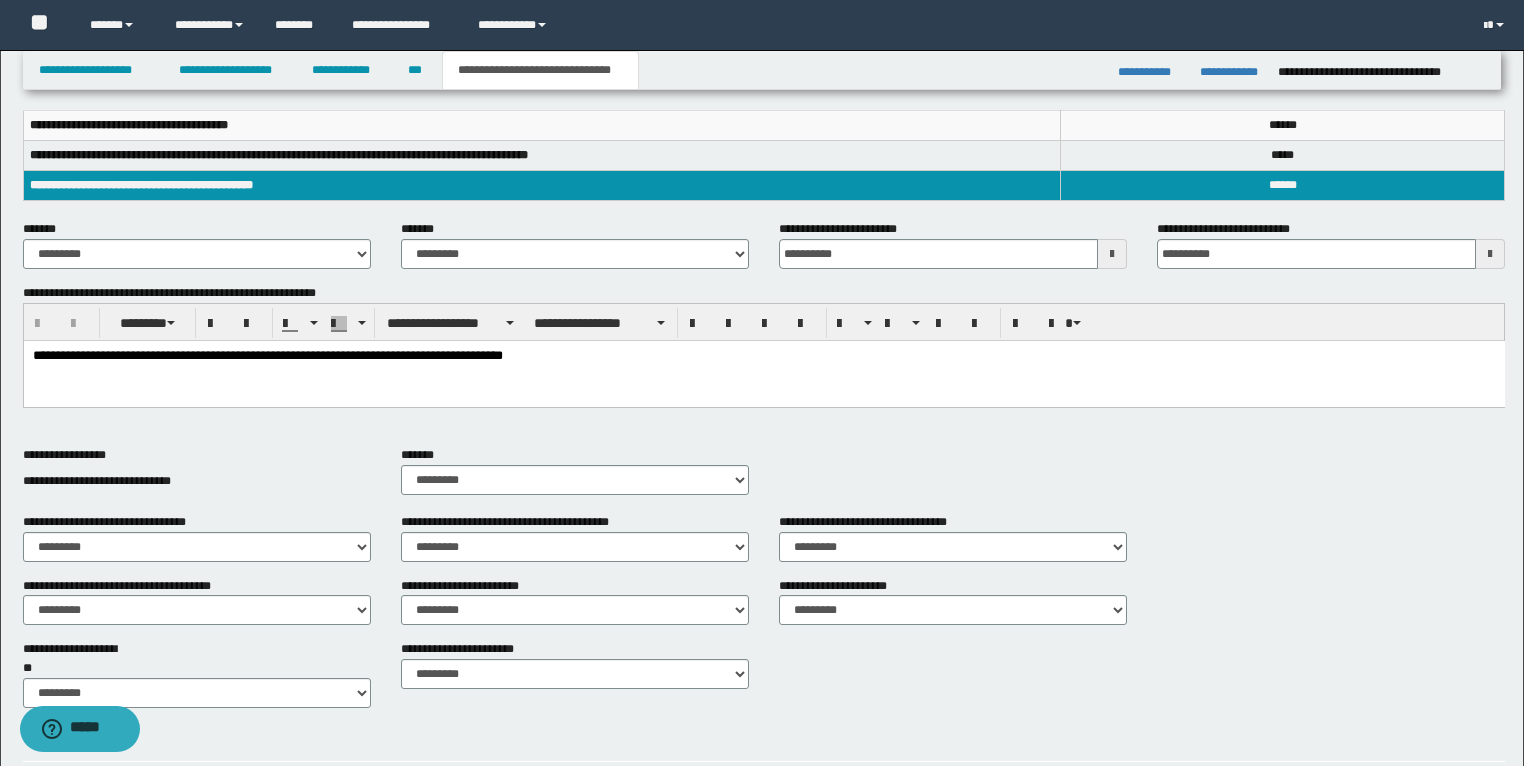 scroll, scrollTop: 135, scrollLeft: 0, axis: vertical 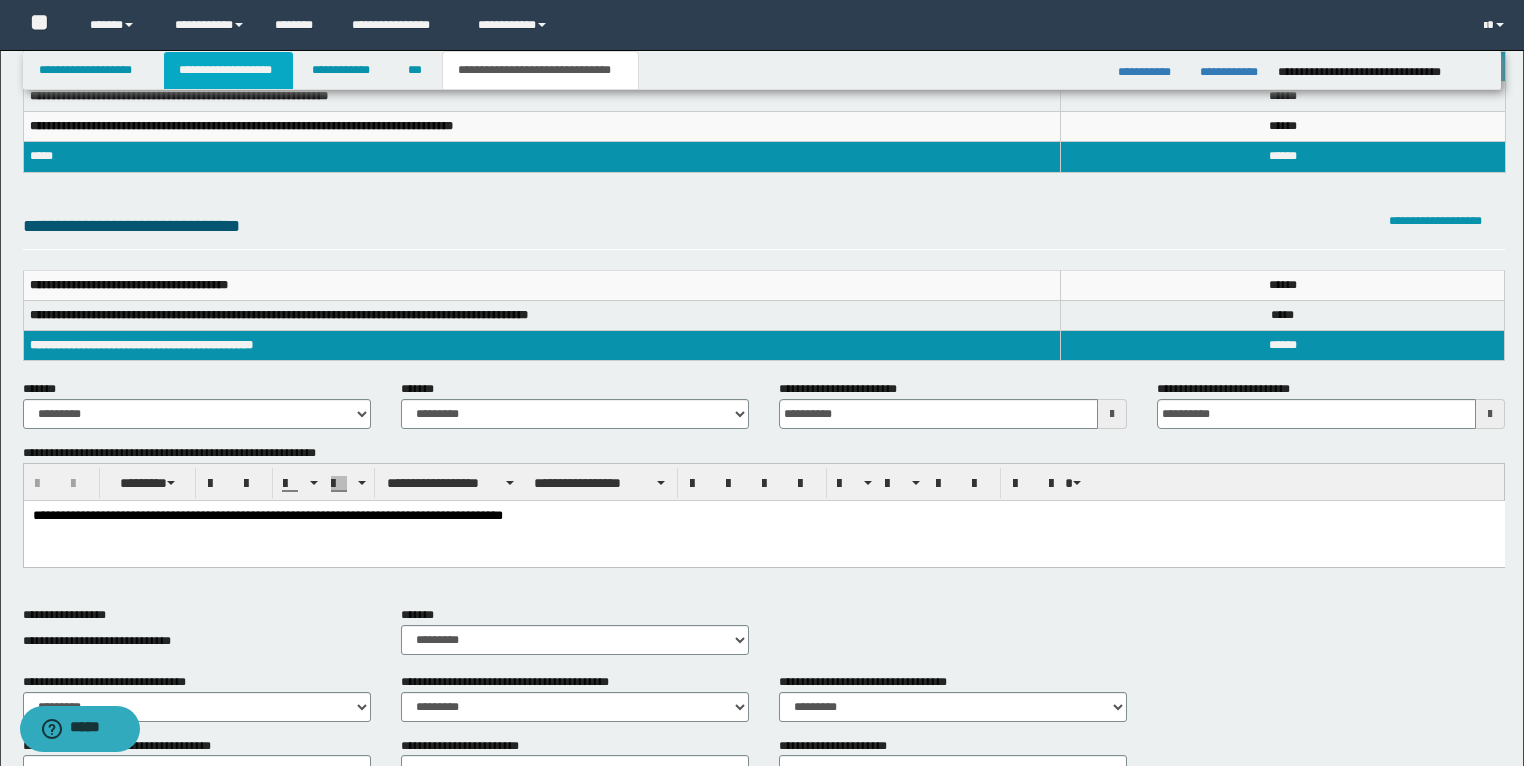click on "**********" at bounding box center [228, 70] 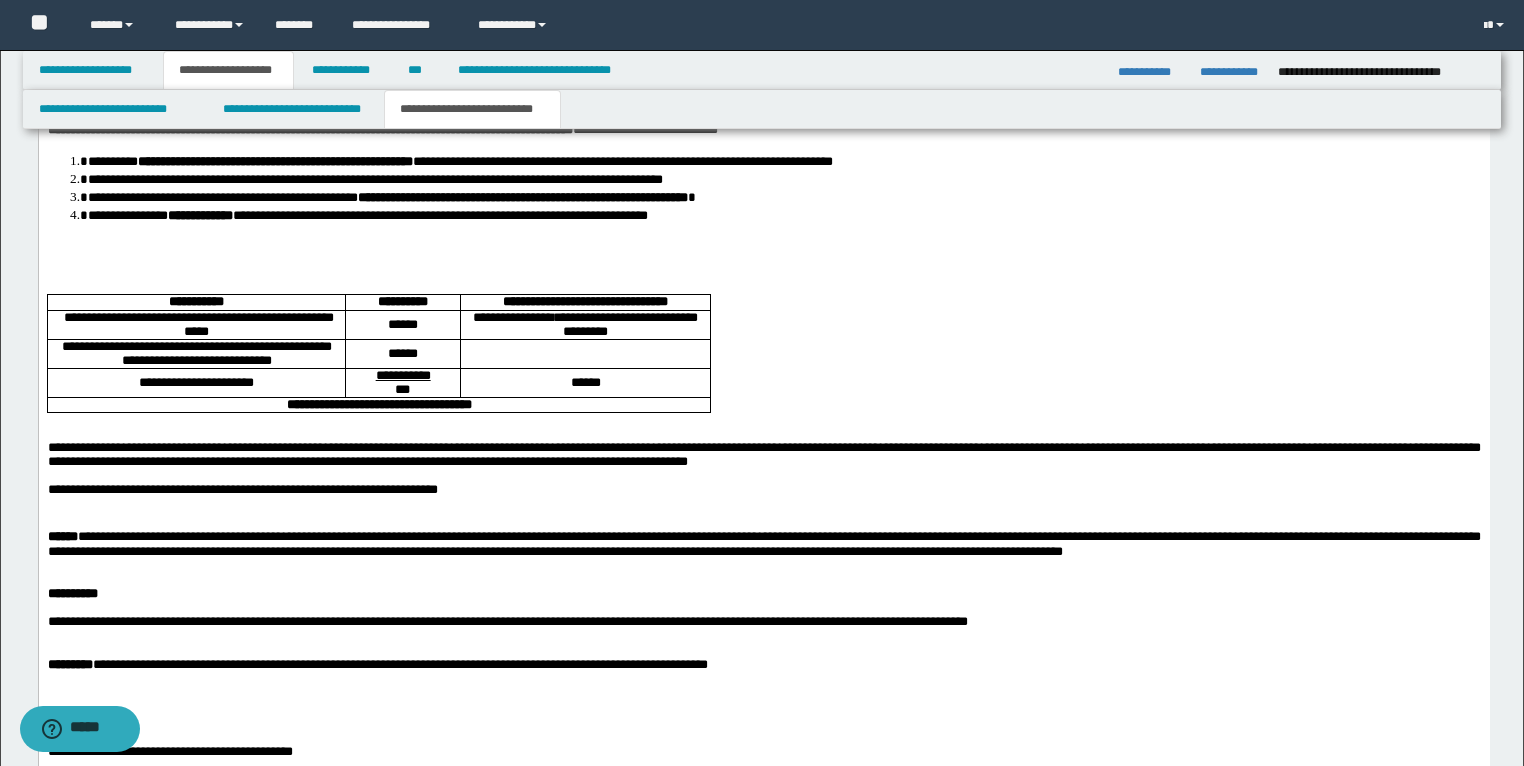 scroll, scrollTop: 2966, scrollLeft: 0, axis: vertical 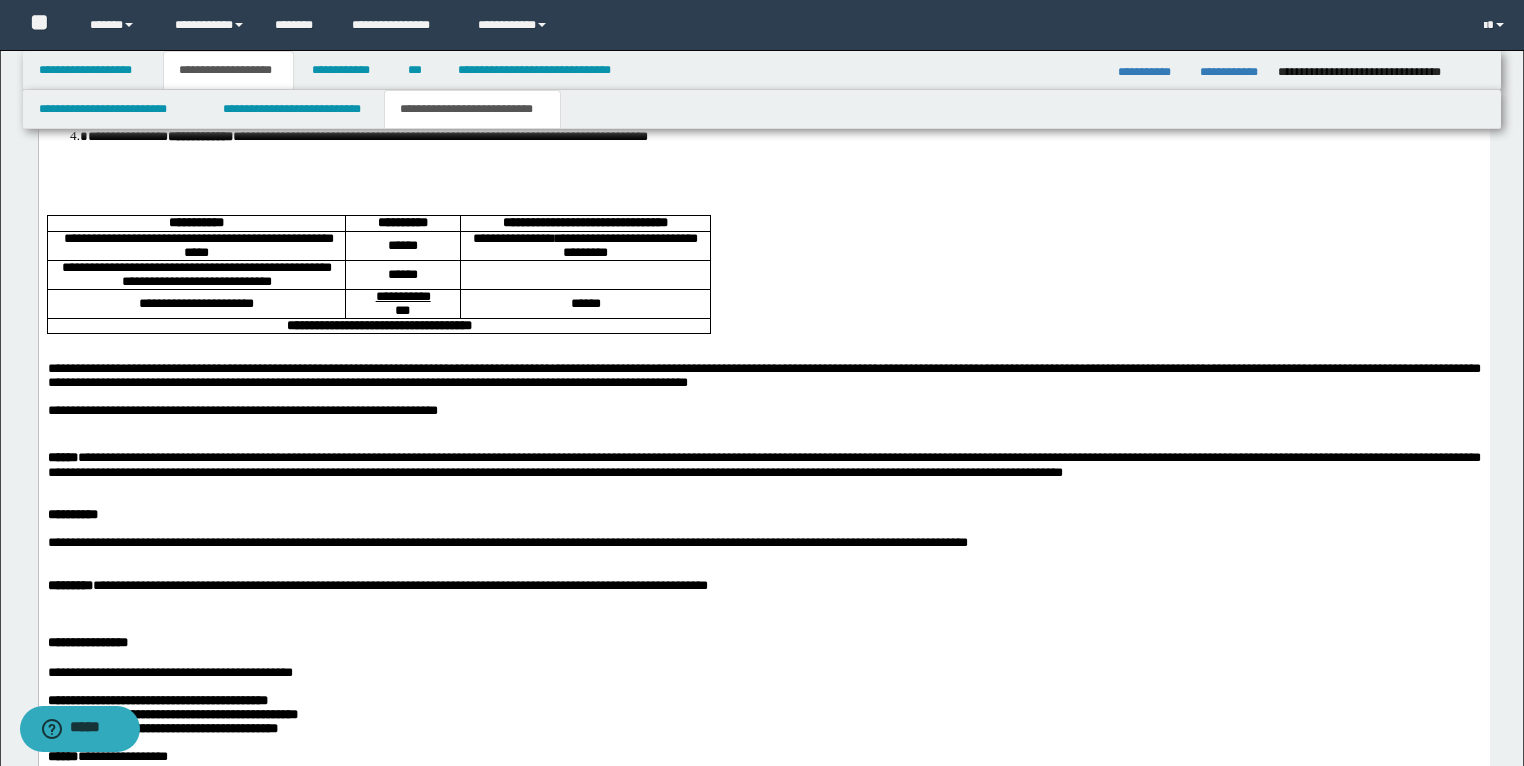 click at bounding box center (584, 276) 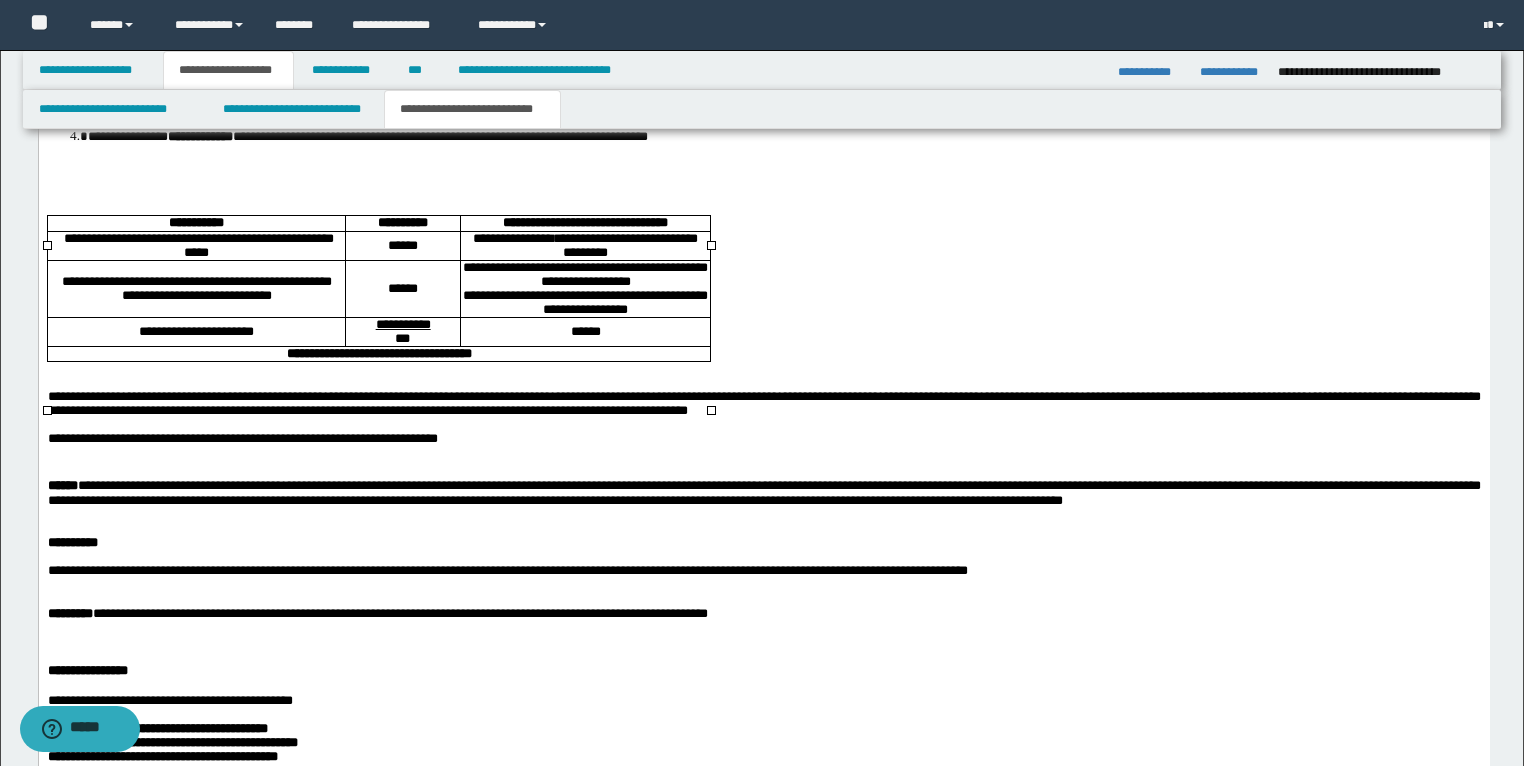 click on "**********" at bounding box center [584, 304] 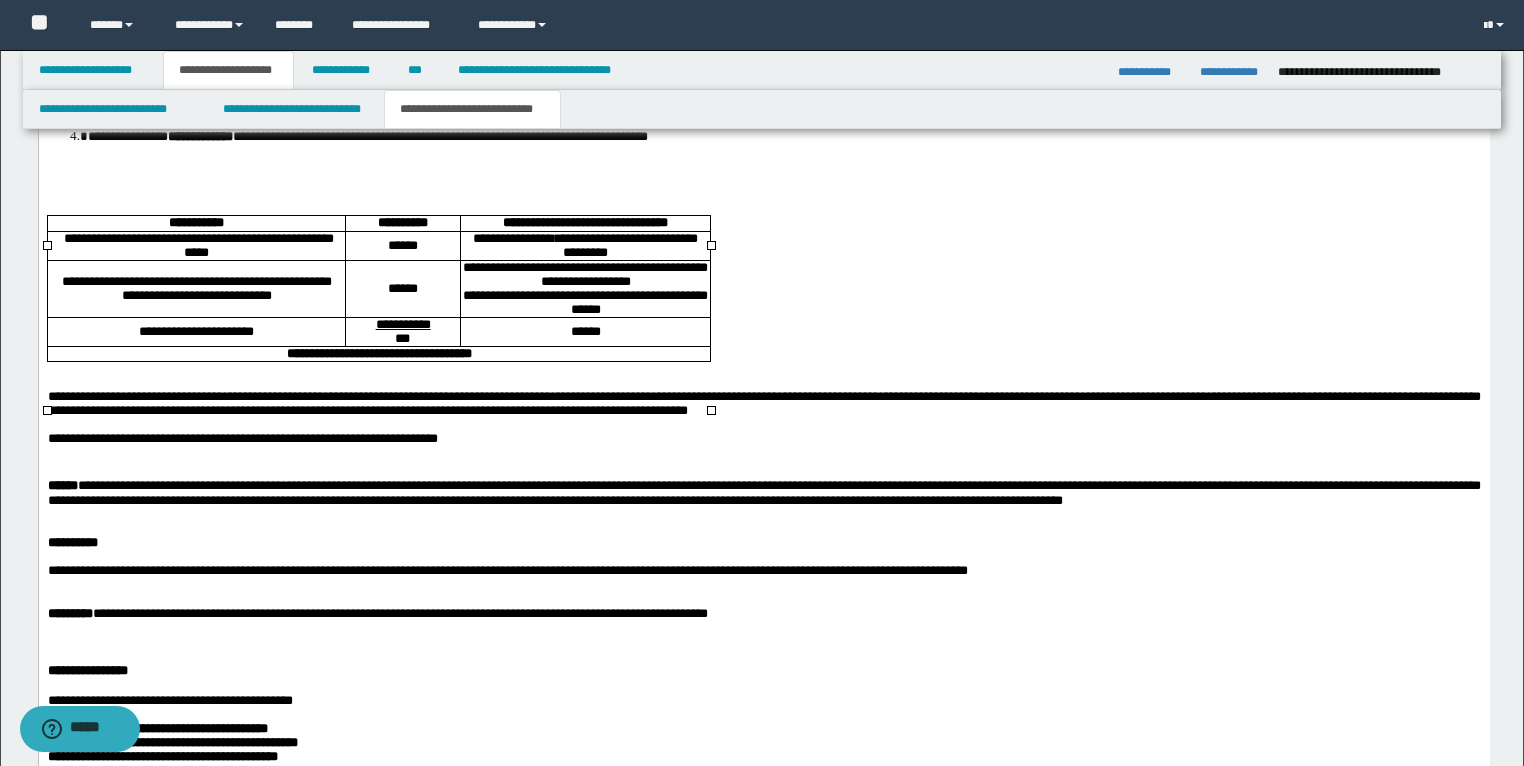 click on "**********" at bounding box center [584, 275] 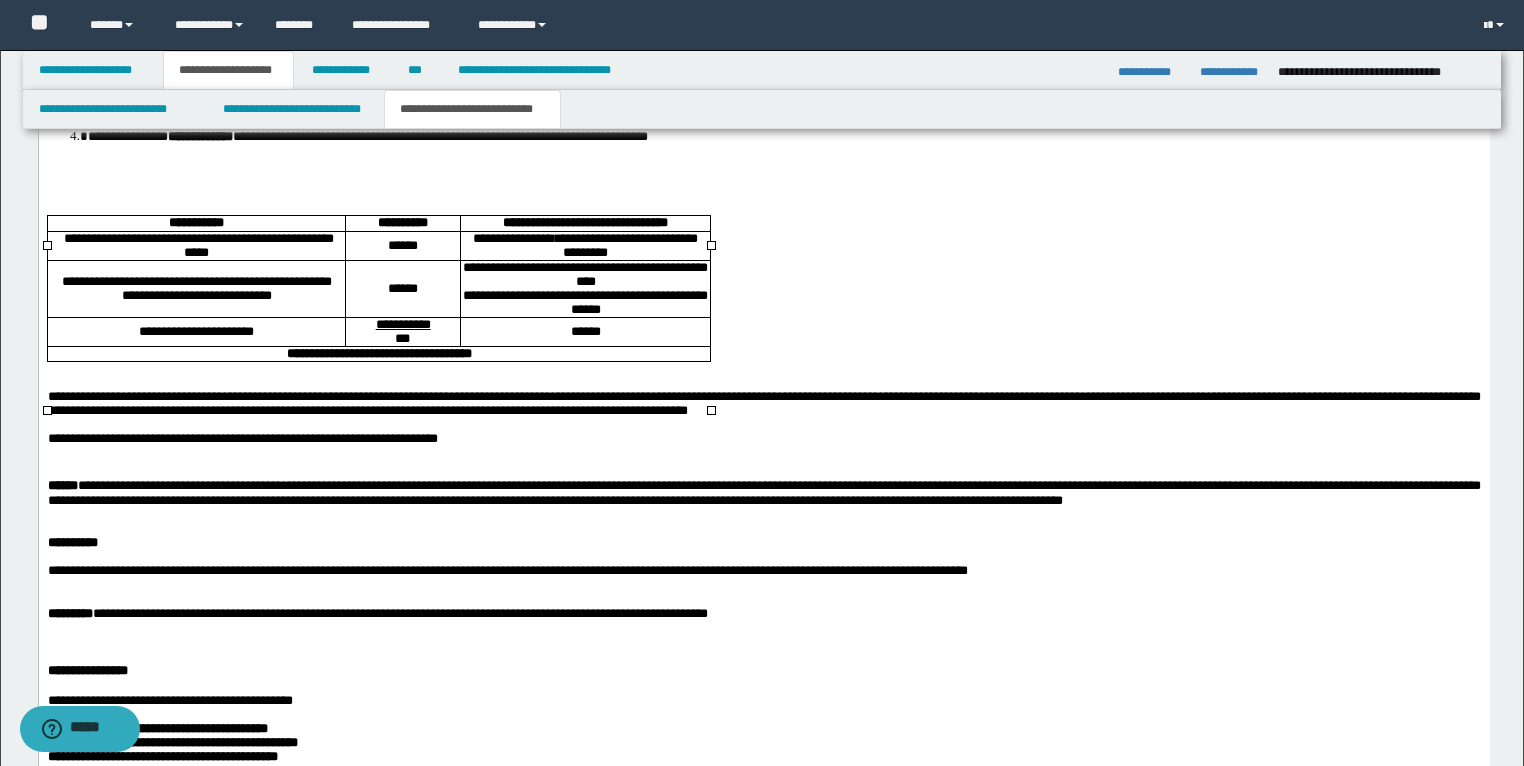 click on "******" at bounding box center (584, 333) 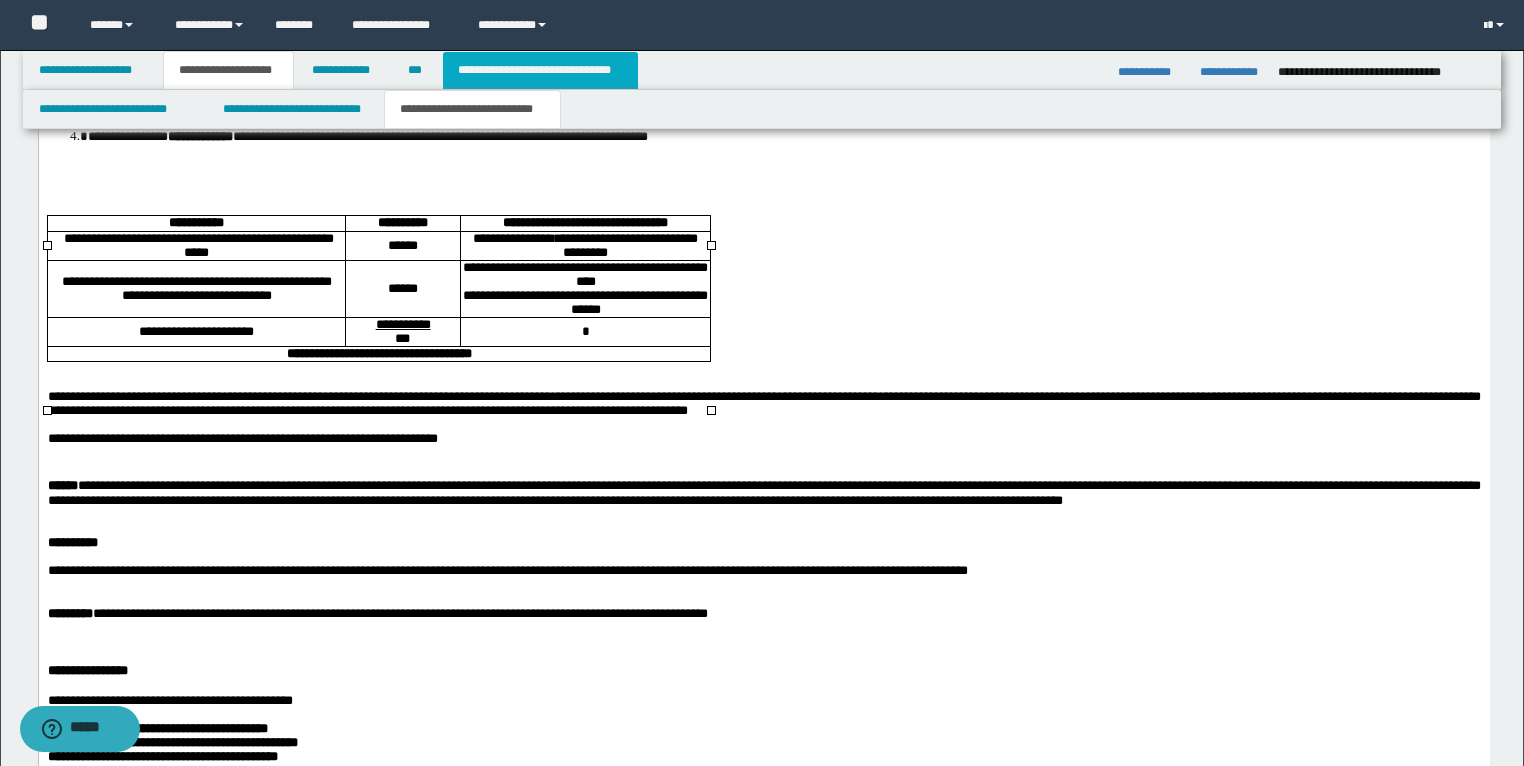 click on "**********" at bounding box center [540, 70] 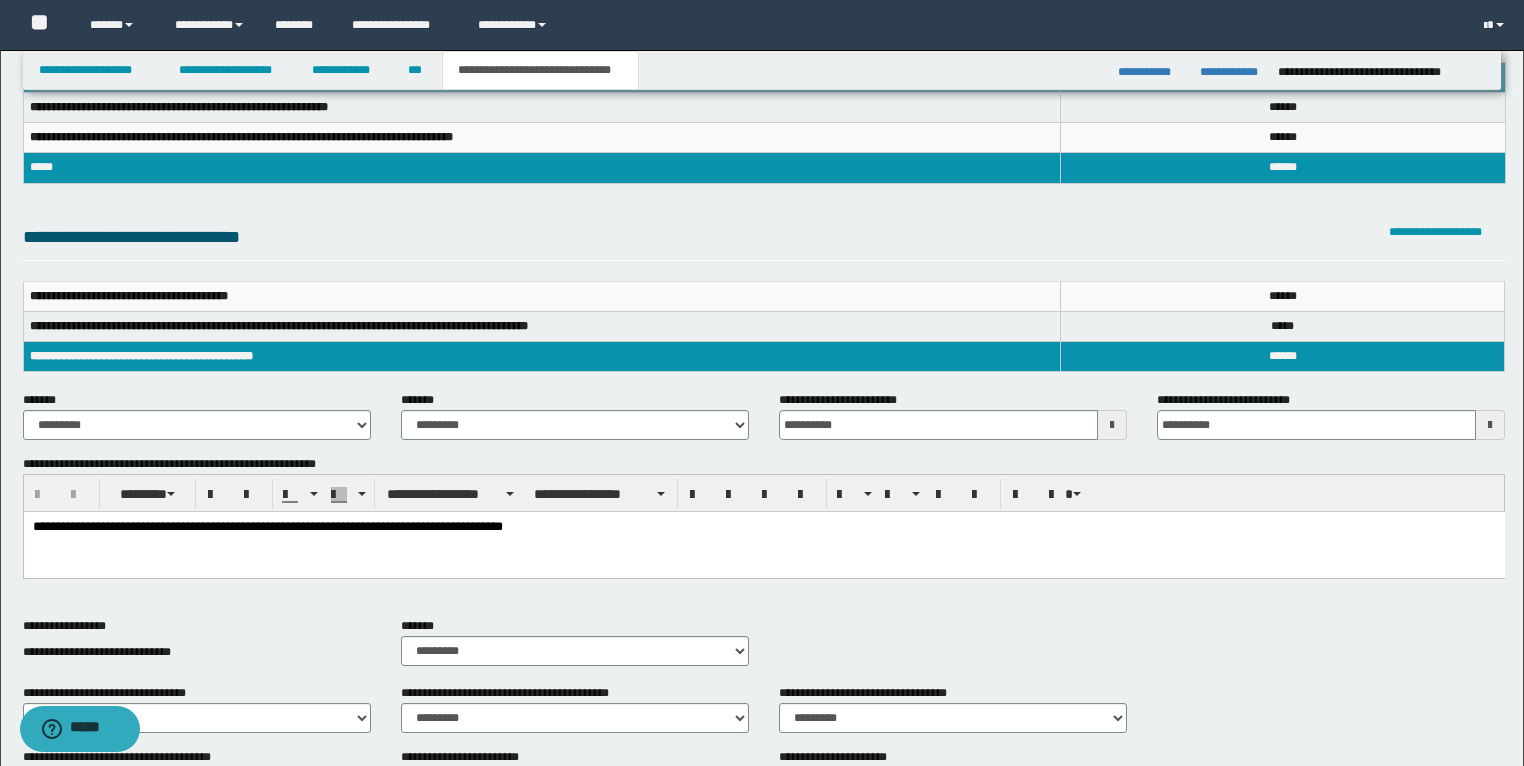 scroll, scrollTop: 0, scrollLeft: 0, axis: both 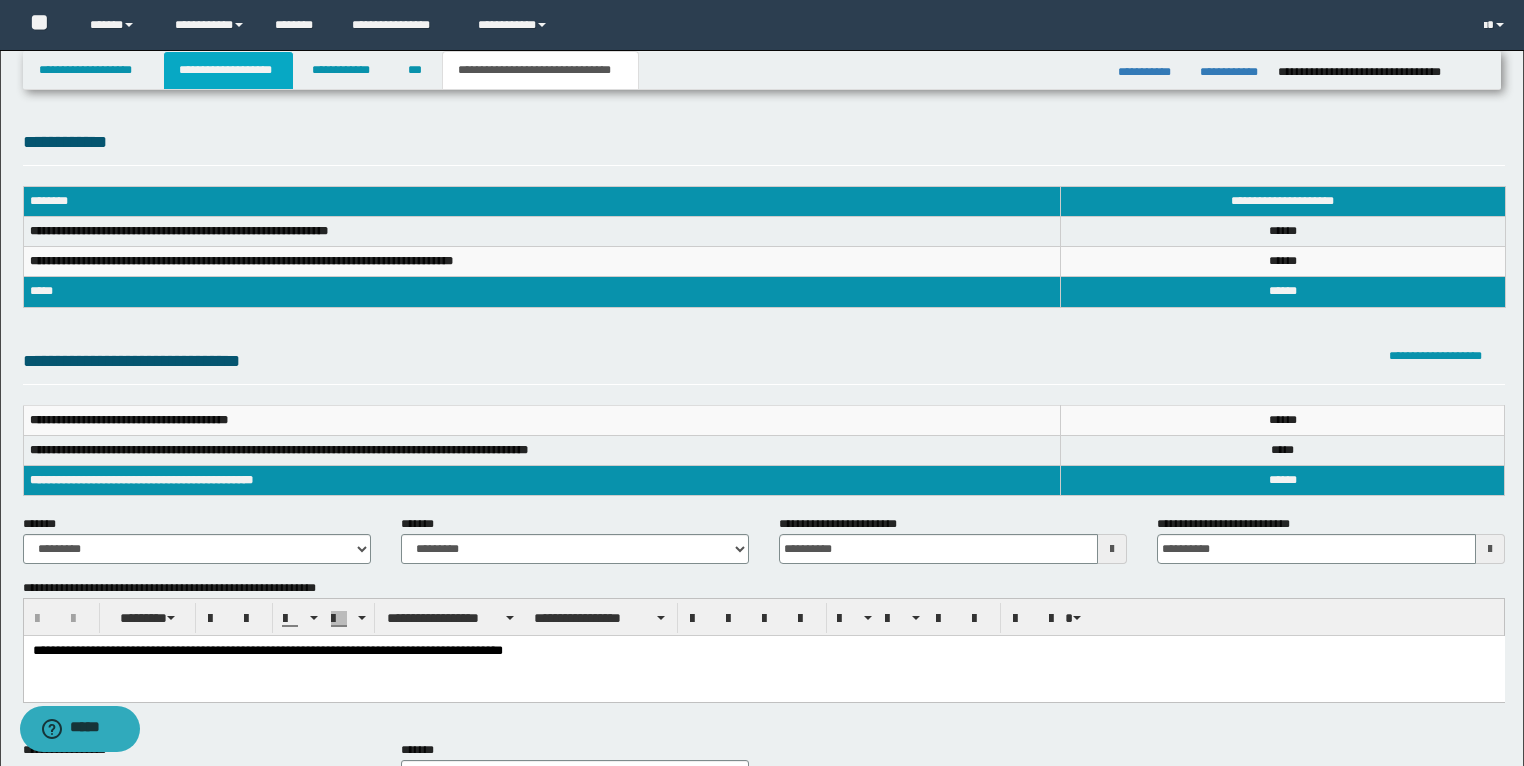 click on "**********" at bounding box center (228, 70) 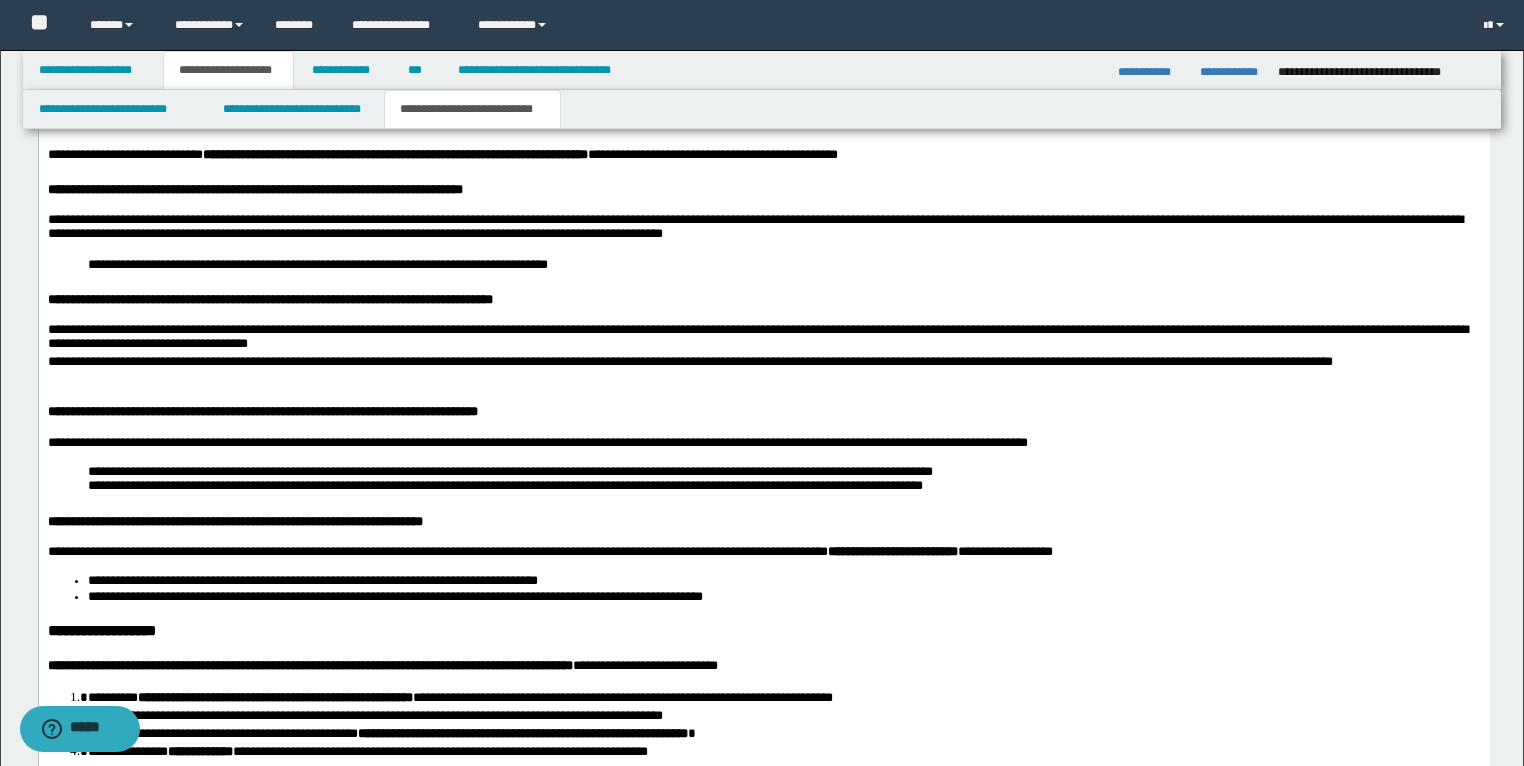 scroll, scrollTop: 2640, scrollLeft: 0, axis: vertical 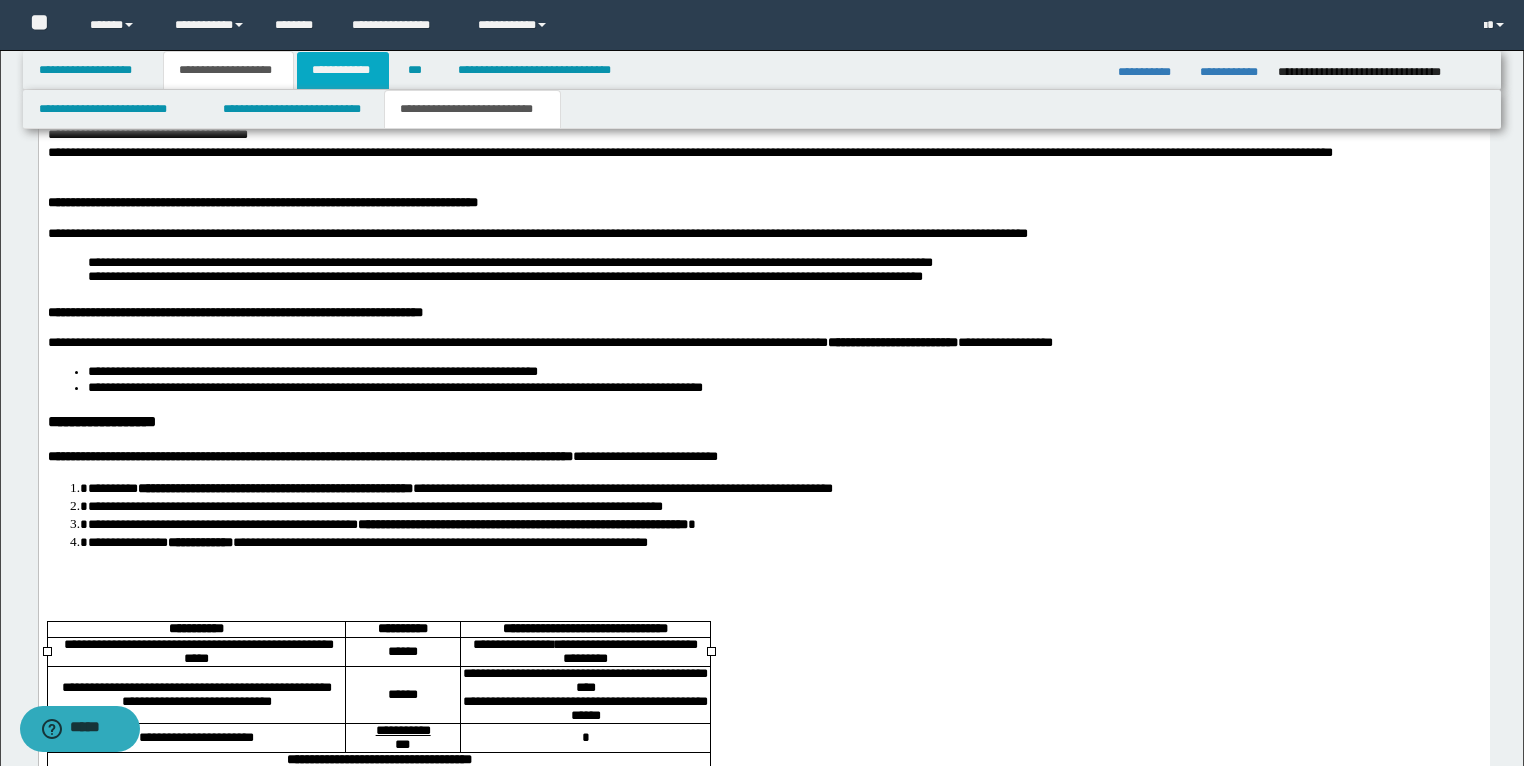 click on "**********" at bounding box center (343, 70) 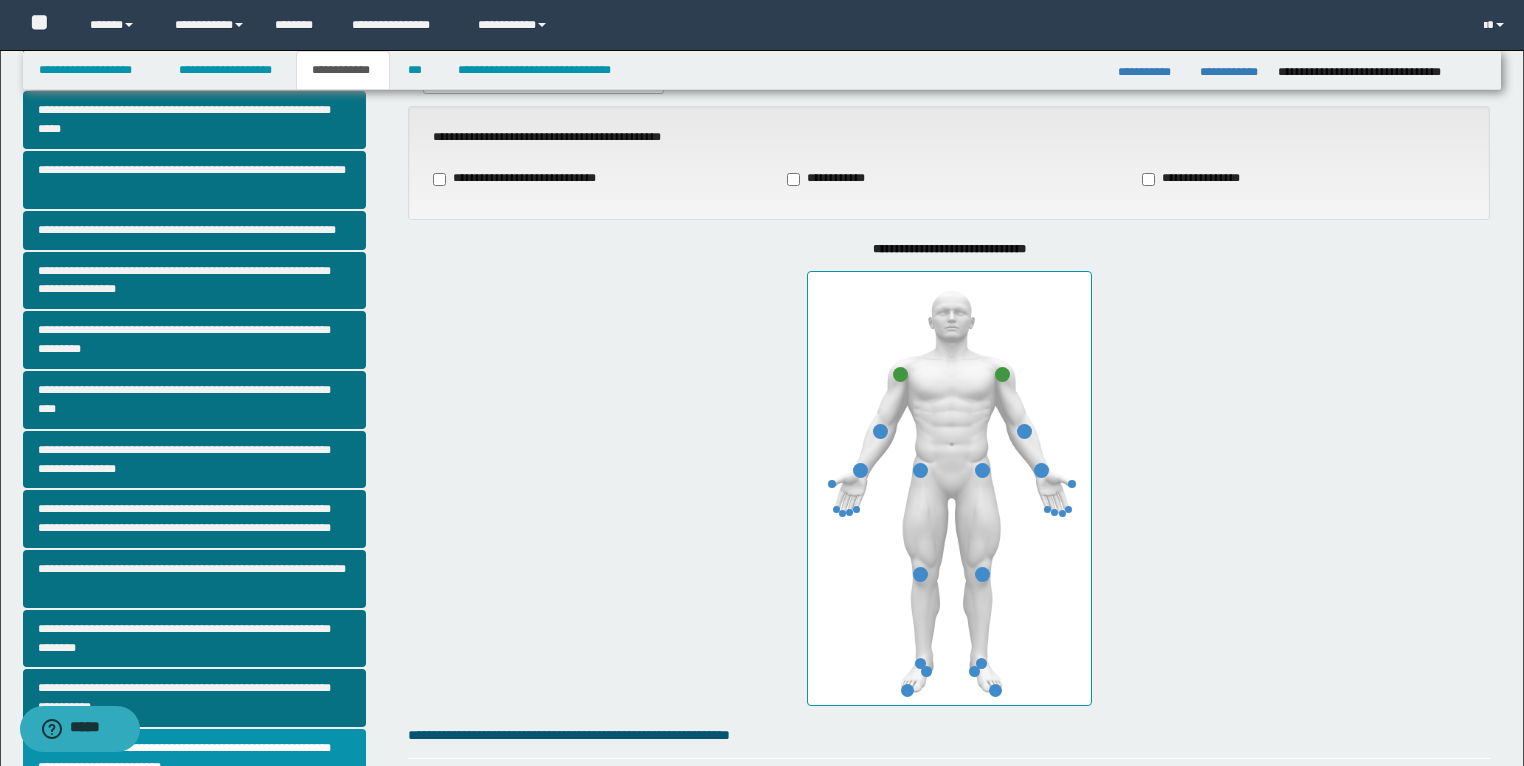 scroll, scrollTop: 64, scrollLeft: 0, axis: vertical 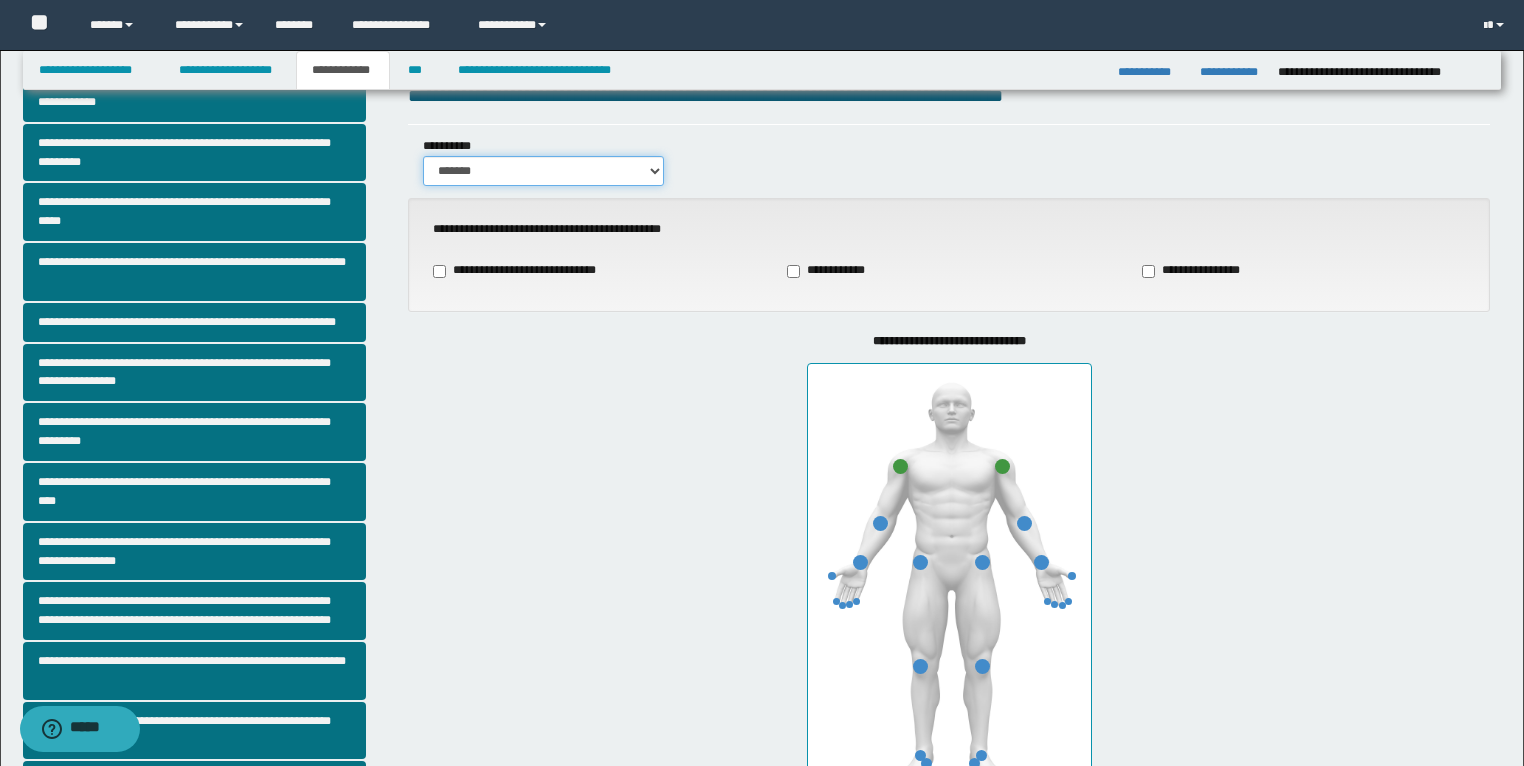click on "*******
*****" at bounding box center [543, 171] 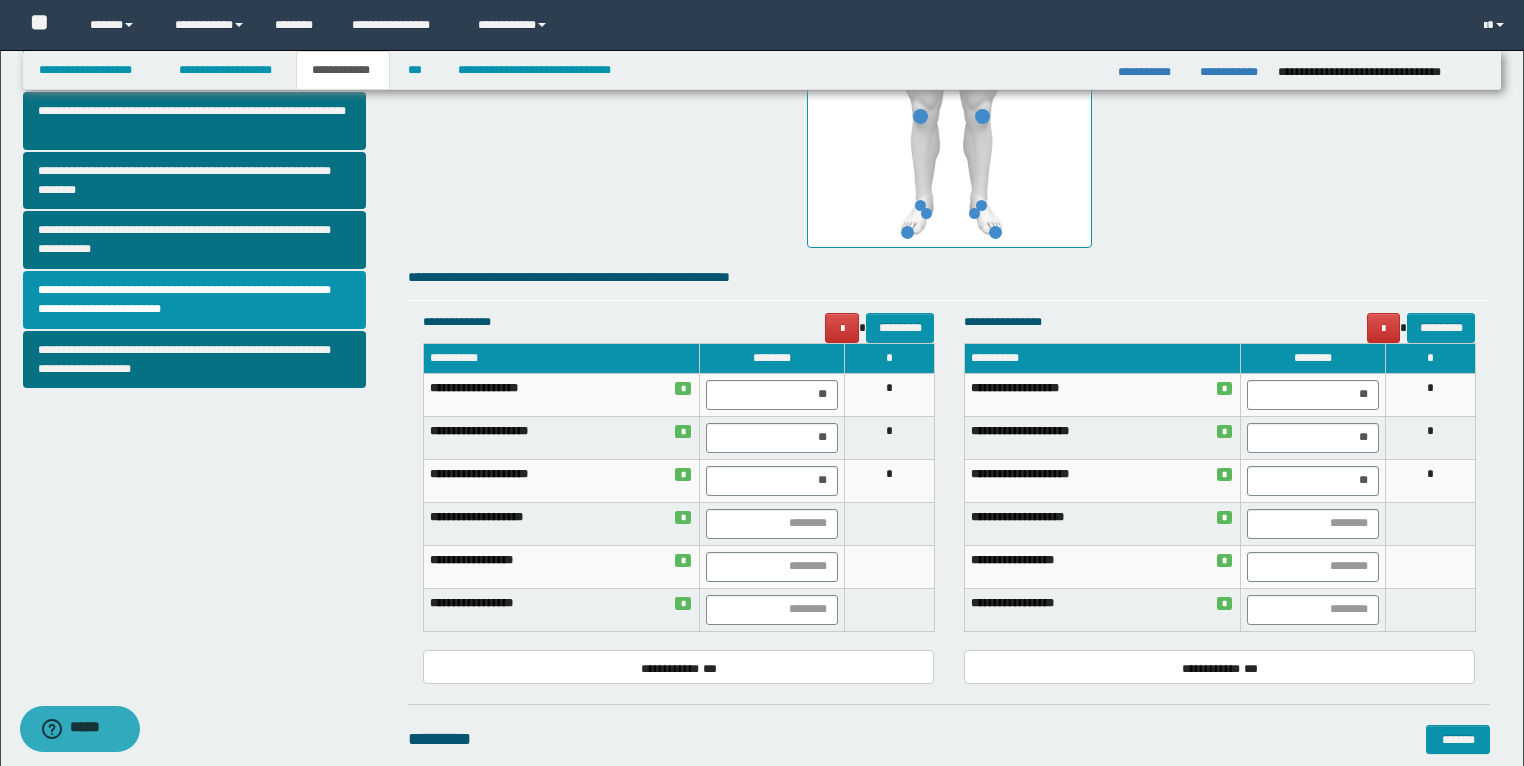 scroll, scrollTop: 784, scrollLeft: 0, axis: vertical 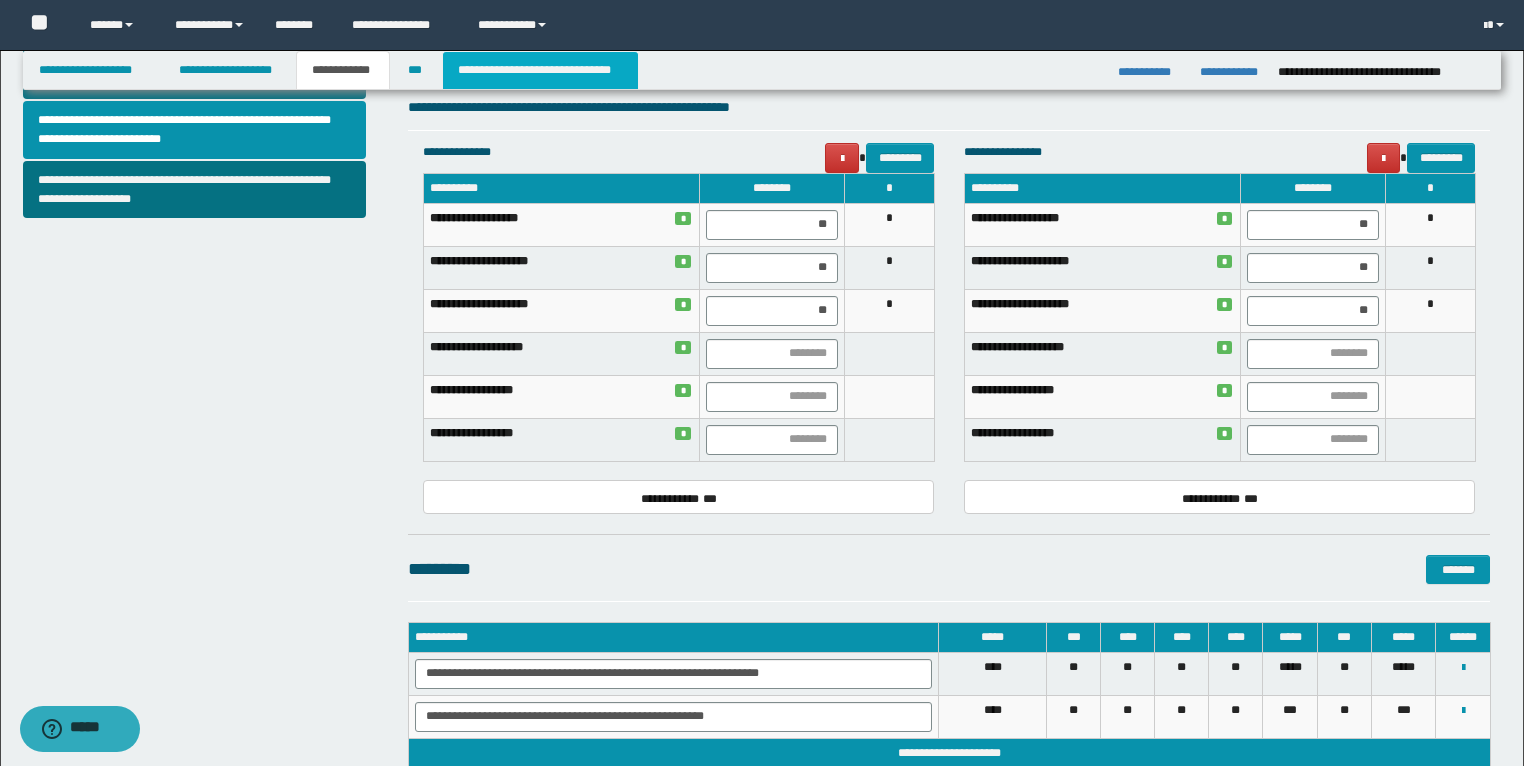click on "**********" at bounding box center (540, 70) 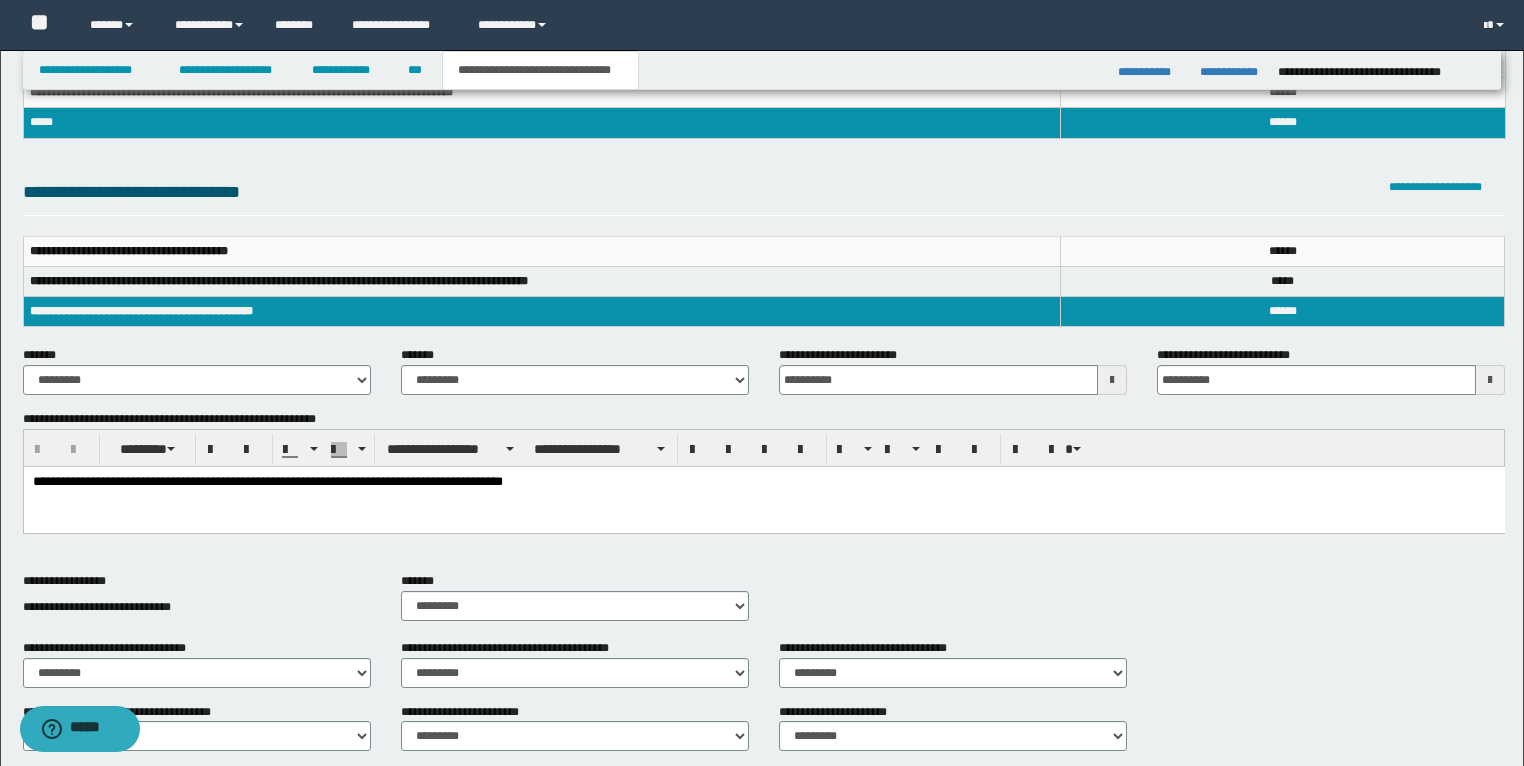 scroll, scrollTop: 0, scrollLeft: 0, axis: both 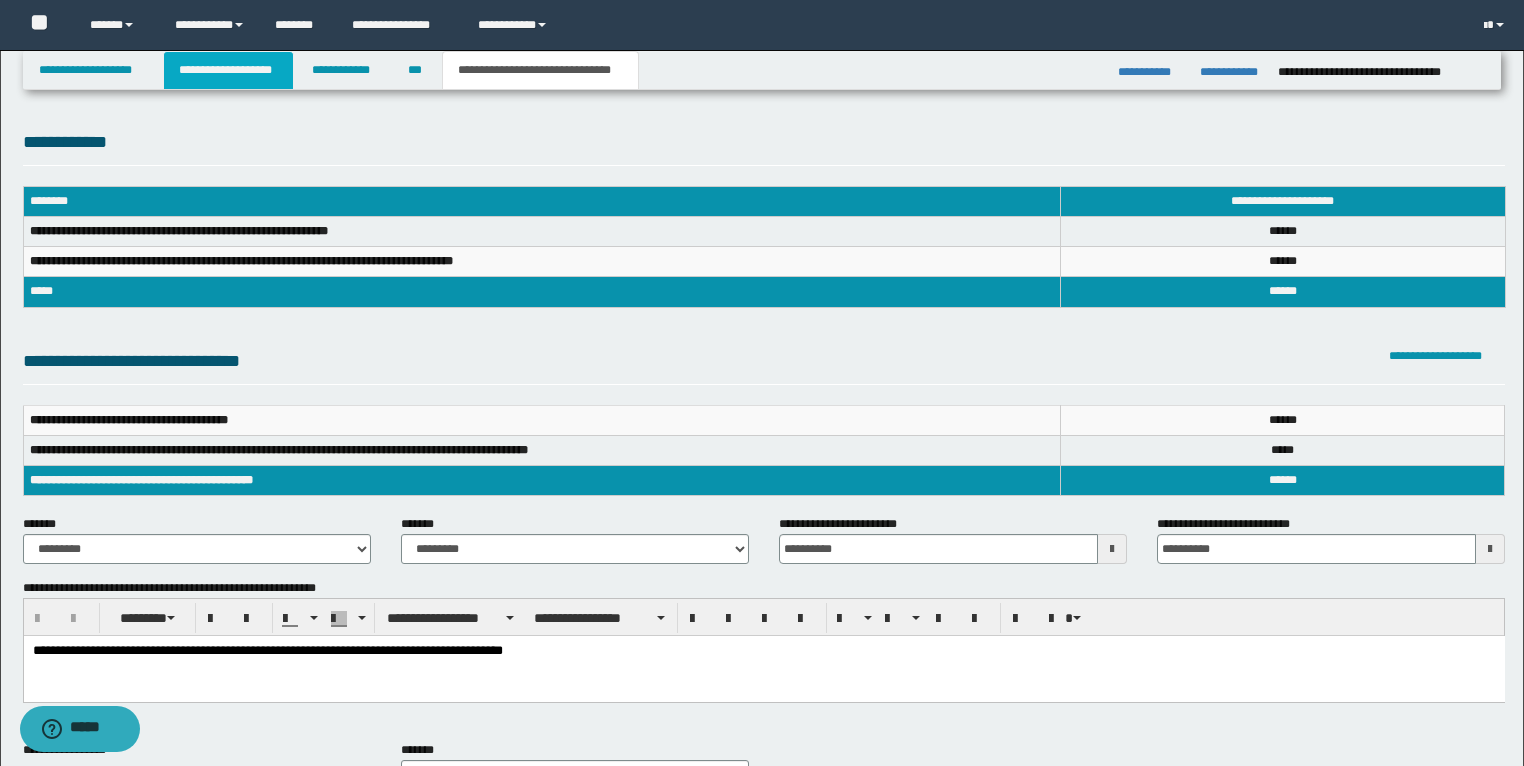 click on "**********" at bounding box center (228, 70) 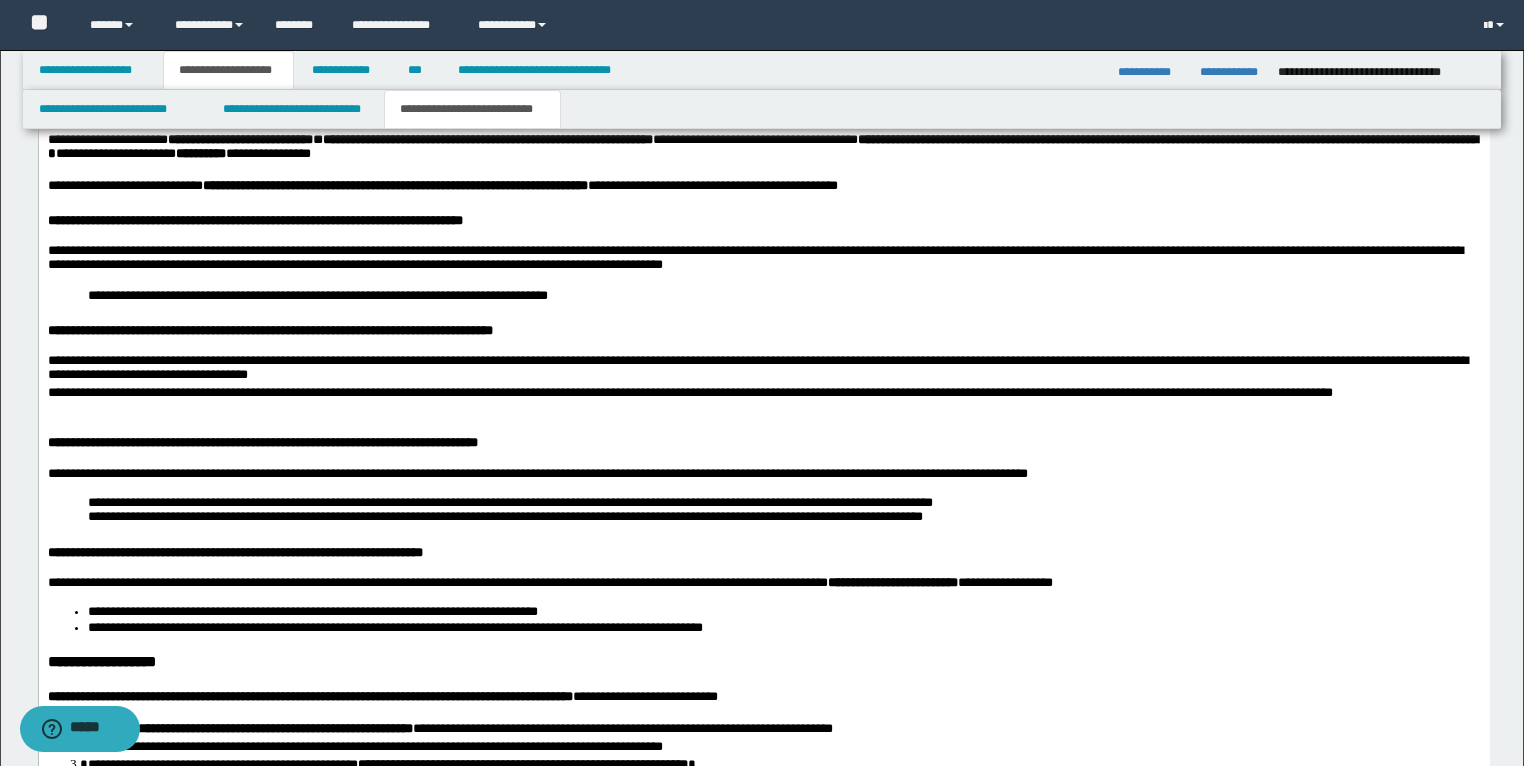 scroll, scrollTop: 2800, scrollLeft: 0, axis: vertical 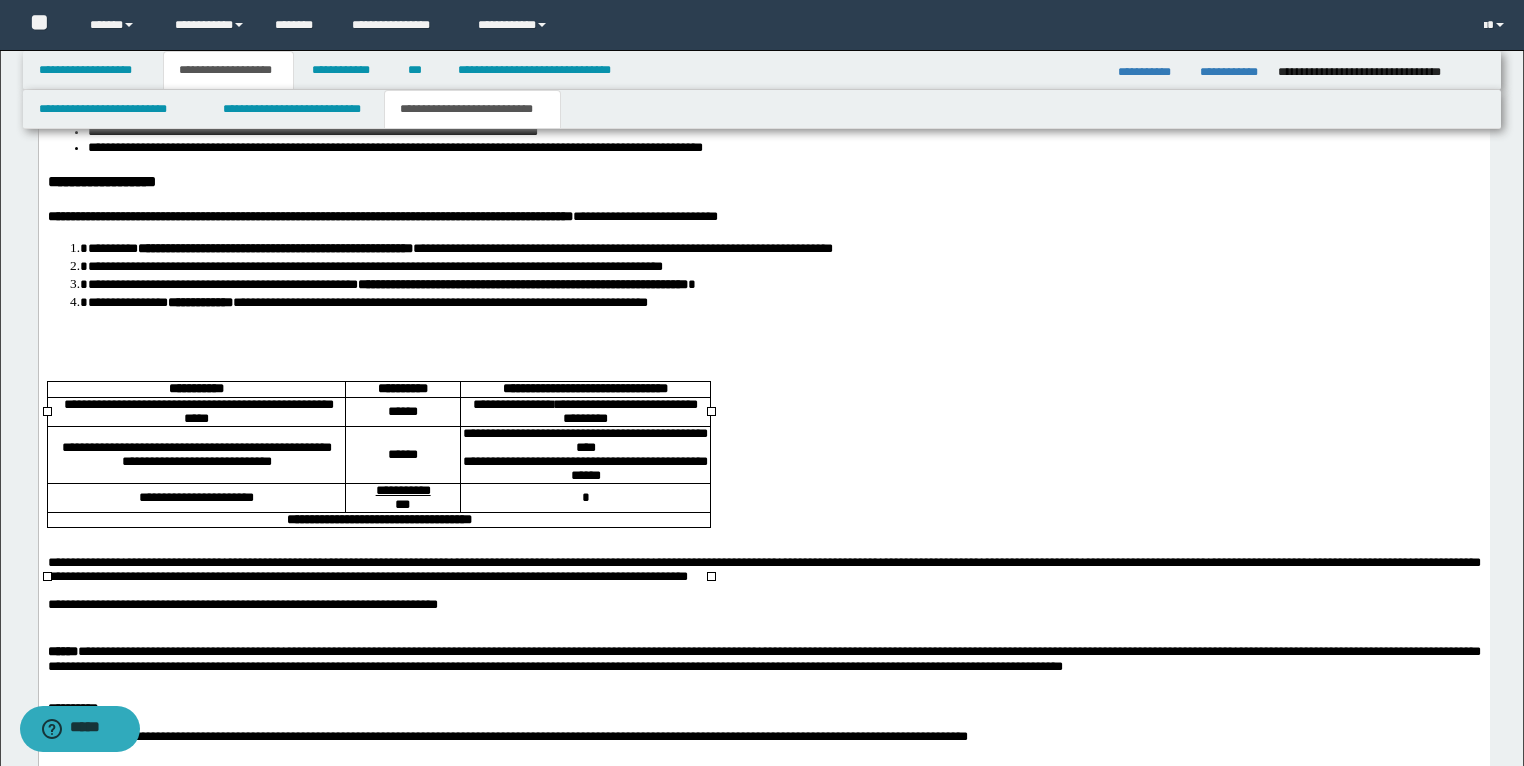 click on "*" at bounding box center [584, 499] 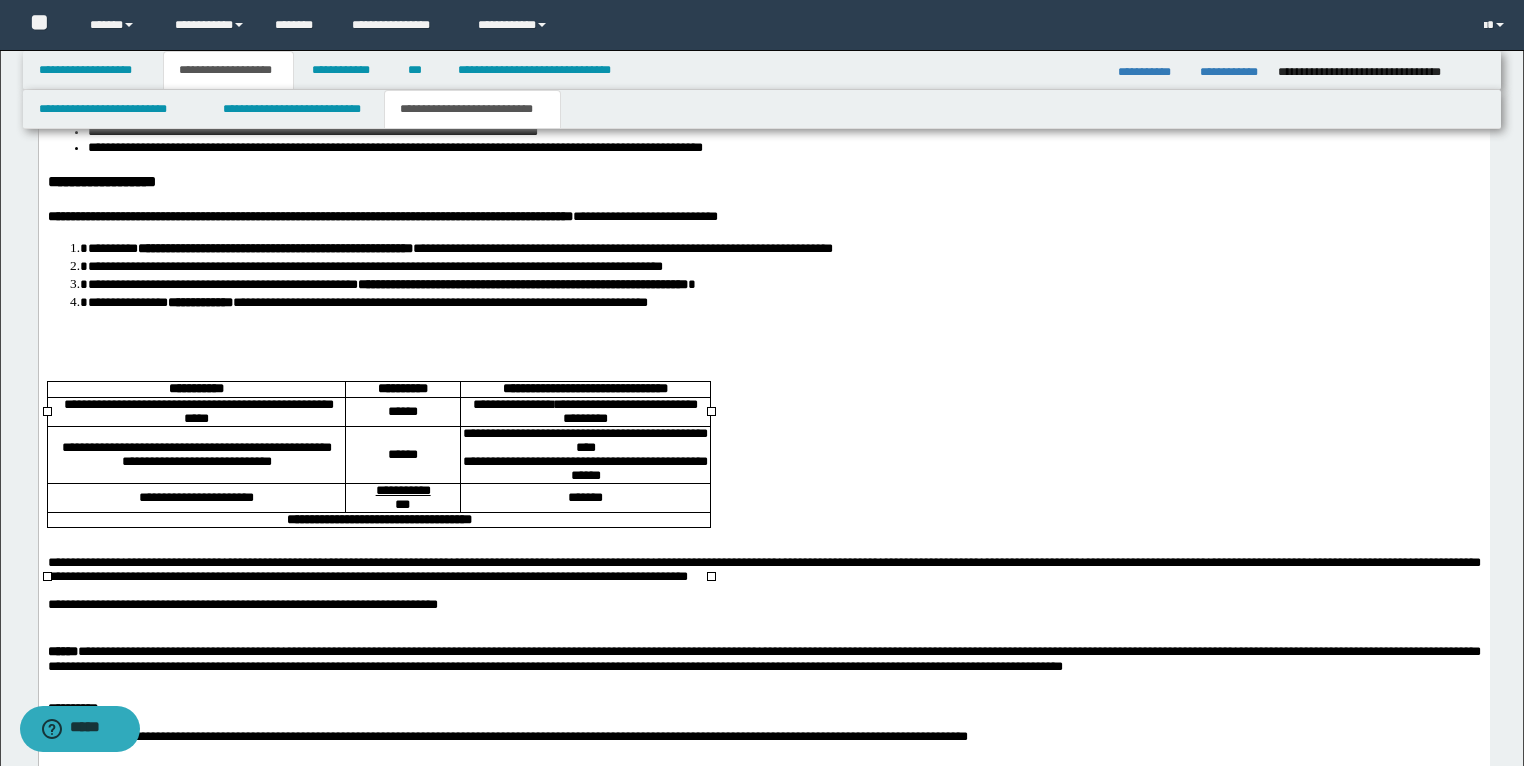 click on "**********" at bounding box center (378, 520) 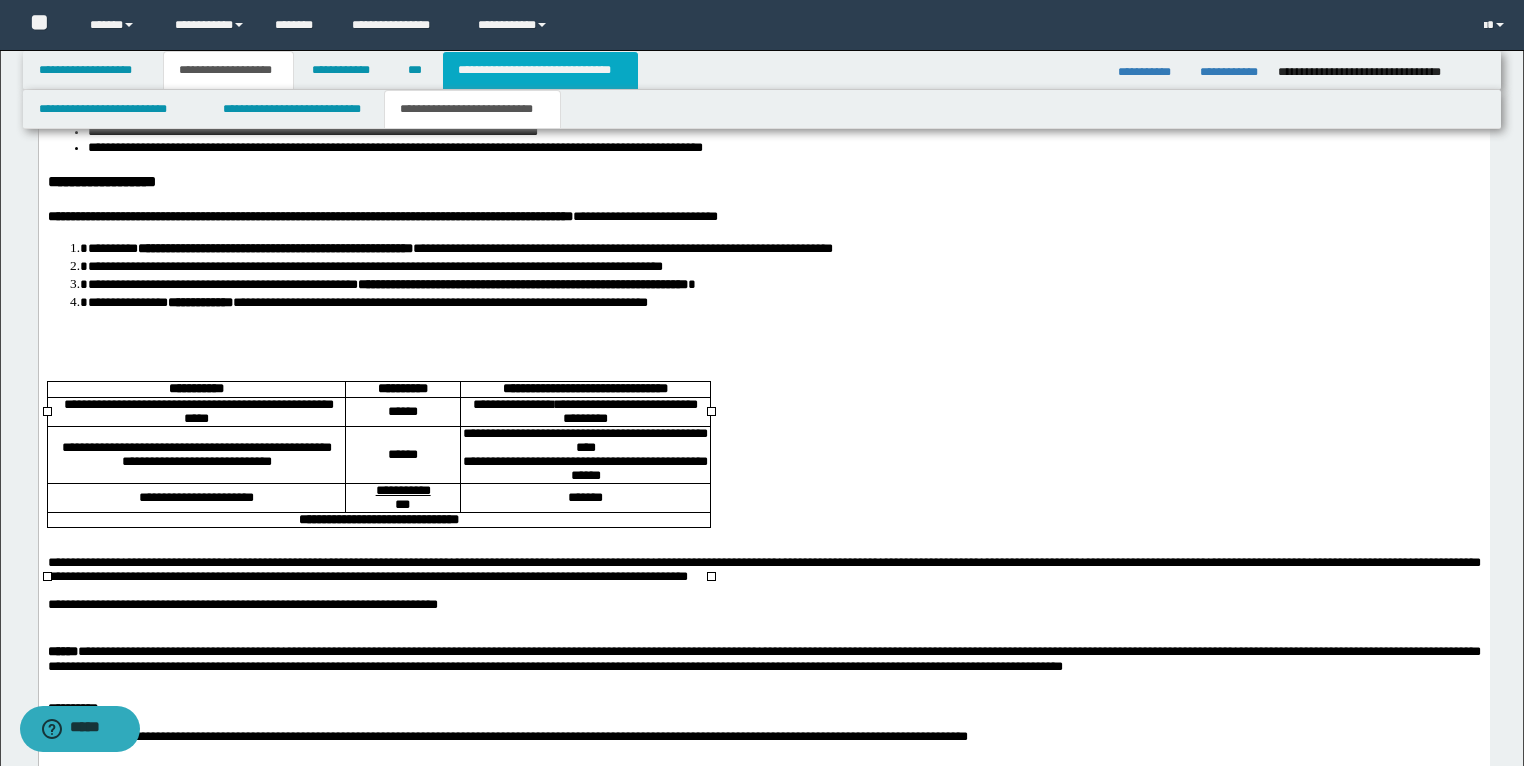 click on "**********" at bounding box center (540, 70) 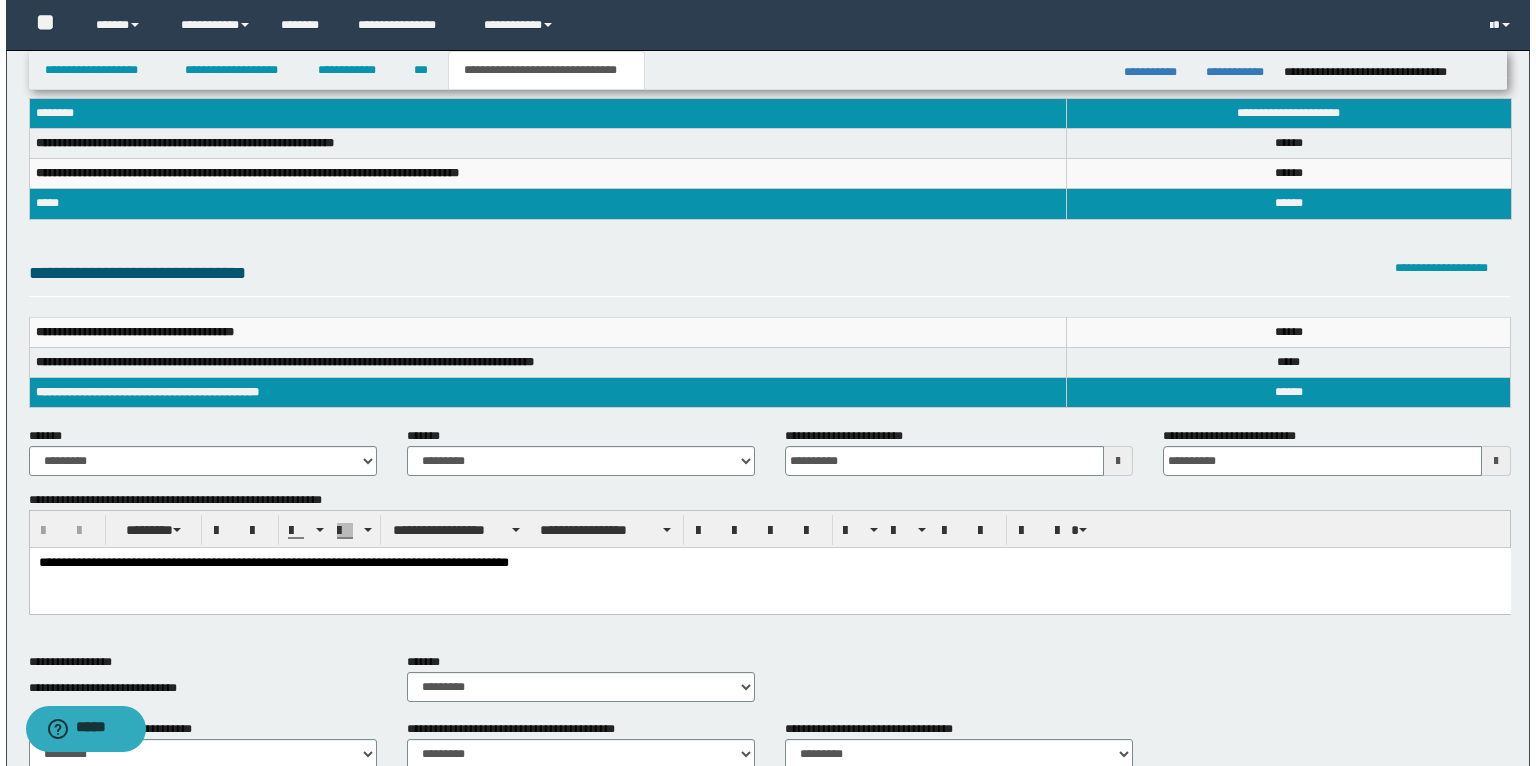 scroll, scrollTop: 0, scrollLeft: 0, axis: both 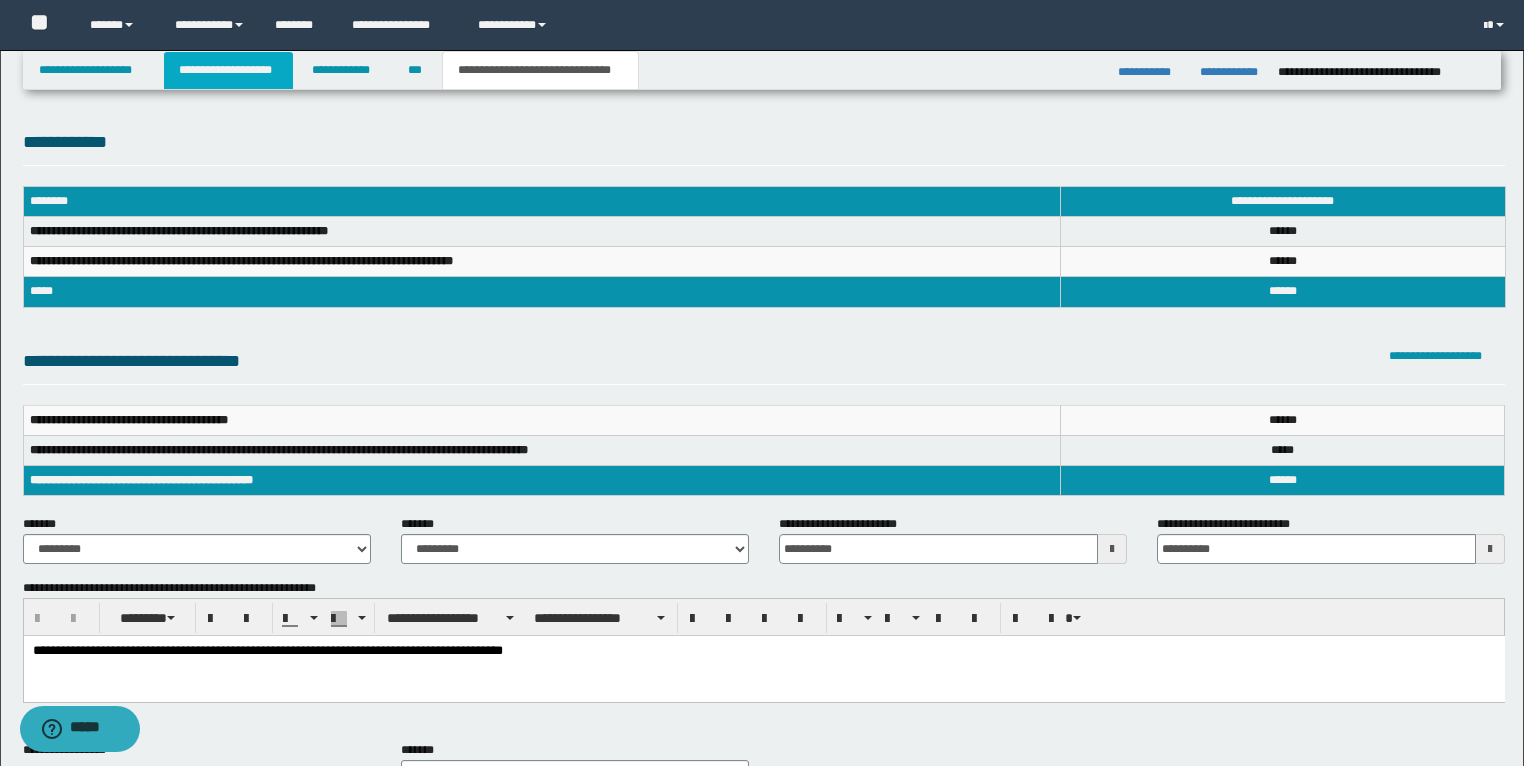 click on "**********" at bounding box center [228, 70] 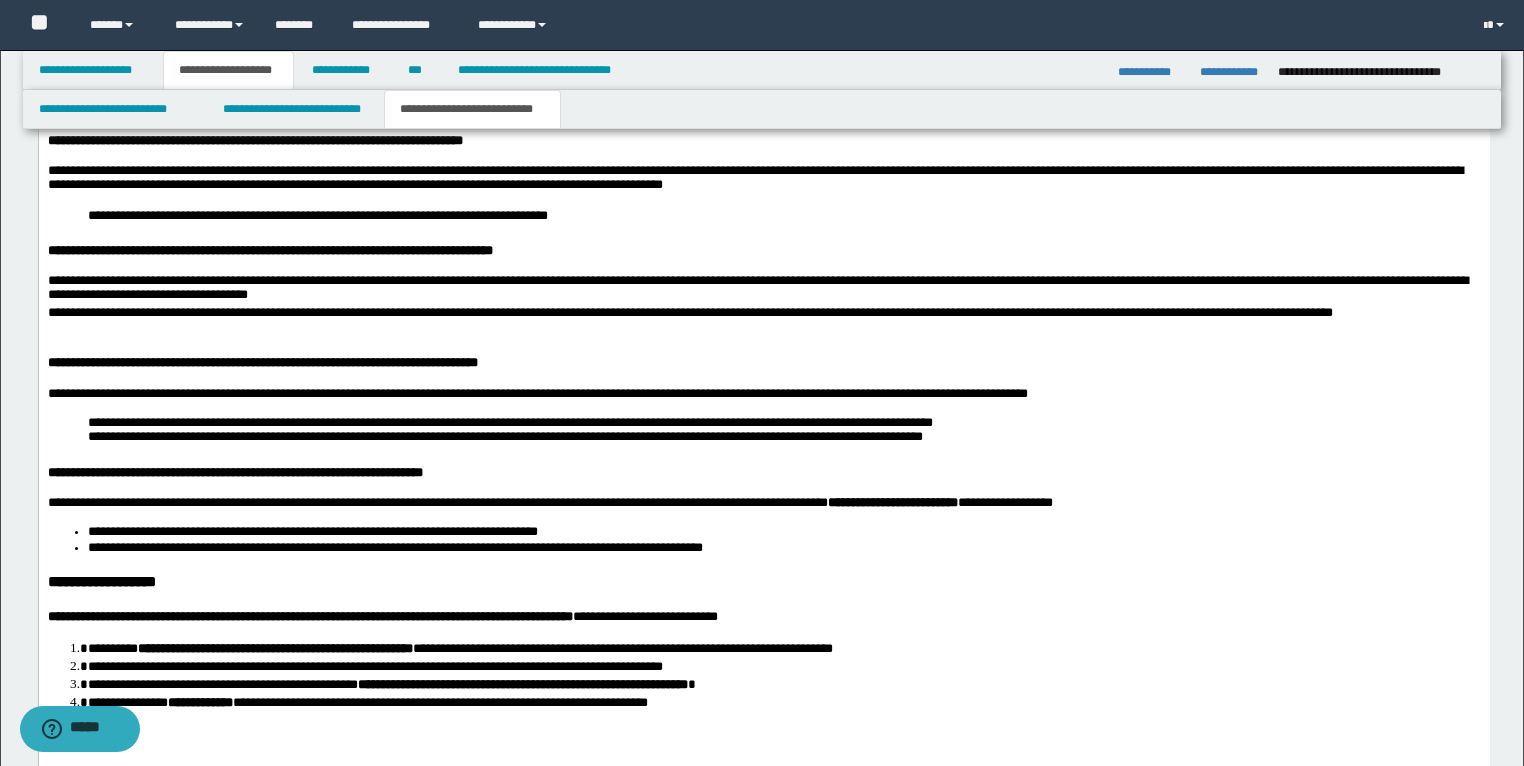 scroll, scrollTop: 2800, scrollLeft: 0, axis: vertical 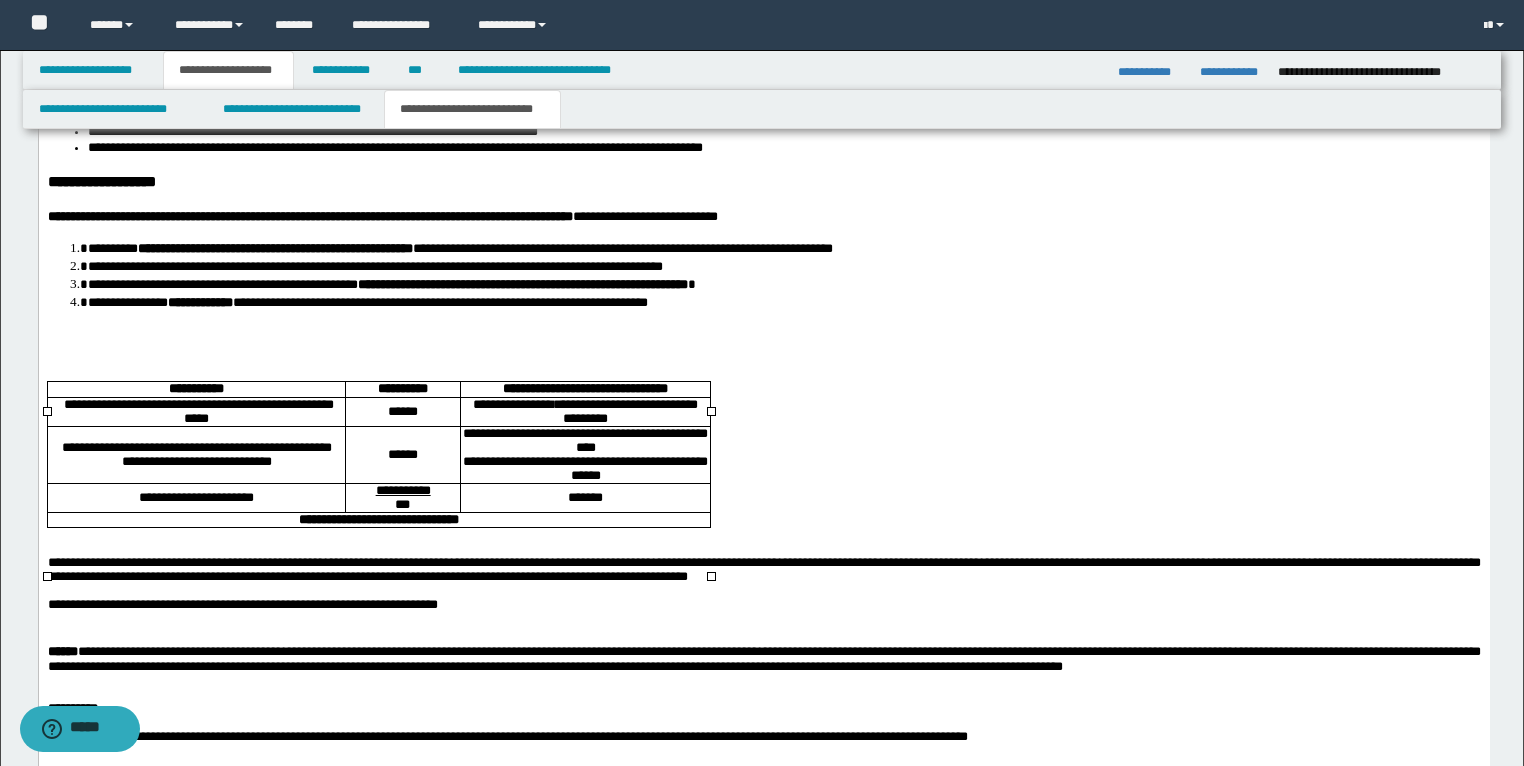 click on "**********" at bounding box center (378, 520) 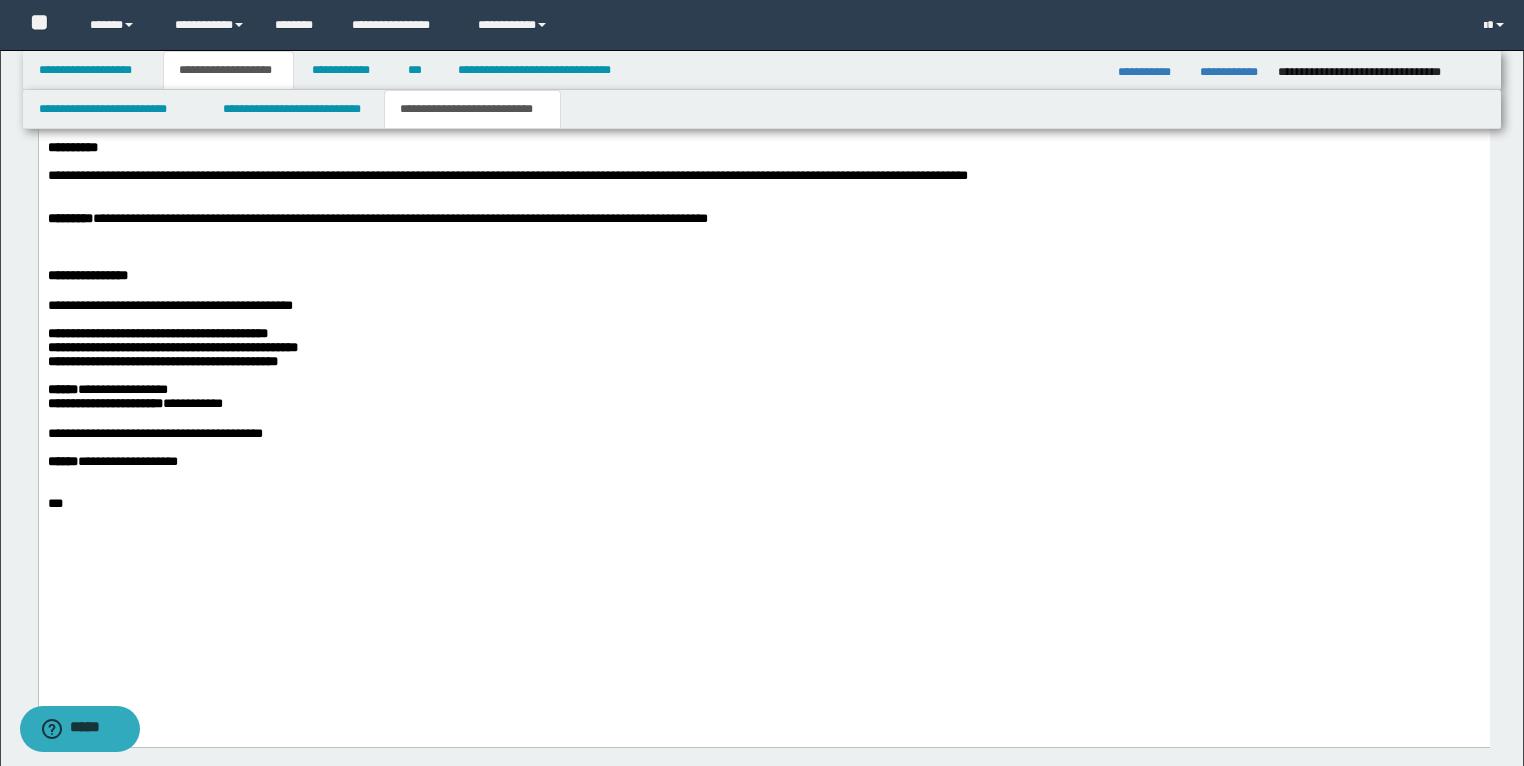scroll, scrollTop: 3360, scrollLeft: 0, axis: vertical 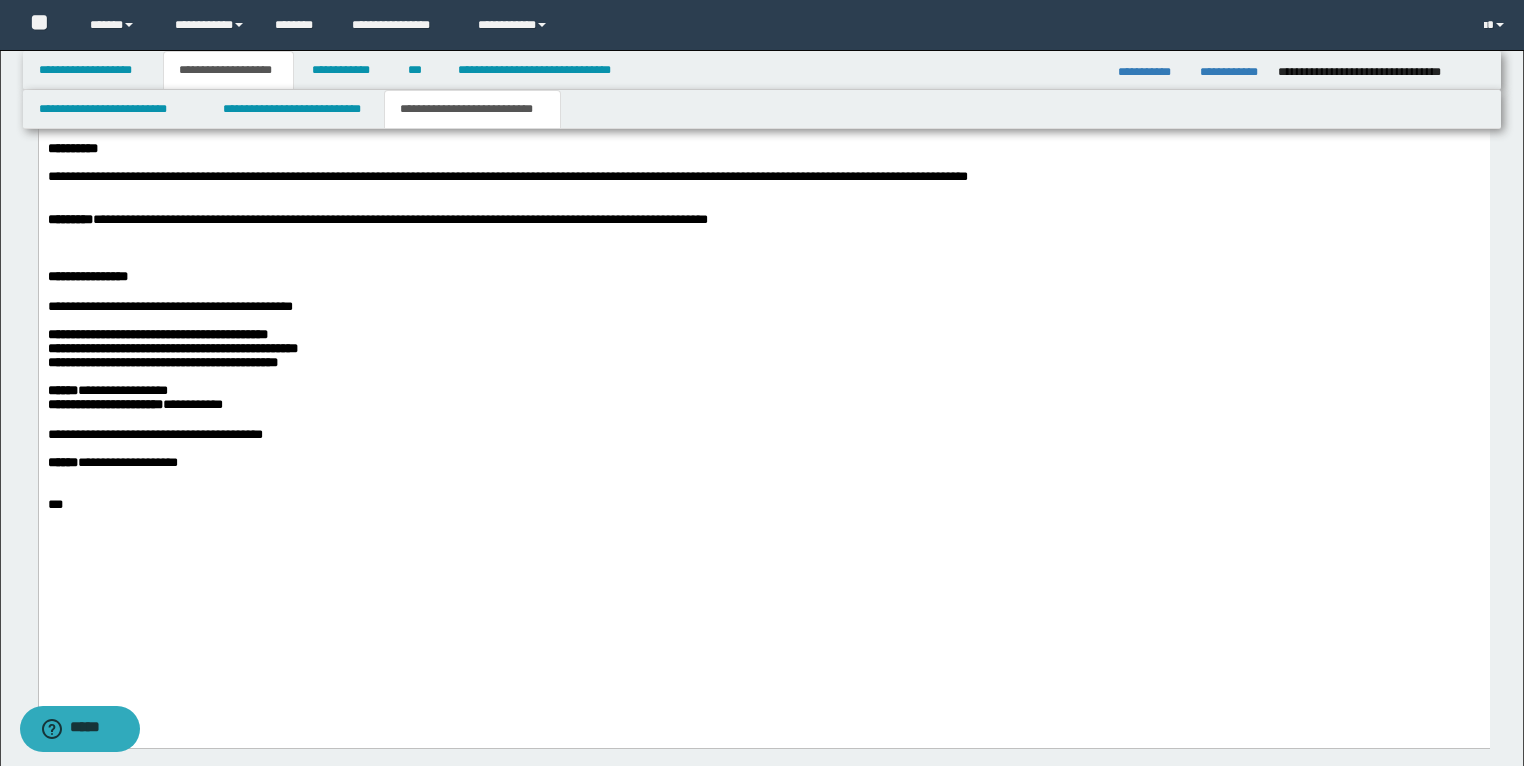 click on "**********" at bounding box center (157, 335) 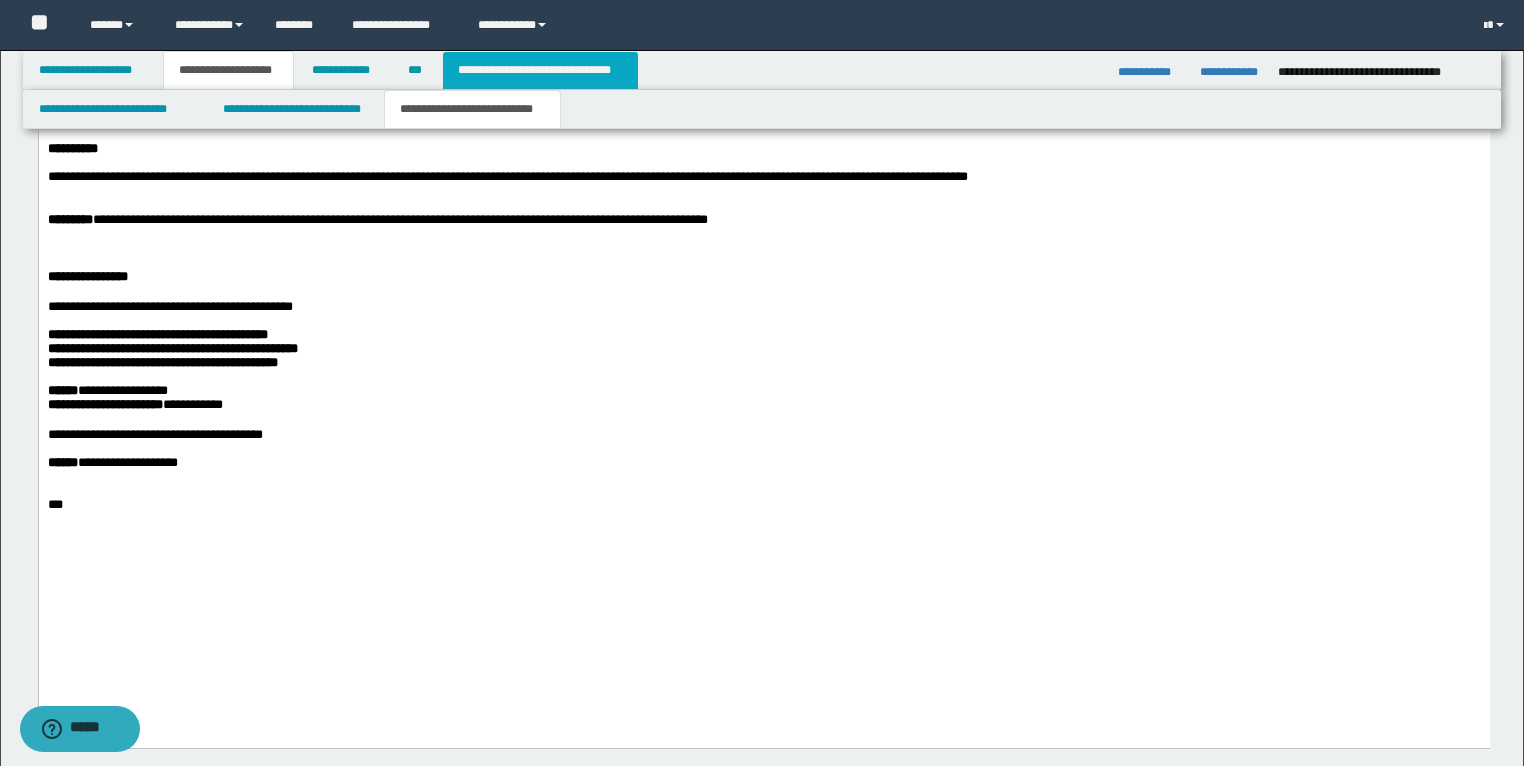 click on "**********" at bounding box center [540, 70] 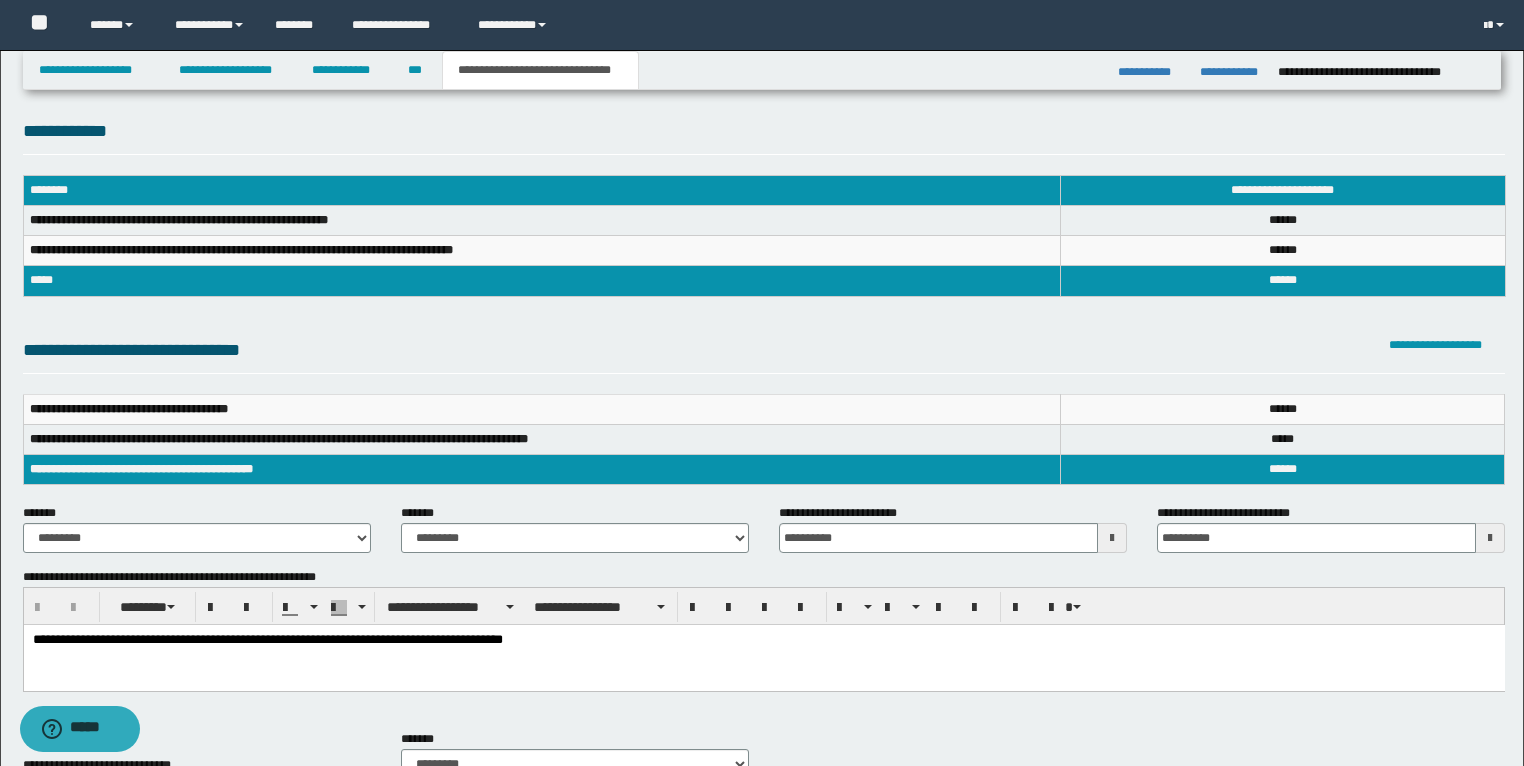 scroll, scrollTop: 0, scrollLeft: 0, axis: both 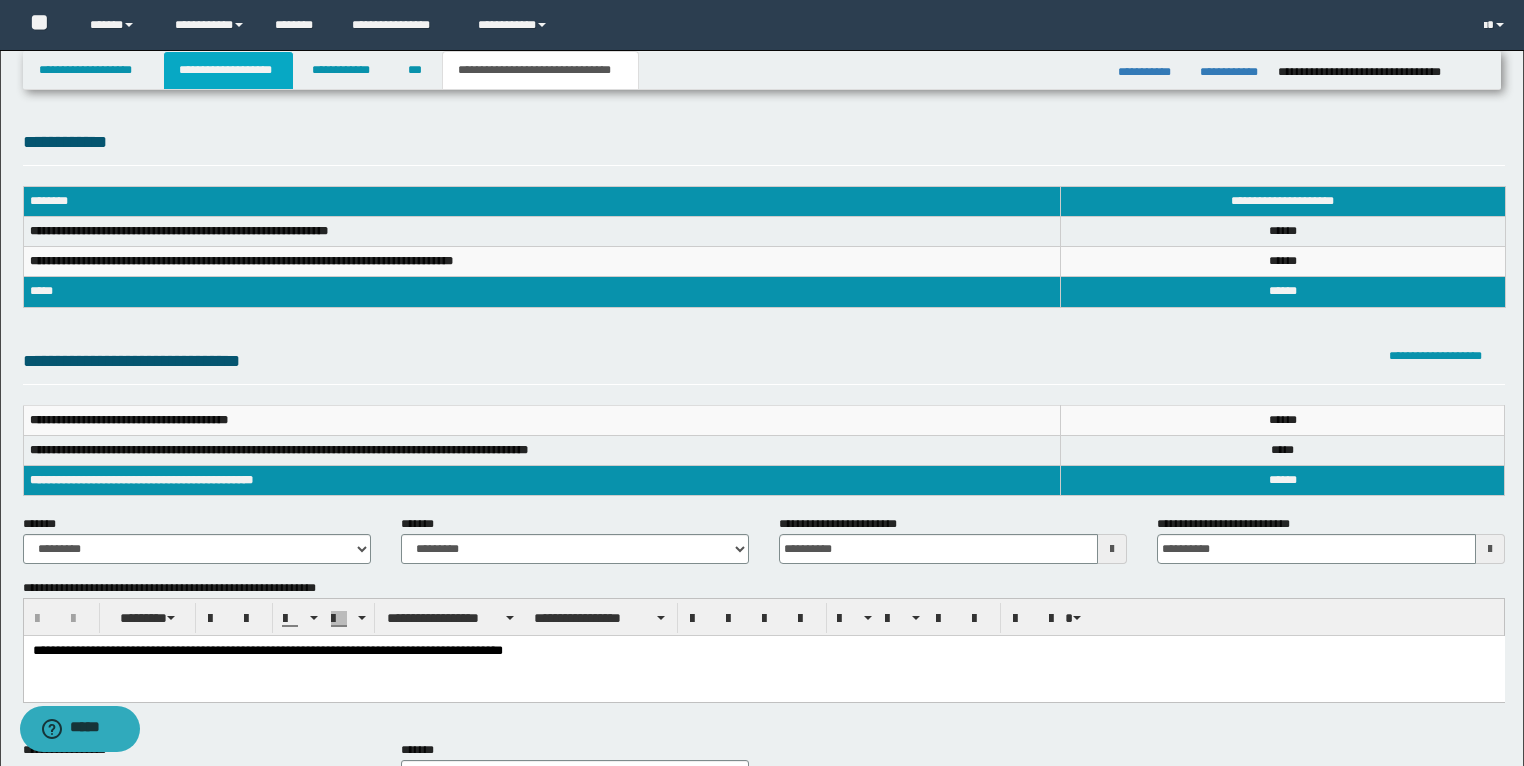 click on "**********" at bounding box center [228, 70] 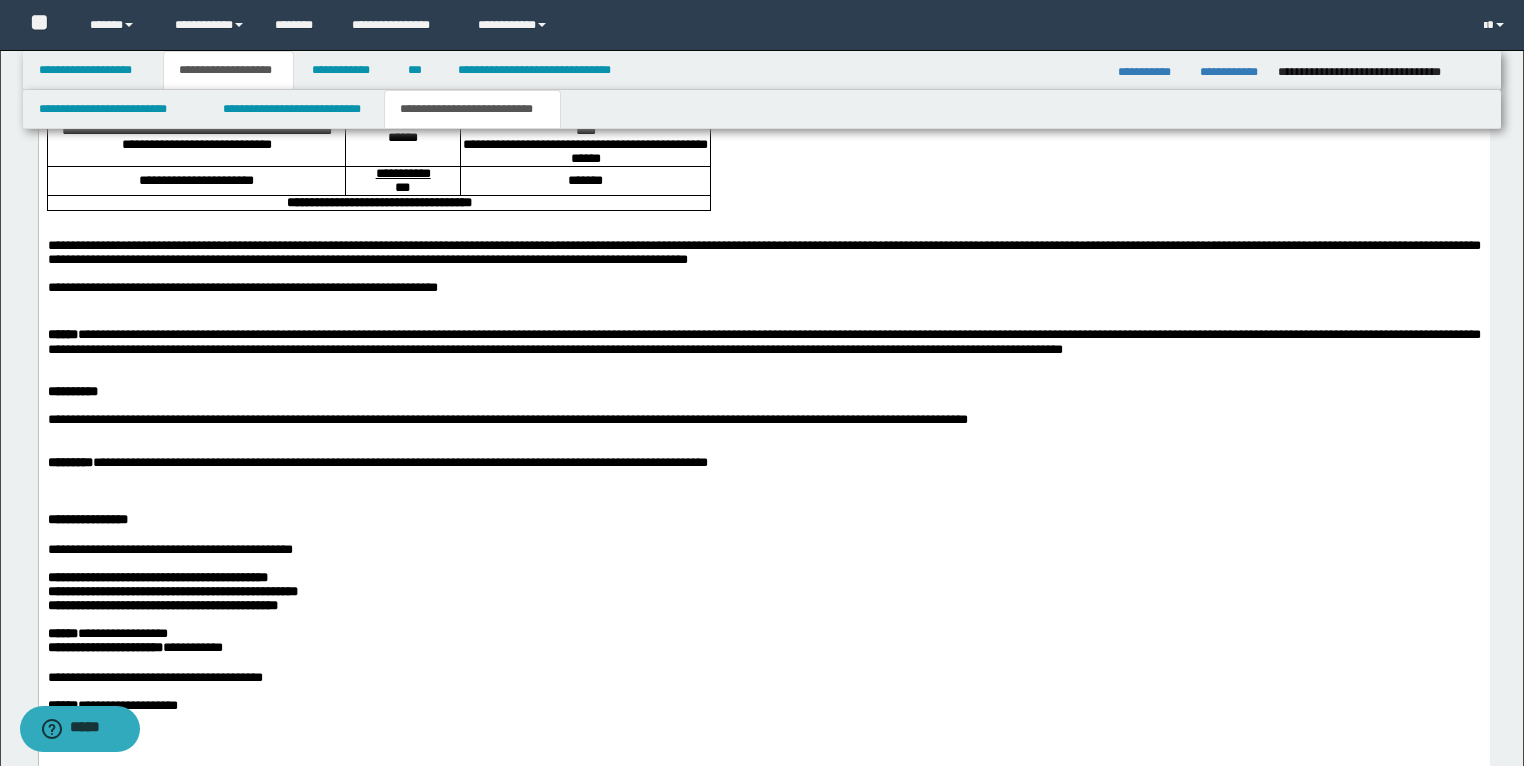 scroll, scrollTop: 3280, scrollLeft: 0, axis: vertical 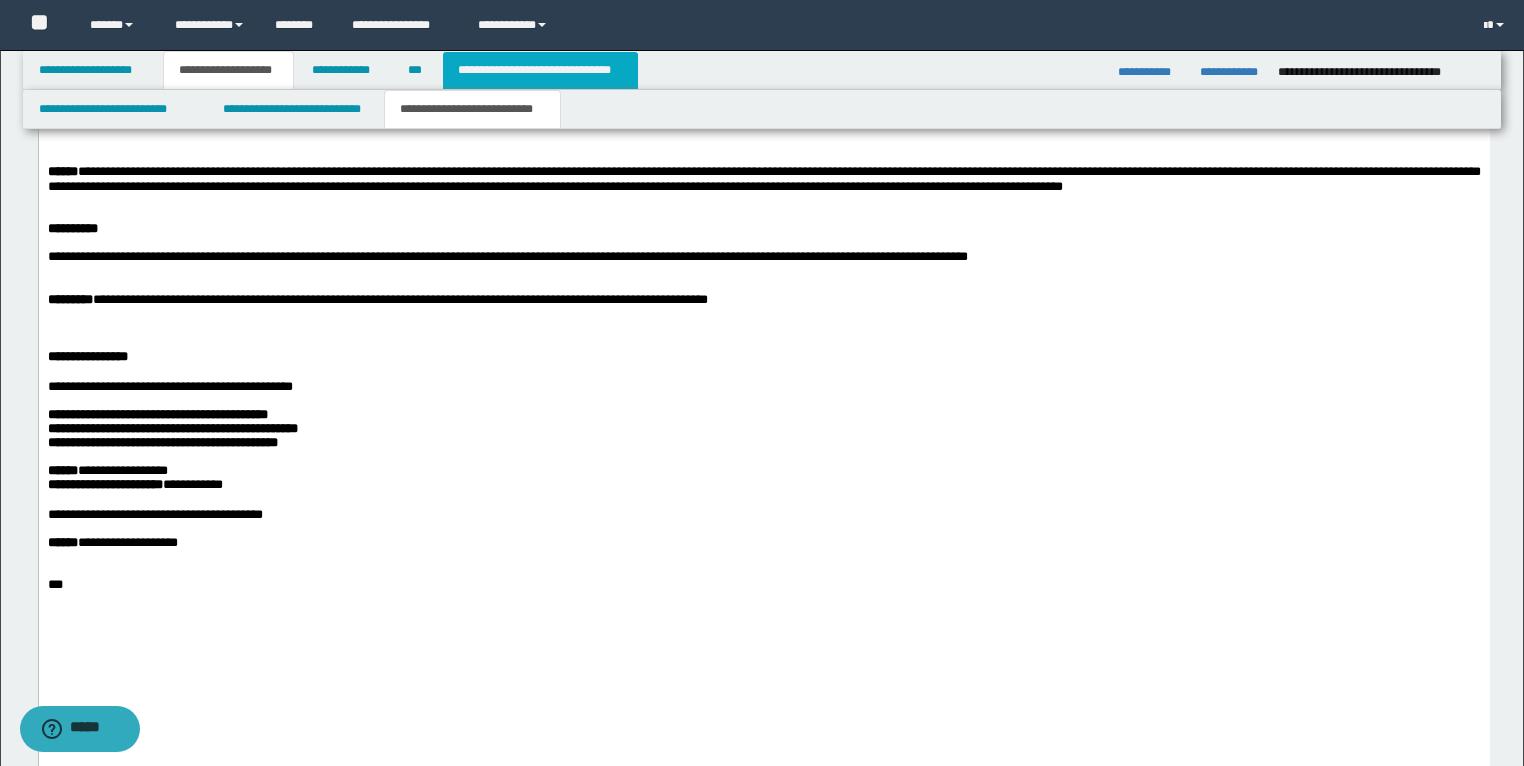 click on "**********" at bounding box center (540, 70) 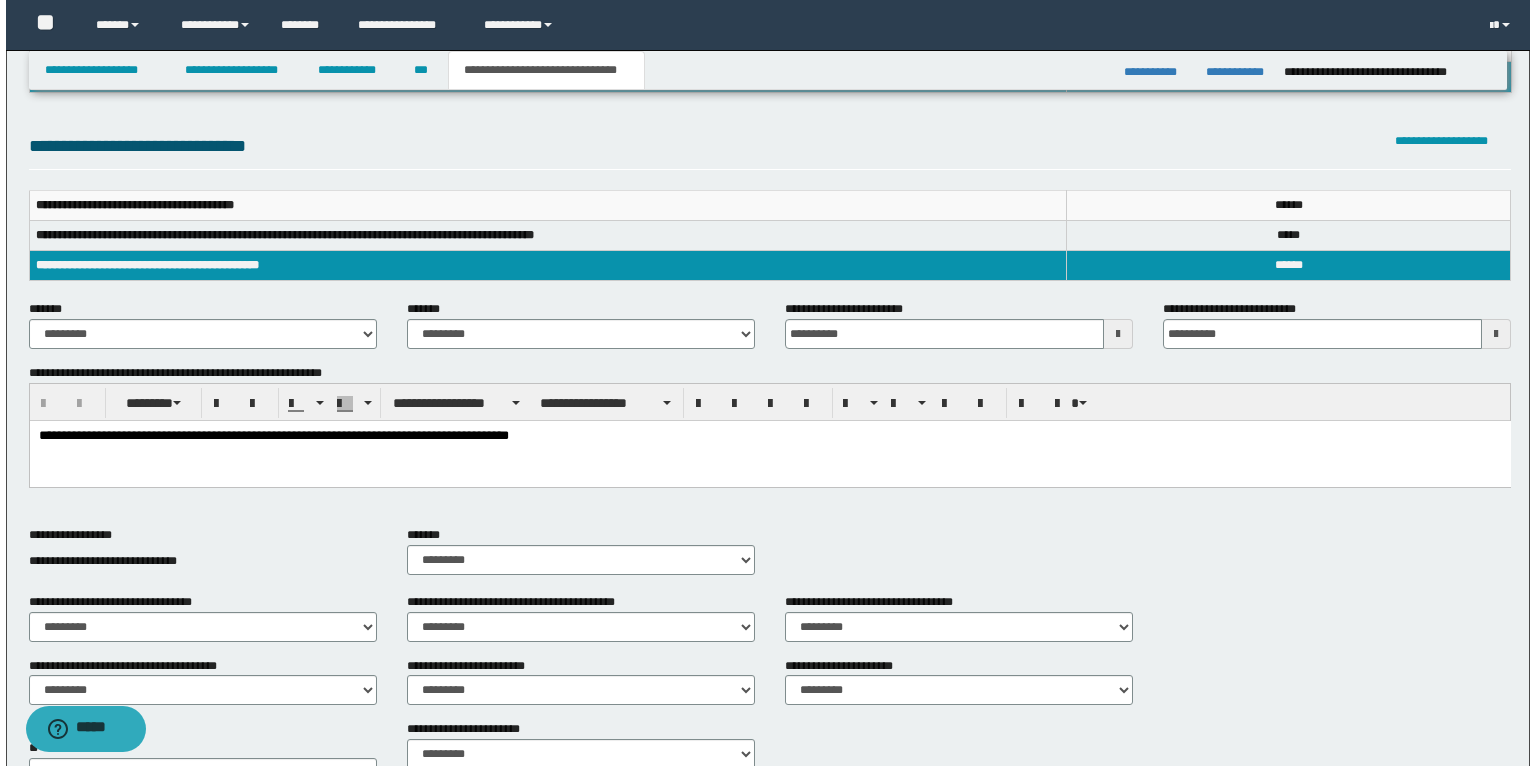 scroll, scrollTop: 0, scrollLeft: 0, axis: both 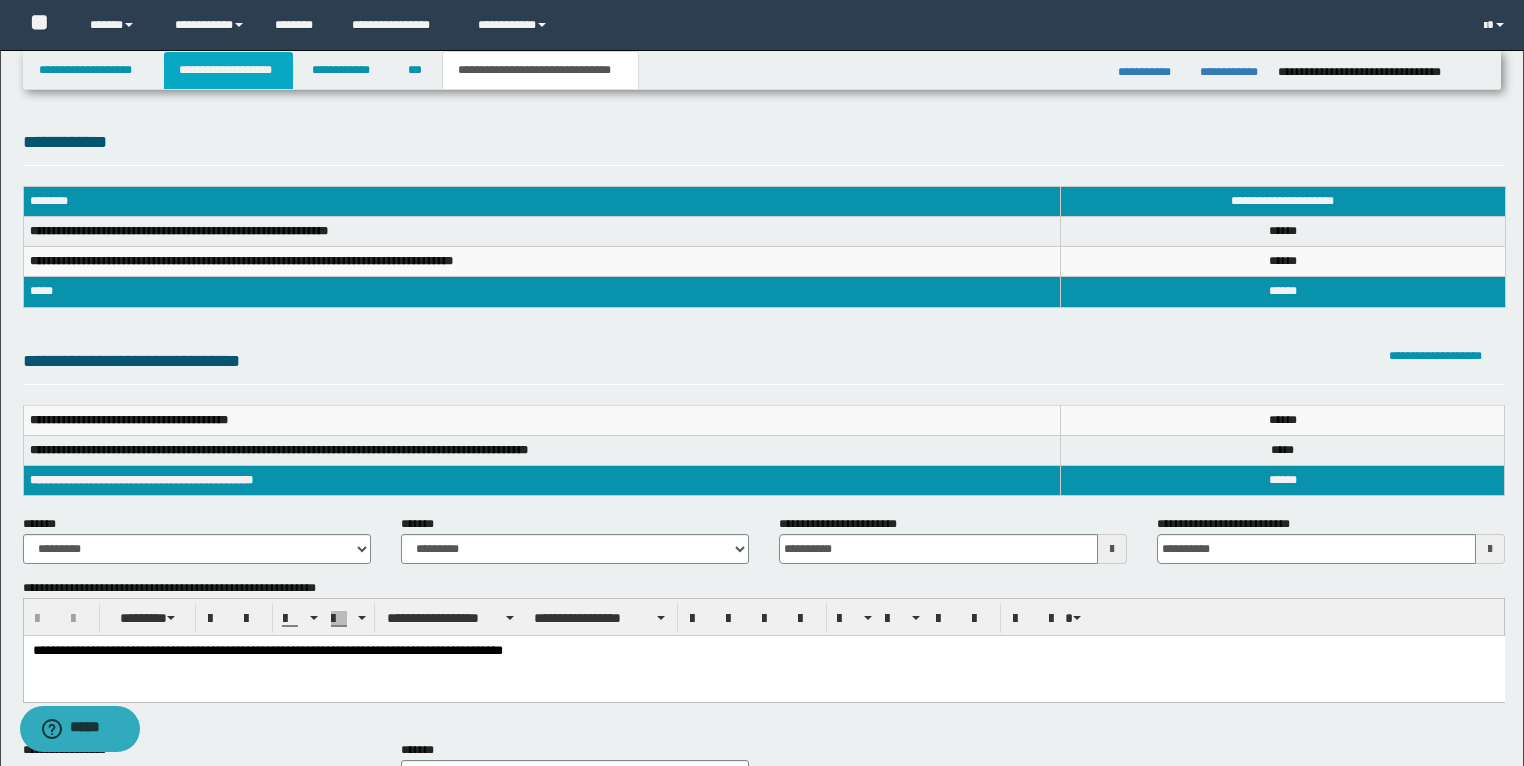 click on "**********" at bounding box center [228, 70] 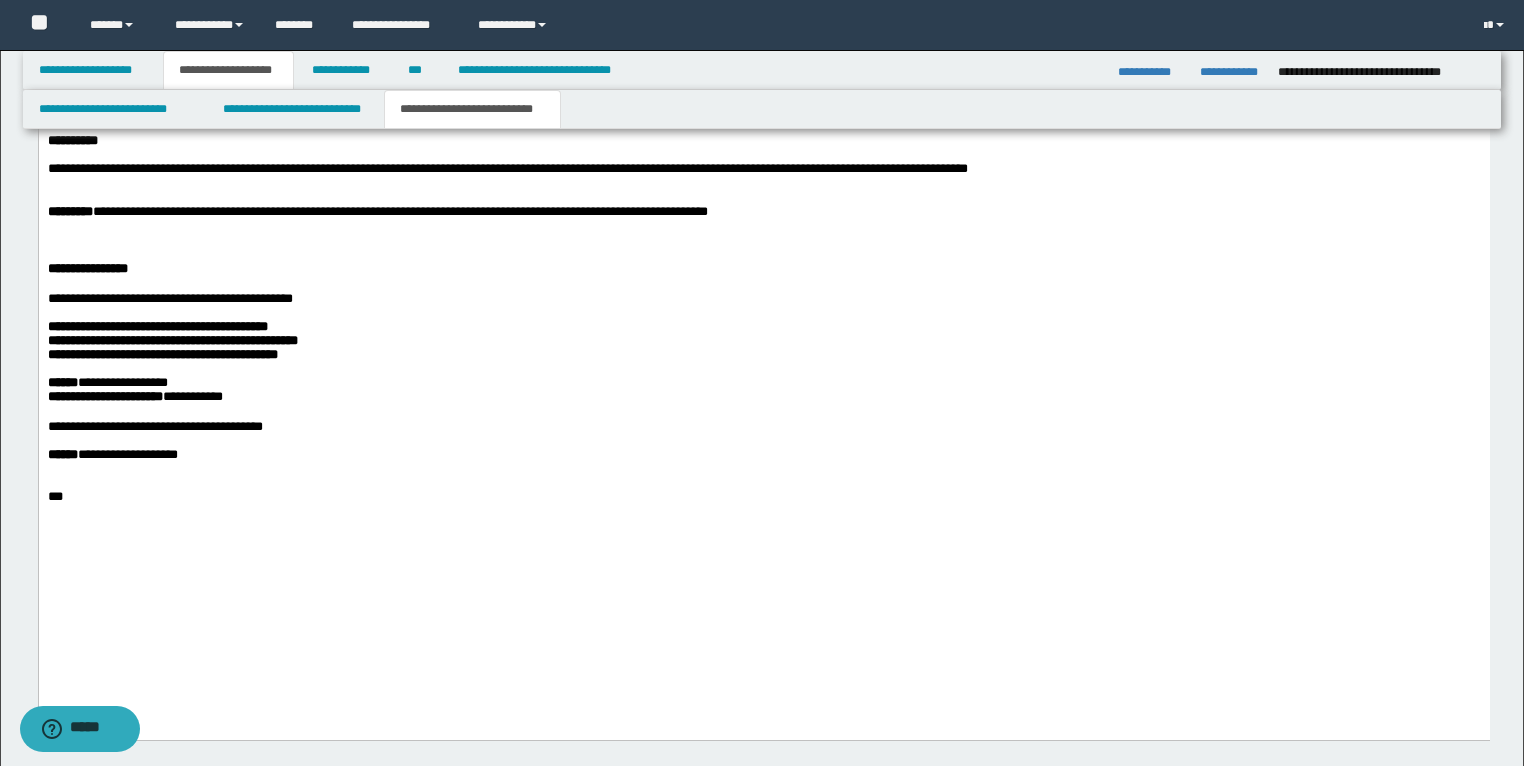 scroll, scrollTop: 3440, scrollLeft: 0, axis: vertical 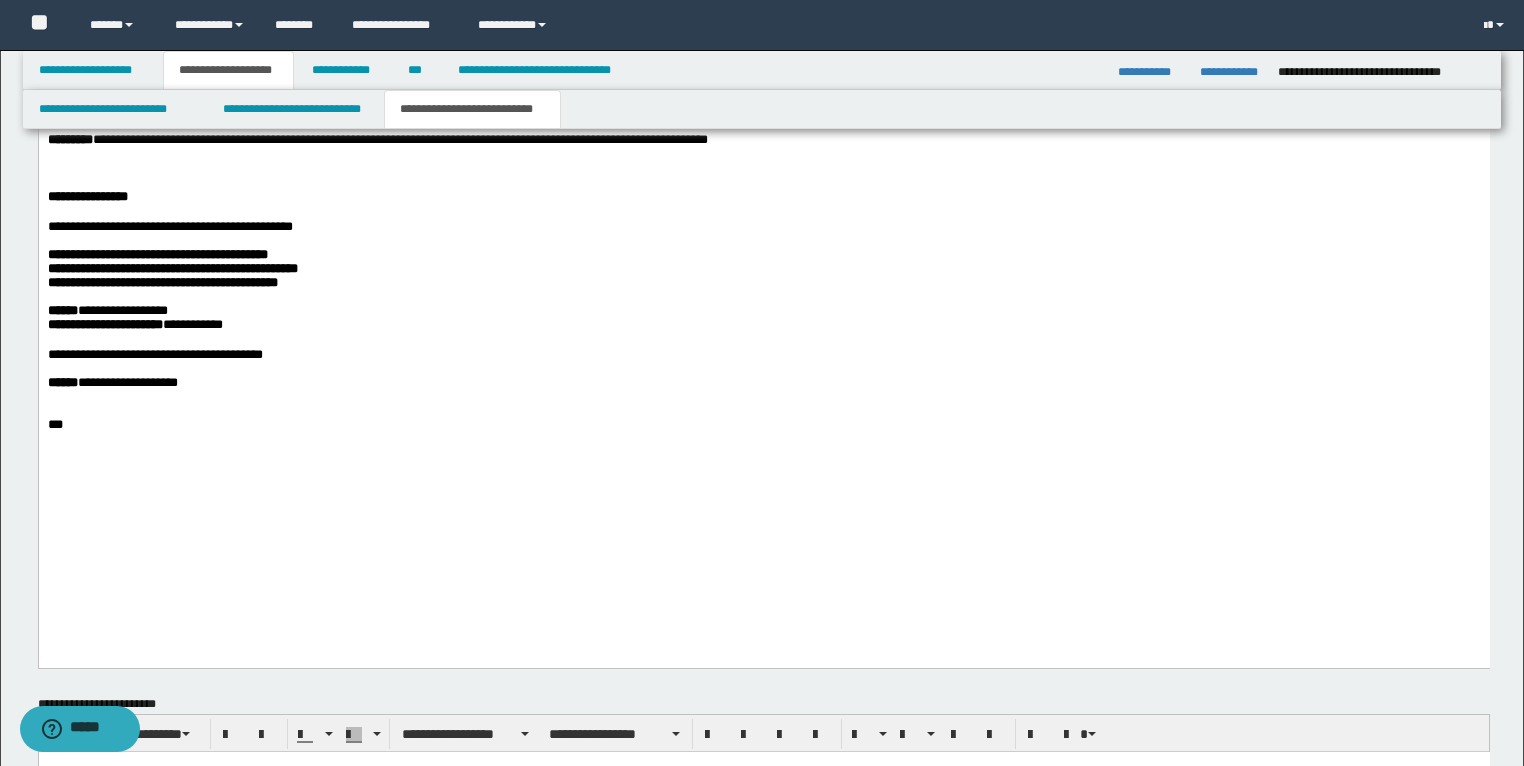 click on "**********" at bounding box center (162, 283) 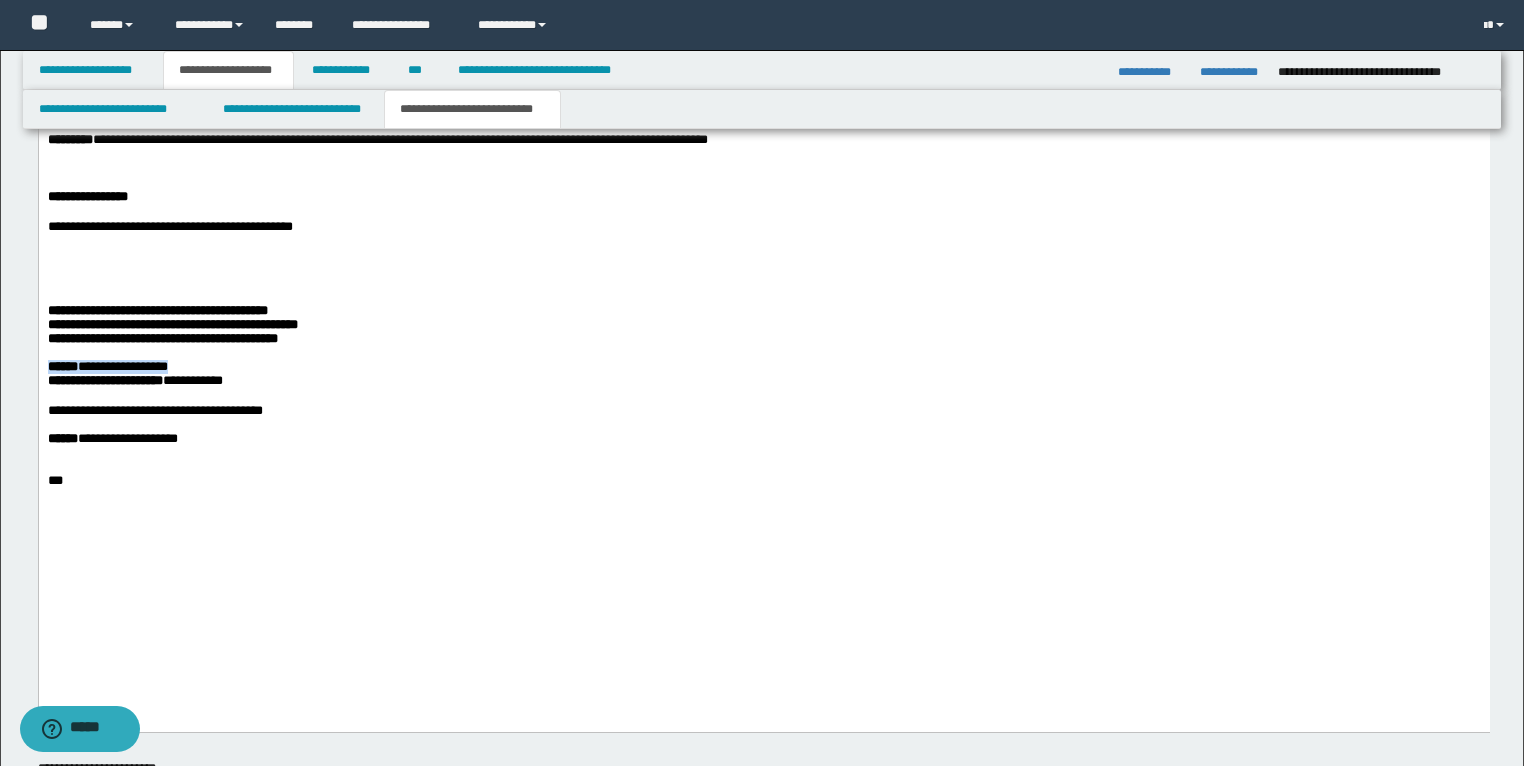drag, startPoint x: 223, startPoint y: 491, endPoint x: 47, endPoint y: 491, distance: 176 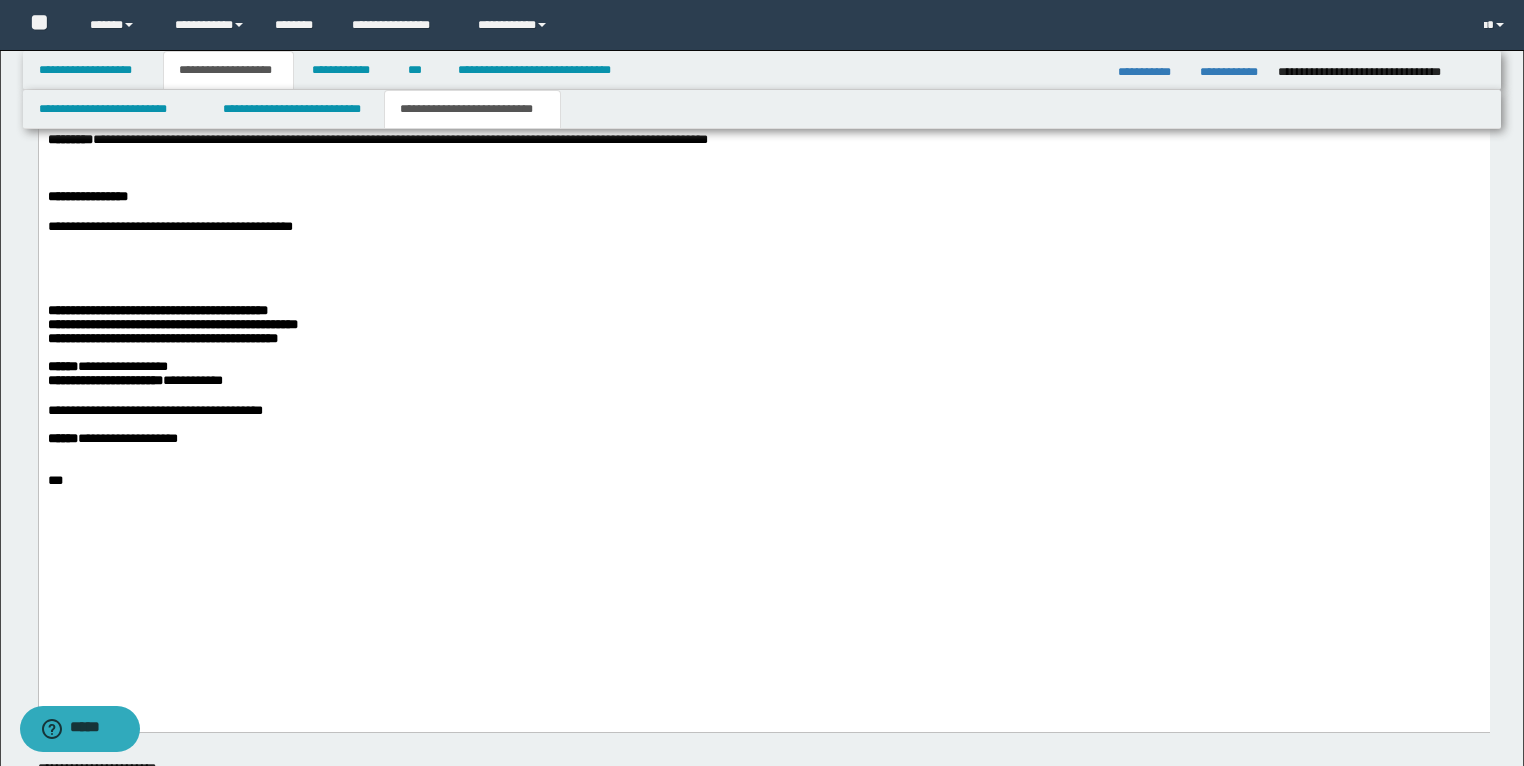 click at bounding box center (763, 256) 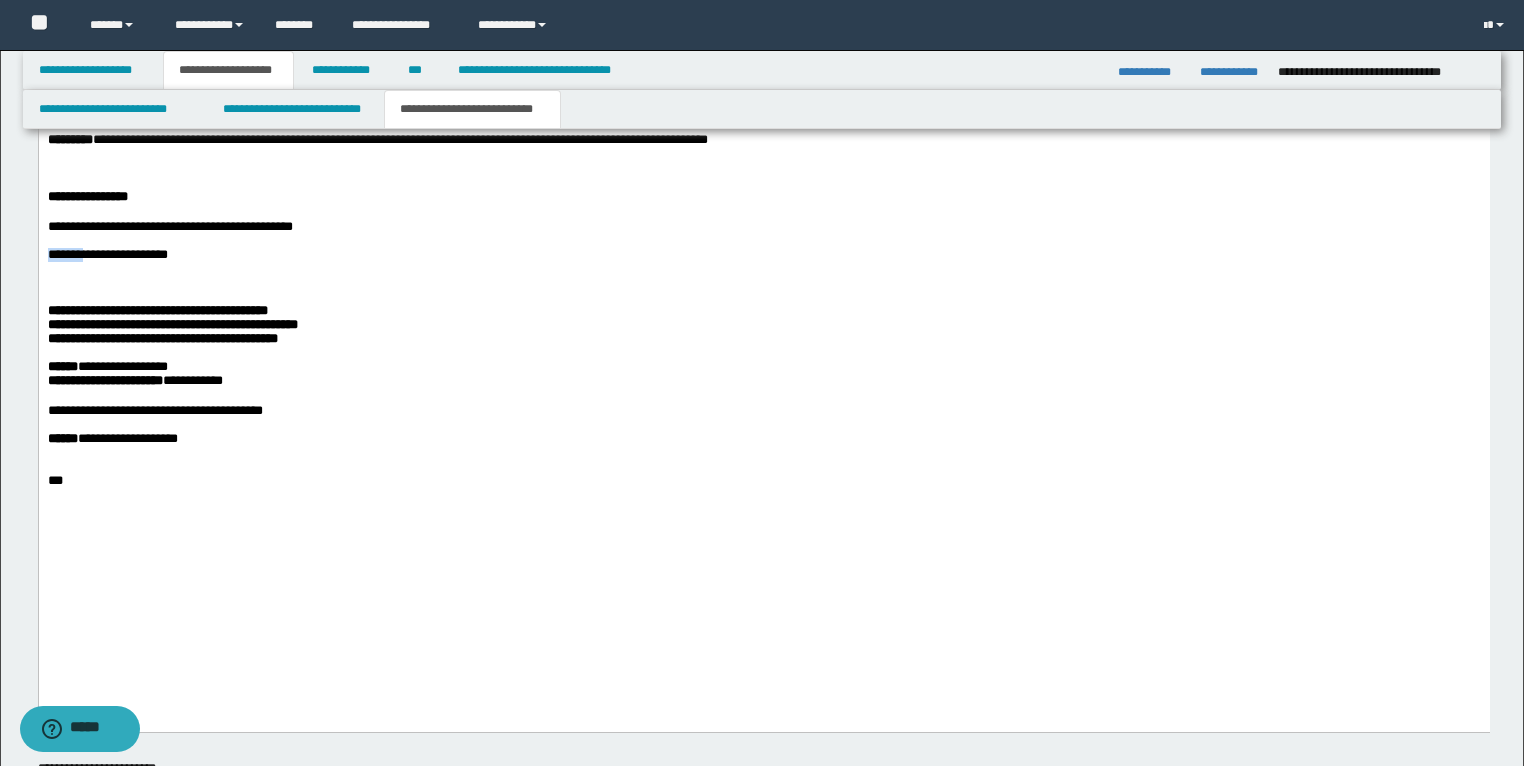 drag, startPoint x: 91, startPoint y: 358, endPoint x: 39, endPoint y: 359, distance: 52.009613 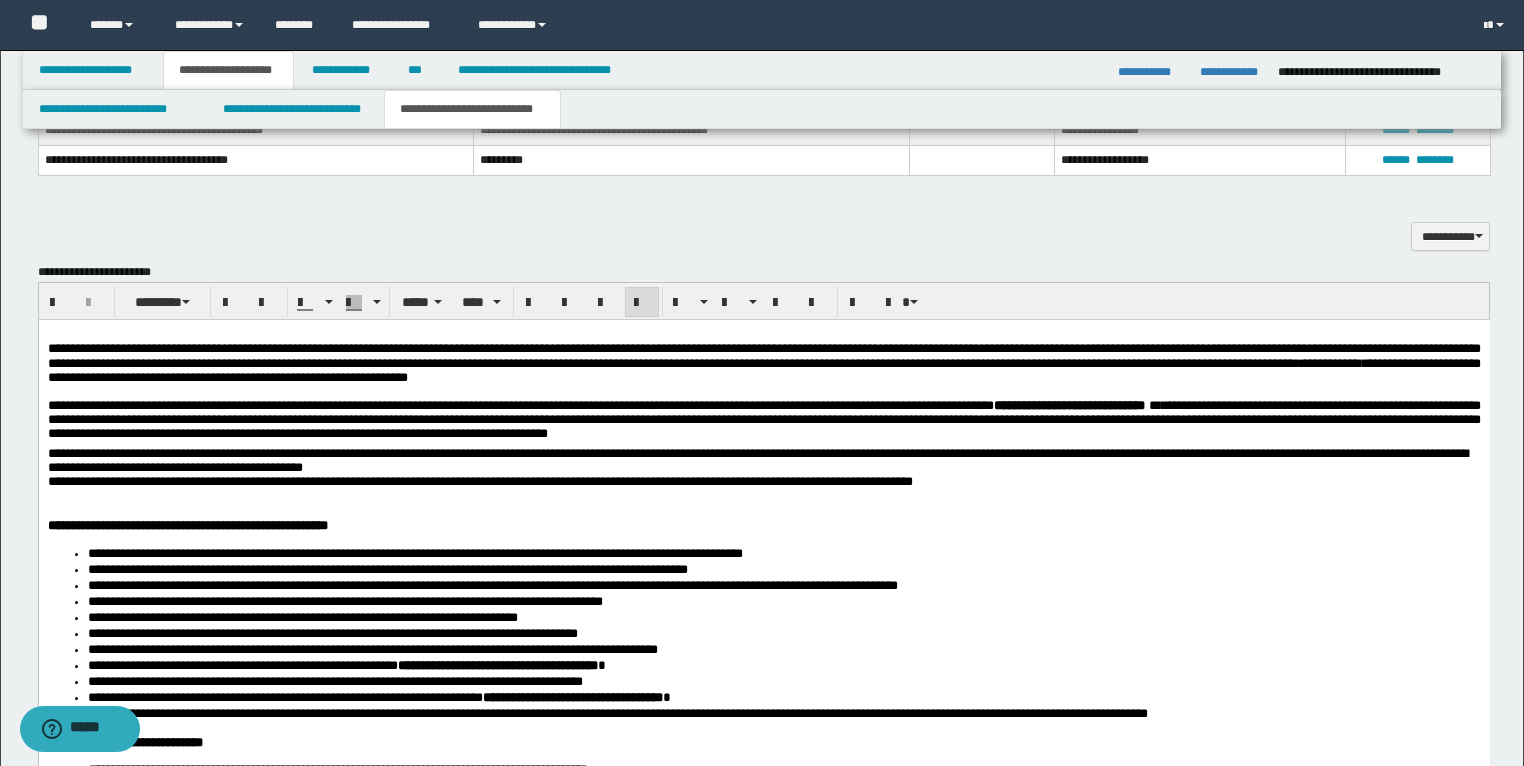 scroll, scrollTop: 1280, scrollLeft: 0, axis: vertical 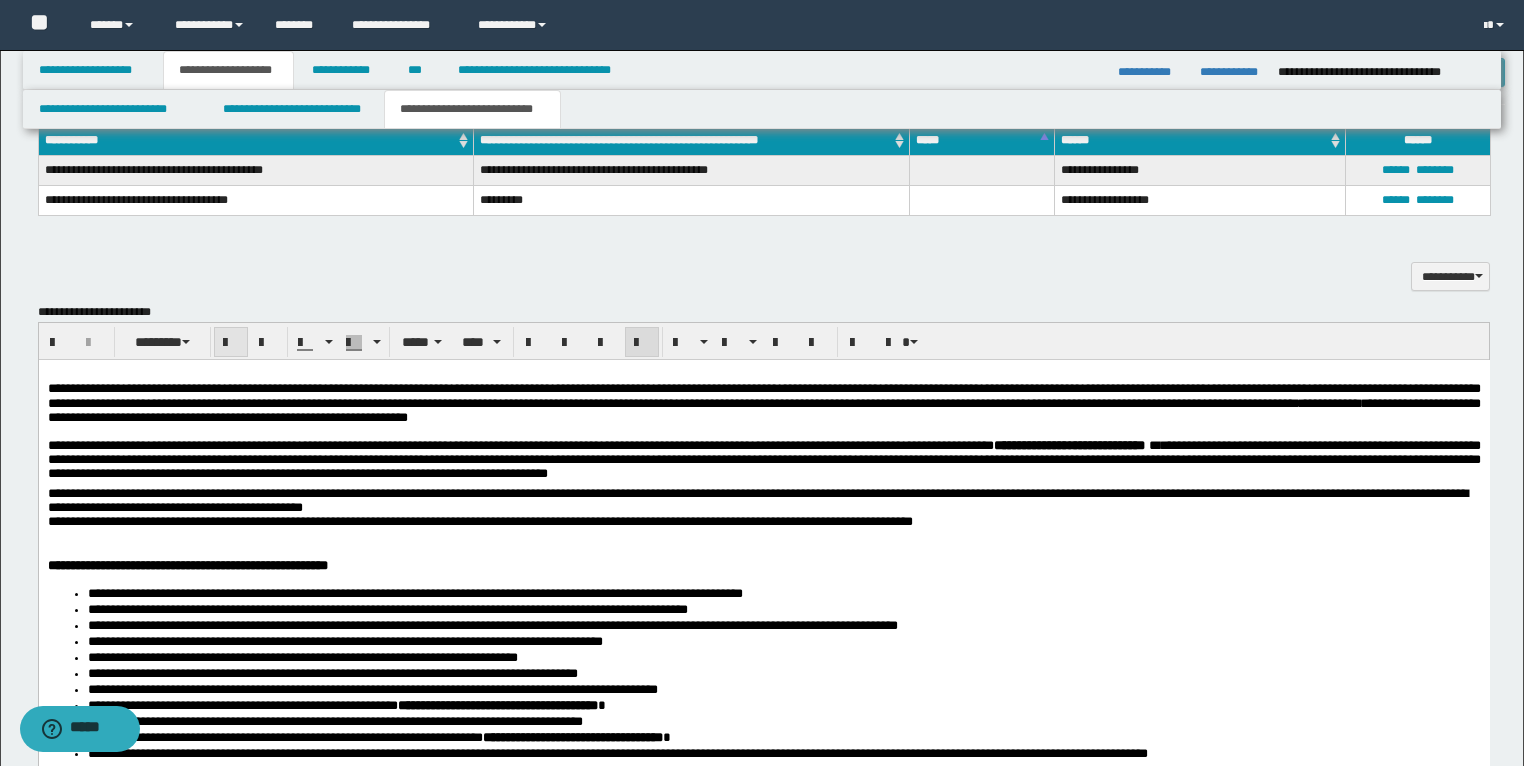 click at bounding box center [231, 343] 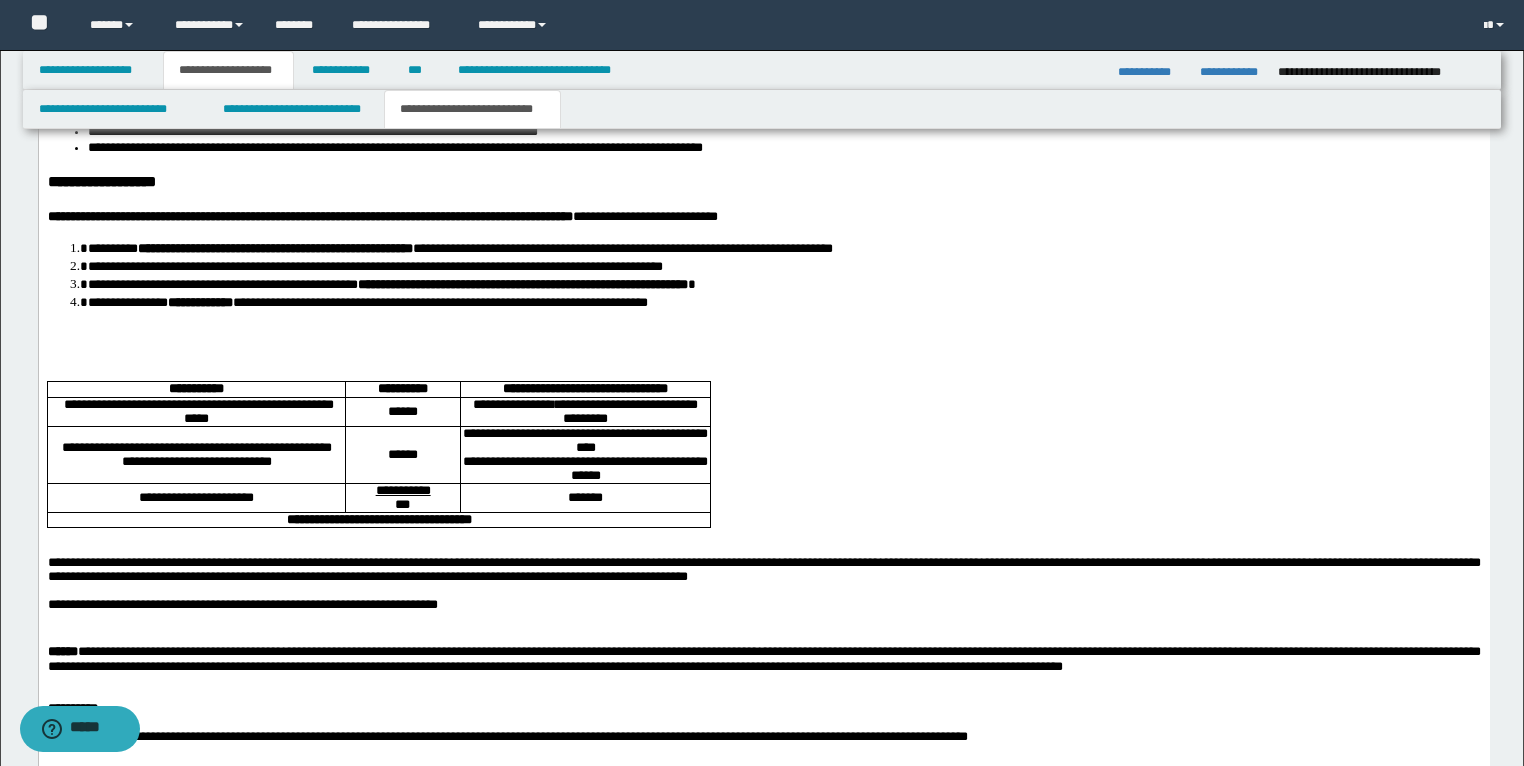 scroll, scrollTop: 2800, scrollLeft: 0, axis: vertical 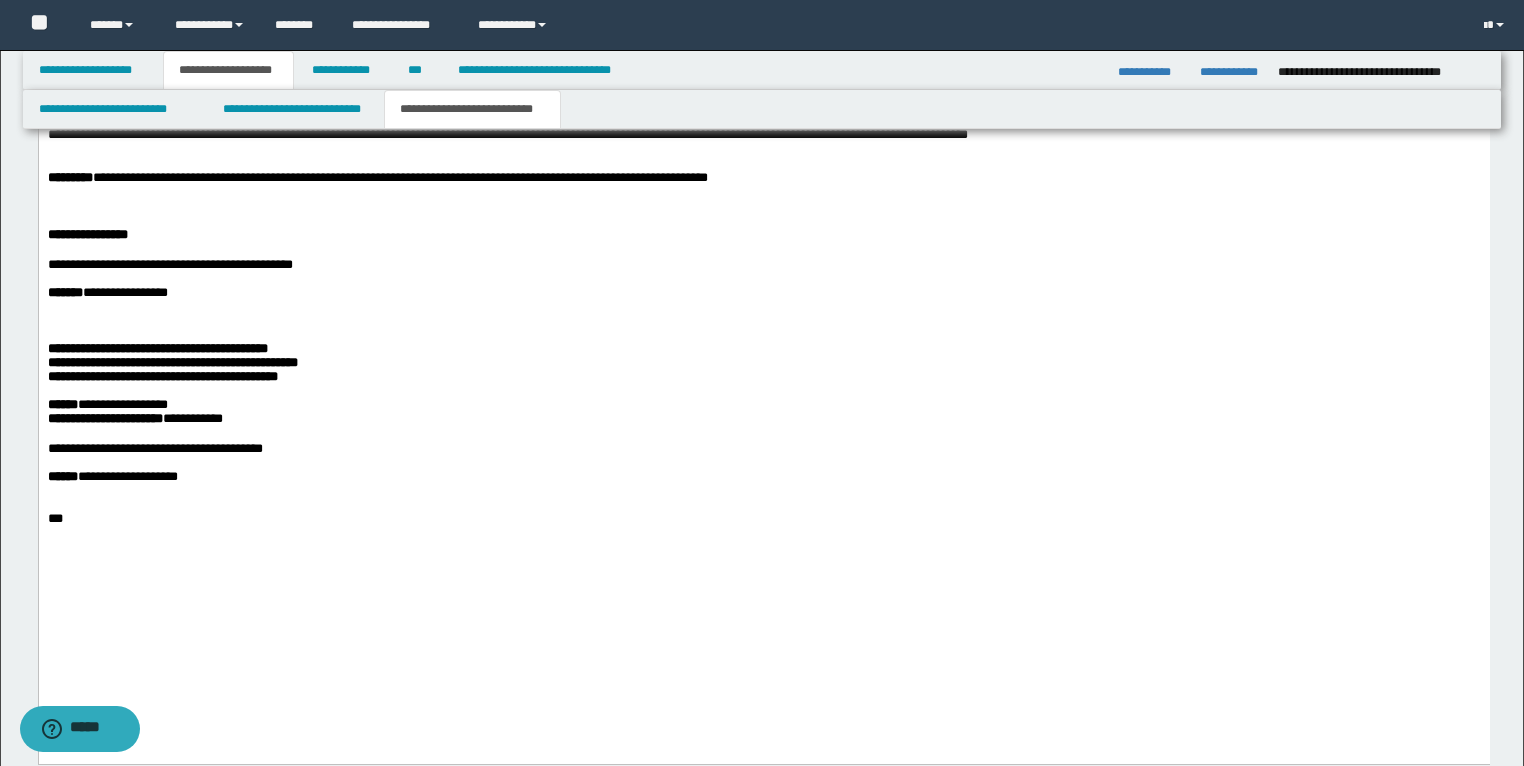 click on "*********" at bounding box center (69, 178) 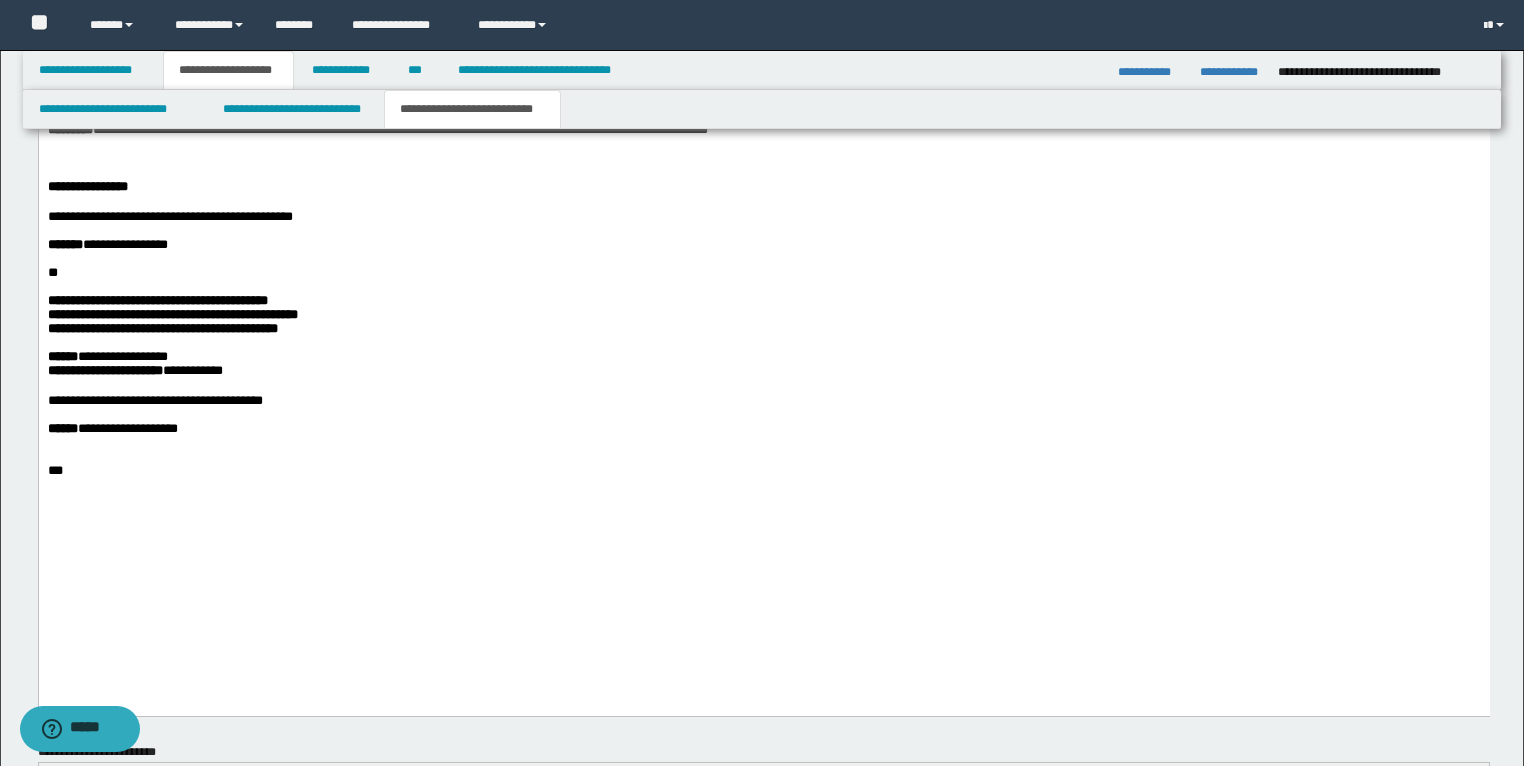 scroll, scrollTop: 3360, scrollLeft: 0, axis: vertical 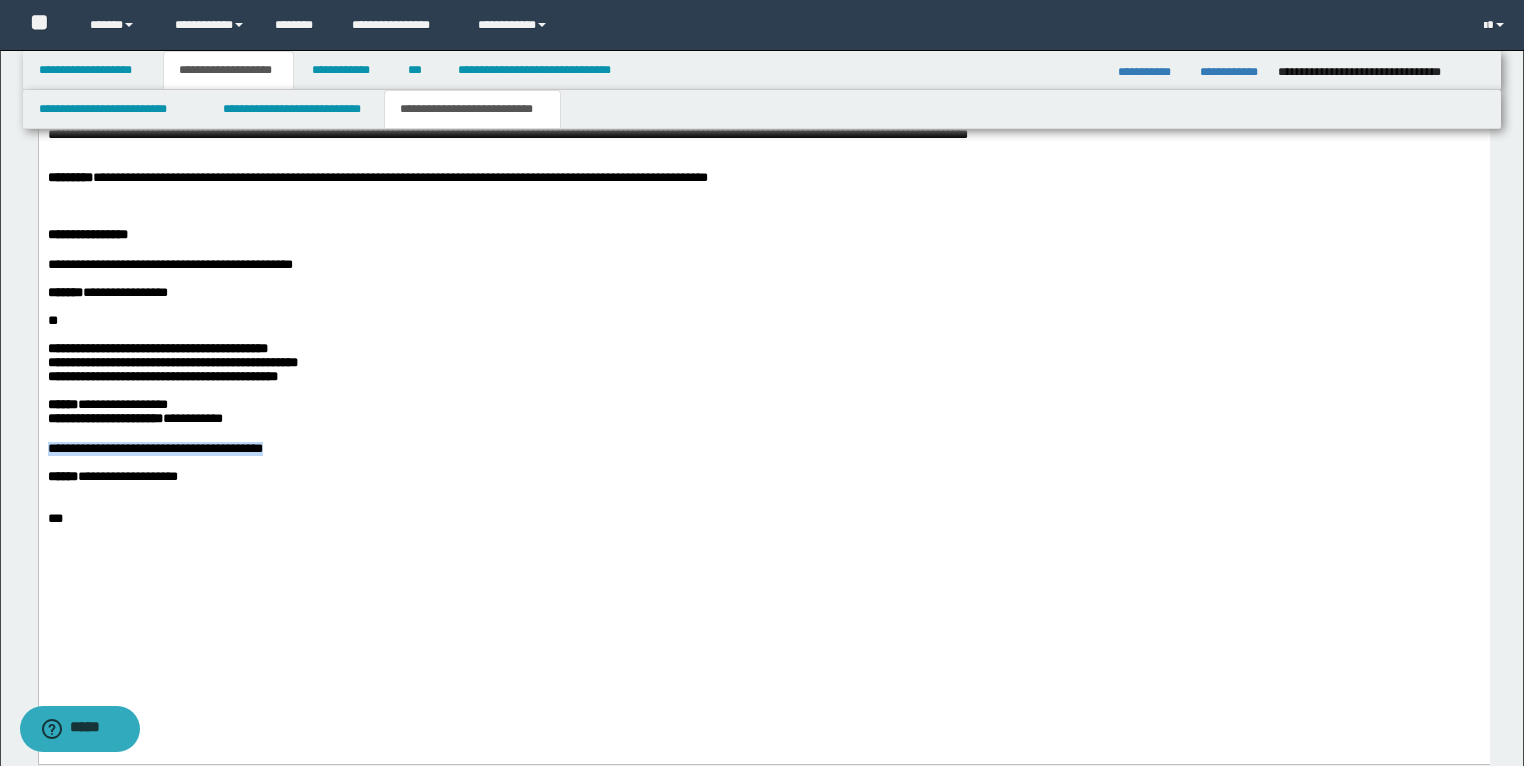 drag, startPoint x: 316, startPoint y: 568, endPoint x: 27, endPoint y: 574, distance: 289.0623 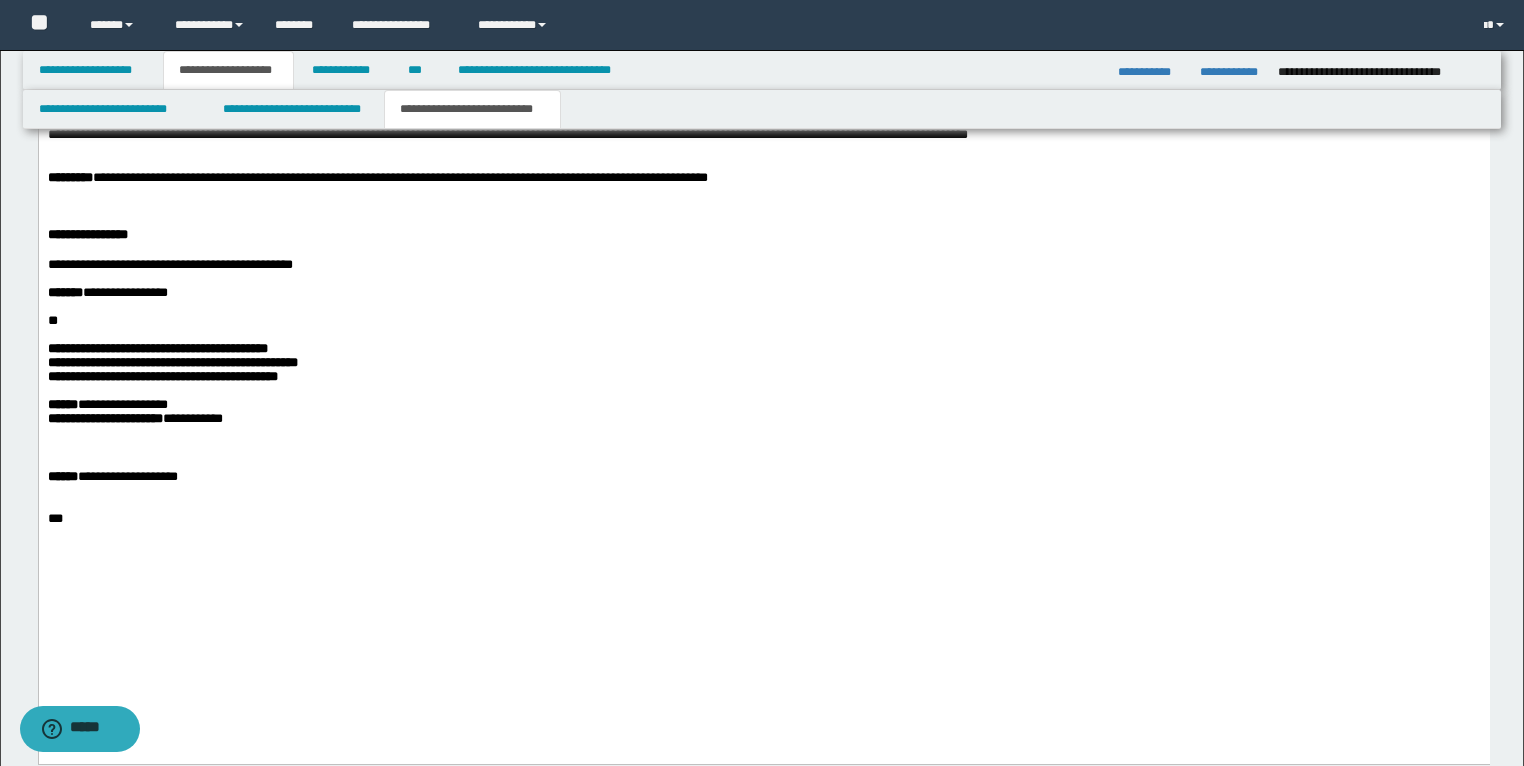 click on "**" at bounding box center [763, 322] 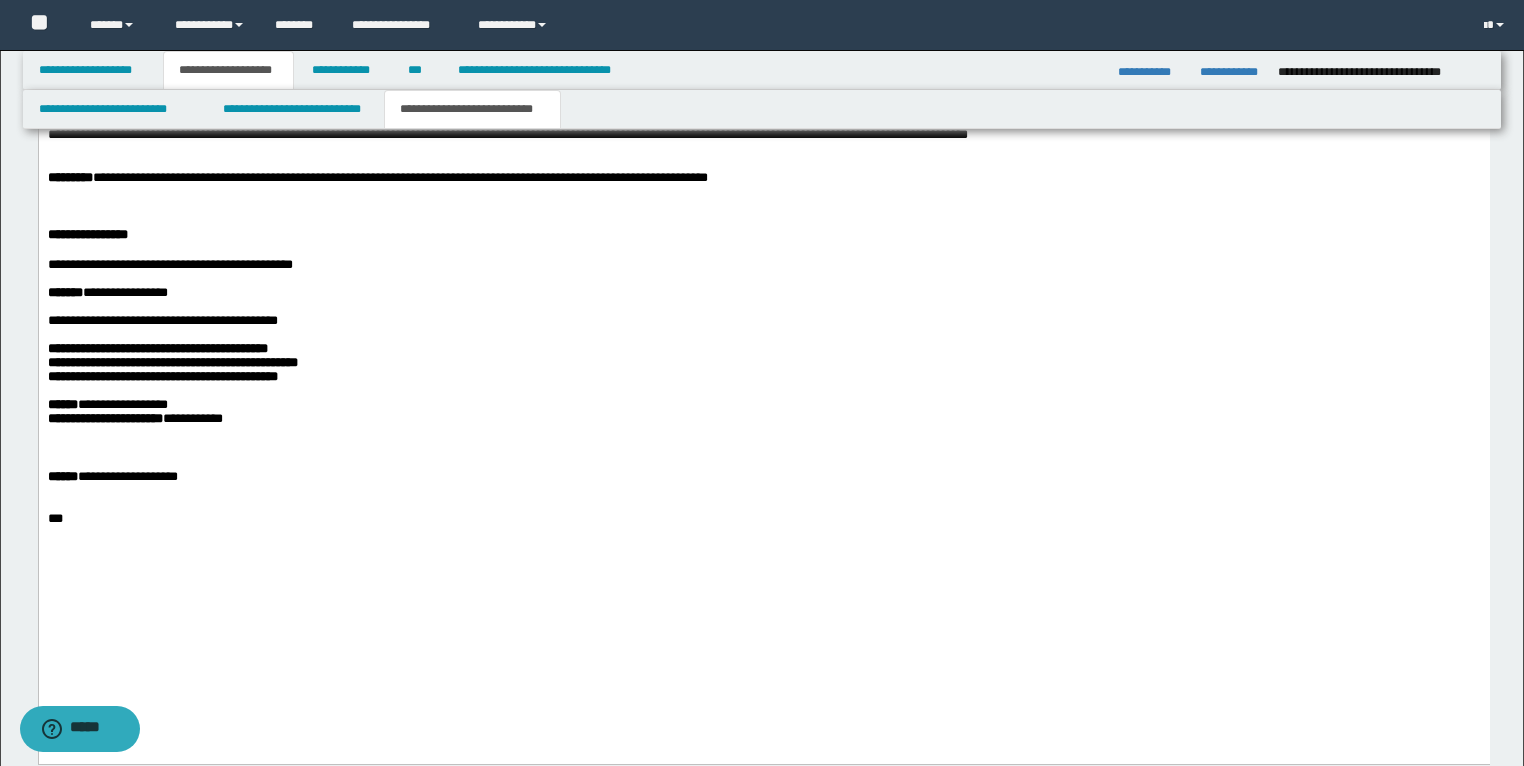 click on "**********" at bounding box center [162, 321] 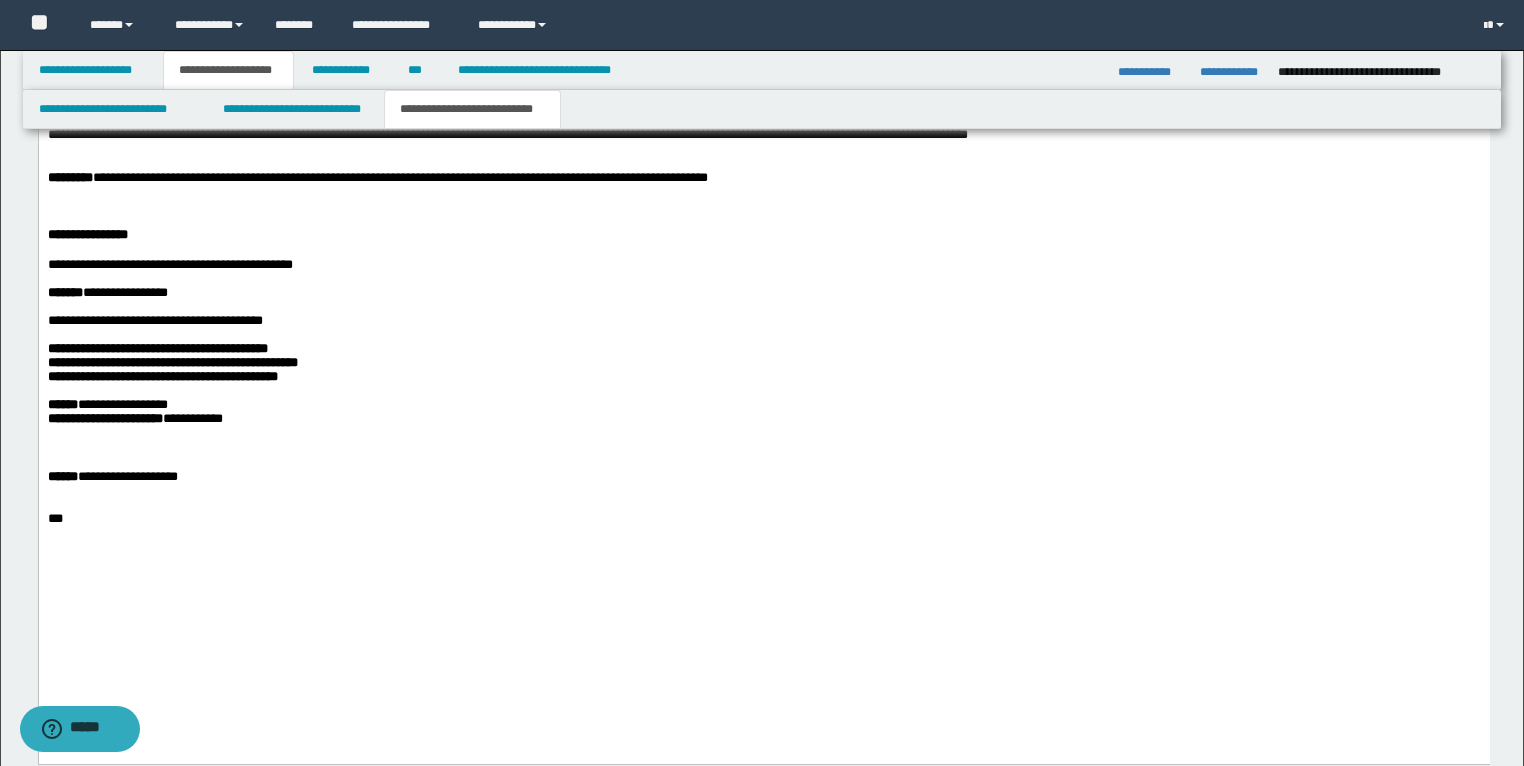 click on "**********" at bounding box center [763, -567] 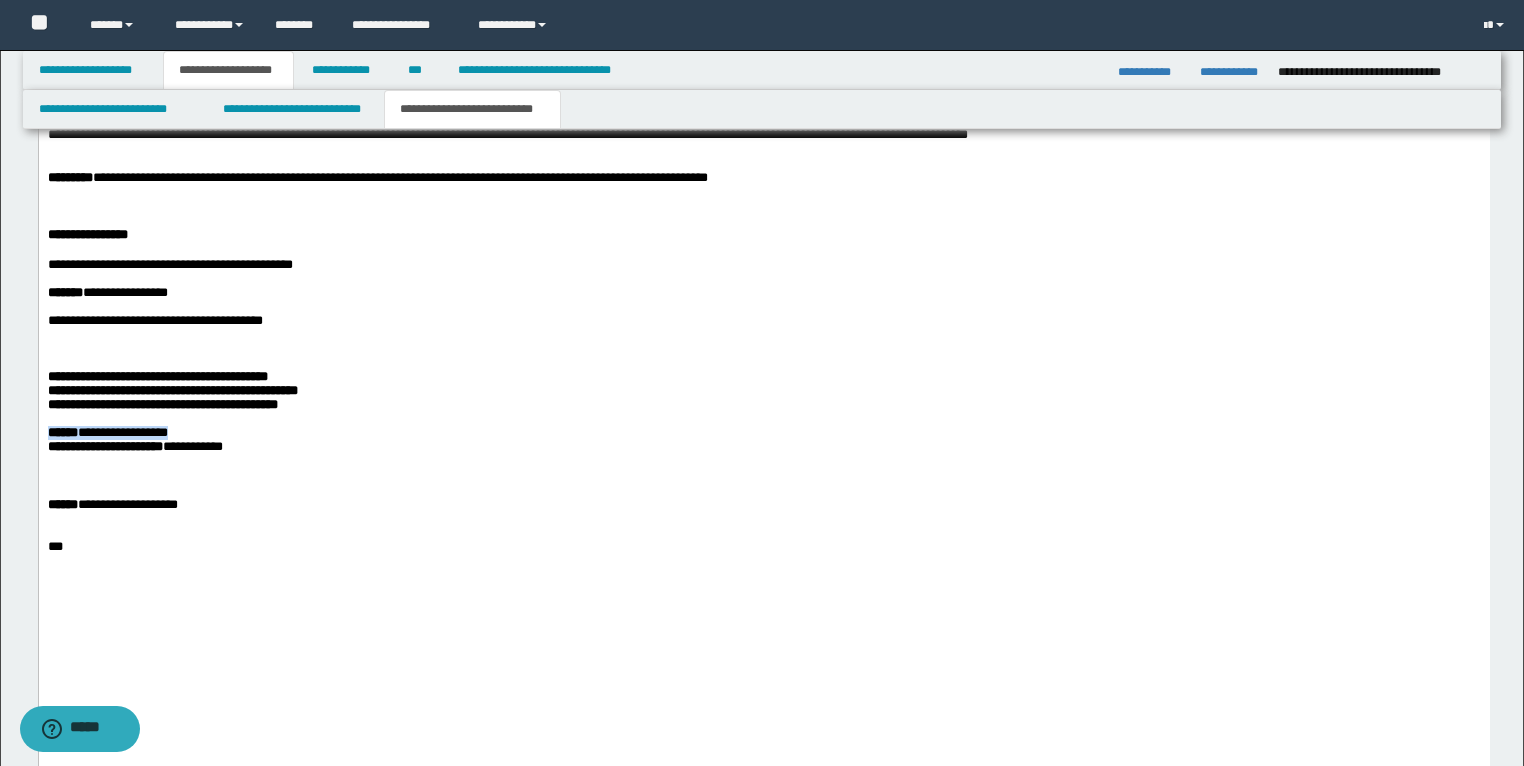 drag, startPoint x: 232, startPoint y: 547, endPoint x: 43, endPoint y: 551, distance: 189.04233 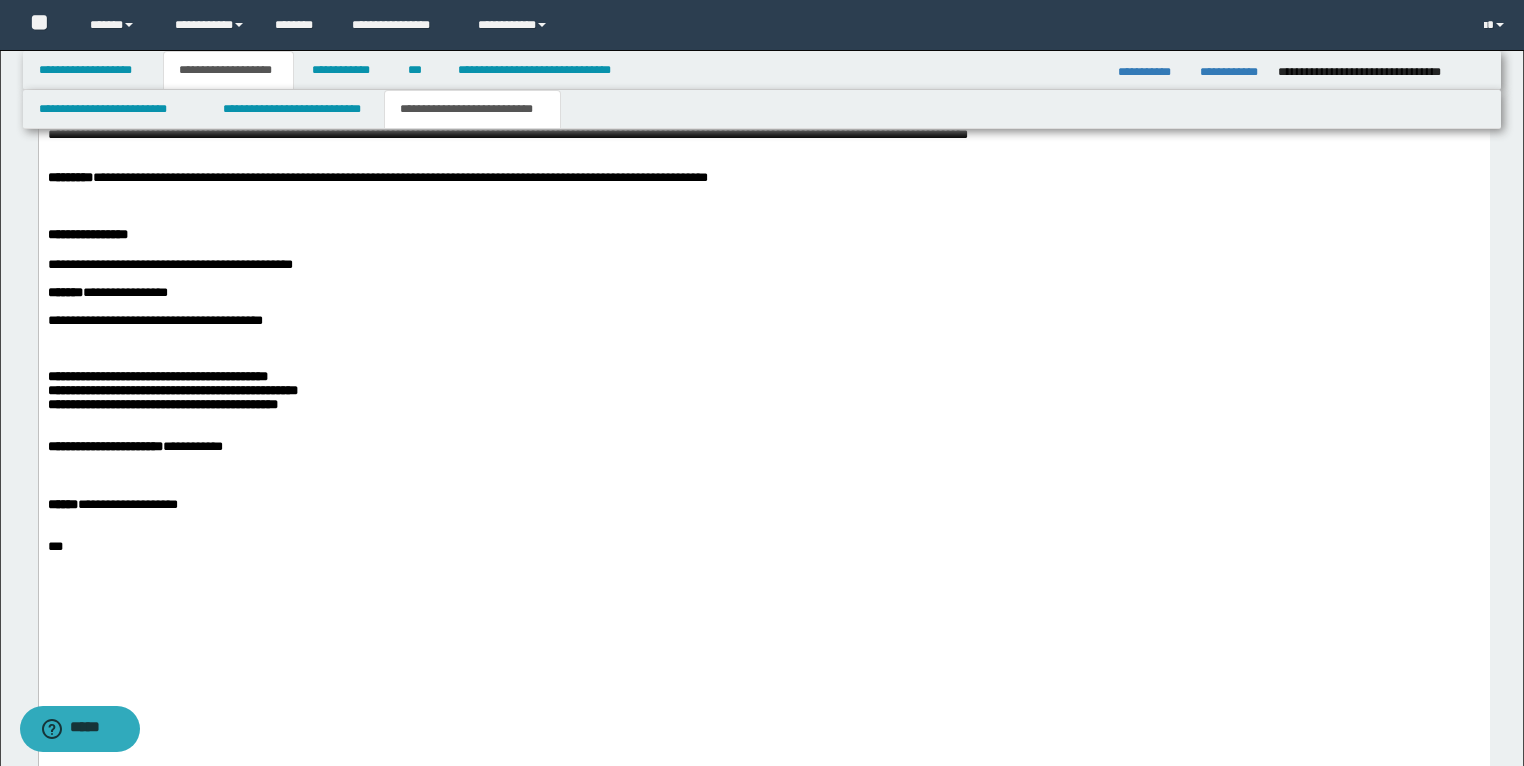 click on "**********" at bounding box center (763, -553) 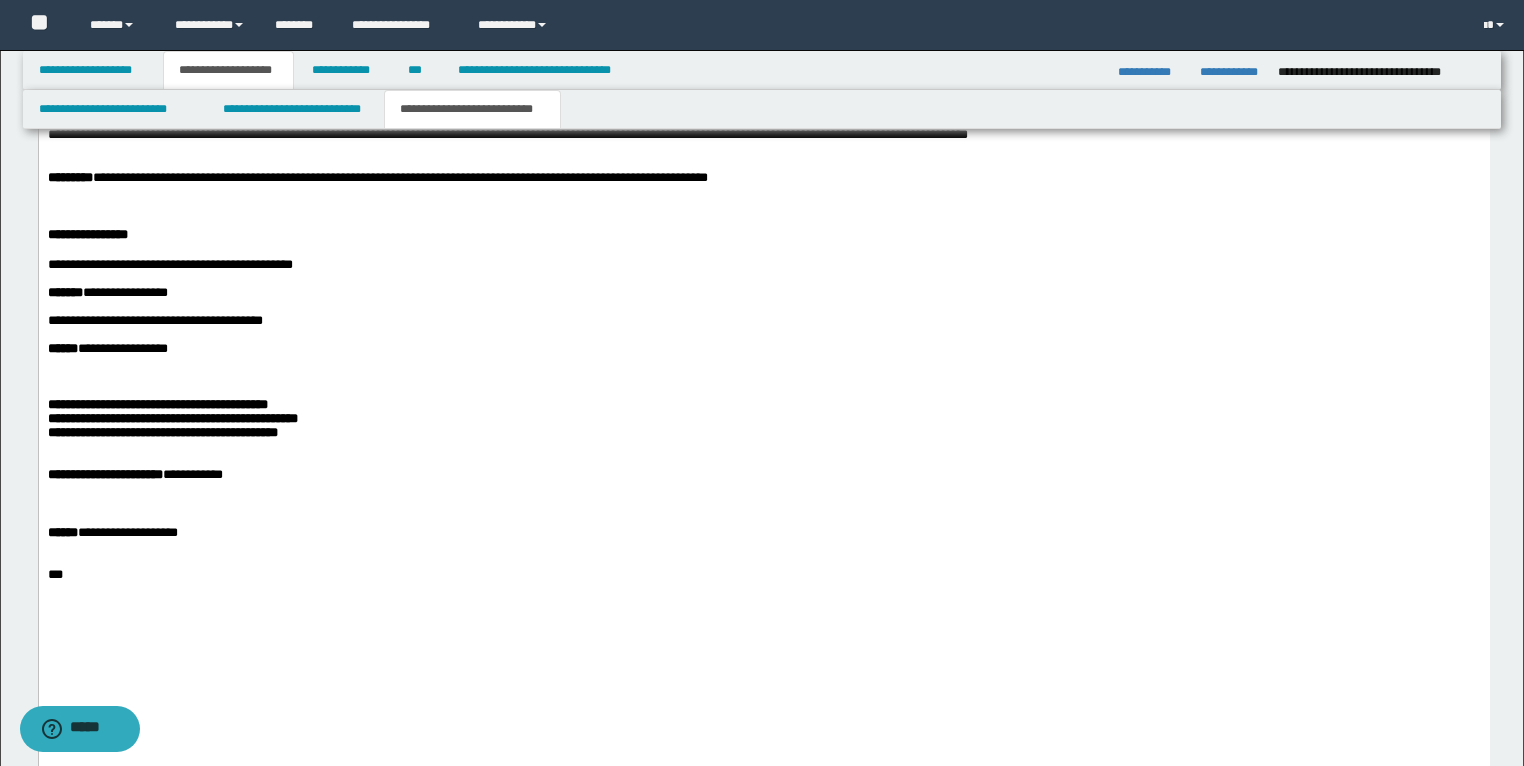 click on "**********" at bounding box center [763, 350] 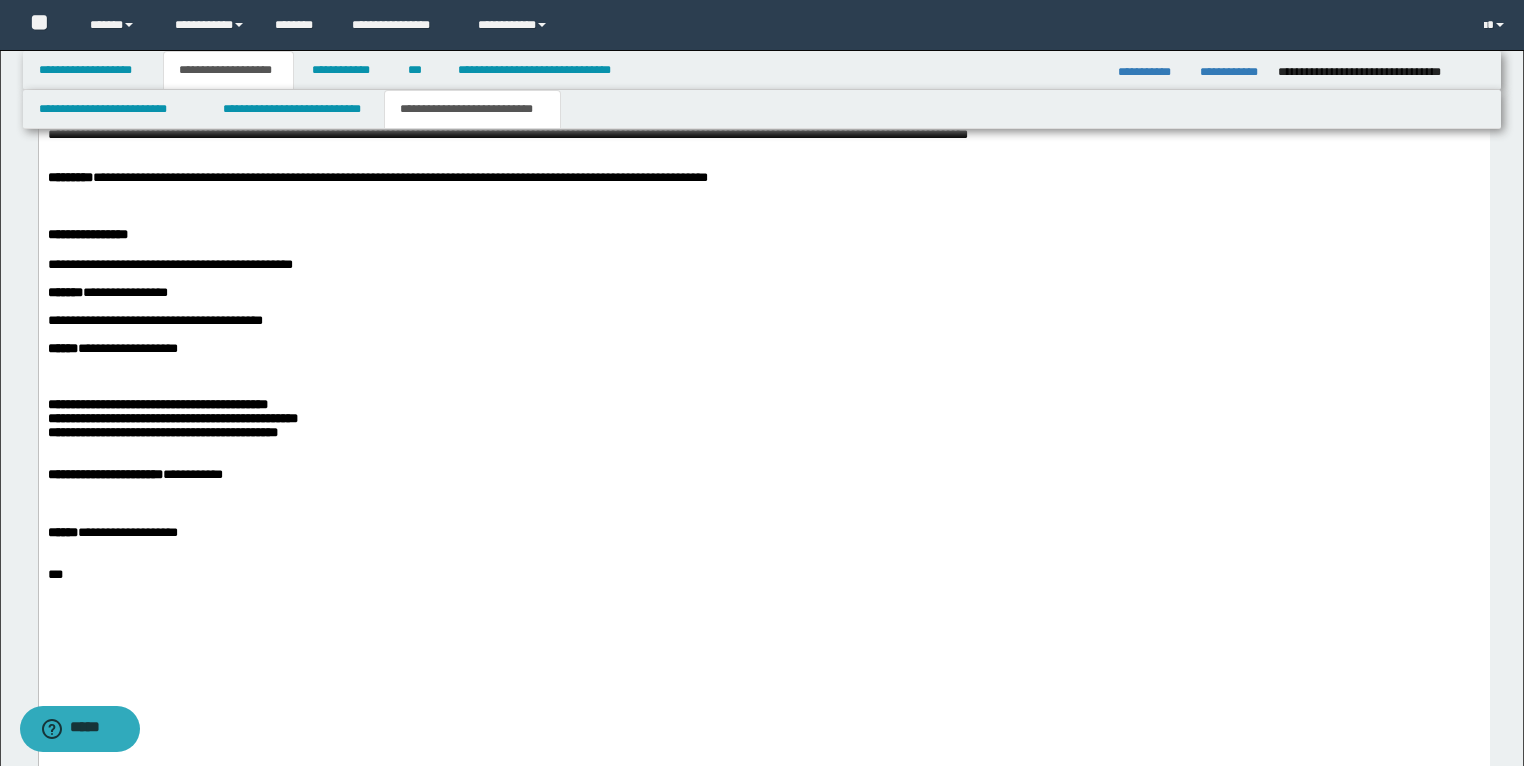 click at bounding box center (763, 392) 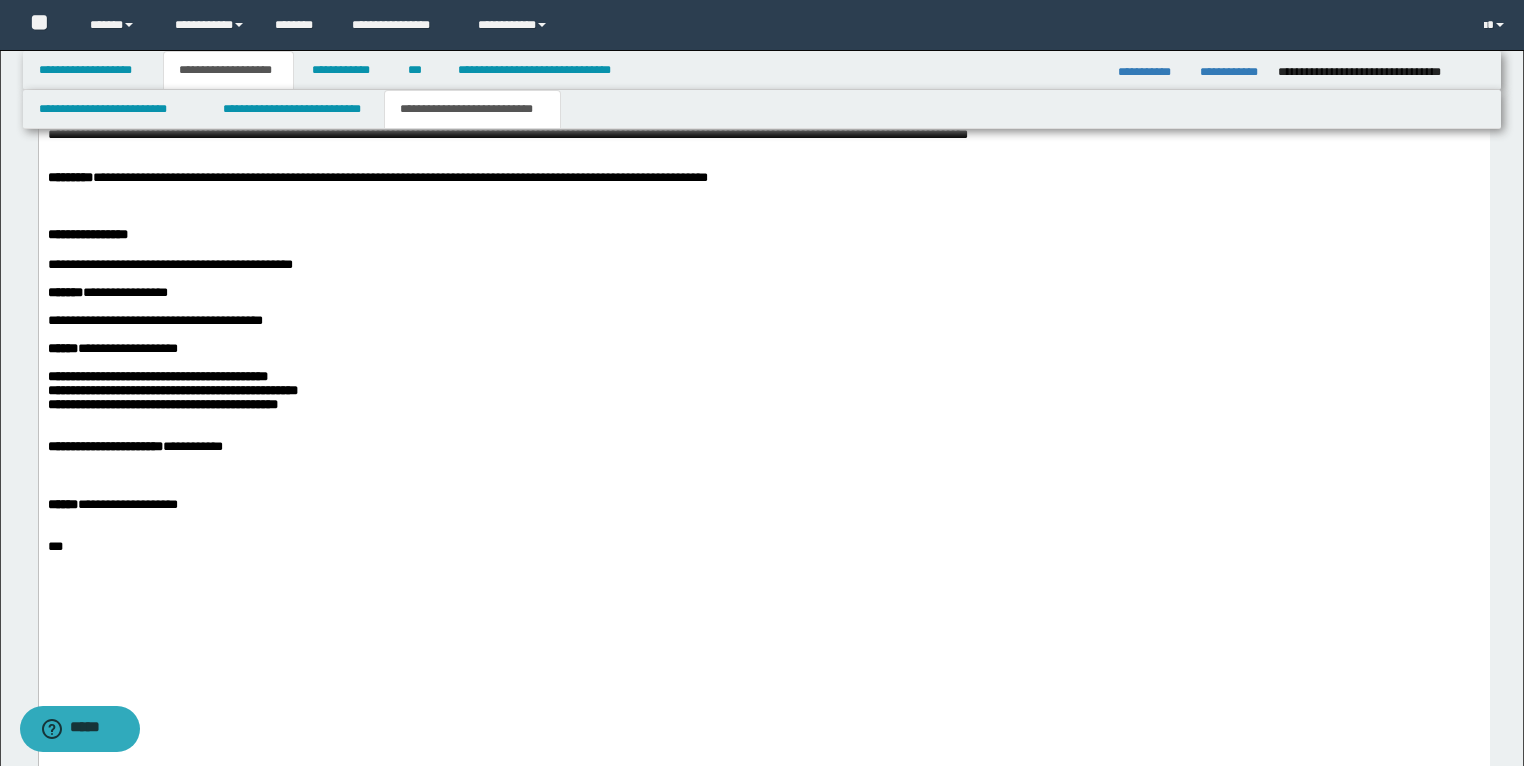 click on "**********" at bounding box center (162, 405) 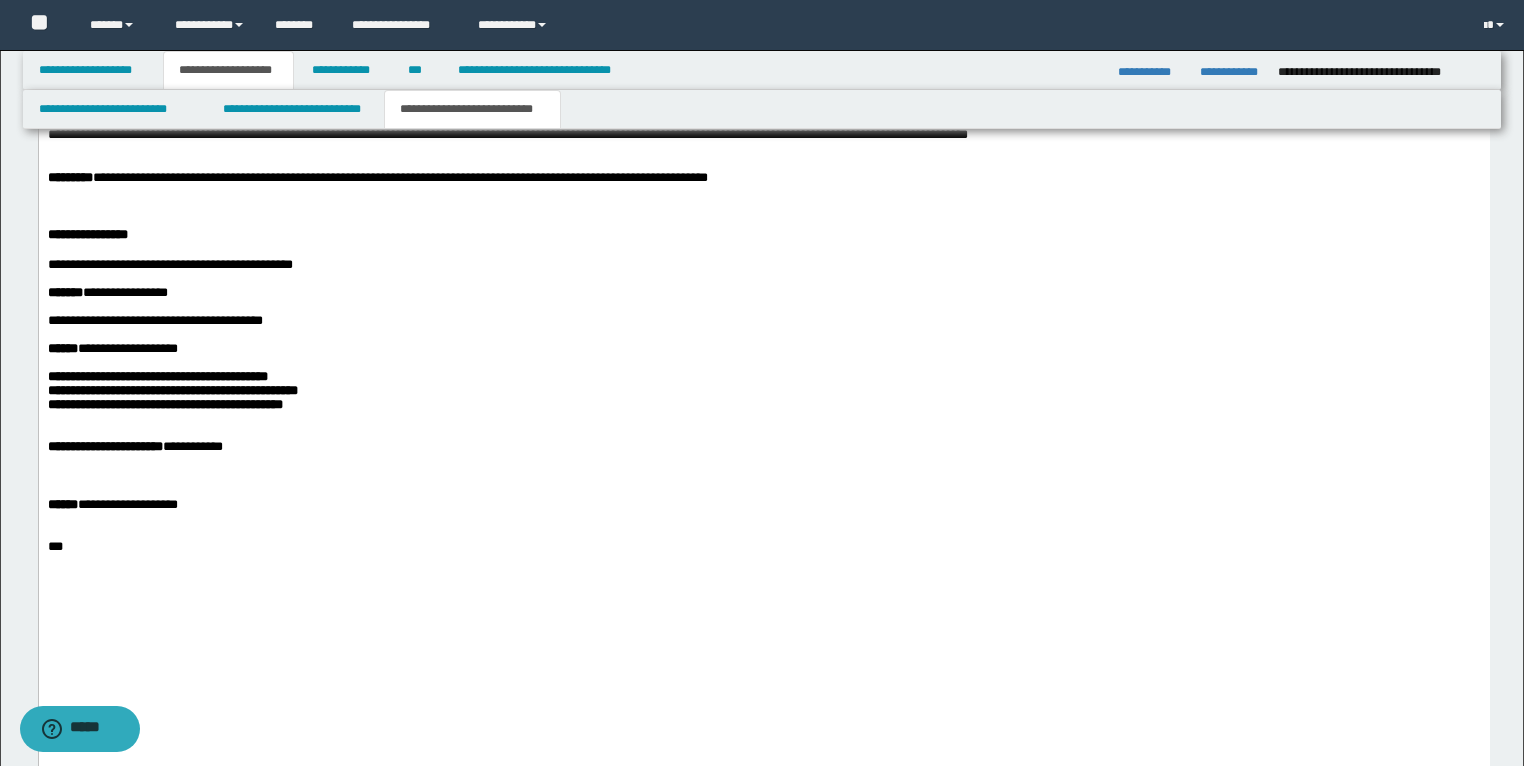click on "**********" at bounding box center [172, 391] 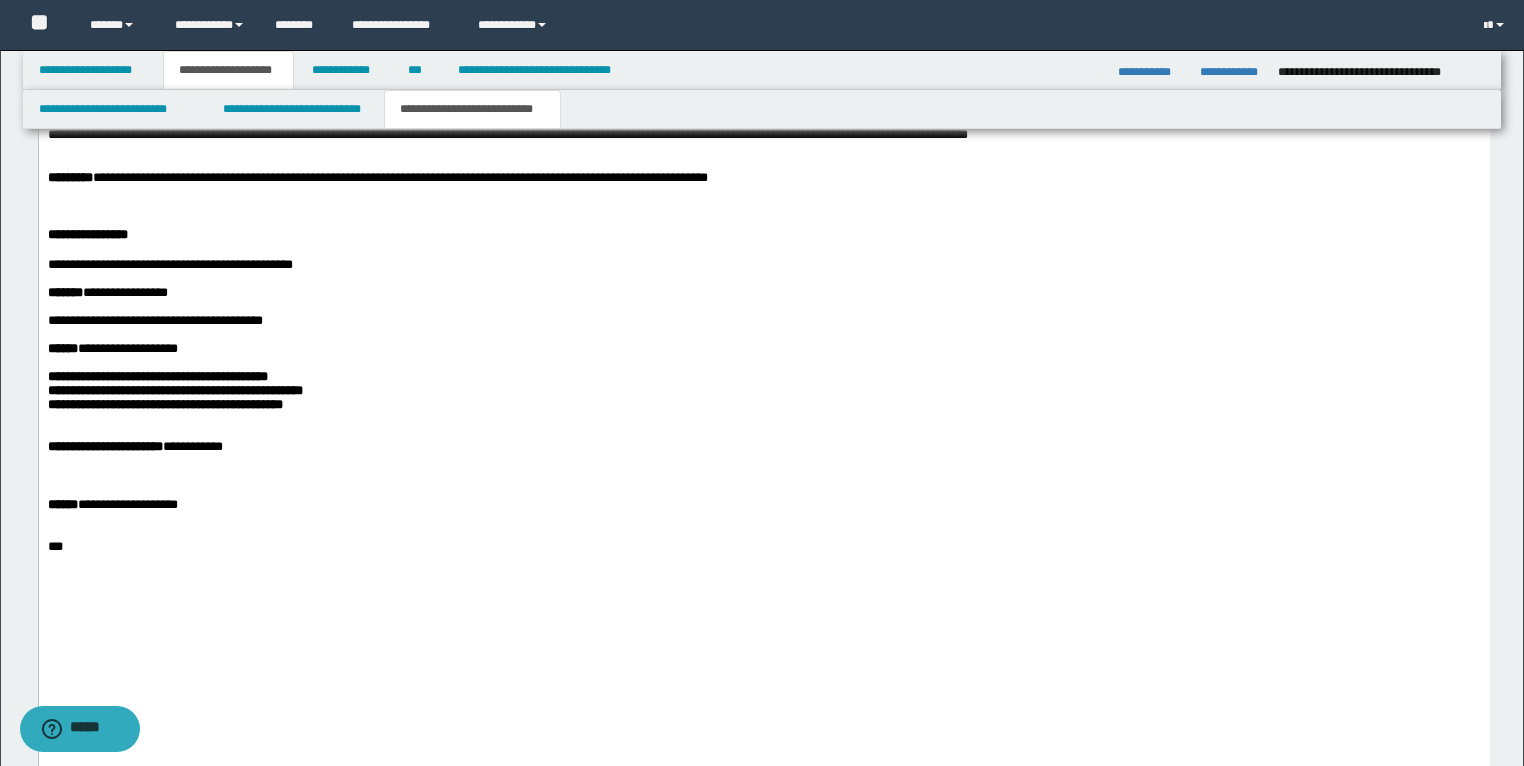 click on "**********" at bounding box center [157, 377] 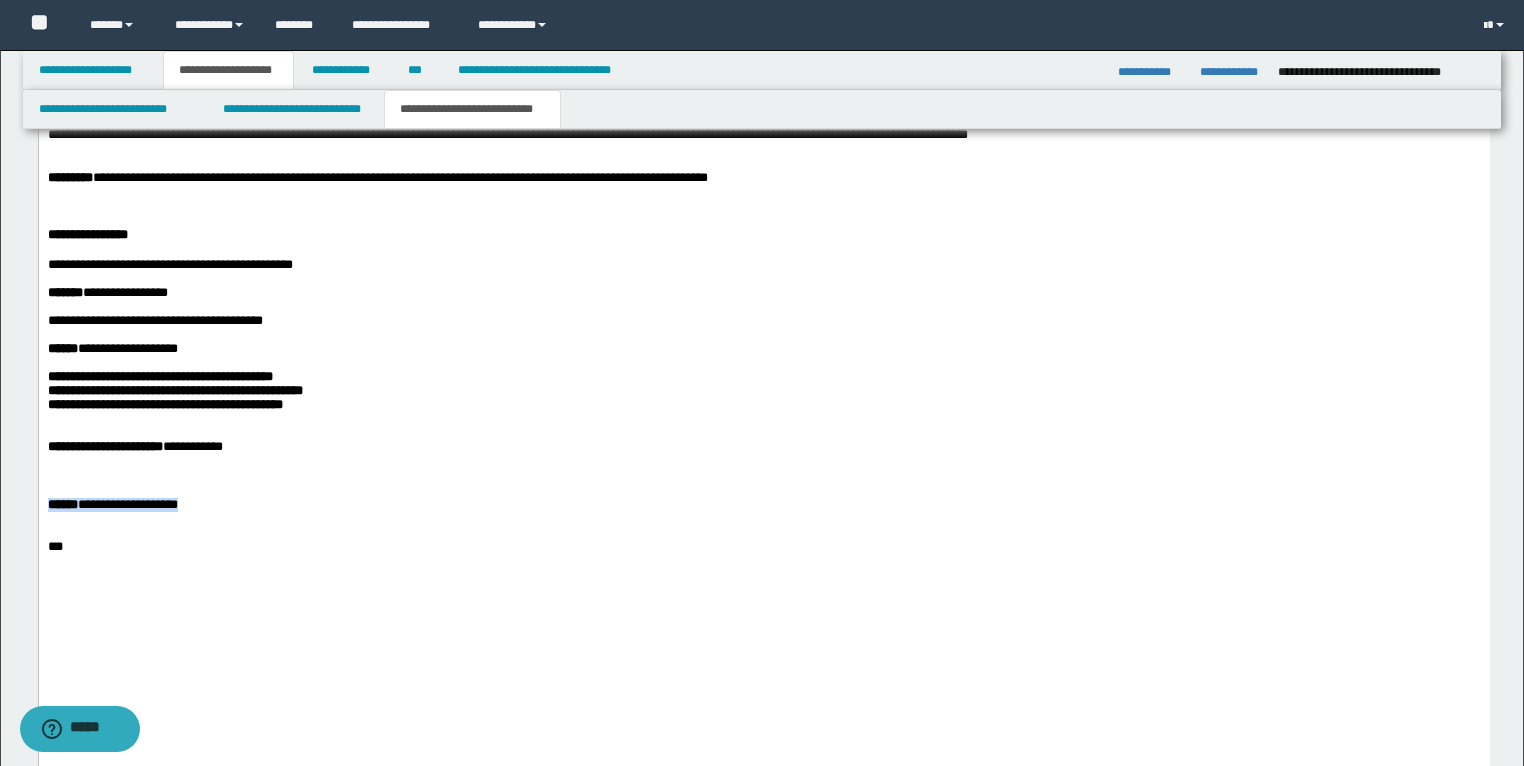 drag, startPoint x: 245, startPoint y: 636, endPoint x: 36, endPoint y: 625, distance: 209.28928 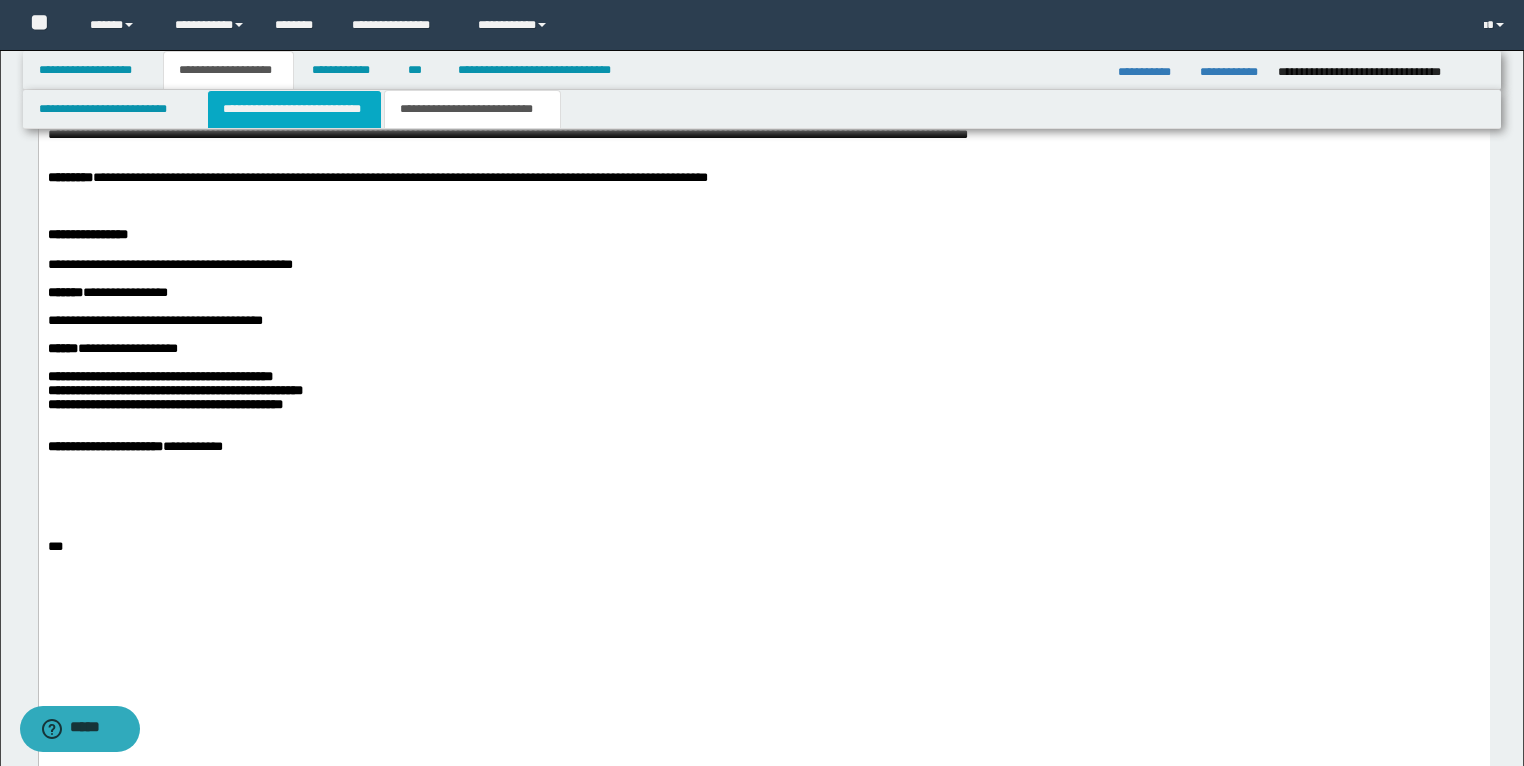 click on "**********" at bounding box center [294, 109] 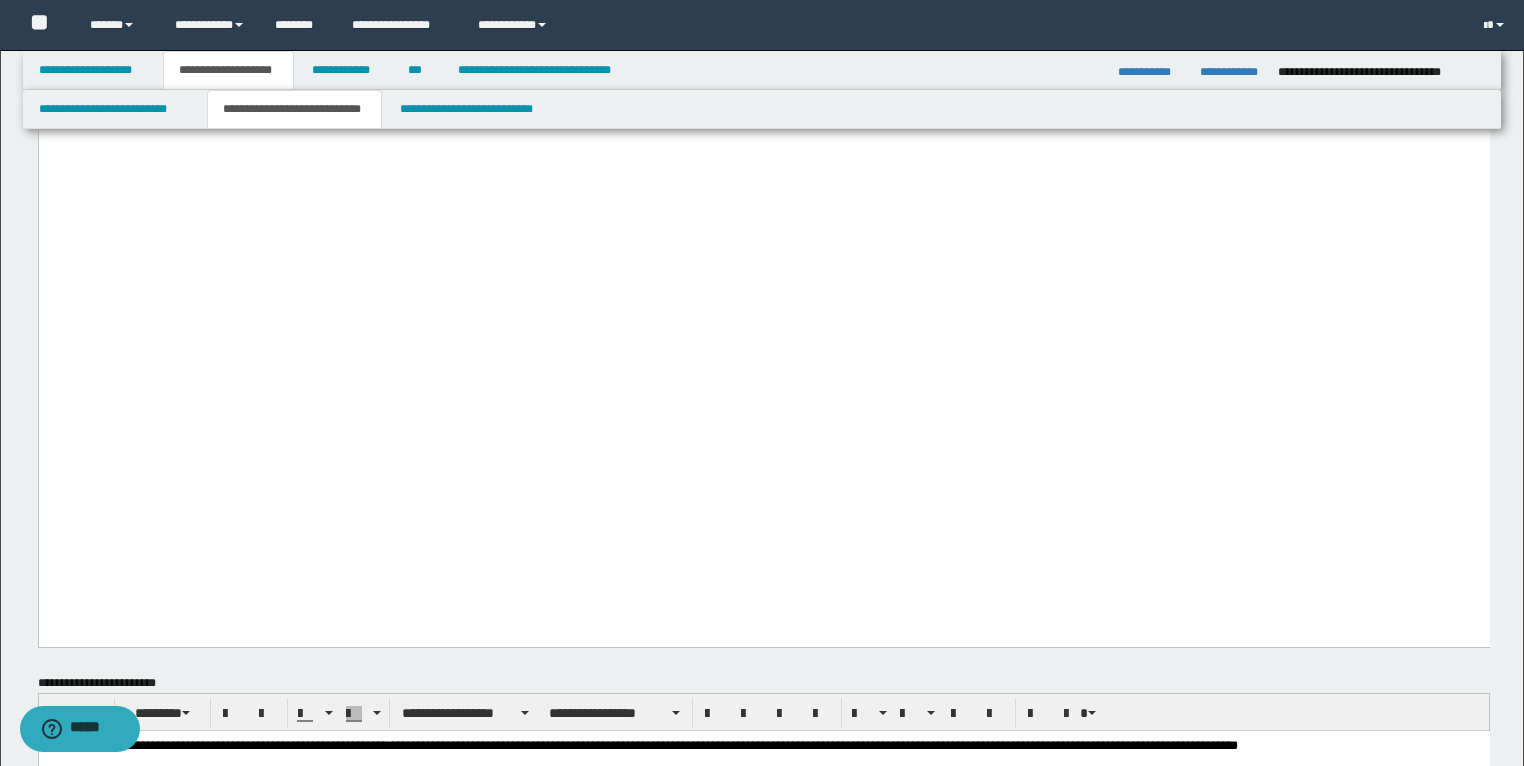 drag, startPoint x: 47, startPoint y: 492, endPoint x: 1216, endPoint y: 493, distance: 1169.0005 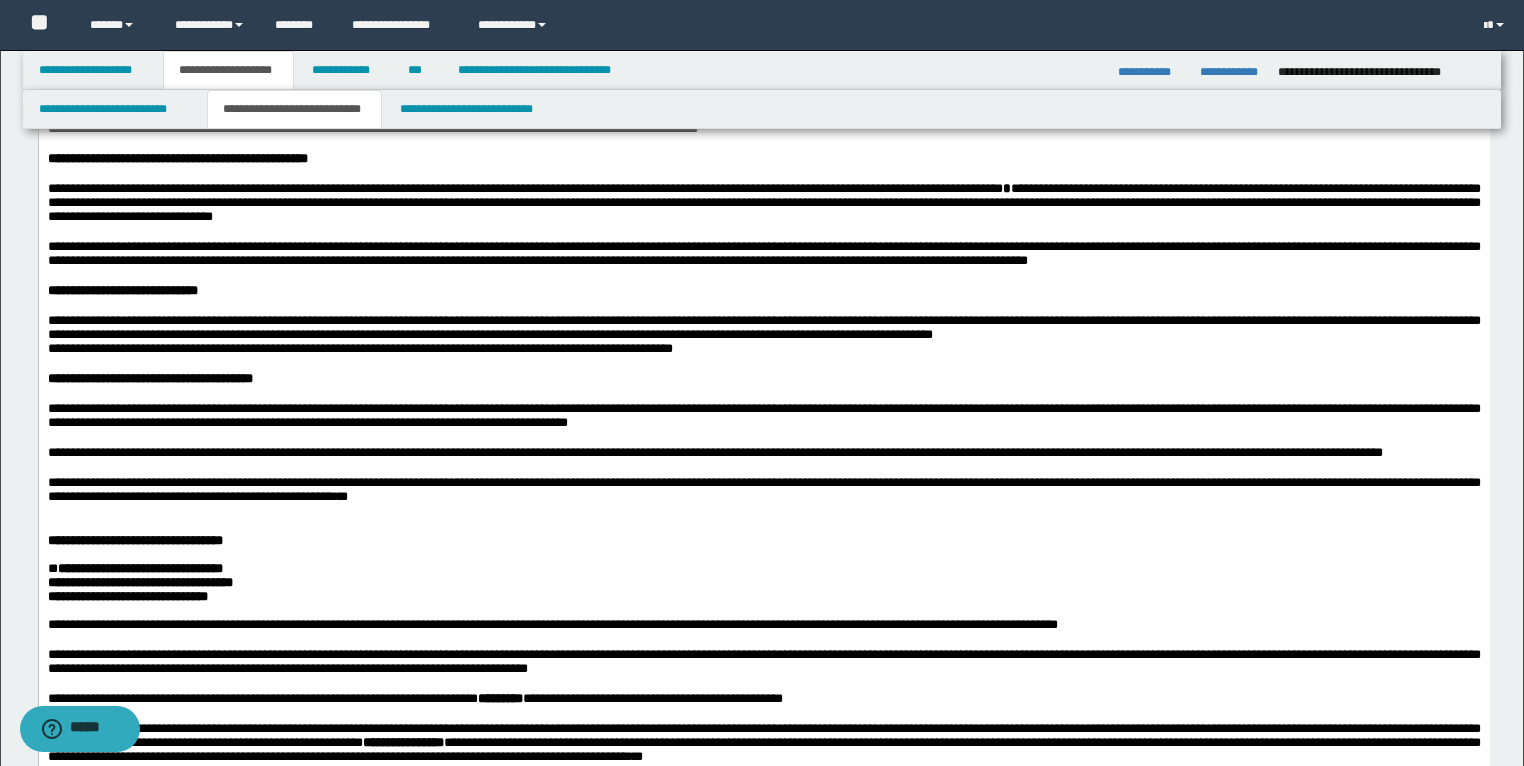 scroll, scrollTop: 2000, scrollLeft: 0, axis: vertical 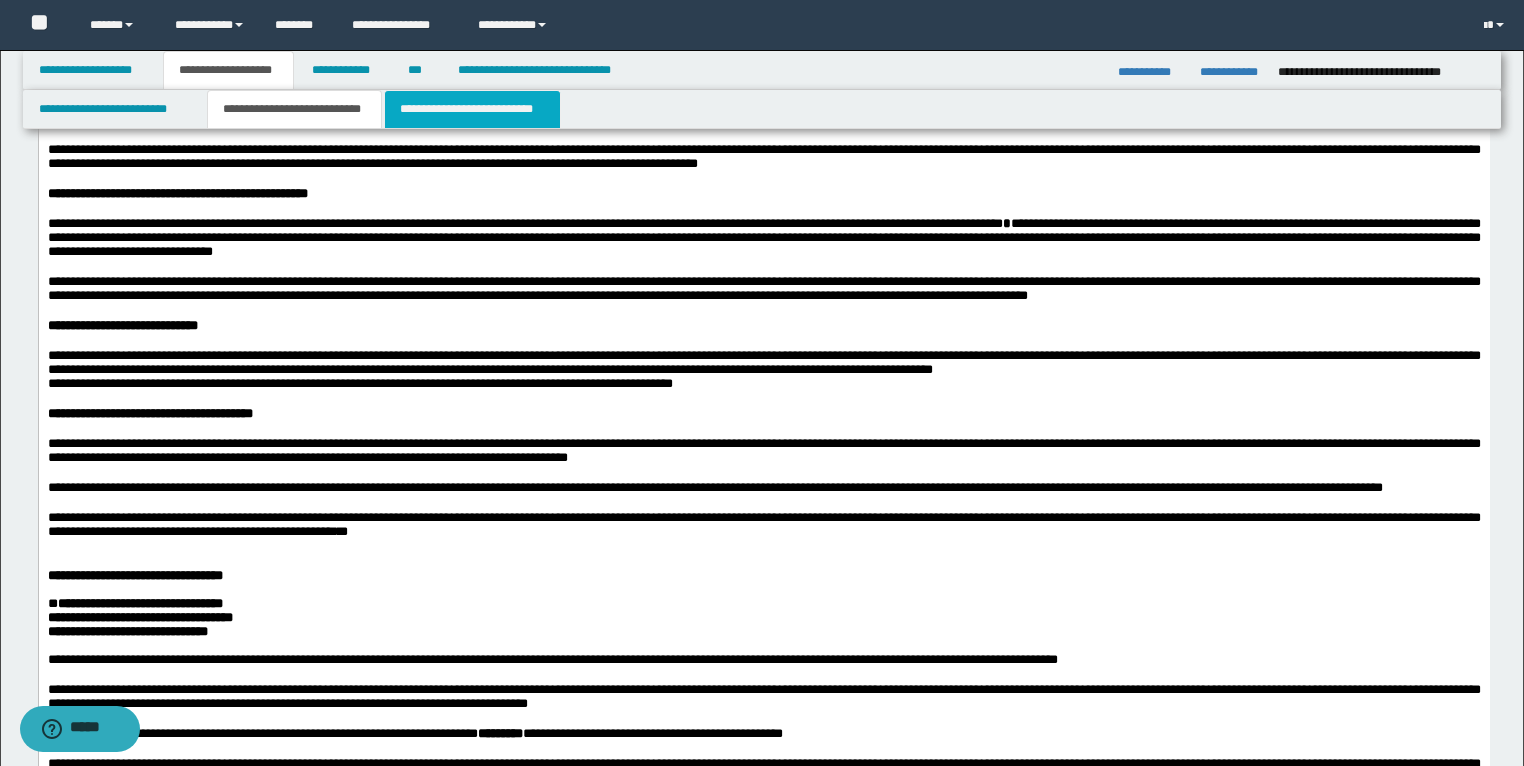 click on "**********" at bounding box center [472, 109] 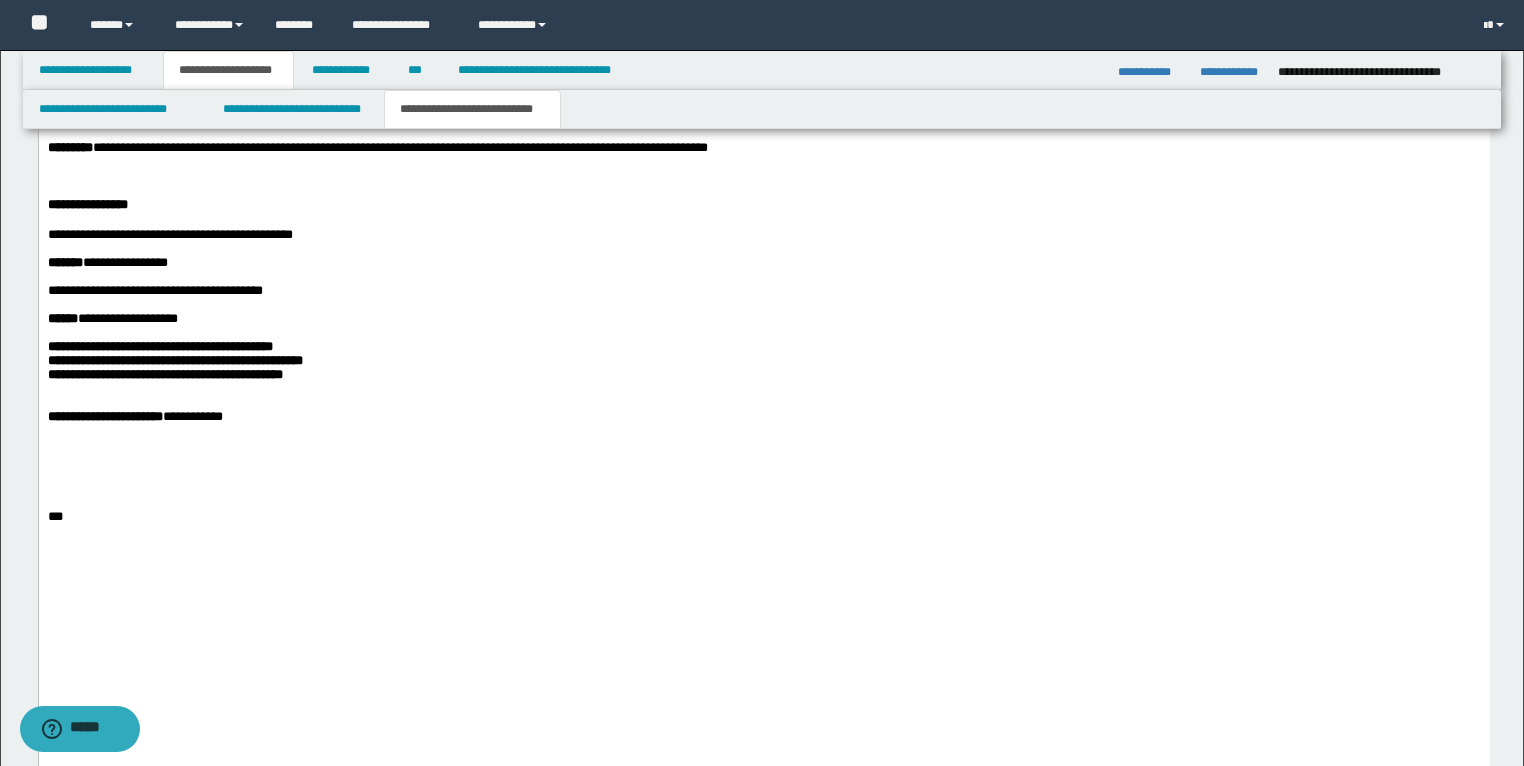scroll, scrollTop: 3440, scrollLeft: 0, axis: vertical 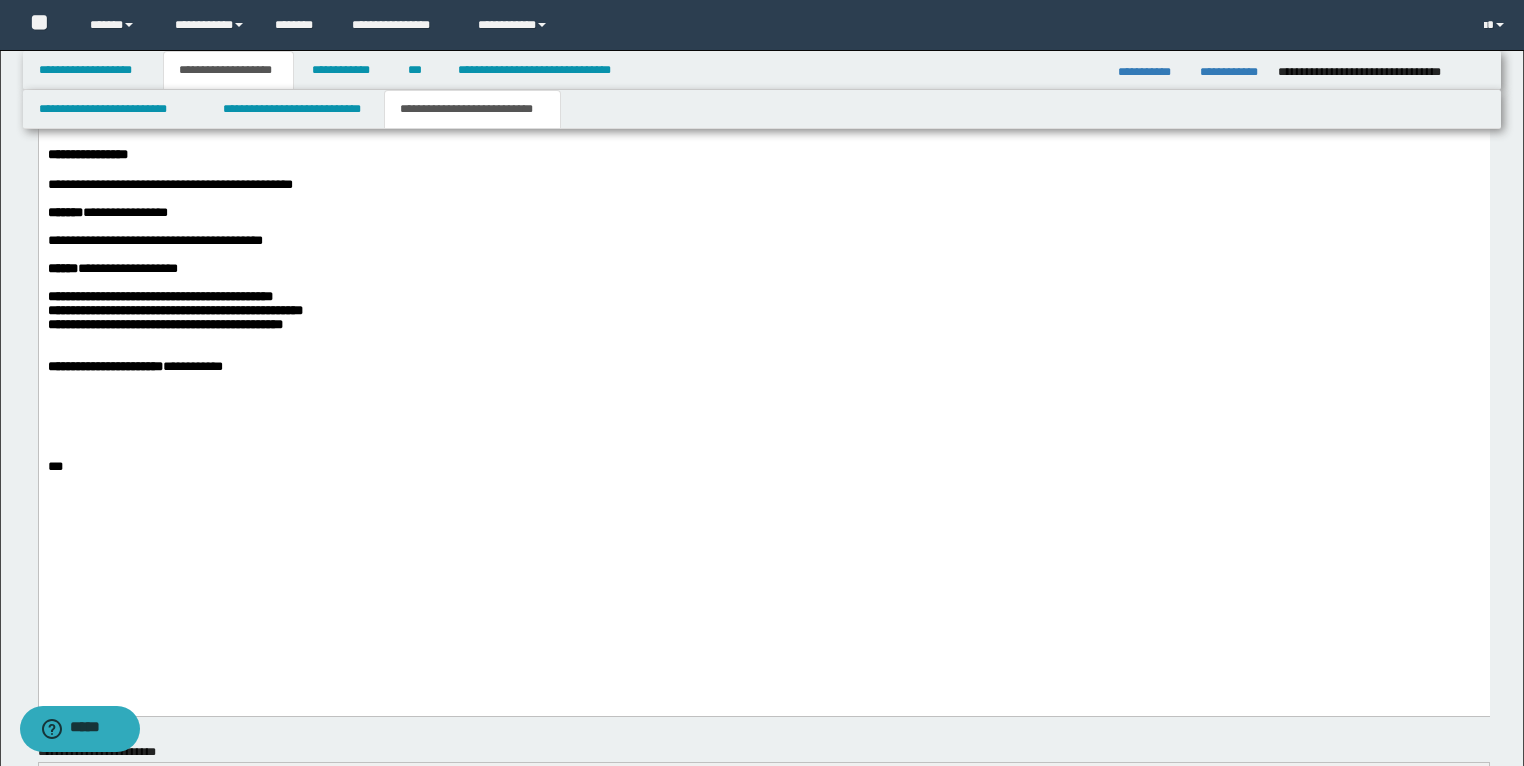 click at bounding box center [763, 354] 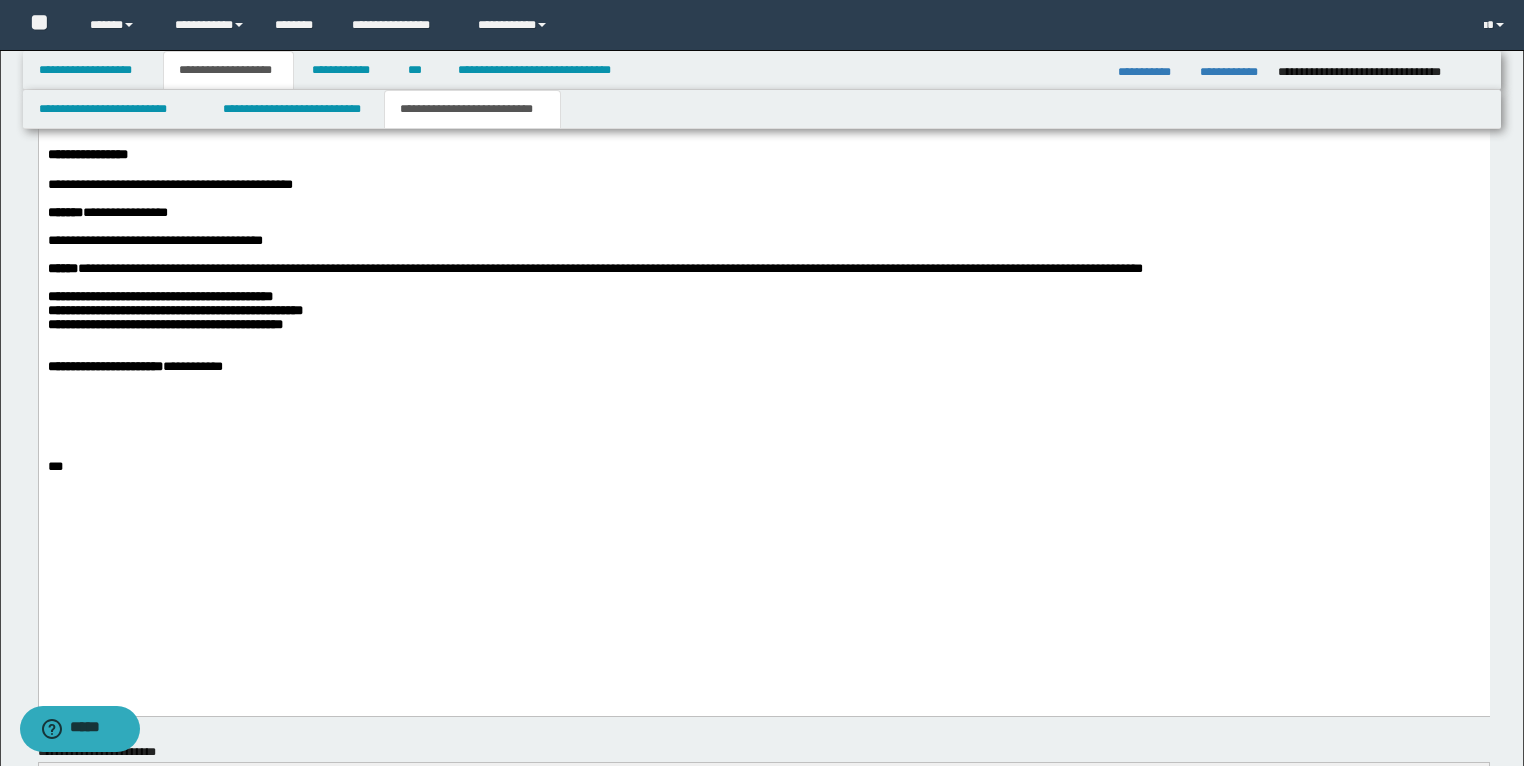 click on "**********" at bounding box center (763, 270) 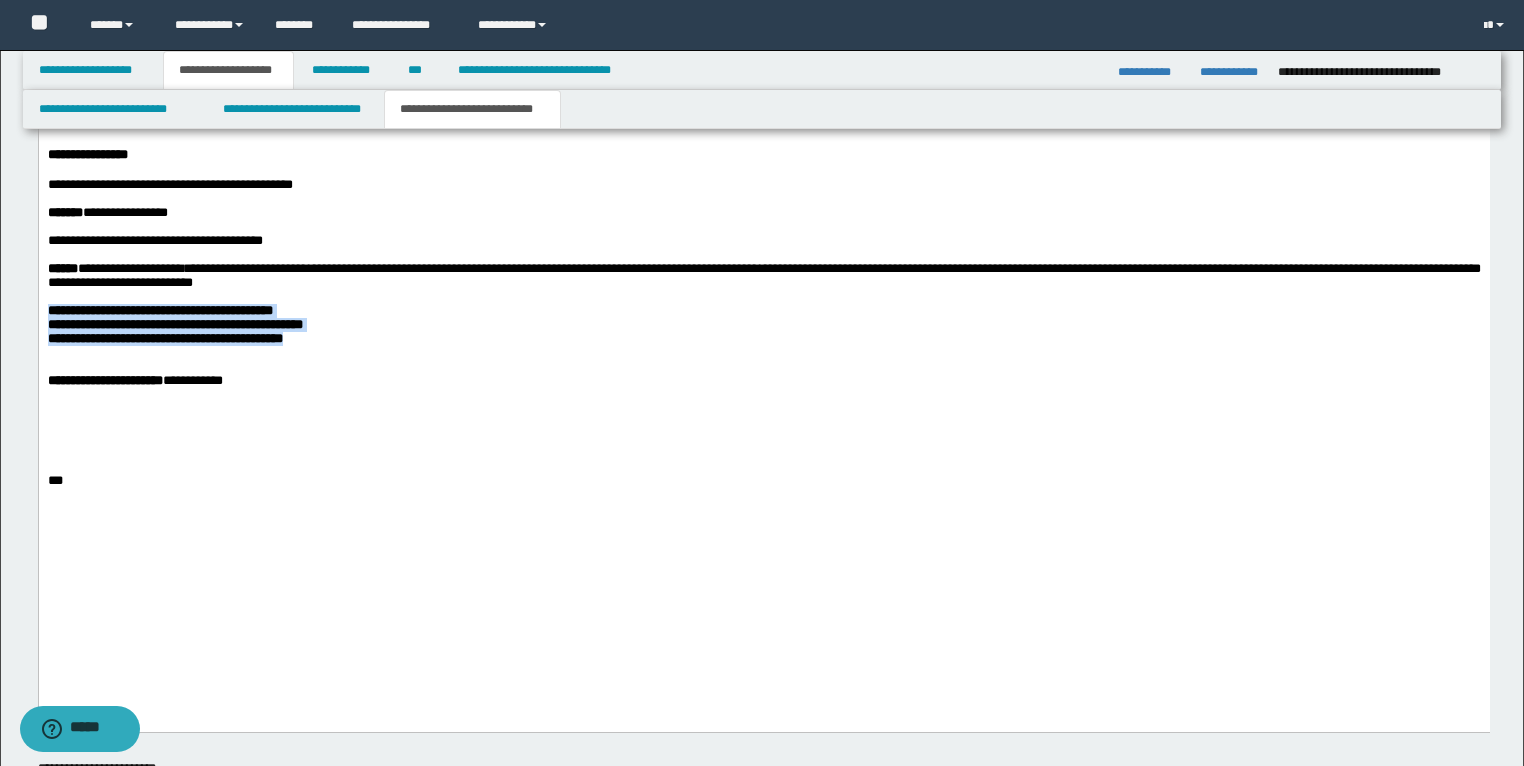 drag, startPoint x: 300, startPoint y: 456, endPoint x: 29, endPoint y: 421, distance: 273.2508 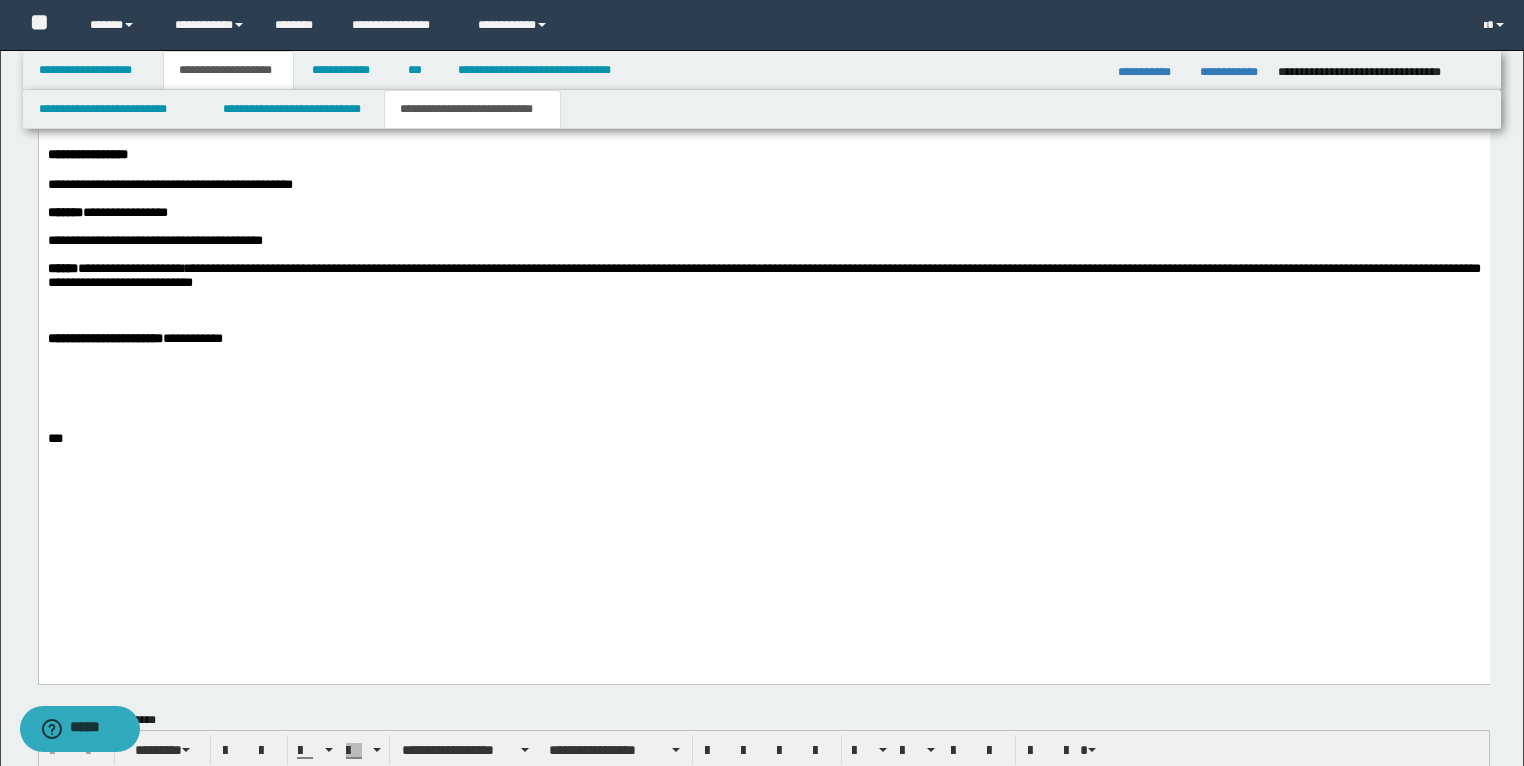 click on "**********" at bounding box center (763, 242) 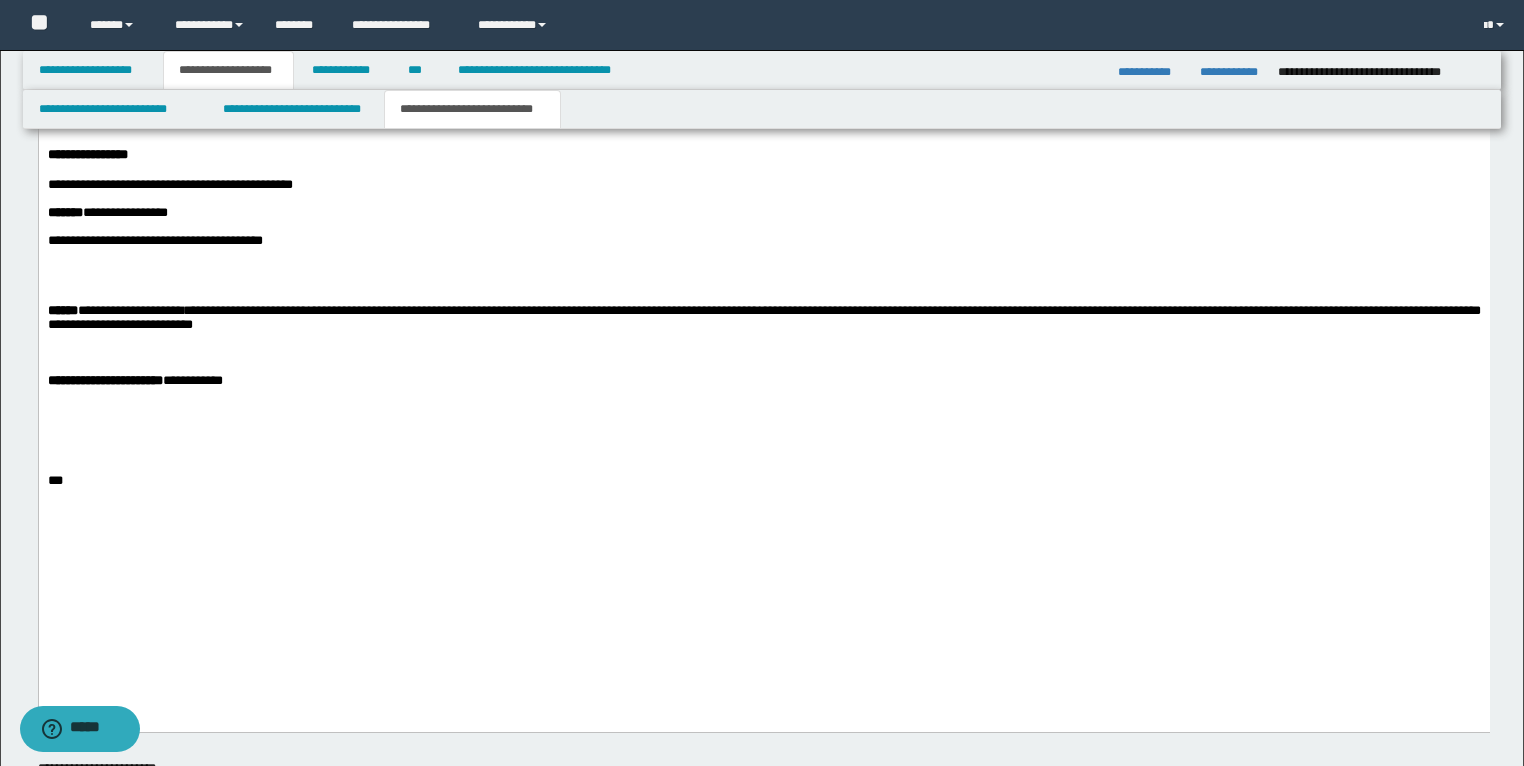 click on "******" at bounding box center [62, 311] 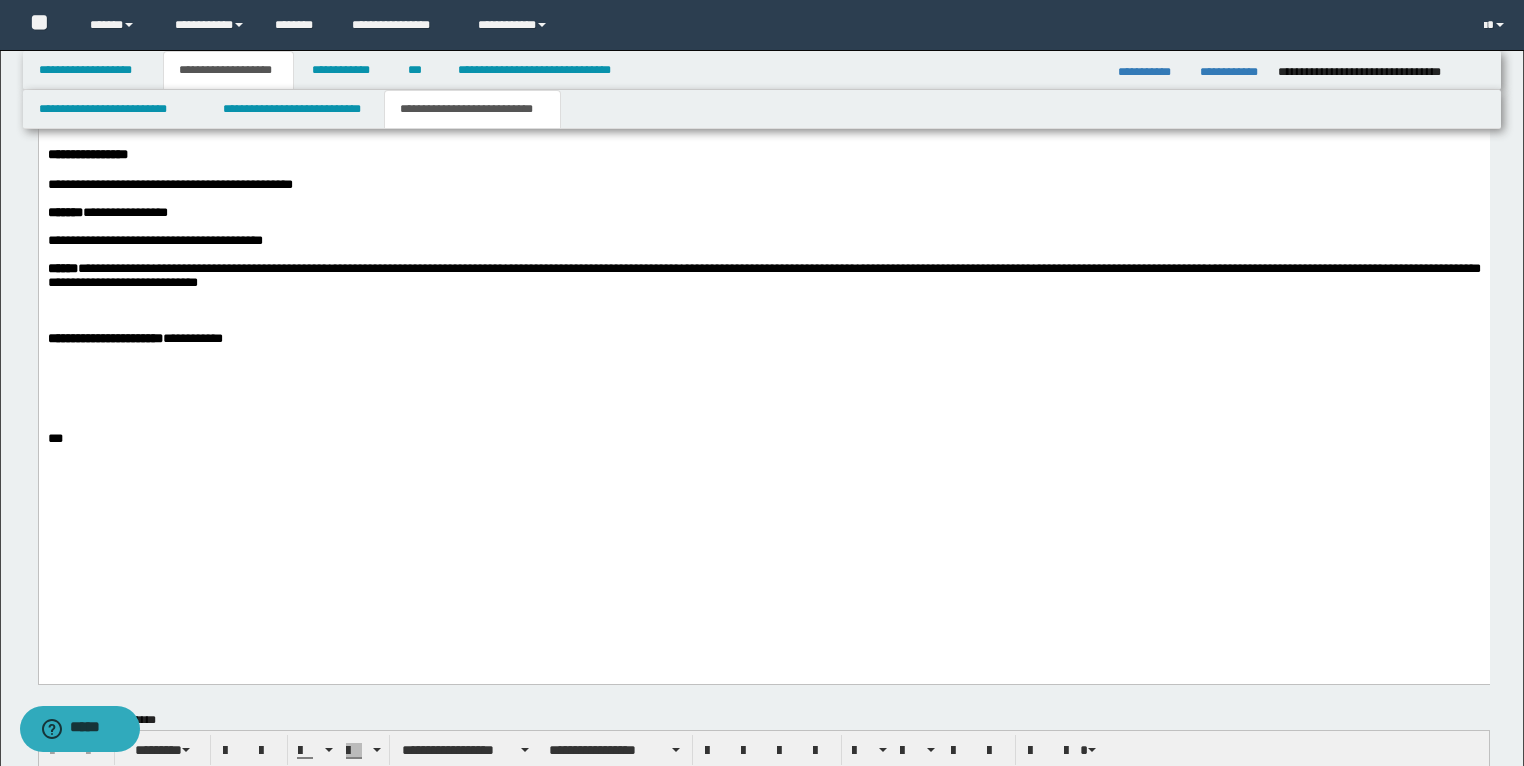 click on "**********" at bounding box center (763, -647) 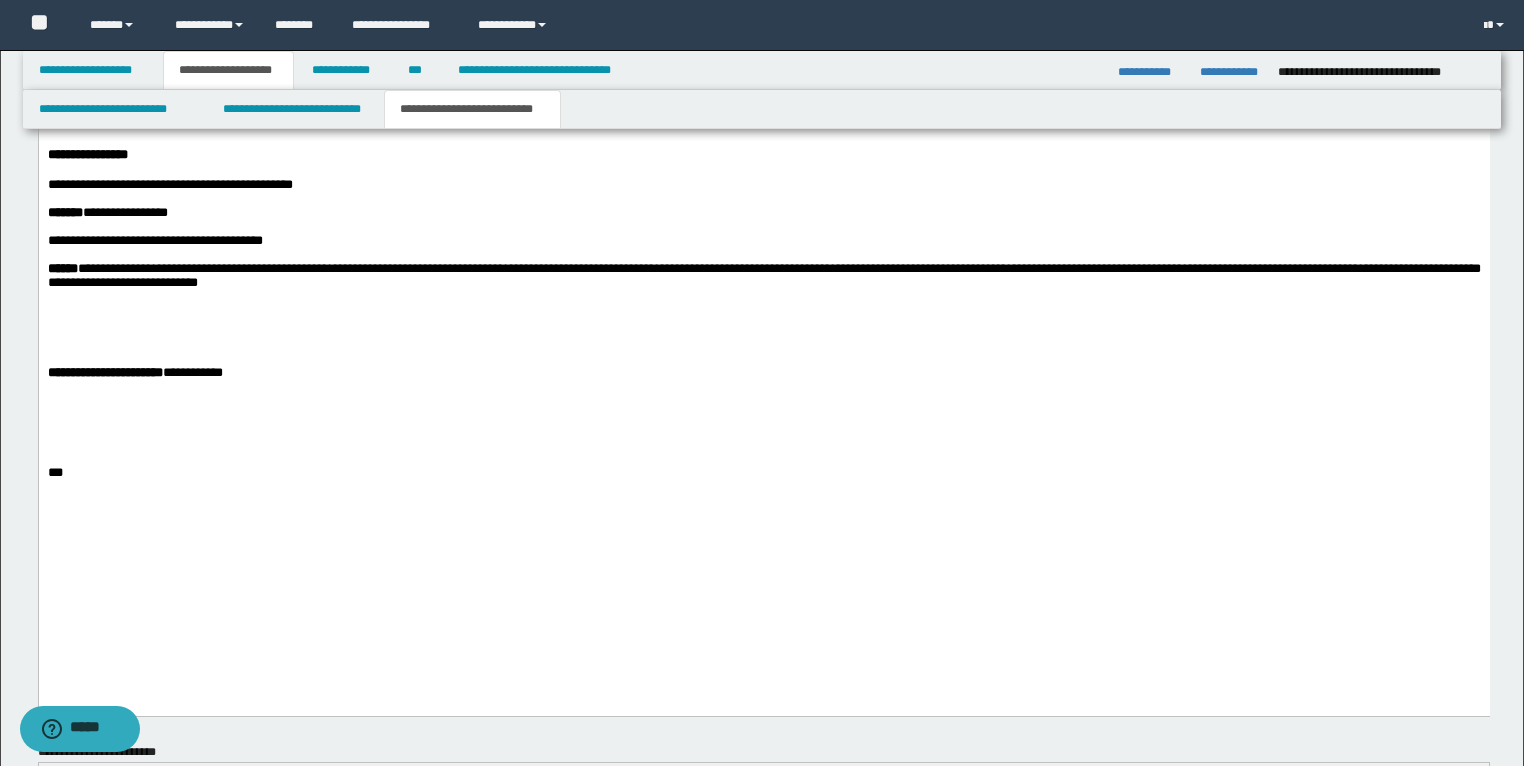 click at bounding box center (763, 330) 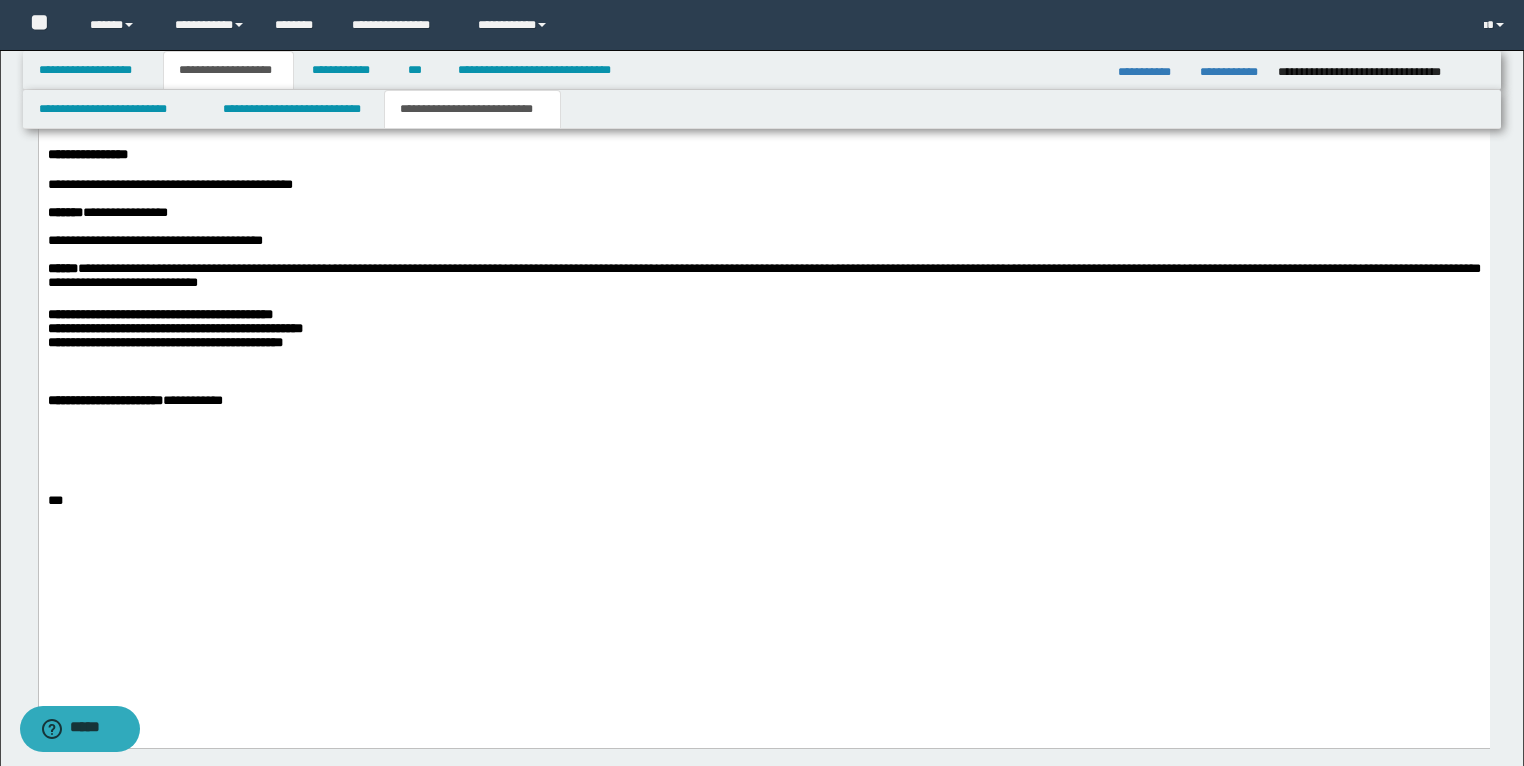 click at bounding box center (763, 388) 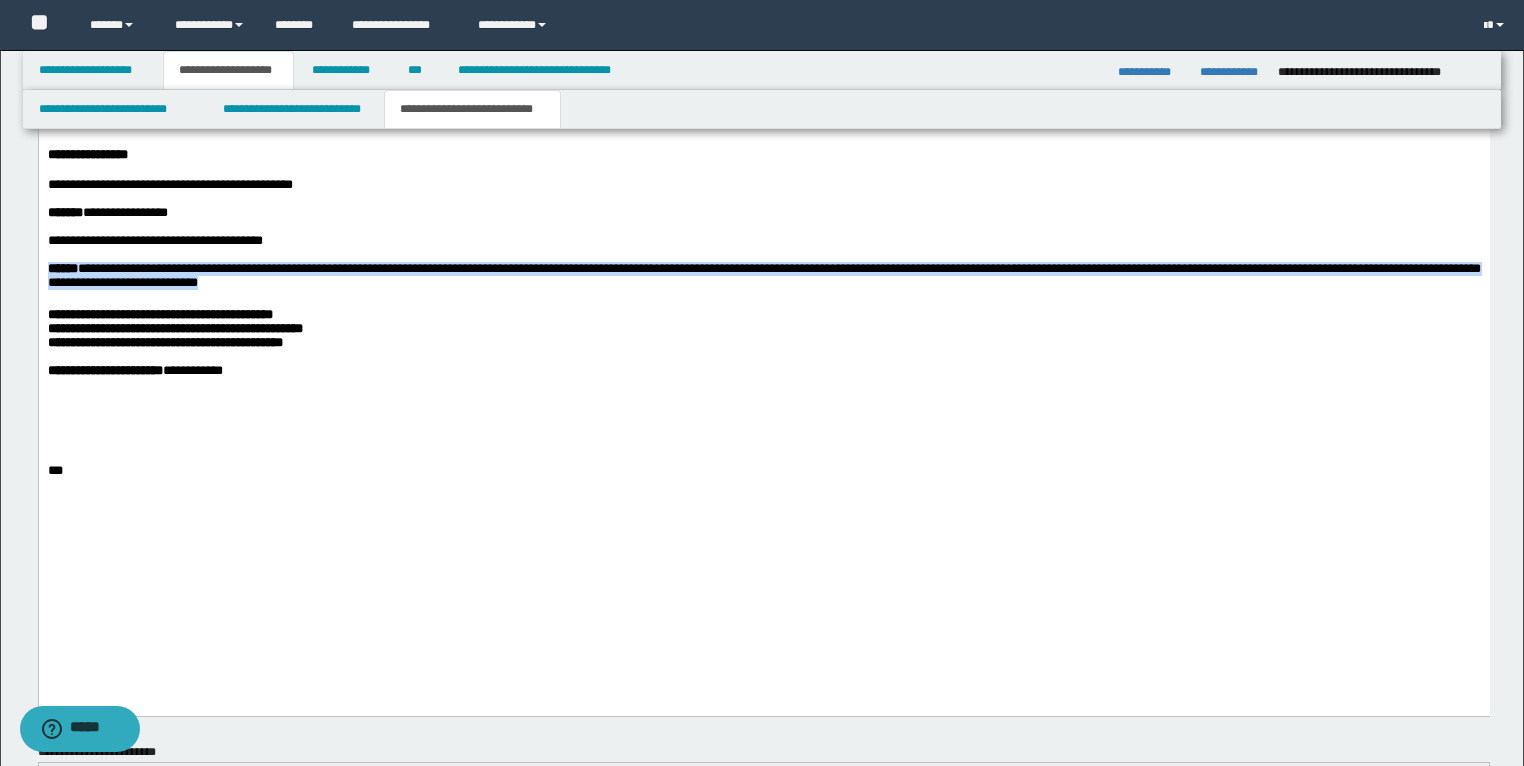 drag, startPoint x: 452, startPoint y: 389, endPoint x: 43, endPoint y: 376, distance: 409.20654 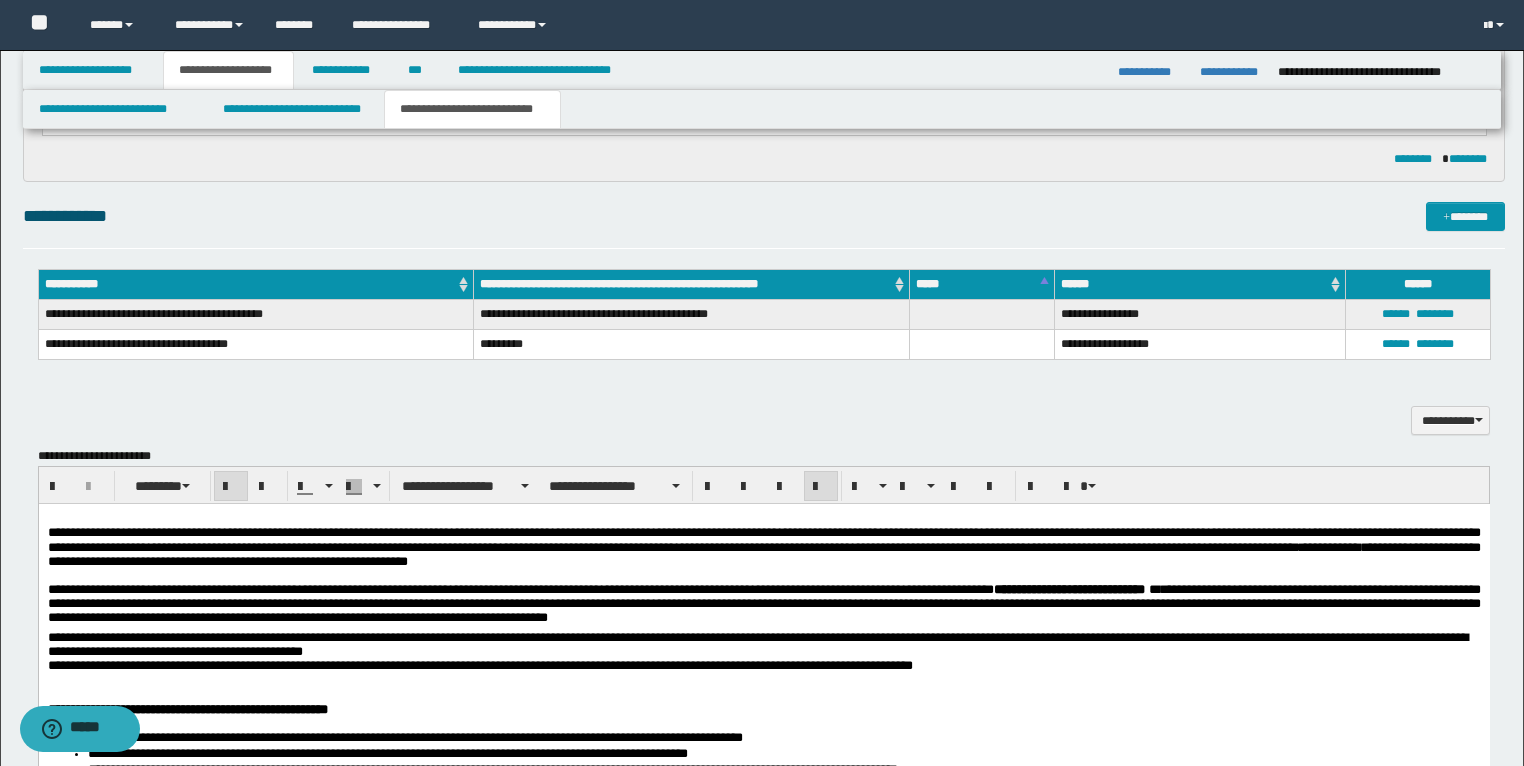 scroll, scrollTop: 1120, scrollLeft: 0, axis: vertical 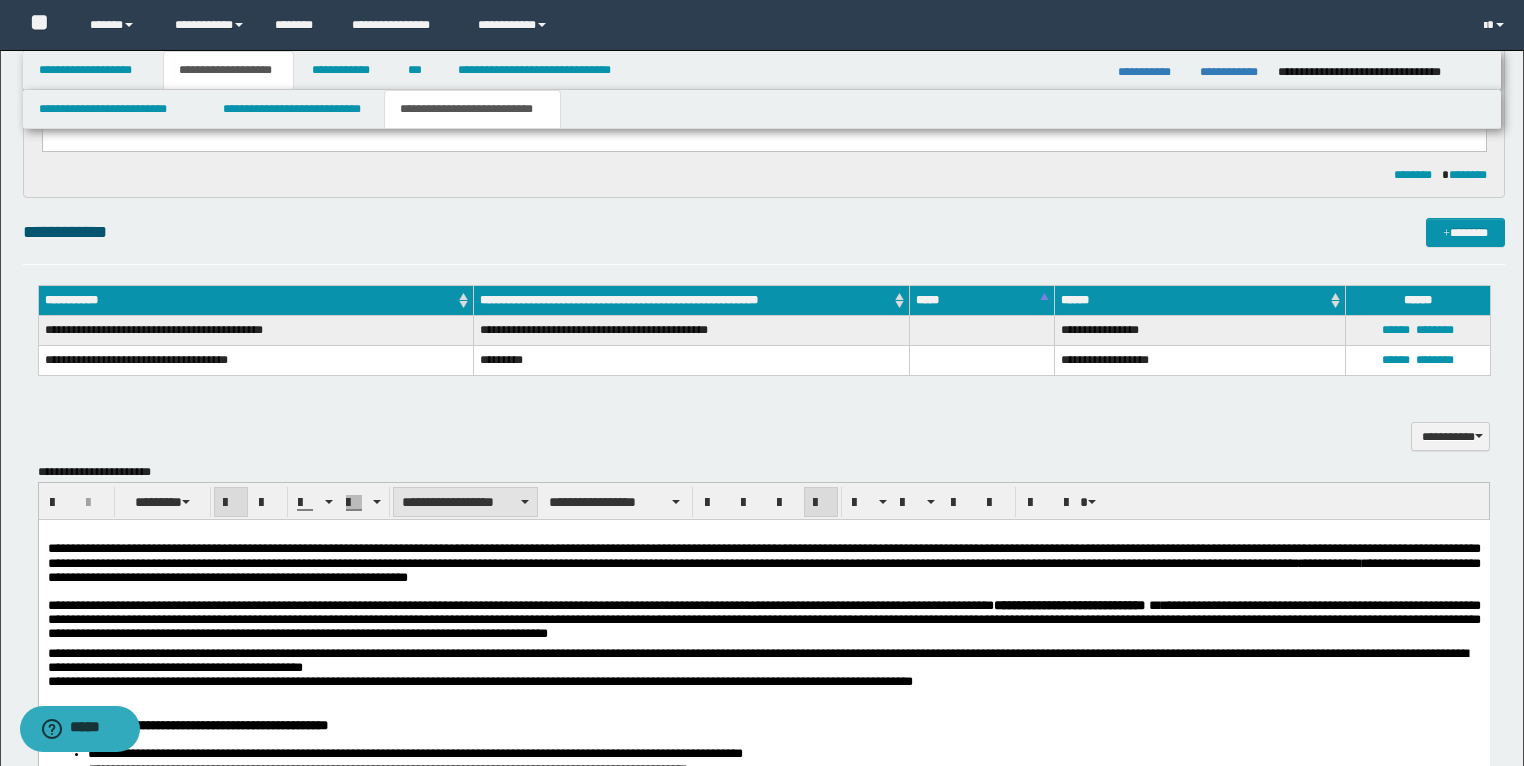 click on "**********" at bounding box center (465, 502) 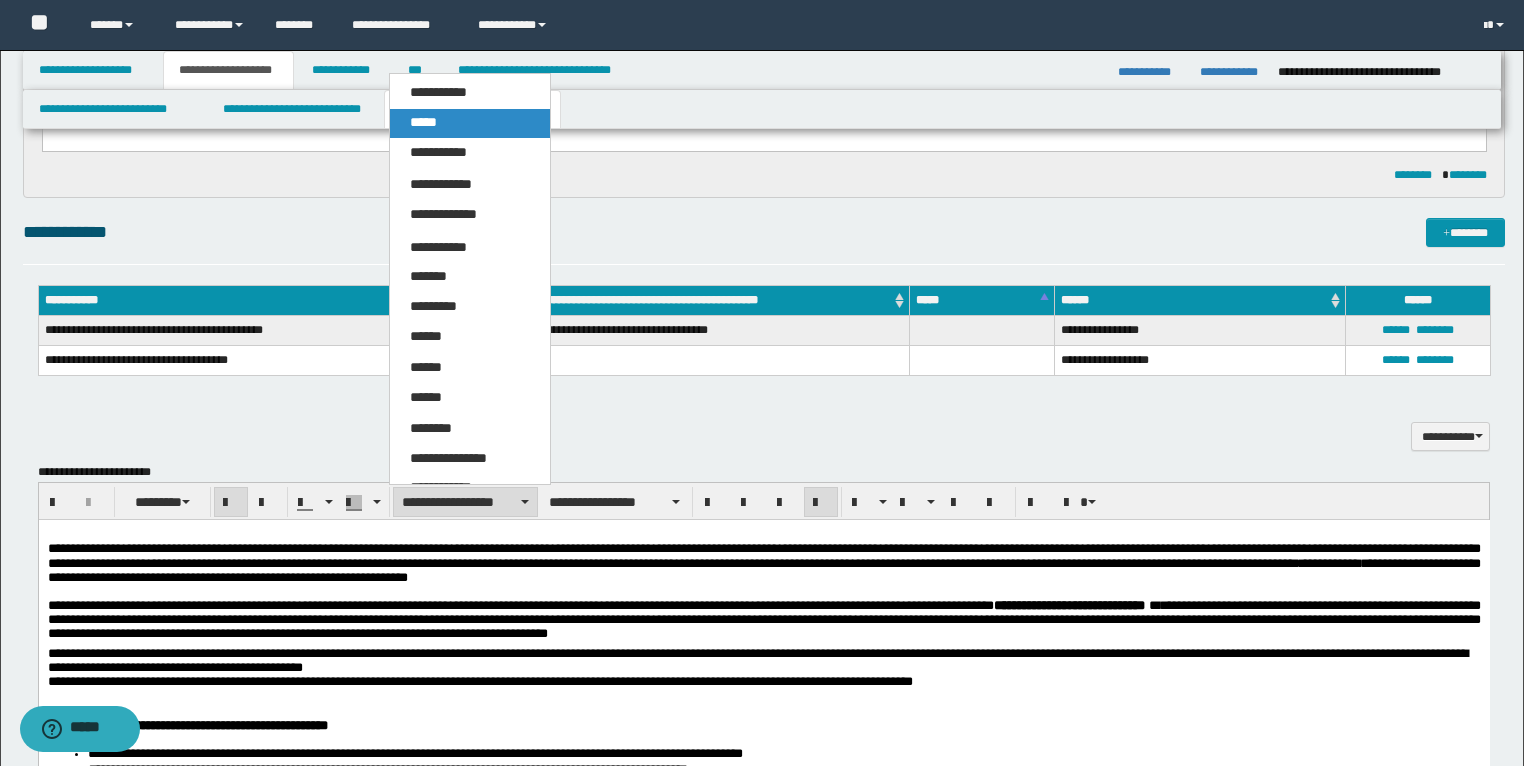 click on "*****" at bounding box center (470, 123) 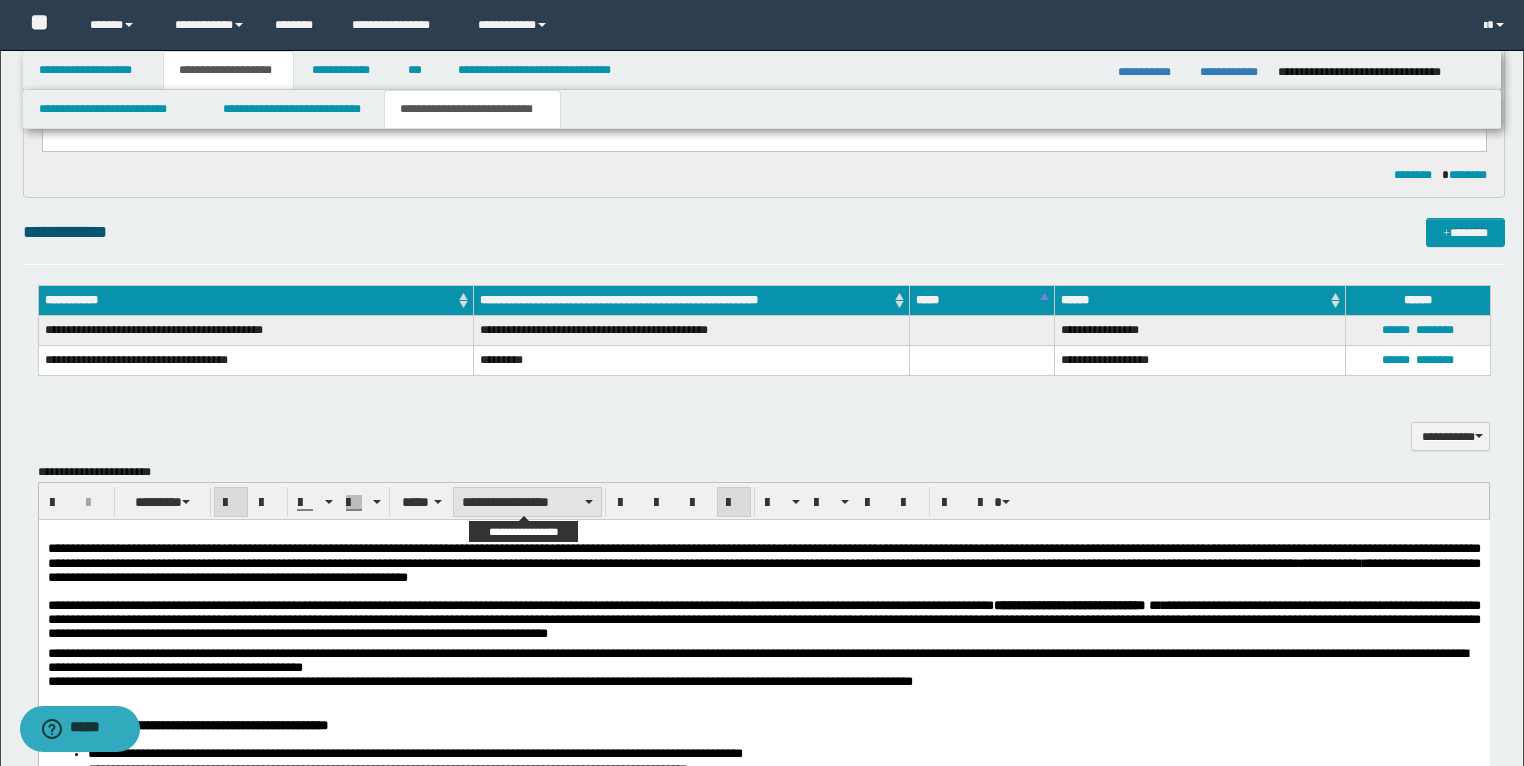 click on "**********" at bounding box center (527, 502) 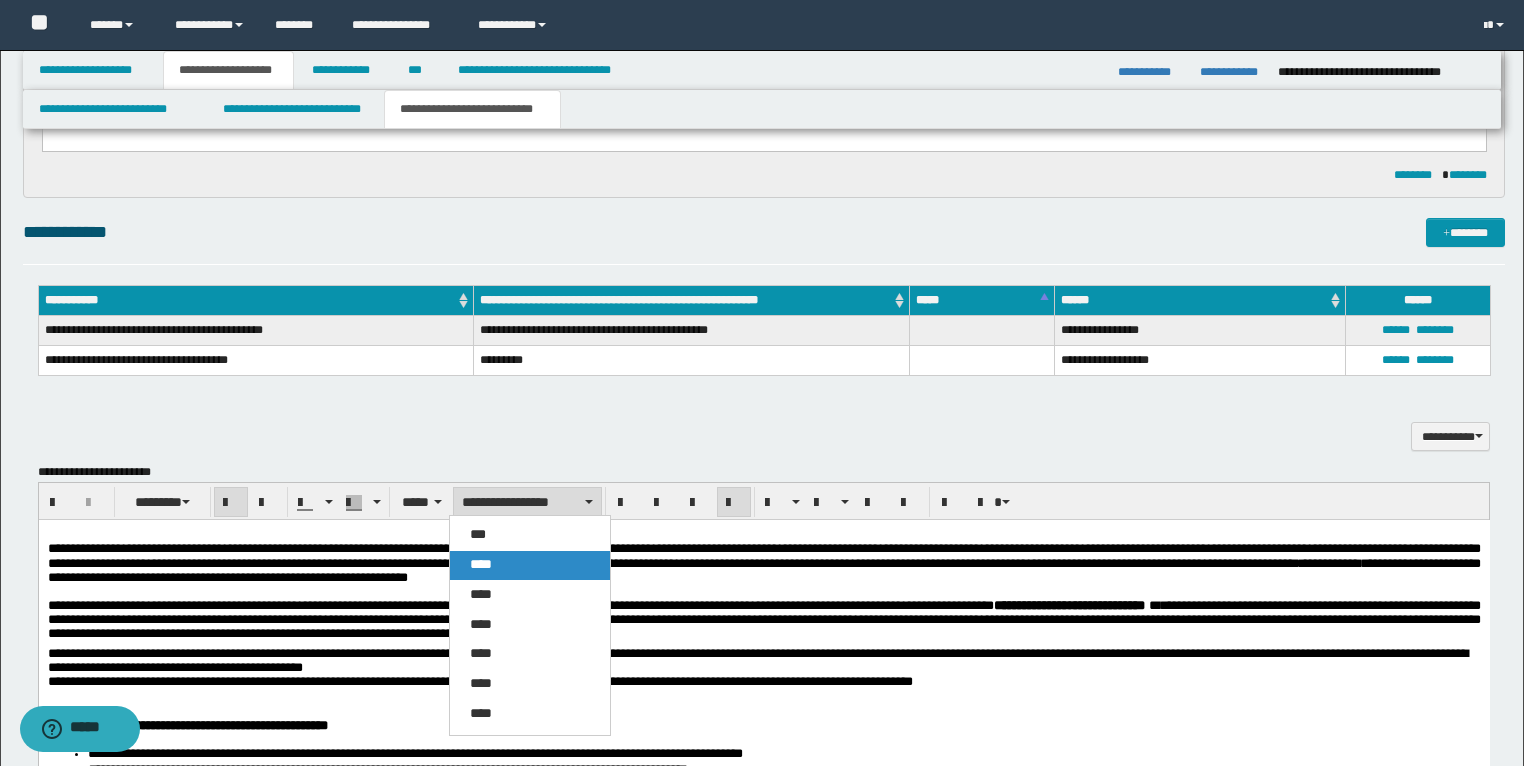 drag, startPoint x: 484, startPoint y: 558, endPoint x: 434, endPoint y: 67, distance: 493.53925 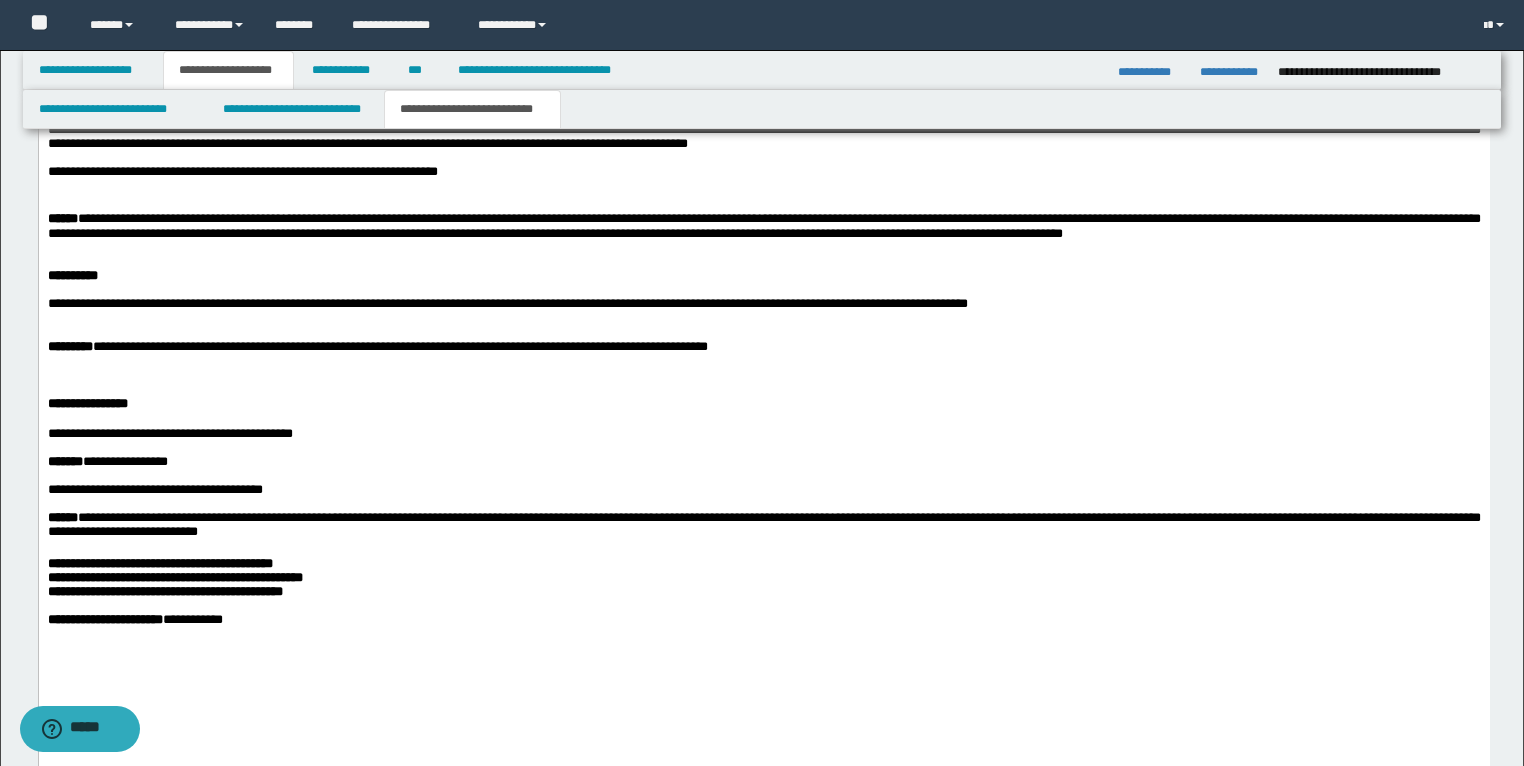 scroll, scrollTop: 3200, scrollLeft: 0, axis: vertical 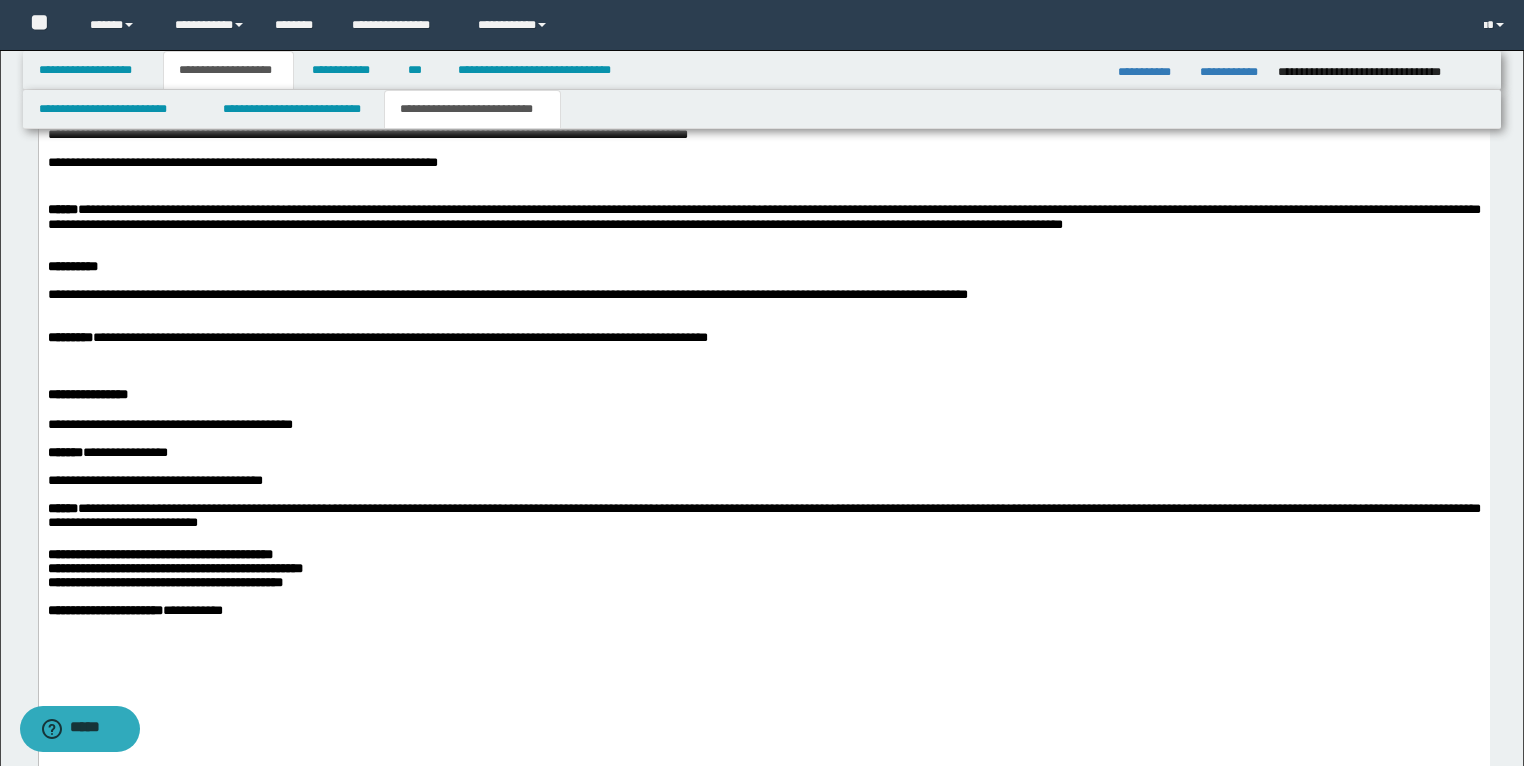 click on "**********" at bounding box center [763, 426] 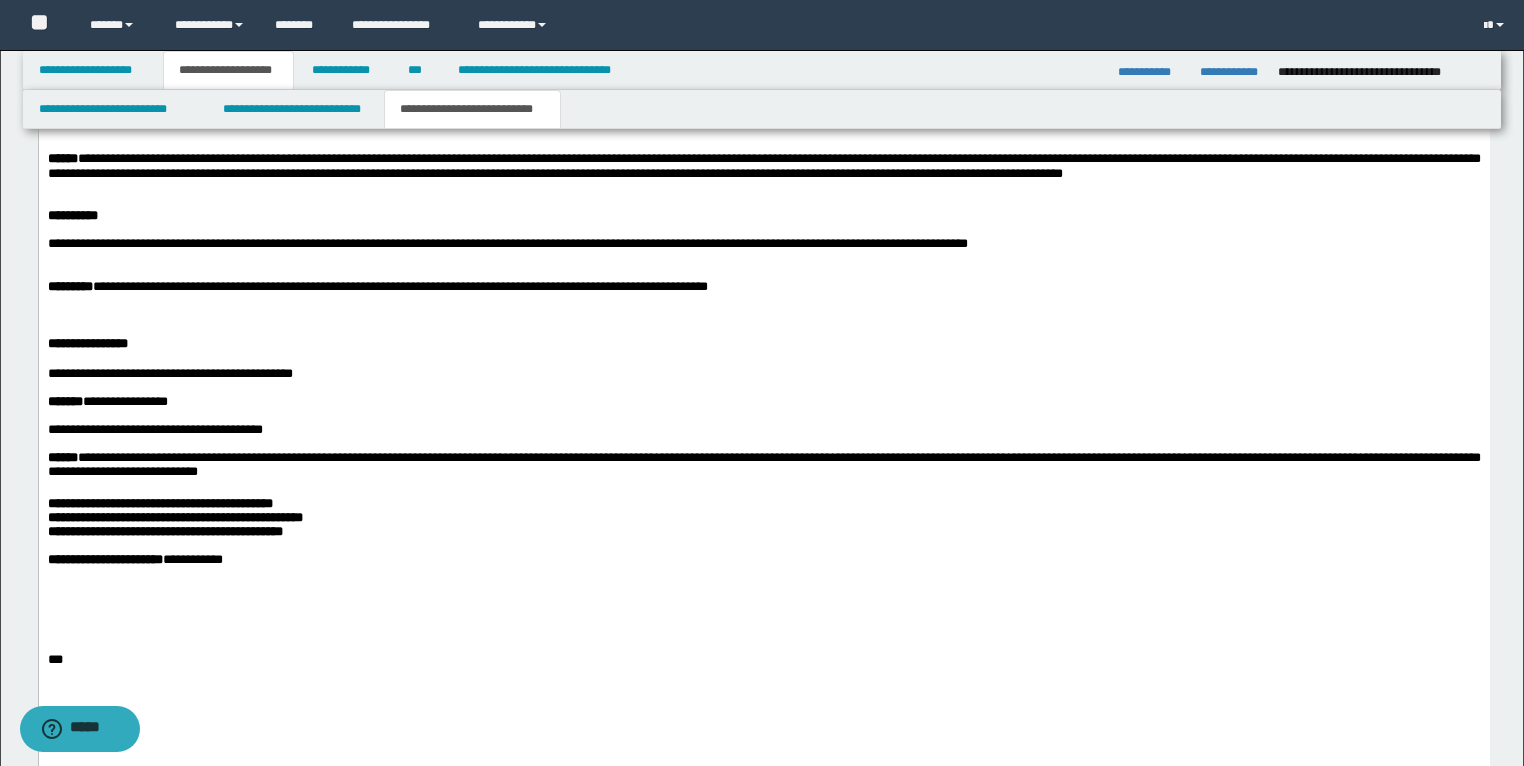 scroll, scrollTop: 3280, scrollLeft: 0, axis: vertical 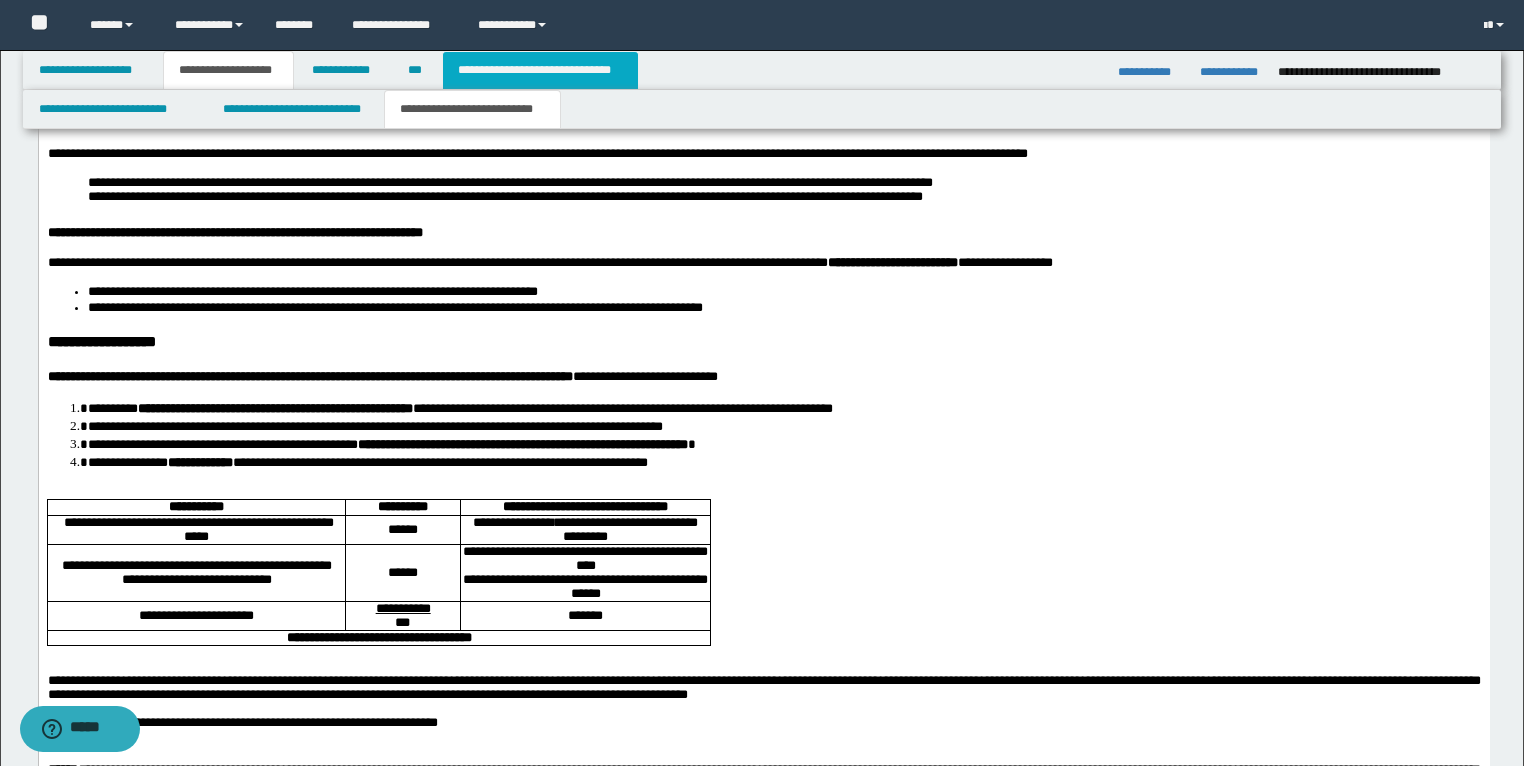 click on "**********" at bounding box center [540, 70] 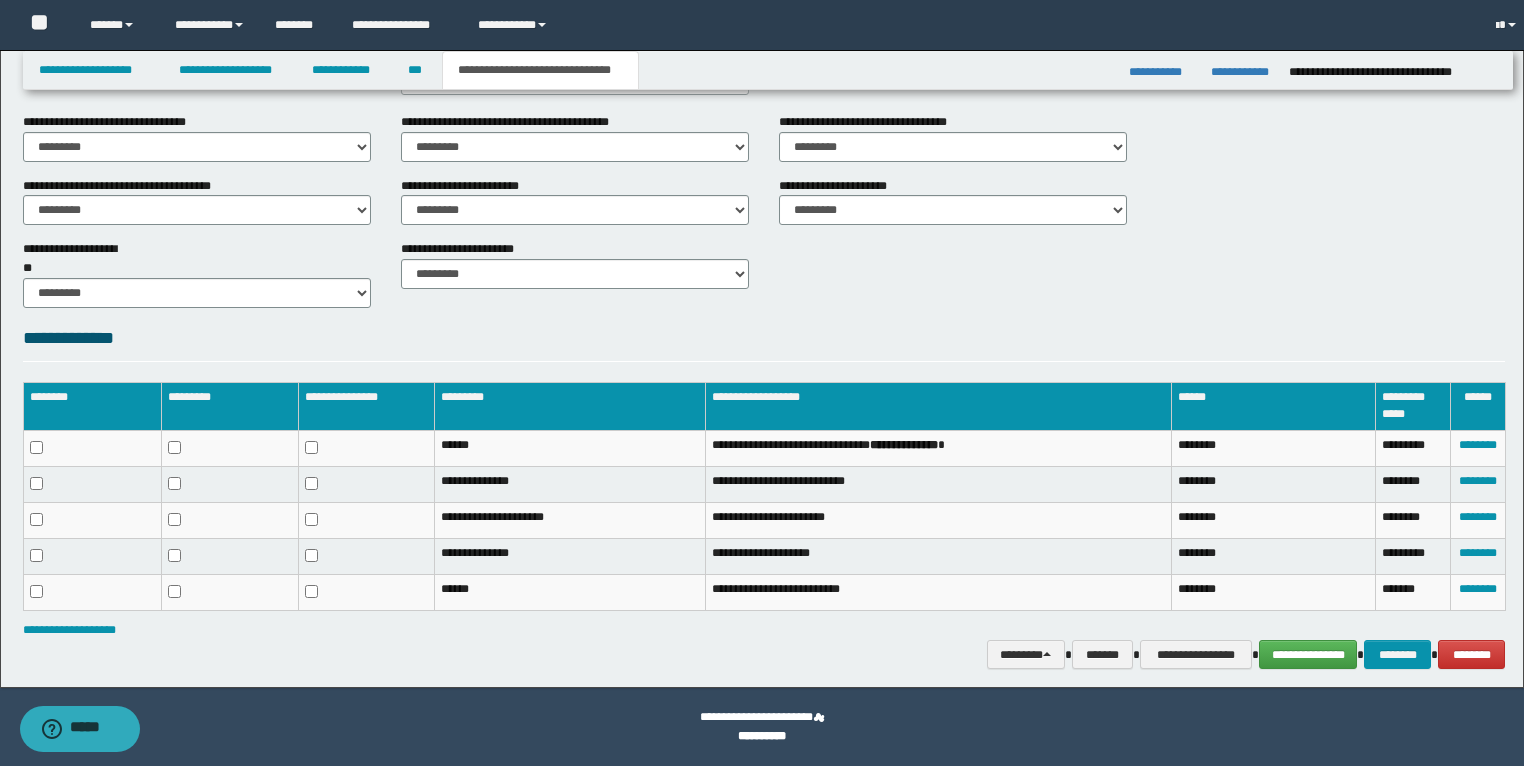 scroll, scrollTop: 695, scrollLeft: 0, axis: vertical 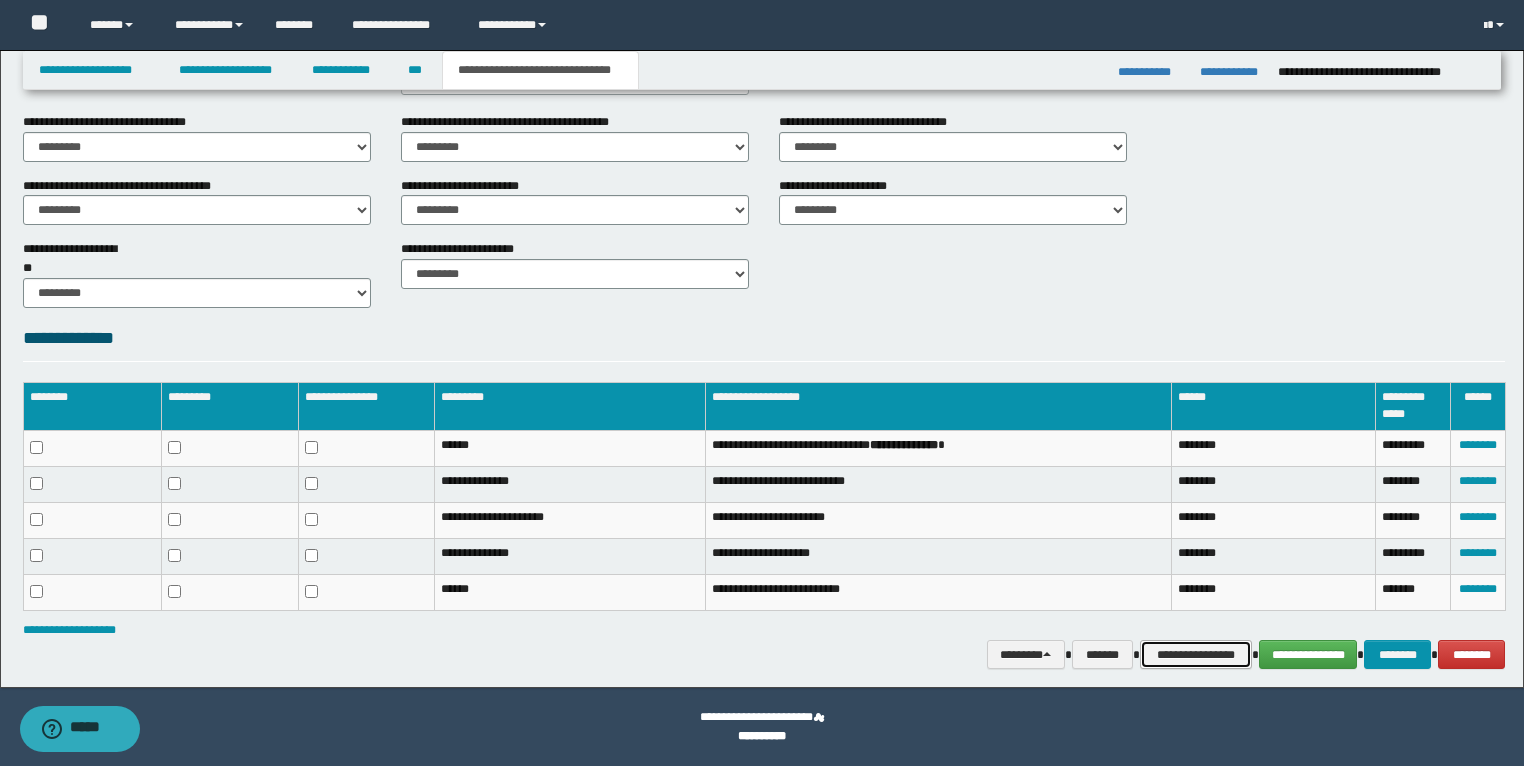 click on "**********" at bounding box center [1196, 655] 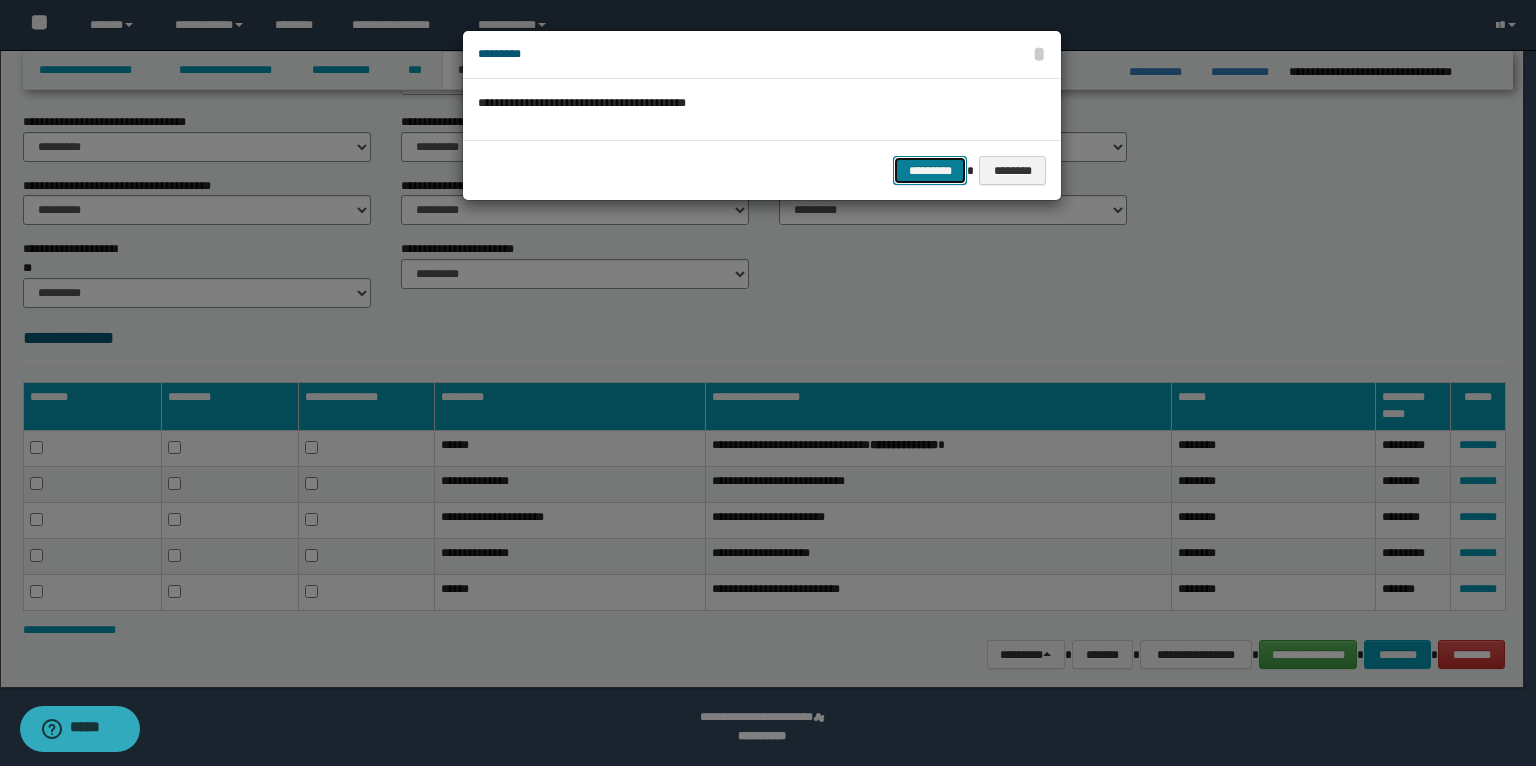 click on "*********" at bounding box center [930, 171] 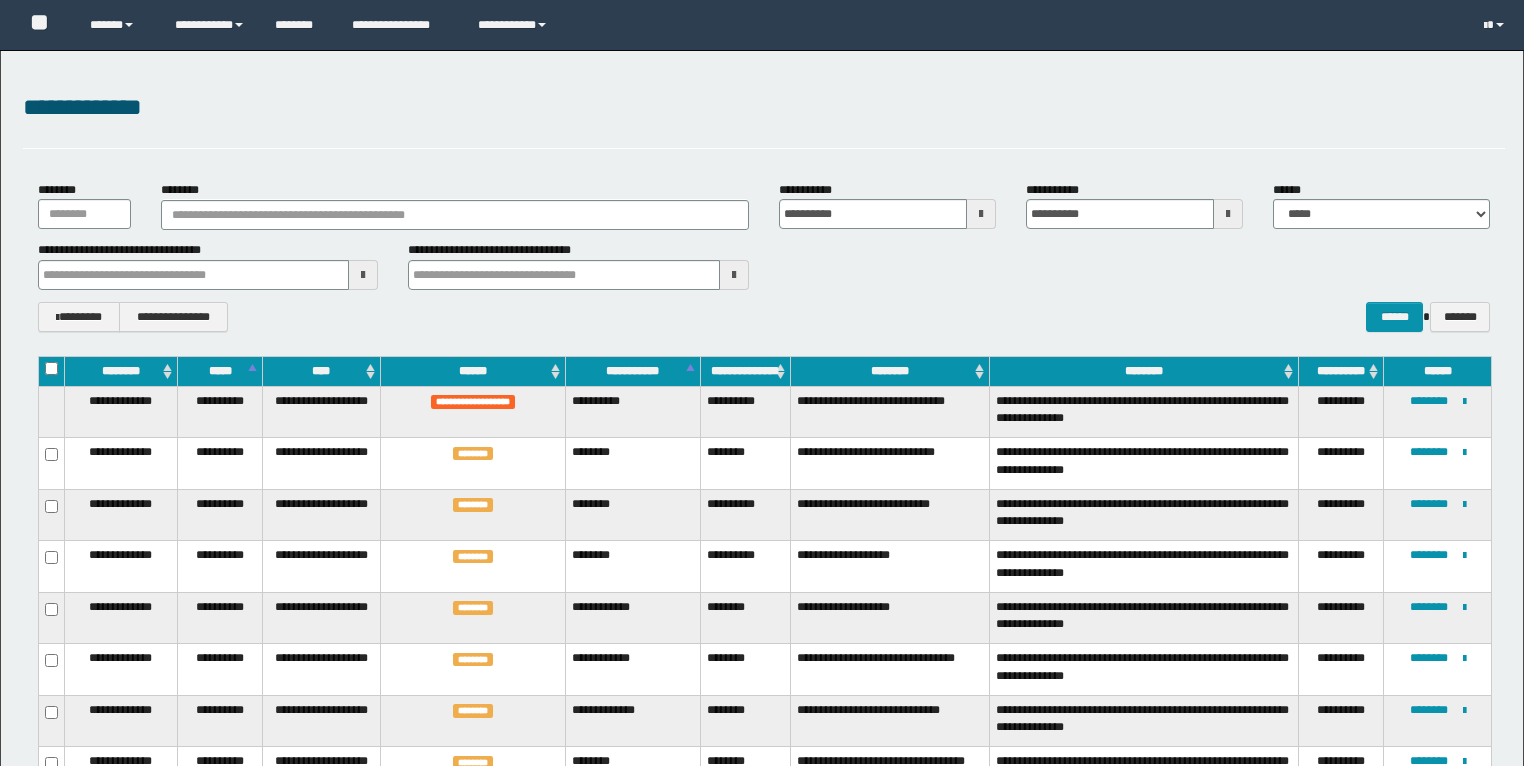 scroll, scrollTop: 0, scrollLeft: 0, axis: both 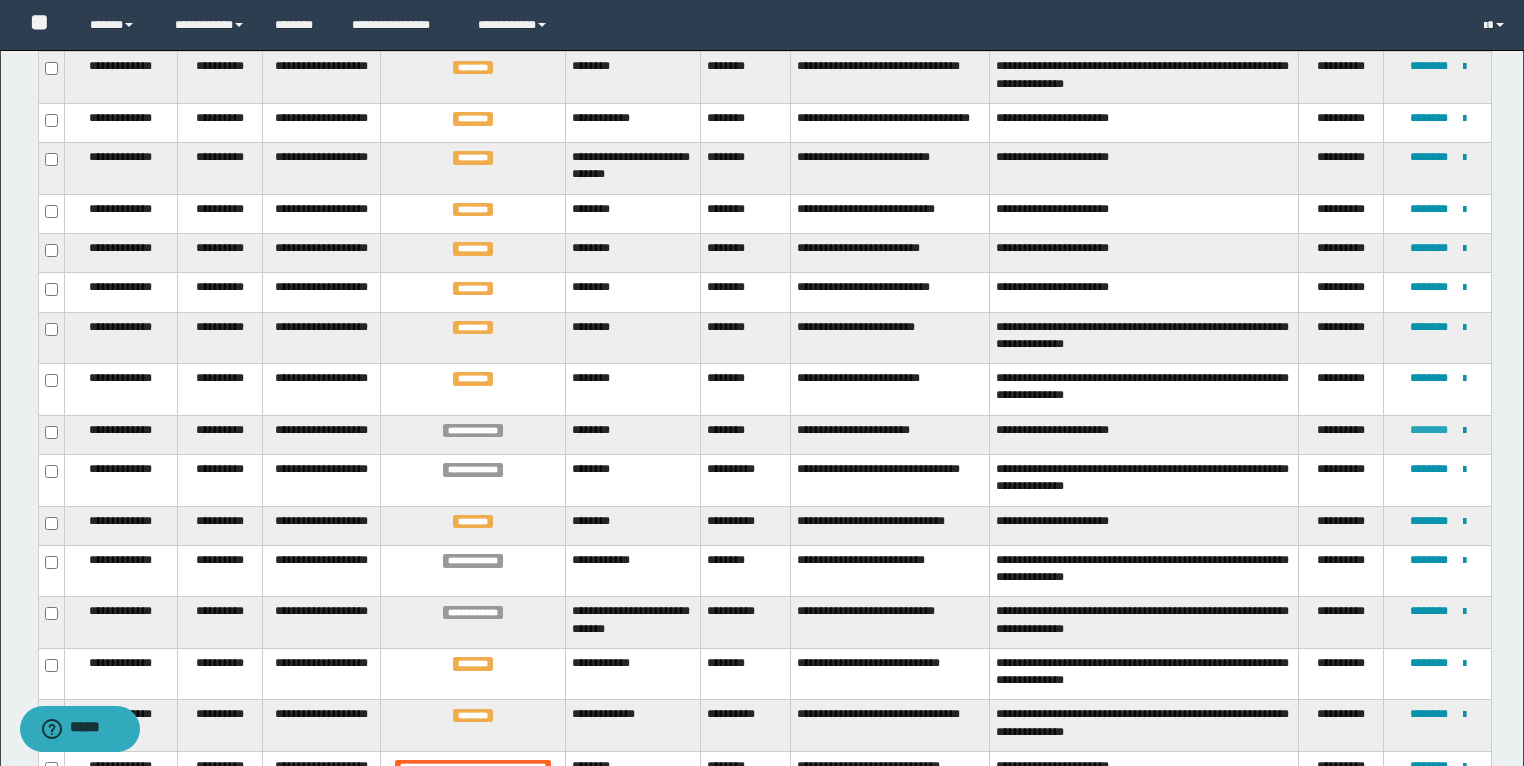 click on "********" at bounding box center [1429, 430] 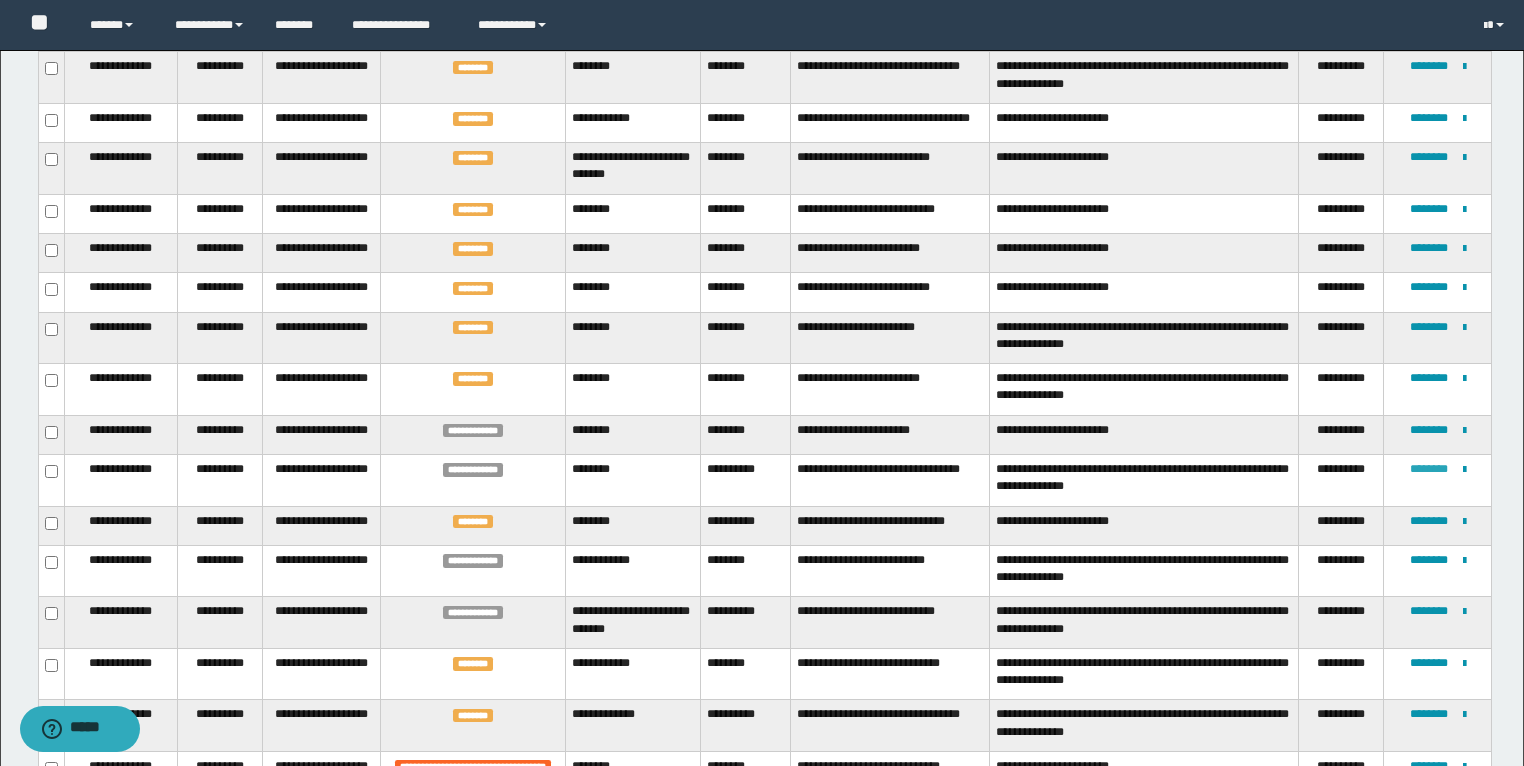 scroll, scrollTop: 0, scrollLeft: 0, axis: both 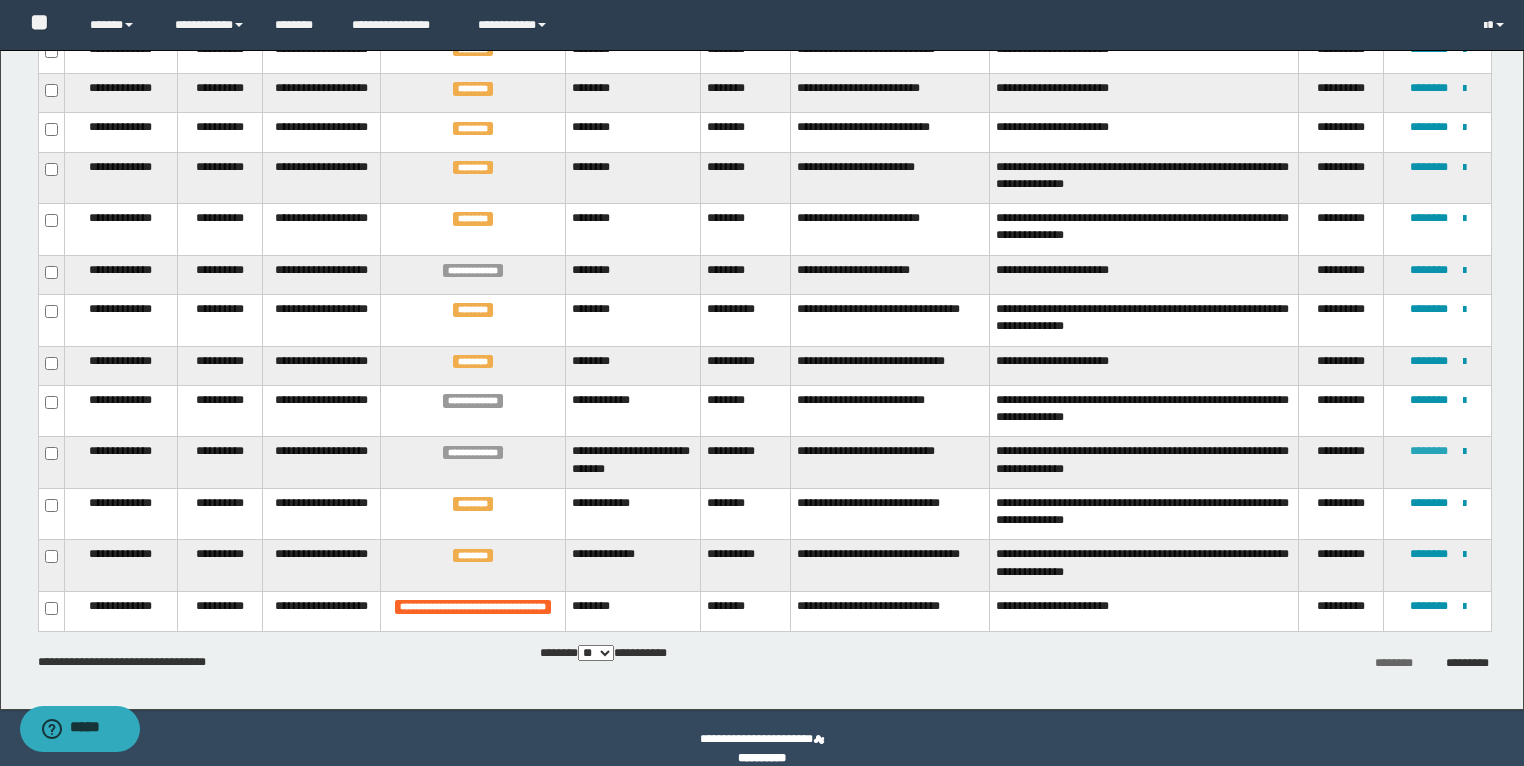 click on "********" at bounding box center (1429, 451) 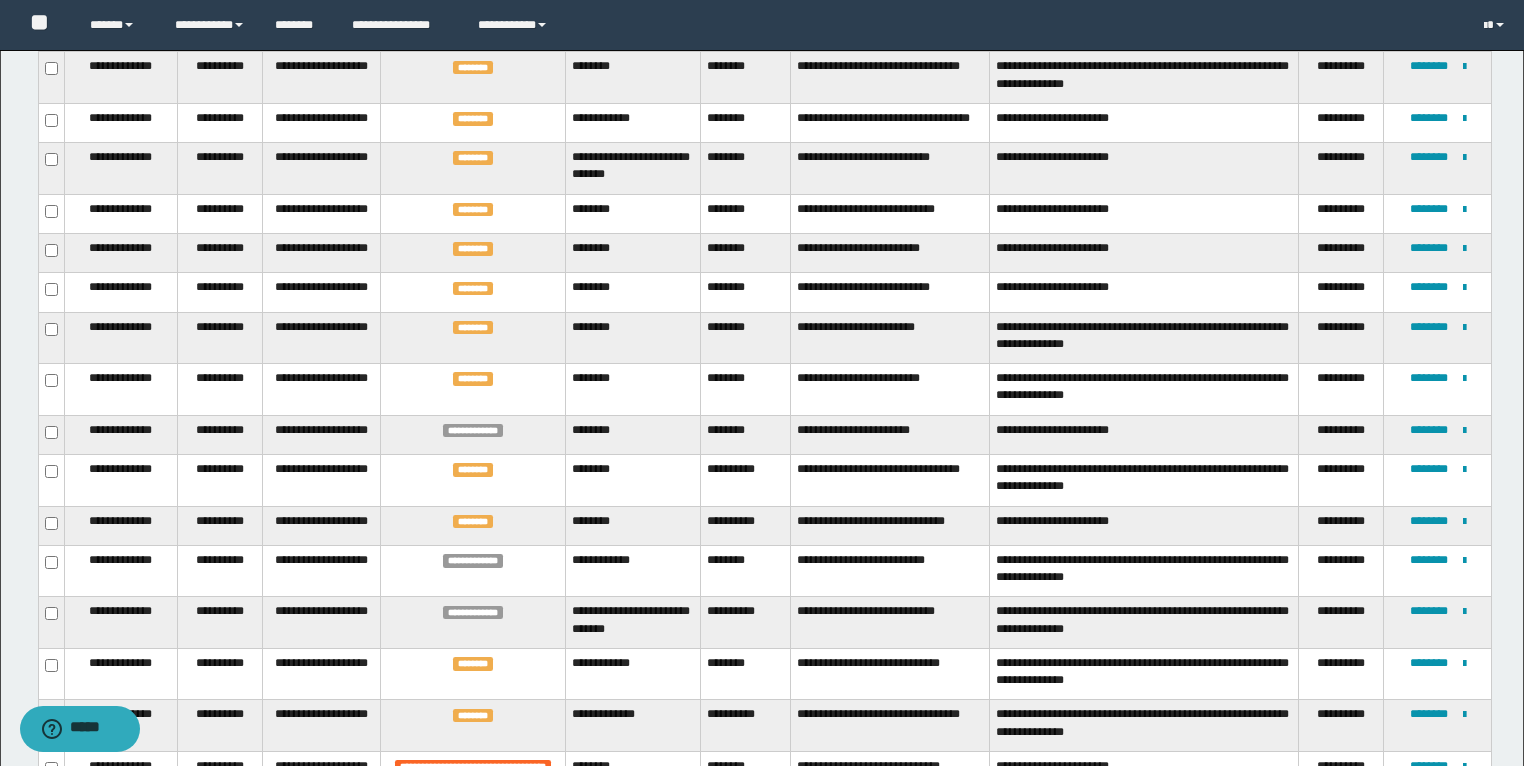 scroll, scrollTop: 2181, scrollLeft: 0, axis: vertical 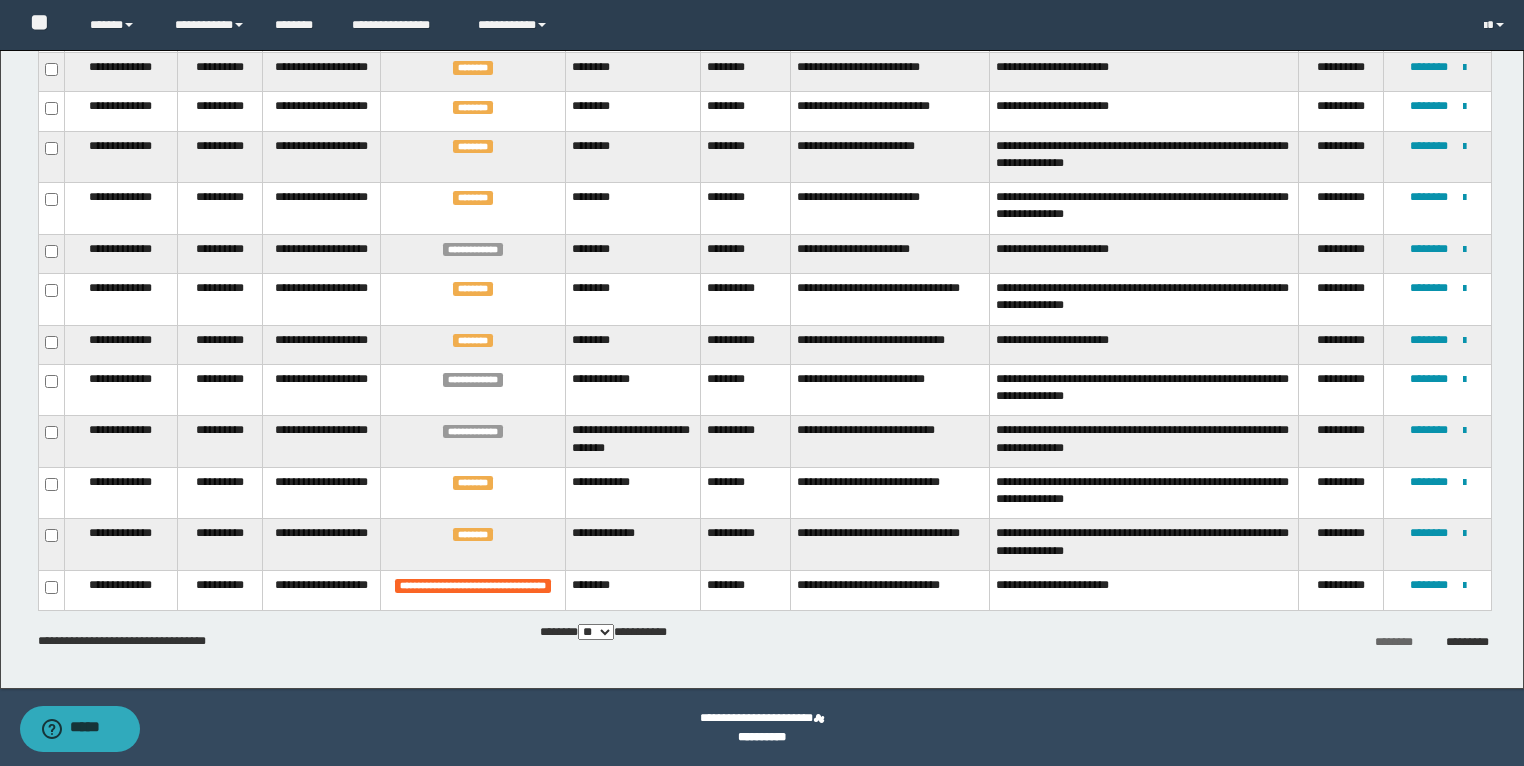 click on "** *** *** ***" at bounding box center [596, 632] 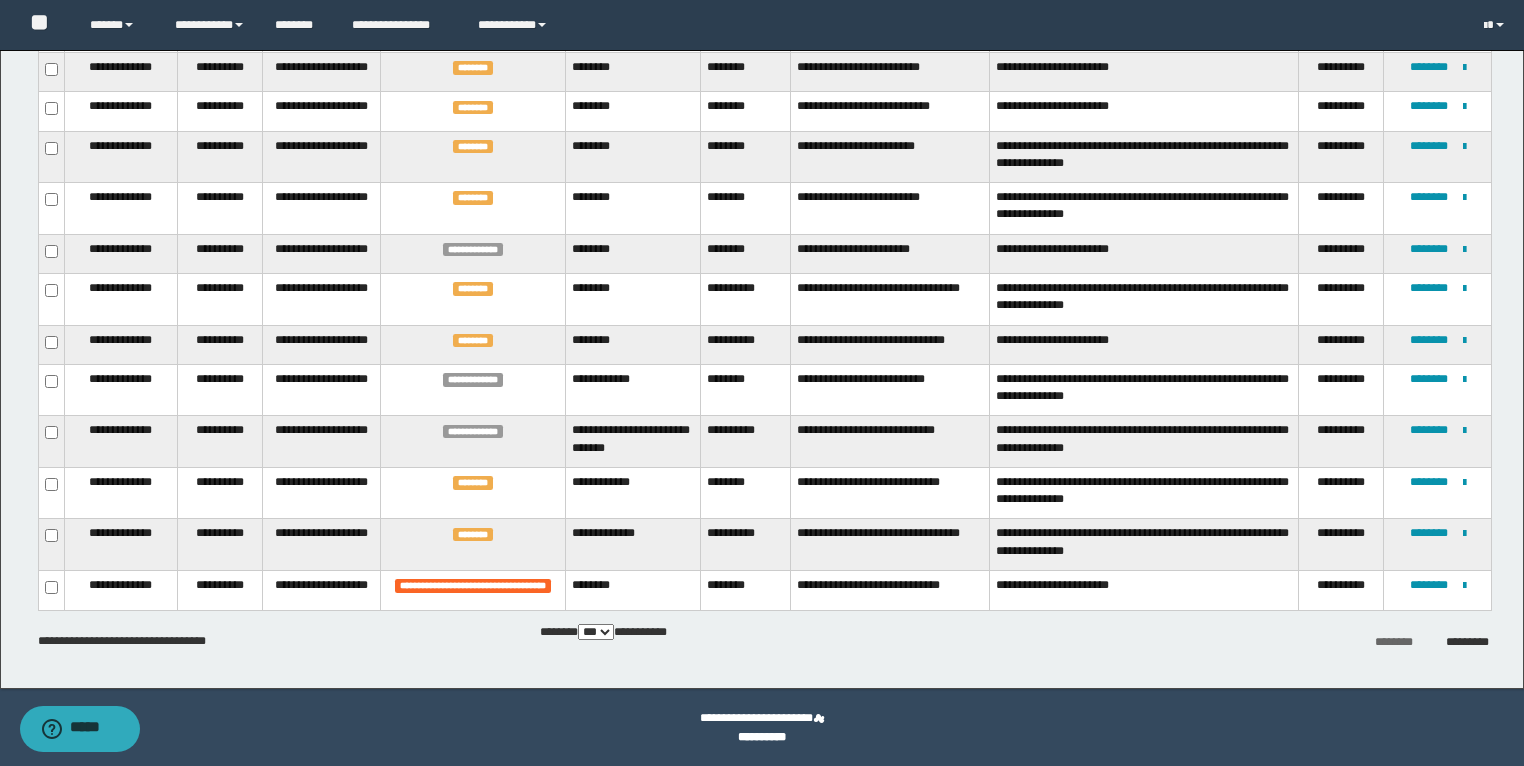 click on "** *** *** ***" at bounding box center (596, 632) 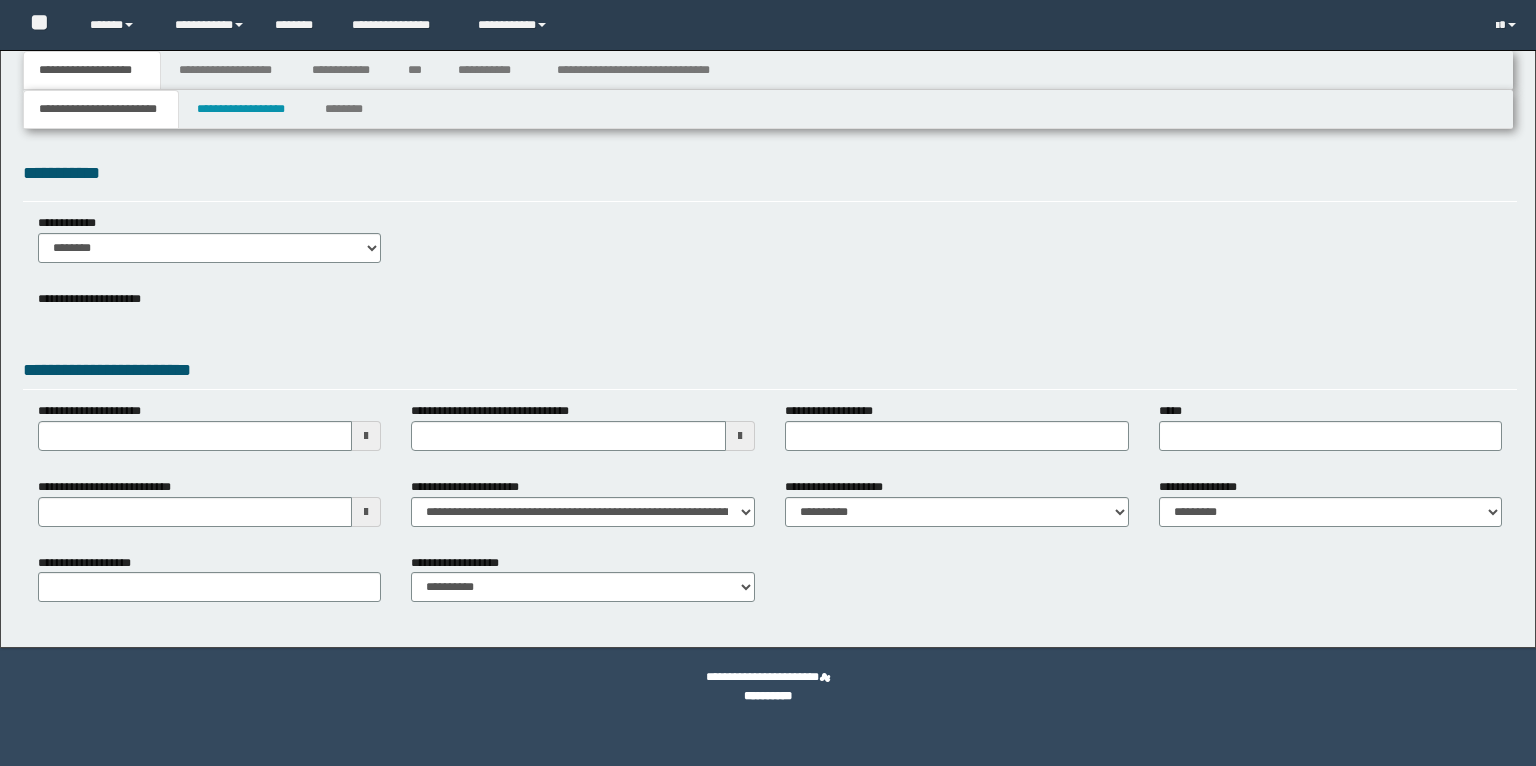 scroll, scrollTop: 0, scrollLeft: 0, axis: both 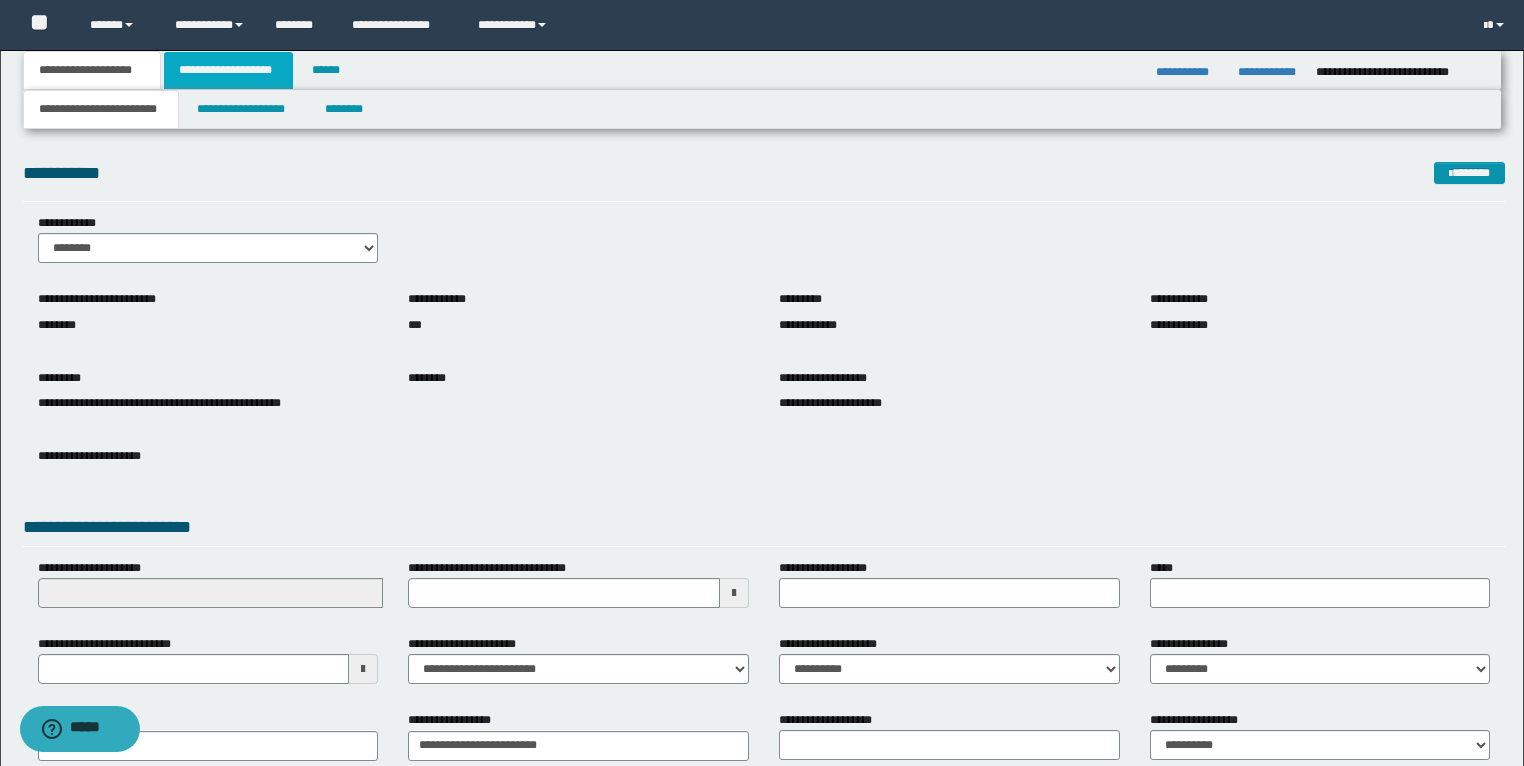 click on "**********" at bounding box center (228, 70) 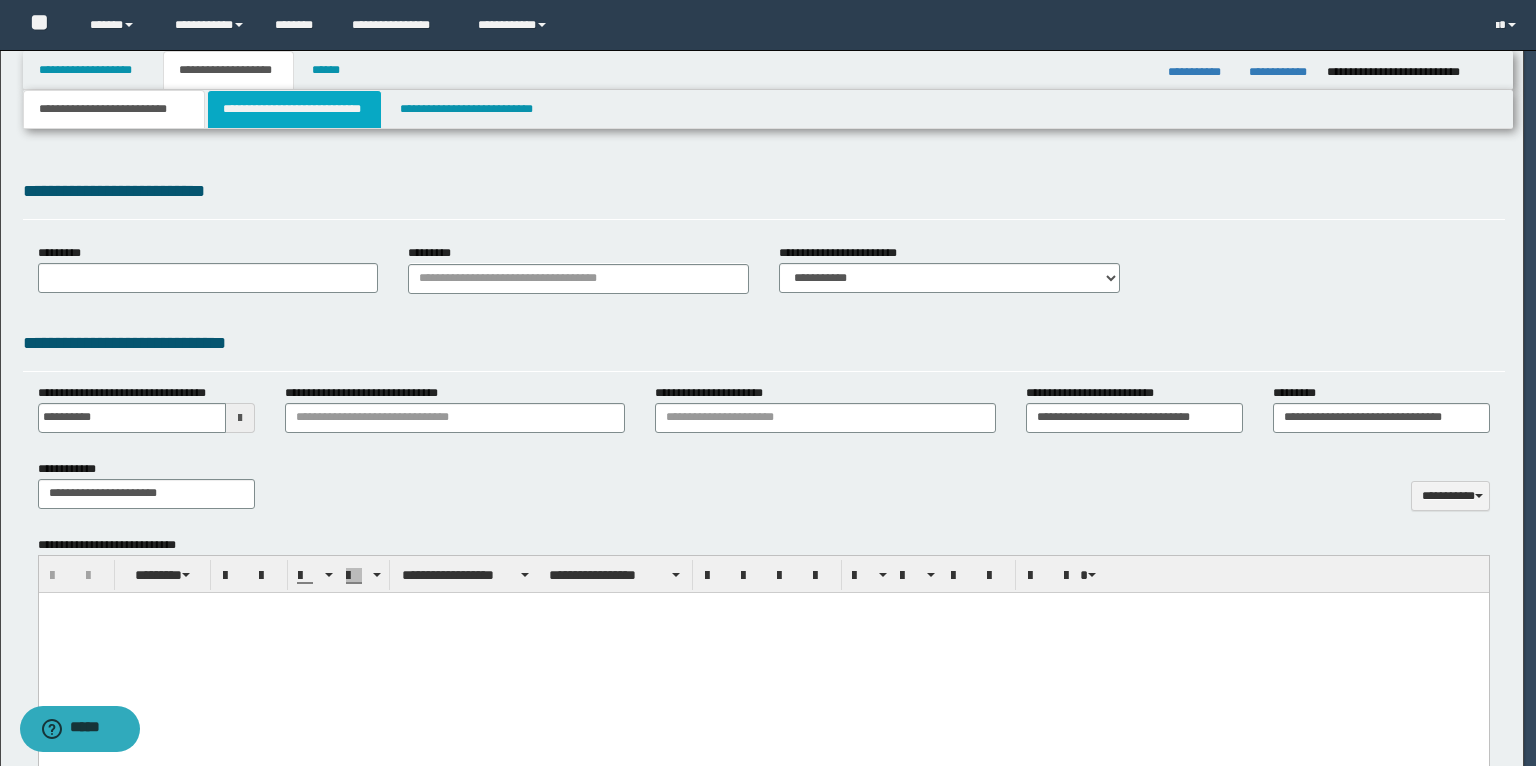 type on "**********" 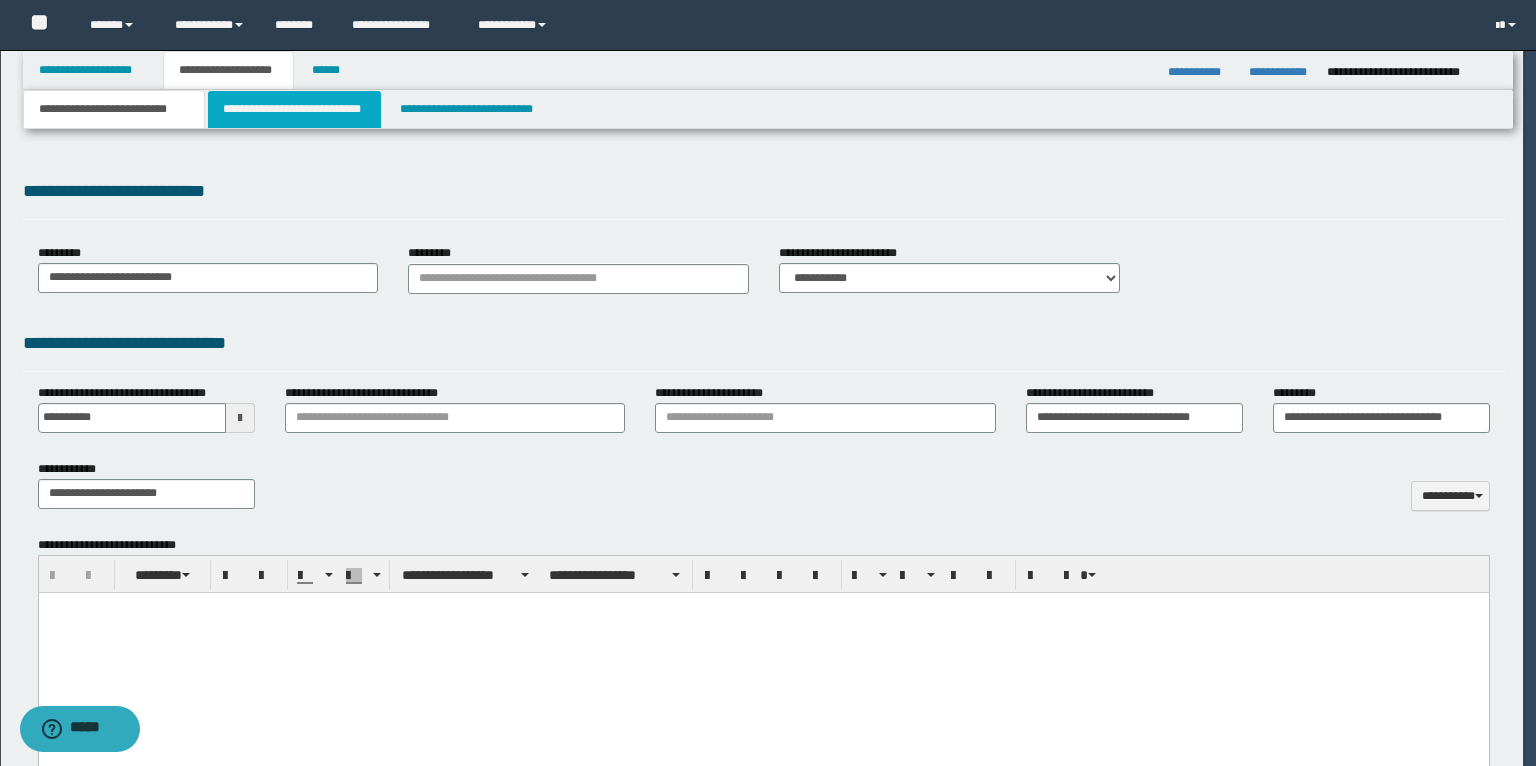 type on "**********" 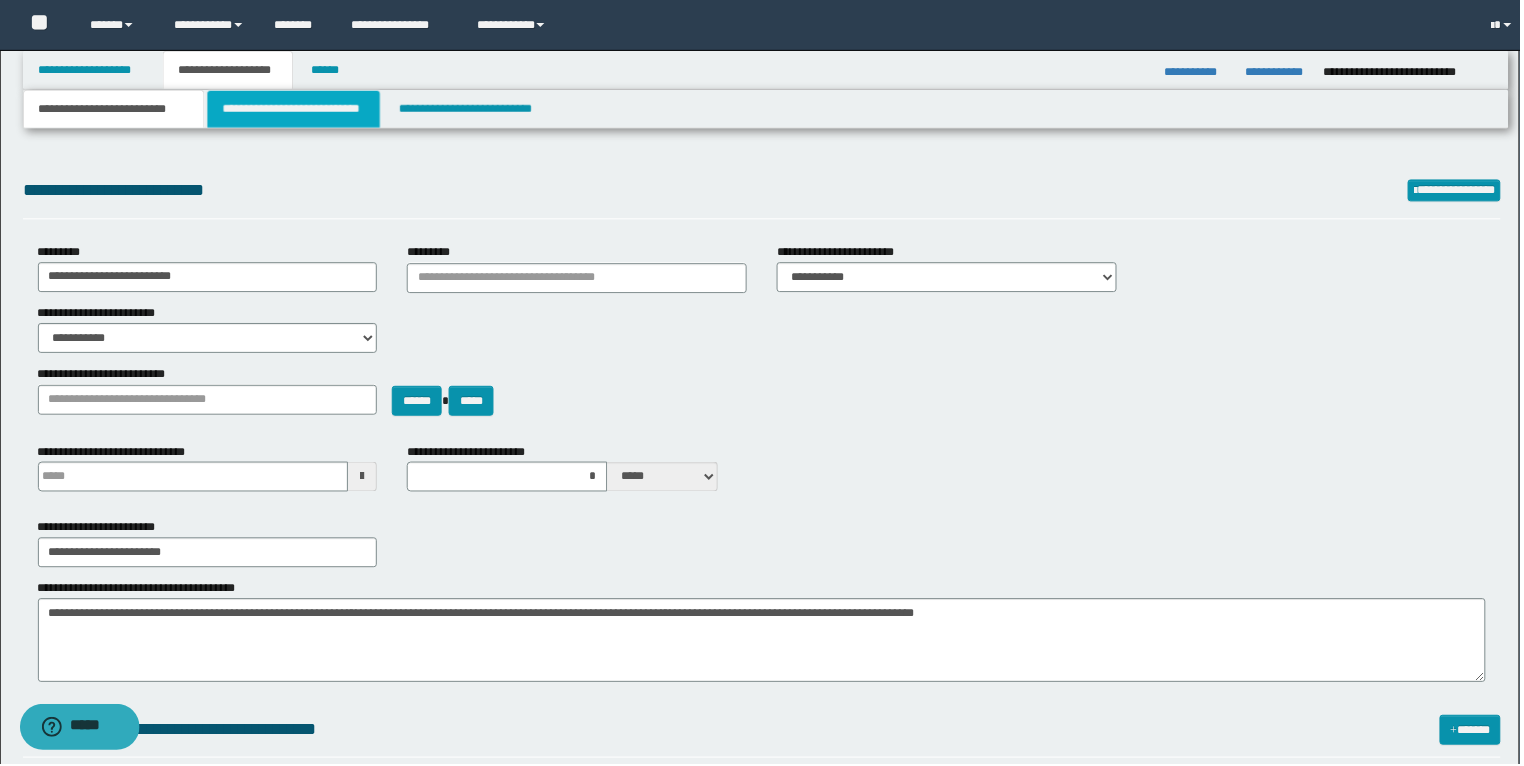 click on "**********" at bounding box center [294, 109] 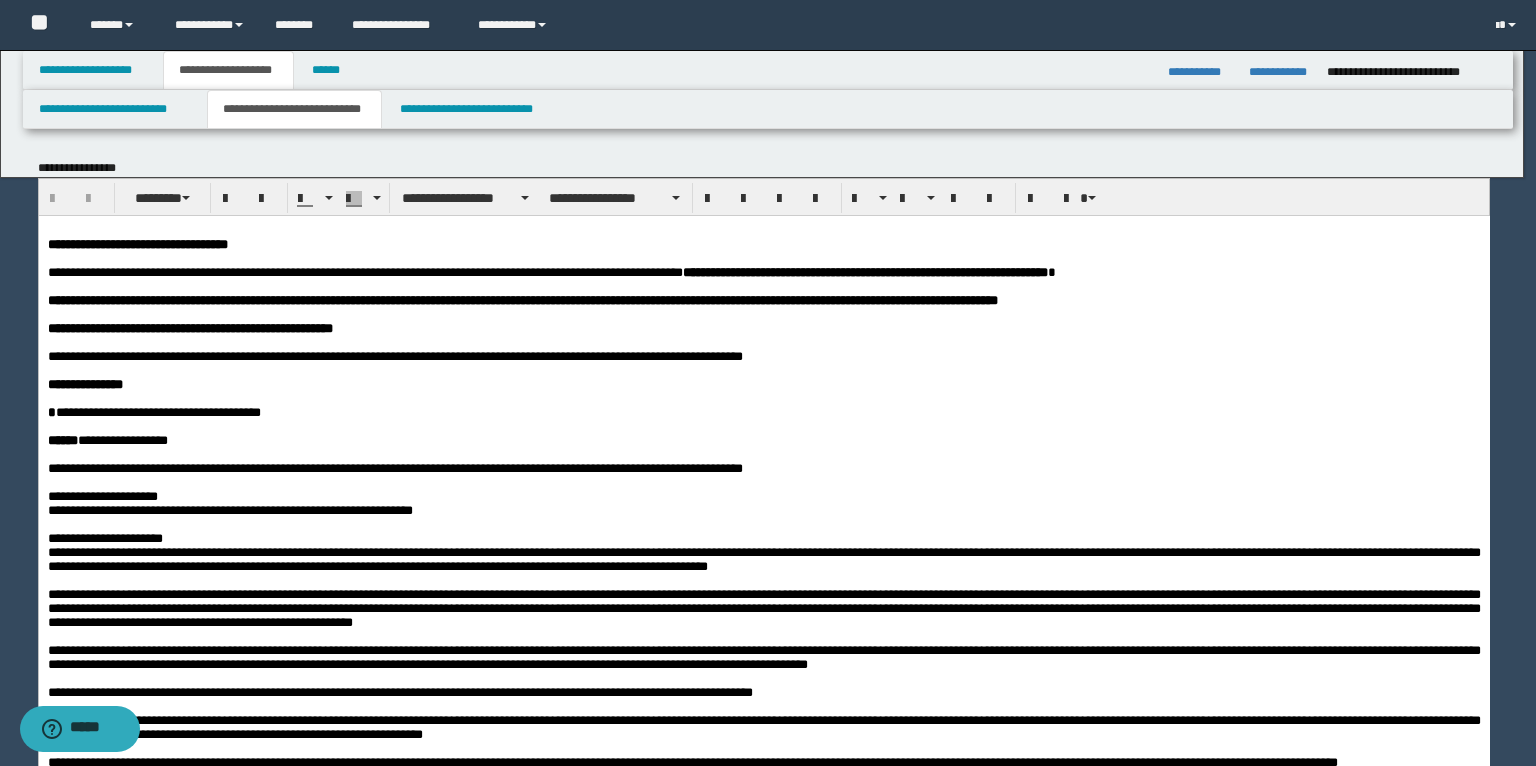 scroll, scrollTop: 0, scrollLeft: 0, axis: both 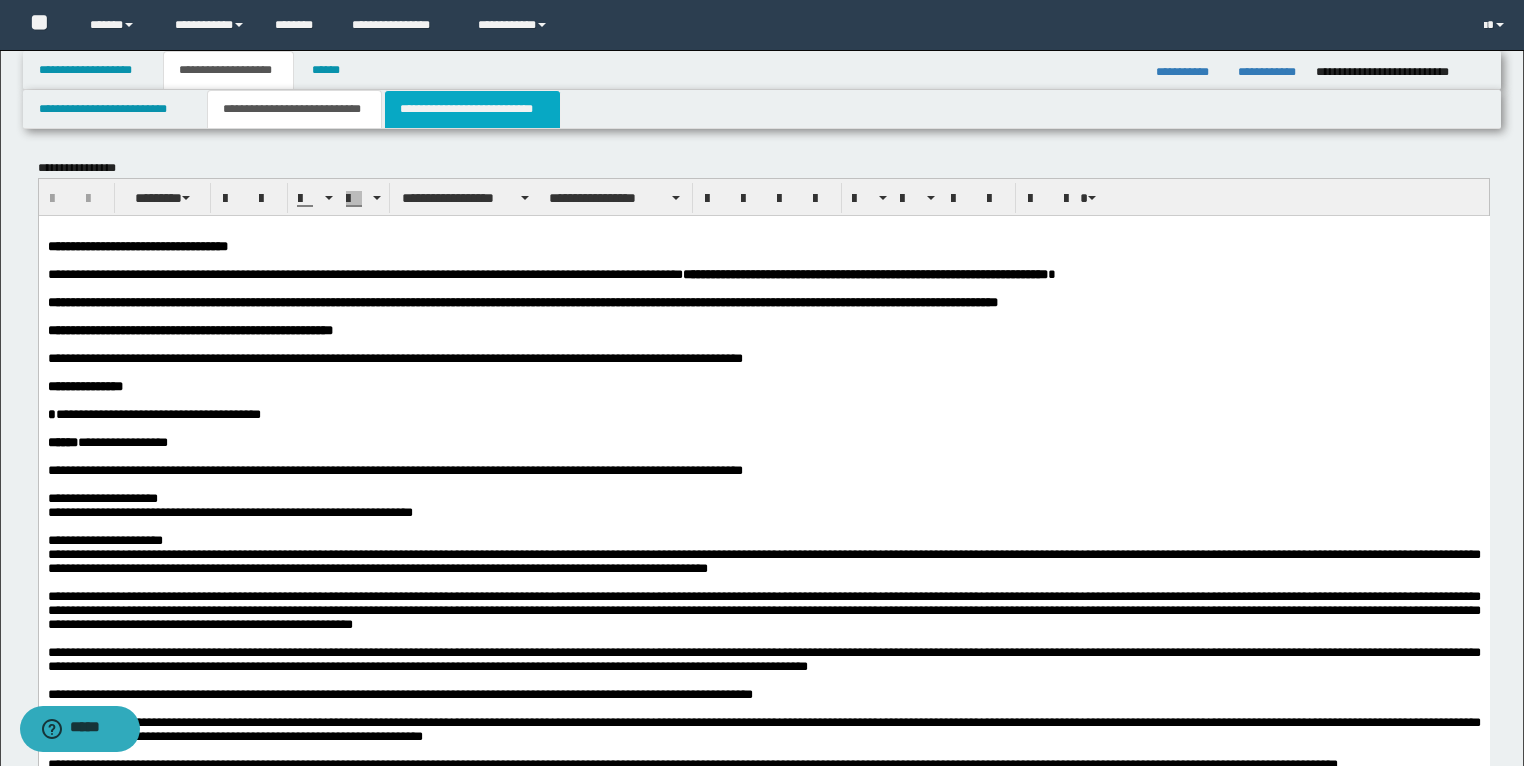 click on "**********" at bounding box center (472, 109) 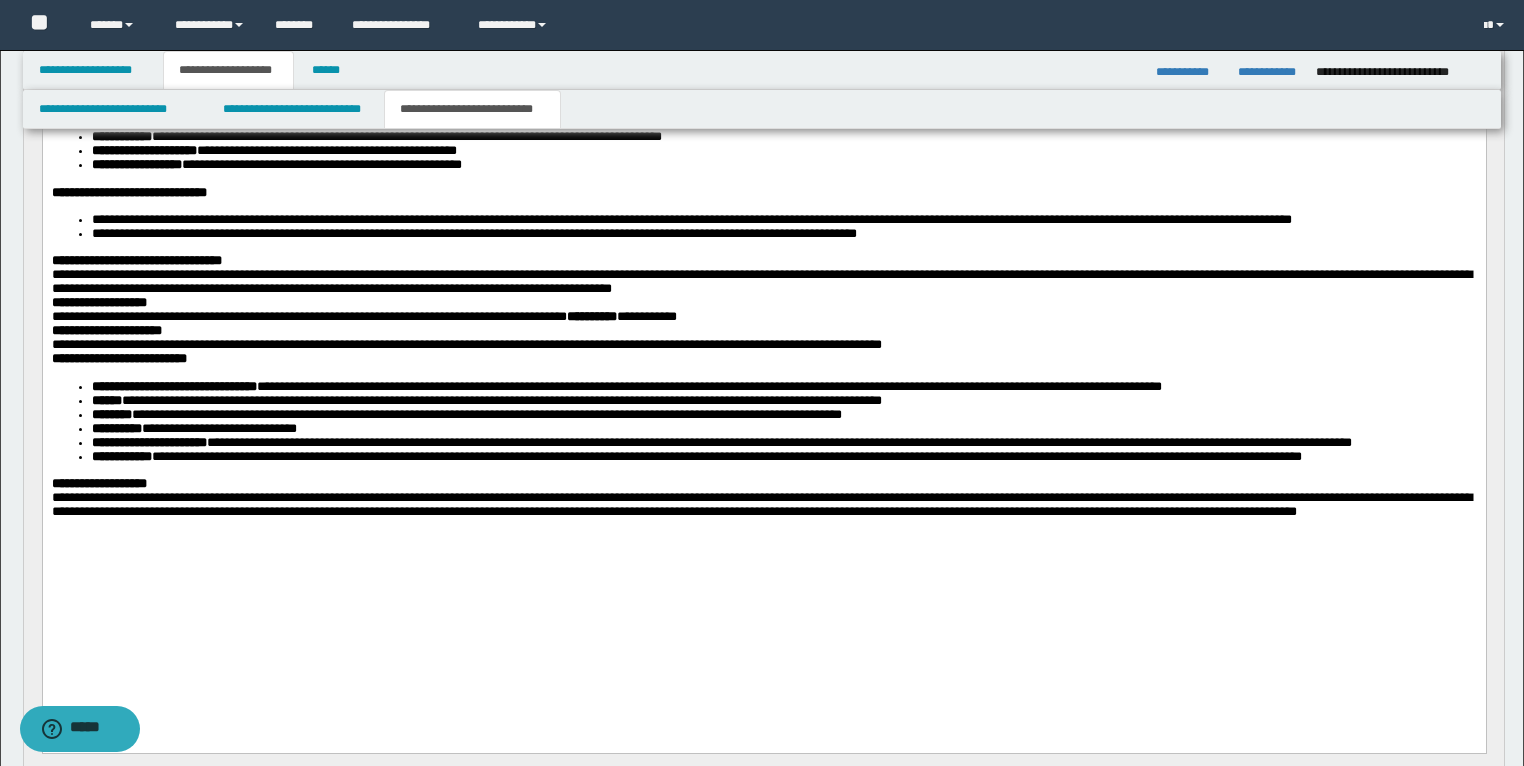 scroll, scrollTop: 80, scrollLeft: 0, axis: vertical 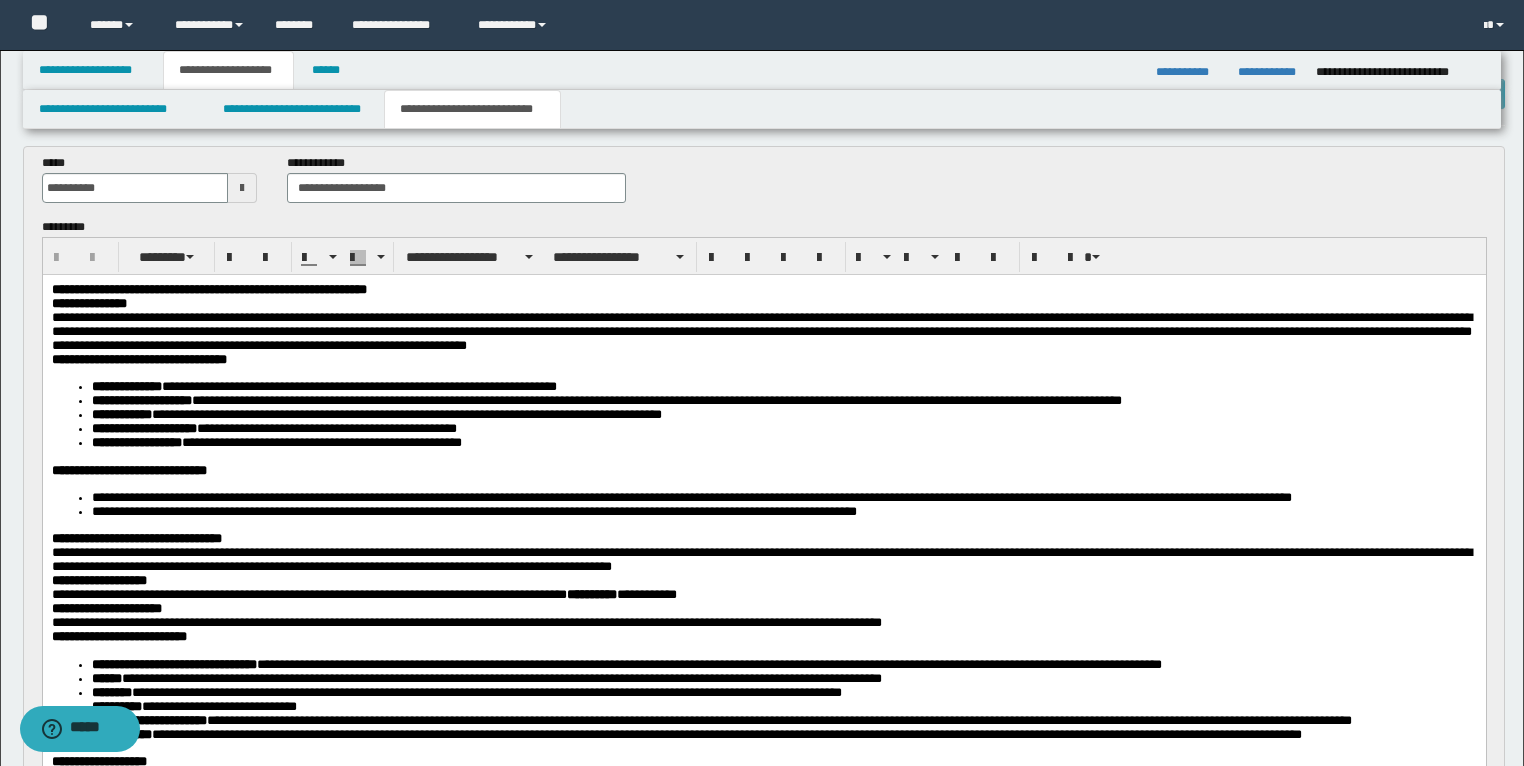click on "**********" at bounding box center (138, 358) 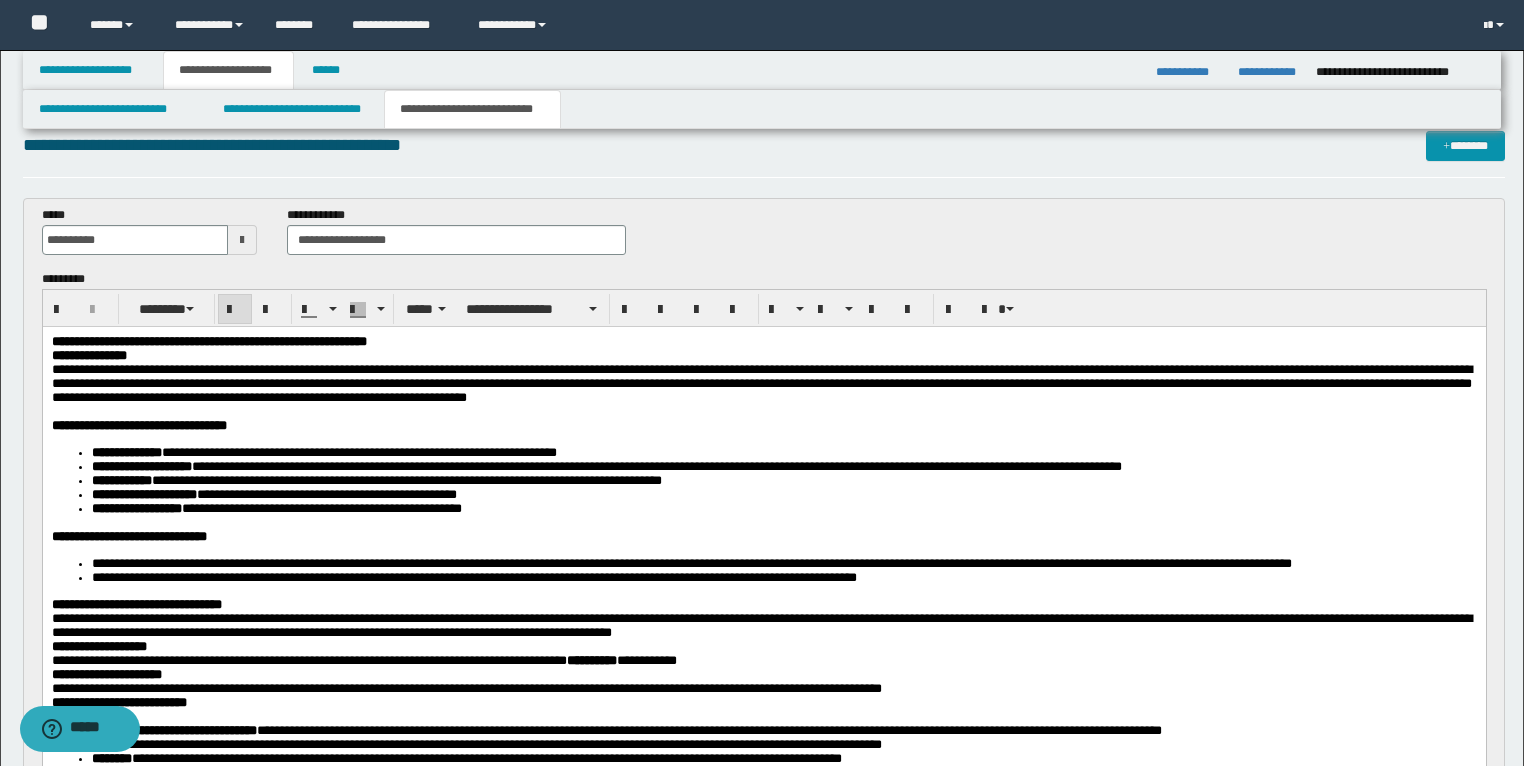 scroll, scrollTop: 0, scrollLeft: 0, axis: both 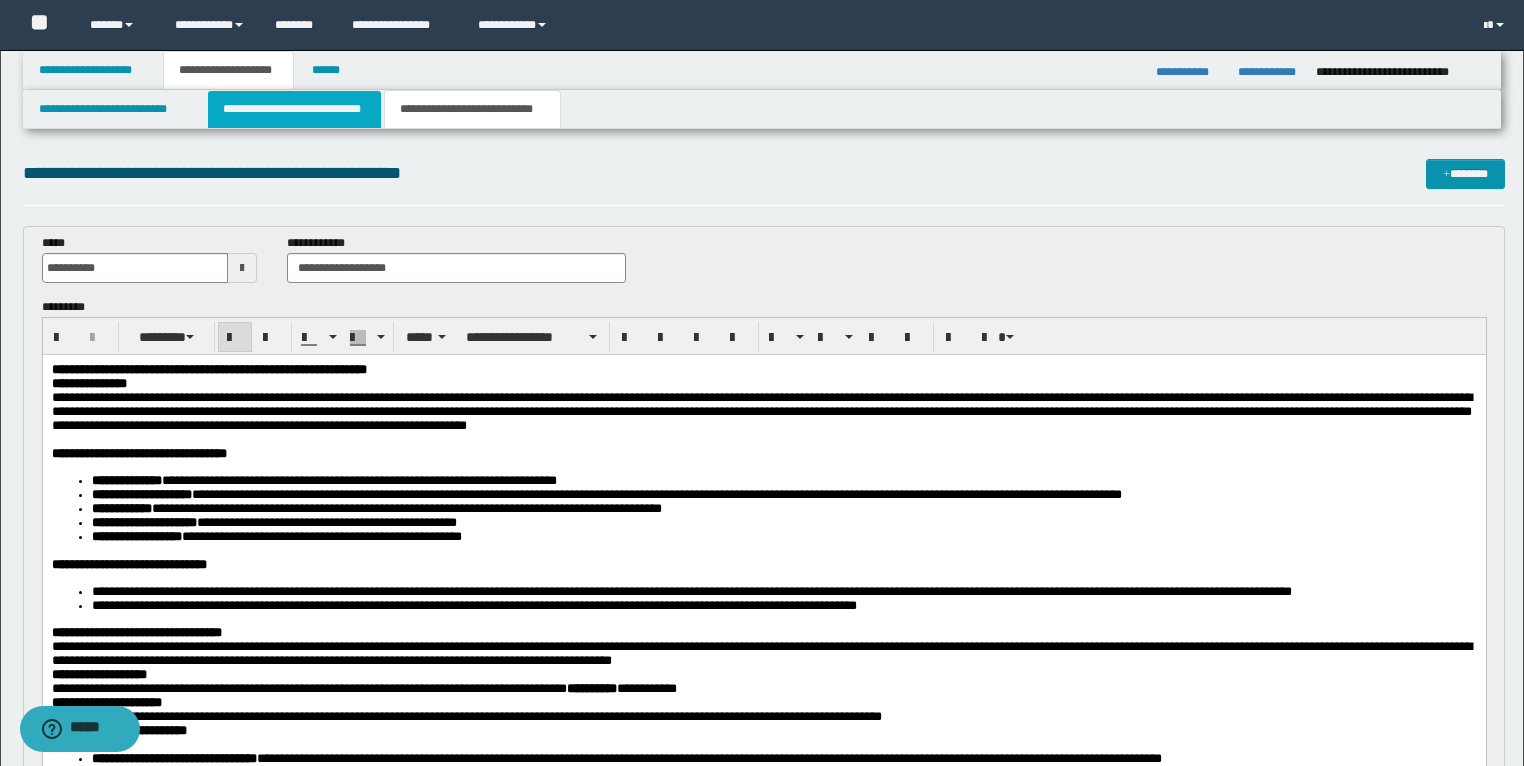 click on "**********" at bounding box center (294, 109) 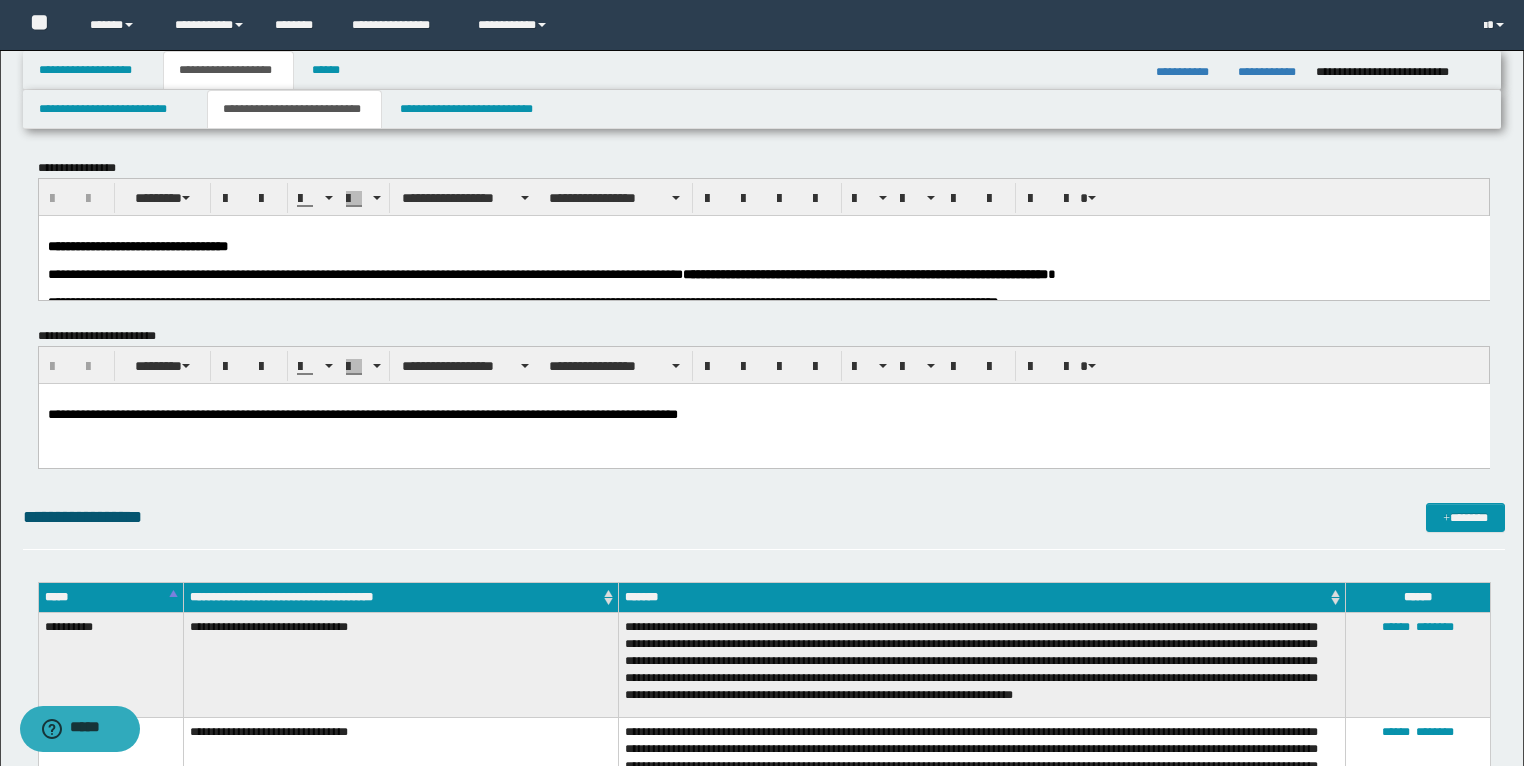 click at bounding box center [763, 231] 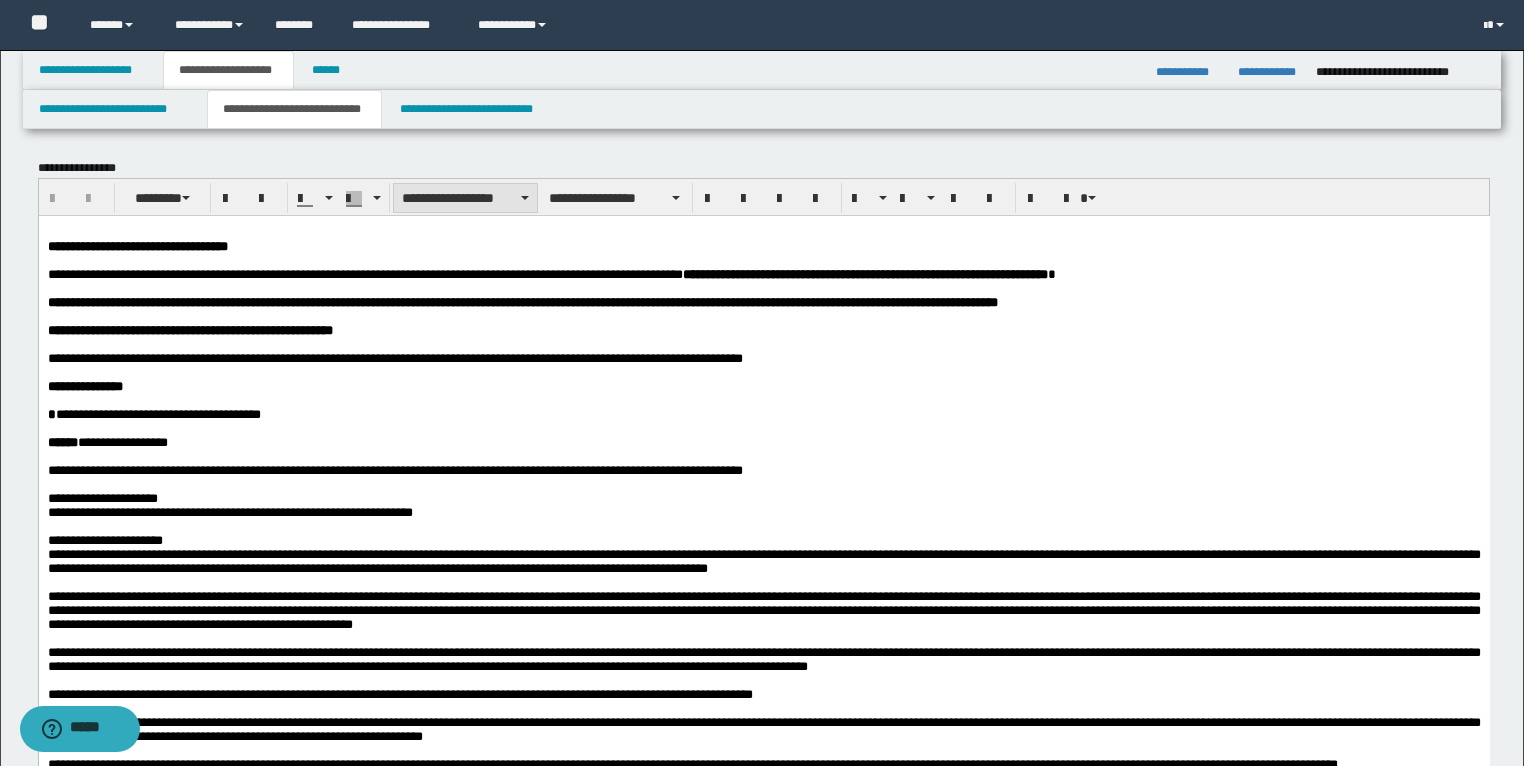 click on "**********" at bounding box center [465, 198] 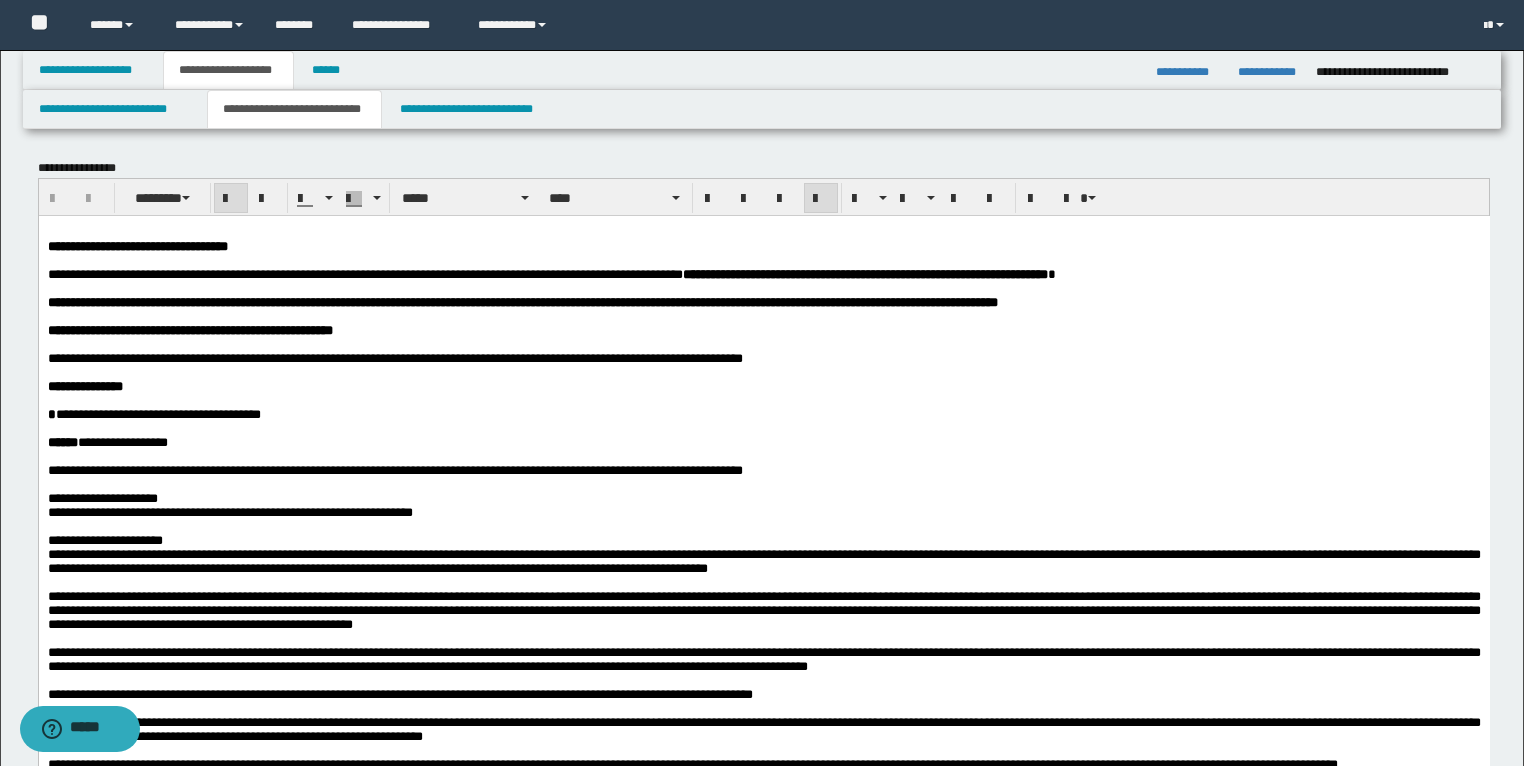 click at bounding box center (763, 400) 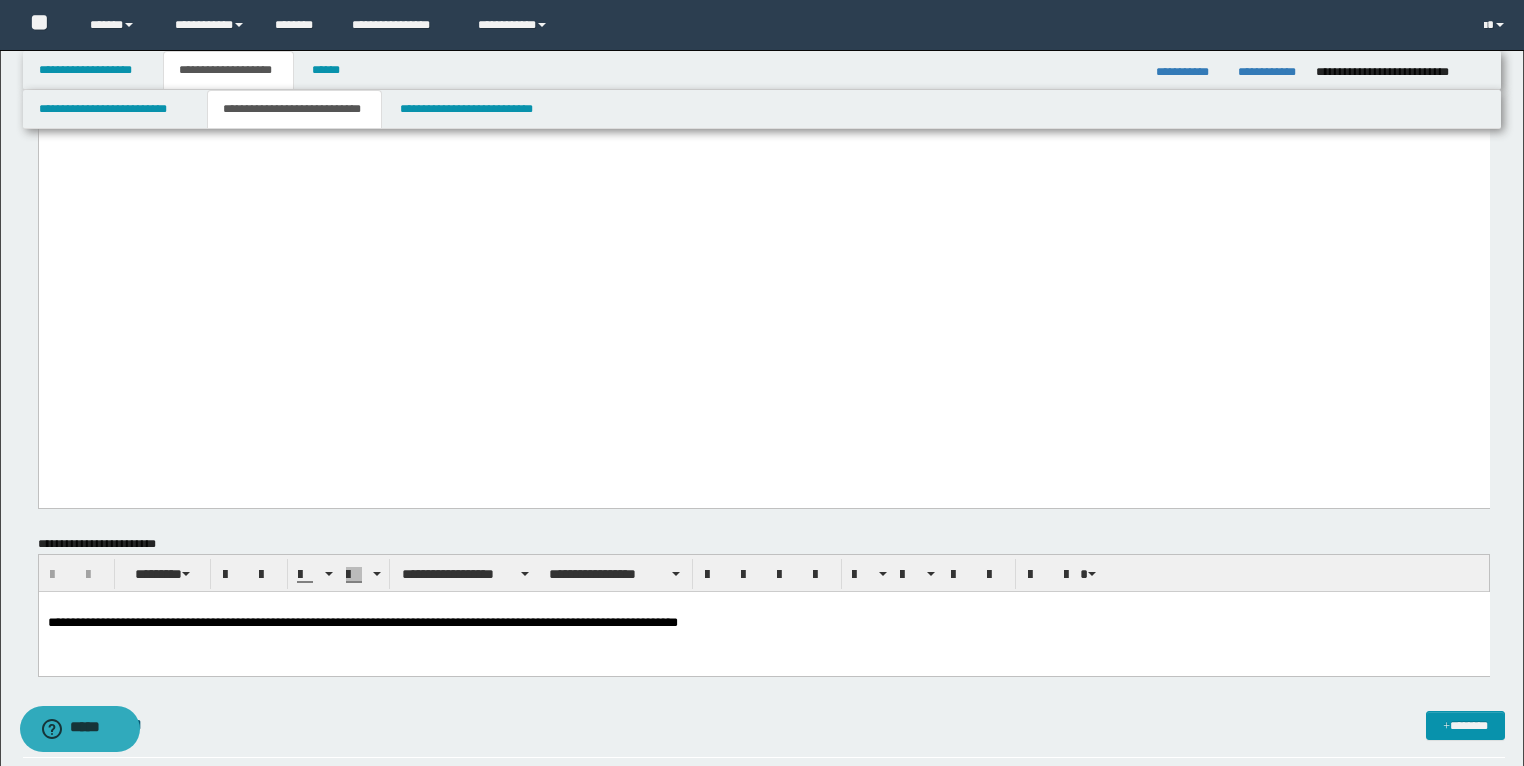 scroll, scrollTop: 2480, scrollLeft: 0, axis: vertical 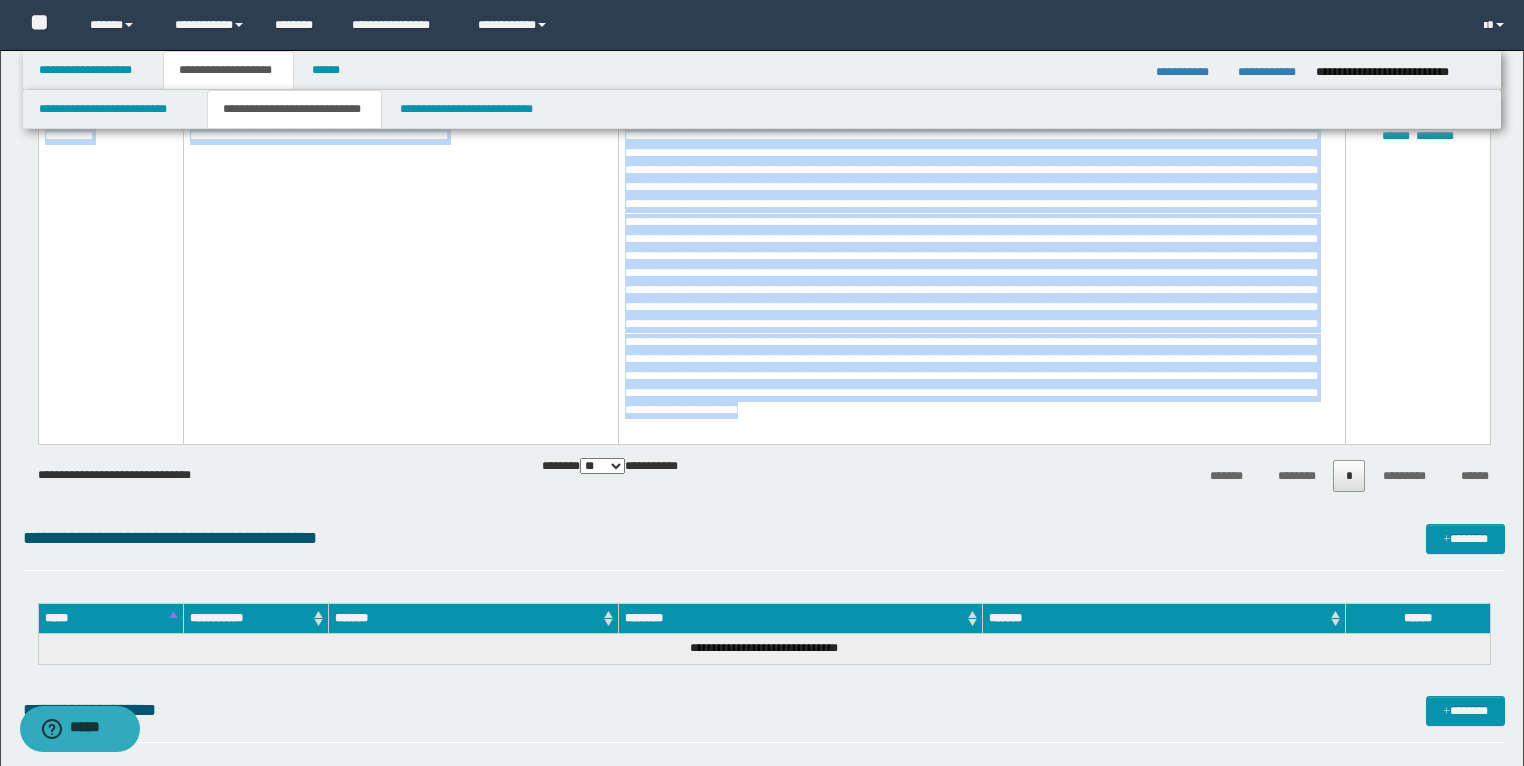 drag, startPoint x: 40, startPoint y: 354, endPoint x: 1217, endPoint y: 422, distance: 1178.9626 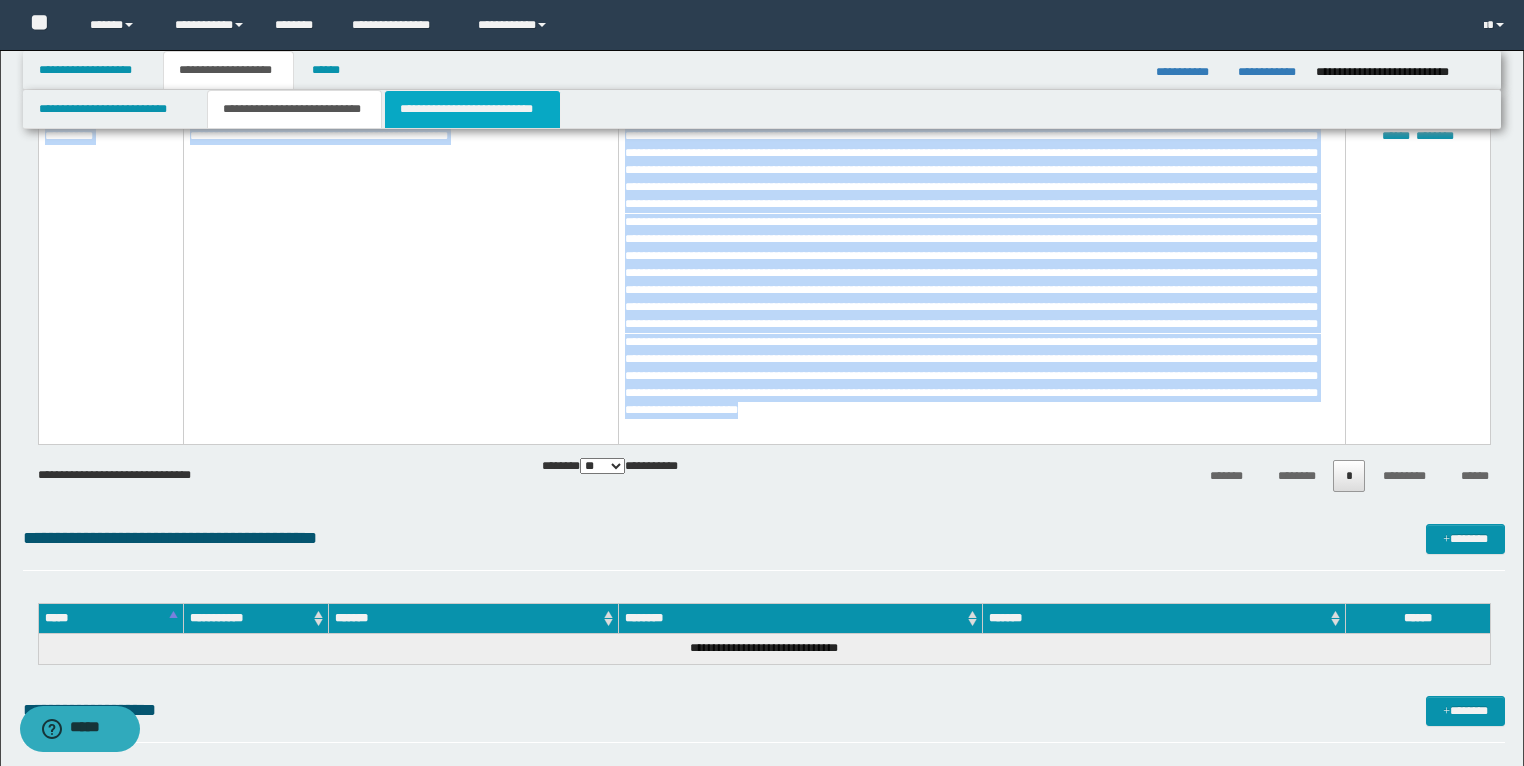 click on "**********" at bounding box center (472, 109) 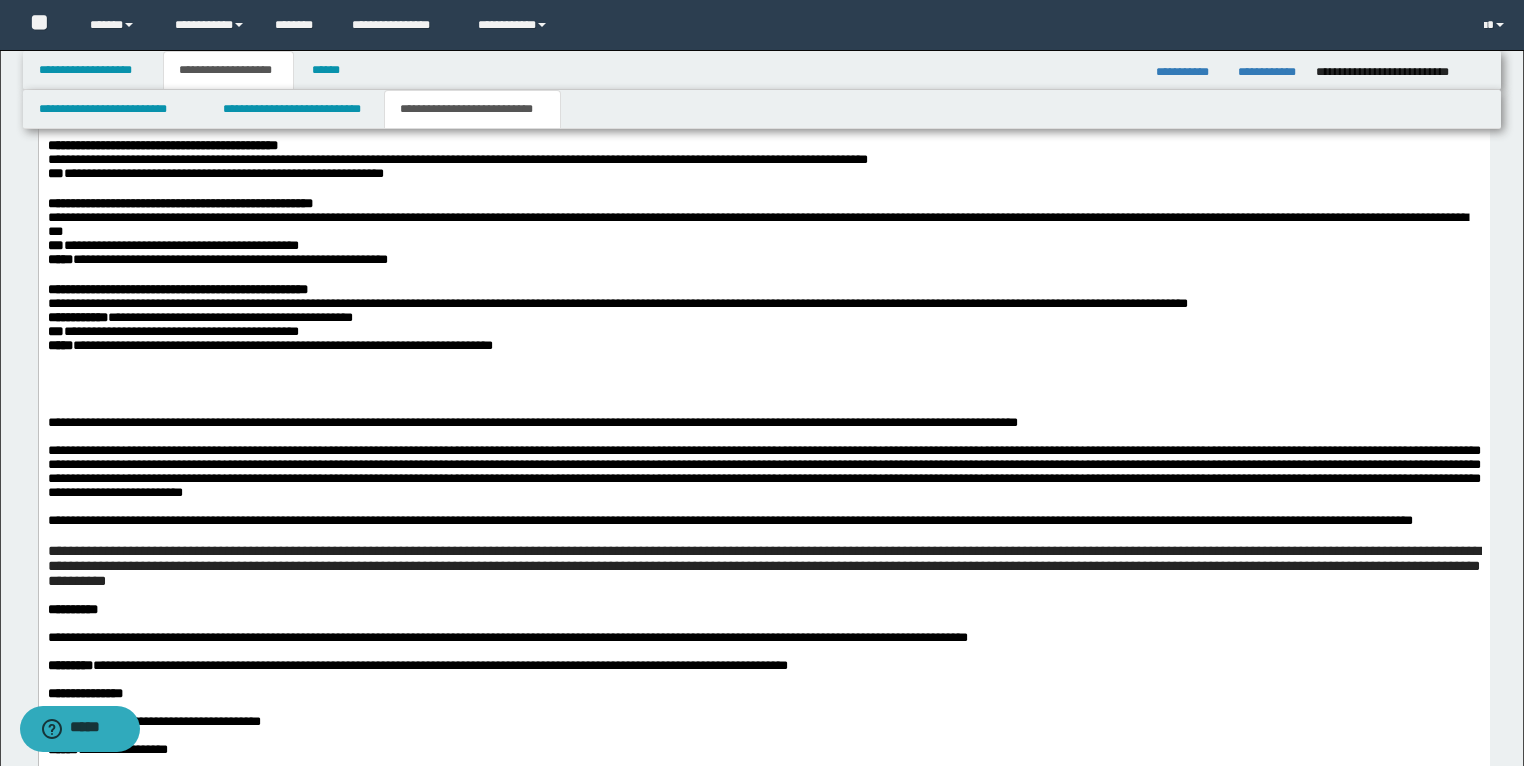 scroll, scrollTop: 1760, scrollLeft: 0, axis: vertical 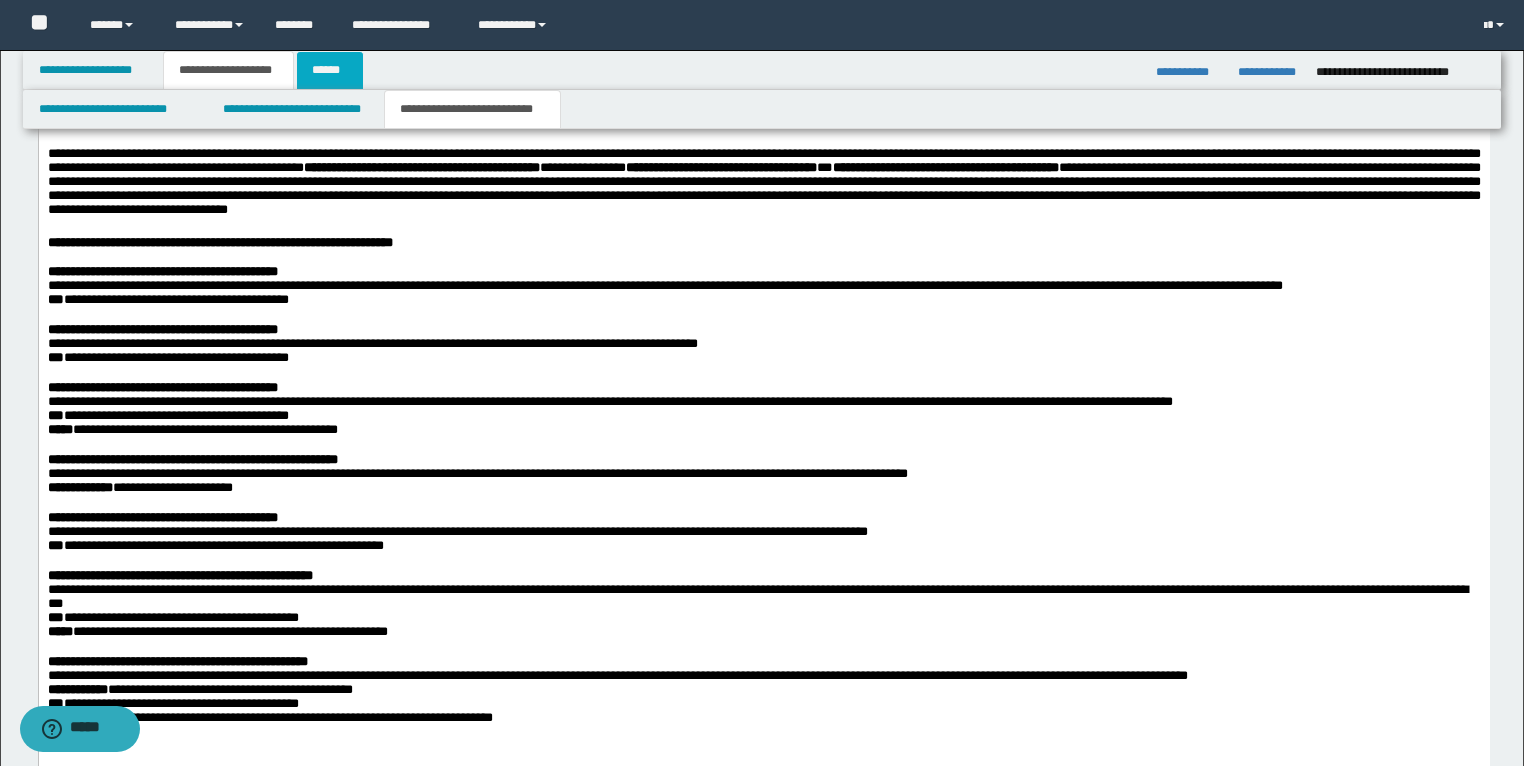 click on "**********" at bounding box center (762, 70) 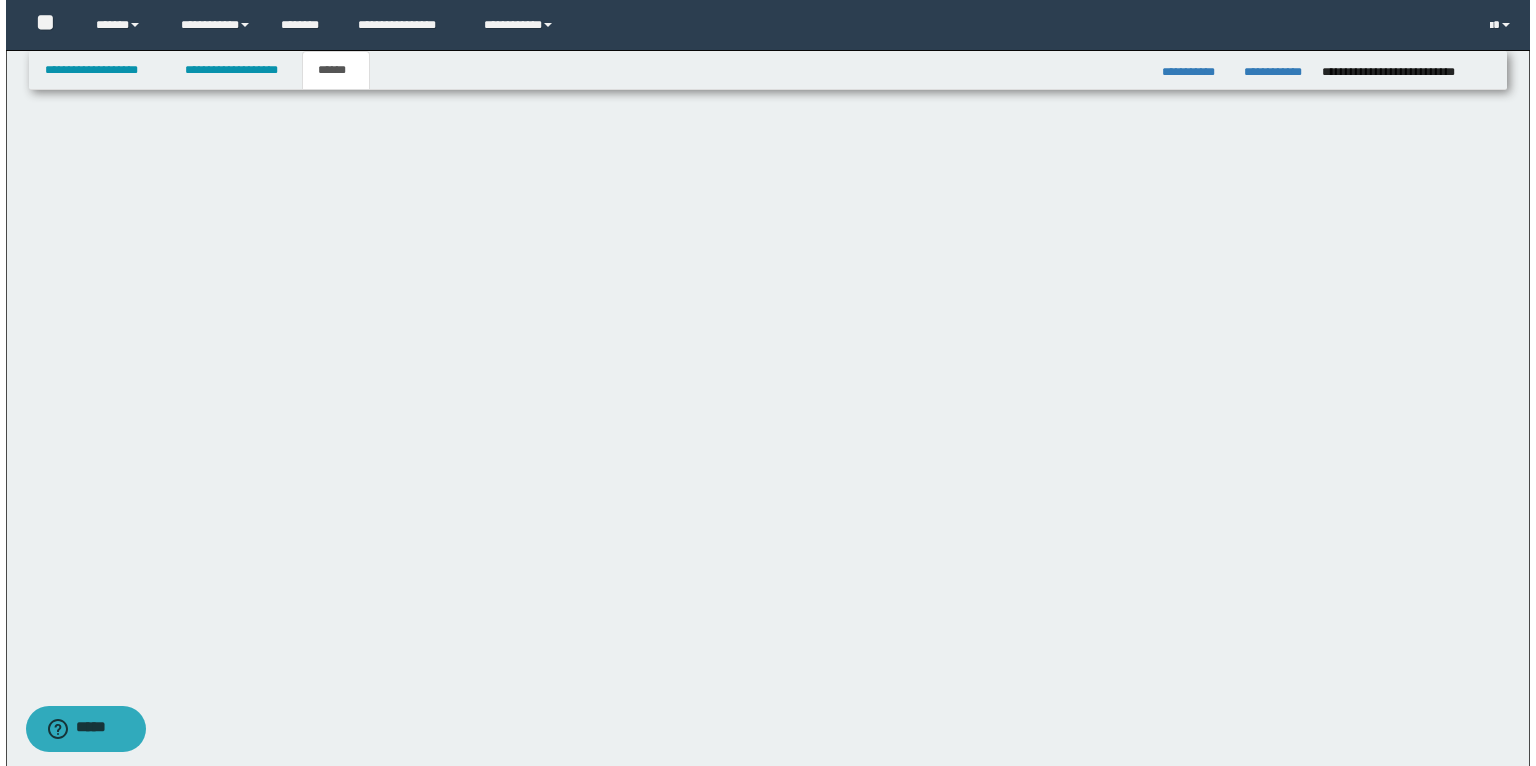 scroll, scrollTop: 0, scrollLeft: 0, axis: both 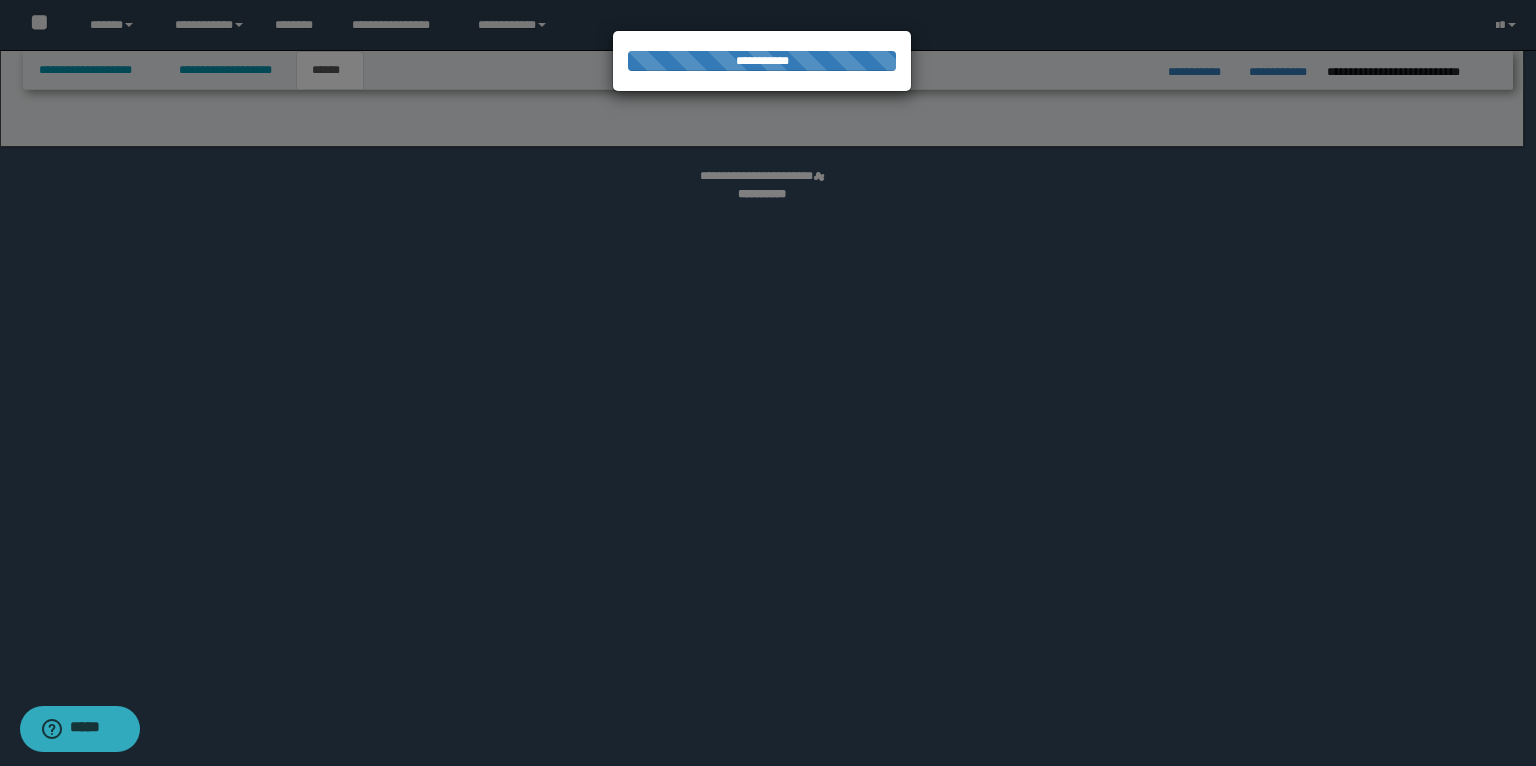 select on "*" 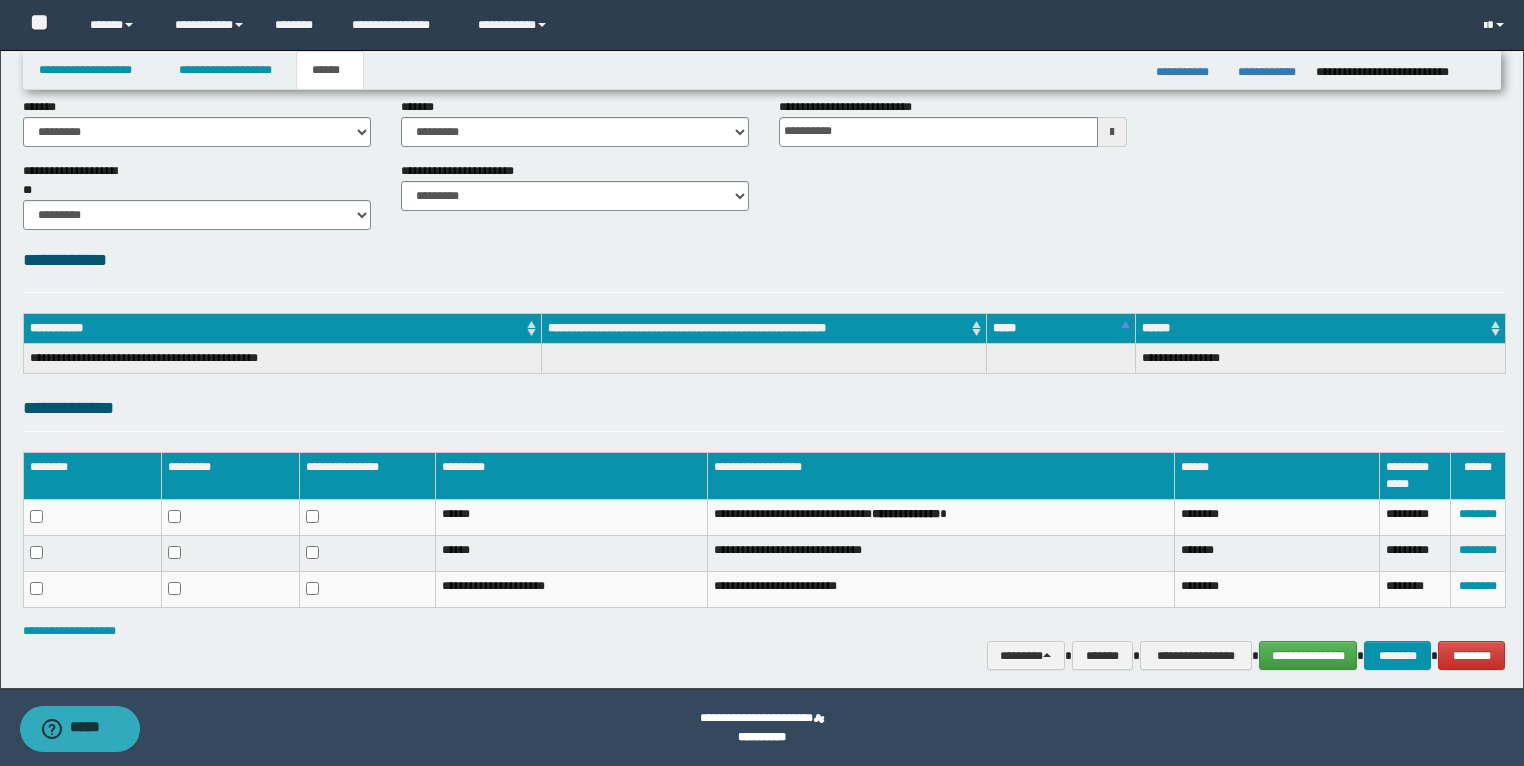 scroll, scrollTop: 98, scrollLeft: 0, axis: vertical 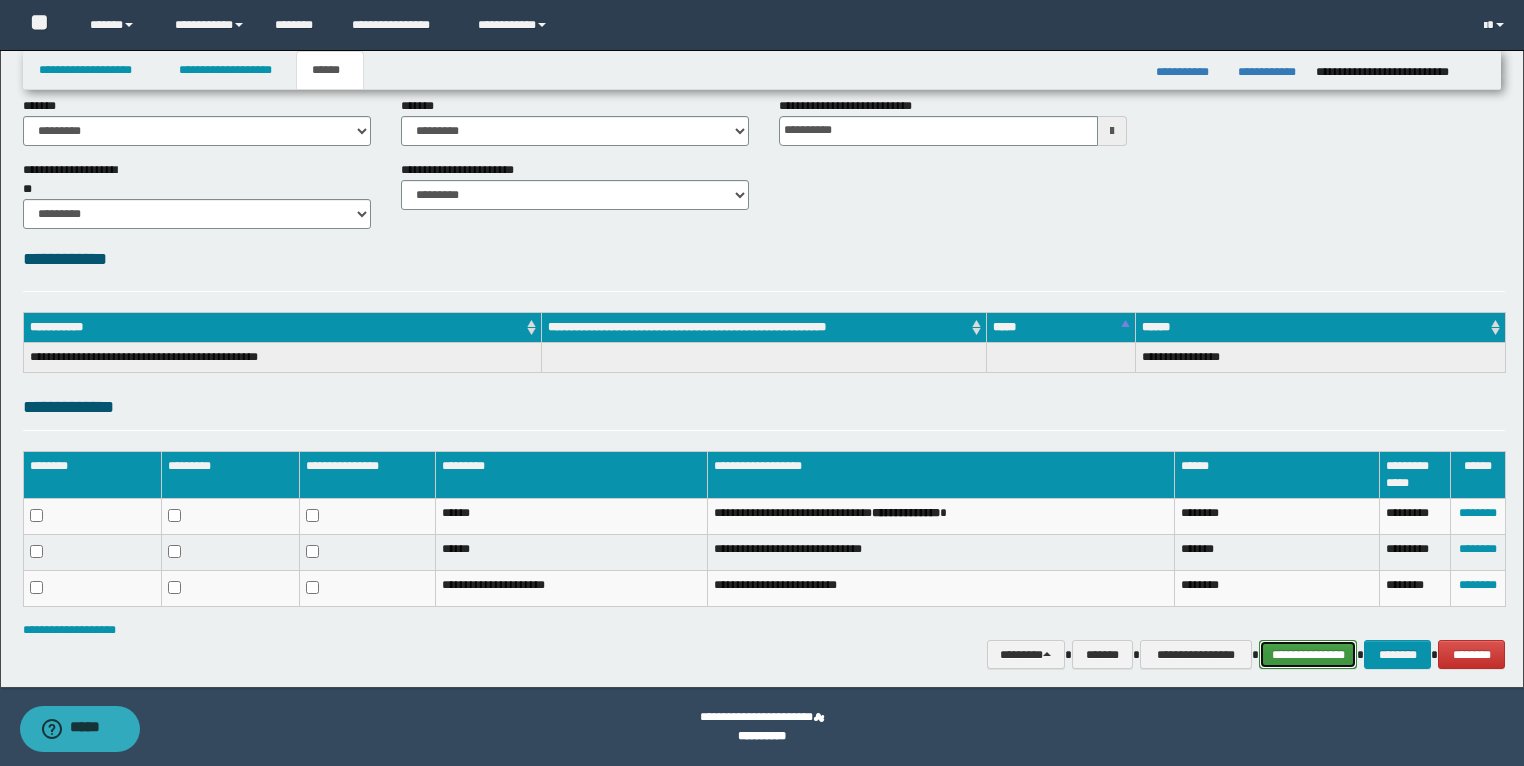 click on "**********" at bounding box center (1308, 655) 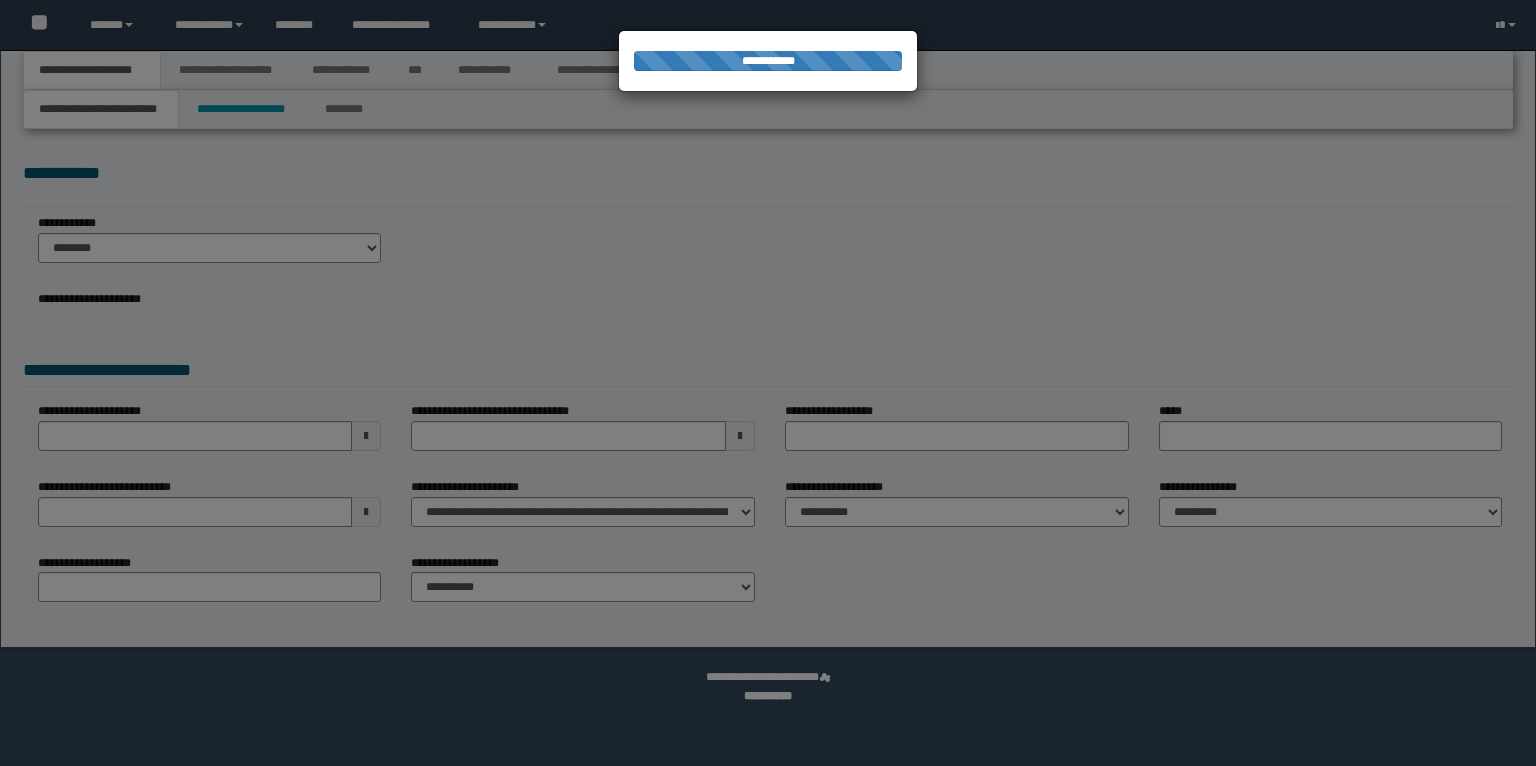 scroll, scrollTop: 0, scrollLeft: 0, axis: both 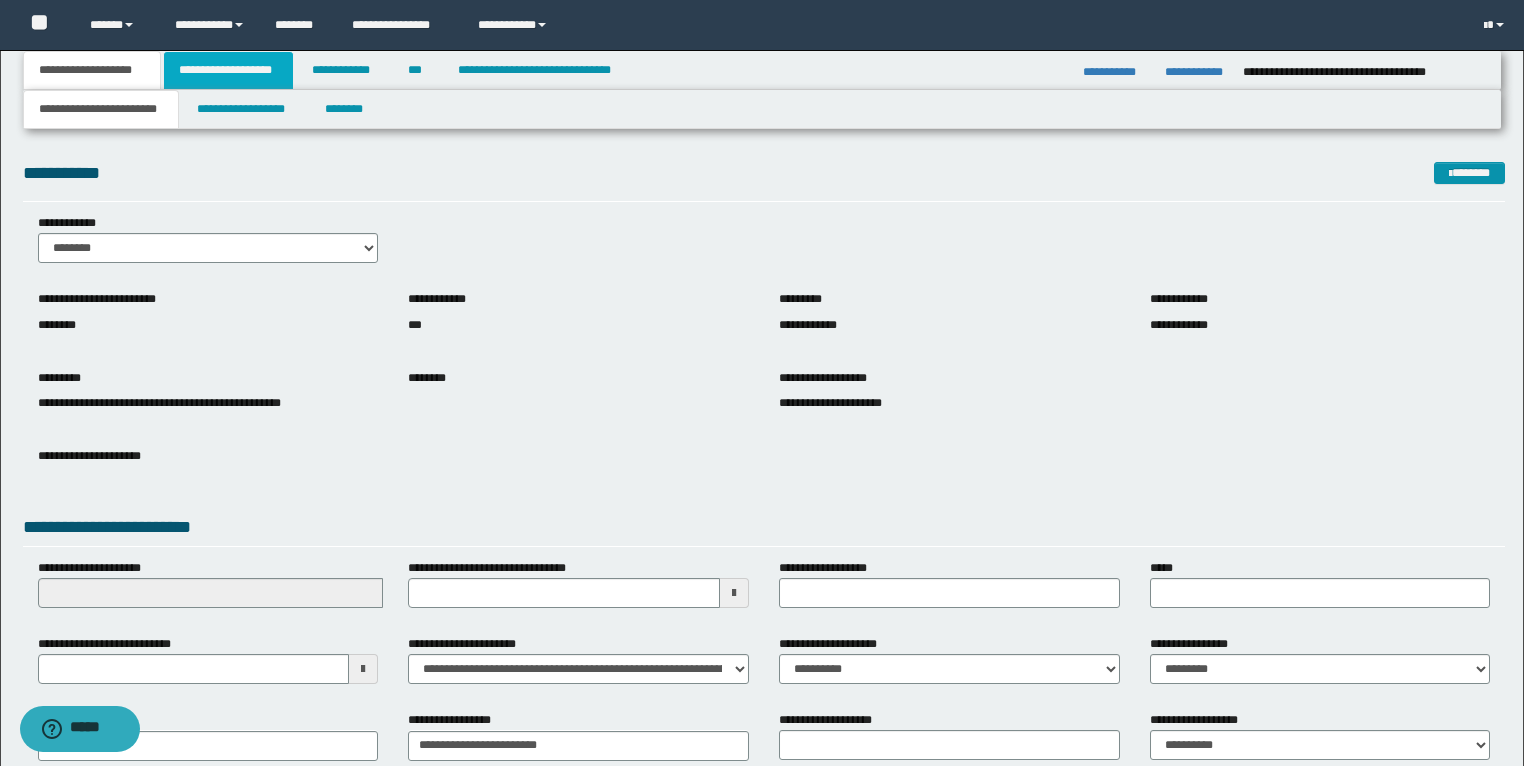 click on "**********" at bounding box center [228, 70] 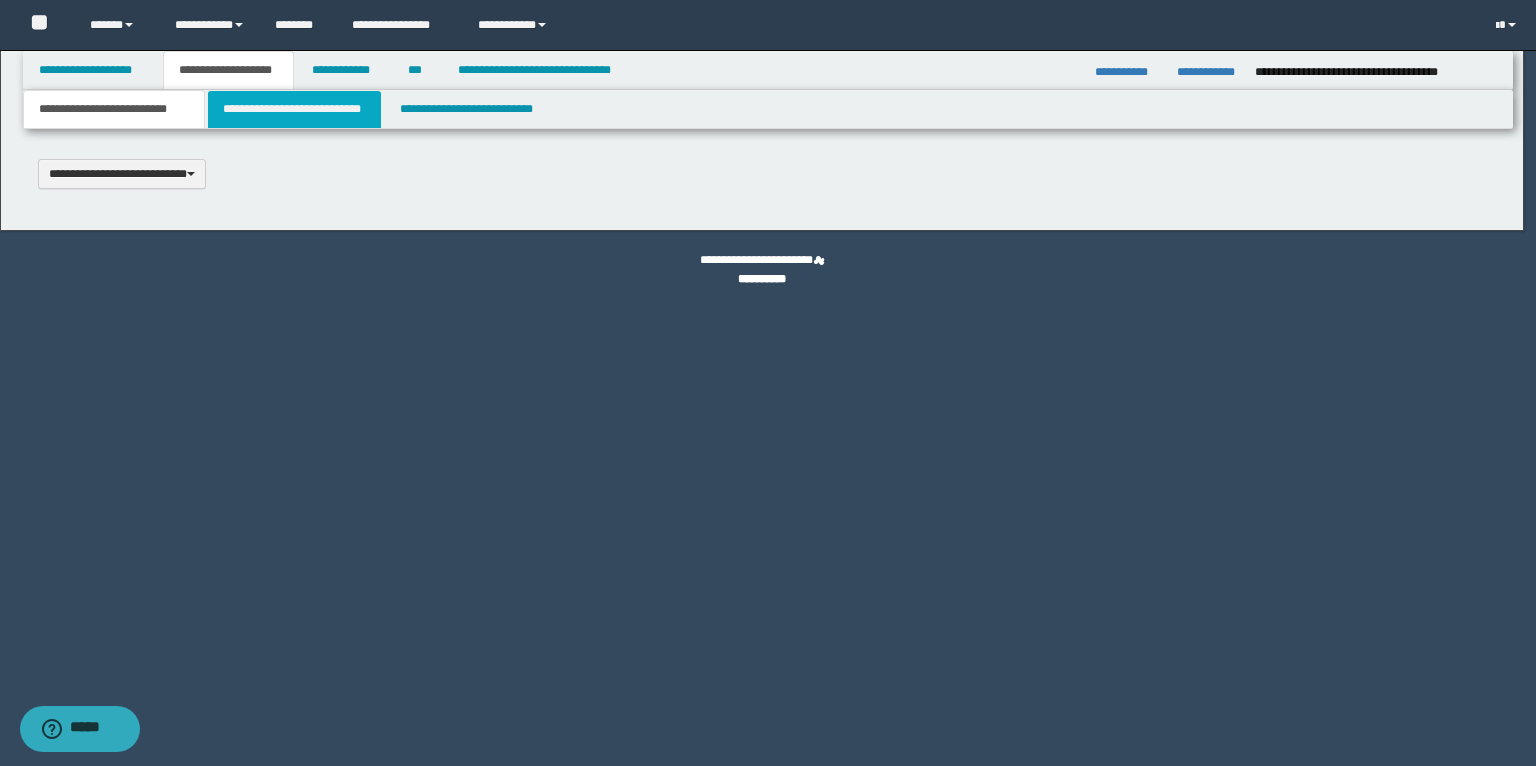 type 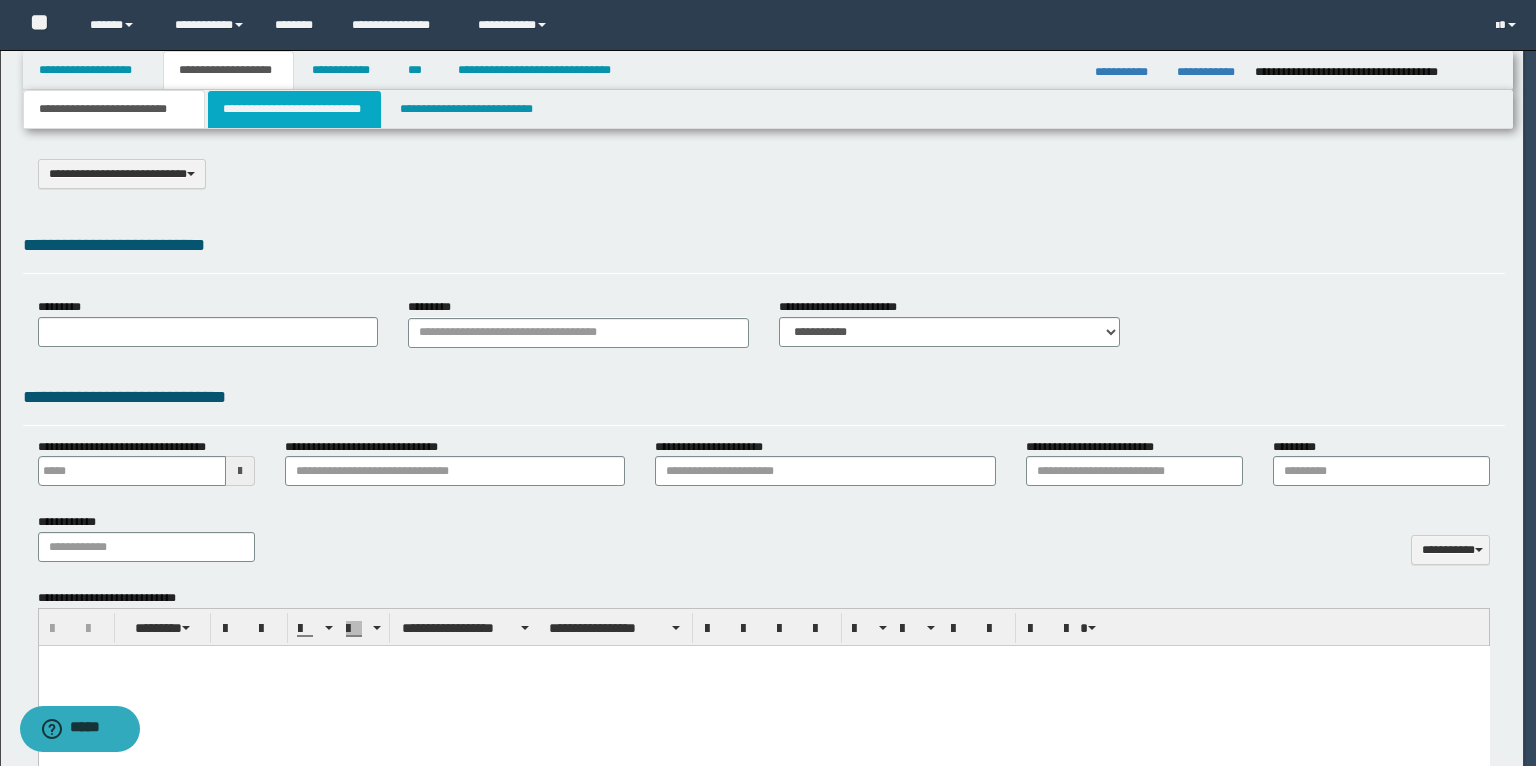 type on "**********" 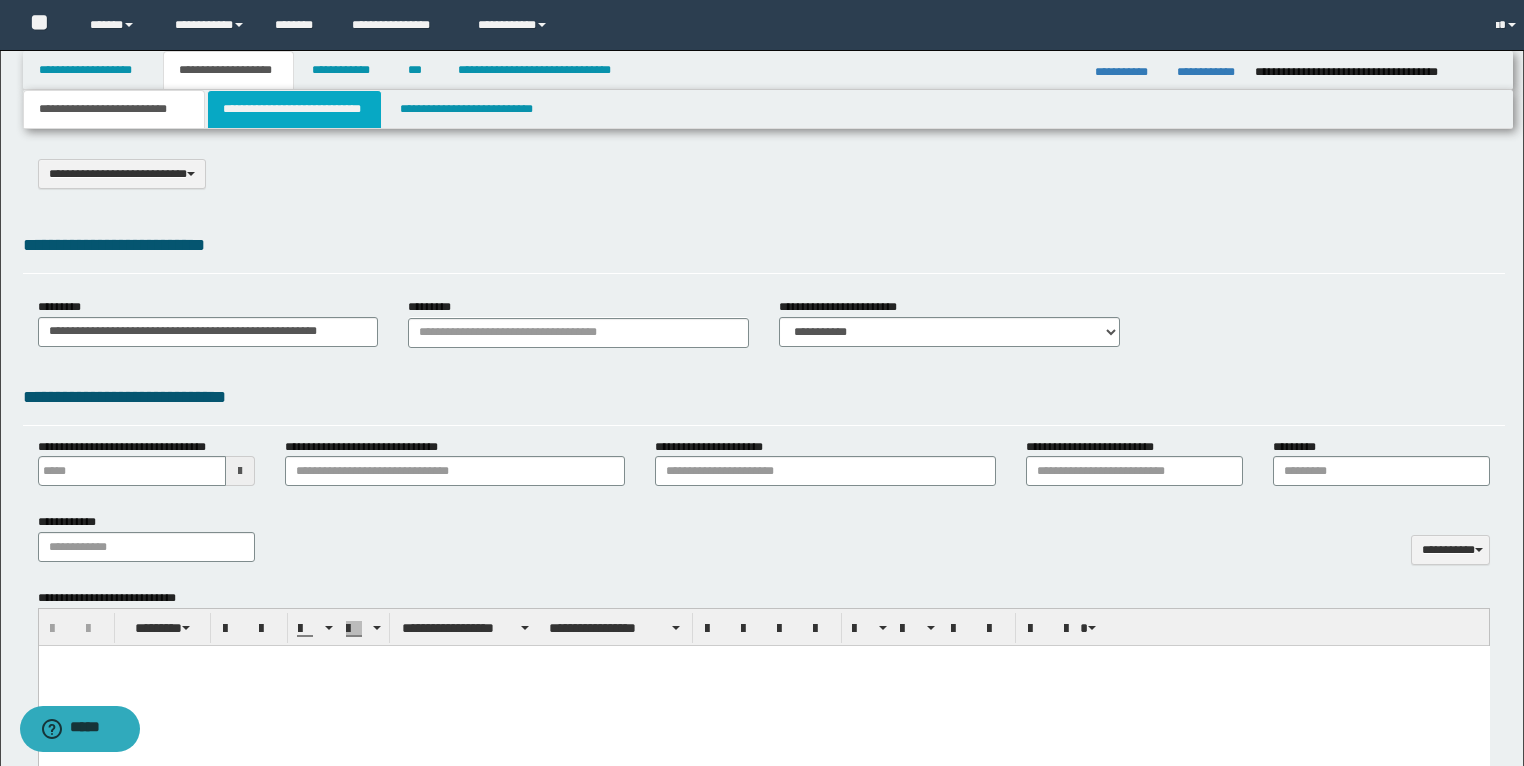 click on "**********" at bounding box center [294, 109] 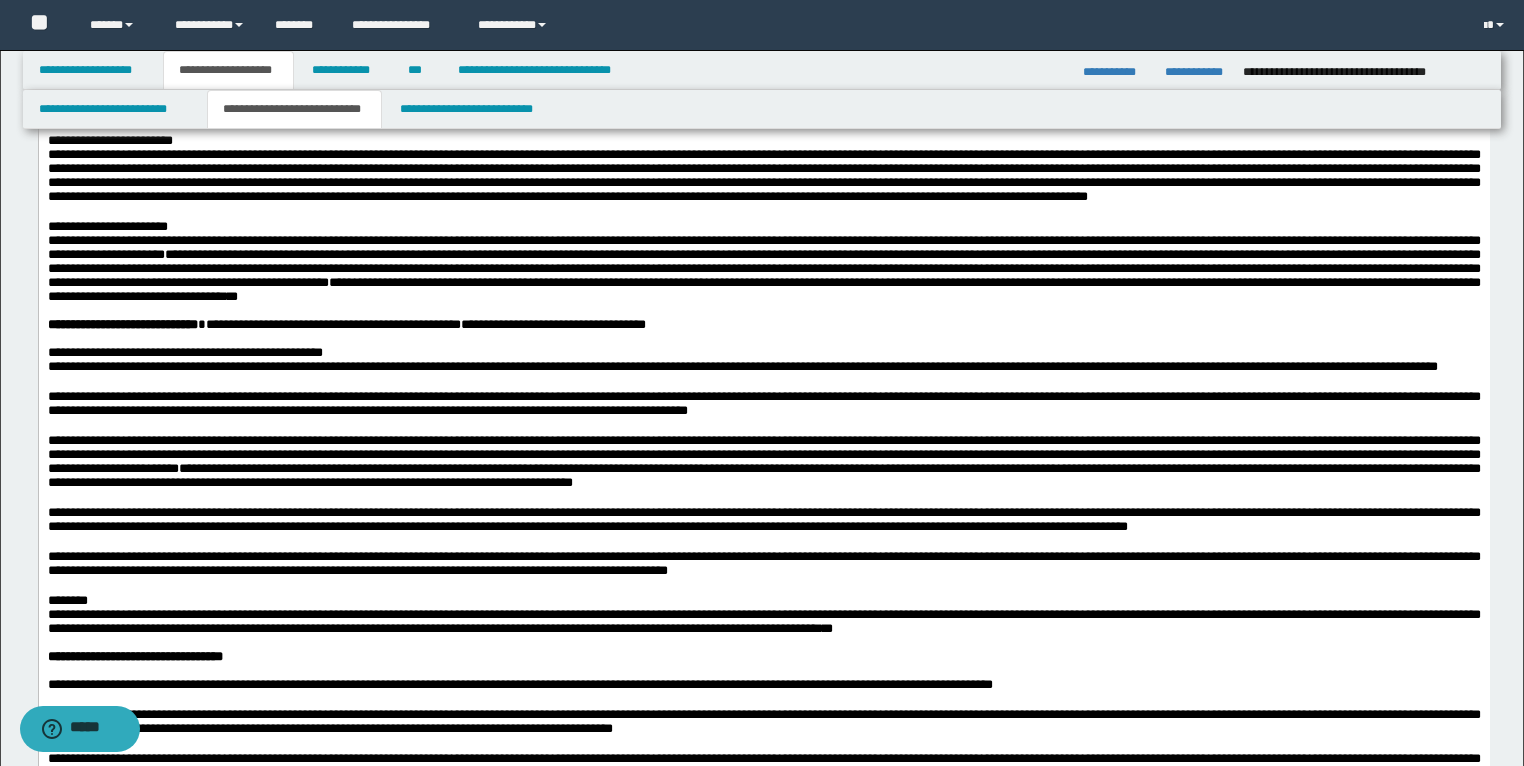 scroll, scrollTop: 880, scrollLeft: 0, axis: vertical 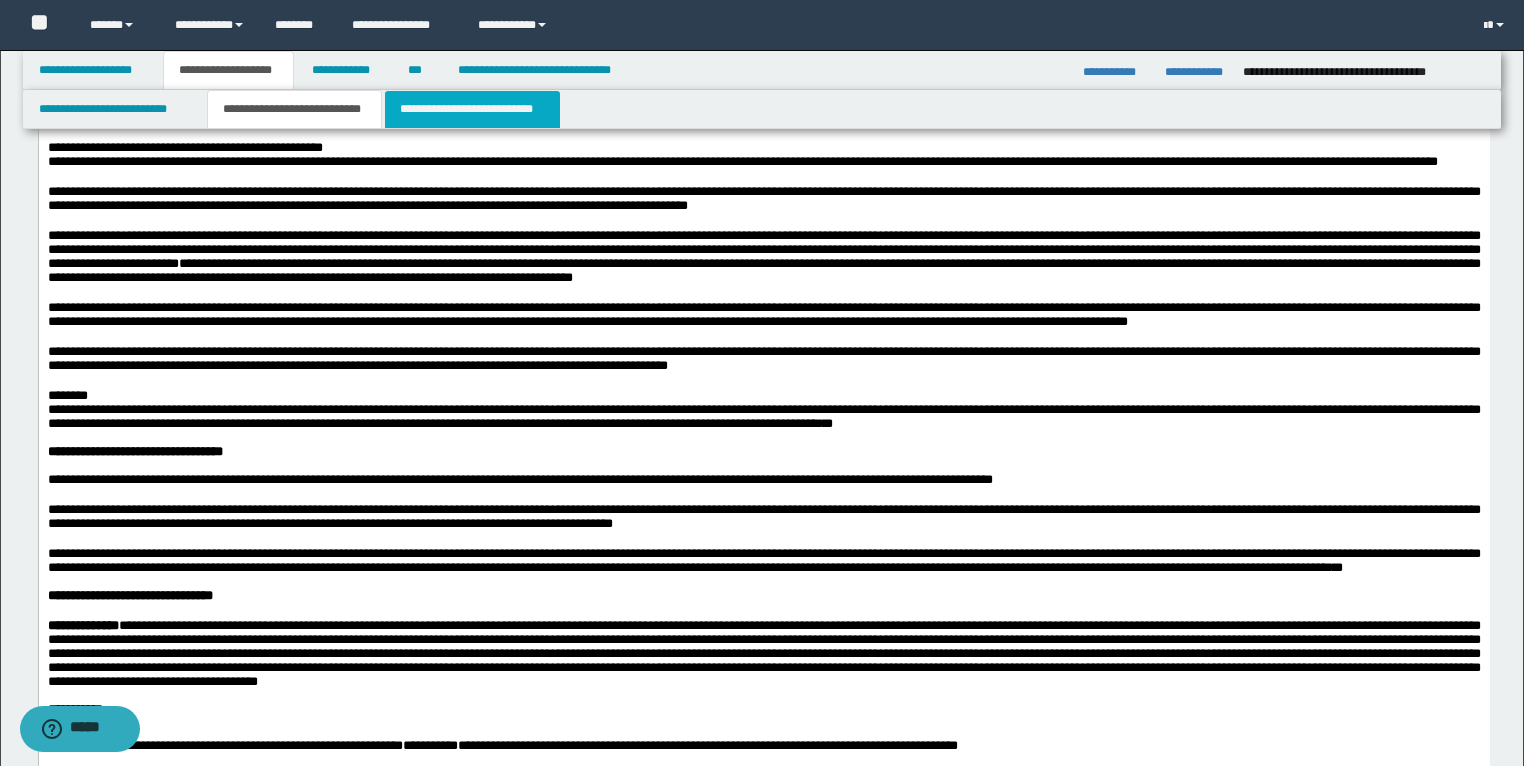 click on "**********" at bounding box center [472, 109] 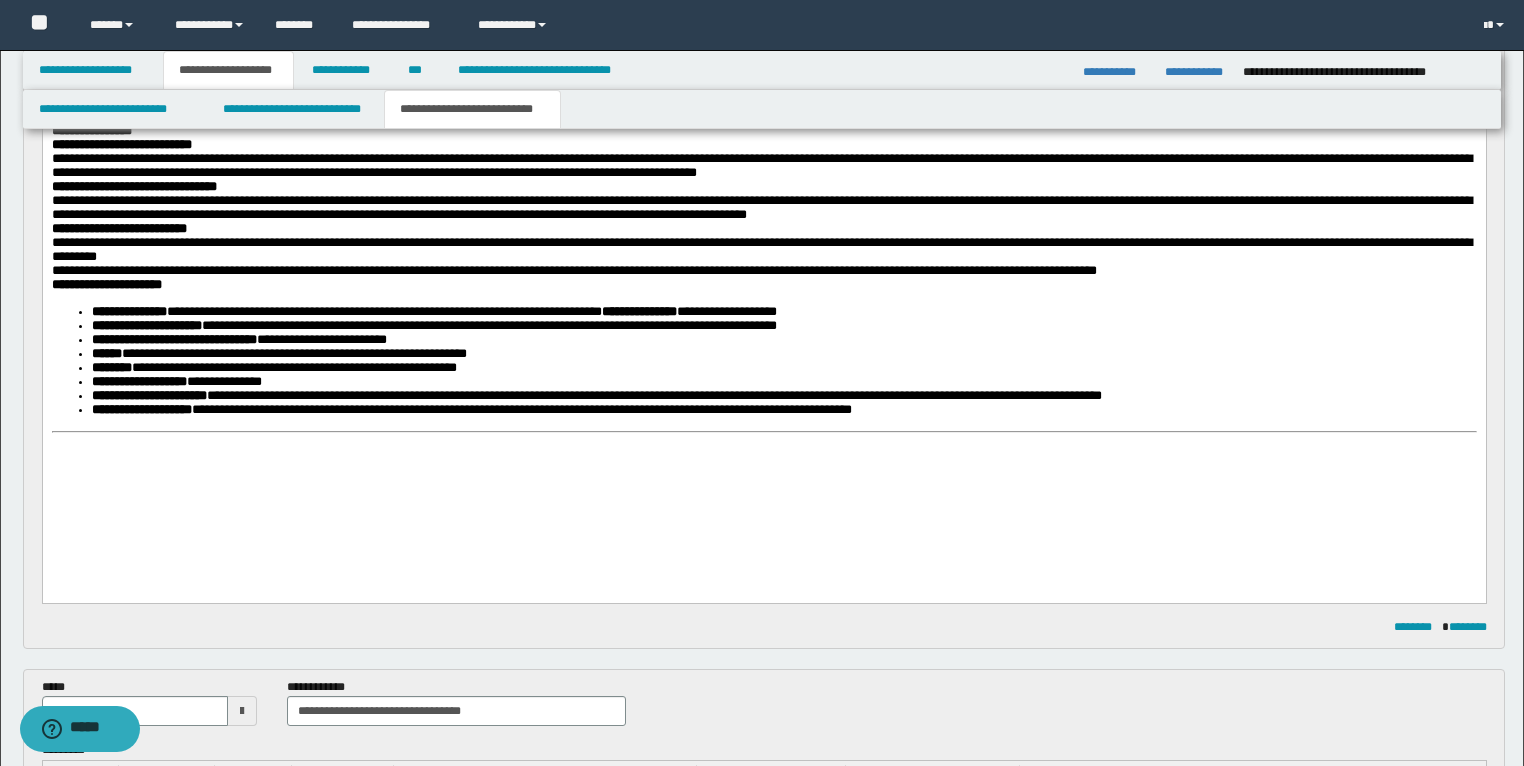 scroll, scrollTop: 240, scrollLeft: 0, axis: vertical 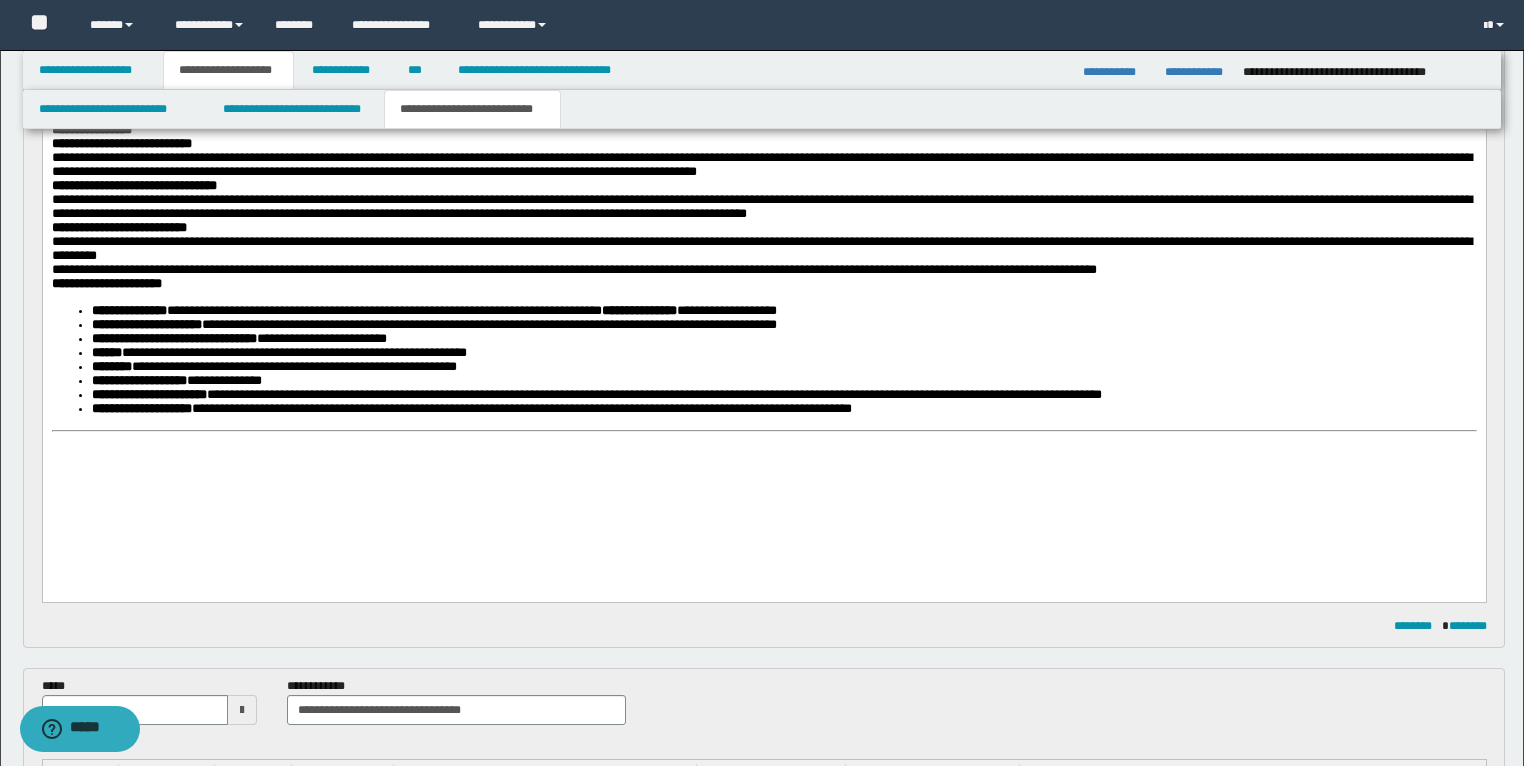 click on "**********" at bounding box center [763, 312] 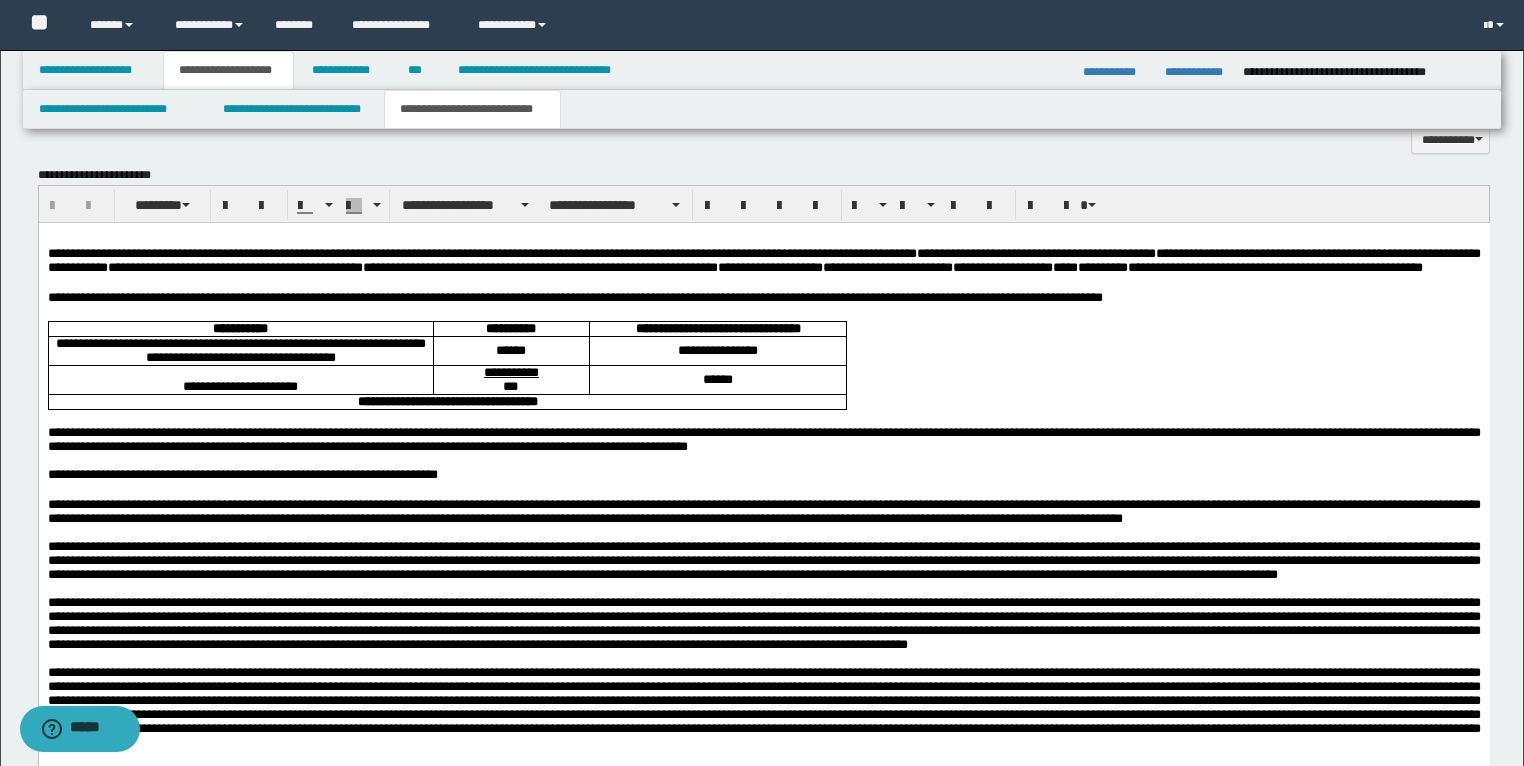 scroll, scrollTop: 1360, scrollLeft: 0, axis: vertical 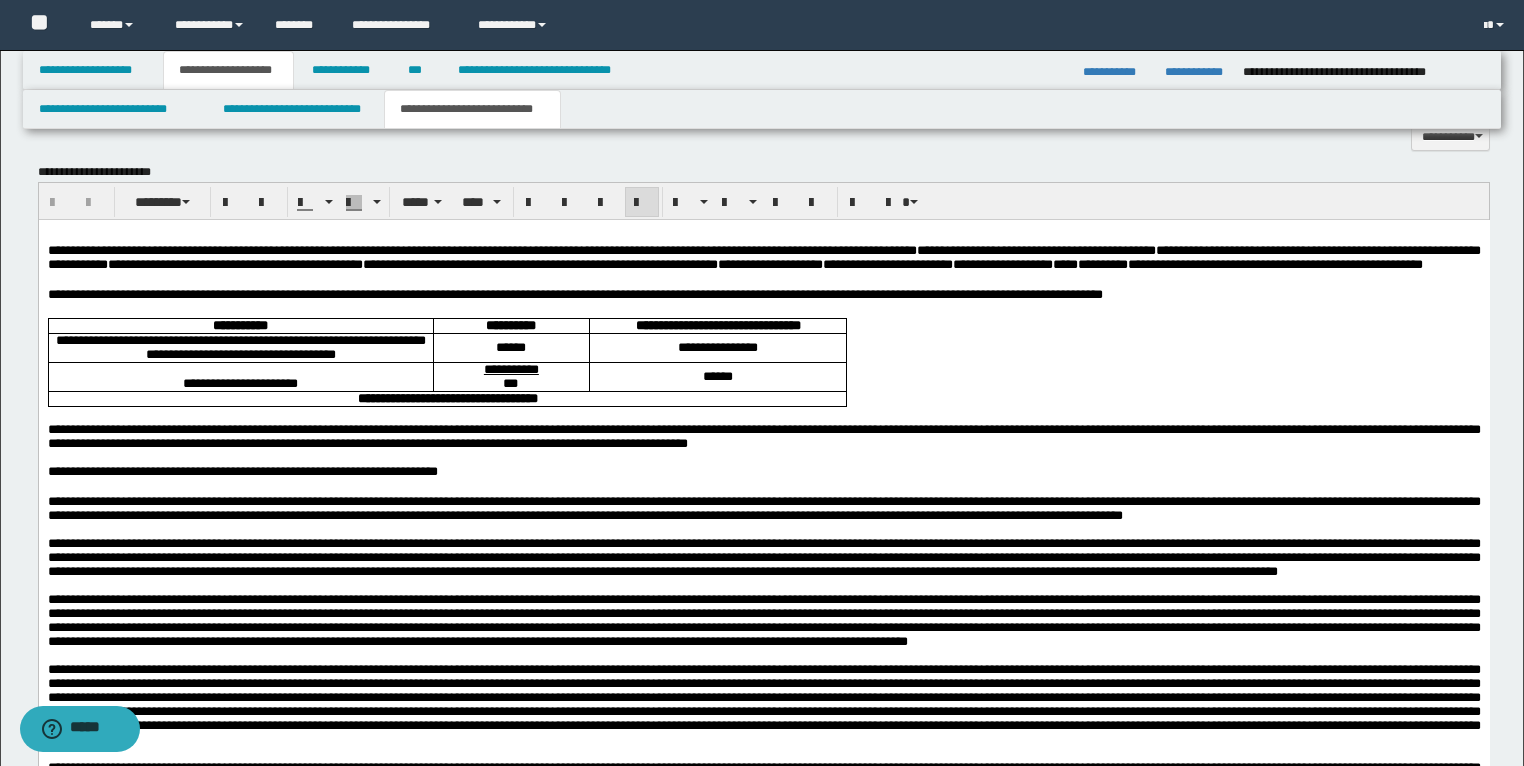 click on "**********" at bounding box center (763, 295) 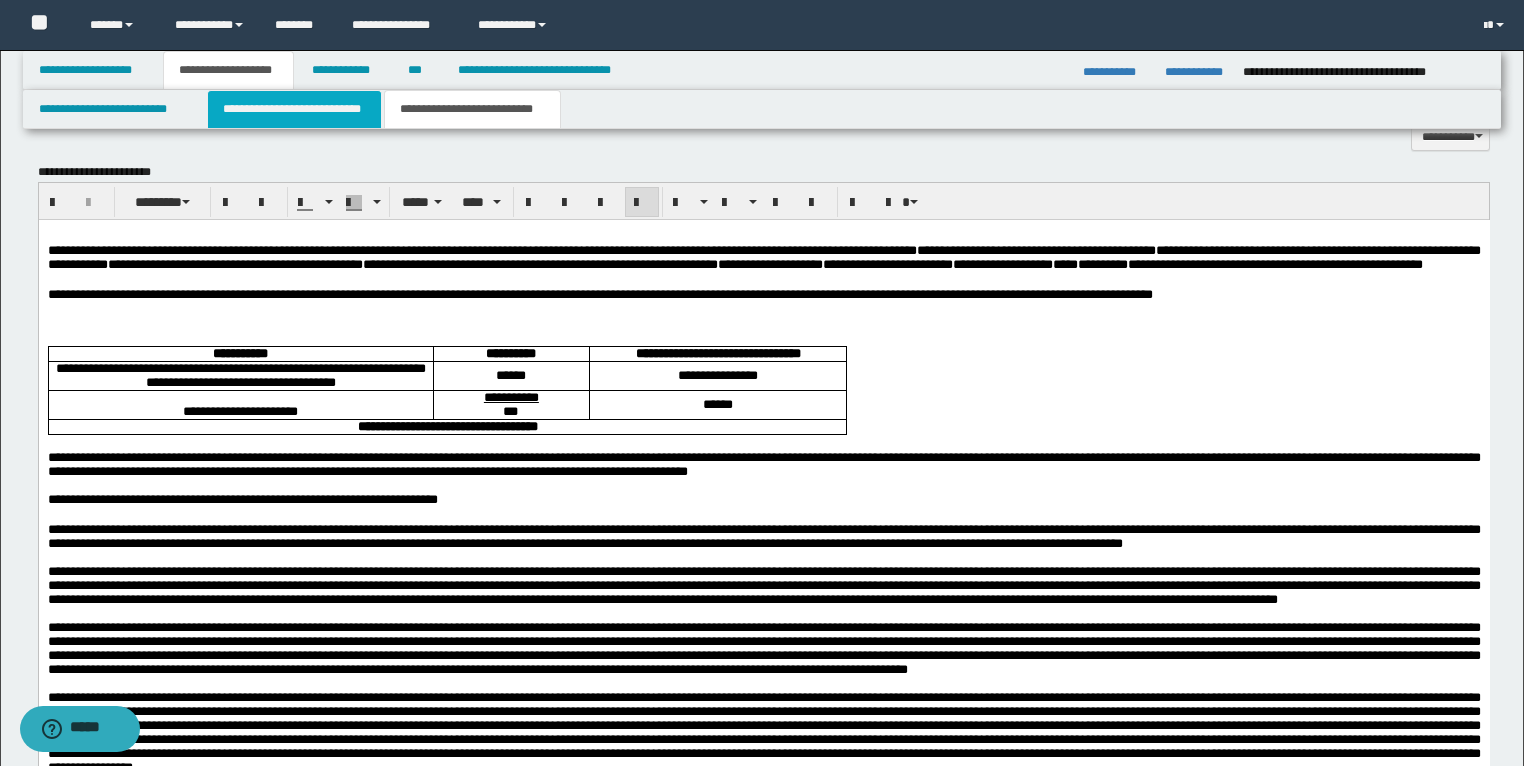 click on "**********" at bounding box center (294, 109) 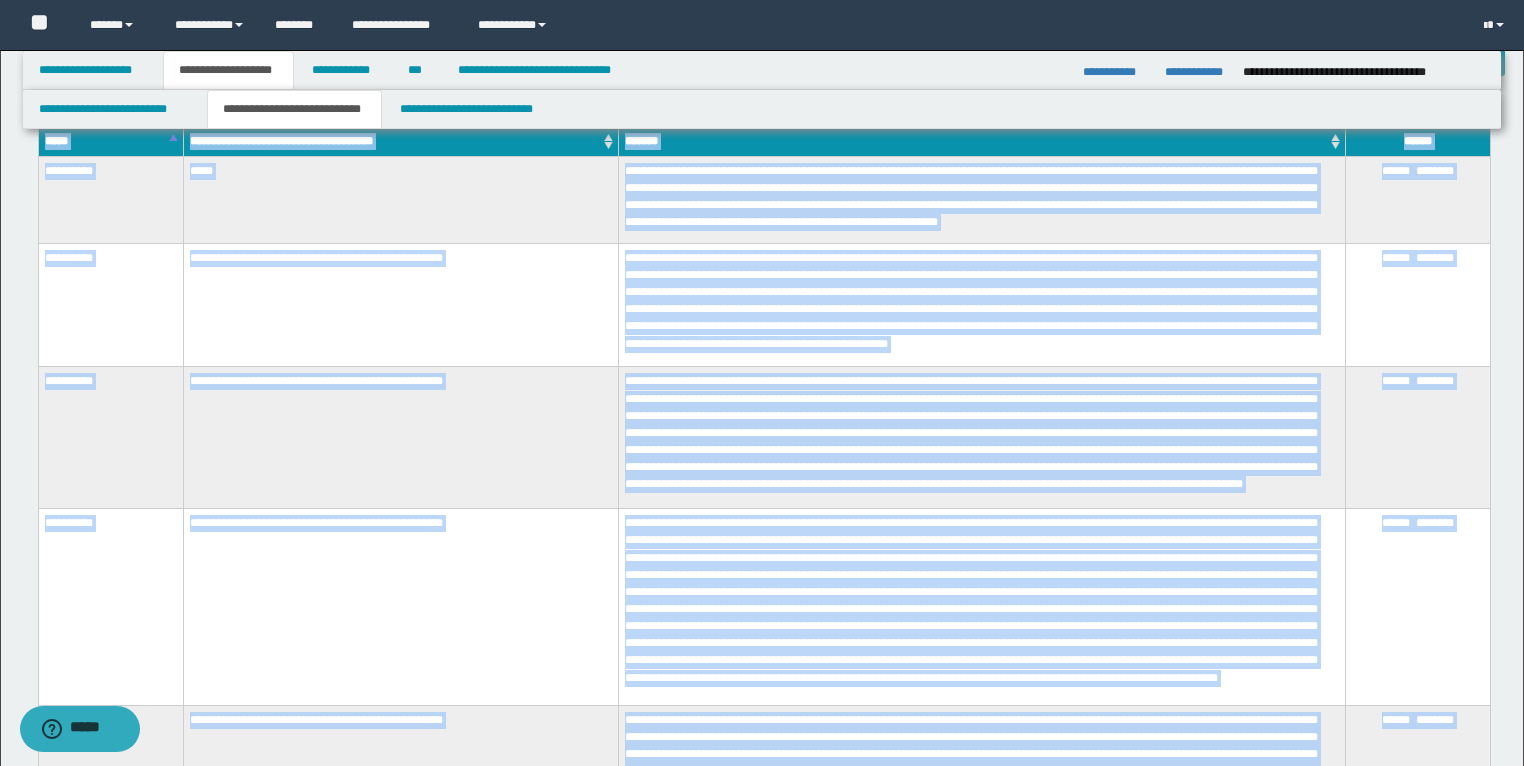 scroll, scrollTop: 6, scrollLeft: 0, axis: vertical 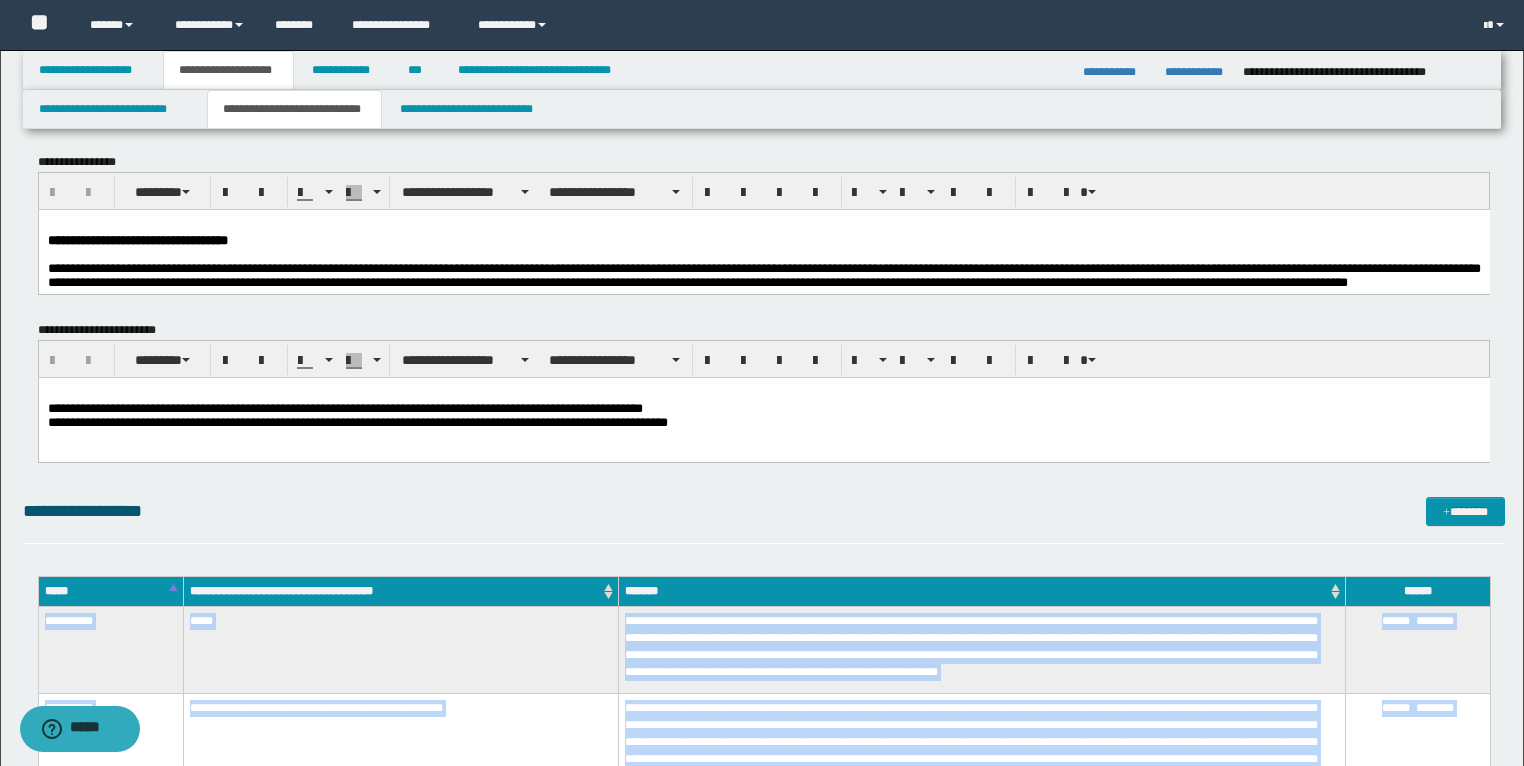 drag, startPoint x: 753, startPoint y: 560, endPoint x: 68, endPoint y: 624, distance: 687.9833 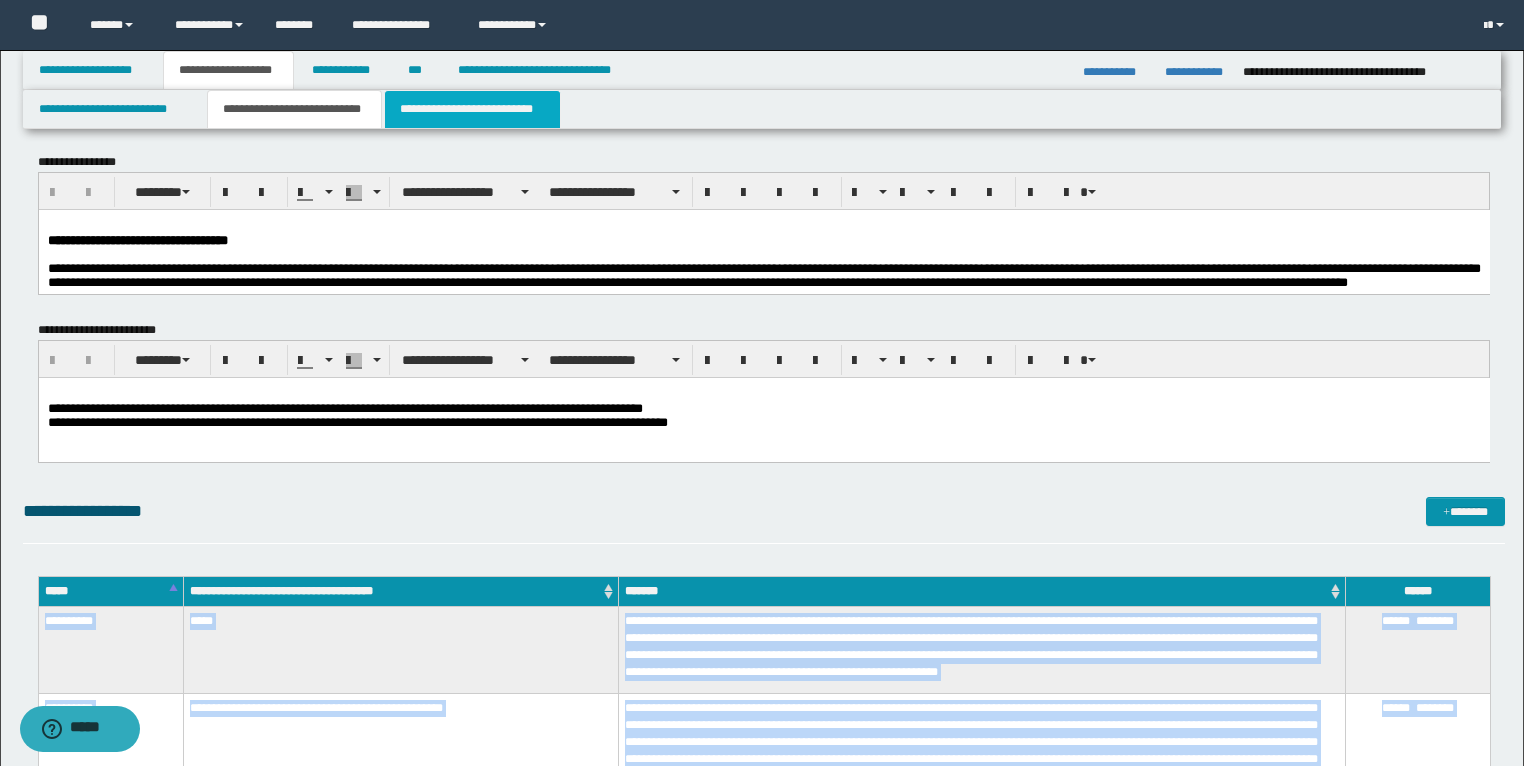 click on "**********" at bounding box center [472, 109] 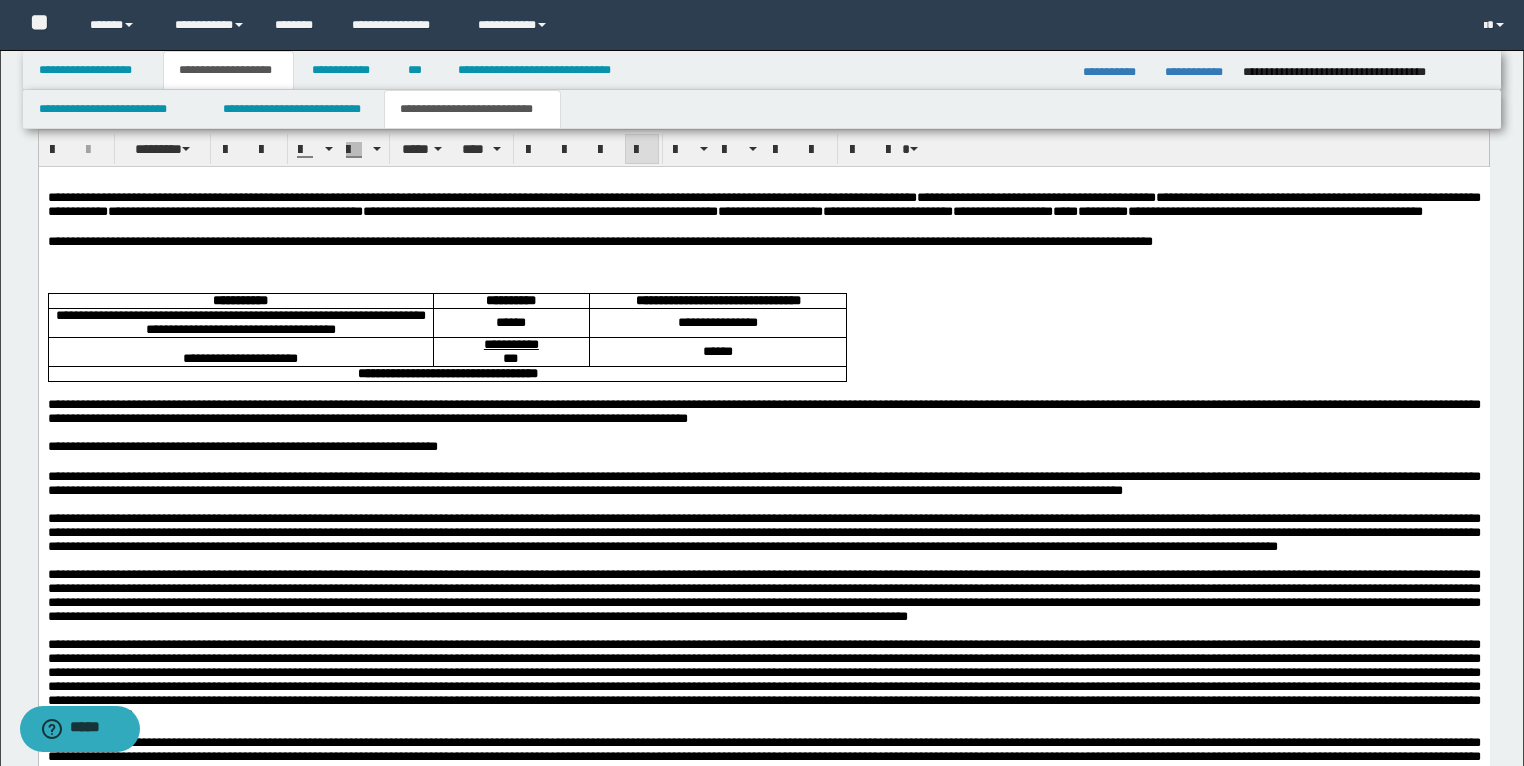 scroll, scrollTop: 1446, scrollLeft: 0, axis: vertical 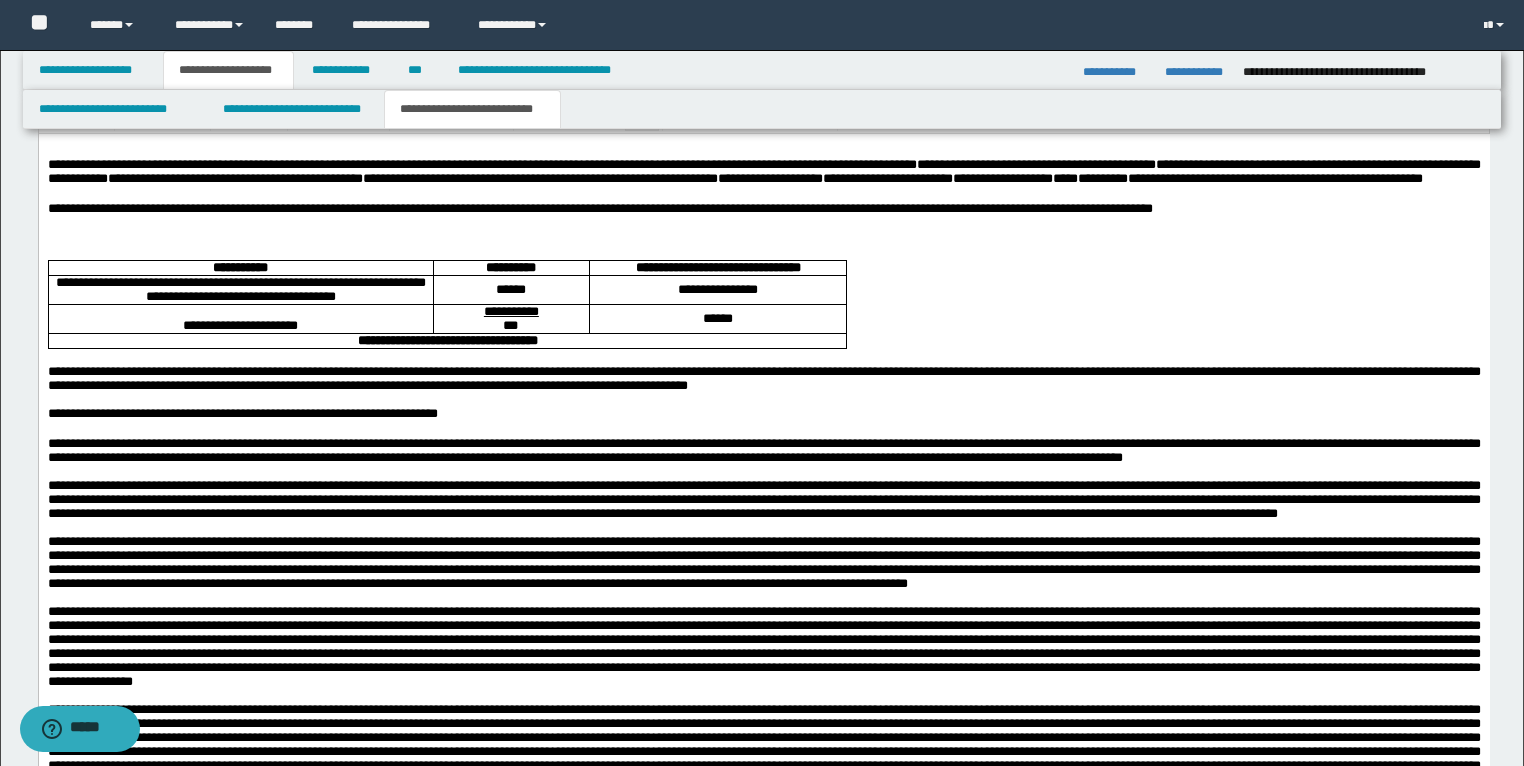 click at bounding box center (763, 237) 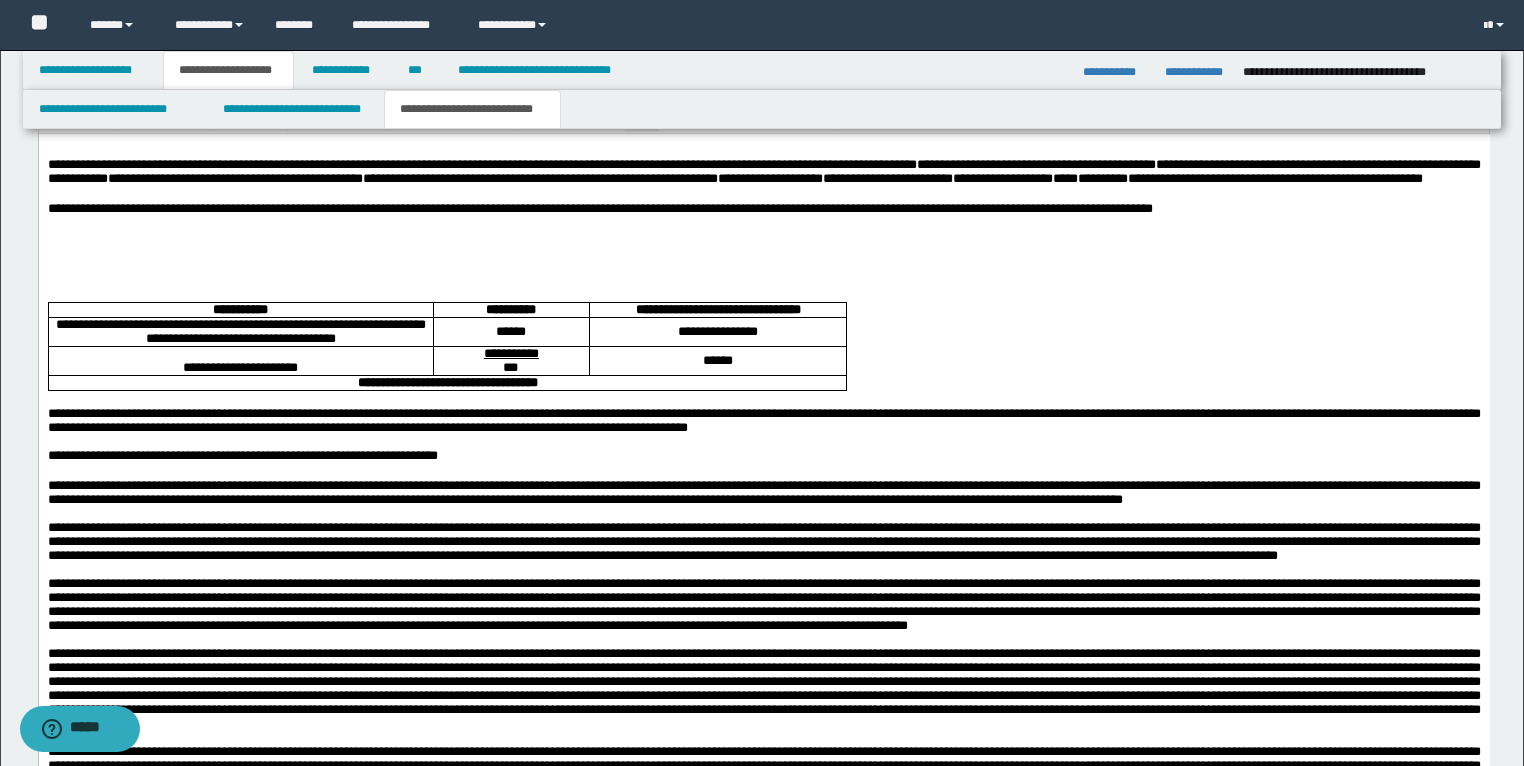 click at bounding box center (763, 237) 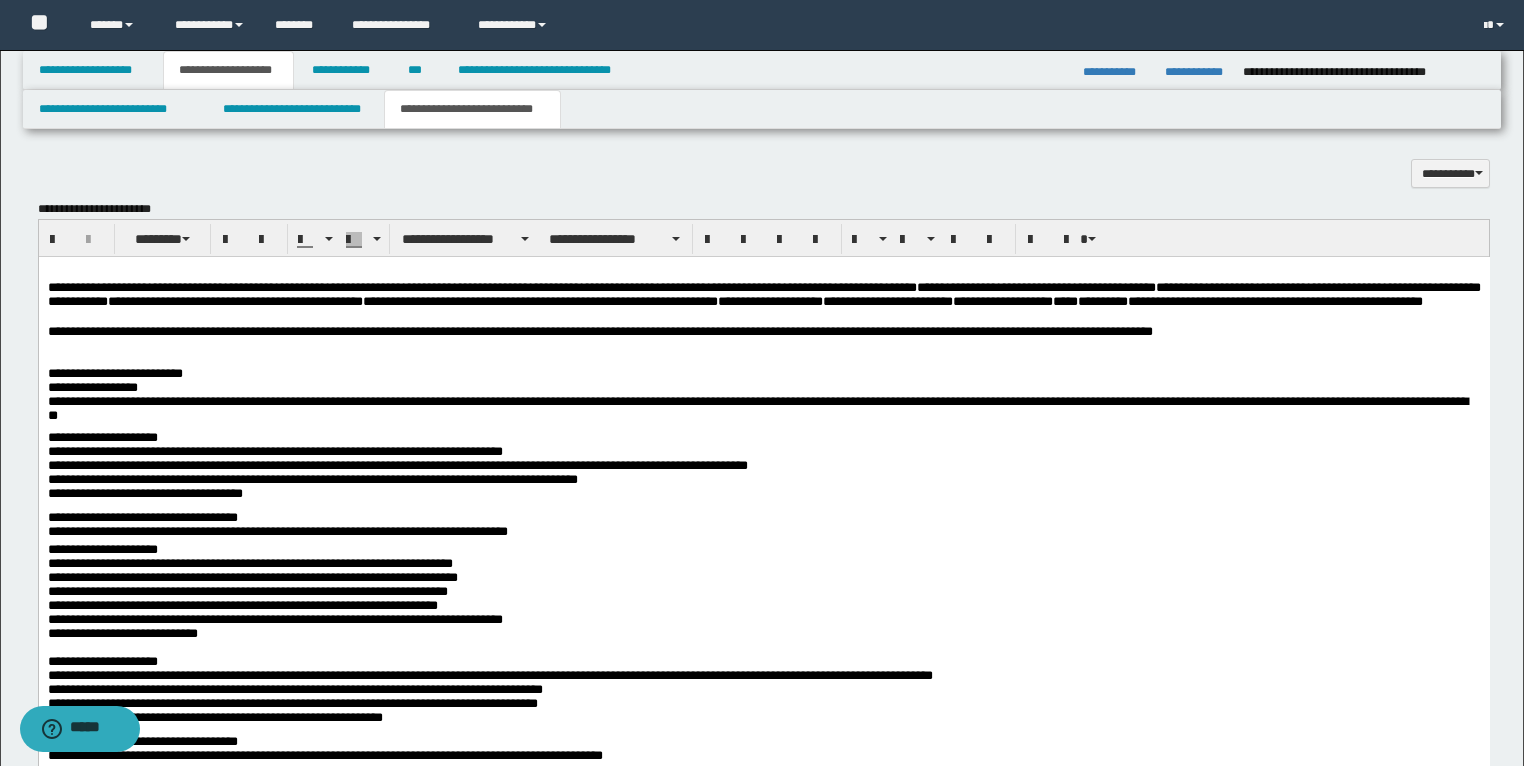 scroll, scrollTop: 1126, scrollLeft: 0, axis: vertical 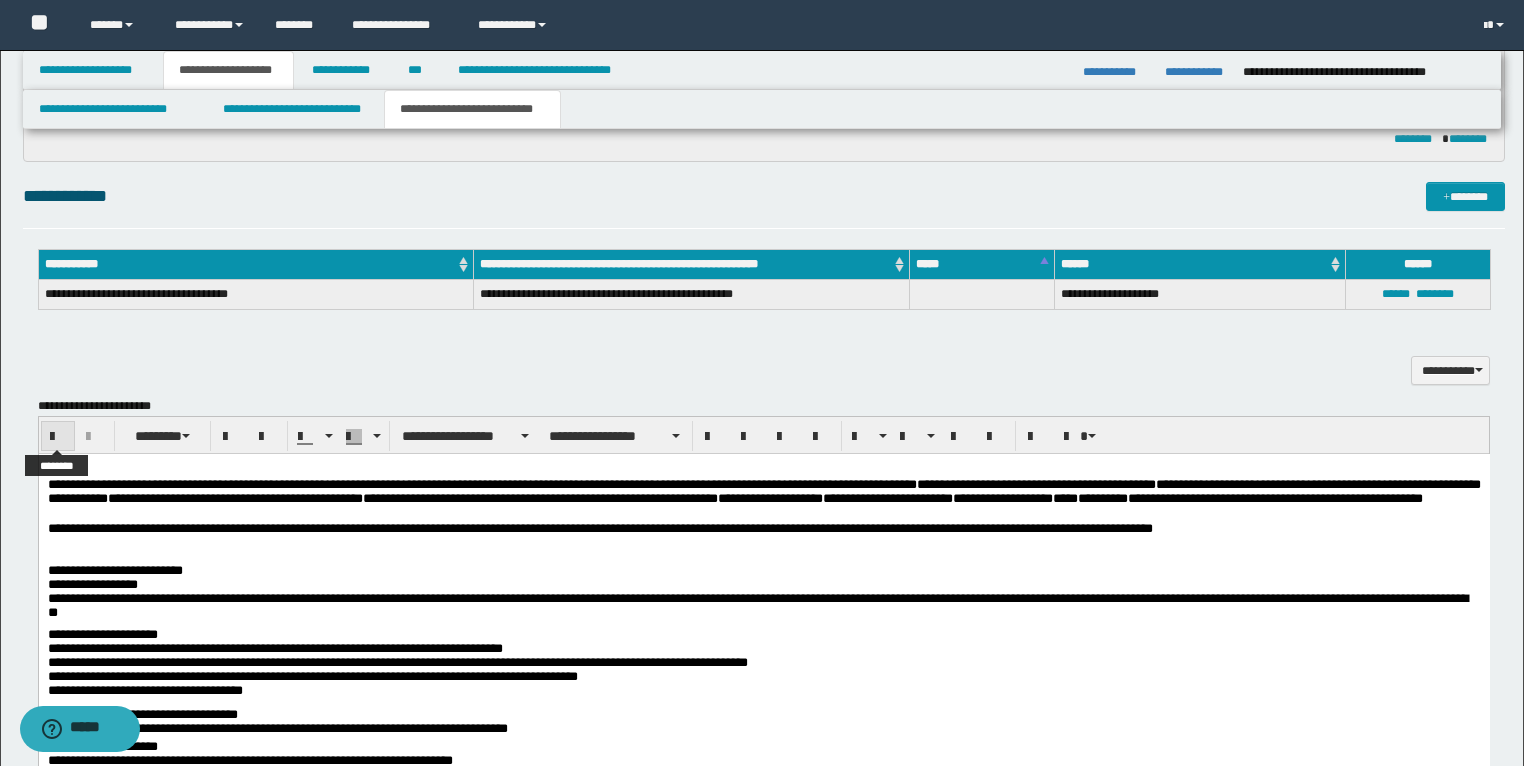 click at bounding box center (58, 437) 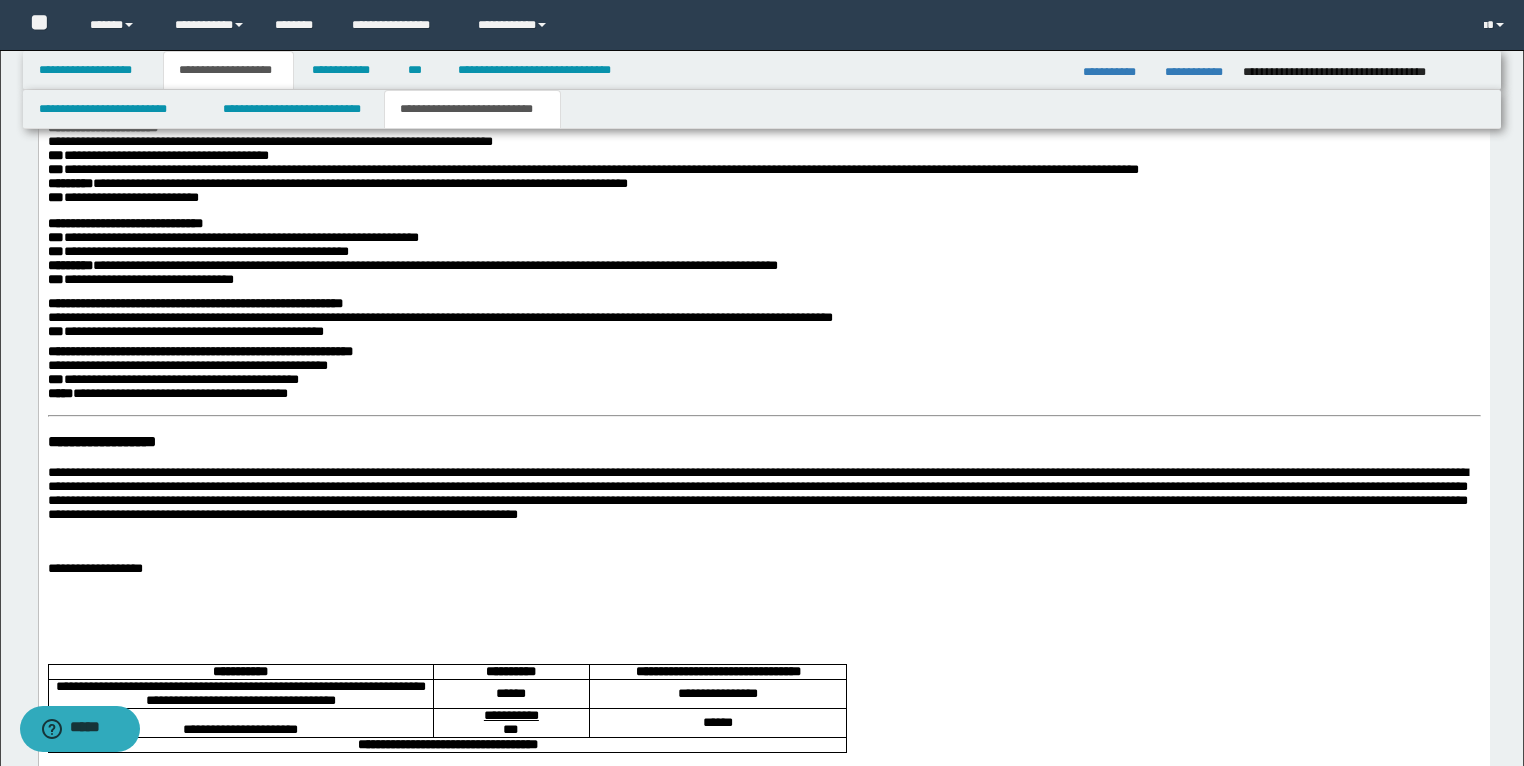 scroll, scrollTop: 2006, scrollLeft: 0, axis: vertical 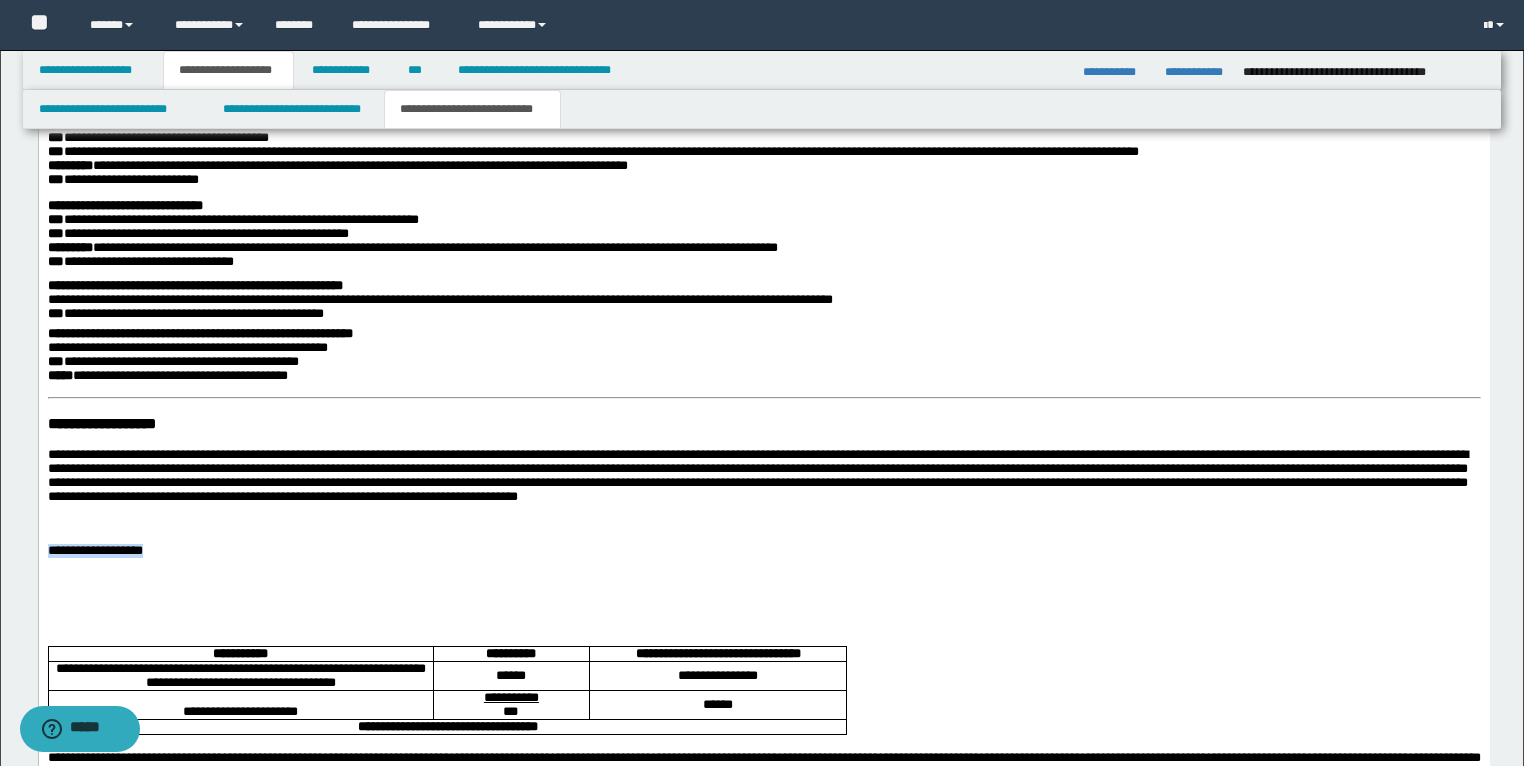 drag, startPoint x: 214, startPoint y: 578, endPoint x: 66, endPoint y: 145, distance: 457.5948 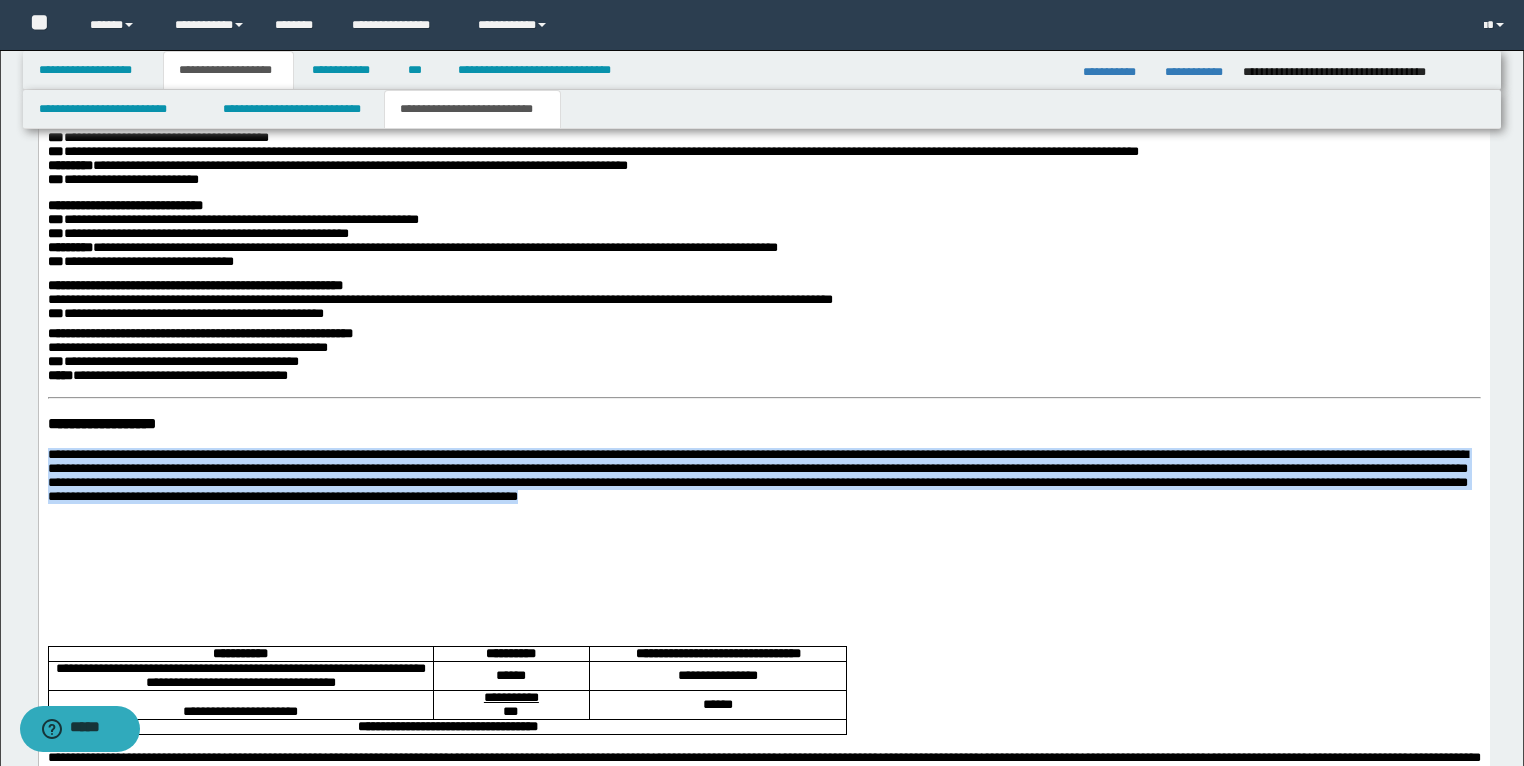 drag, startPoint x: 899, startPoint y: 525, endPoint x: 4, endPoint y: 483, distance: 895.9849 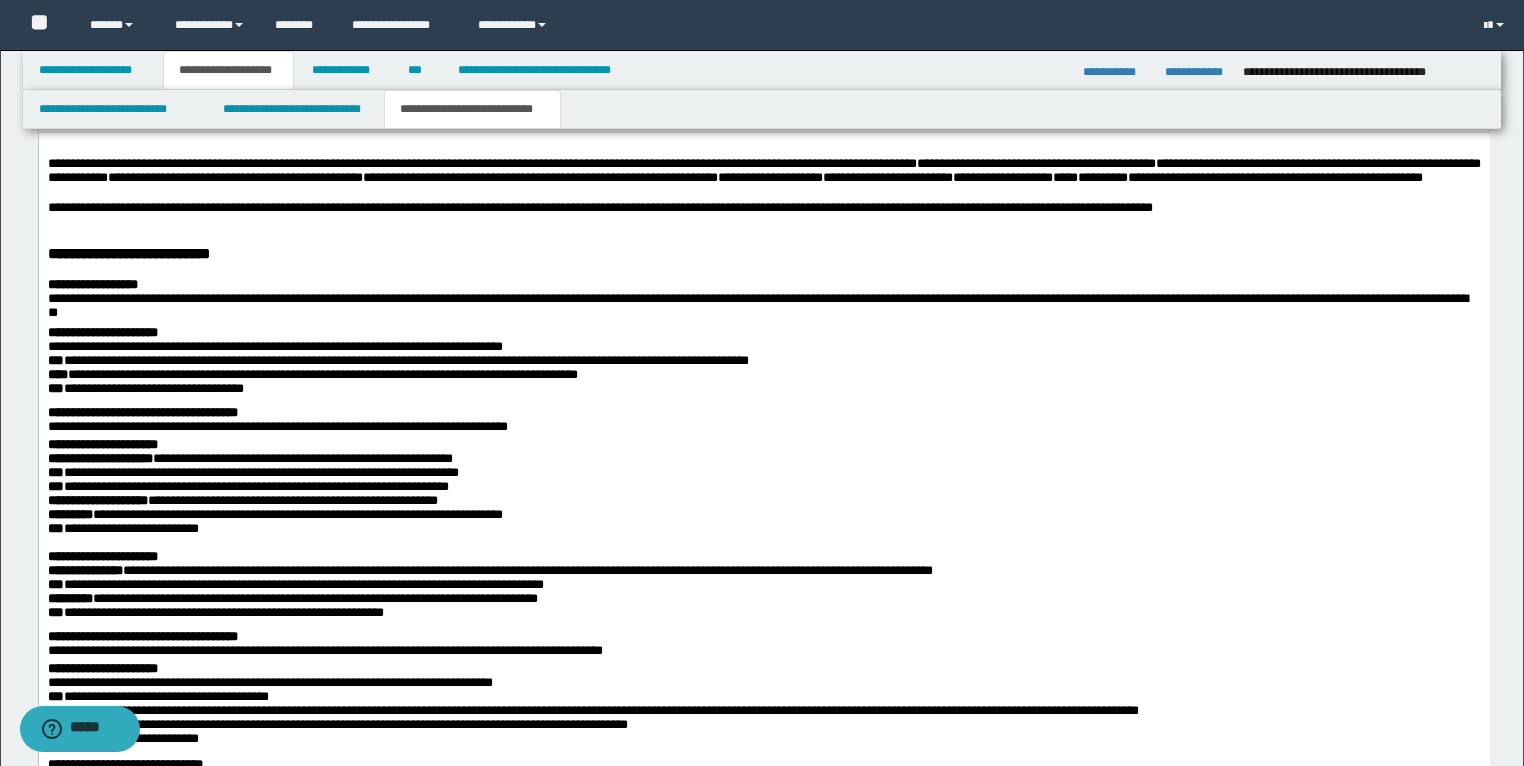 scroll, scrollTop: 1446, scrollLeft: 0, axis: vertical 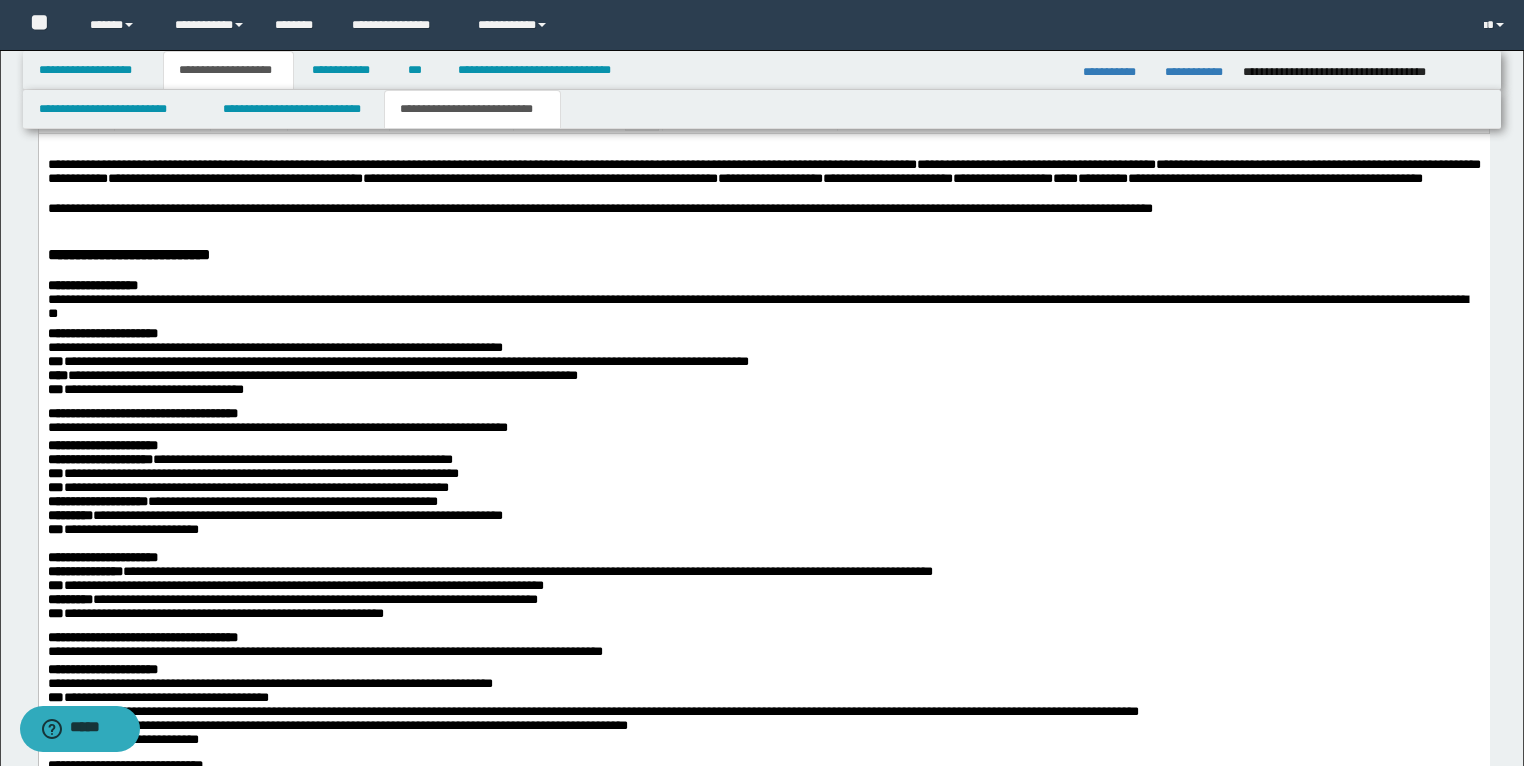 click on "**********" at bounding box center (763, 209) 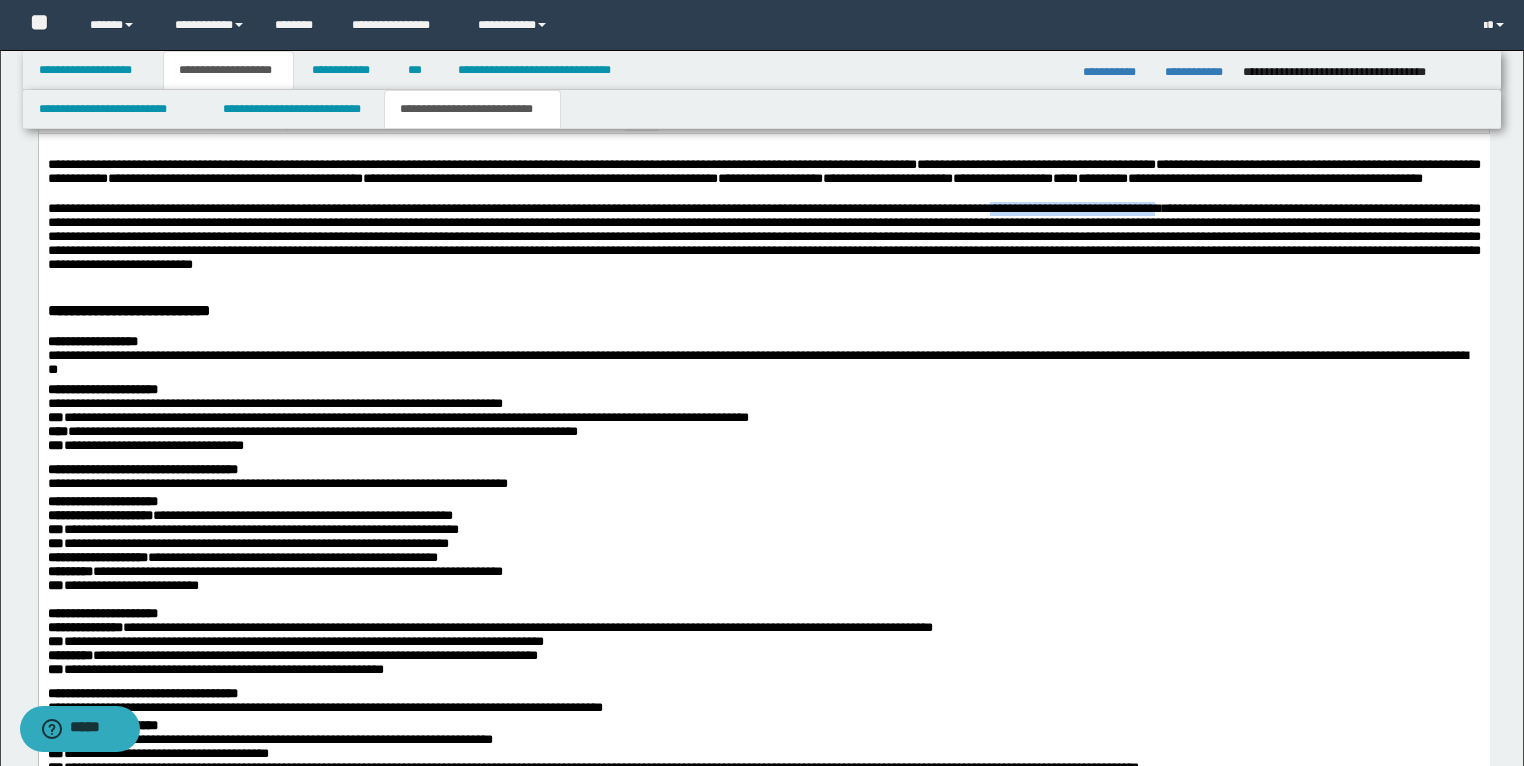 drag, startPoint x: 1419, startPoint y: 229, endPoint x: 1146, endPoint y: 225, distance: 273.0293 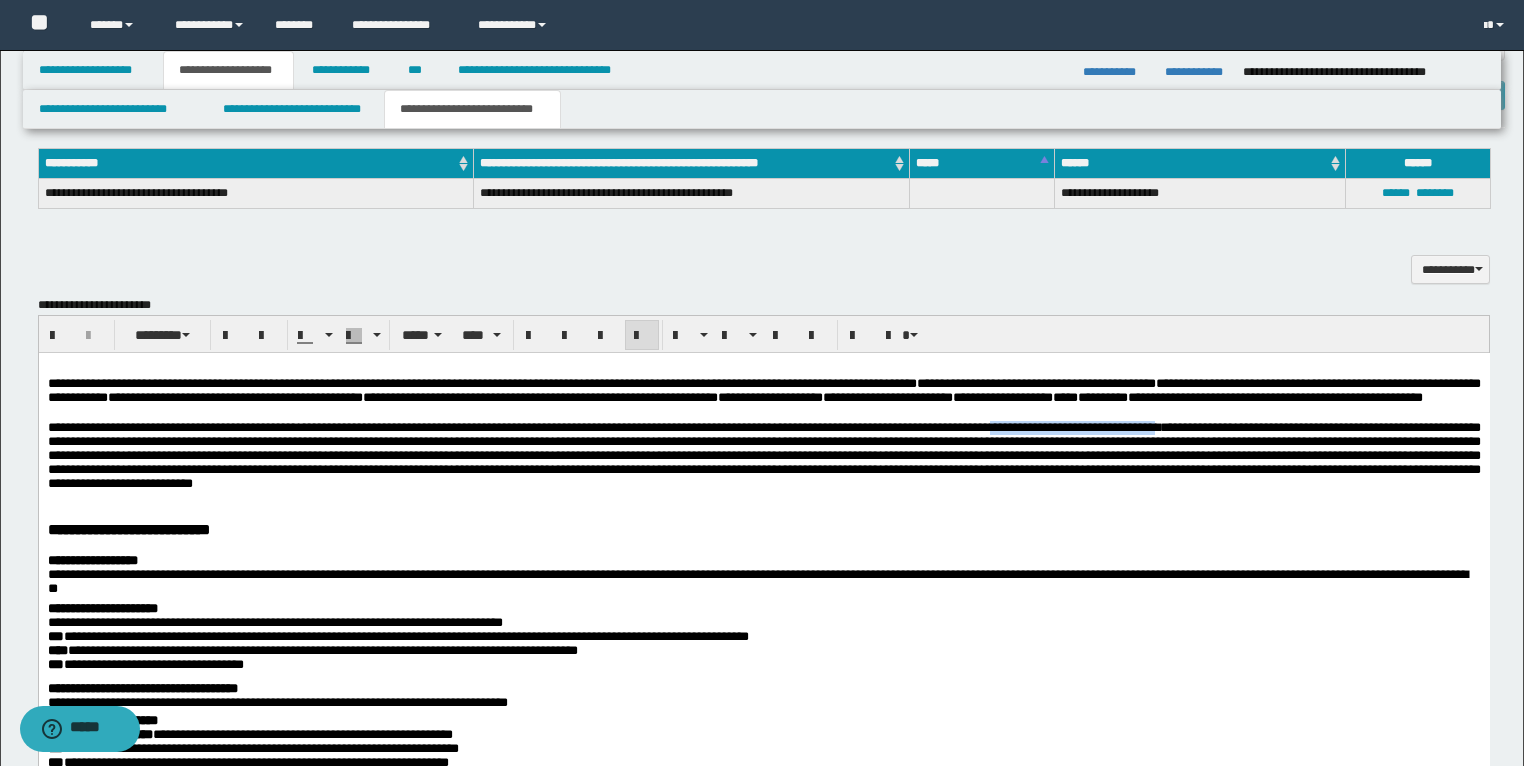 scroll, scrollTop: 1206, scrollLeft: 0, axis: vertical 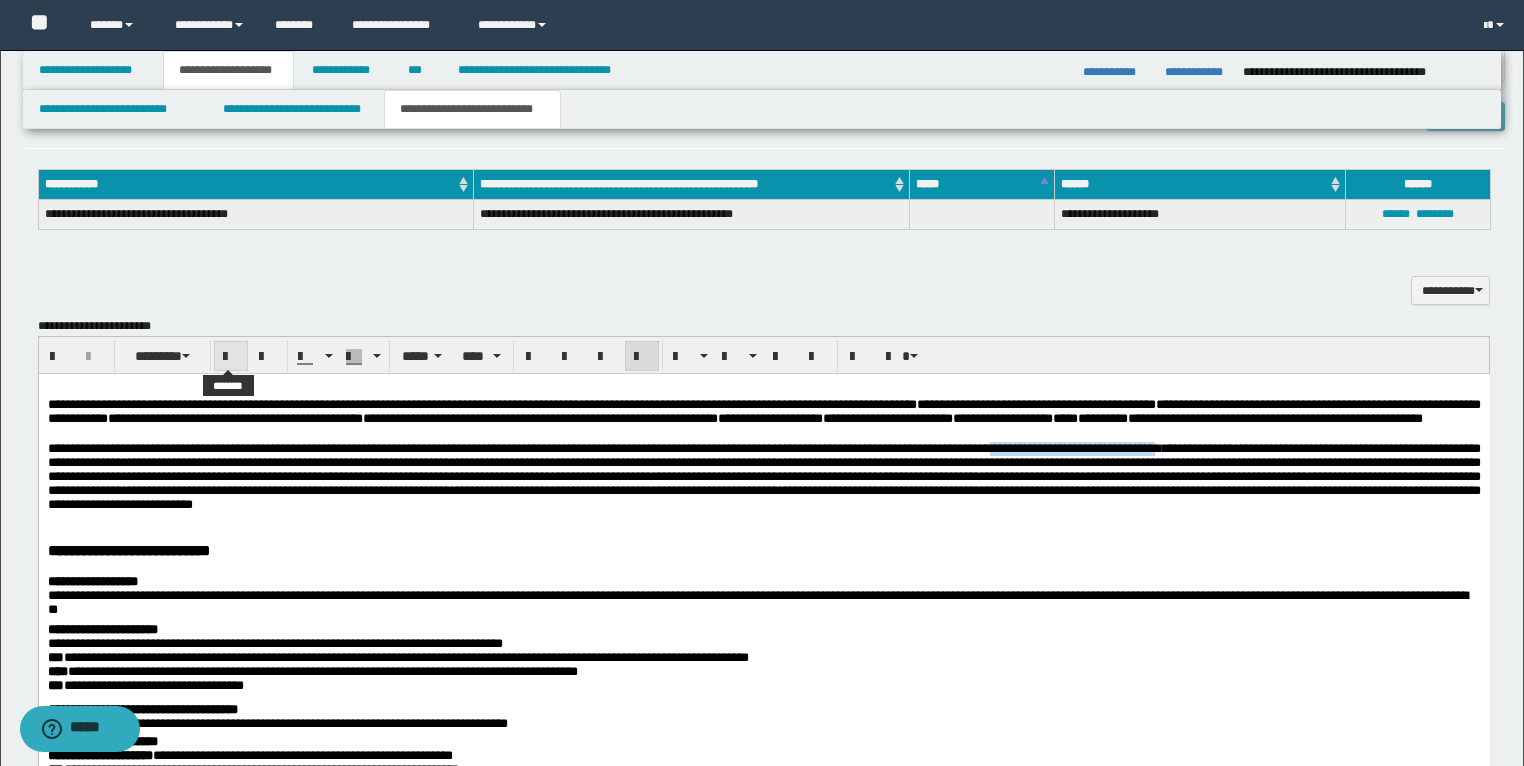 click at bounding box center [231, 357] 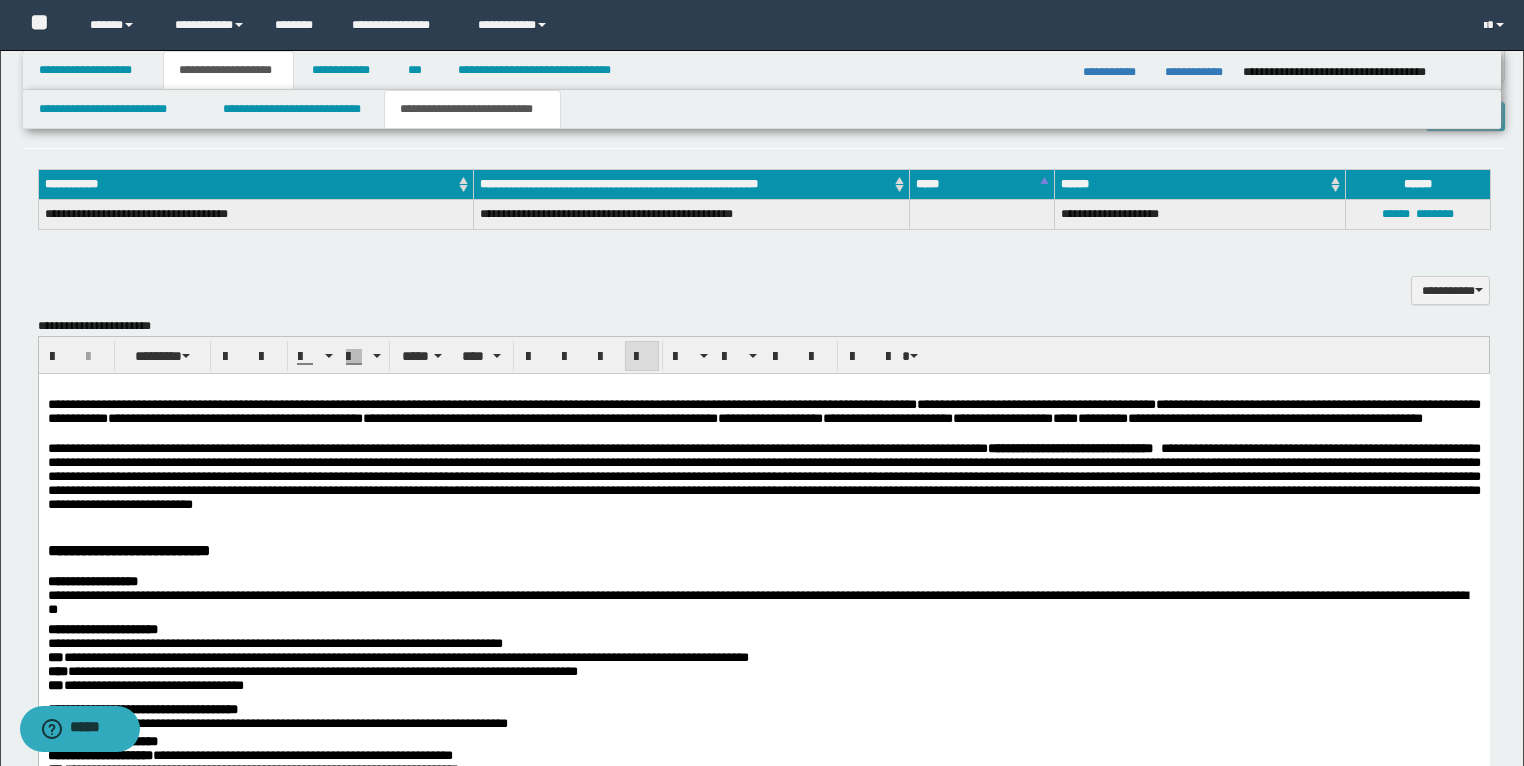 click on "**********" at bounding box center (763, 476) 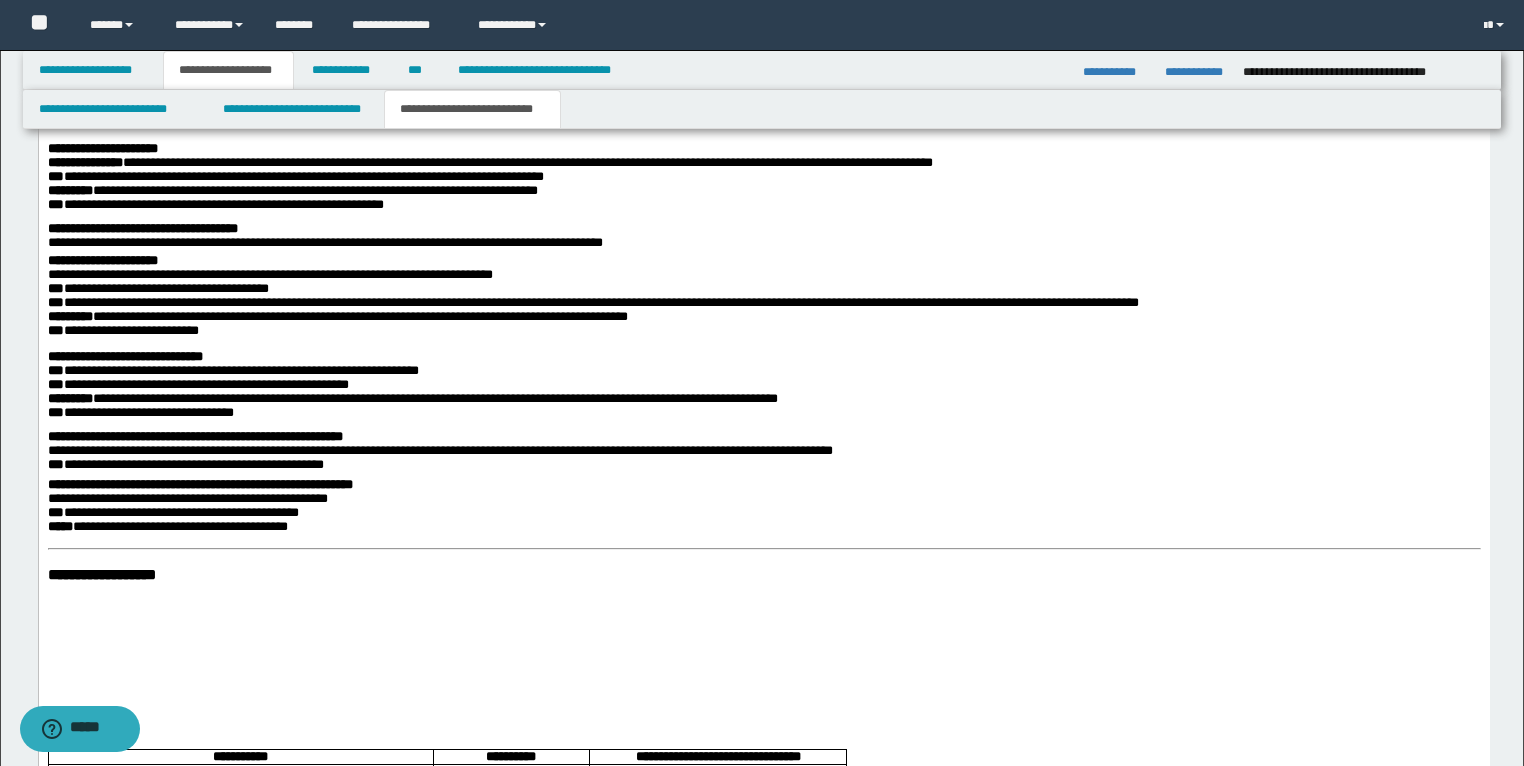scroll, scrollTop: 2006, scrollLeft: 0, axis: vertical 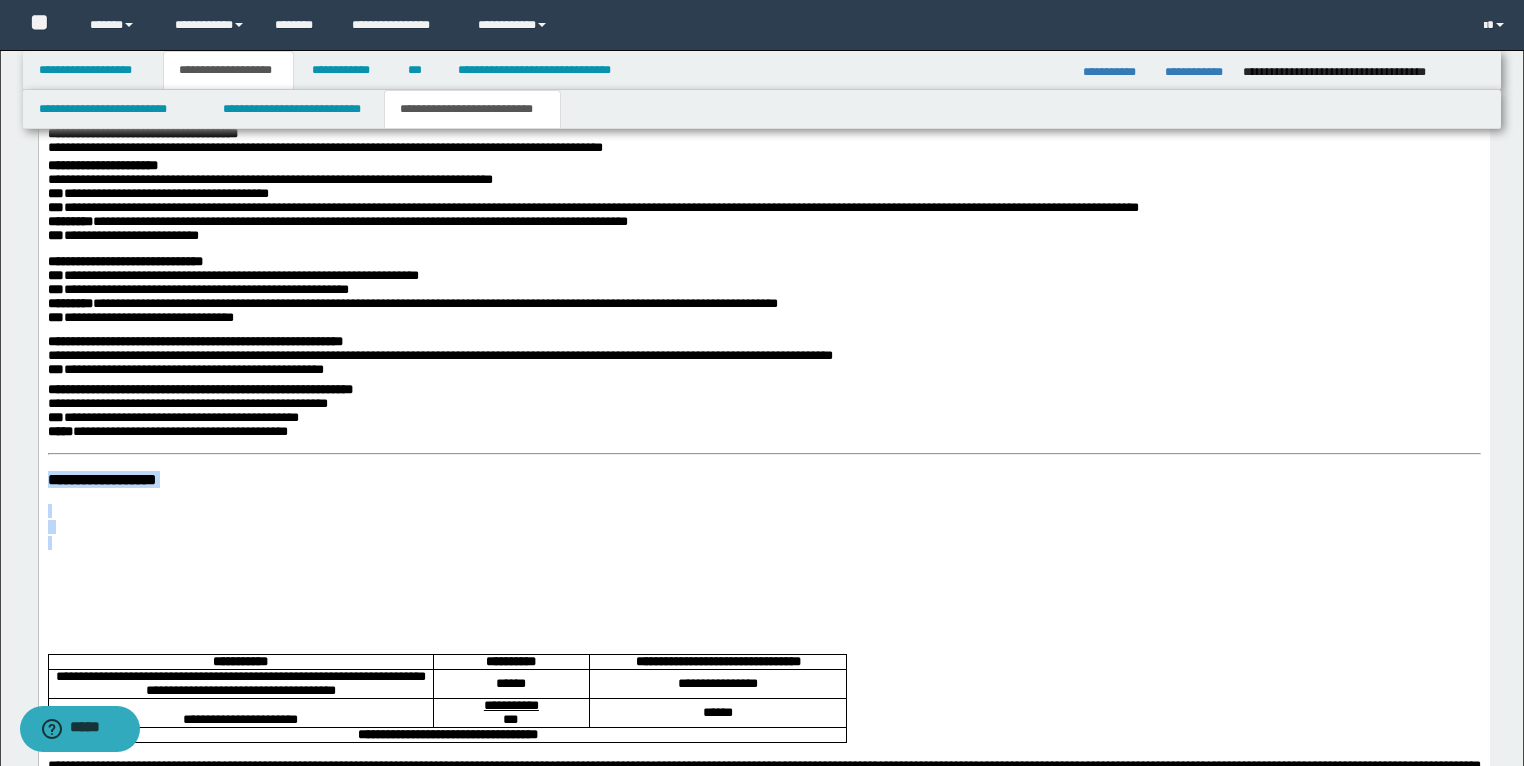 drag, startPoint x: 275, startPoint y: 575, endPoint x: 34, endPoint y: 511, distance: 249.35316 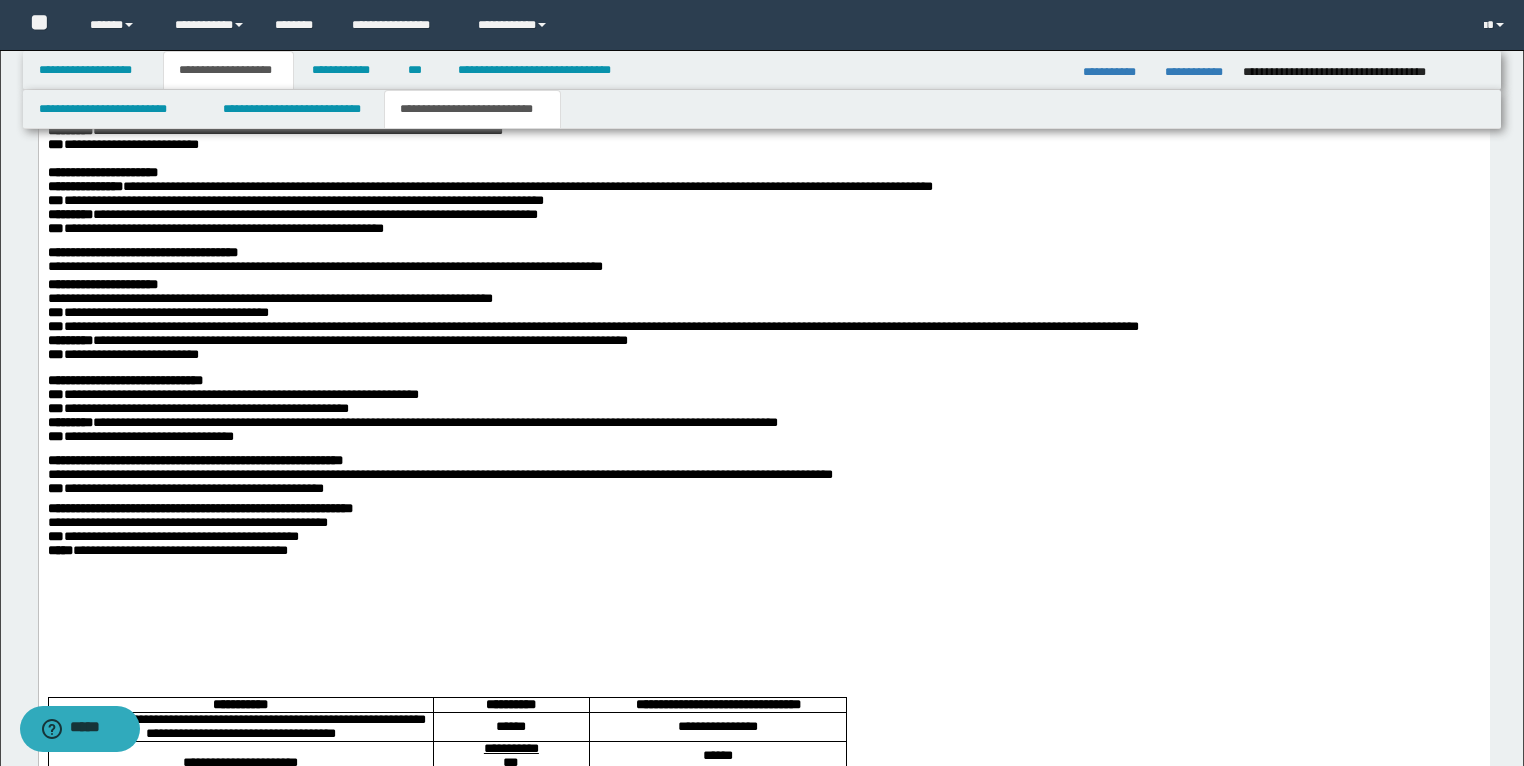 scroll, scrollTop: 1846, scrollLeft: 0, axis: vertical 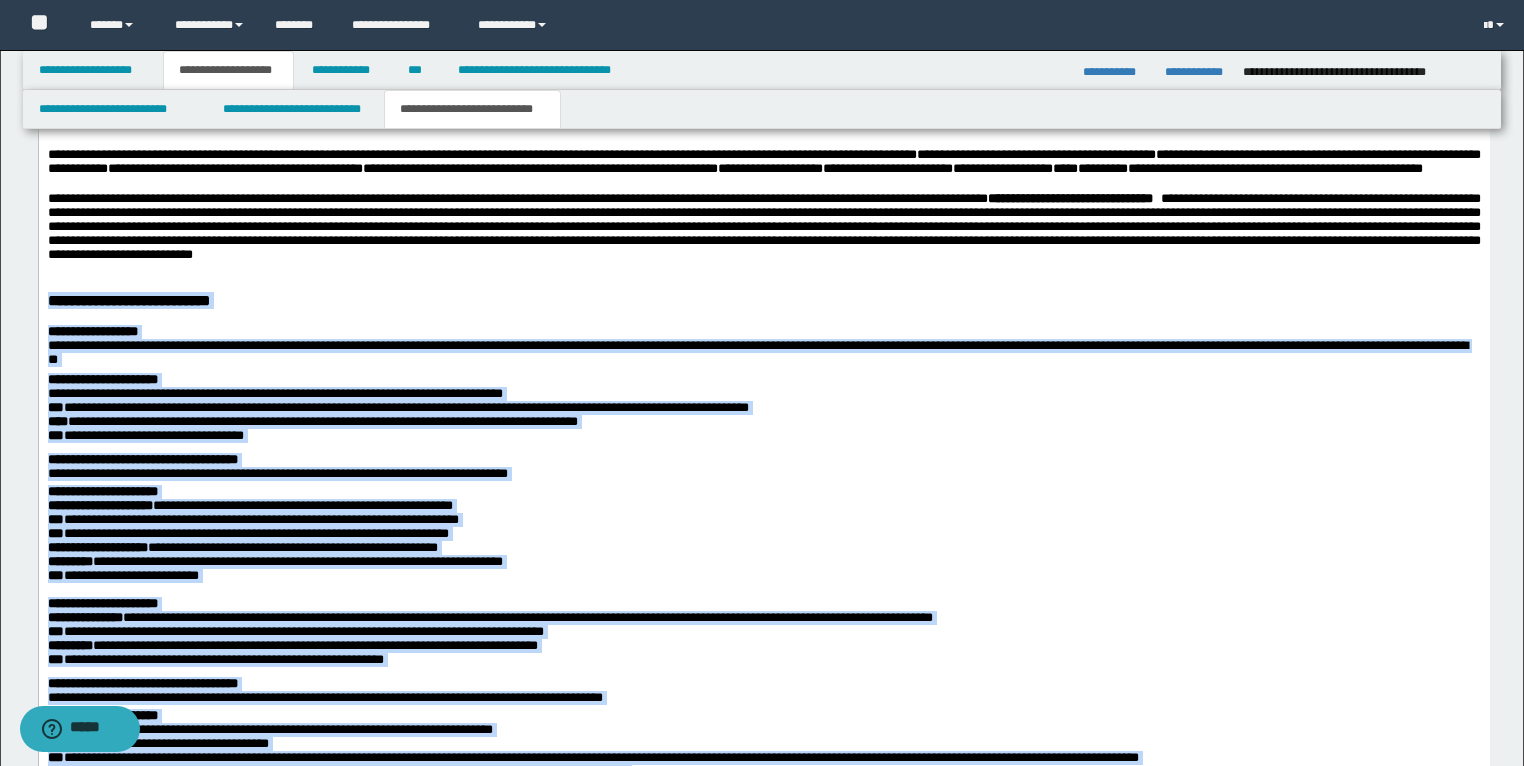 drag, startPoint x: 357, startPoint y: 1045, endPoint x: 42, endPoint y: 347, distance: 765.7865 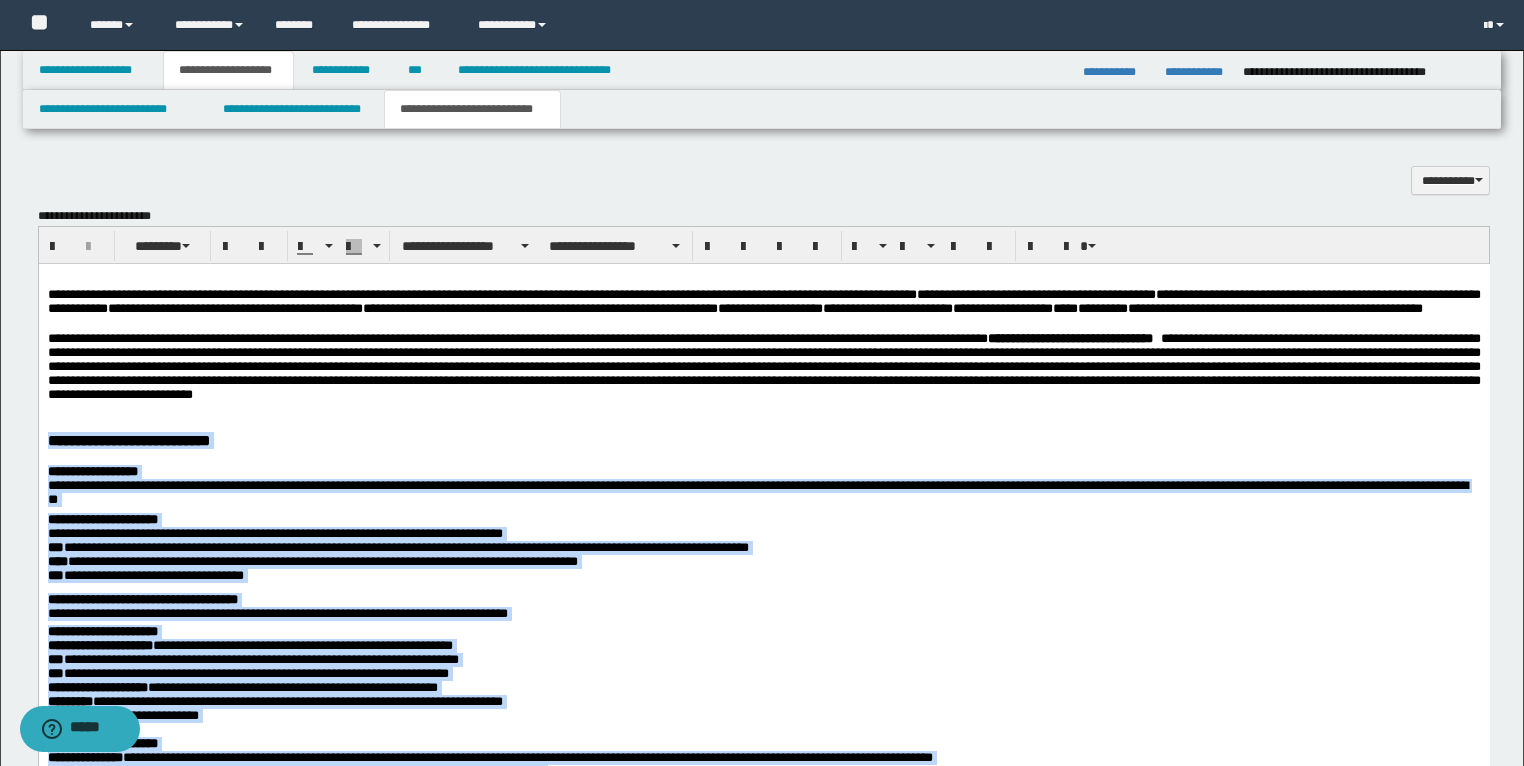scroll, scrollTop: 1296, scrollLeft: 0, axis: vertical 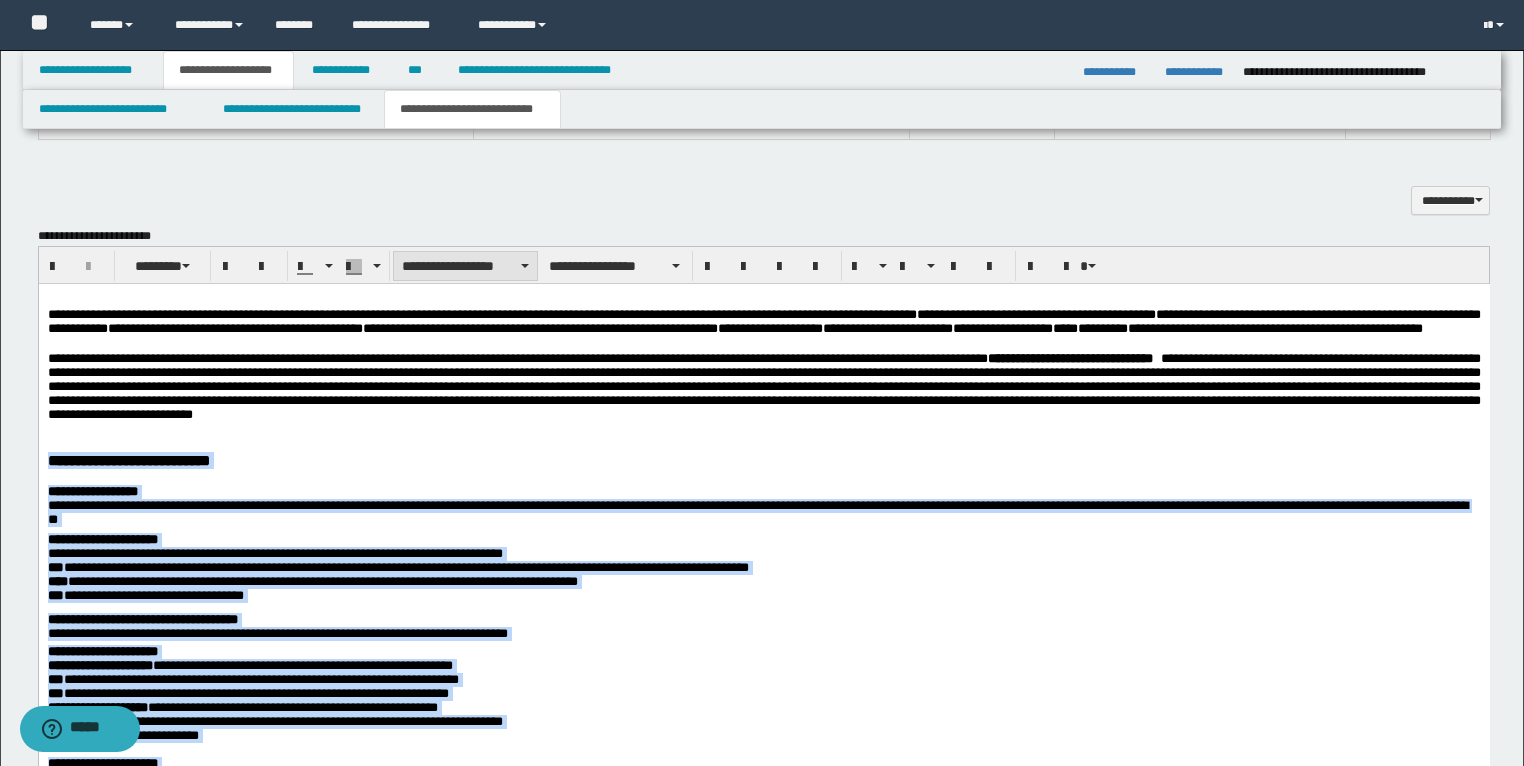 click on "**********" at bounding box center [465, 266] 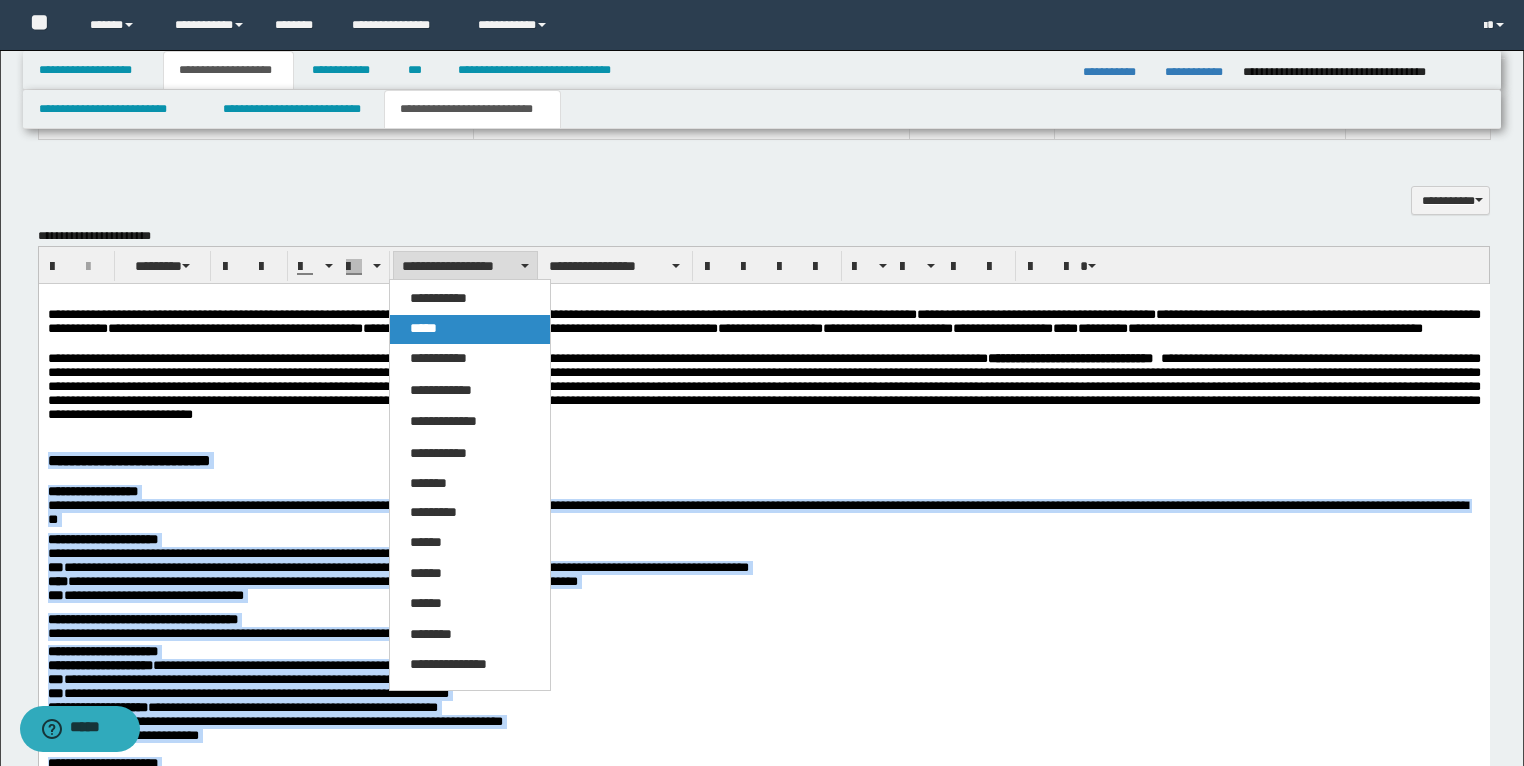 click on "*****" at bounding box center [470, 329] 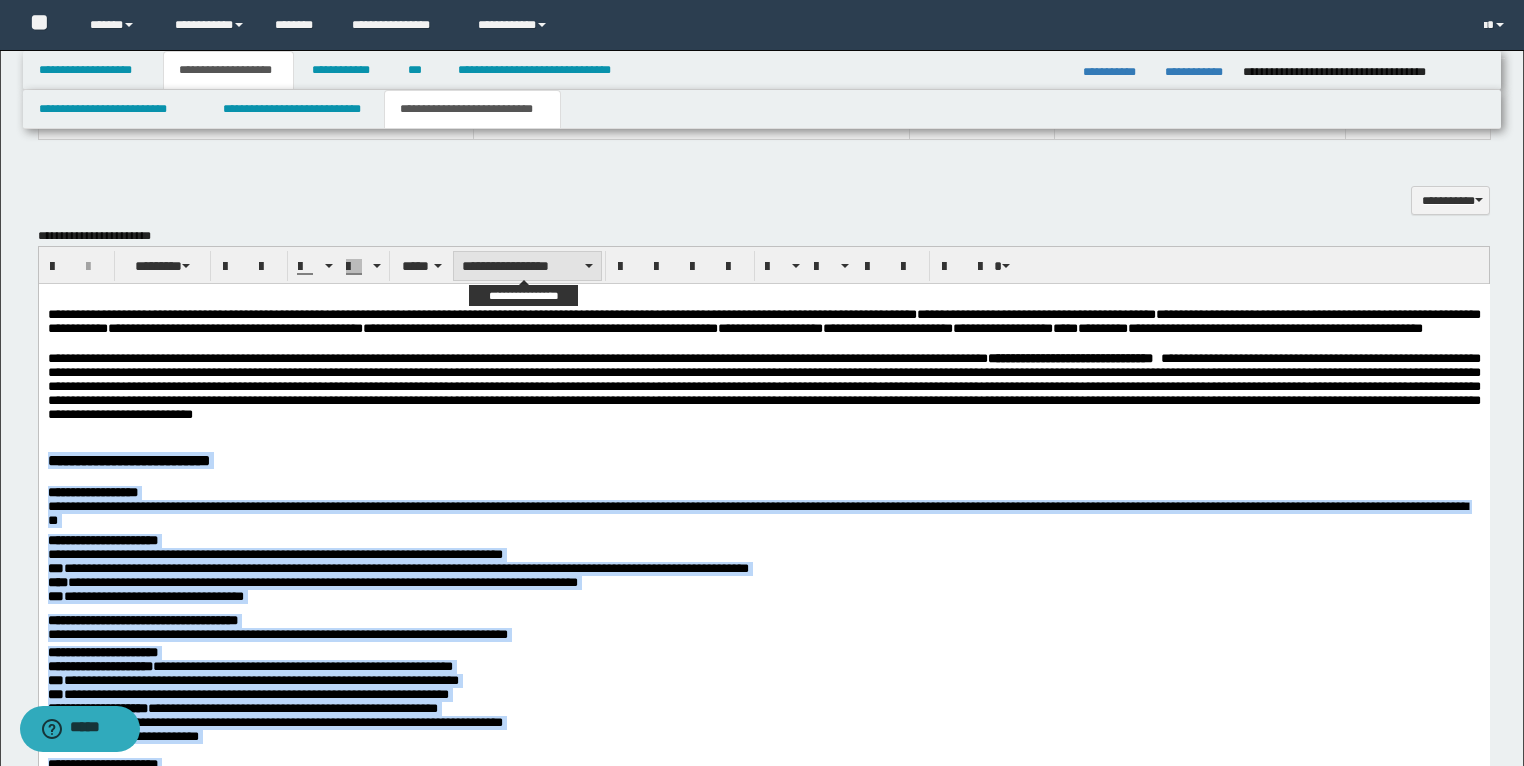 click on "**********" at bounding box center (527, 266) 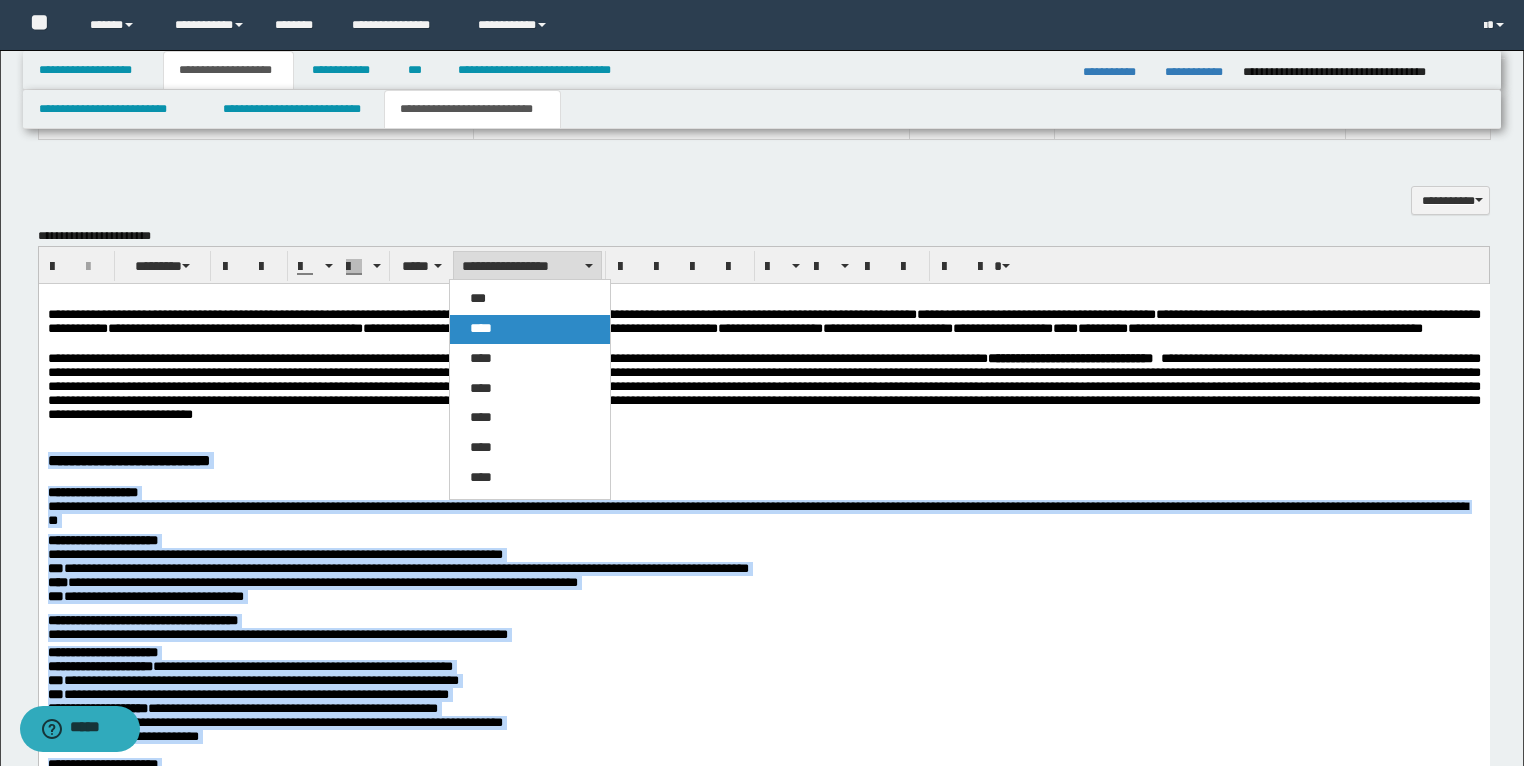 click on "****" at bounding box center (481, 328) 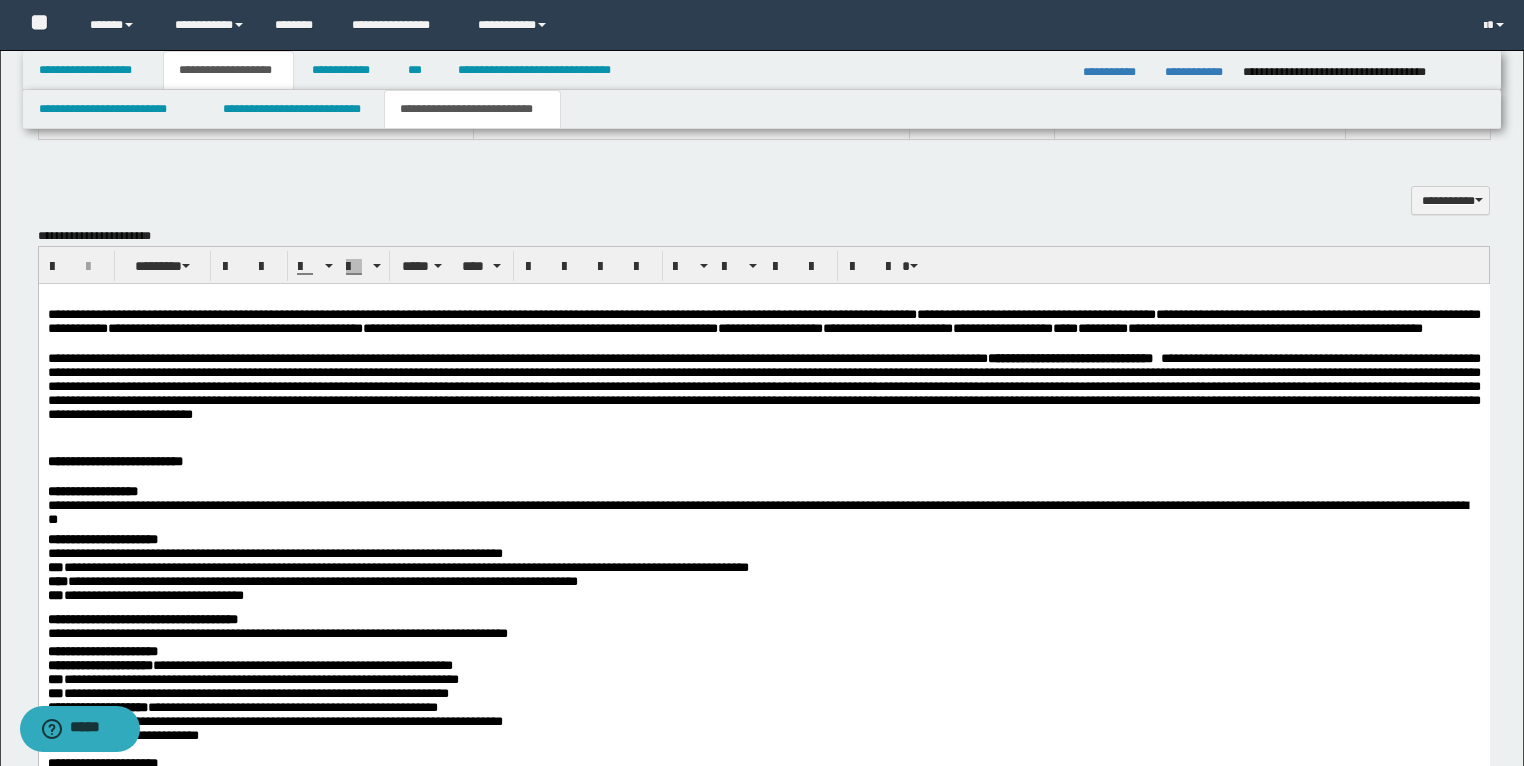 click at bounding box center [763, 429] 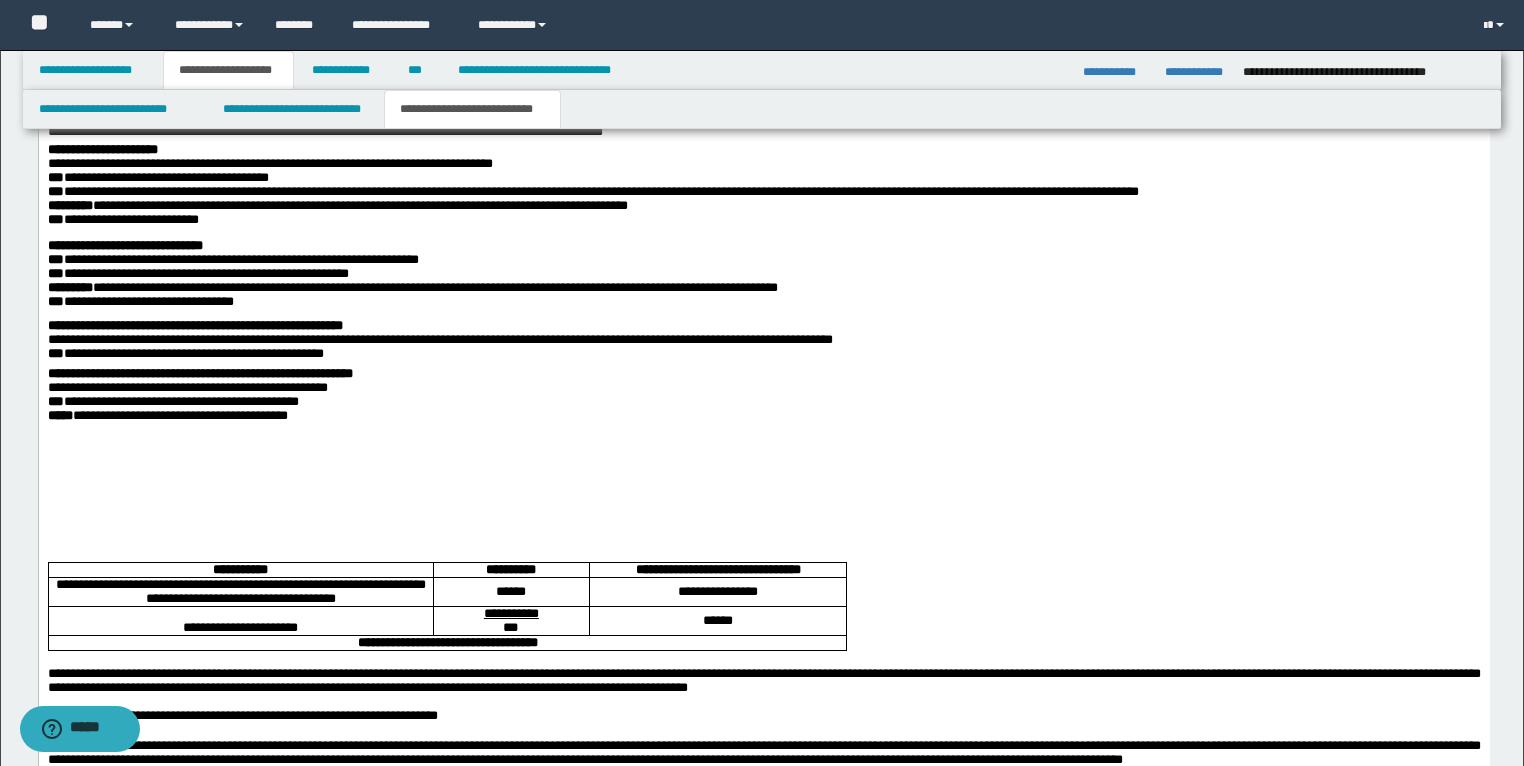 scroll, scrollTop: 2016, scrollLeft: 0, axis: vertical 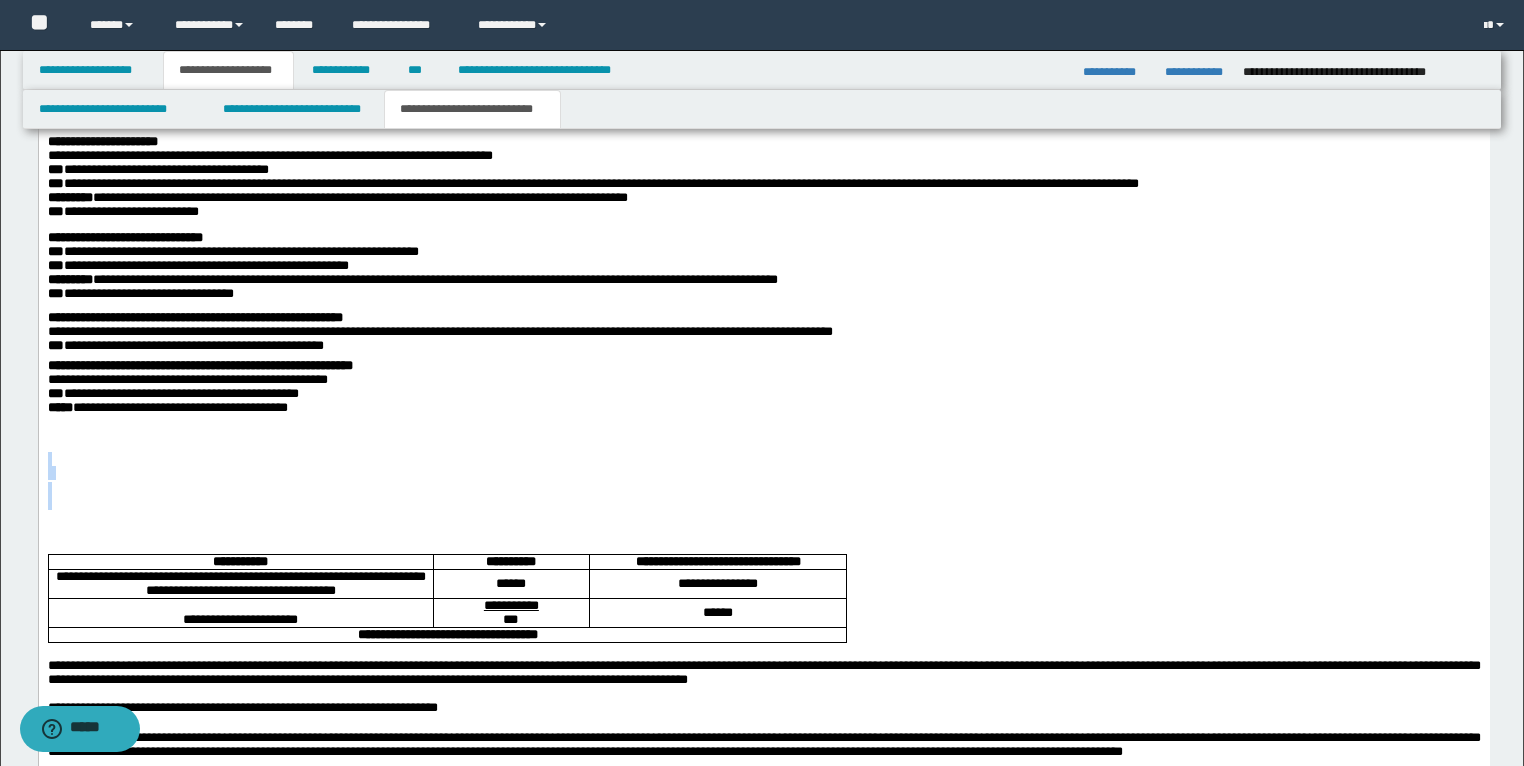 drag, startPoint x: 139, startPoint y: 571, endPoint x: 55, endPoint y: 488, distance: 118.08895 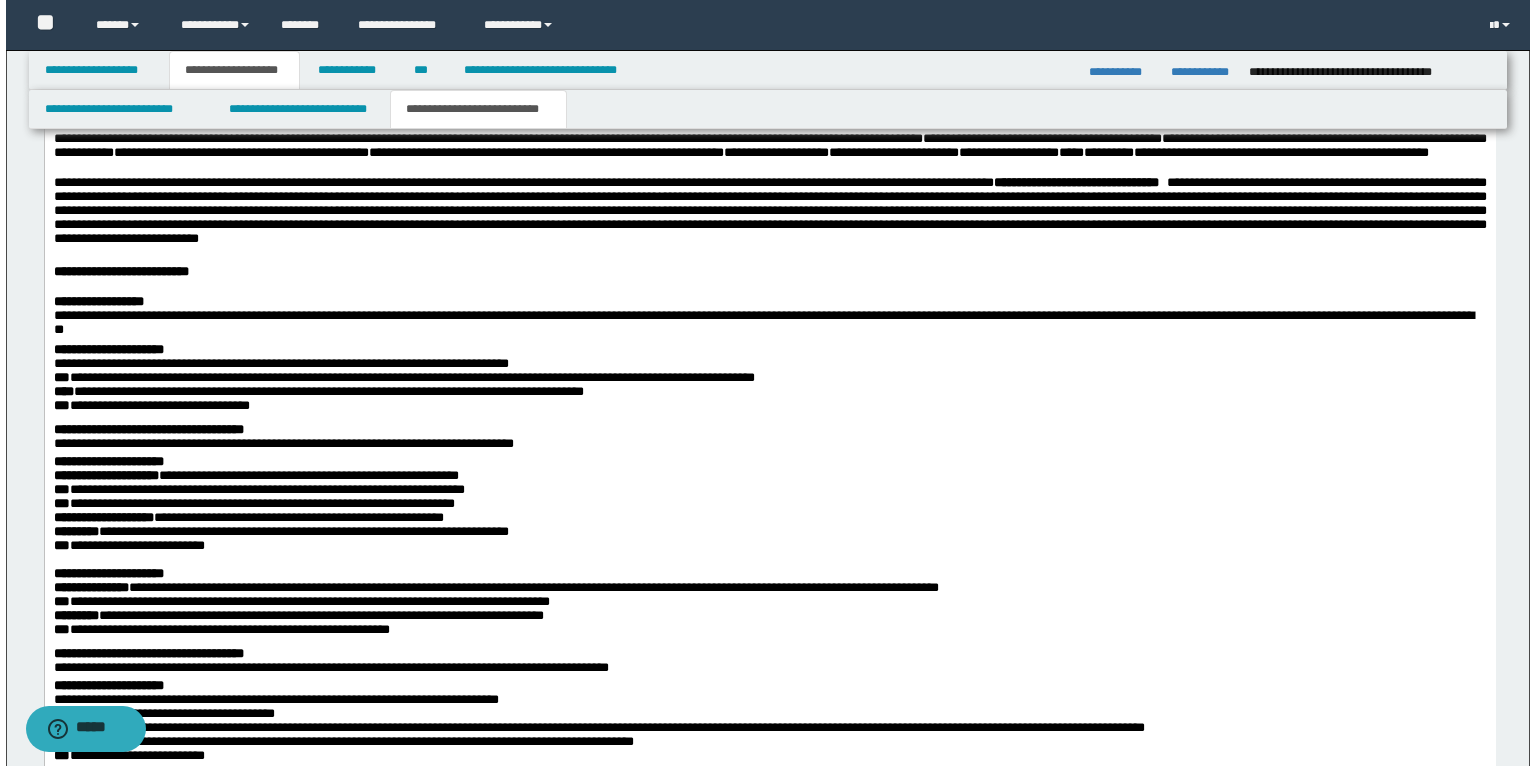 scroll, scrollTop: 1456, scrollLeft: 0, axis: vertical 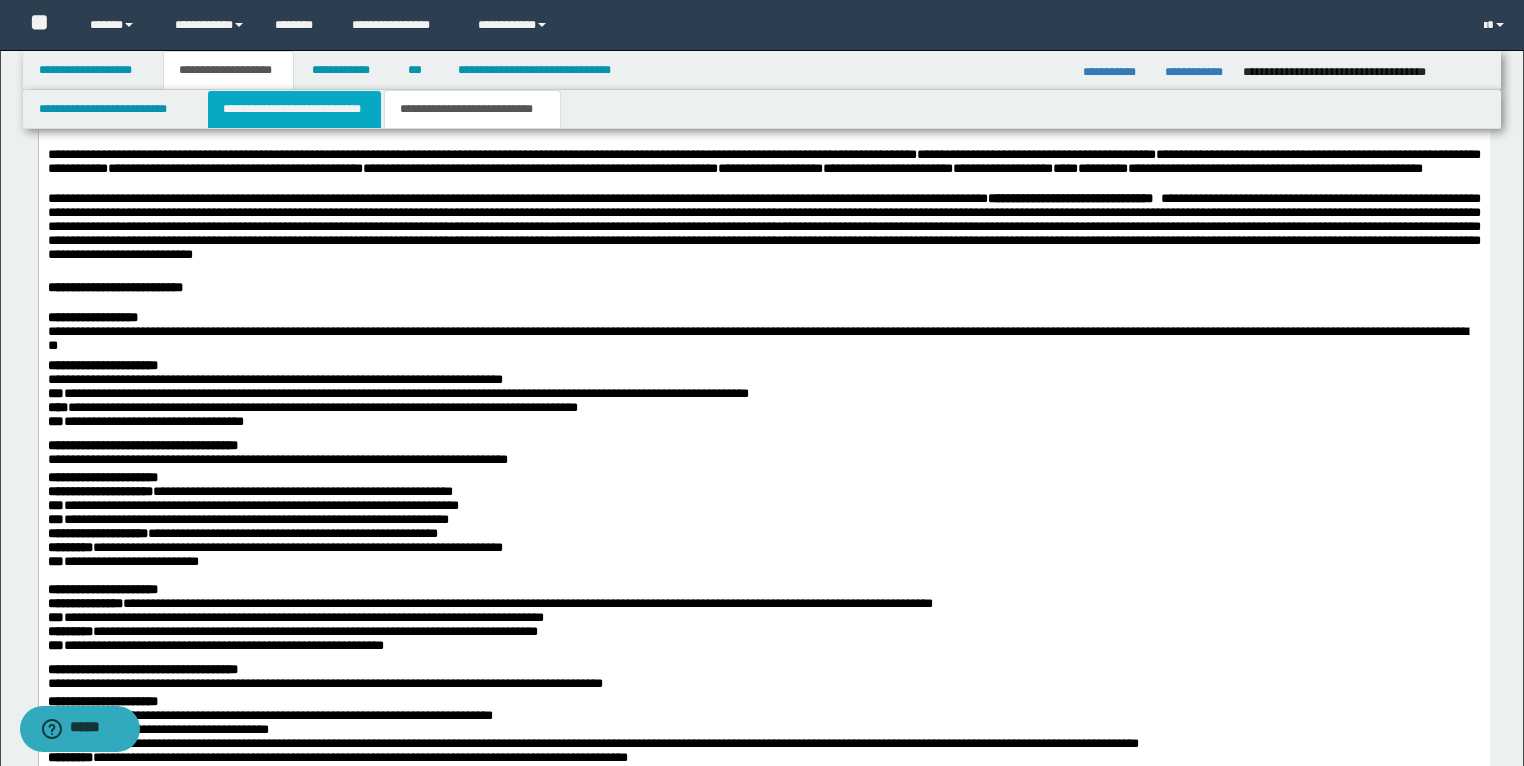 click on "**********" at bounding box center (294, 109) 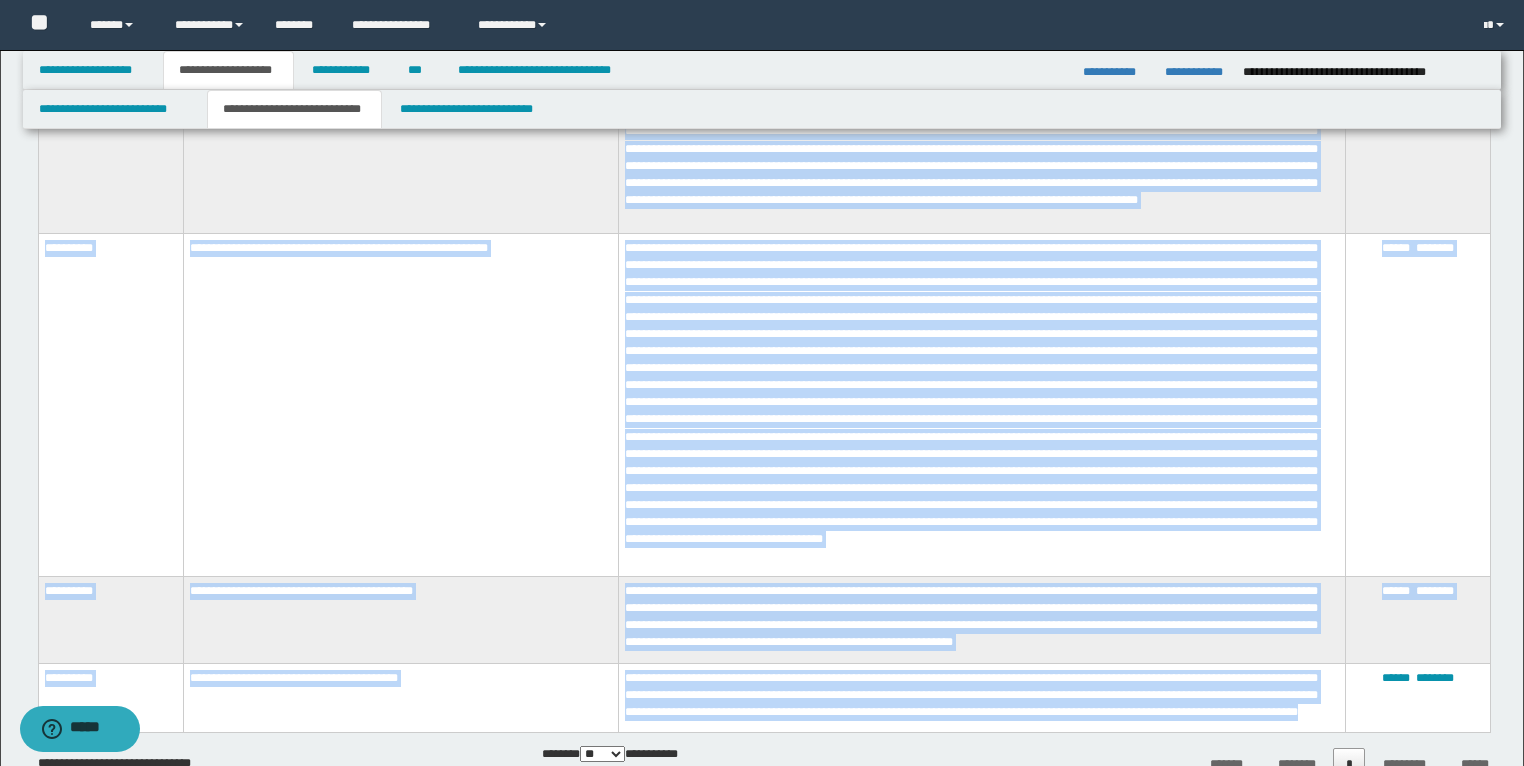 click on "**********" at bounding box center (400, 405) 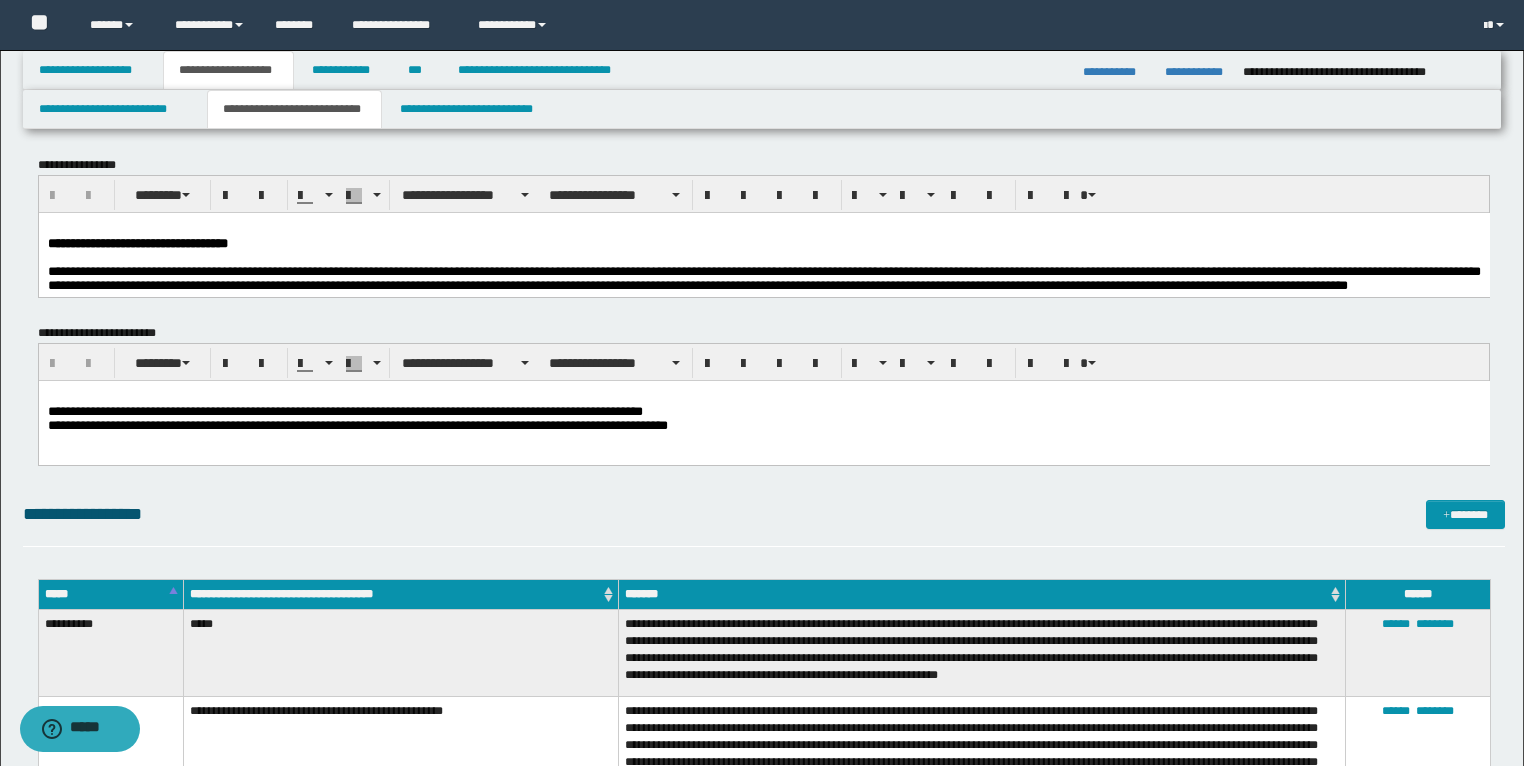 scroll, scrollTop: 0, scrollLeft: 0, axis: both 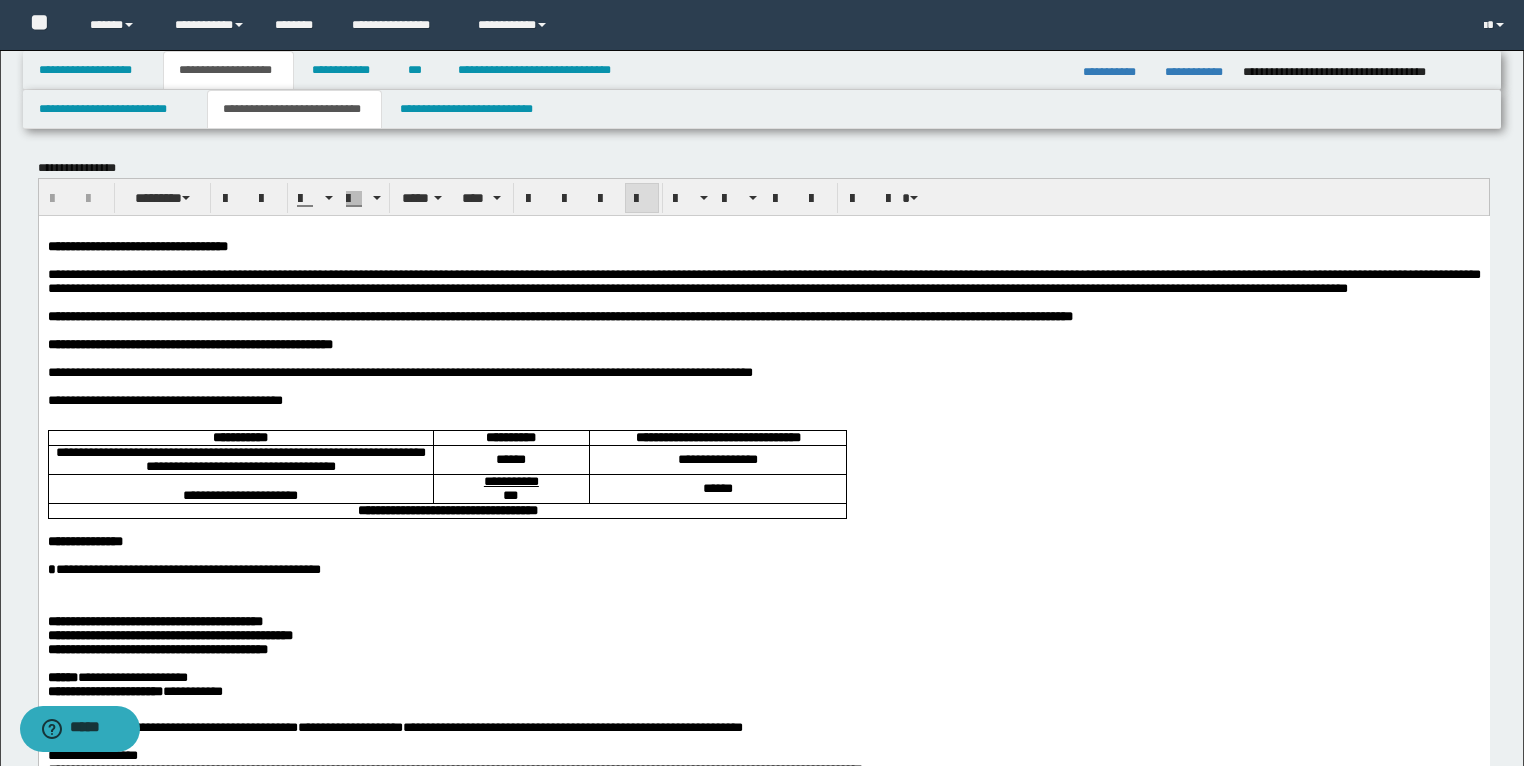 click at bounding box center (763, 260) 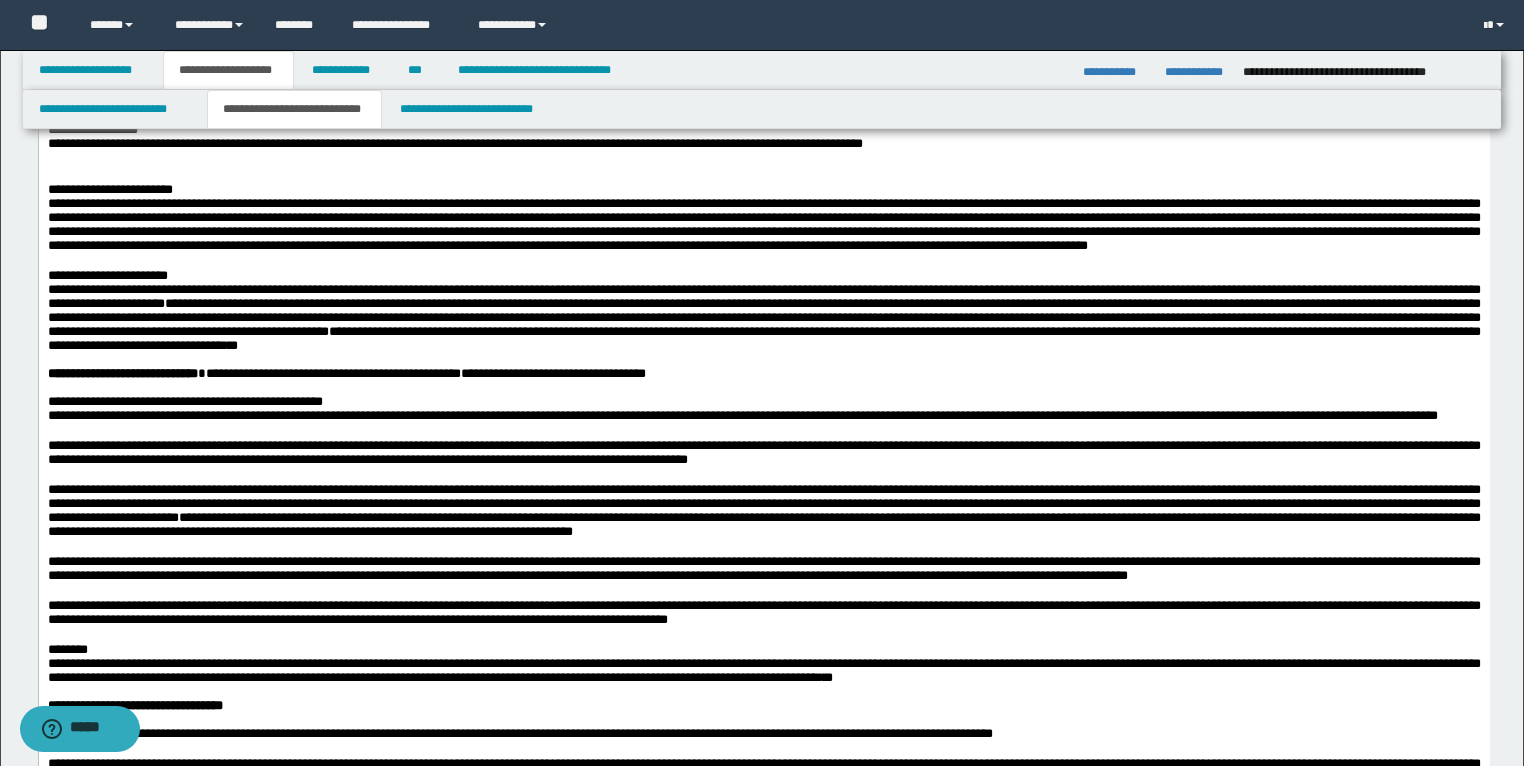 scroll, scrollTop: 640, scrollLeft: 0, axis: vertical 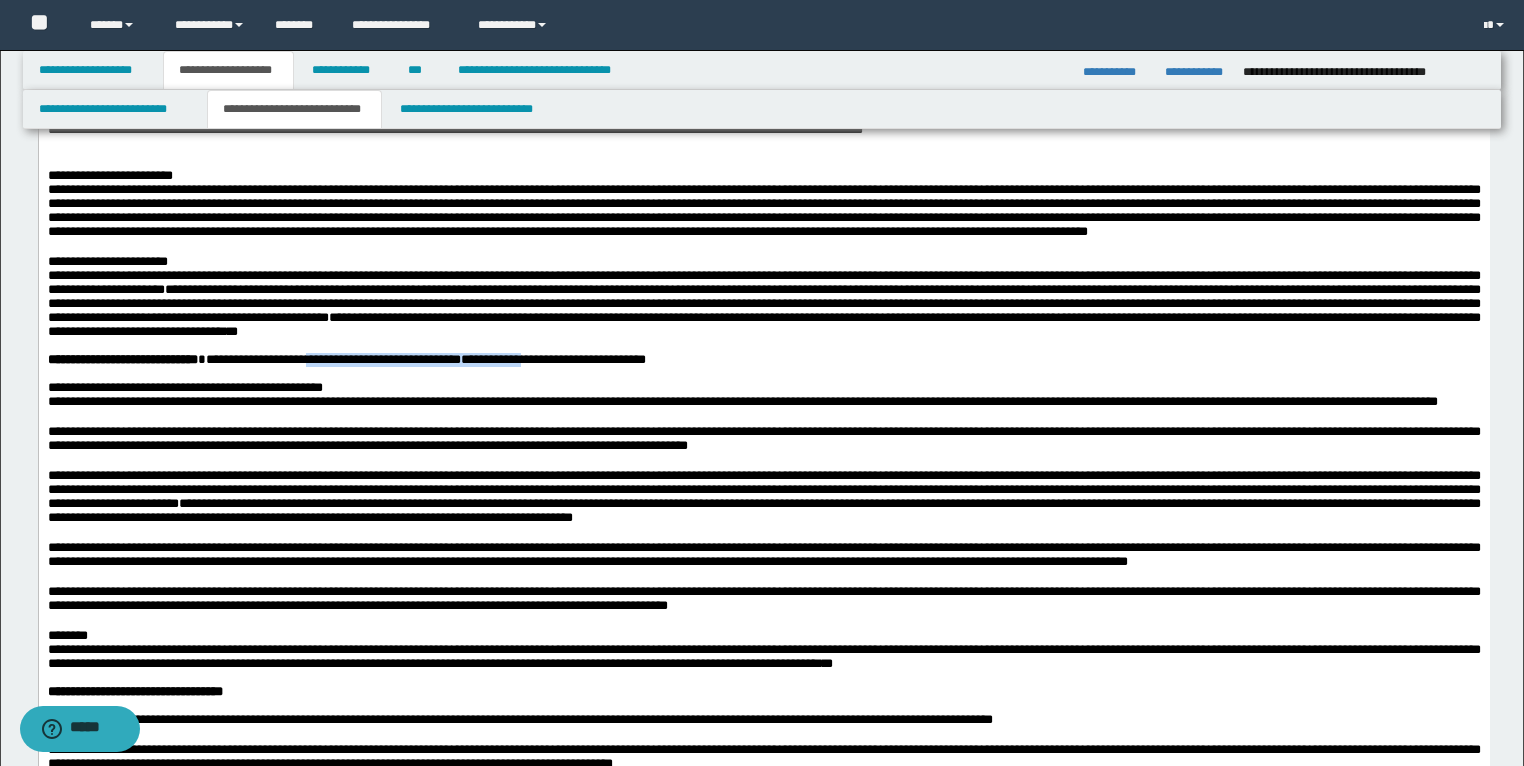 drag, startPoint x: 373, startPoint y: 482, endPoint x: 631, endPoint y: 477, distance: 258.04843 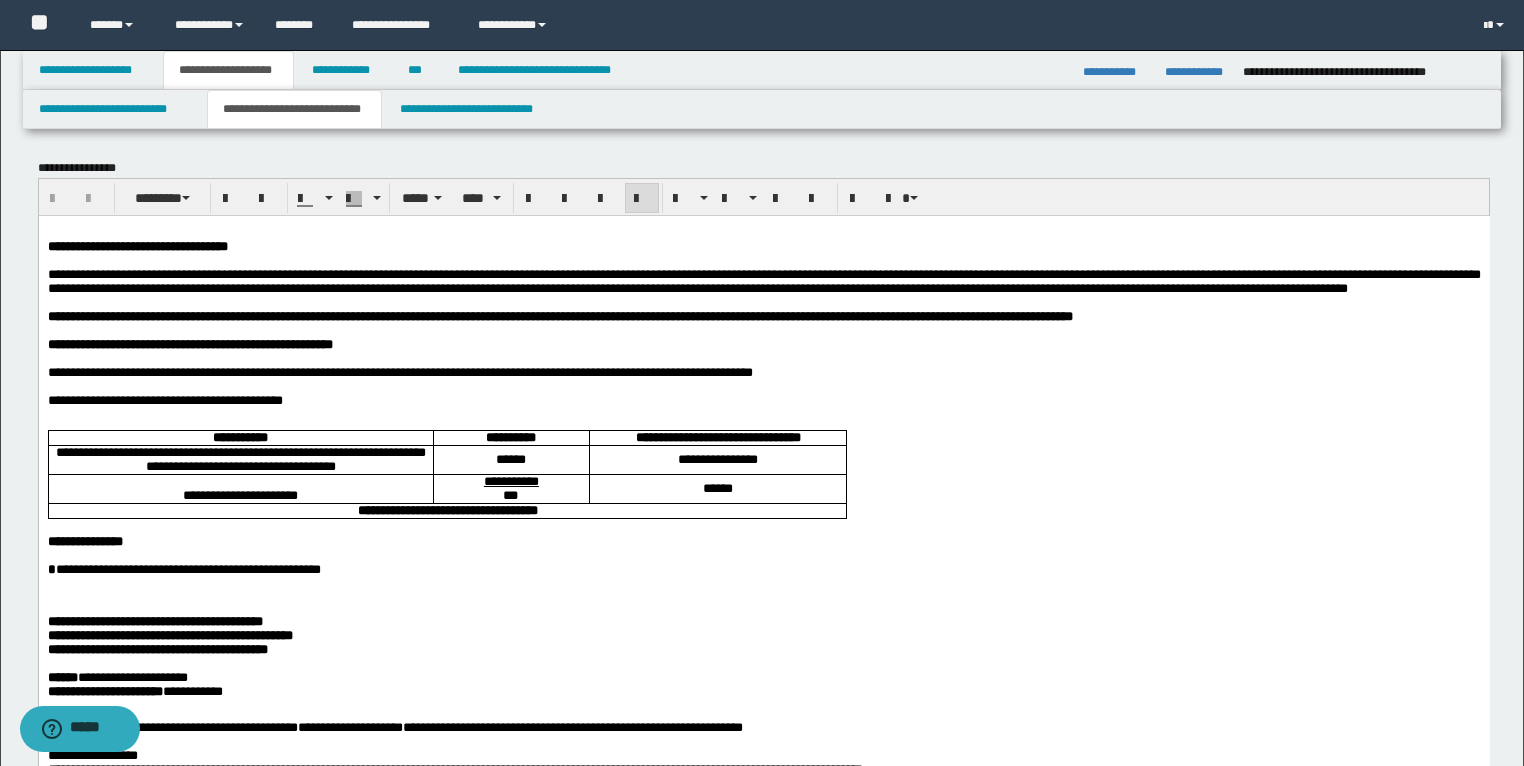scroll, scrollTop: 0, scrollLeft: 0, axis: both 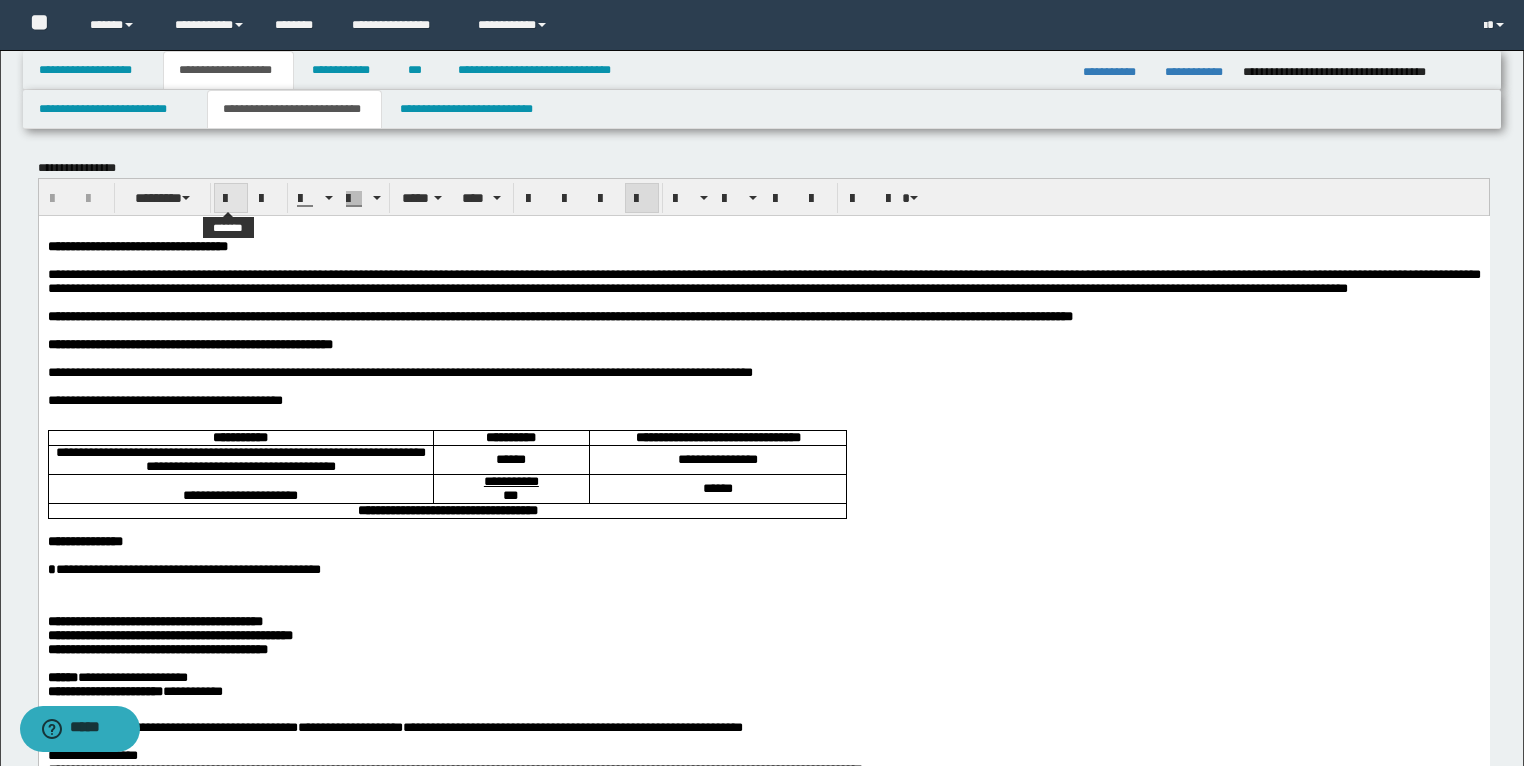 click at bounding box center (231, 199) 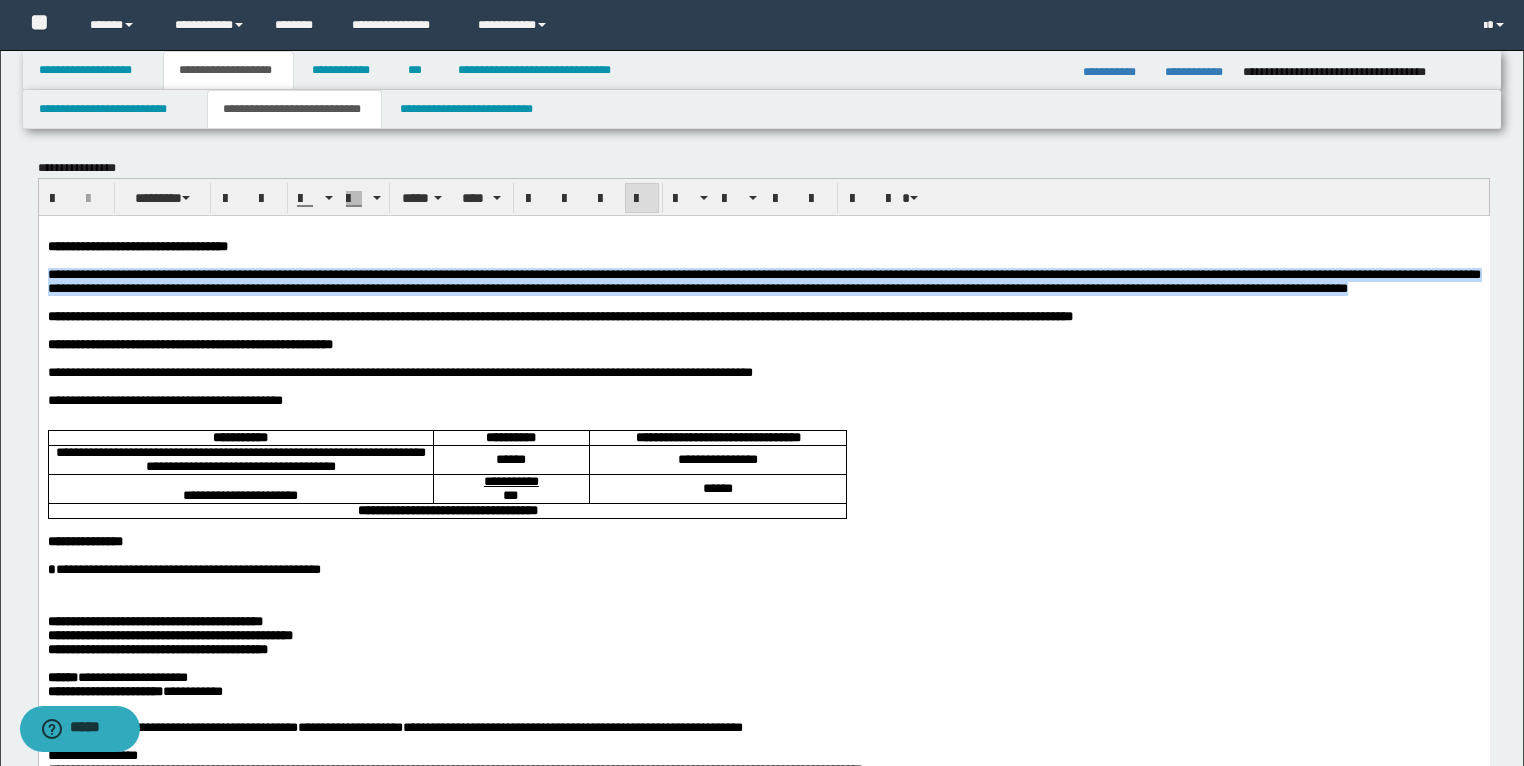 drag, startPoint x: 537, startPoint y: 311, endPoint x: 40, endPoint y: 276, distance: 498.23087 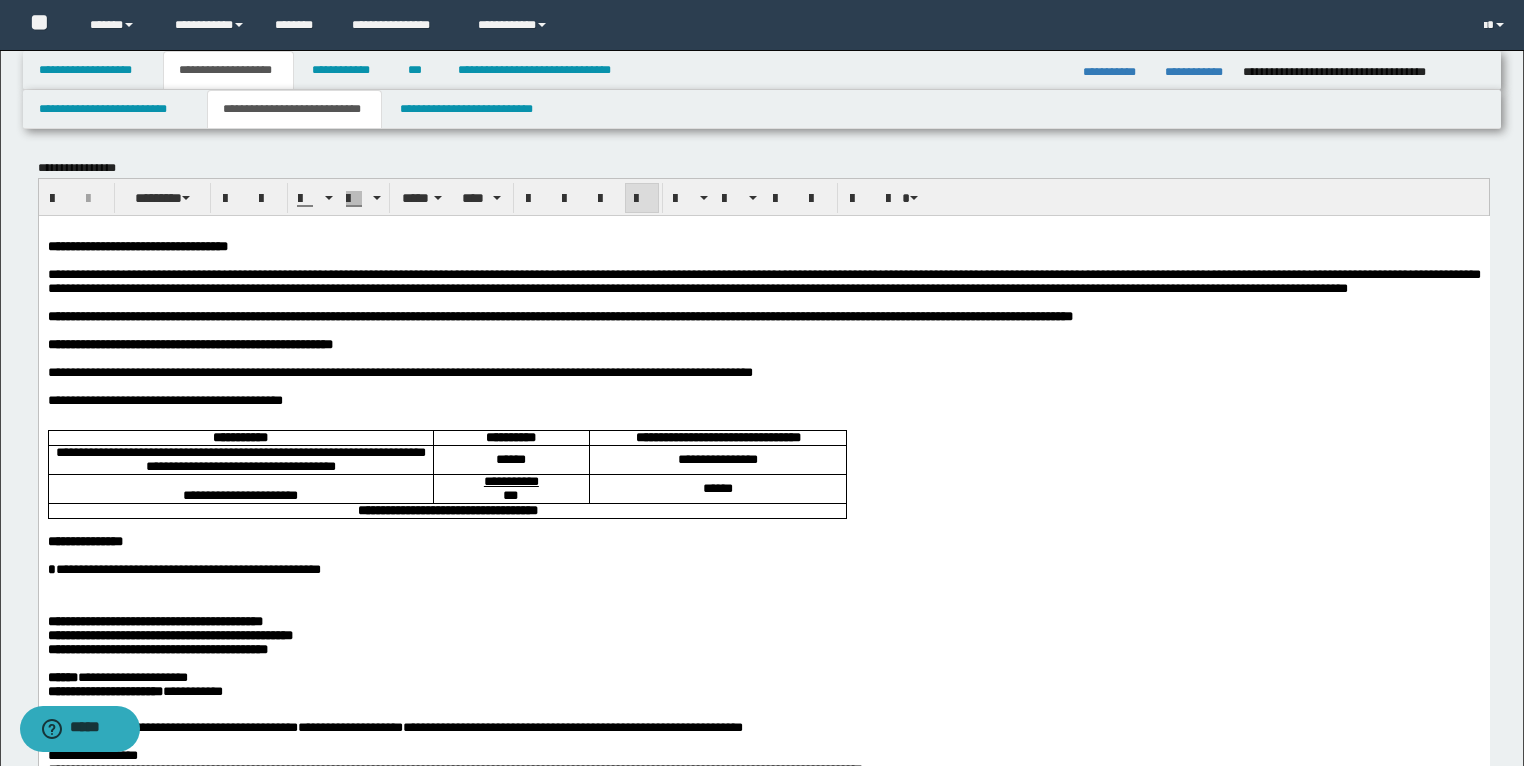 click at bounding box center (763, 358) 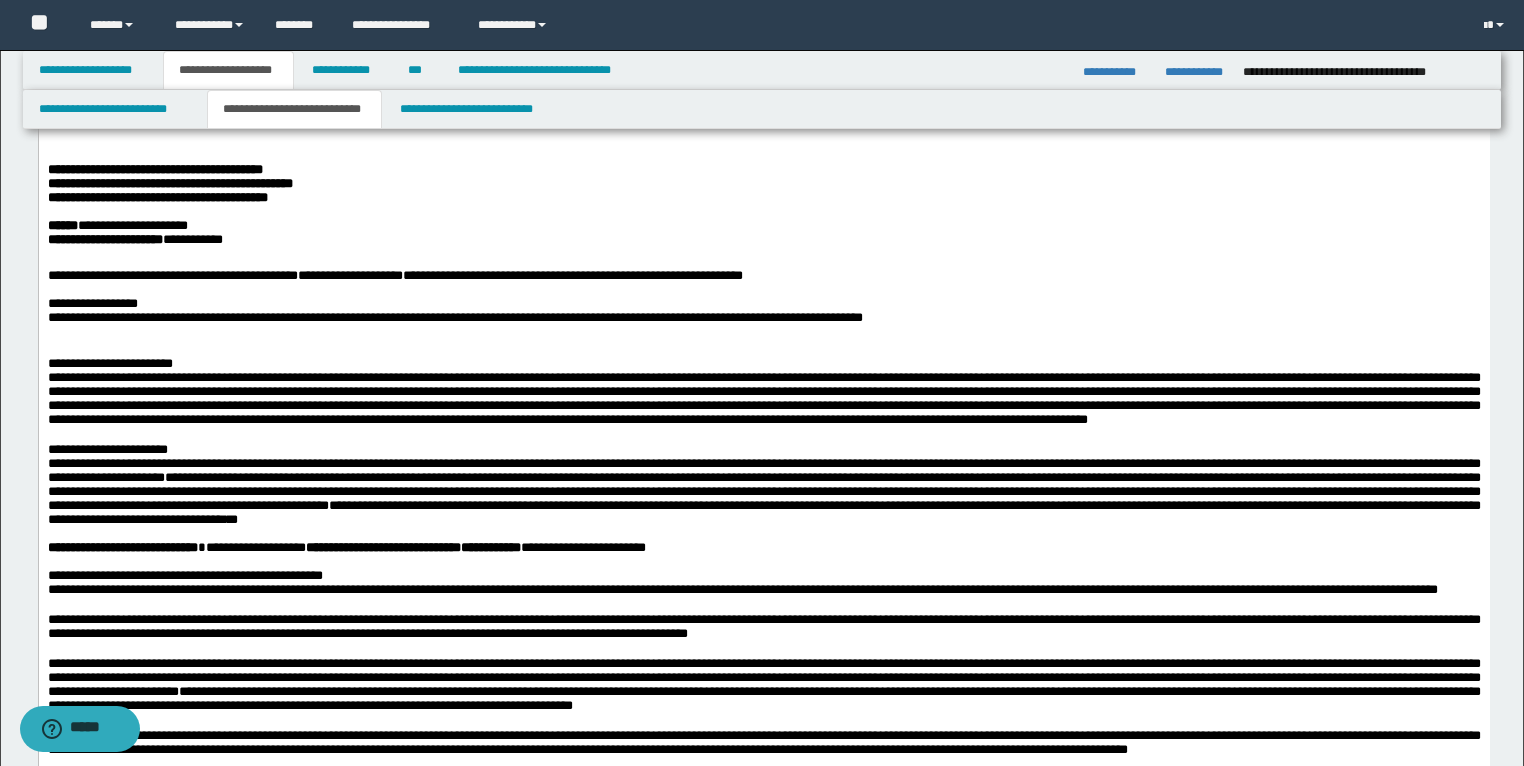 scroll, scrollTop: 720, scrollLeft: 0, axis: vertical 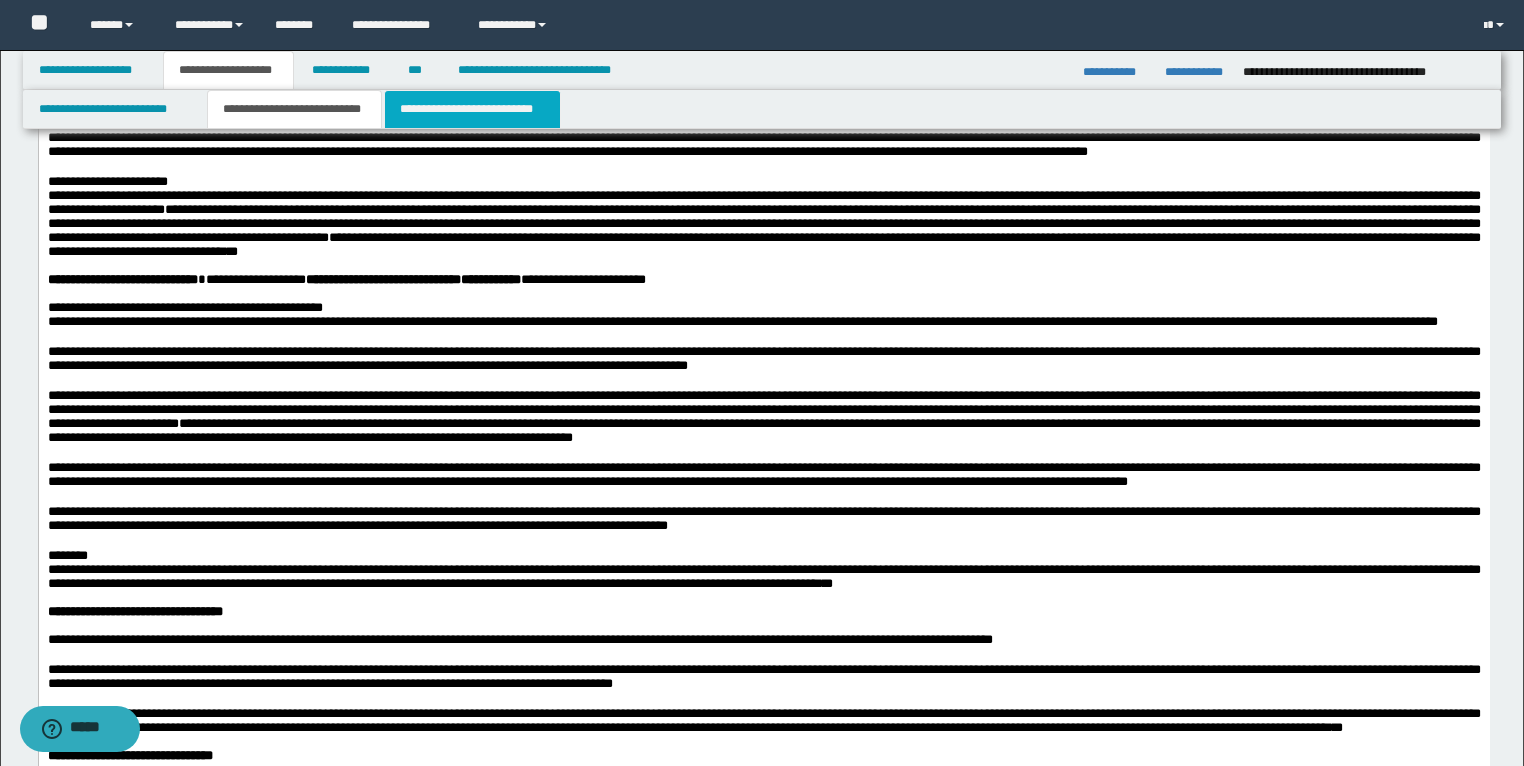click on "**********" at bounding box center [472, 109] 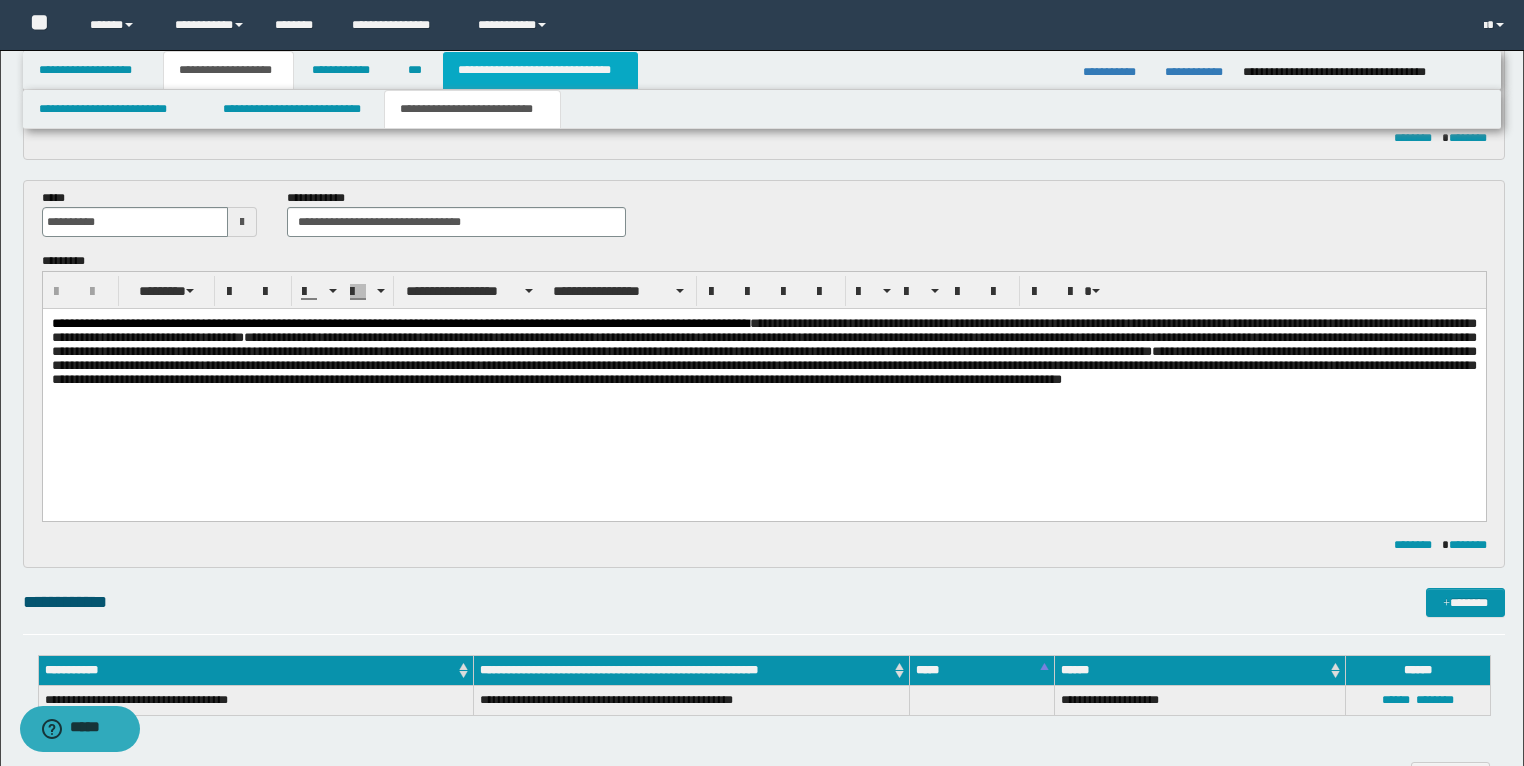 click on "**********" at bounding box center [540, 70] 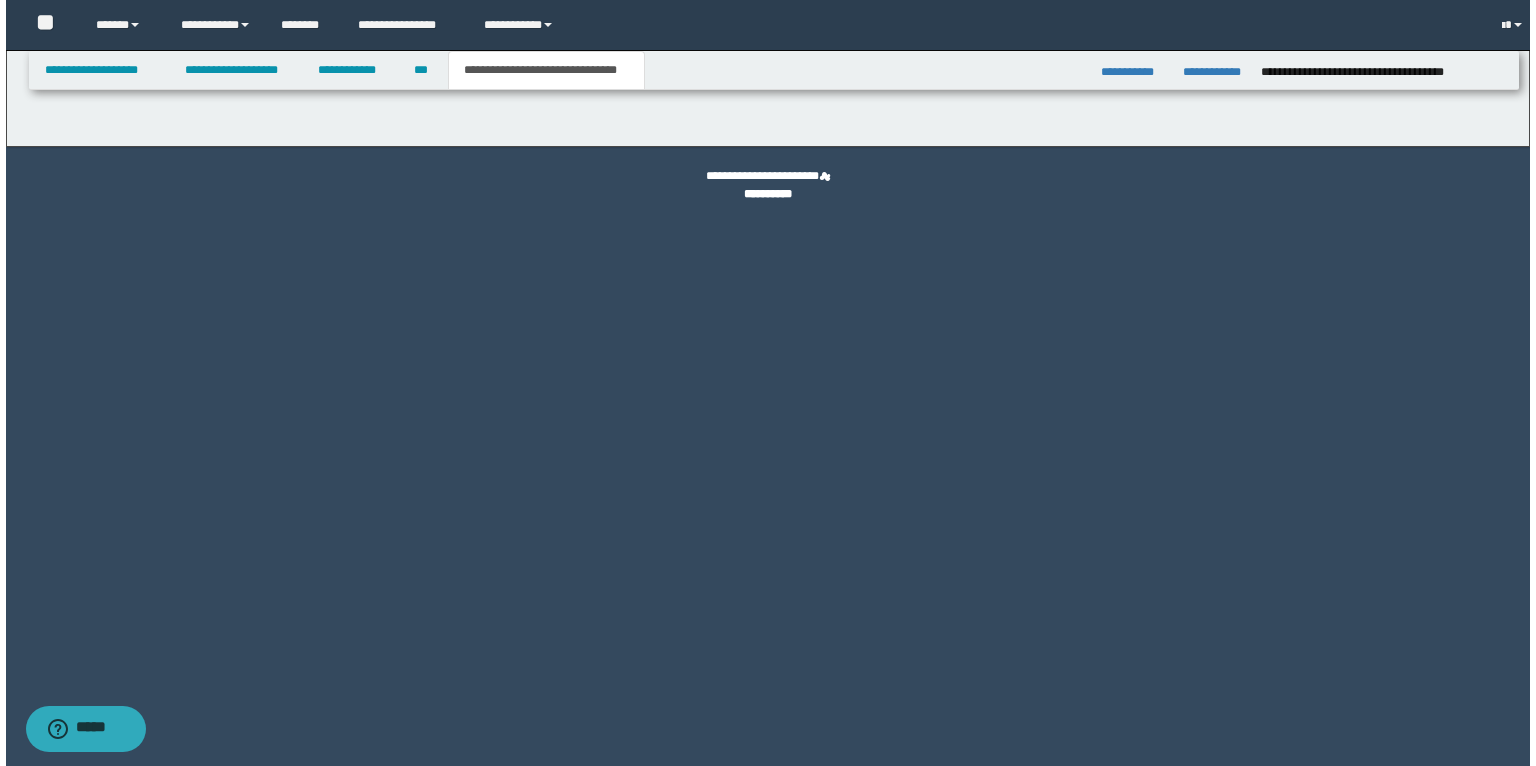 scroll, scrollTop: 0, scrollLeft: 0, axis: both 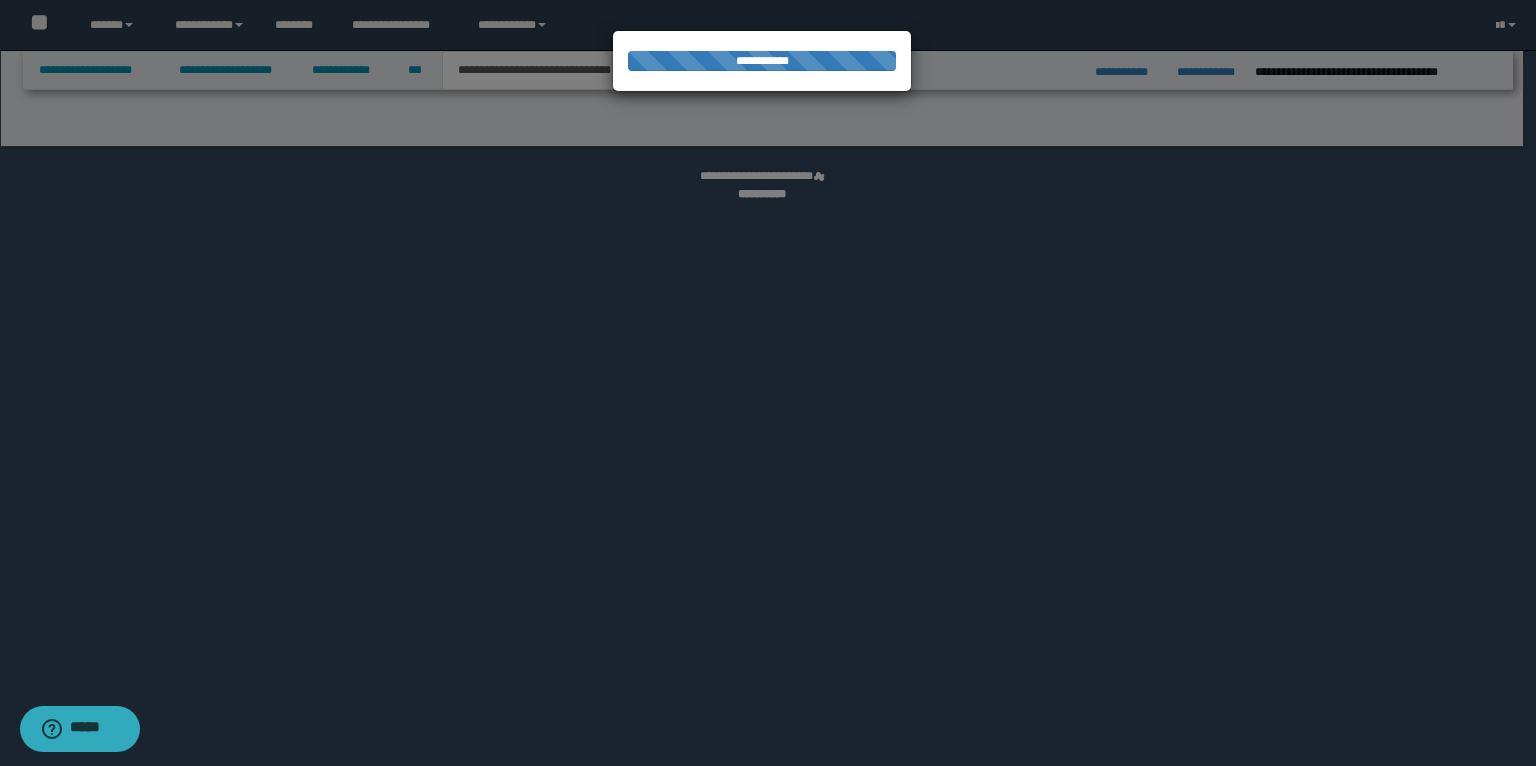 select on "*" 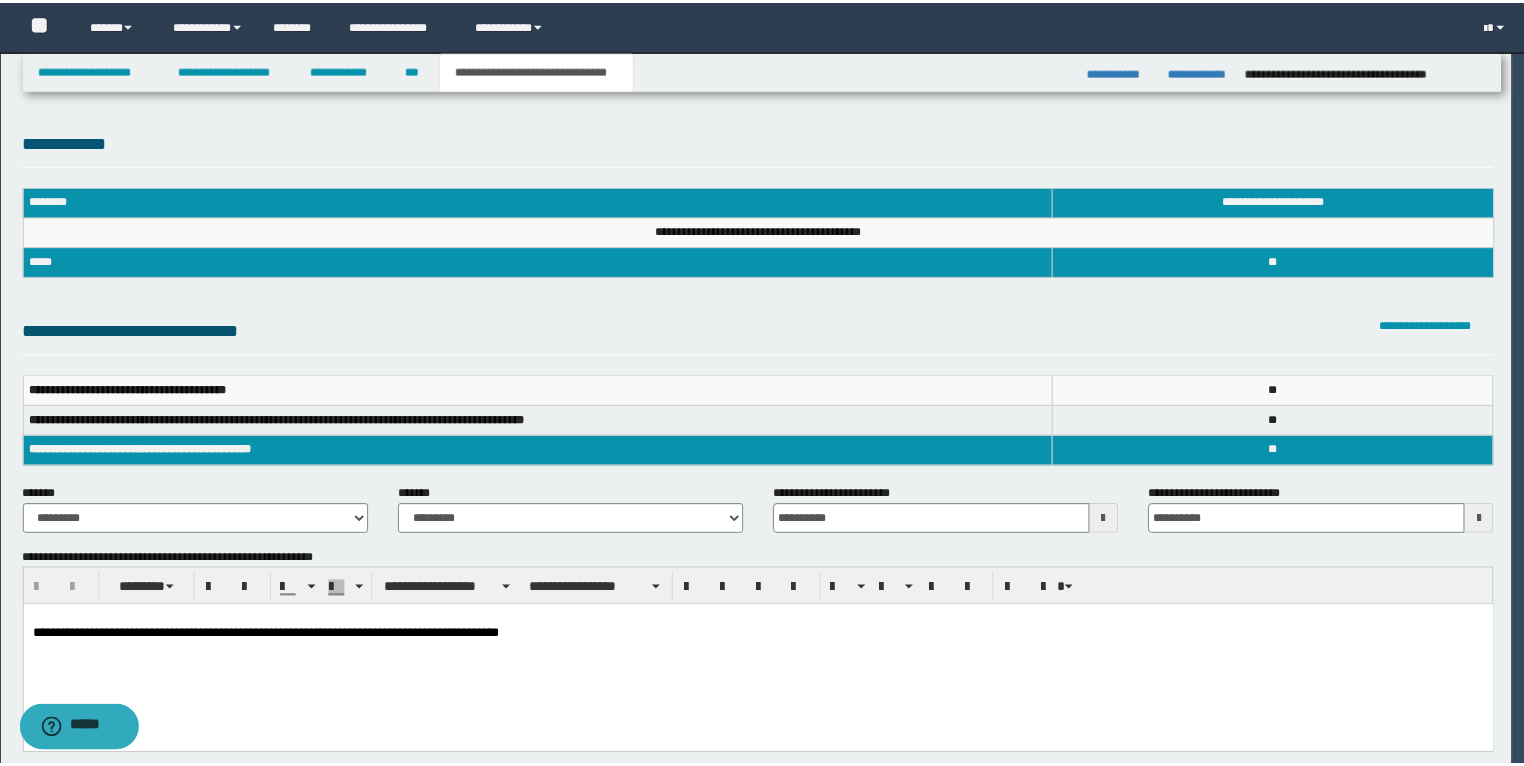 scroll, scrollTop: 0, scrollLeft: 0, axis: both 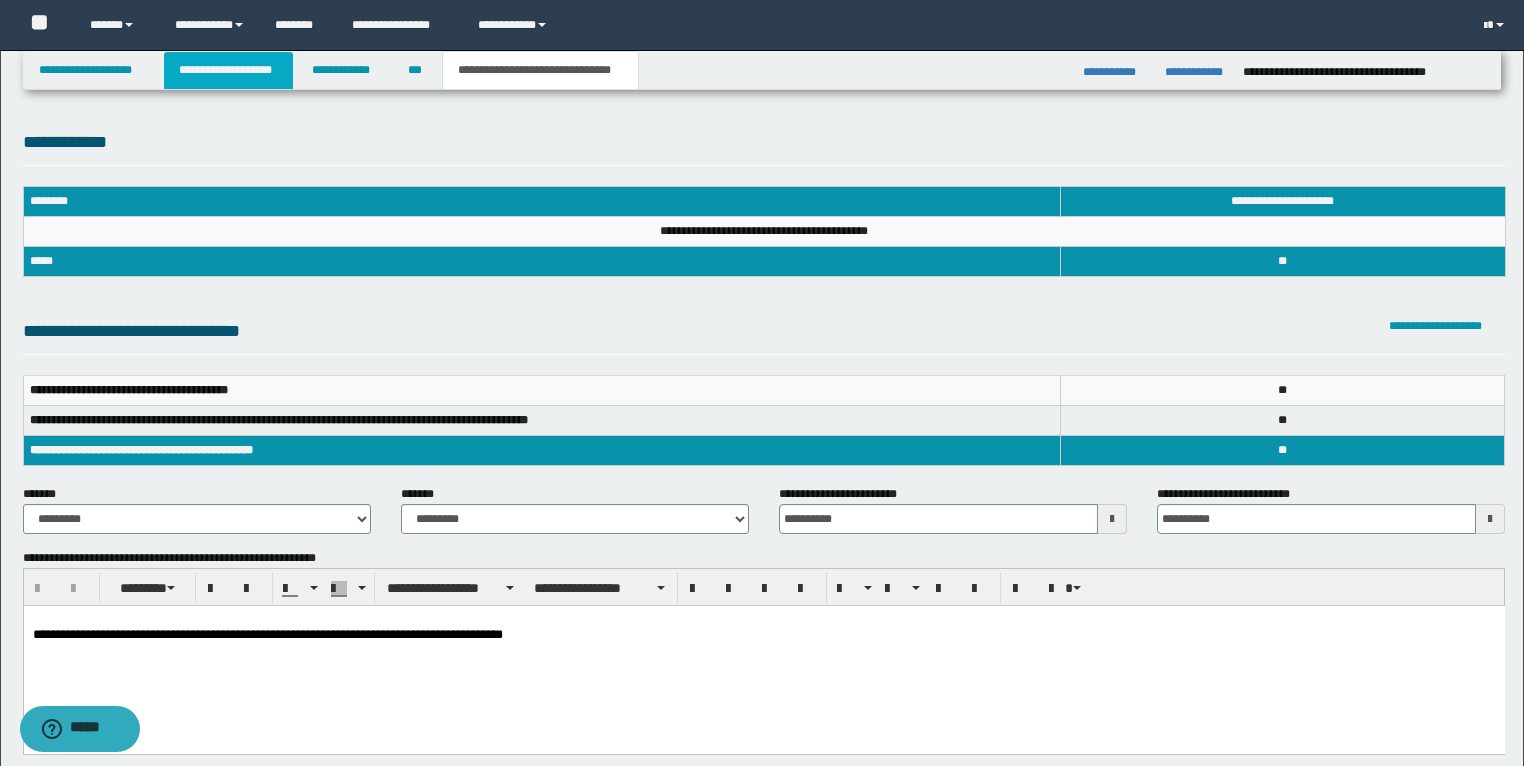 click on "**********" at bounding box center (228, 70) 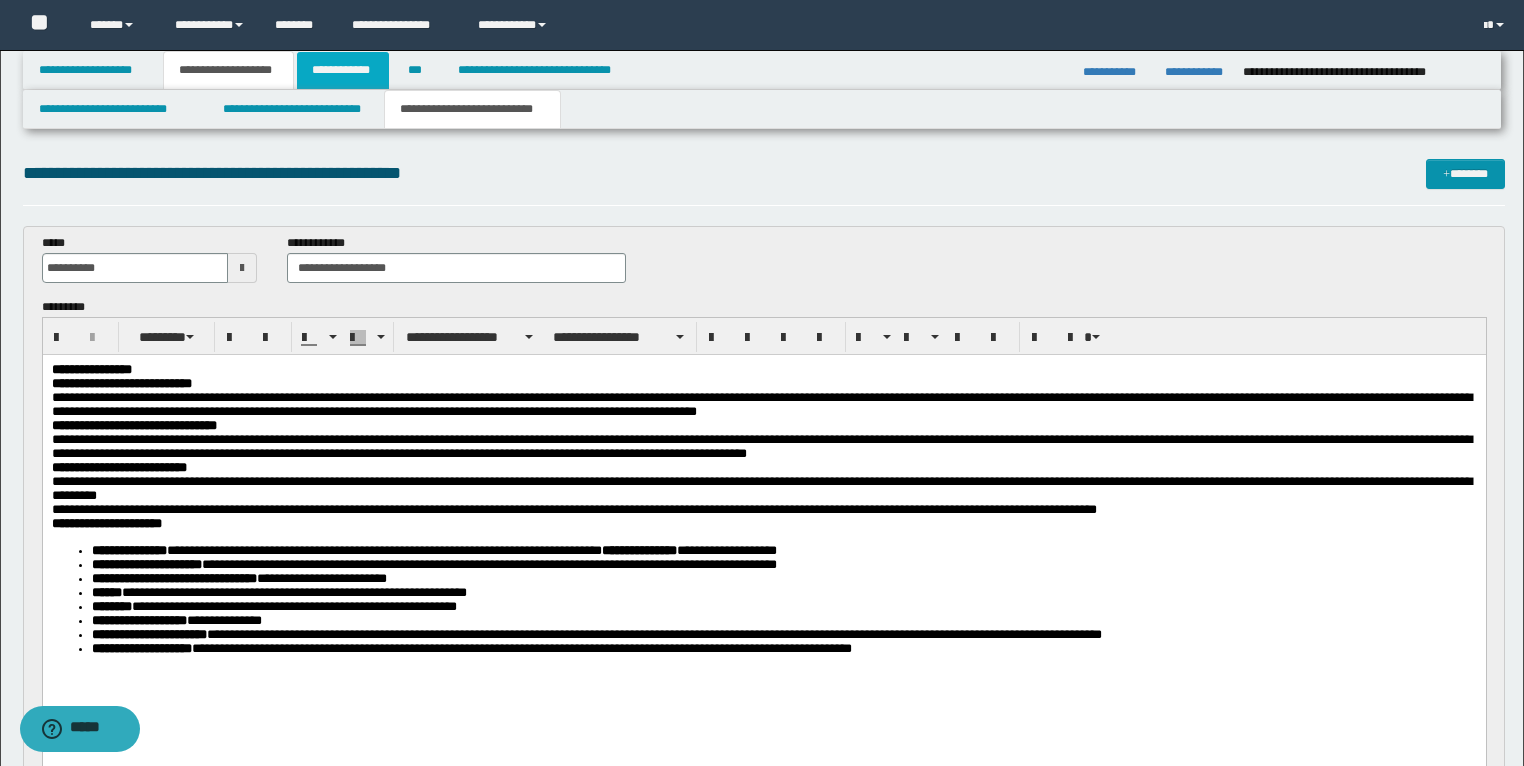 click on "**********" at bounding box center [343, 70] 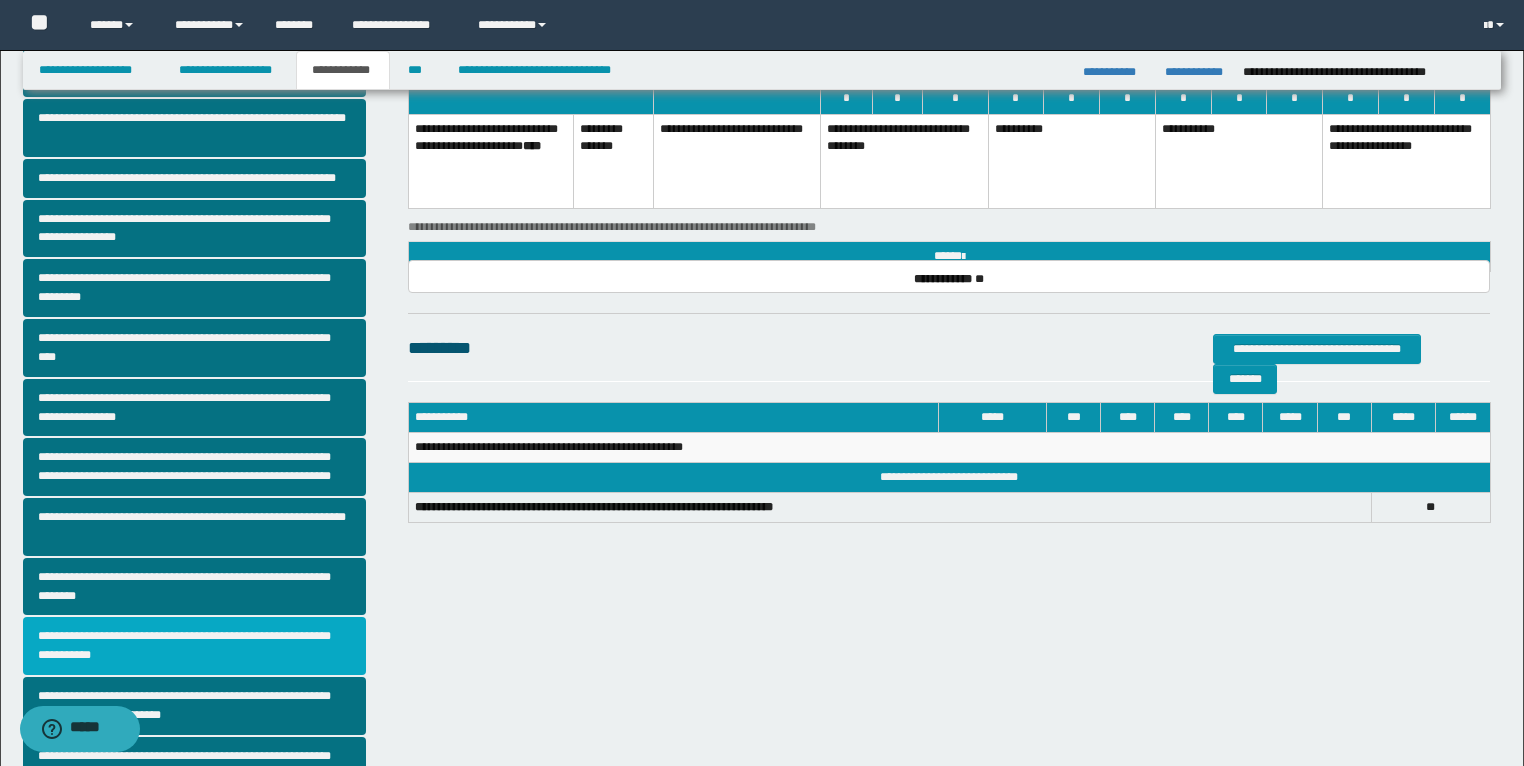 scroll, scrollTop: 345, scrollLeft: 0, axis: vertical 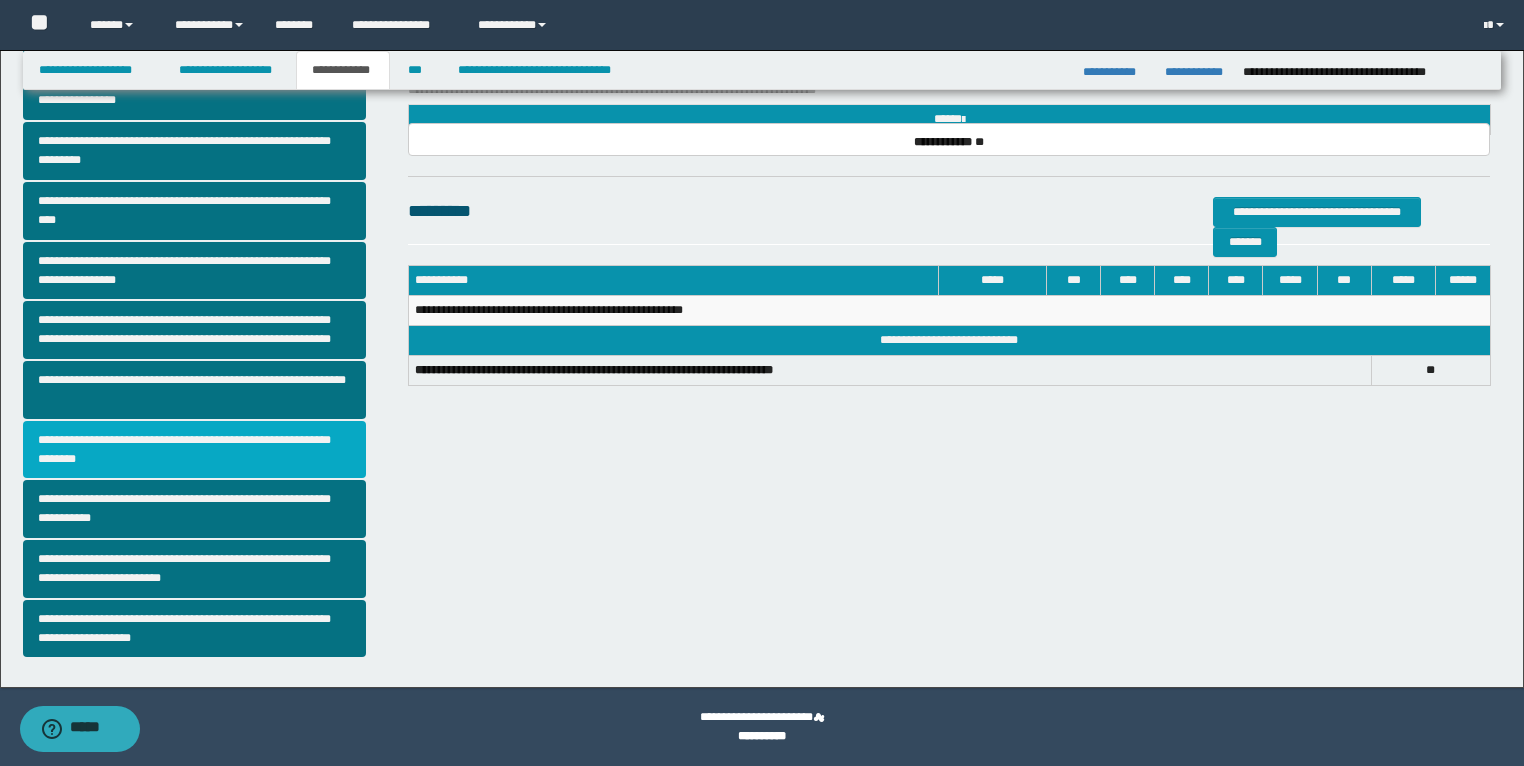 click on "**********" at bounding box center (195, 450) 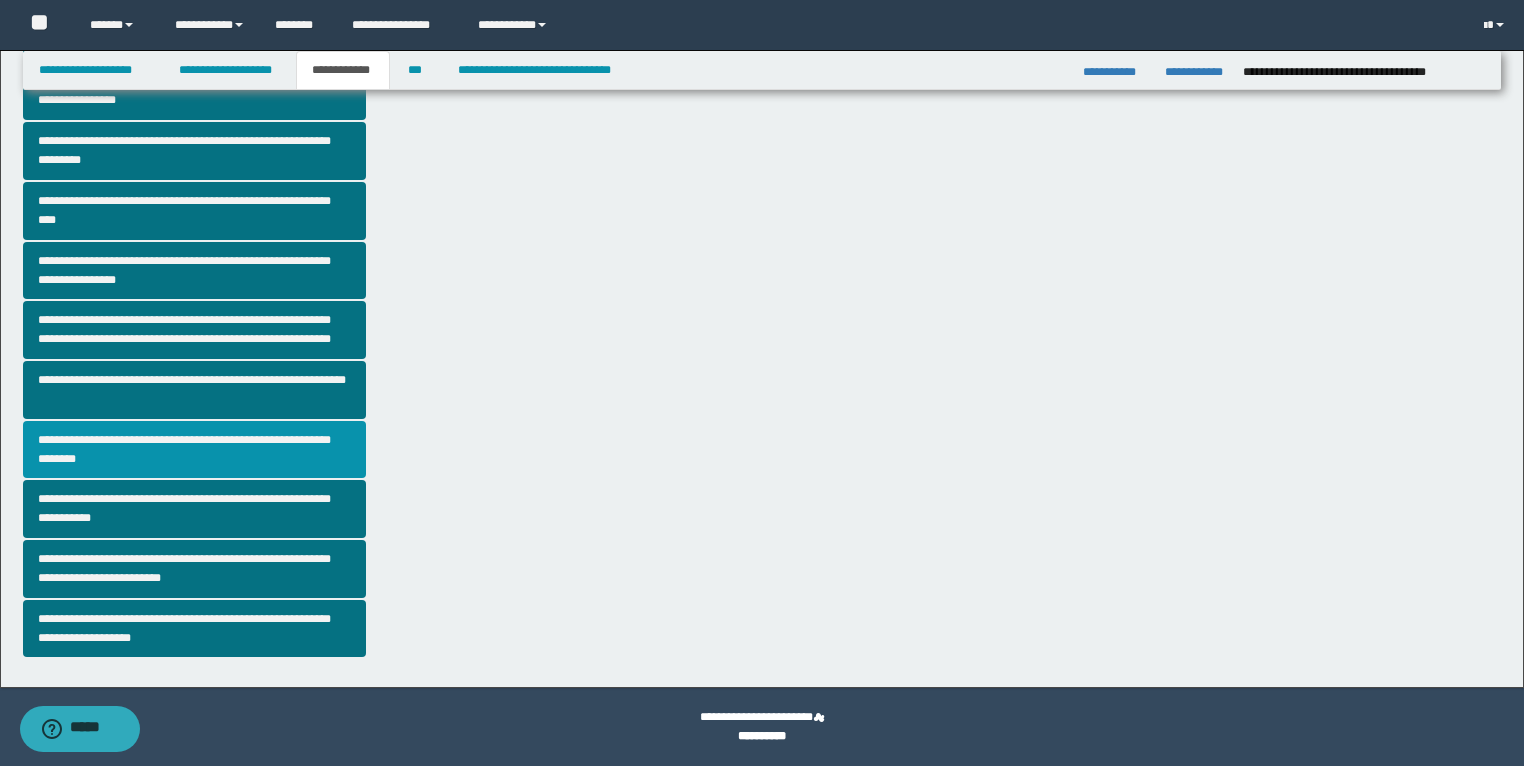 scroll, scrollTop: 0, scrollLeft: 0, axis: both 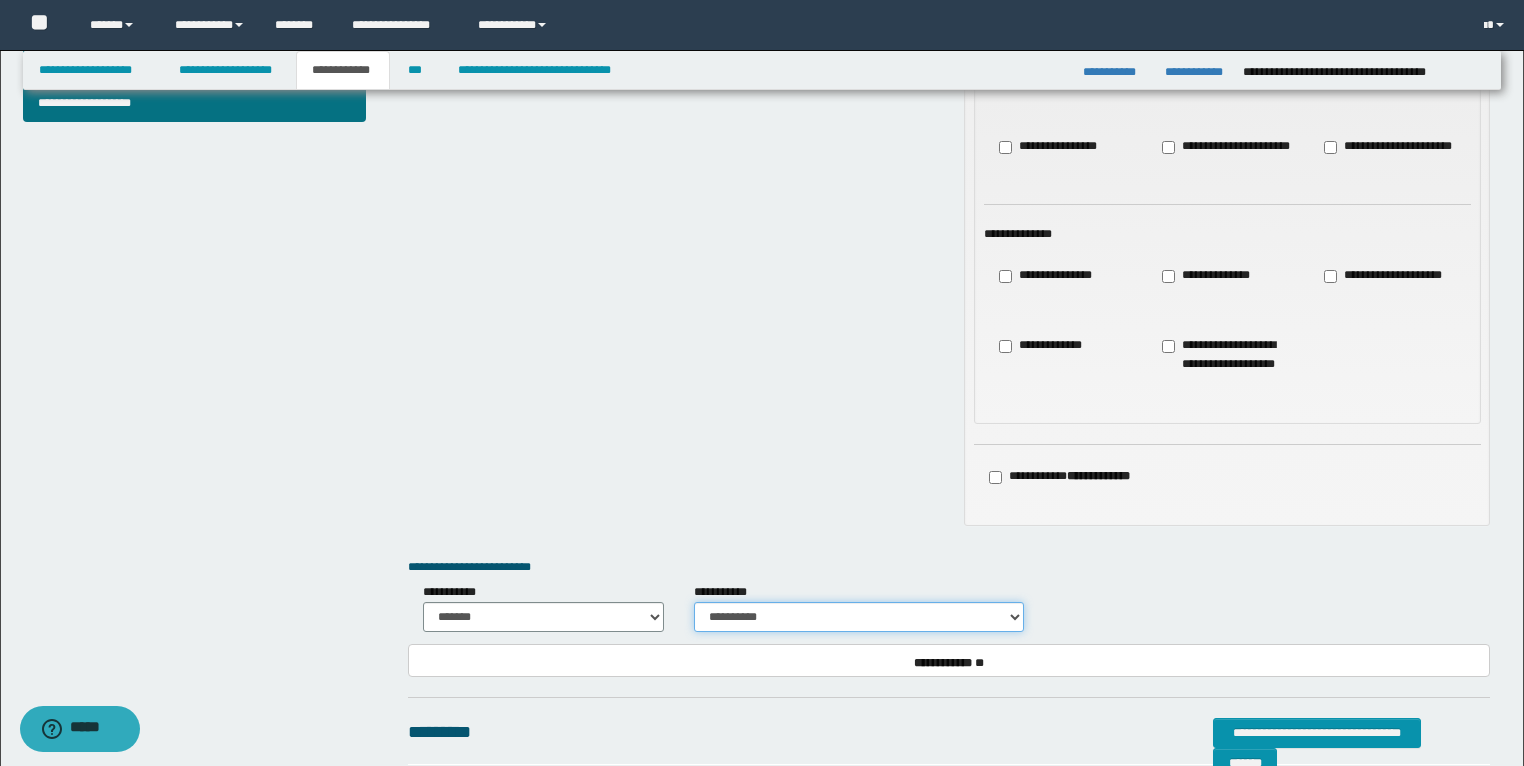 click on "**********" at bounding box center (859, 617) 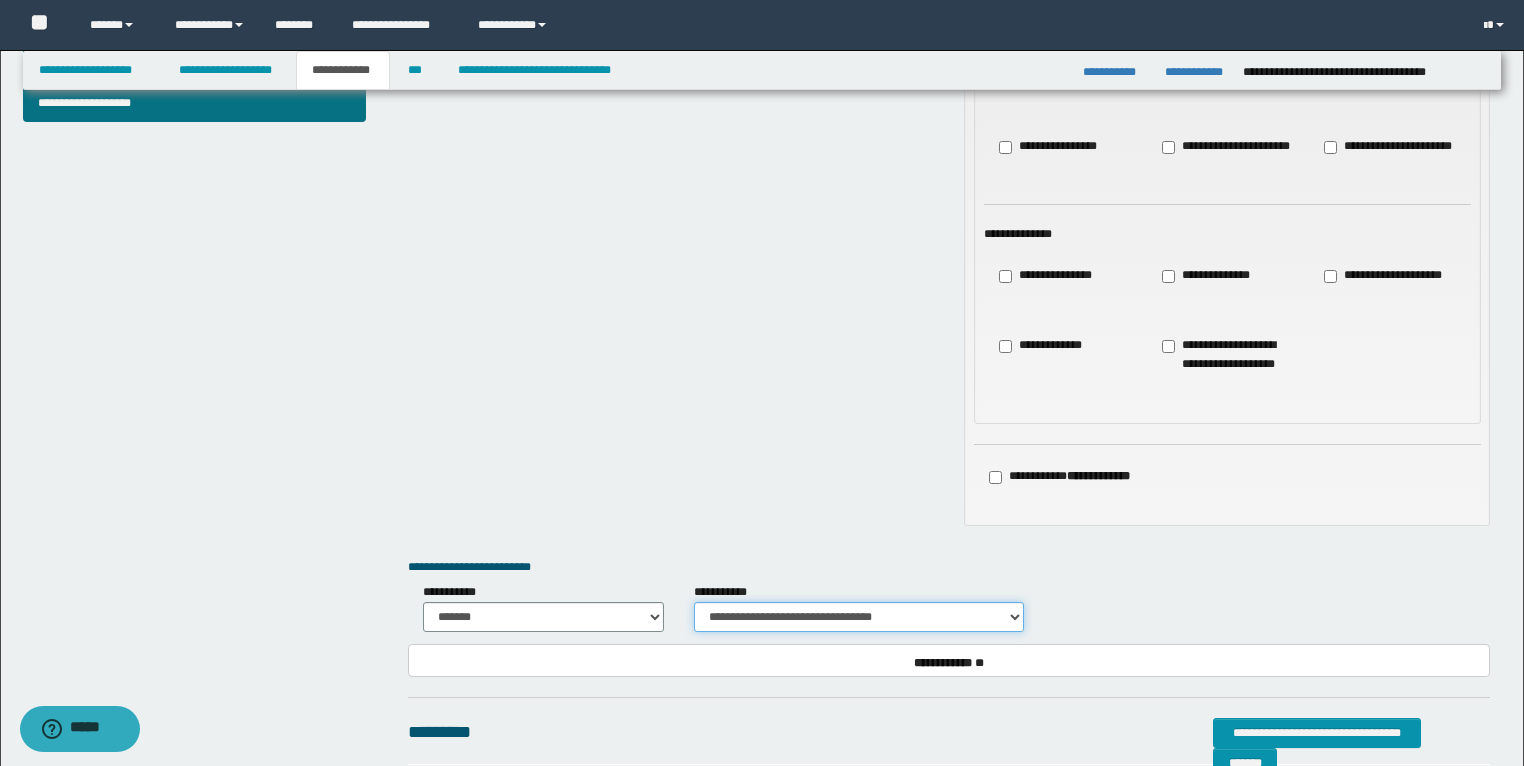 click on "**********" at bounding box center [859, 617] 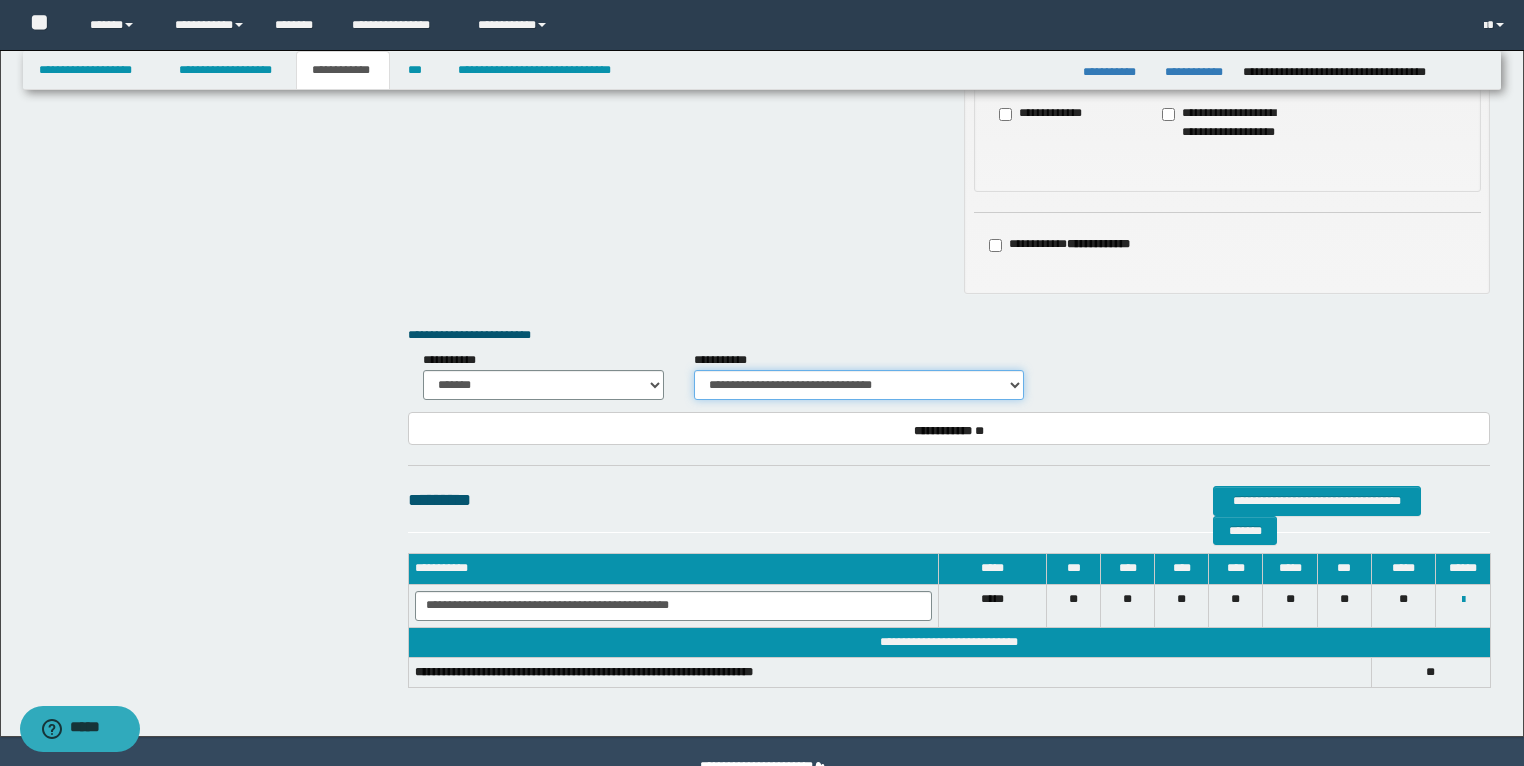 scroll, scrollTop: 1161, scrollLeft: 0, axis: vertical 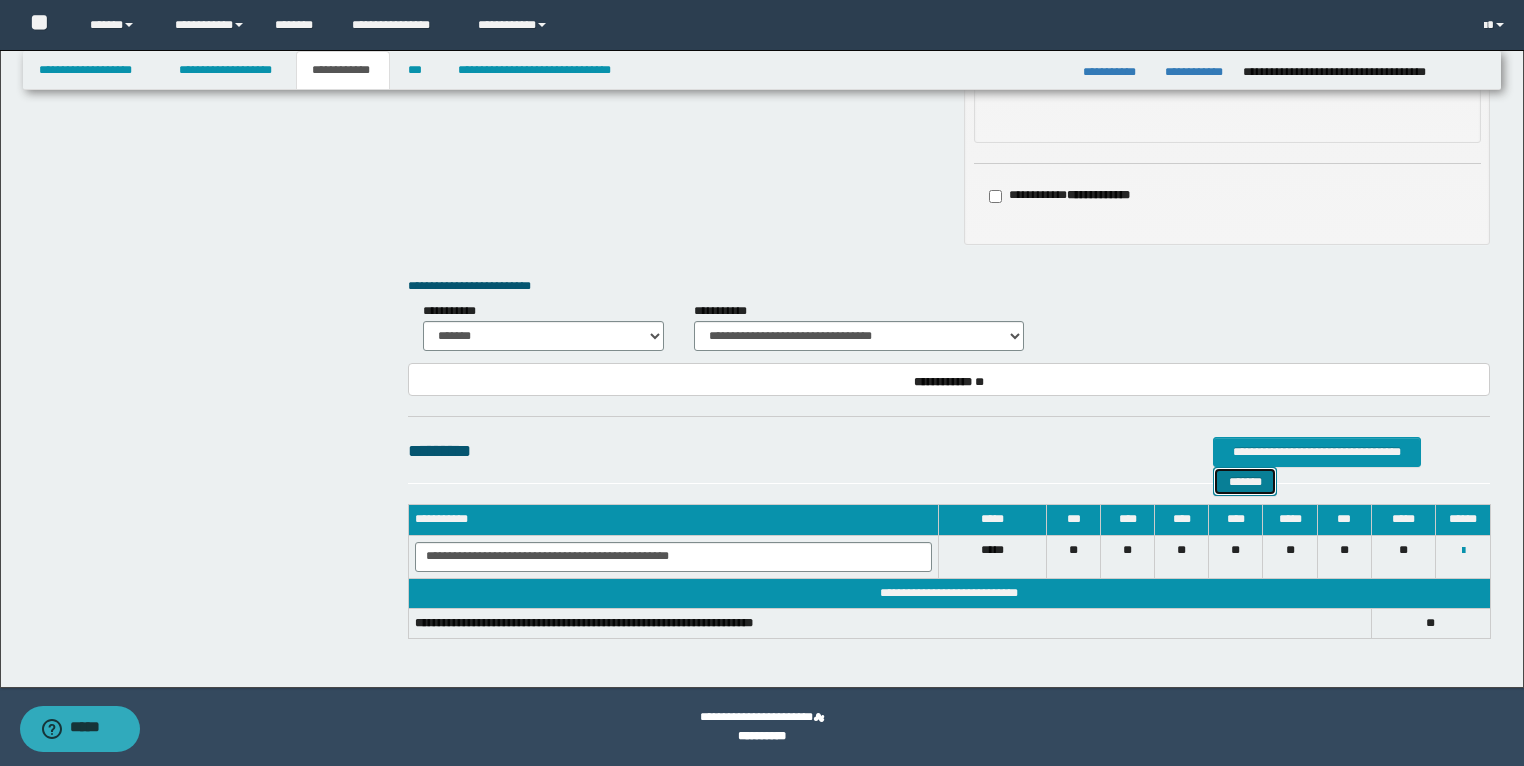 click on "*******" at bounding box center [1245, 482] 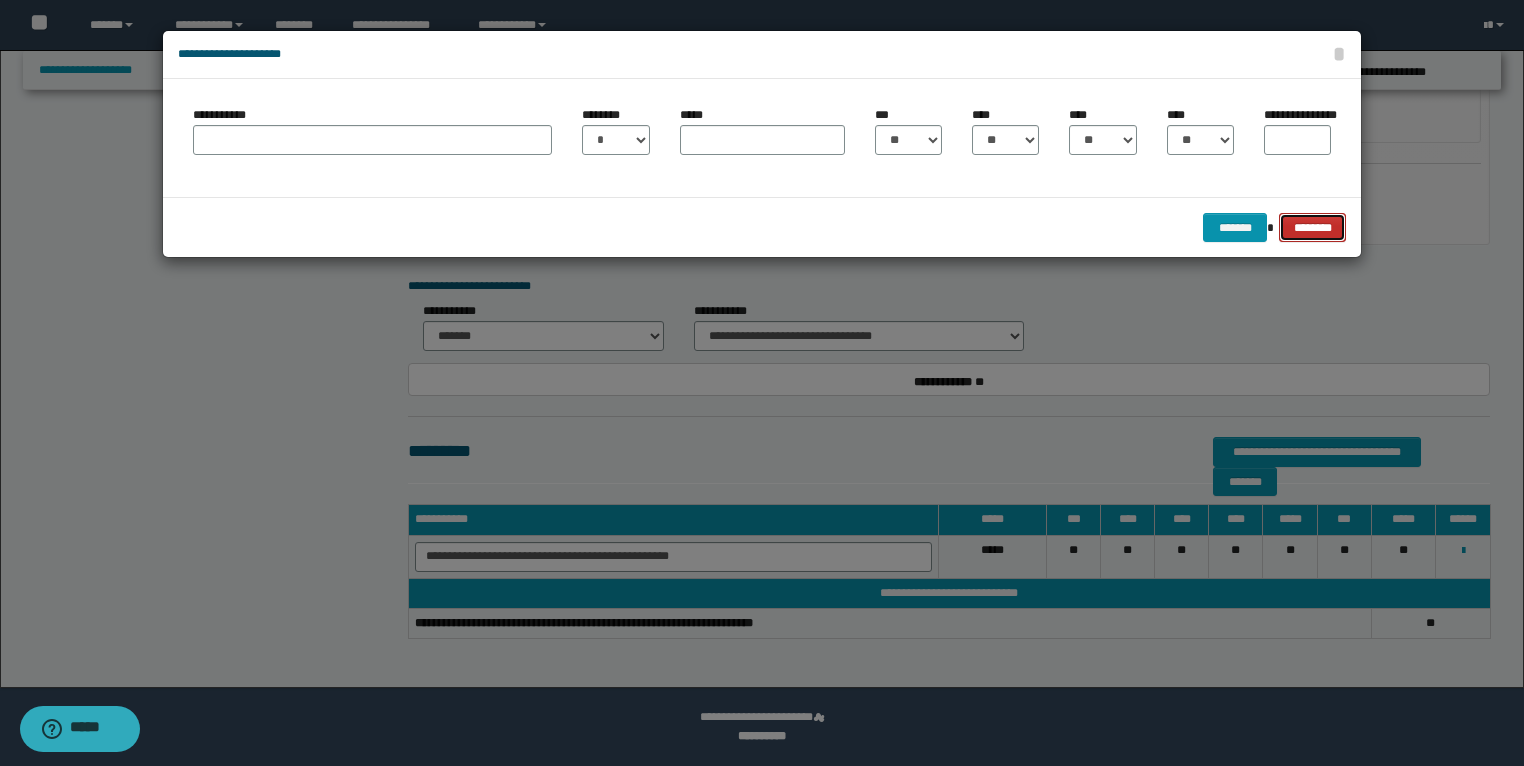 click on "********" at bounding box center (1312, 228) 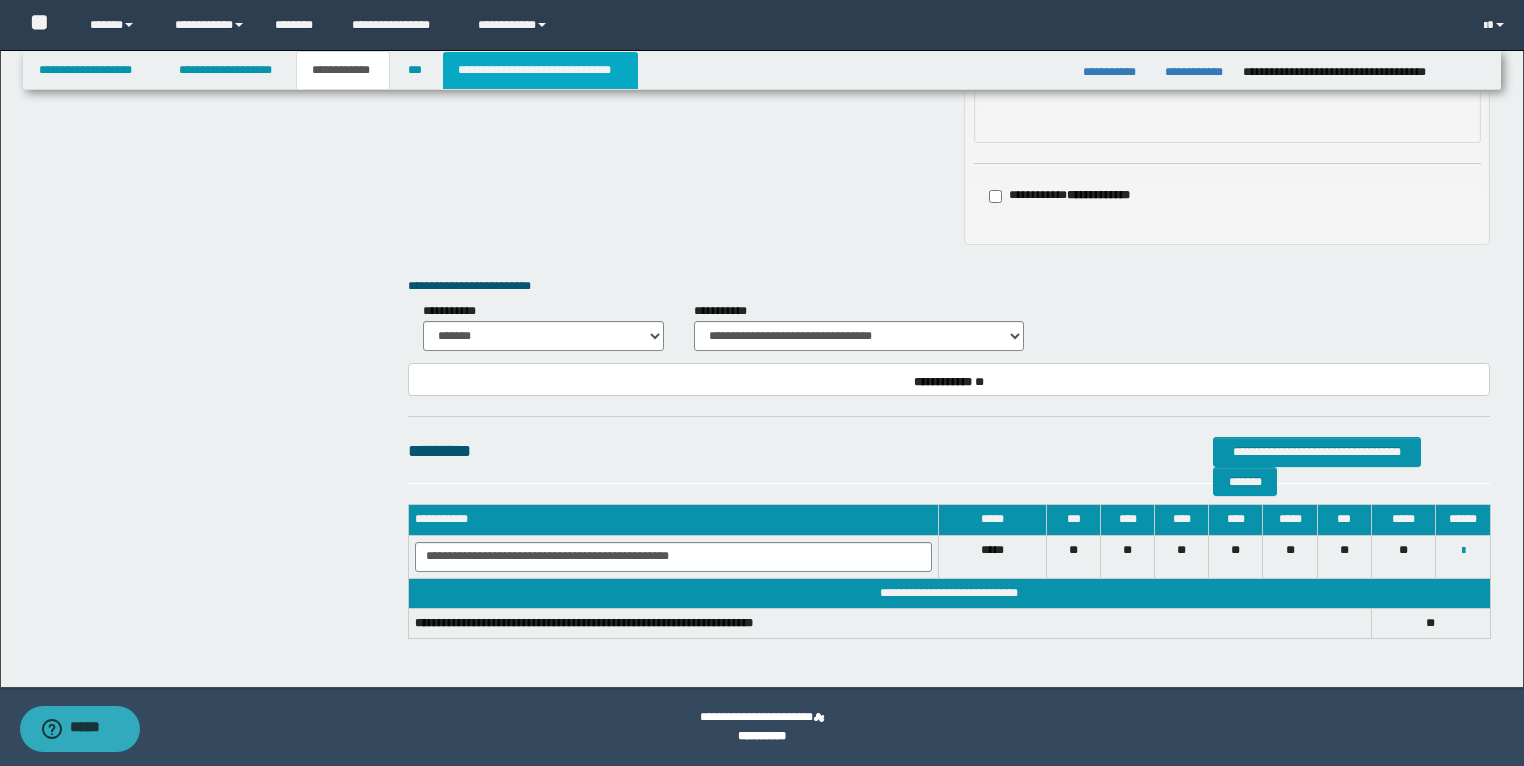 click on "**********" at bounding box center [540, 70] 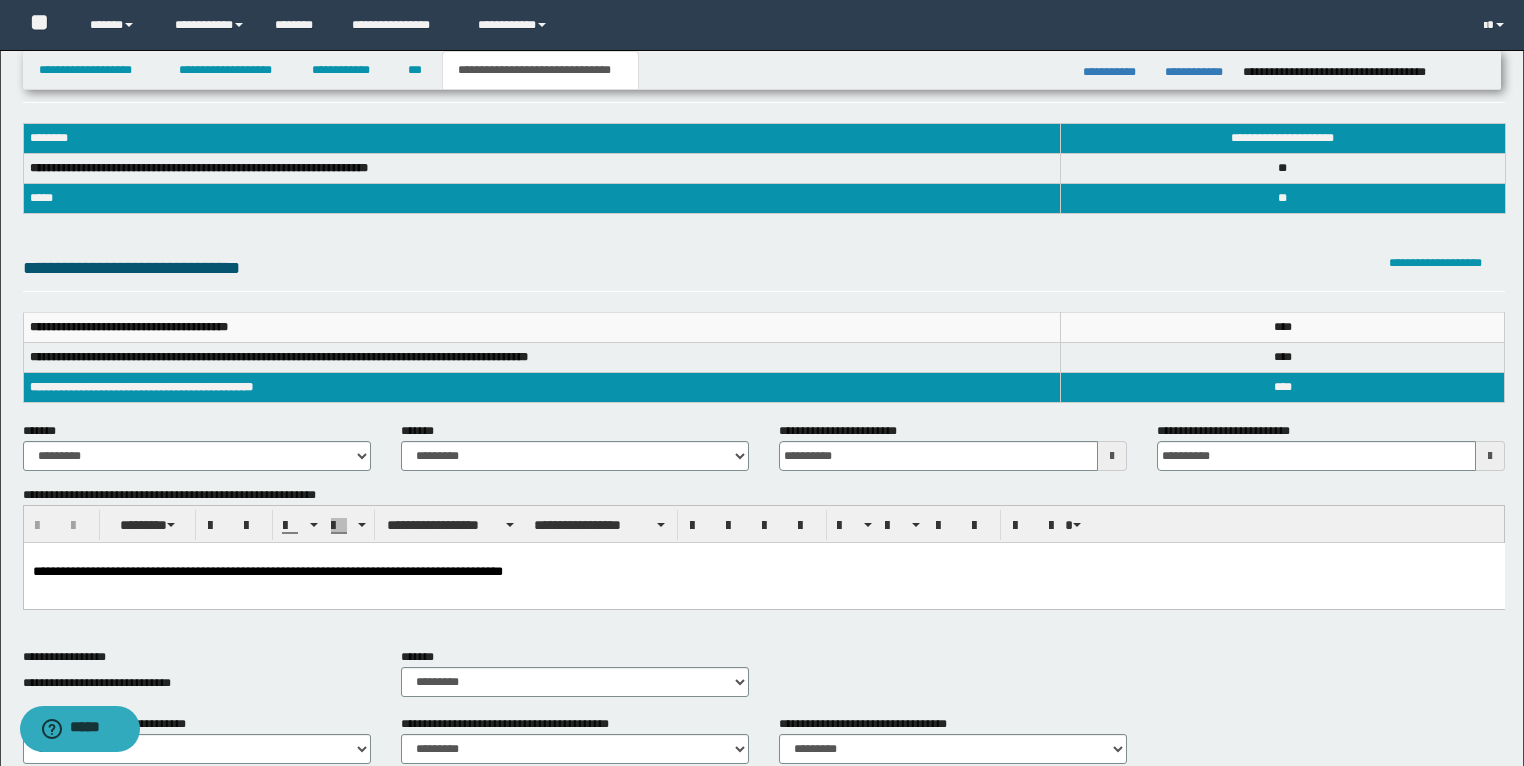 scroll, scrollTop: 0, scrollLeft: 0, axis: both 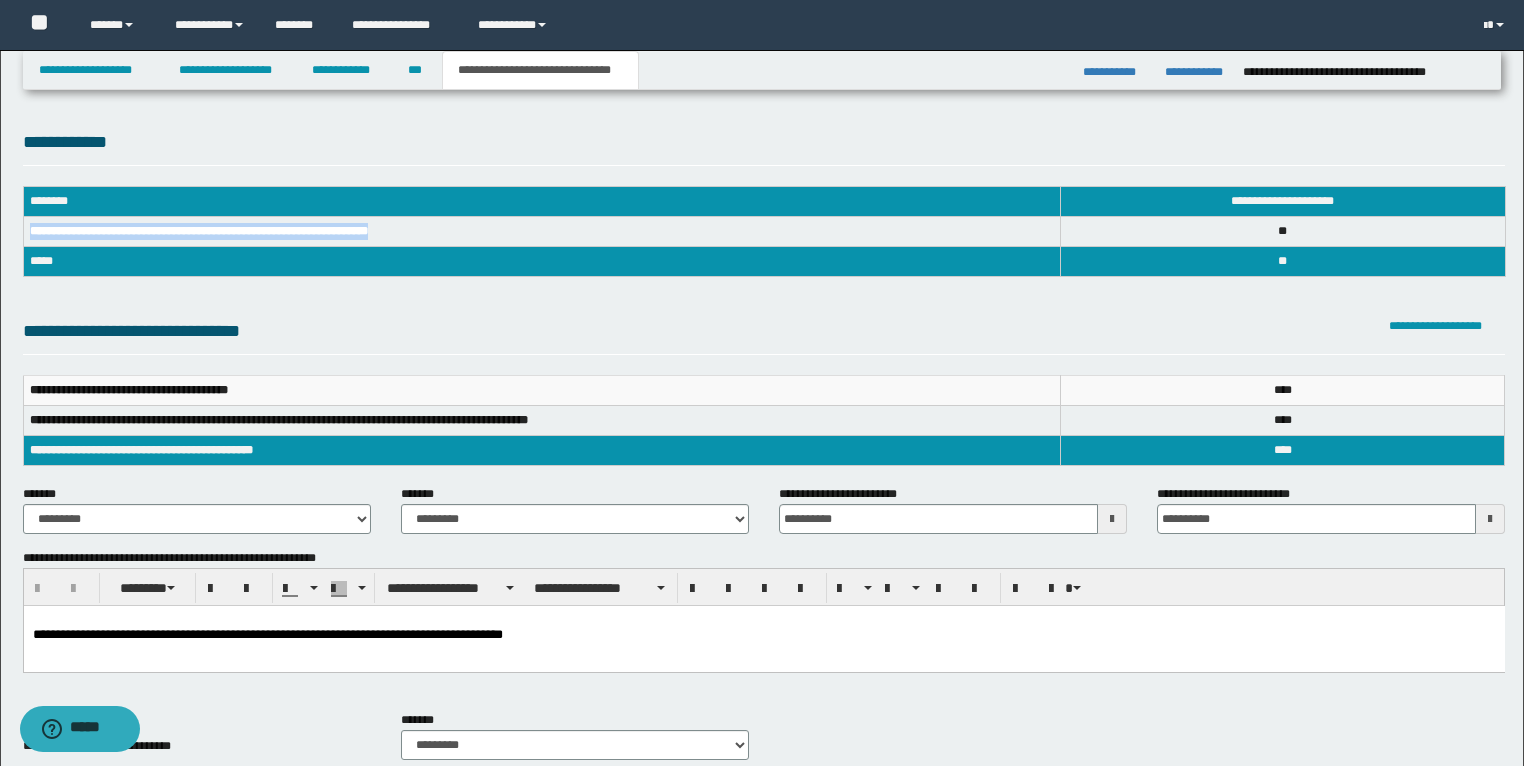 drag, startPoint x: 423, startPoint y: 225, endPoint x: 24, endPoint y: 237, distance: 399.18042 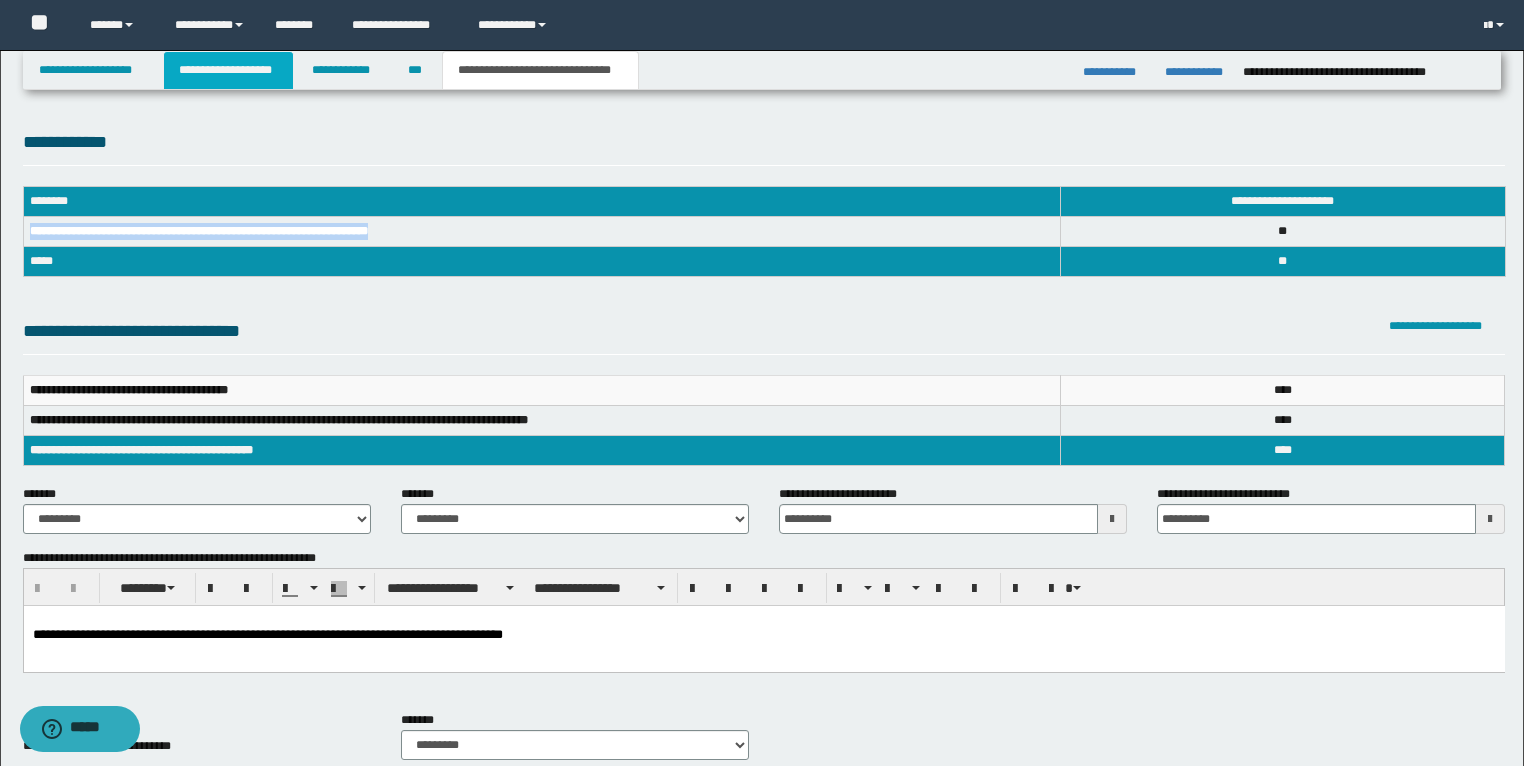 click on "**********" at bounding box center (228, 70) 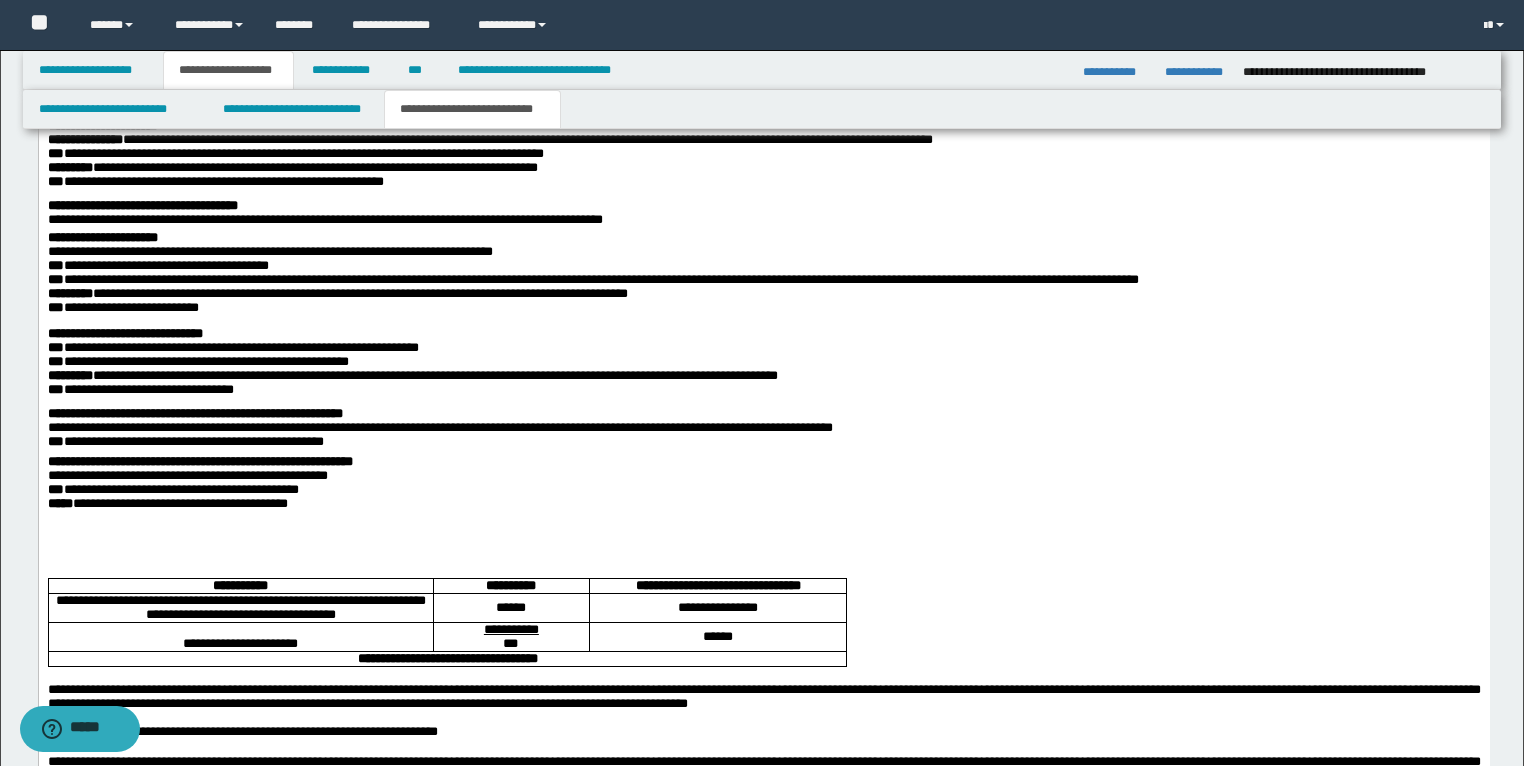 scroll, scrollTop: 2160, scrollLeft: 0, axis: vertical 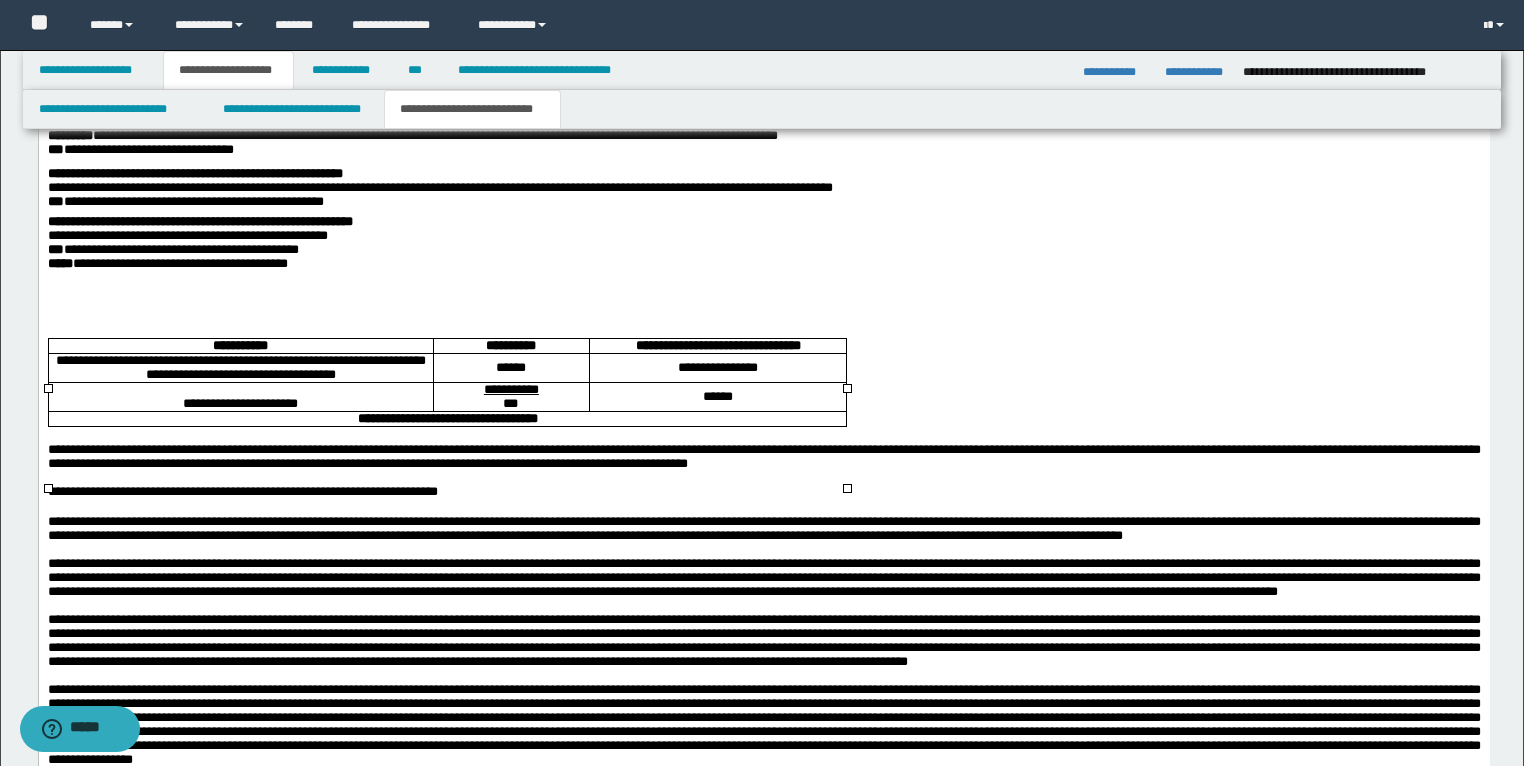 click on "**********" at bounding box center [240, 369] 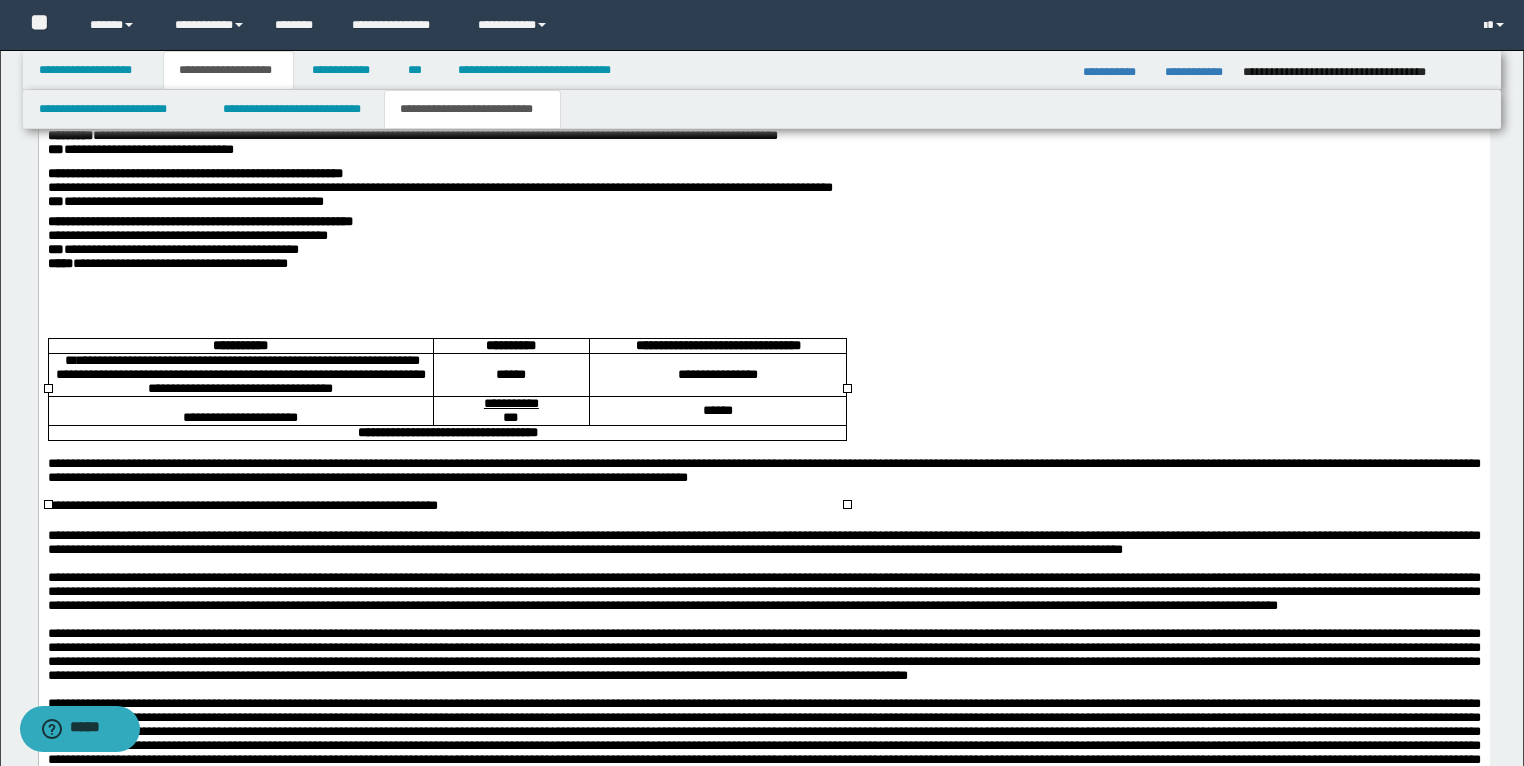 drag, startPoint x: 119, startPoint y: 428, endPoint x: 386, endPoint y: 450, distance: 267.90485 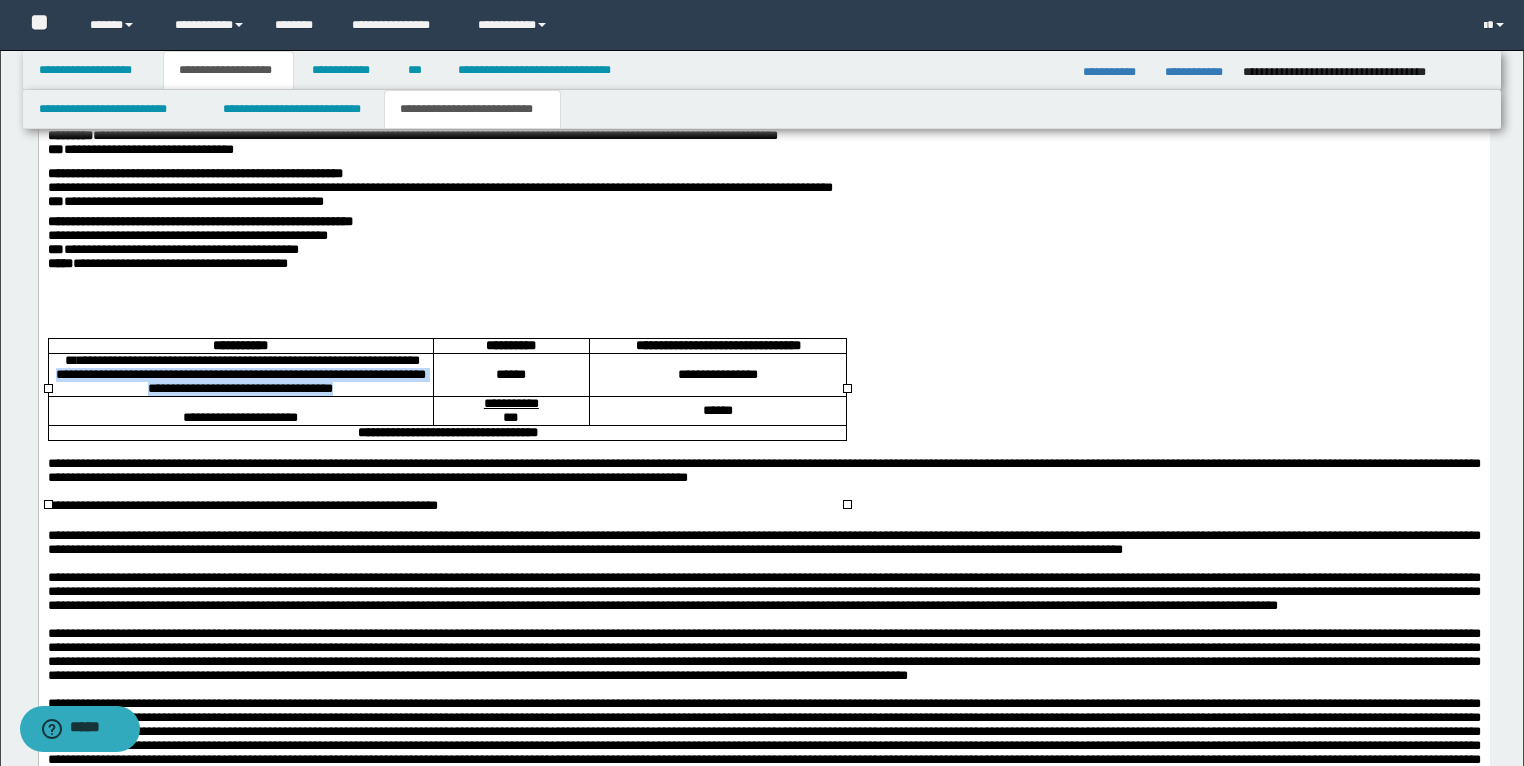 drag, startPoint x: 419, startPoint y: 449, endPoint x: 122, endPoint y: 429, distance: 297.67264 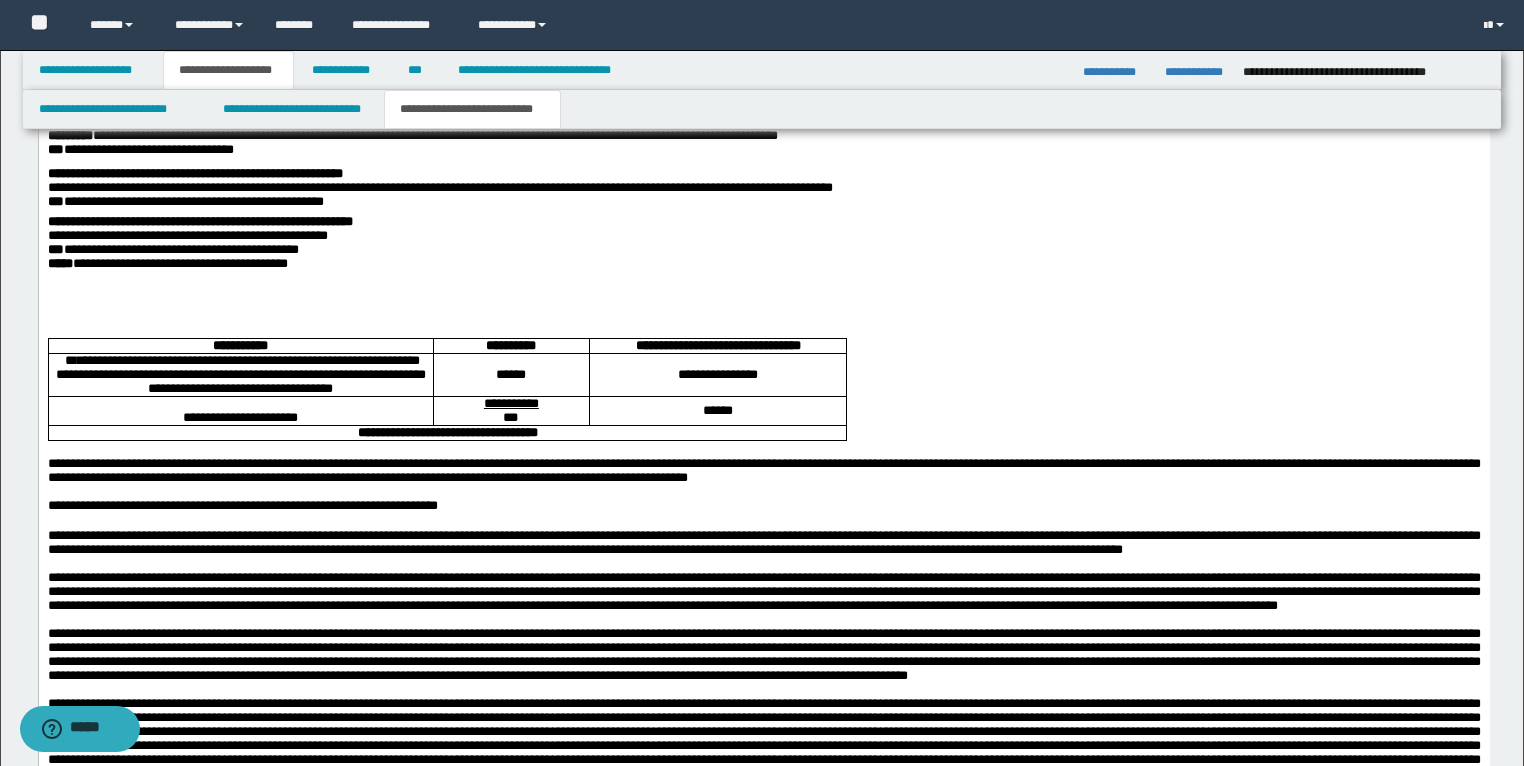 click on "**********" at bounding box center (763, -66) 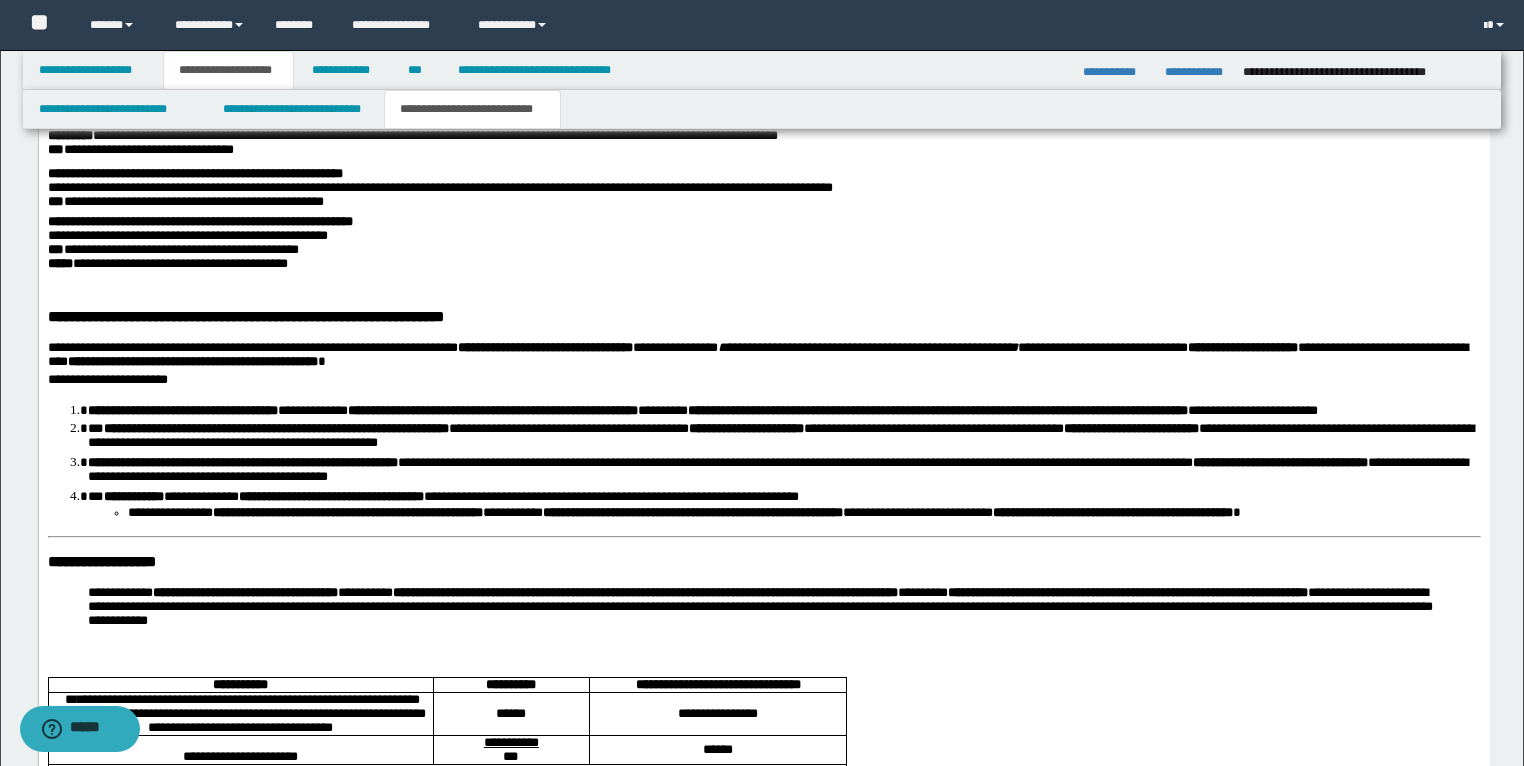 scroll, scrollTop: 2480, scrollLeft: 0, axis: vertical 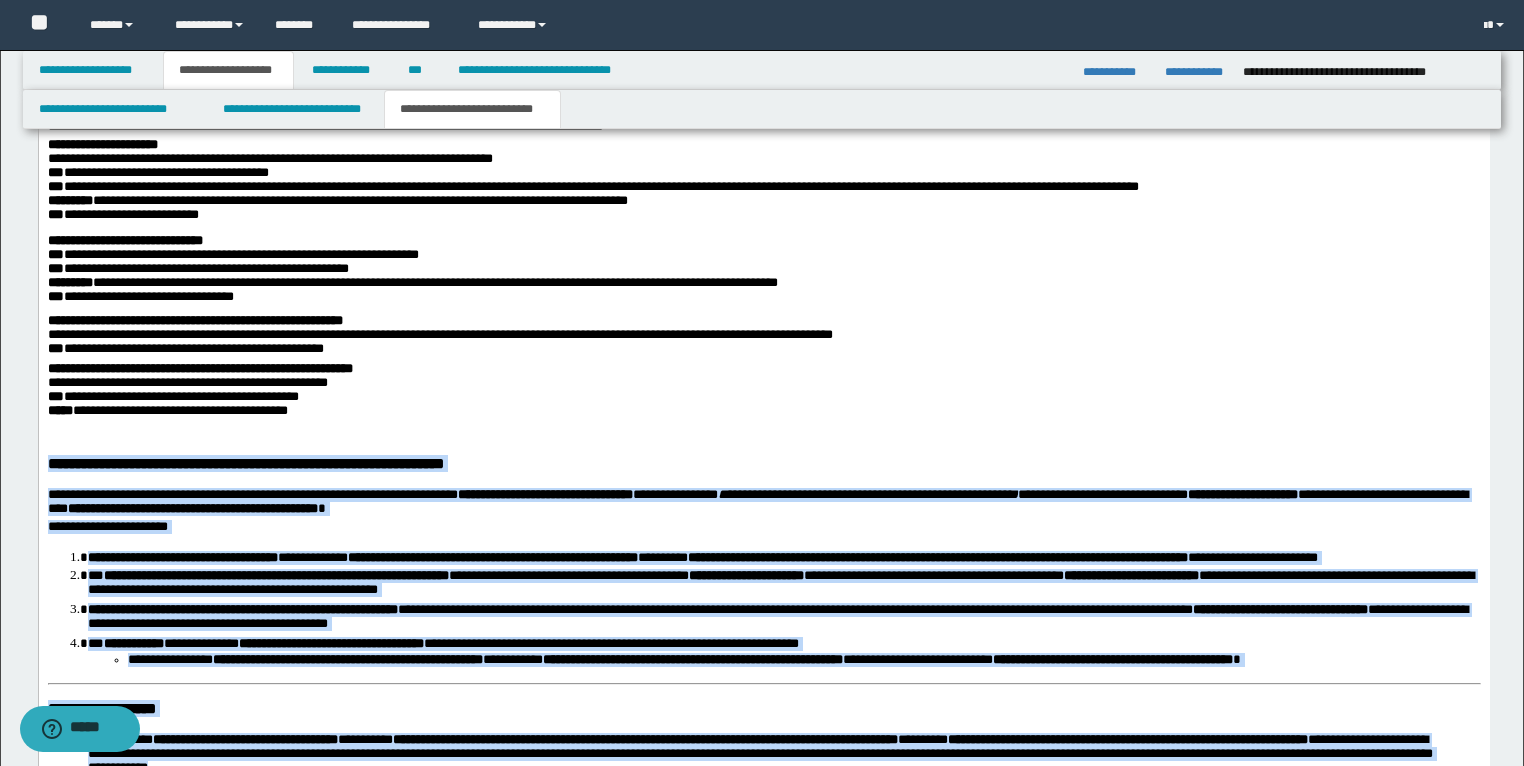drag, startPoint x: 463, startPoint y: 826, endPoint x: 38, endPoint y: 516, distance: 526.0466 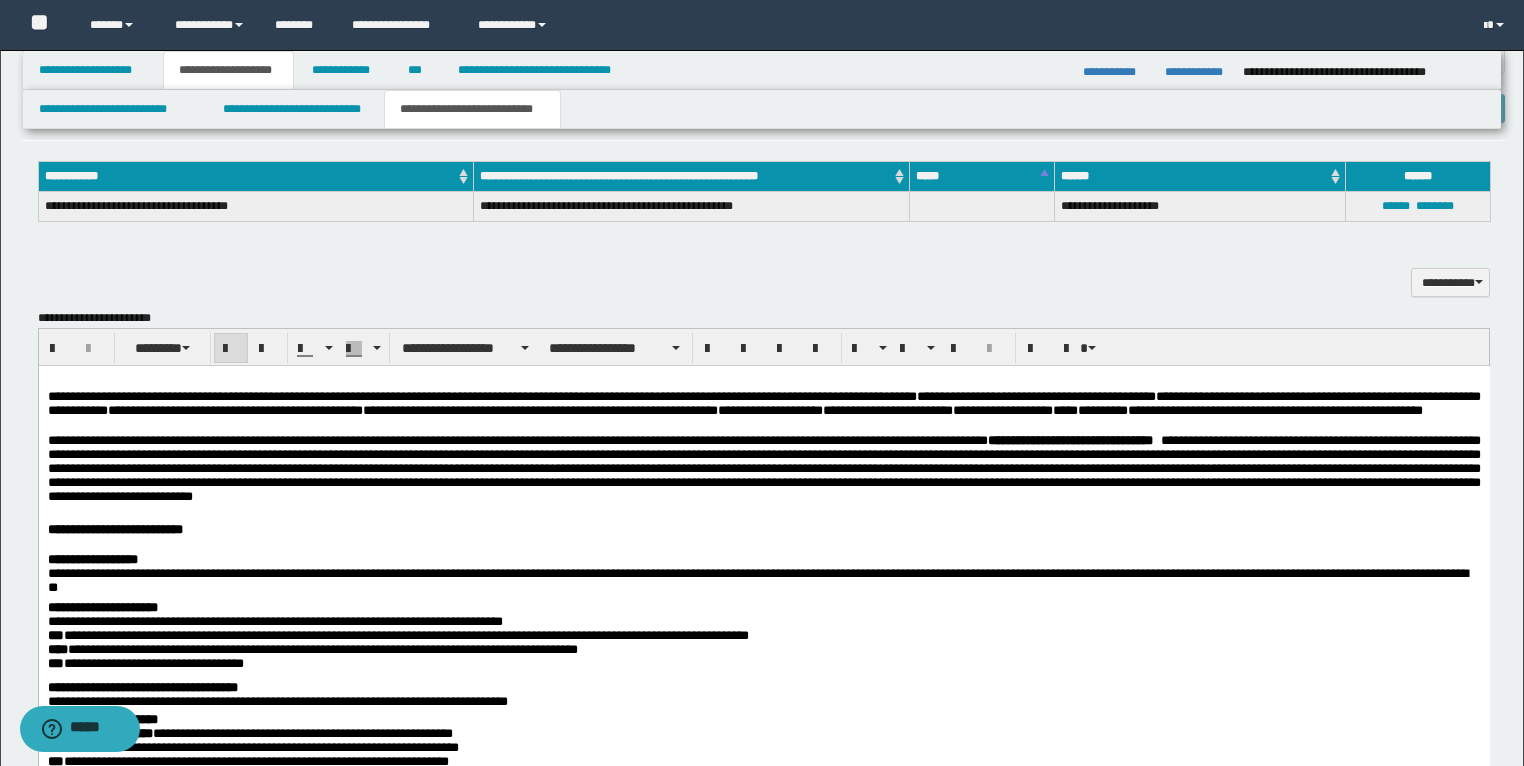 scroll, scrollTop: 1213, scrollLeft: 0, axis: vertical 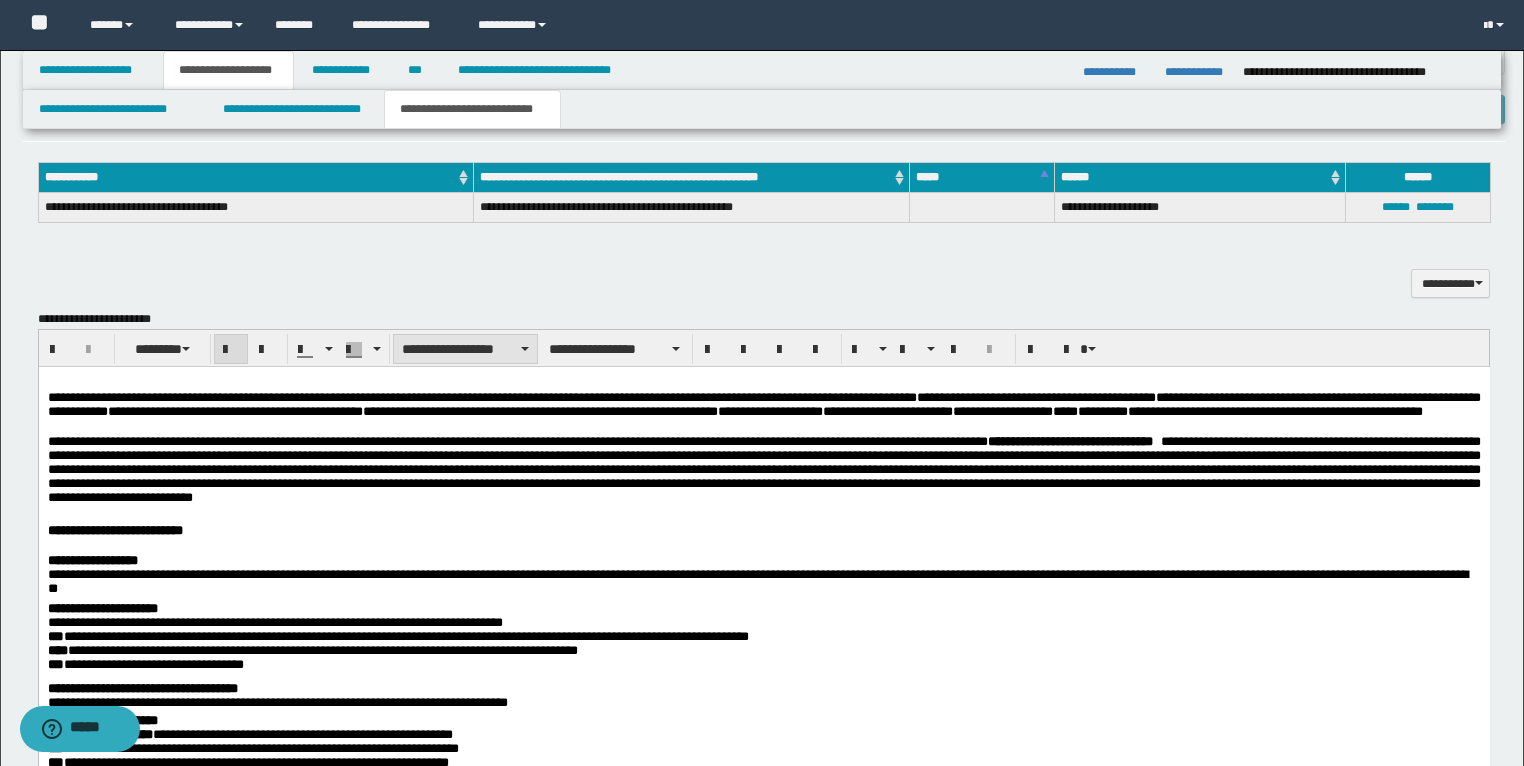 click on "**********" at bounding box center [465, 349] 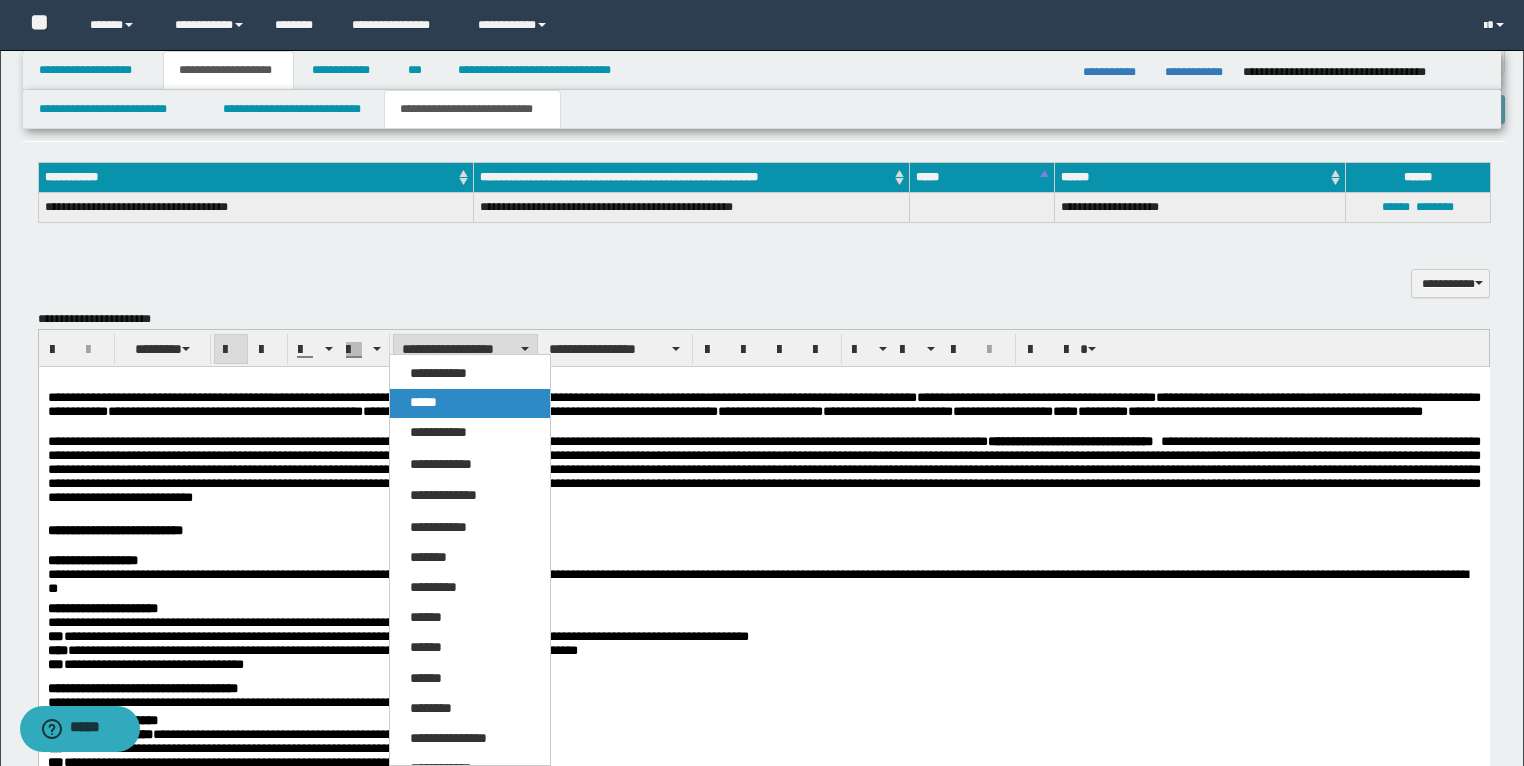 drag, startPoint x: 448, startPoint y: 396, endPoint x: 397, endPoint y: 42, distance: 357.65488 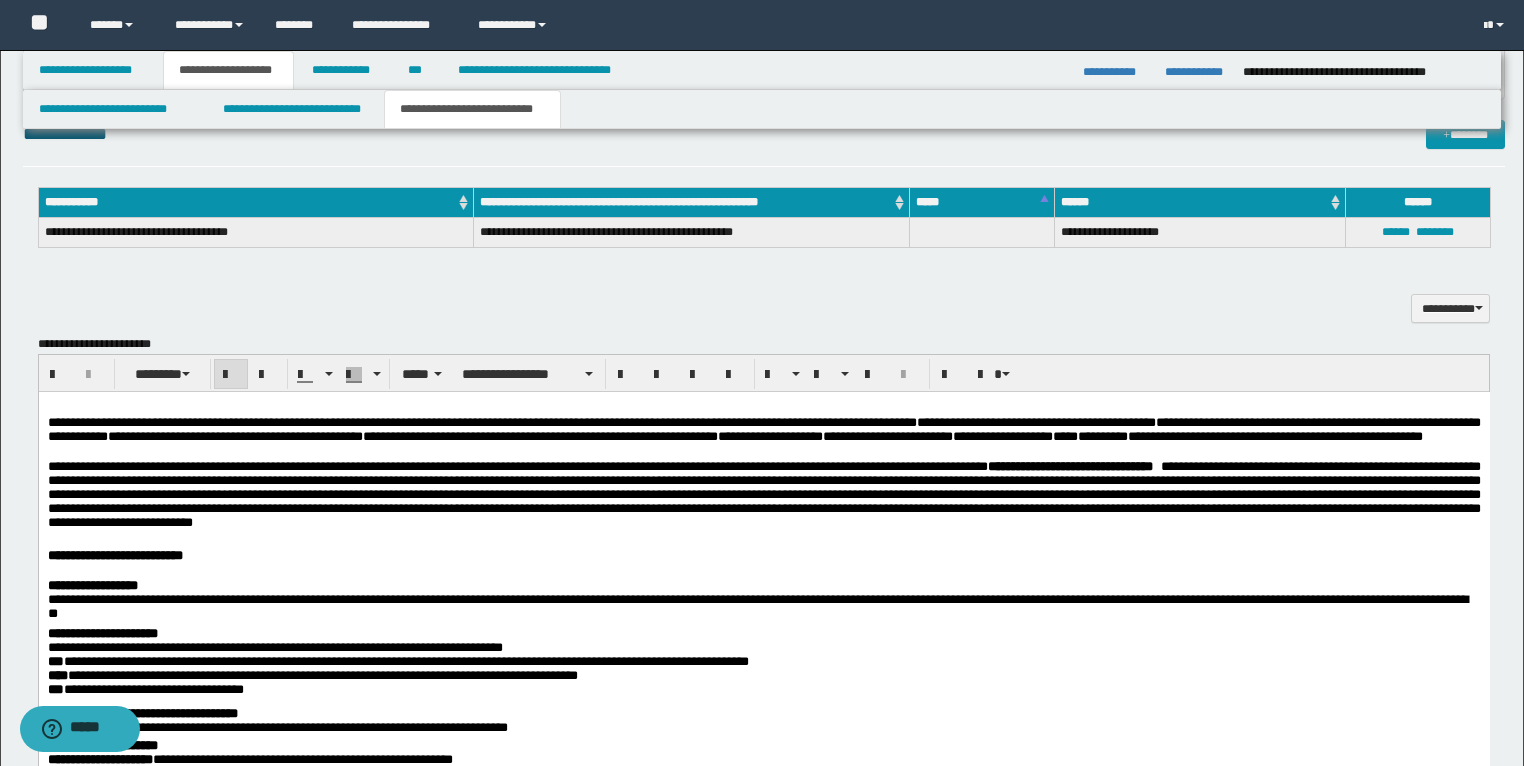 scroll, scrollTop: 1133, scrollLeft: 0, axis: vertical 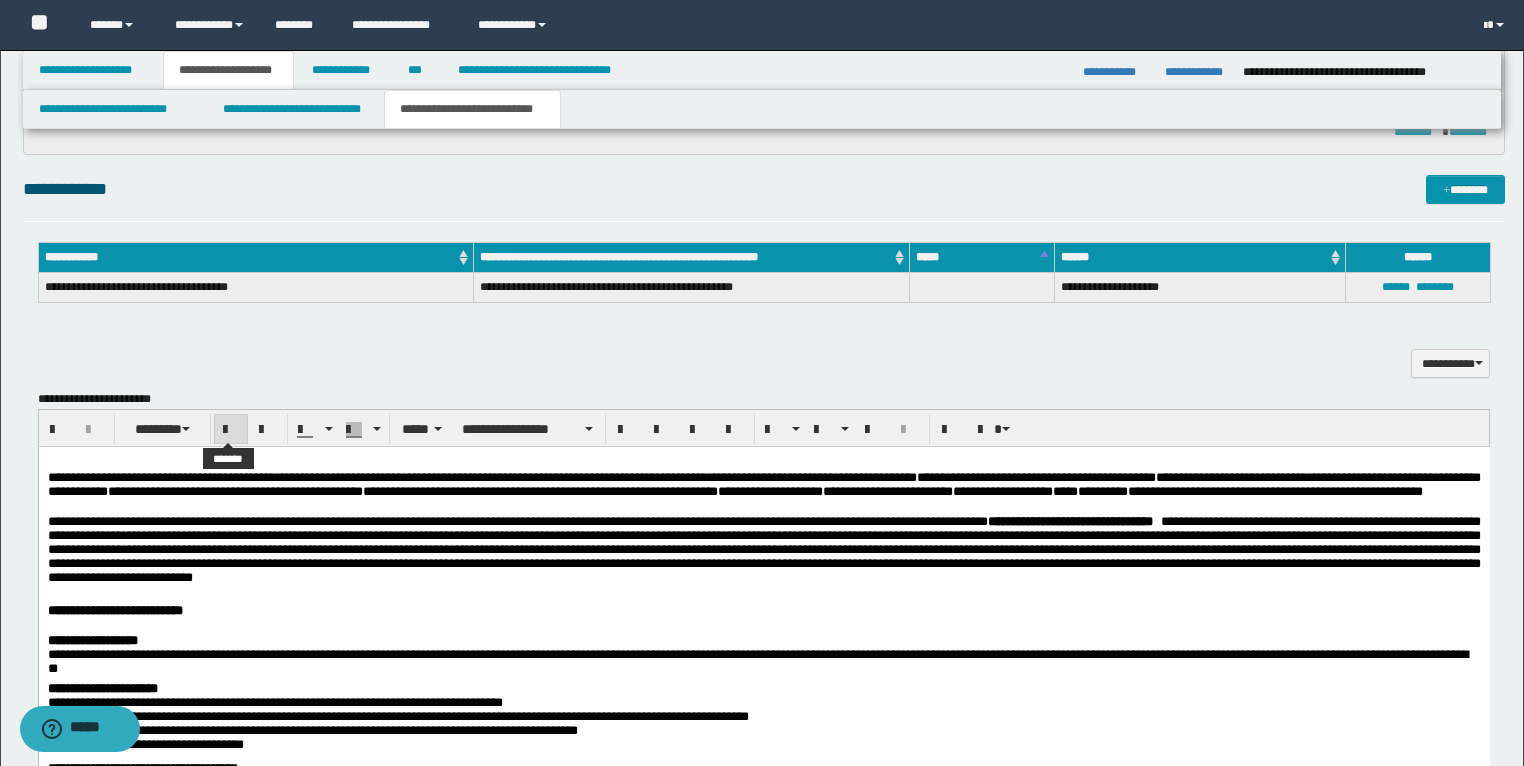 click at bounding box center (231, 430) 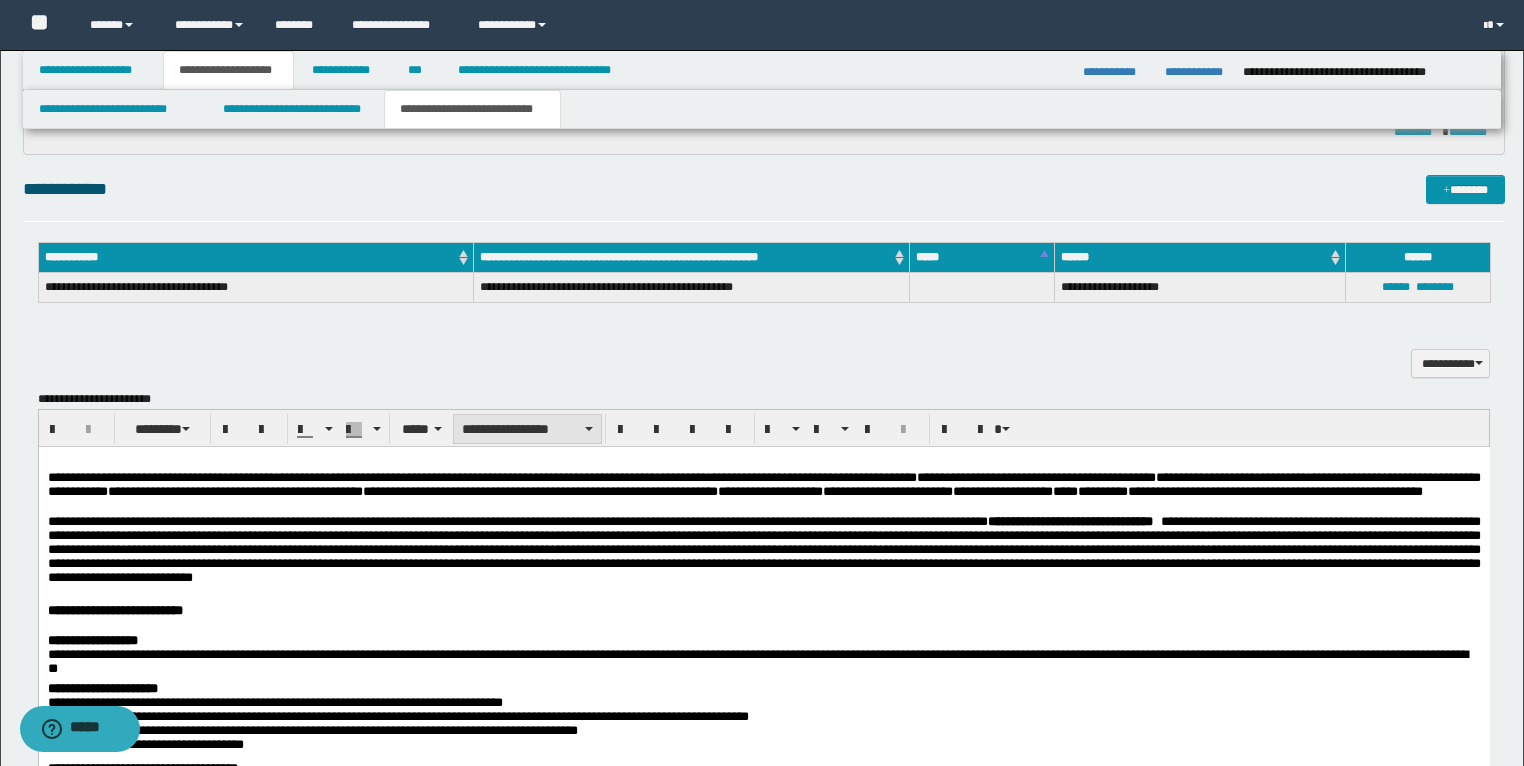 click on "**********" at bounding box center [527, 429] 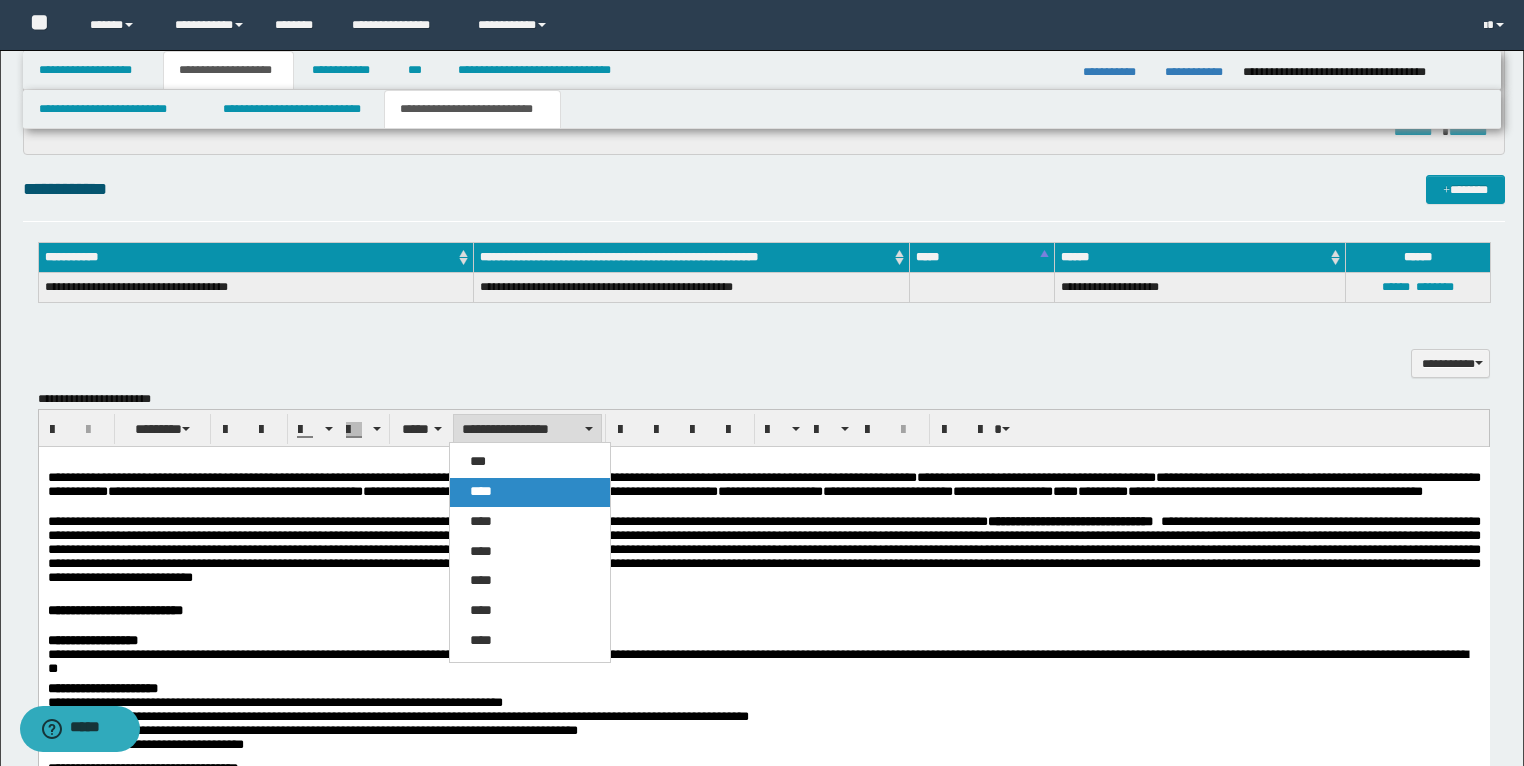click on "****" at bounding box center [481, 491] 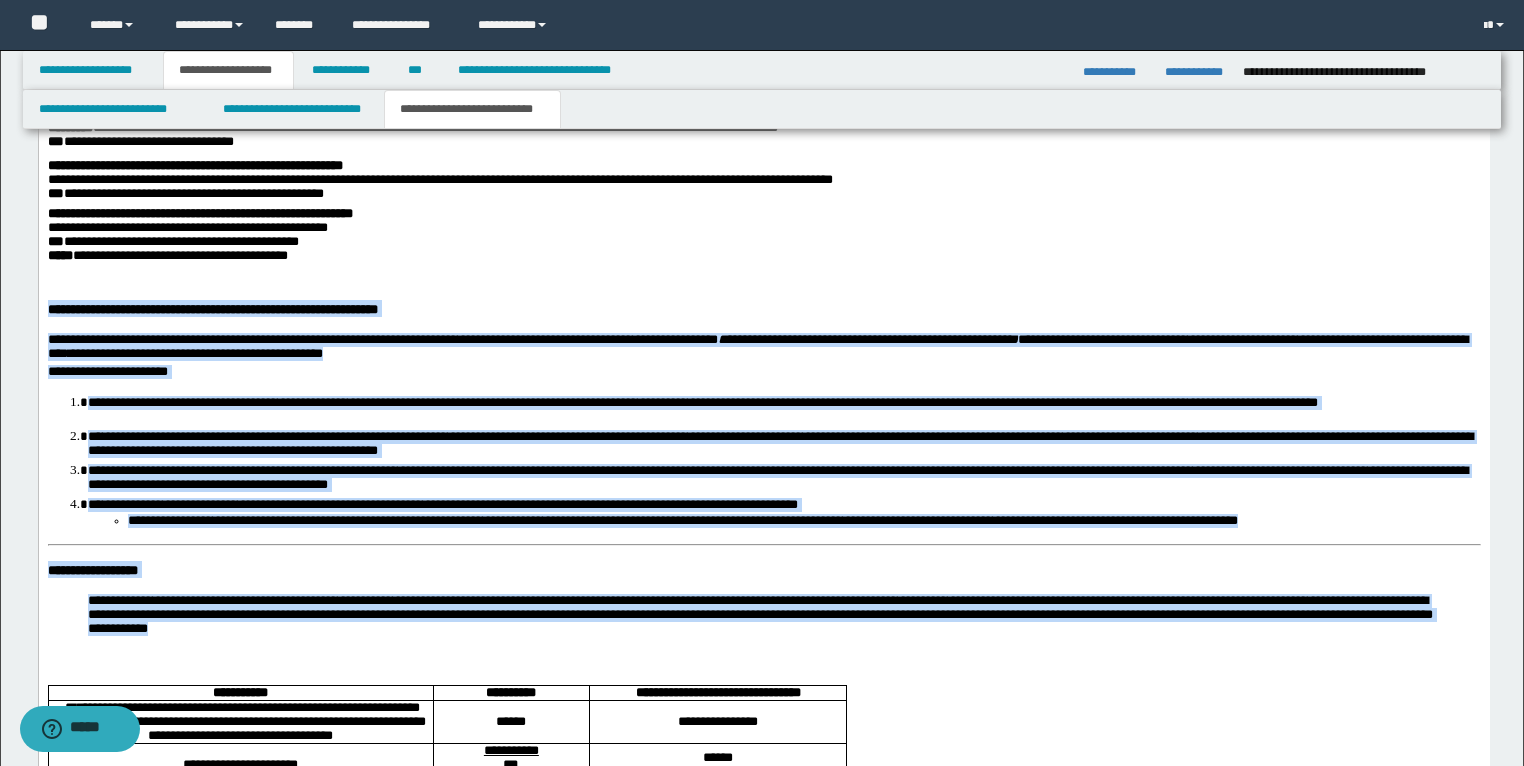 scroll, scrollTop: 2173, scrollLeft: 0, axis: vertical 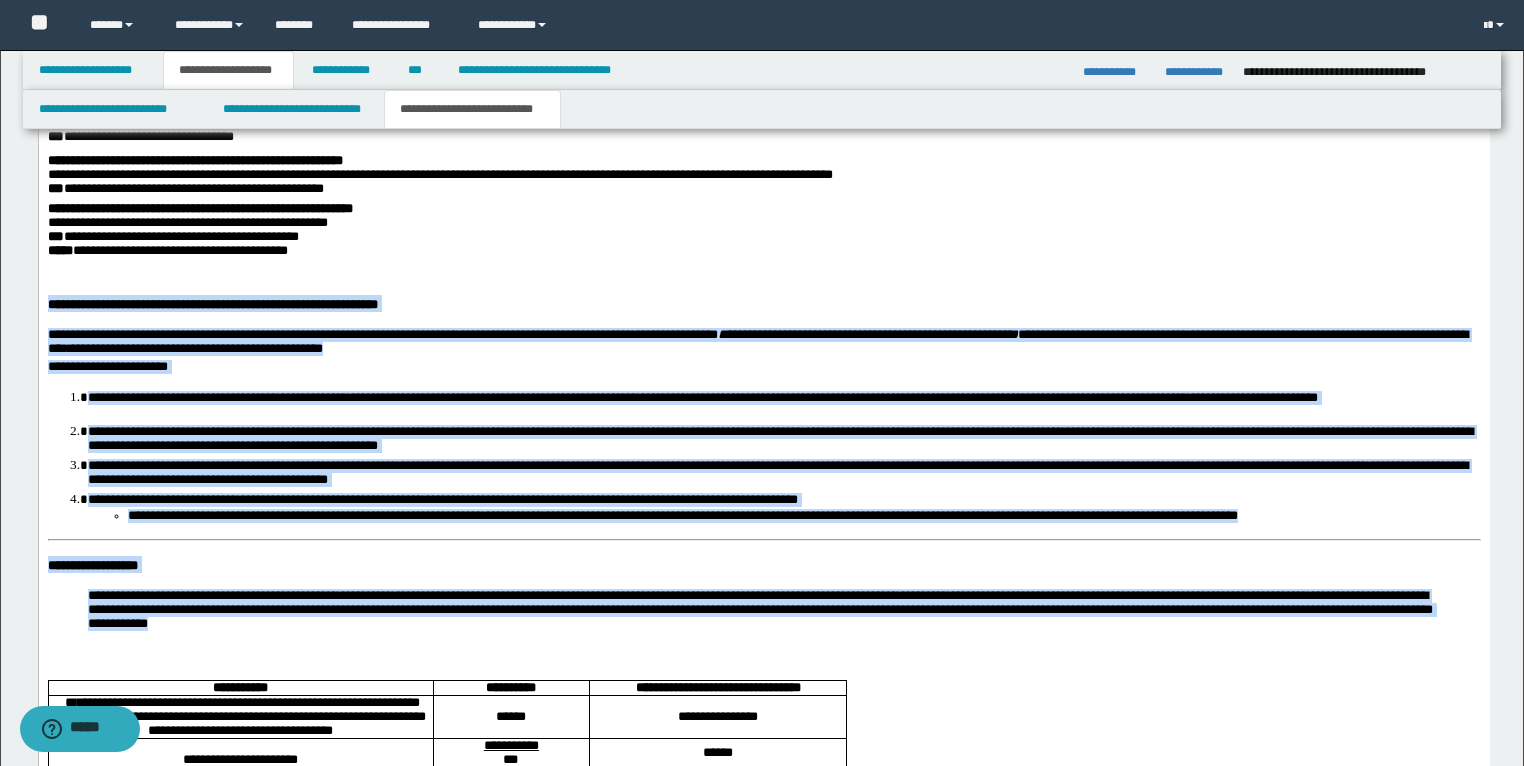 click on "**********" at bounding box center (763, 466) 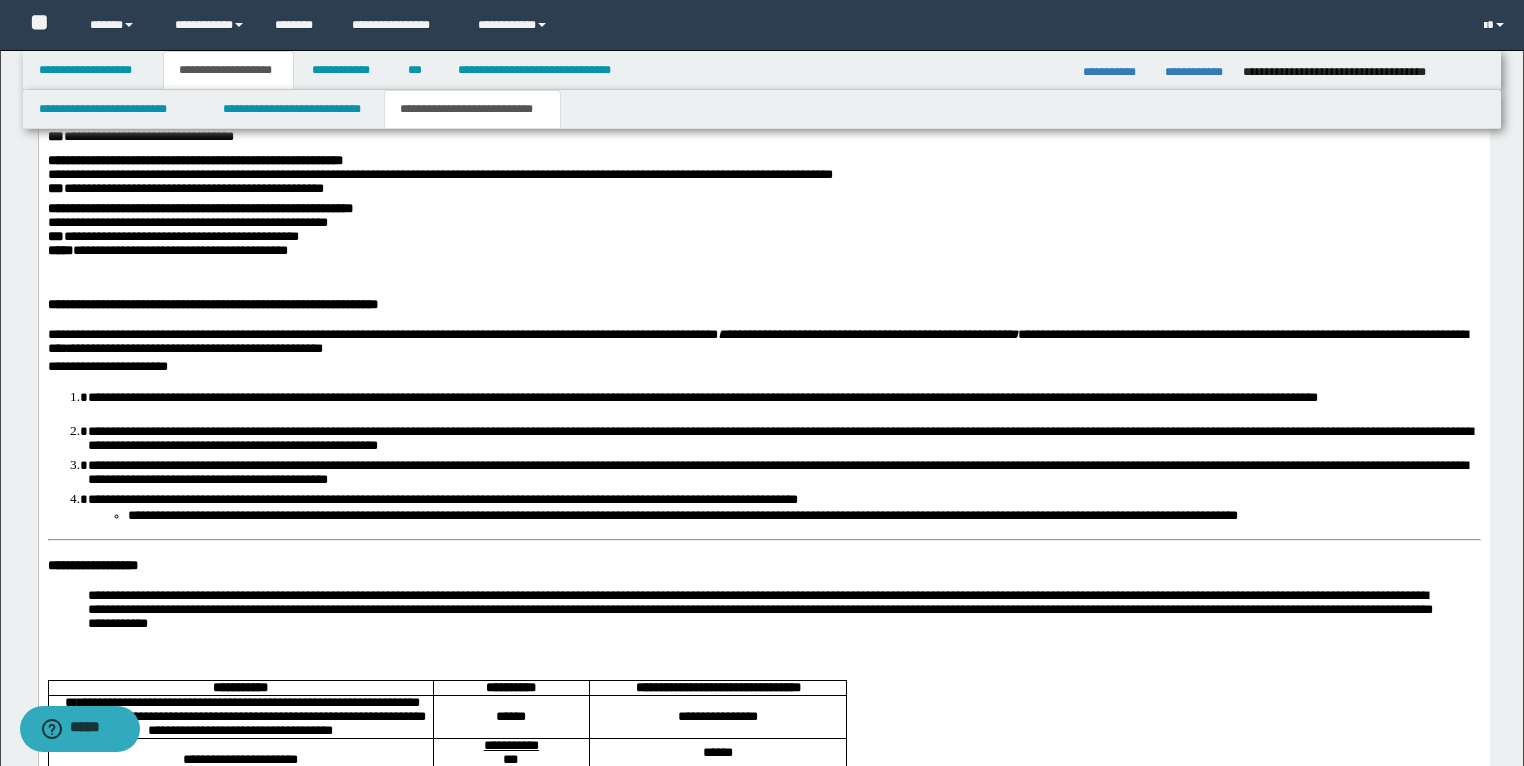 click on "**********" at bounding box center [92, 566] 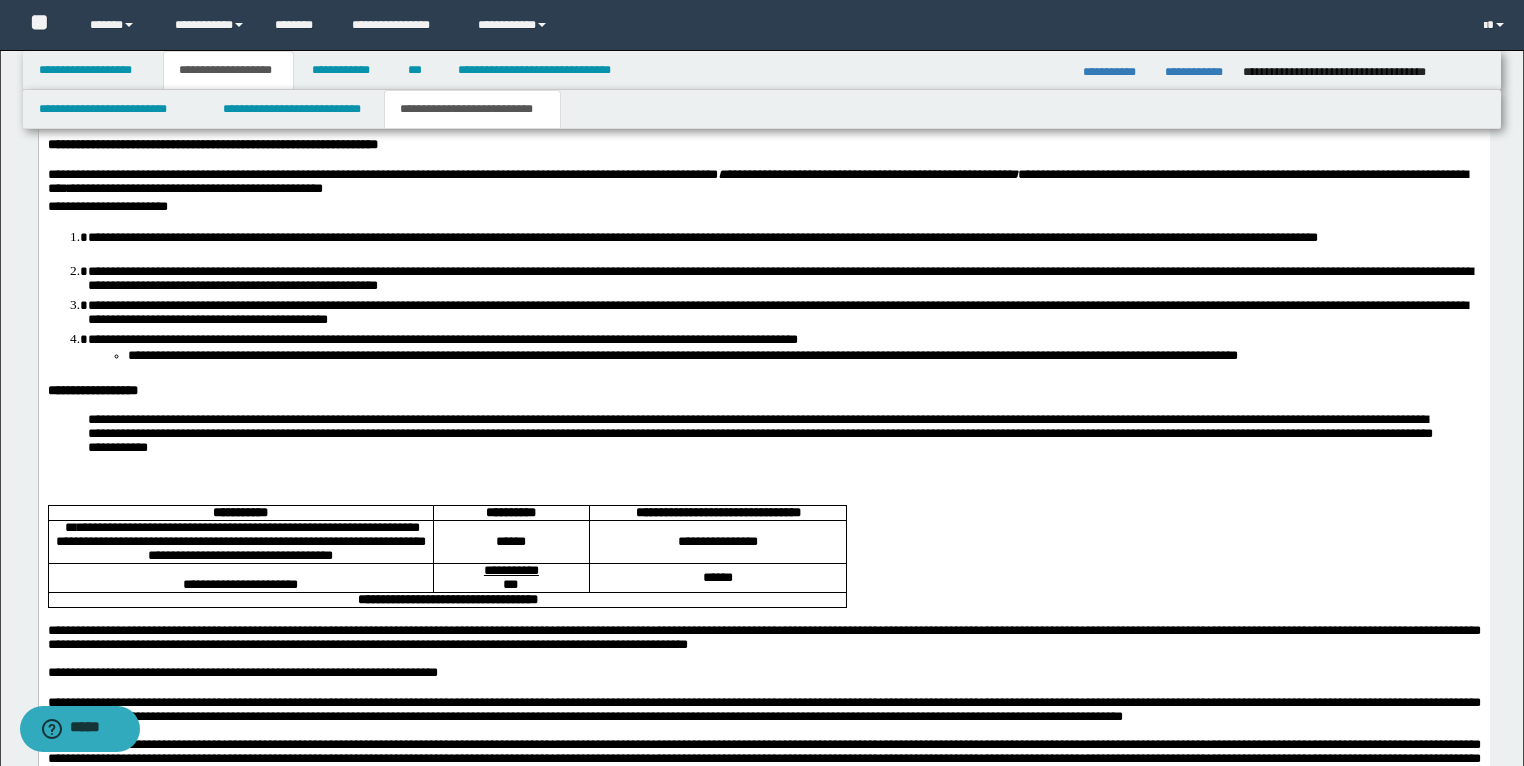 scroll, scrollTop: 2413, scrollLeft: 0, axis: vertical 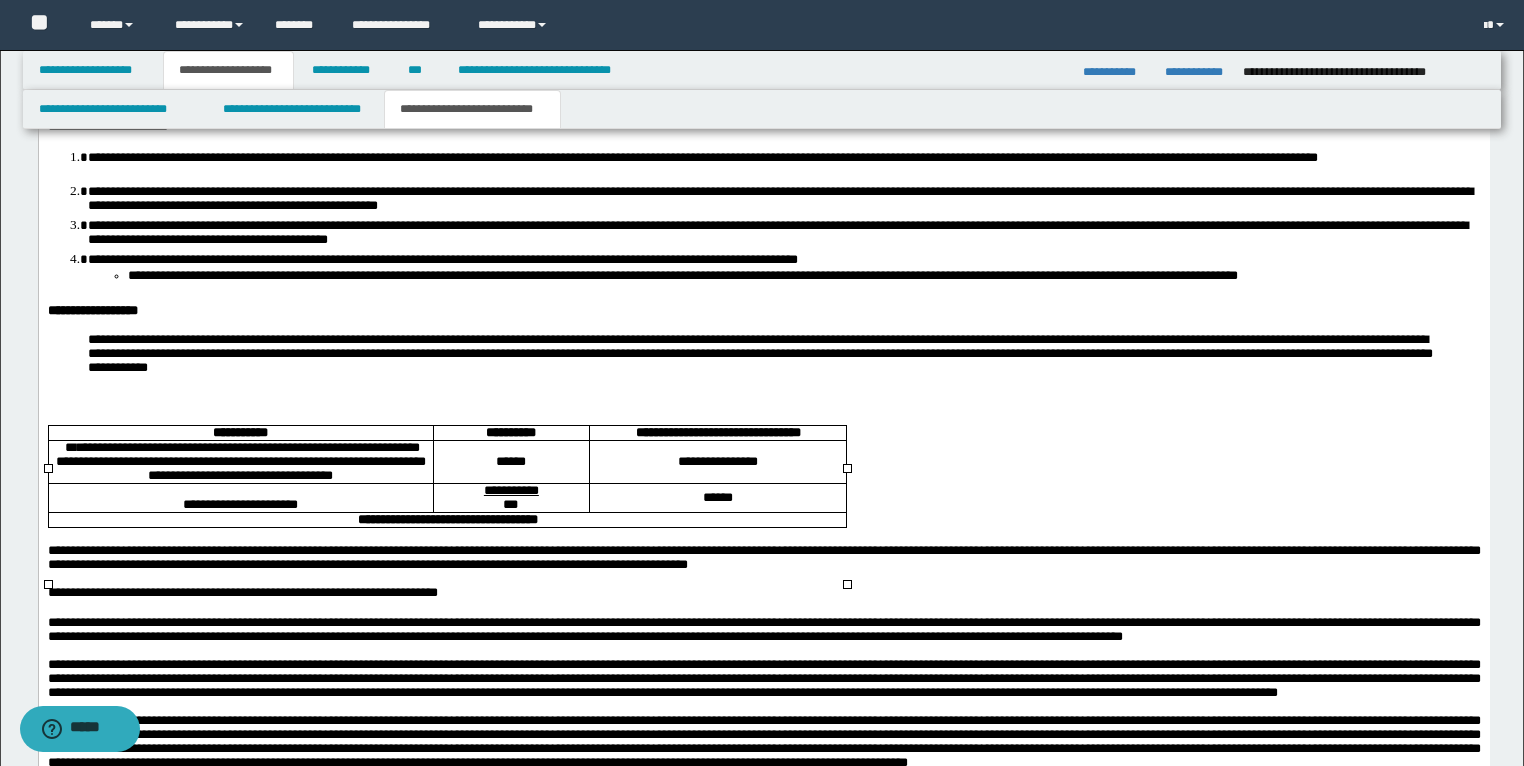 click on "******" at bounding box center [510, 462] 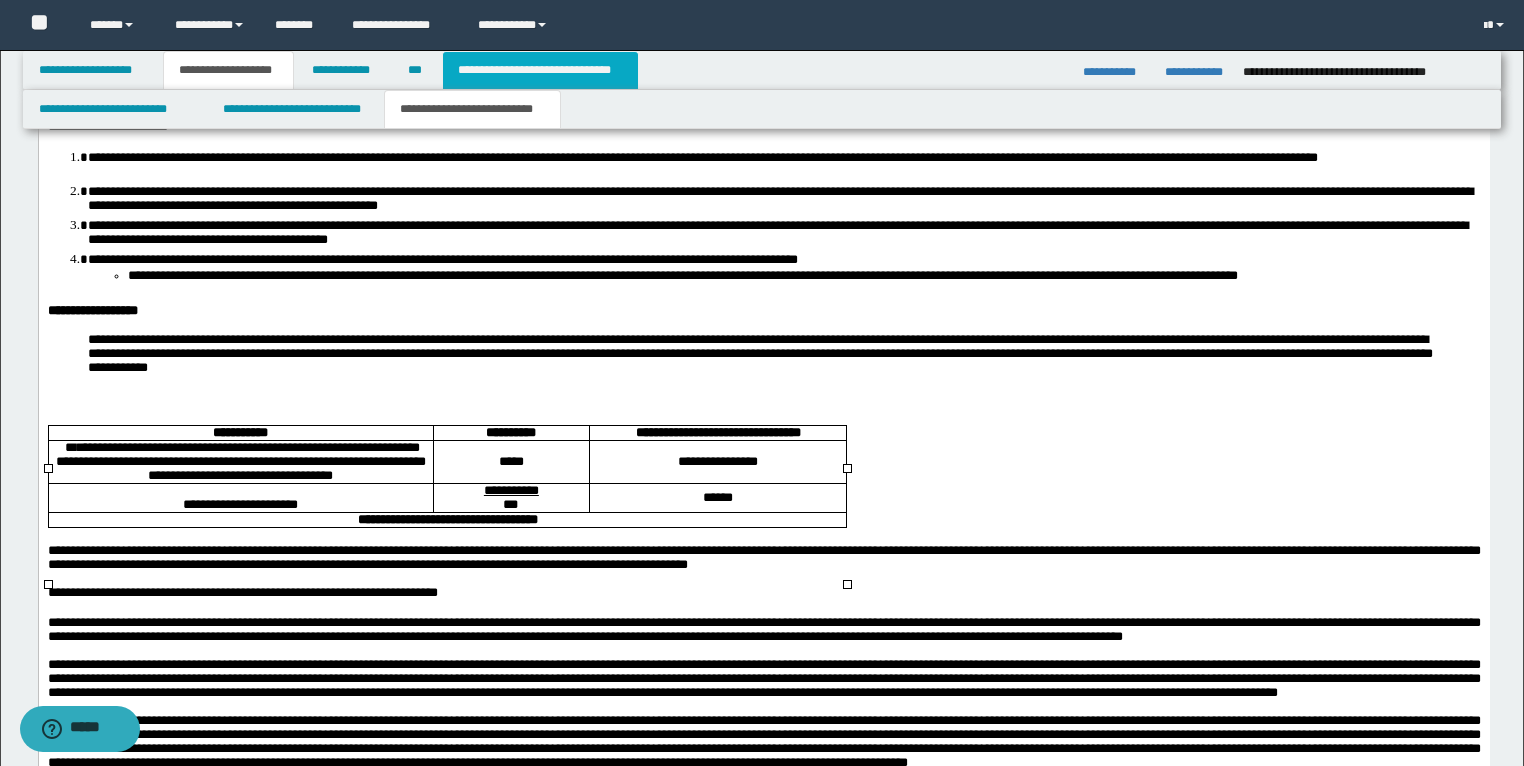 click on "**********" at bounding box center (540, 70) 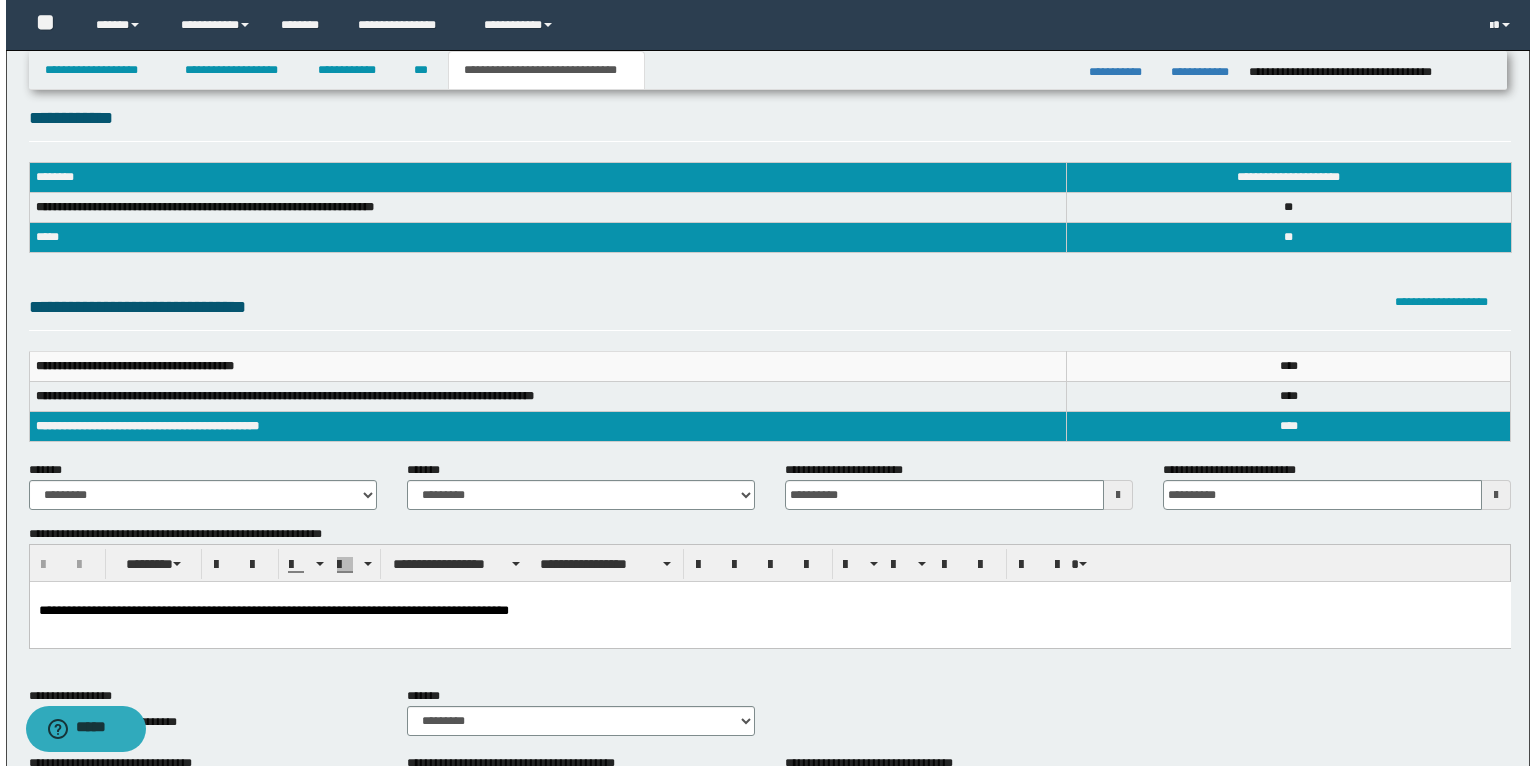 scroll, scrollTop: 0, scrollLeft: 0, axis: both 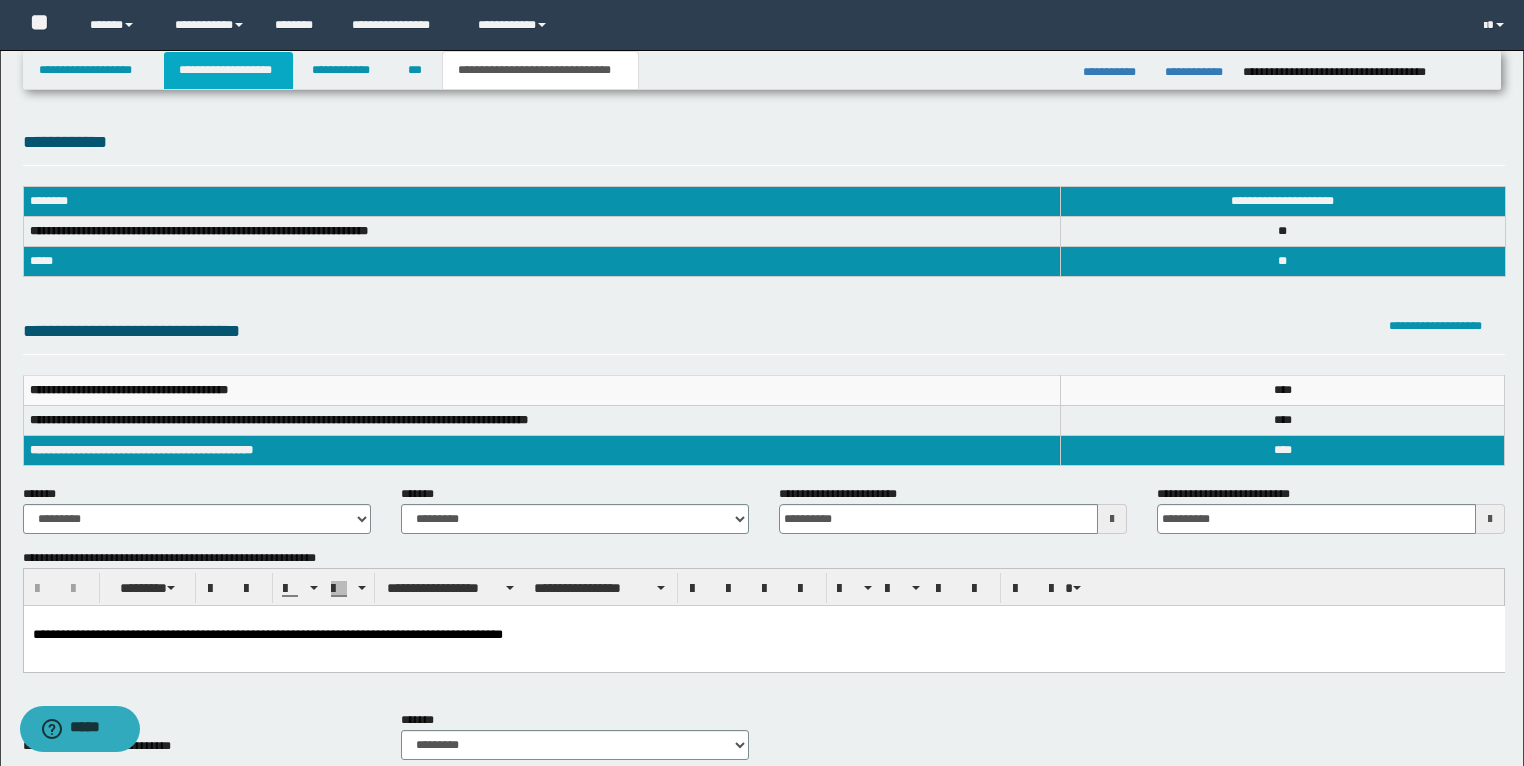 click on "**********" at bounding box center [228, 70] 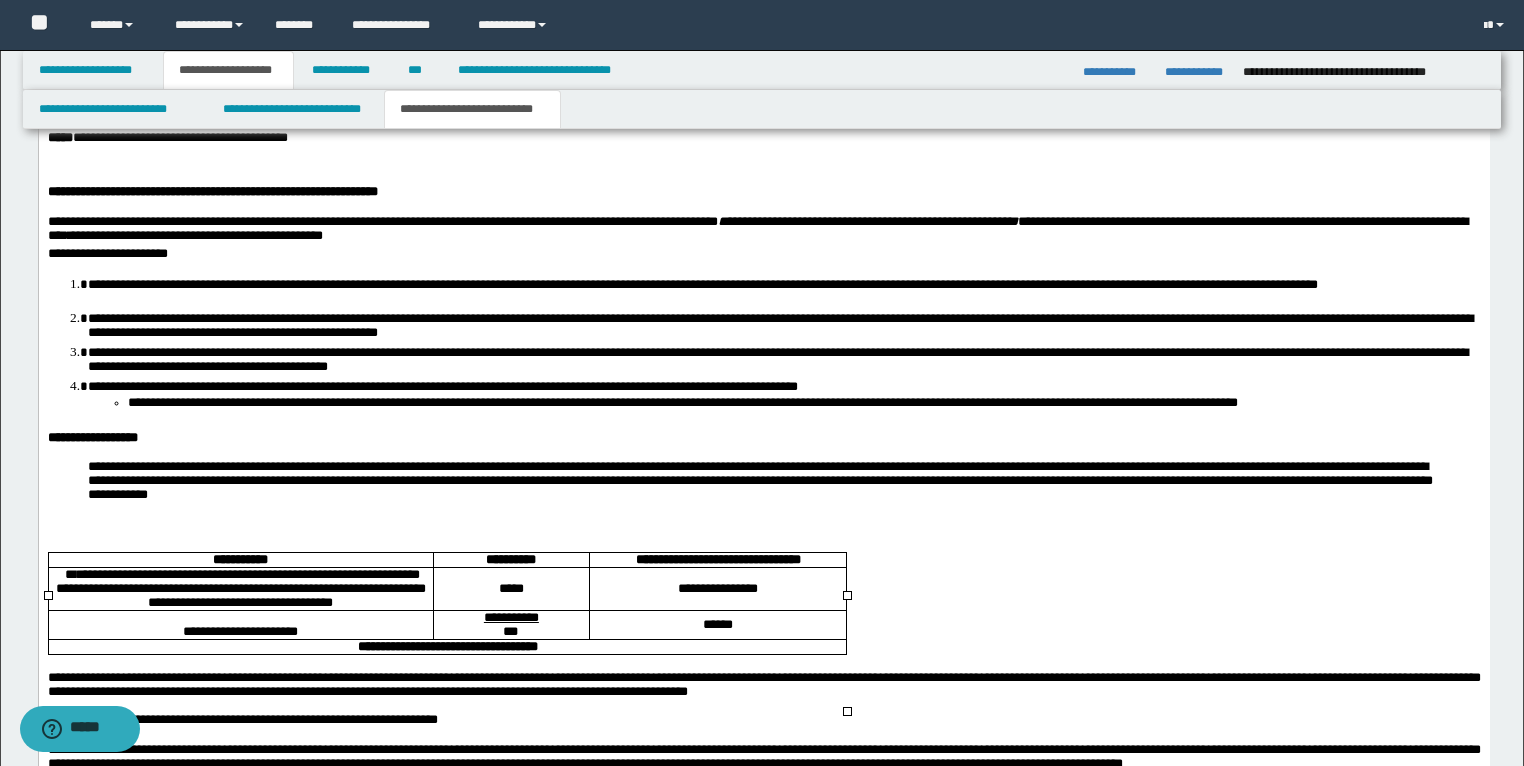 scroll, scrollTop: 2480, scrollLeft: 0, axis: vertical 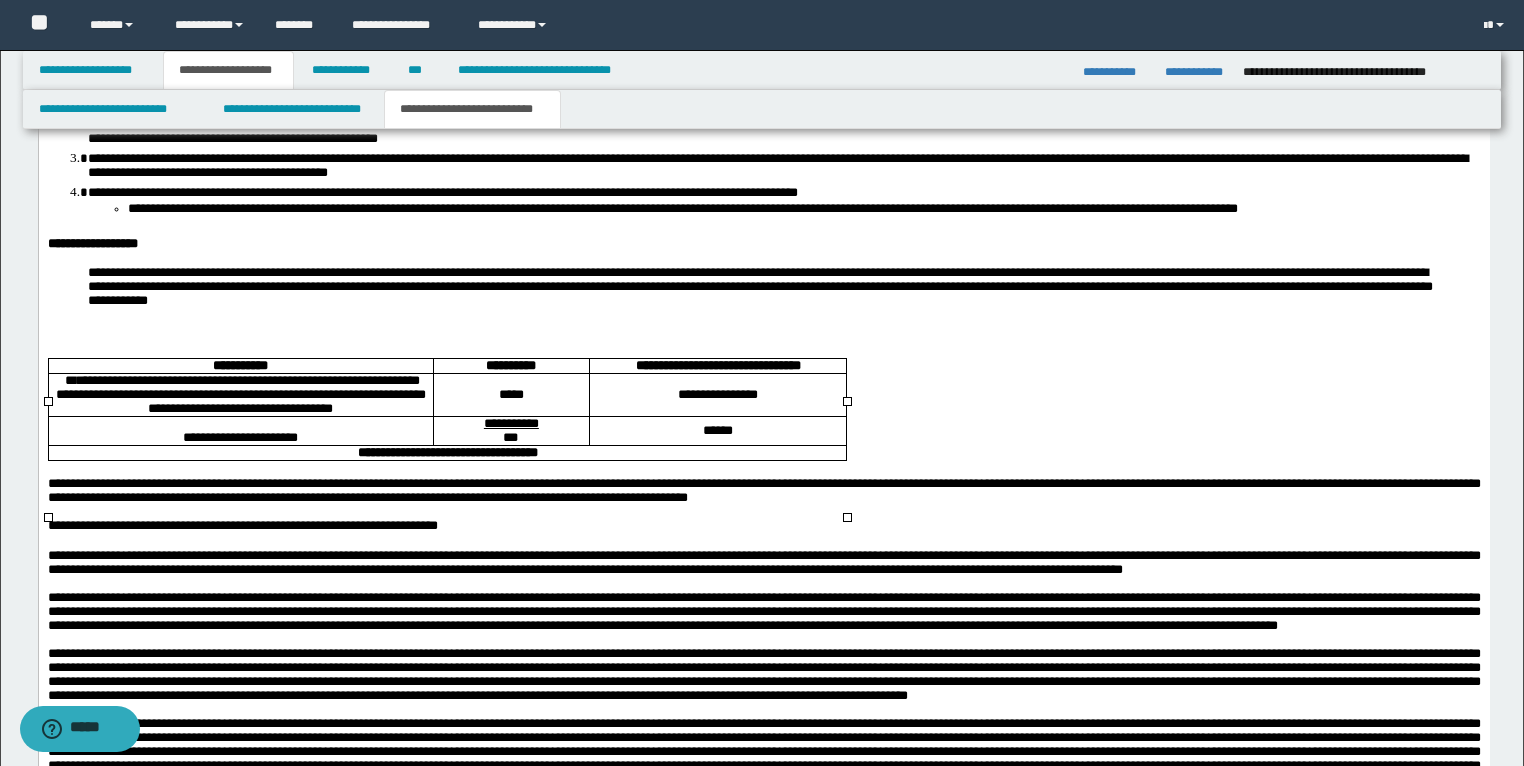 click on "******" at bounding box center [717, 431] 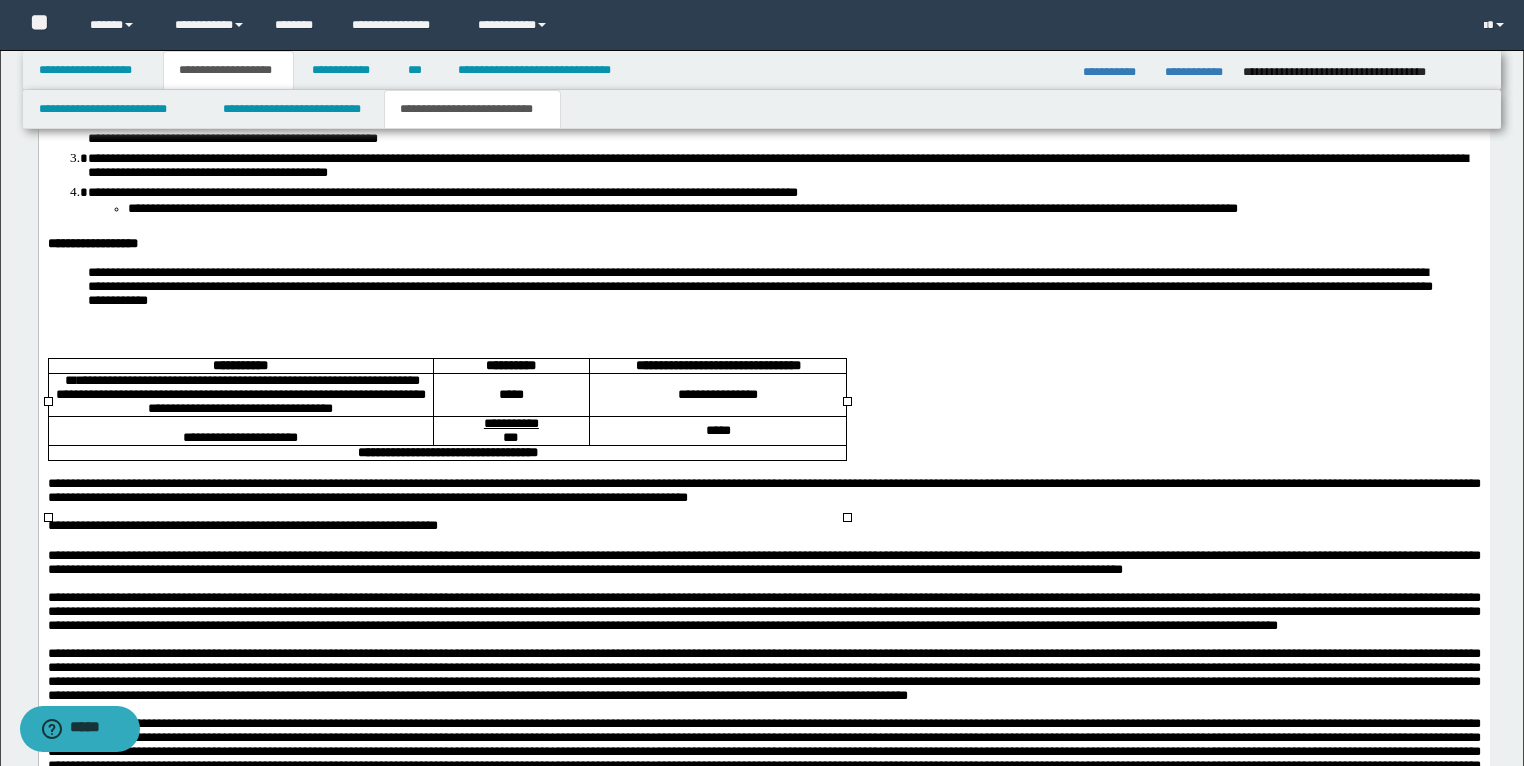 click on "**********" at bounding box center [447, 453] 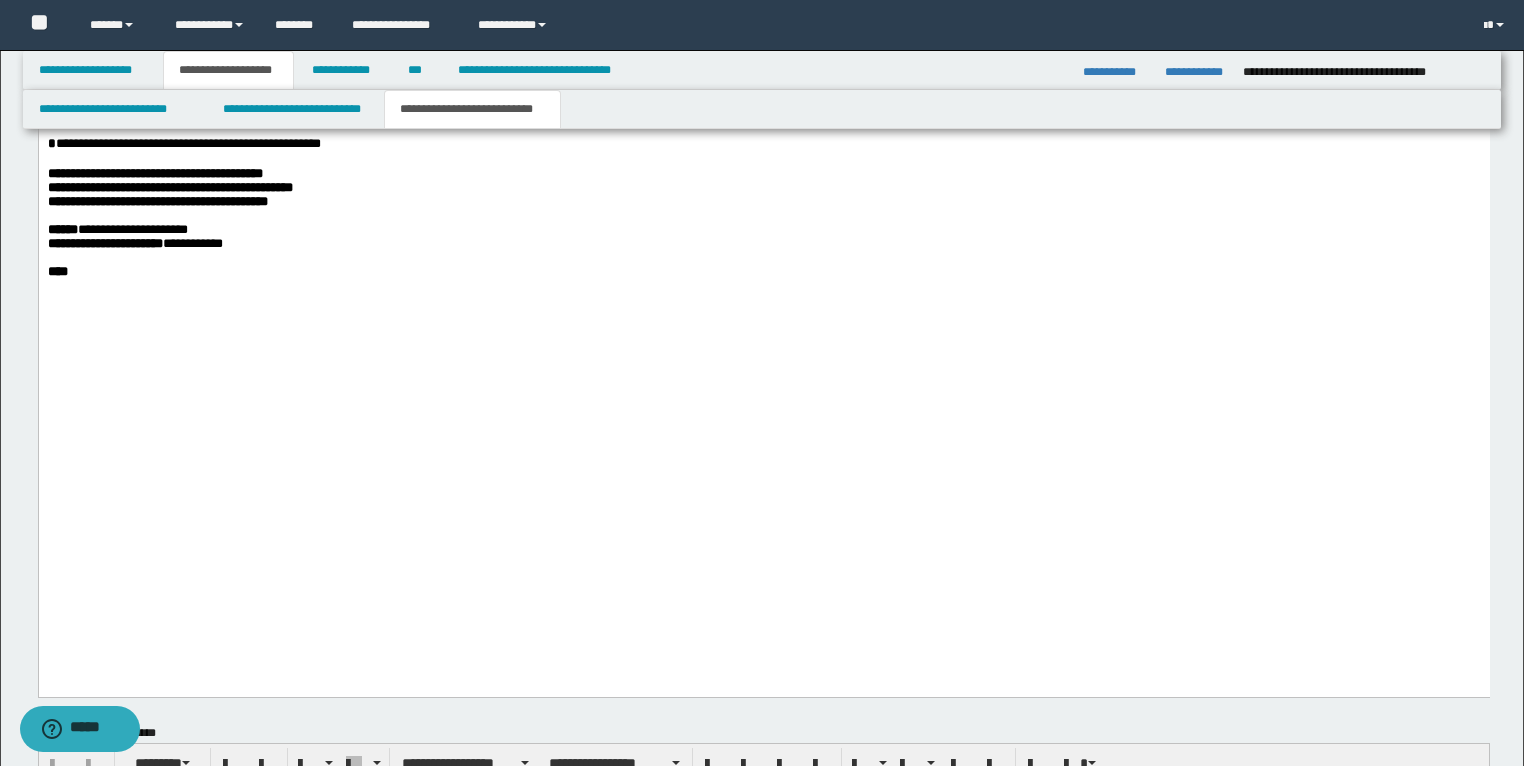 scroll, scrollTop: 3680, scrollLeft: 0, axis: vertical 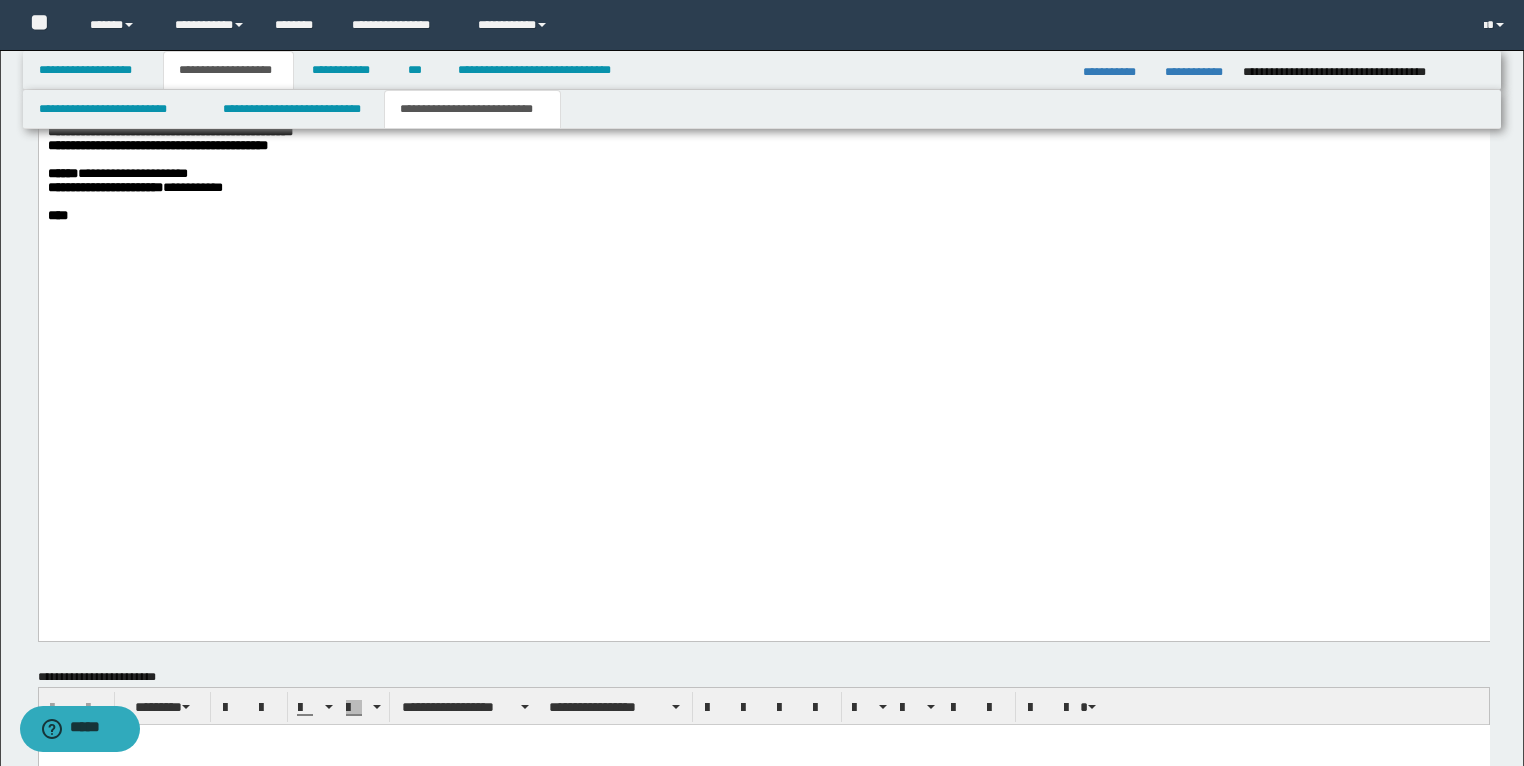 click on "**********" at bounding box center (154, 118) 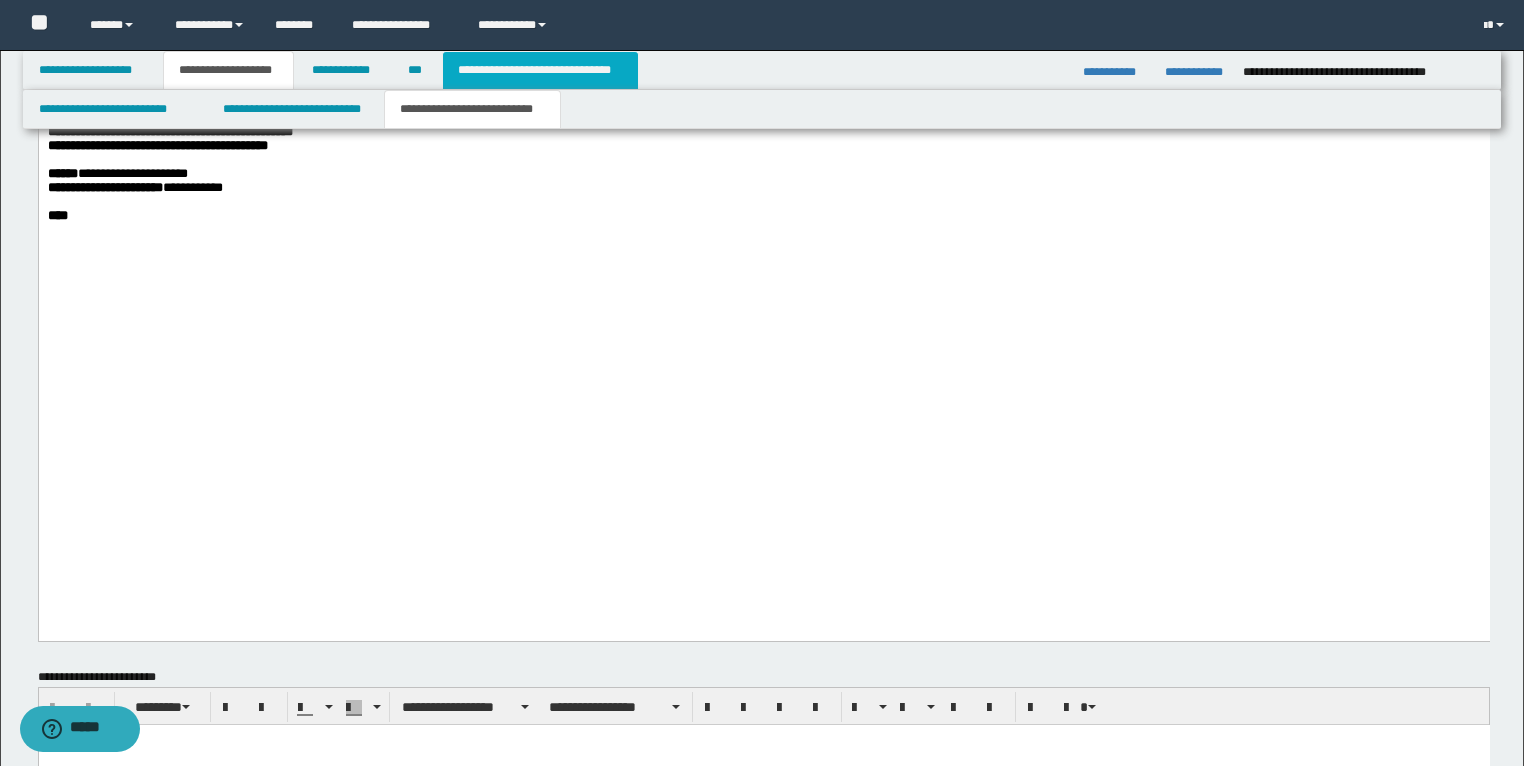 click on "**********" at bounding box center [540, 70] 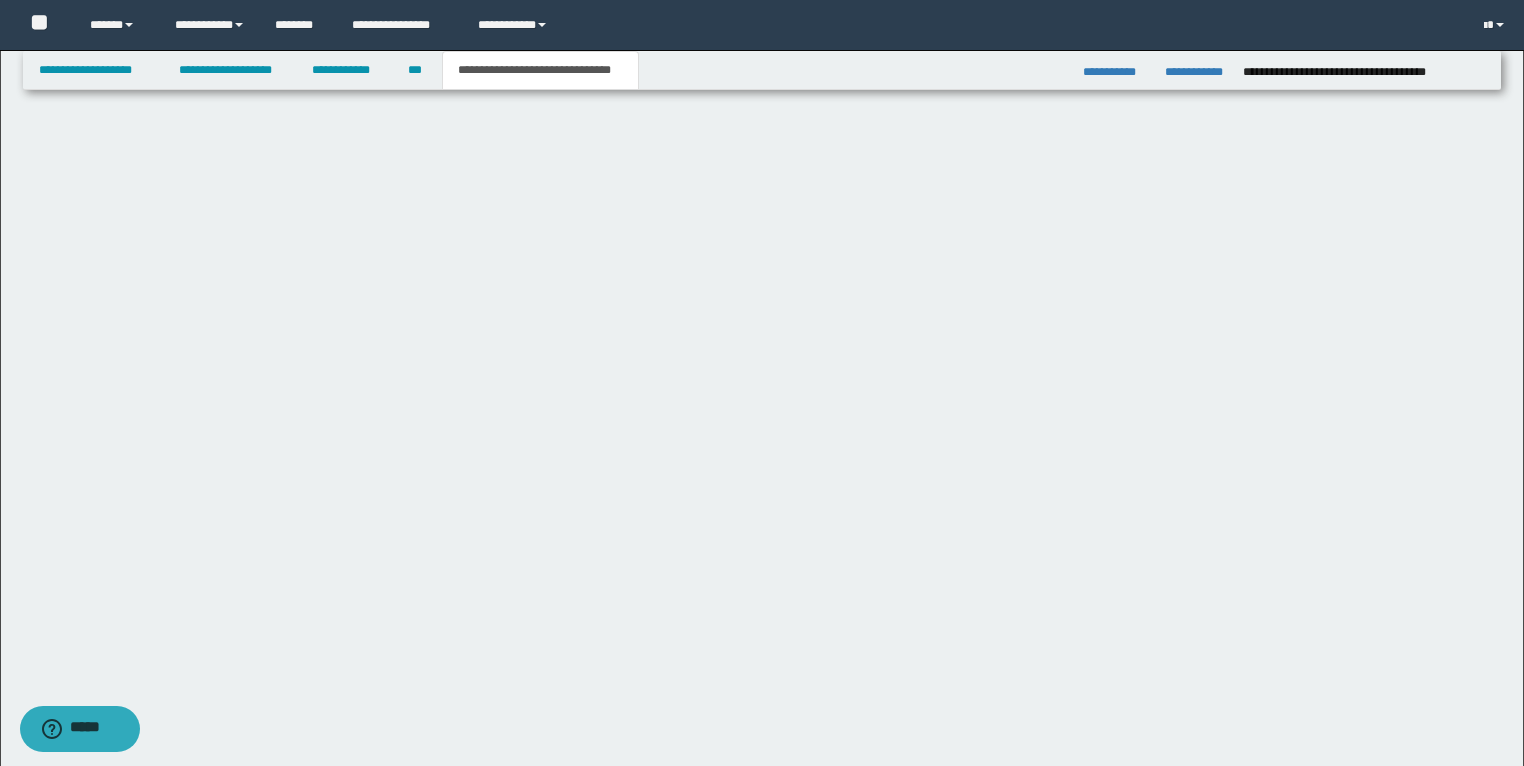 type on "**********" 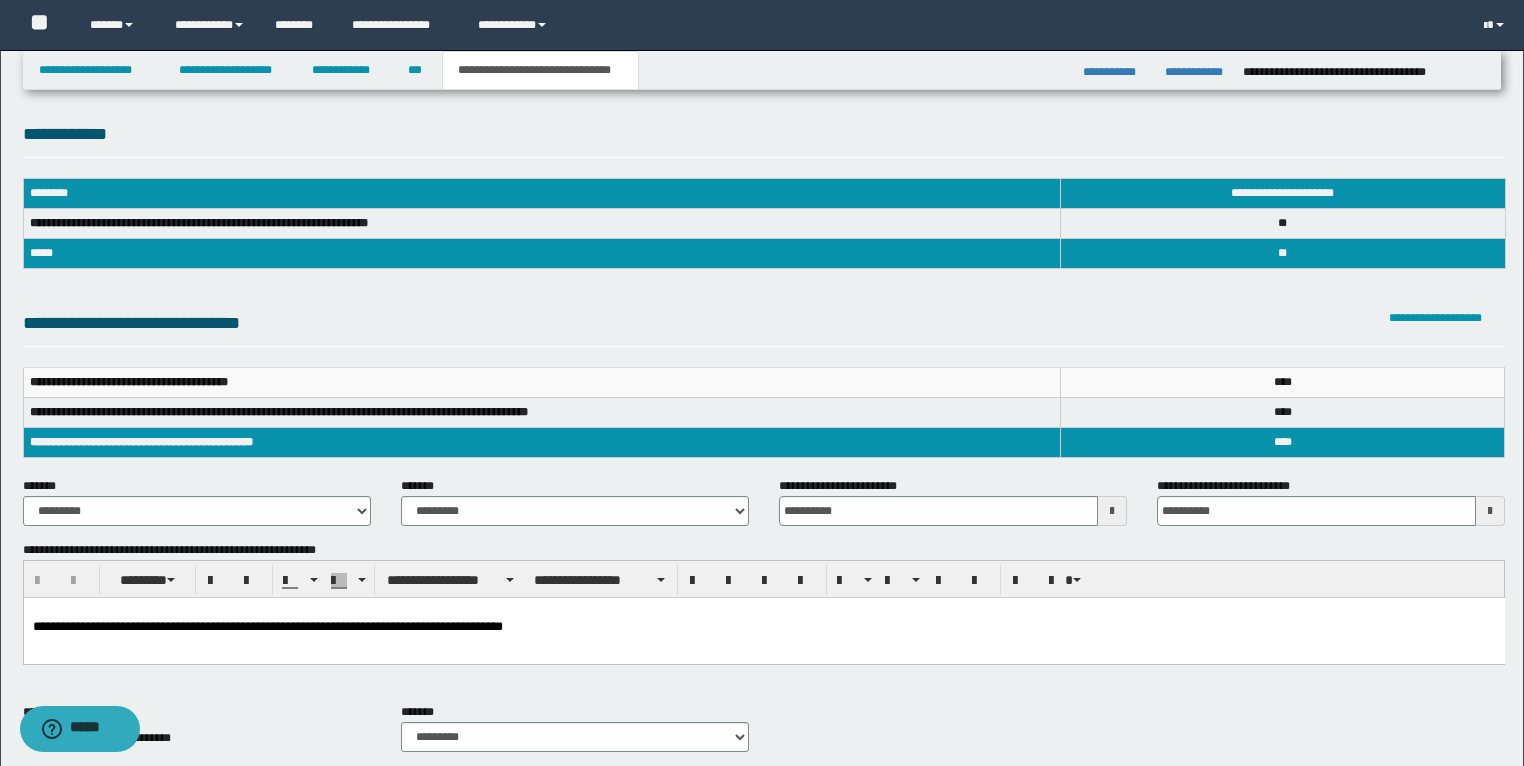 scroll, scrollTop: 0, scrollLeft: 0, axis: both 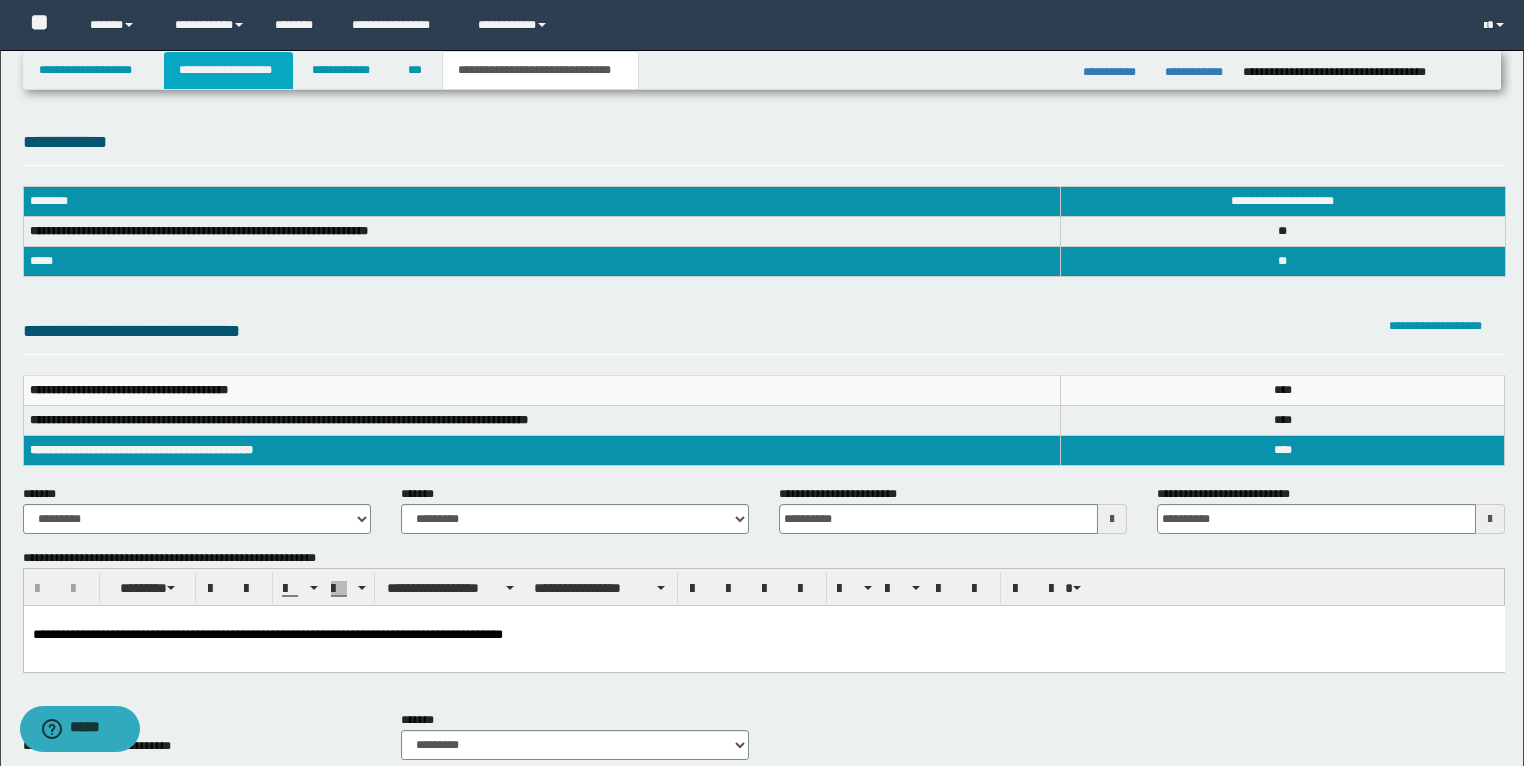 click on "**********" at bounding box center (228, 70) 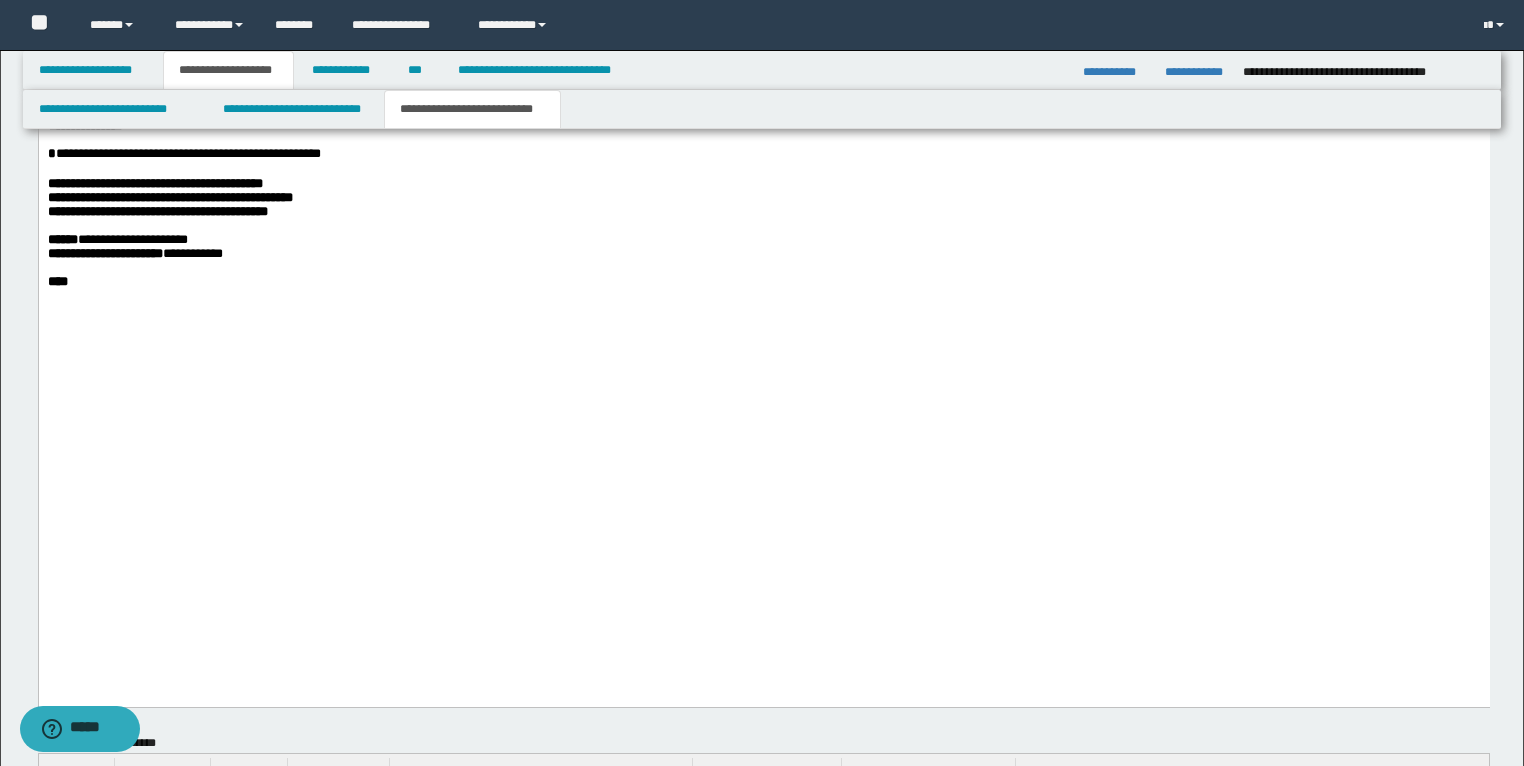scroll, scrollTop: 3760, scrollLeft: 0, axis: vertical 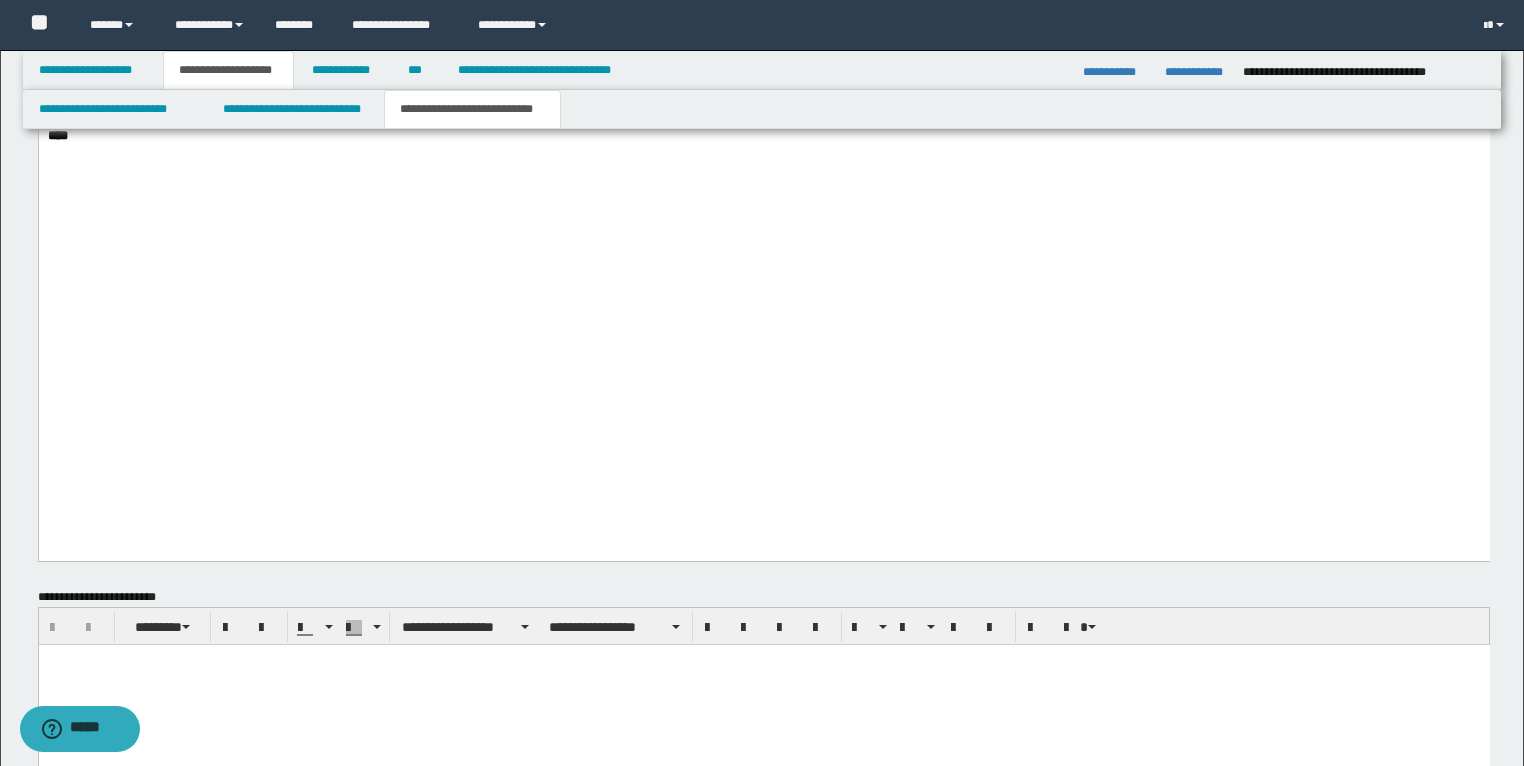 click on "**********" at bounding box center (169, 52) 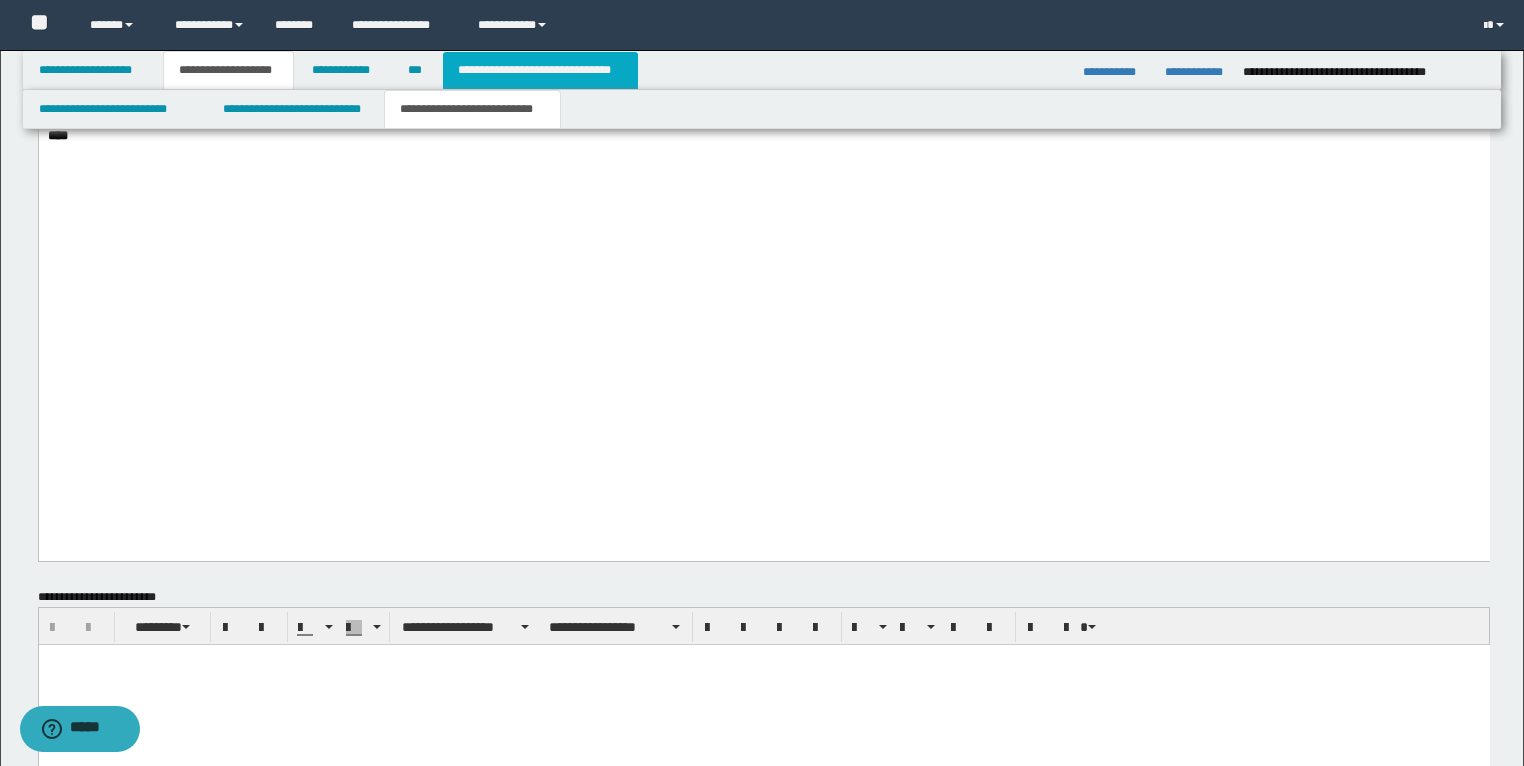 click on "**********" at bounding box center [540, 70] 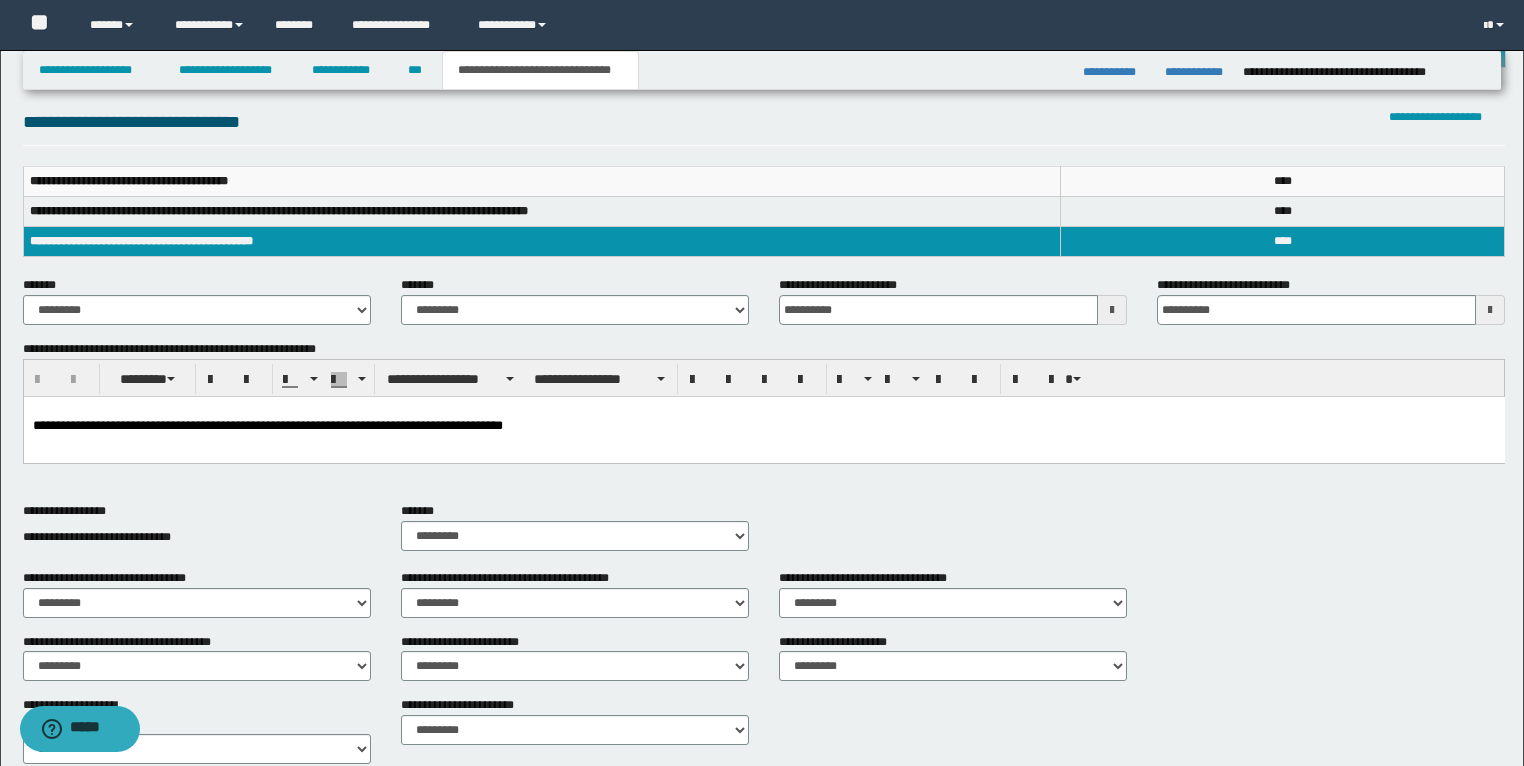 scroll, scrollTop: 71, scrollLeft: 0, axis: vertical 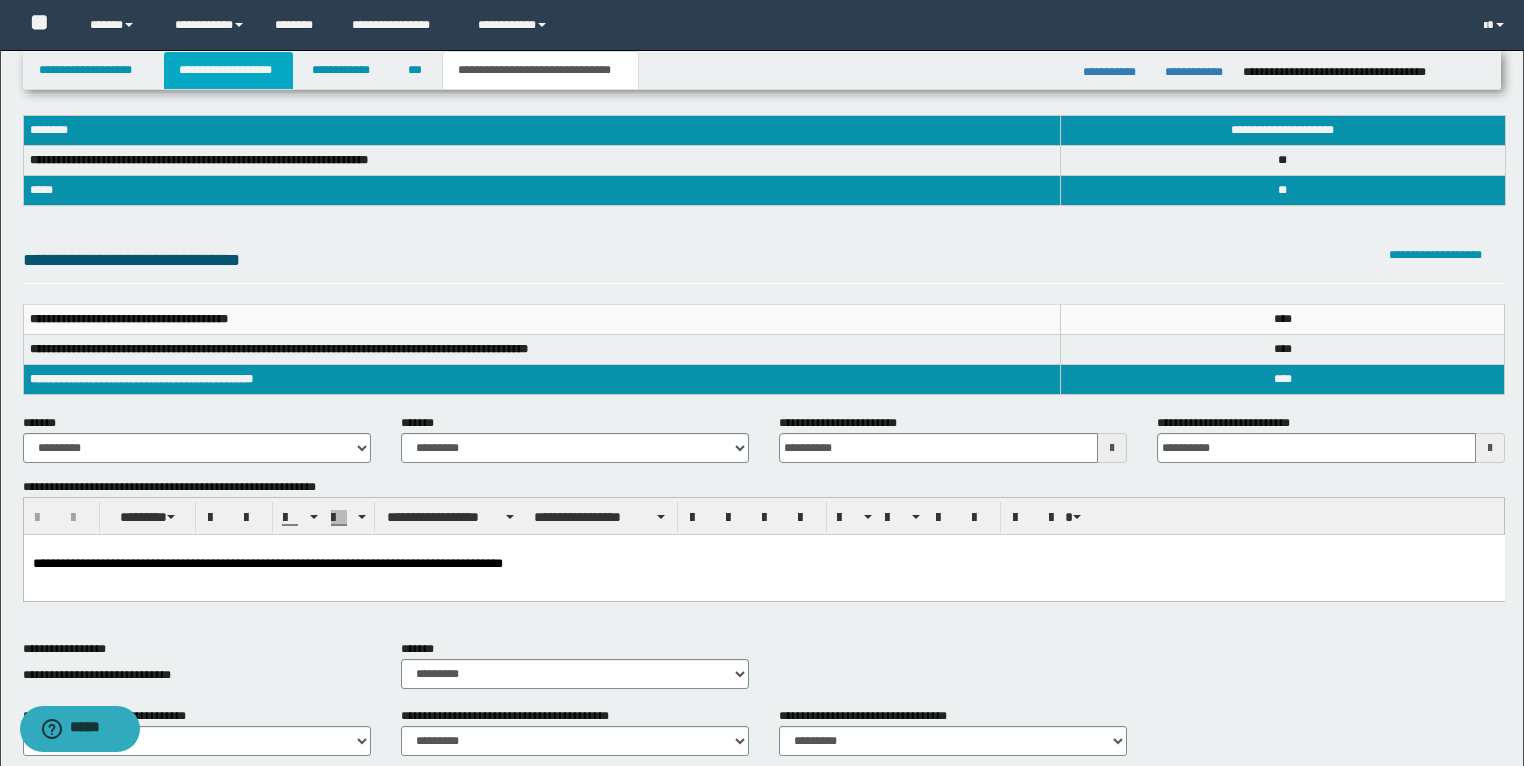click on "**********" at bounding box center [228, 70] 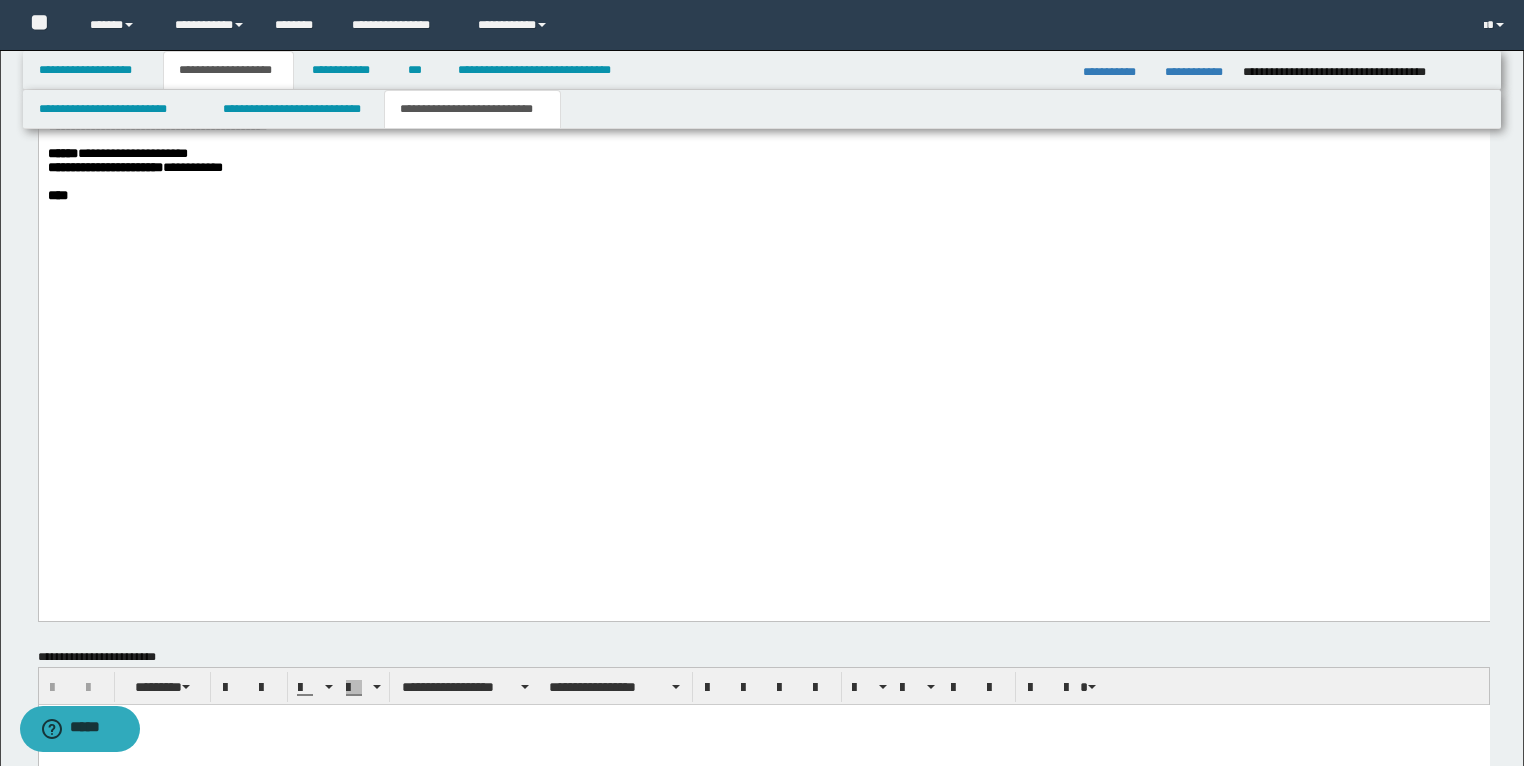scroll, scrollTop: 3702, scrollLeft: 0, axis: vertical 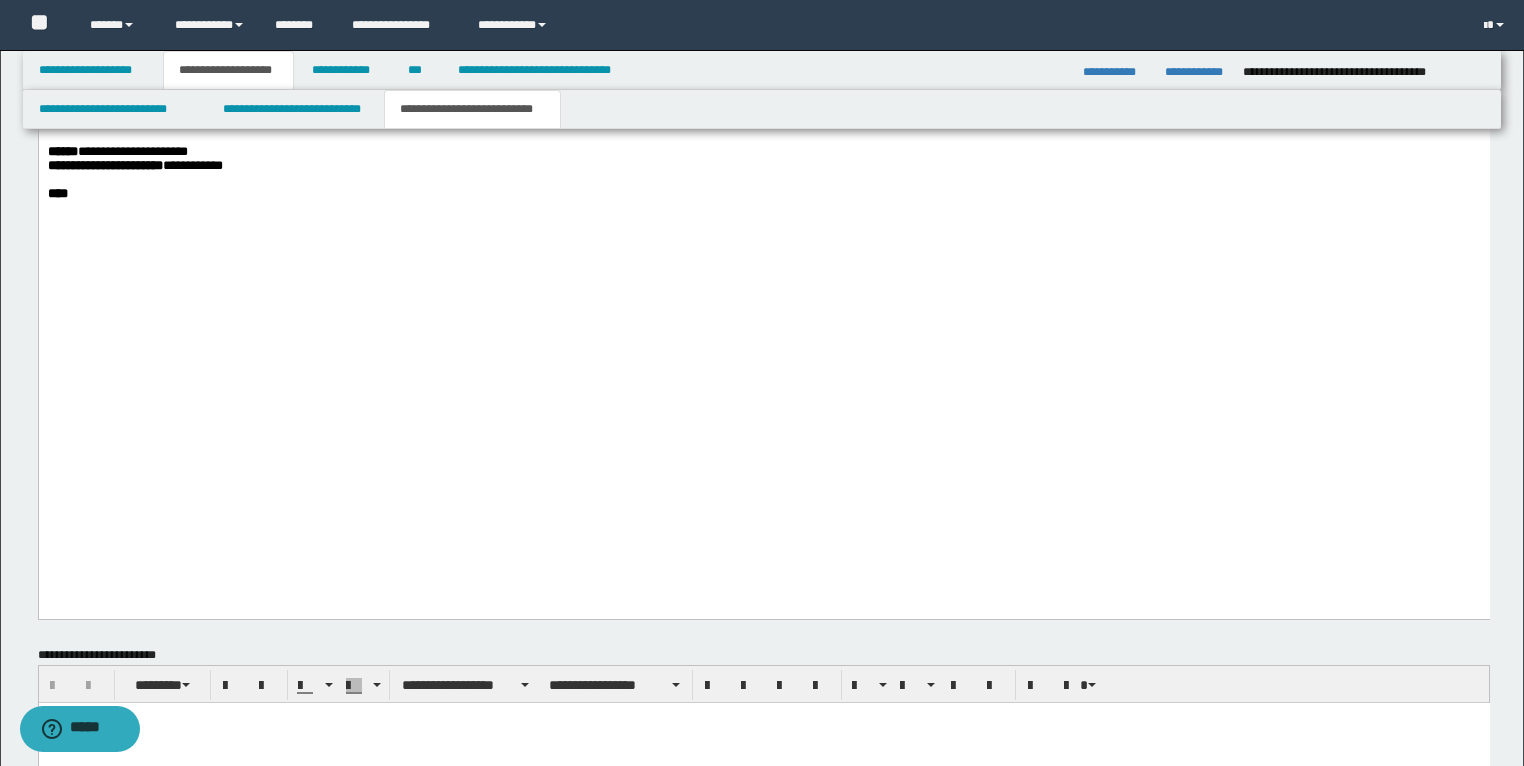 click on "**********" at bounding box center (157, 124) 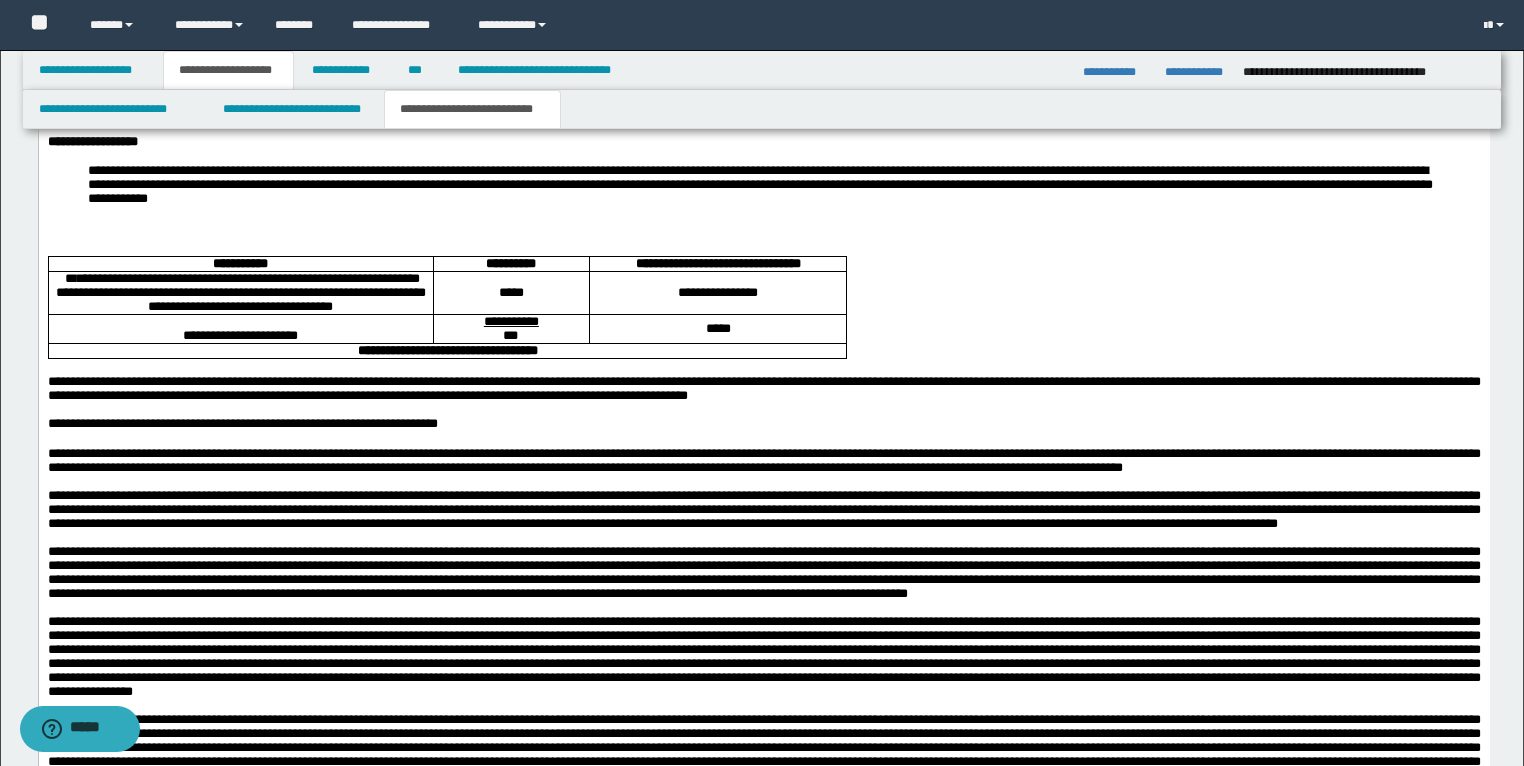 scroll, scrollTop: 2502, scrollLeft: 0, axis: vertical 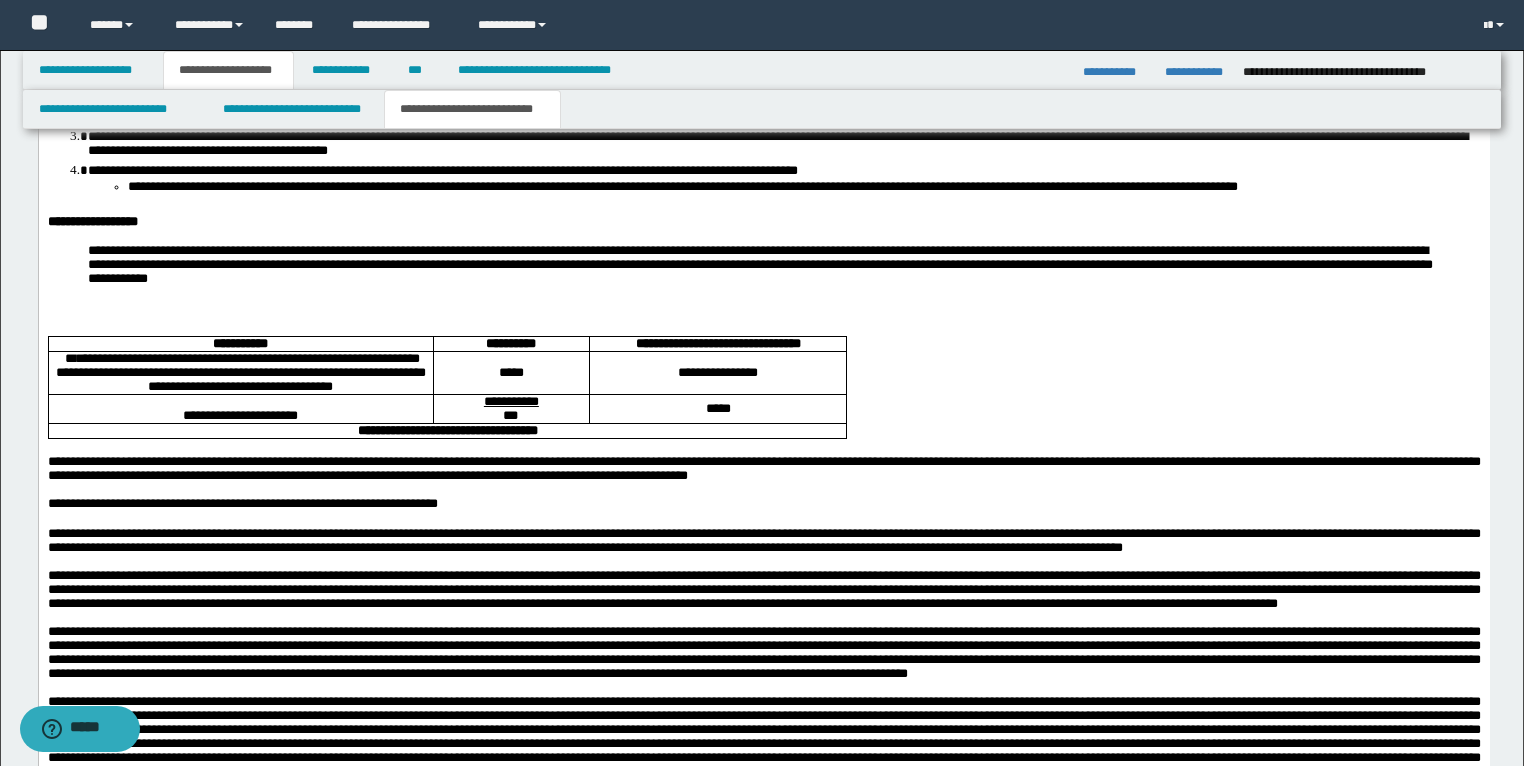 click at bounding box center (763, 314) 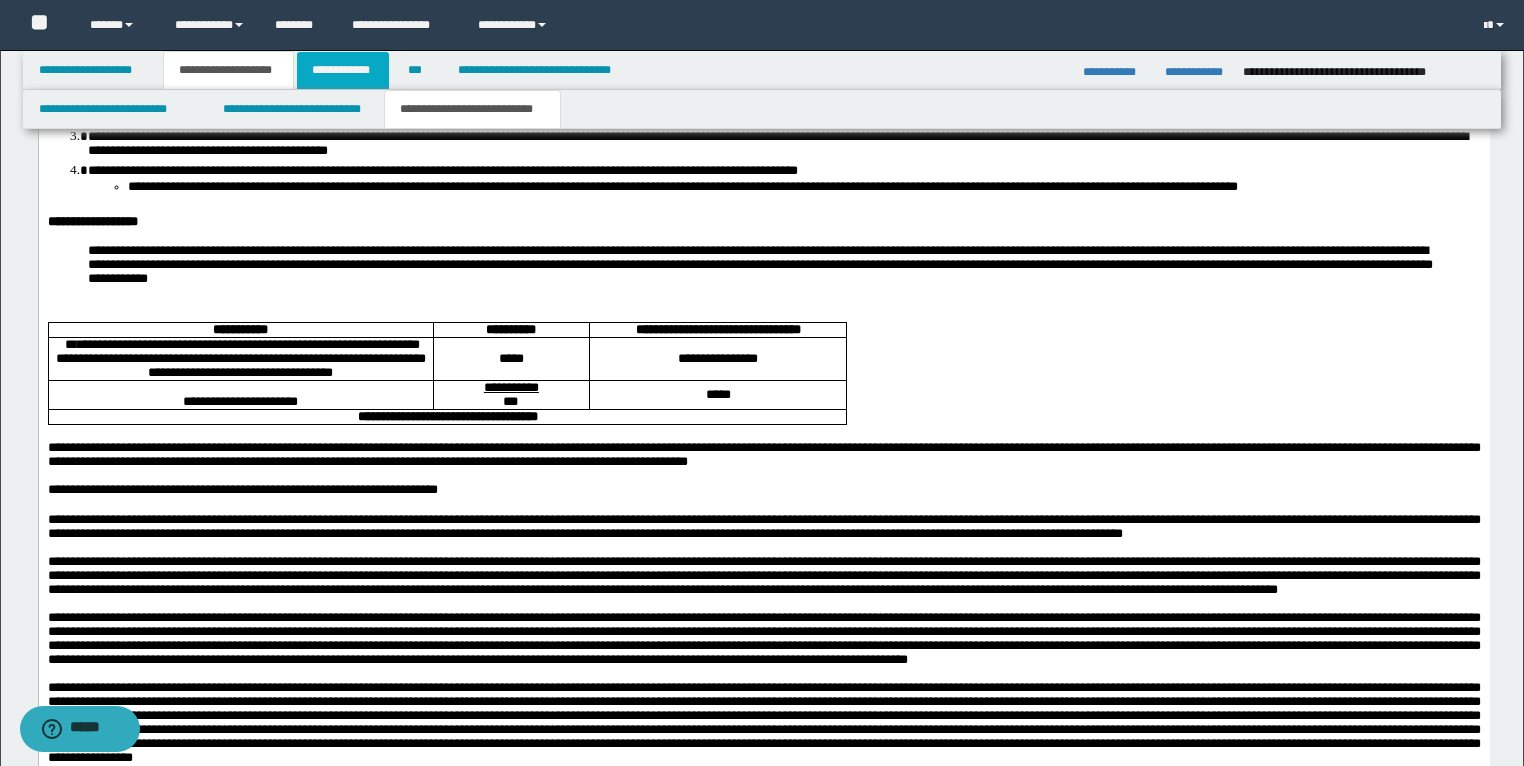 click on "**********" at bounding box center [343, 70] 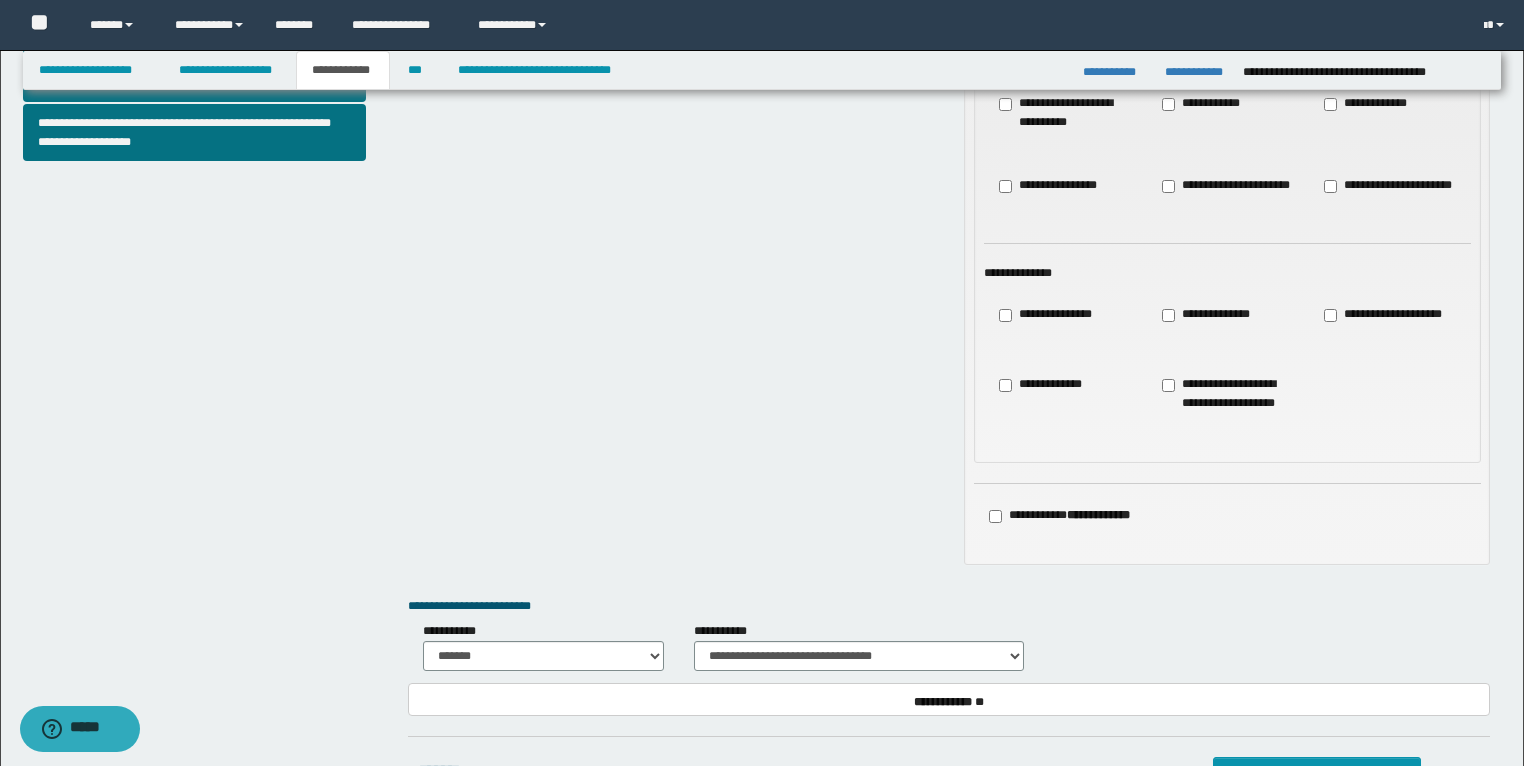 scroll, scrollTop: 1161, scrollLeft: 0, axis: vertical 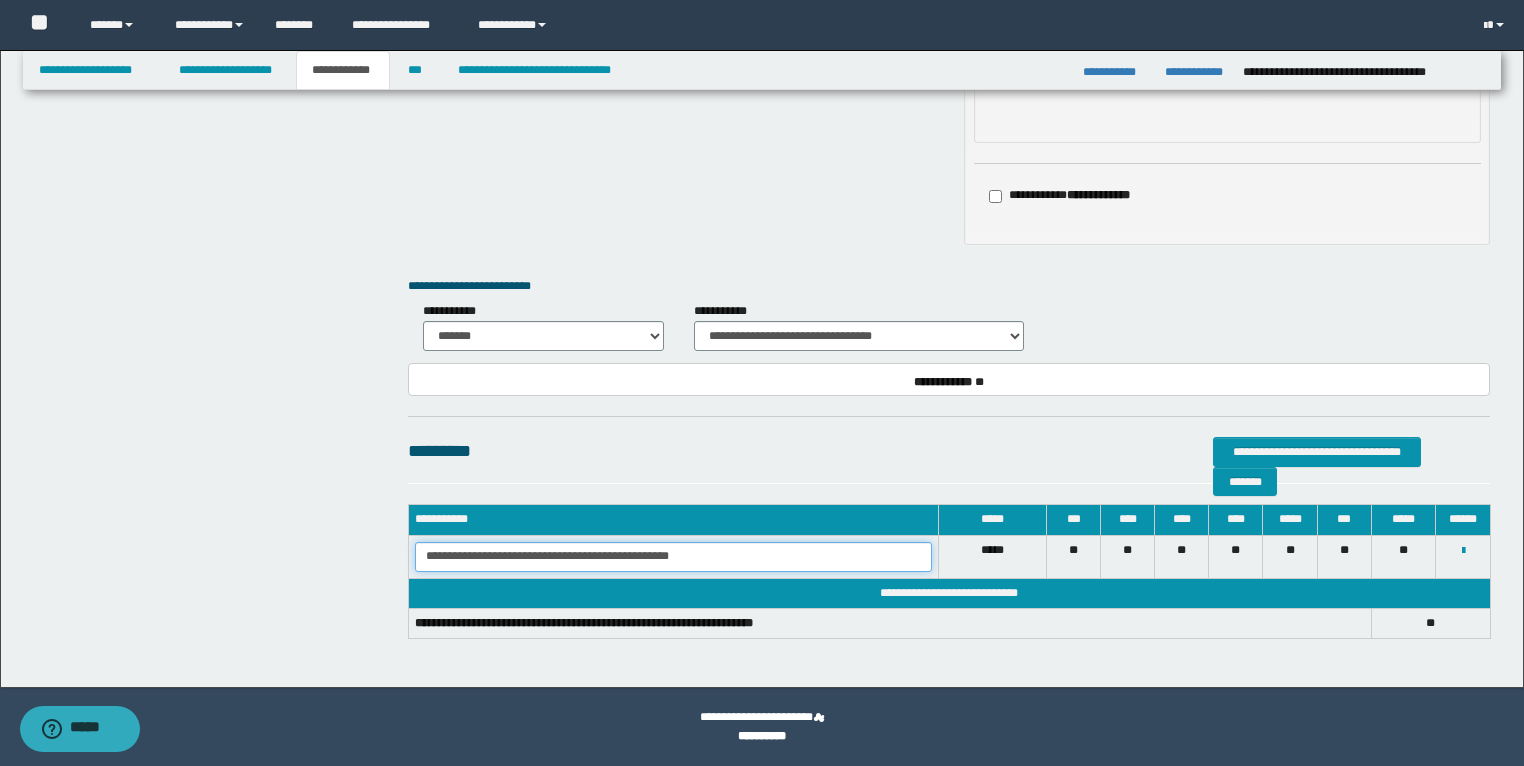 drag, startPoint x: 712, startPoint y: 557, endPoint x: 414, endPoint y: 576, distance: 298.6051 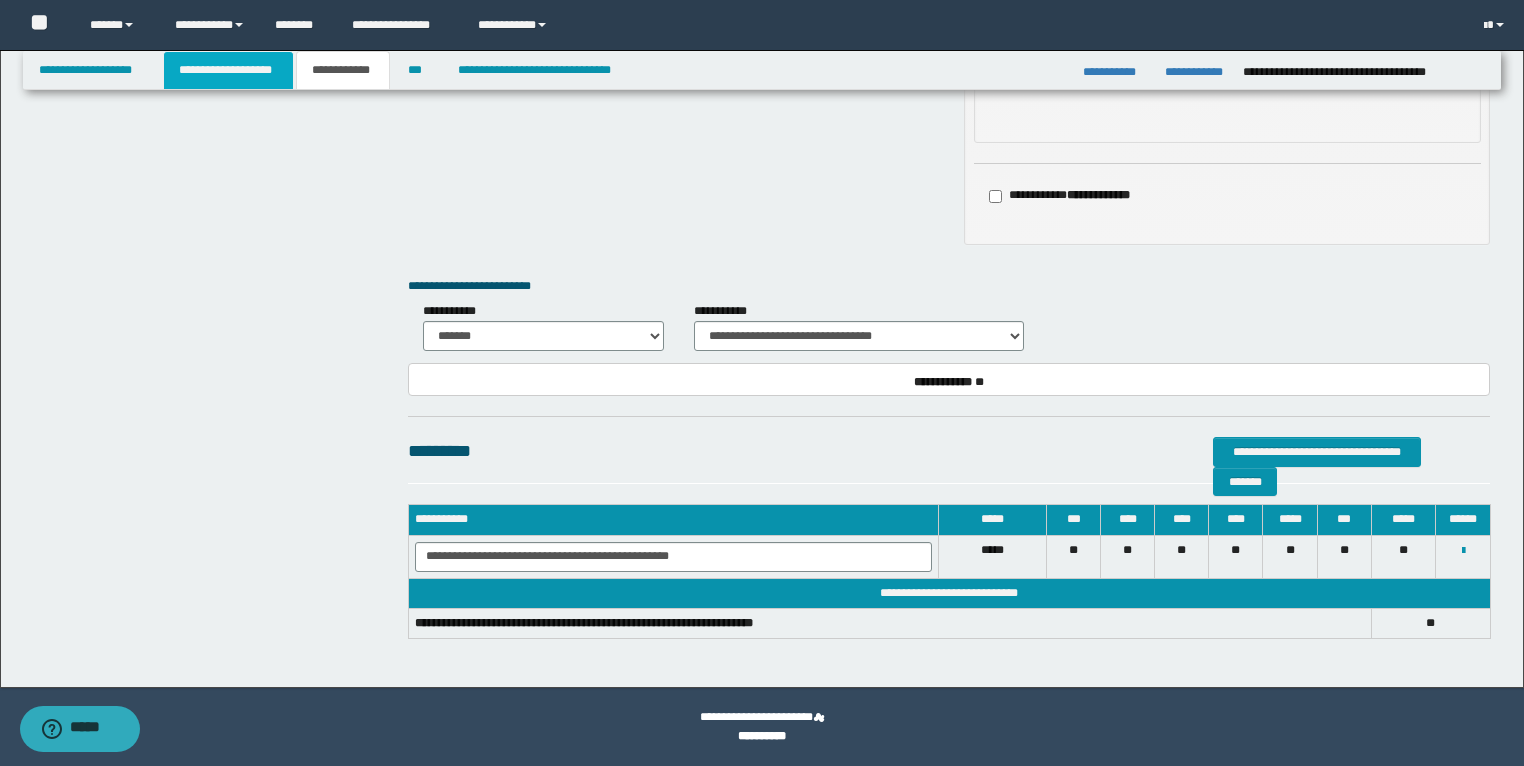 click on "**********" at bounding box center [228, 70] 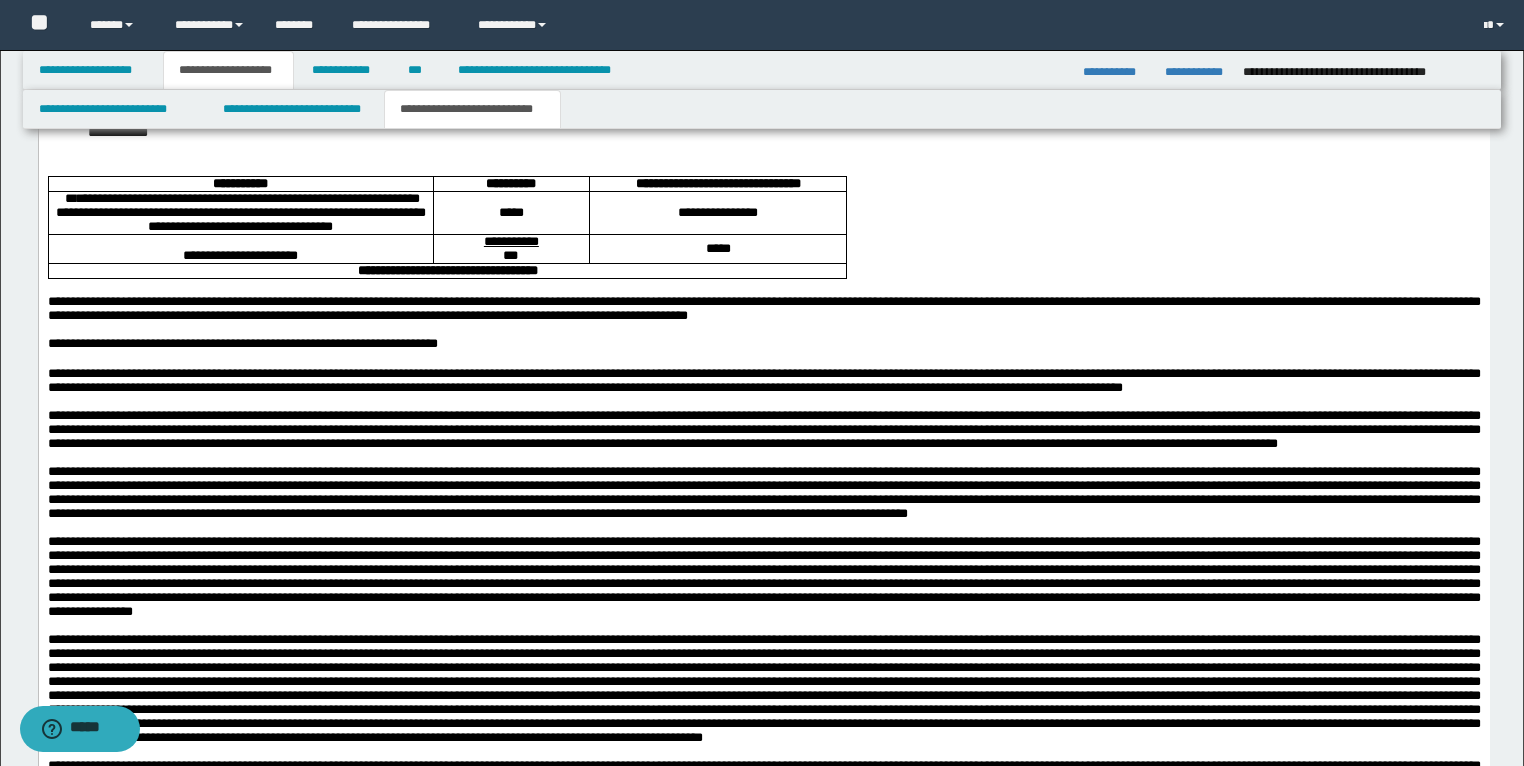 scroll, scrollTop: 2552, scrollLeft: 0, axis: vertical 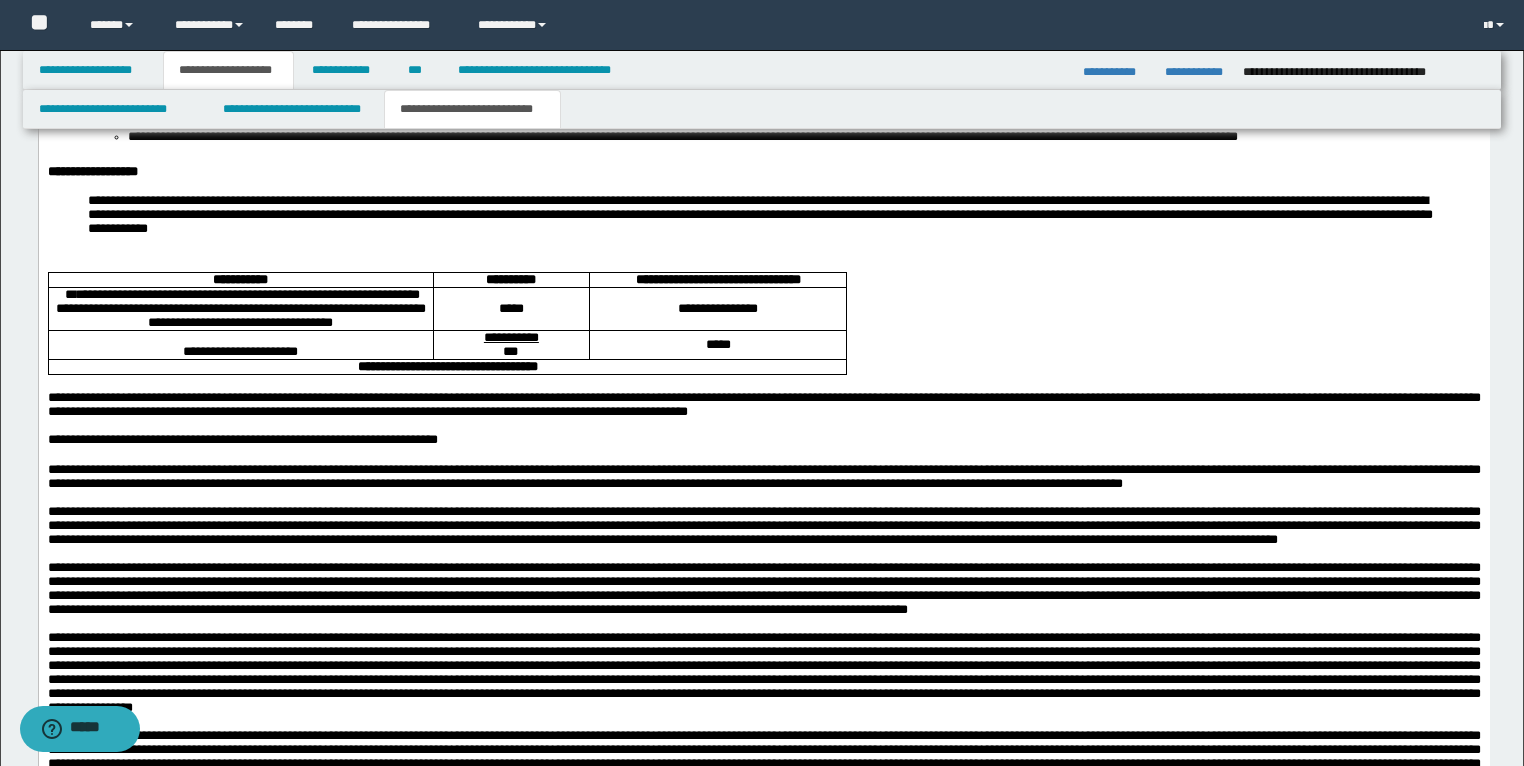 click on "**********" at bounding box center (717, 310) 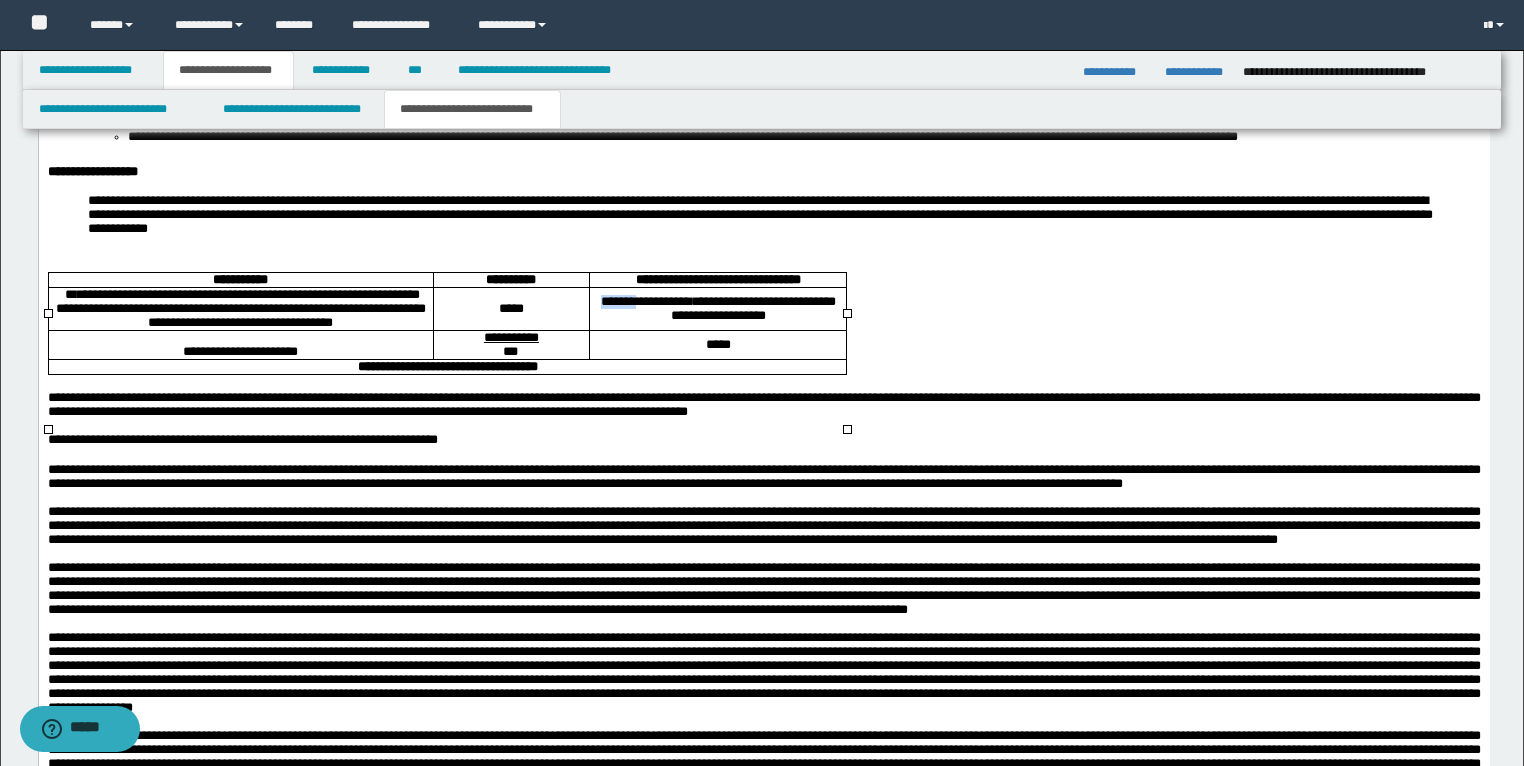 drag, startPoint x: 643, startPoint y: 345, endPoint x: 595, endPoint y: 348, distance: 48.09366 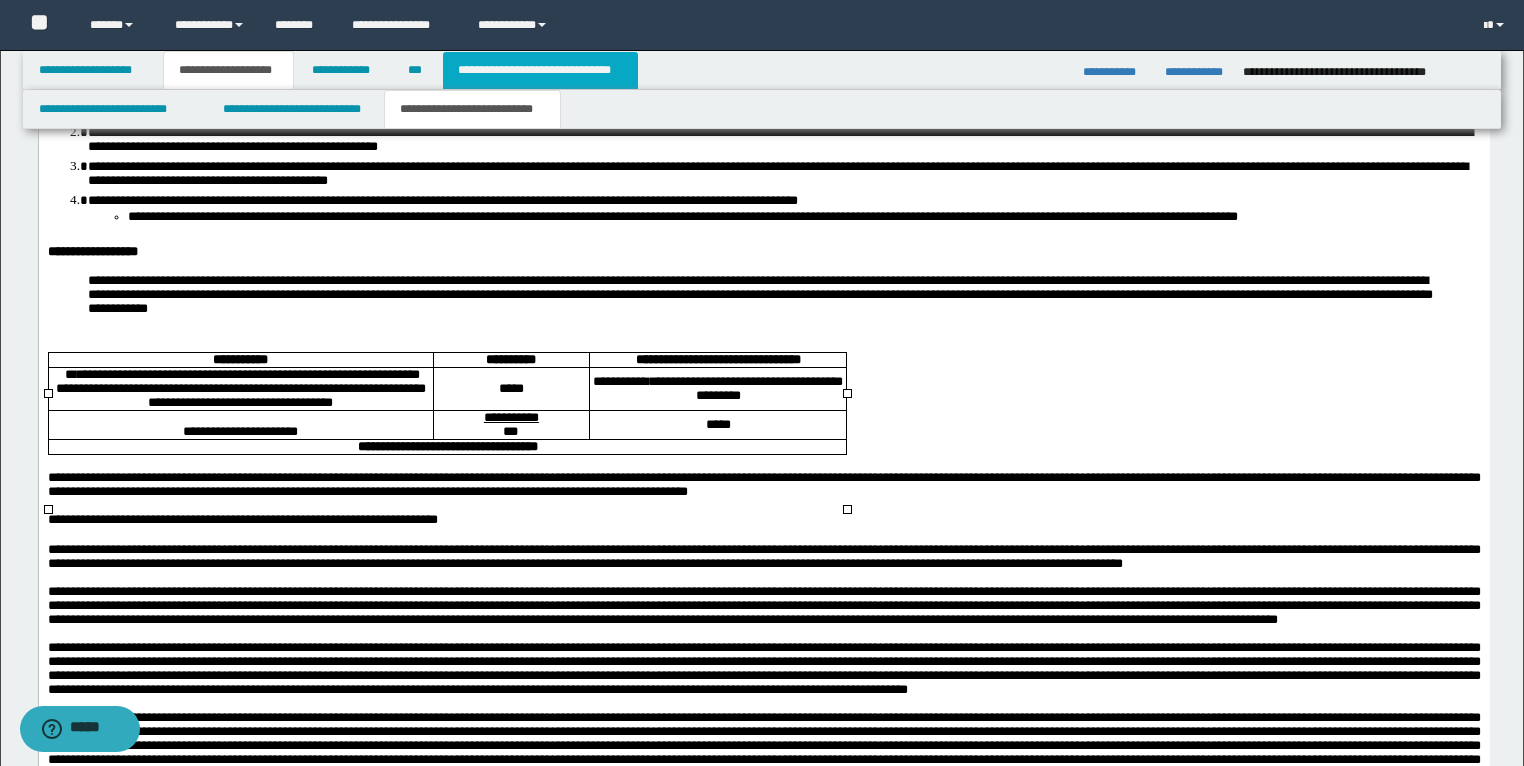 click on "**********" at bounding box center [540, 70] 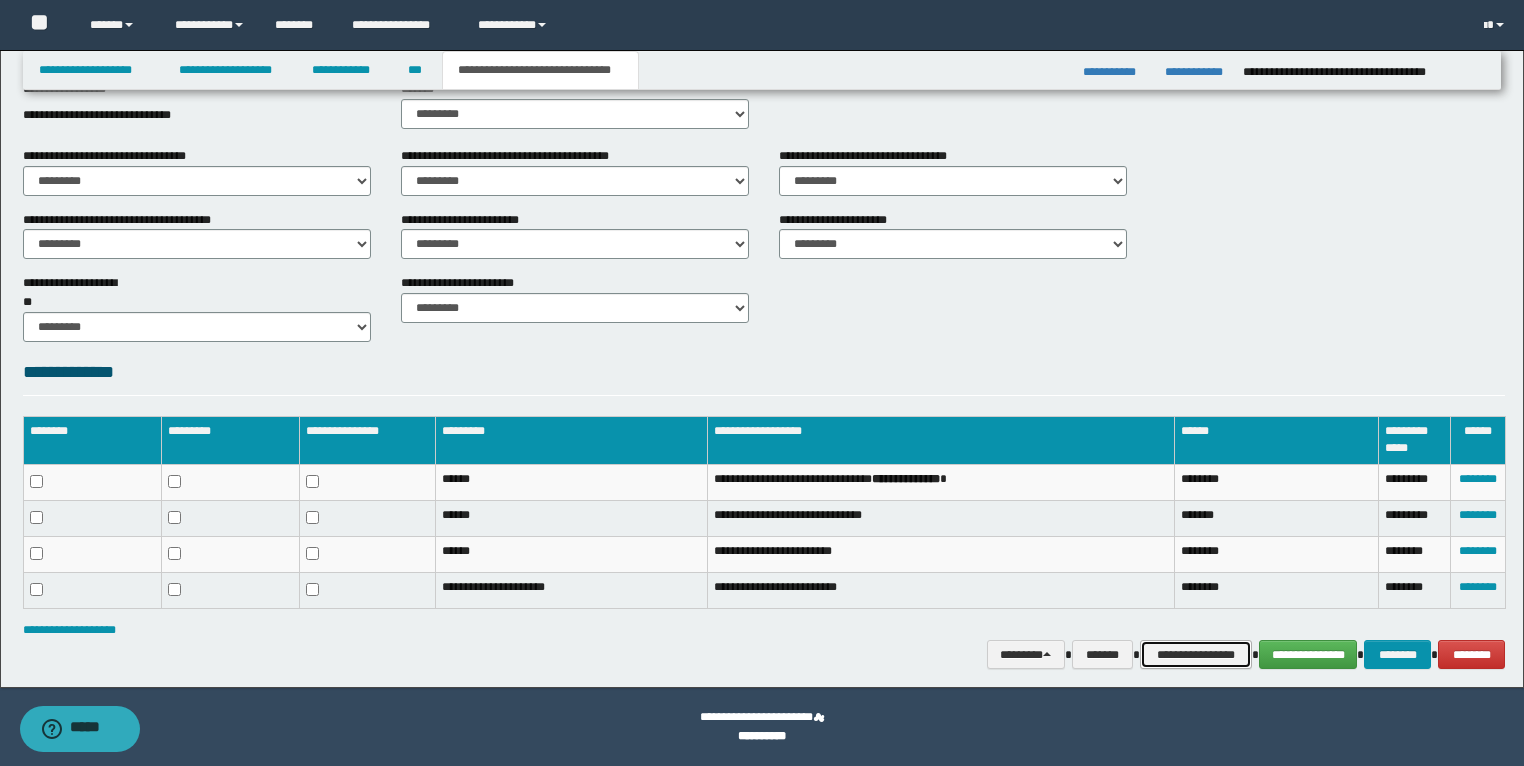 click on "**********" at bounding box center (1196, 655) 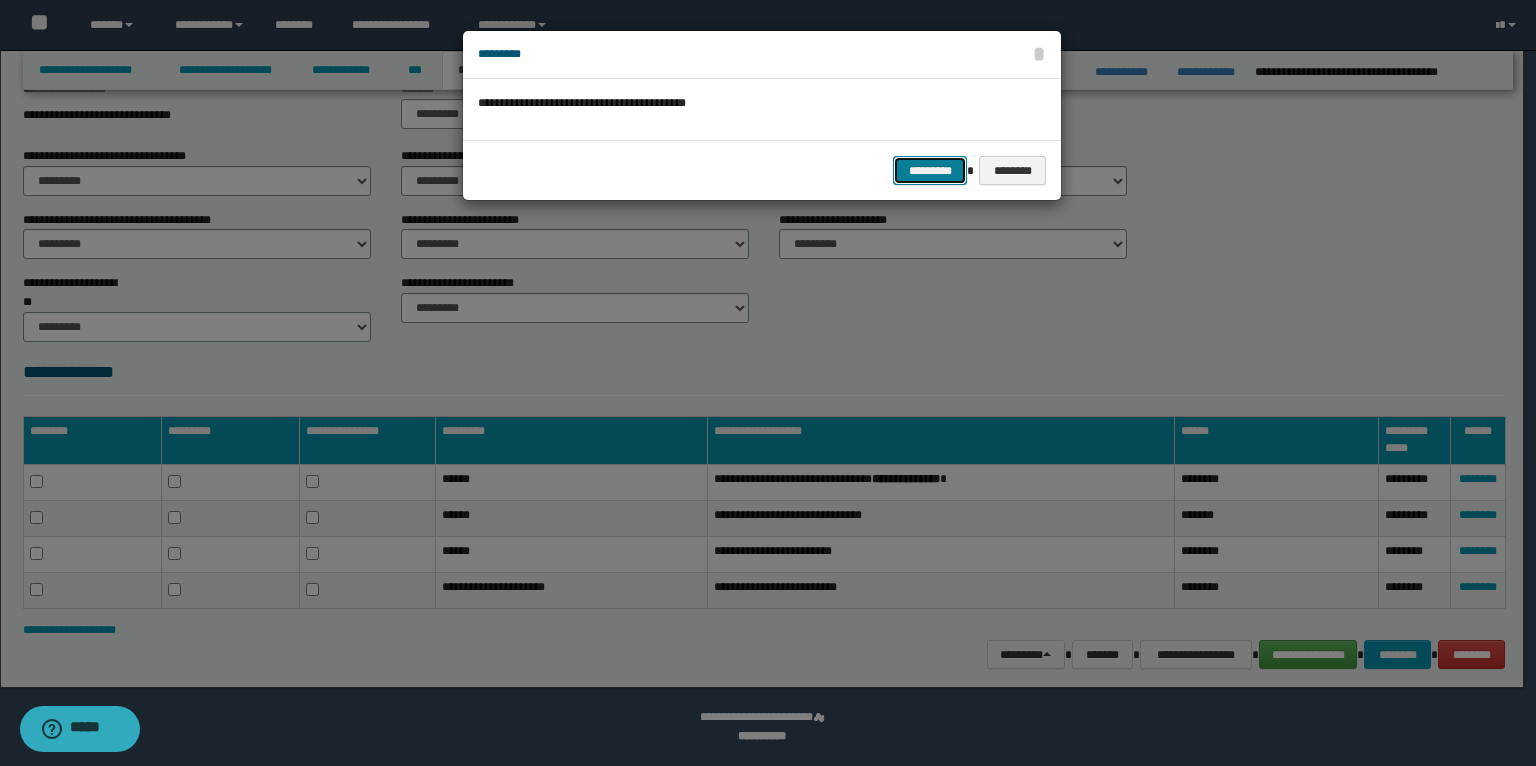 click on "*********" at bounding box center (930, 171) 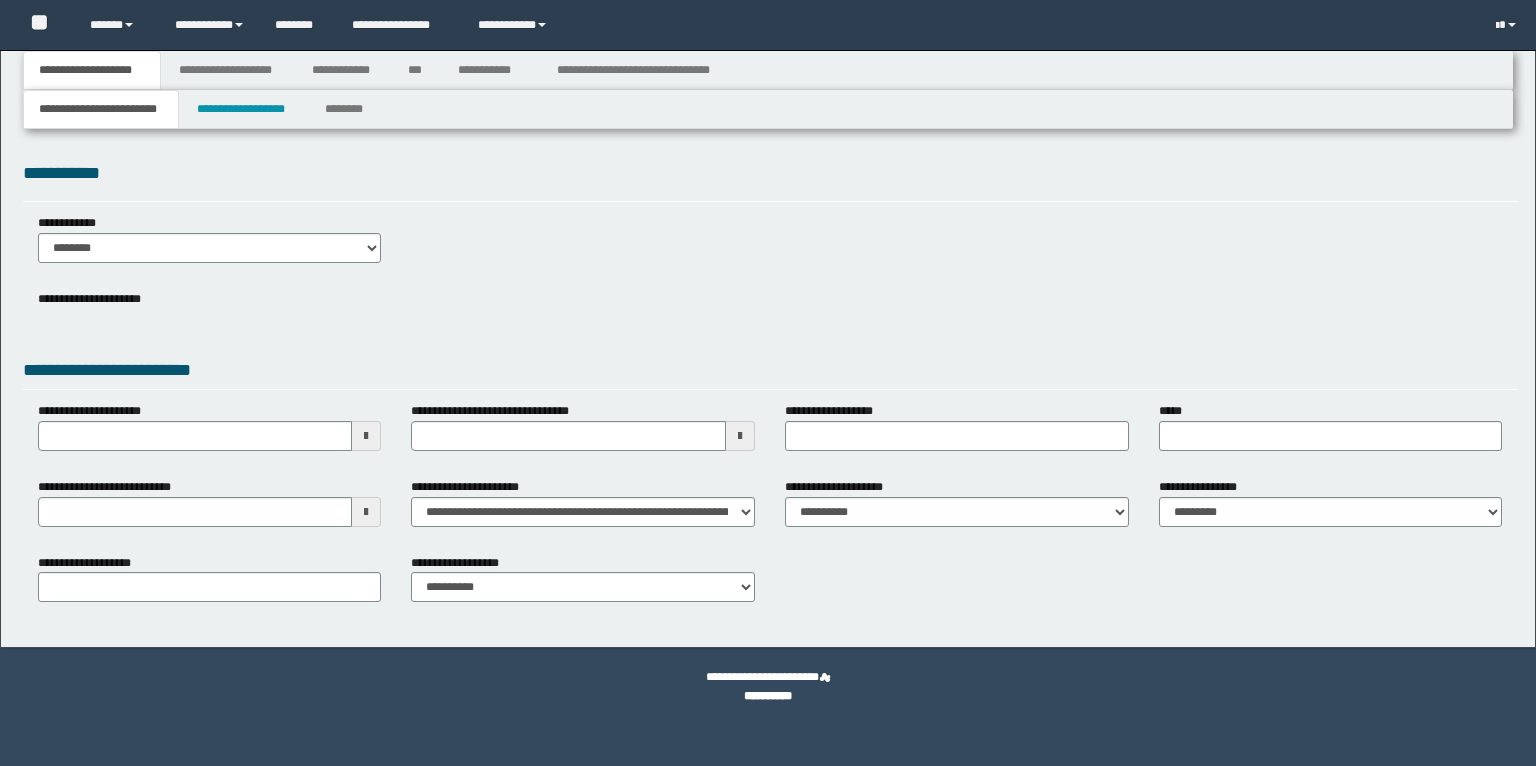 scroll, scrollTop: 0, scrollLeft: 0, axis: both 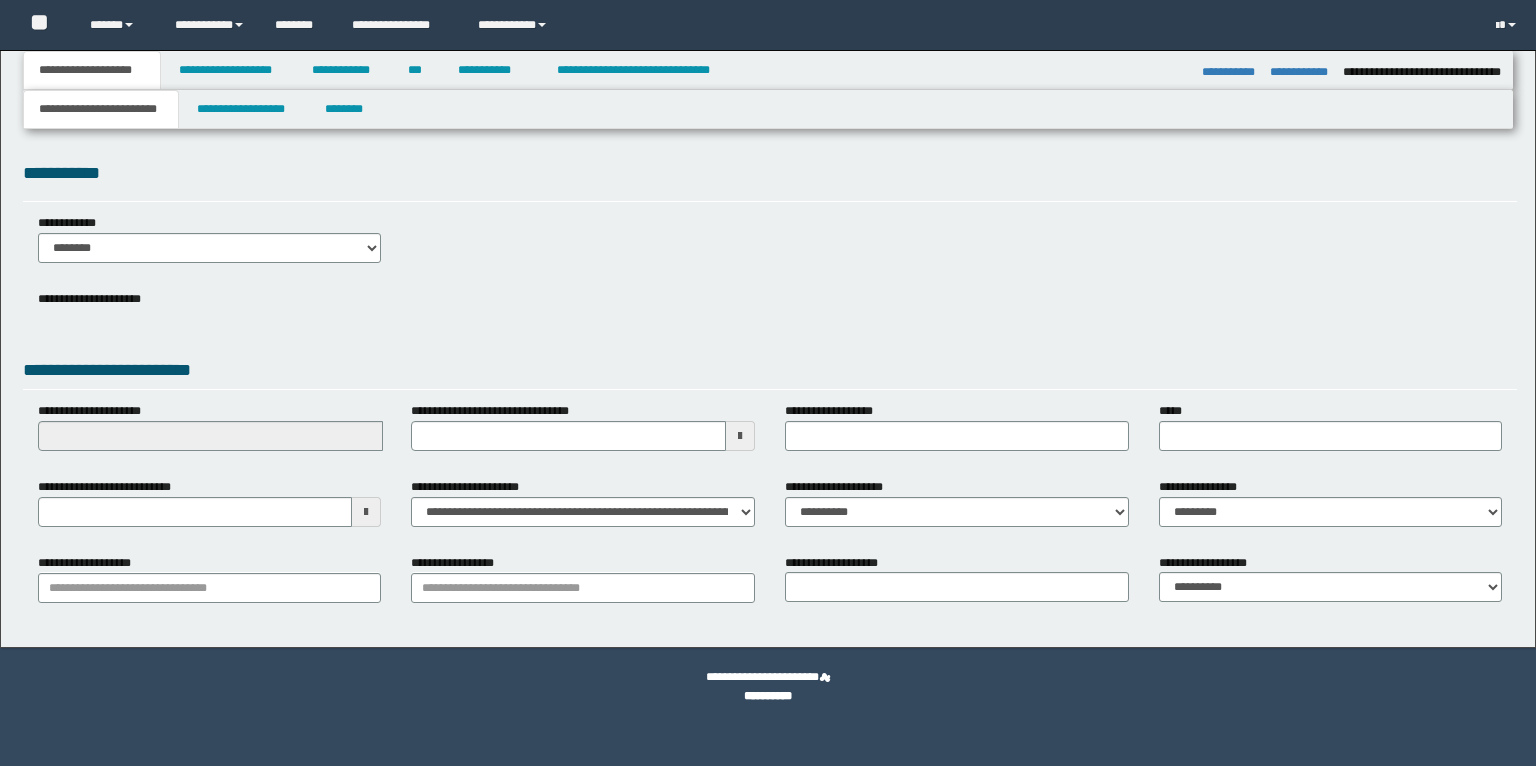 select on "*" 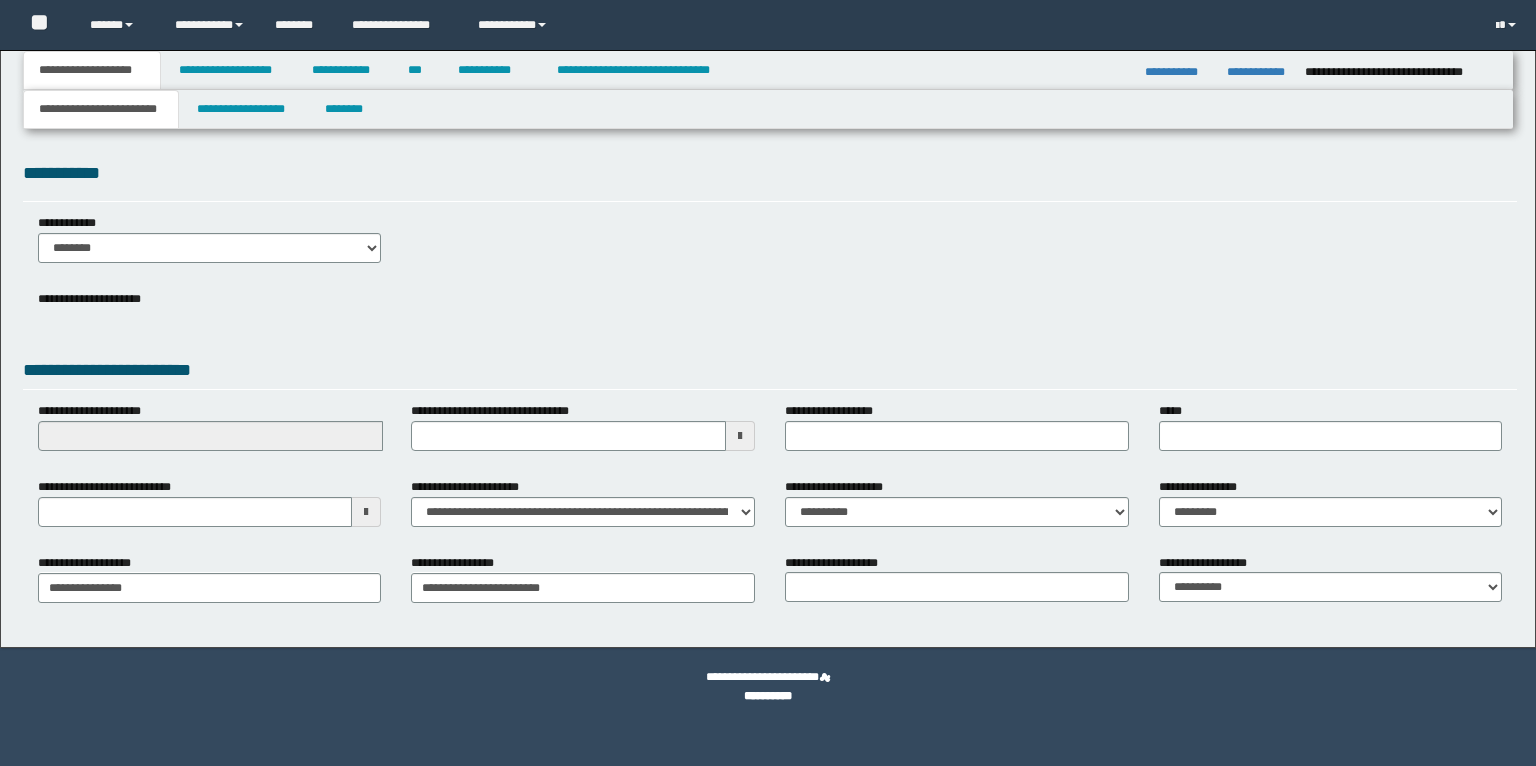 scroll, scrollTop: 0, scrollLeft: 0, axis: both 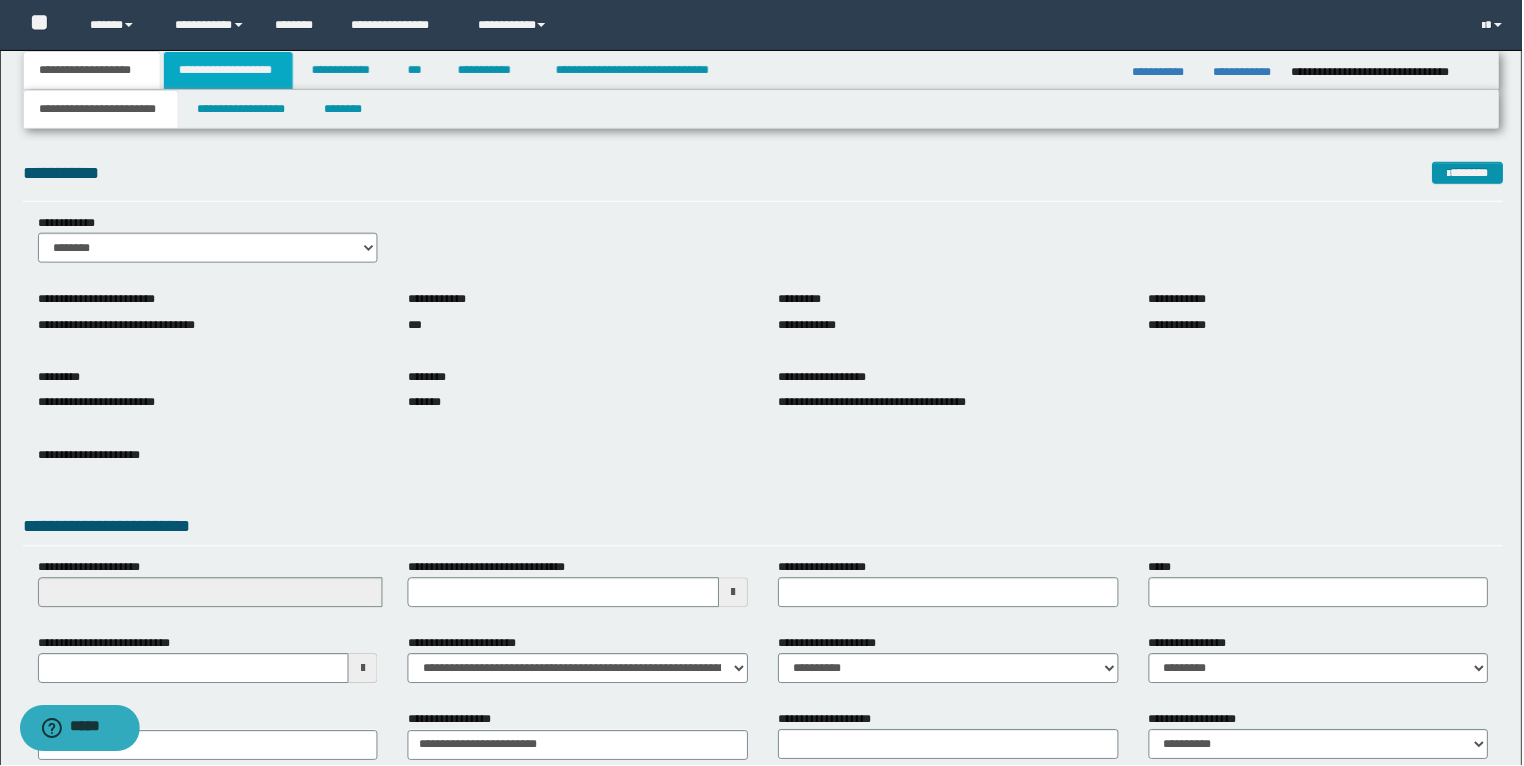 click on "**********" at bounding box center [228, 70] 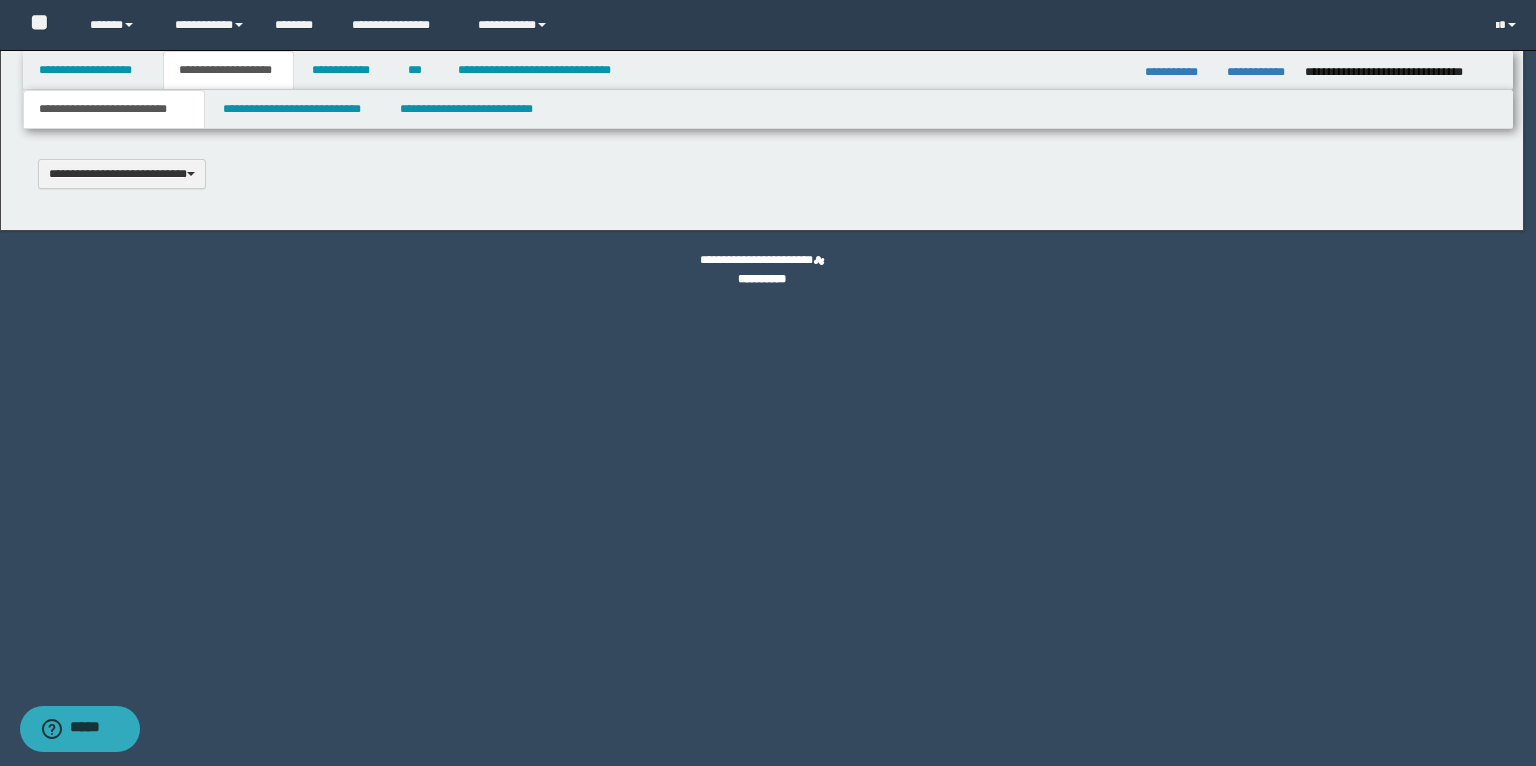 scroll, scrollTop: 0, scrollLeft: 0, axis: both 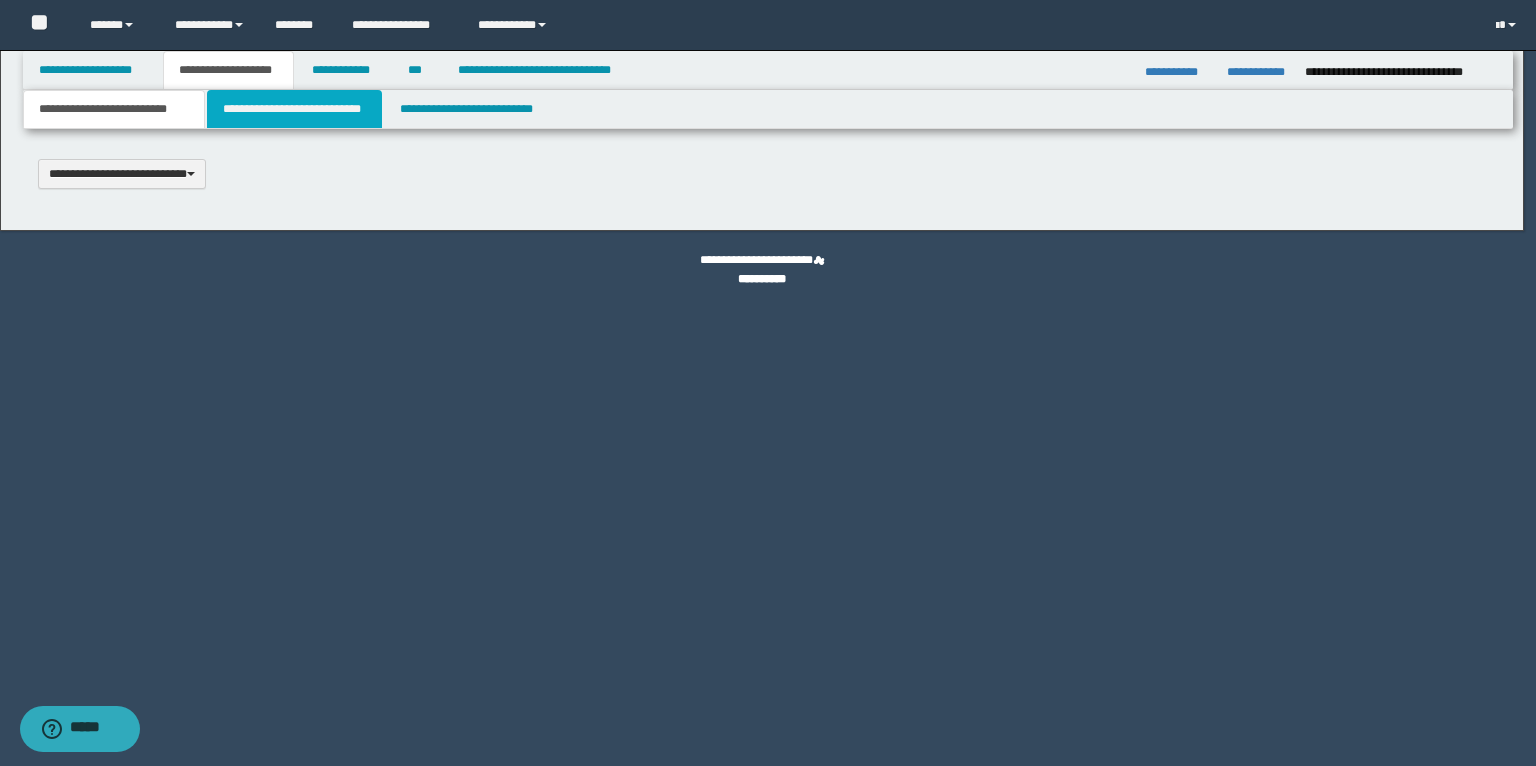 type 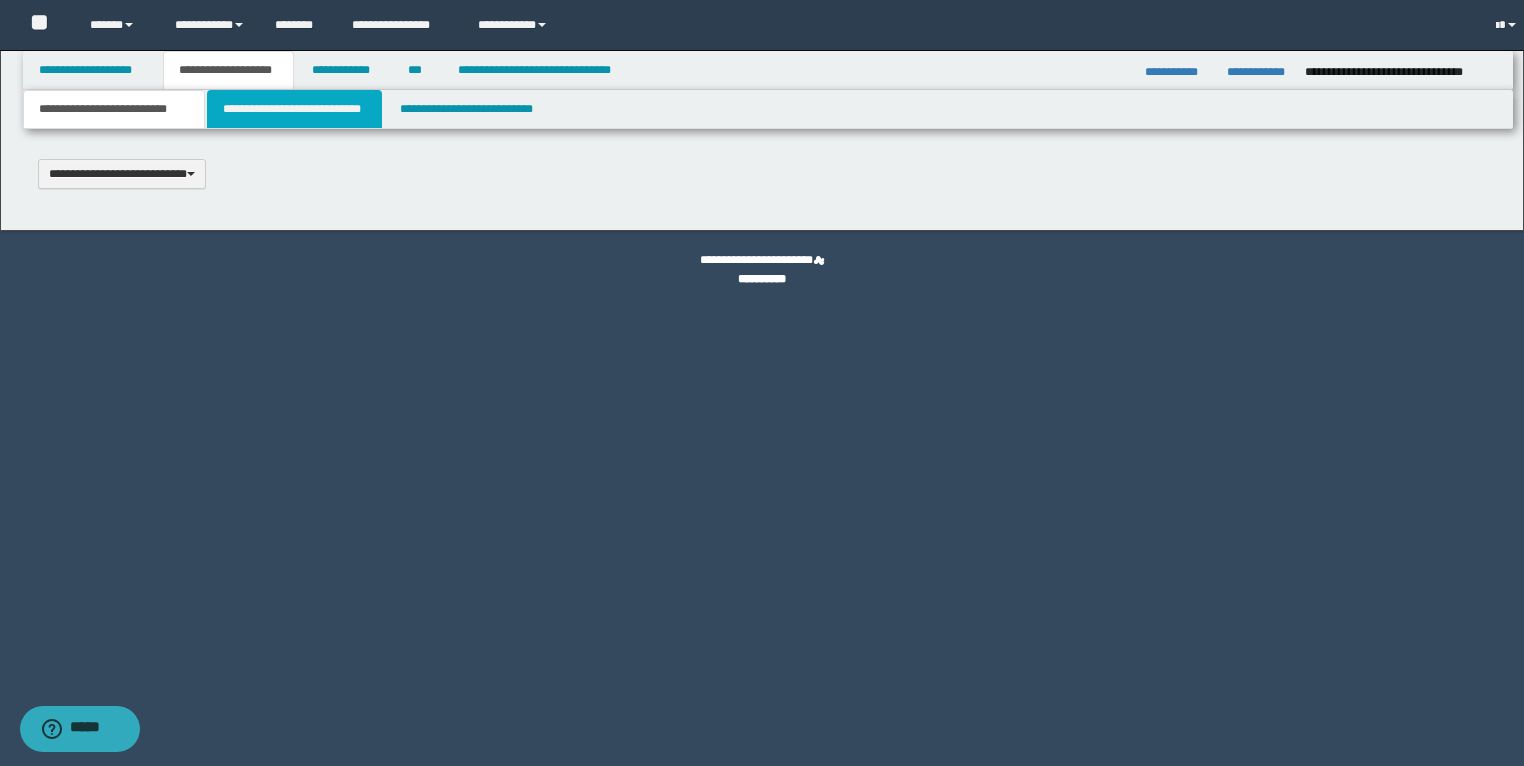 click on "**********" at bounding box center (294, 109) 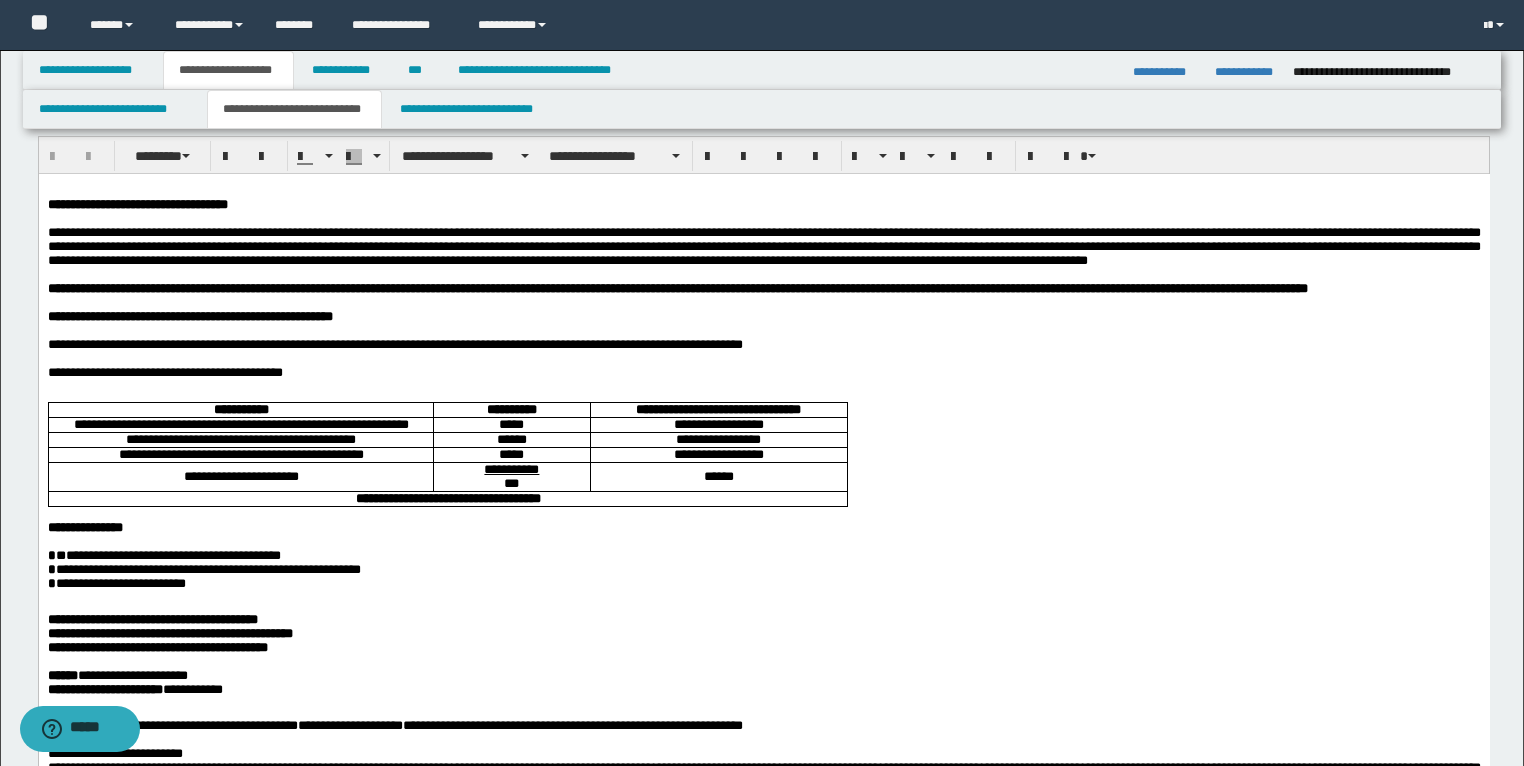 scroll, scrollTop: 80, scrollLeft: 0, axis: vertical 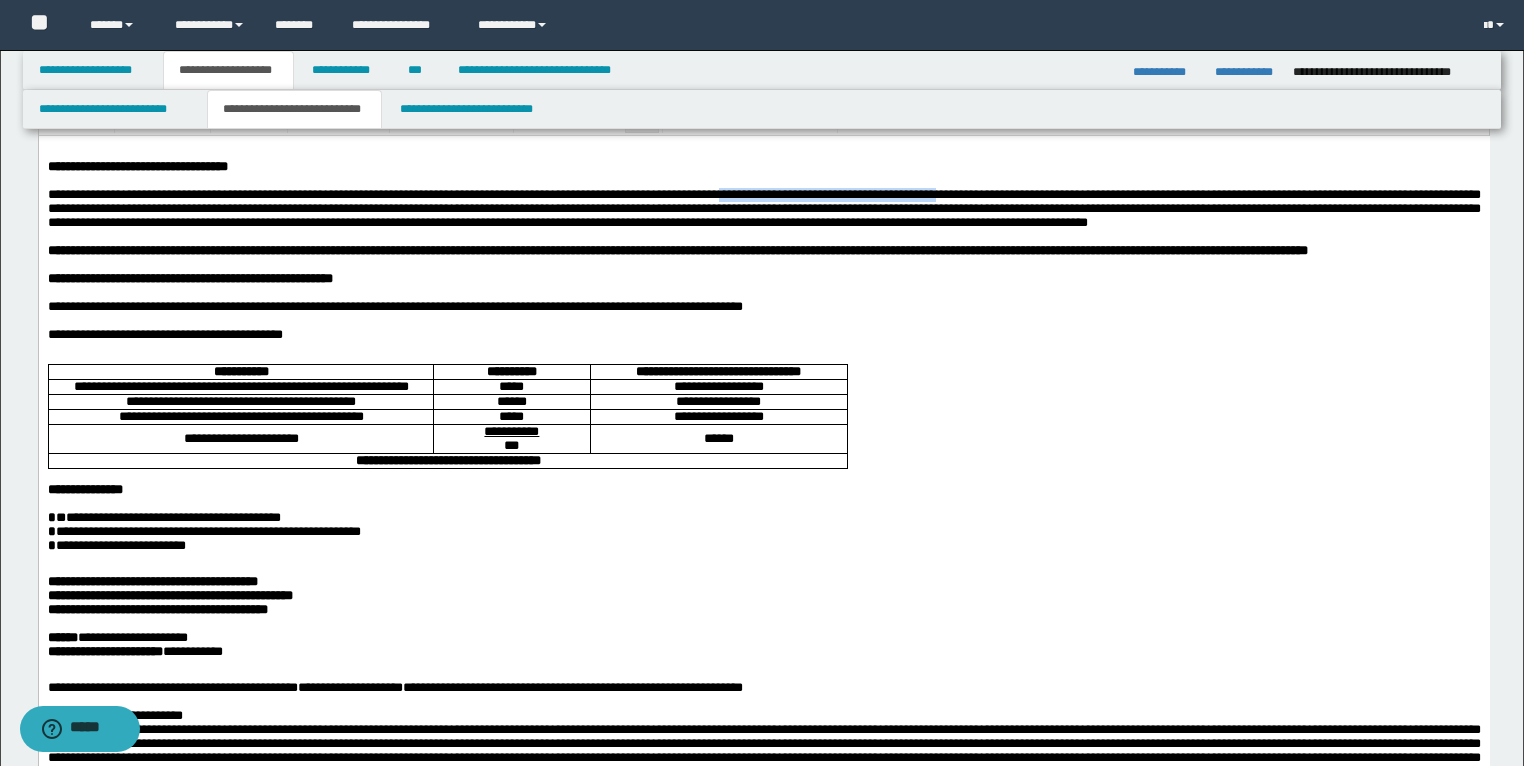 drag, startPoint x: 882, startPoint y: 192, endPoint x: 1162, endPoint y: 195, distance: 280.01608 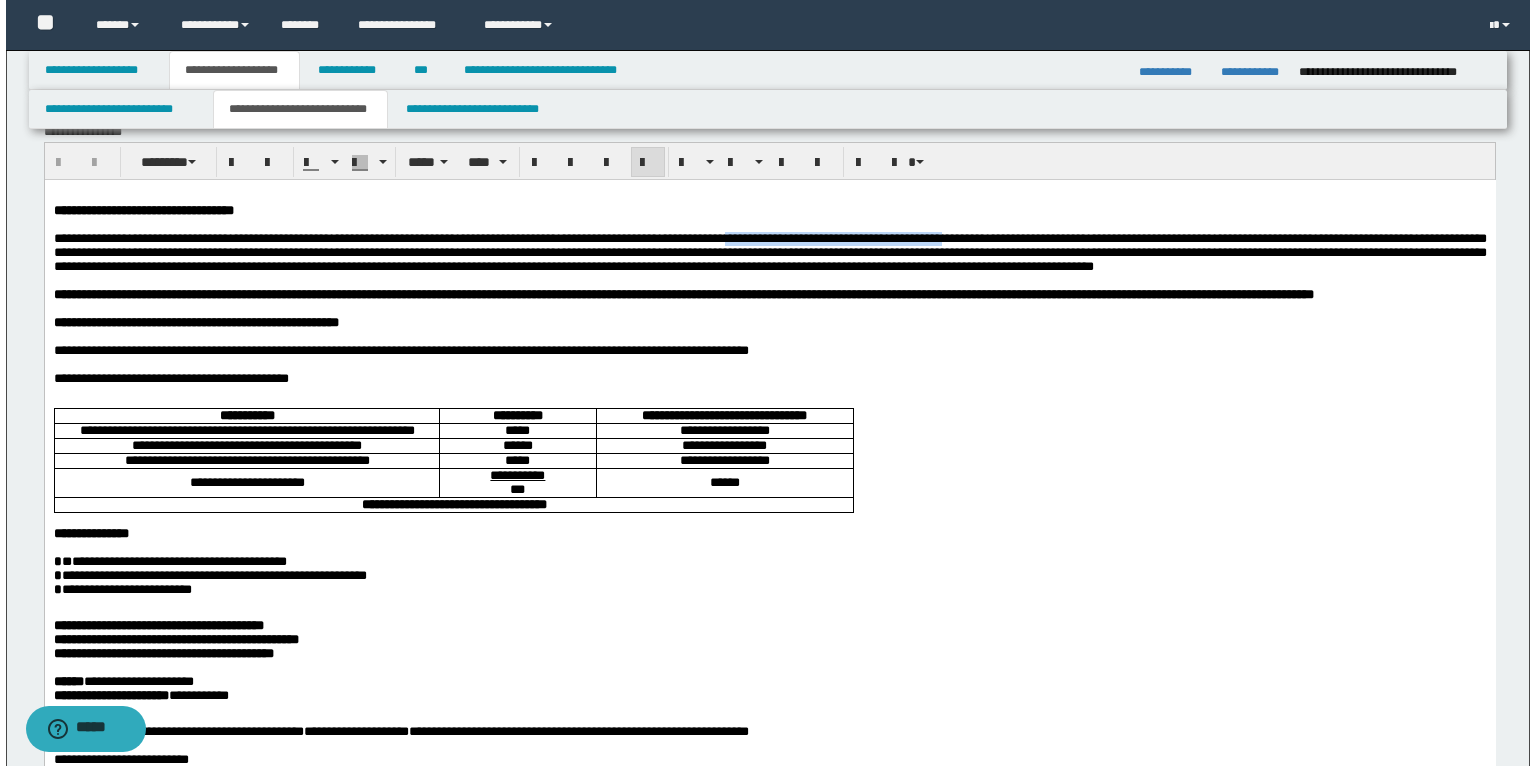 scroll, scrollTop: 0, scrollLeft: 0, axis: both 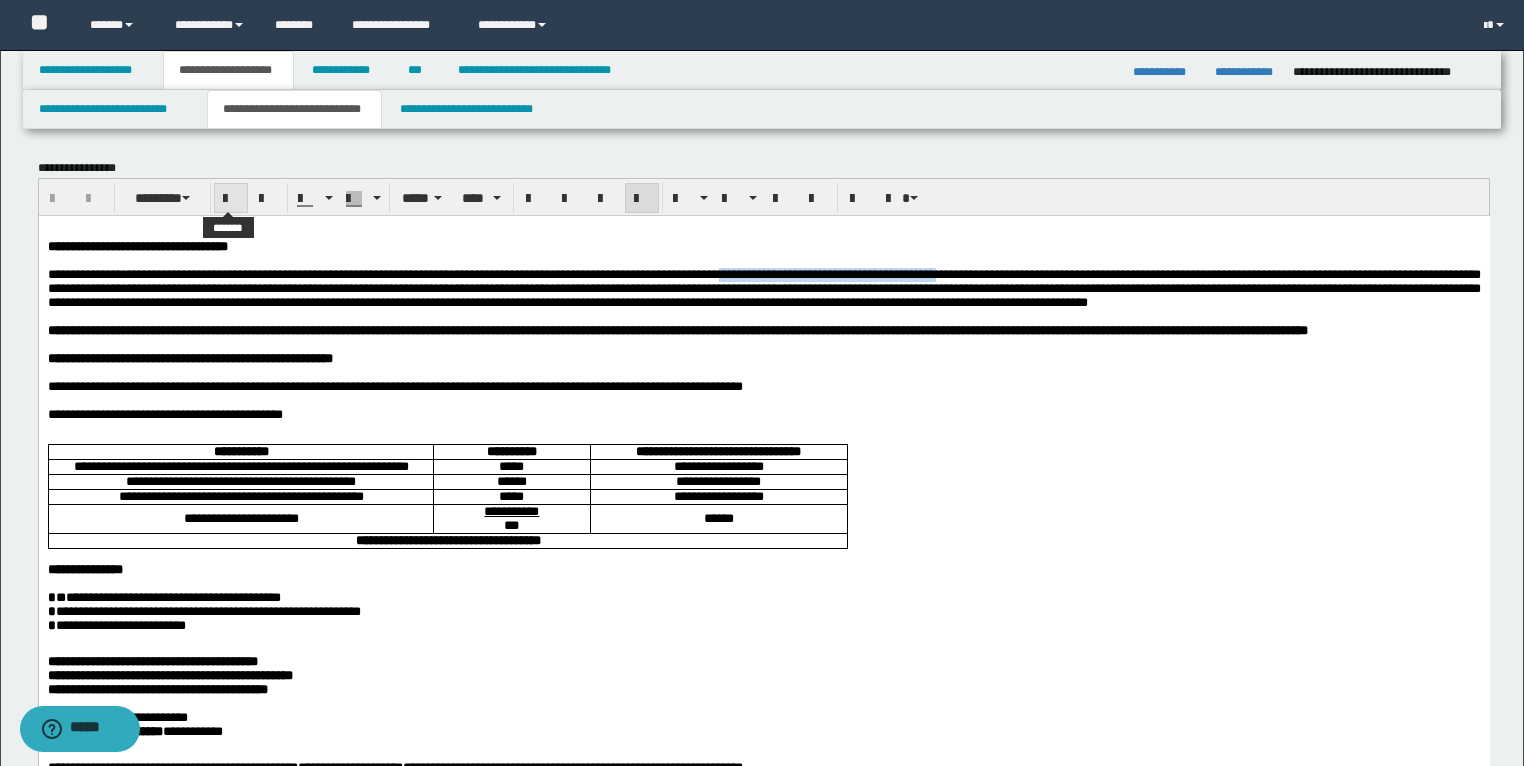 click at bounding box center (231, 199) 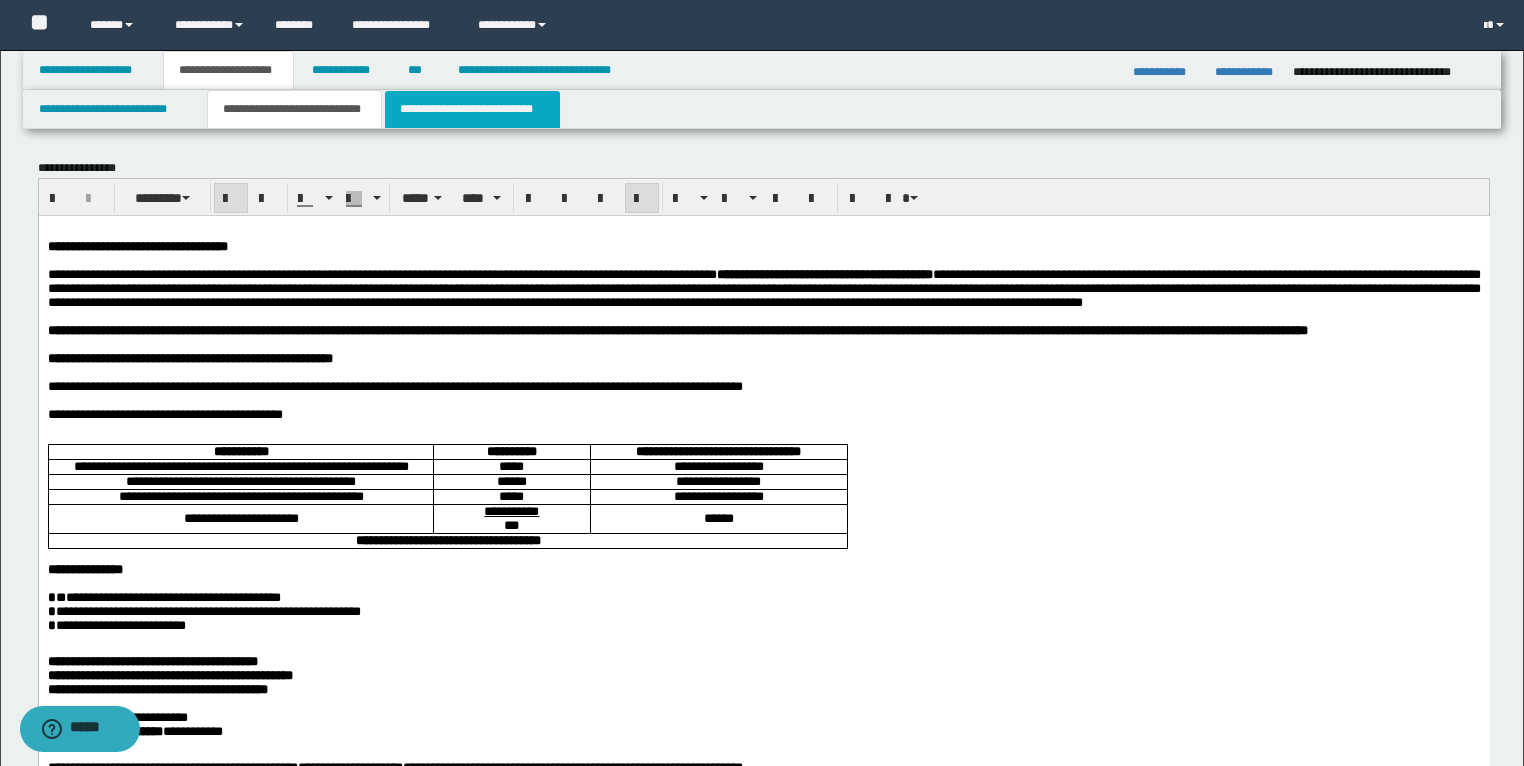 click on "**********" at bounding box center [472, 109] 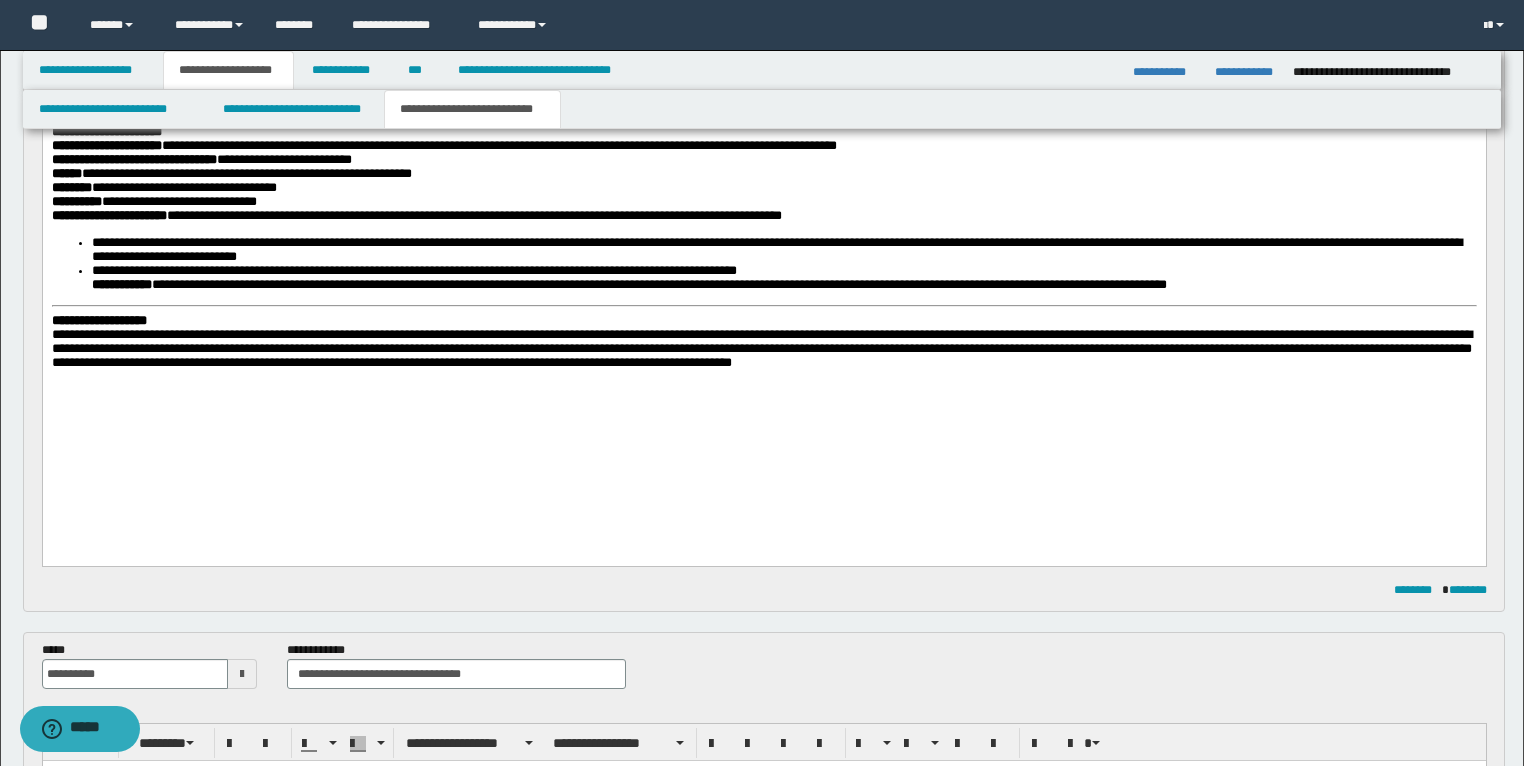 scroll, scrollTop: 640, scrollLeft: 0, axis: vertical 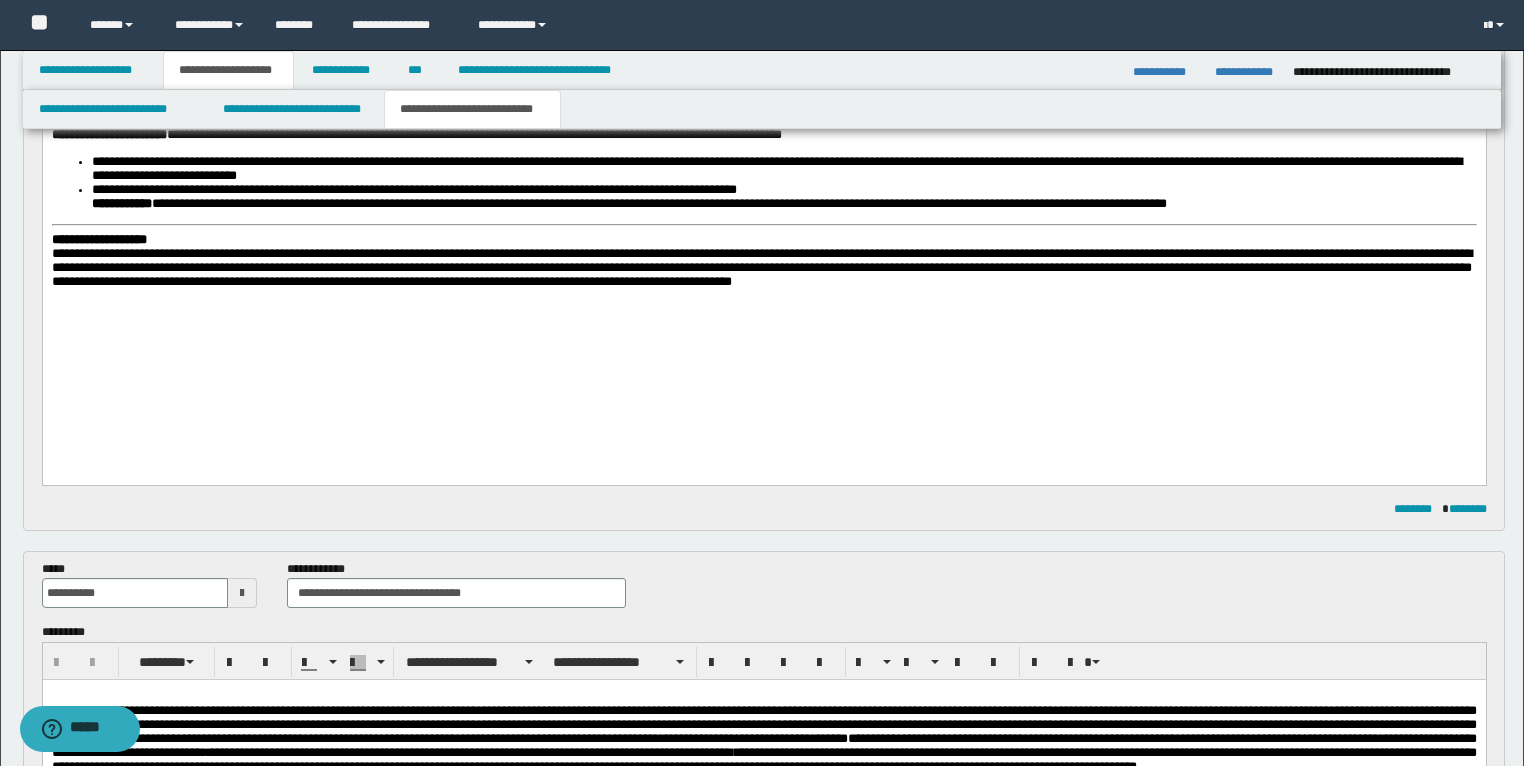 click on "**********" at bounding box center [763, 31] 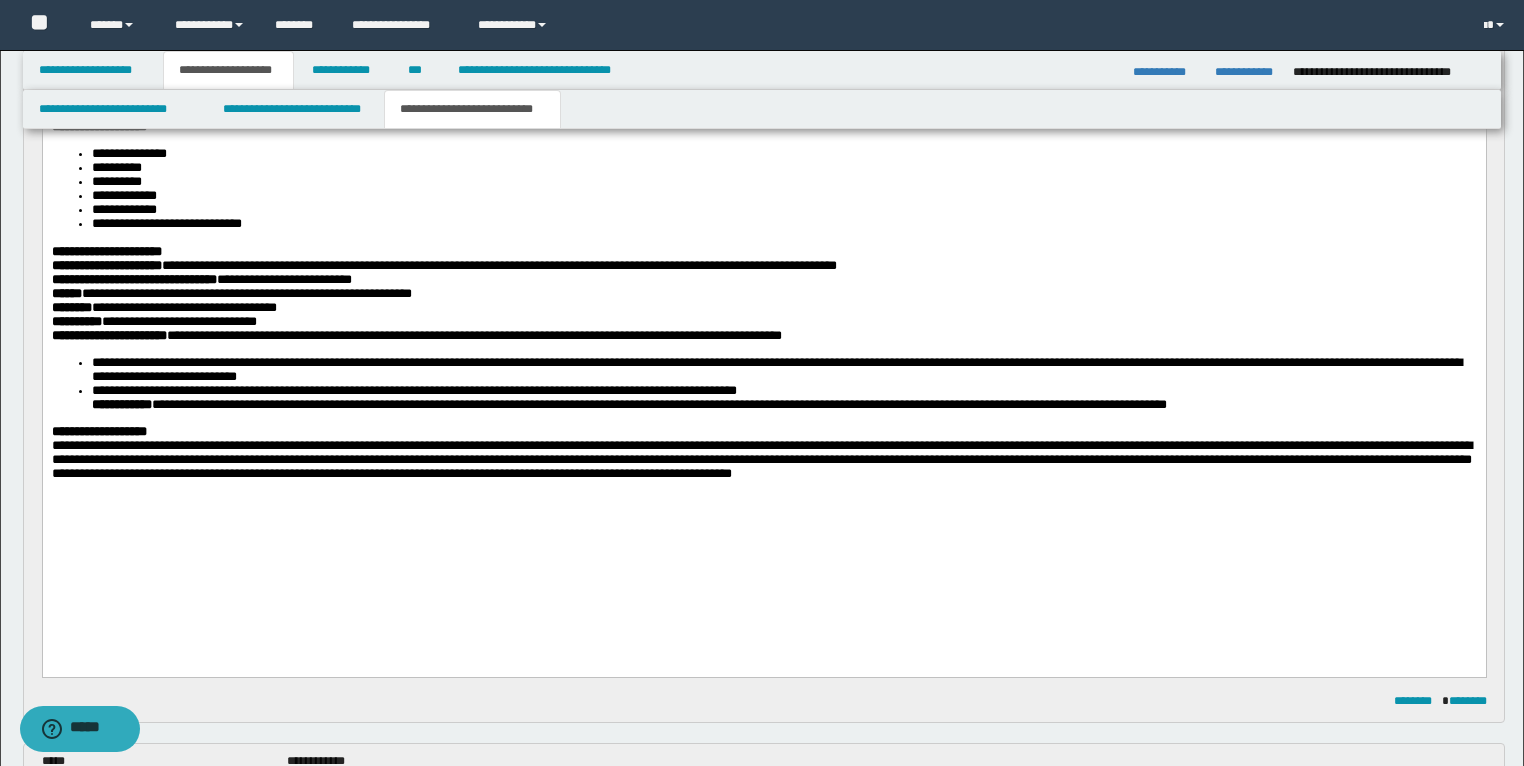 scroll, scrollTop: 400, scrollLeft: 0, axis: vertical 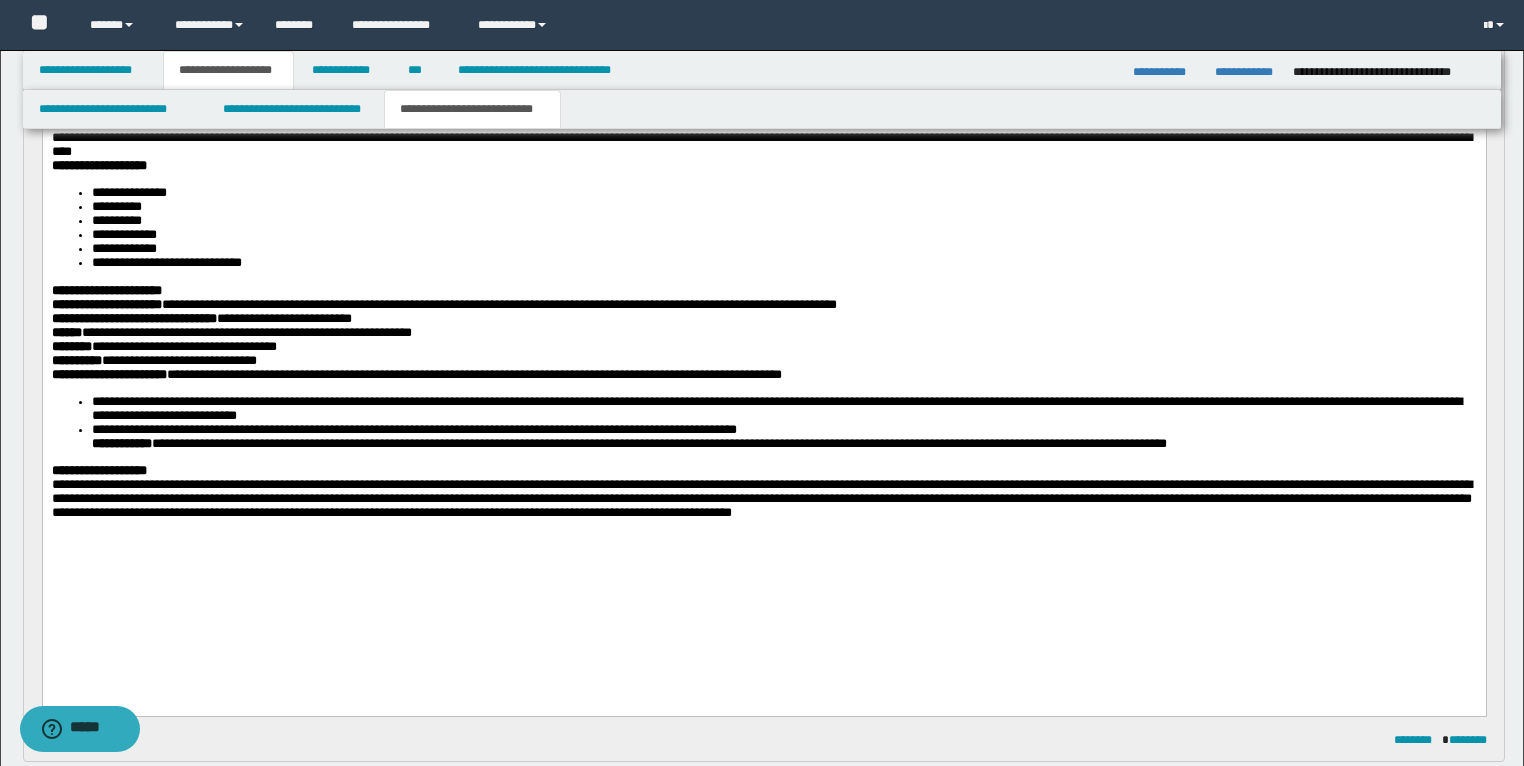 click on "**********" at bounding box center [776, 408] 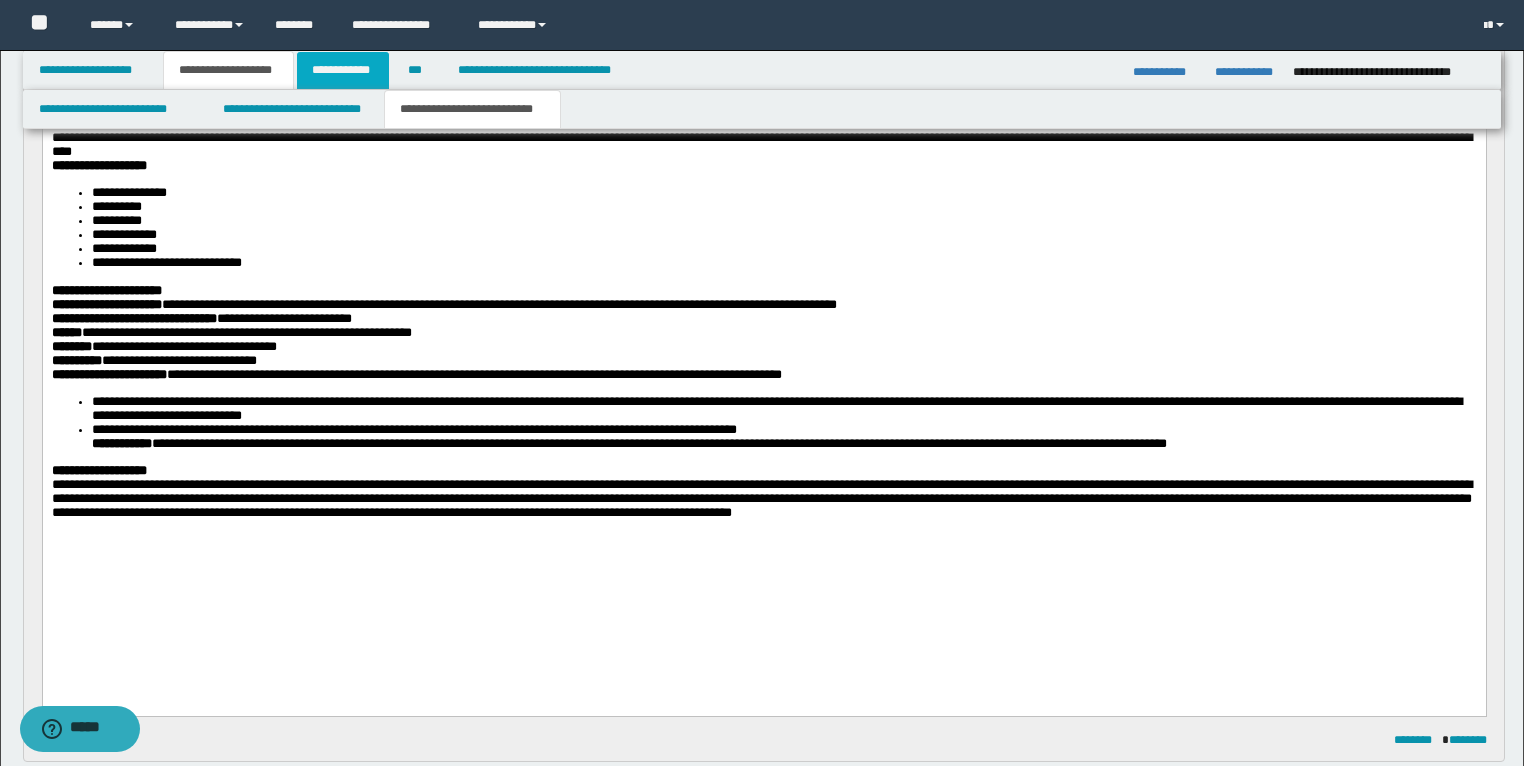 click on "**********" at bounding box center [343, 70] 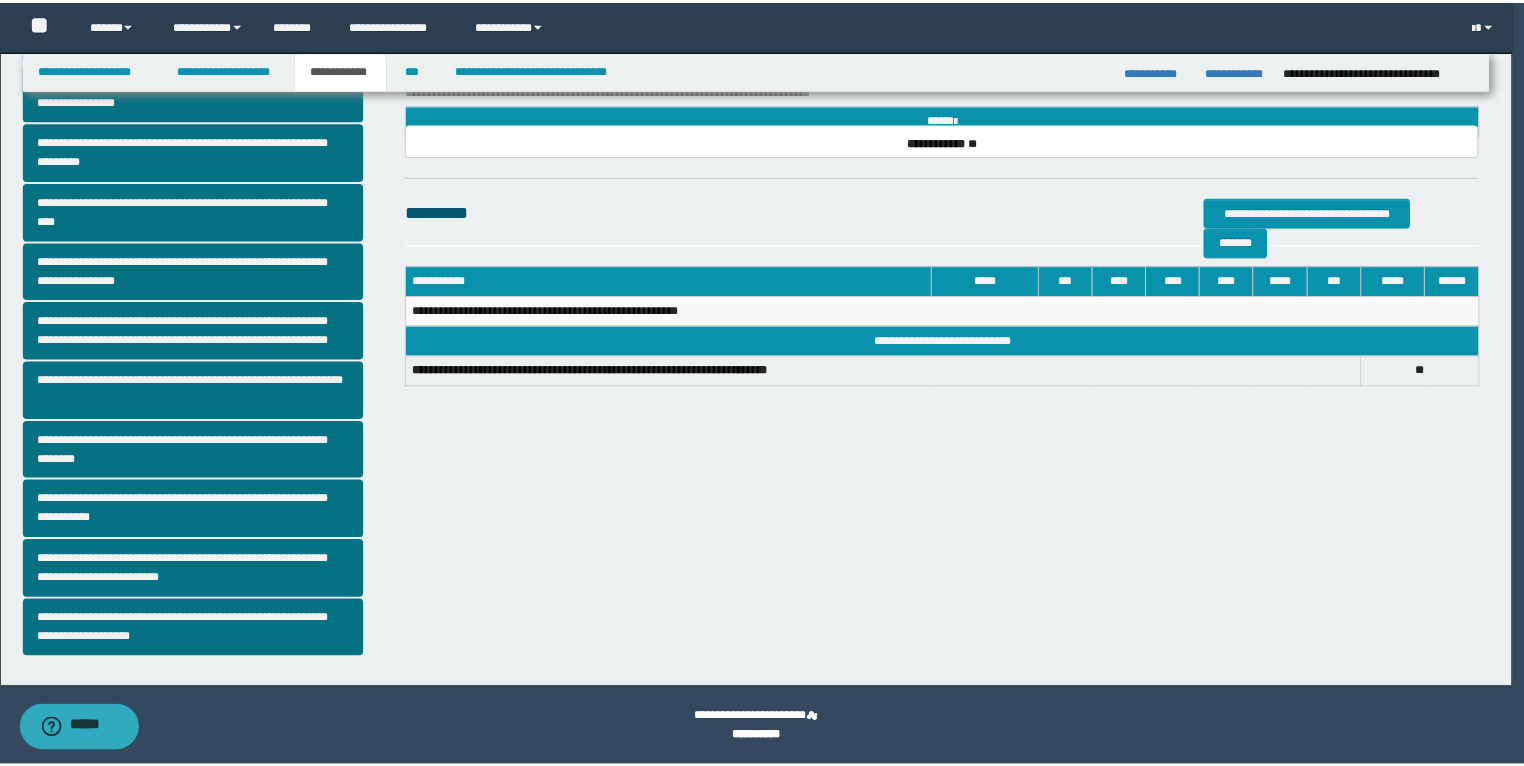 scroll, scrollTop: 308, scrollLeft: 0, axis: vertical 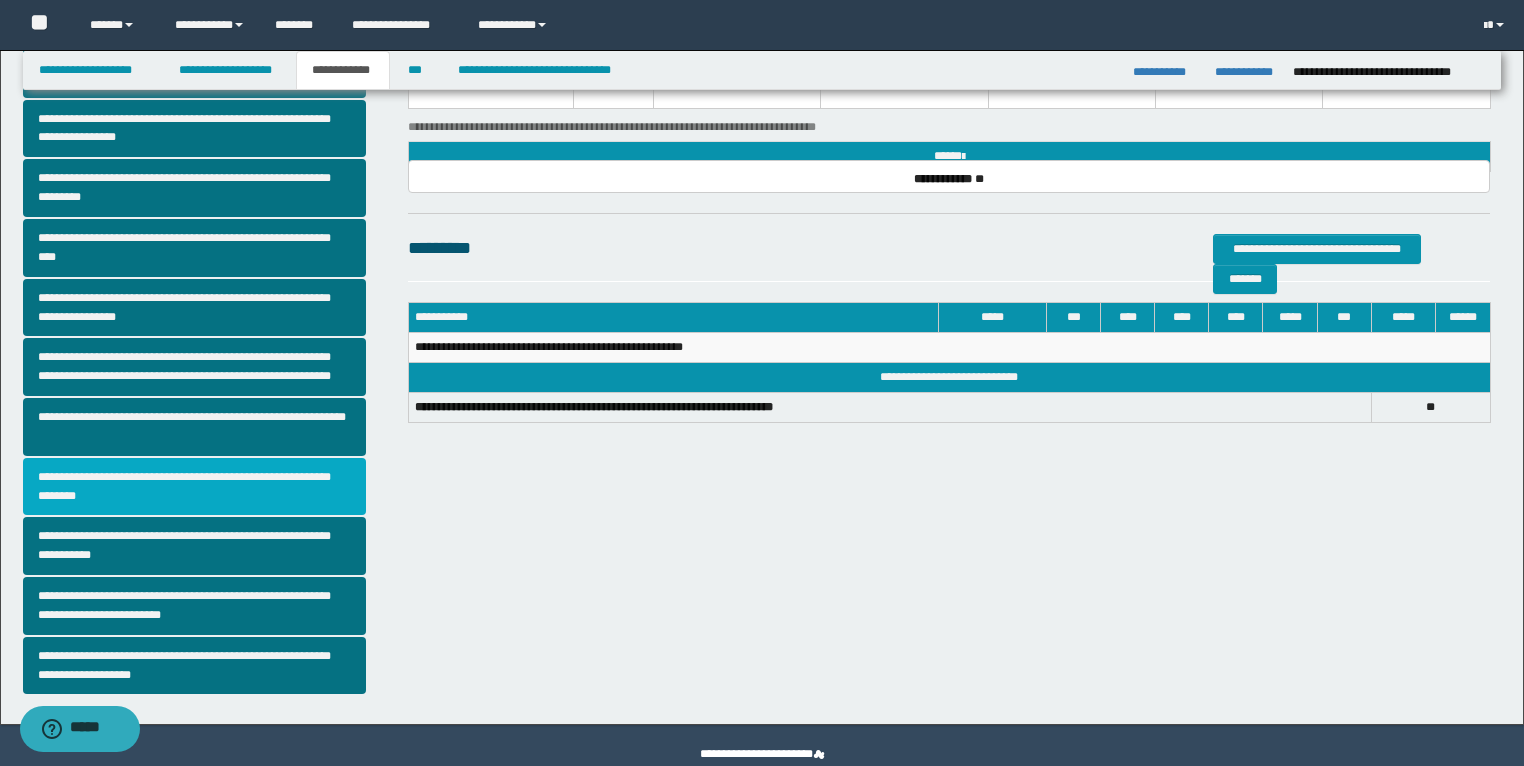click on "**********" at bounding box center (195, 487) 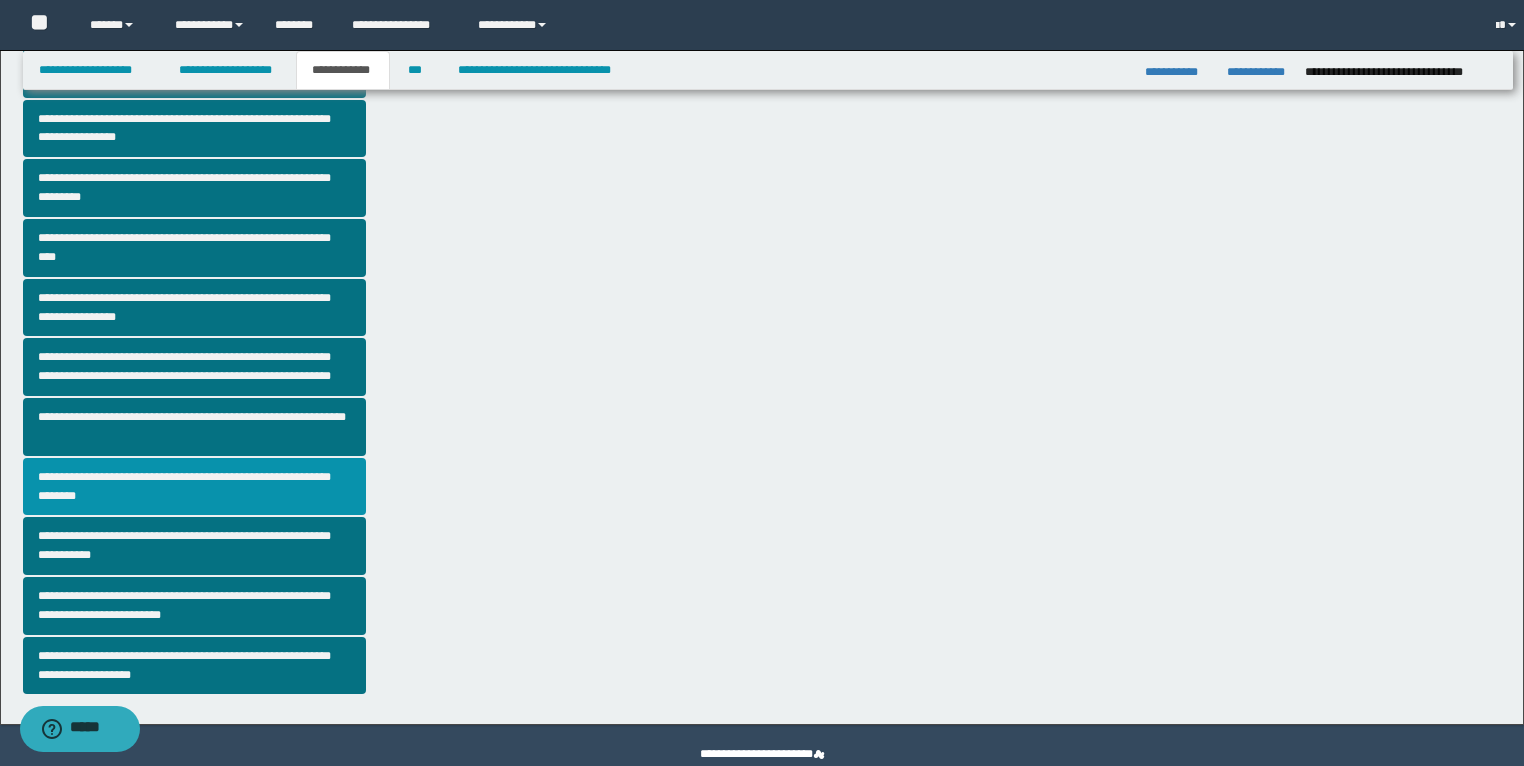 scroll, scrollTop: 0, scrollLeft: 0, axis: both 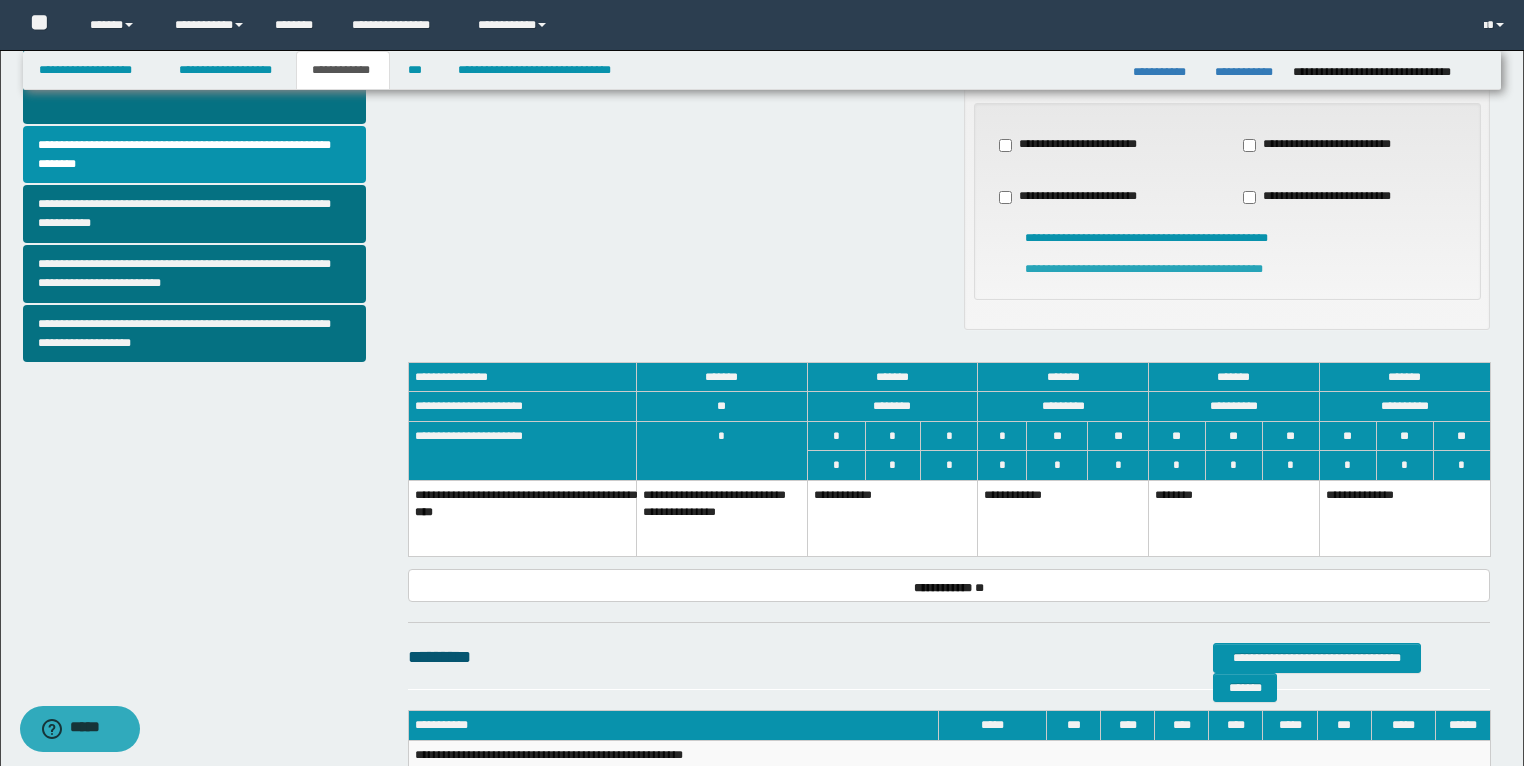 click on "**********" at bounding box center [1144, 269] 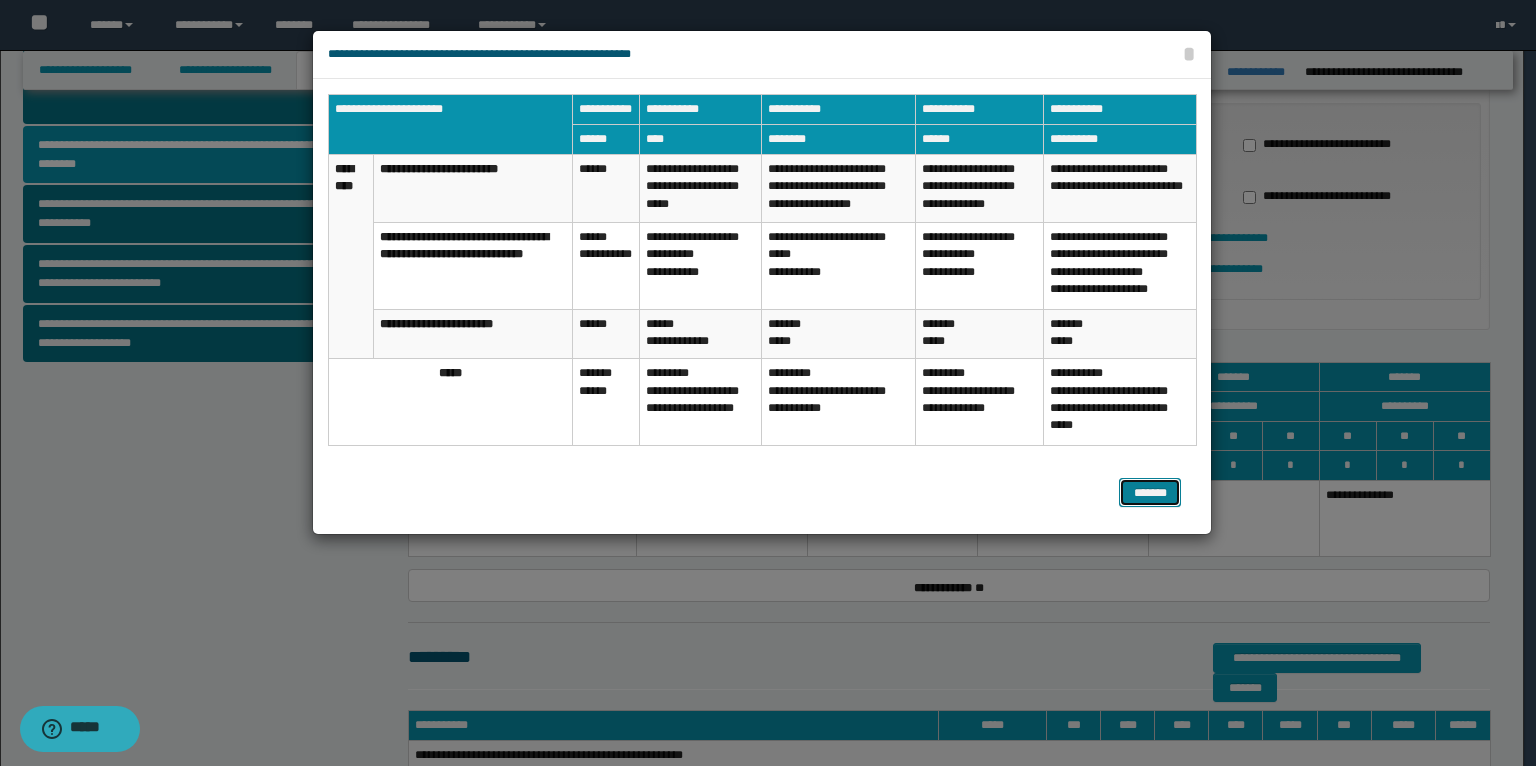 click on "*******" at bounding box center [1150, 493] 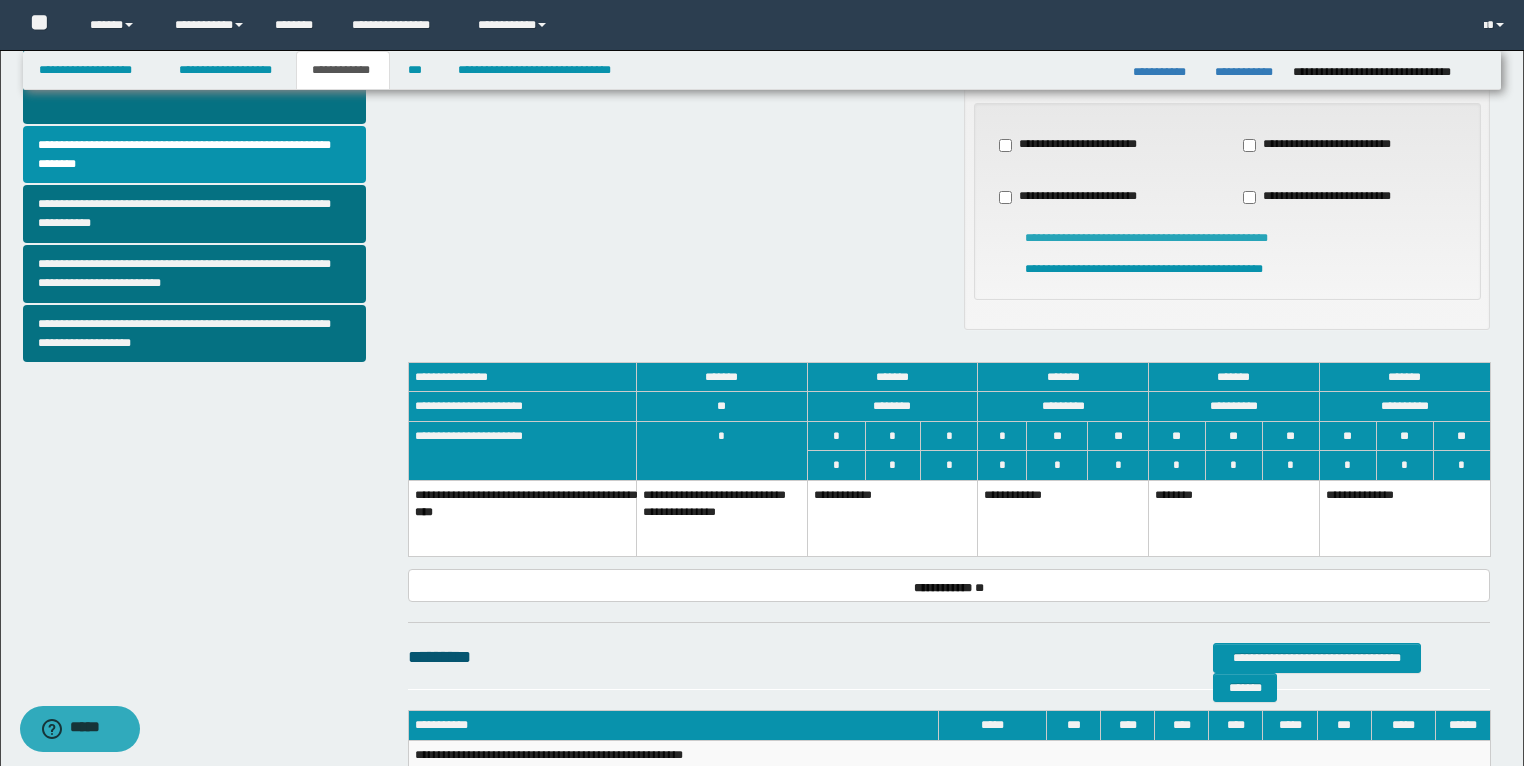 click on "**********" at bounding box center [1146, 238] 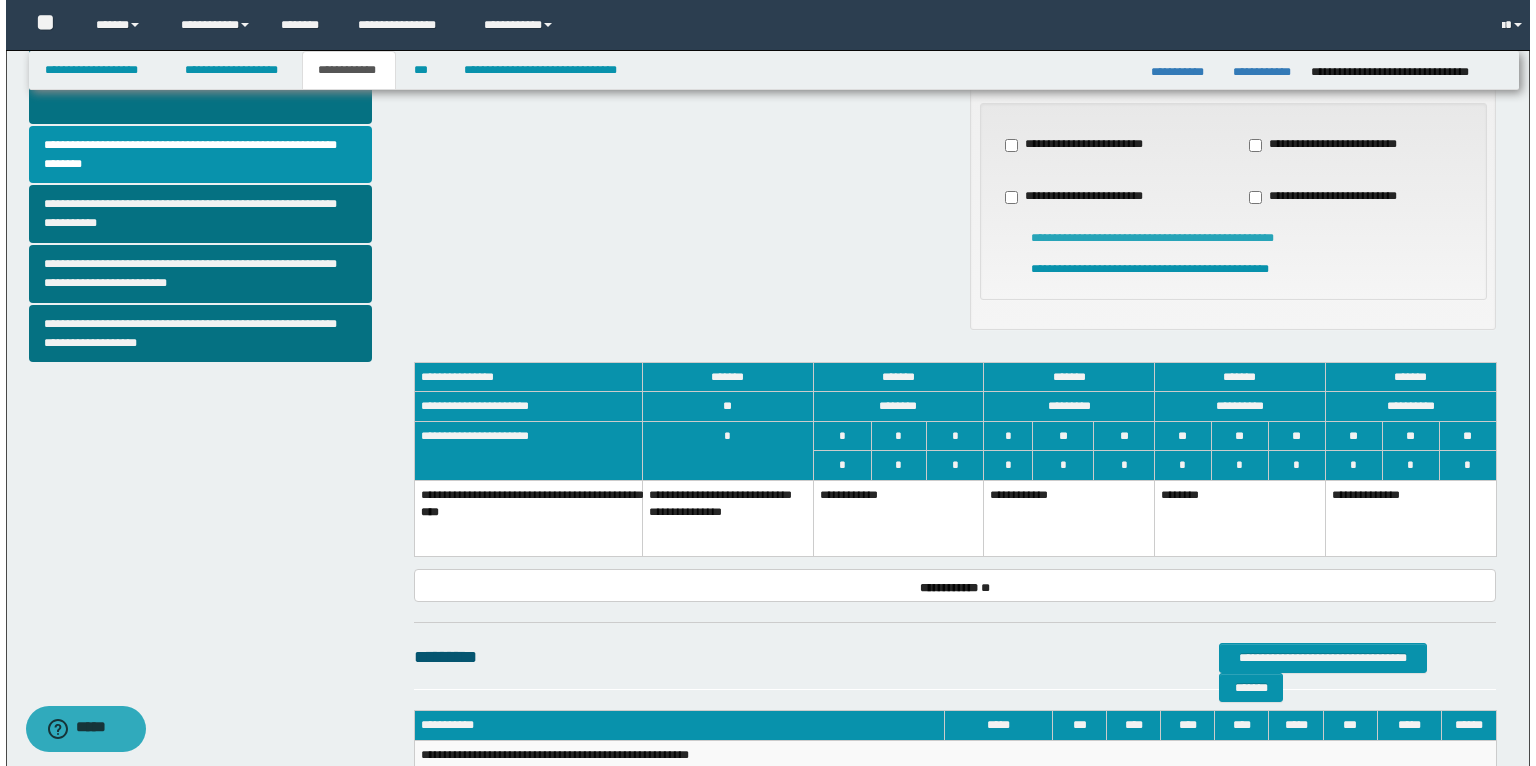 scroll, scrollTop: 0, scrollLeft: 0, axis: both 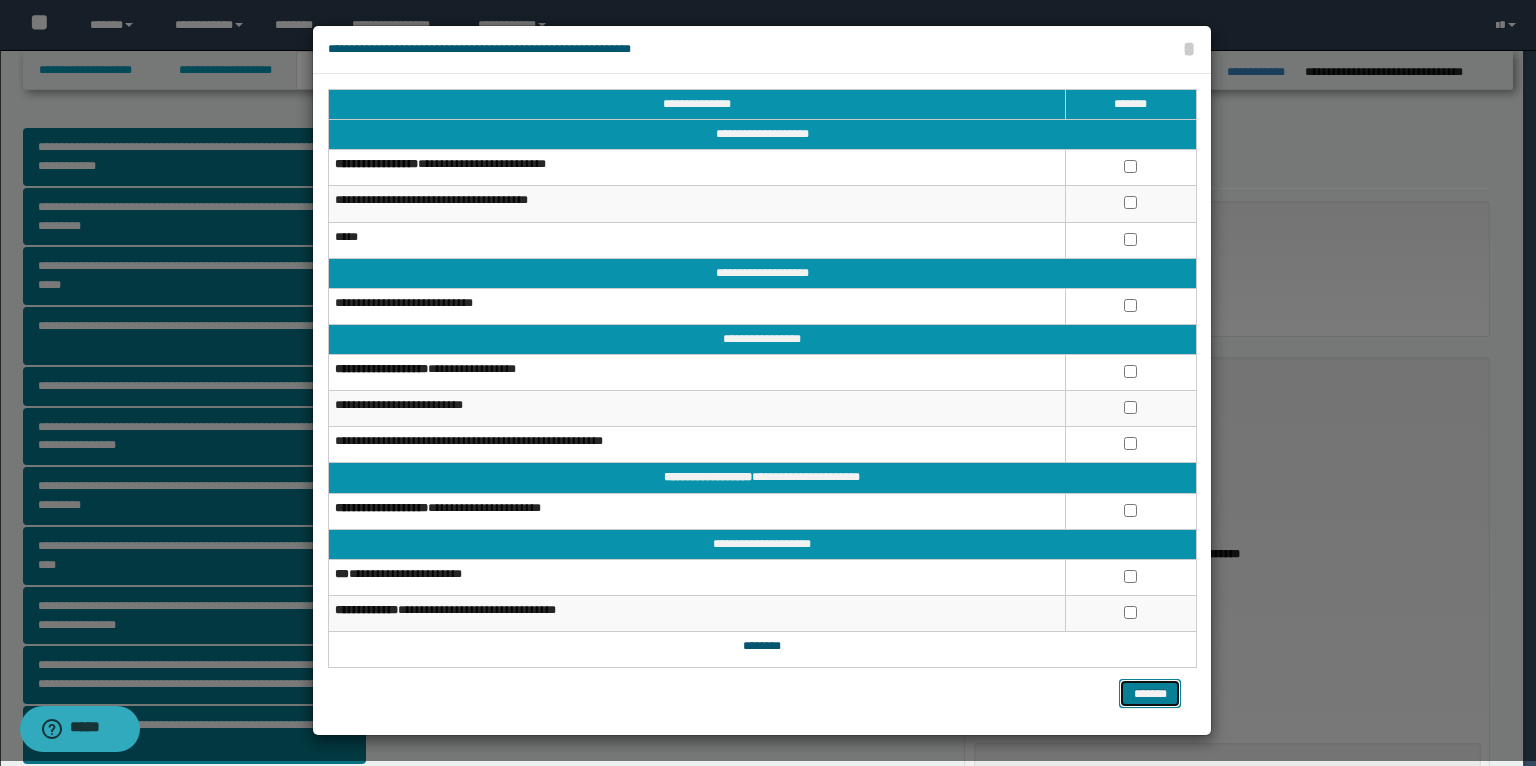 click on "*******" at bounding box center (1150, 694) 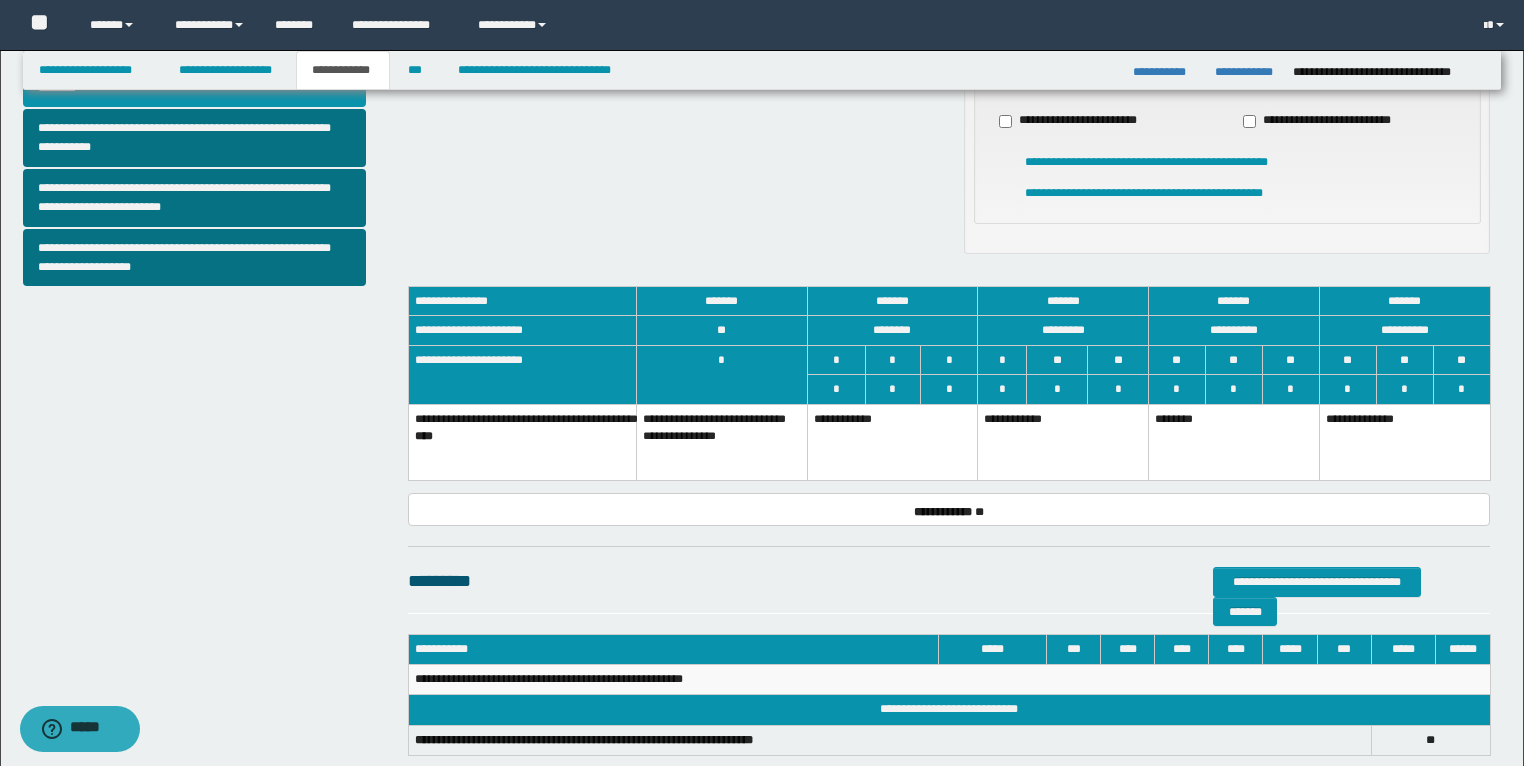scroll, scrollTop: 720, scrollLeft: 0, axis: vertical 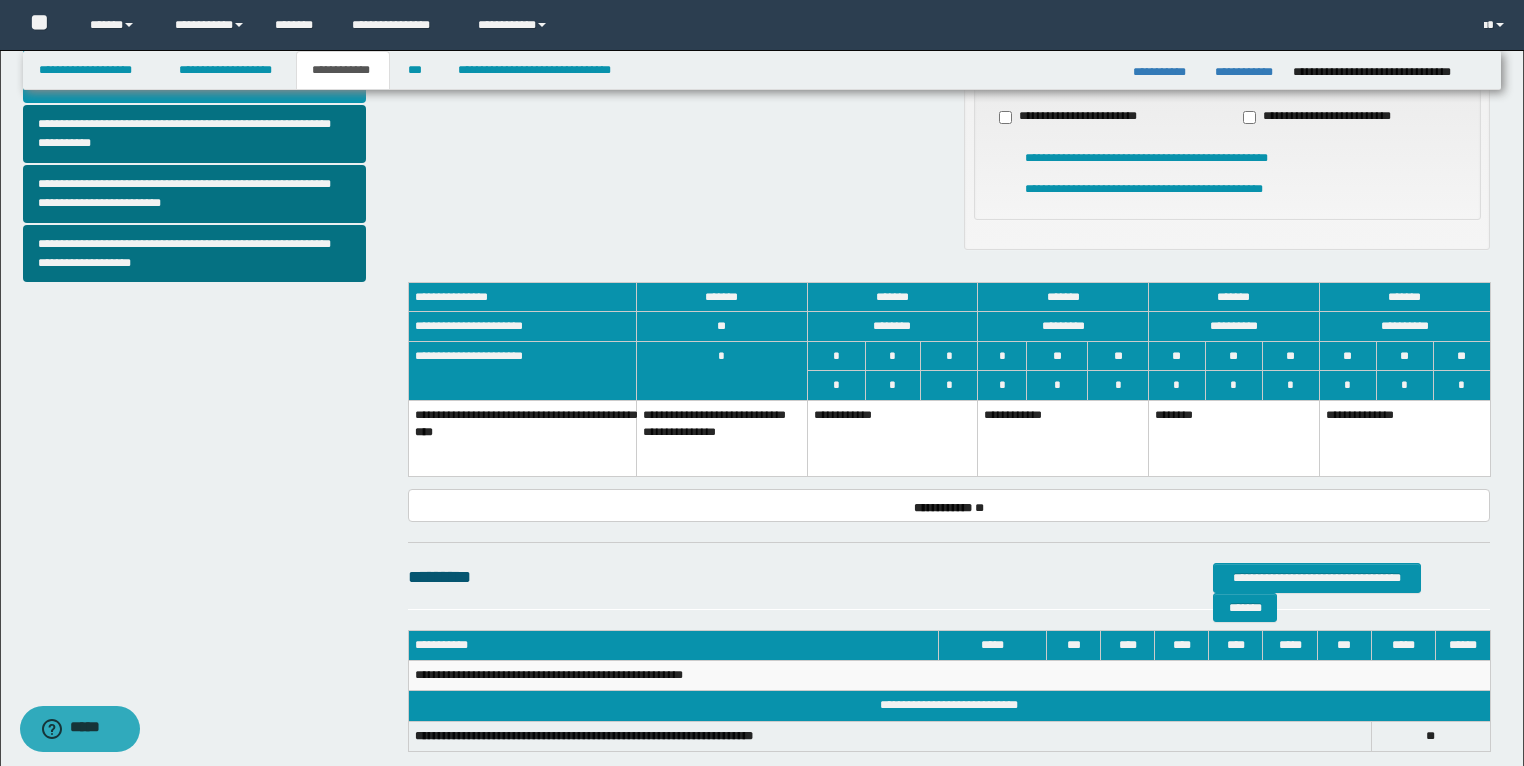 click on "**********" at bounding box center [1063, 439] 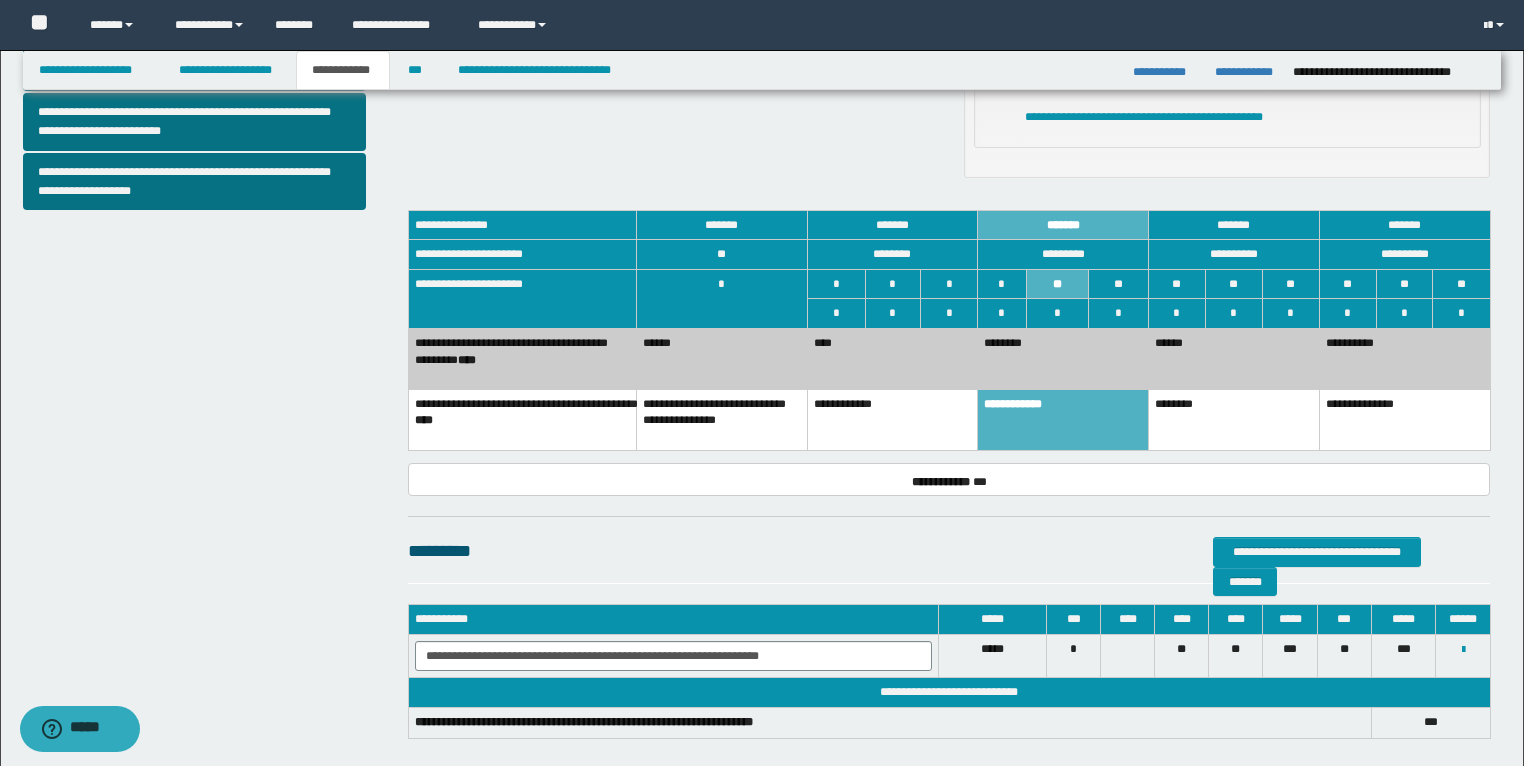 scroll, scrollTop: 880, scrollLeft: 0, axis: vertical 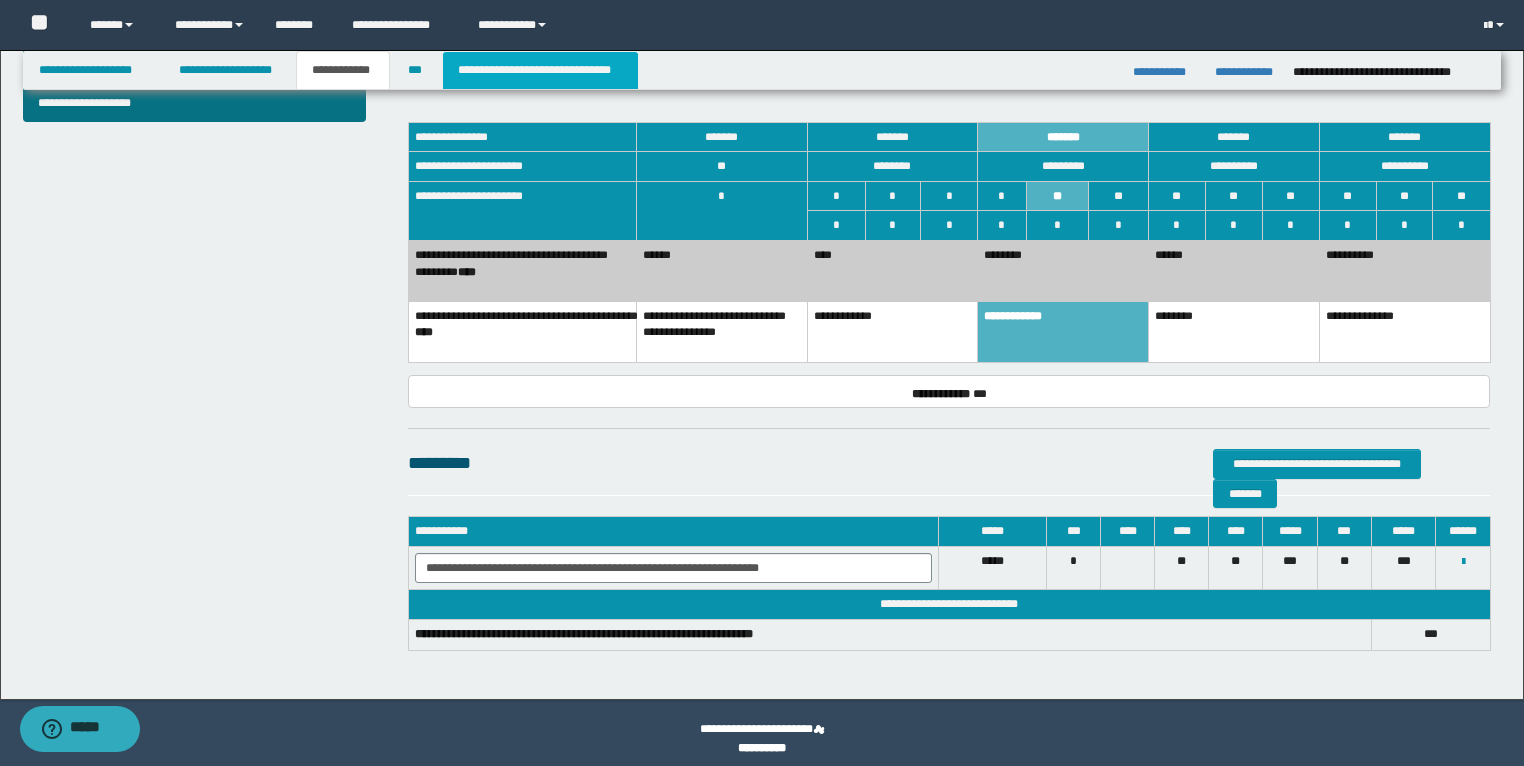 click on "**********" at bounding box center [540, 70] 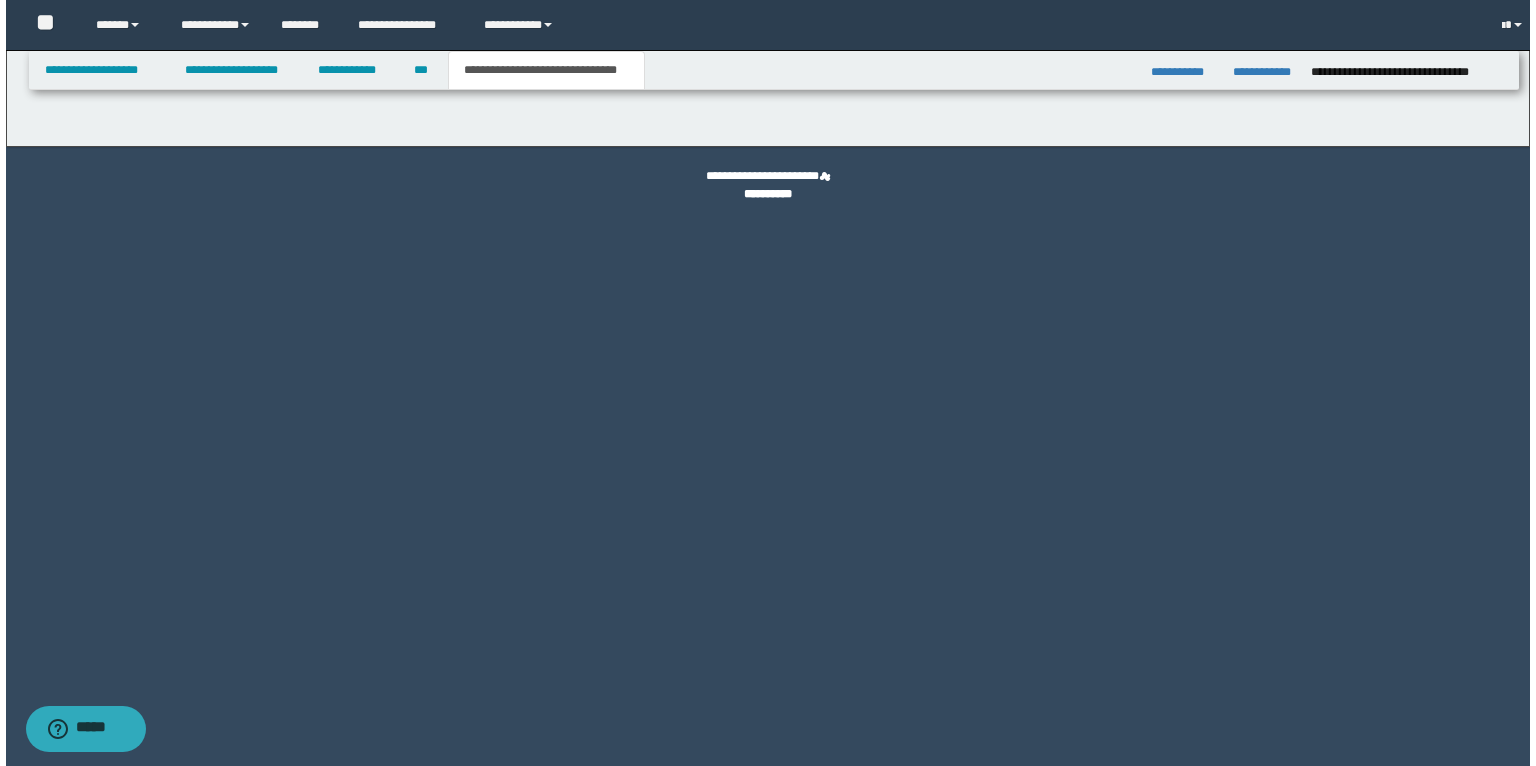 scroll, scrollTop: 0, scrollLeft: 0, axis: both 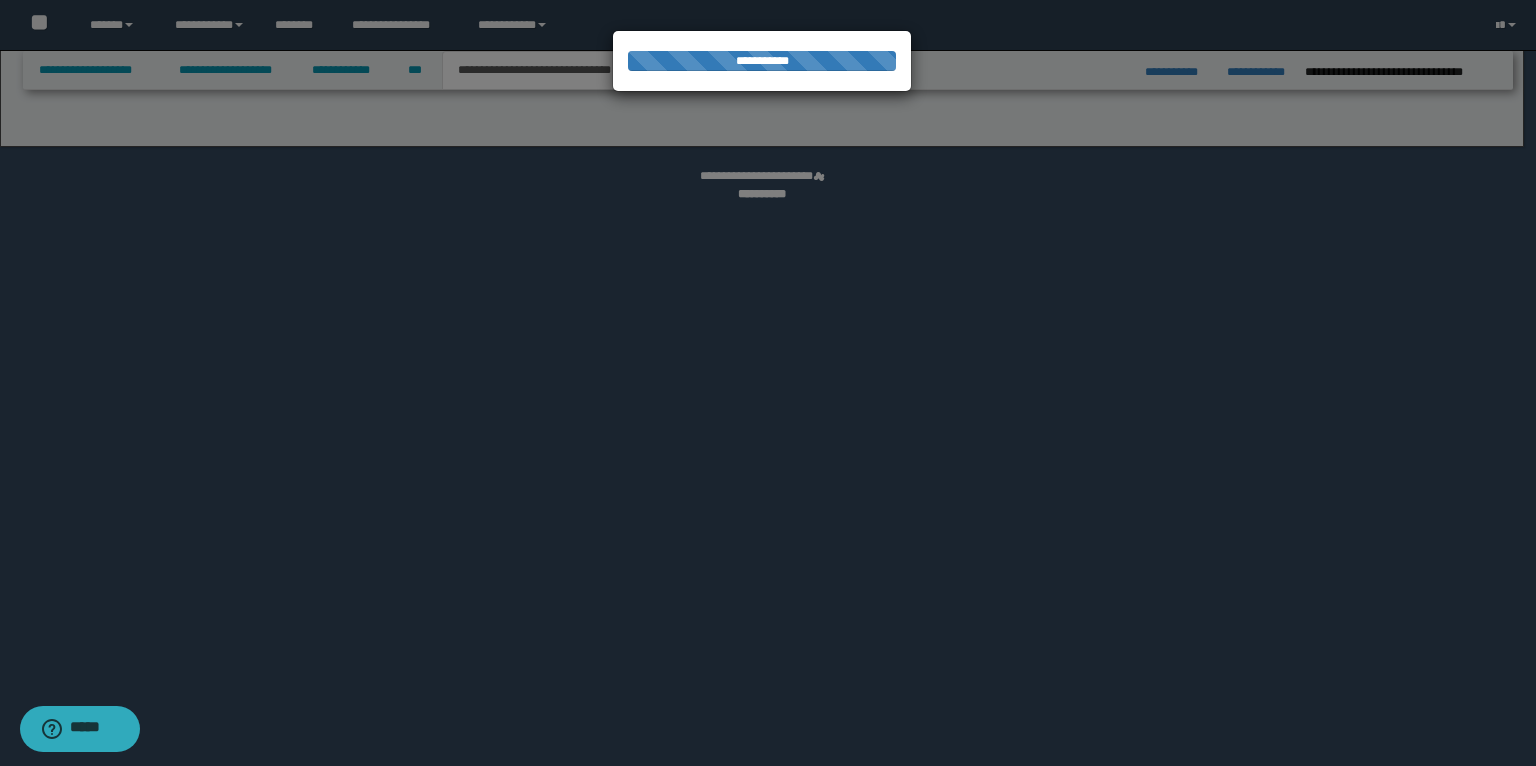 select on "*" 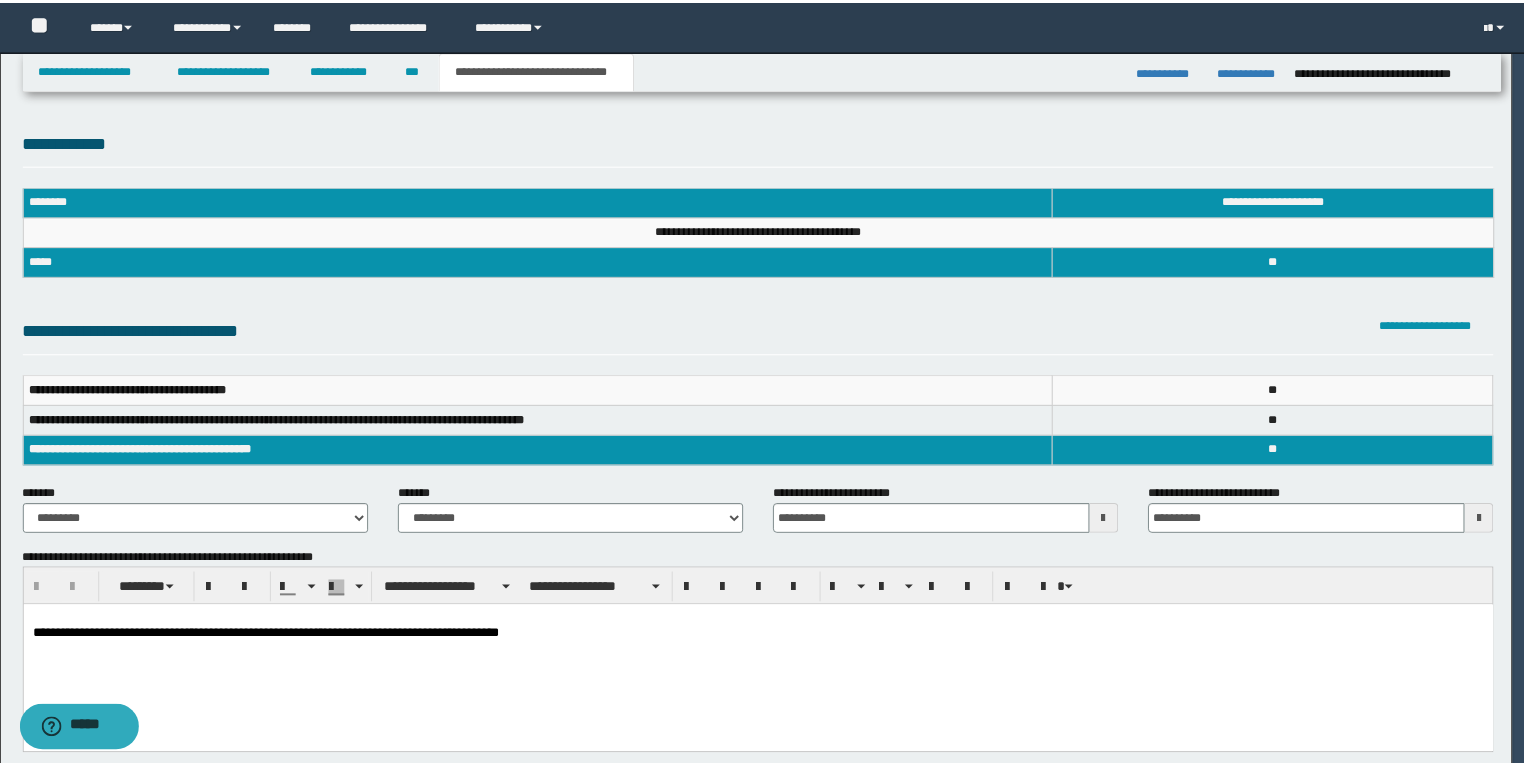 scroll, scrollTop: 0, scrollLeft: 0, axis: both 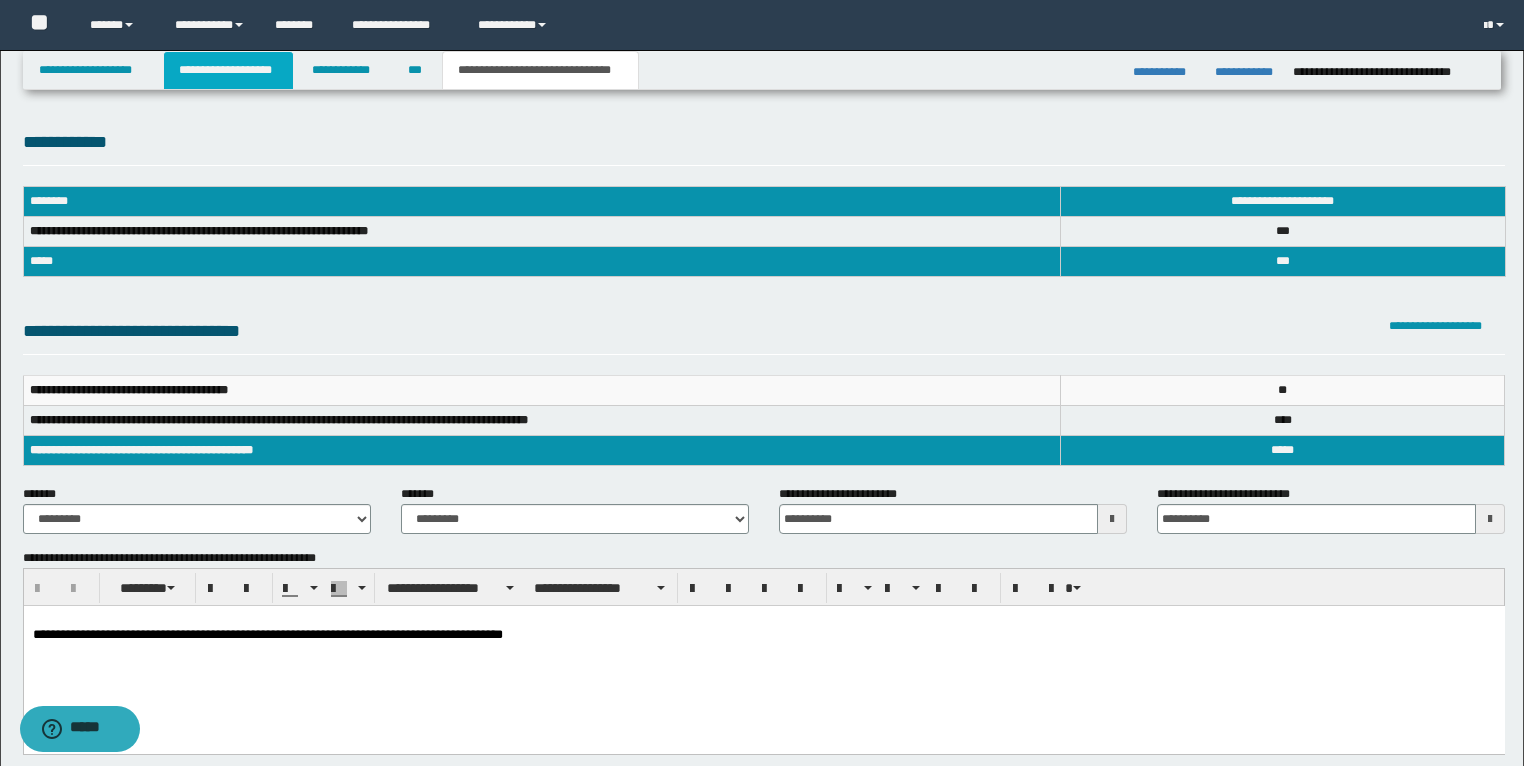 click on "**********" at bounding box center (228, 70) 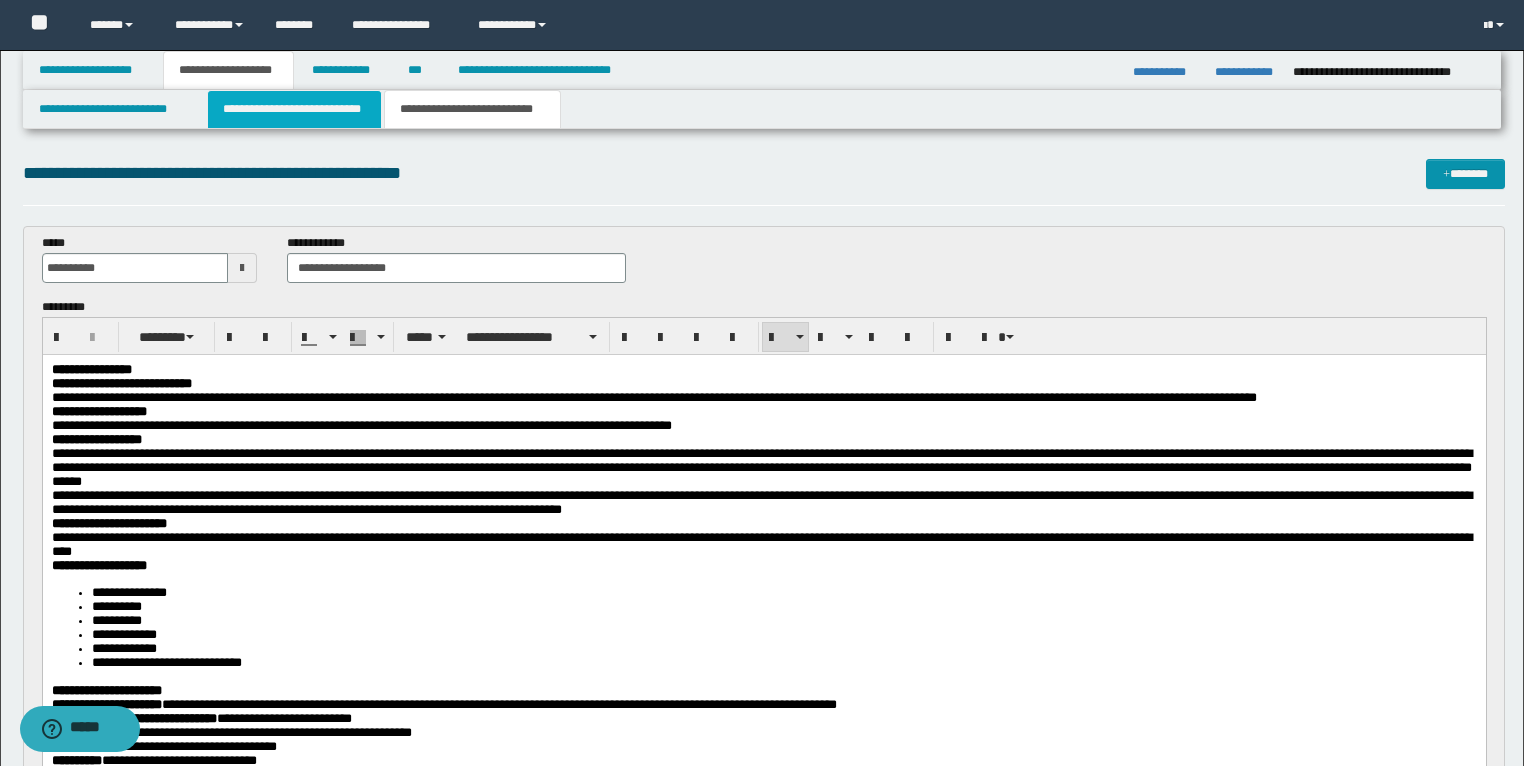 click on "**********" at bounding box center [294, 109] 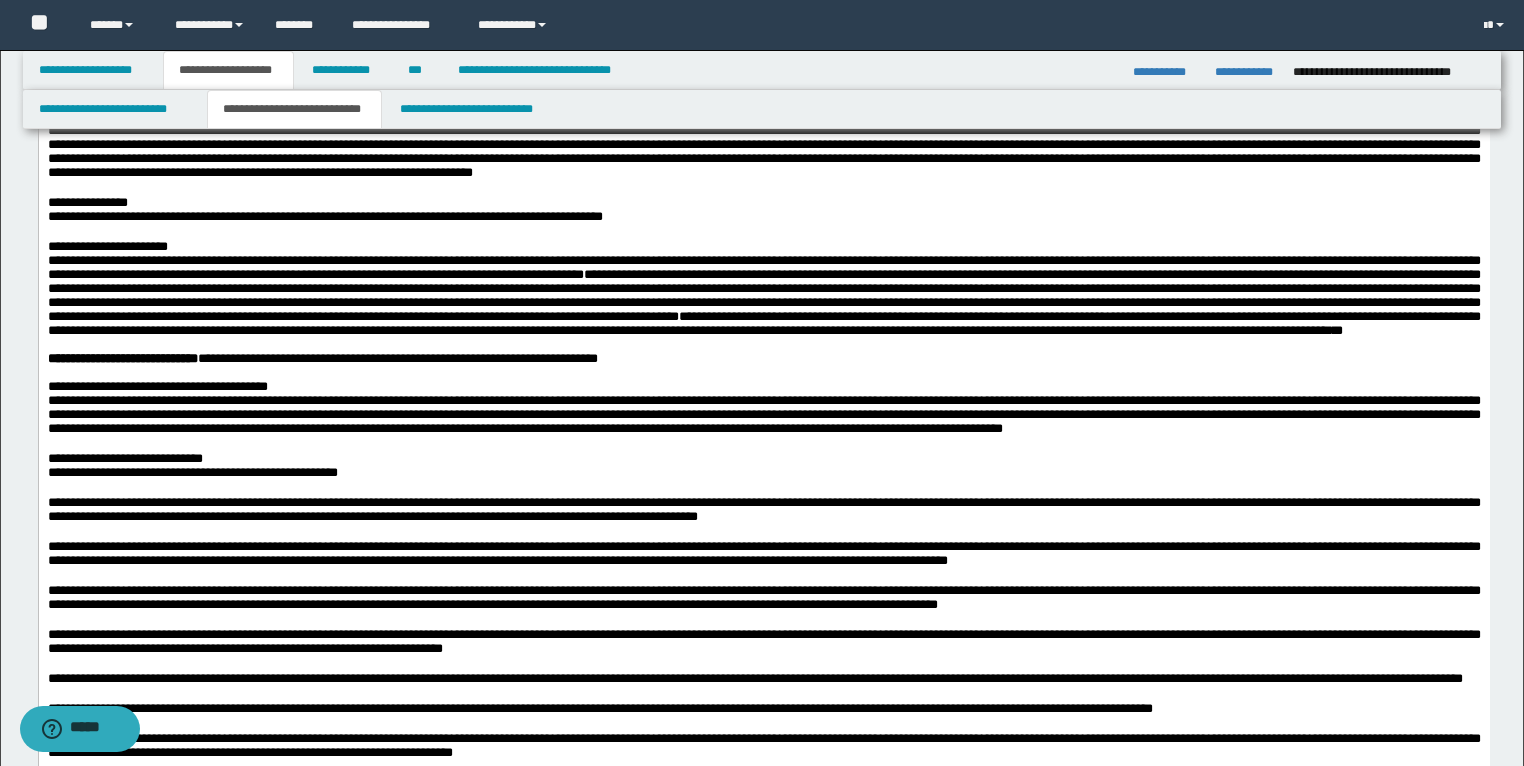 scroll, scrollTop: 800, scrollLeft: 0, axis: vertical 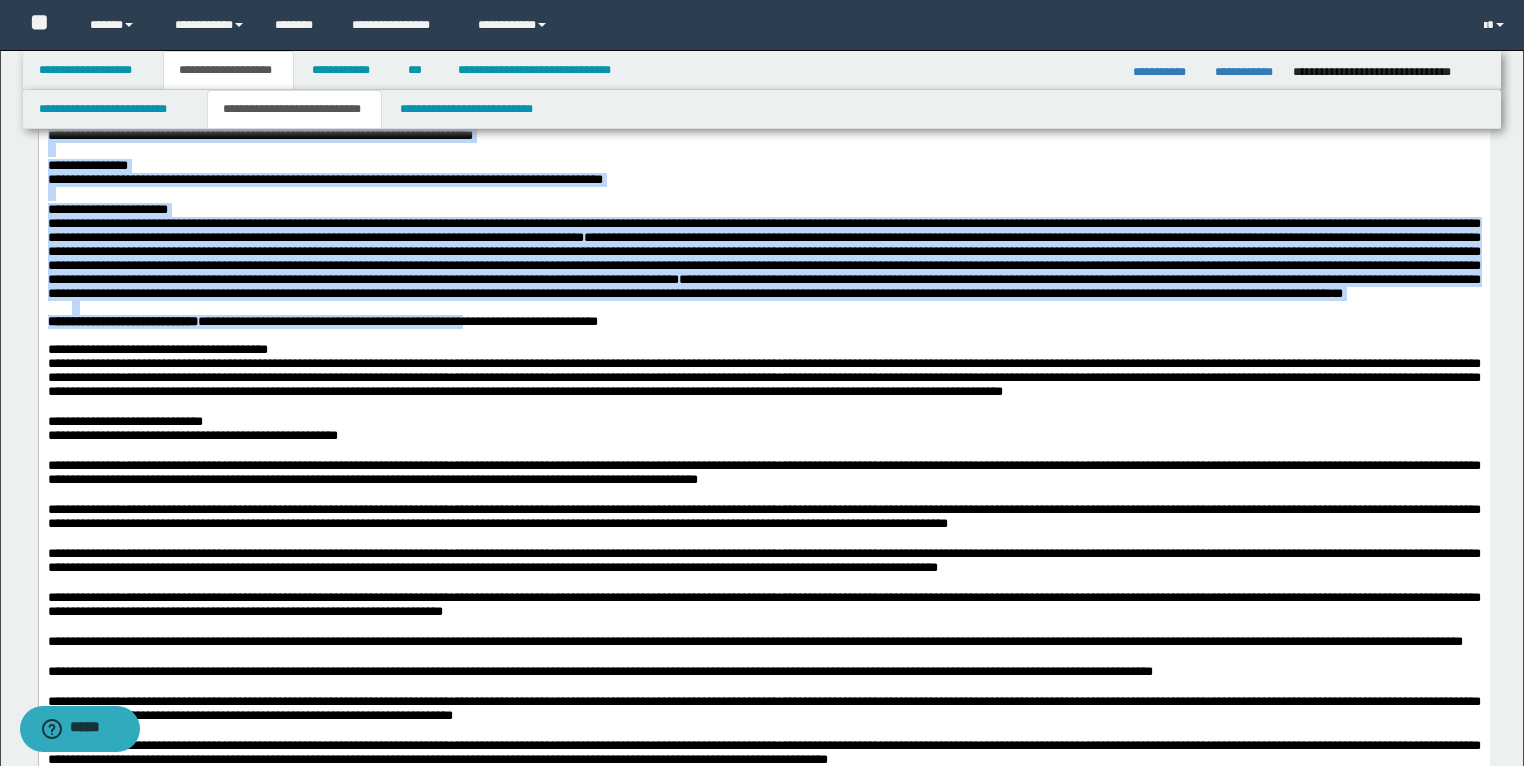 drag, startPoint x: 320, startPoint y: 549, endPoint x: 553, endPoint y: 549, distance: 233 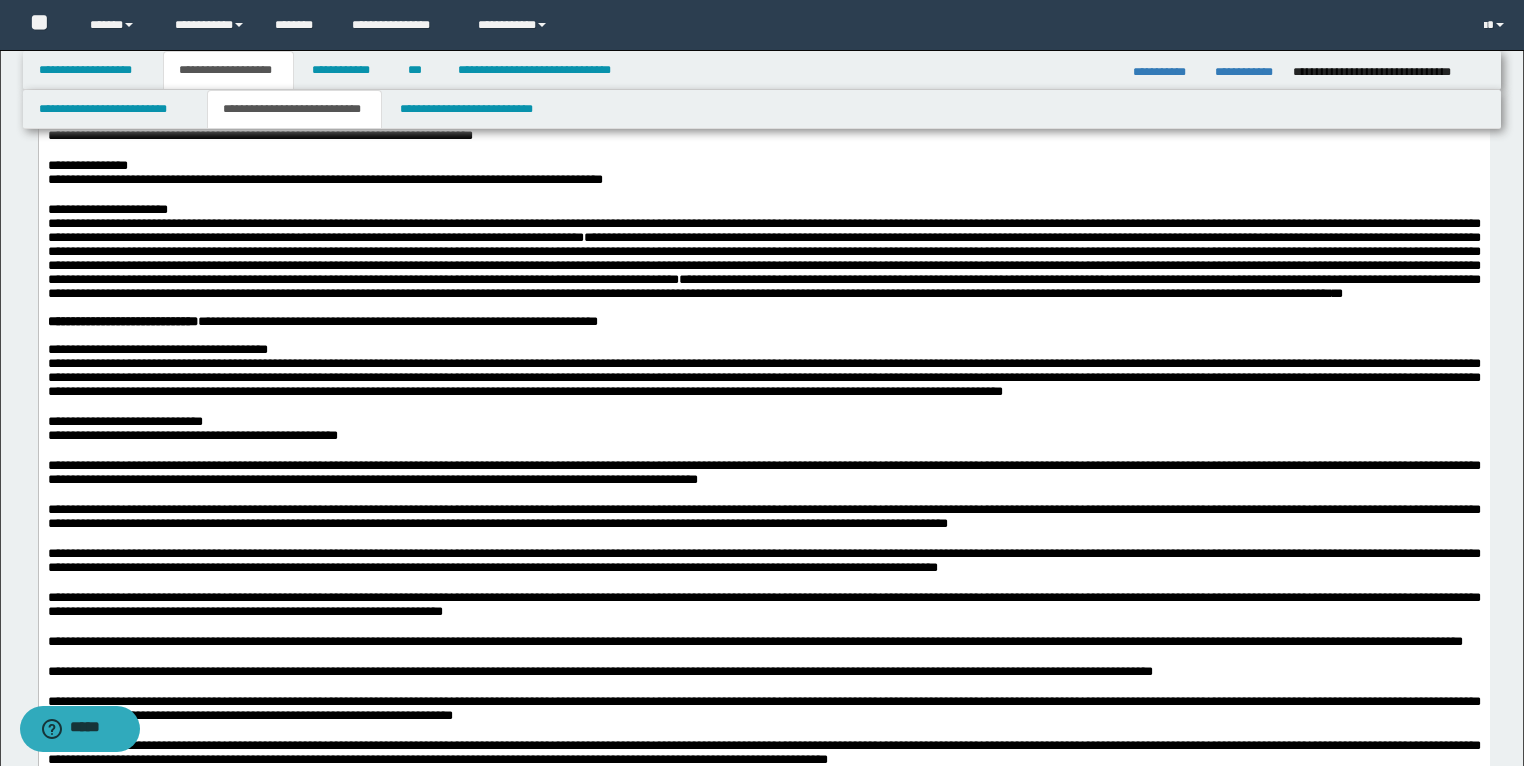 click at bounding box center (775, 336) 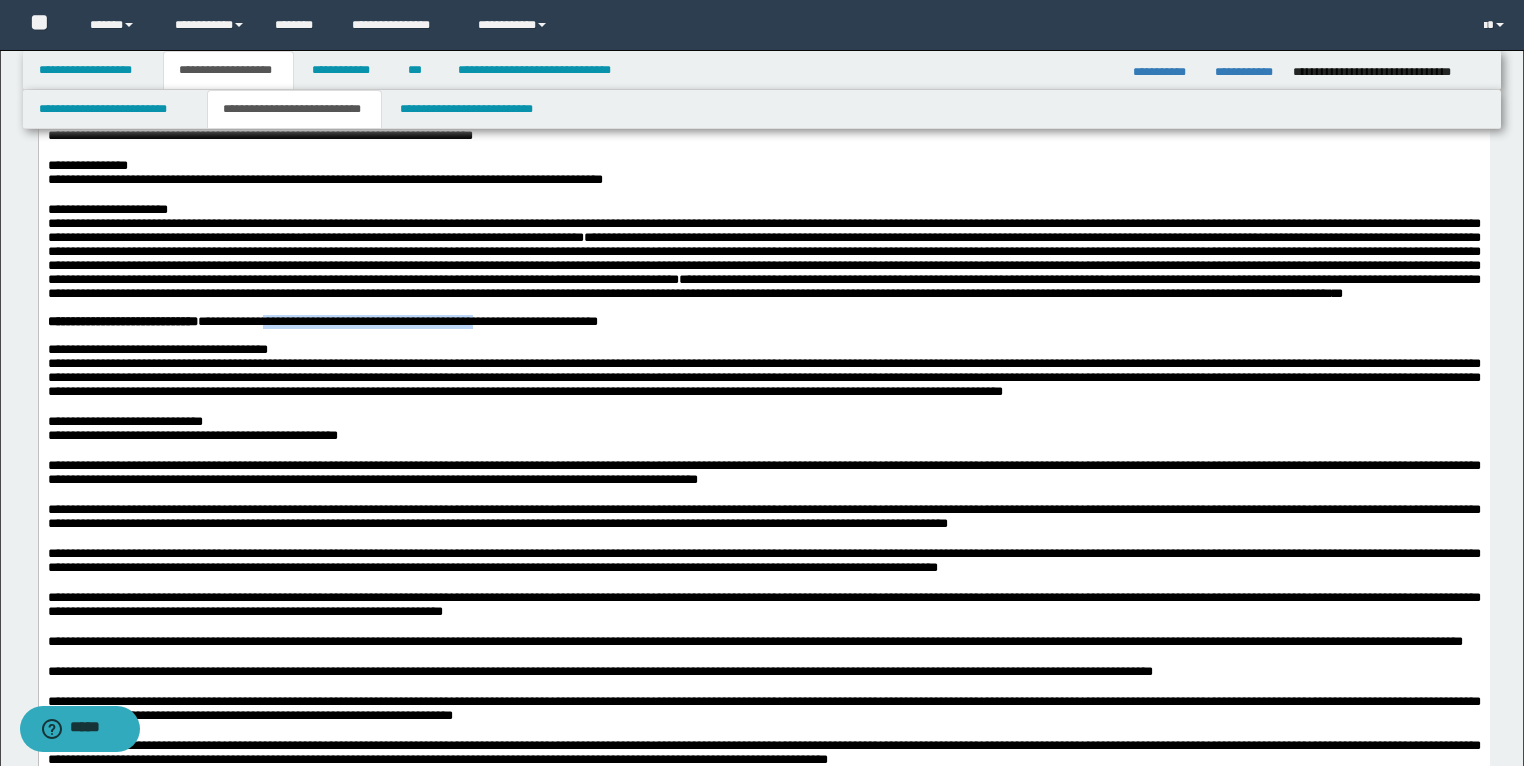 drag, startPoint x: 567, startPoint y: 545, endPoint x: 319, endPoint y: 553, distance: 248.129 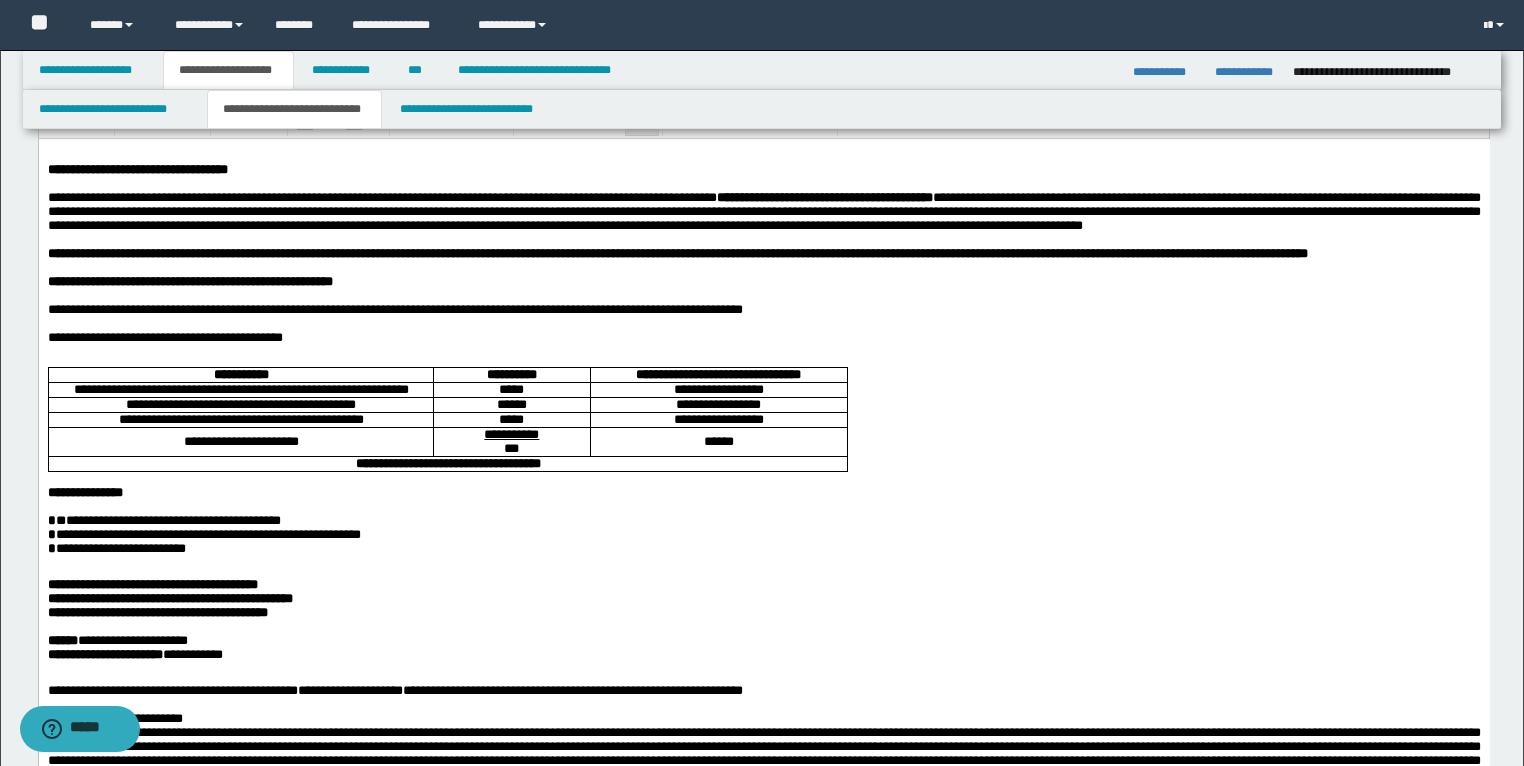 scroll, scrollTop: 0, scrollLeft: 0, axis: both 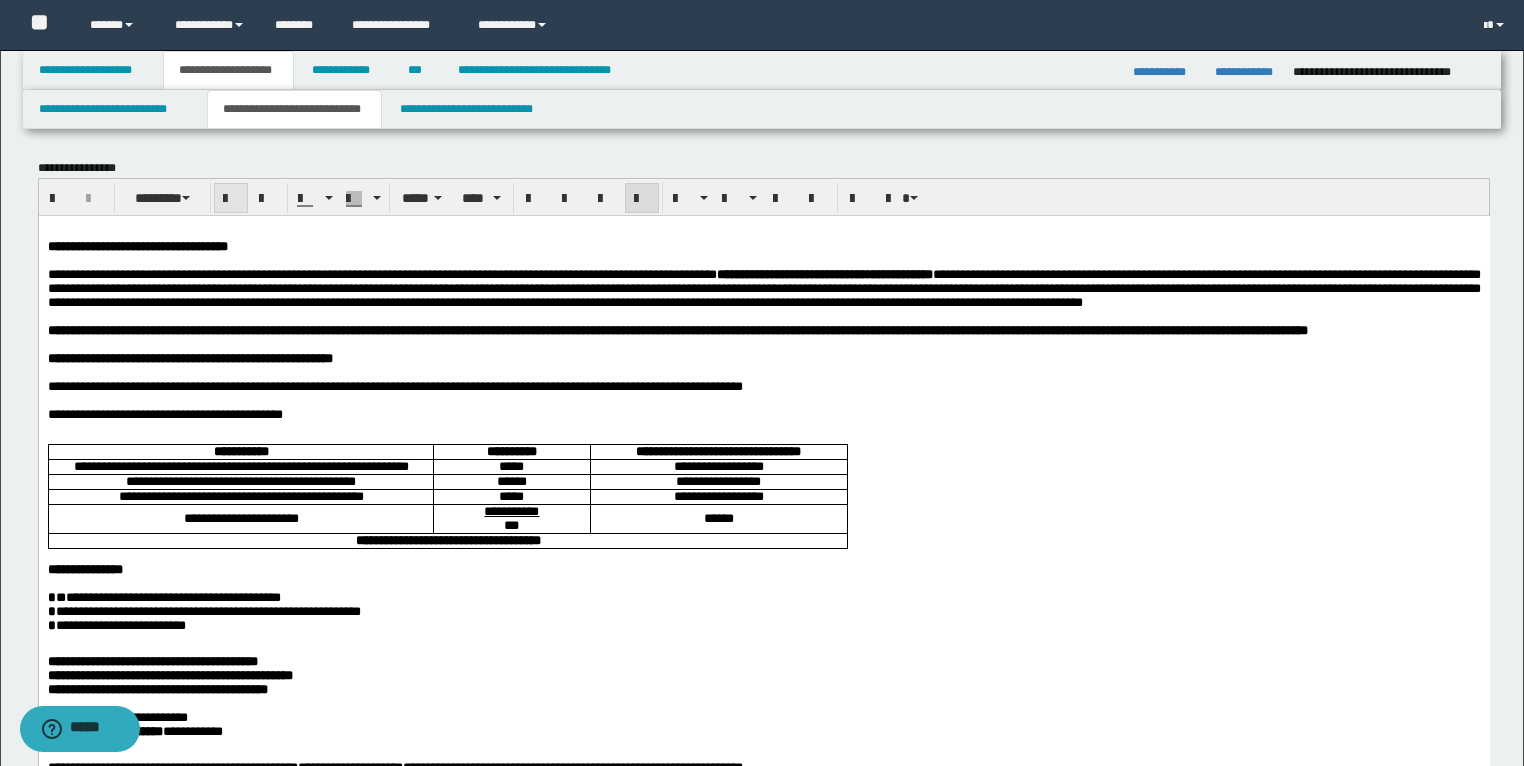 click at bounding box center (231, 199) 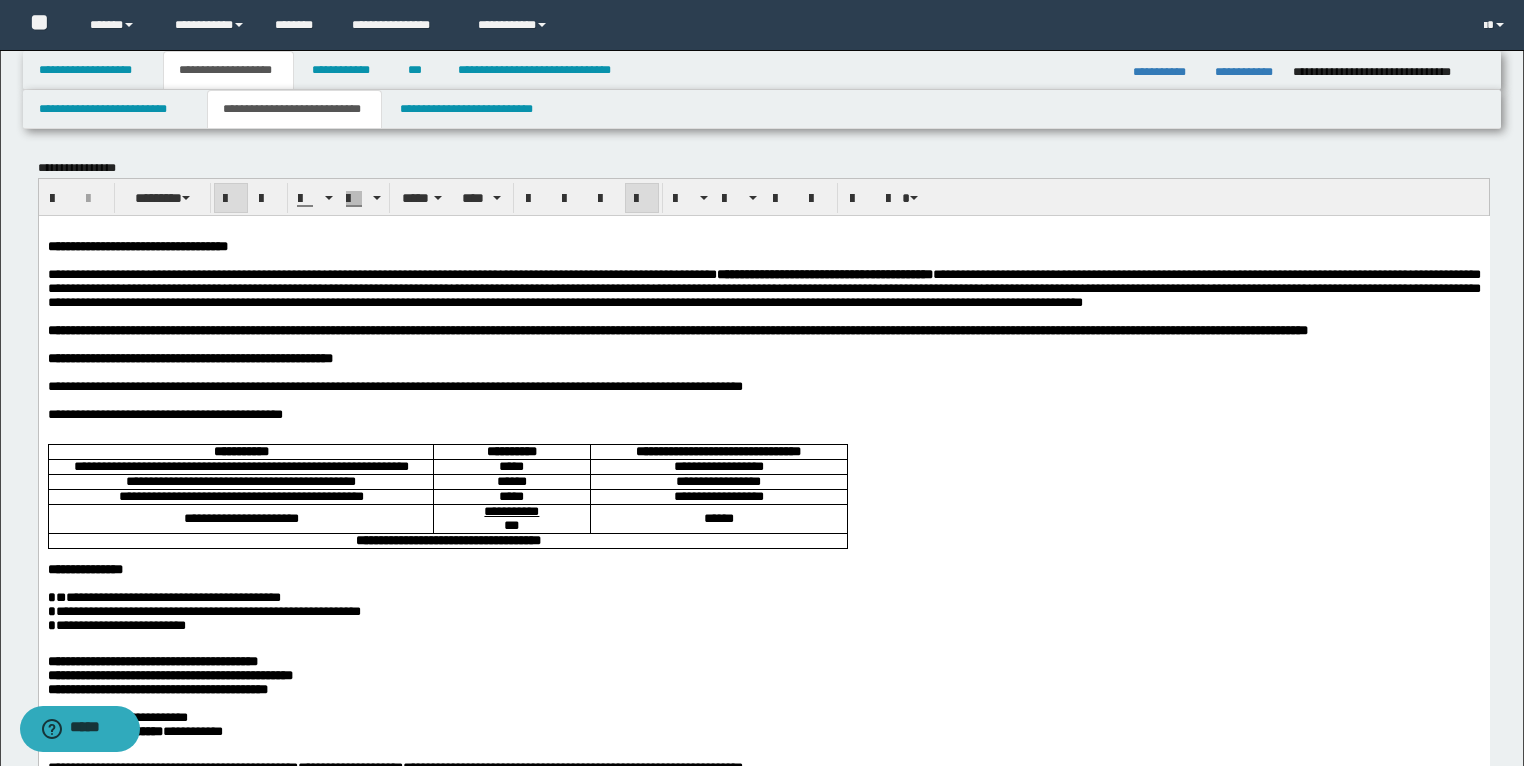 scroll, scrollTop: 80, scrollLeft: 0, axis: vertical 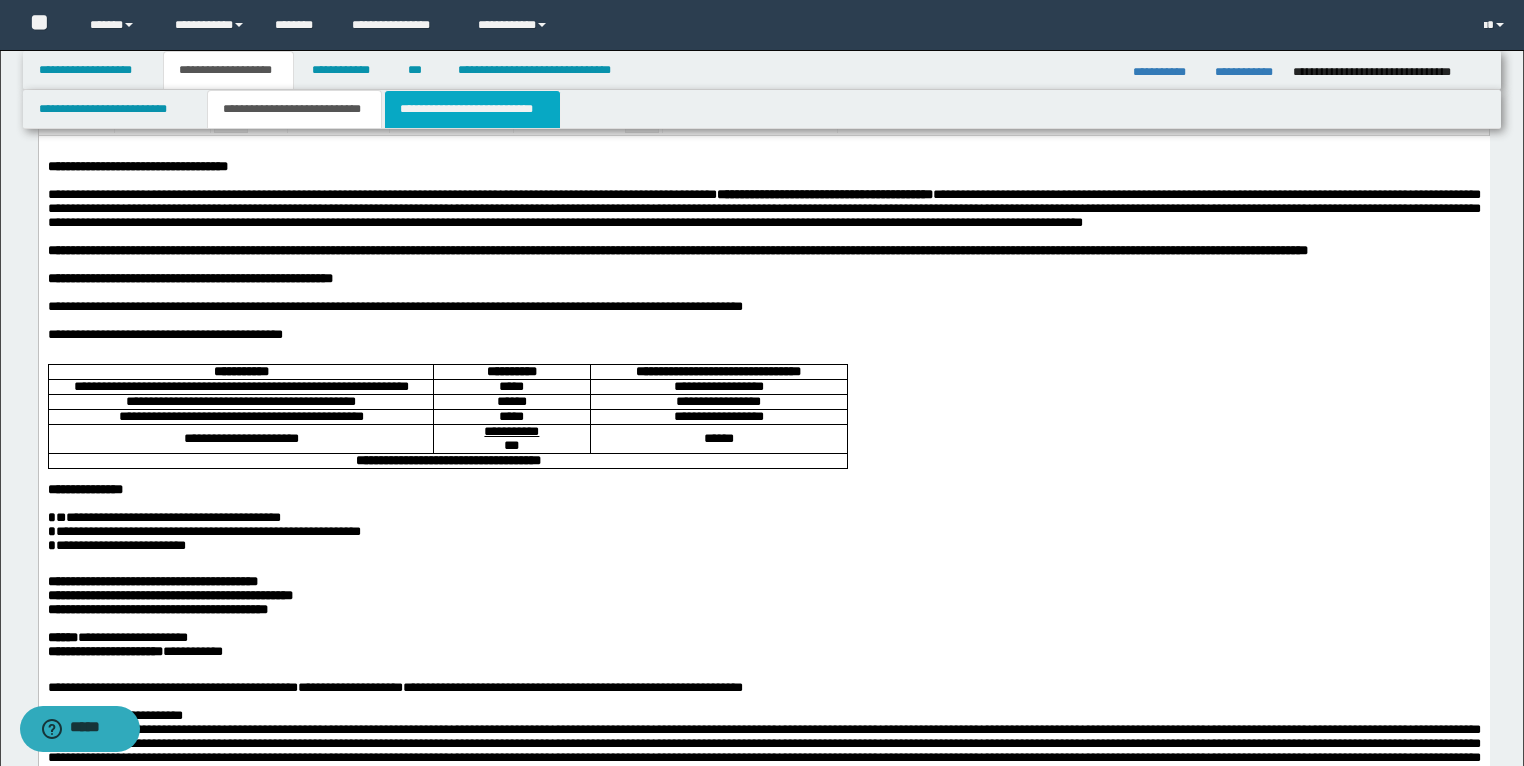 click on "**********" at bounding box center [472, 109] 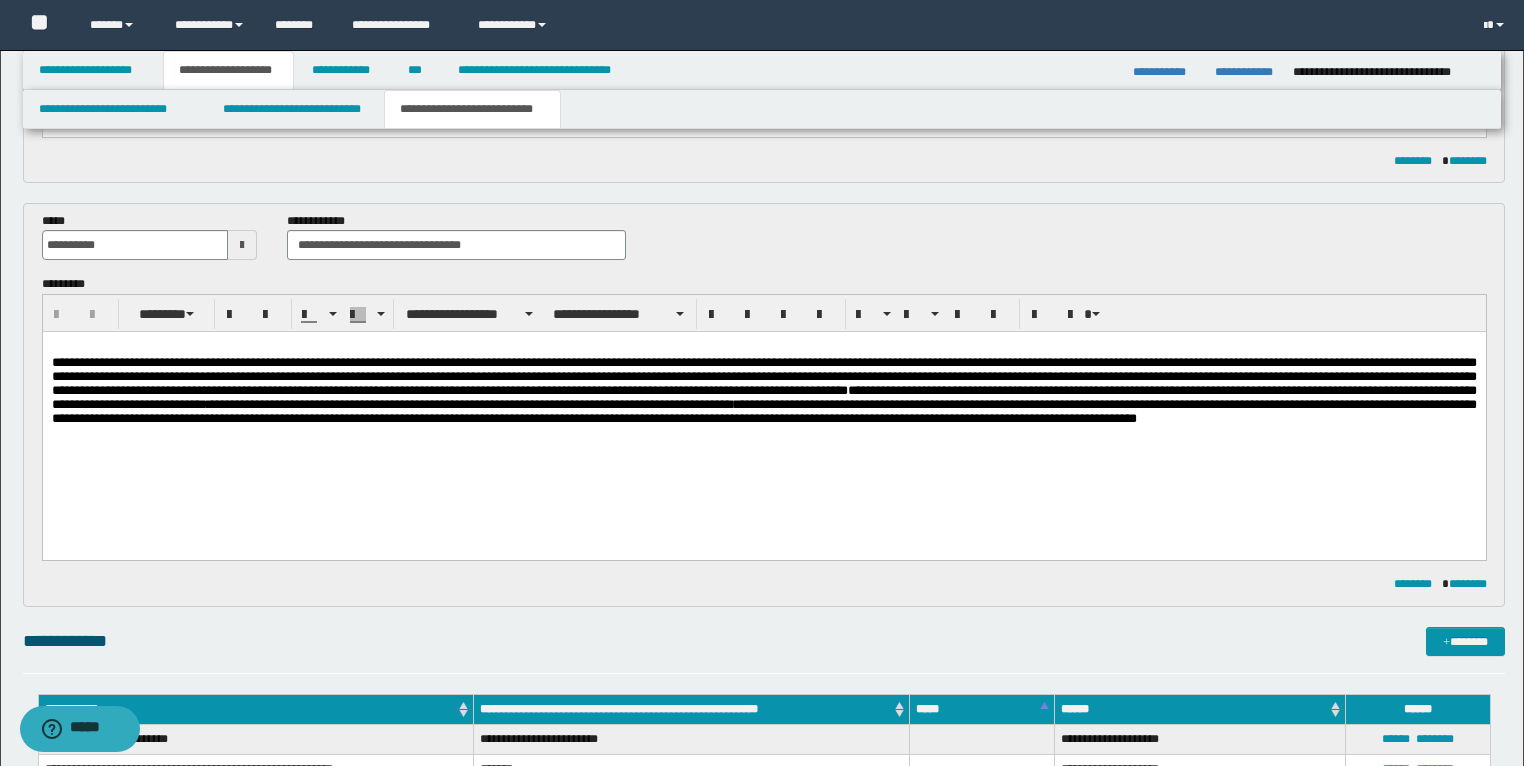 scroll, scrollTop: 960, scrollLeft: 0, axis: vertical 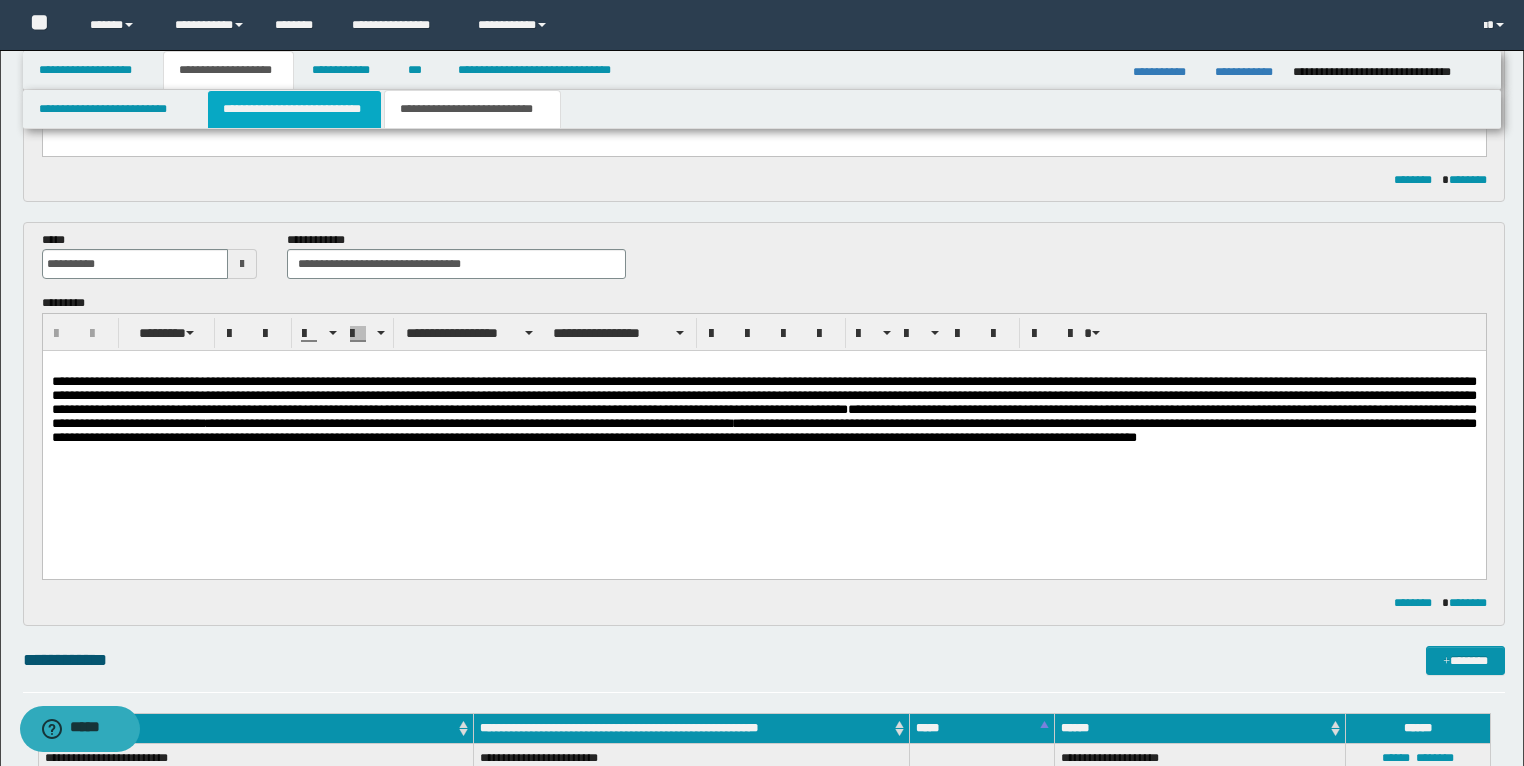 drag, startPoint x: 343, startPoint y: 112, endPoint x: 361, endPoint y: 919, distance: 807.20074 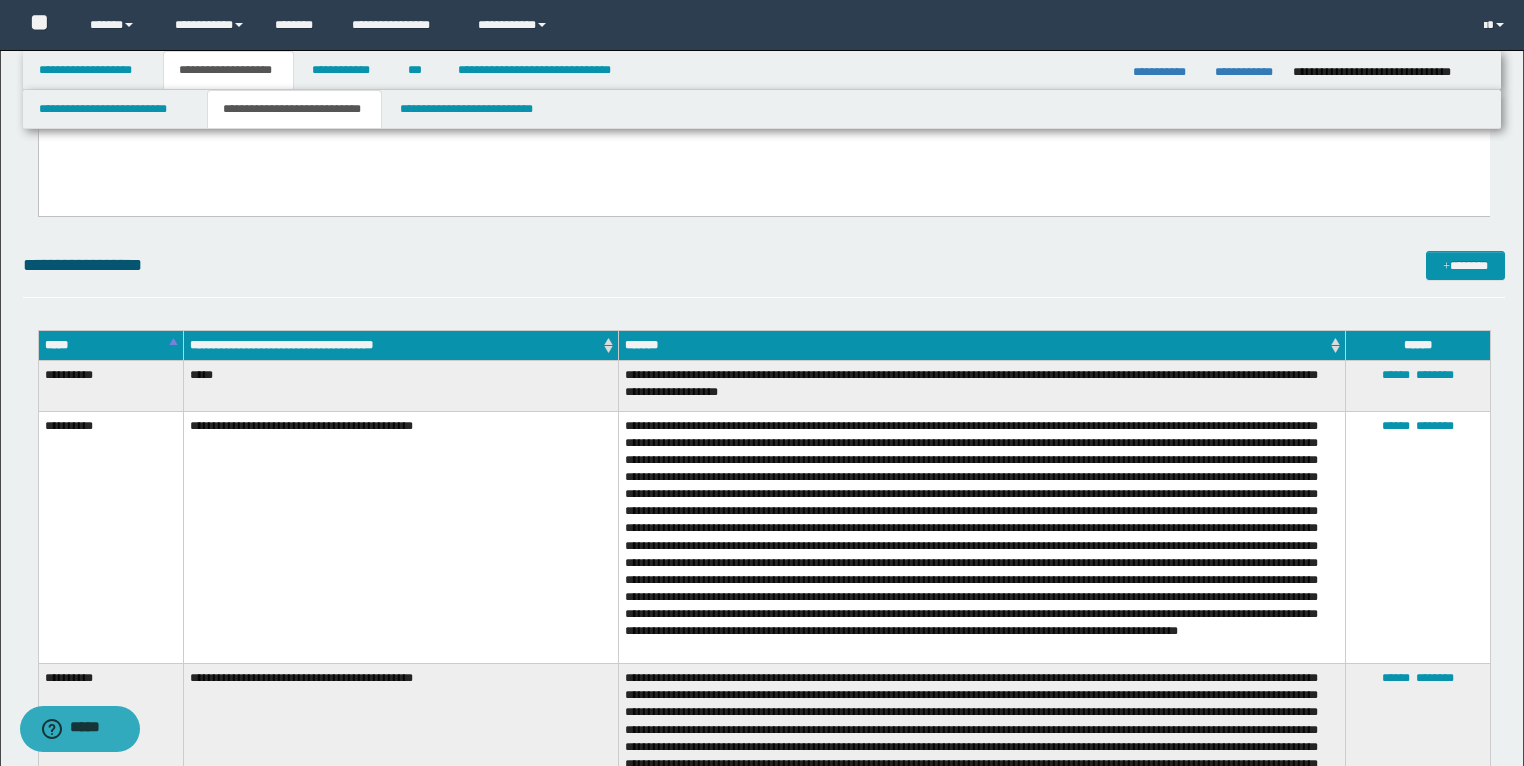scroll, scrollTop: 2960, scrollLeft: 0, axis: vertical 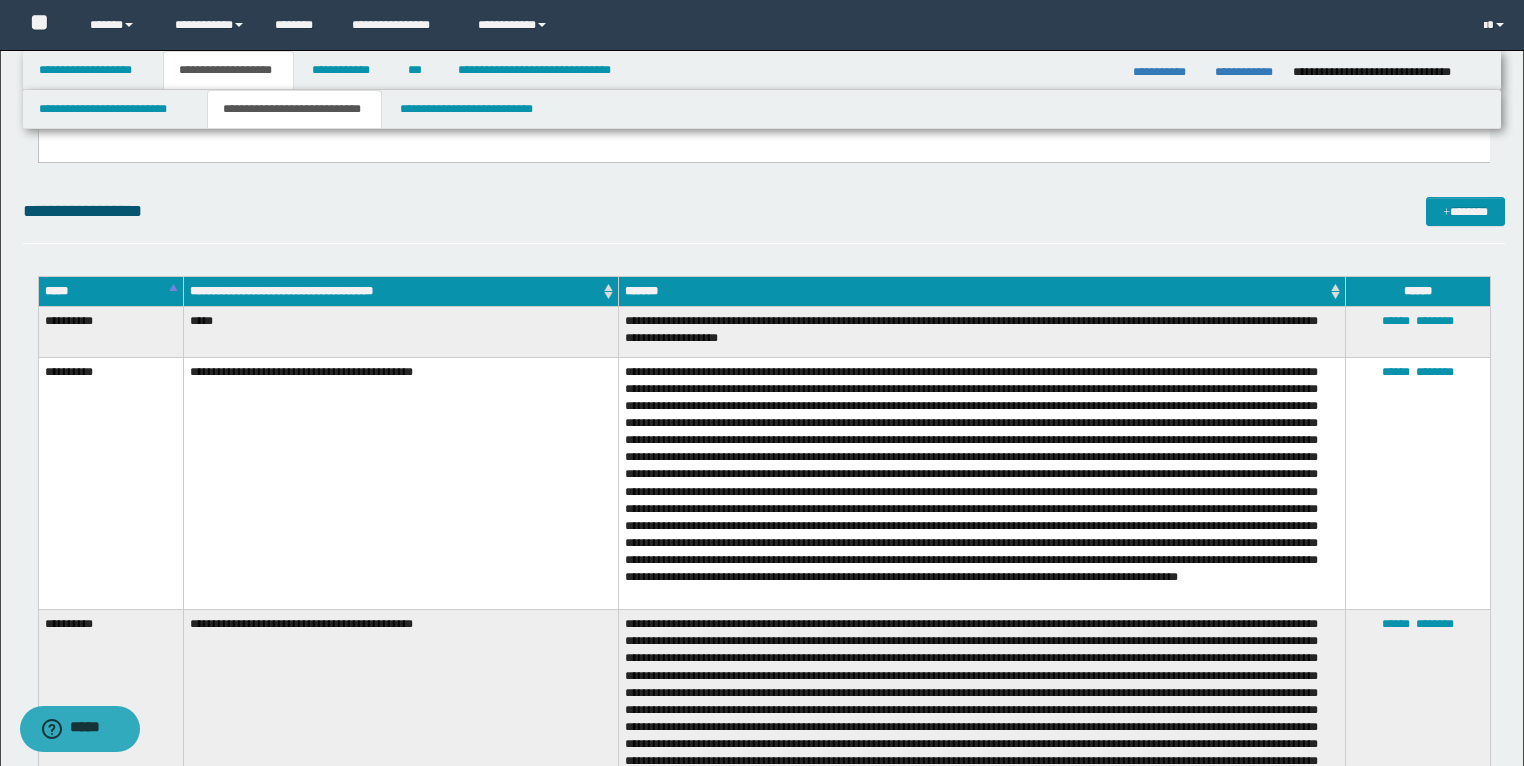 click on "**********" at bounding box center (400, 483) 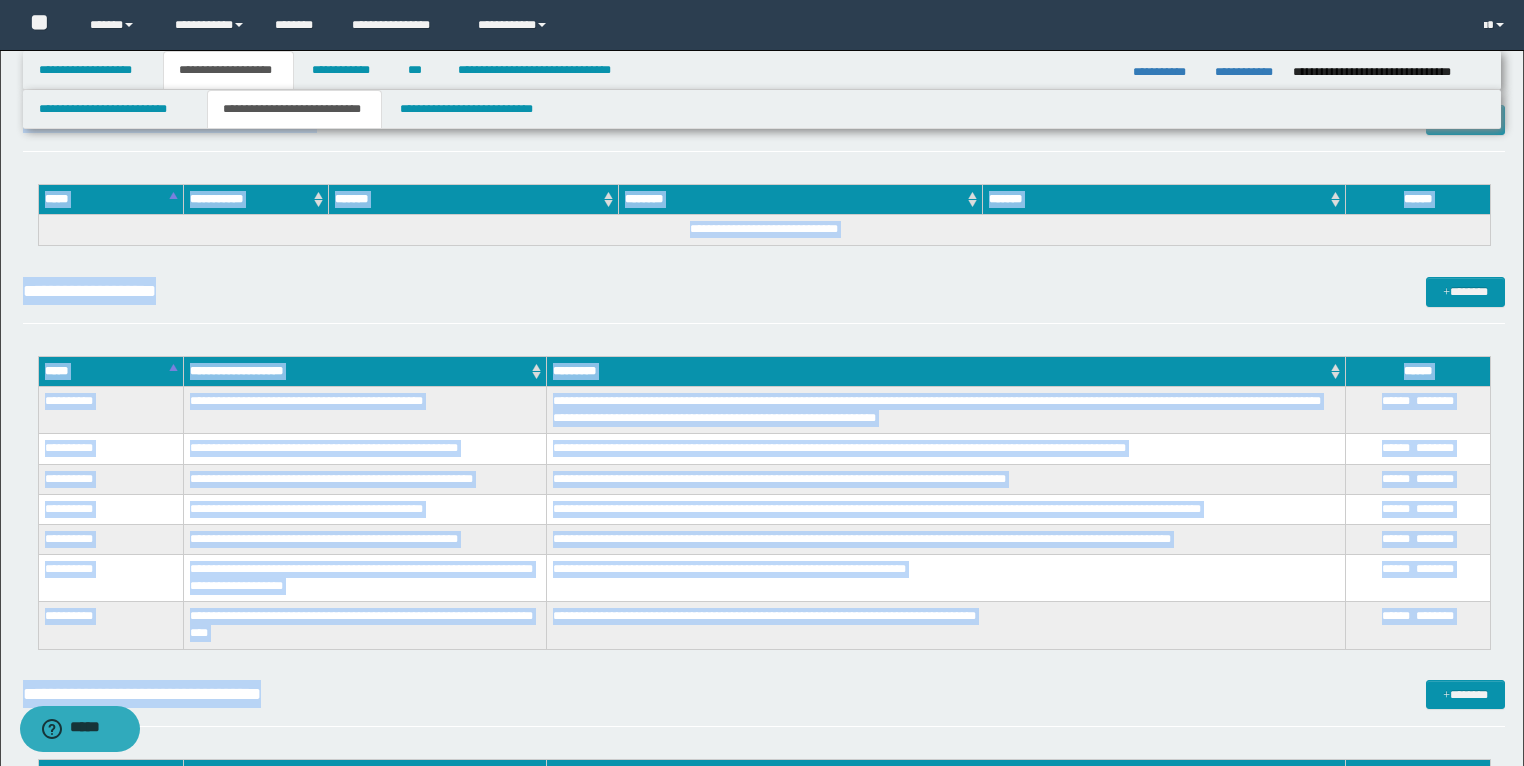 scroll, scrollTop: 7427, scrollLeft: 0, axis: vertical 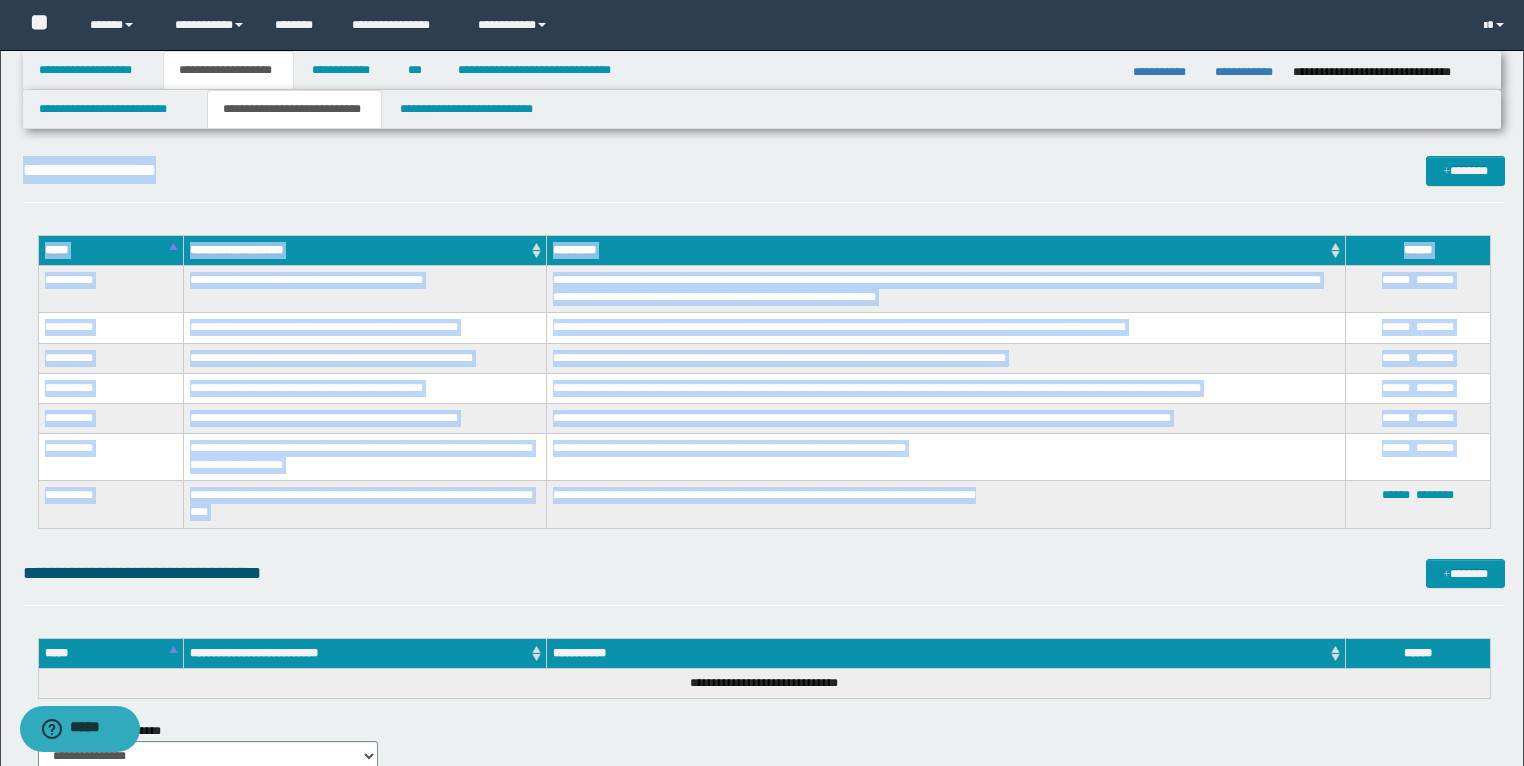 drag, startPoint x: 45, startPoint y: 320, endPoint x: 1080, endPoint y: 517, distance: 1053.5815 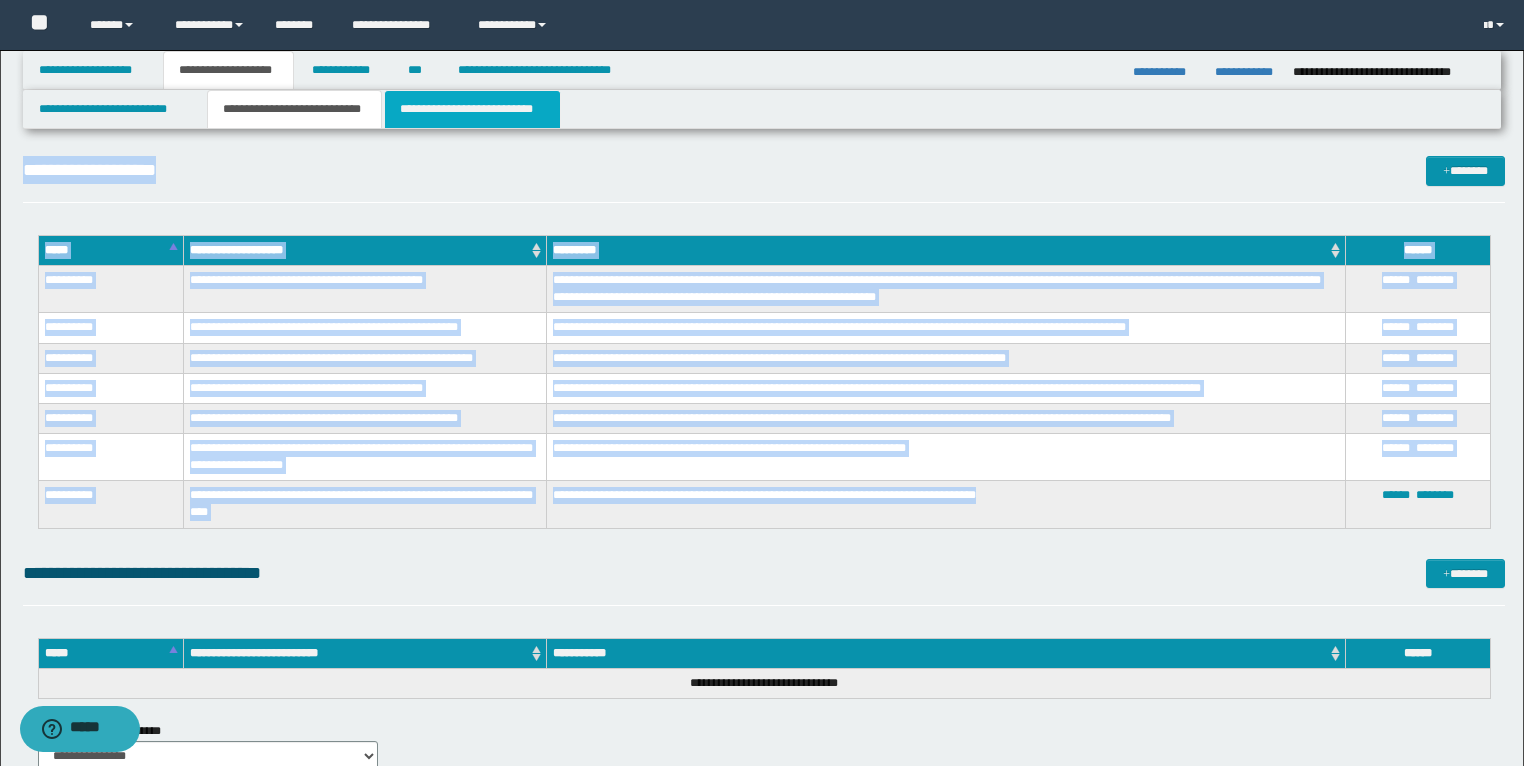 drag, startPoint x: 482, startPoint y: 99, endPoint x: 487, endPoint y: 119, distance: 20.615528 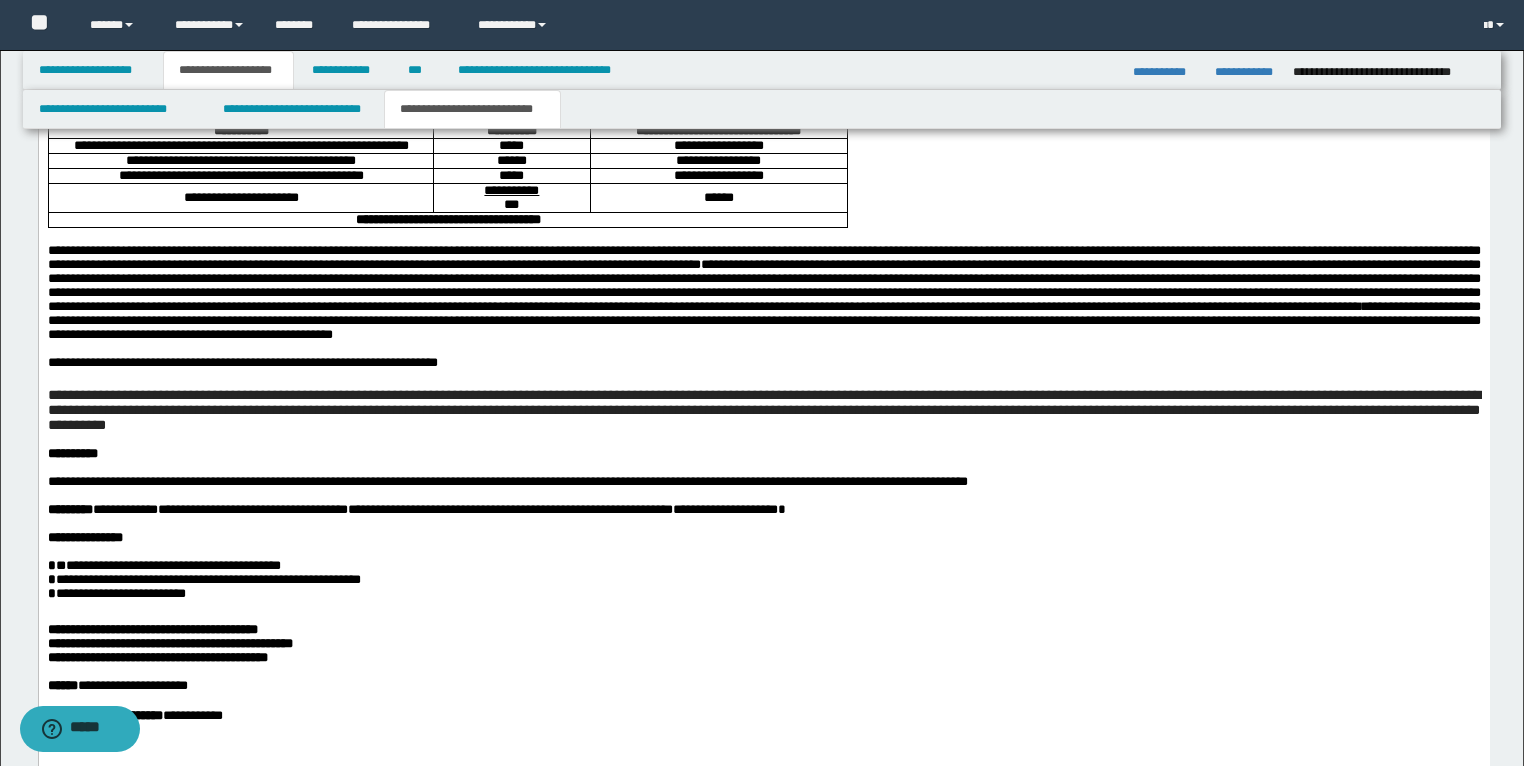 scroll, scrollTop: 1447, scrollLeft: 0, axis: vertical 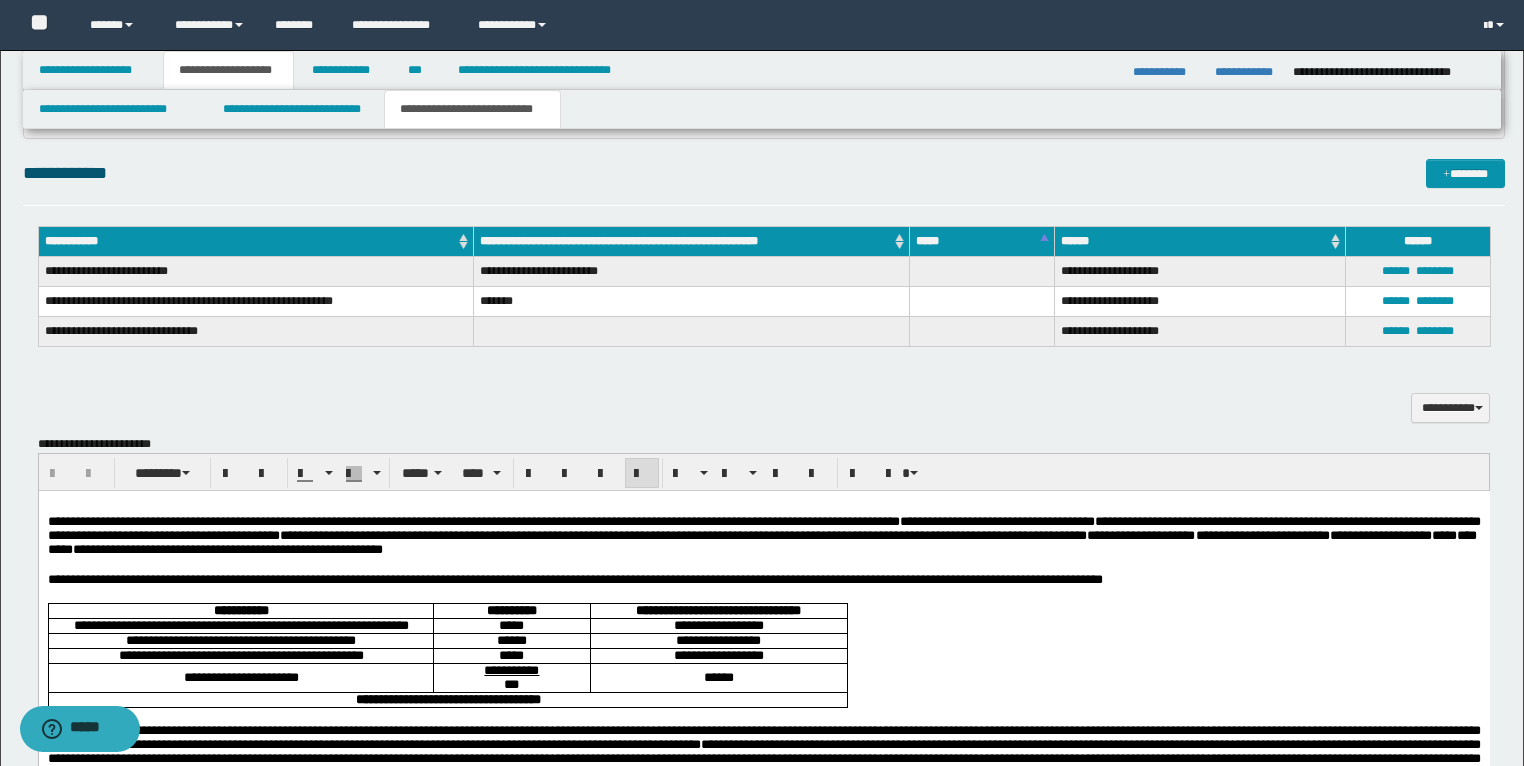 click on "**********" at bounding box center (763, 580) 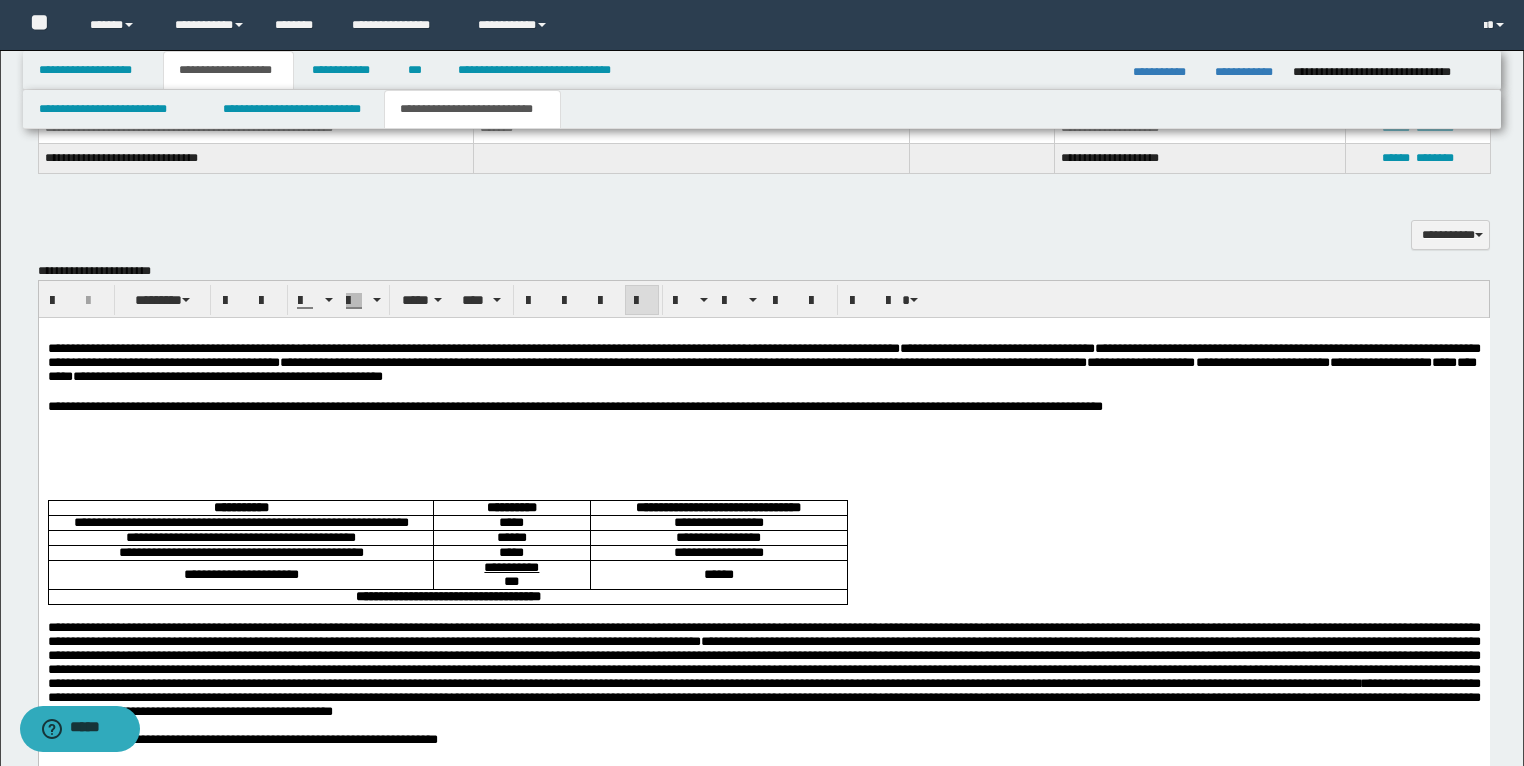 scroll, scrollTop: 1687, scrollLeft: 0, axis: vertical 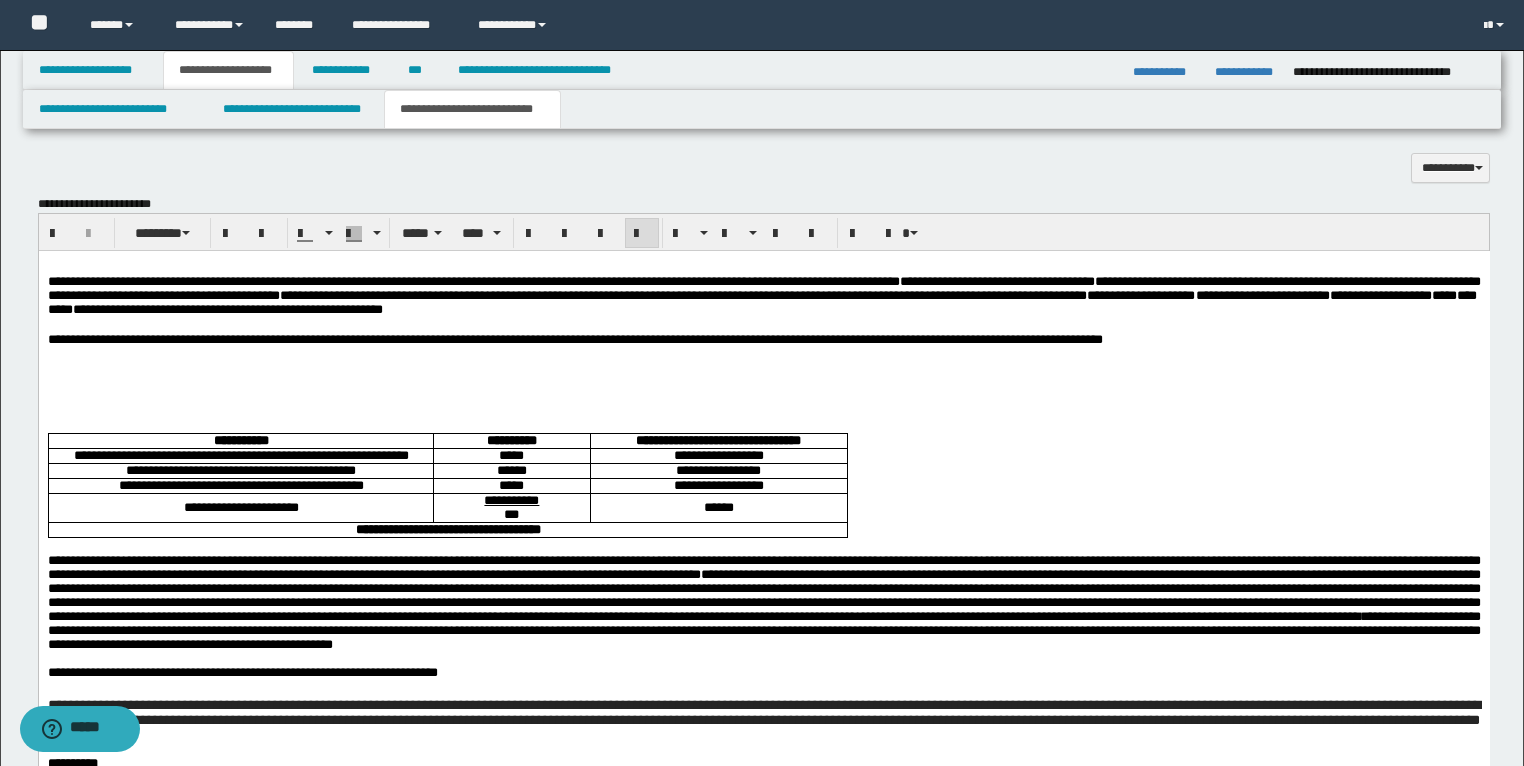 click at bounding box center [763, 368] 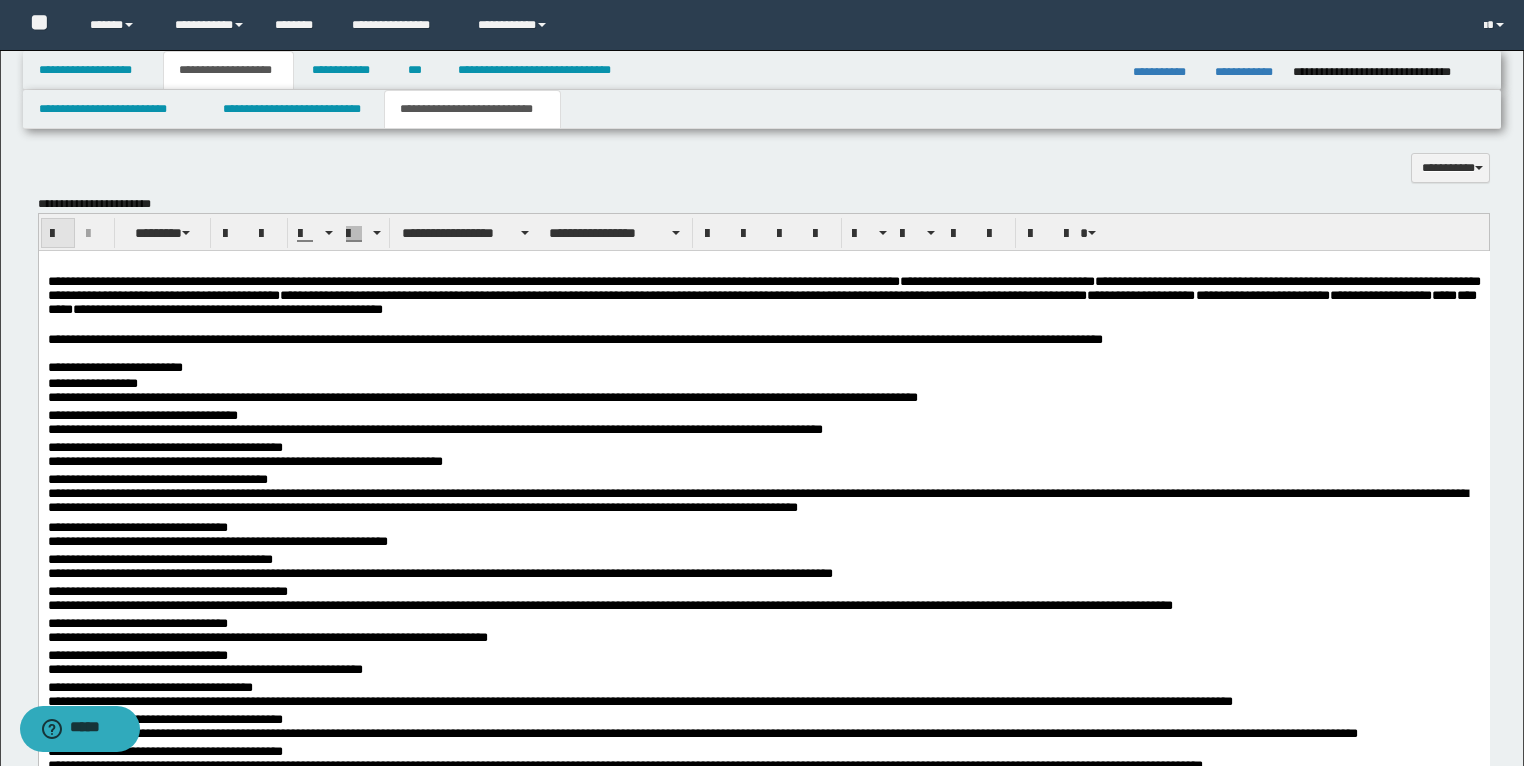 click at bounding box center [58, 234] 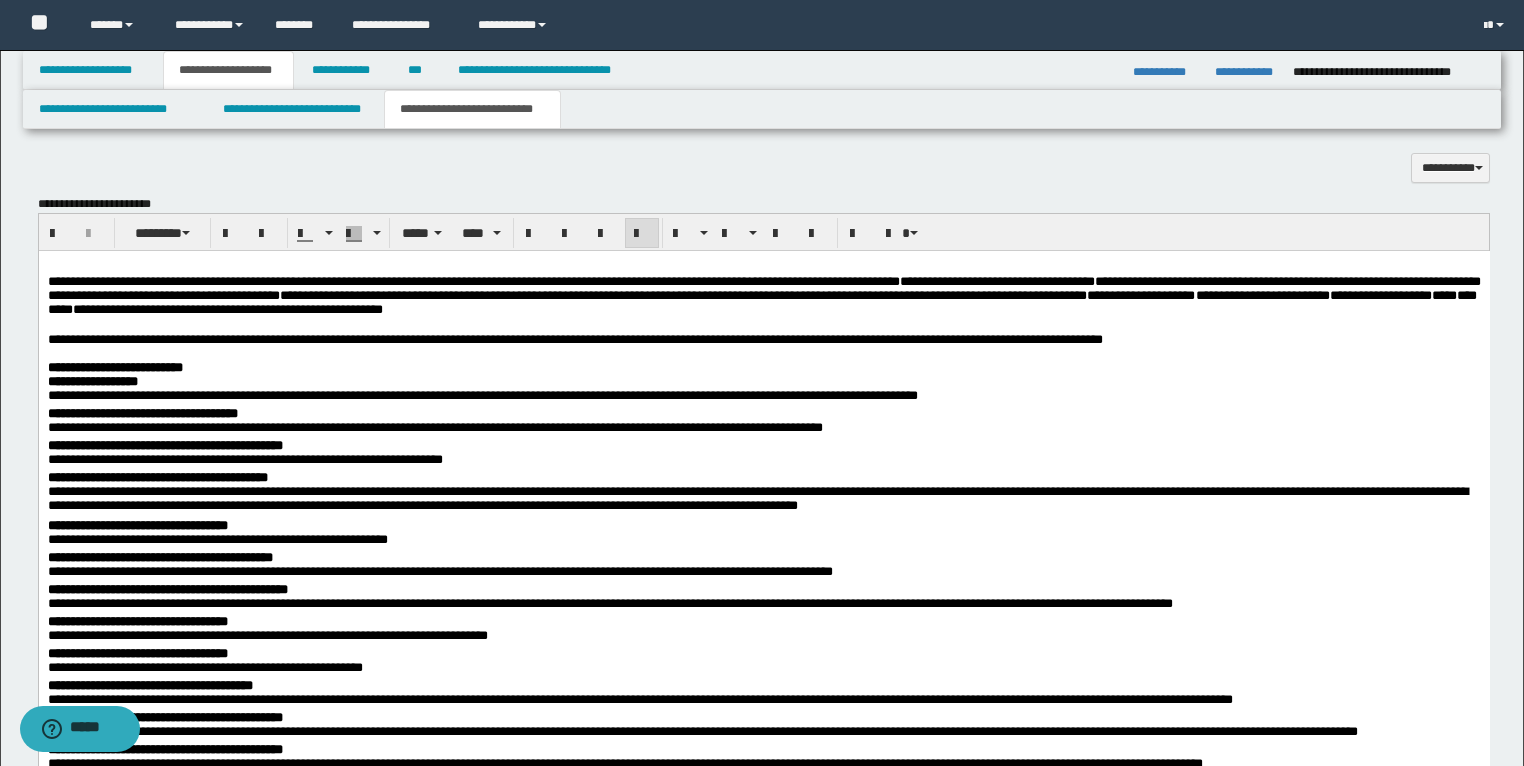 click at bounding box center (763, 354) 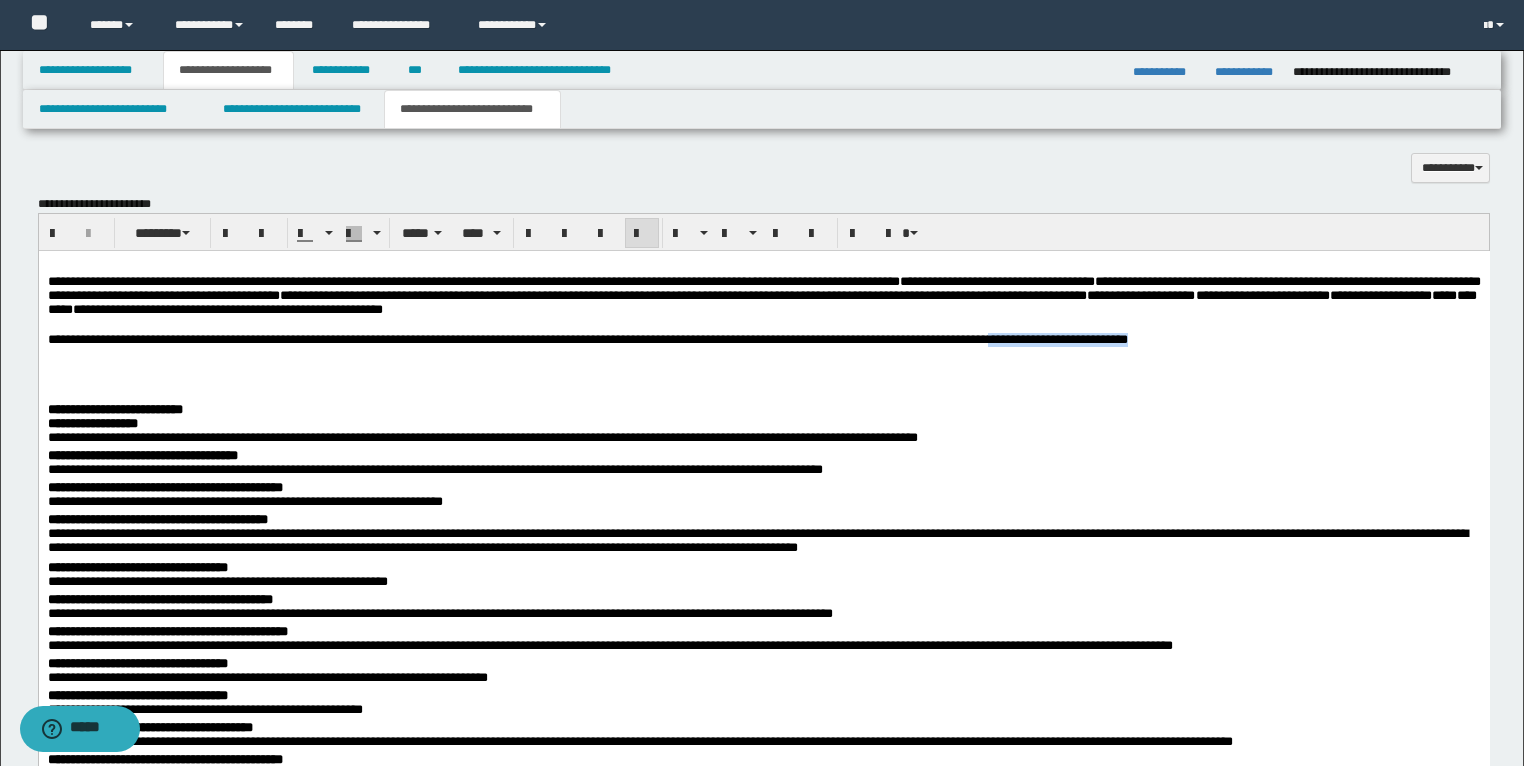 drag, startPoint x: 1381, startPoint y: 343, endPoint x: 1145, endPoint y: 345, distance: 236.00847 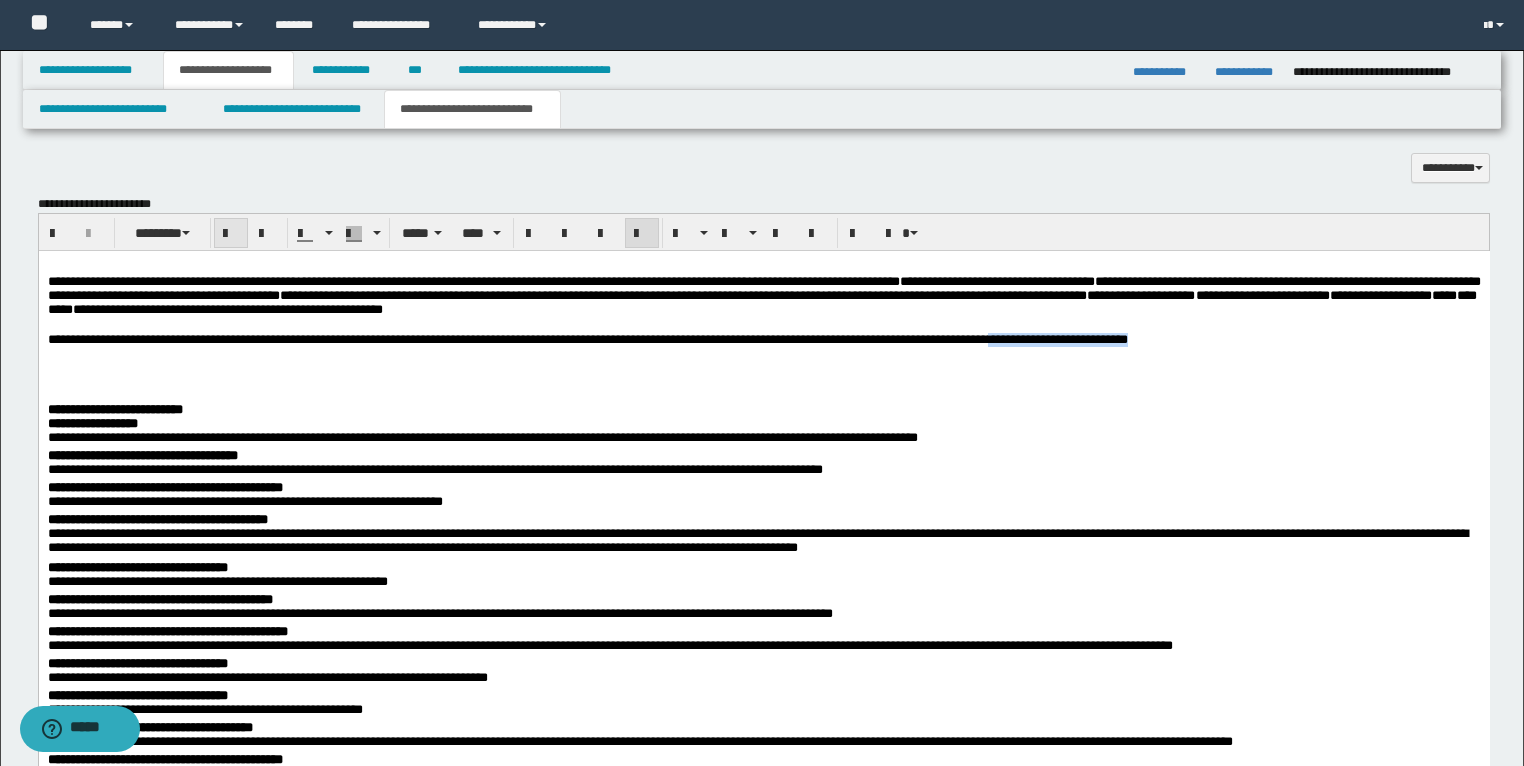 click at bounding box center [231, 233] 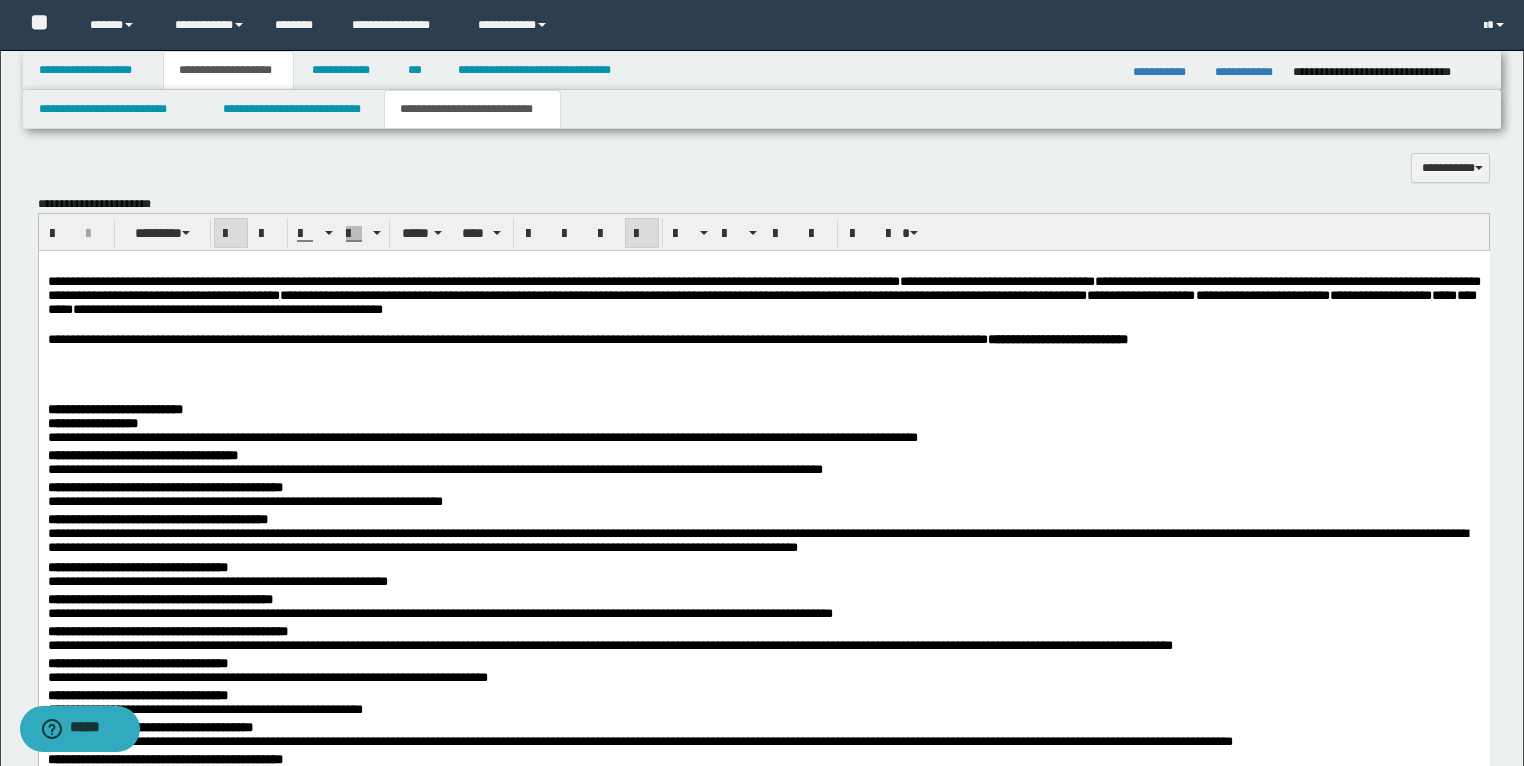 scroll, scrollTop: 2087, scrollLeft: 0, axis: vertical 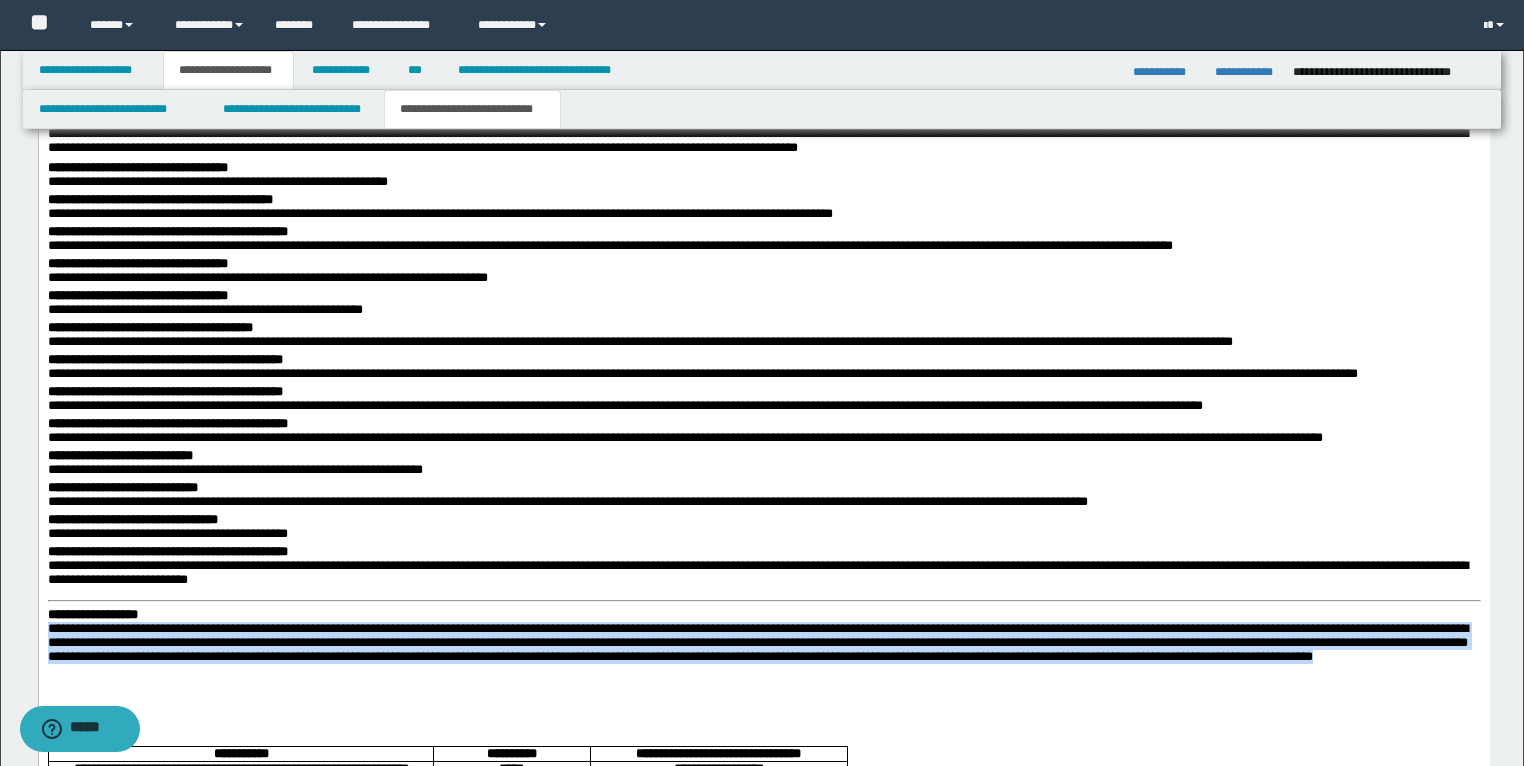 drag, startPoint x: 298, startPoint y: 702, endPoint x: 48, endPoint y: 653, distance: 254.75674 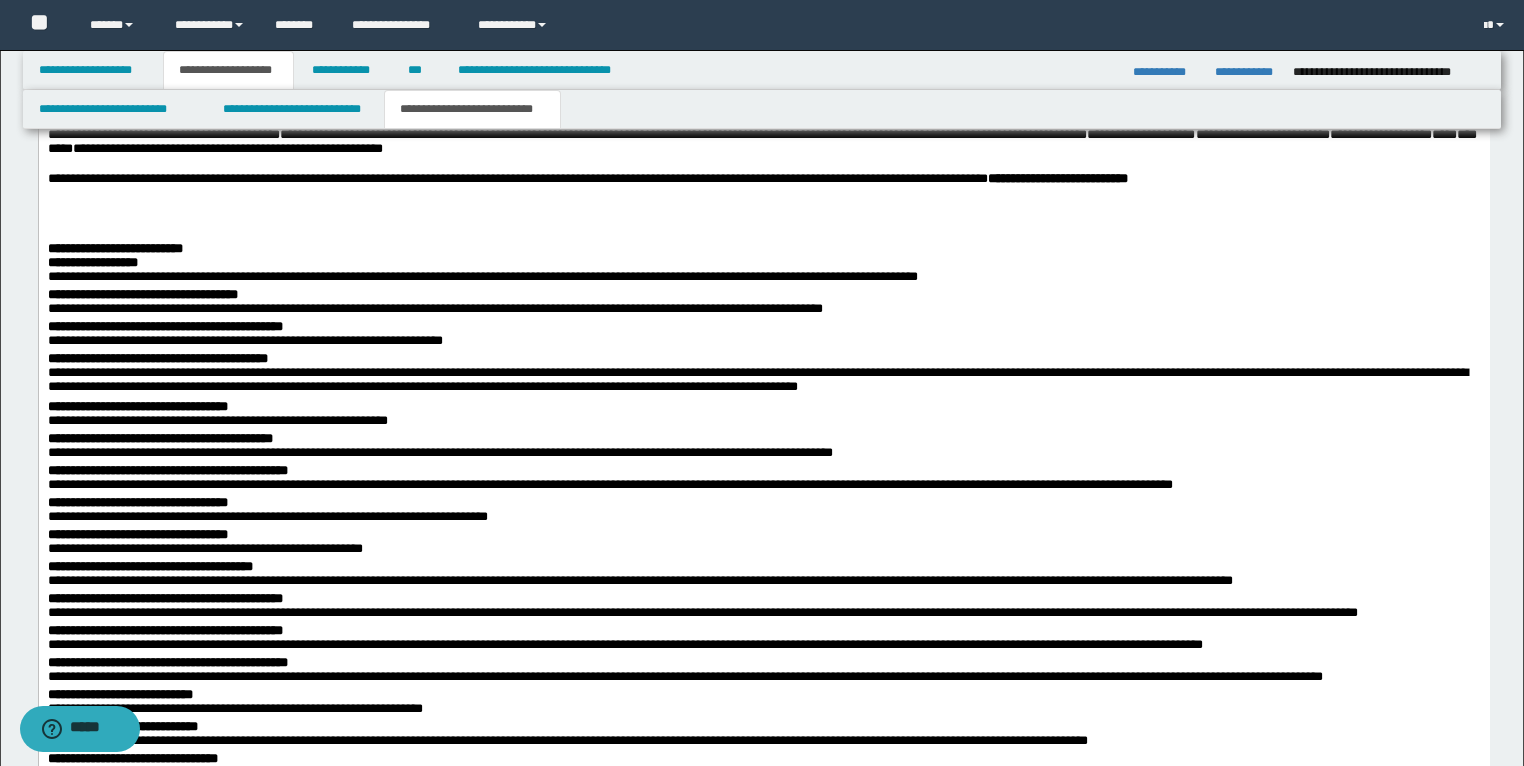 scroll, scrollTop: 1847, scrollLeft: 0, axis: vertical 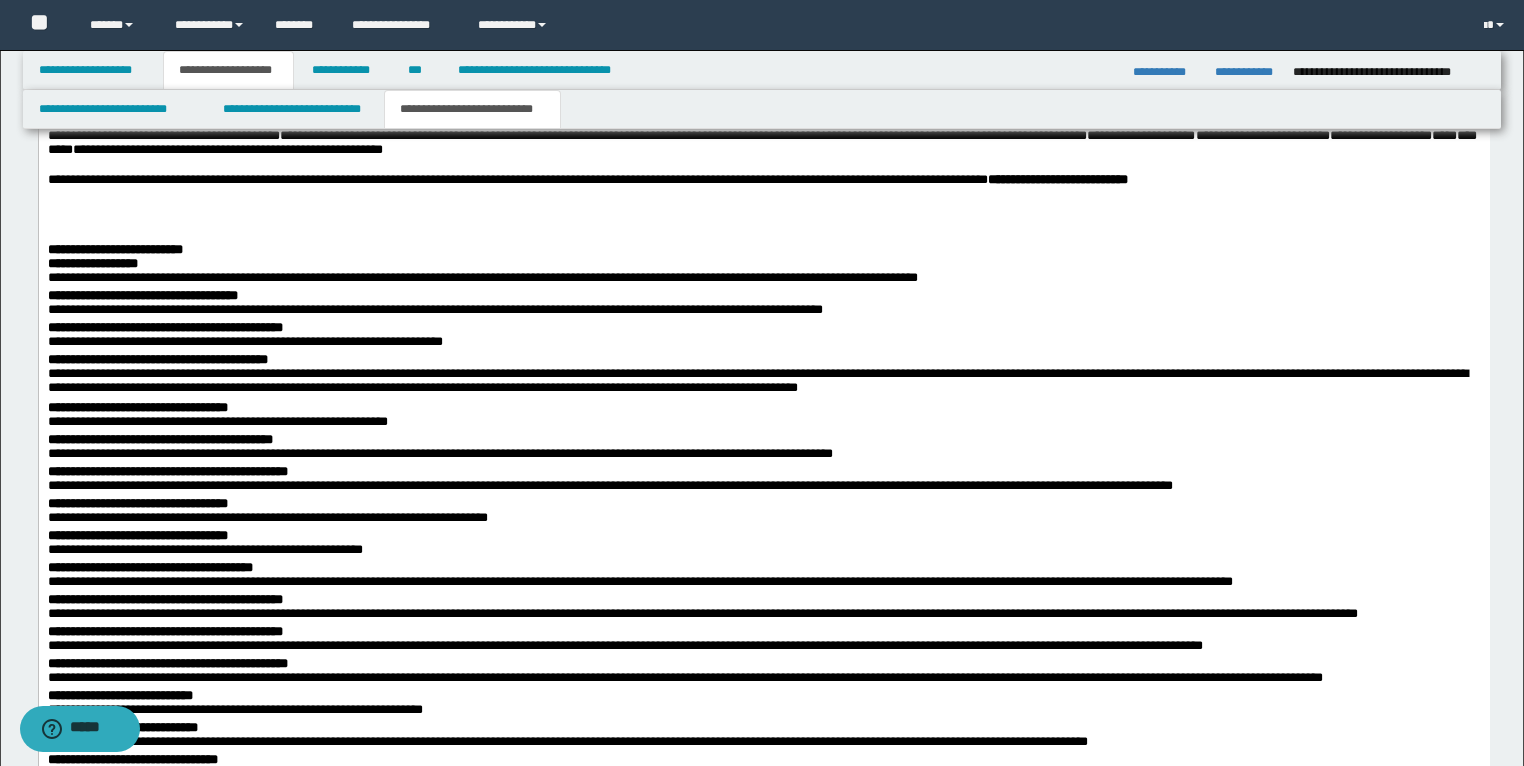 click on "**********" at bounding box center [763, 180] 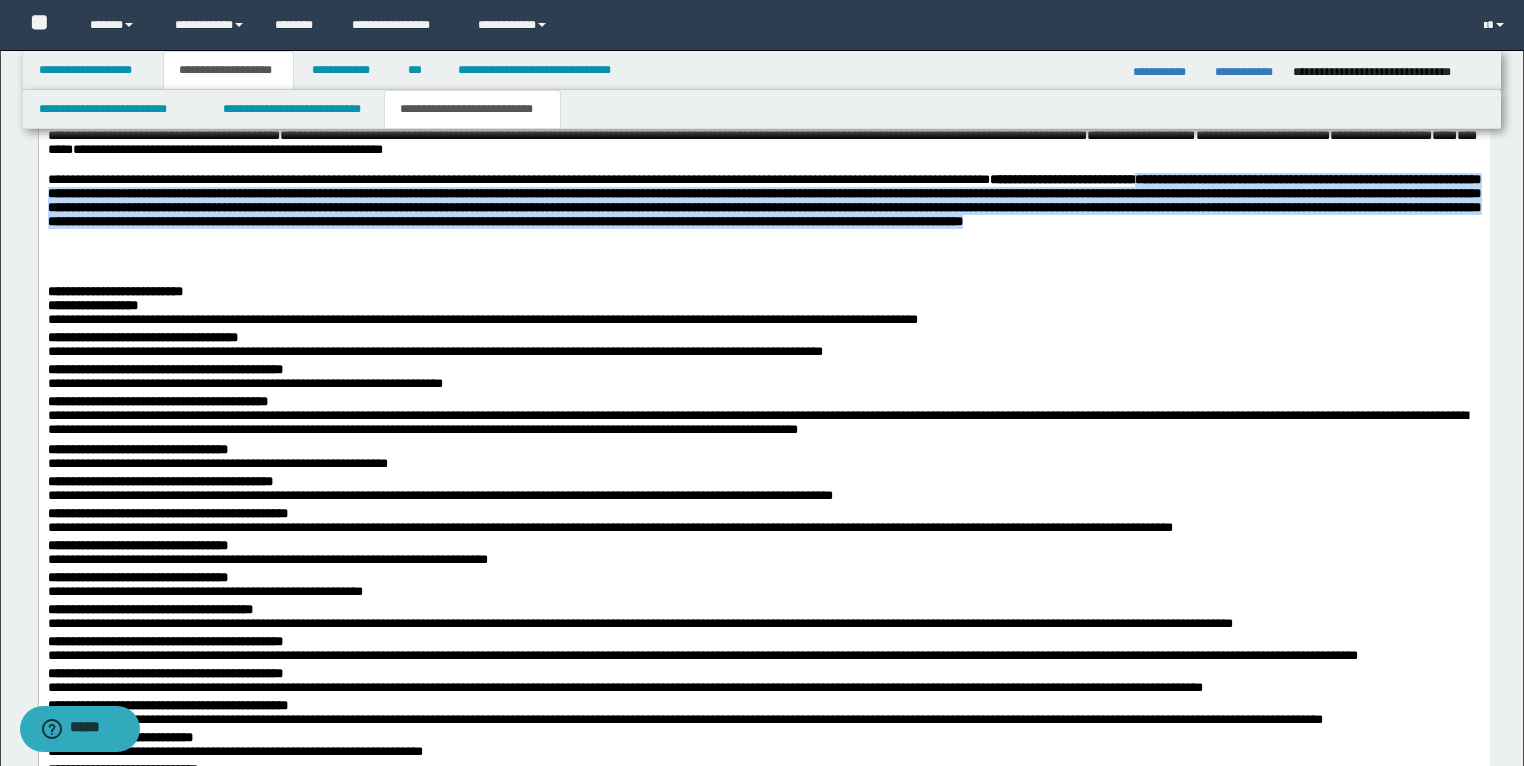 drag, startPoint x: 1425, startPoint y: 183, endPoint x: 1440, endPoint y: 248, distance: 66.70832 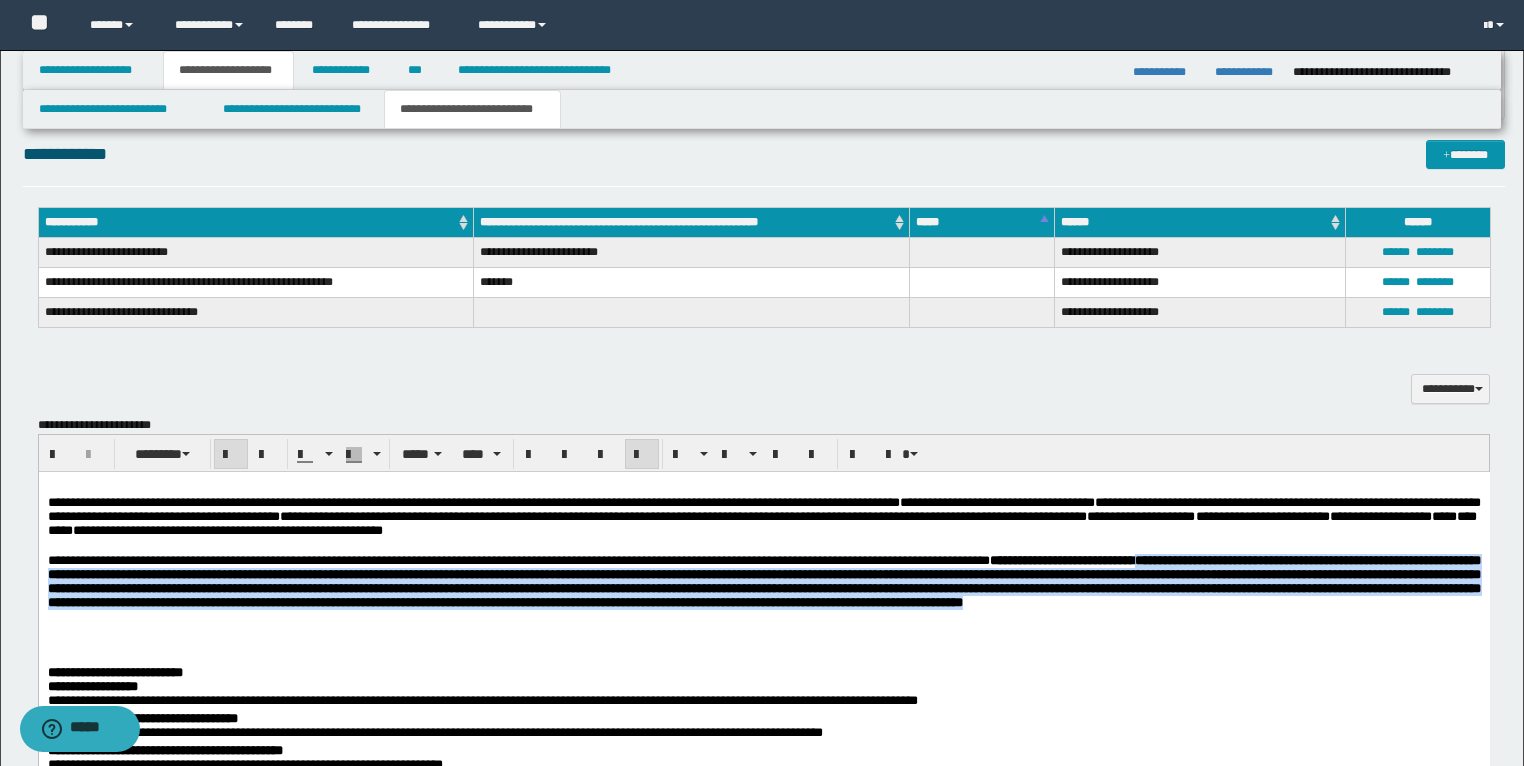 scroll, scrollTop: 1447, scrollLeft: 0, axis: vertical 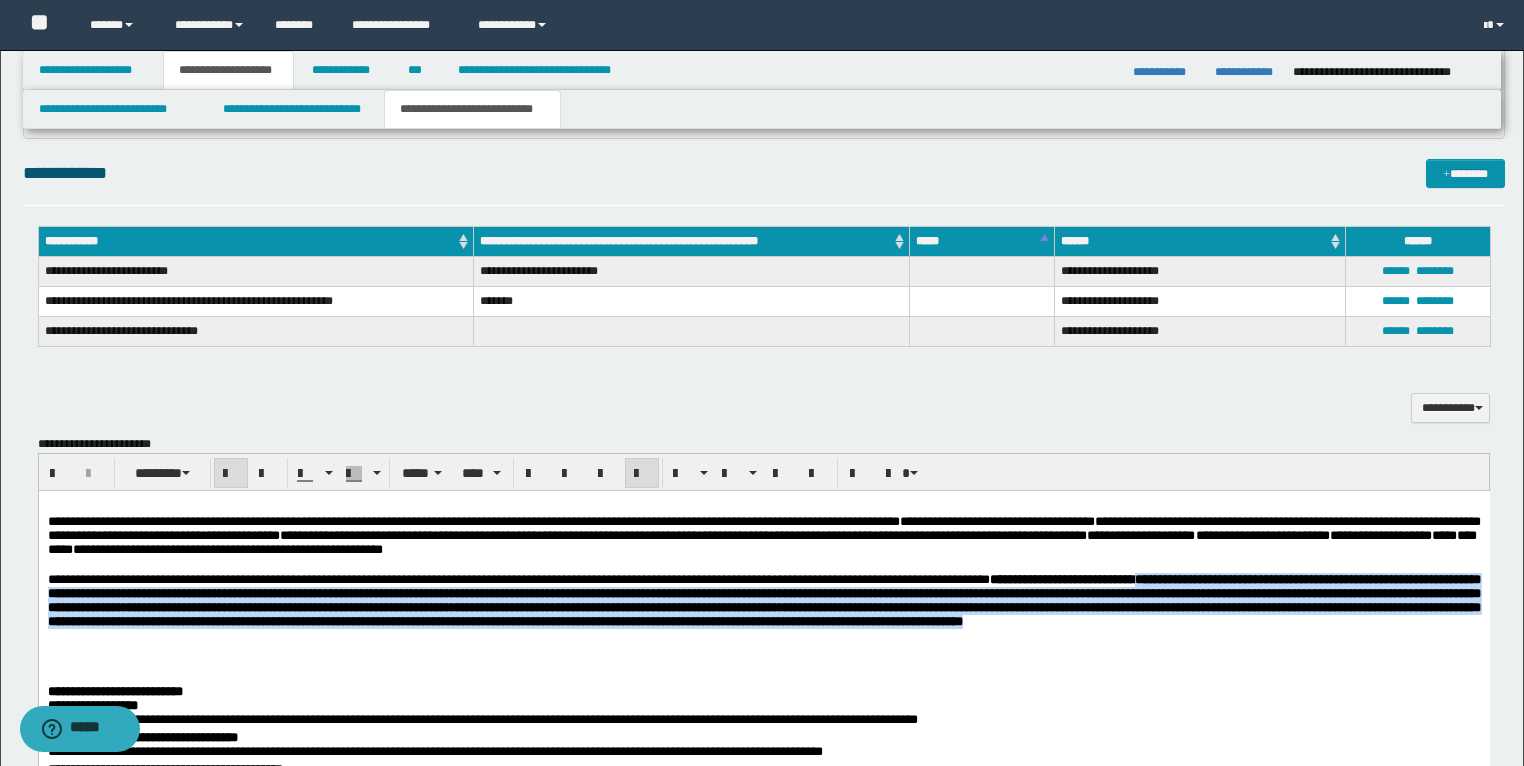 drag, startPoint x: 231, startPoint y: 472, endPoint x: 313, endPoint y: 95, distance: 385.81473 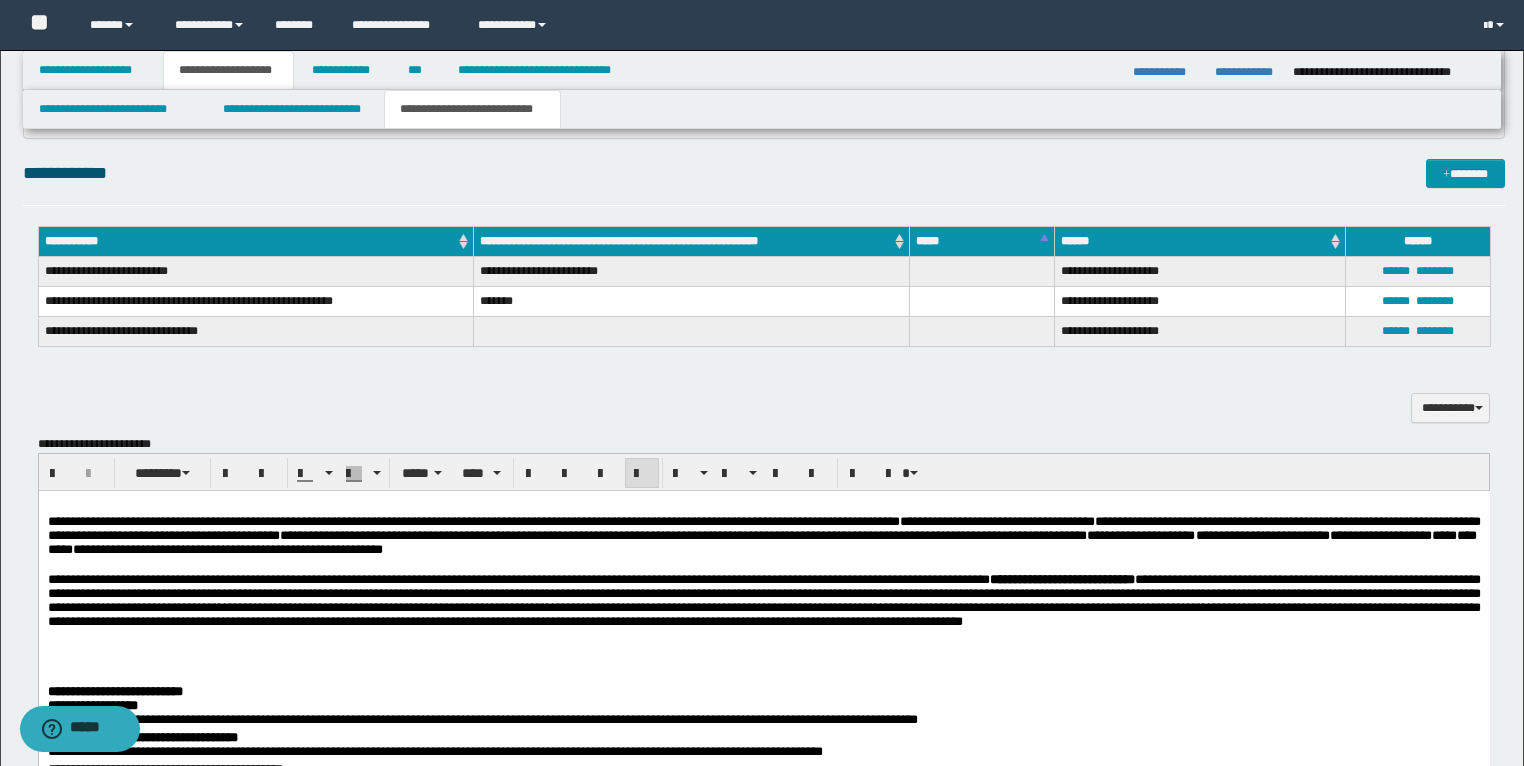 click at bounding box center [763, 650] 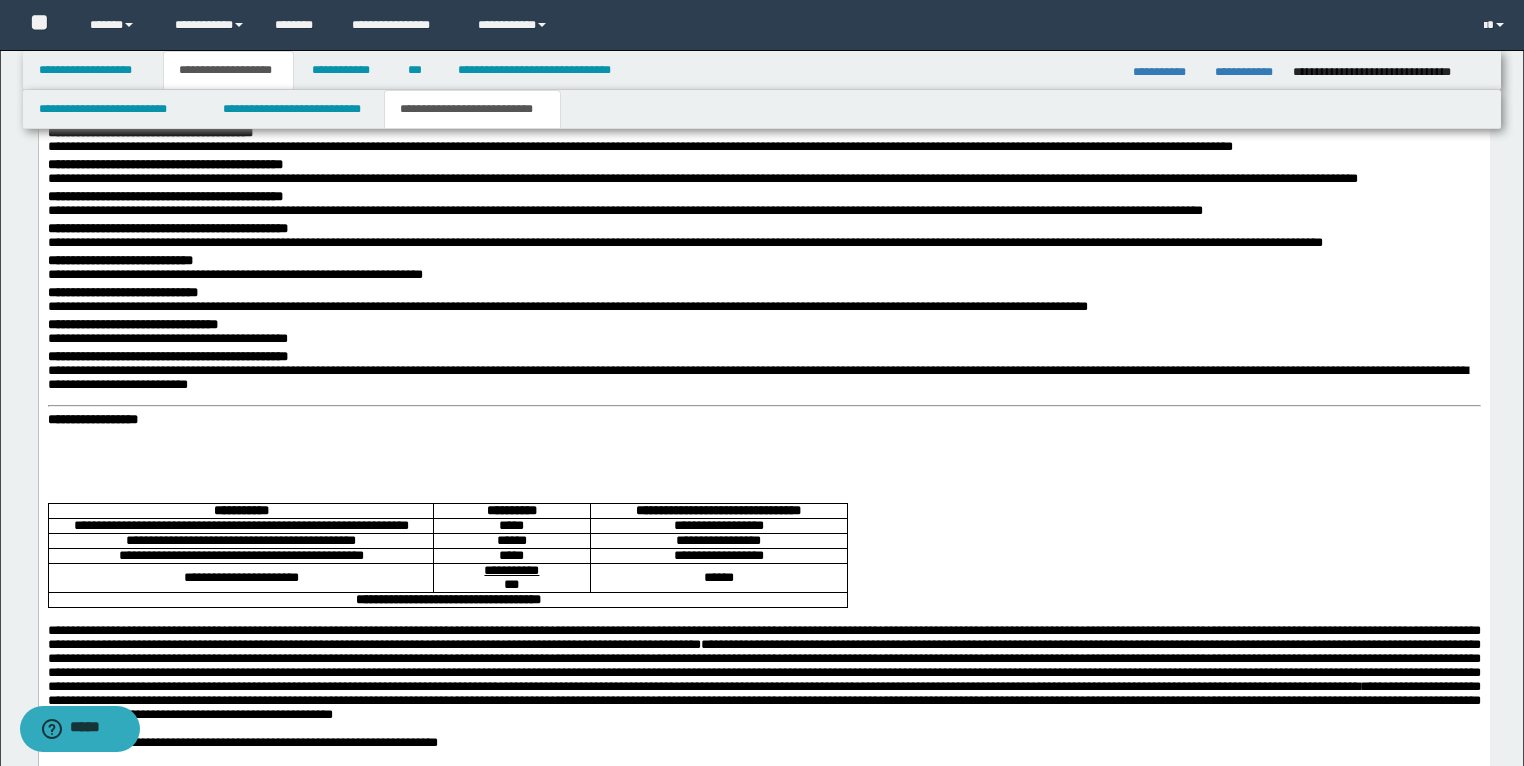 scroll, scrollTop: 2327, scrollLeft: 0, axis: vertical 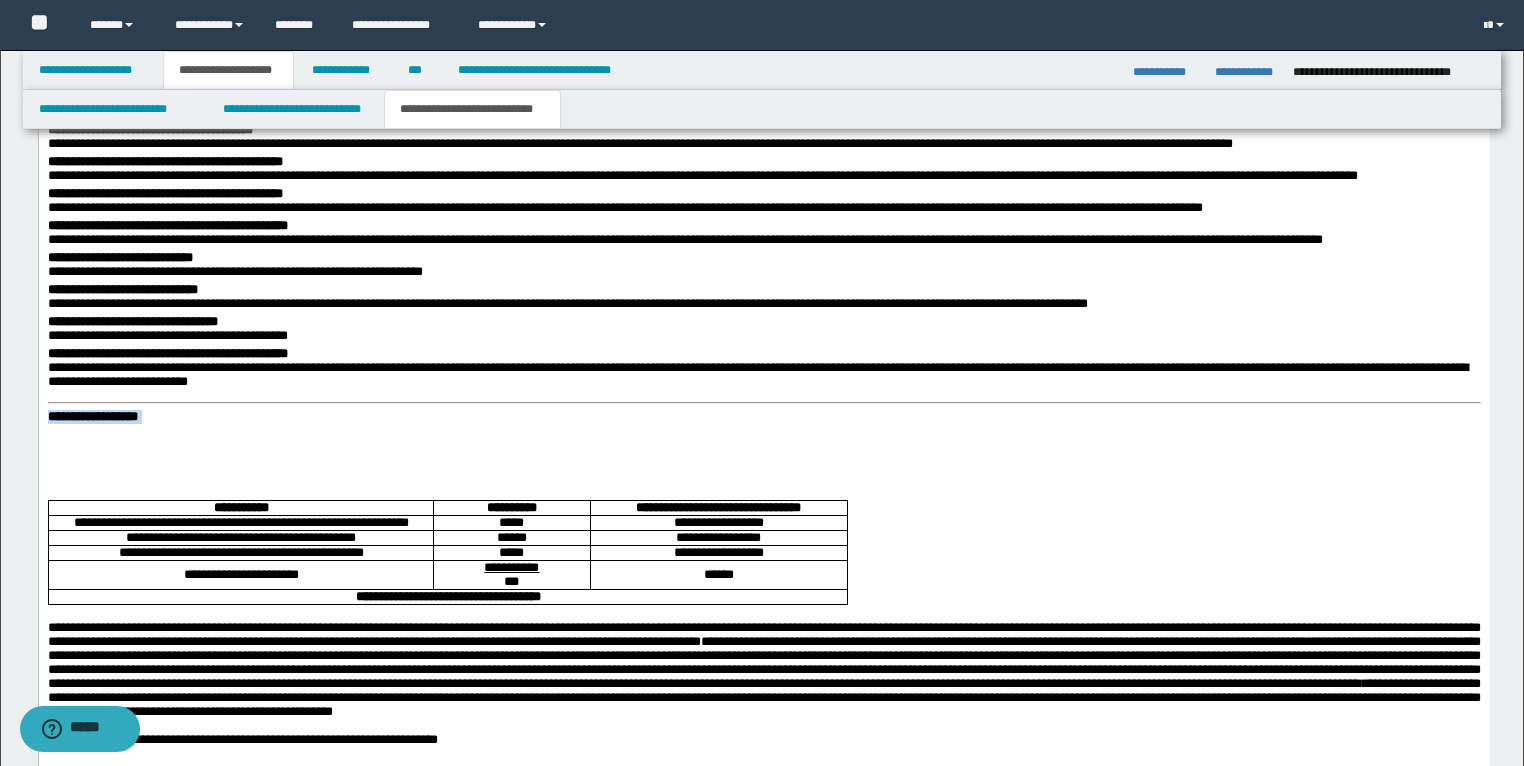 drag, startPoint x: 233, startPoint y: 470, endPoint x: 36, endPoint y: 454, distance: 197.64868 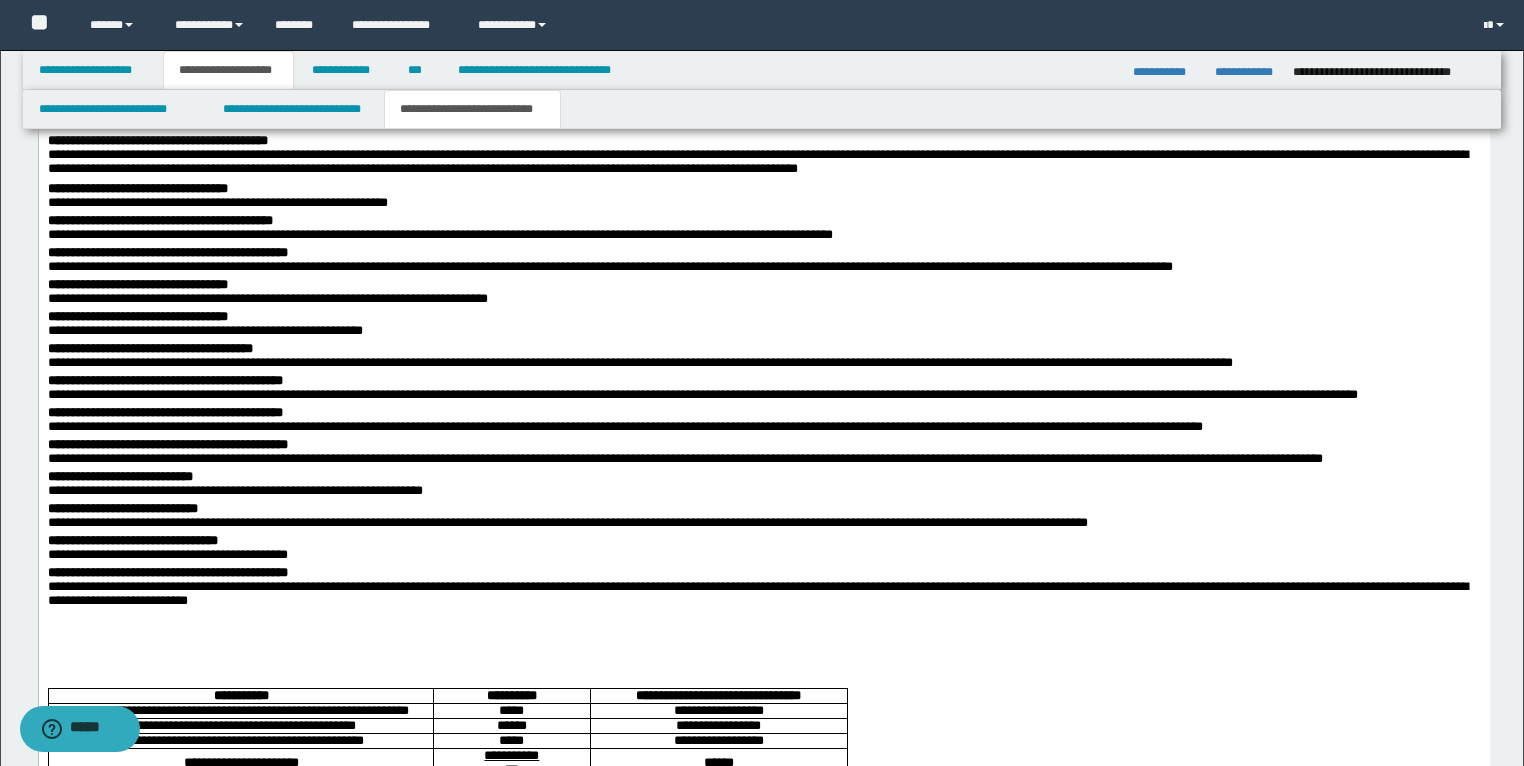 scroll, scrollTop: 2087, scrollLeft: 0, axis: vertical 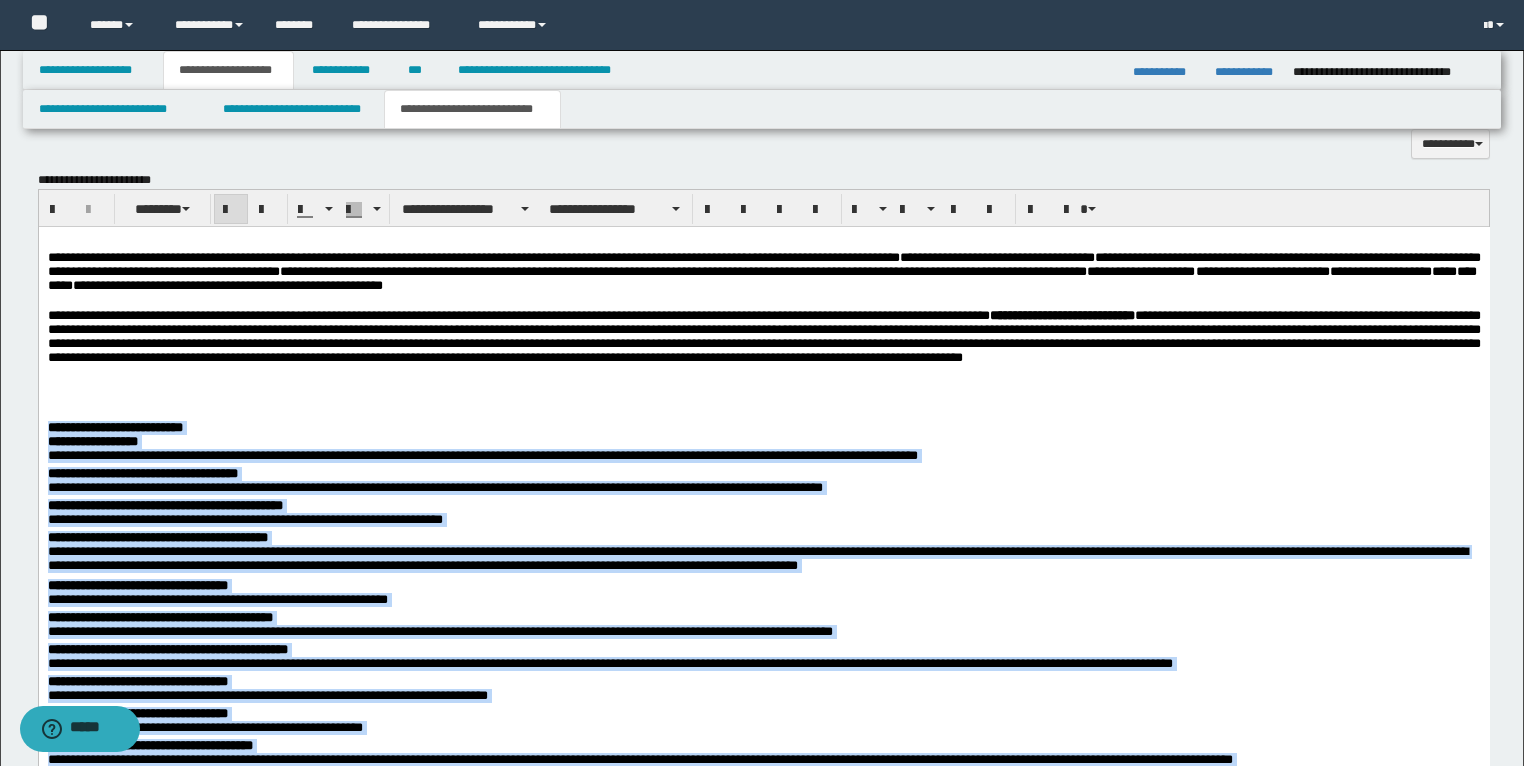 drag, startPoint x: 298, startPoint y: 982, endPoint x: 43, endPoint y: 464, distance: 577.36383 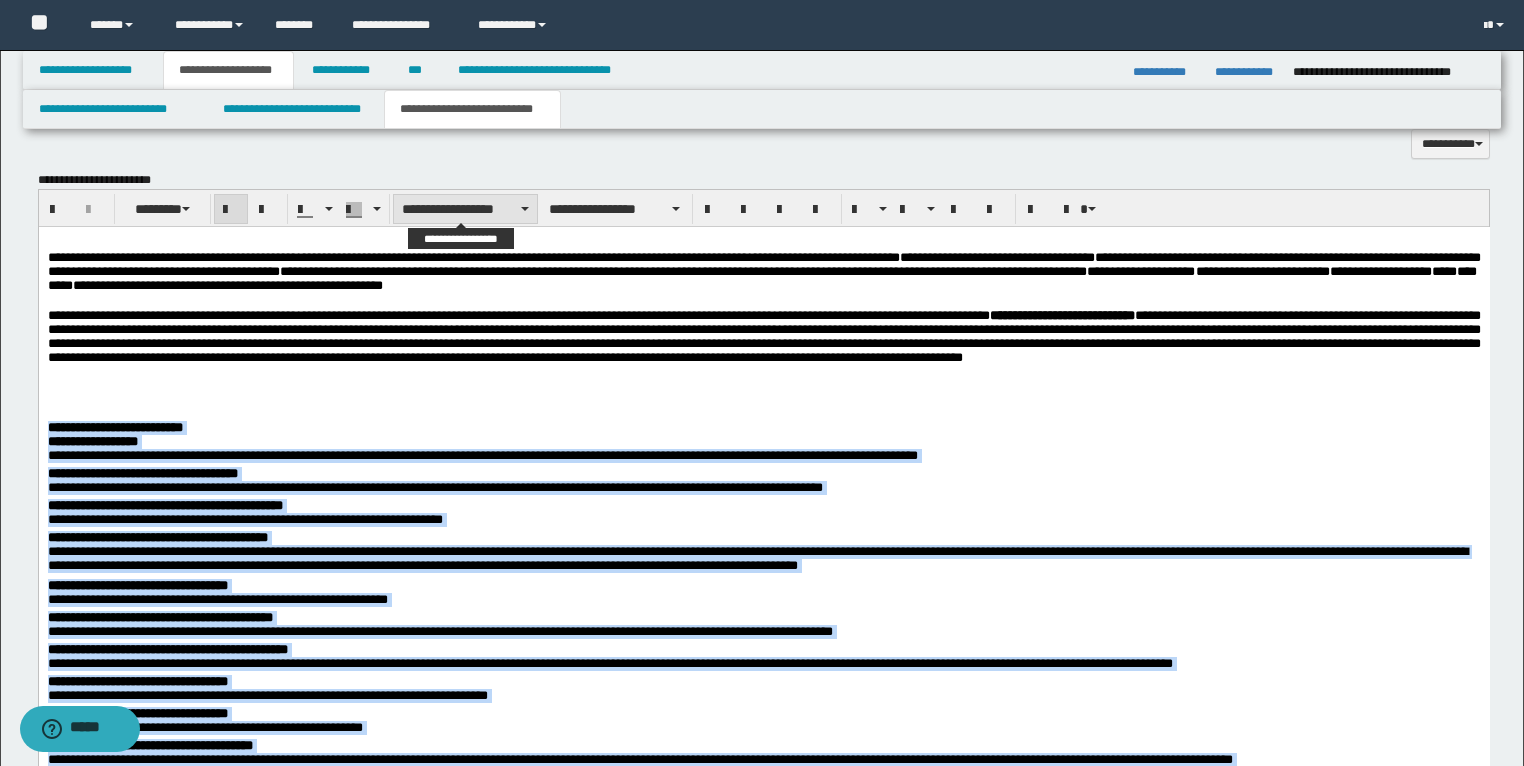 click on "**********" at bounding box center (465, 209) 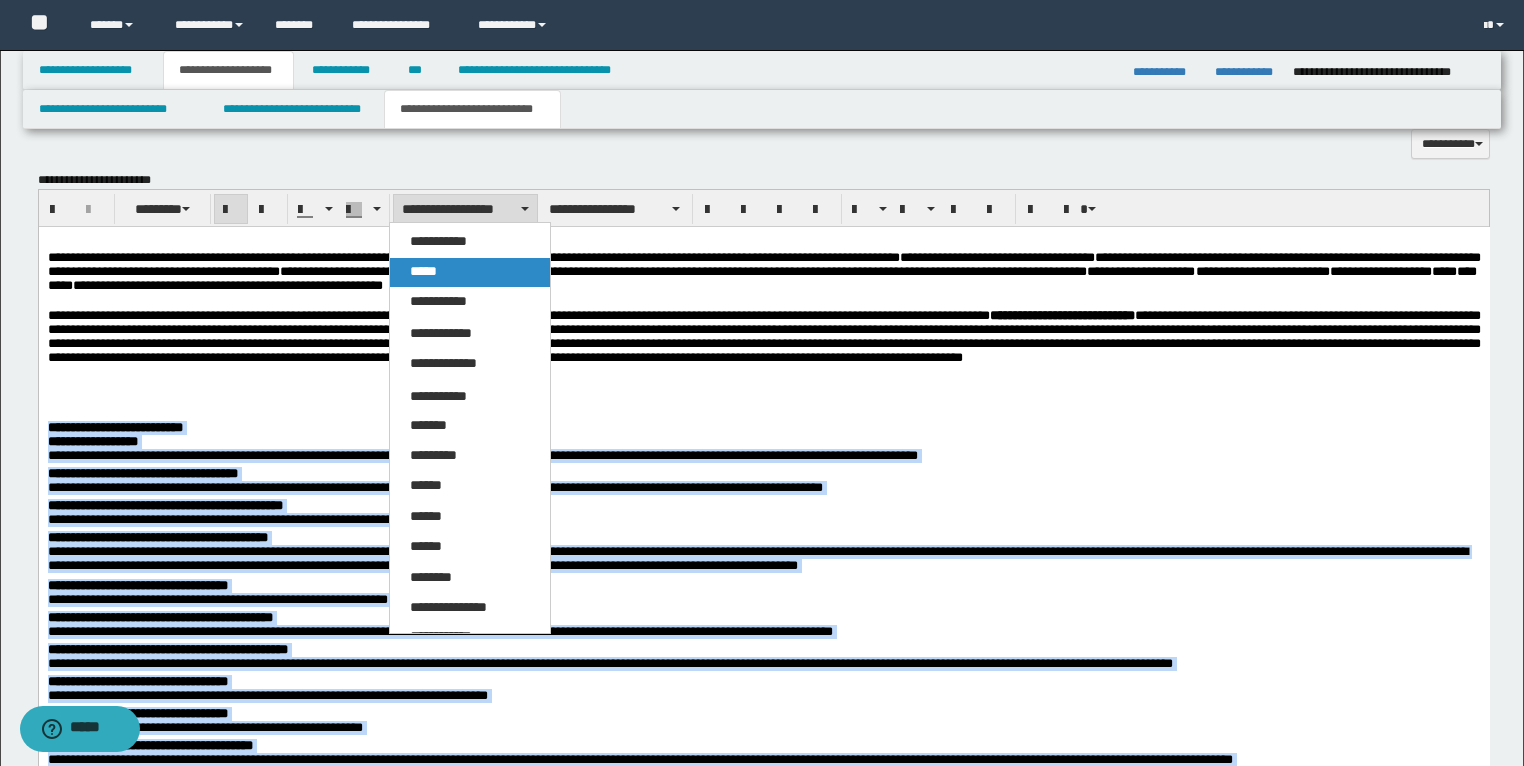 click on "*****" at bounding box center [470, 272] 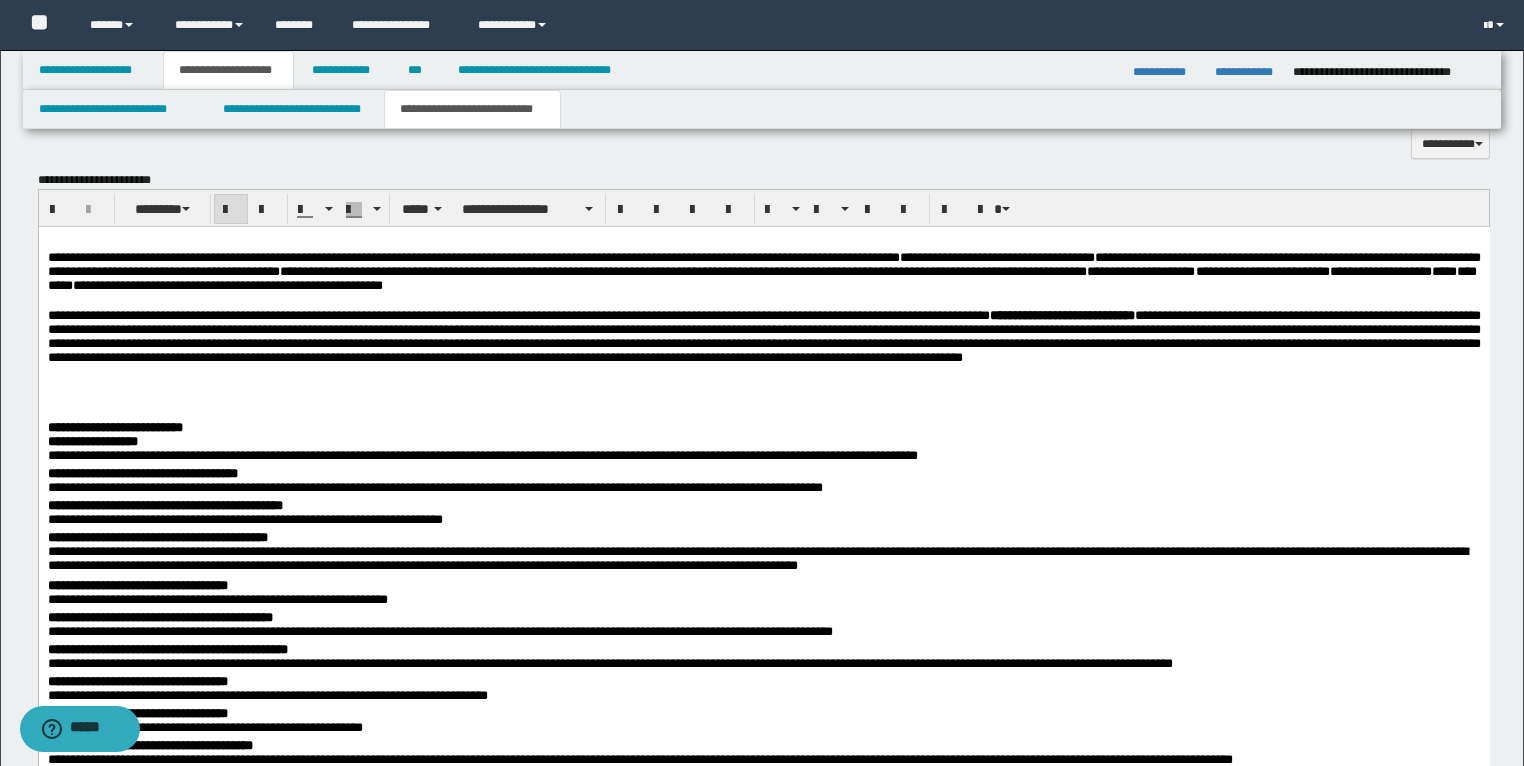 click at bounding box center [763, 400] 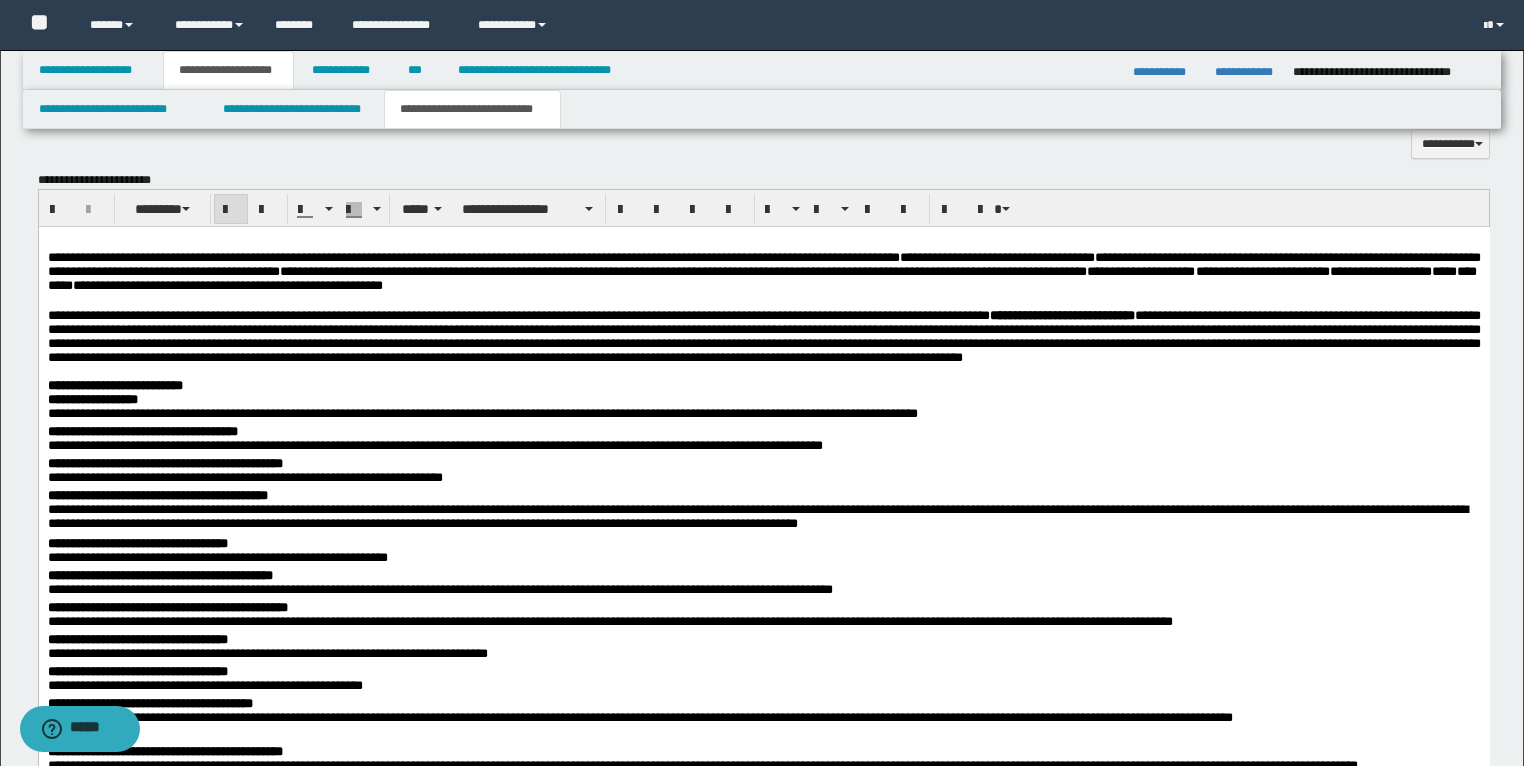 click on "**********" at bounding box center [763, 386] 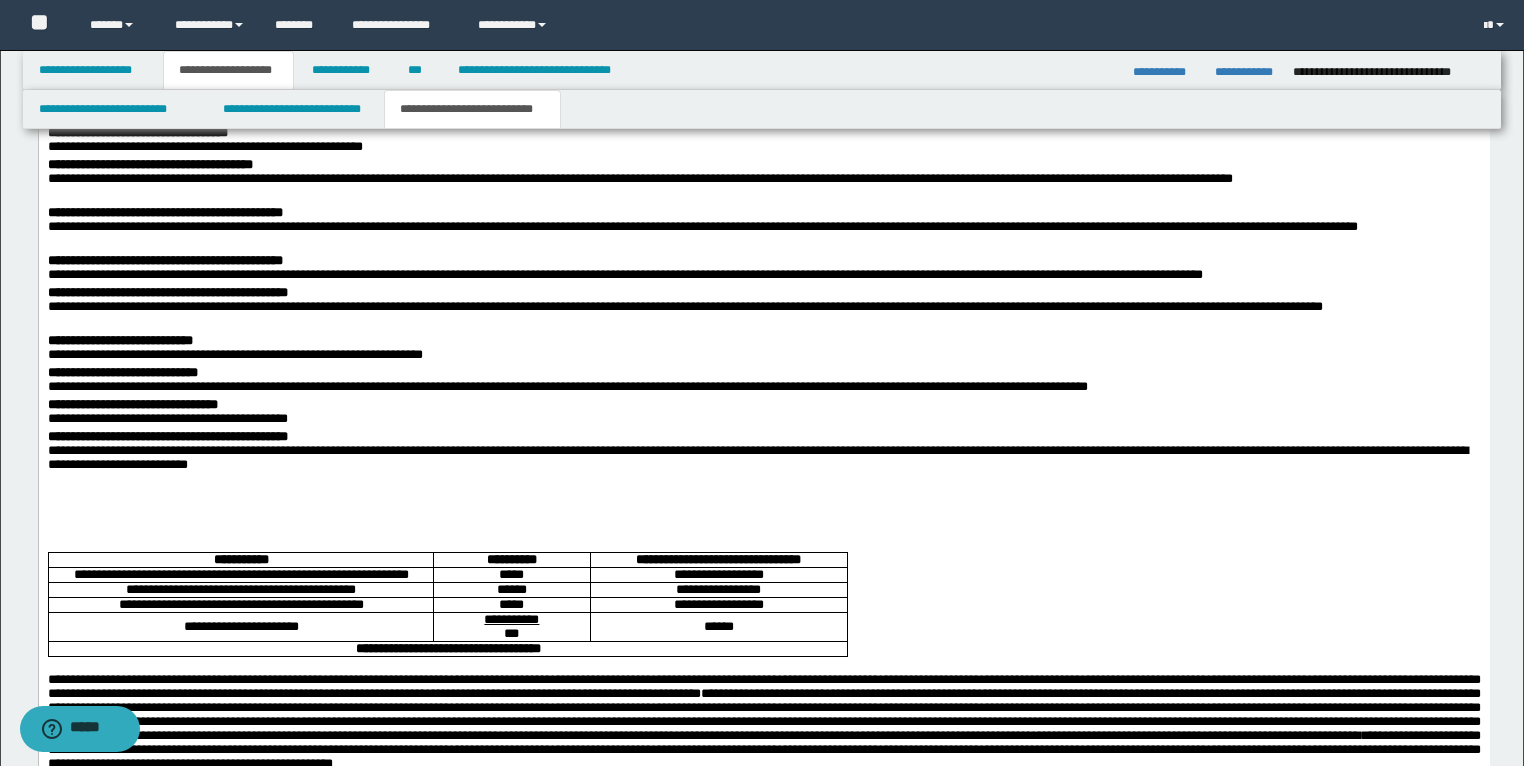 scroll, scrollTop: 2271, scrollLeft: 0, axis: vertical 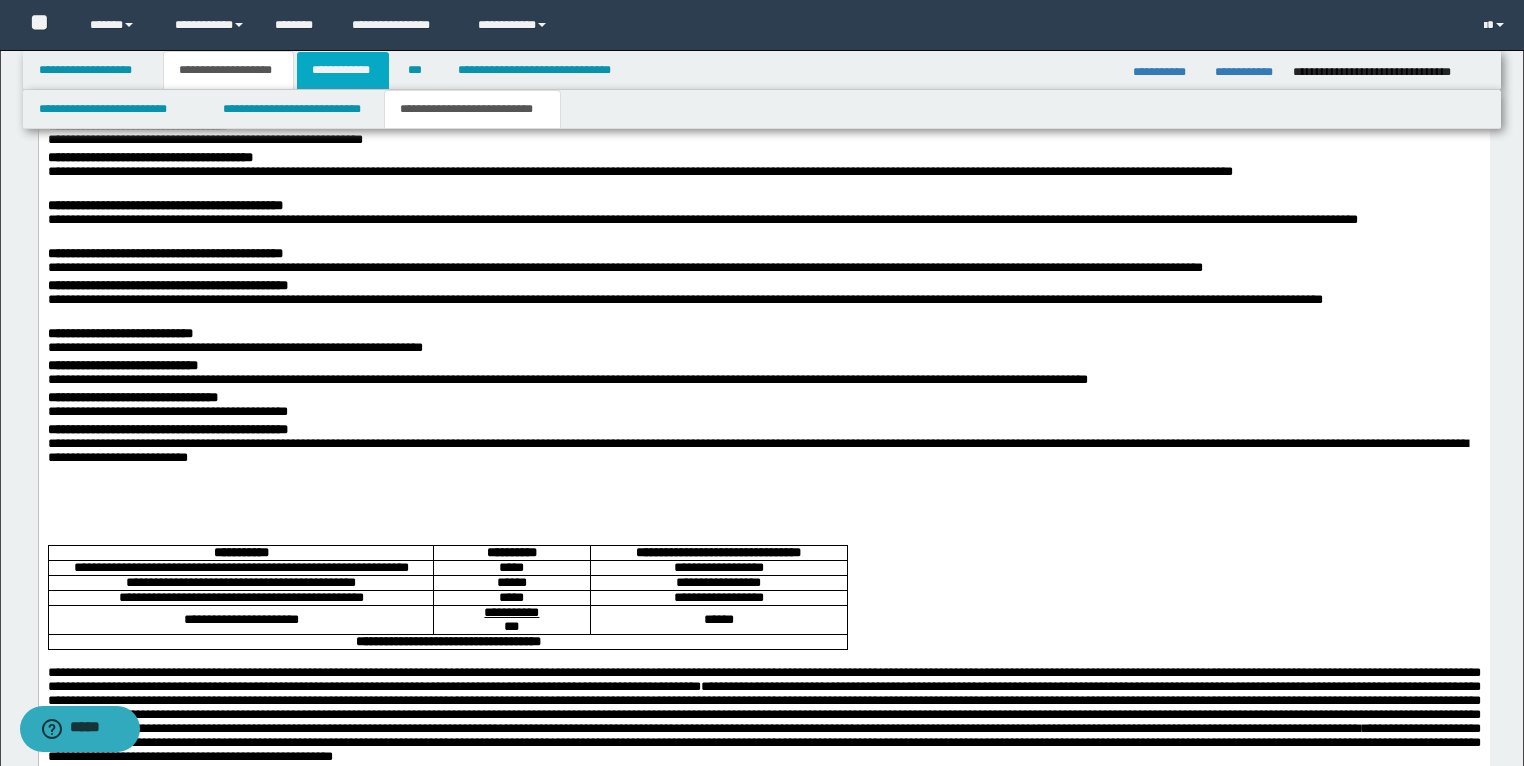 click on "**********" at bounding box center [343, 70] 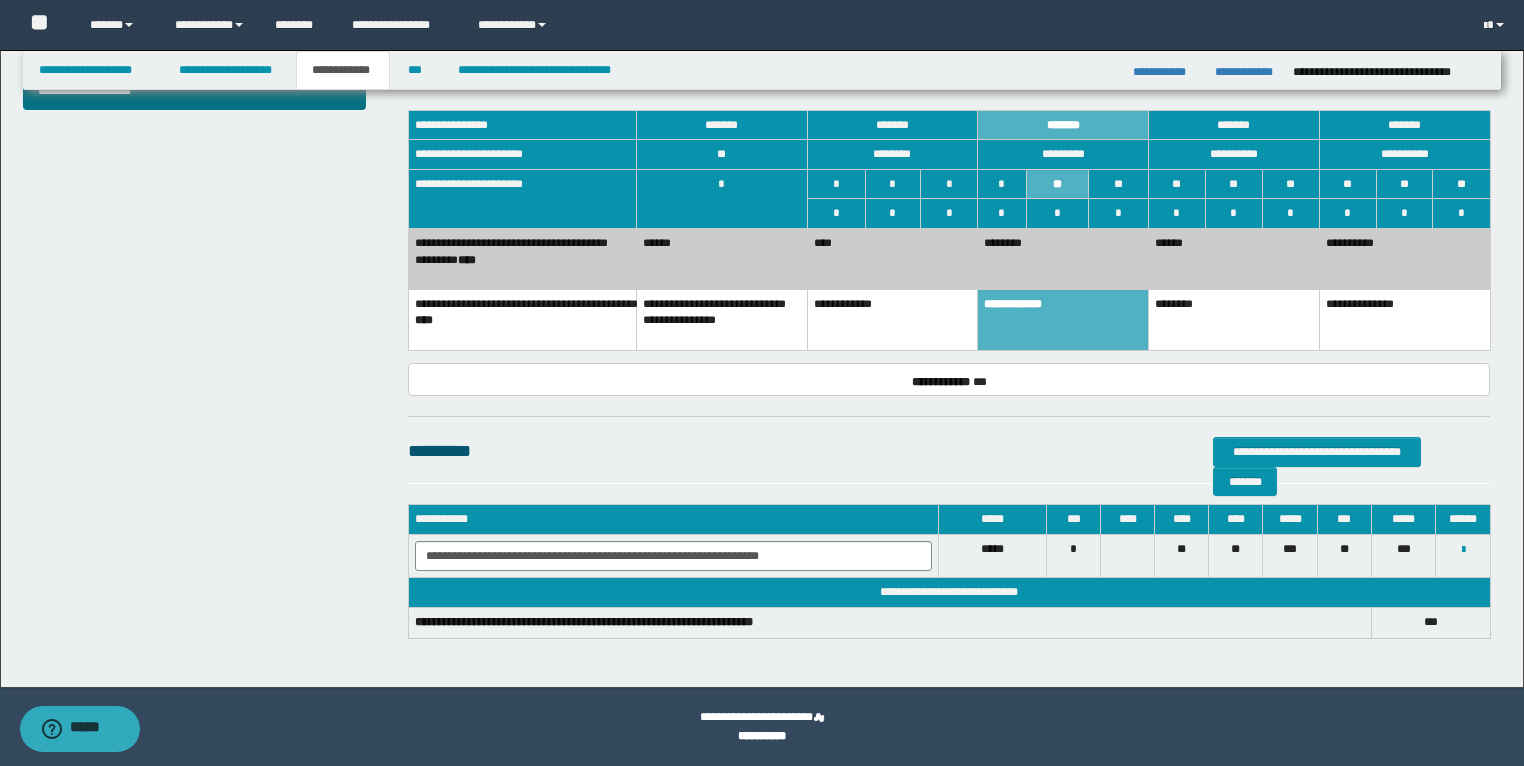 scroll, scrollTop: 812, scrollLeft: 0, axis: vertical 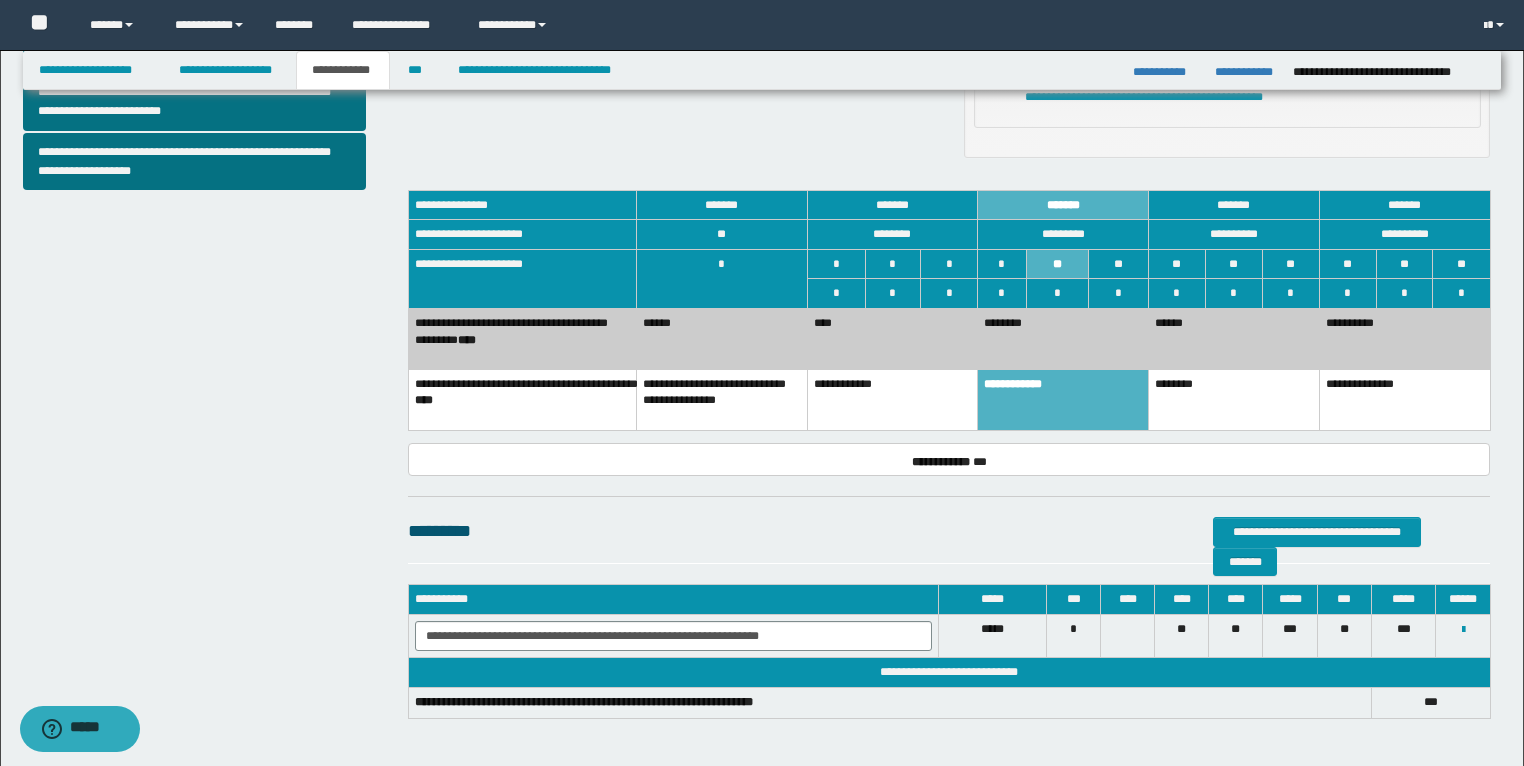 click on "********" at bounding box center (1234, 399) 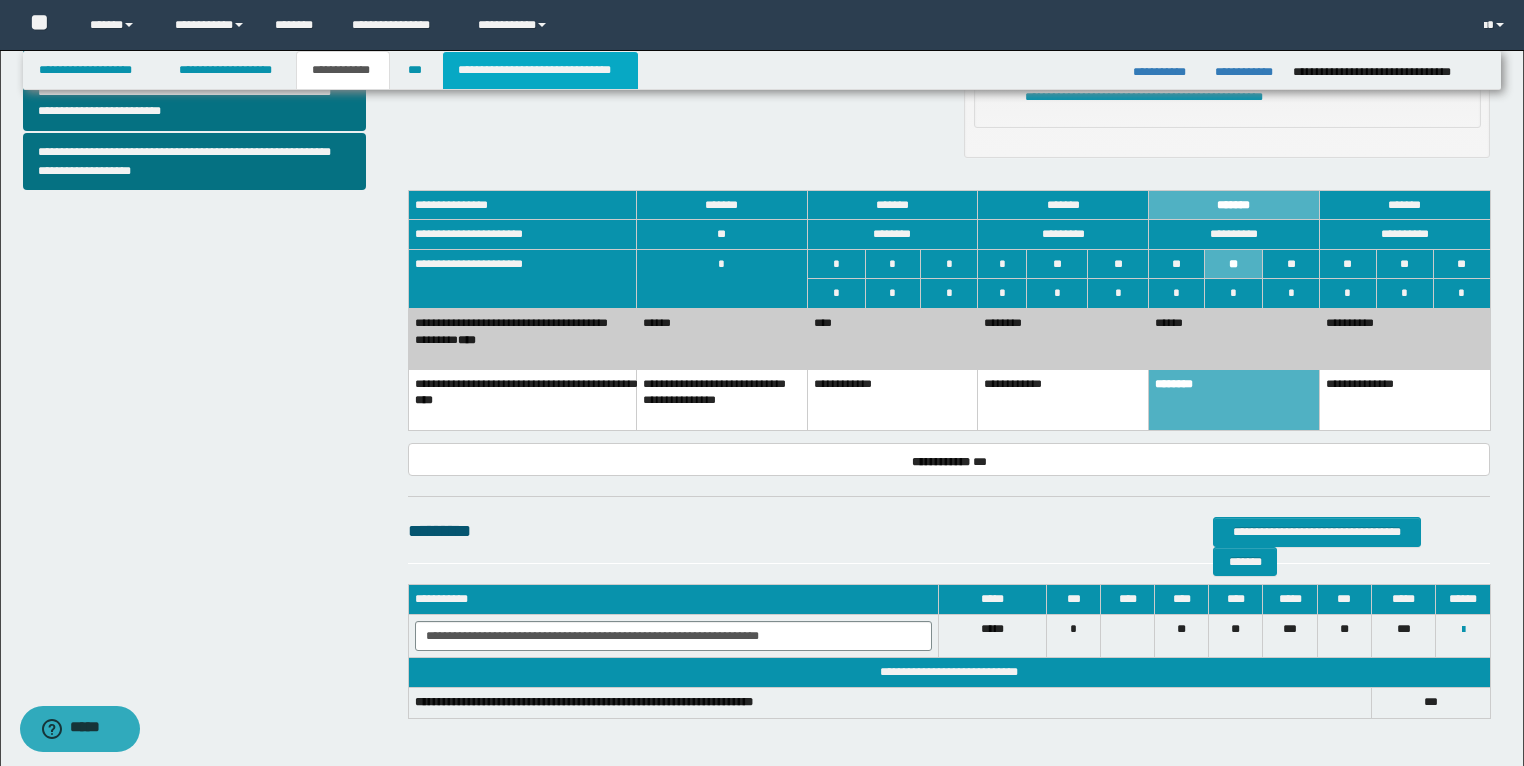 click on "**********" at bounding box center (540, 70) 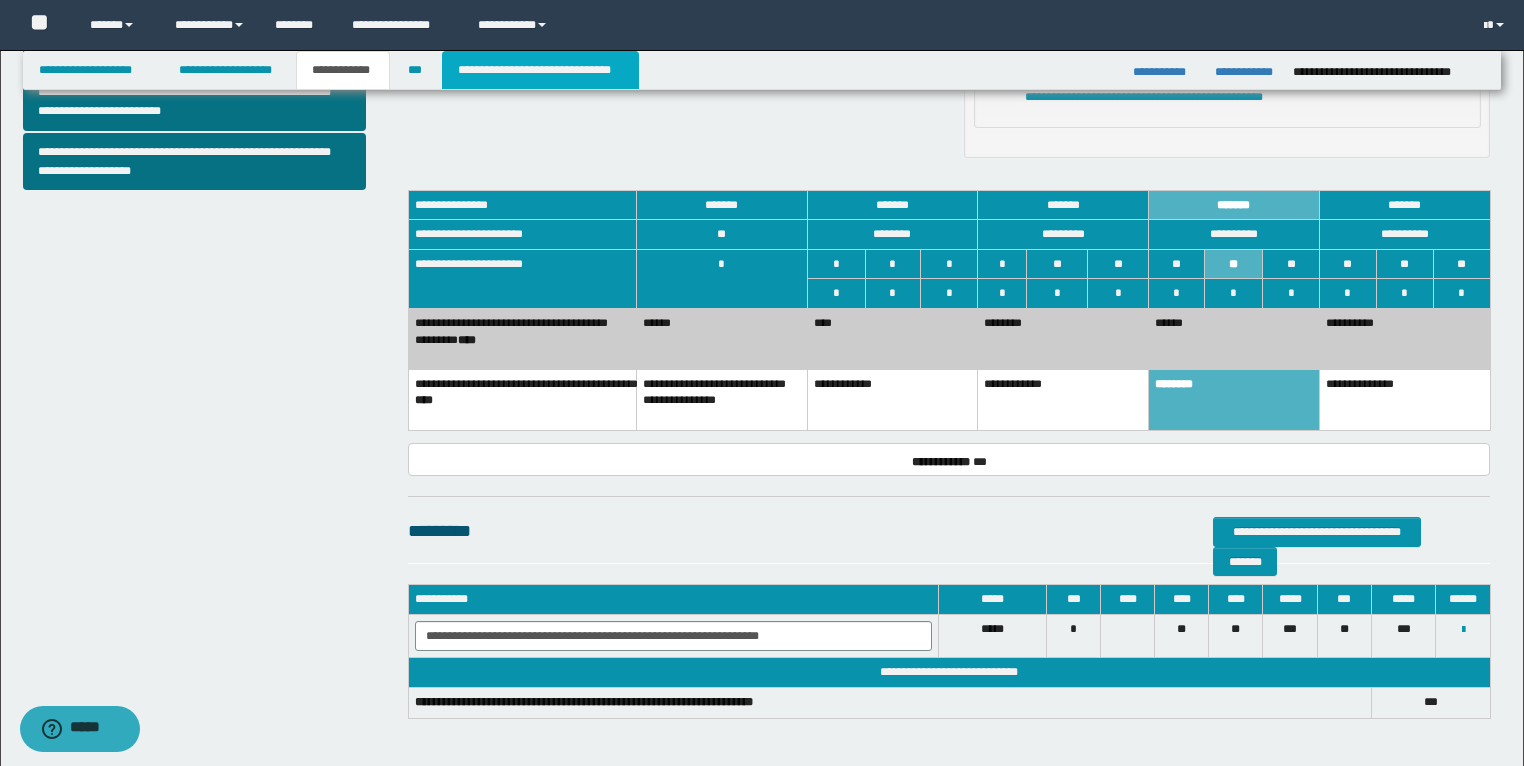 type on "**********" 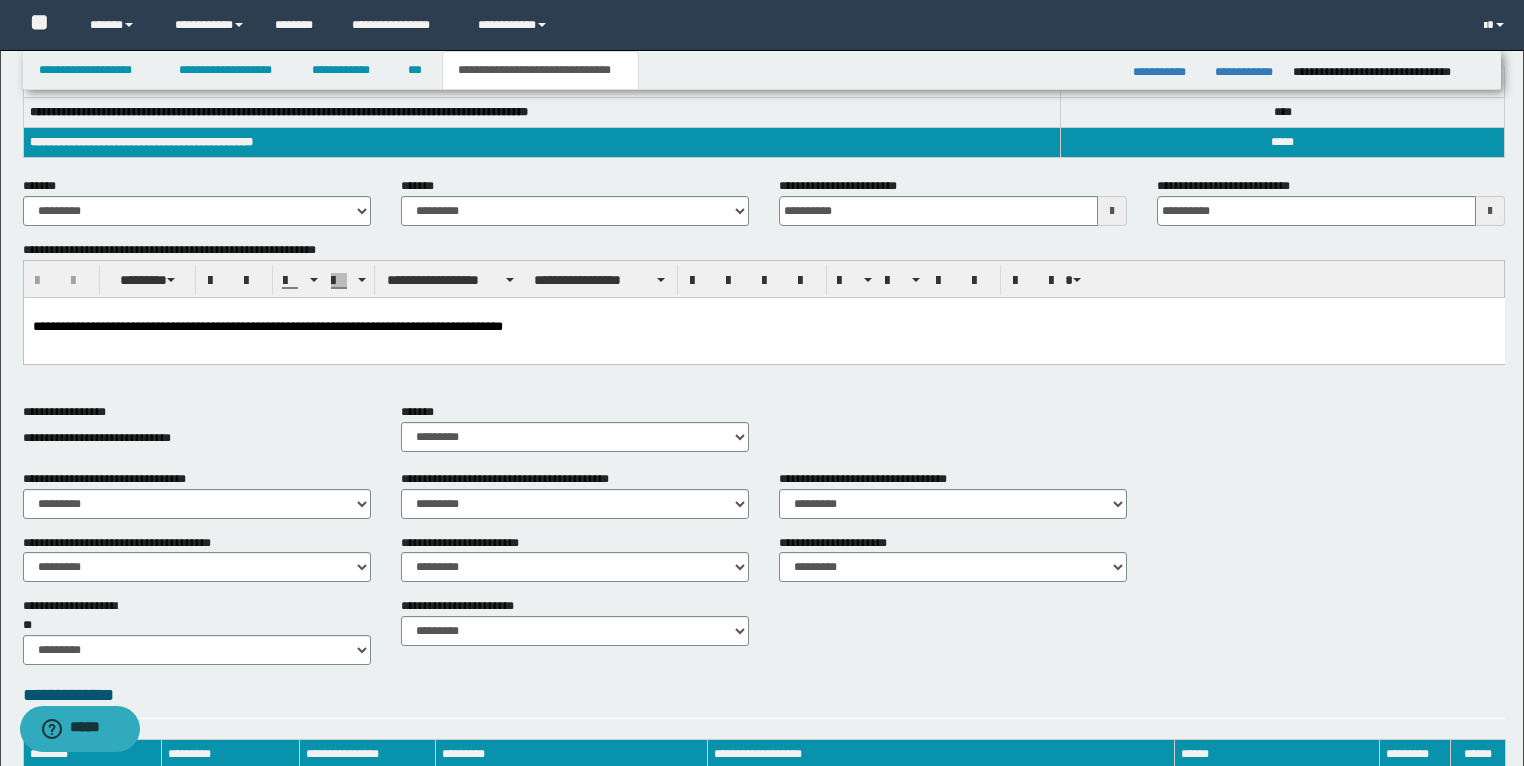 scroll, scrollTop: 276, scrollLeft: 0, axis: vertical 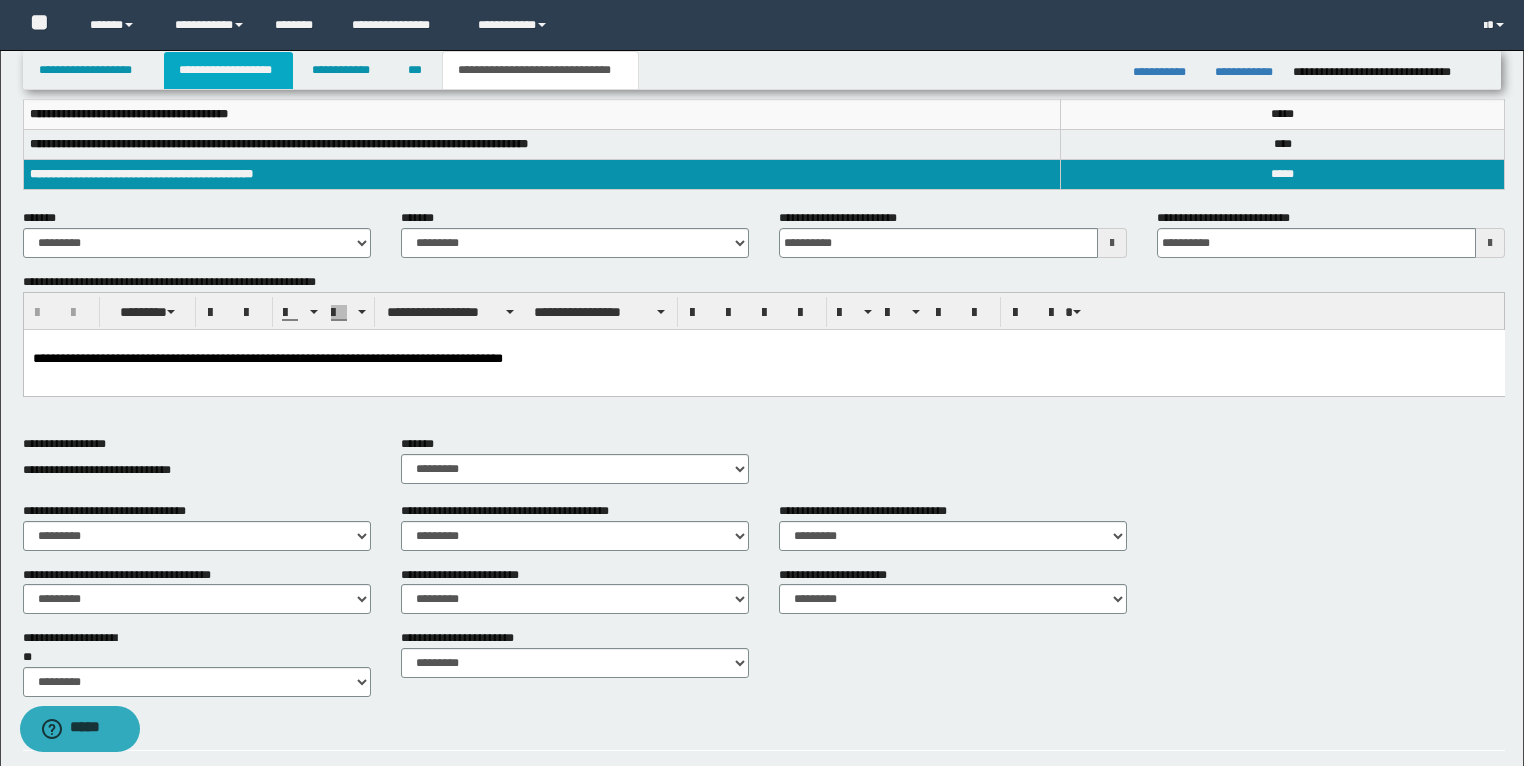 click on "**********" at bounding box center (228, 70) 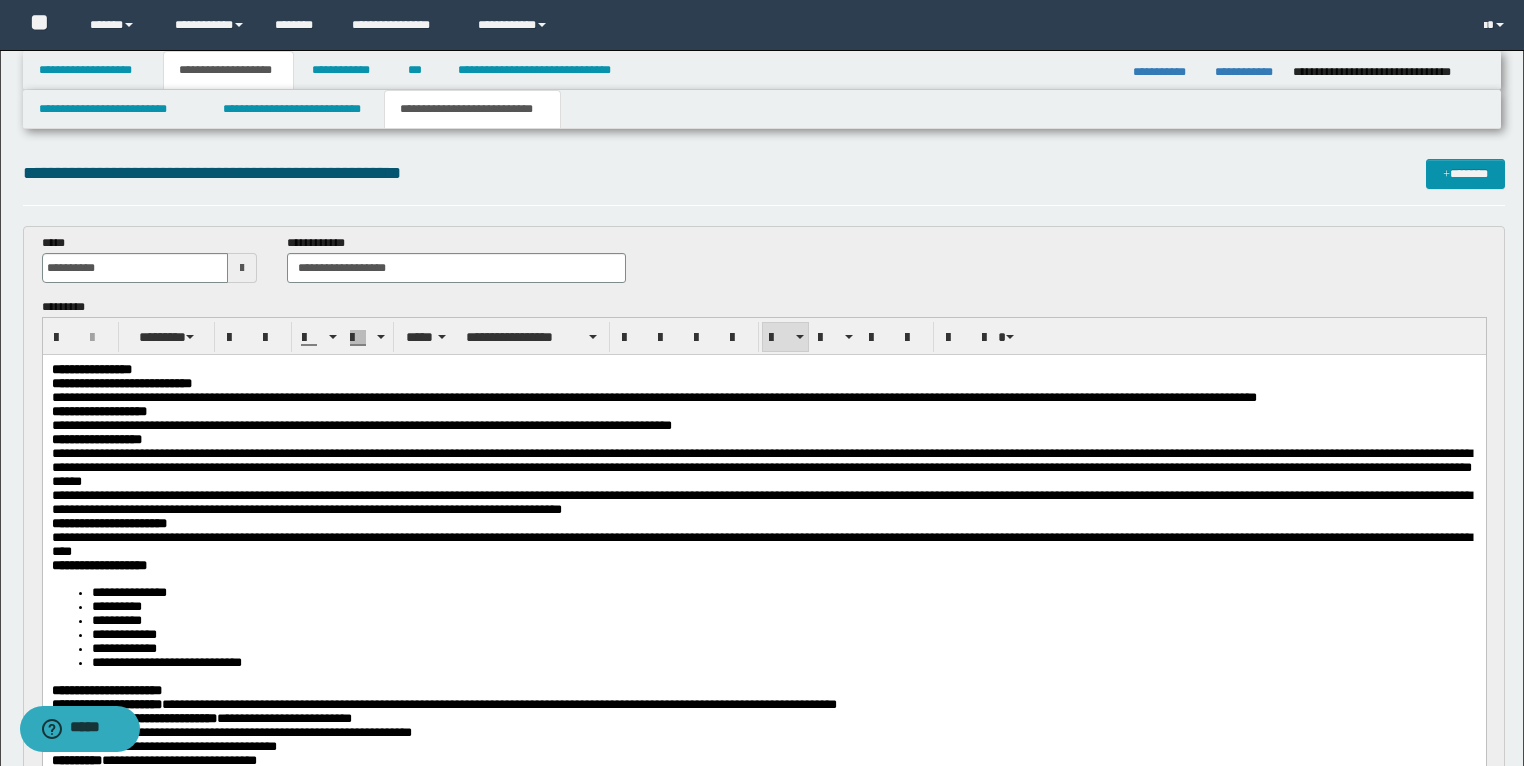 scroll, scrollTop: 0, scrollLeft: 0, axis: both 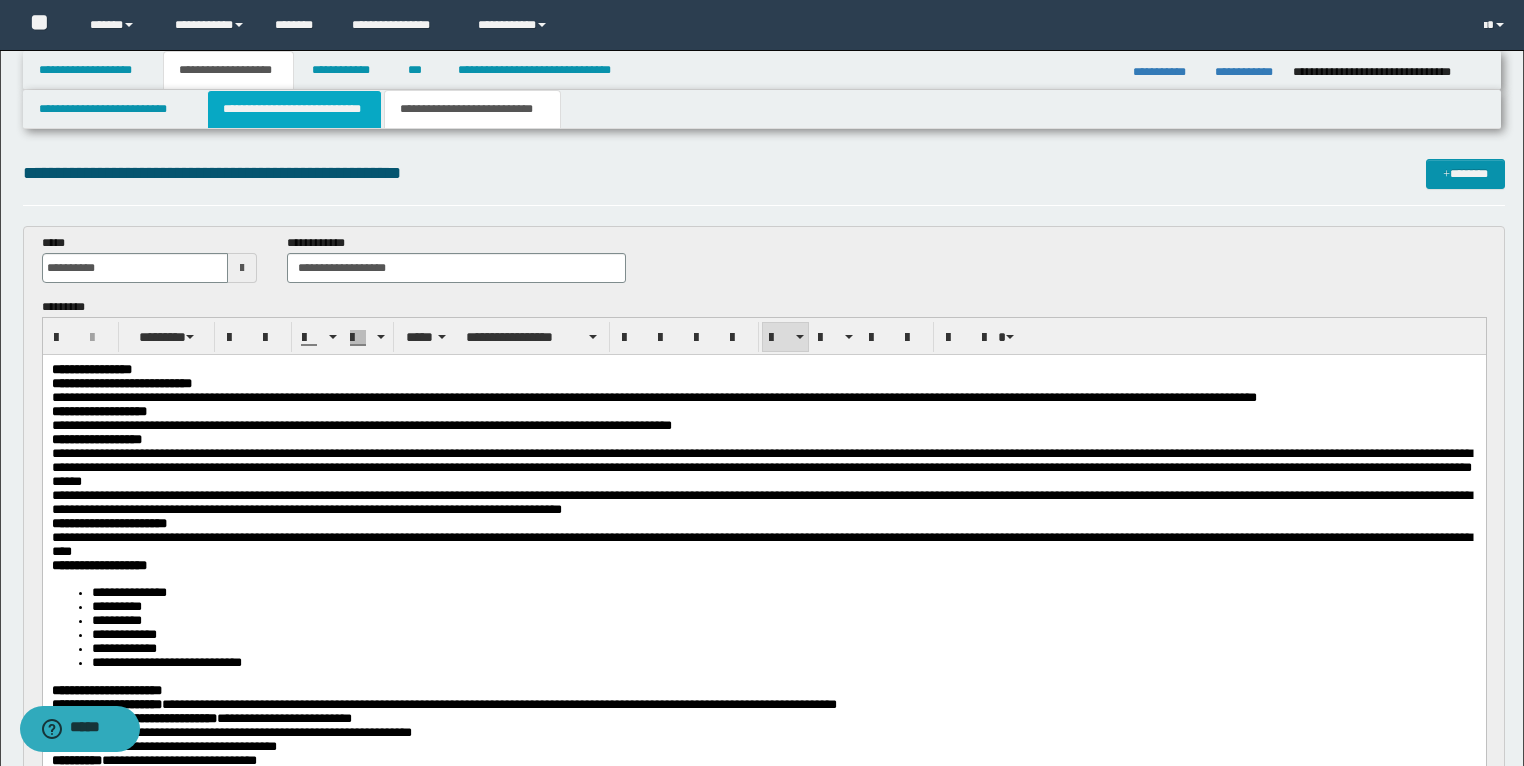 click on "**********" at bounding box center [294, 109] 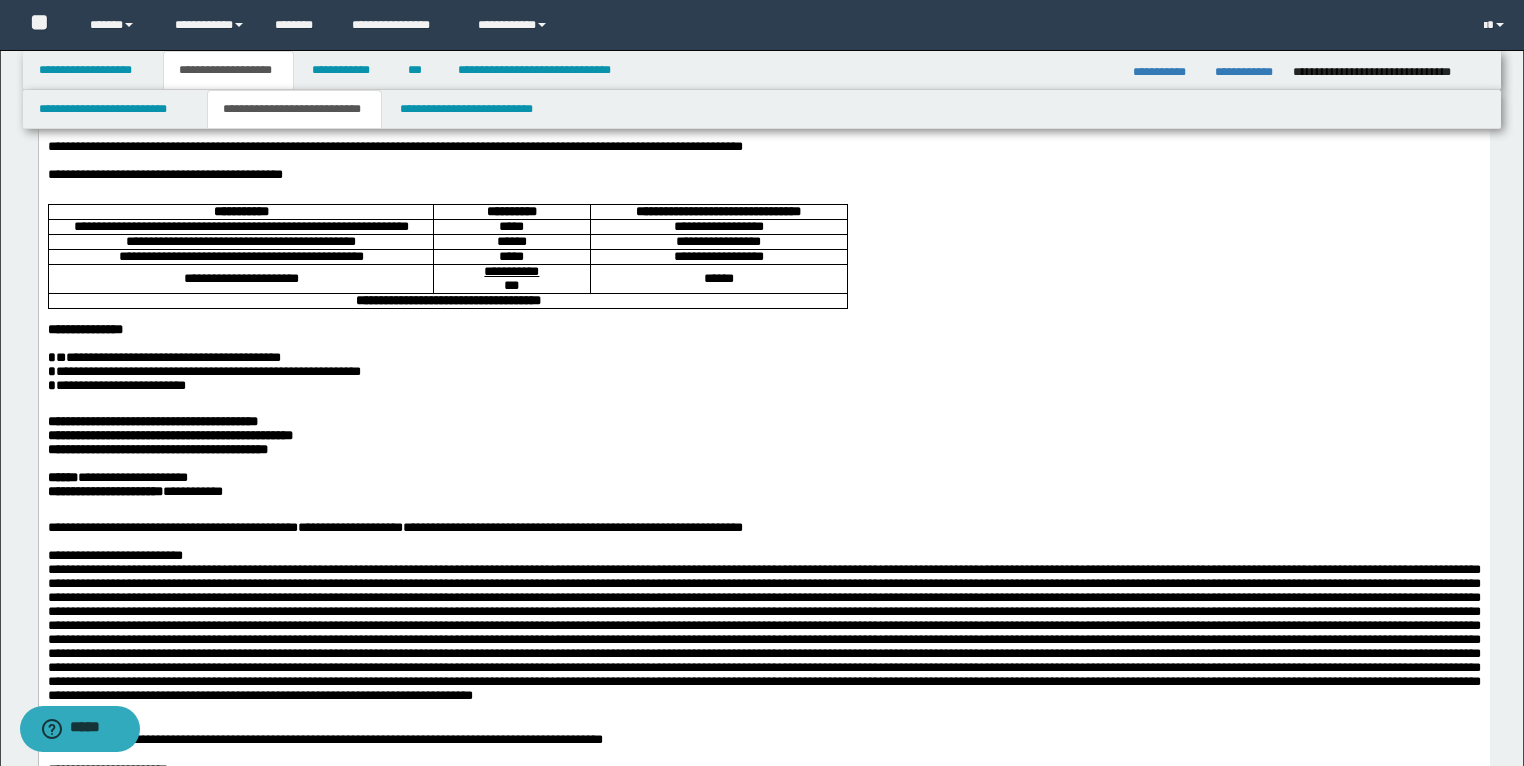scroll, scrollTop: 0, scrollLeft: 0, axis: both 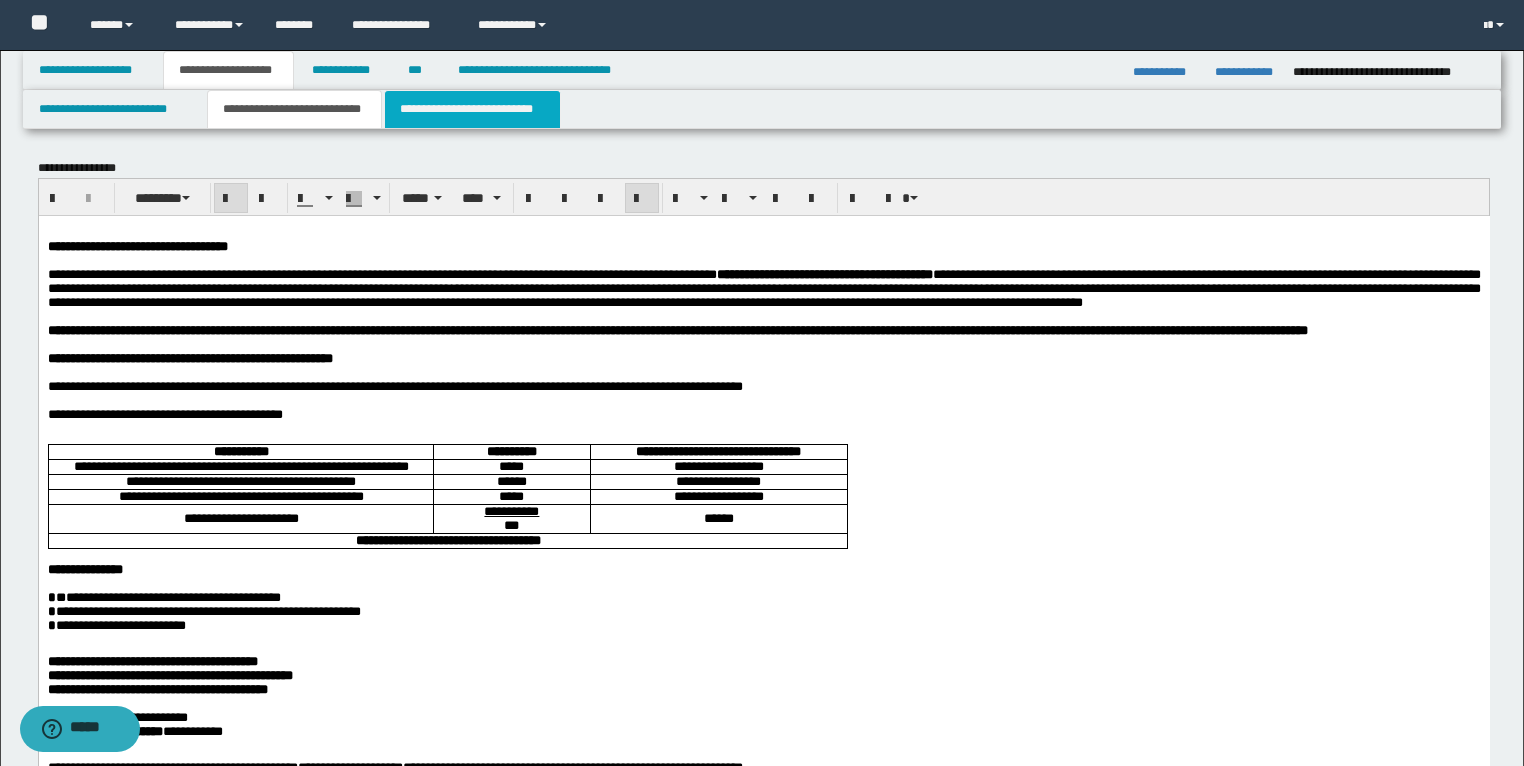 click on "**********" at bounding box center (472, 109) 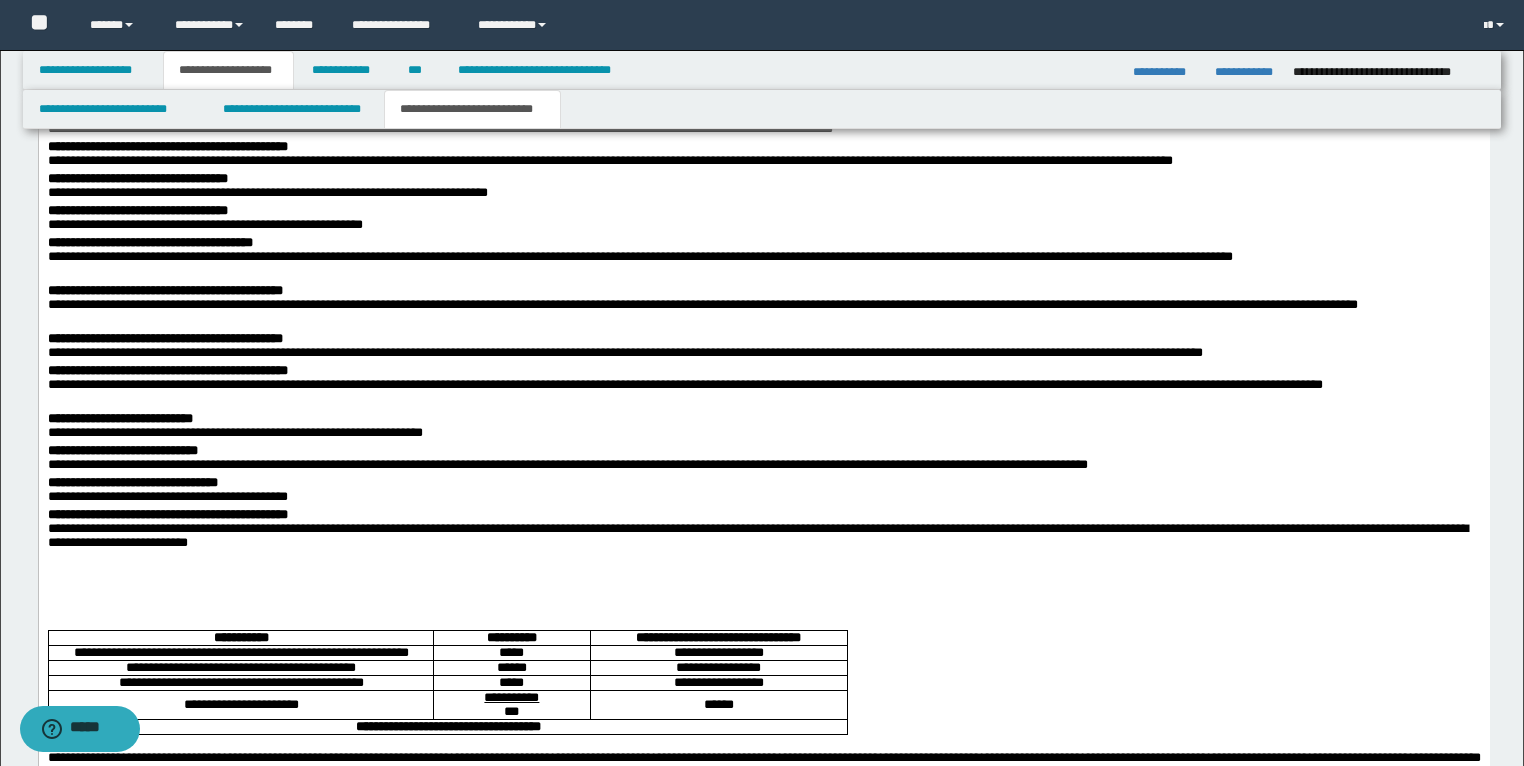 scroll, scrollTop: 2480, scrollLeft: 0, axis: vertical 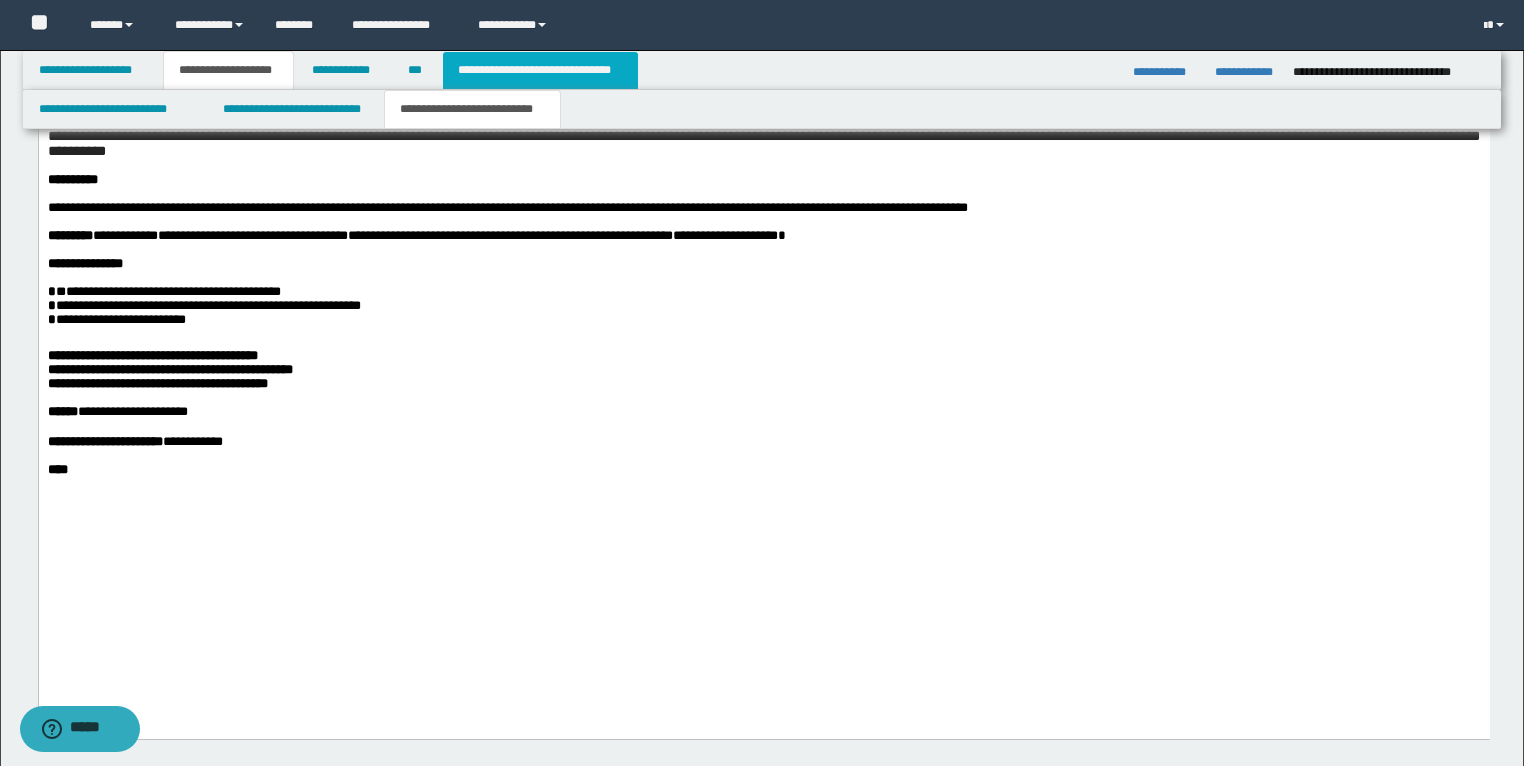 click on "**********" at bounding box center (540, 70) 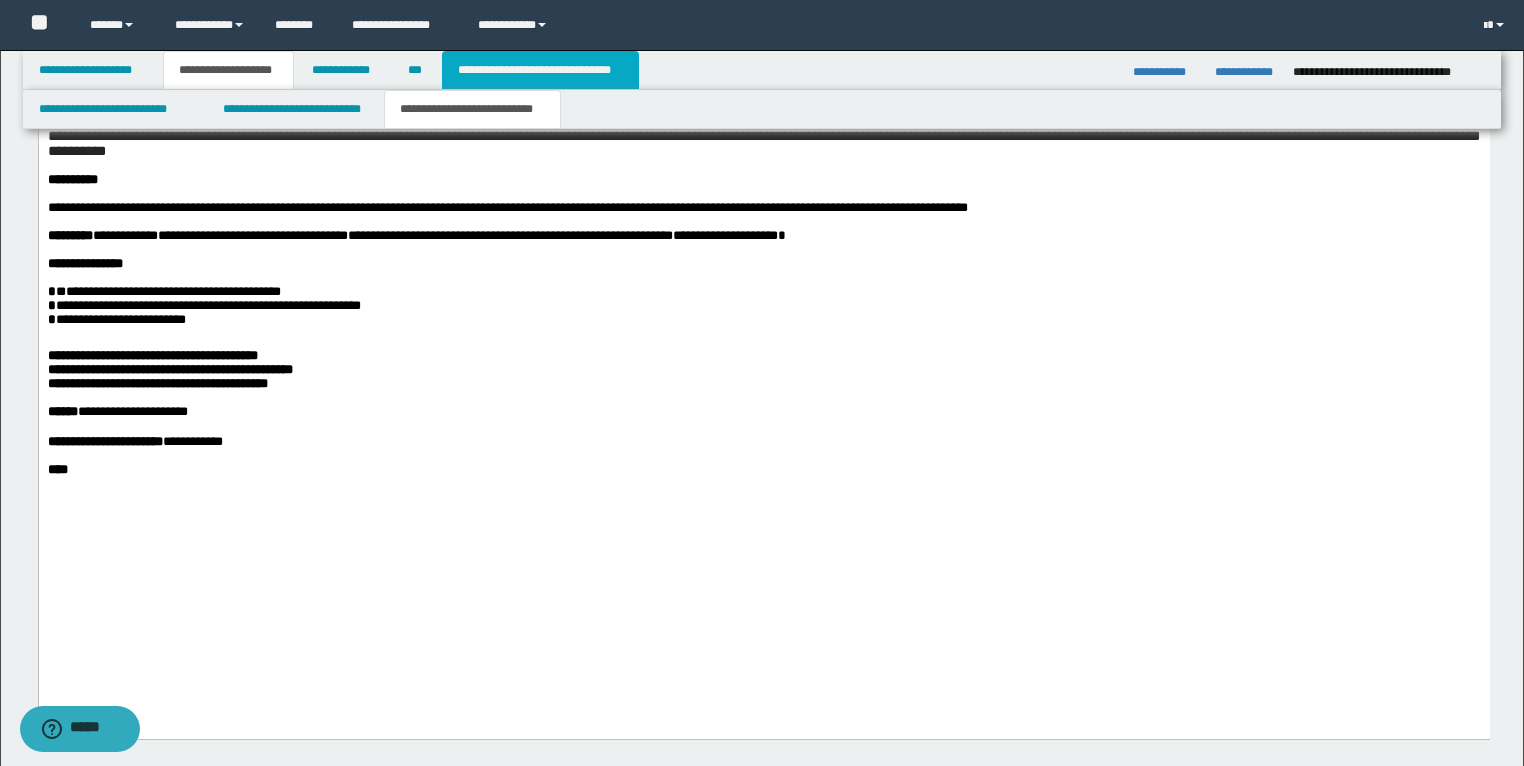 type on "**********" 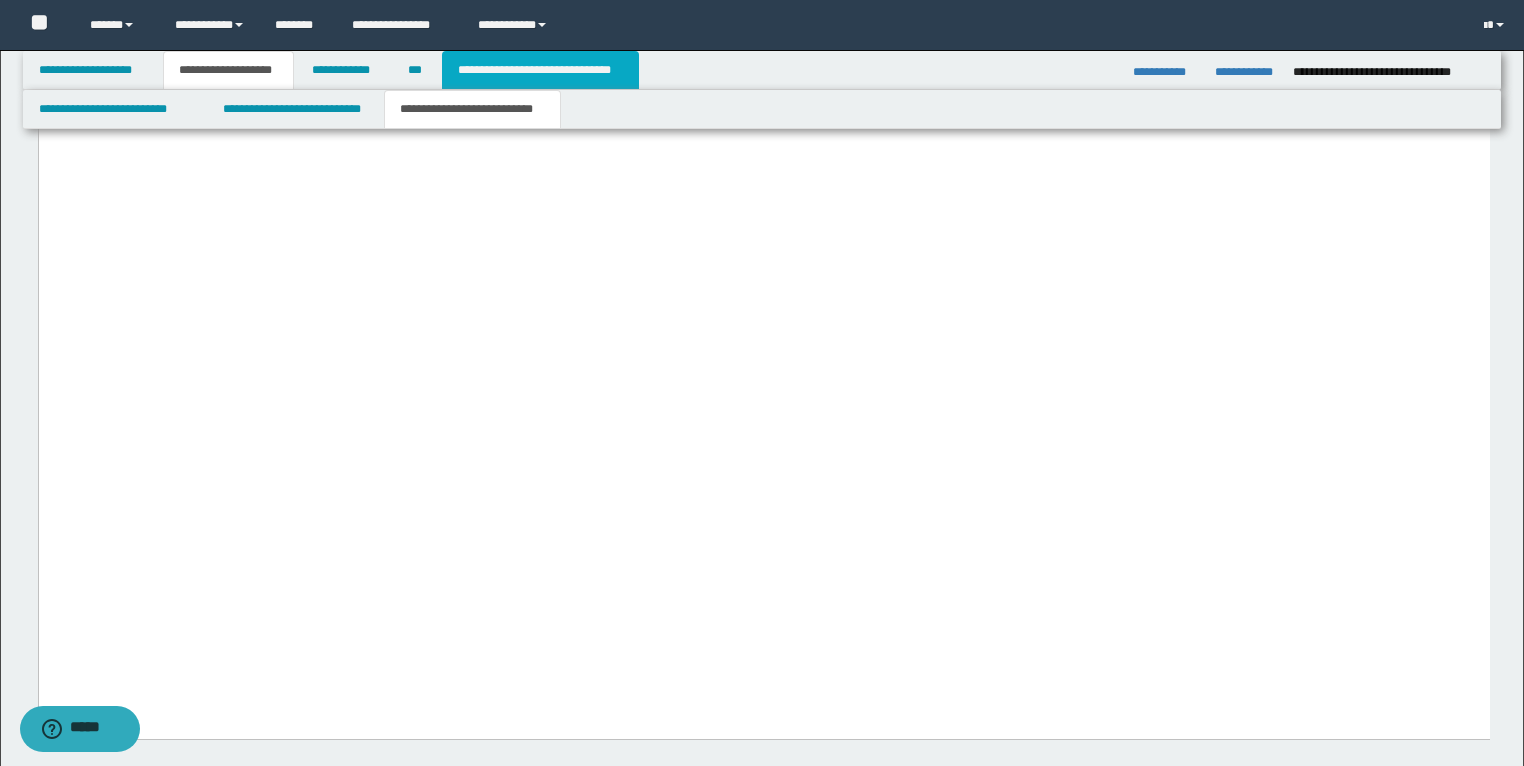 scroll, scrollTop: 596, scrollLeft: 0, axis: vertical 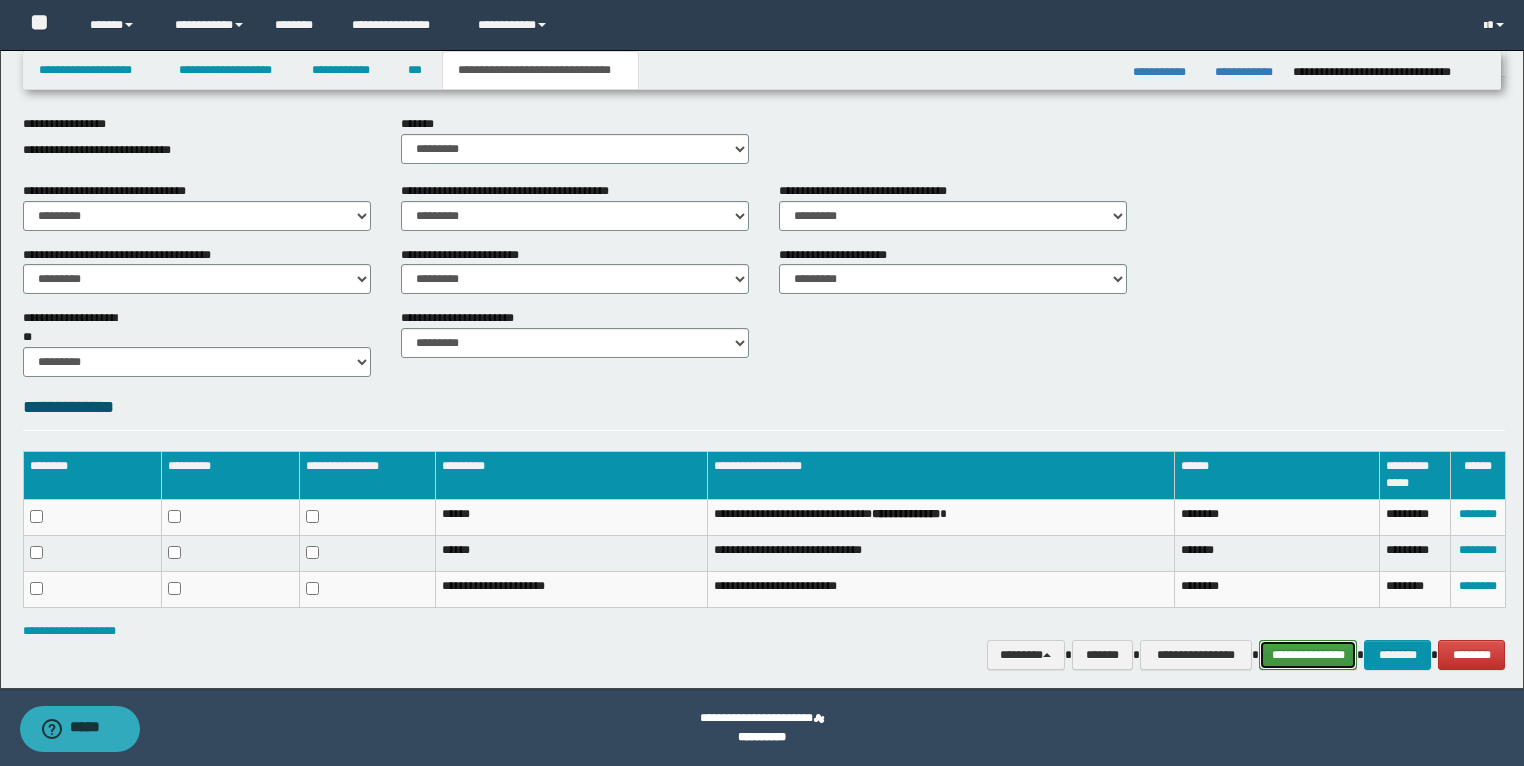 click on "**********" at bounding box center (1308, 655) 